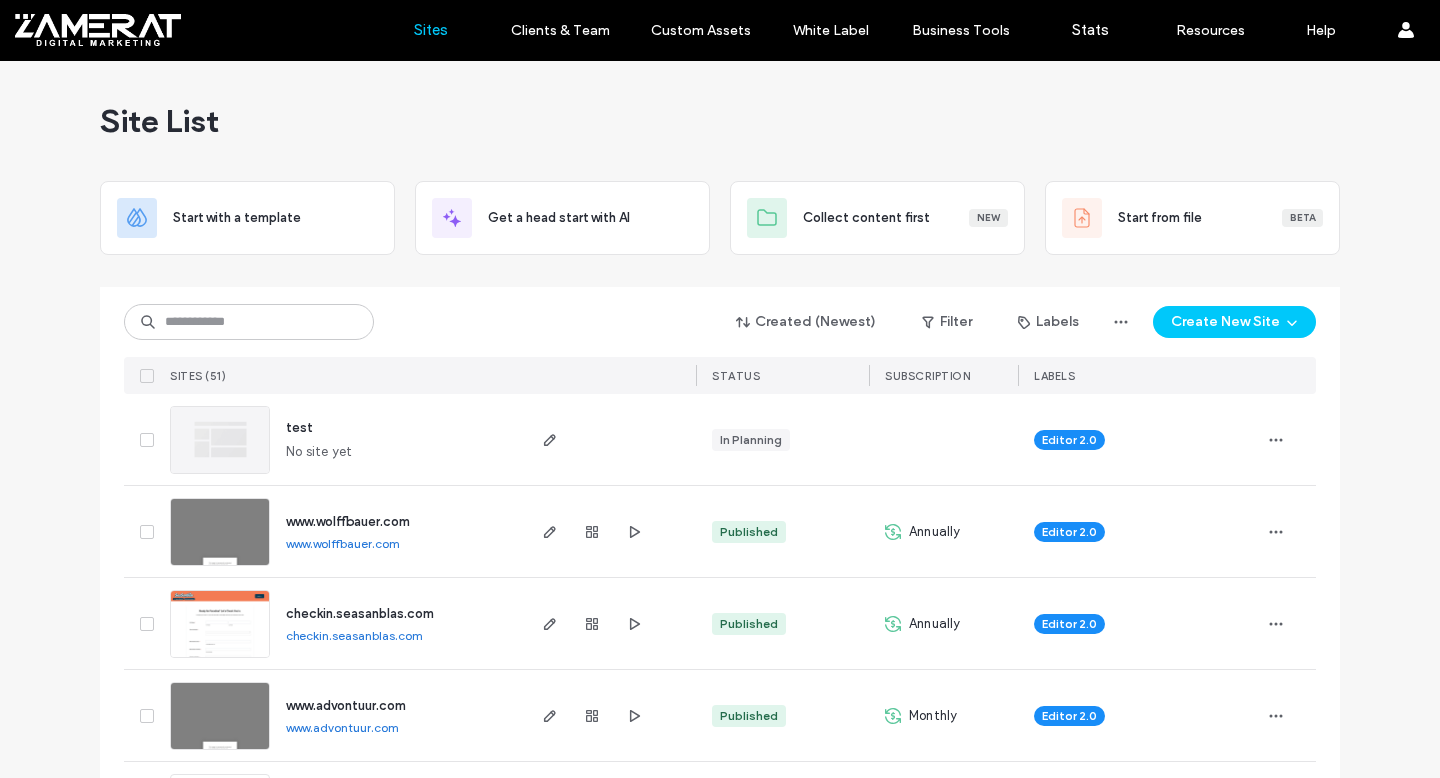 scroll, scrollTop: 0, scrollLeft: 0, axis: both 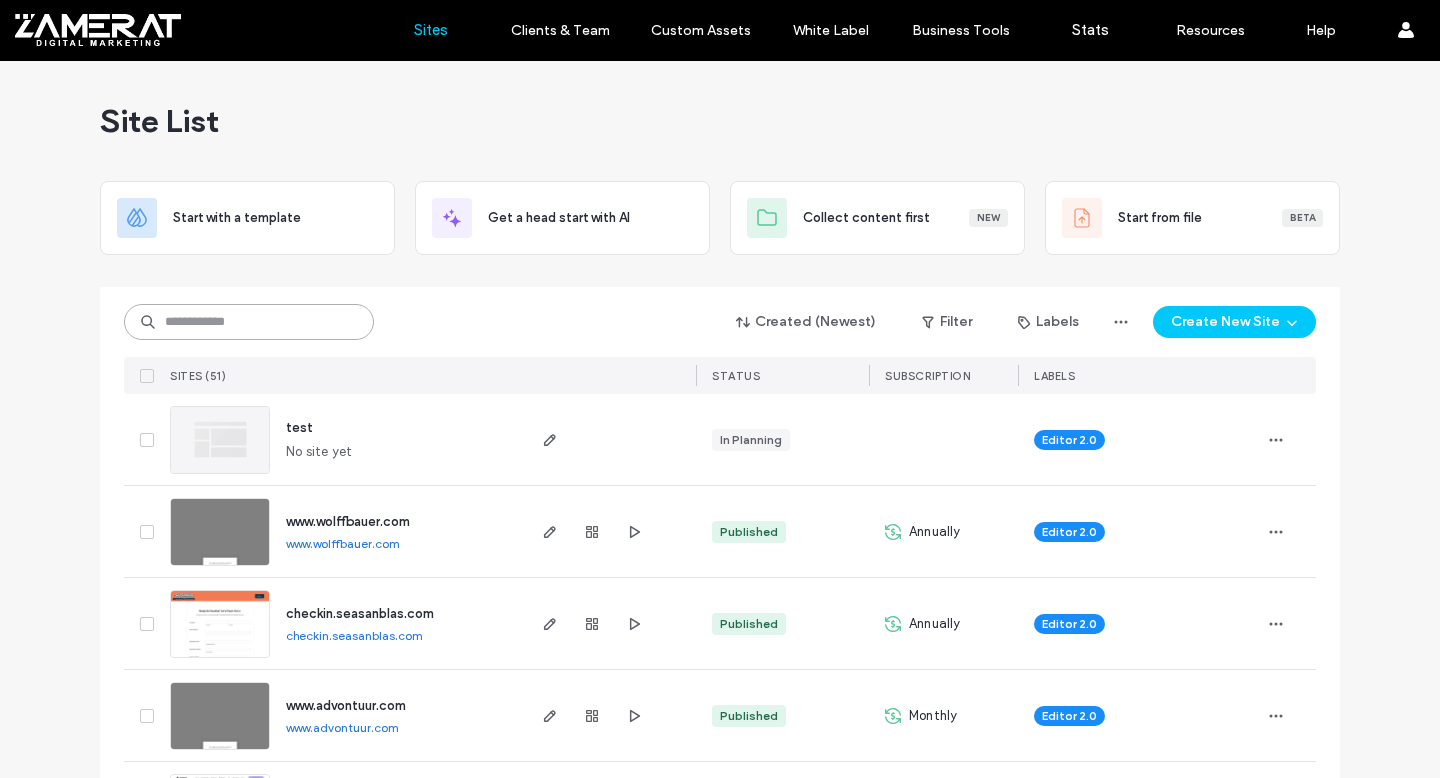click at bounding box center [249, 322] 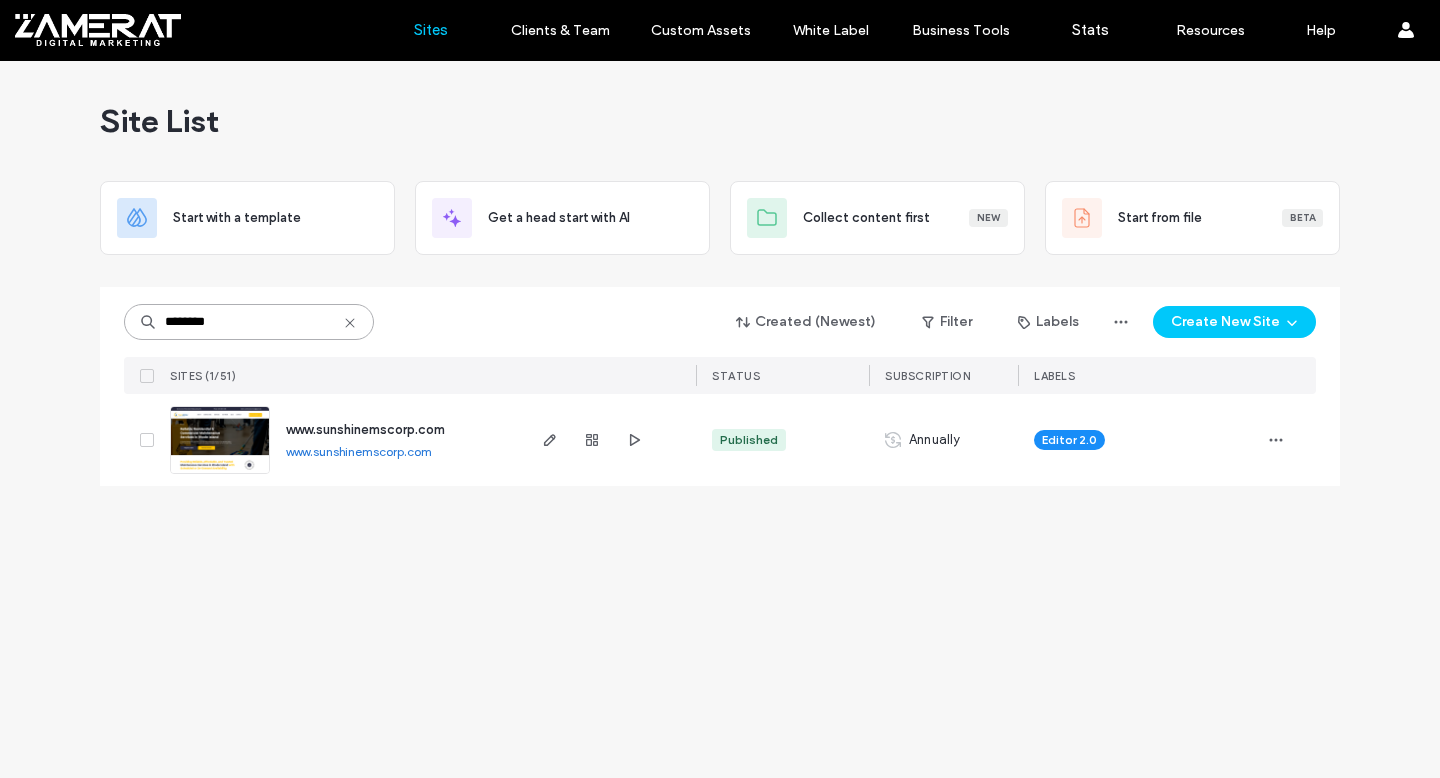 type on "********" 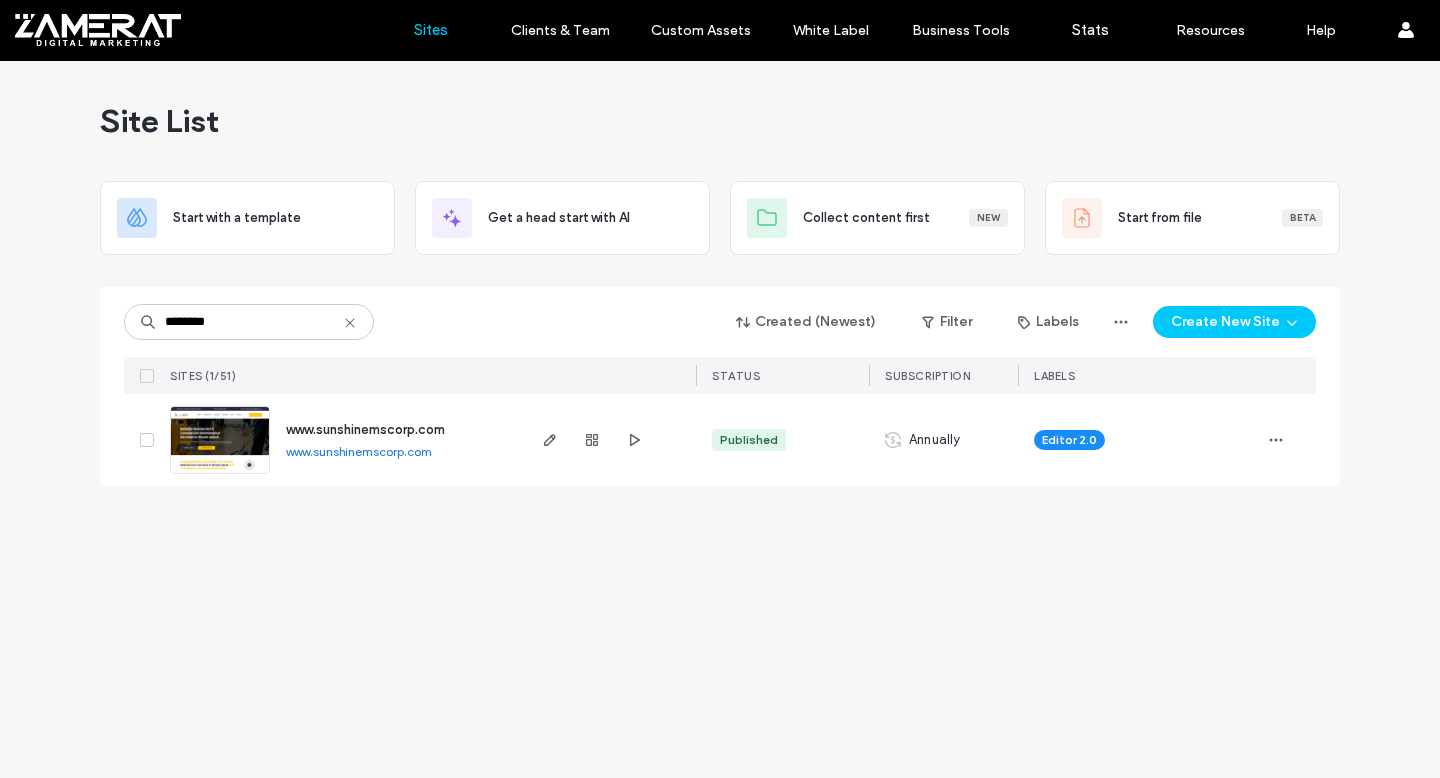 click at bounding box center (220, 475) 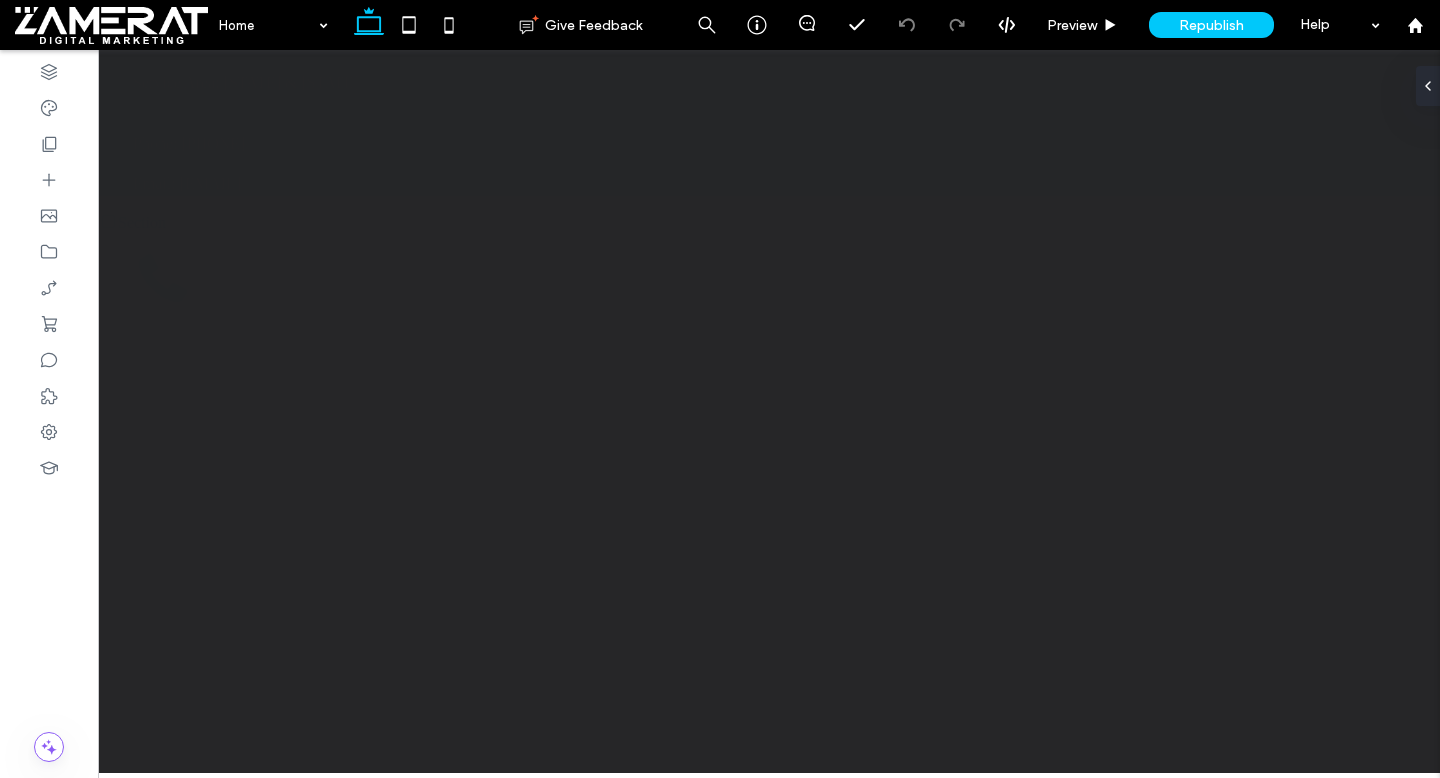 scroll, scrollTop: 0, scrollLeft: 0, axis: both 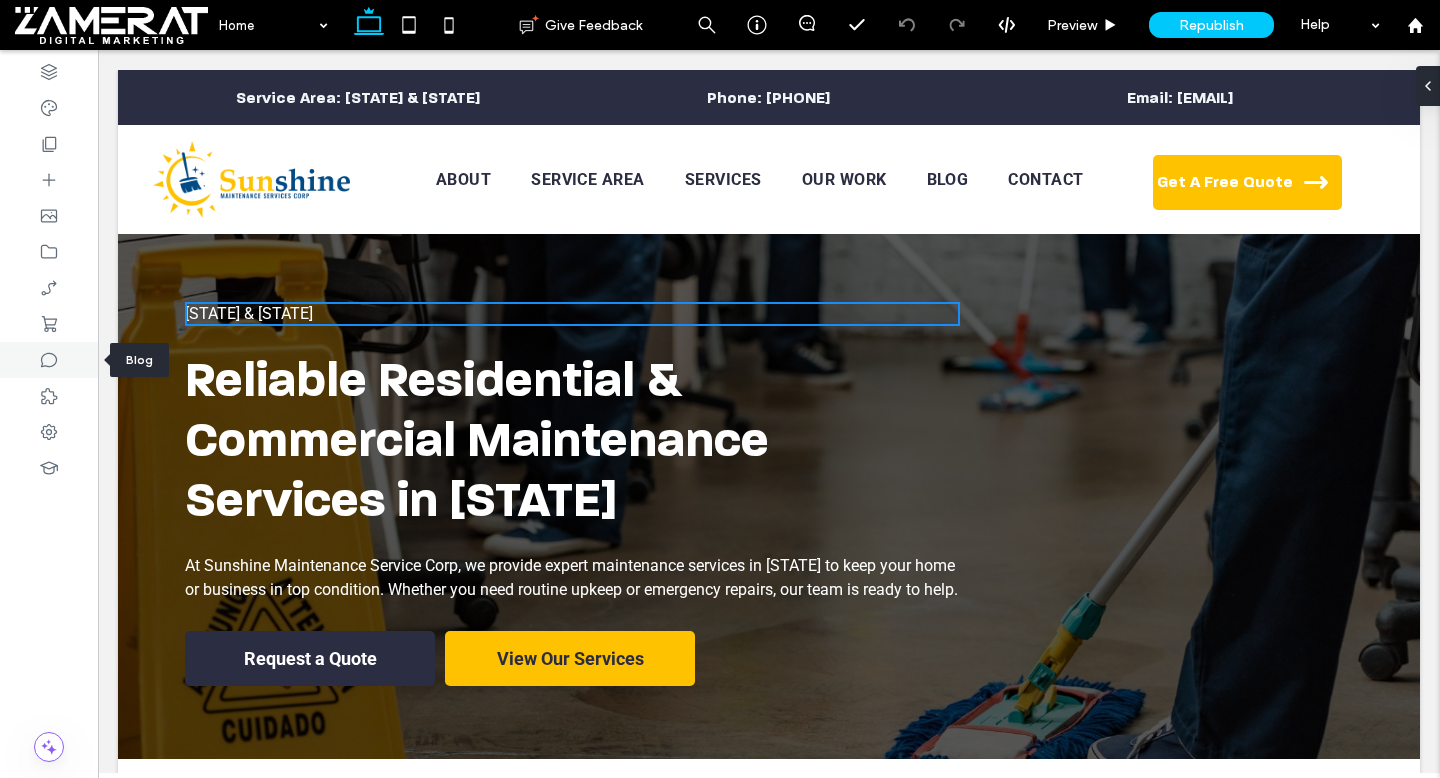 click at bounding box center [49, 360] 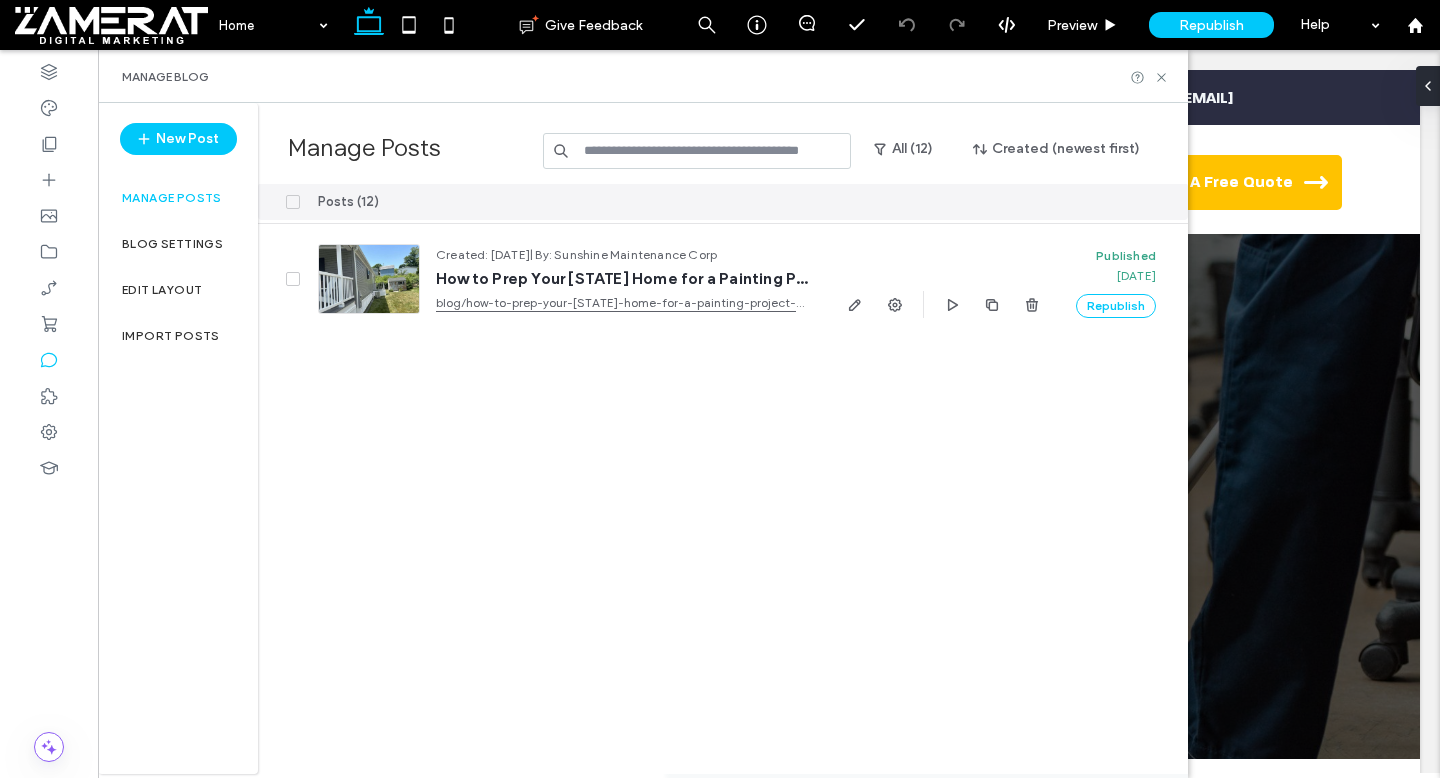 scroll, scrollTop: 0, scrollLeft: 0, axis: both 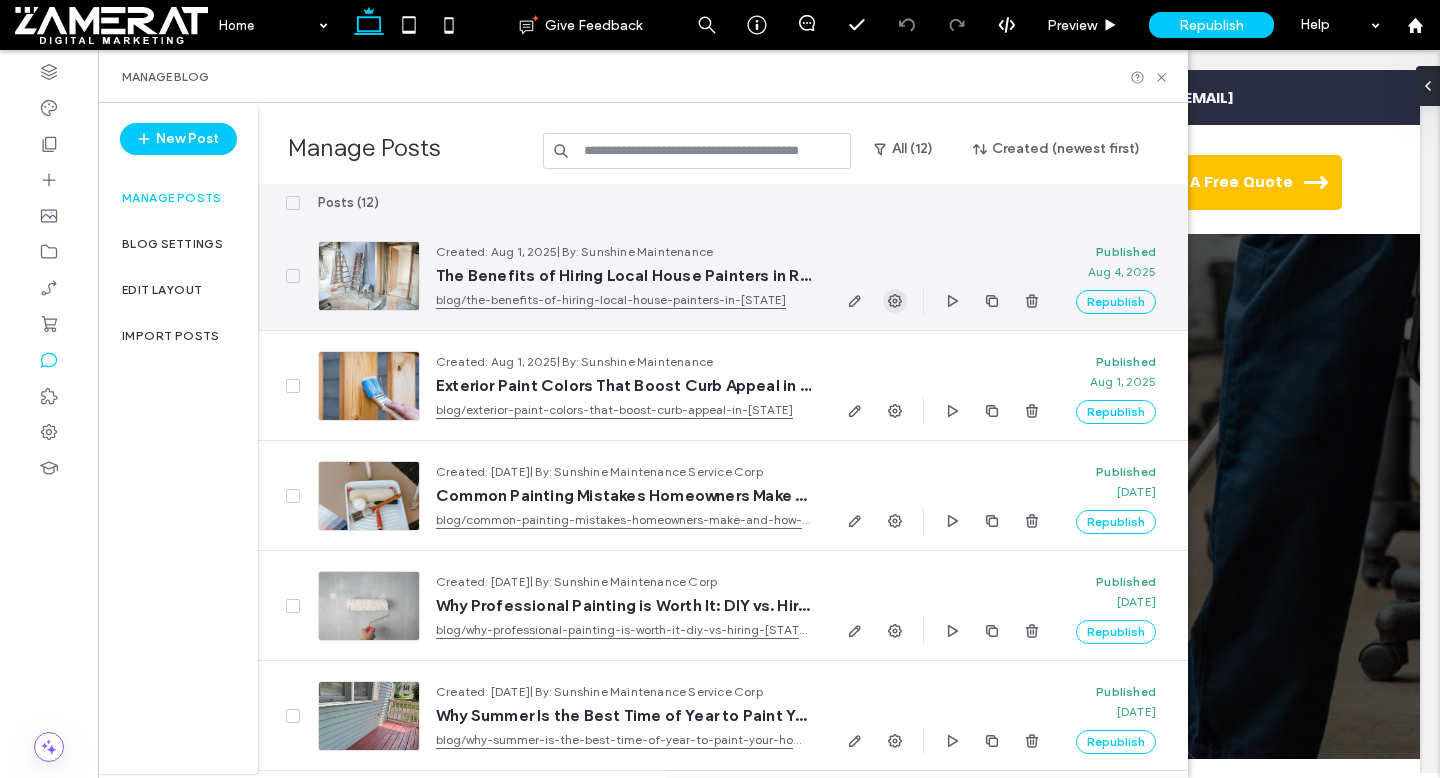 click 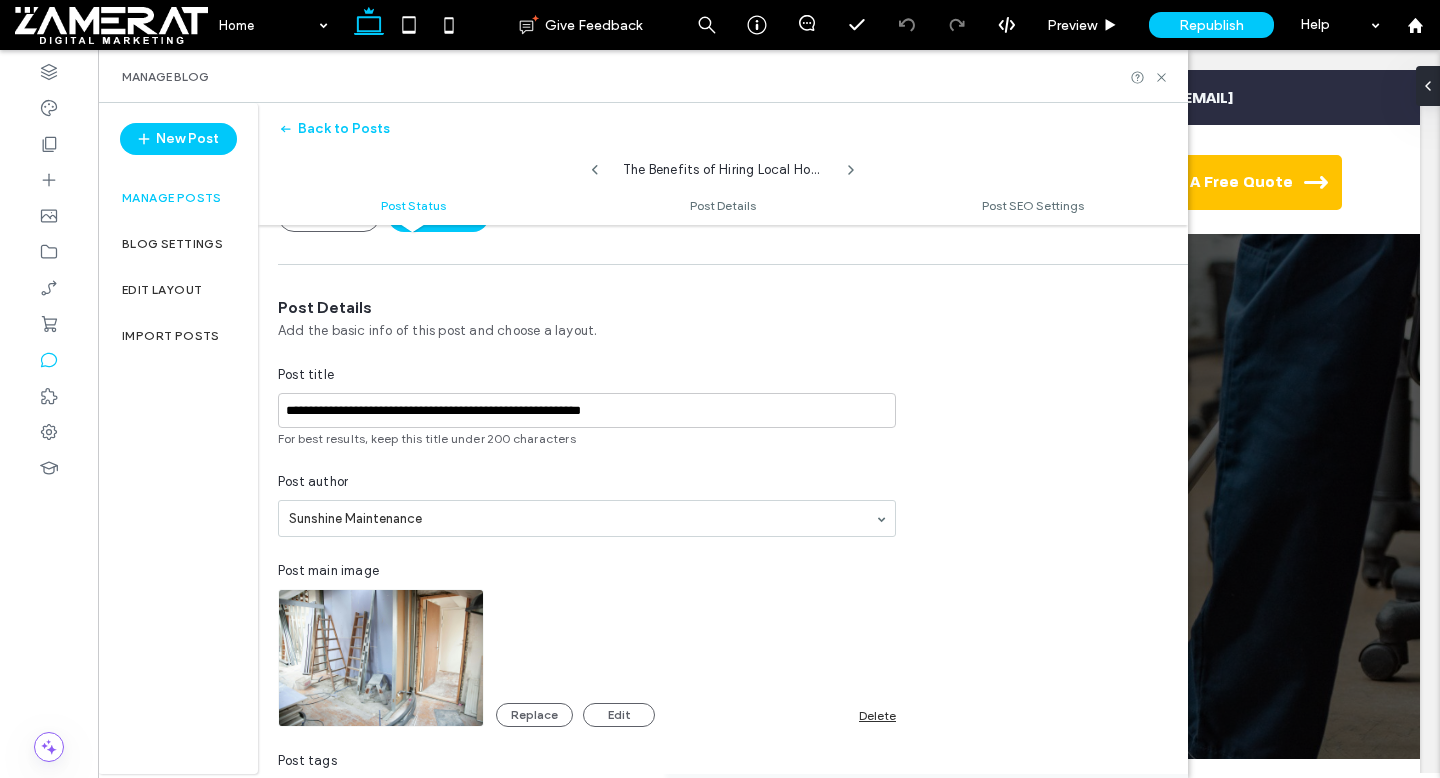 scroll, scrollTop: 320, scrollLeft: 0, axis: vertical 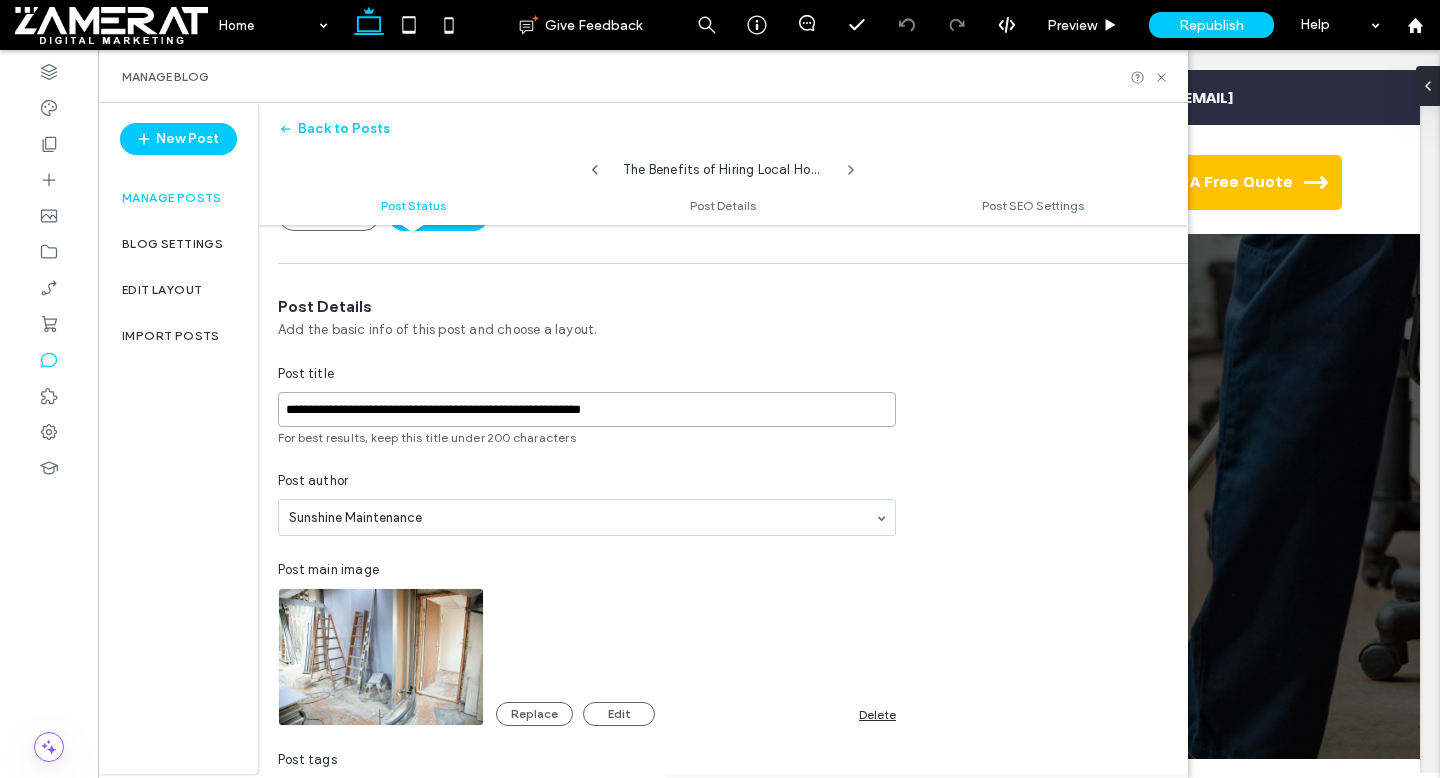 drag, startPoint x: 286, startPoint y: 410, endPoint x: 540, endPoint y: 415, distance: 254.04921 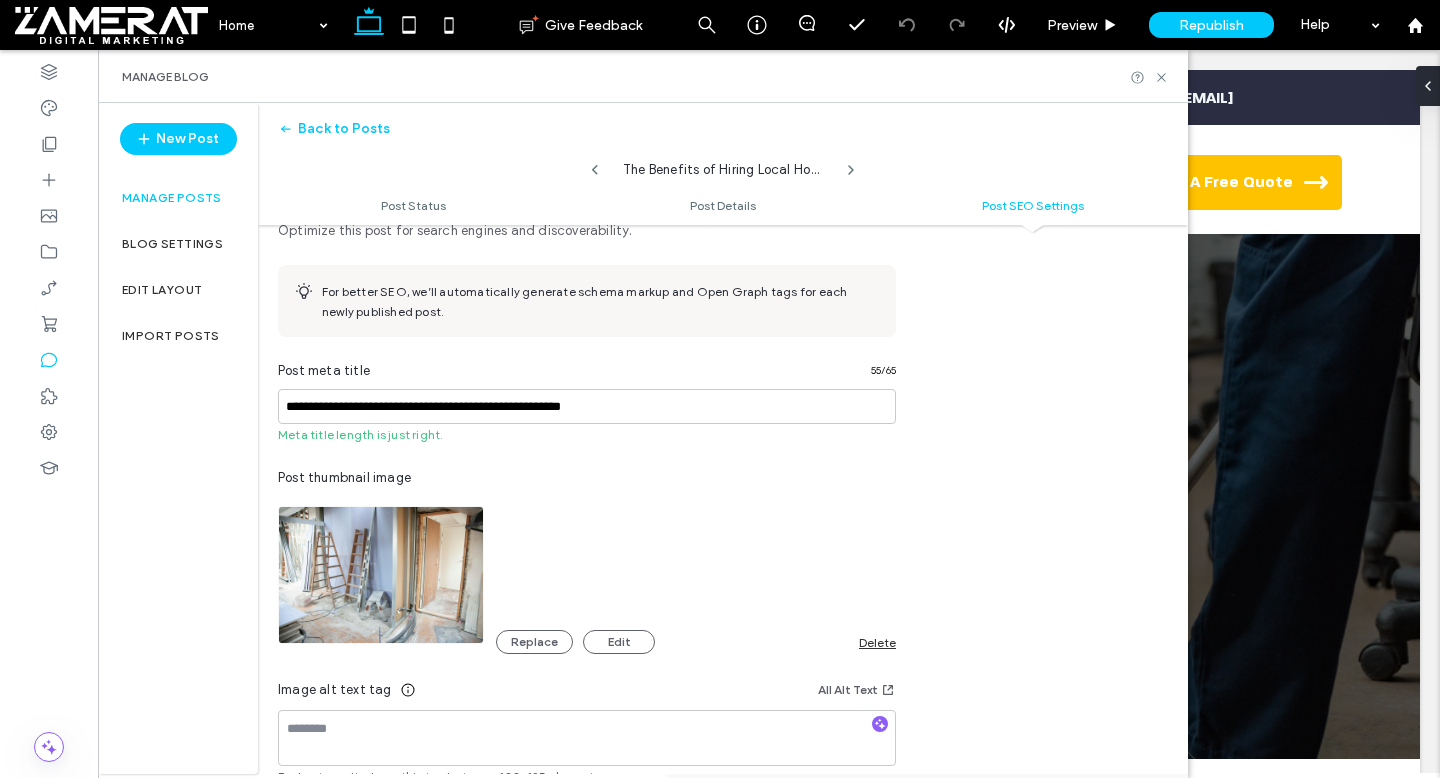 scroll, scrollTop: 1076, scrollLeft: 0, axis: vertical 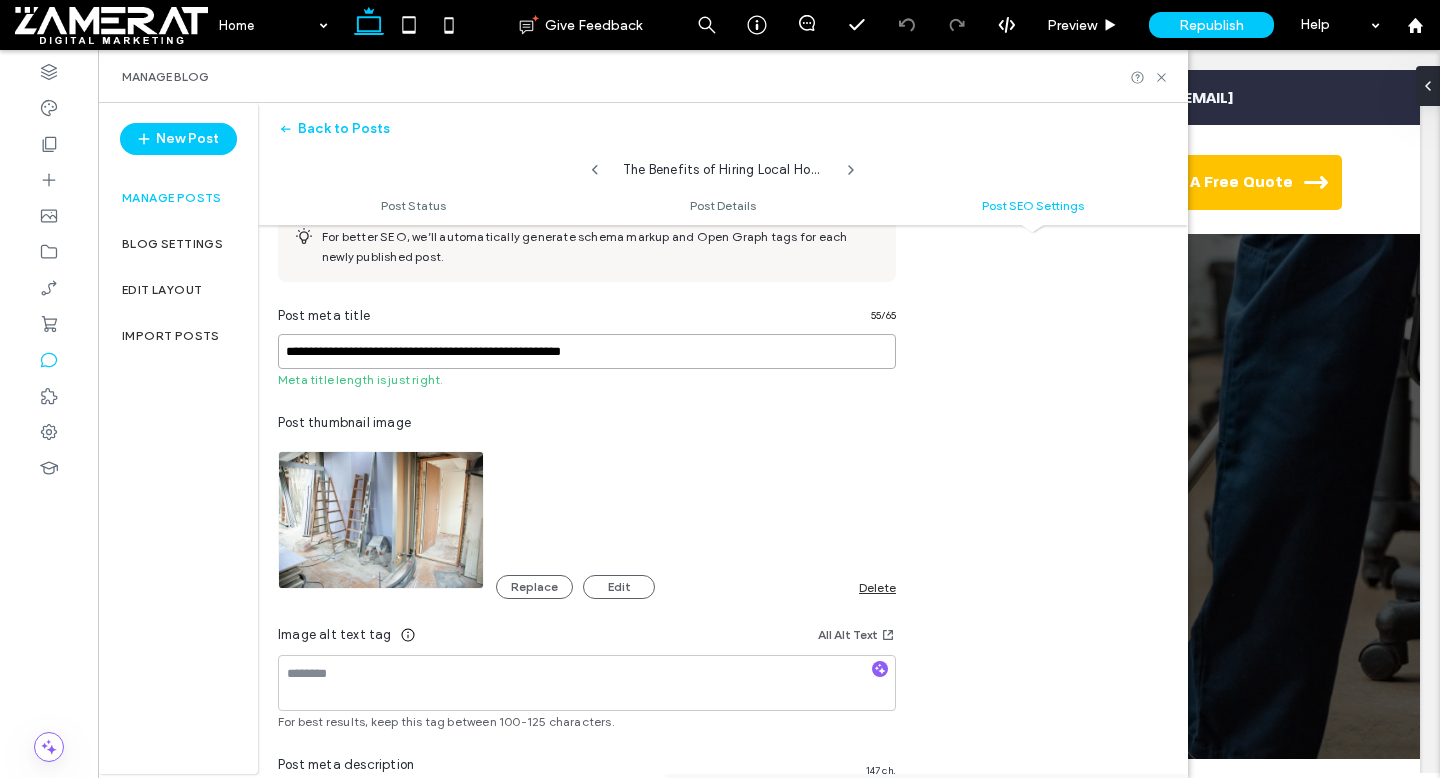 click on "**********" at bounding box center [587, 351] 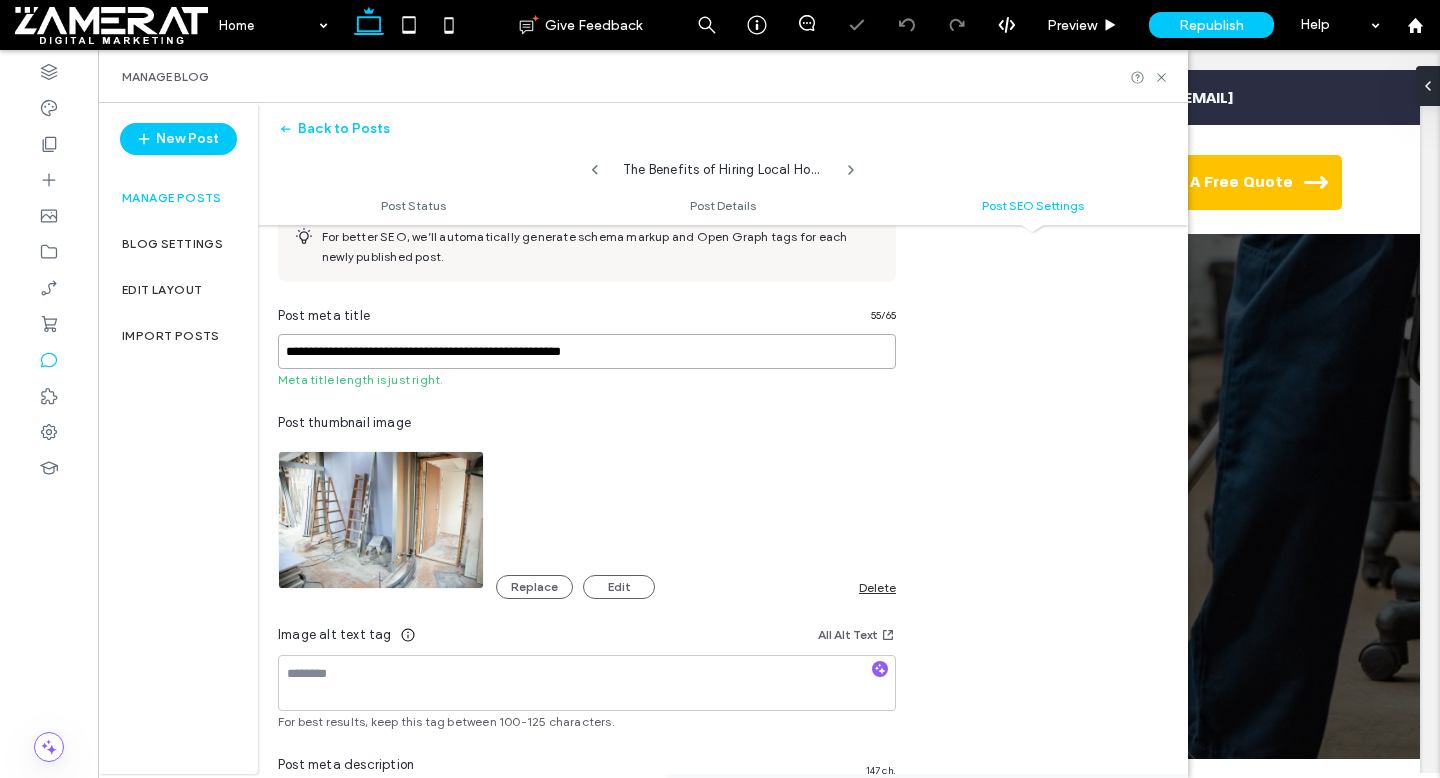 click on "**********" at bounding box center [587, 351] 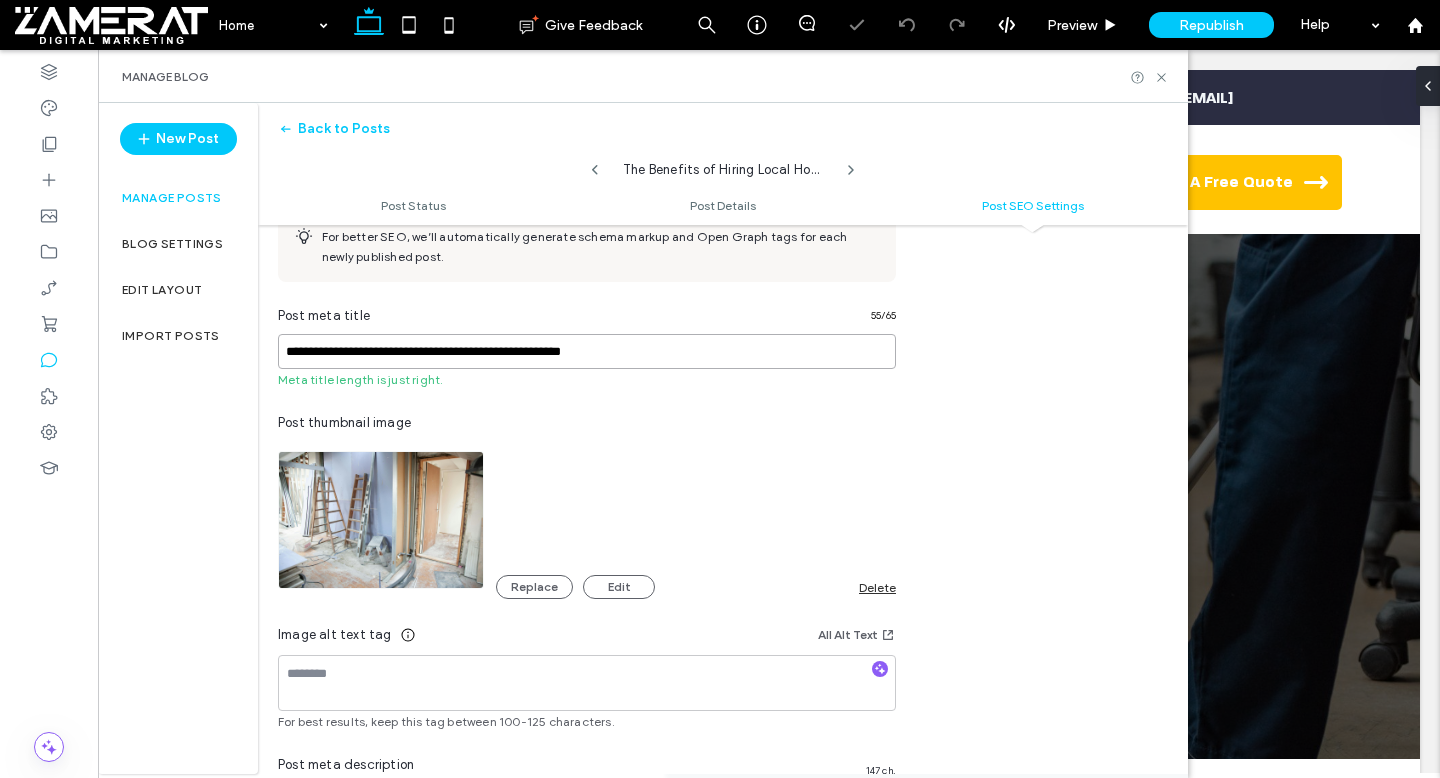 paste 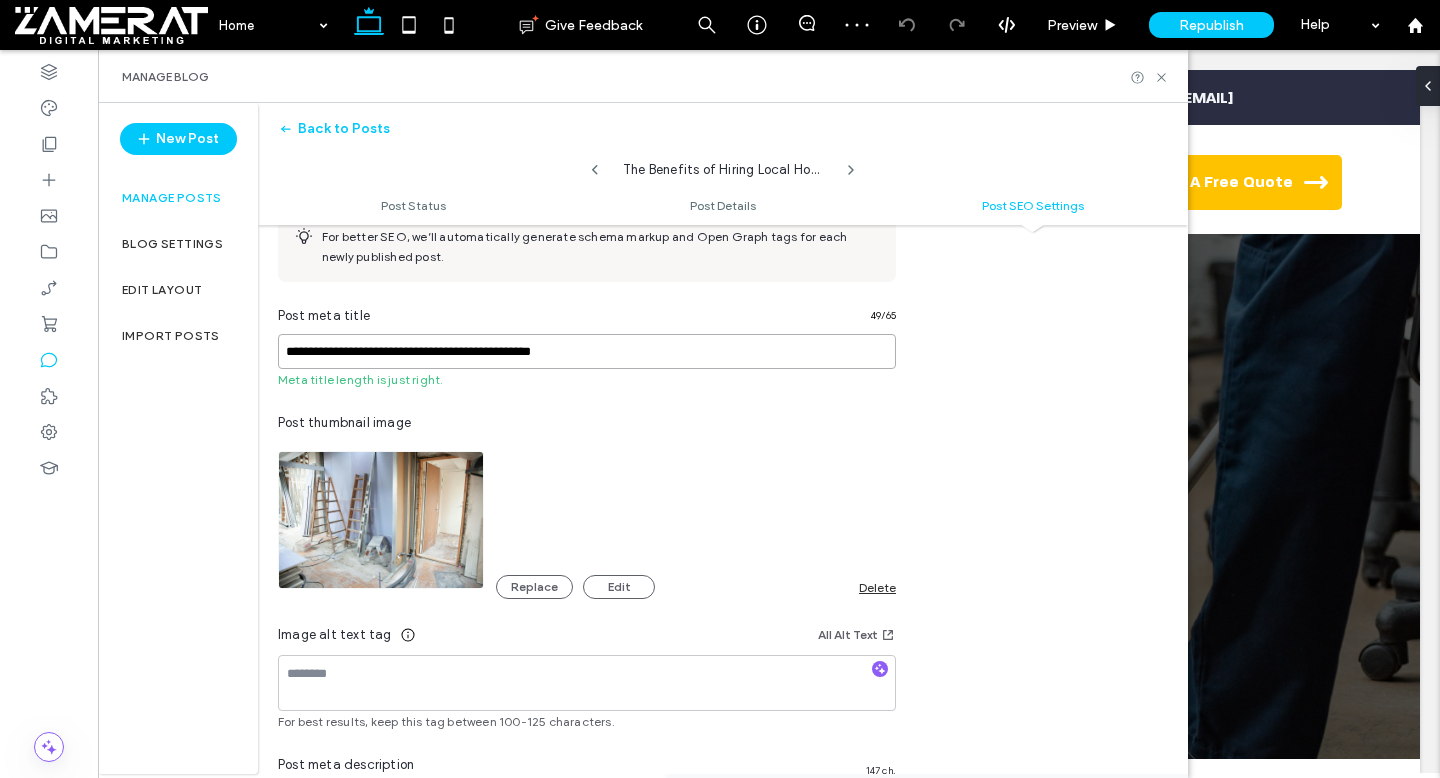 type on "**********" 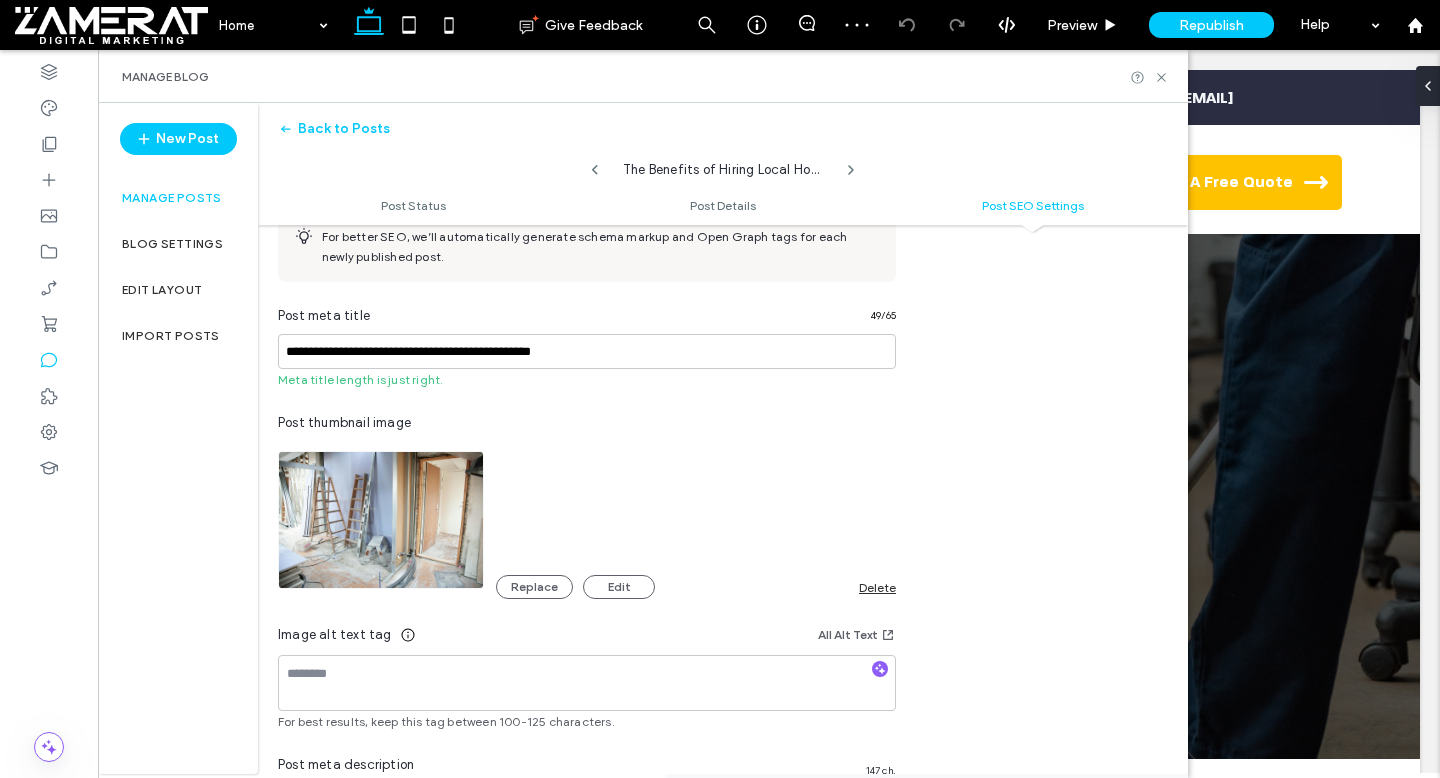 click on "Post meta title 49 / 65" at bounding box center [587, 320] 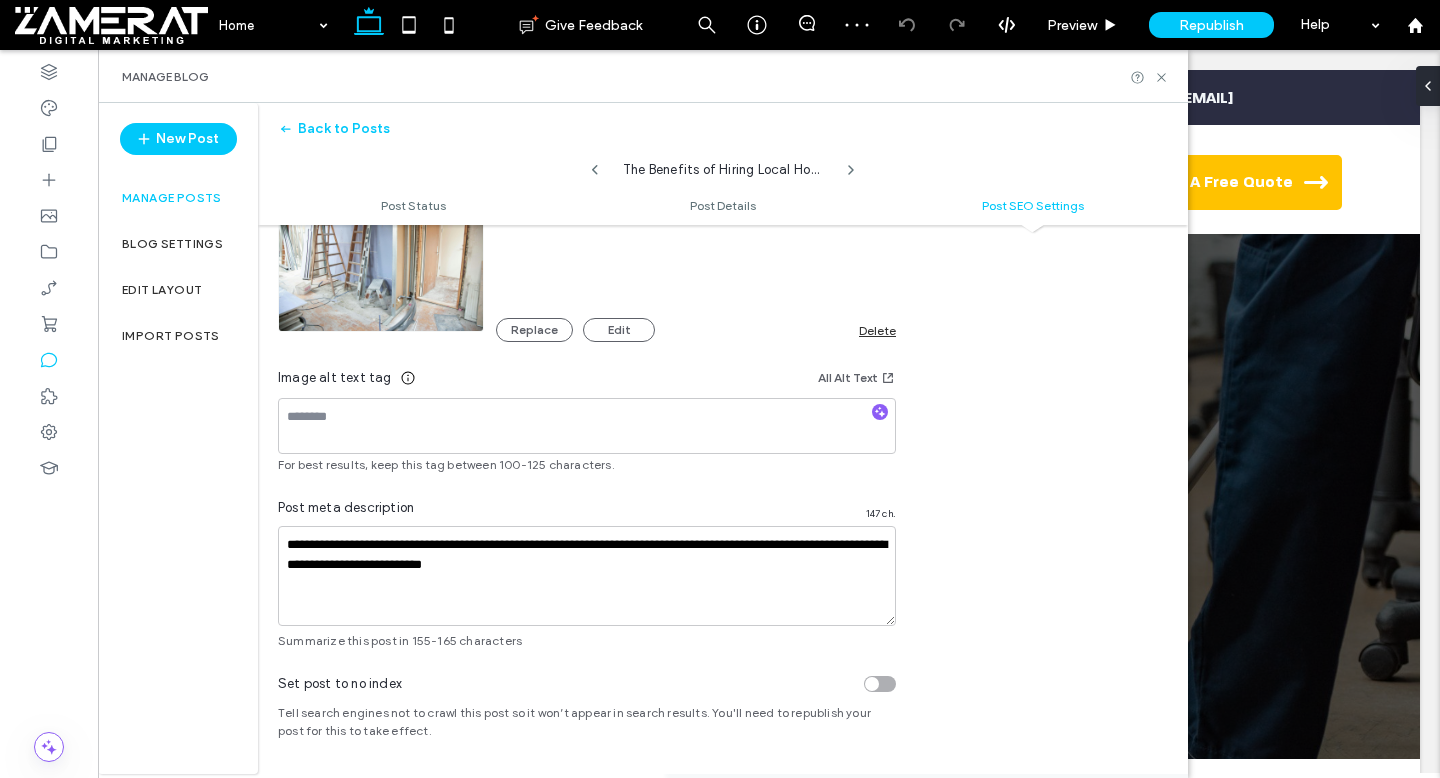 scroll, scrollTop: 0, scrollLeft: 0, axis: both 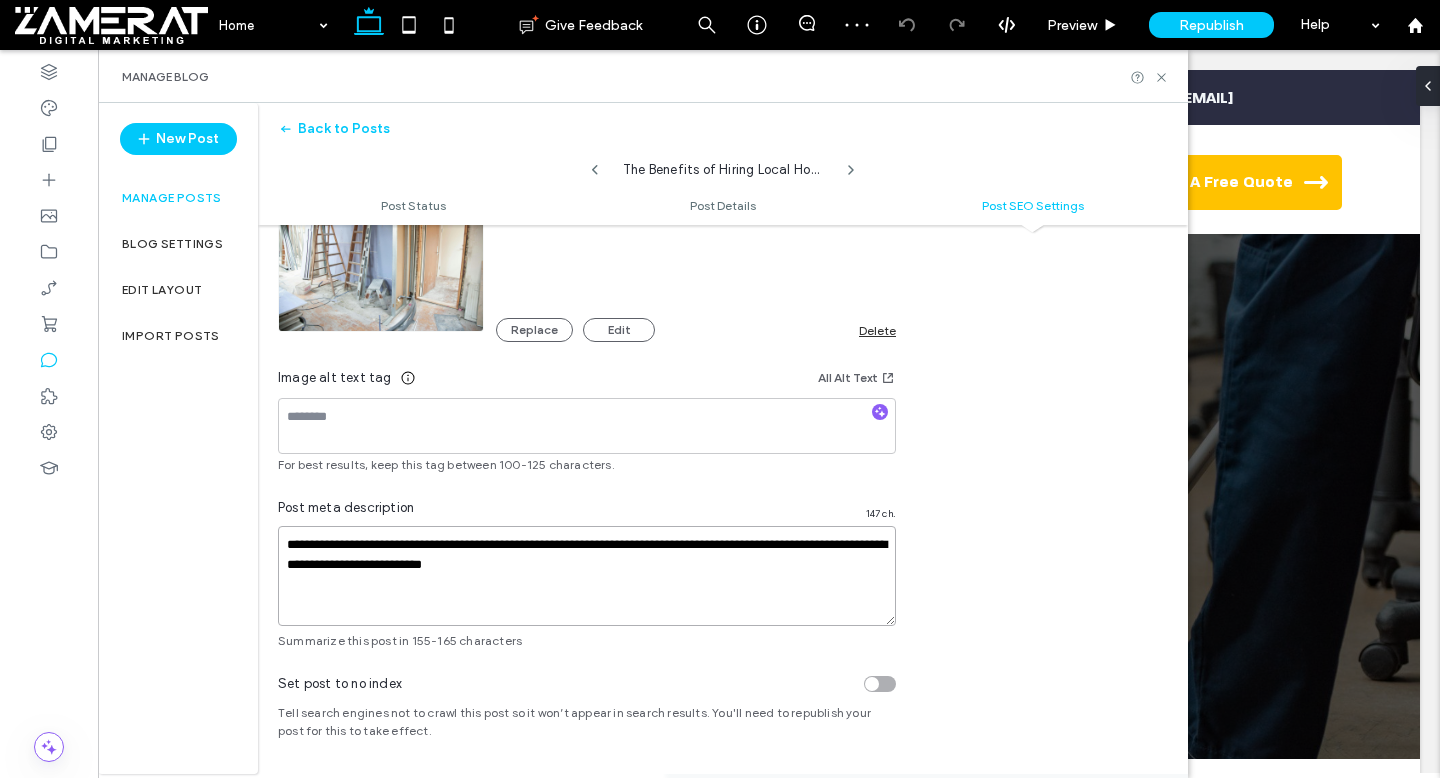 click on "**********" at bounding box center [587, 576] 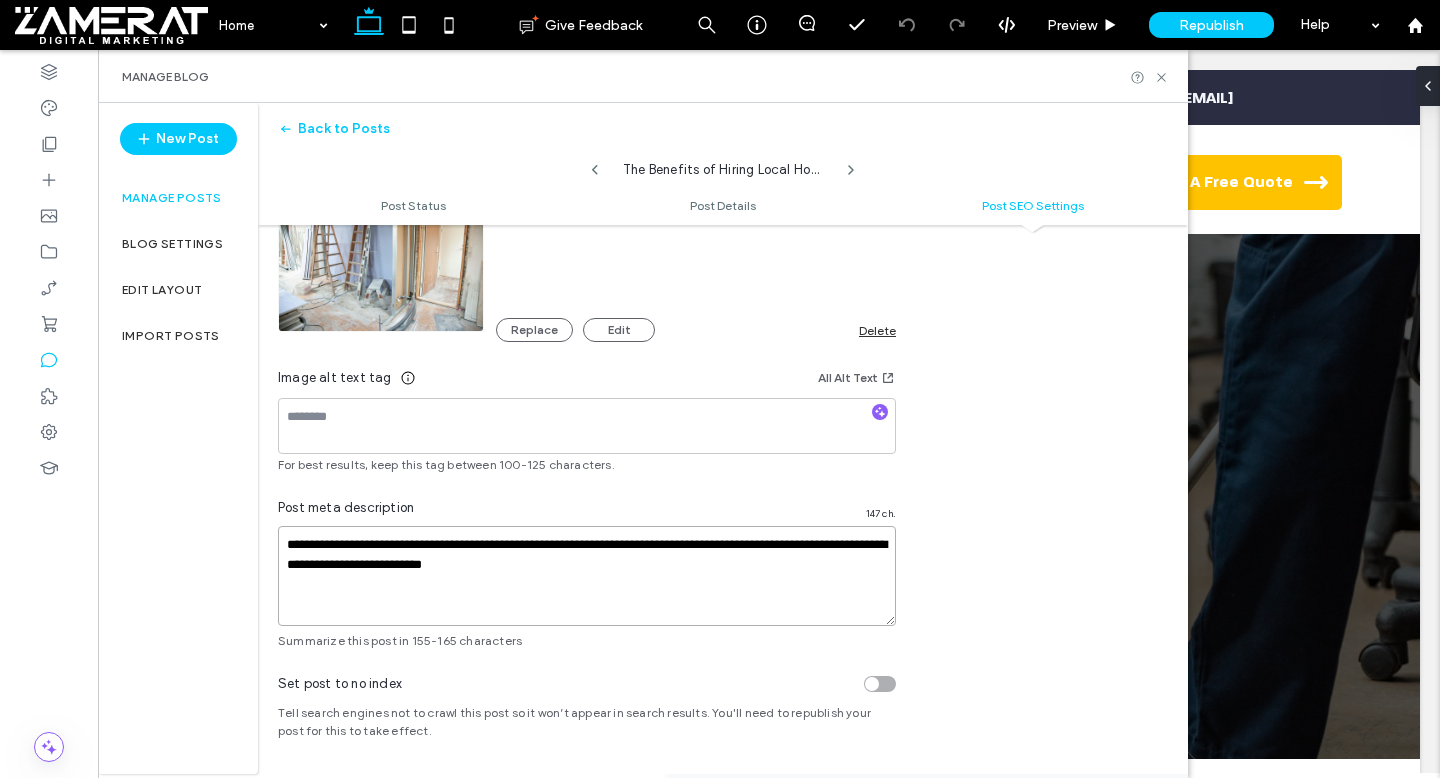 click on "**********" at bounding box center (587, 576) 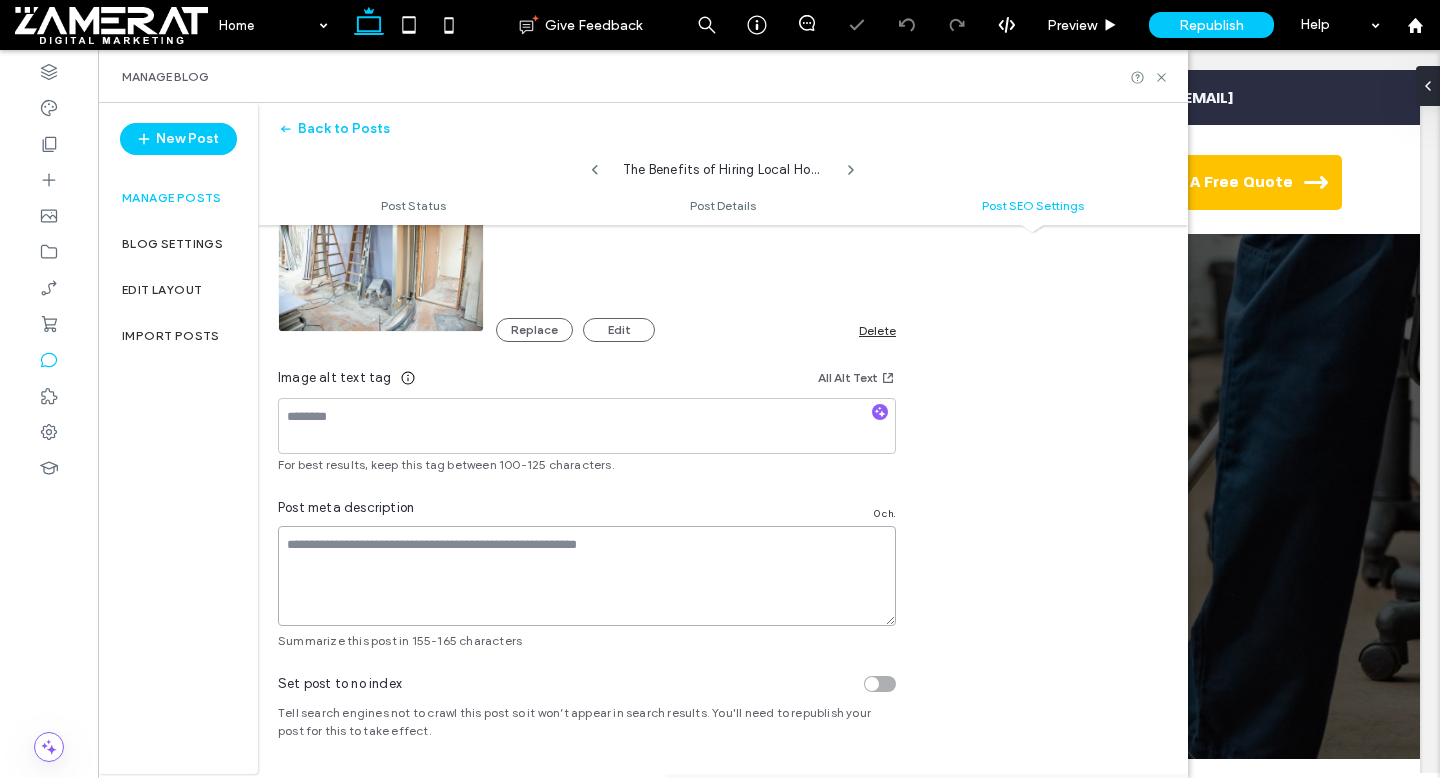 scroll, scrollTop: 0, scrollLeft: 0, axis: both 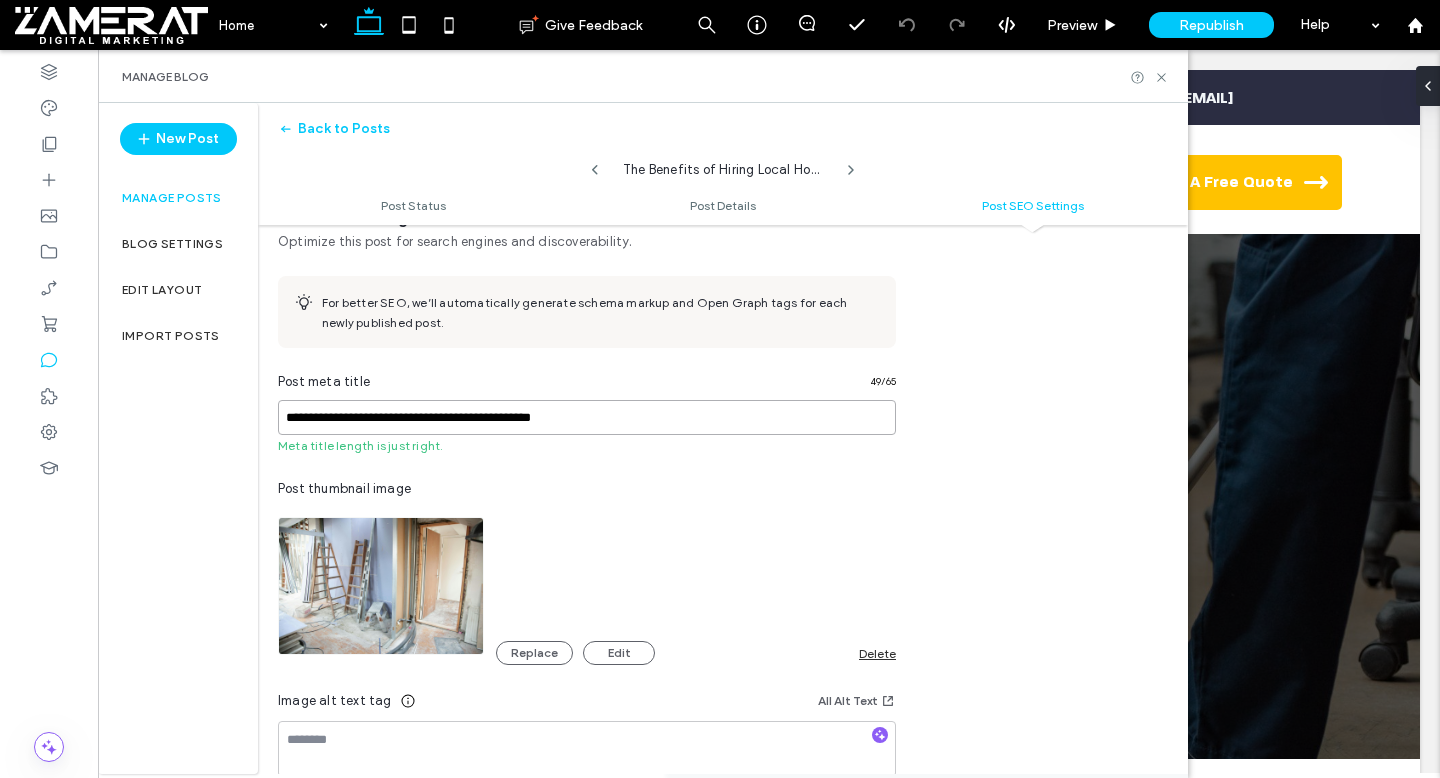 click on "**********" at bounding box center (587, 417) 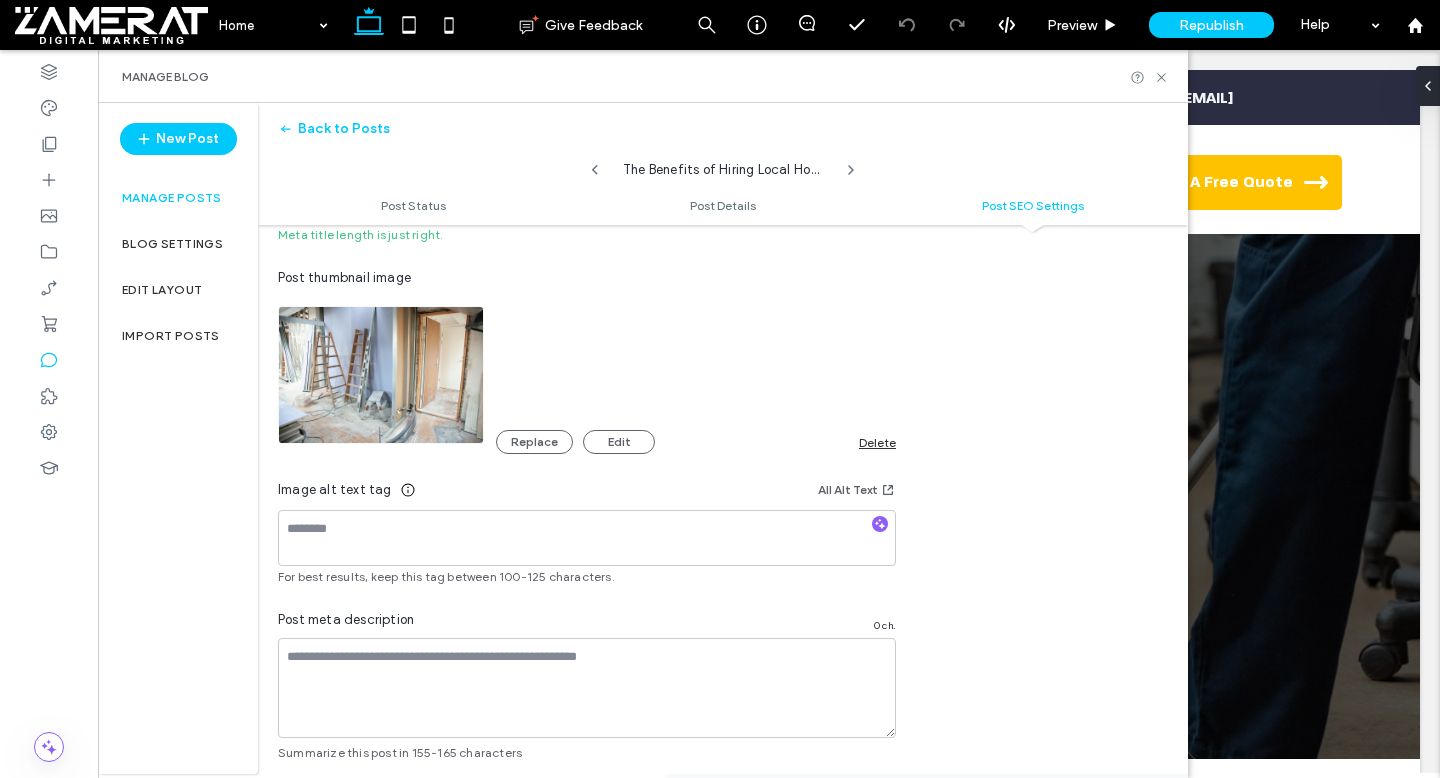 scroll, scrollTop: 1334, scrollLeft: 0, axis: vertical 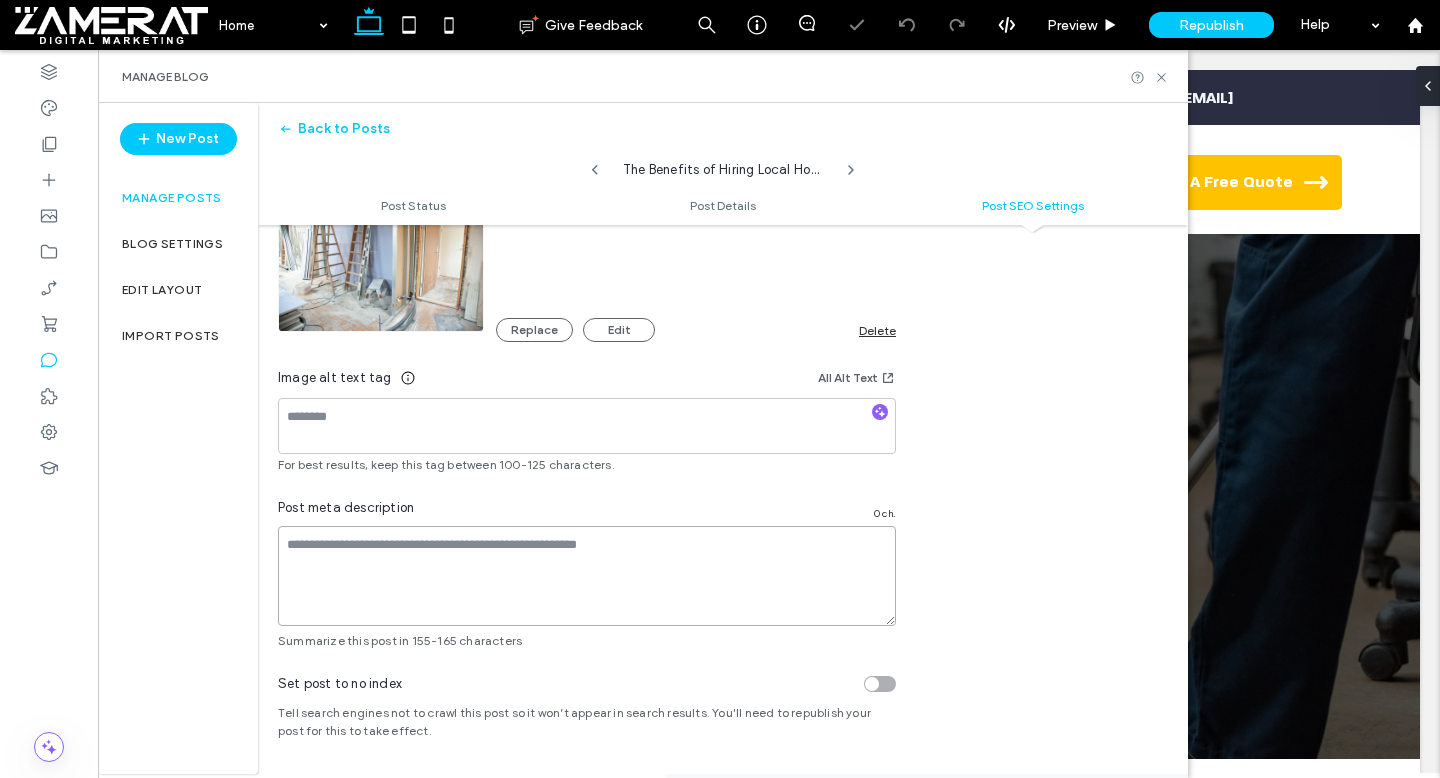 click at bounding box center (587, 576) 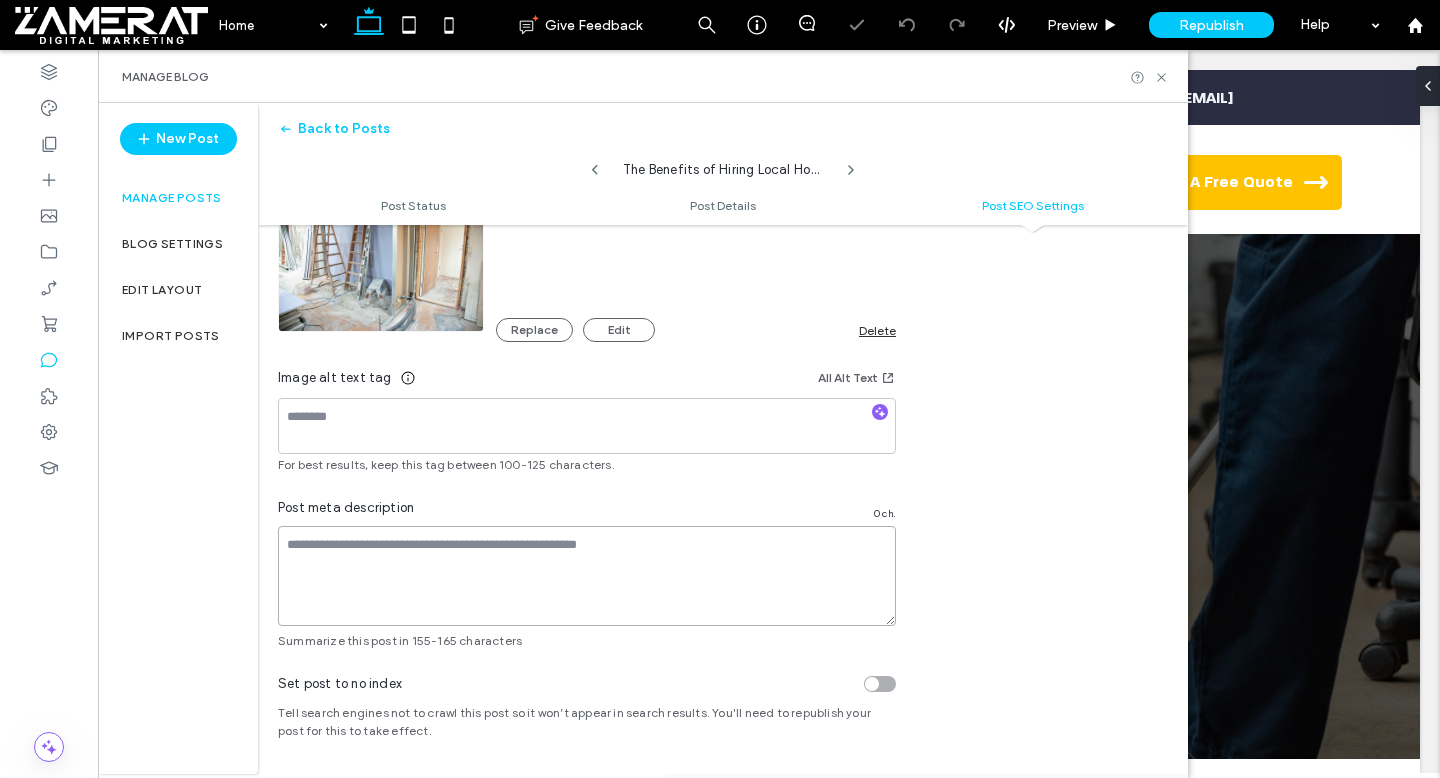 paste on "**********" 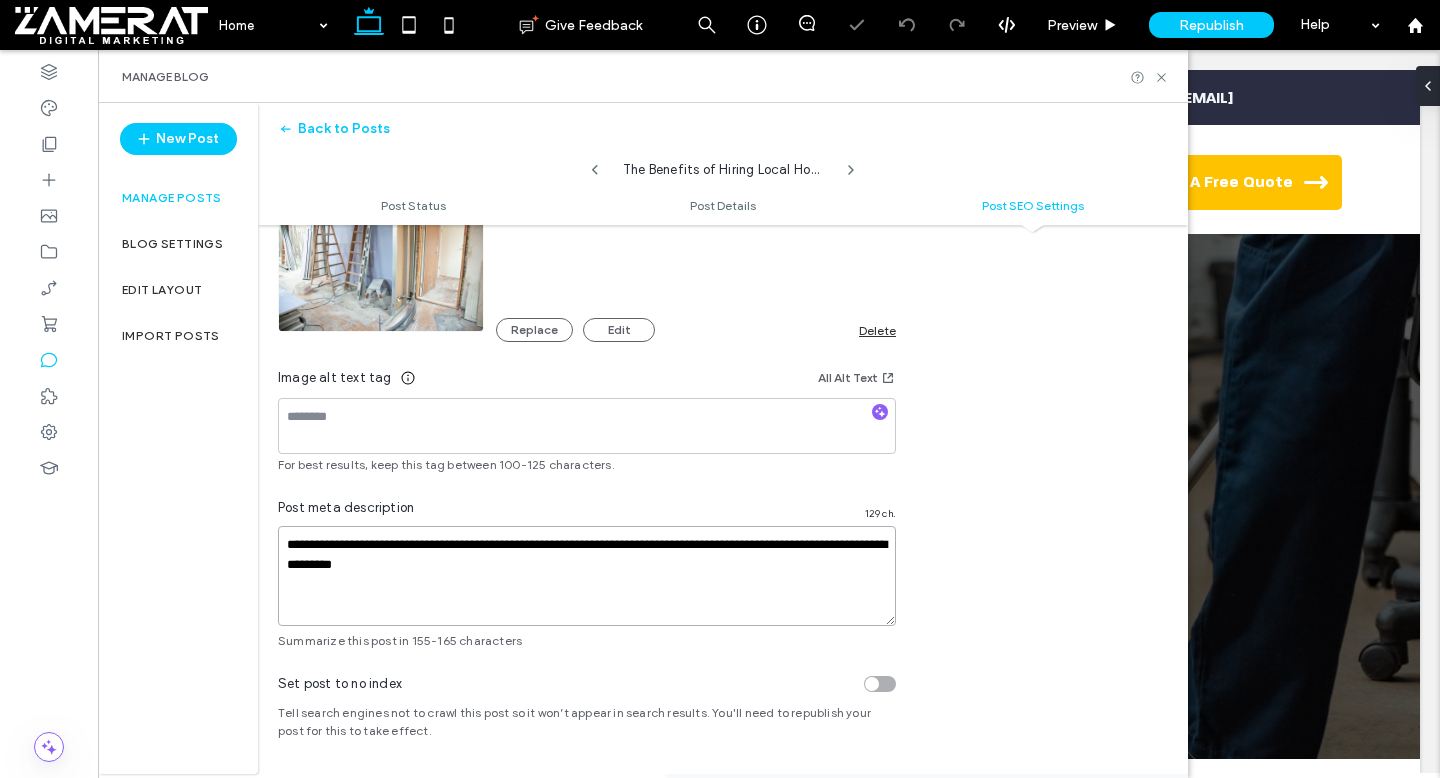 type on "**********" 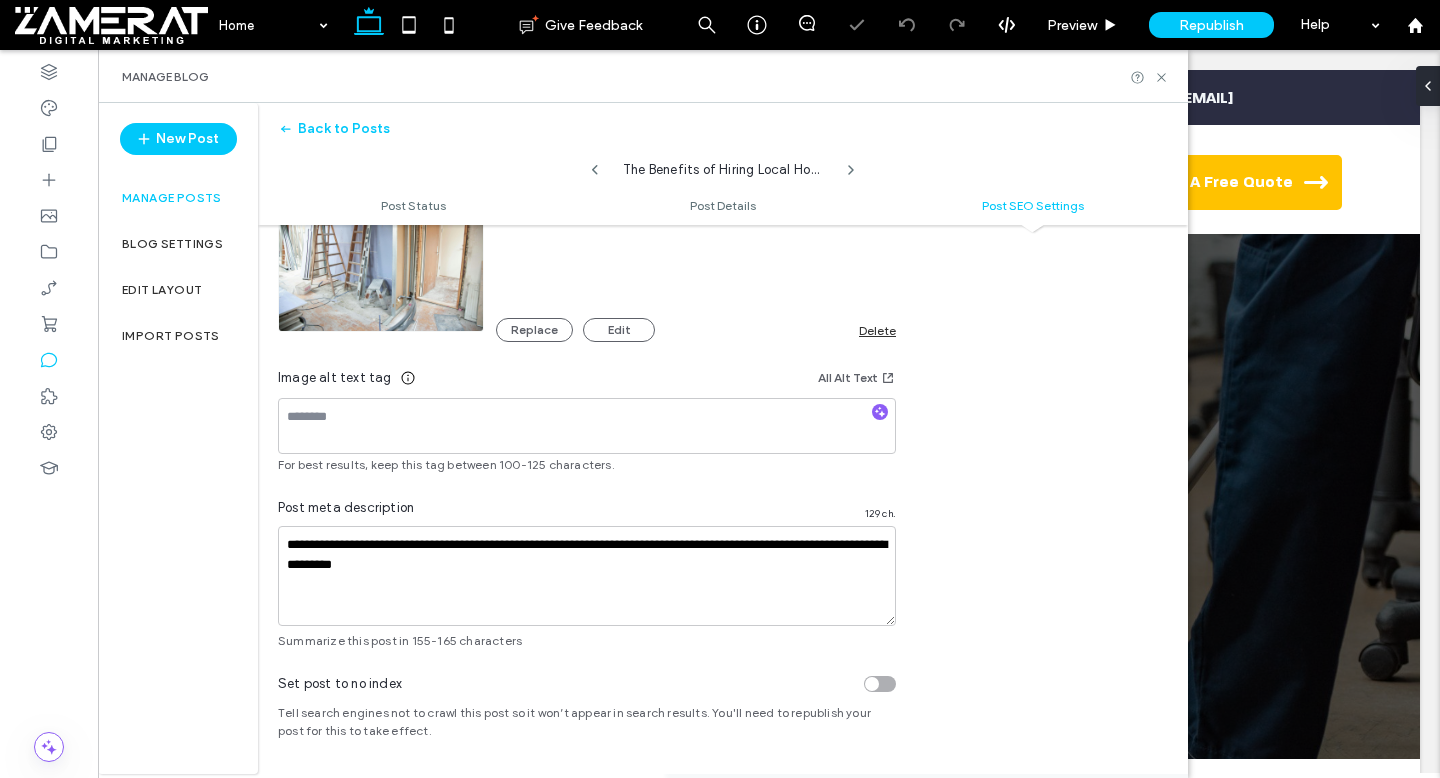 click on "Post meta description 129   ch." at bounding box center [587, 512] 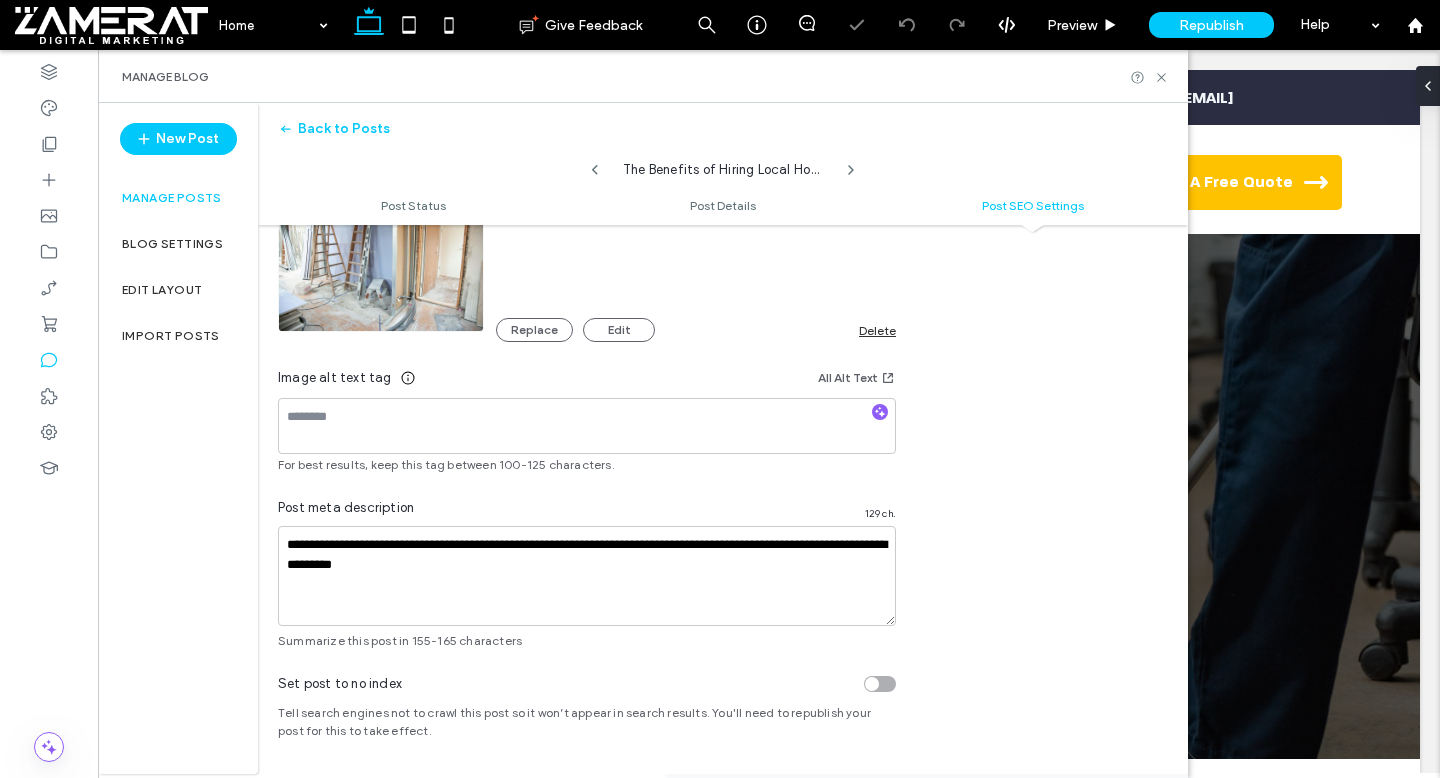 scroll, scrollTop: 0, scrollLeft: 0, axis: both 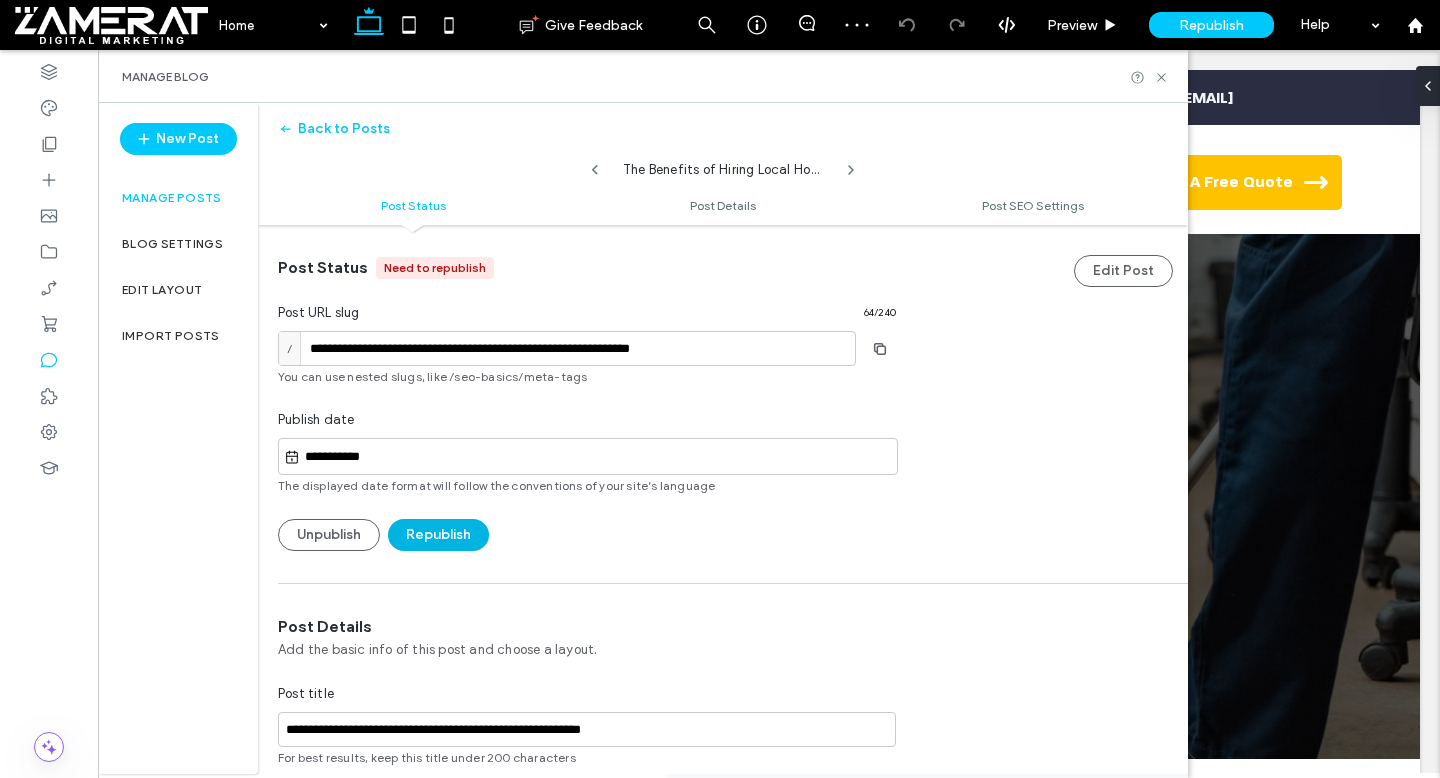 click on "Republish" at bounding box center [438, 535] 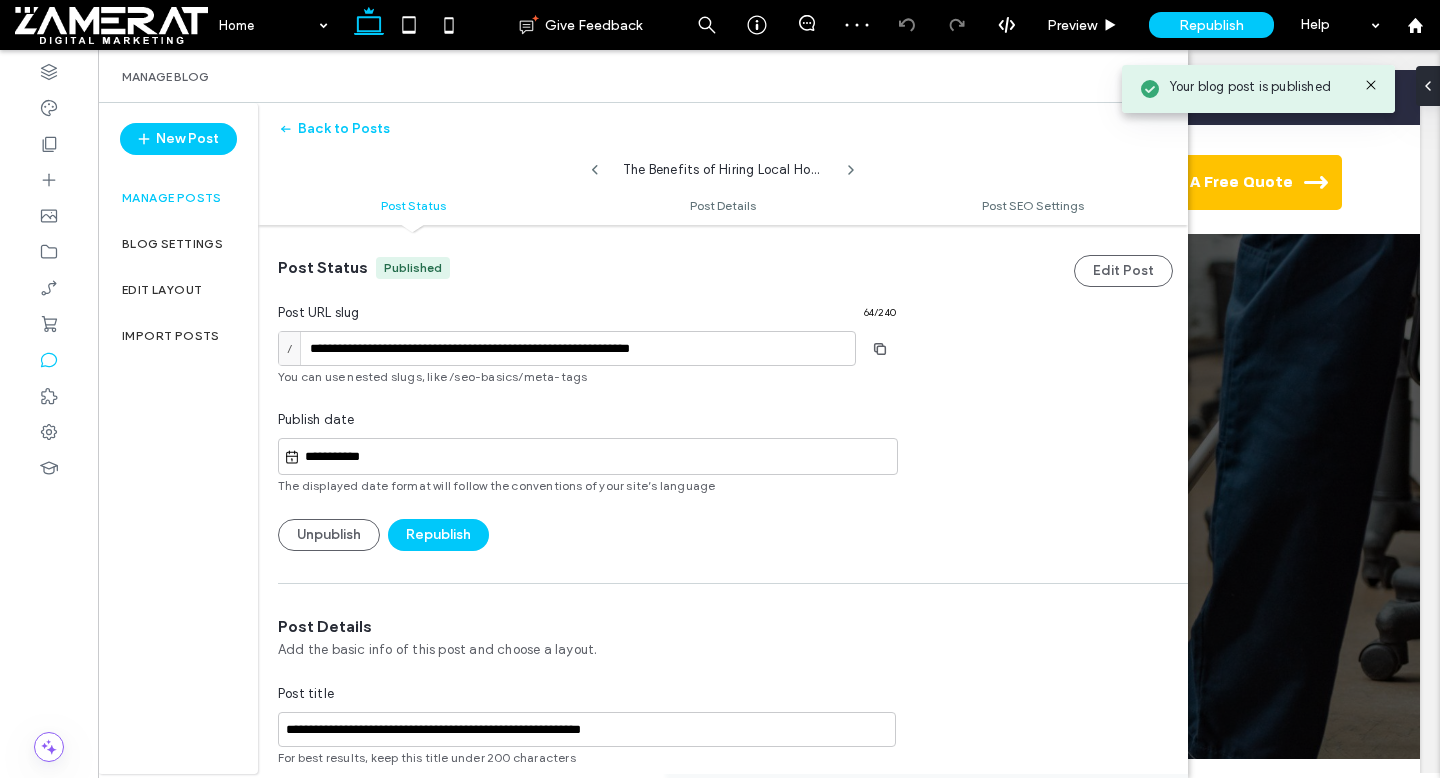 click on "Manage posts" at bounding box center [172, 198] 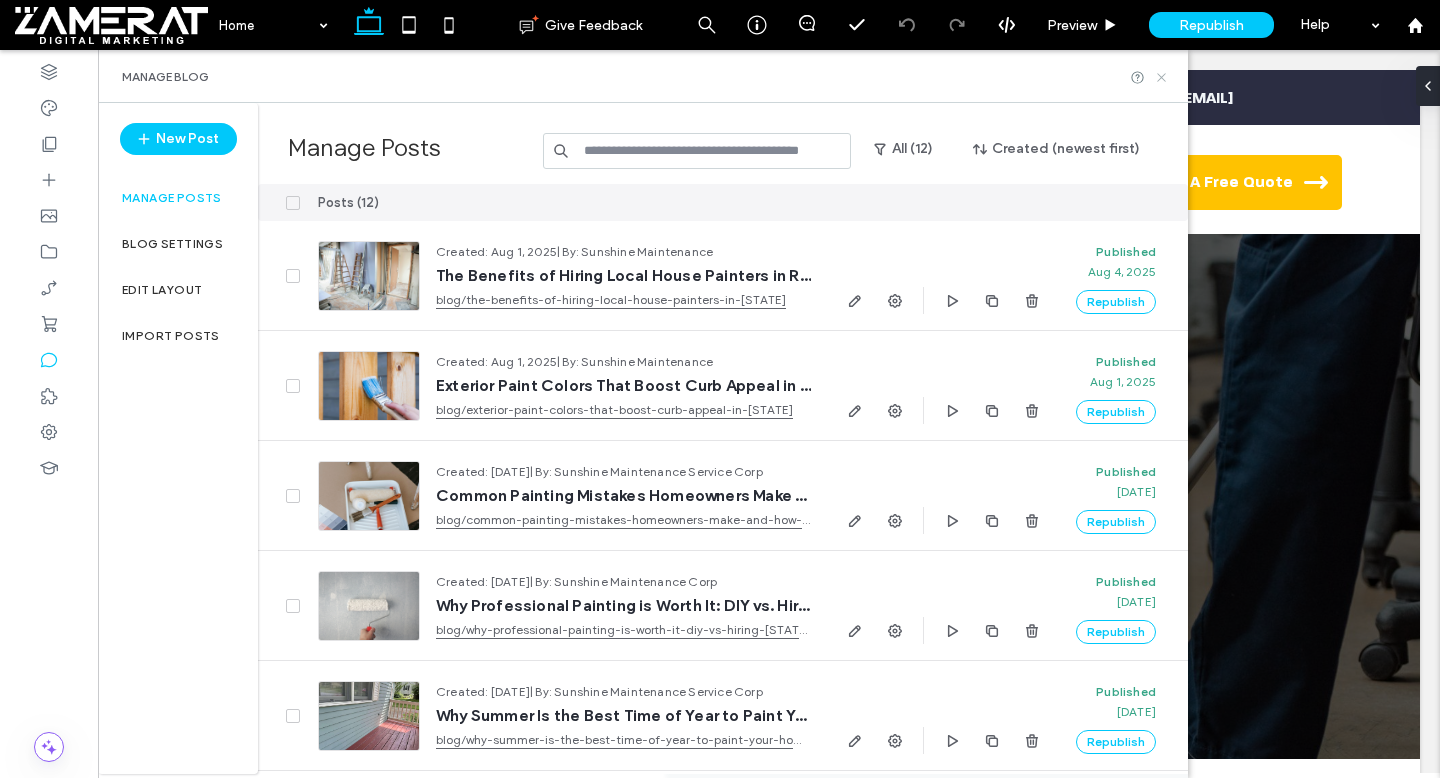 click 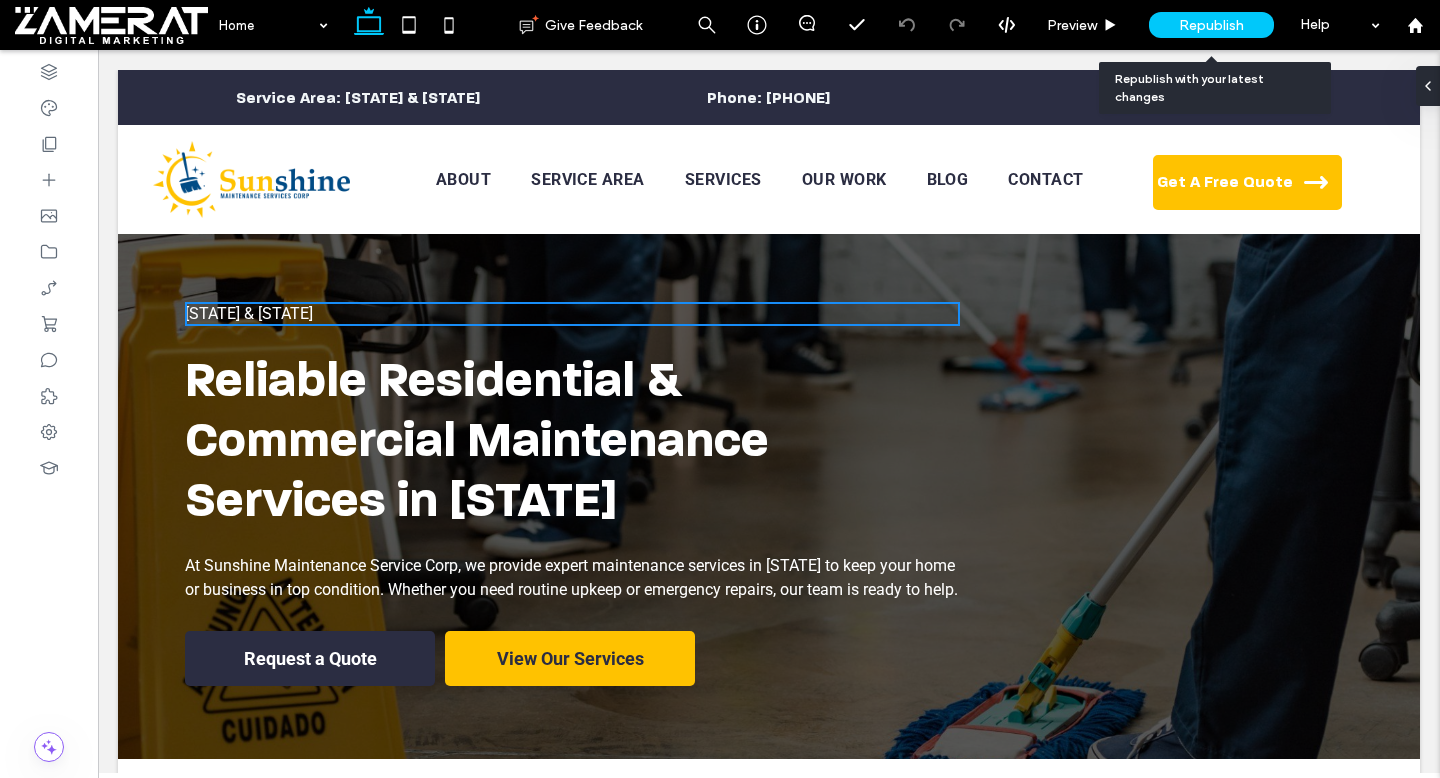 click on "Republish" at bounding box center [1211, 25] 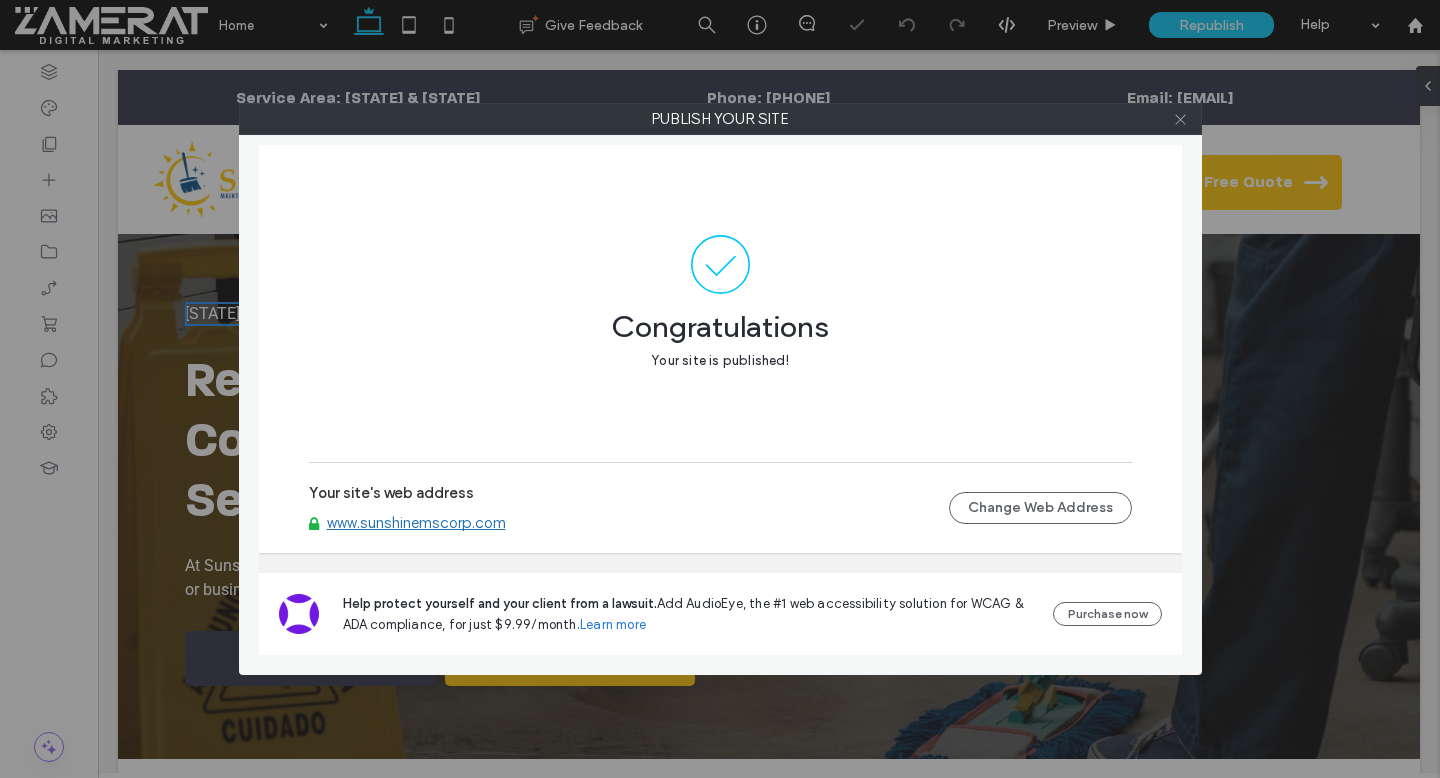 click 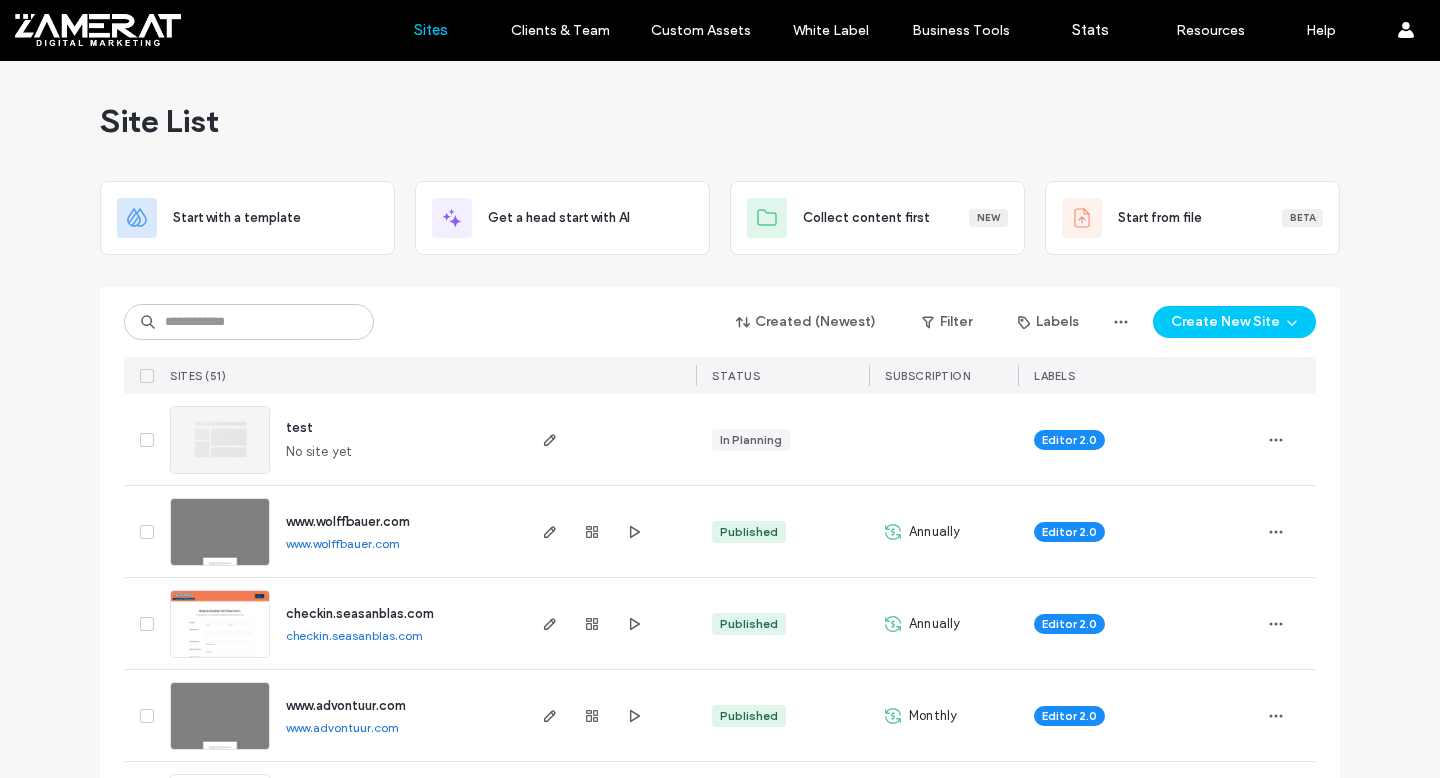 scroll, scrollTop: 0, scrollLeft: 0, axis: both 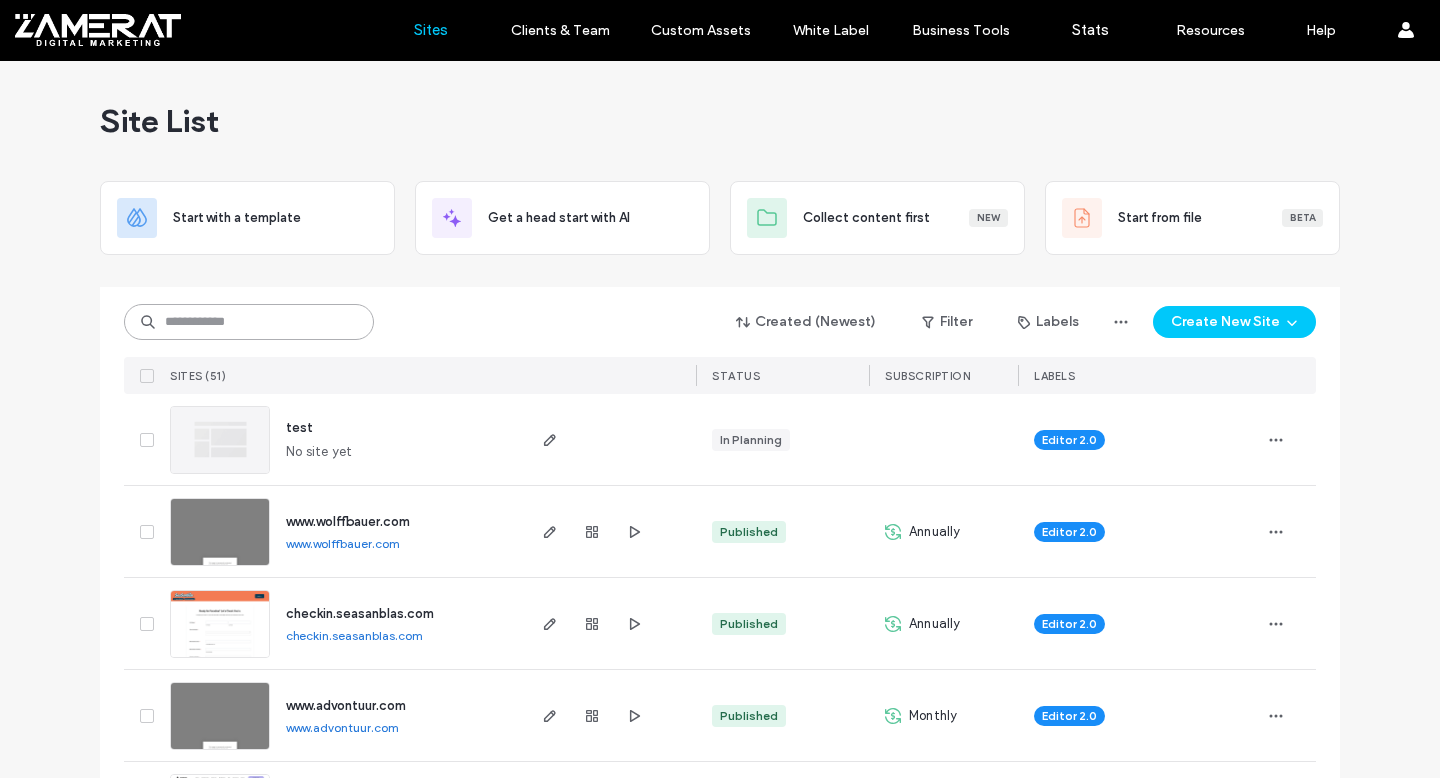 click at bounding box center (249, 322) 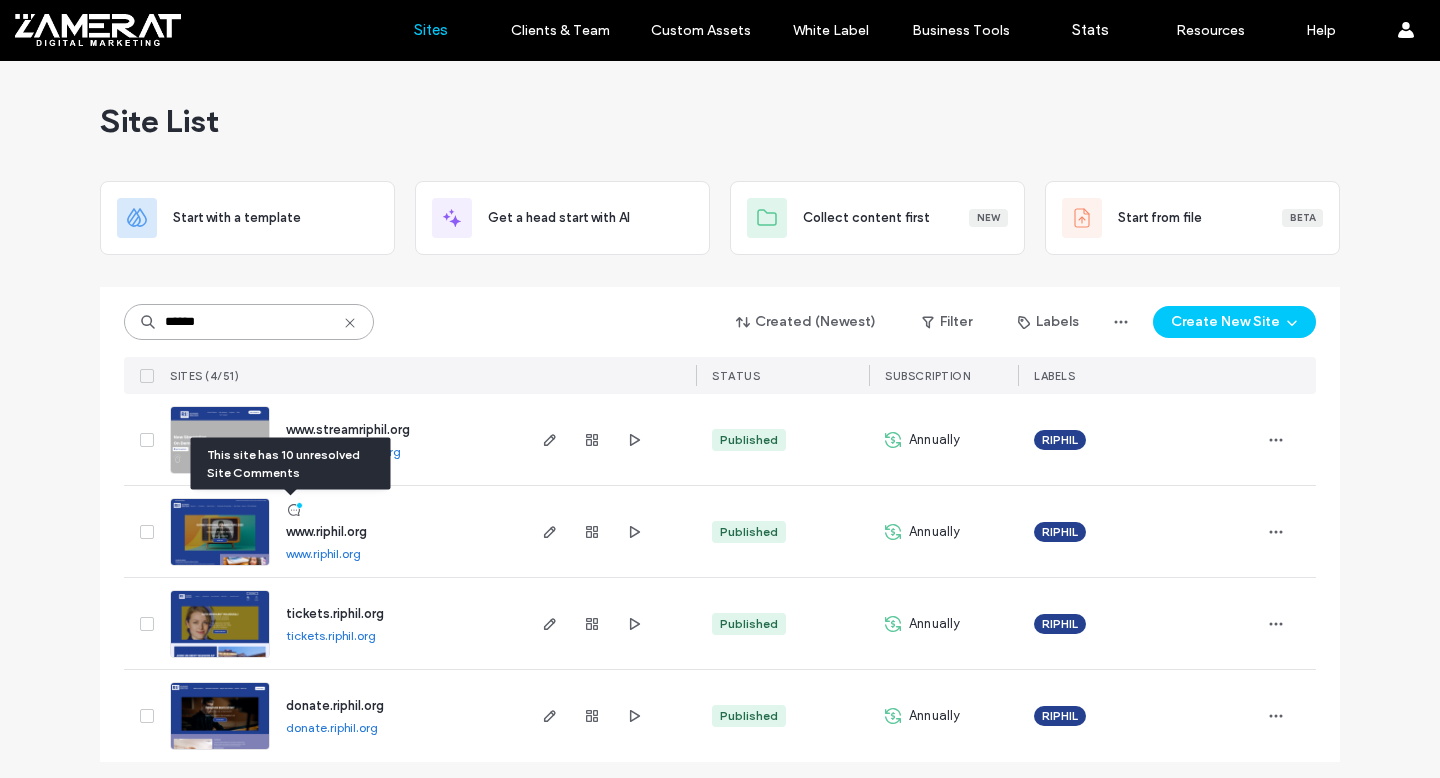 type on "******" 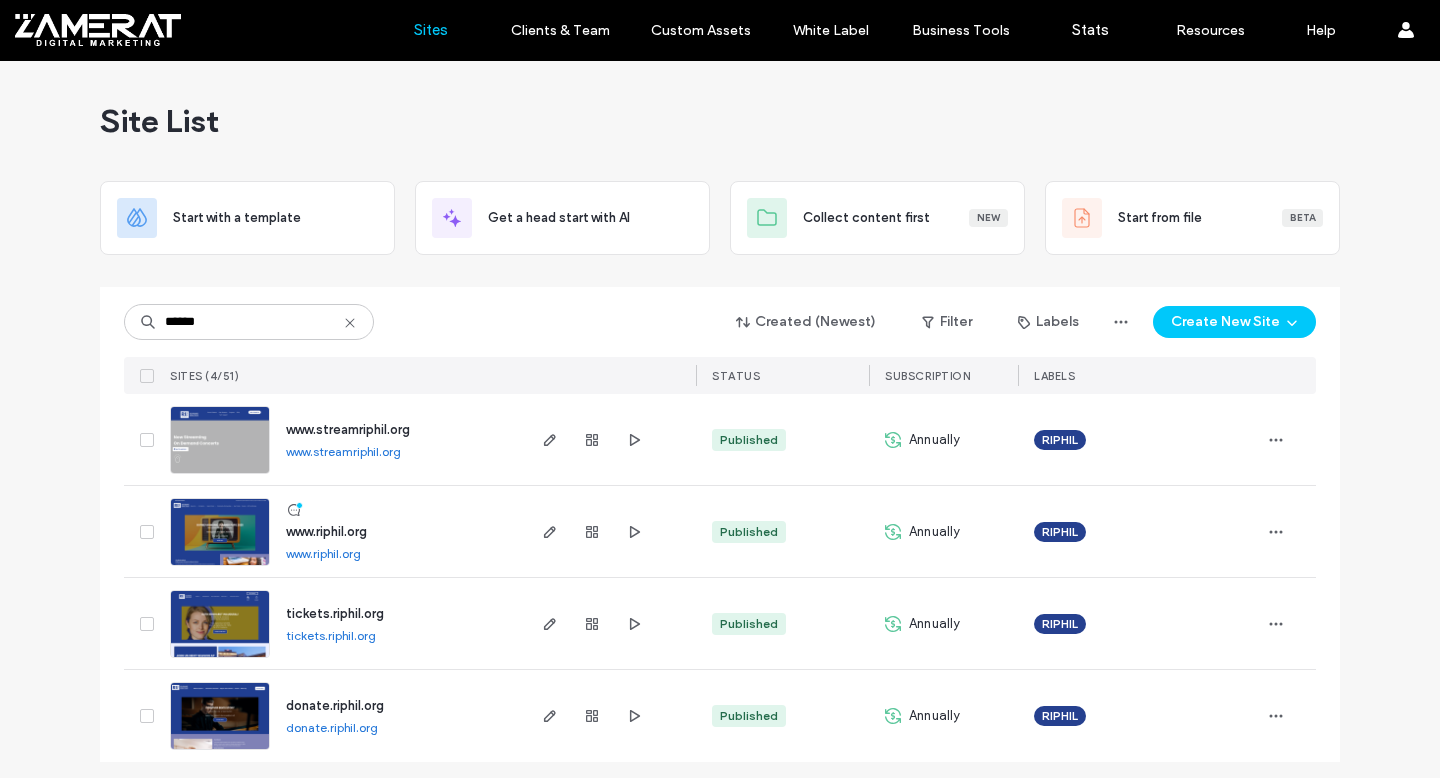 click at bounding box center [220, 567] 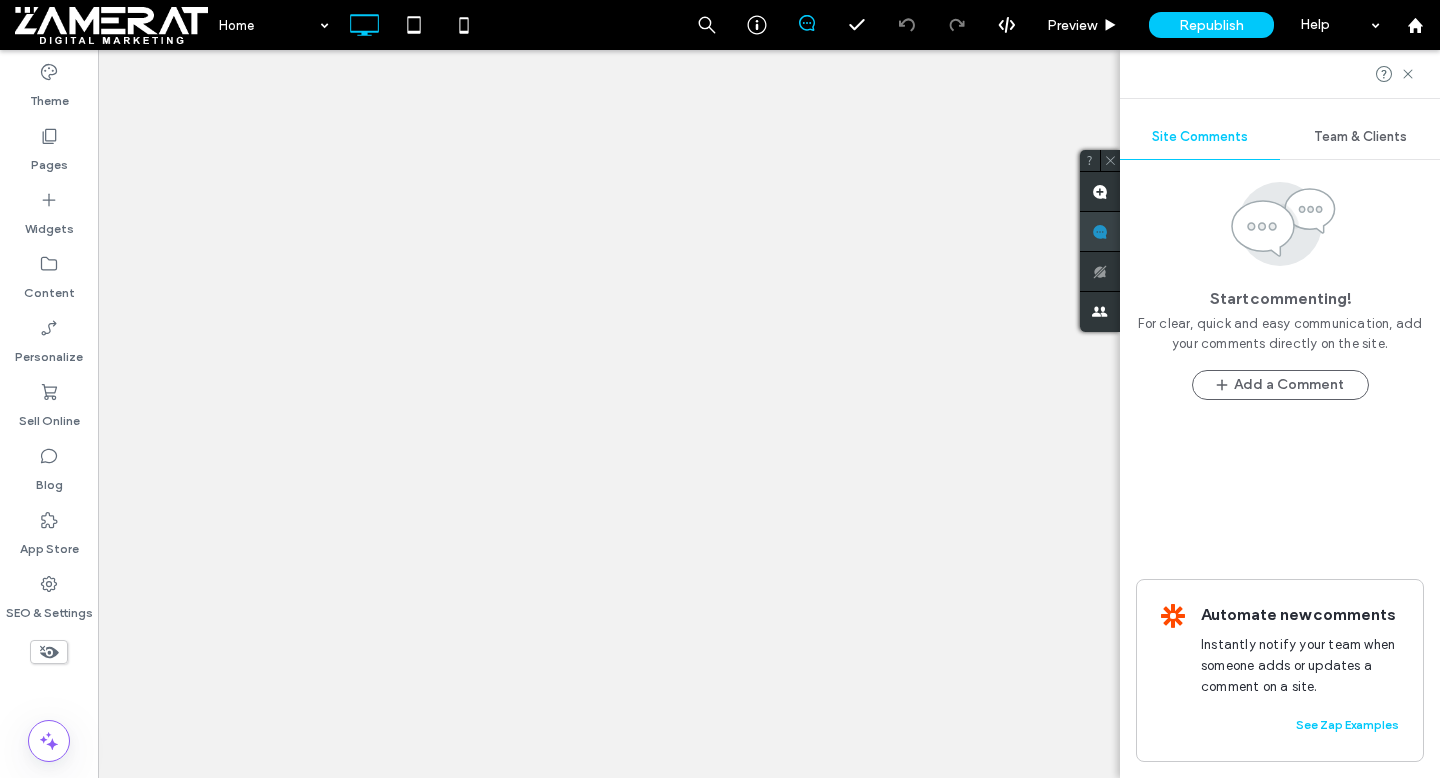 click 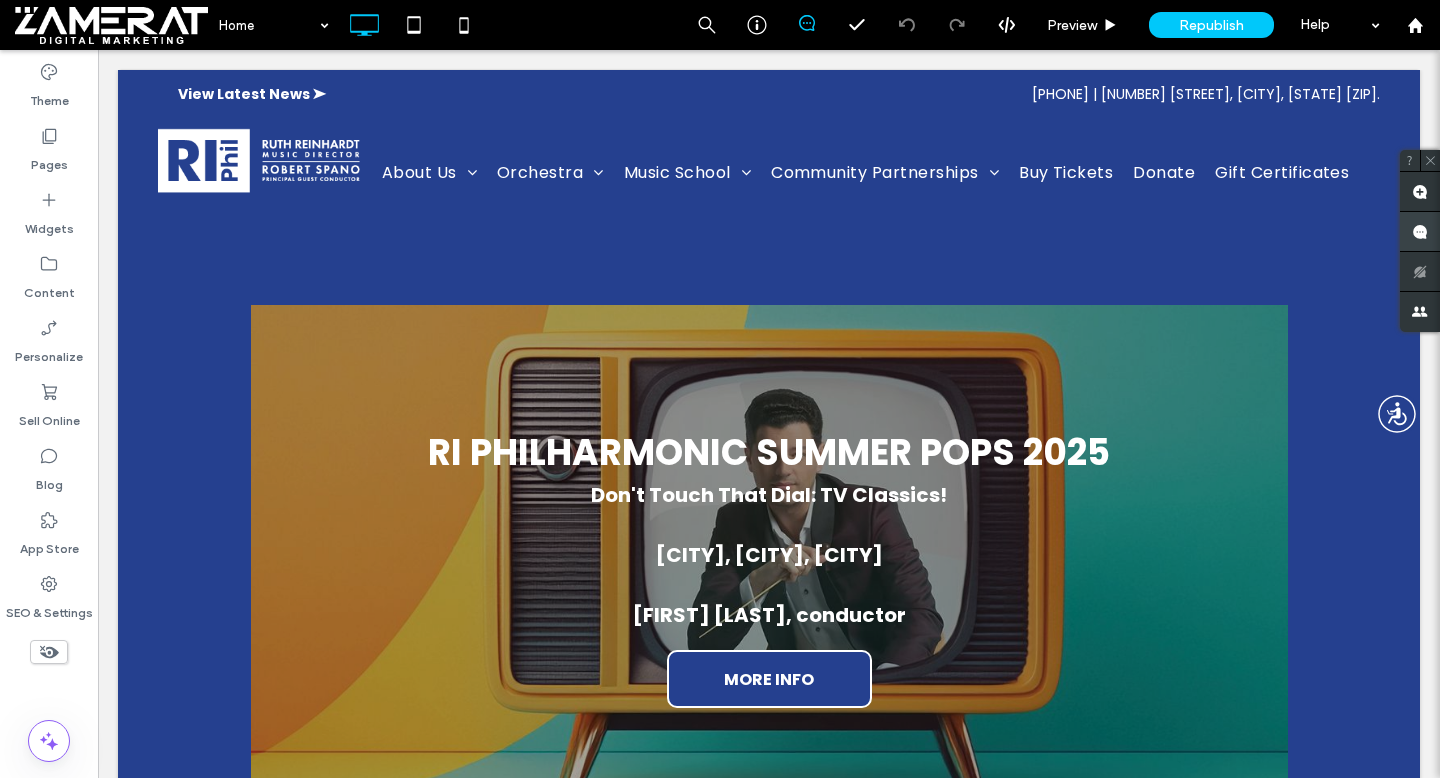 scroll, scrollTop: 0, scrollLeft: 0, axis: both 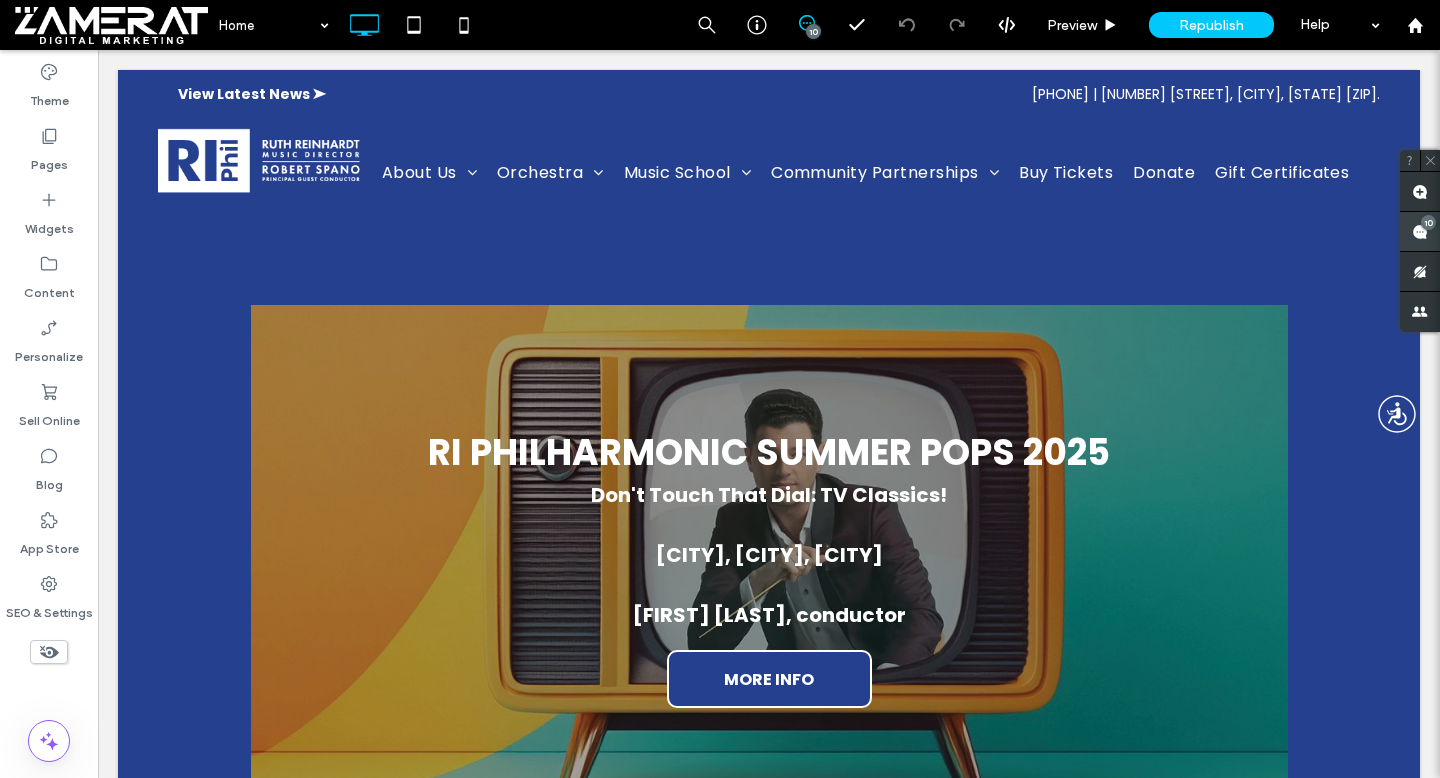 click on "10" at bounding box center [1428, 222] 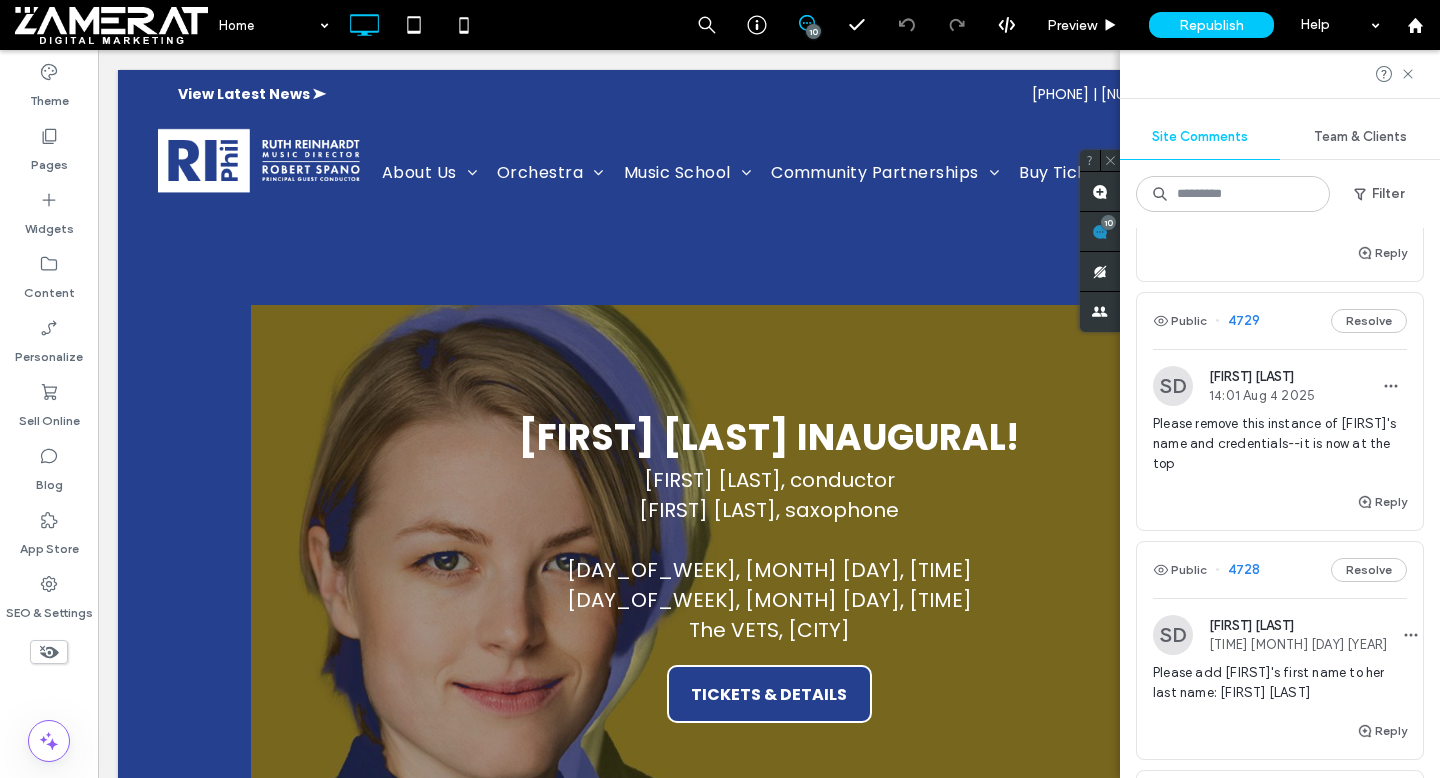 scroll, scrollTop: 1814, scrollLeft: 0, axis: vertical 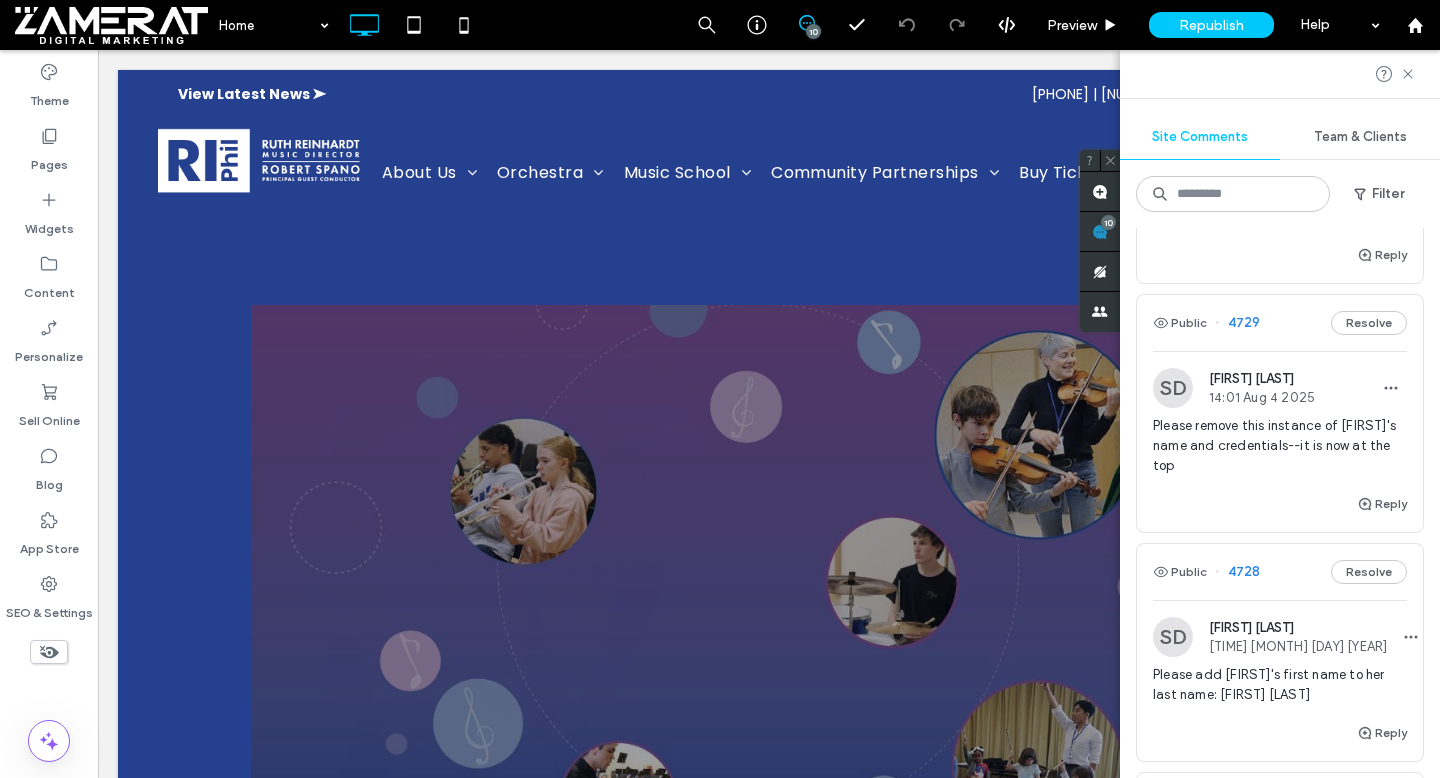 click on "Reply" at bounding box center (1280, 512) 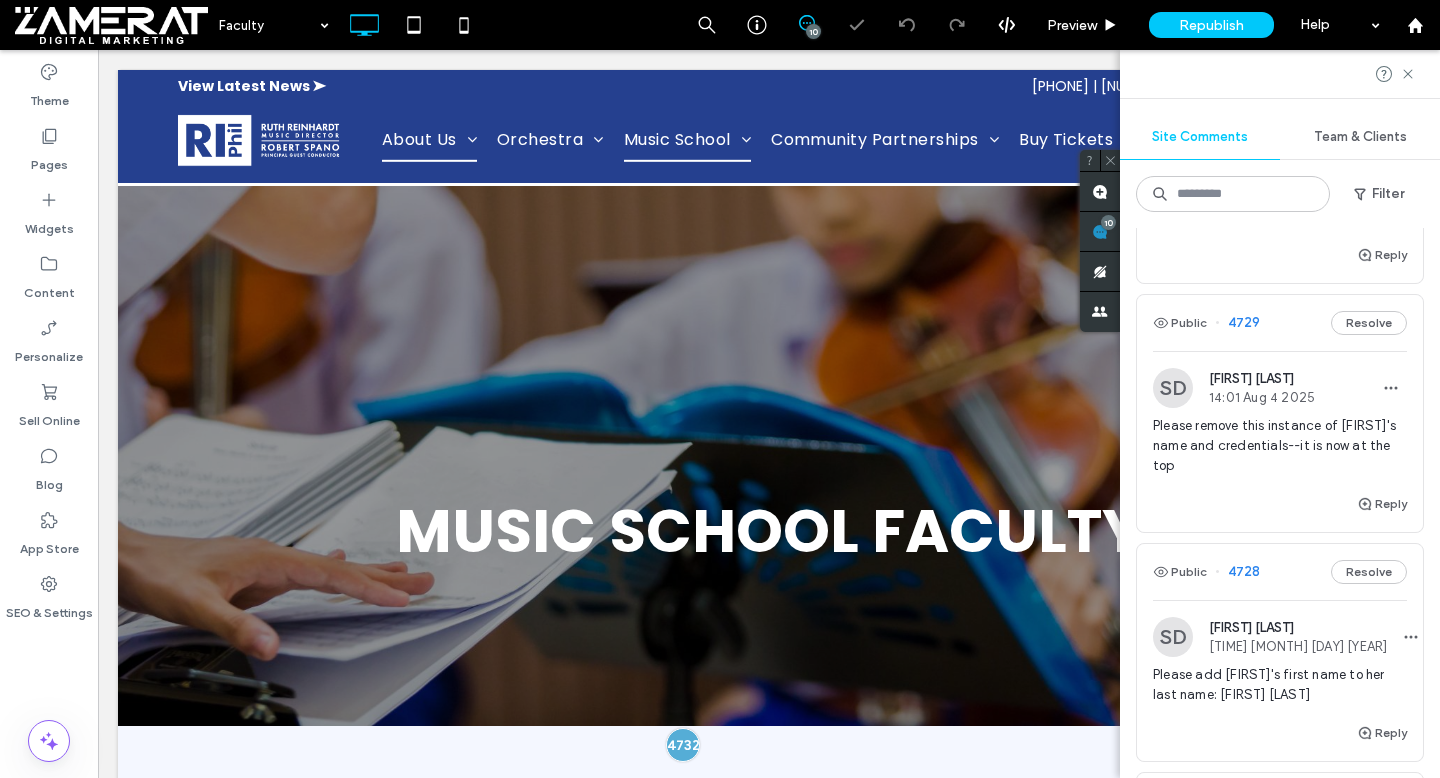 scroll, scrollTop: 3646, scrollLeft: 0, axis: vertical 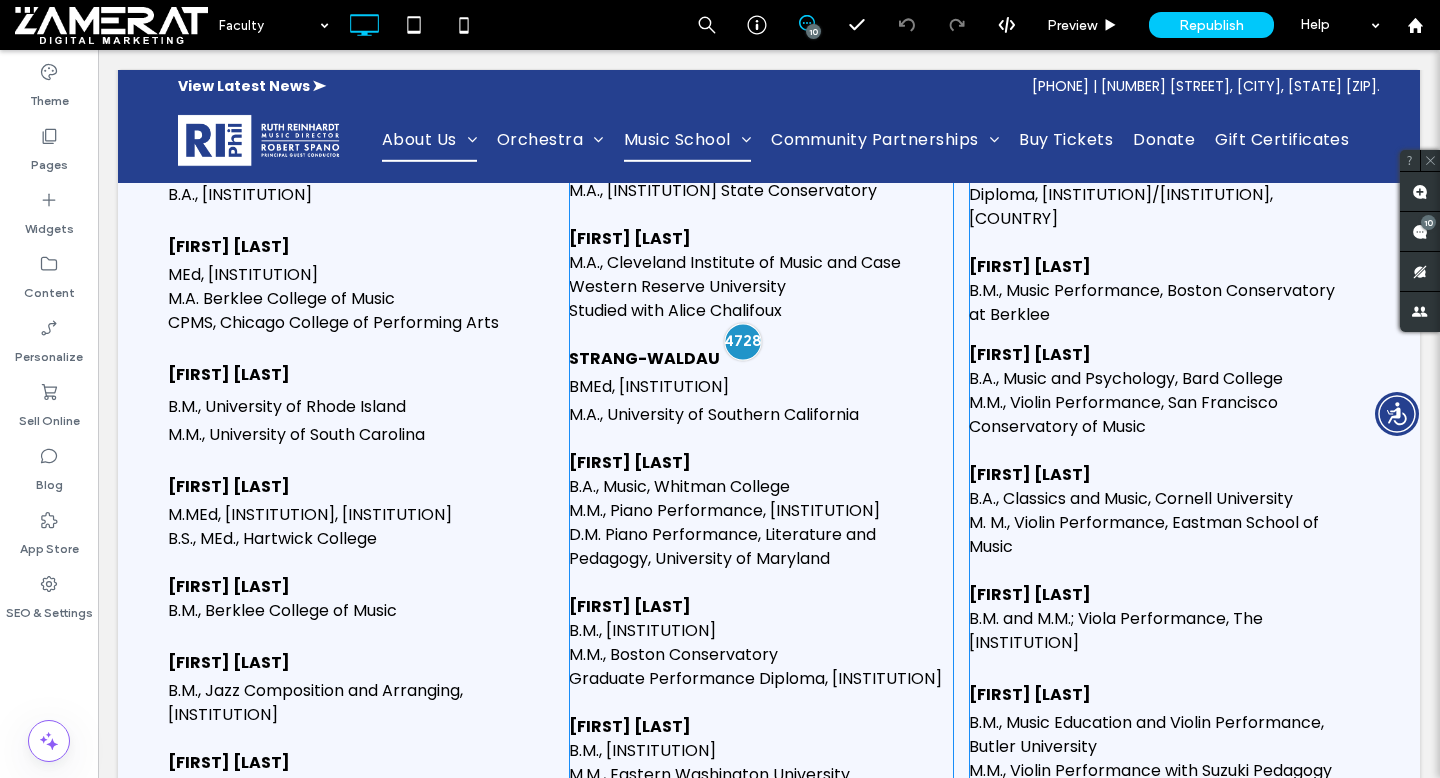 click at bounding box center [742, 342] 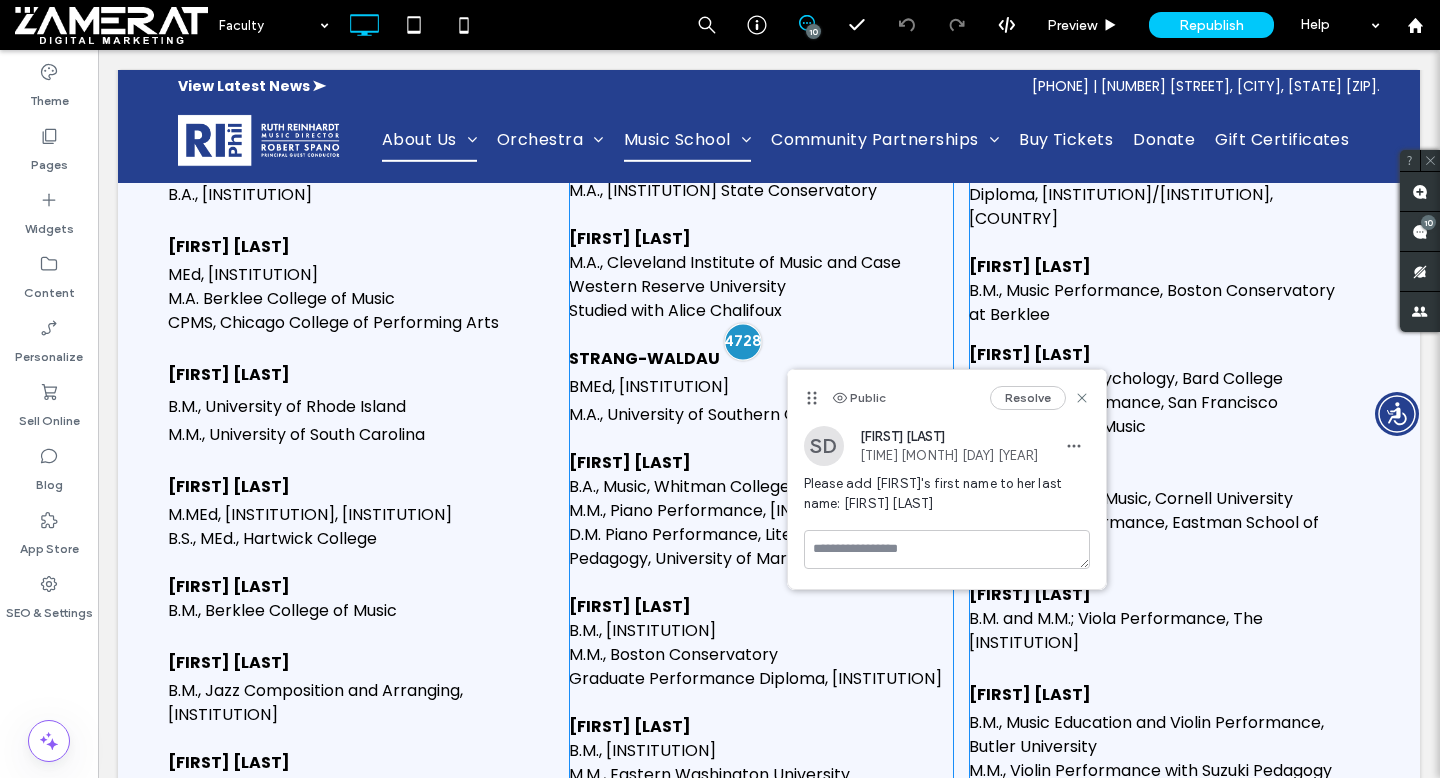 click at bounding box center [742, 342] 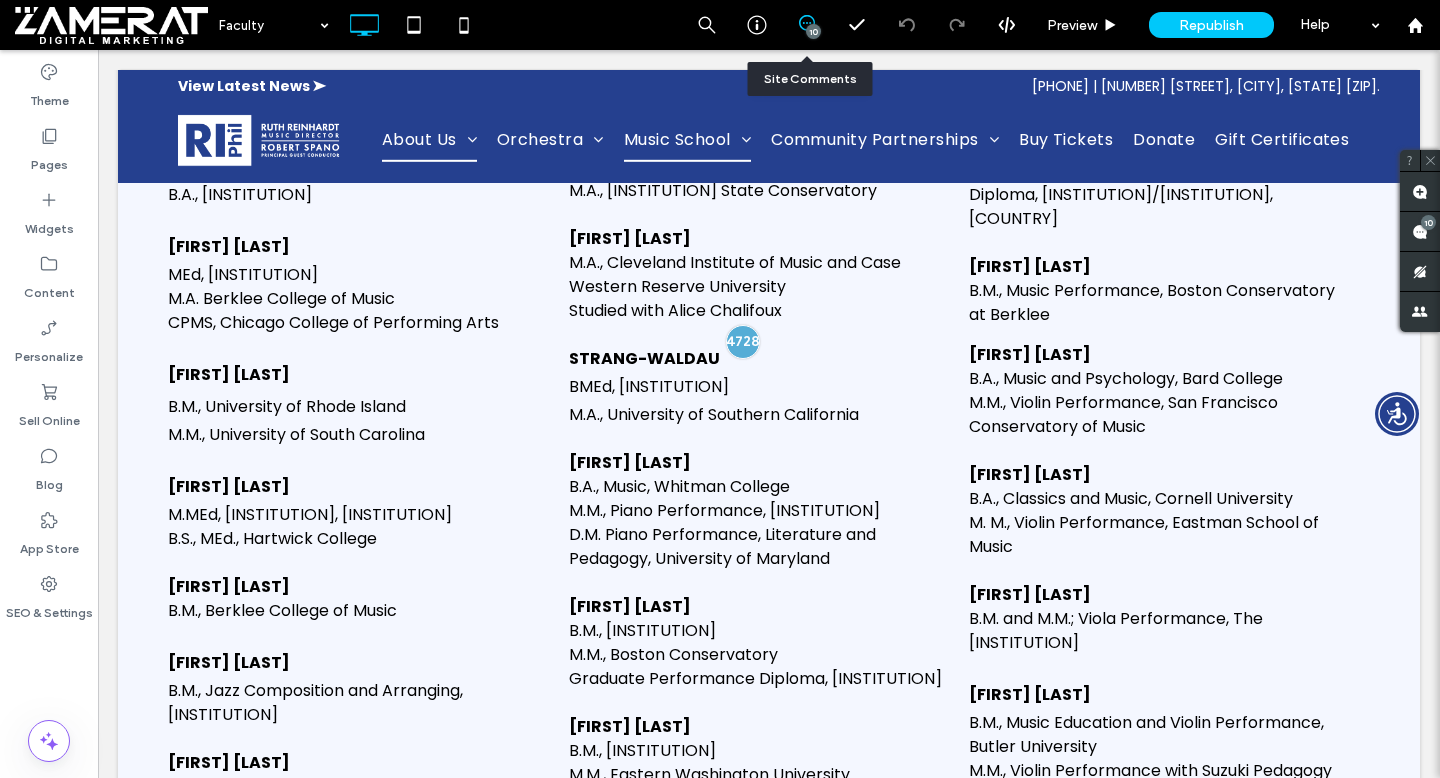 click on "10" at bounding box center [806, 25] 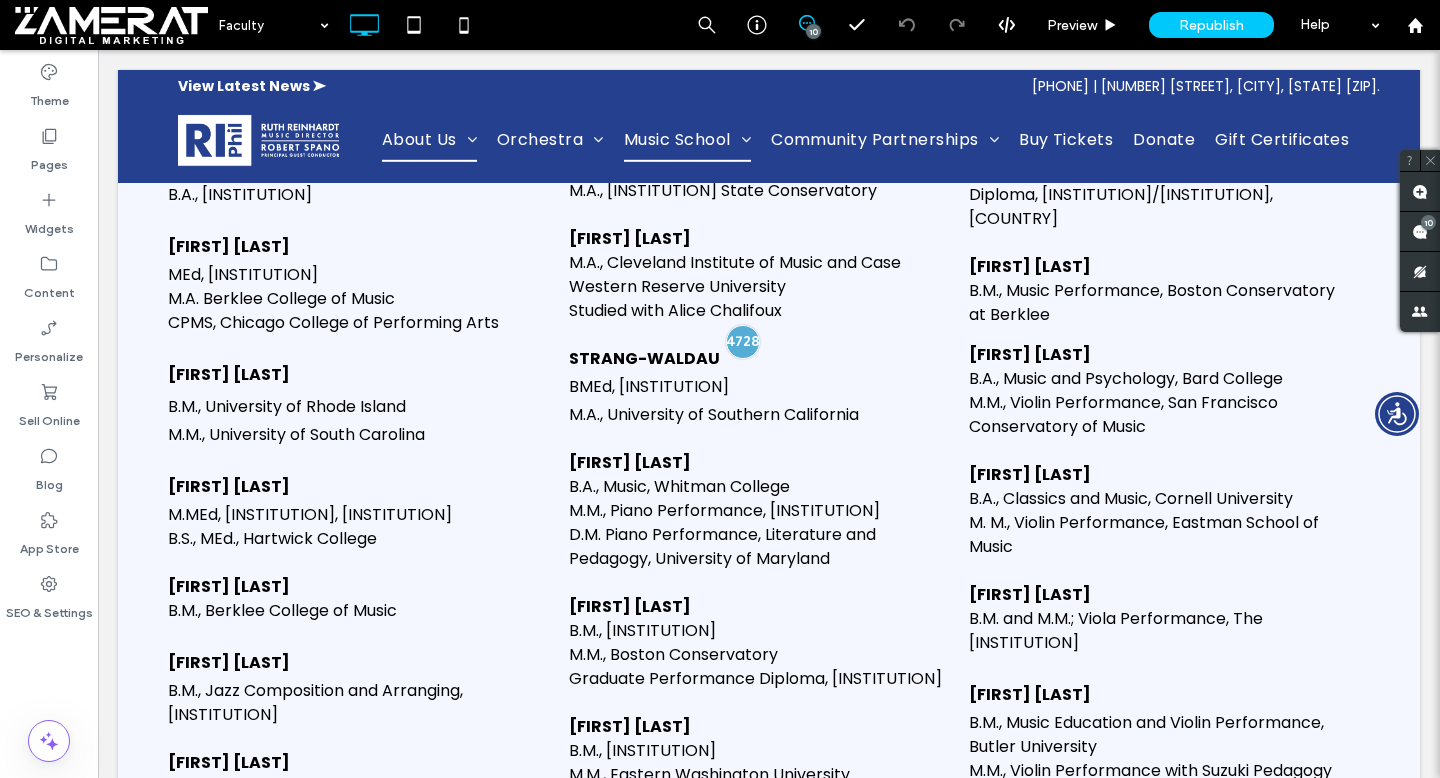 click 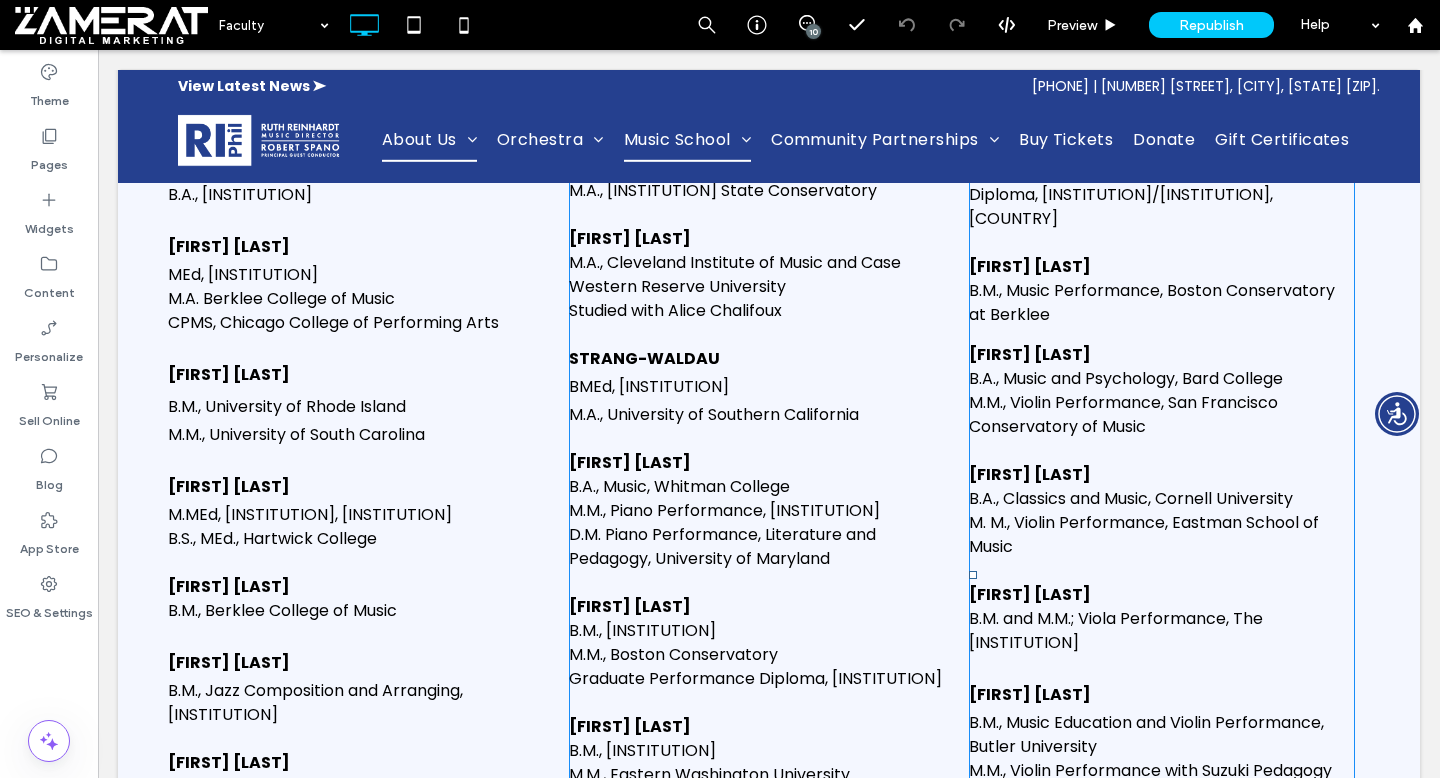 scroll, scrollTop: 4032, scrollLeft: 0, axis: vertical 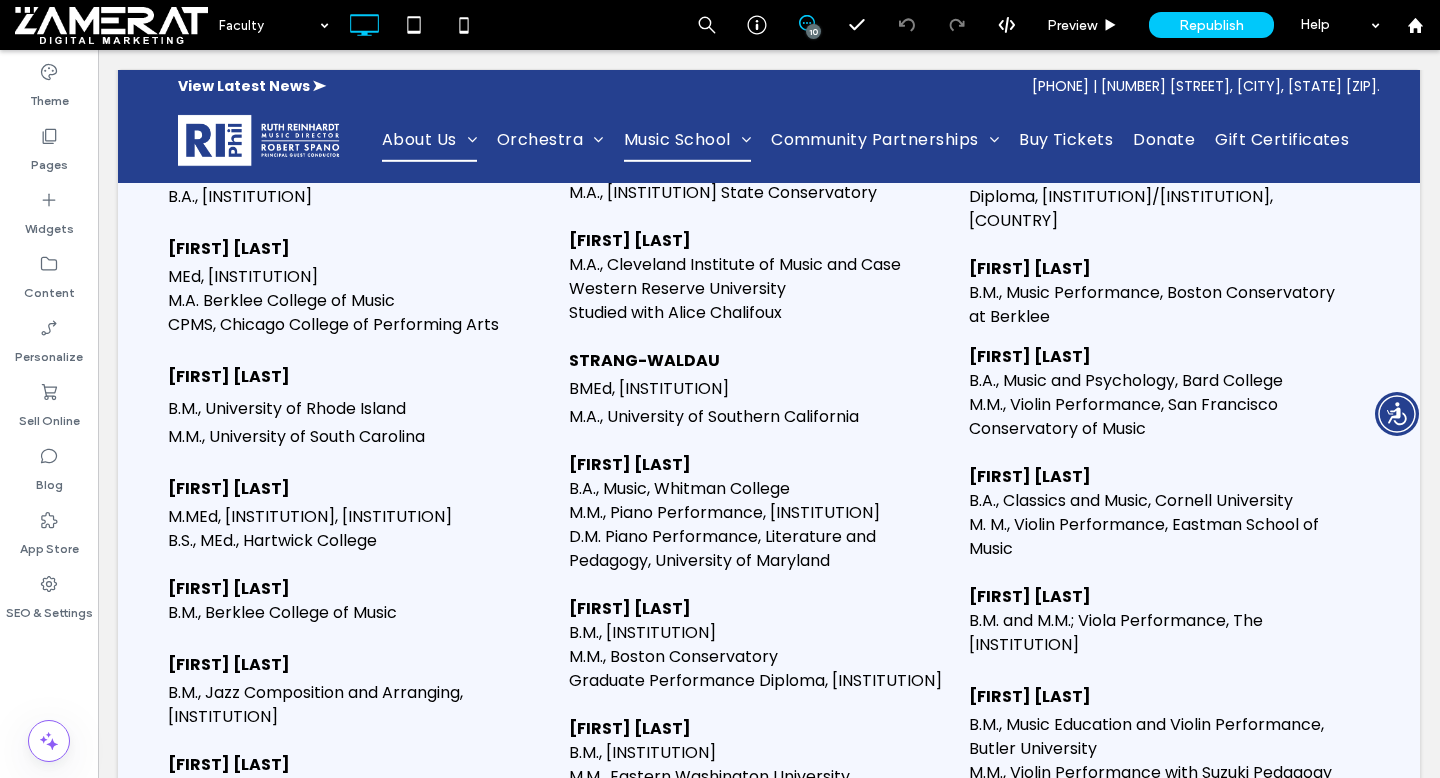 click 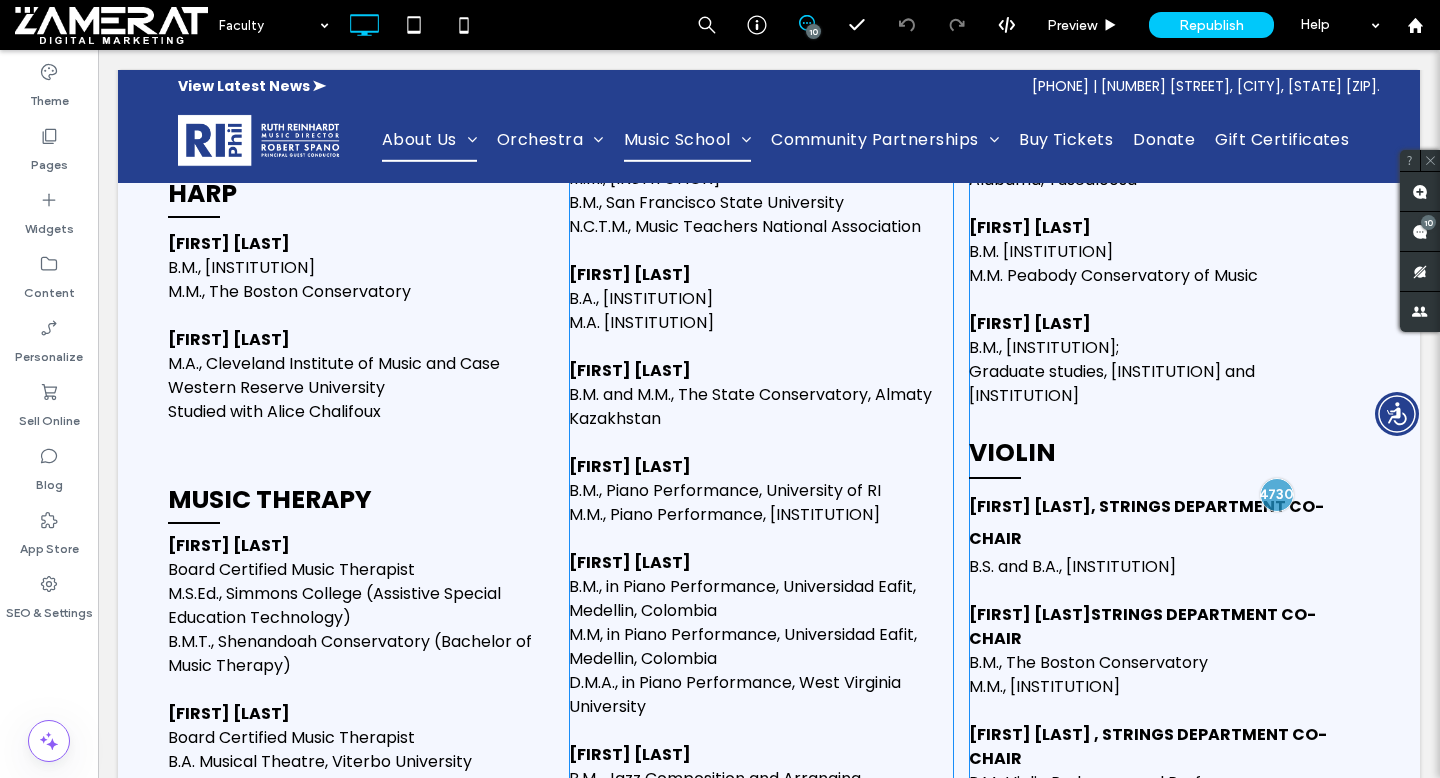 scroll, scrollTop: 3213, scrollLeft: 0, axis: vertical 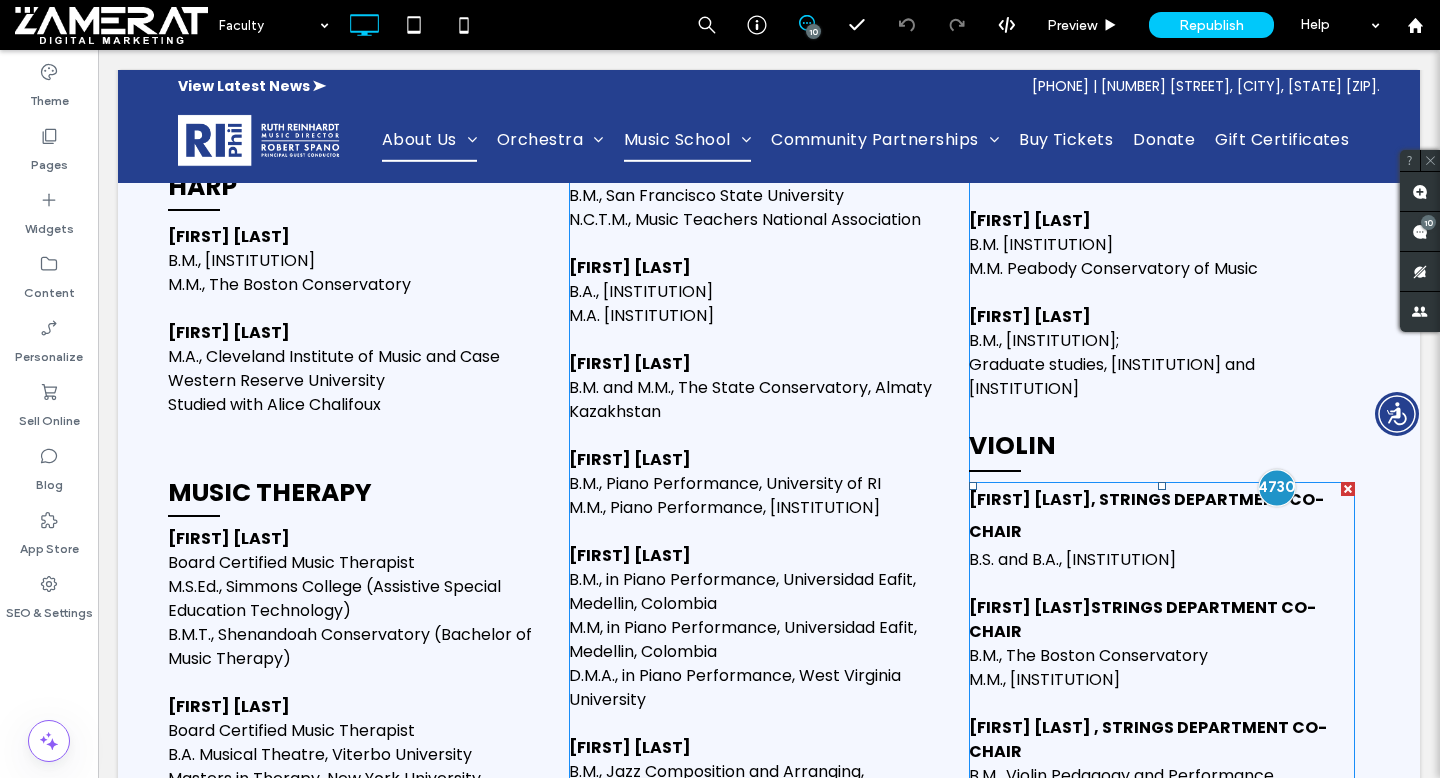 click at bounding box center [1276, 487] 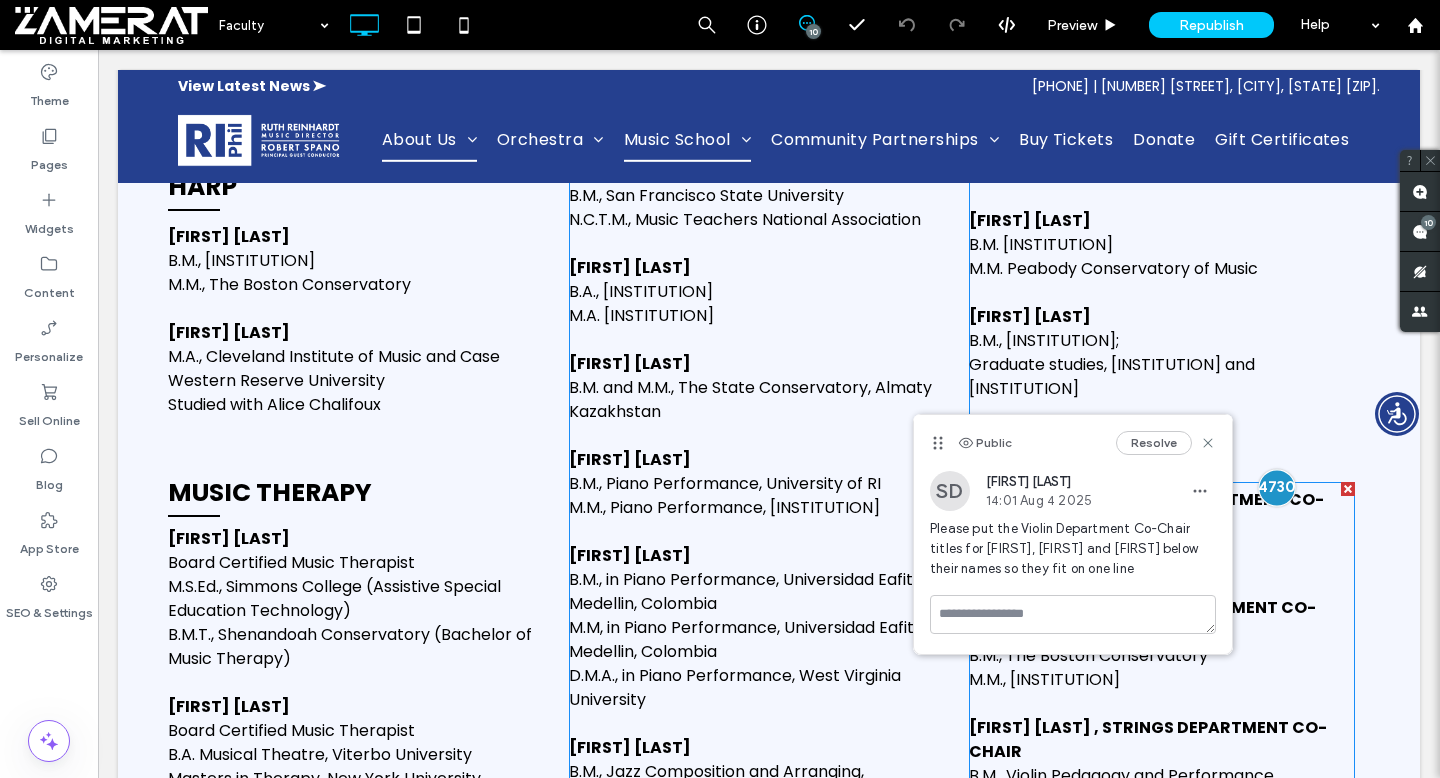 click at bounding box center [1276, 487] 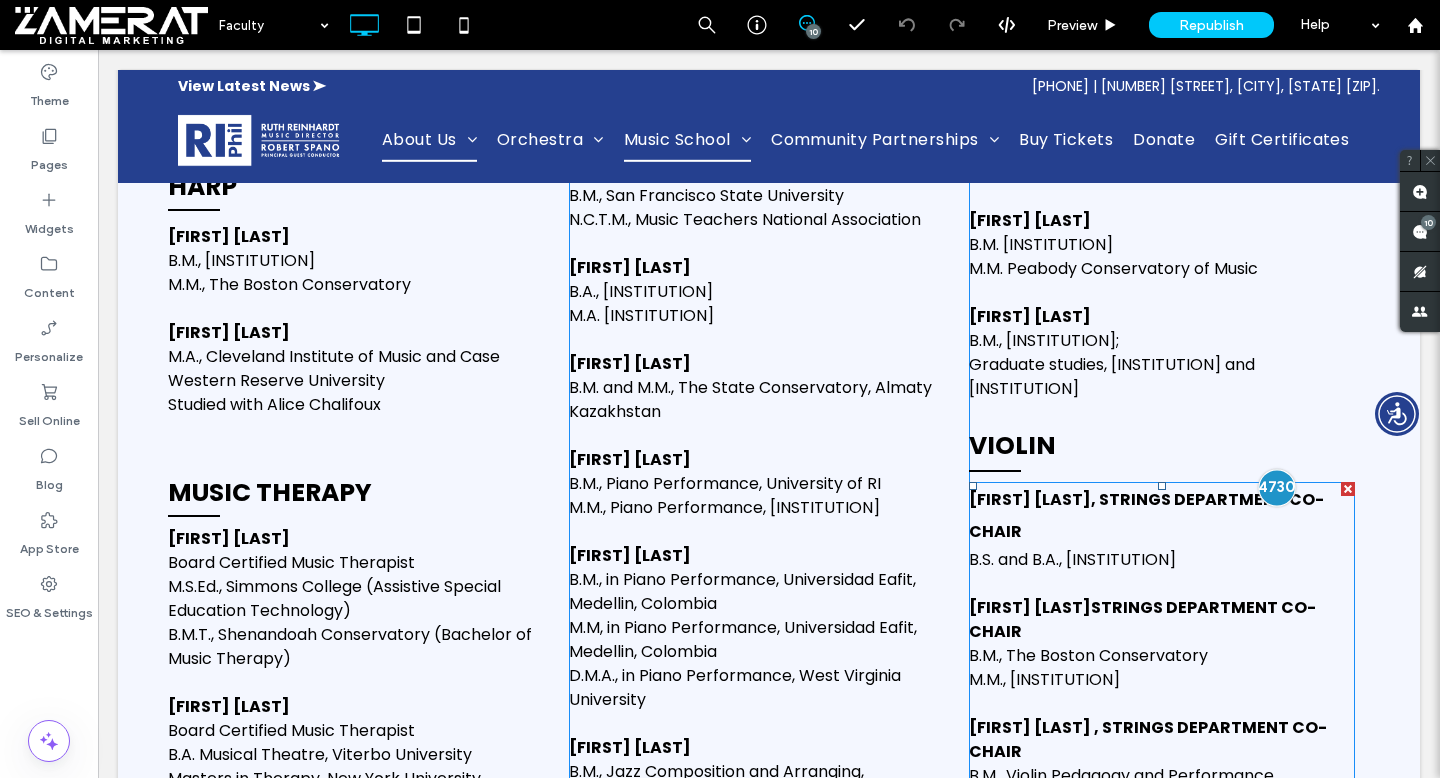 click at bounding box center (1276, 487) 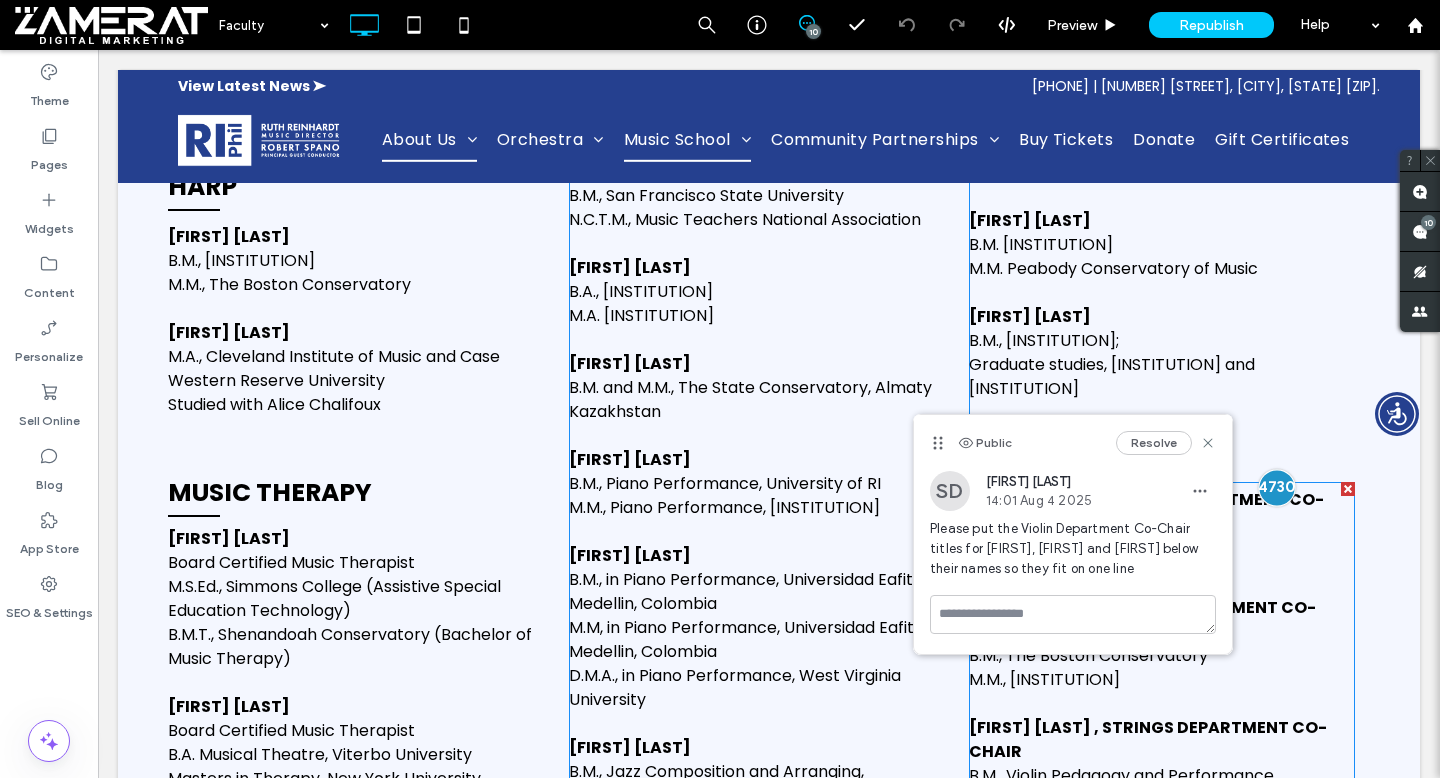 click at bounding box center [1276, 487] 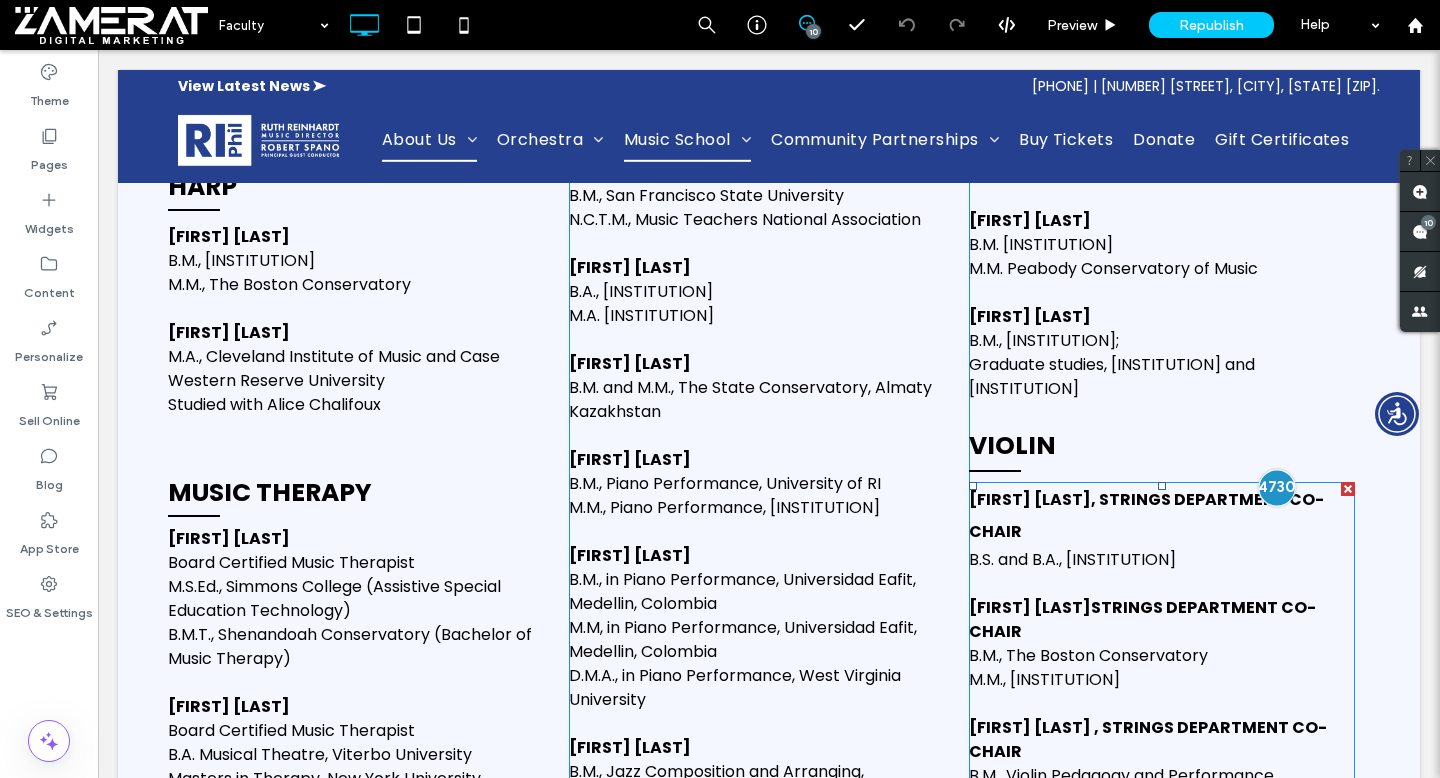 click at bounding box center (1276, 487) 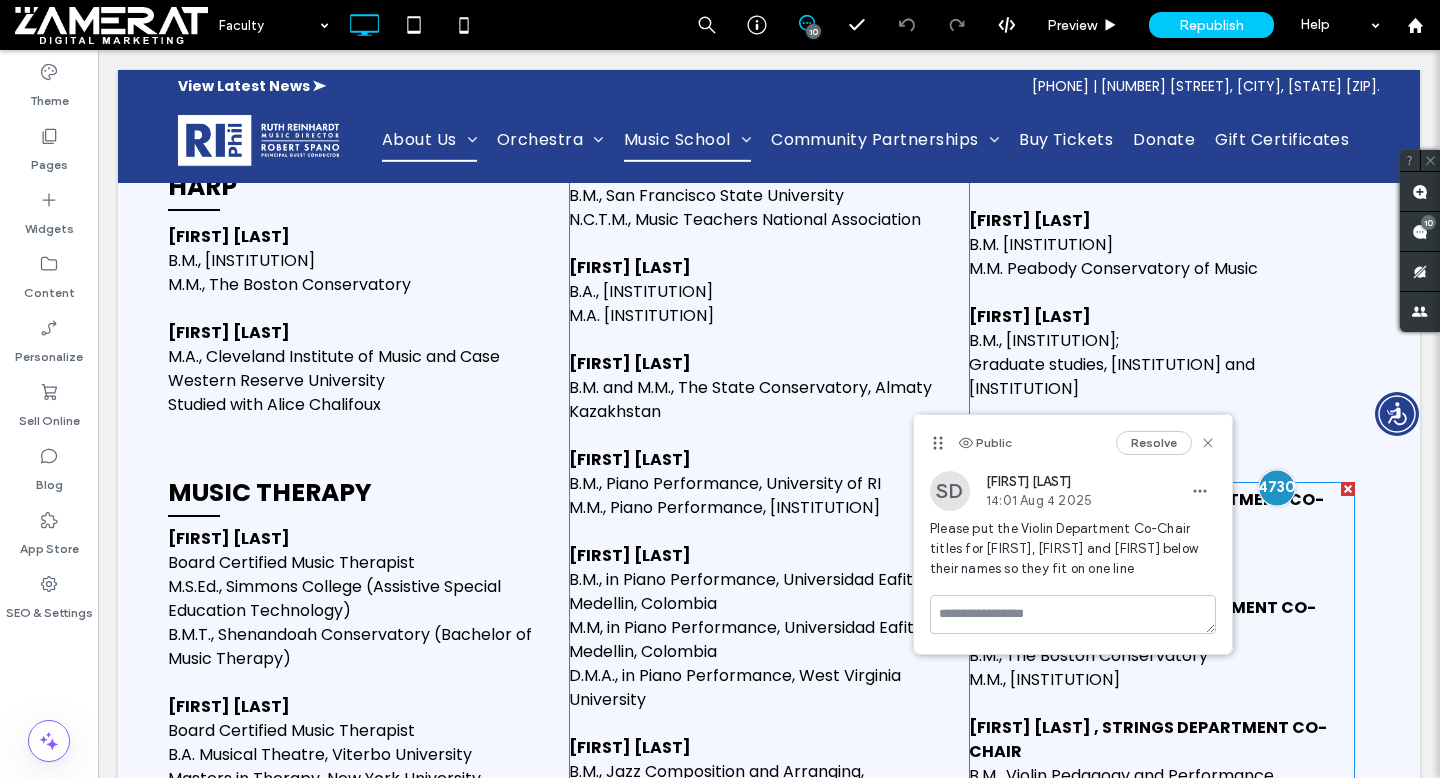 click at bounding box center [1276, 487] 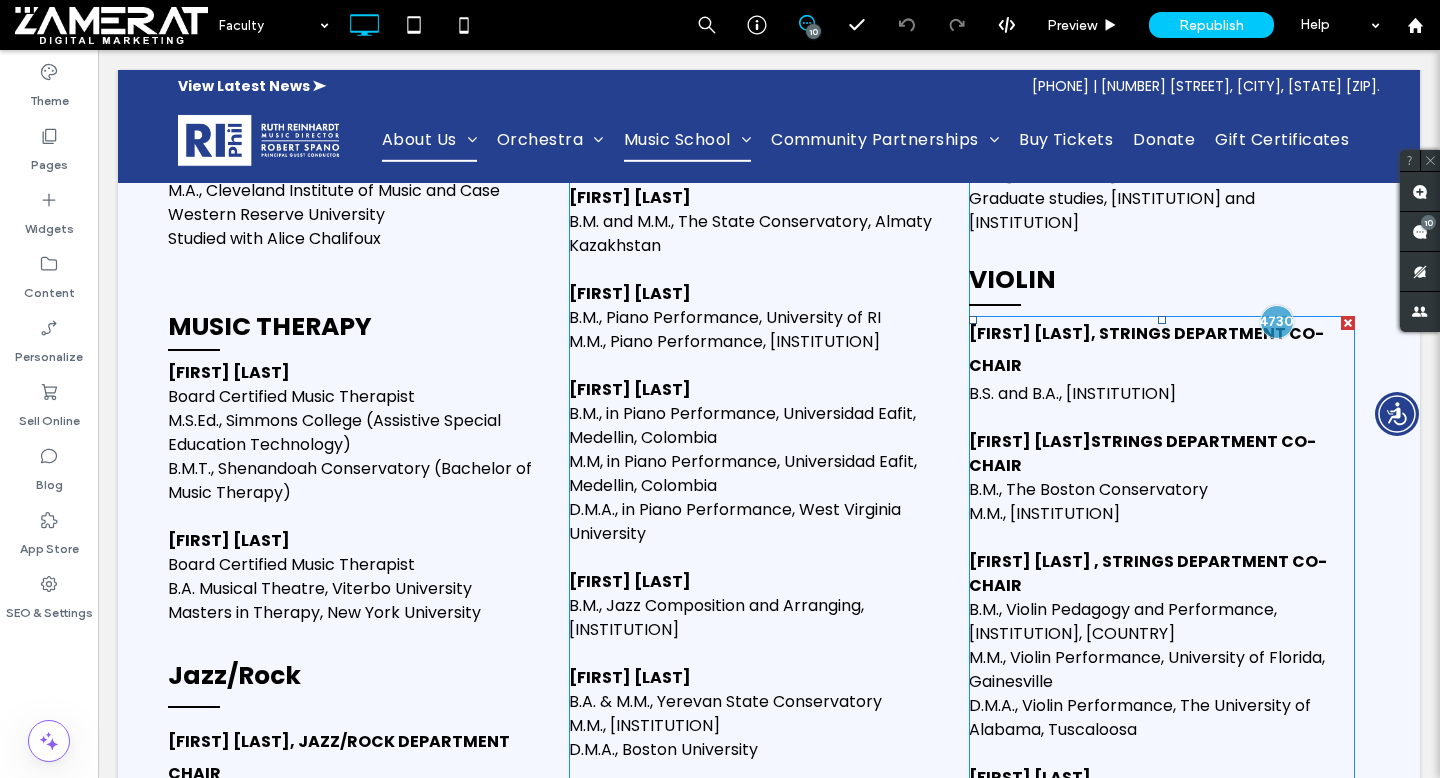 scroll, scrollTop: 3383, scrollLeft: 0, axis: vertical 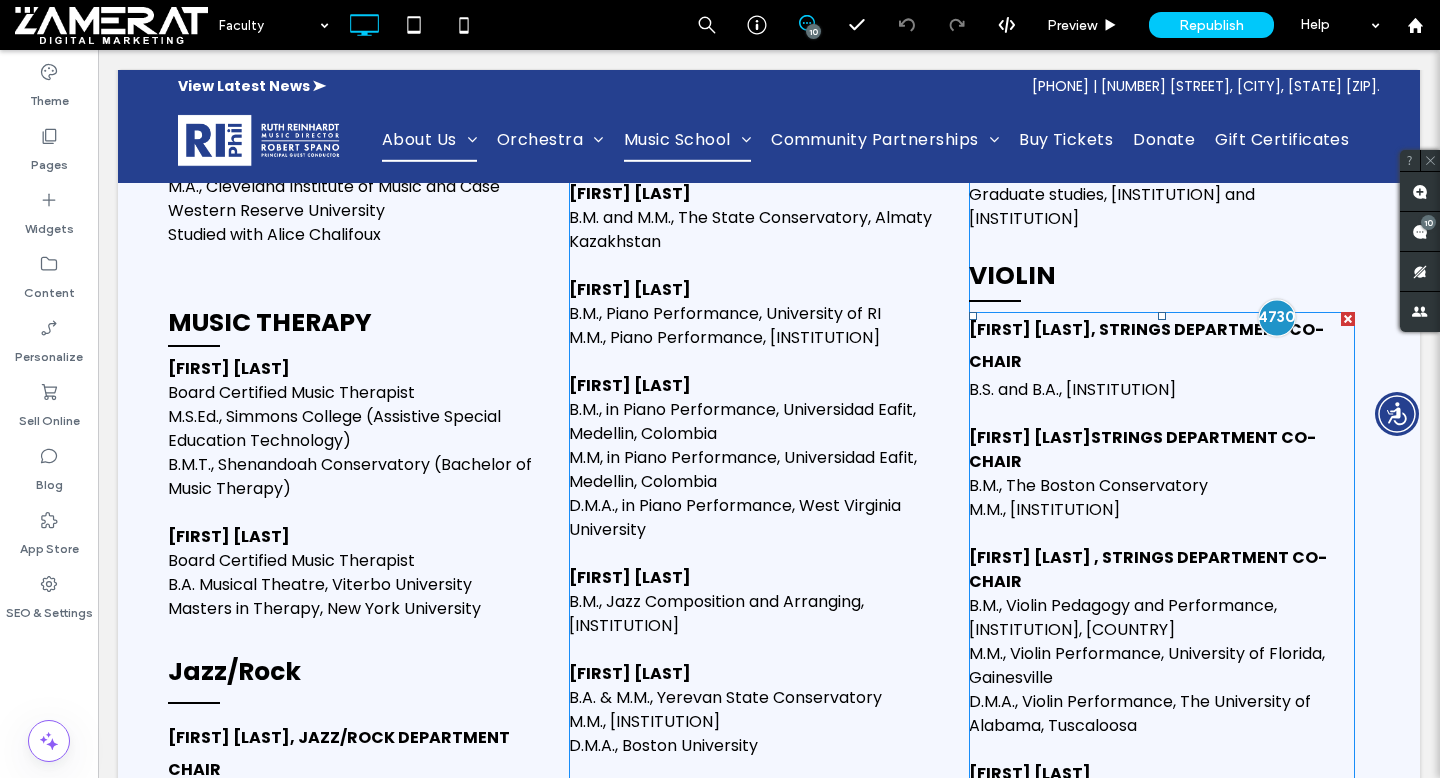 click at bounding box center (1276, 317) 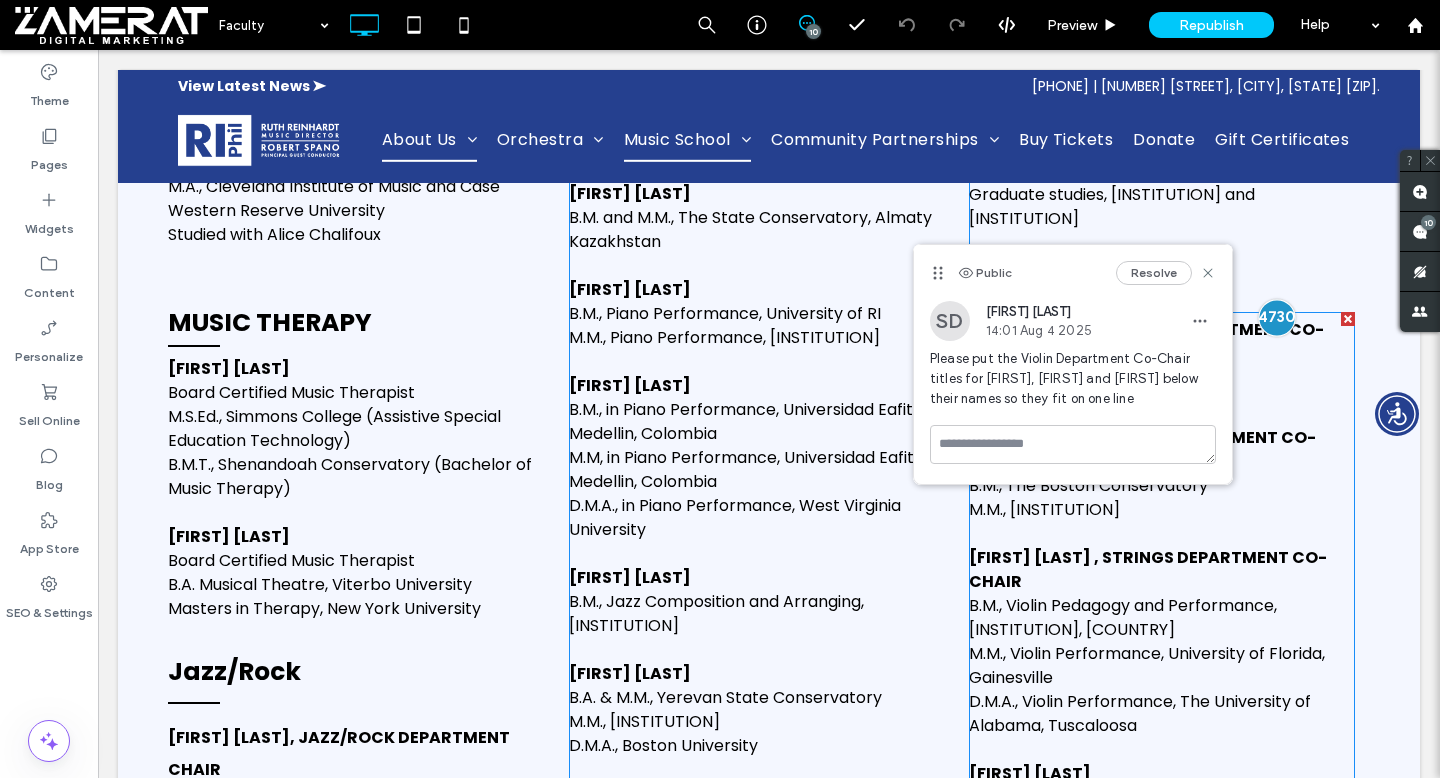 click at bounding box center [1276, 317] 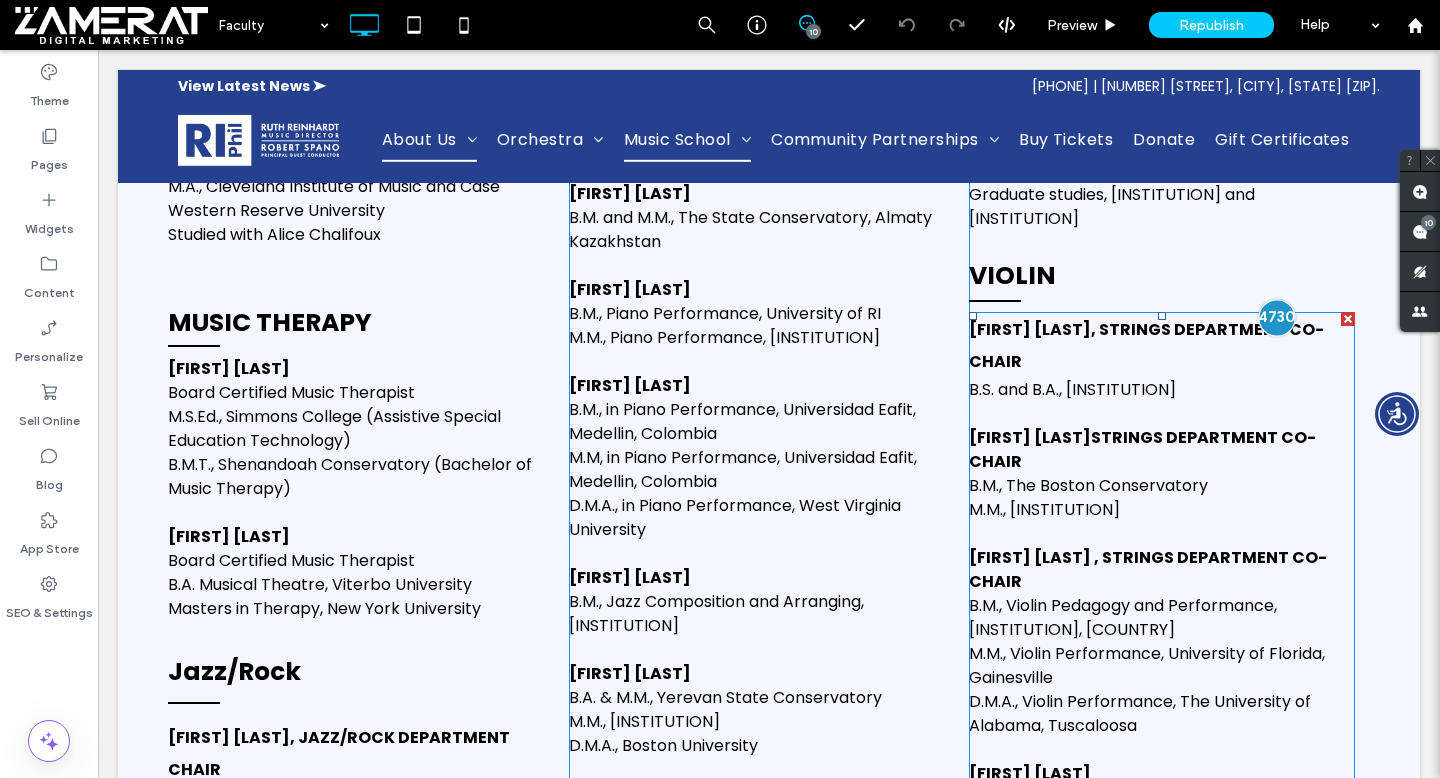 click at bounding box center (1276, 317) 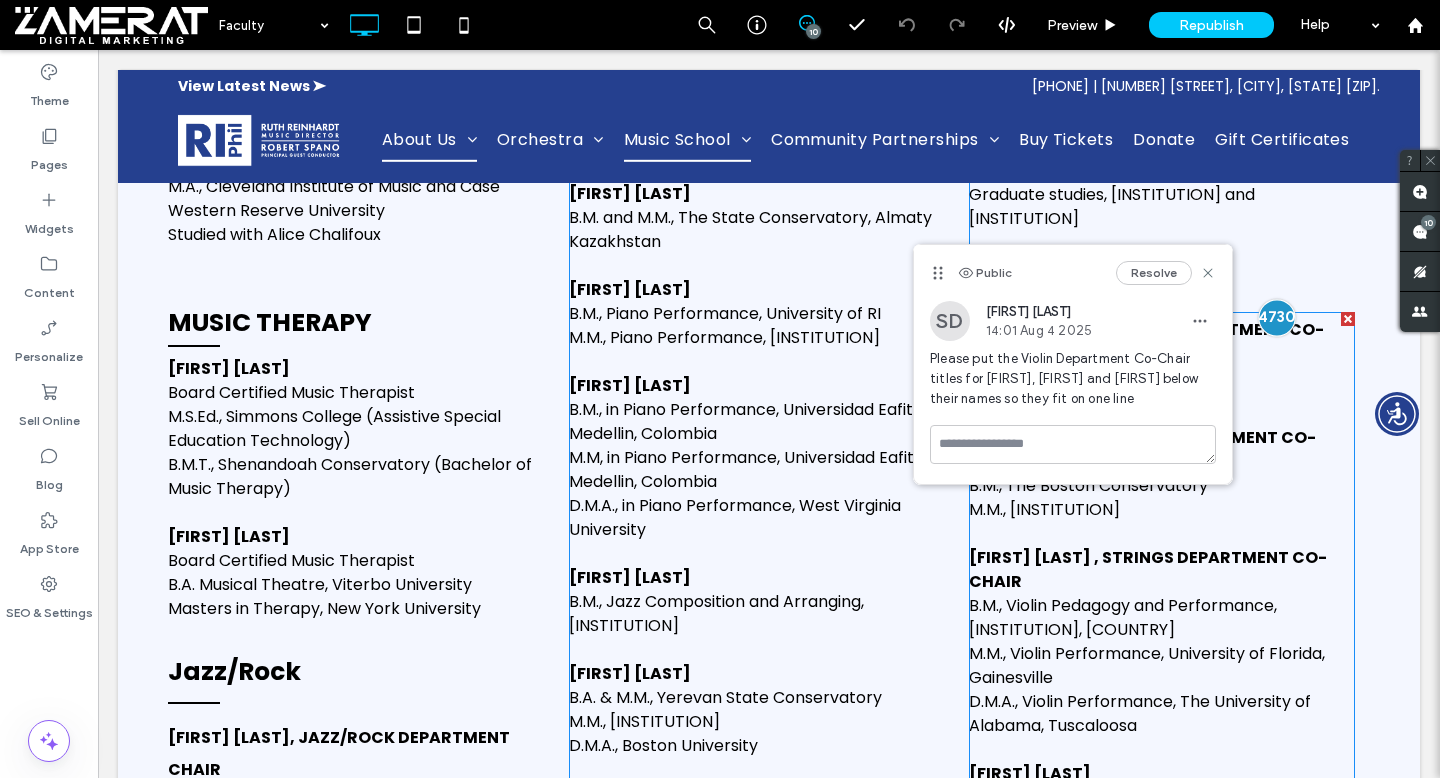 click at bounding box center (1276, 317) 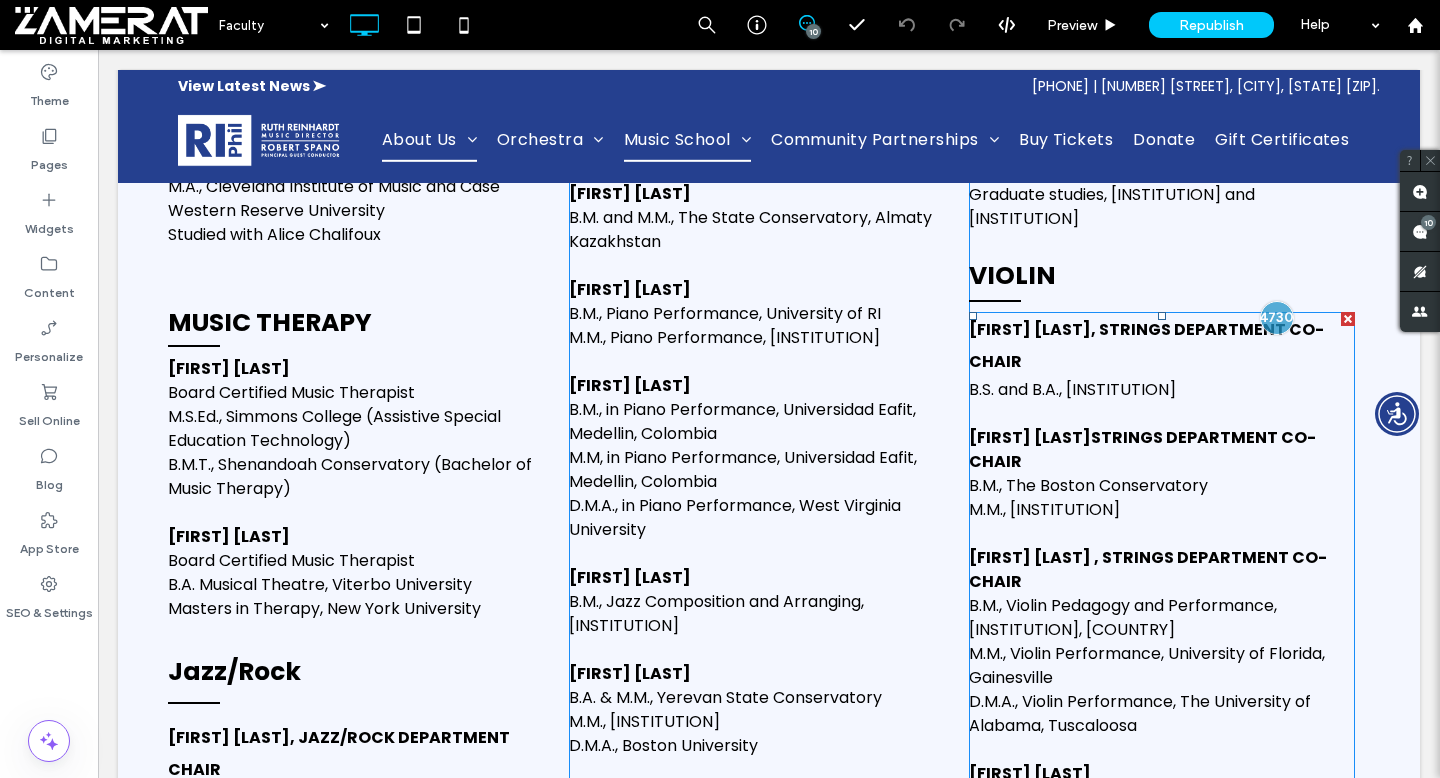 click on "Laura Gulley, Strings Department Co-Chair" at bounding box center (1146, 345) 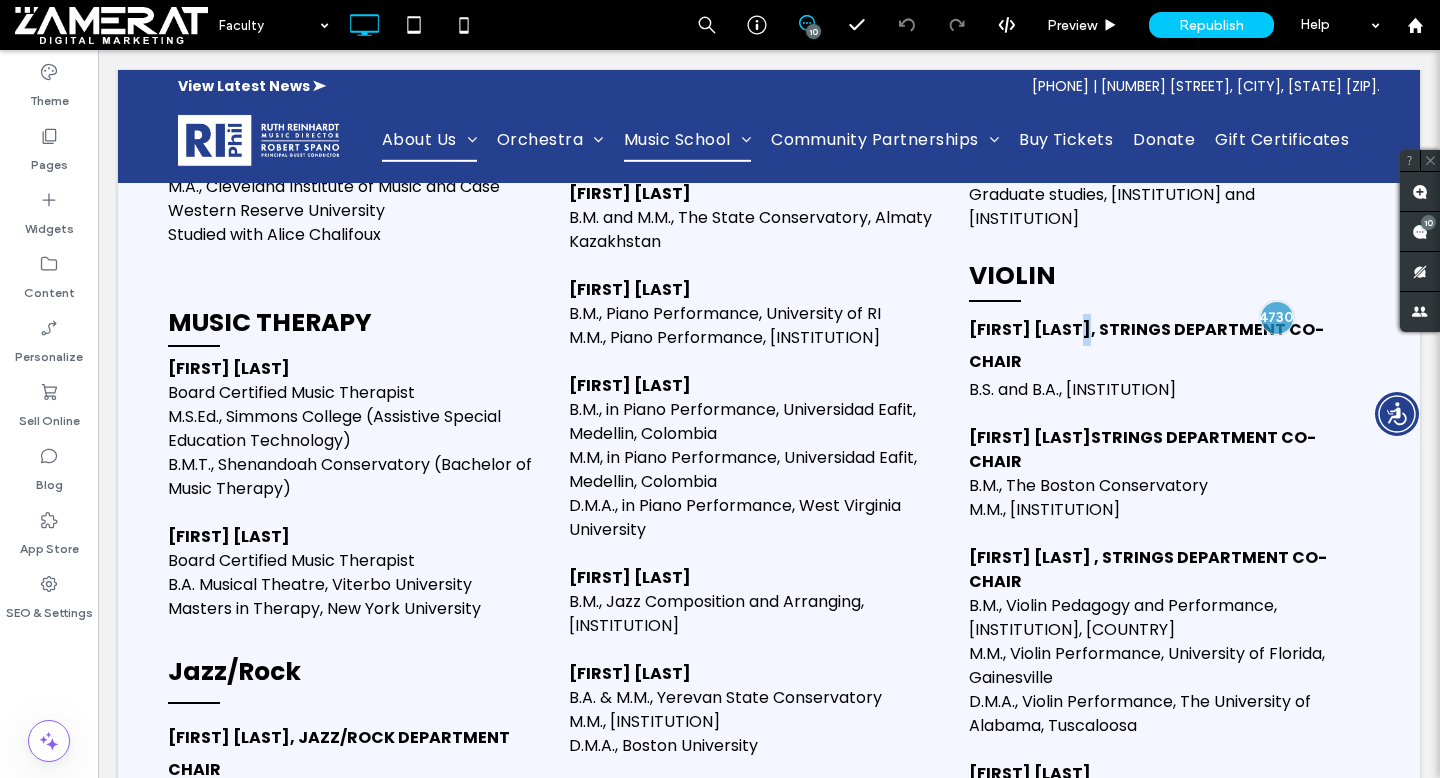 click on "Laura Gulley, Strings Department Co-Chair" at bounding box center (1146, 345) 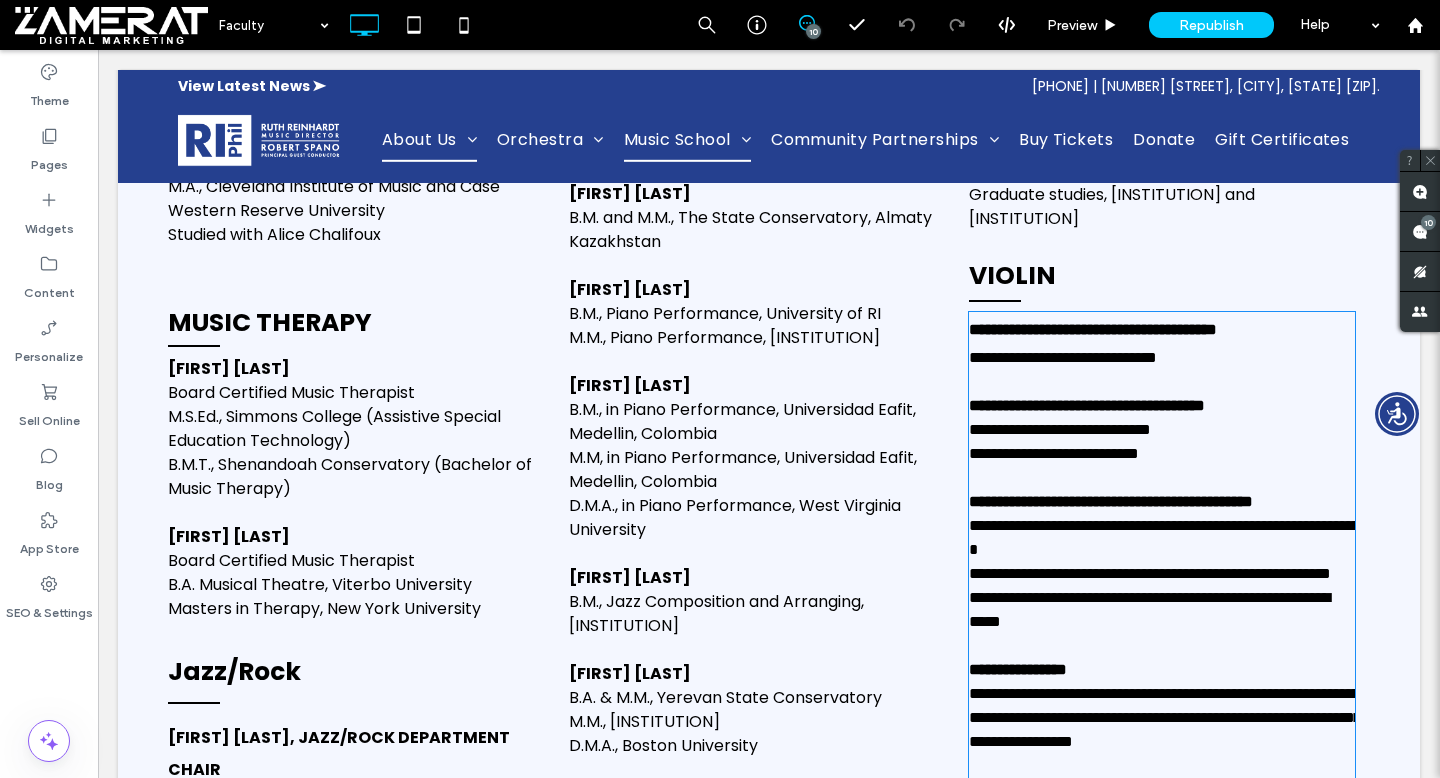 type on "*******" 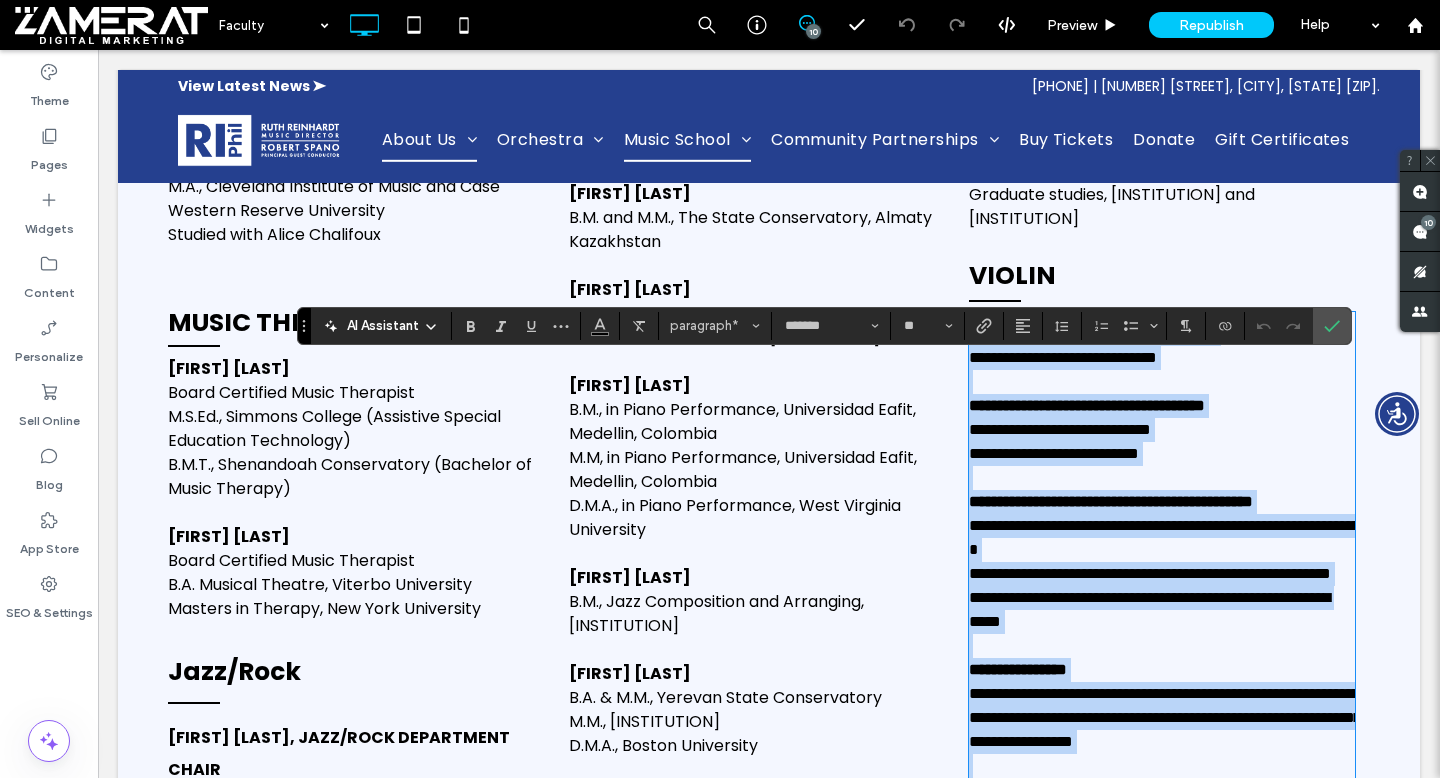 click on "**********" at bounding box center (1093, 329) 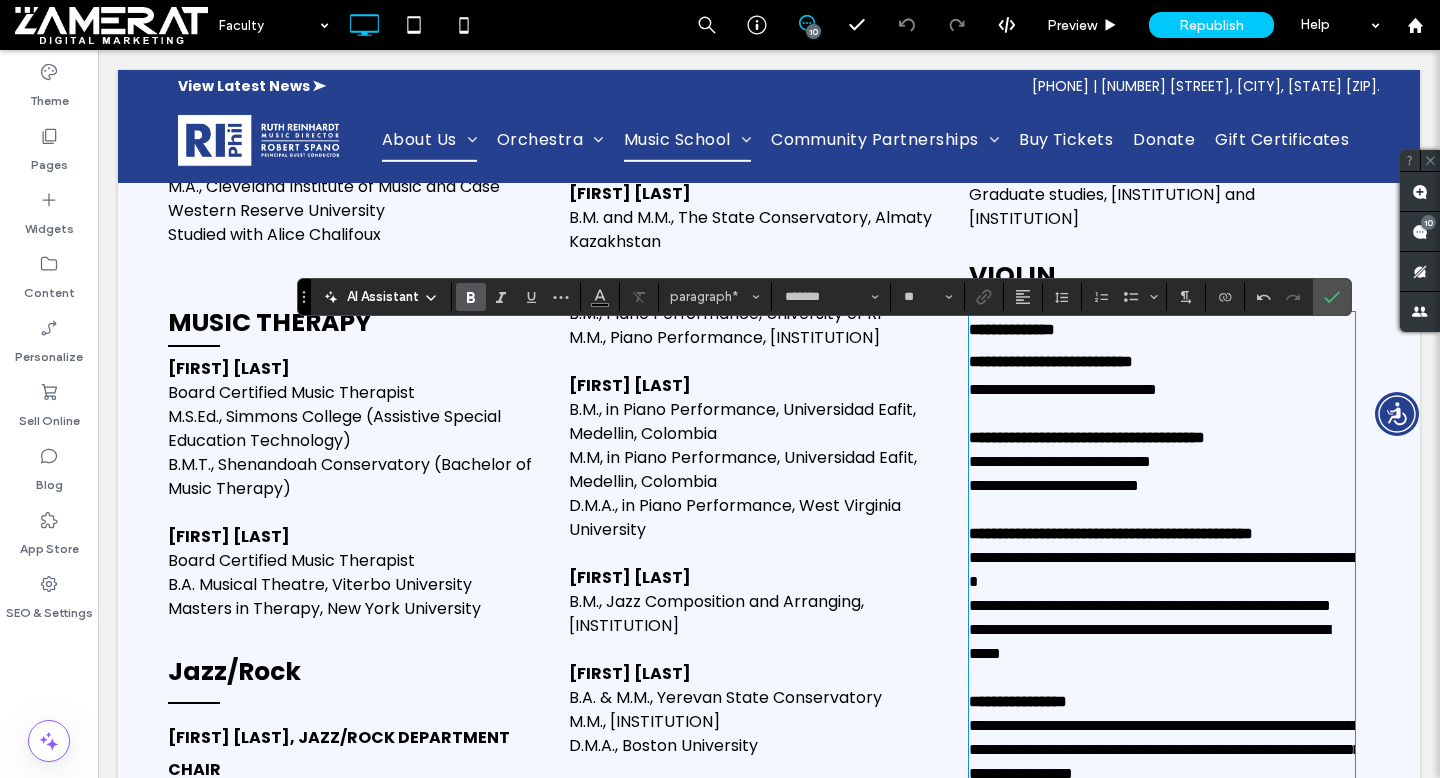 scroll, scrollTop: 3421, scrollLeft: 0, axis: vertical 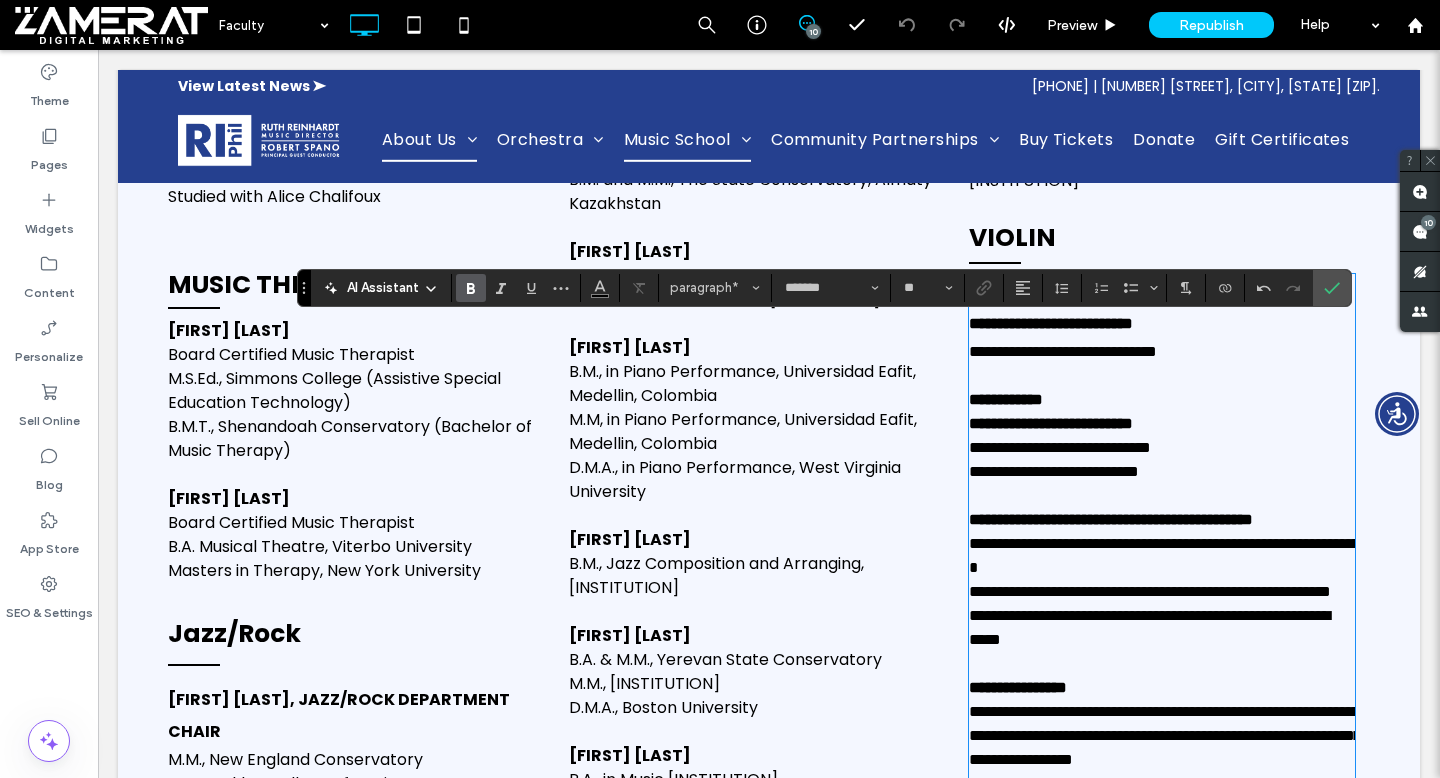 click on "**********" at bounding box center (1012, 291) 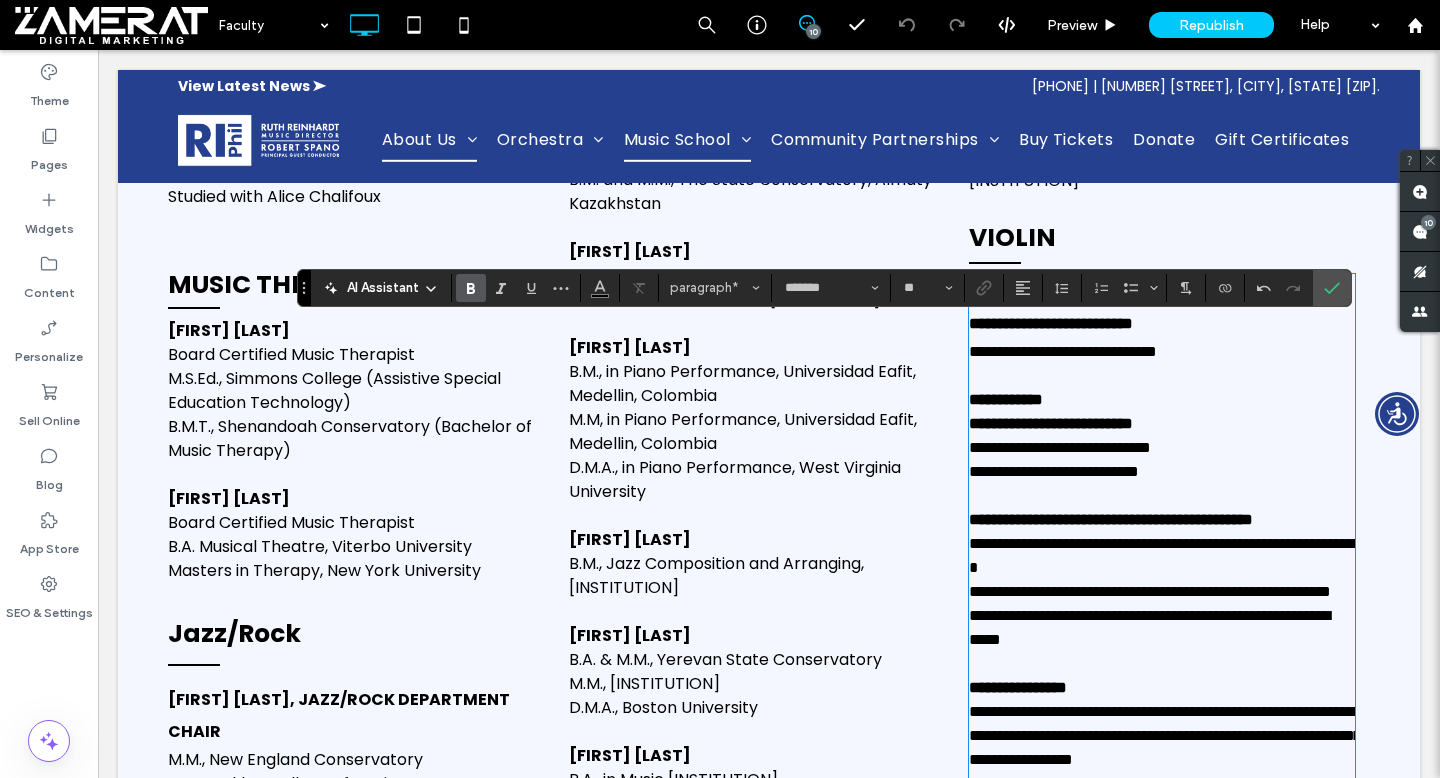 type 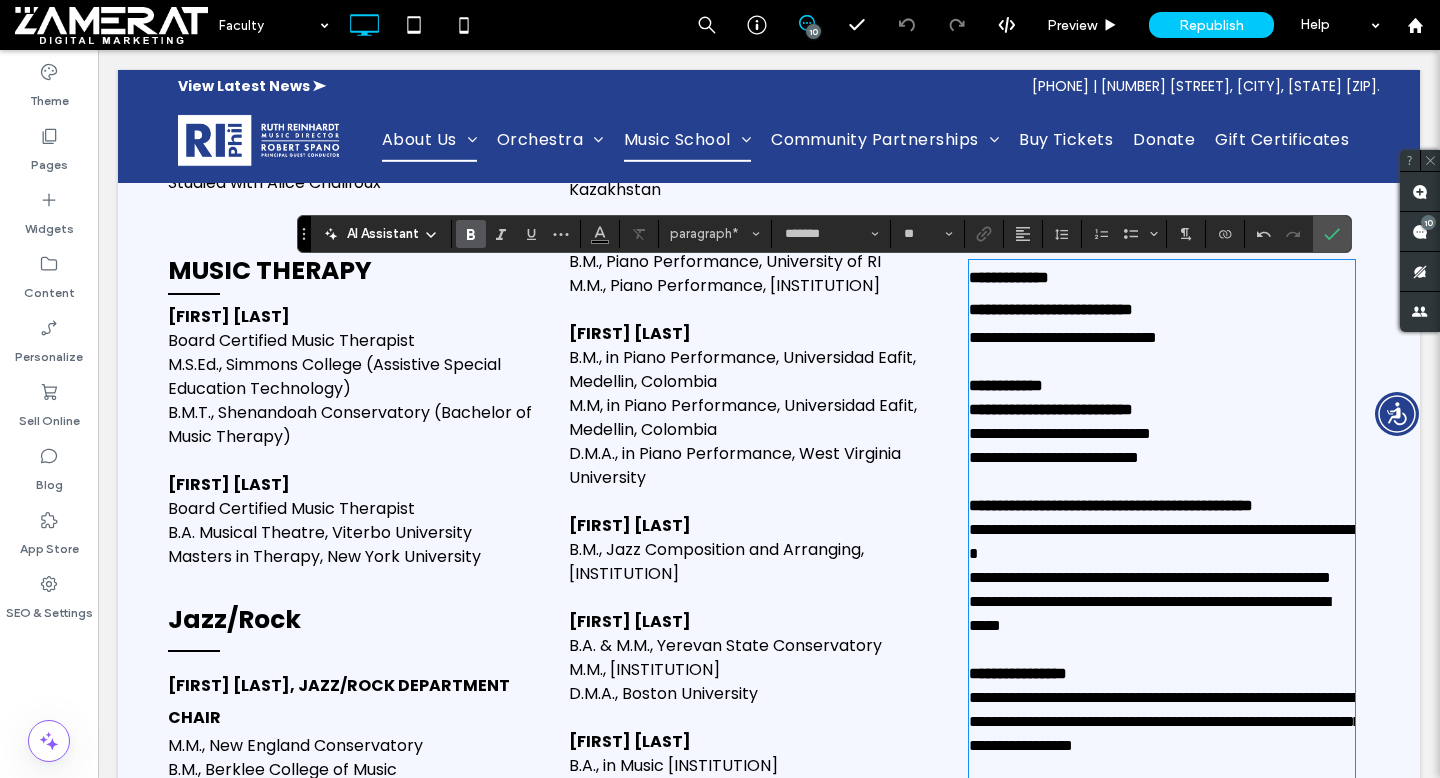 scroll, scrollTop: 3475, scrollLeft: 0, axis: vertical 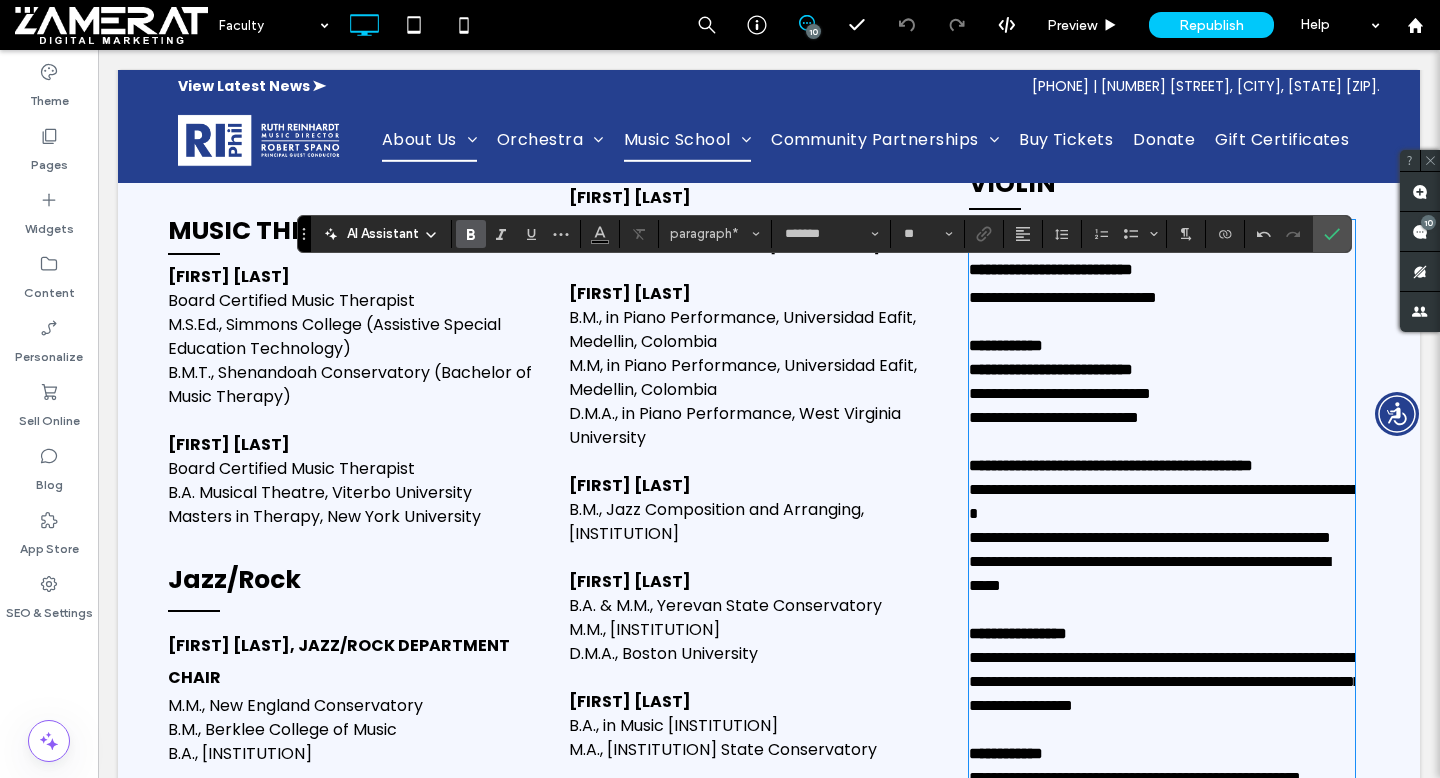 click on "**********" at bounding box center (1111, 465) 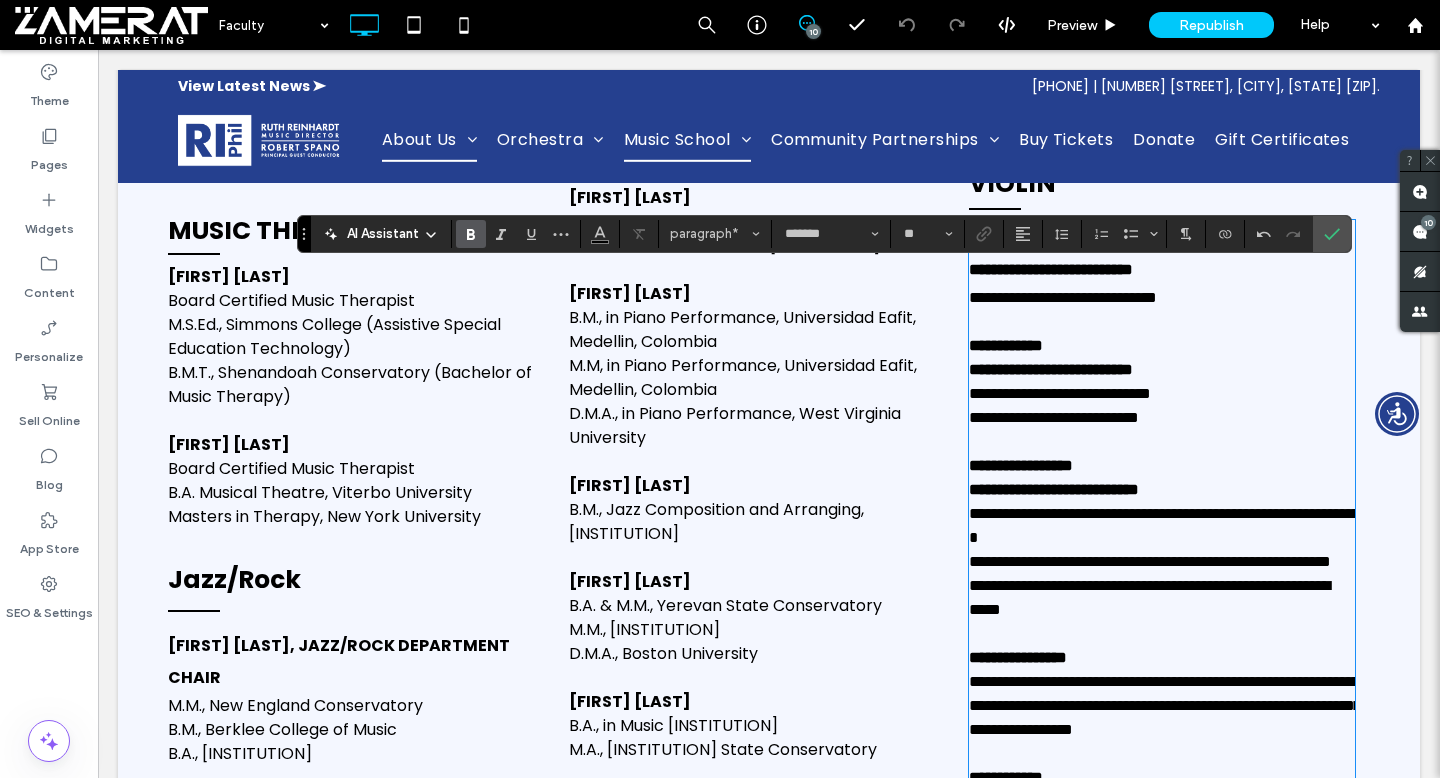 click on "**********" at bounding box center [1054, 489] 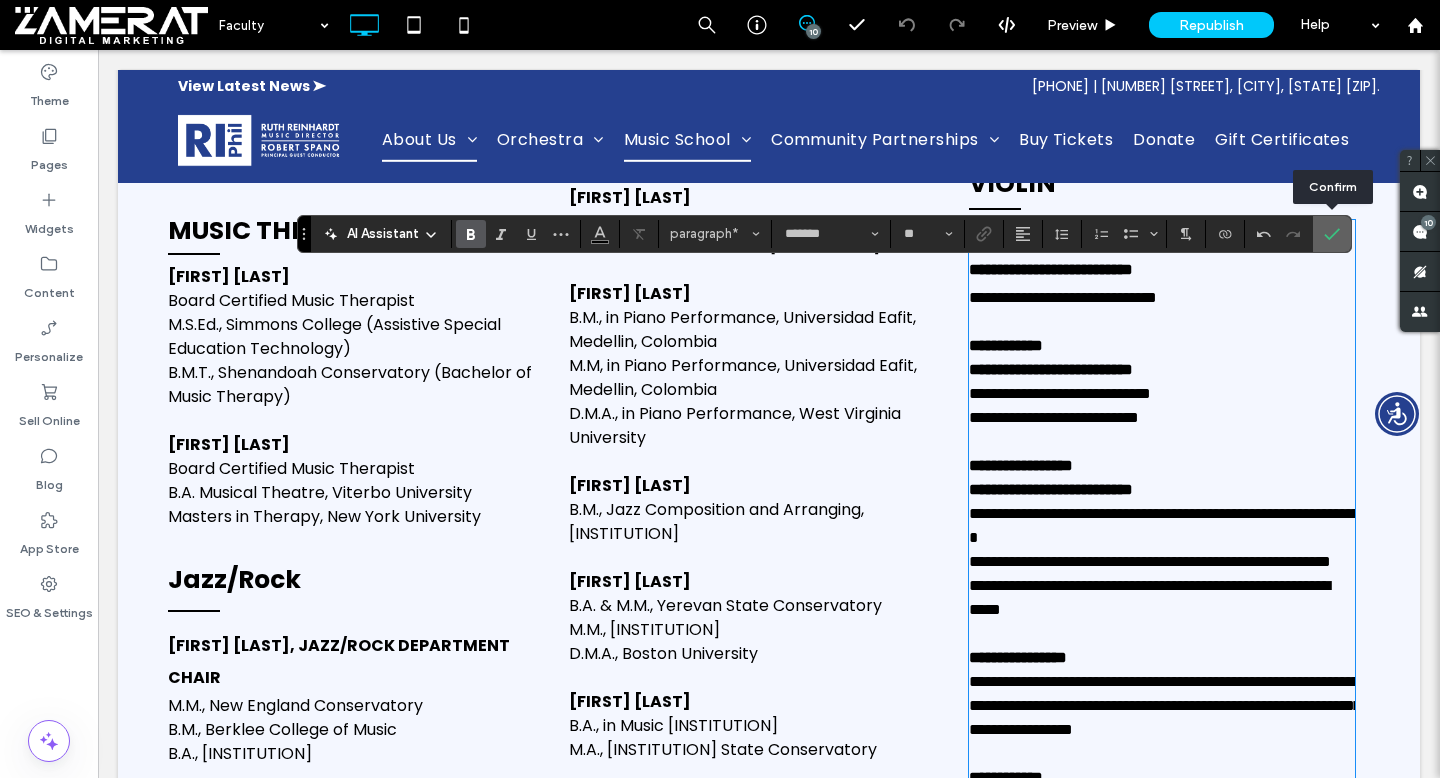 drag, startPoint x: 1331, startPoint y: 241, endPoint x: 1230, endPoint y: 196, distance: 110.57124 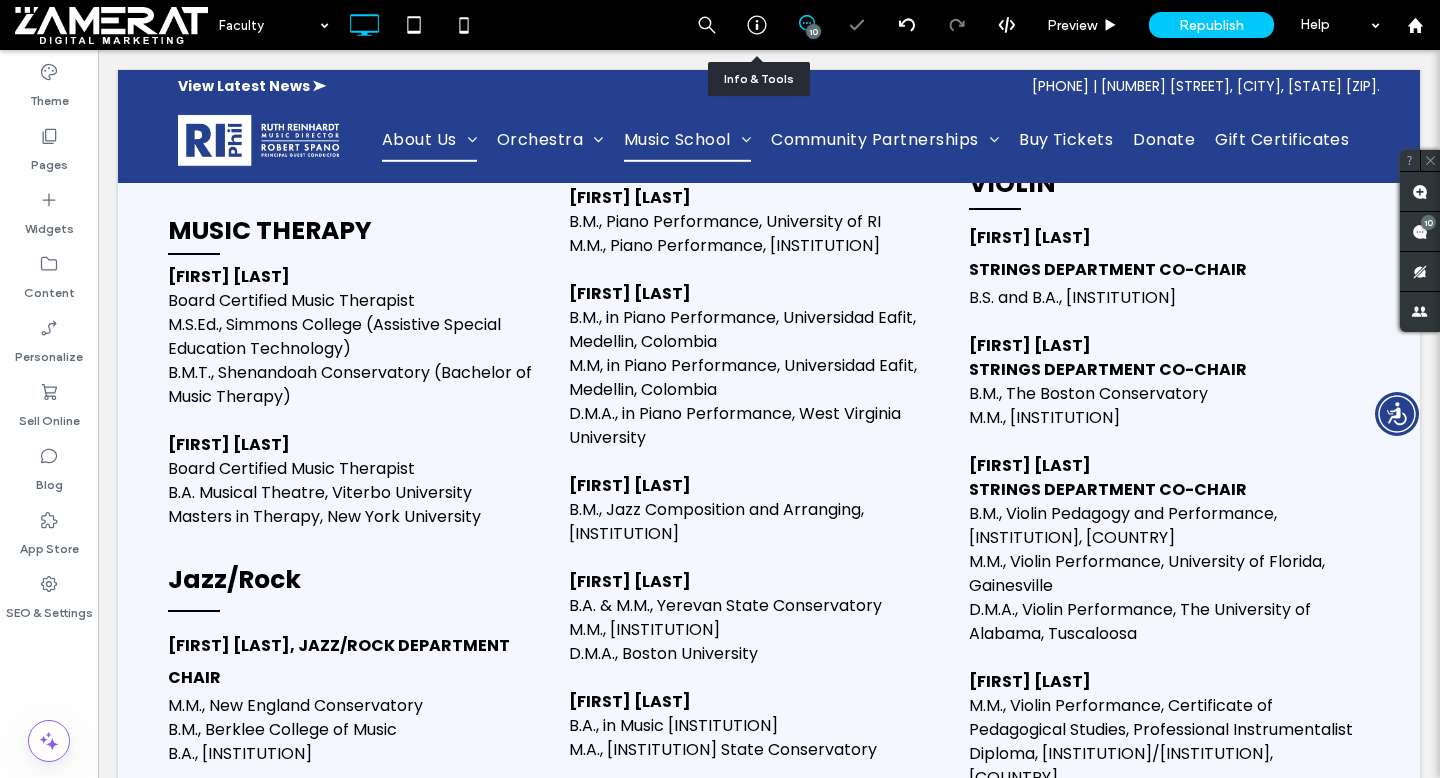 click 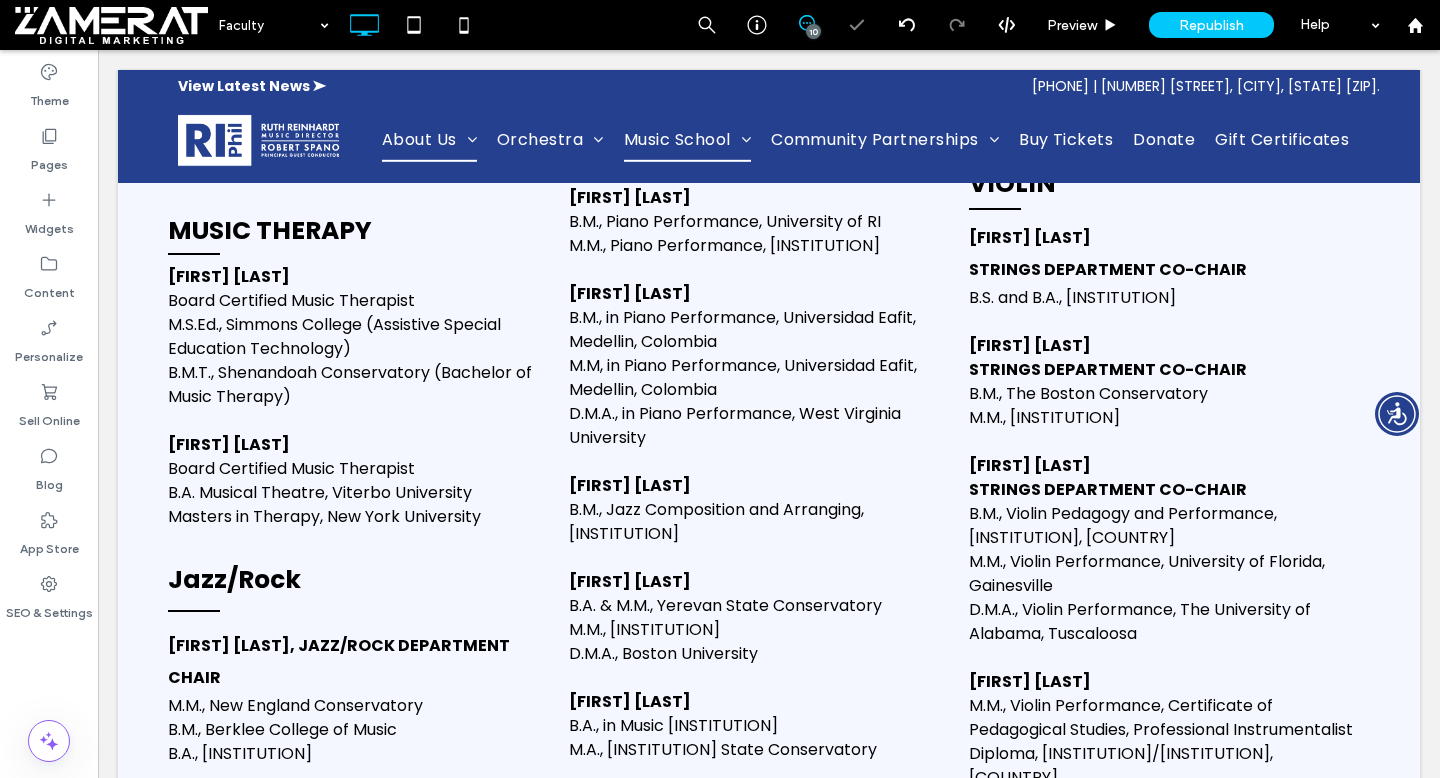 click 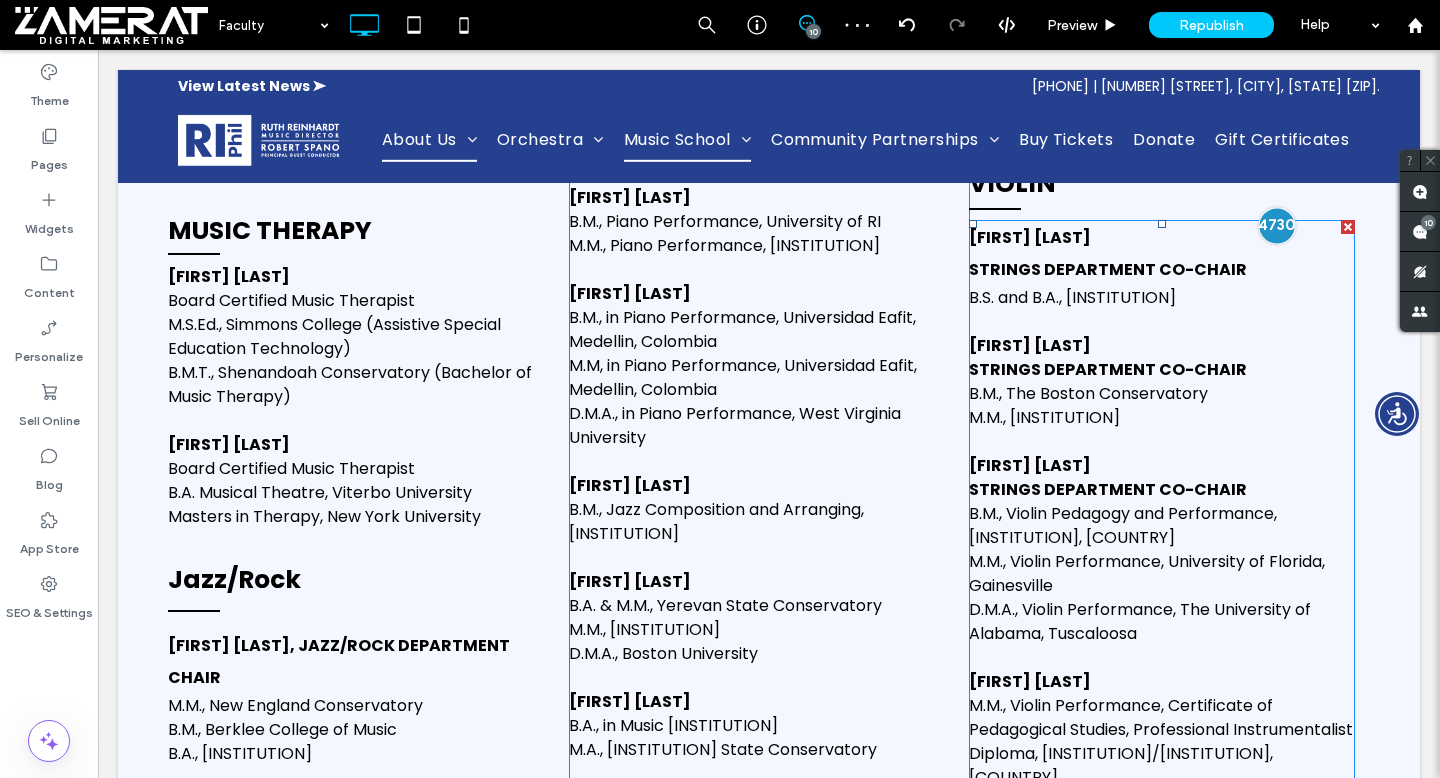 click at bounding box center (1276, 225) 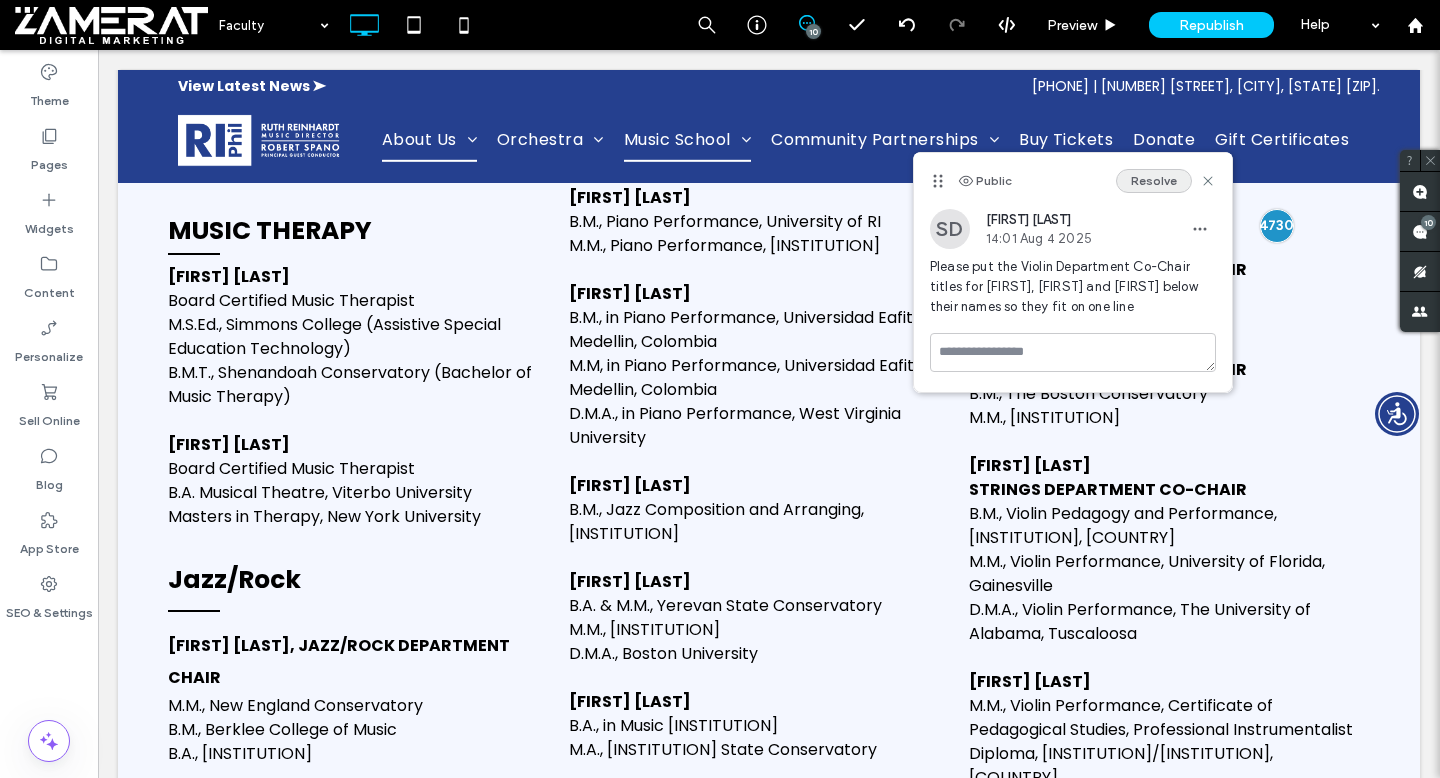 click on "Resolve" at bounding box center (1154, 181) 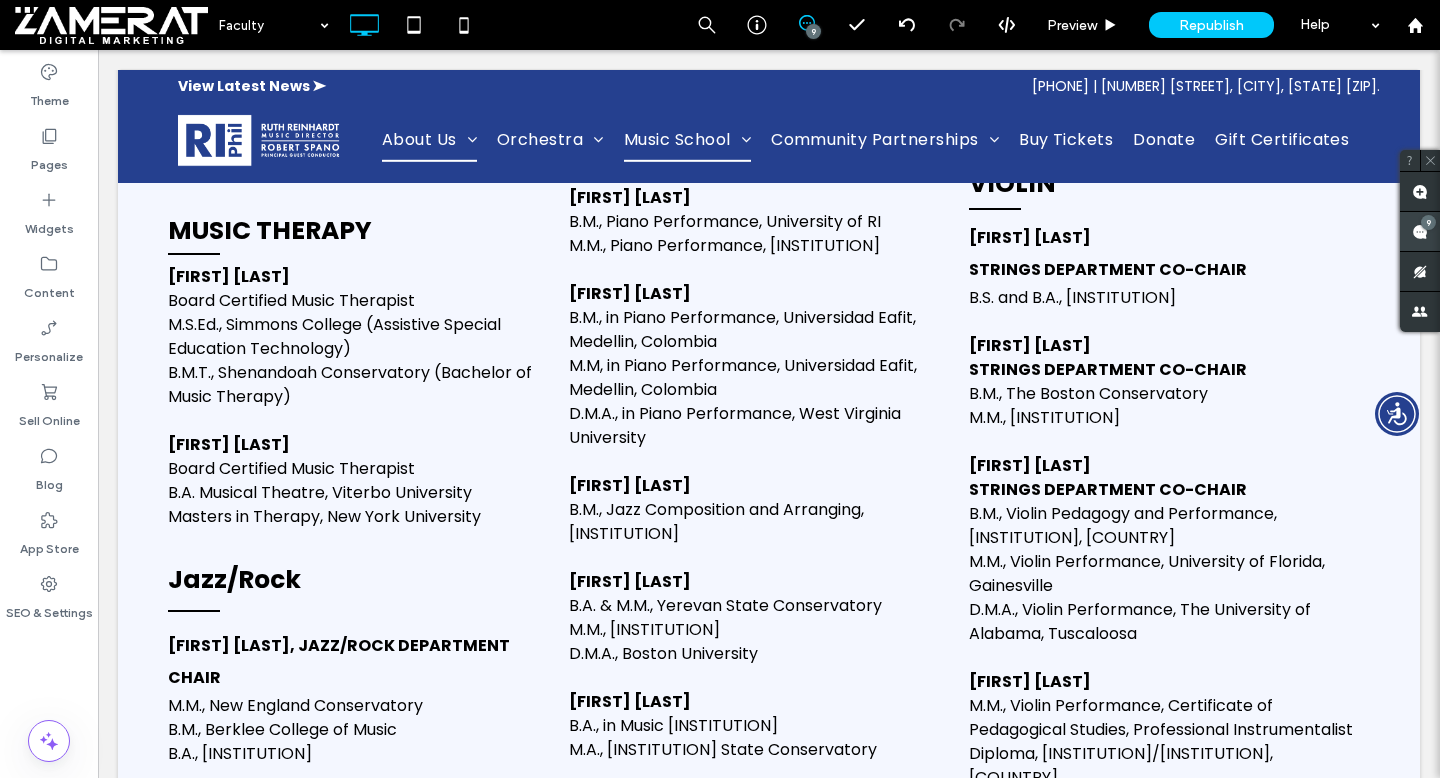 click 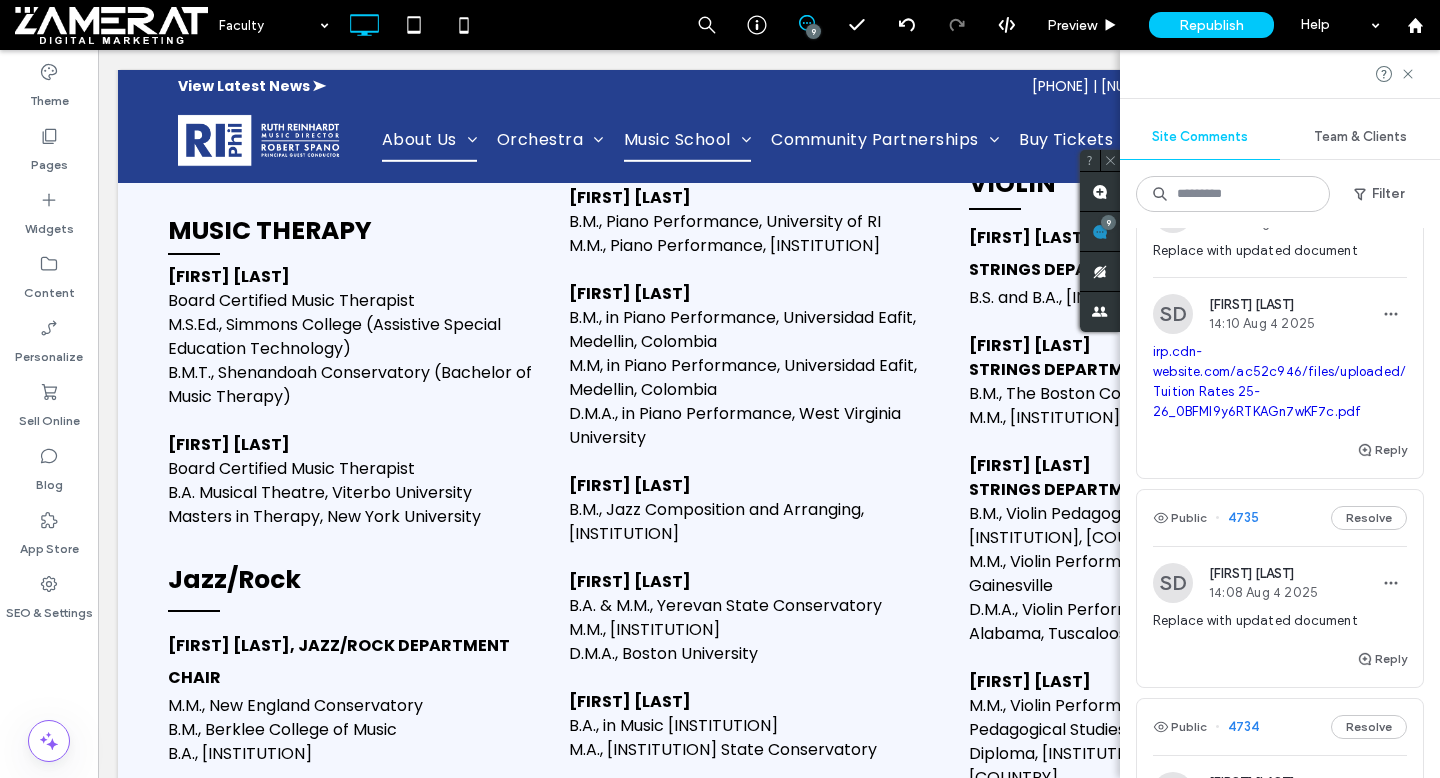 scroll, scrollTop: 65, scrollLeft: 0, axis: vertical 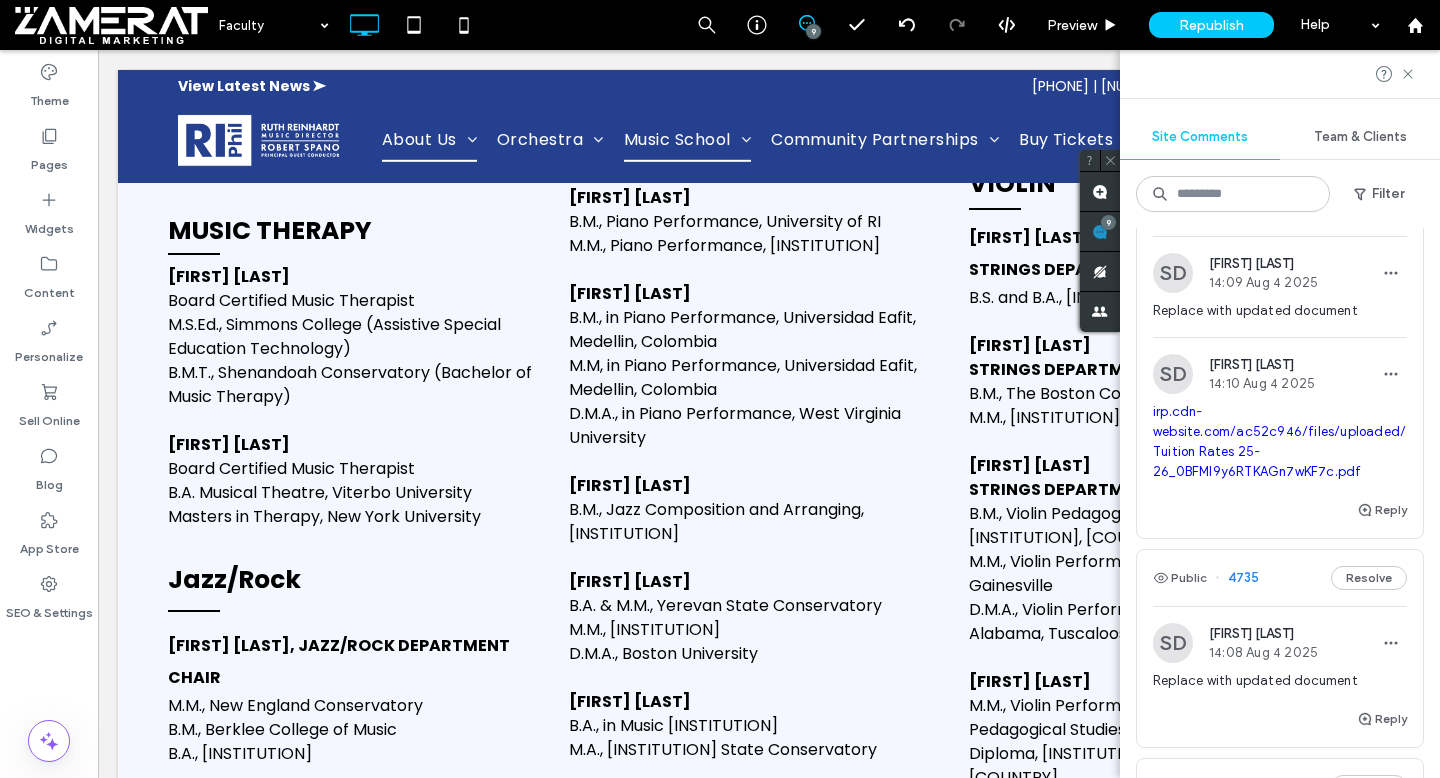 click on "SD Su D'Ambrosio 14:09 Aug 4 2025 Replace with updated document SD Su D'Ambrosio 14:10 Aug 4 2025   irp.cdn-website.com/ac52c946/files/uploaded/Tuition Rates 25-26_0BFMl9y6RTKAGn7wKF7c.pdf" at bounding box center [1280, 367] 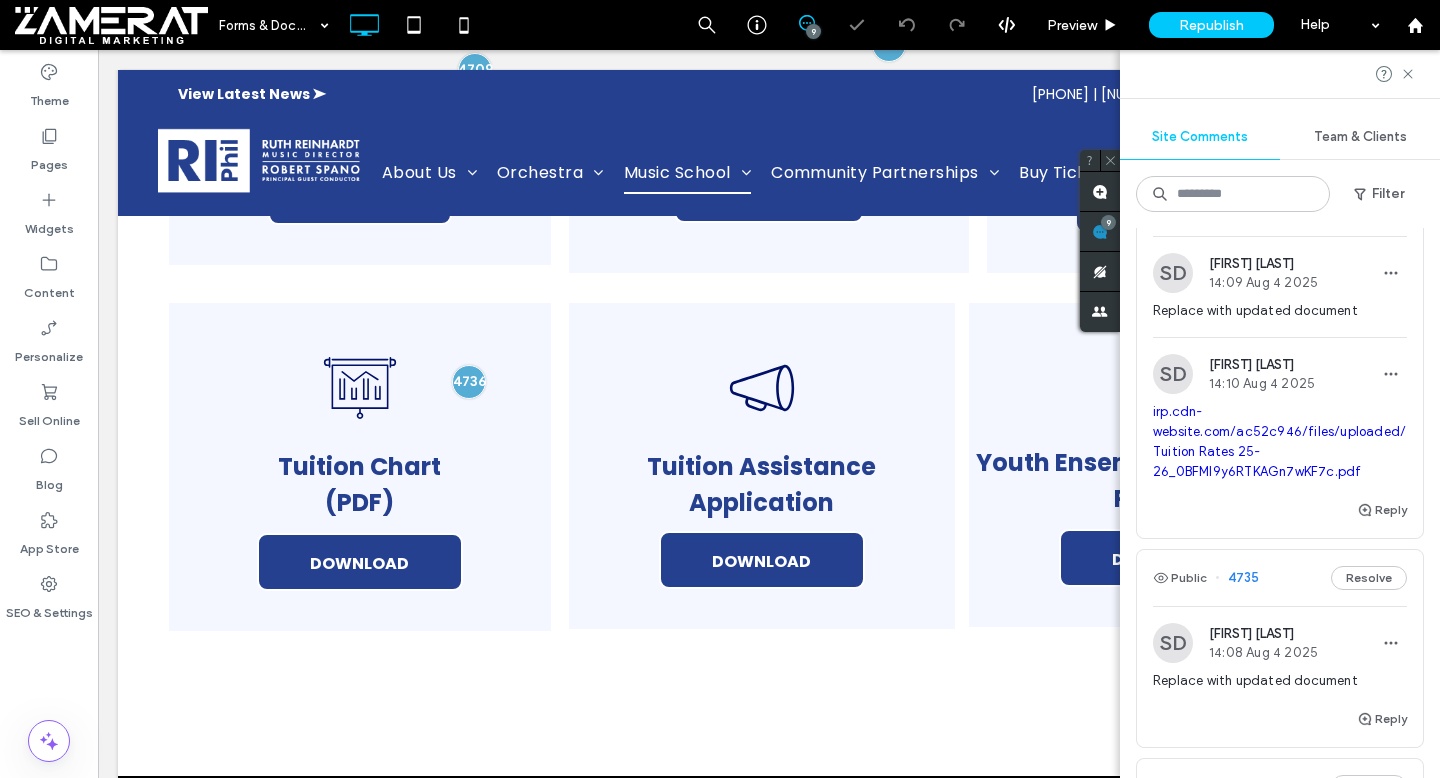 scroll, scrollTop: 1390, scrollLeft: 0, axis: vertical 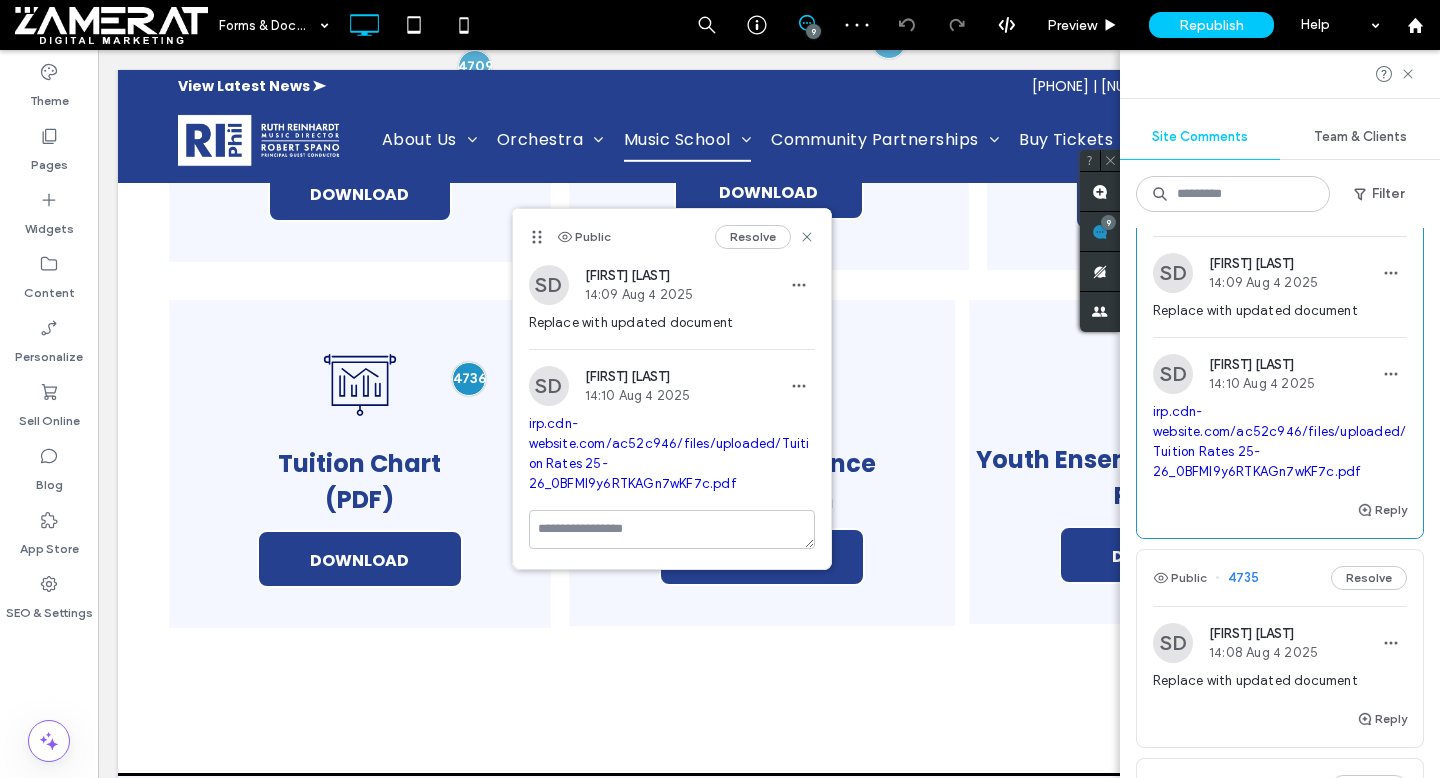 click on "irp.cdn-website.com/ac52c946/files/uploaded/Tuition Rates 25-26_0BFMl9y6RTKAGn7wKF7c.pdf" at bounding box center [669, 453] 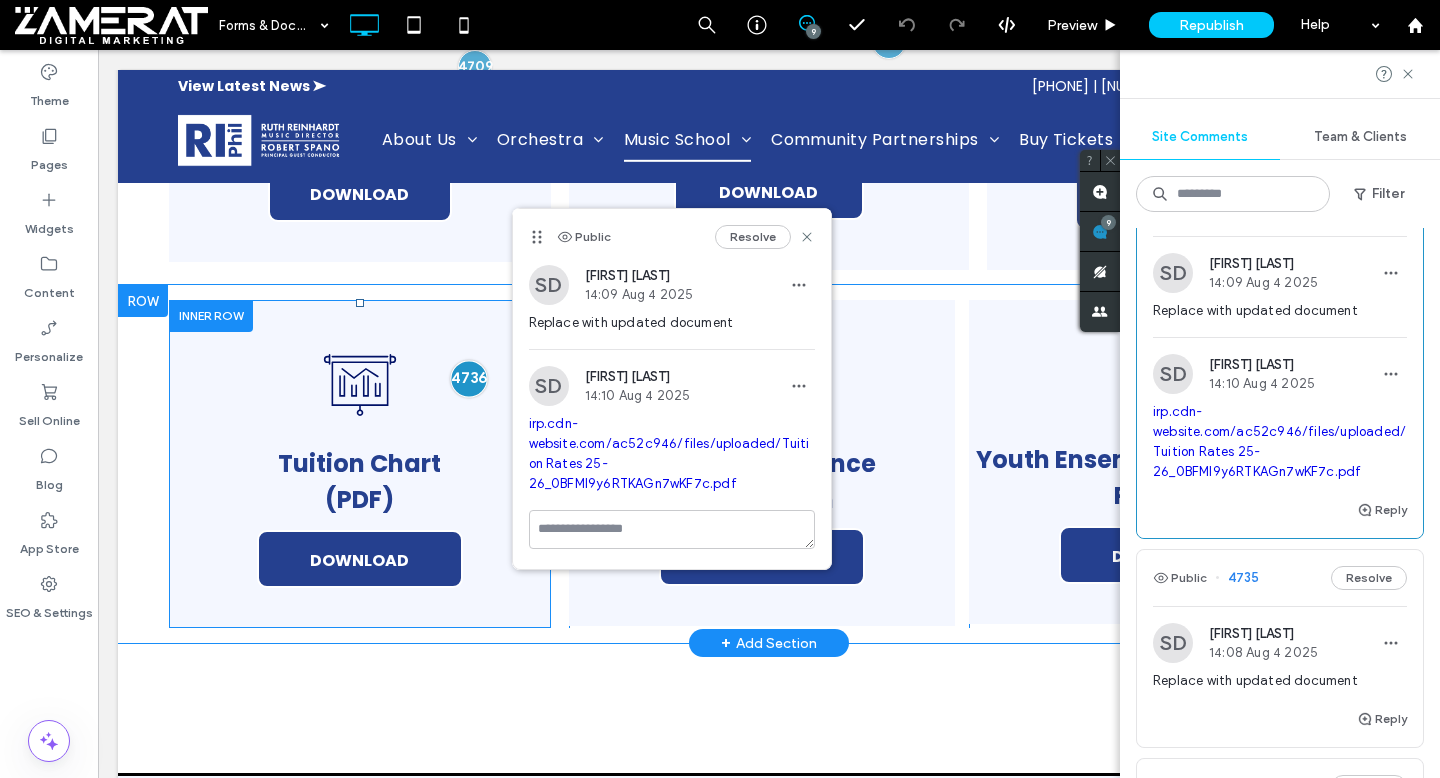 click at bounding box center [469, 378] 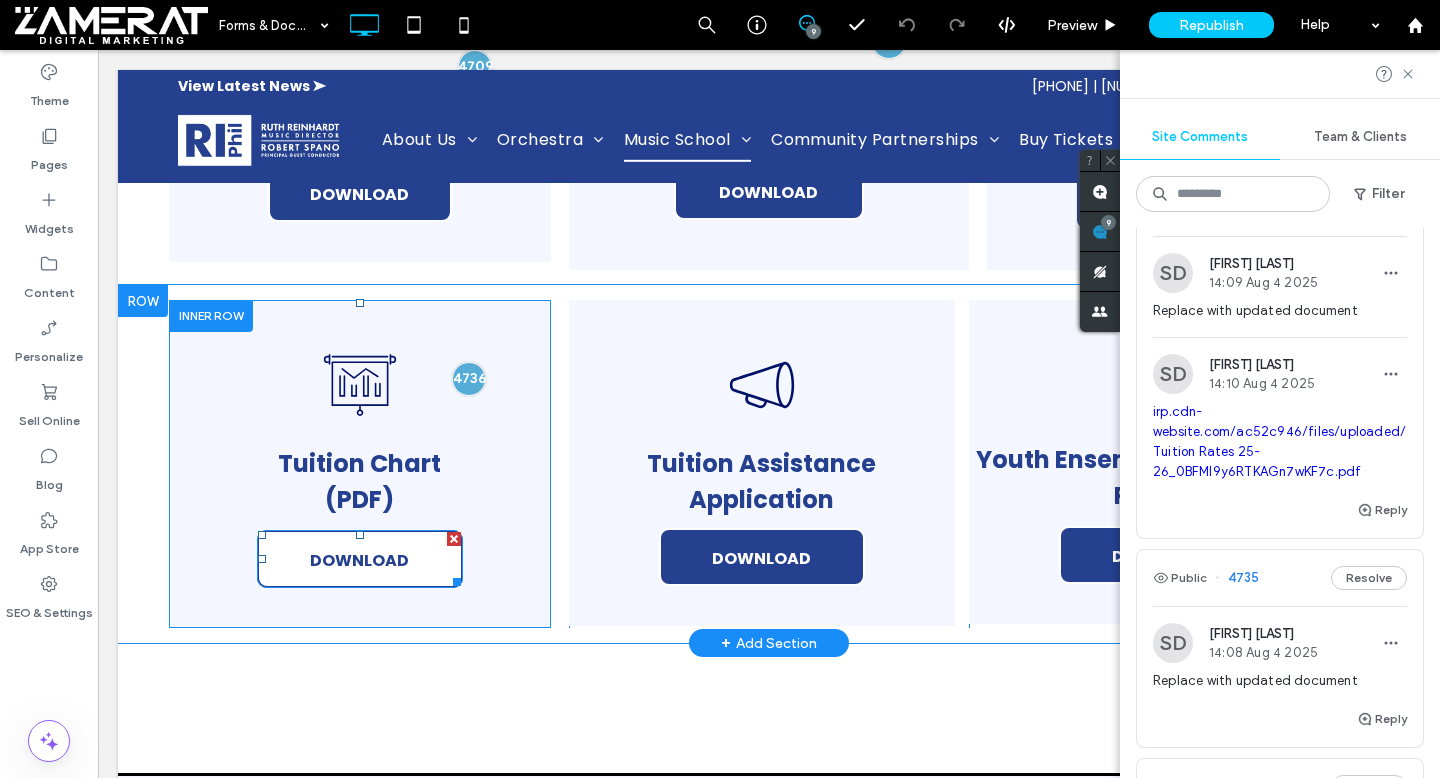 click on "DOWNLOAD" at bounding box center [360, 559] 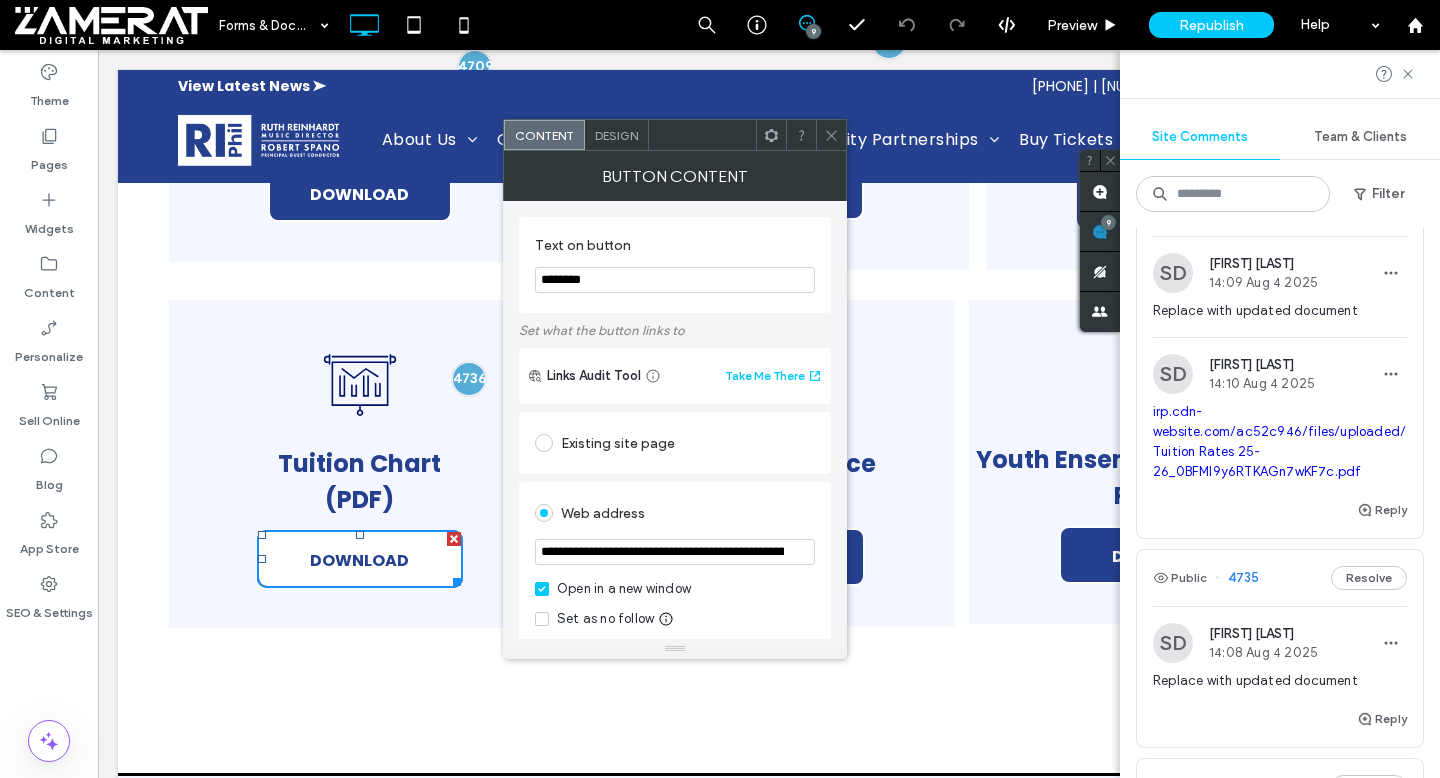 click on "DOWNLOAD" at bounding box center (360, 559) 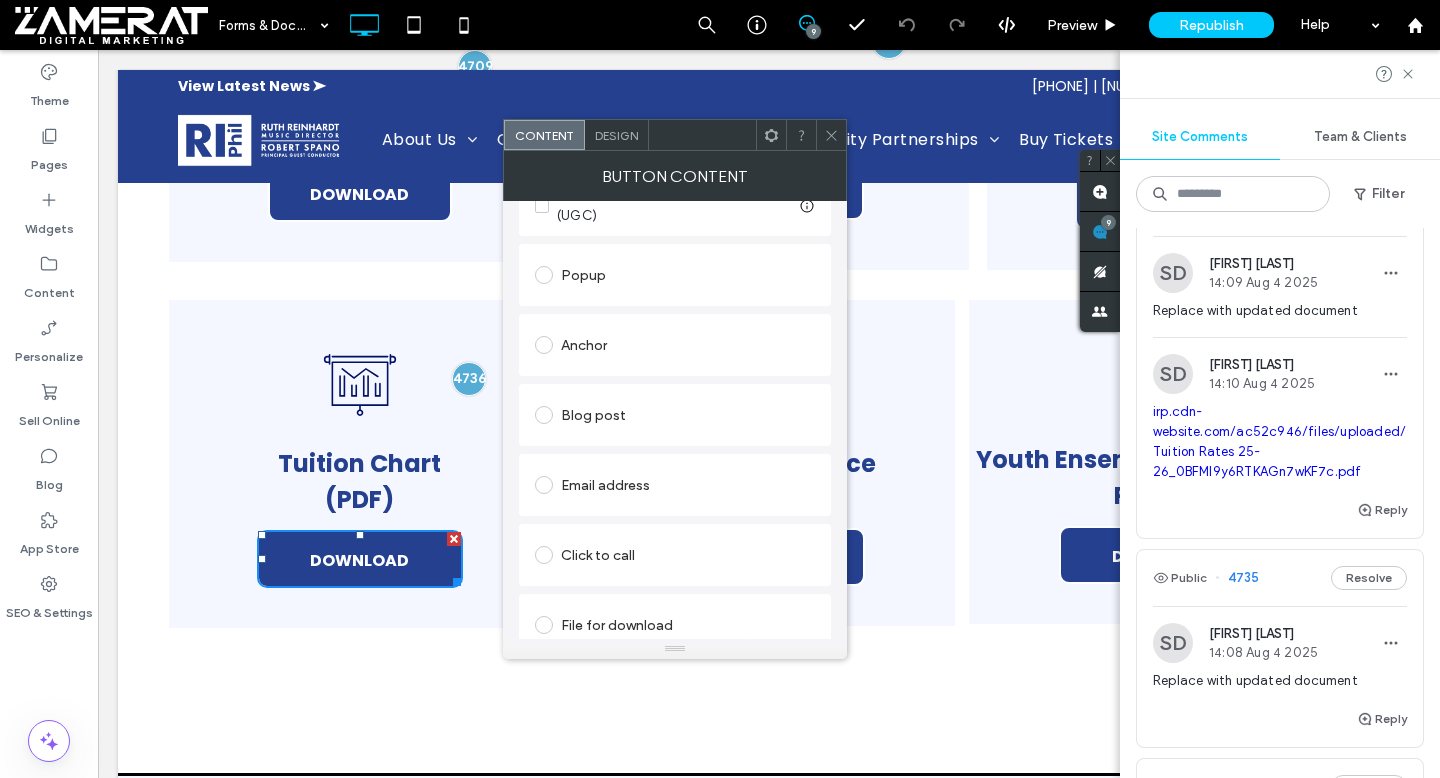 click on "File for download" at bounding box center [675, 625] 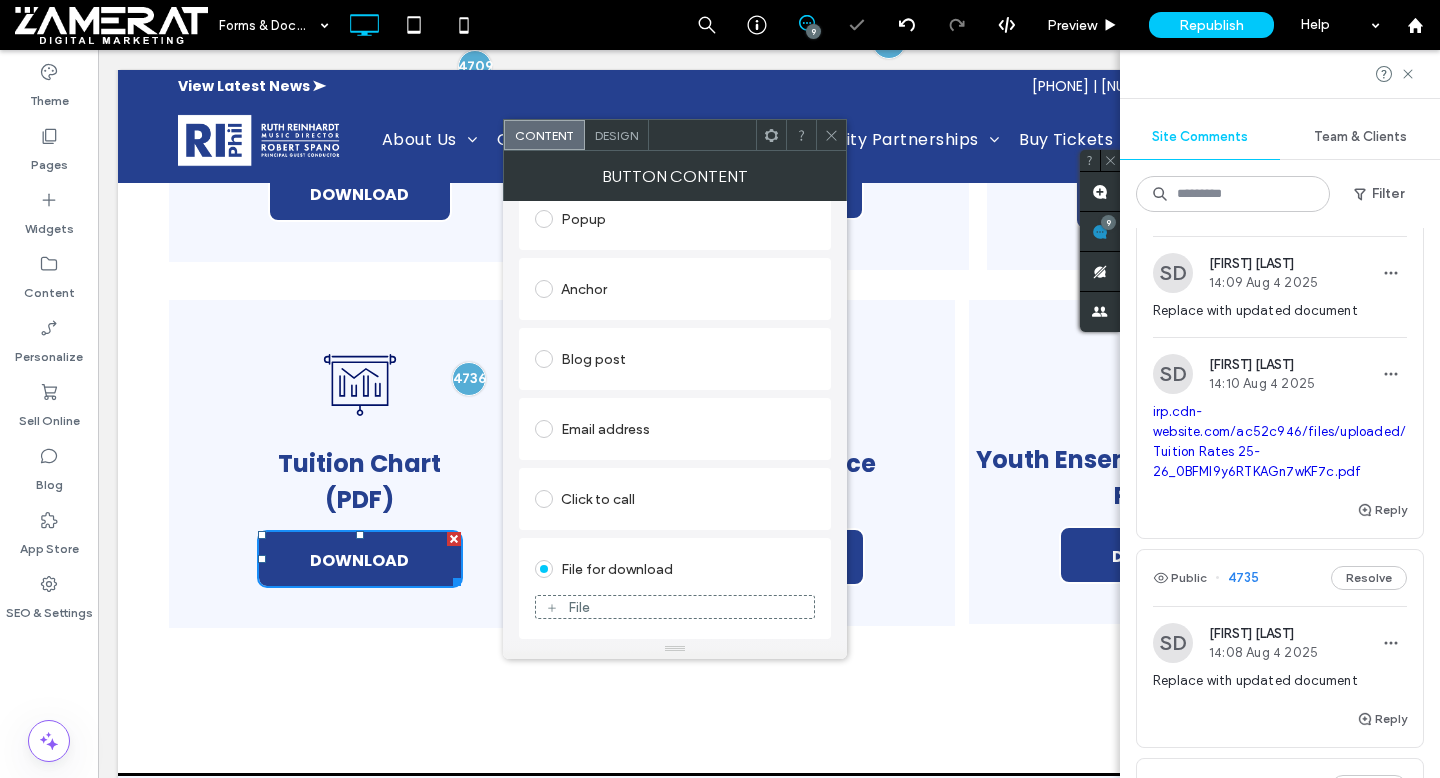 click on "File" at bounding box center [675, 607] 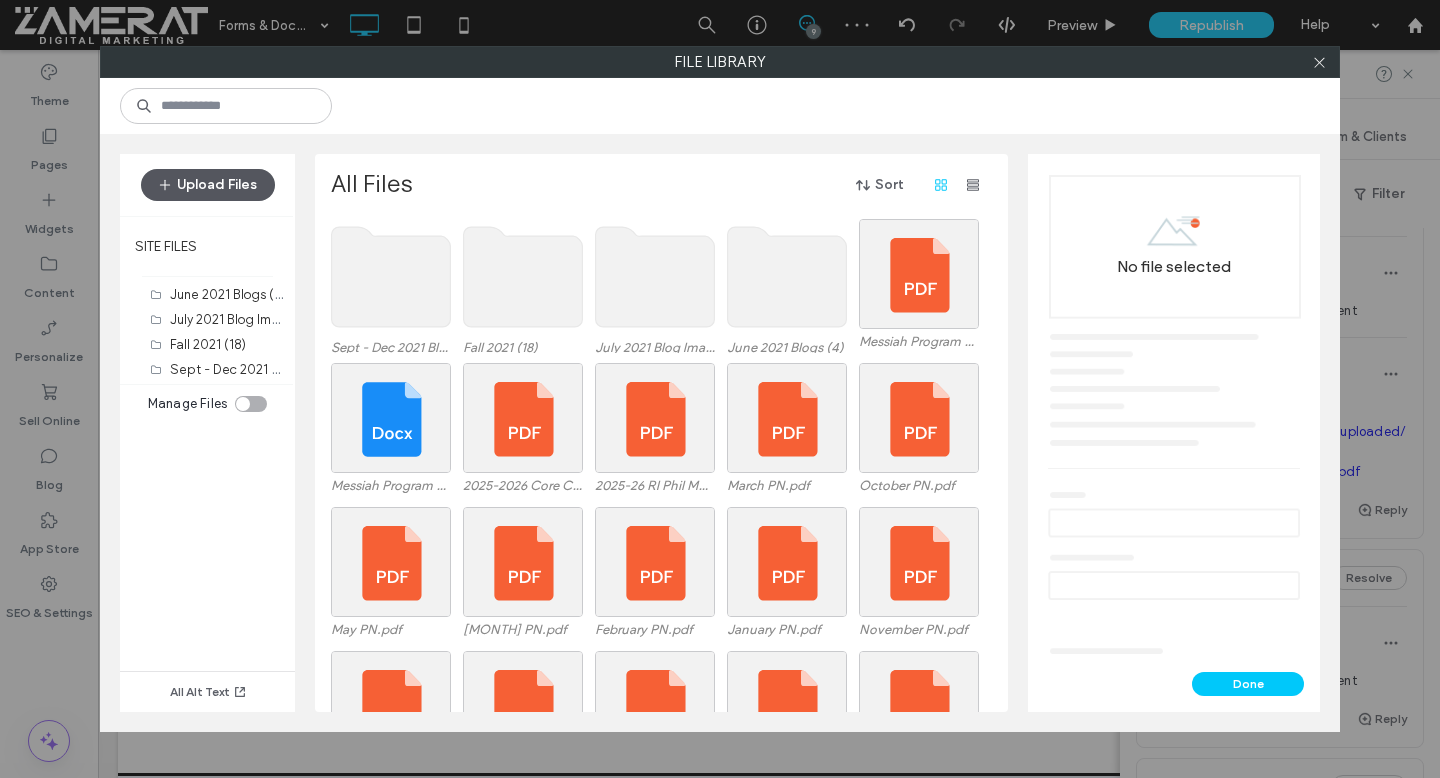 click on "Upload Files" at bounding box center [208, 185] 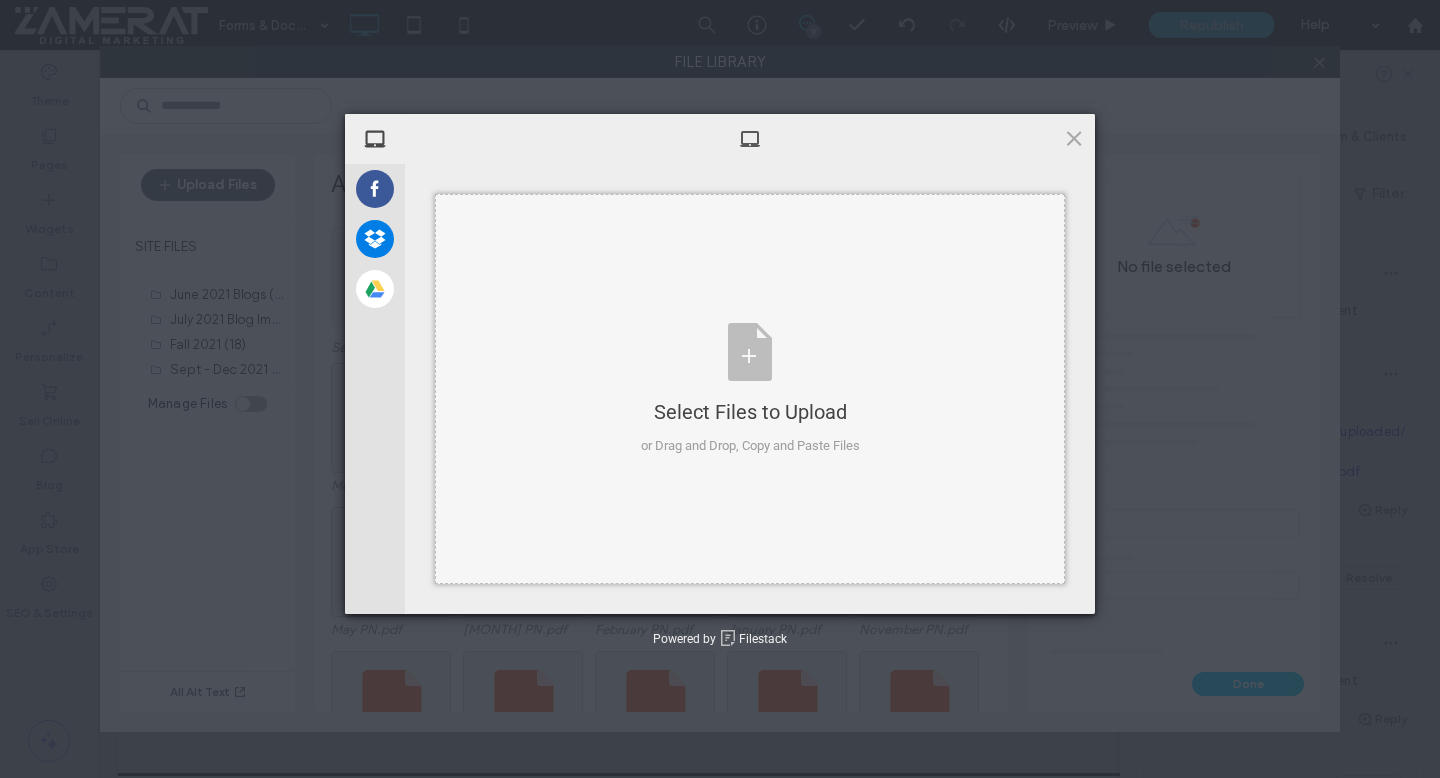 click on "Select Files to Upload
or Drag and Drop, Copy and Paste Files" at bounding box center [750, 389] 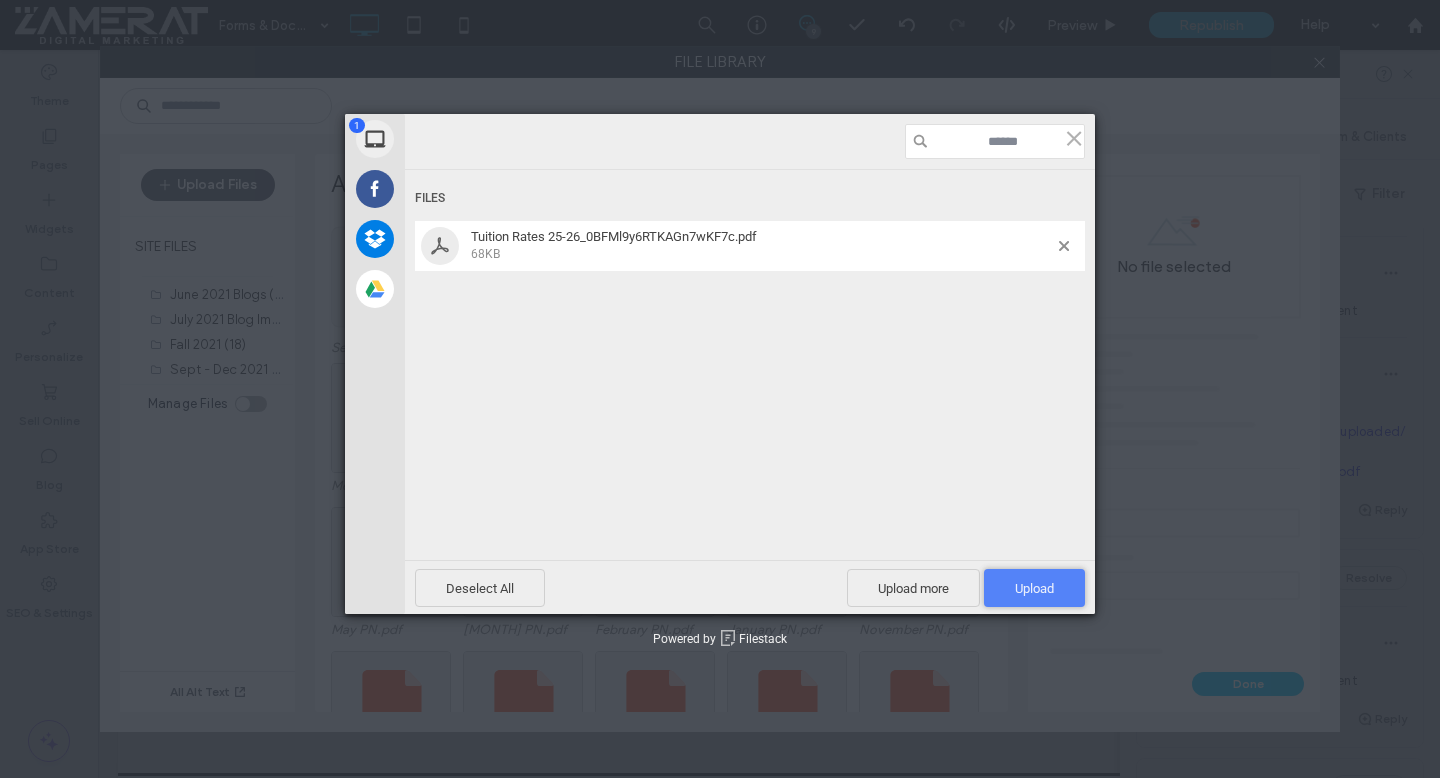 click on "Upload
1" at bounding box center [1034, 588] 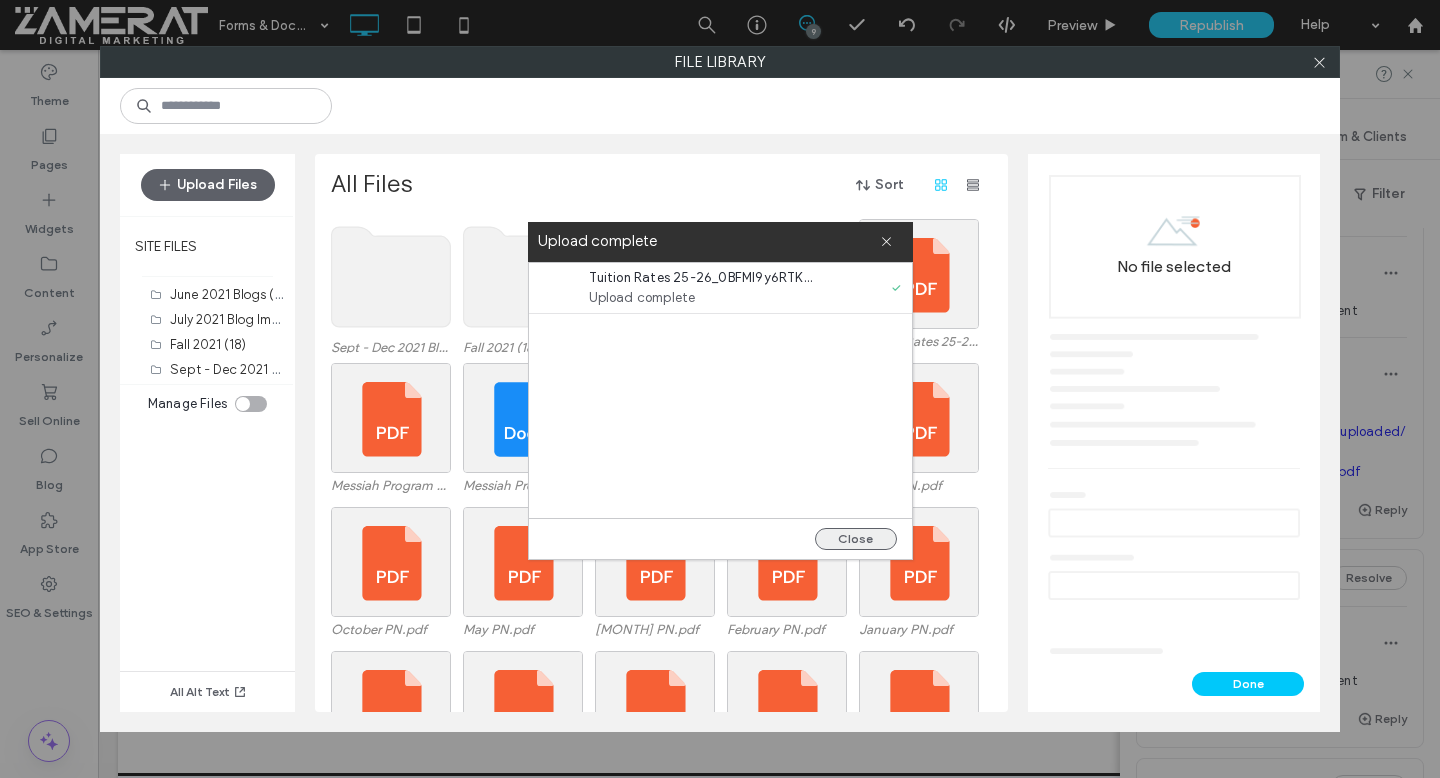 click on "Close" at bounding box center [856, 539] 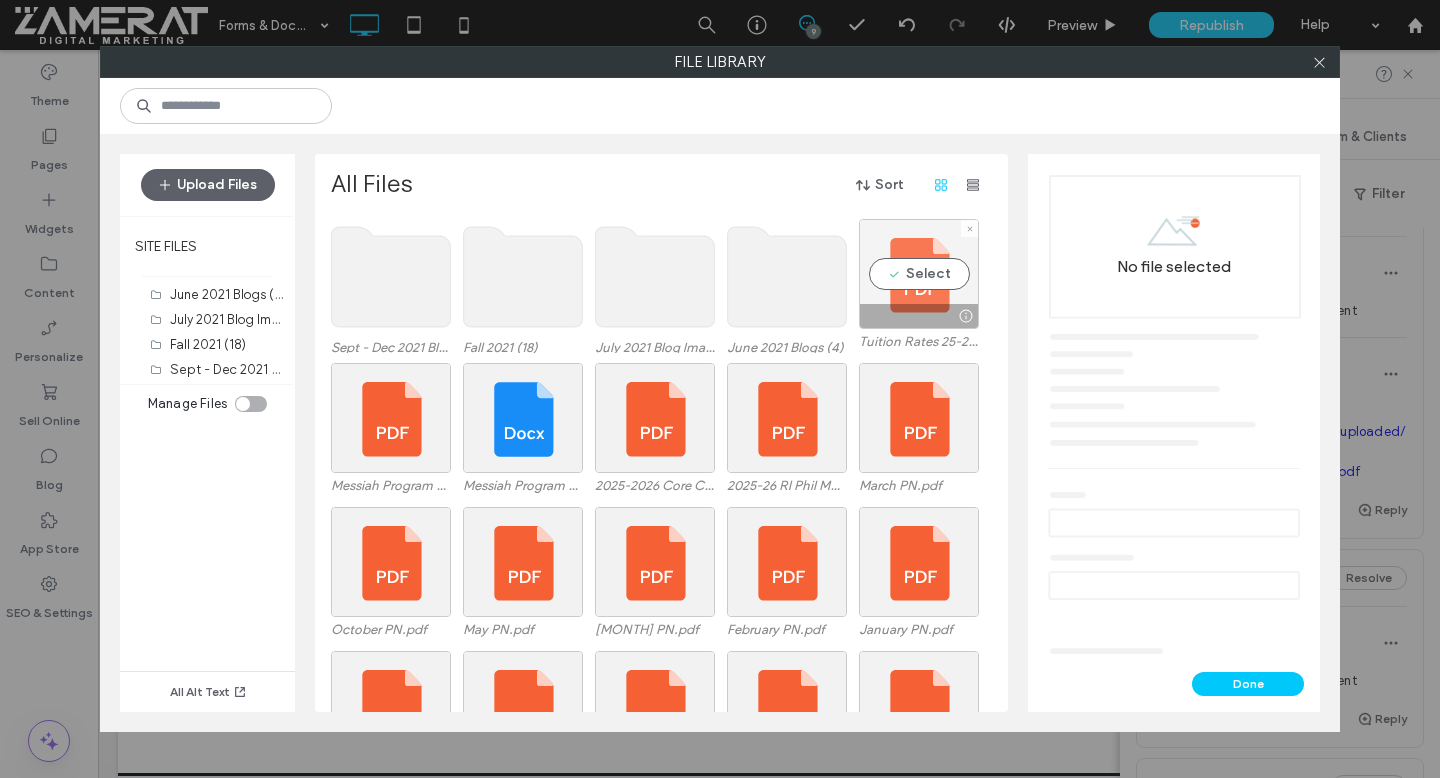 click on "Select" at bounding box center [919, 274] 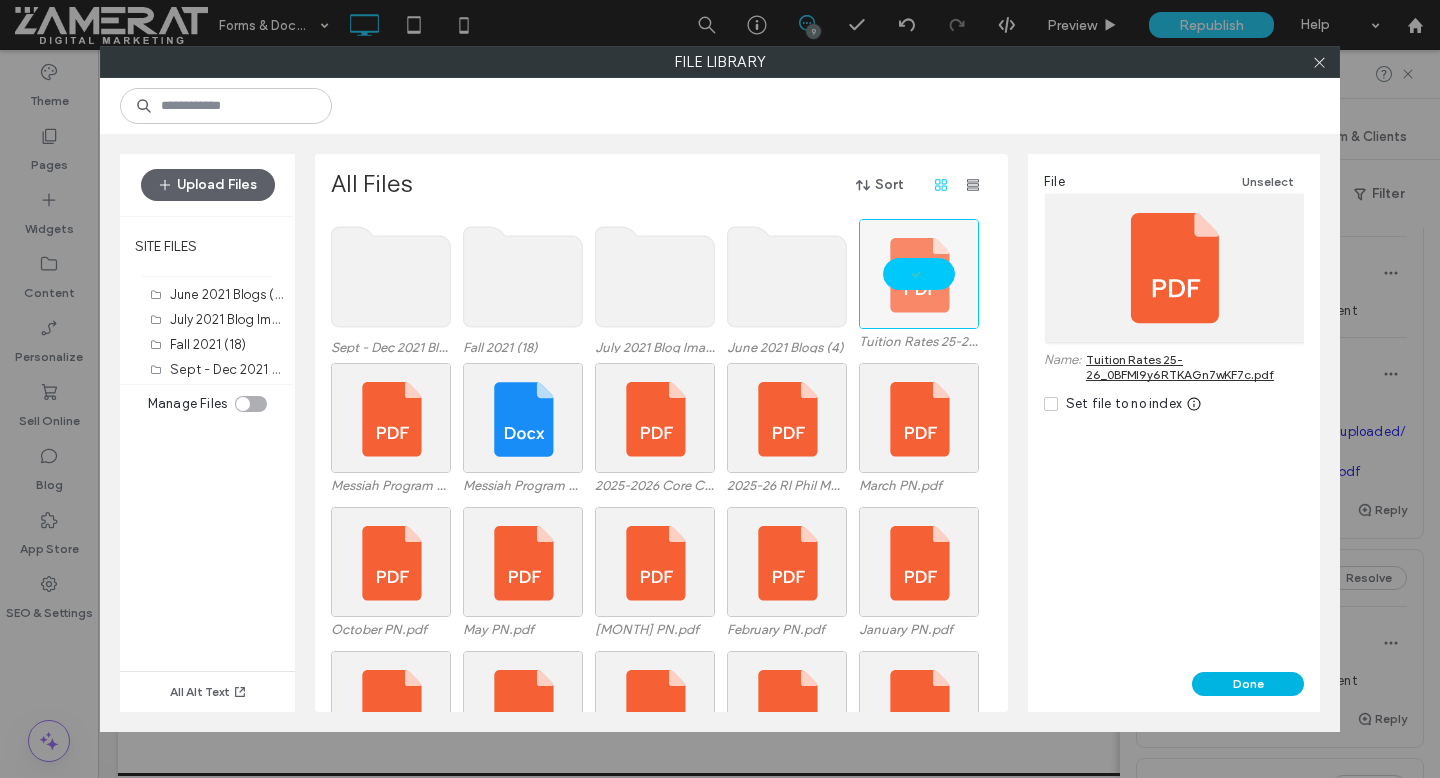 click on "Done" at bounding box center (1248, 684) 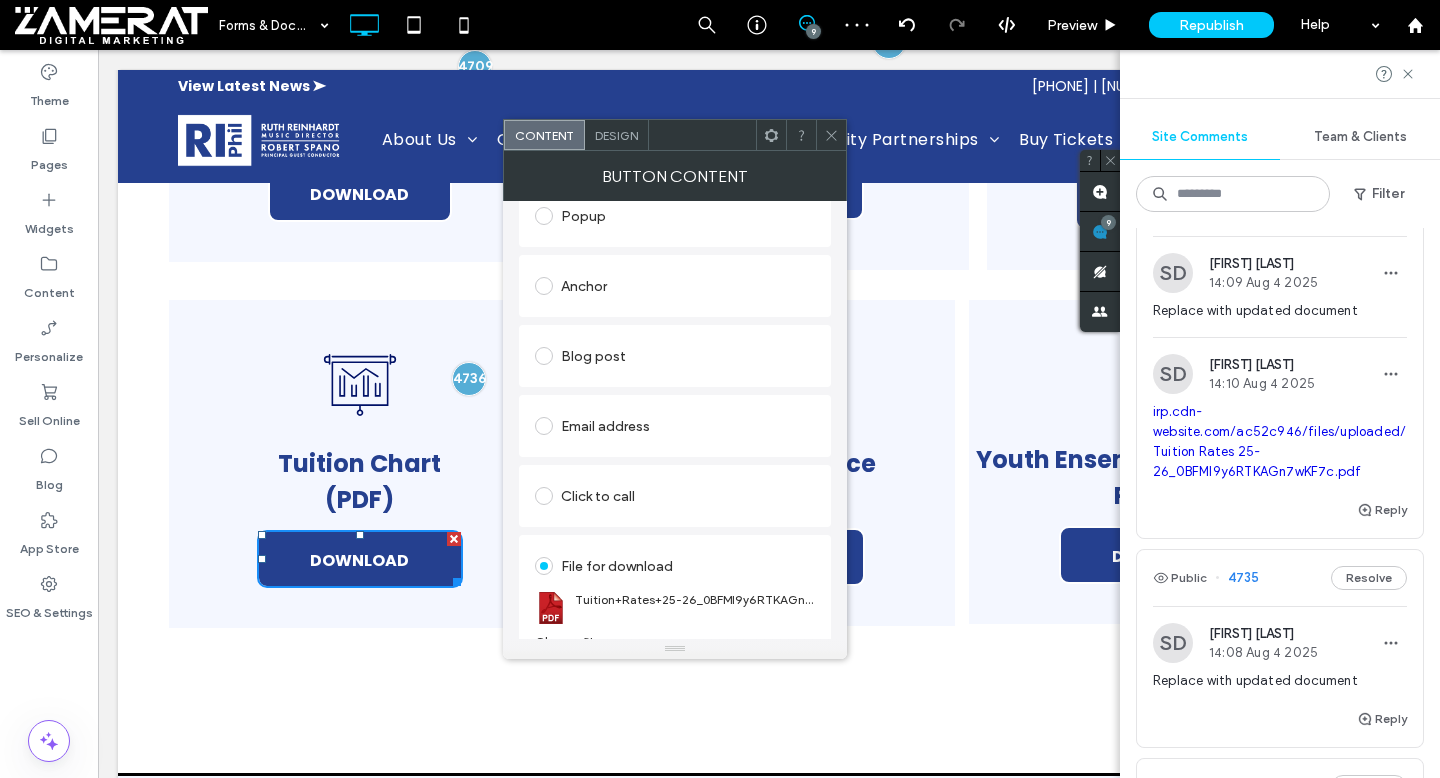 click 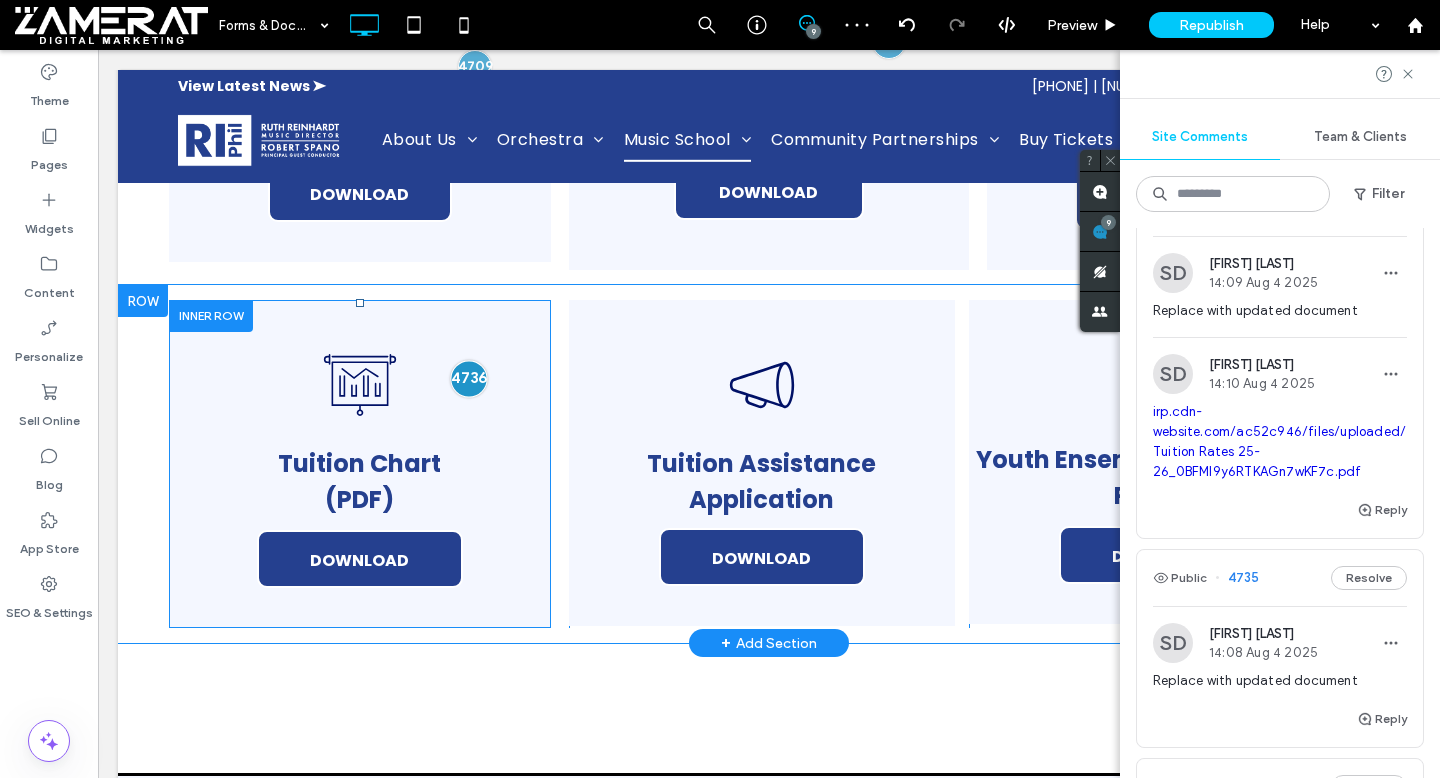click at bounding box center (469, 378) 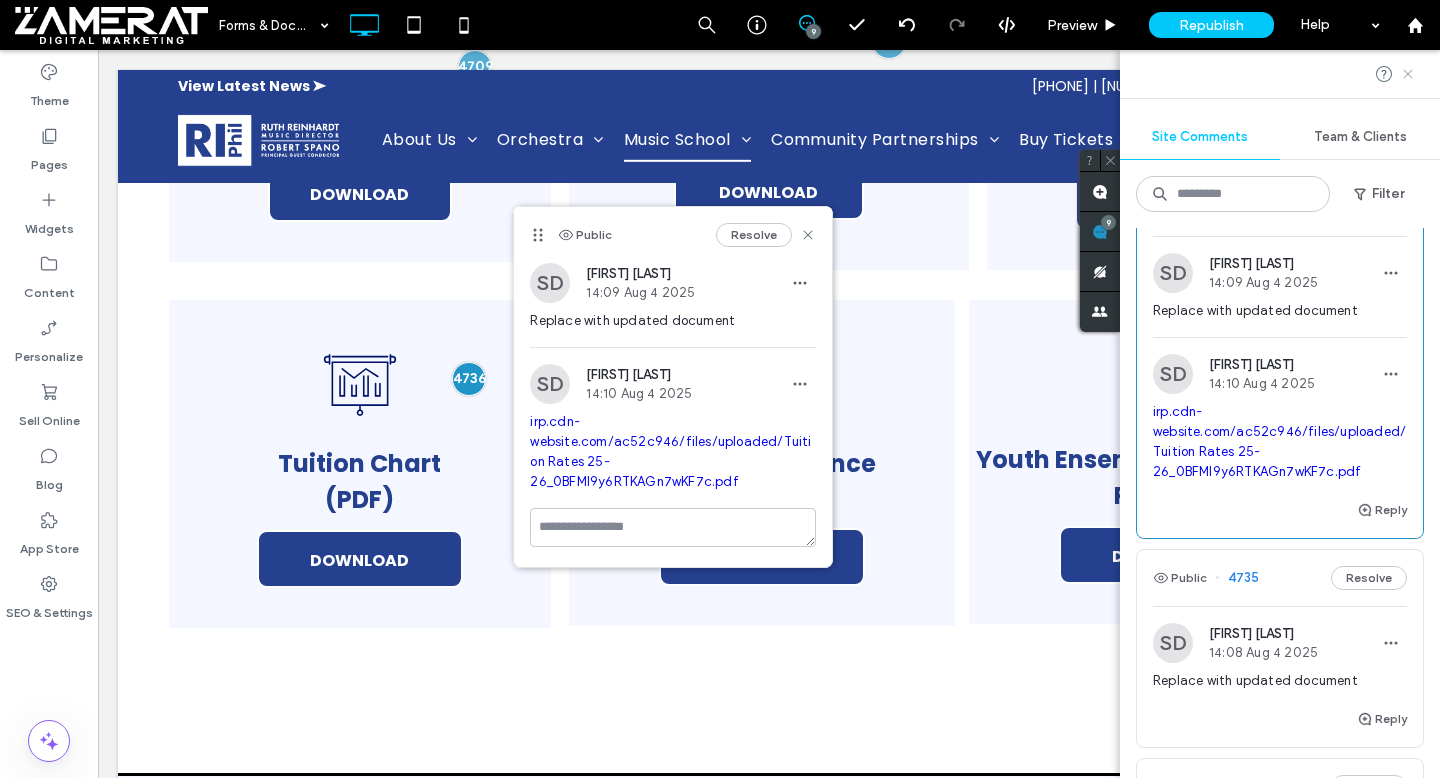 click 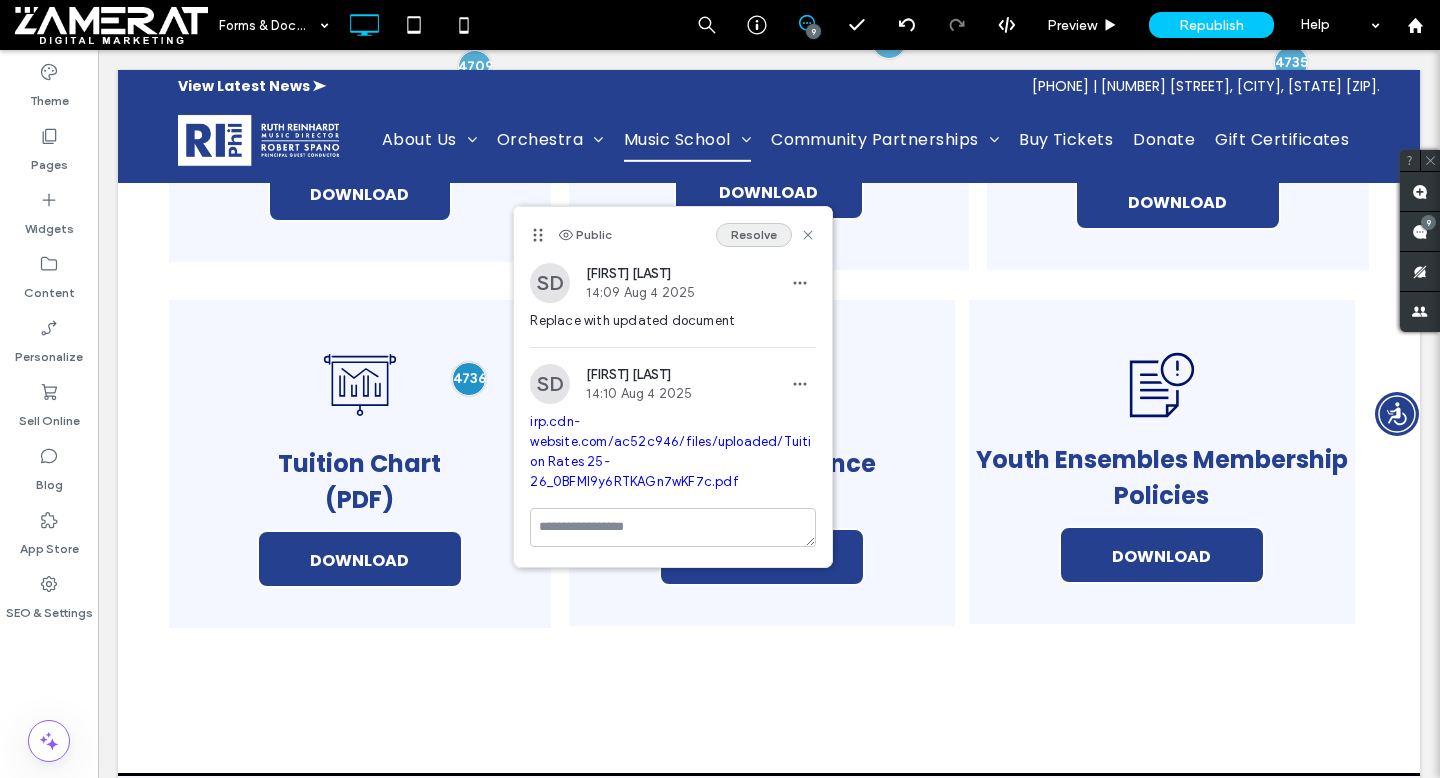 click on "Resolve" at bounding box center (754, 235) 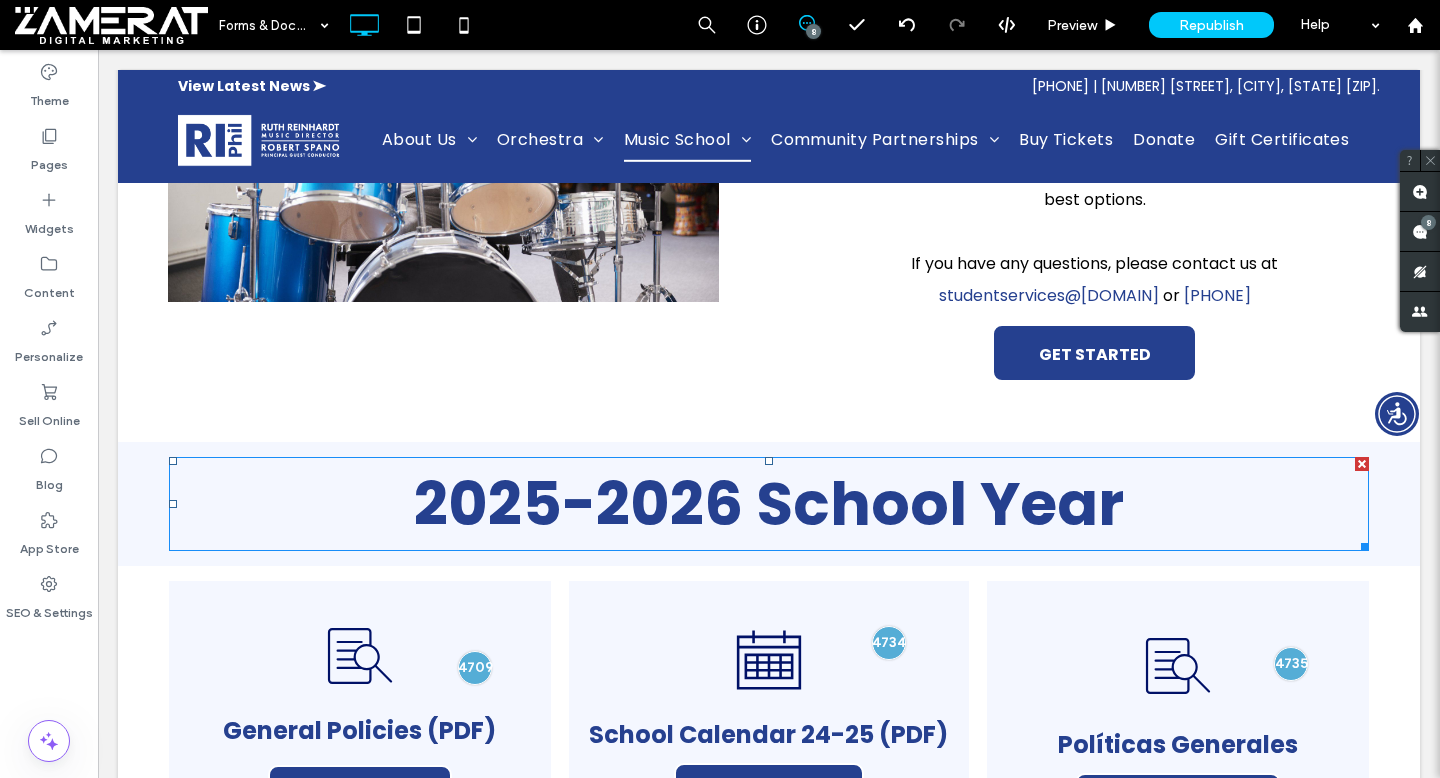 scroll, scrollTop: 1005, scrollLeft: 0, axis: vertical 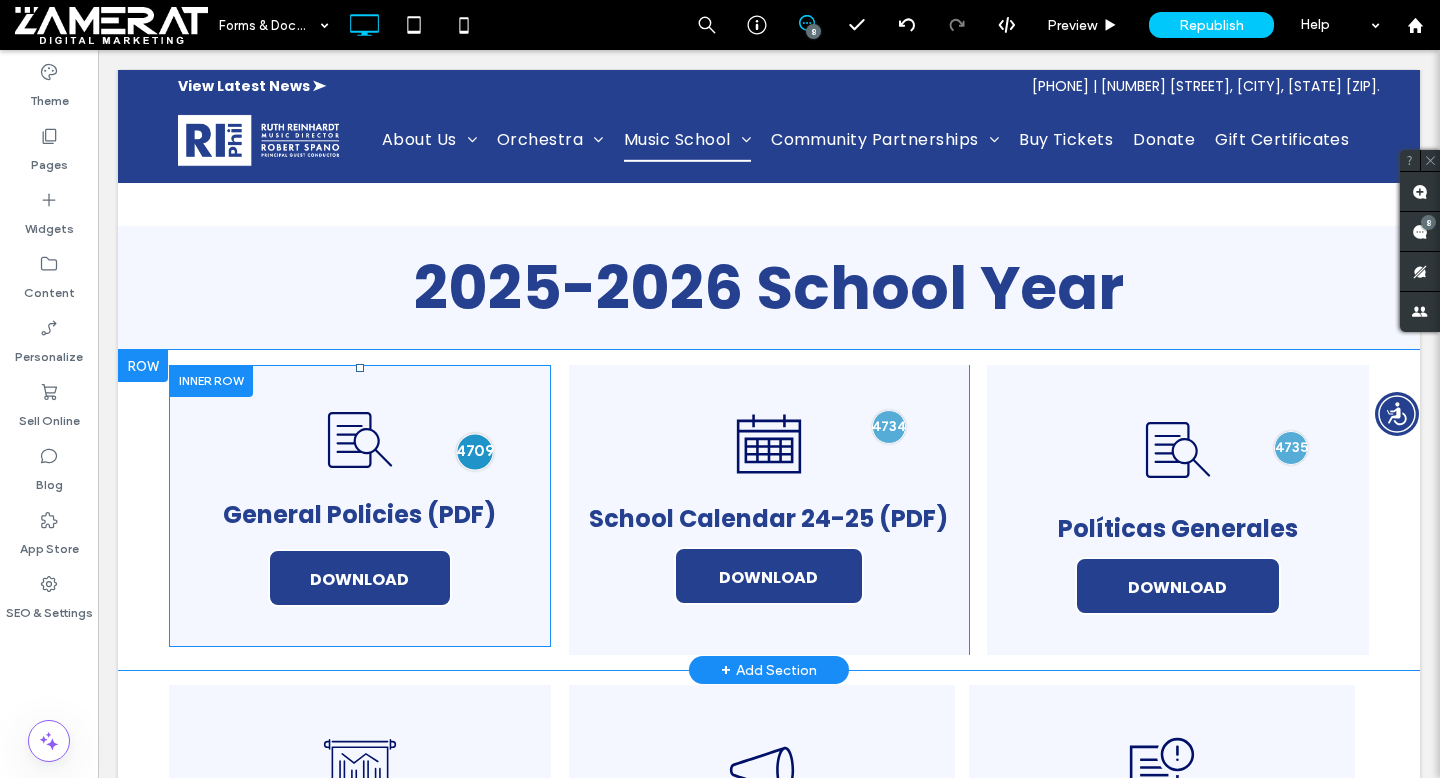 click at bounding box center [475, 451] 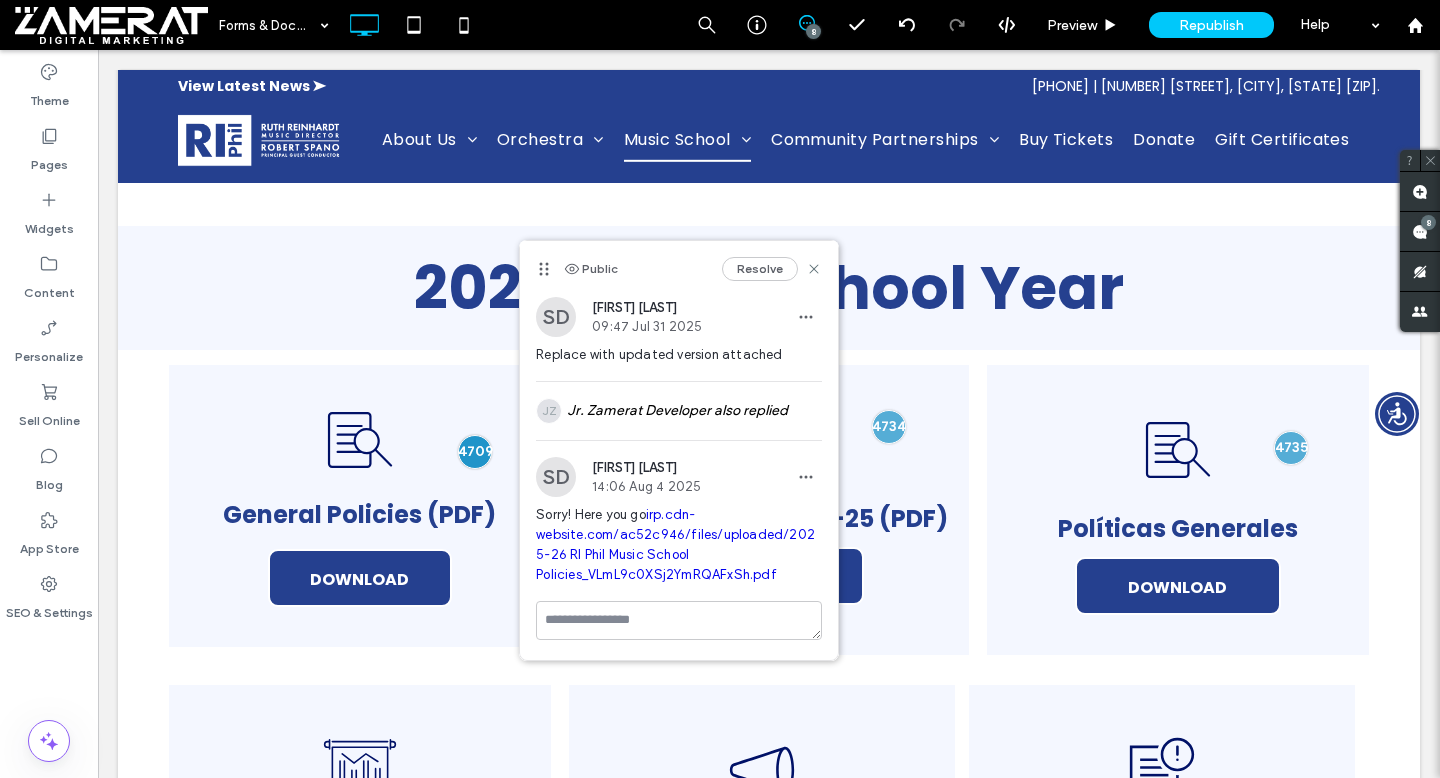 click on "irp.cdn-website.com/ac52c946/files/uploaded/2025-26 RI Phil Music School Policies_VLmL9c0XSj2YmRQAFxSh.pdf" at bounding box center [675, 544] 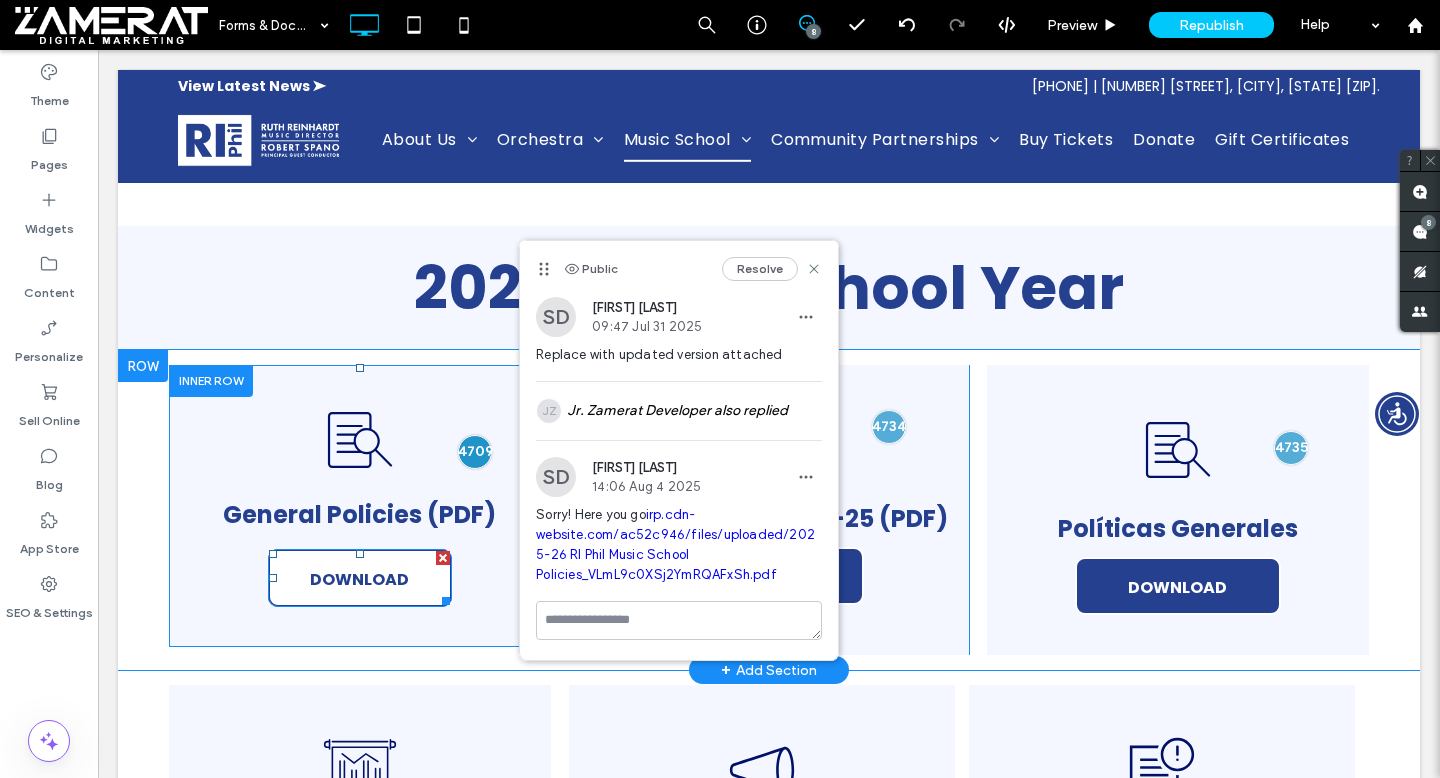 click on "DOWNLOAD" at bounding box center [360, 578] 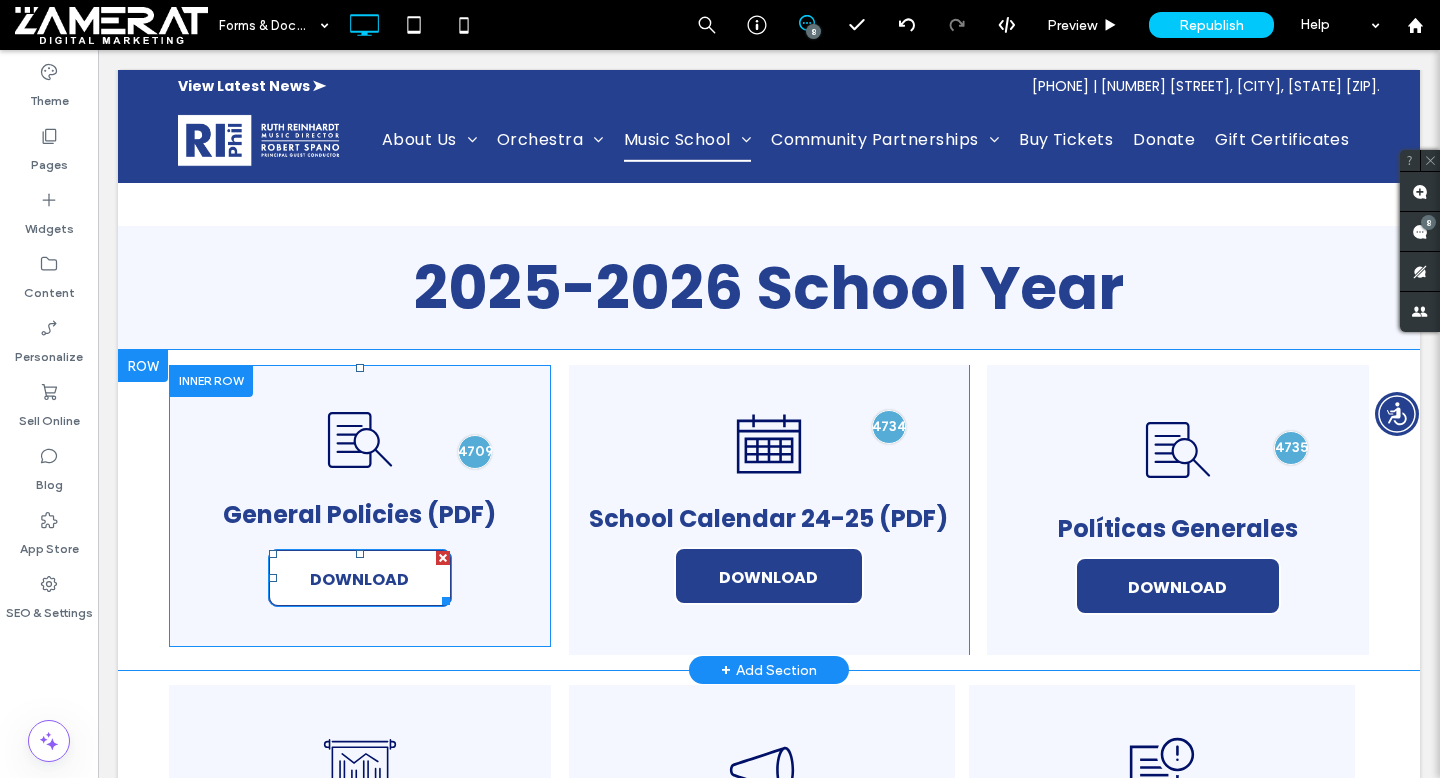click on "DOWNLOAD" at bounding box center (360, 578) 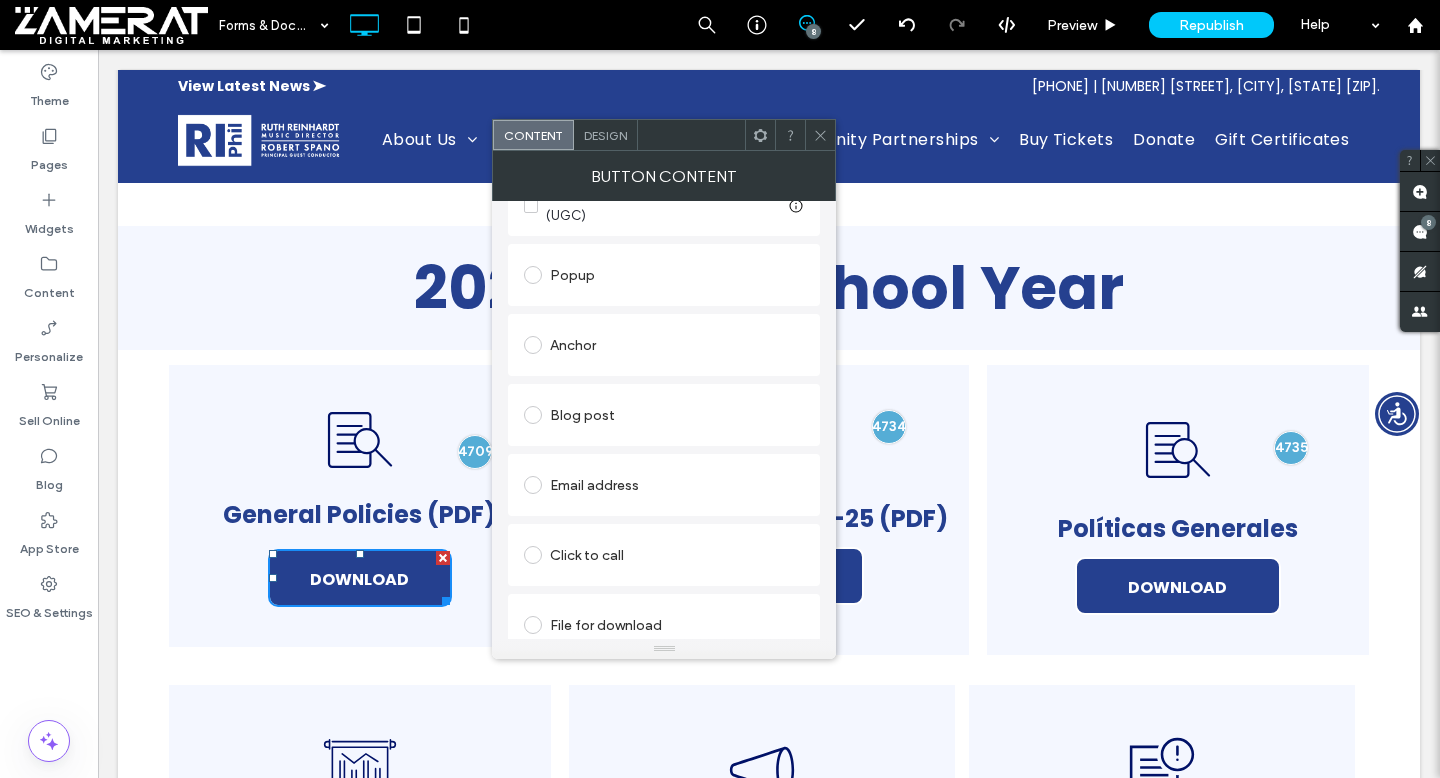 click on "File for download" at bounding box center (664, 625) 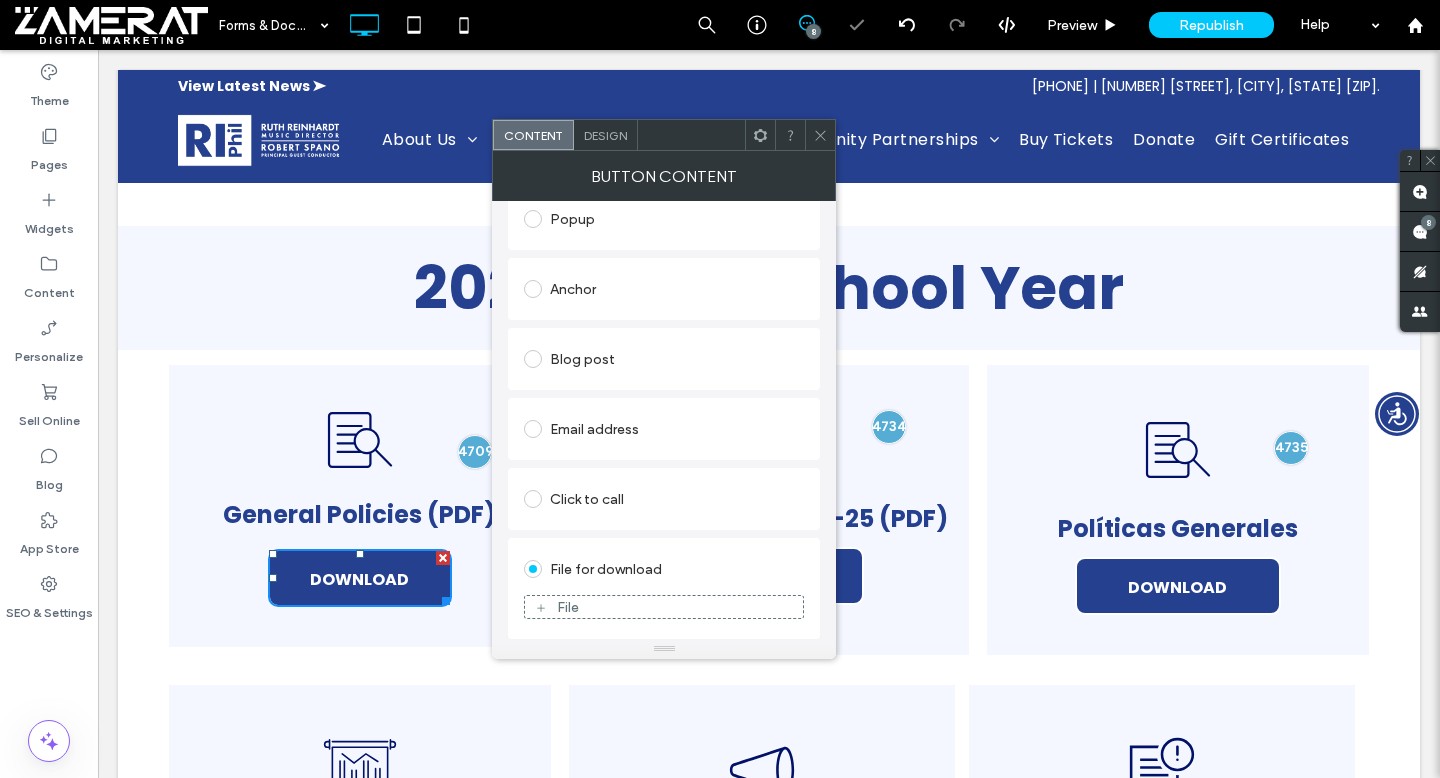 click on "File" at bounding box center [664, 607] 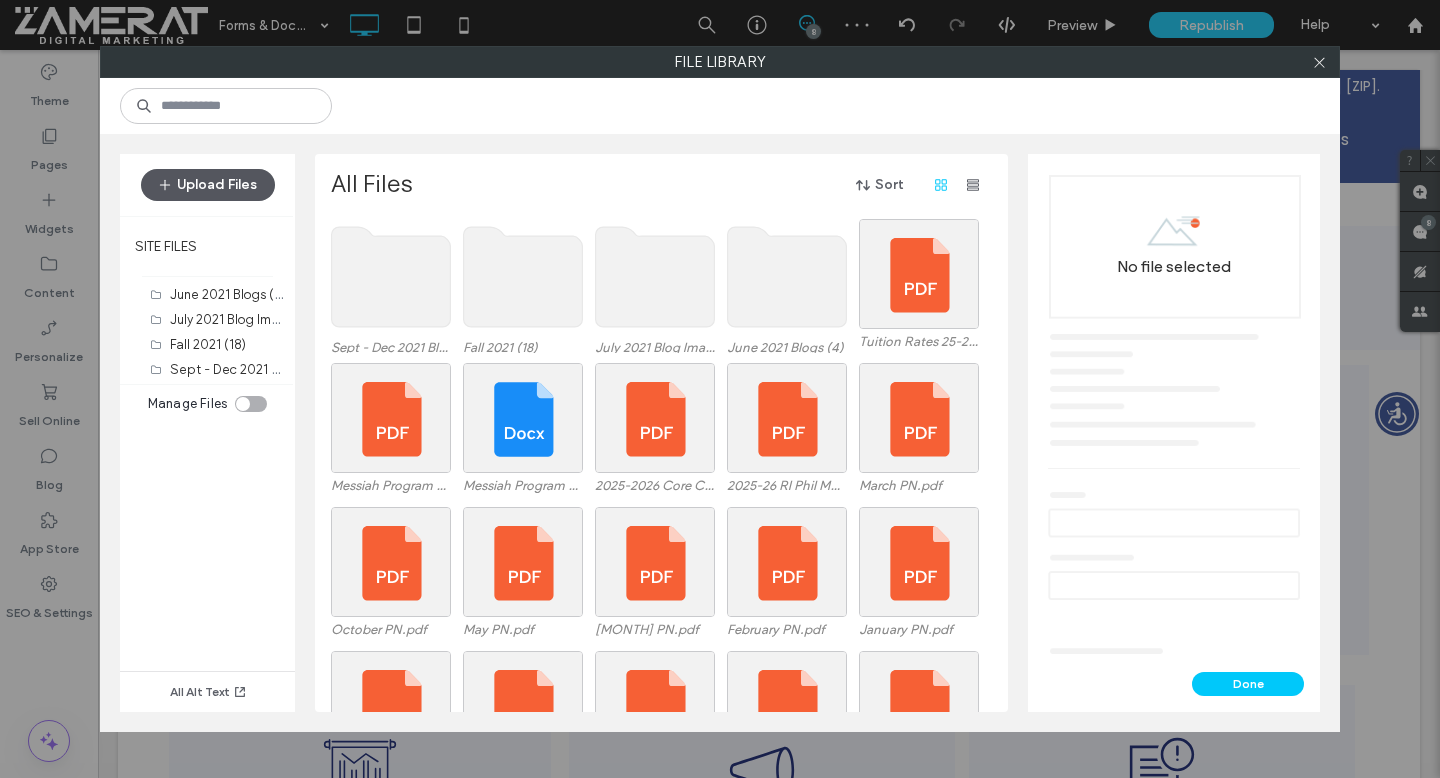 click on "Upload Files" at bounding box center [208, 185] 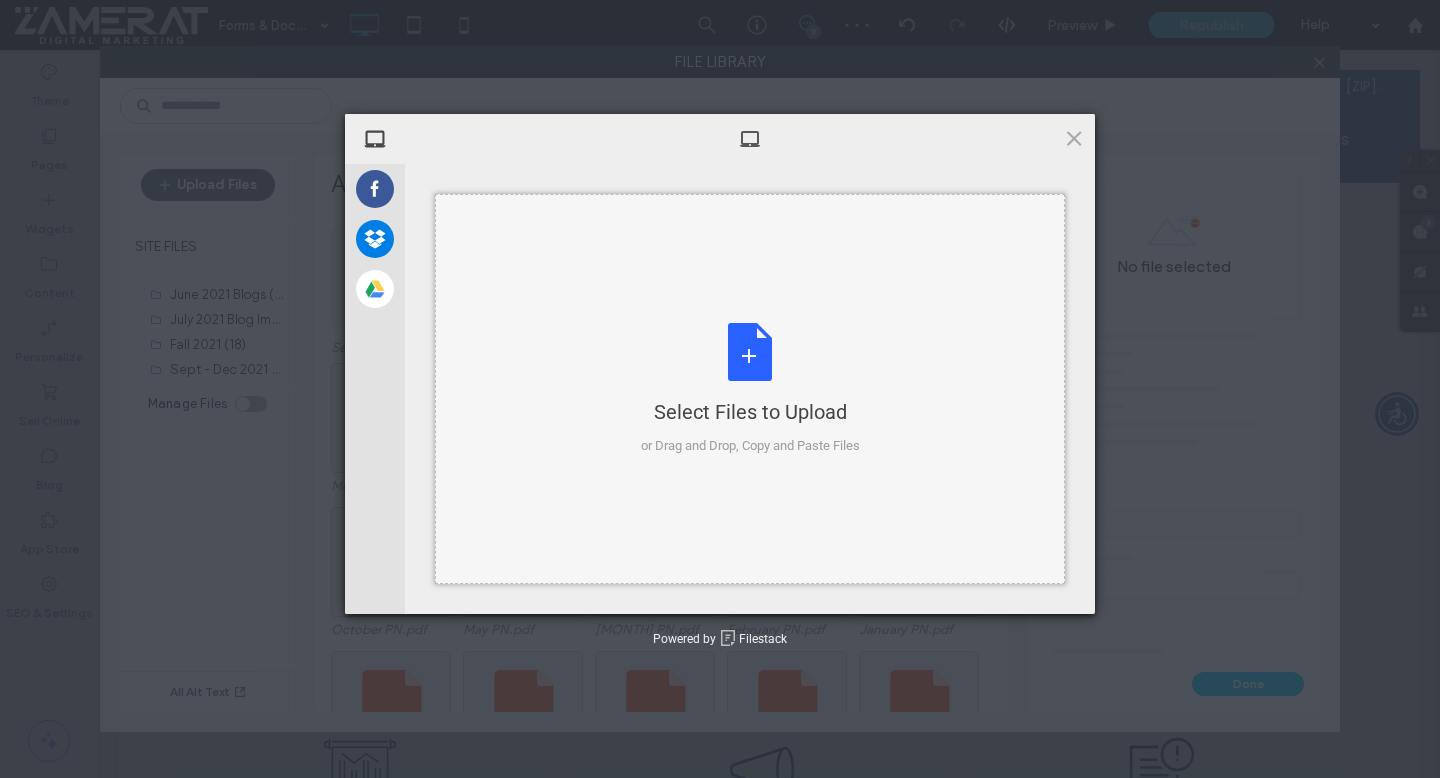 click on "Select Files to Upload
or Drag and Drop, Copy and Paste Files" at bounding box center [750, 389] 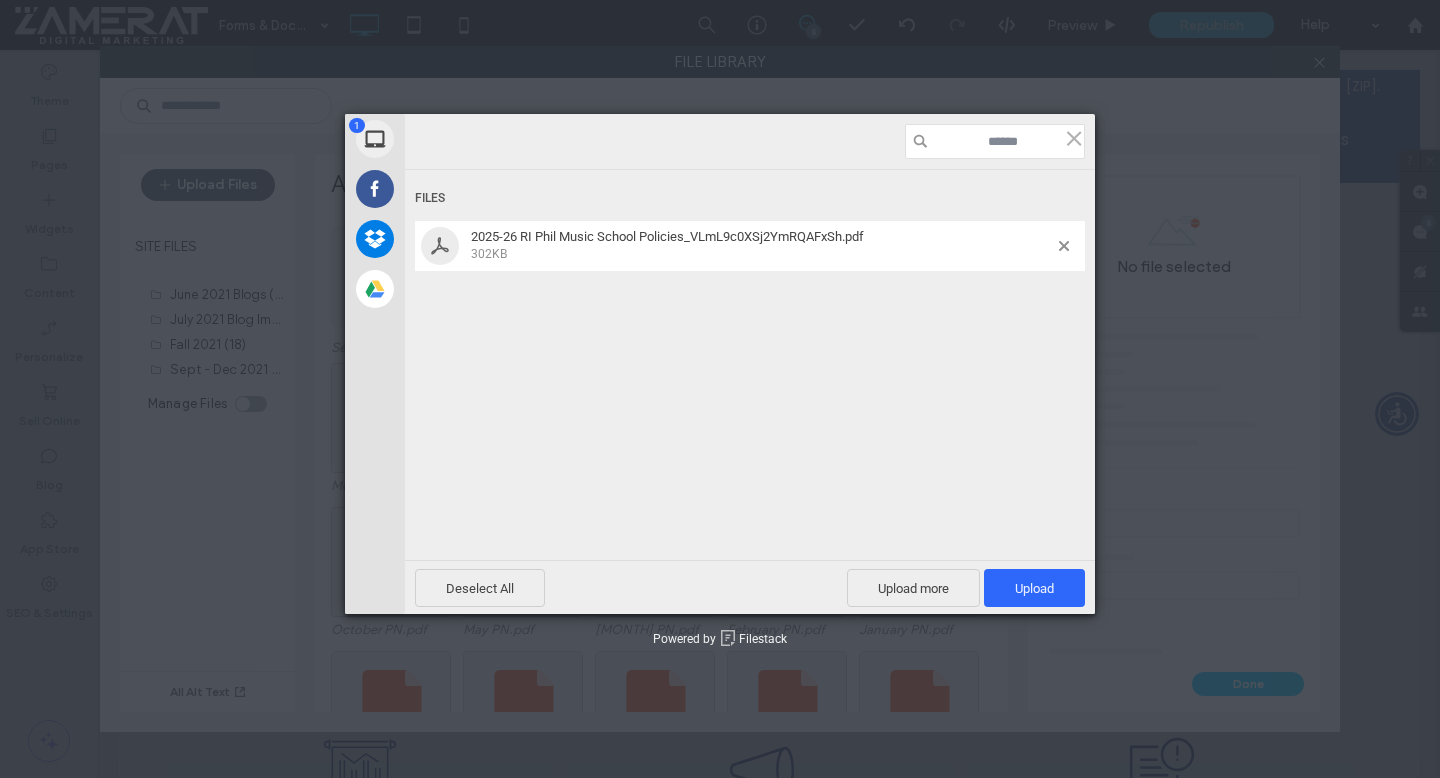 click on "Deselect All
Upload more
Upload
1" at bounding box center [750, 587] 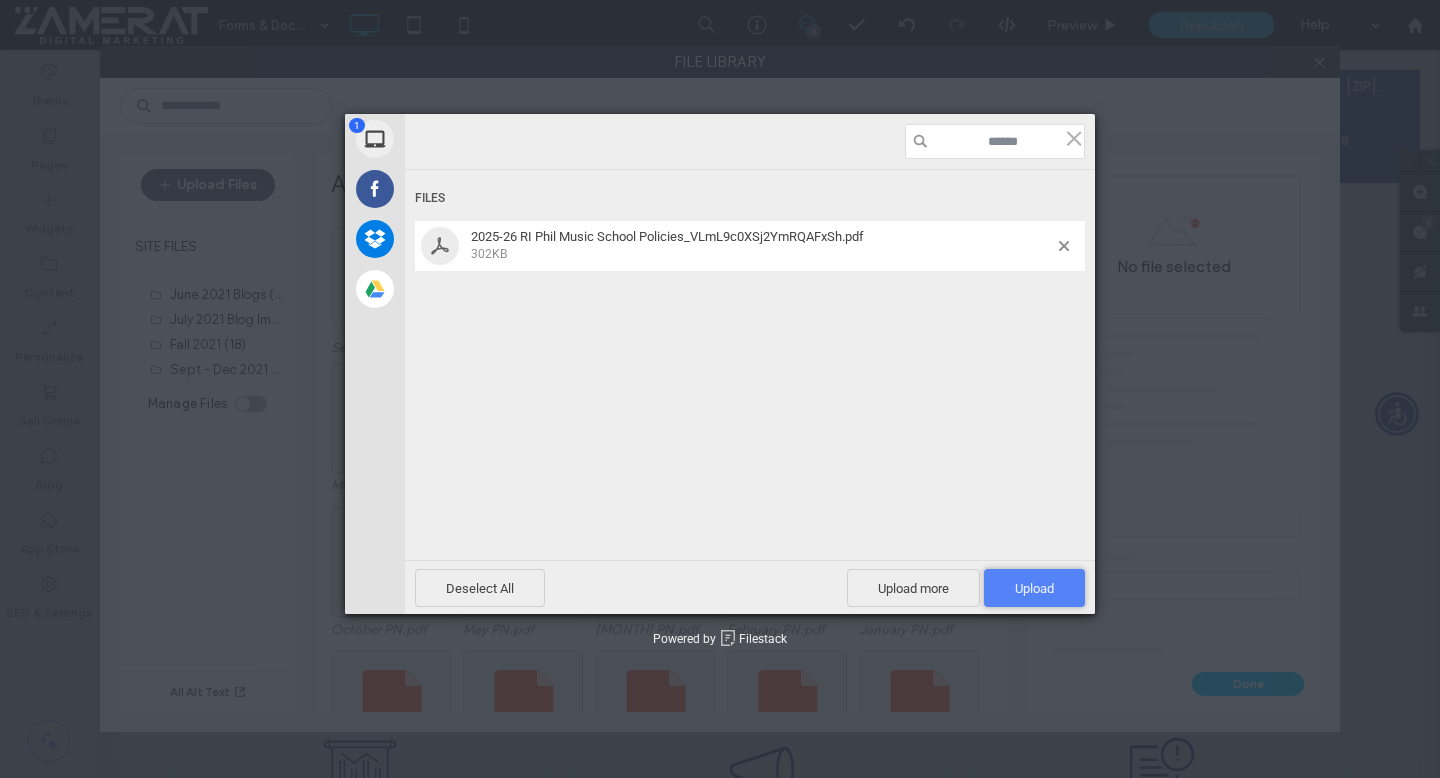 click on "Upload
1" at bounding box center [1034, 588] 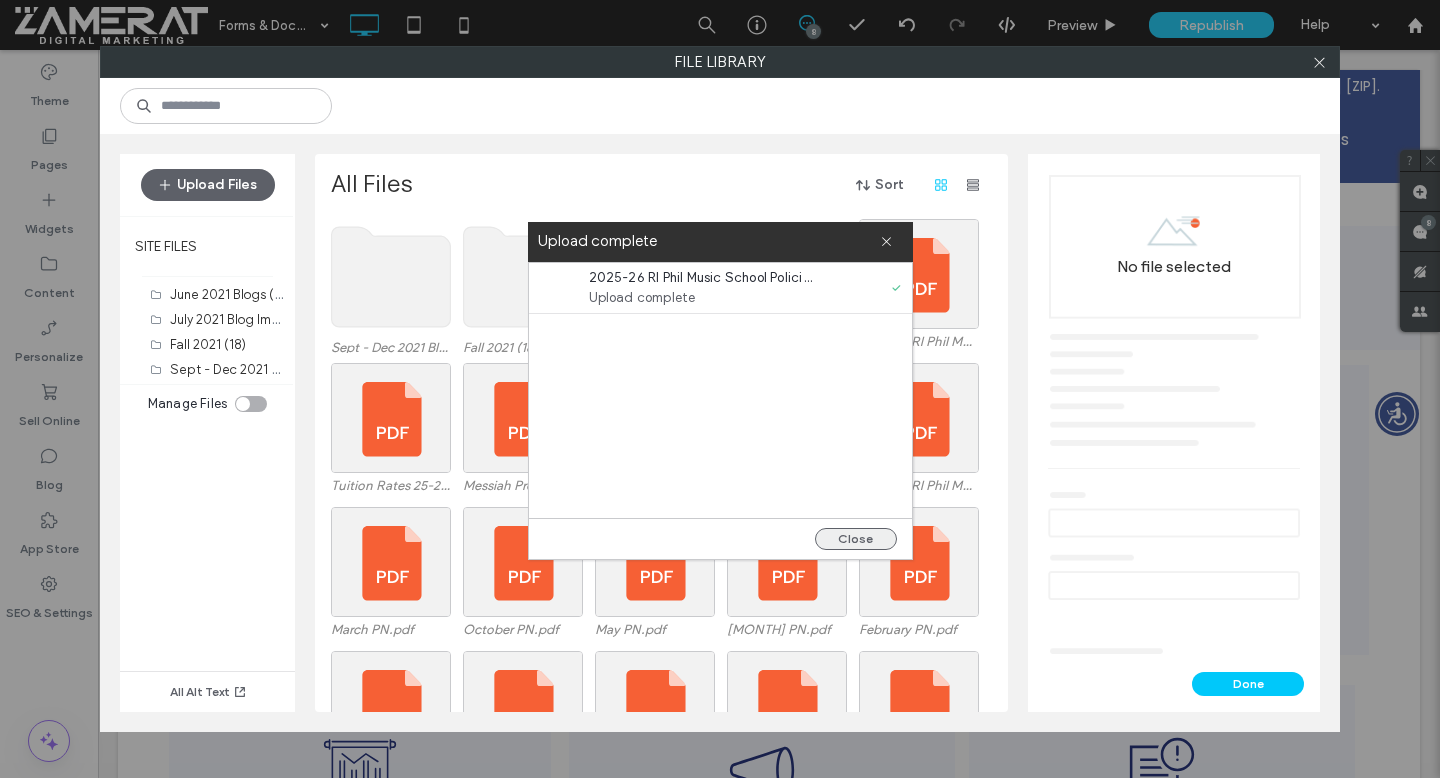 click on "Close" at bounding box center [856, 539] 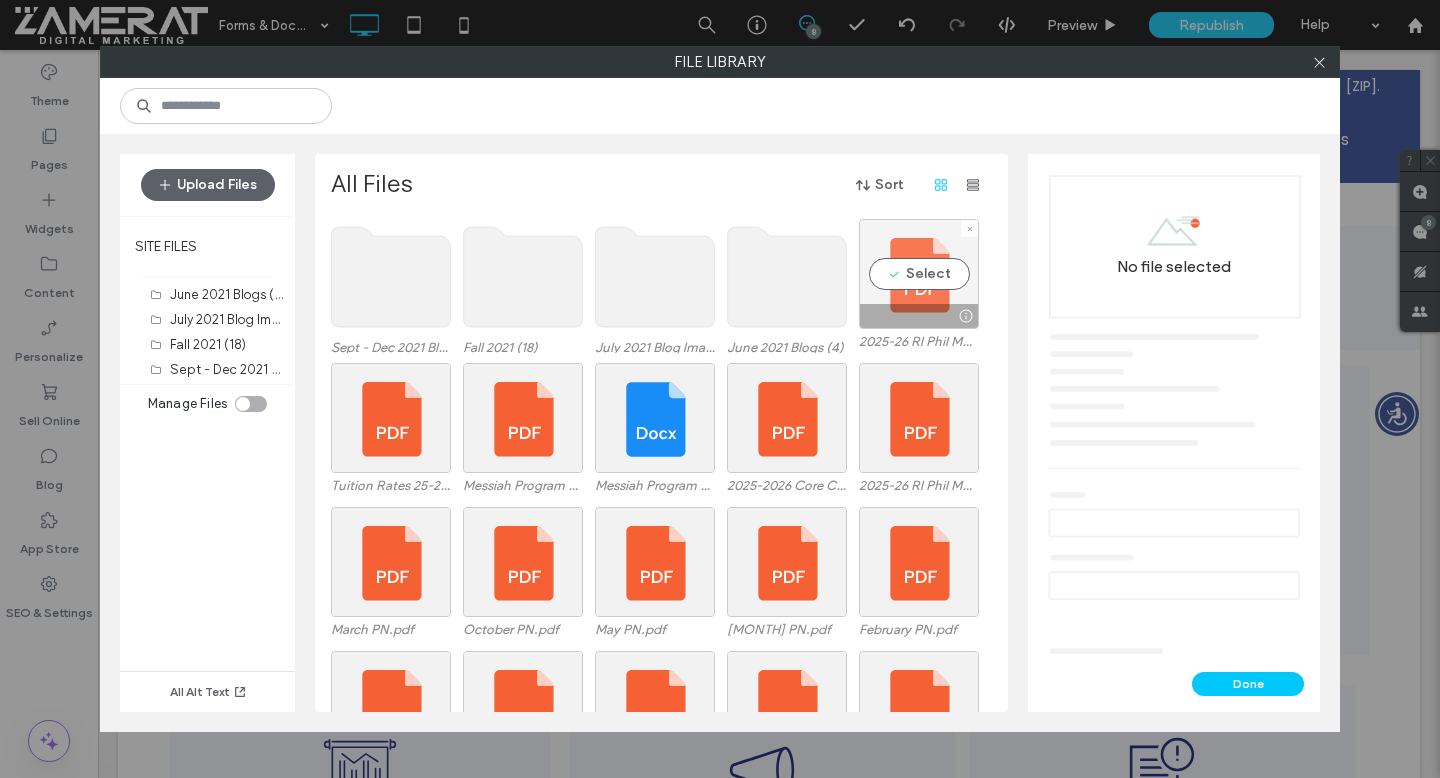 click on "Select" at bounding box center [919, 274] 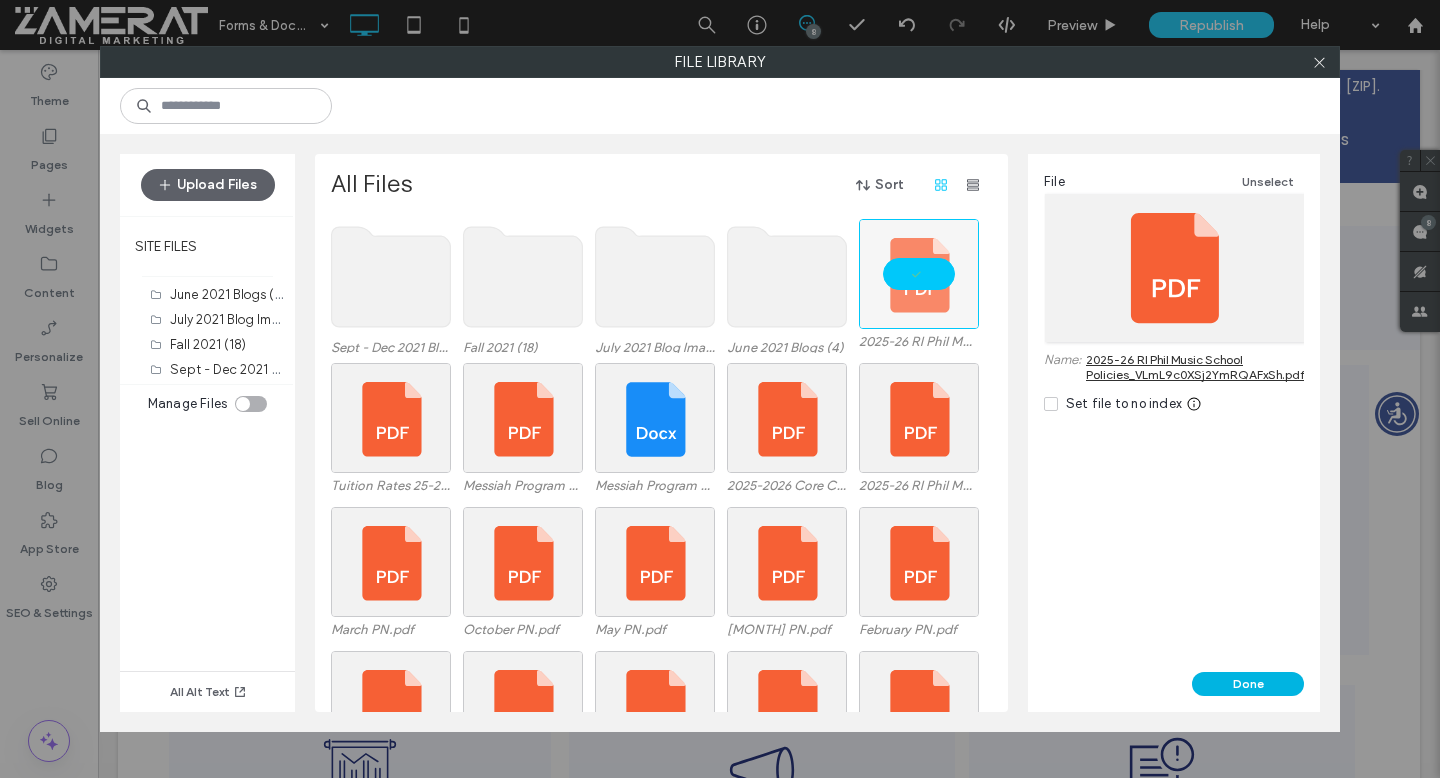 click on "Done" at bounding box center [1248, 684] 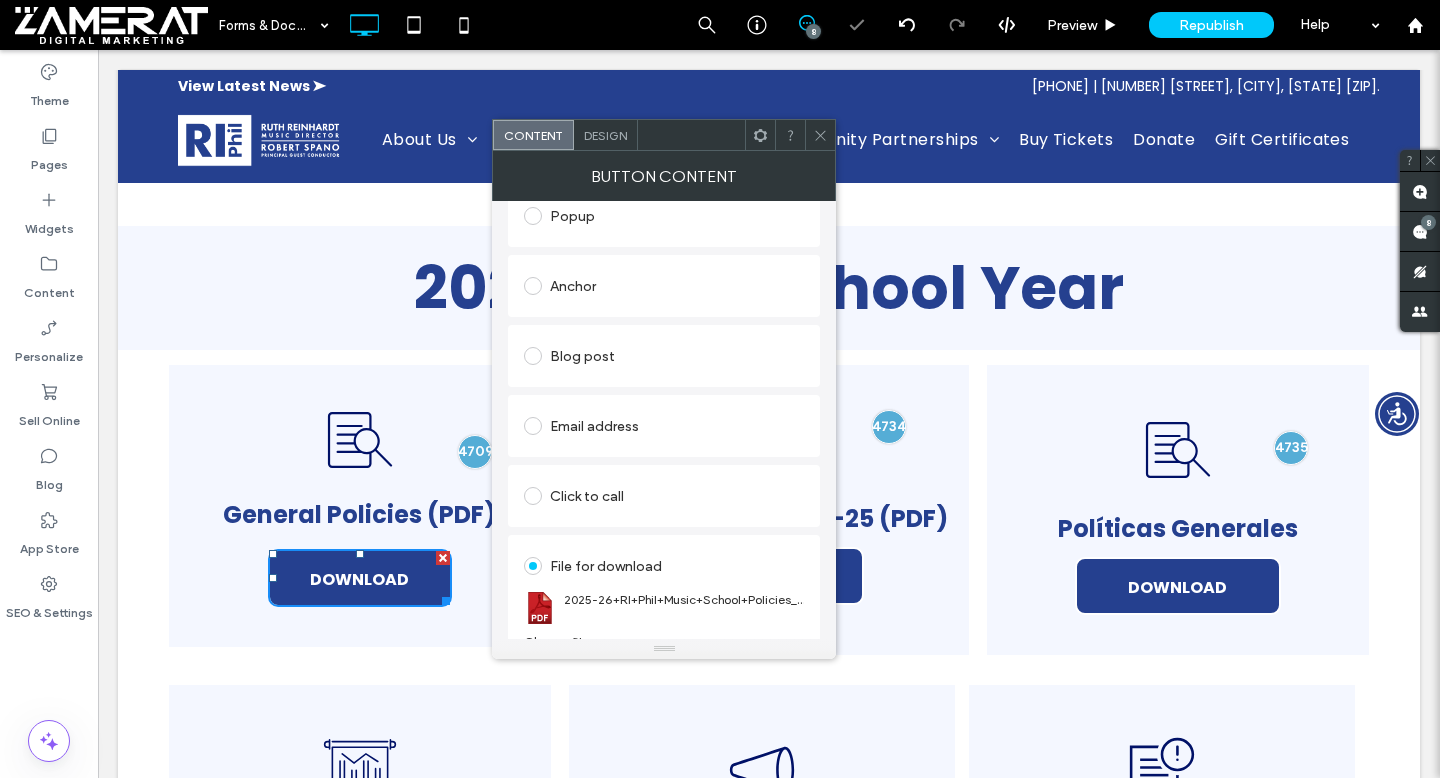 click 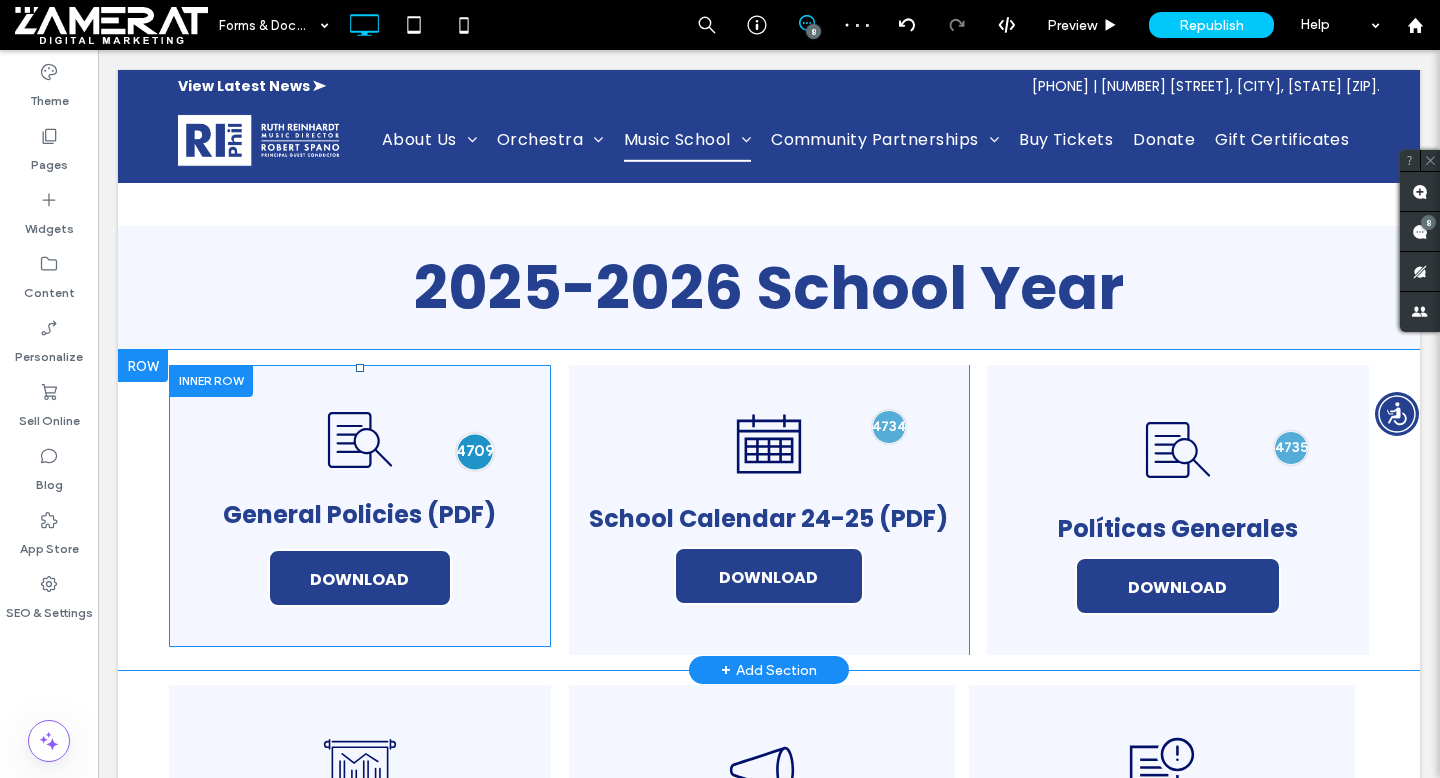 click at bounding box center (475, 451) 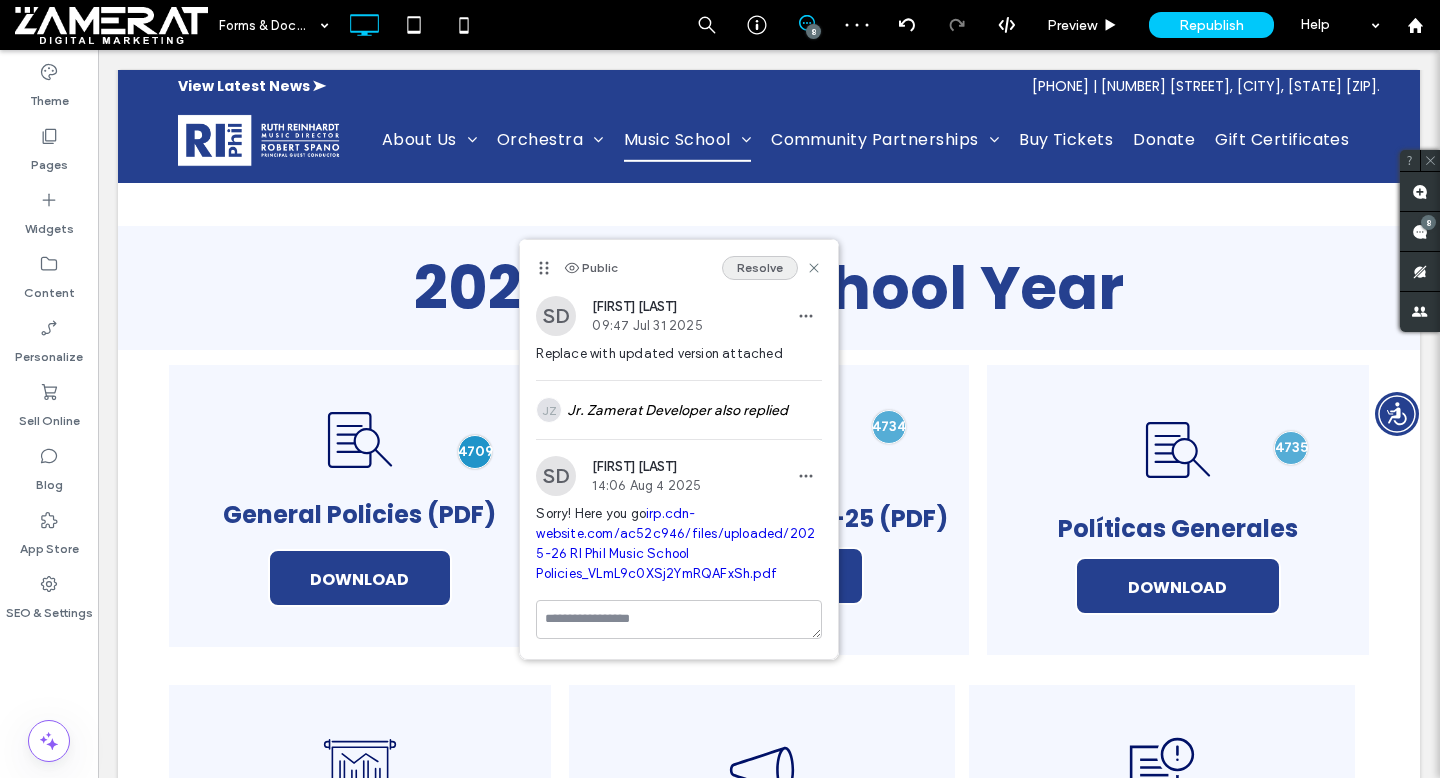 click on "Resolve" at bounding box center (760, 268) 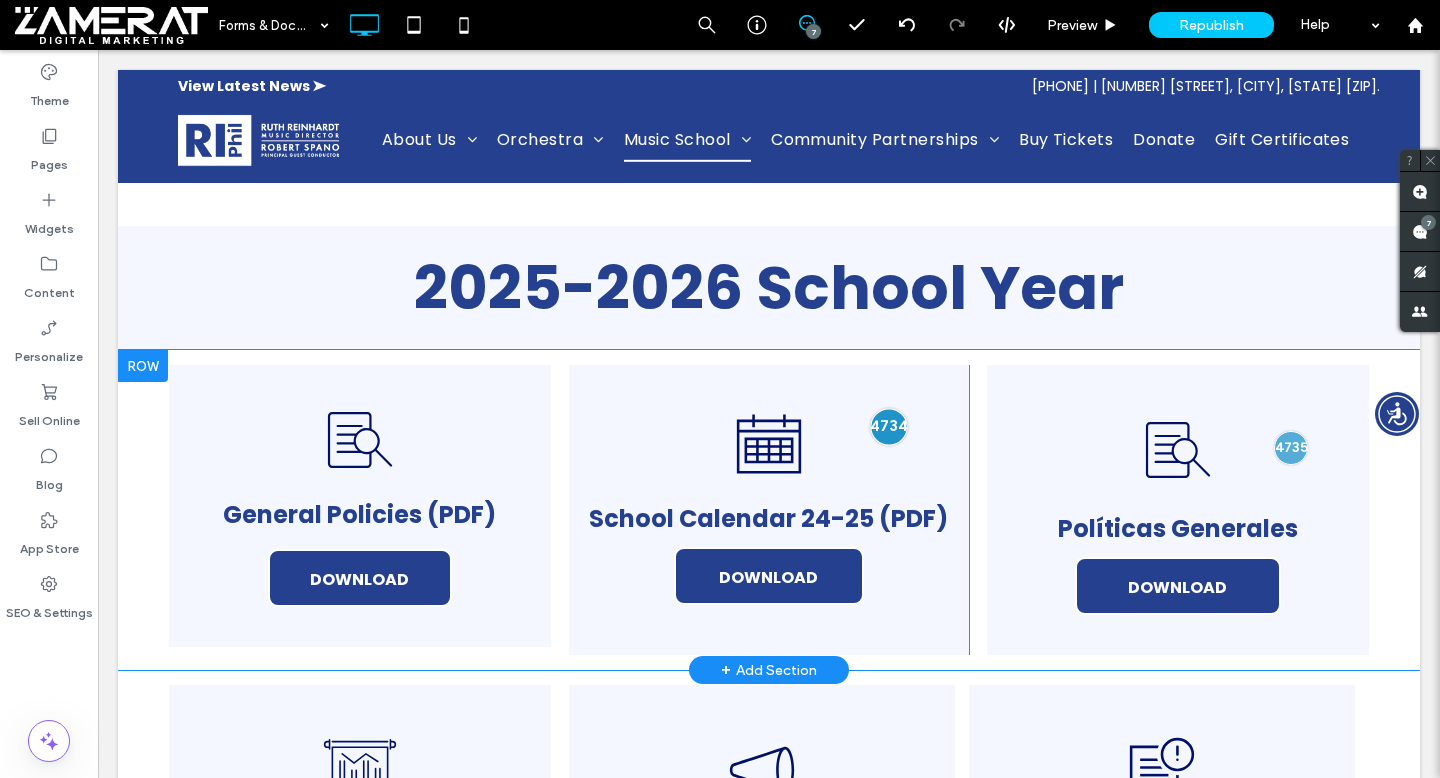 click at bounding box center [889, 426] 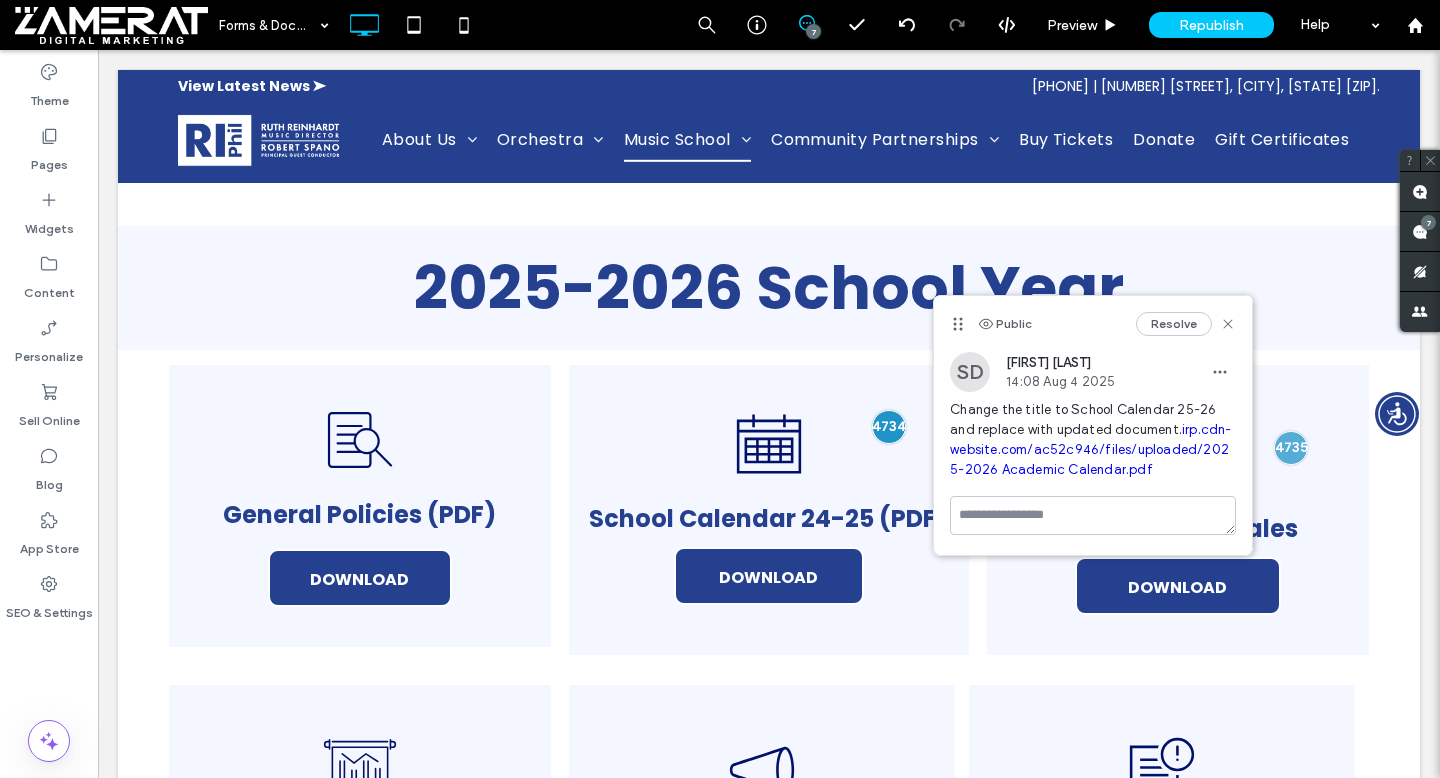 click on "irp.cdn-website.com/ac52c946/files/uploaded/2025-2026 Academic Calendar.pdf" at bounding box center (1090, 449) 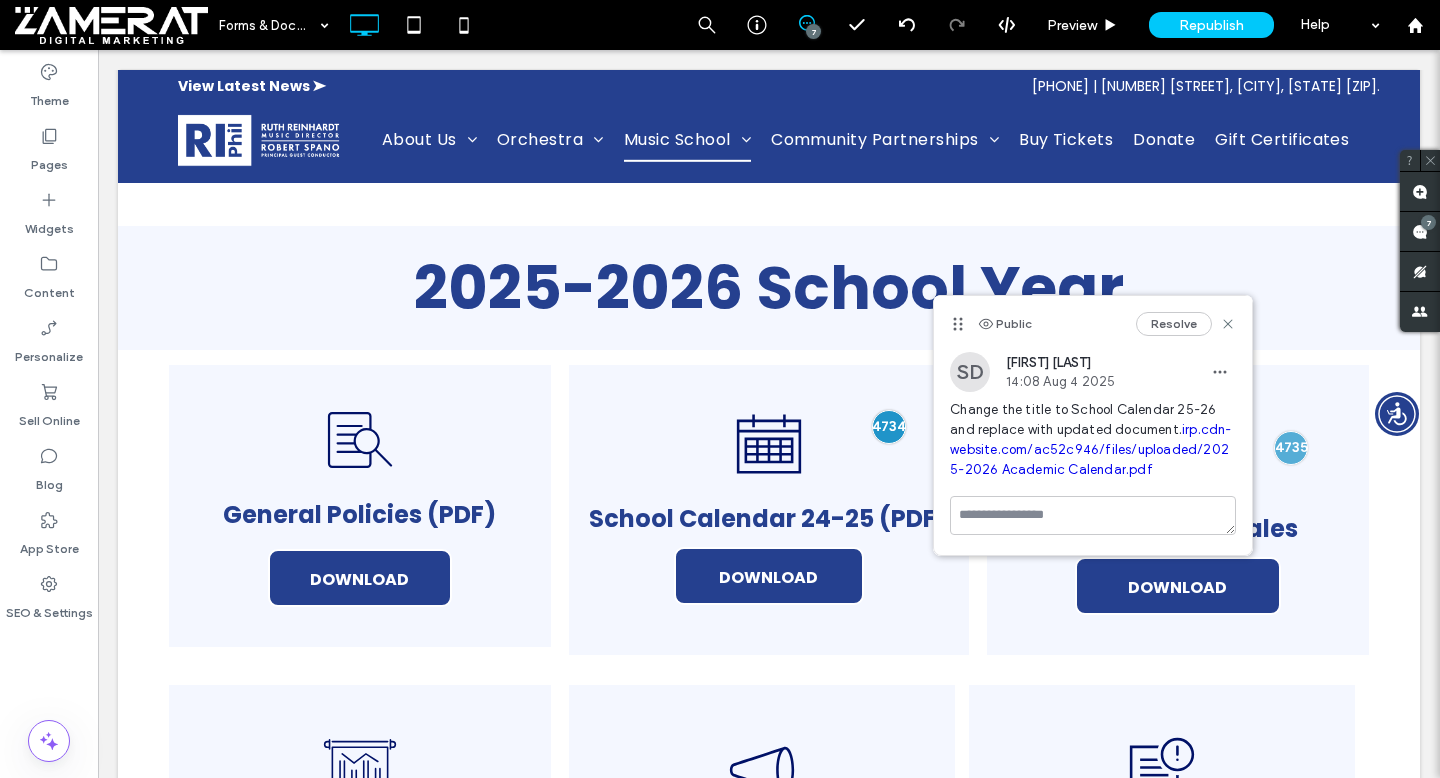 click on "irp.cdn-website.com/ac52c946/files/uploaded/2025-2026 Academic Calendar.pdf" at bounding box center (1090, 449) 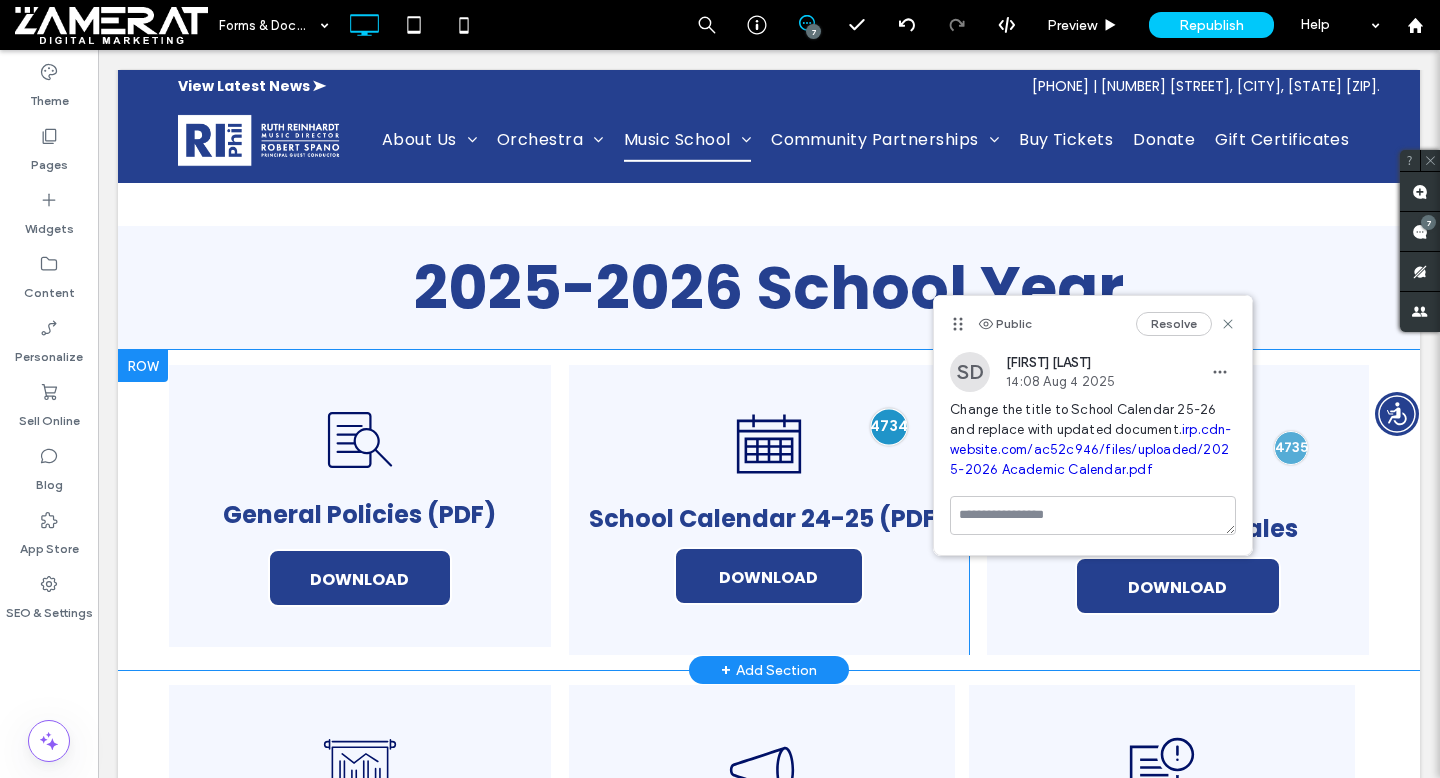 click at bounding box center (889, 426) 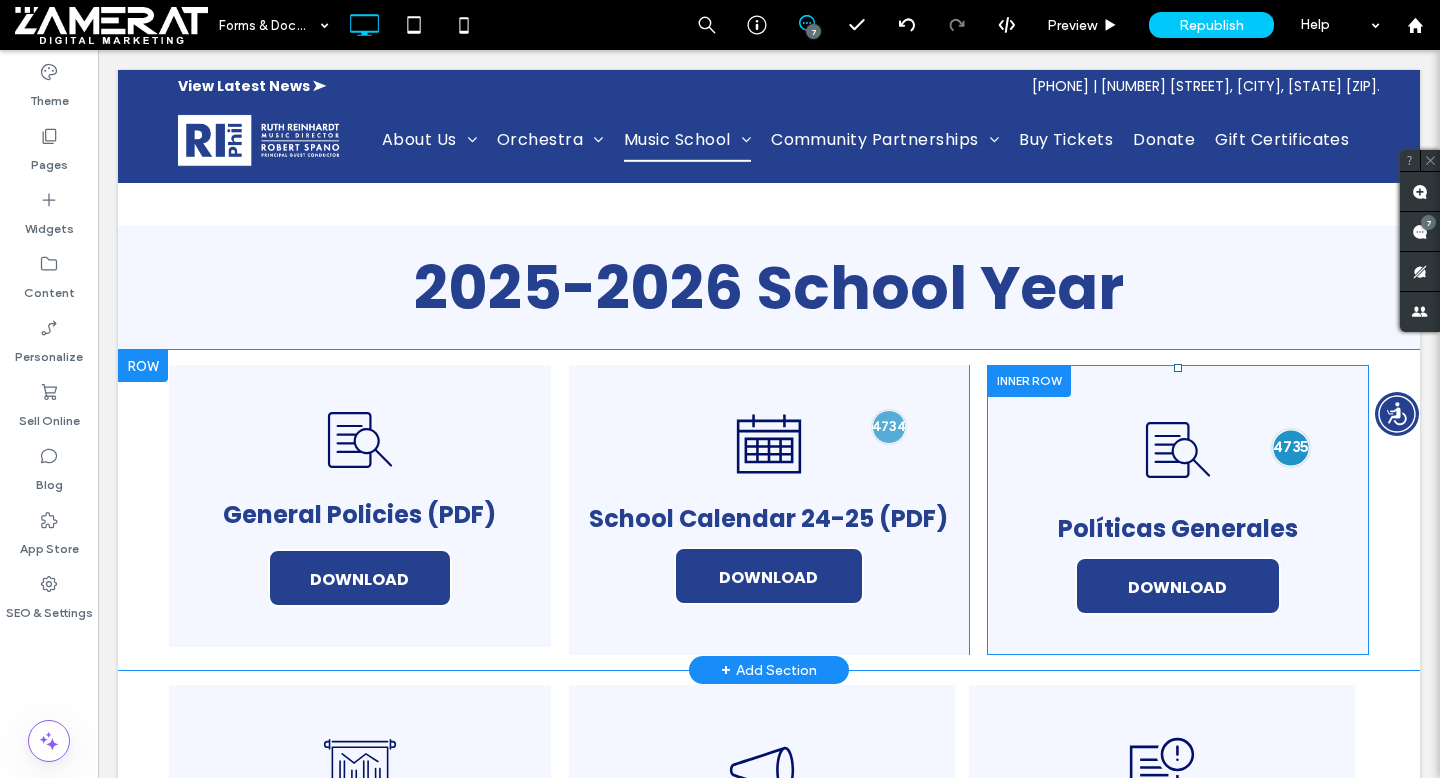 click at bounding box center (1291, 447) 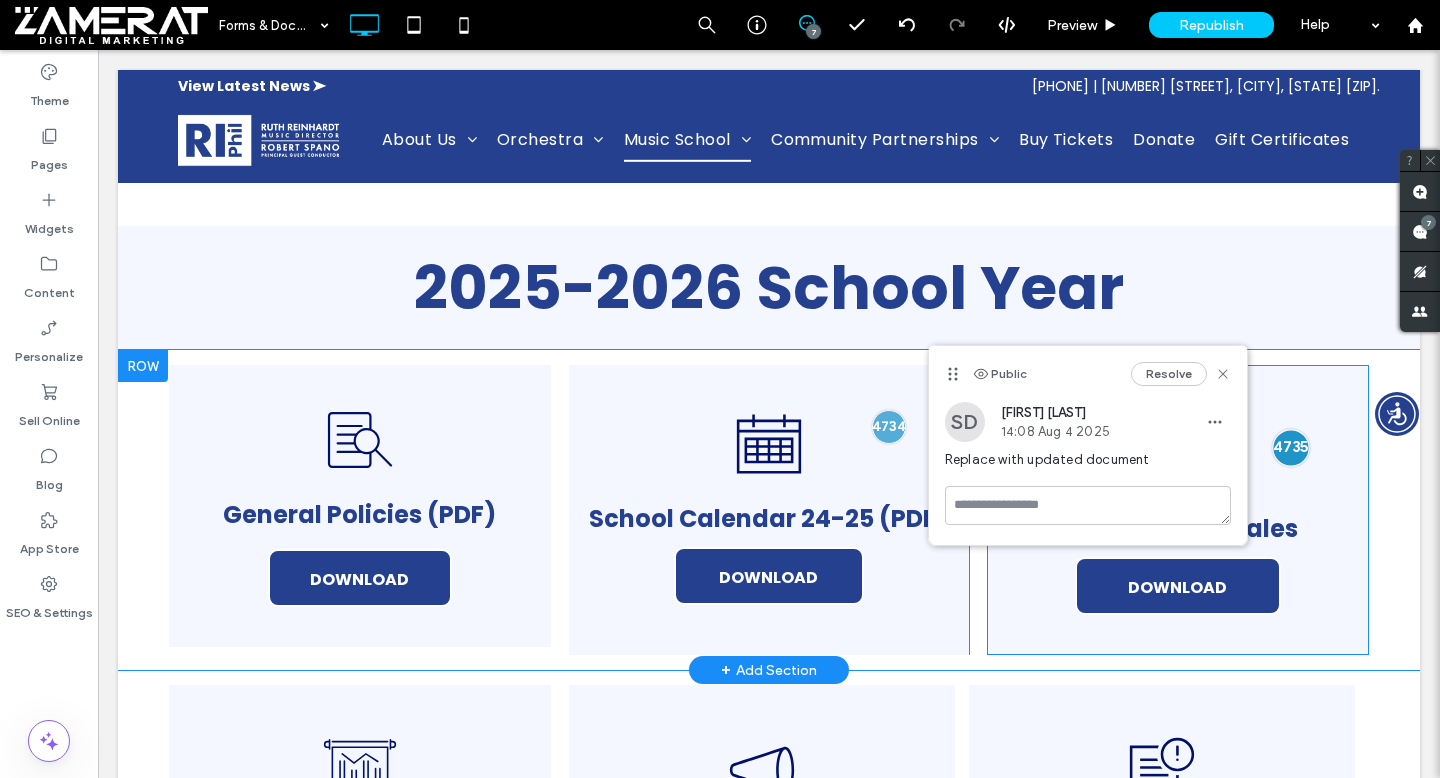 click at bounding box center [1291, 447] 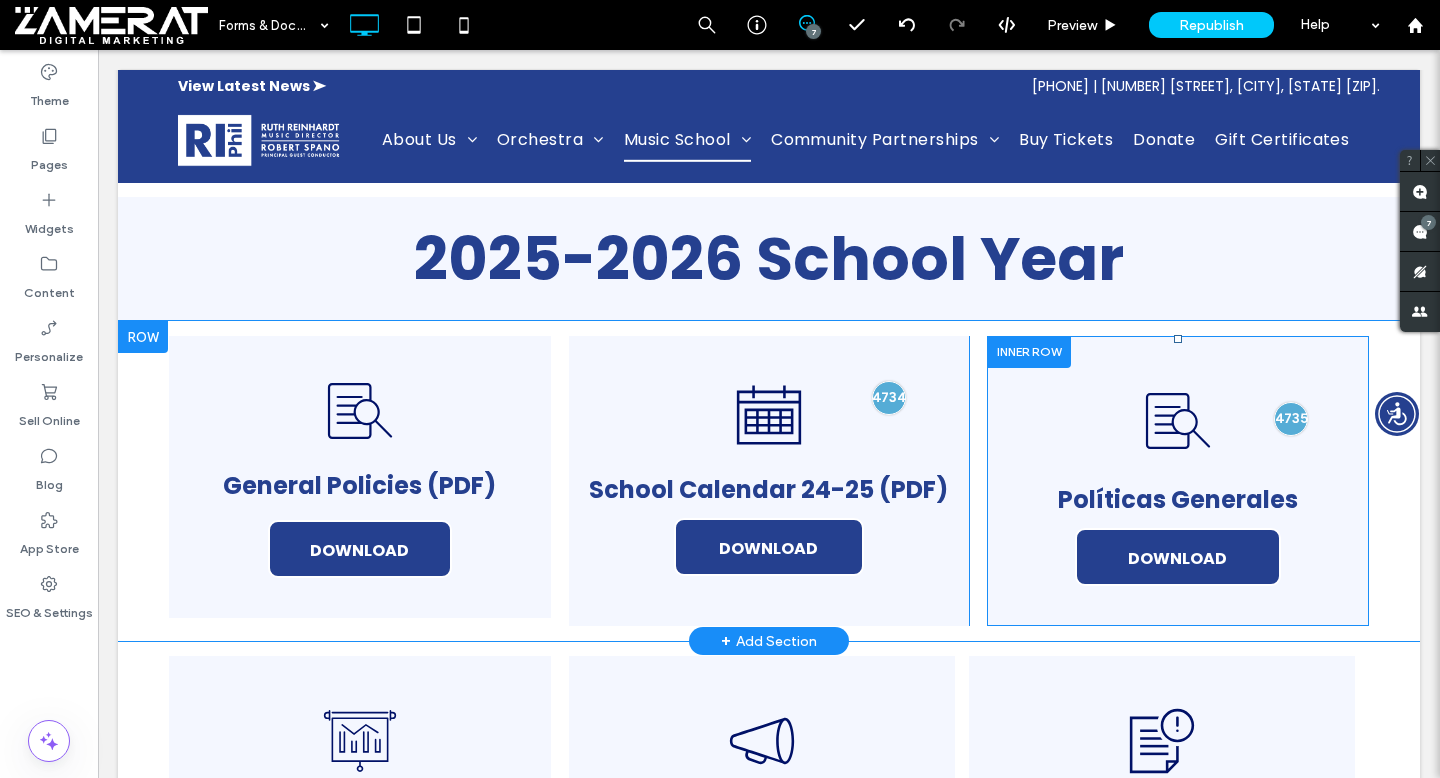 scroll, scrollTop: 1022, scrollLeft: 0, axis: vertical 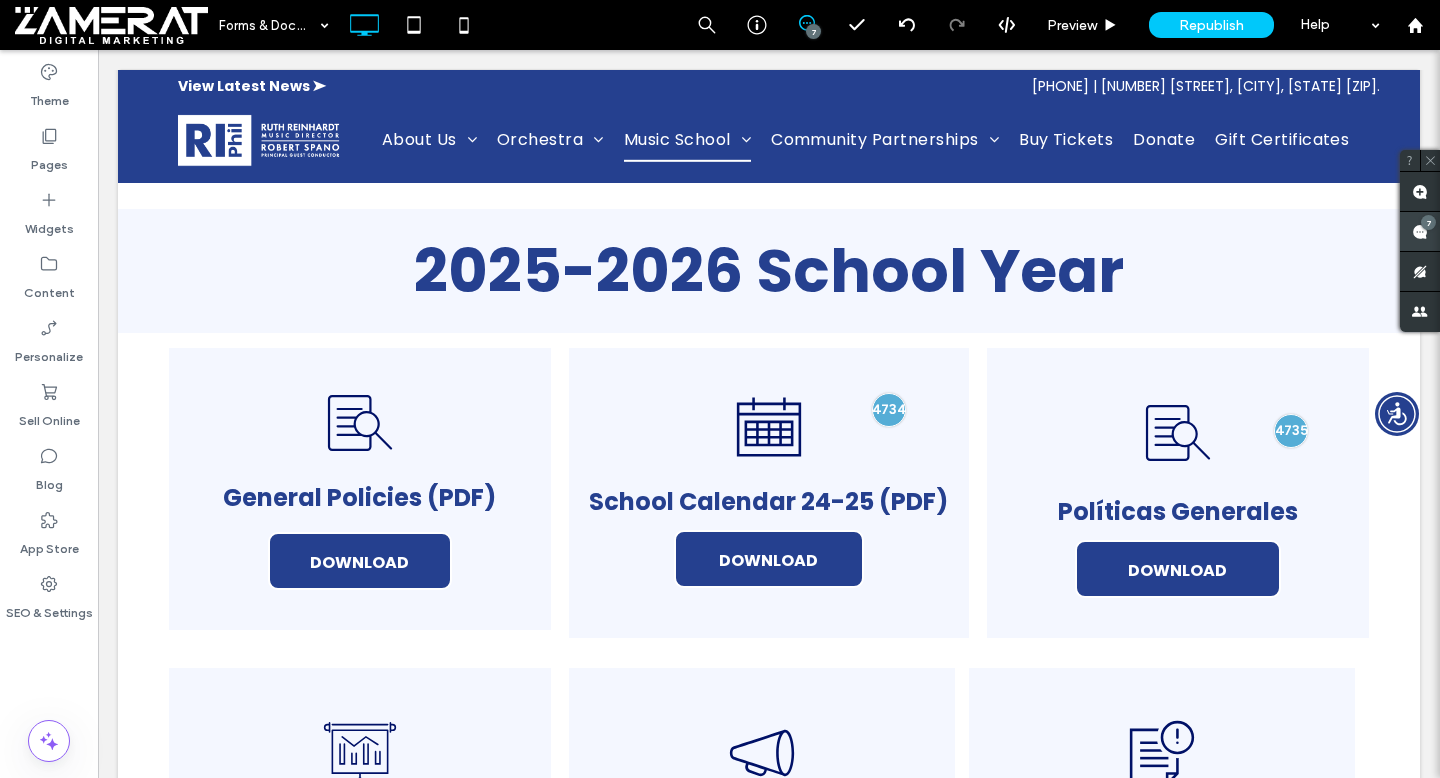 click 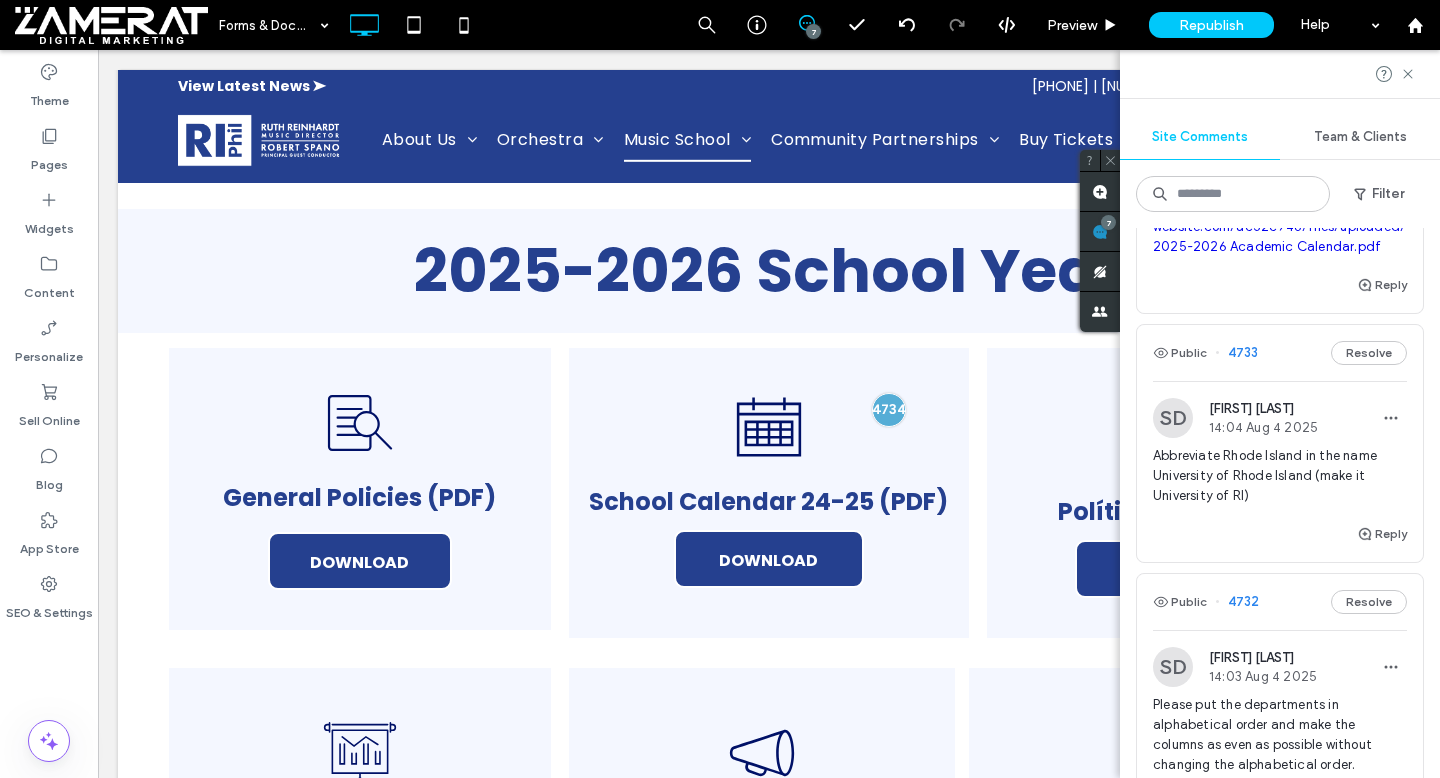 scroll, scrollTop: 430, scrollLeft: 0, axis: vertical 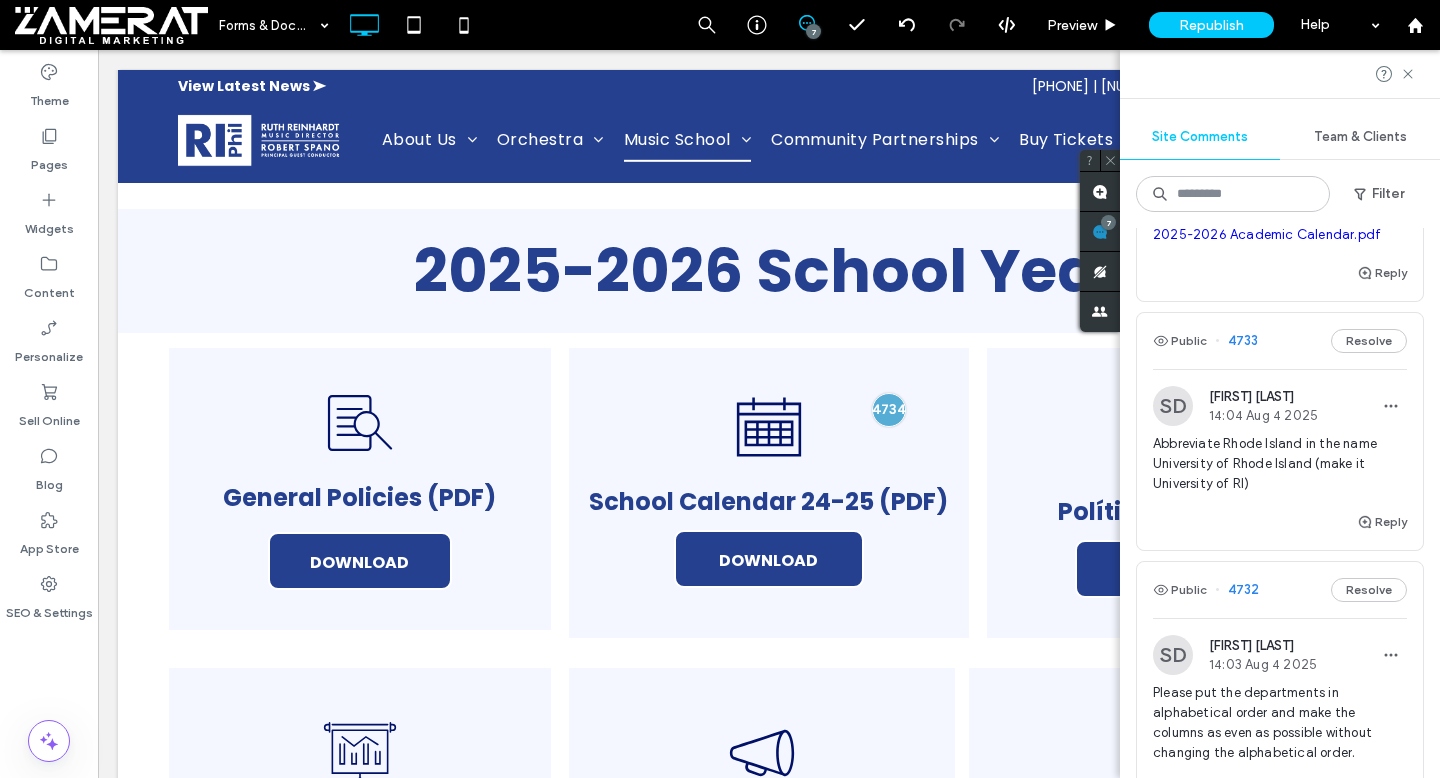 click on "Reply" at bounding box center [1280, 530] 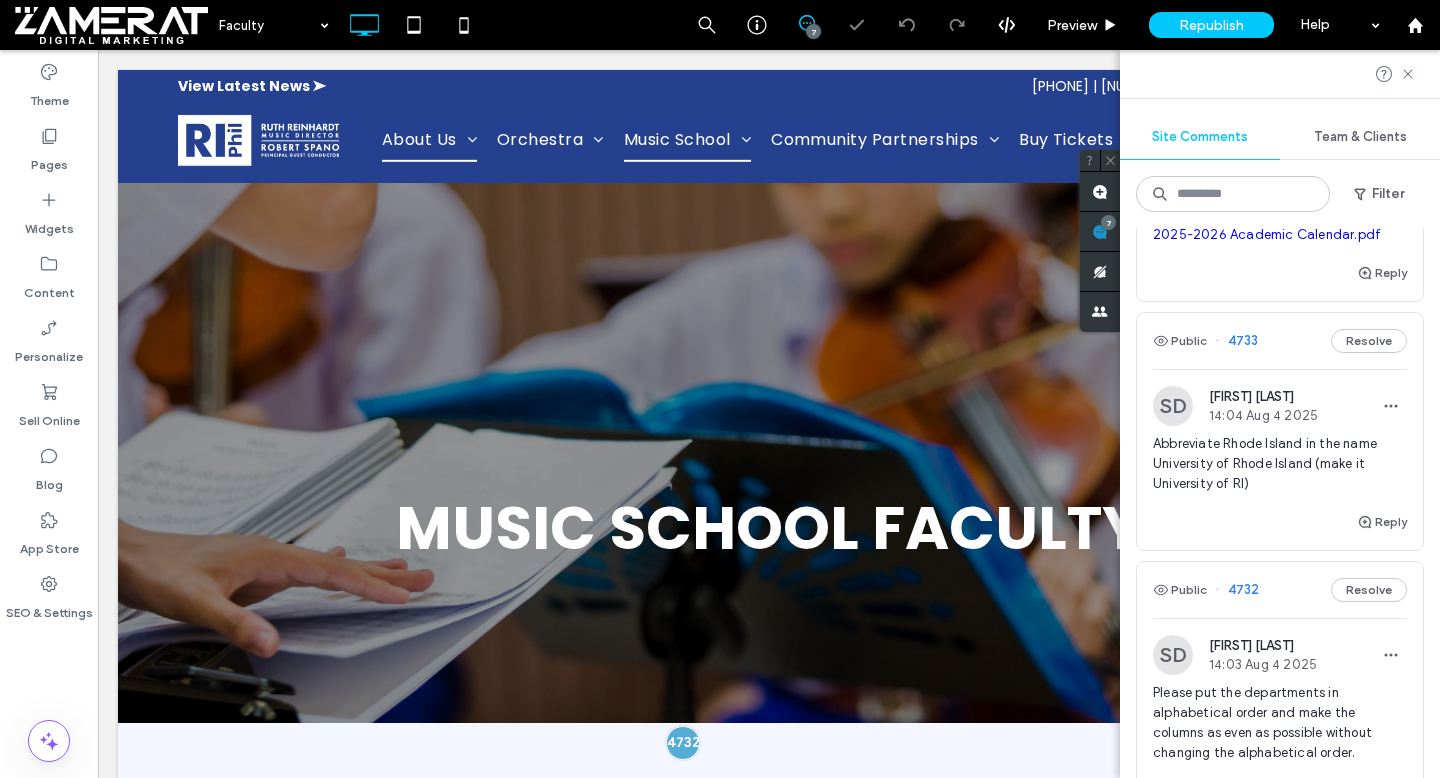 scroll, scrollTop: 1381, scrollLeft: 0, axis: vertical 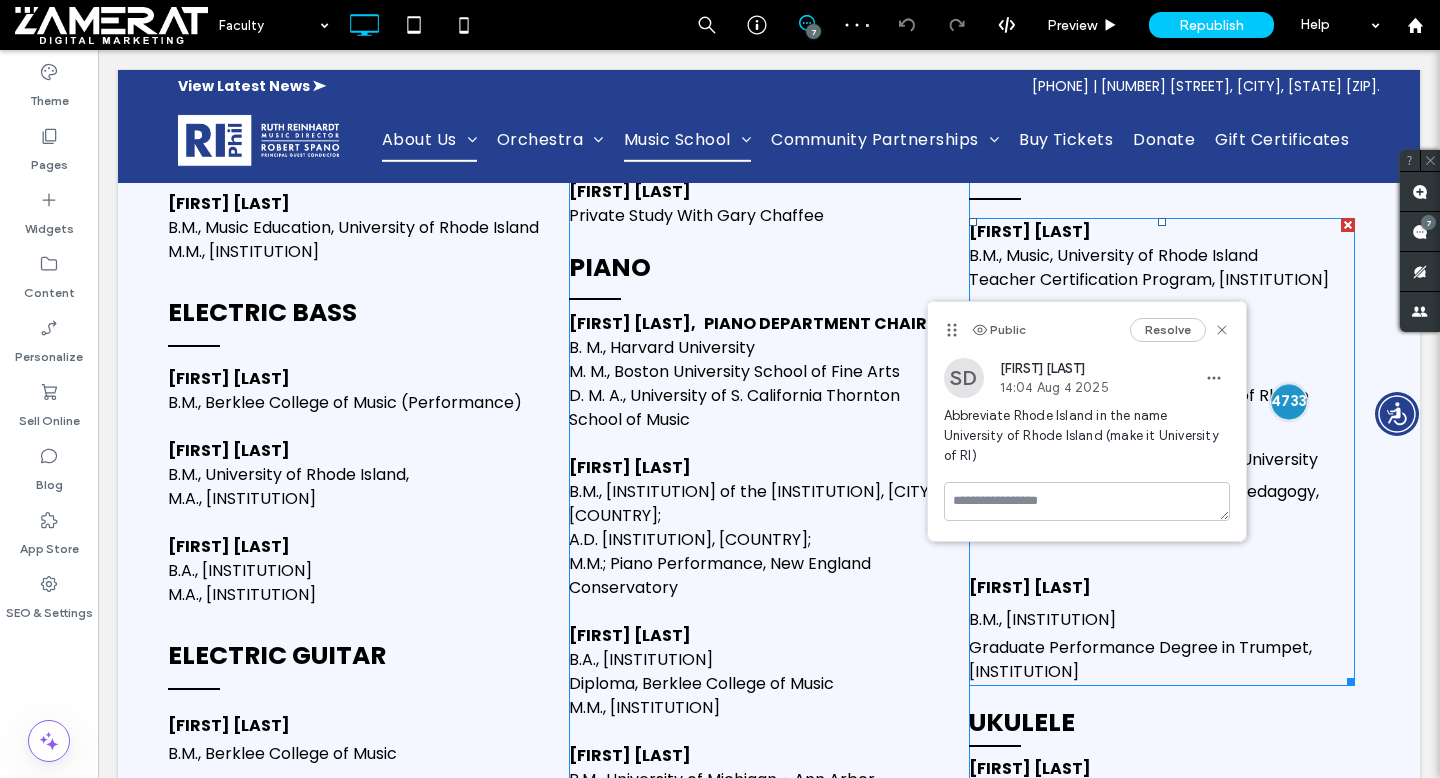 click at bounding box center [1288, 401] 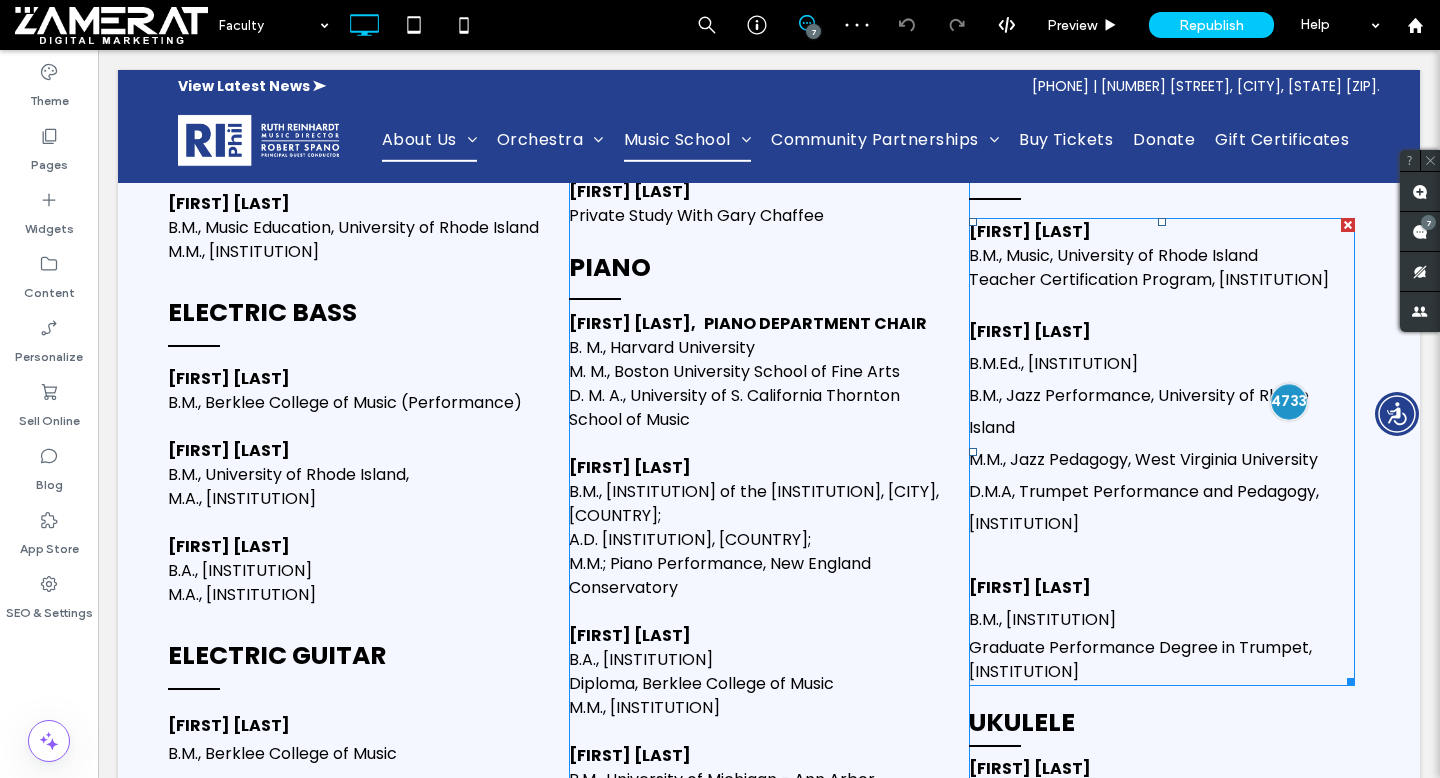 click at bounding box center [1288, 401] 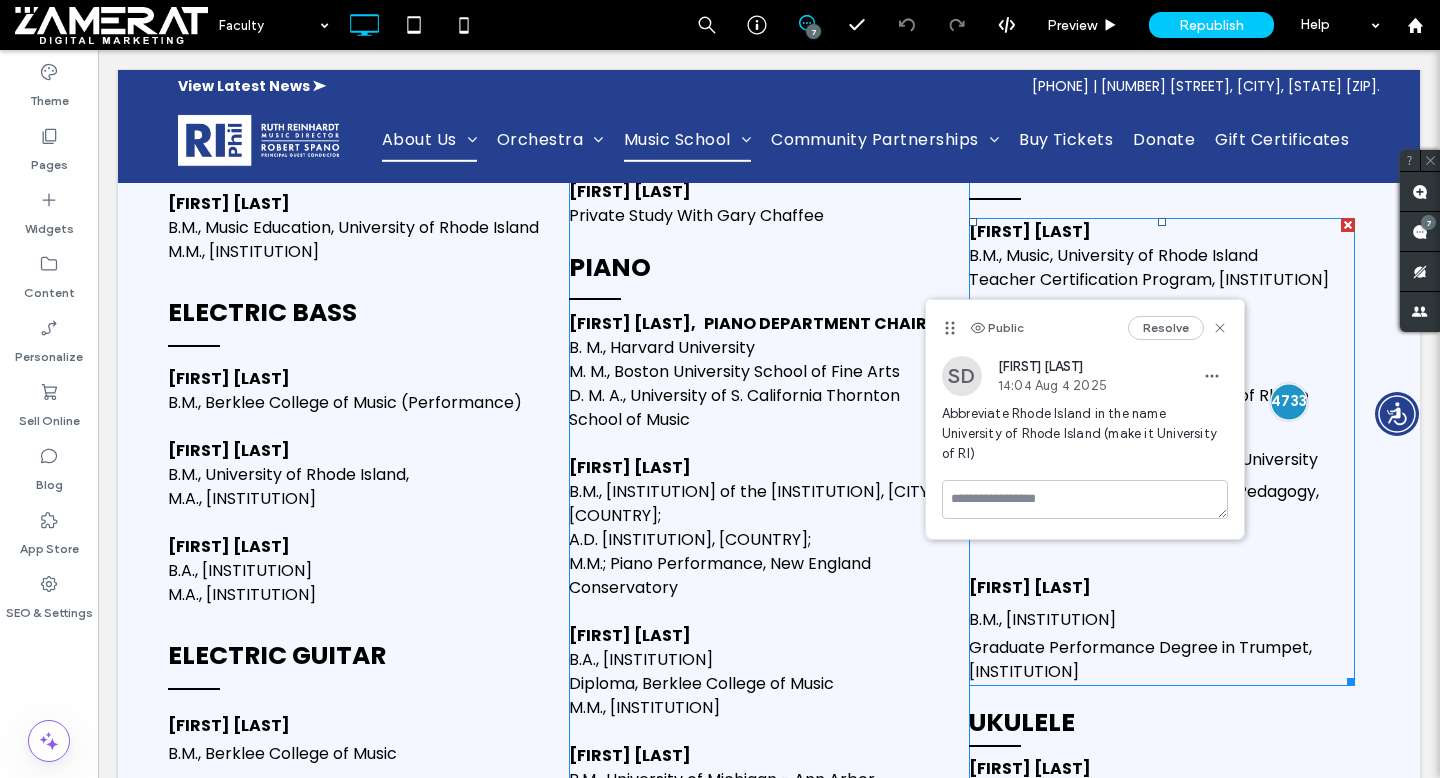 click at bounding box center (1288, 401) 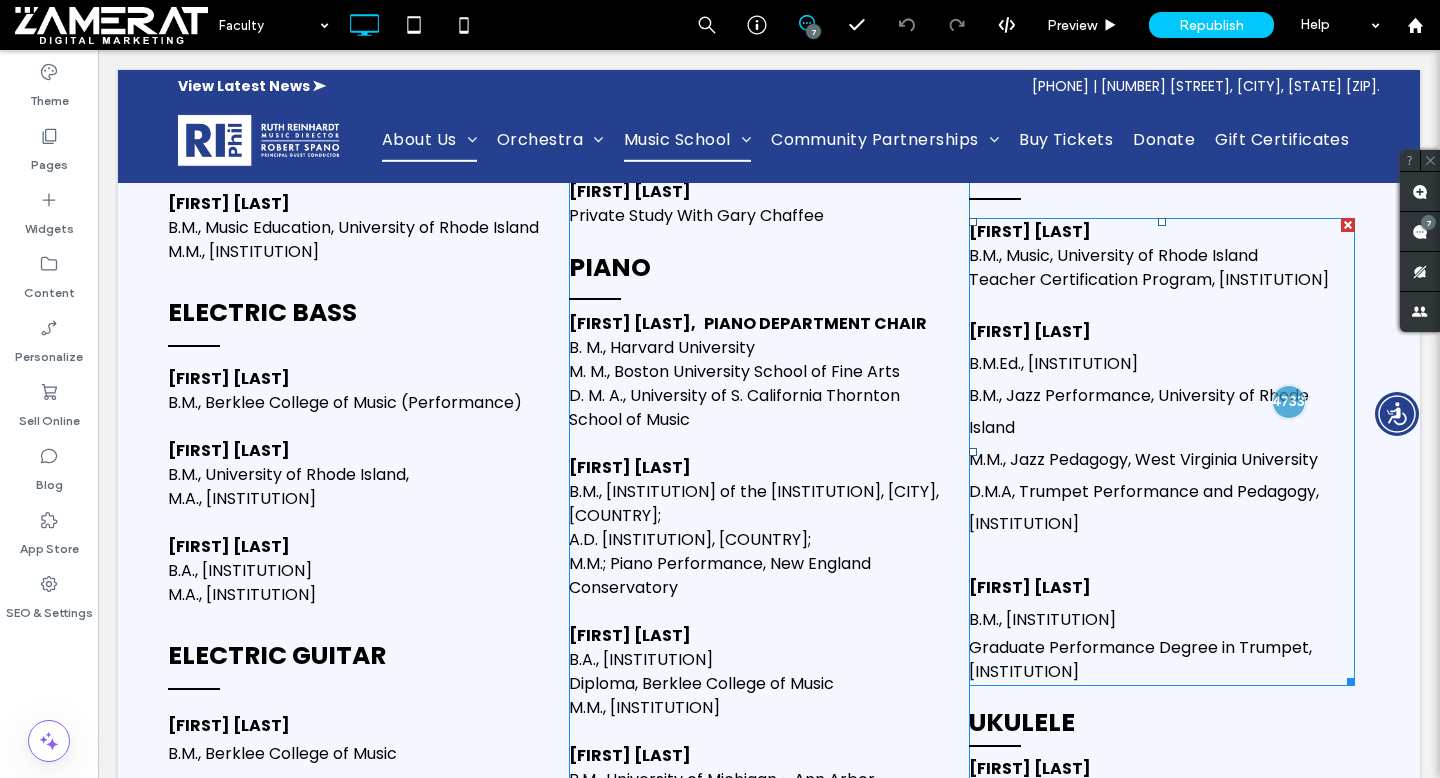 click on "B.M., Jazz Performance, University of Rhode Island" at bounding box center (1139, 411) 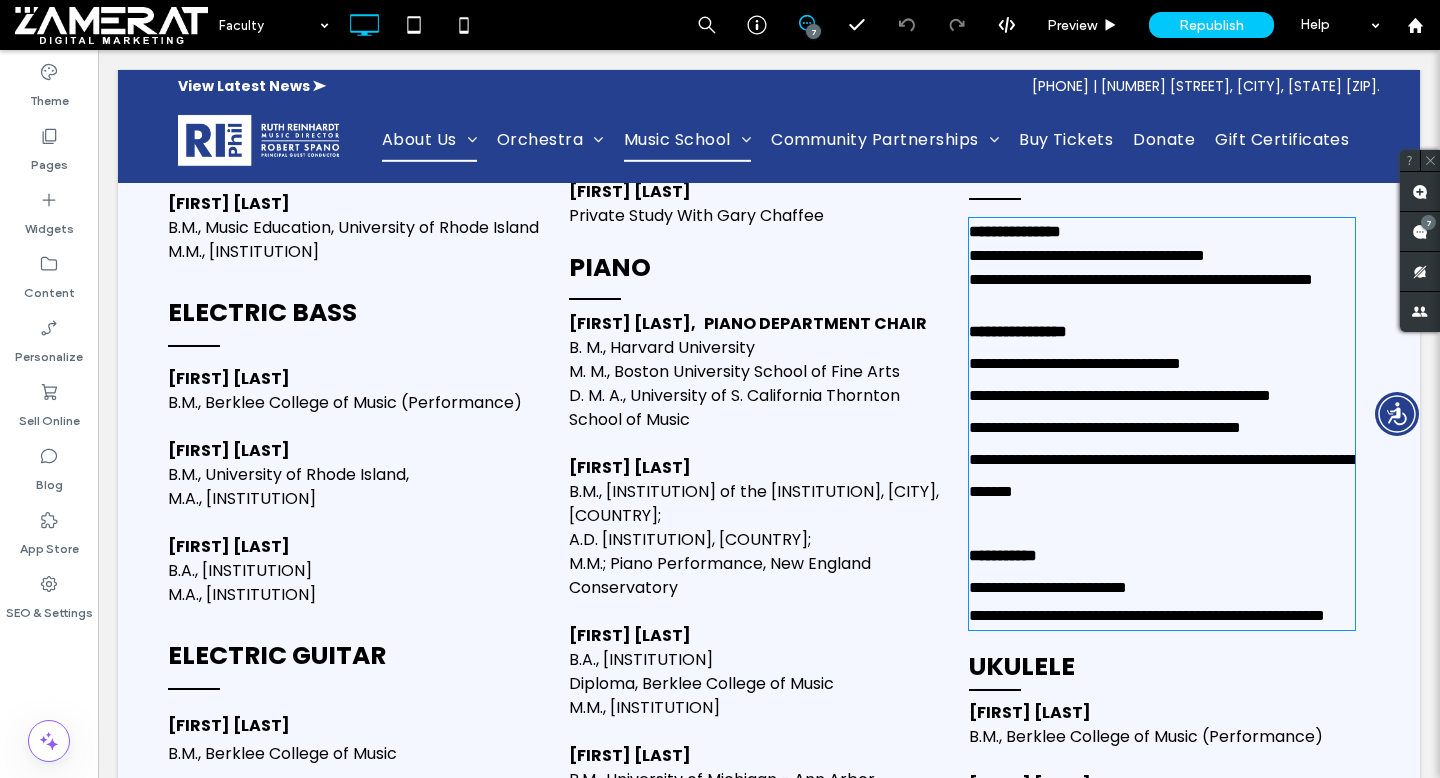 click on "**********" at bounding box center [1120, 395] 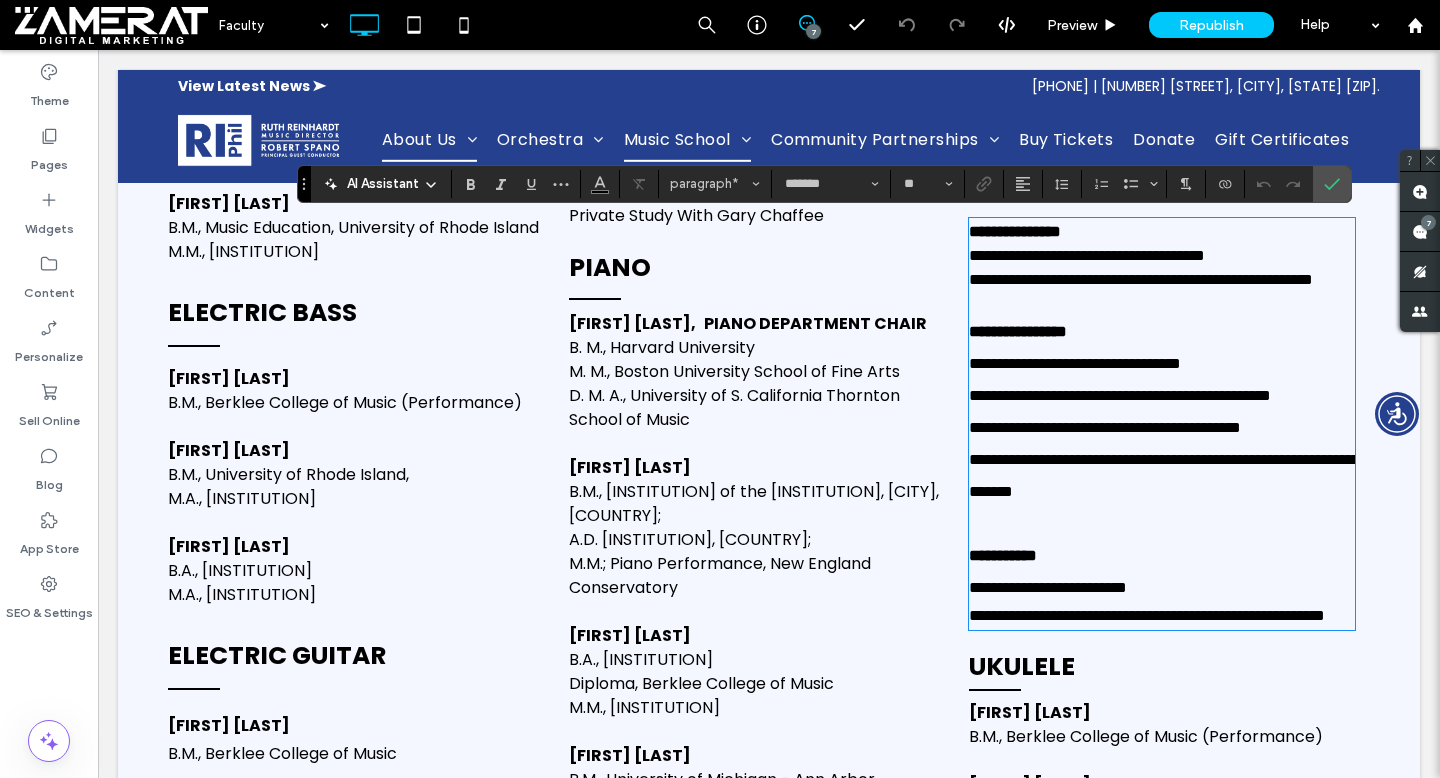 drag, startPoint x: 1269, startPoint y: 419, endPoint x: 1273, endPoint y: 441, distance: 22.36068 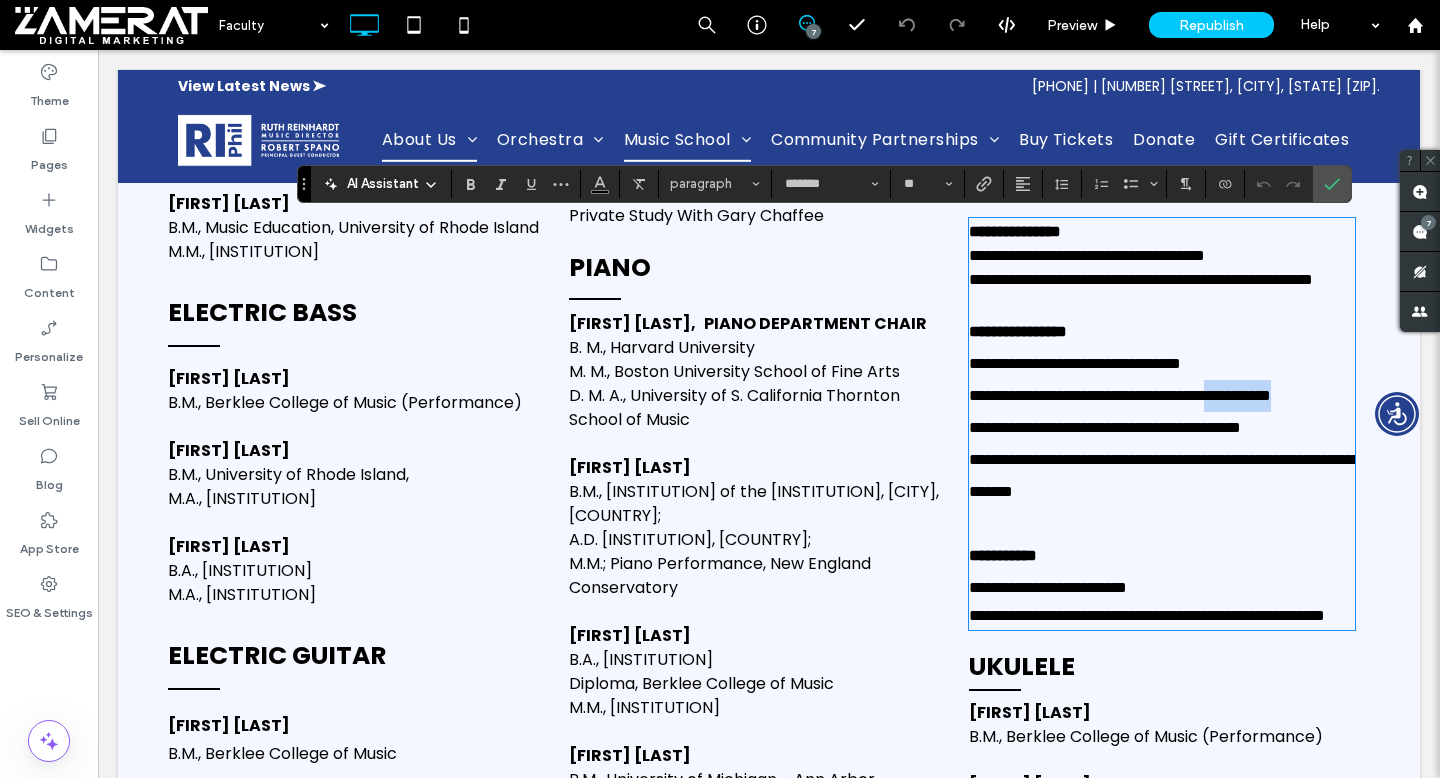 type 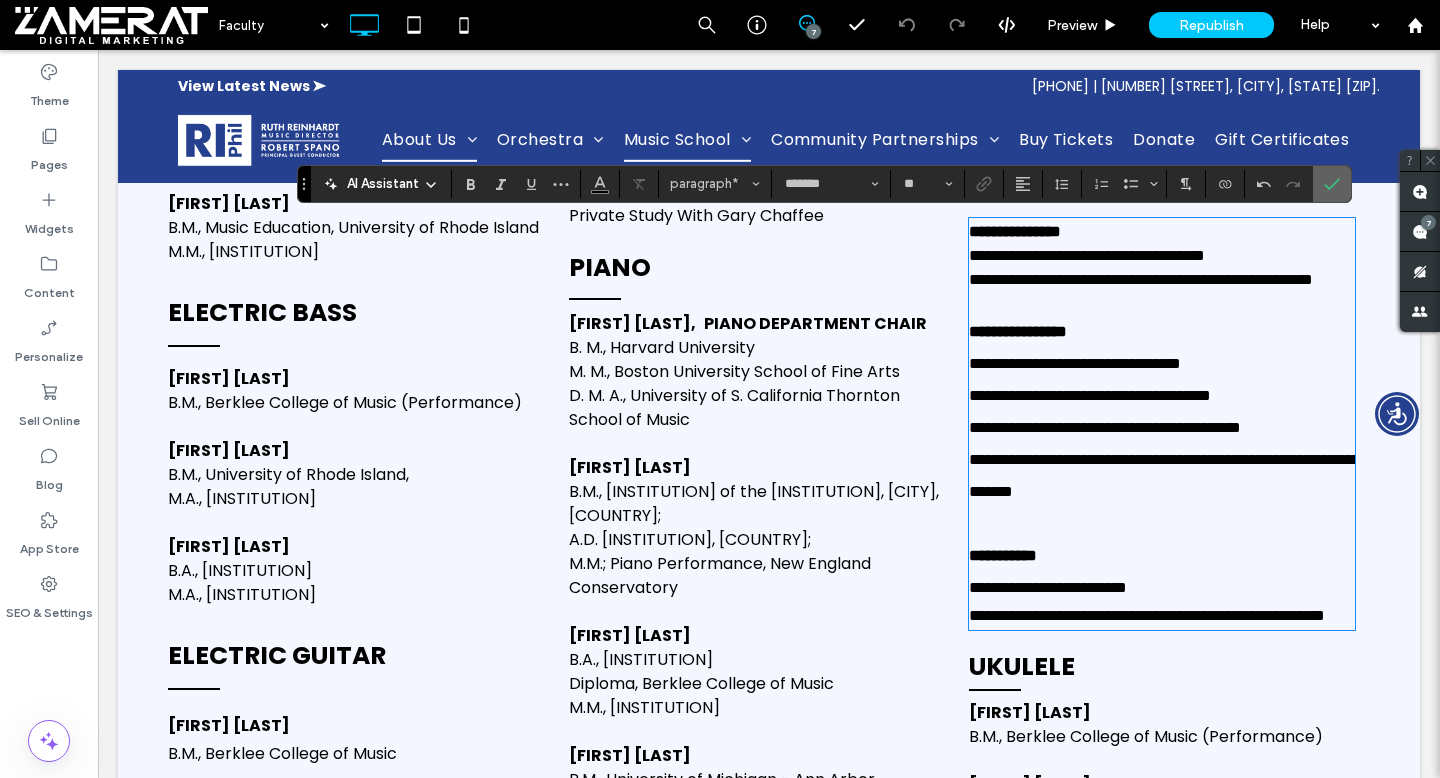 click 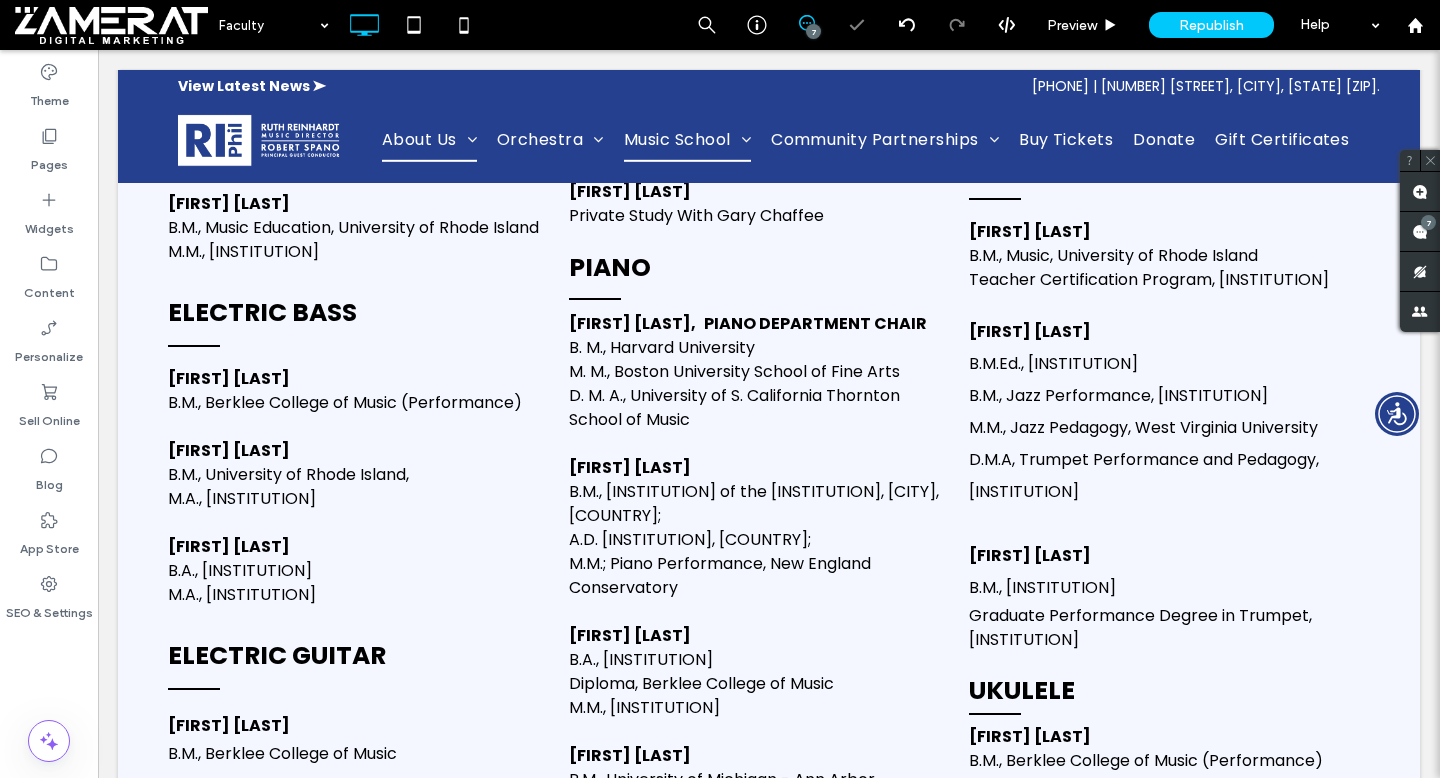 click 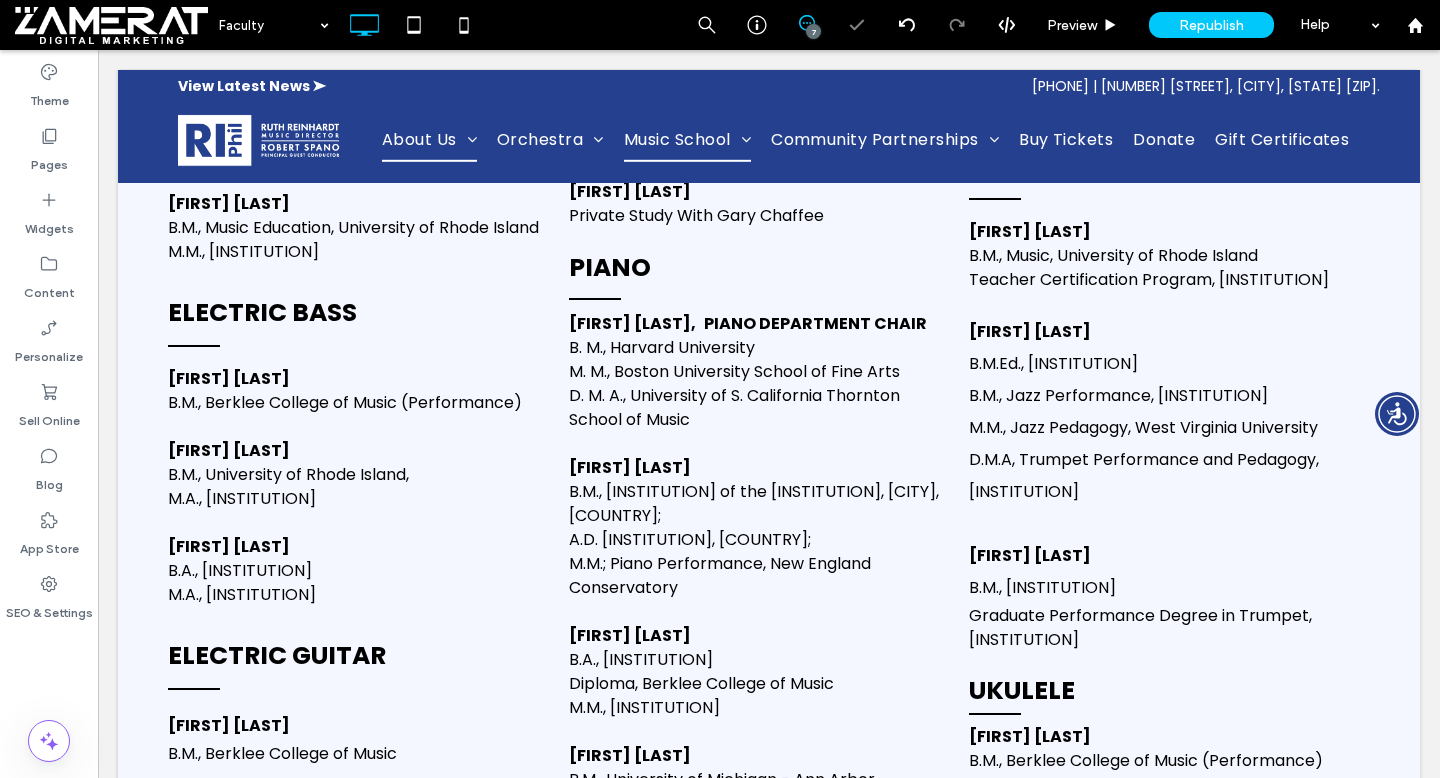 click 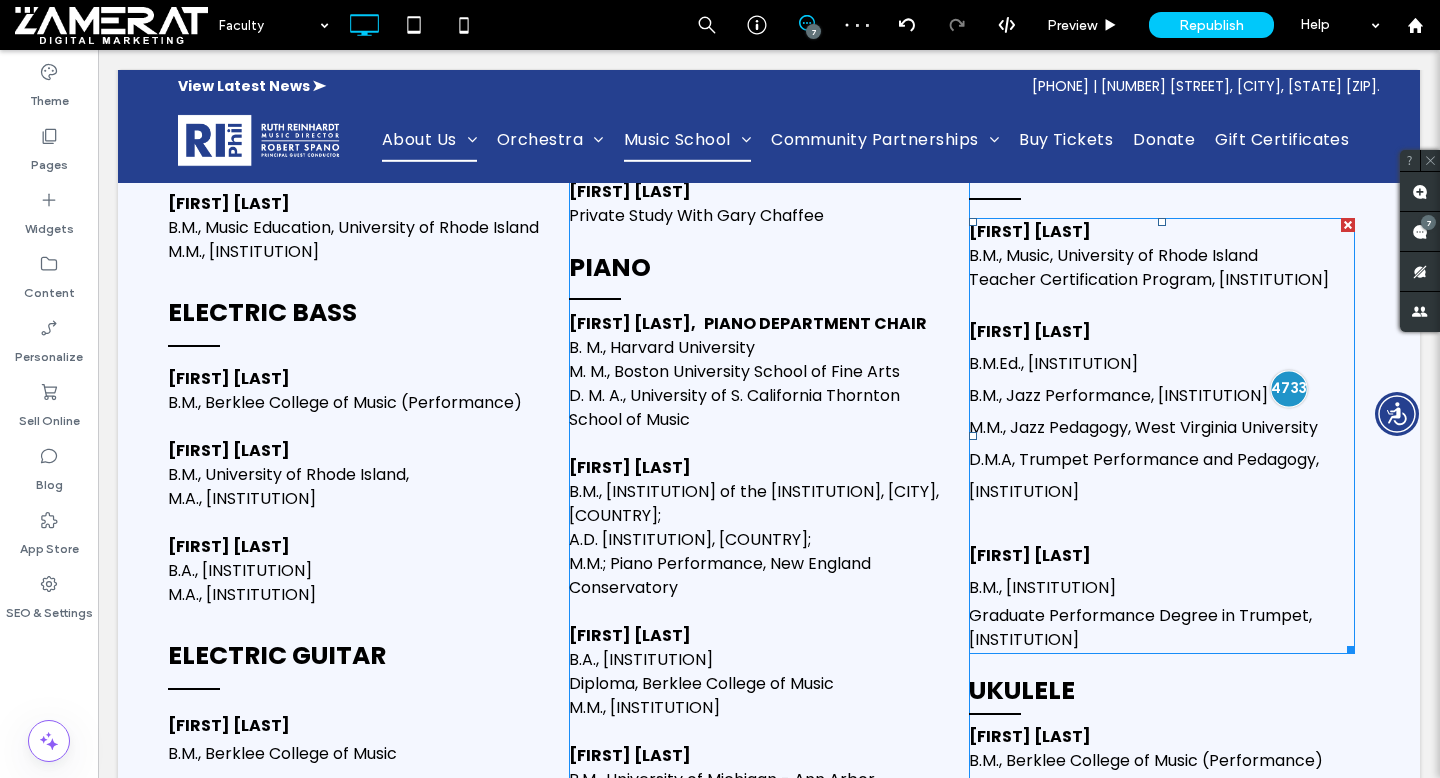 click at bounding box center (1288, 388) 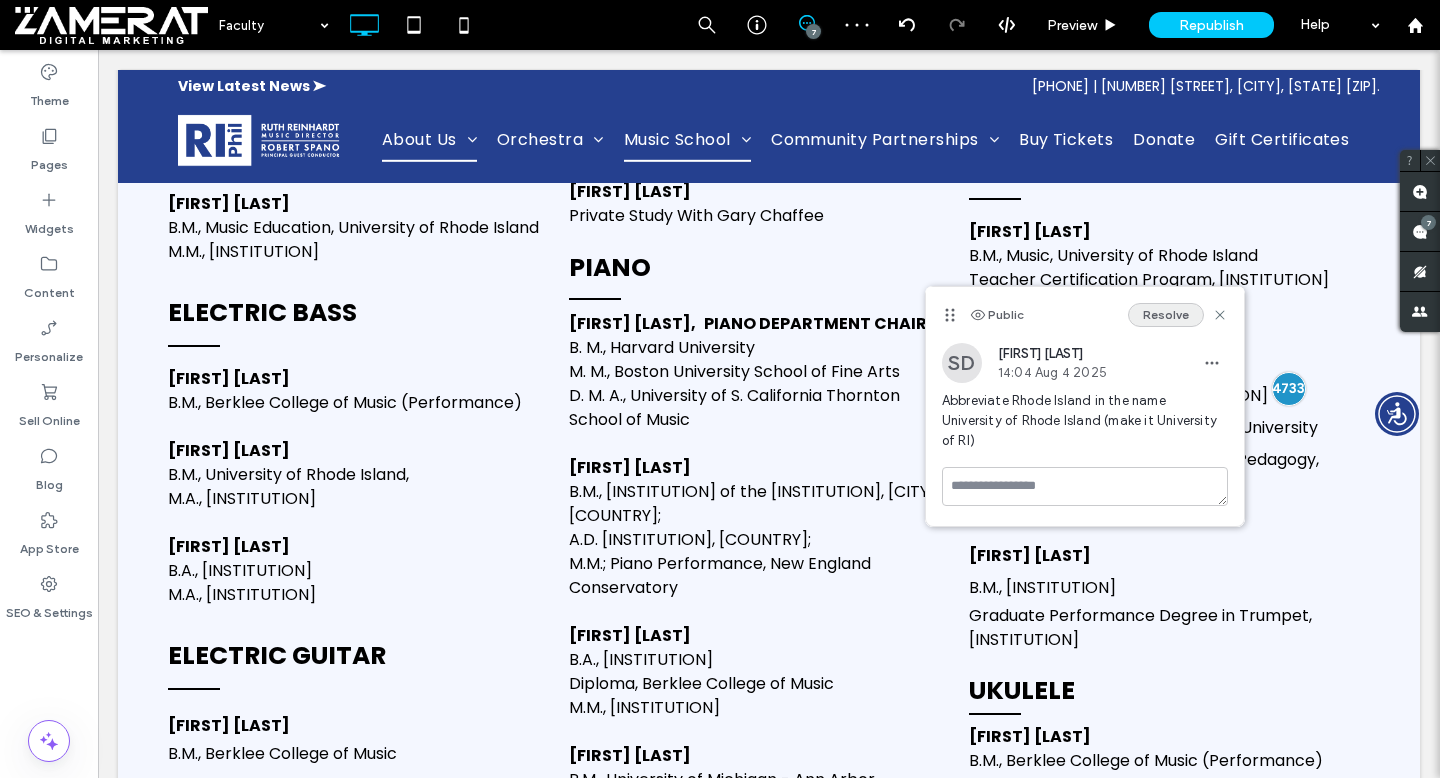 click on "Resolve" at bounding box center [1166, 315] 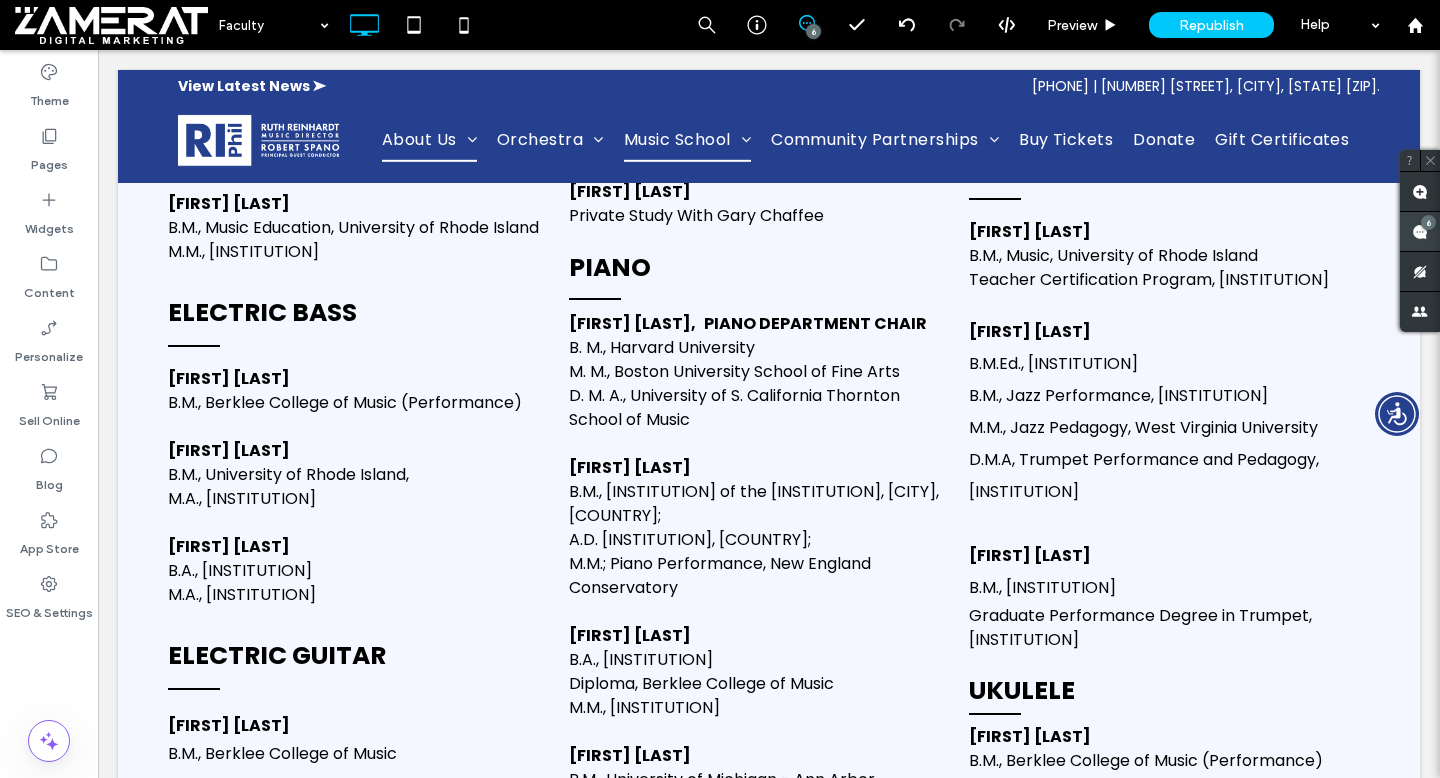 click 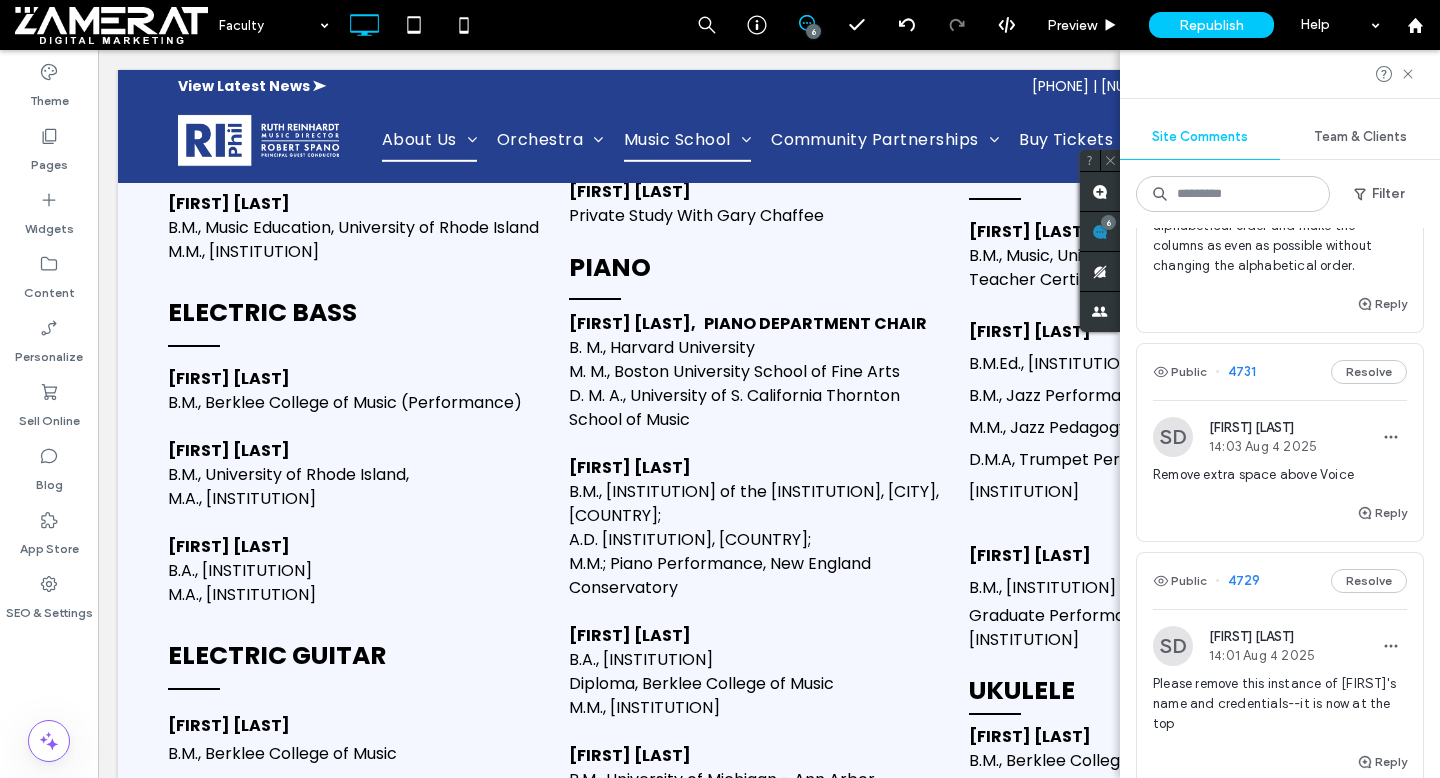 scroll, scrollTop: 716, scrollLeft: 0, axis: vertical 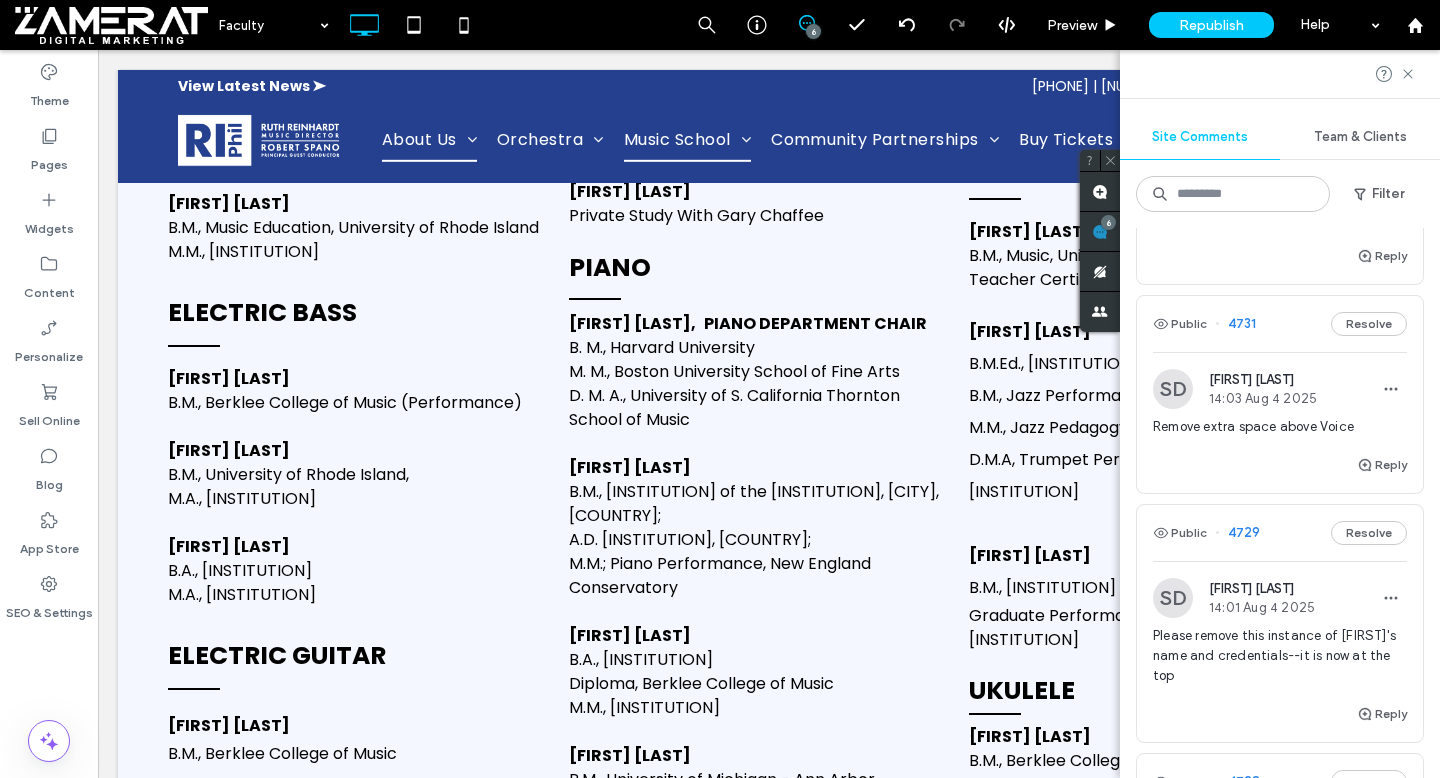 click on "Reply" at bounding box center [1280, 473] 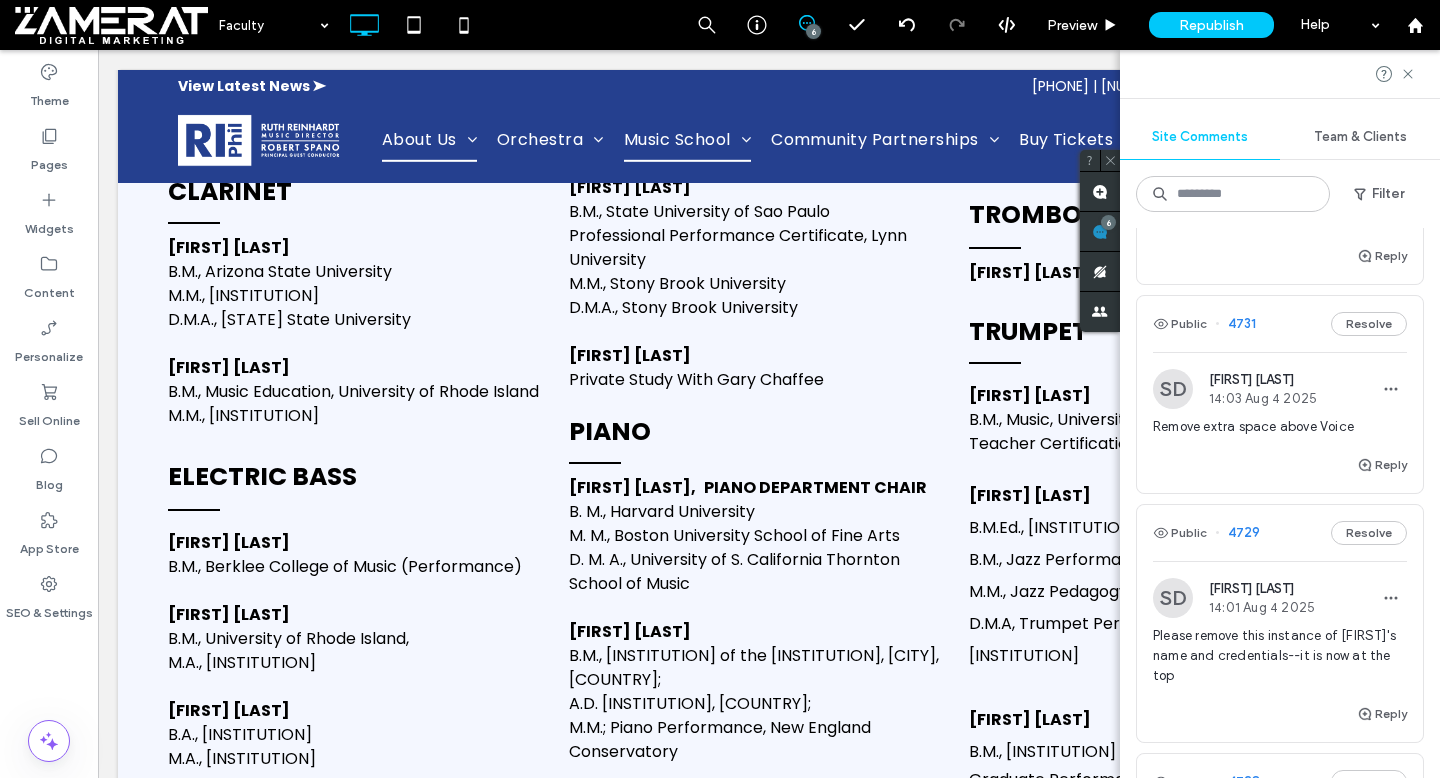 scroll, scrollTop: 691, scrollLeft: 0, axis: vertical 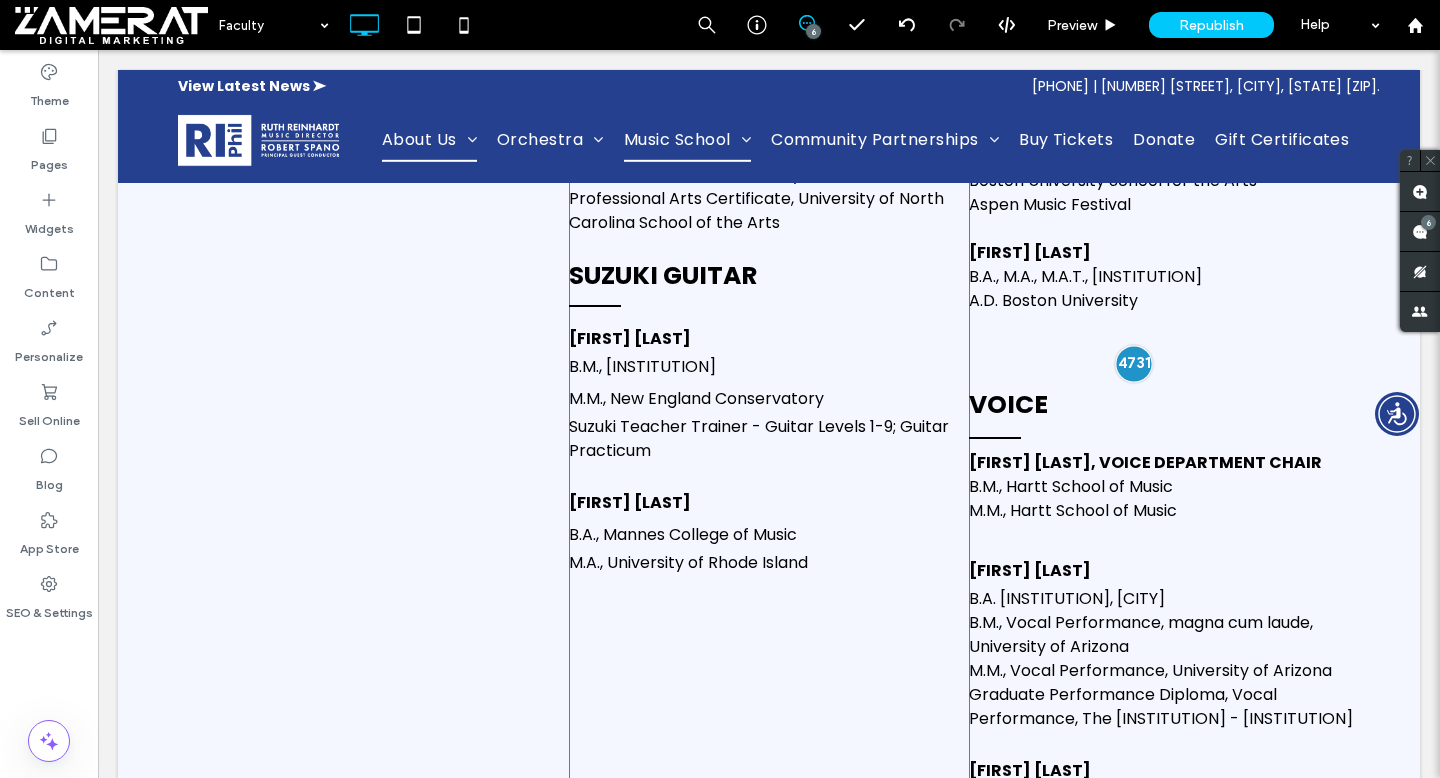 click at bounding box center [1133, 364] 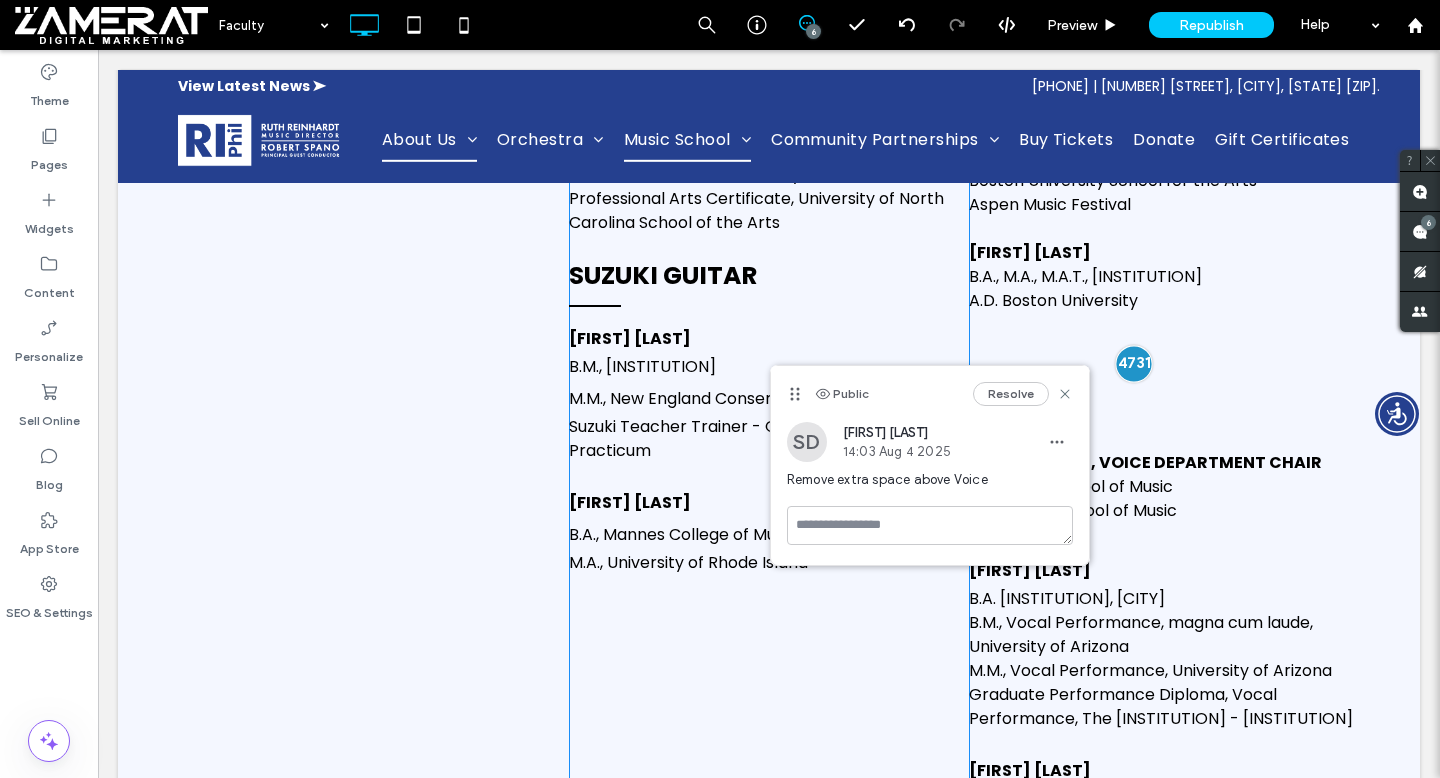 click at bounding box center [1133, 364] 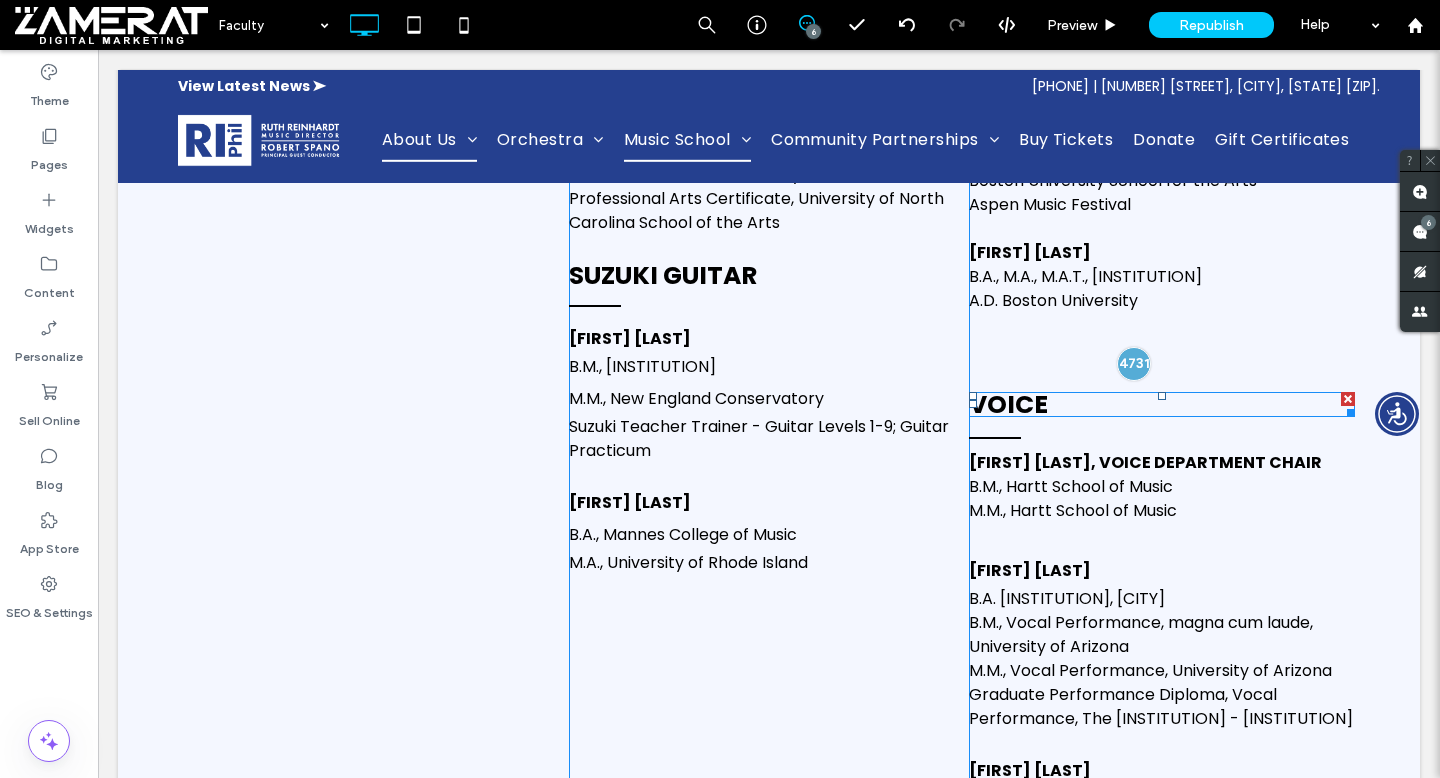 click on "VOICE" at bounding box center (1162, 404) 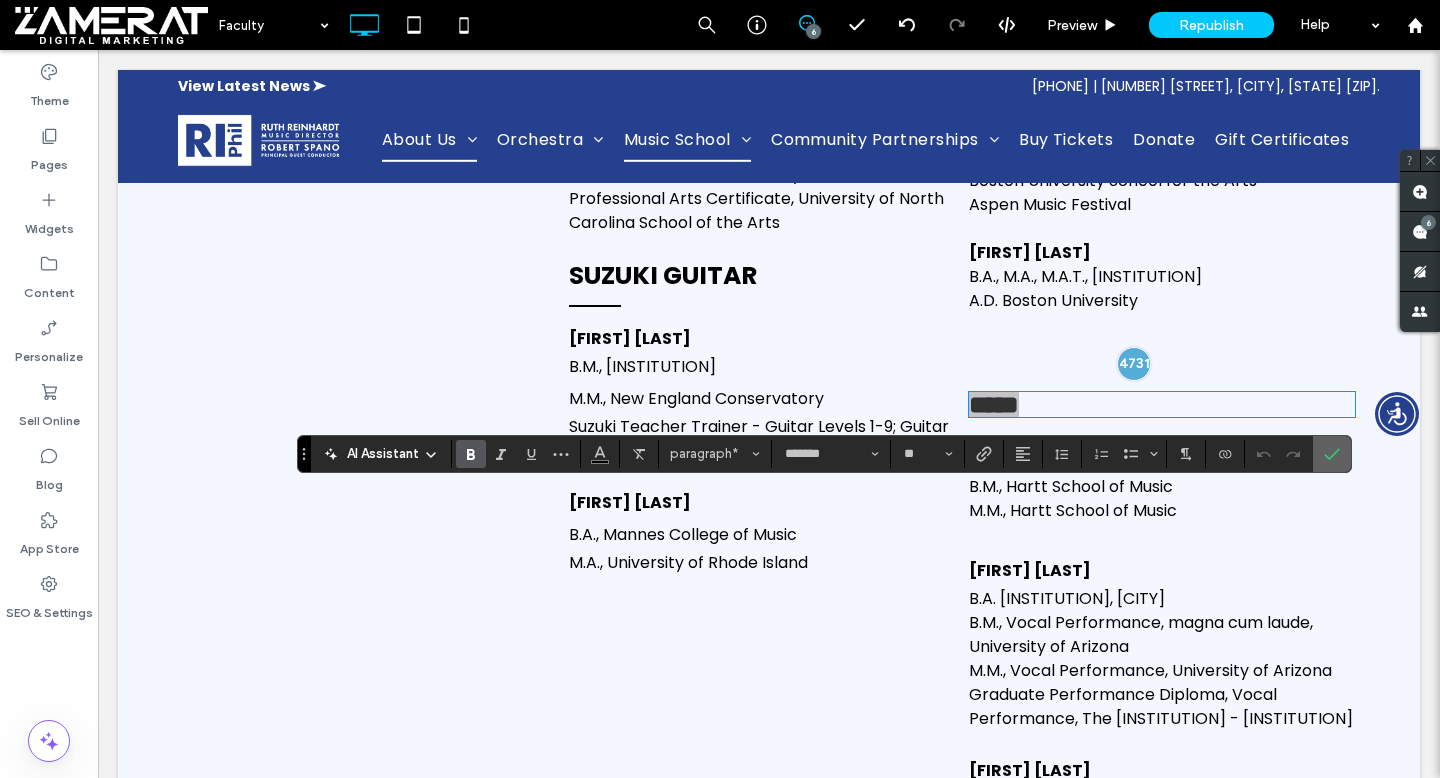 click 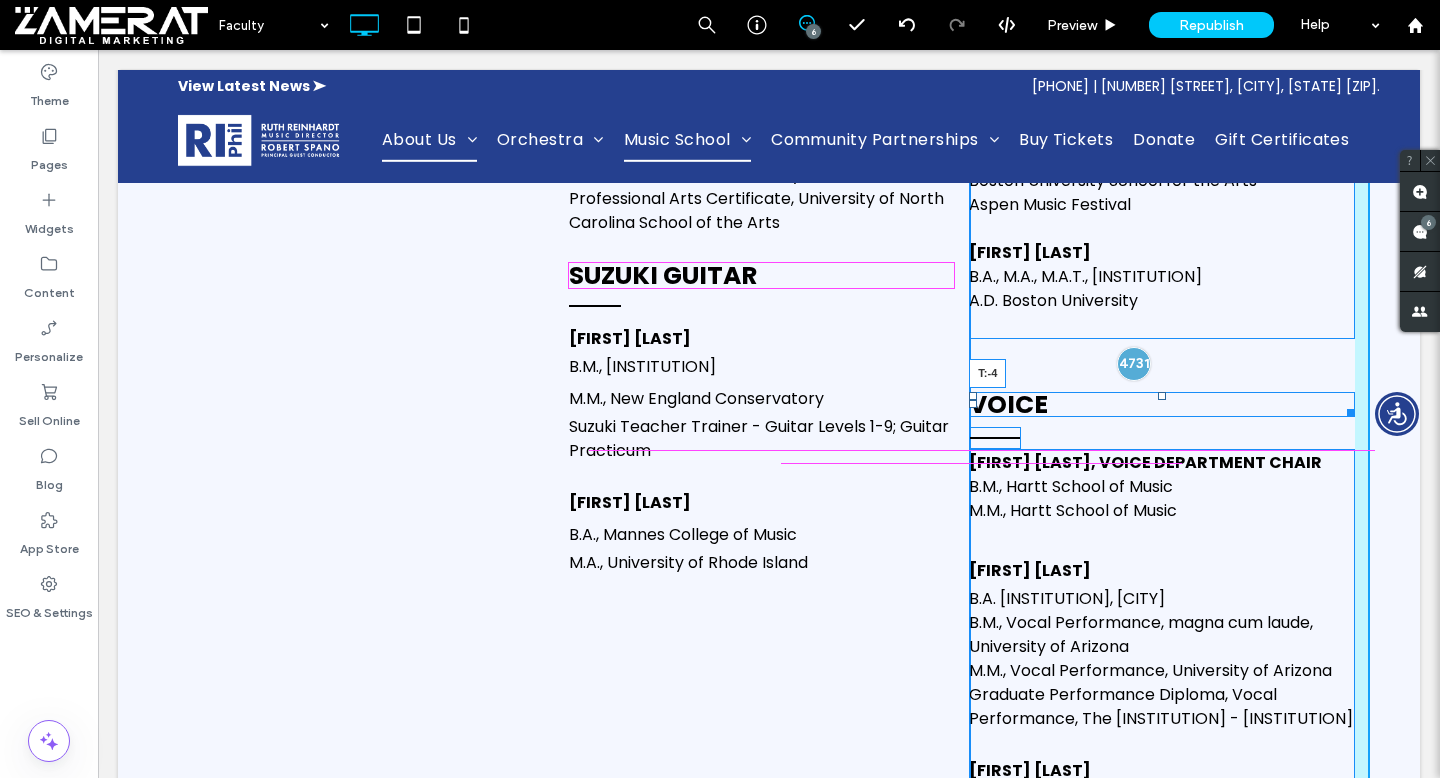 drag, startPoint x: 1161, startPoint y: 491, endPoint x: 1158, endPoint y: 431, distance: 60.074955 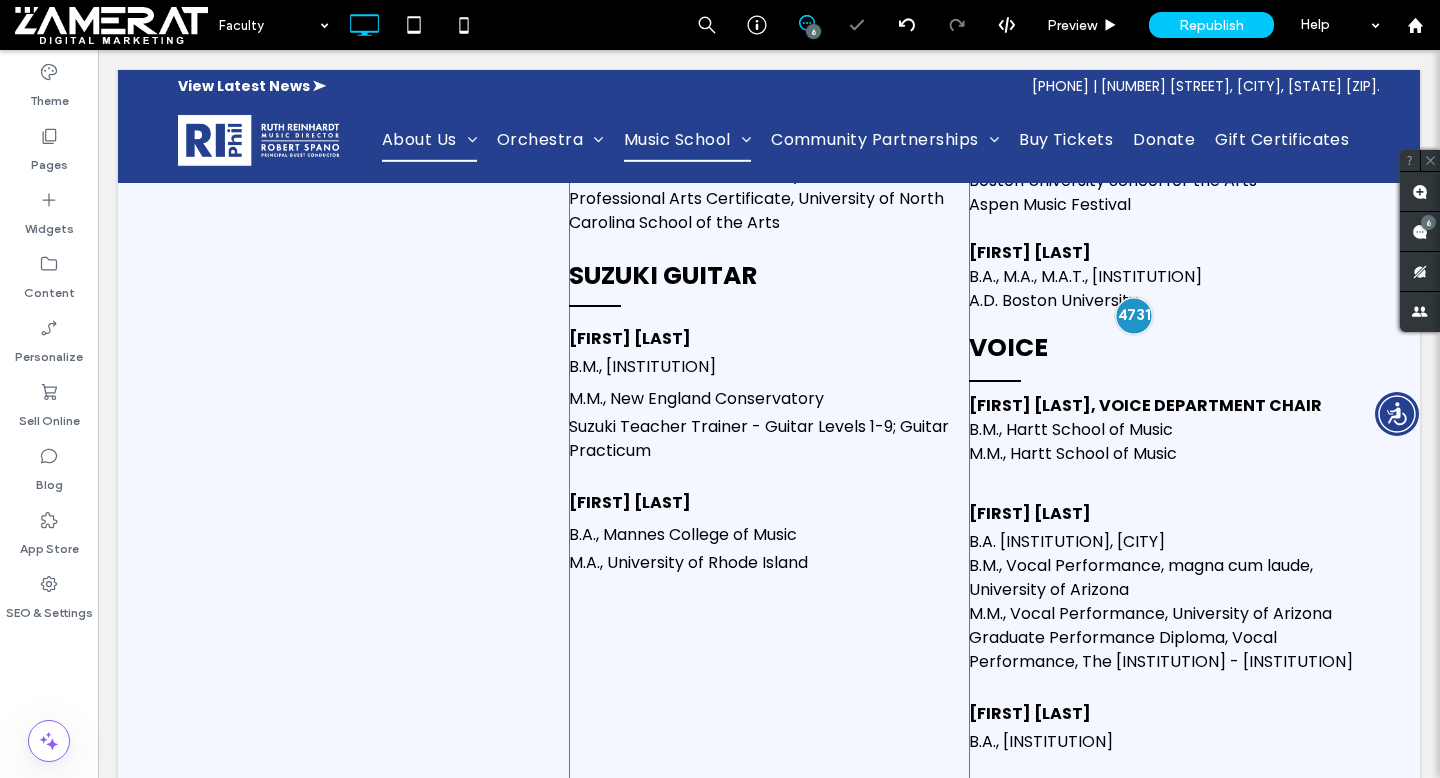 click at bounding box center [1133, 315] 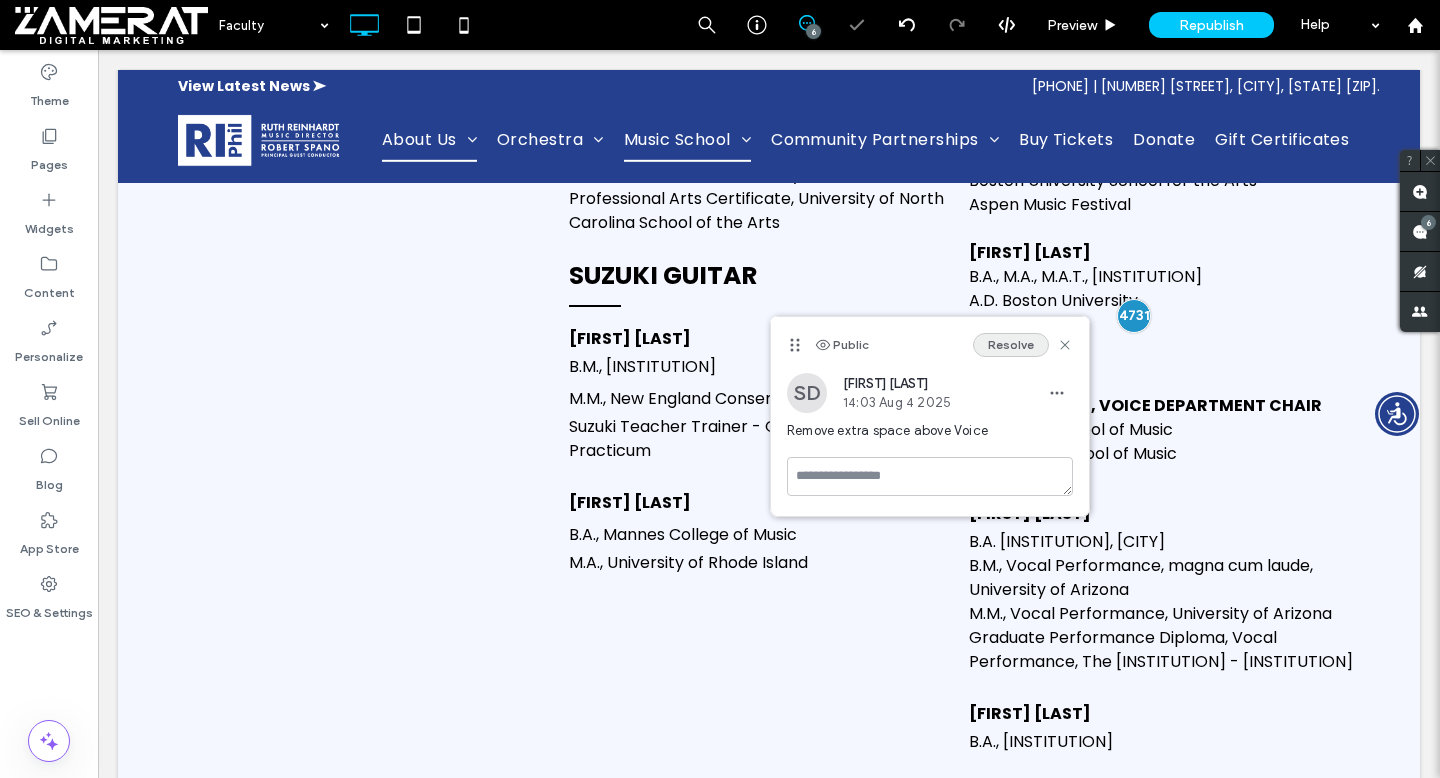 click on "Resolve" at bounding box center (1011, 345) 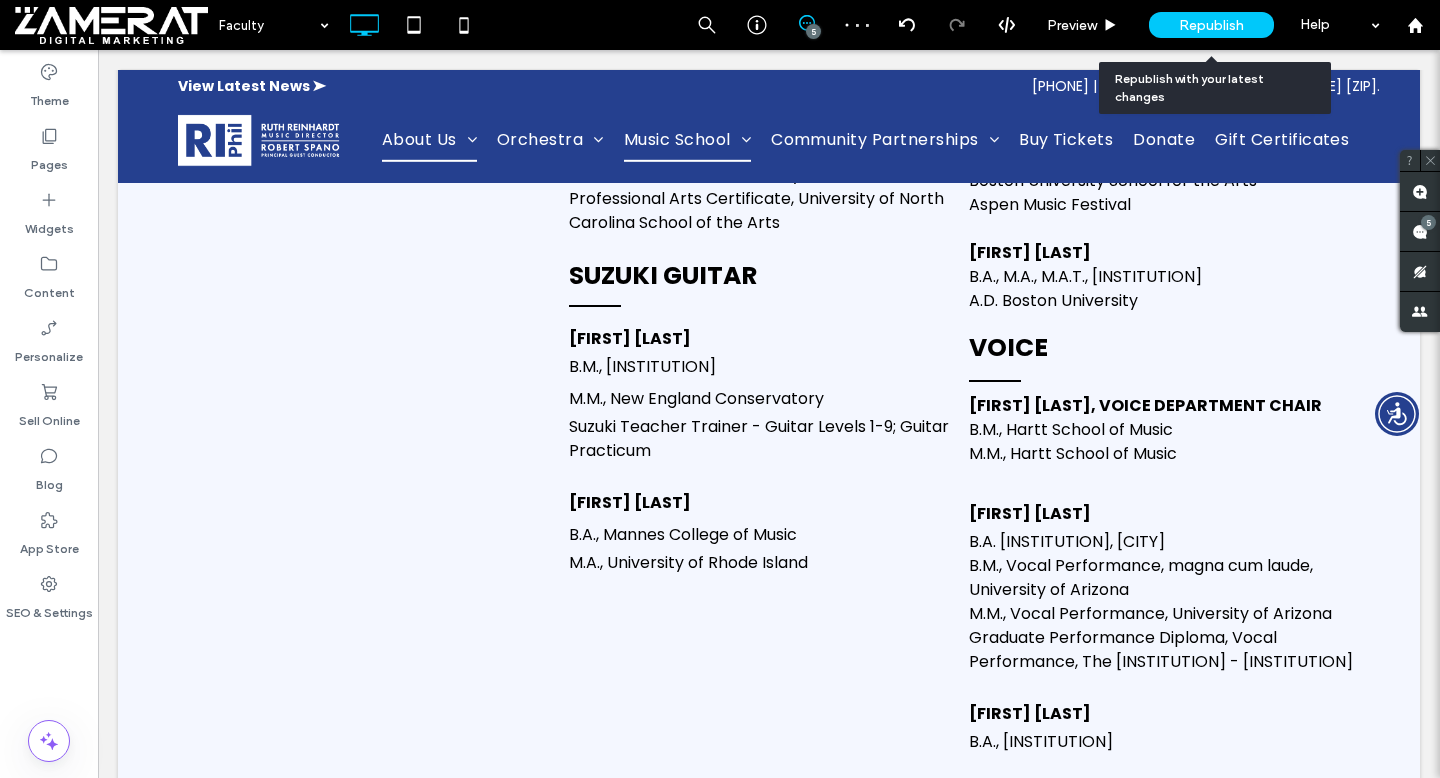 click on "Republish" at bounding box center [1211, 25] 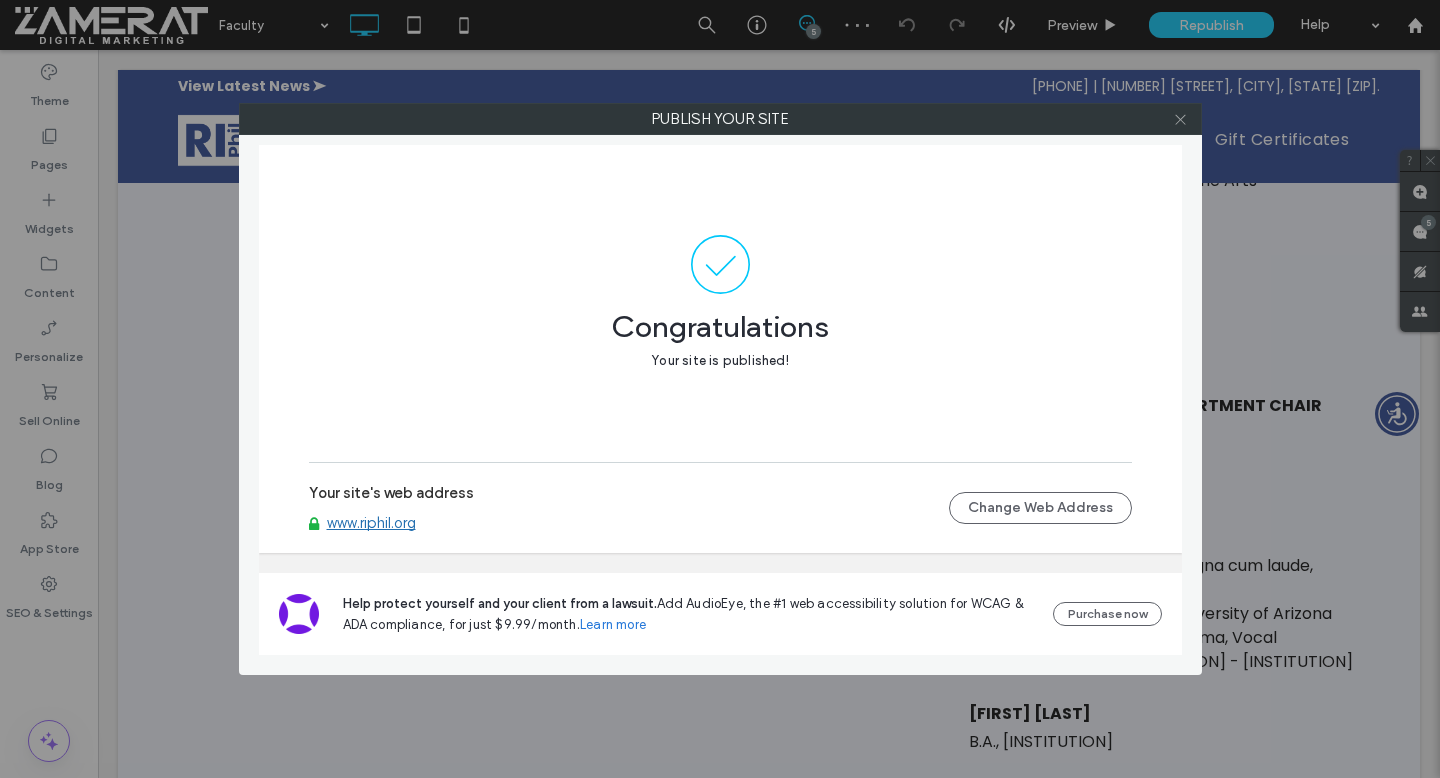 click 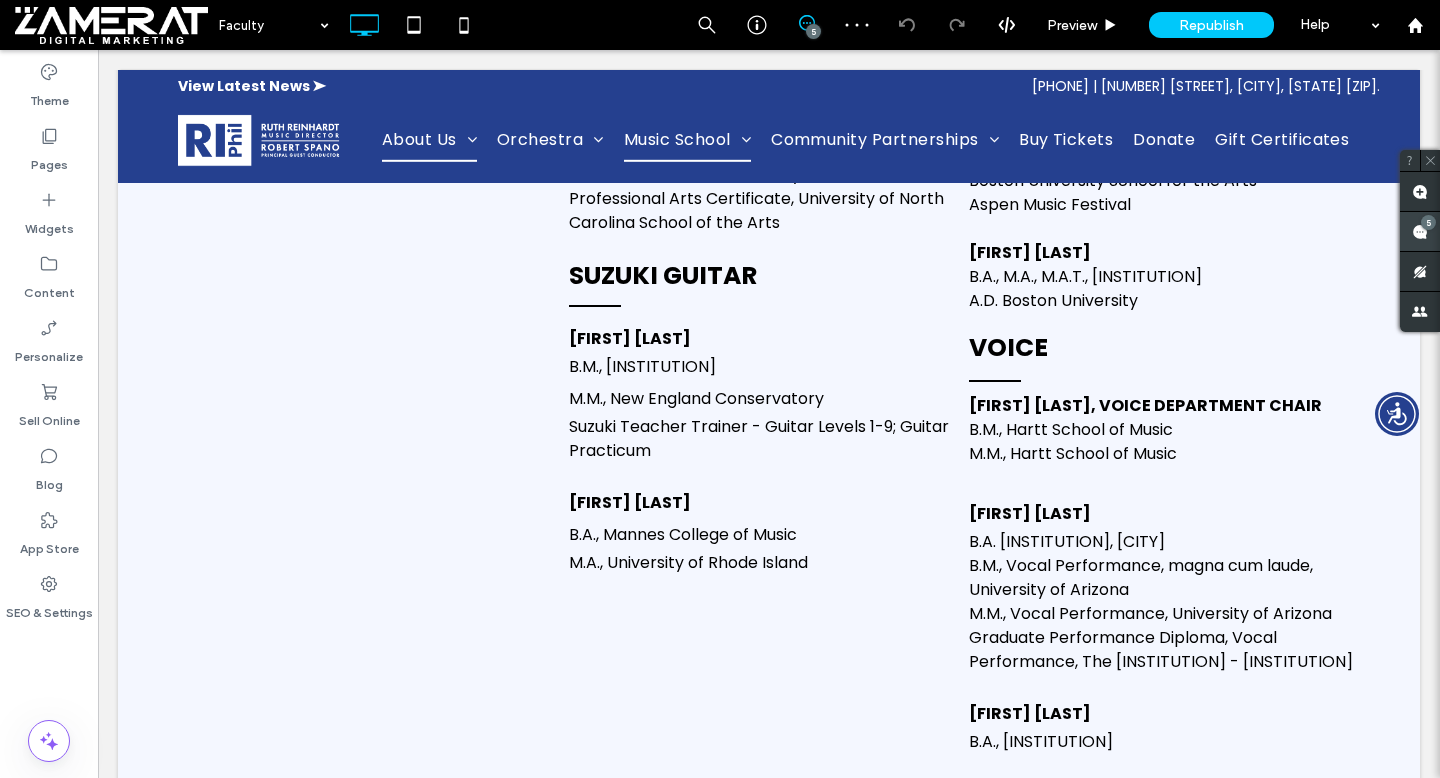 click at bounding box center (1420, 231) 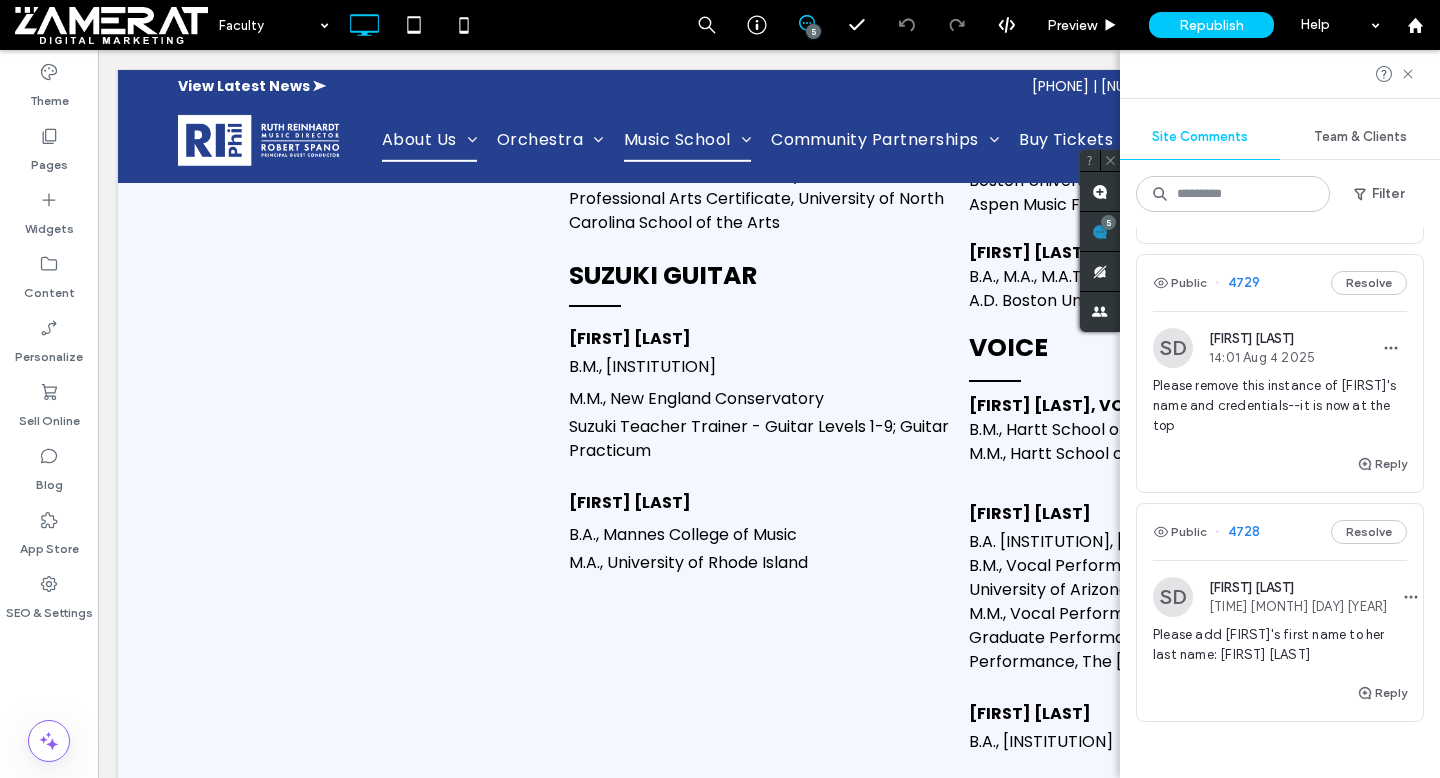 scroll, scrollTop: 762, scrollLeft: 0, axis: vertical 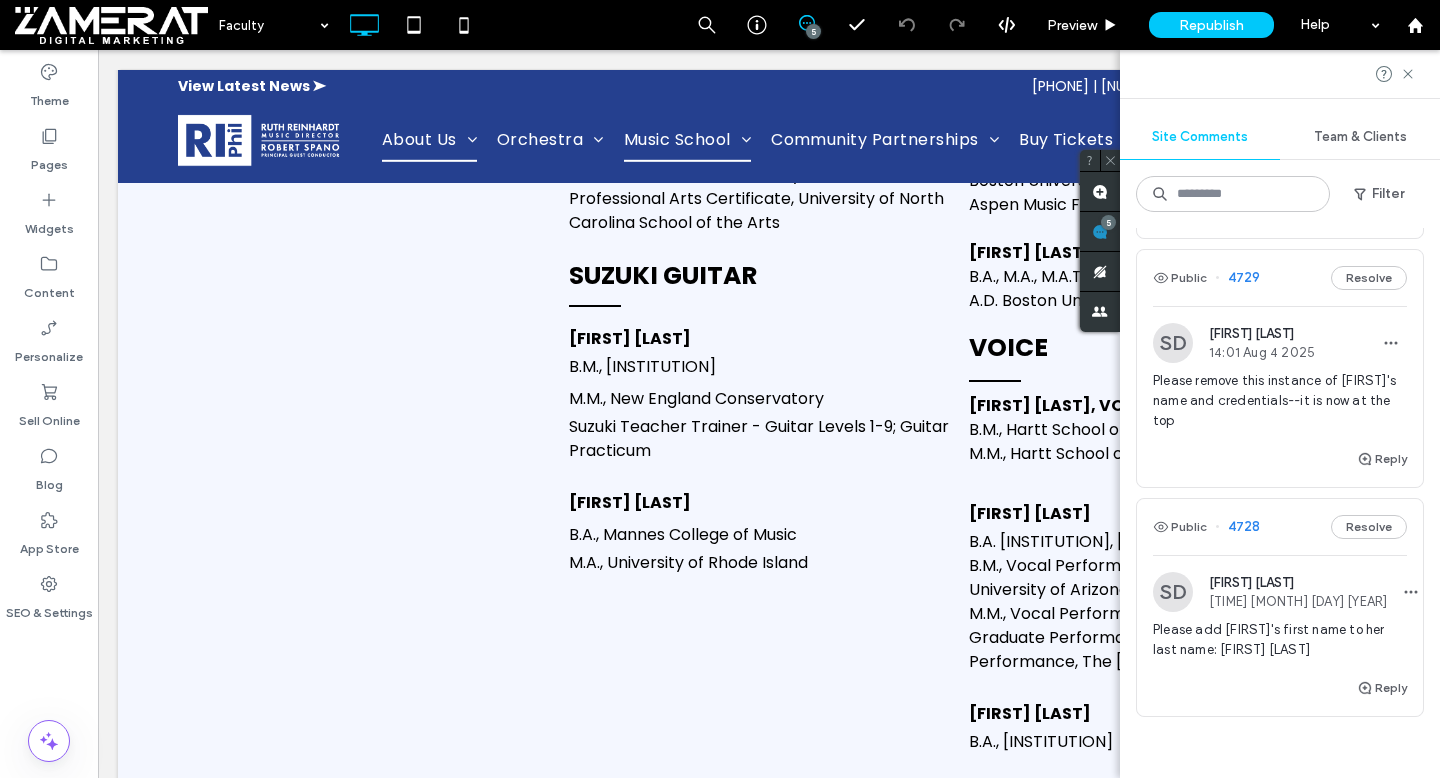 click on "Reply" at bounding box center [1280, 467] 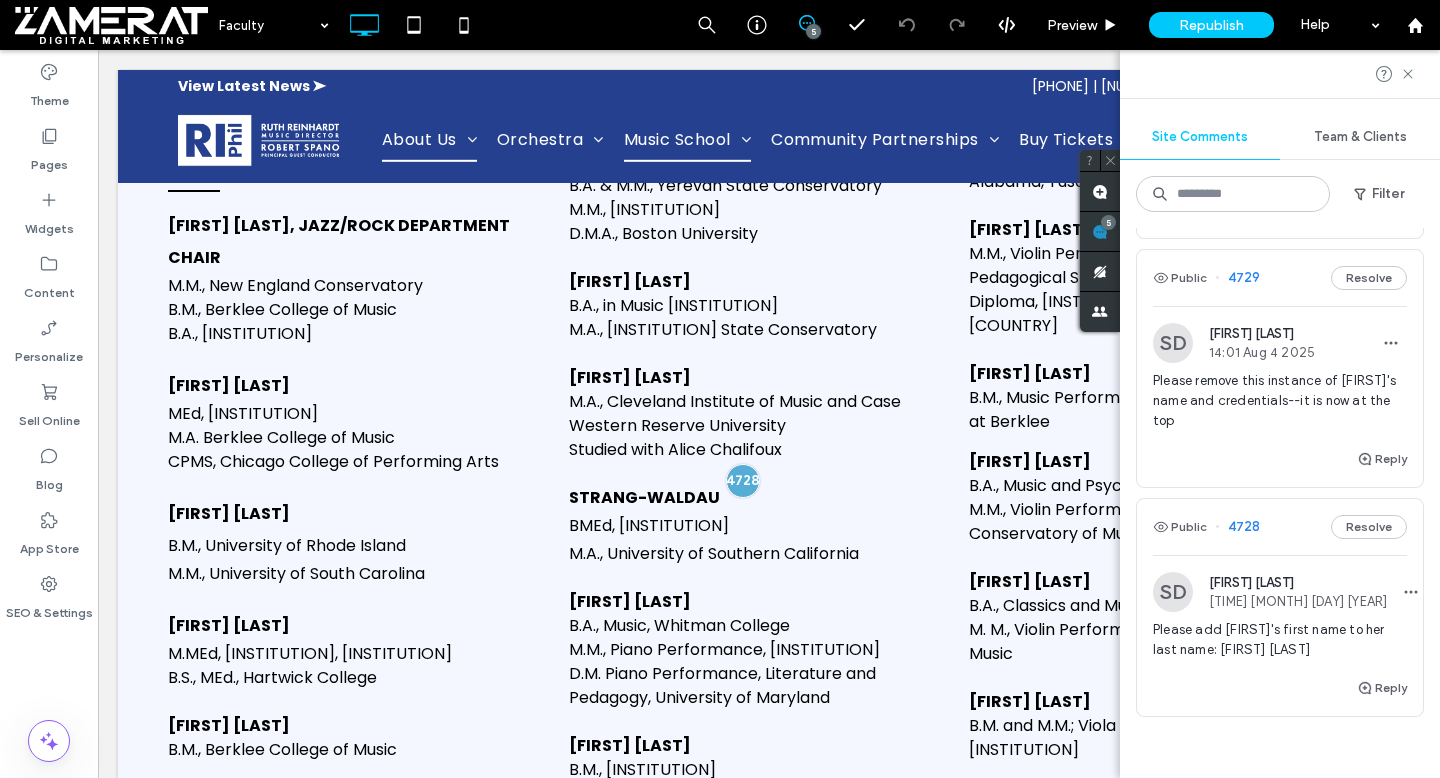 scroll, scrollTop: 3611, scrollLeft: 0, axis: vertical 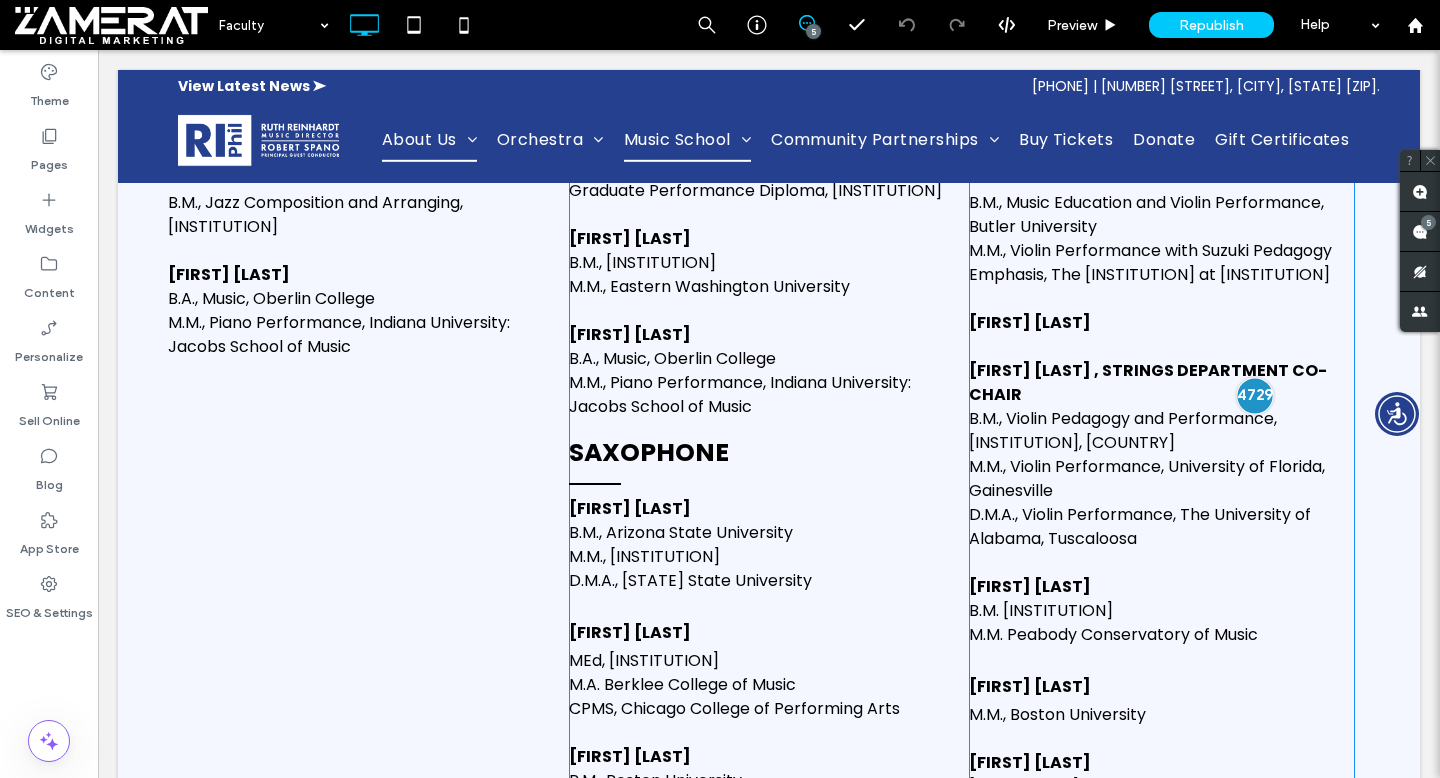 click at bounding box center (1254, 395) 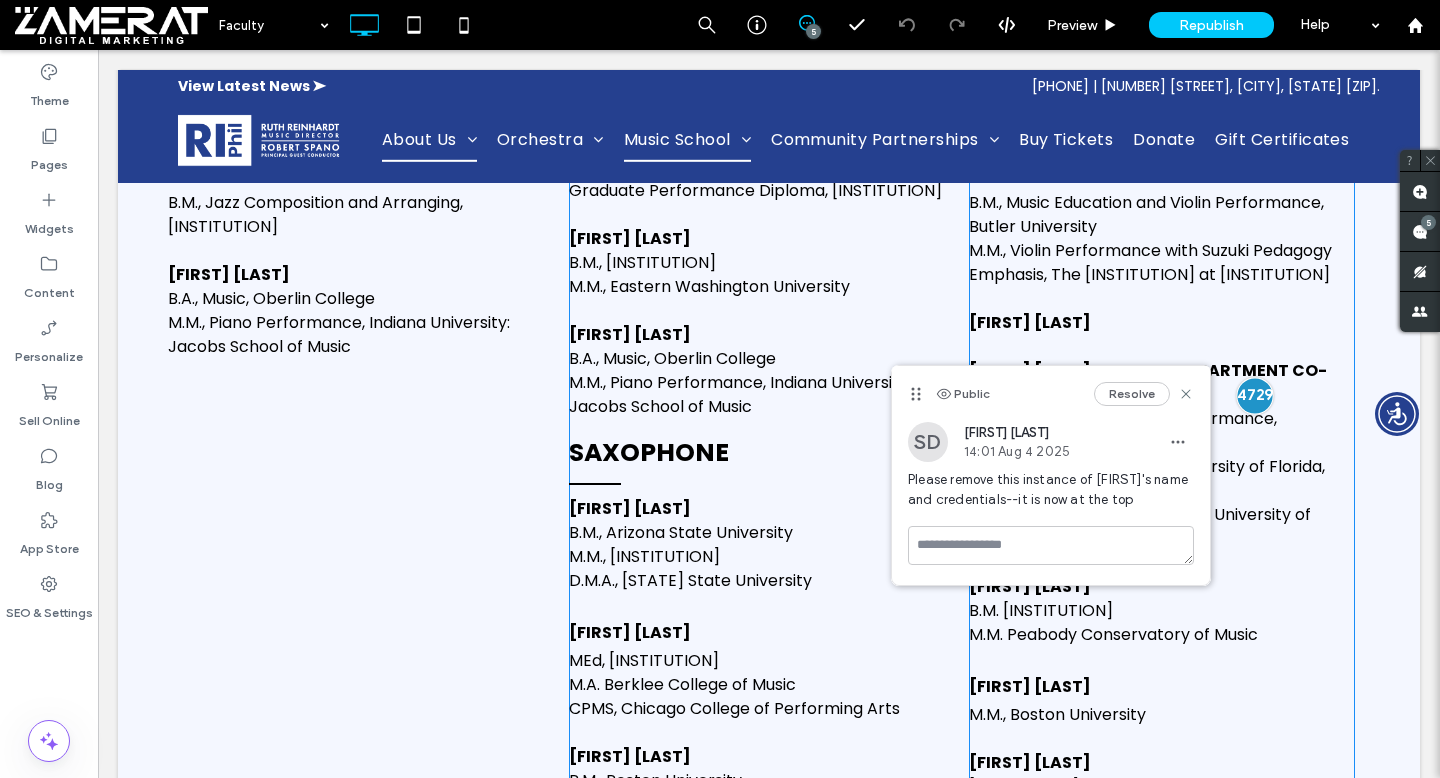 click at bounding box center (1254, 395) 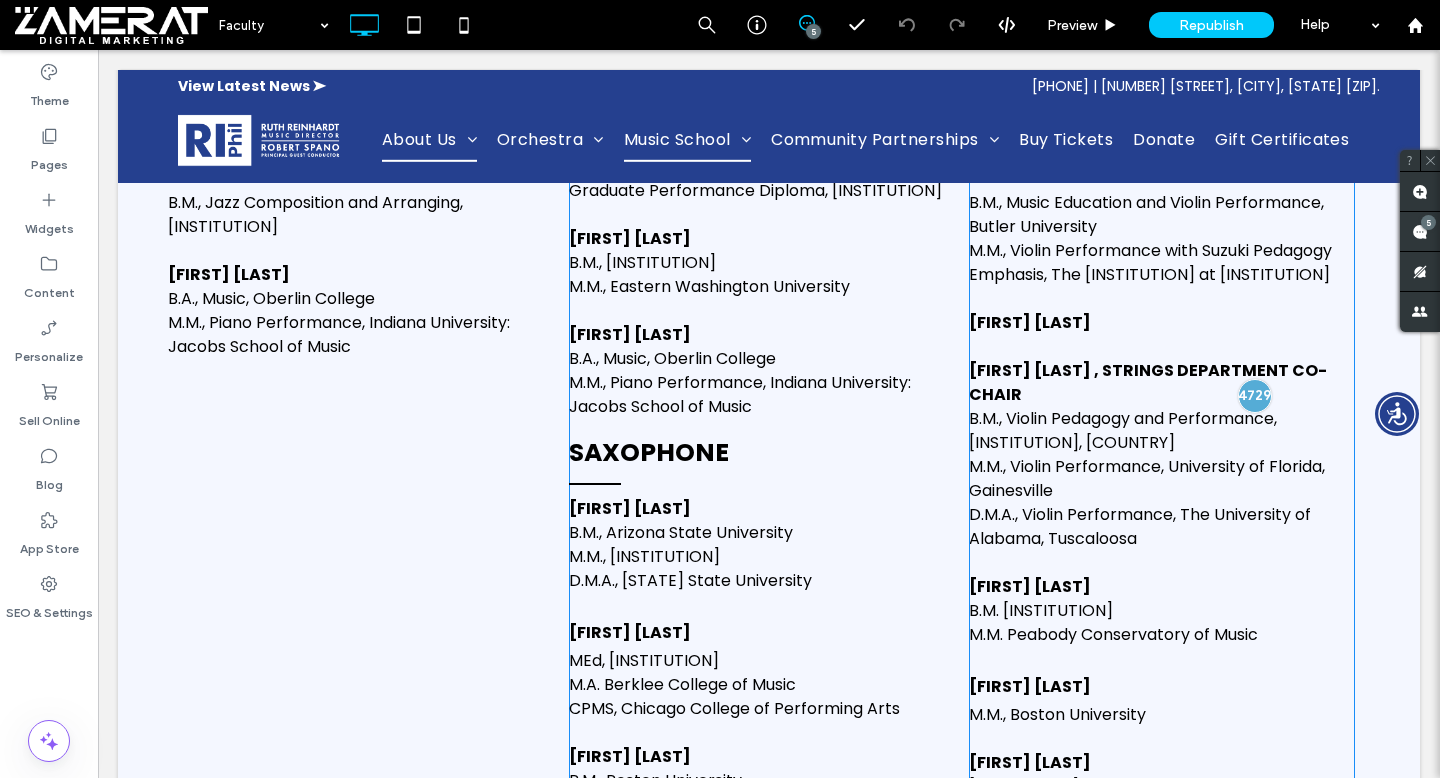 click on "B.M., Violin Pedagogy and Performance, Universidad de Talca, Chile" at bounding box center (1123, 430) 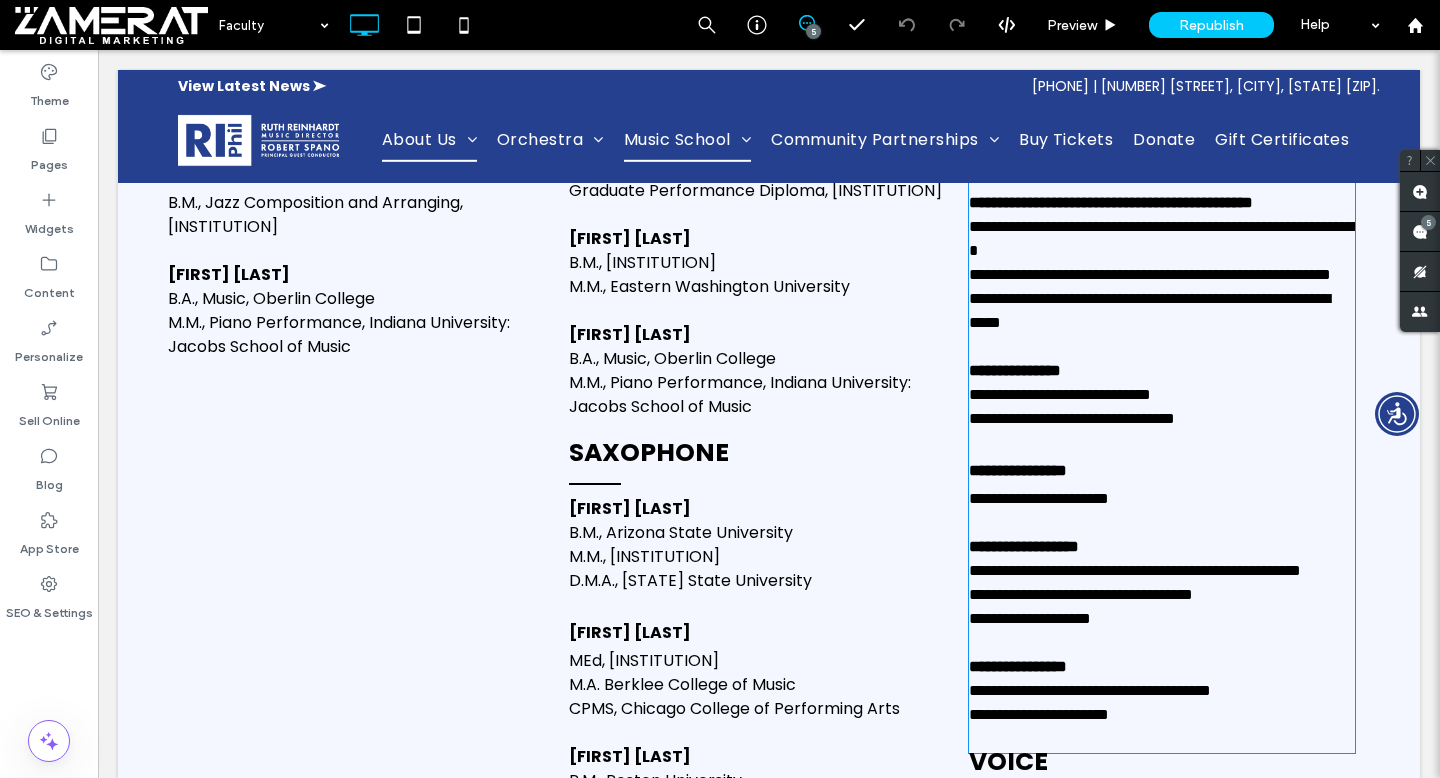 type on "*******" 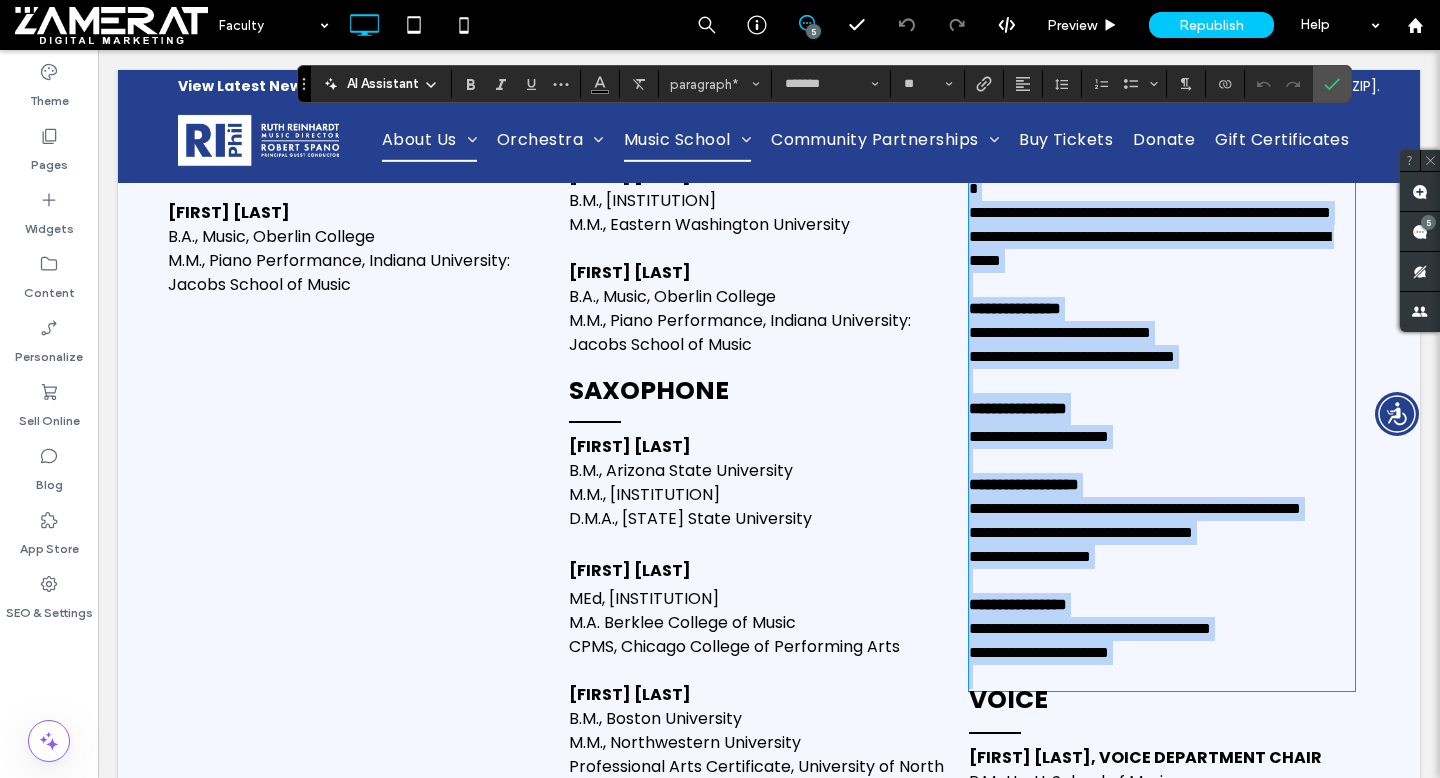 scroll, scrollTop: 4614, scrollLeft: 0, axis: vertical 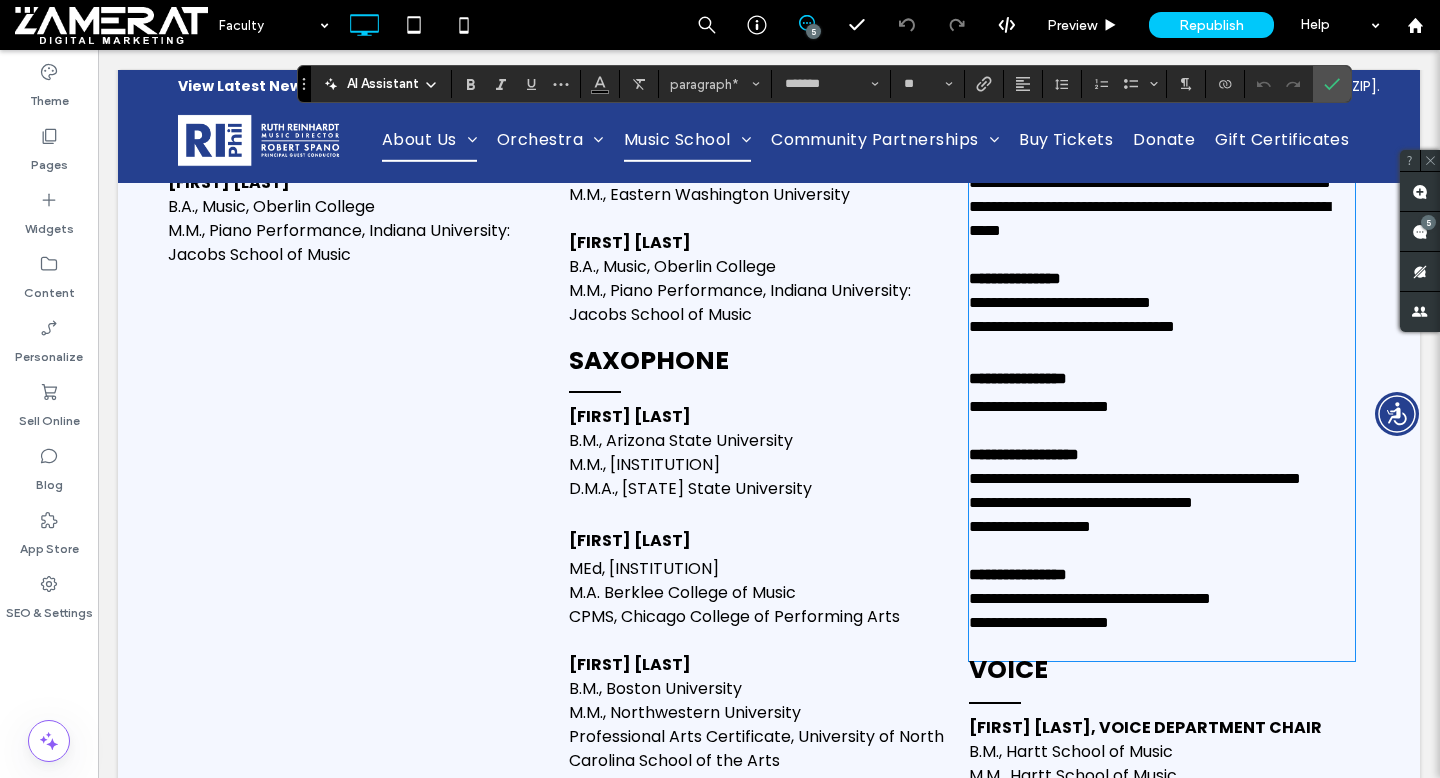 click on "**********" at bounding box center [1149, 218] 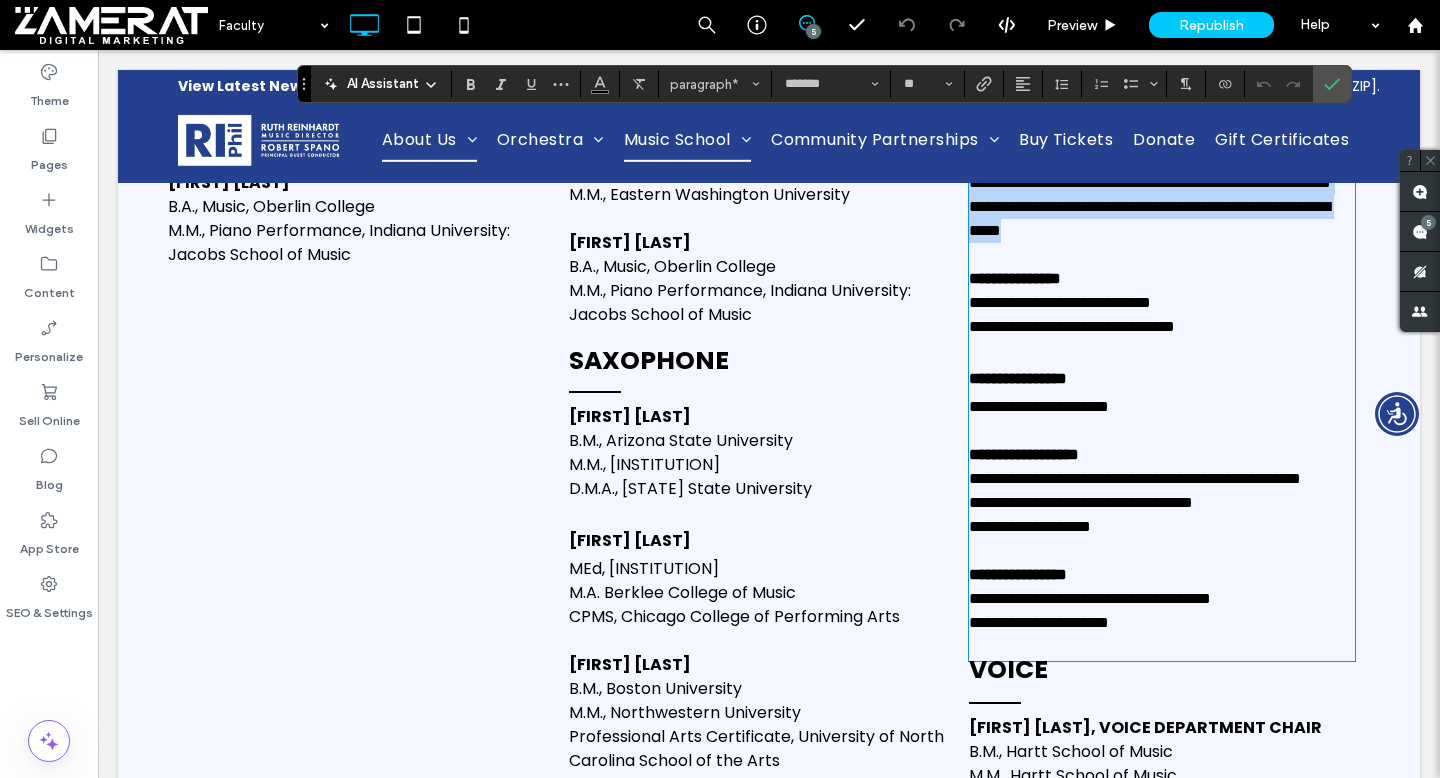 drag, startPoint x: 1158, startPoint y: 510, endPoint x: 980, endPoint y: 360, distance: 232.77457 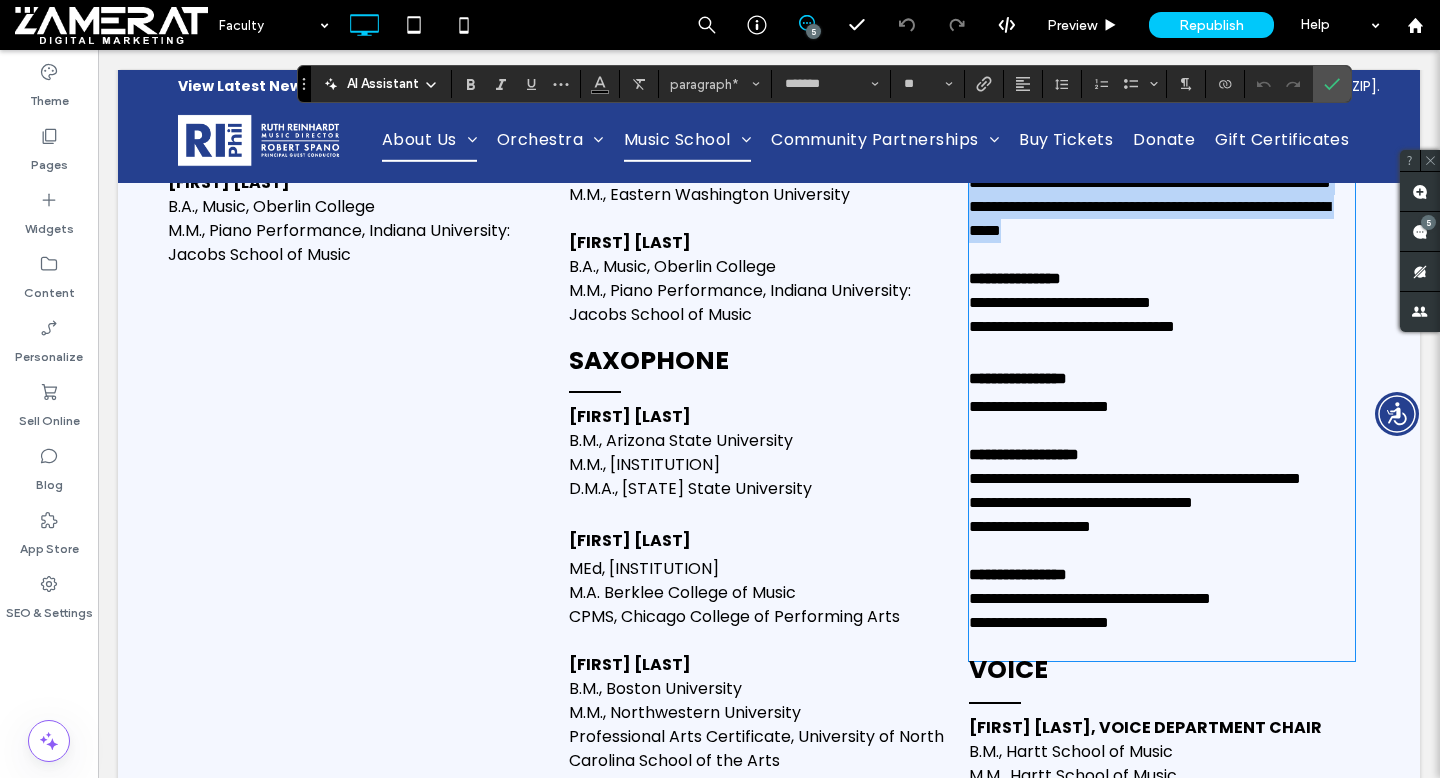 click on "**********" at bounding box center [1111, 110] 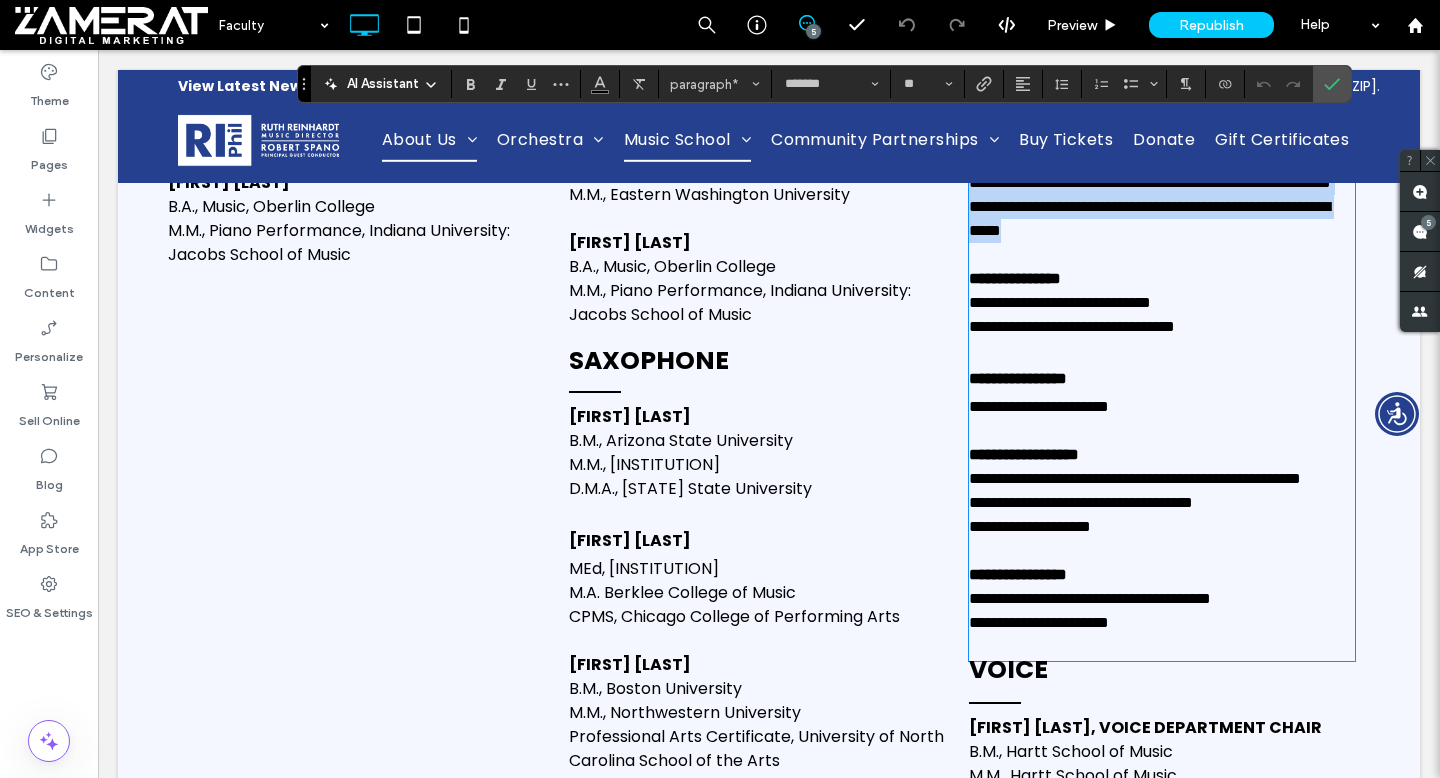 drag, startPoint x: 972, startPoint y: 348, endPoint x: 1152, endPoint y: 464, distance: 214.14014 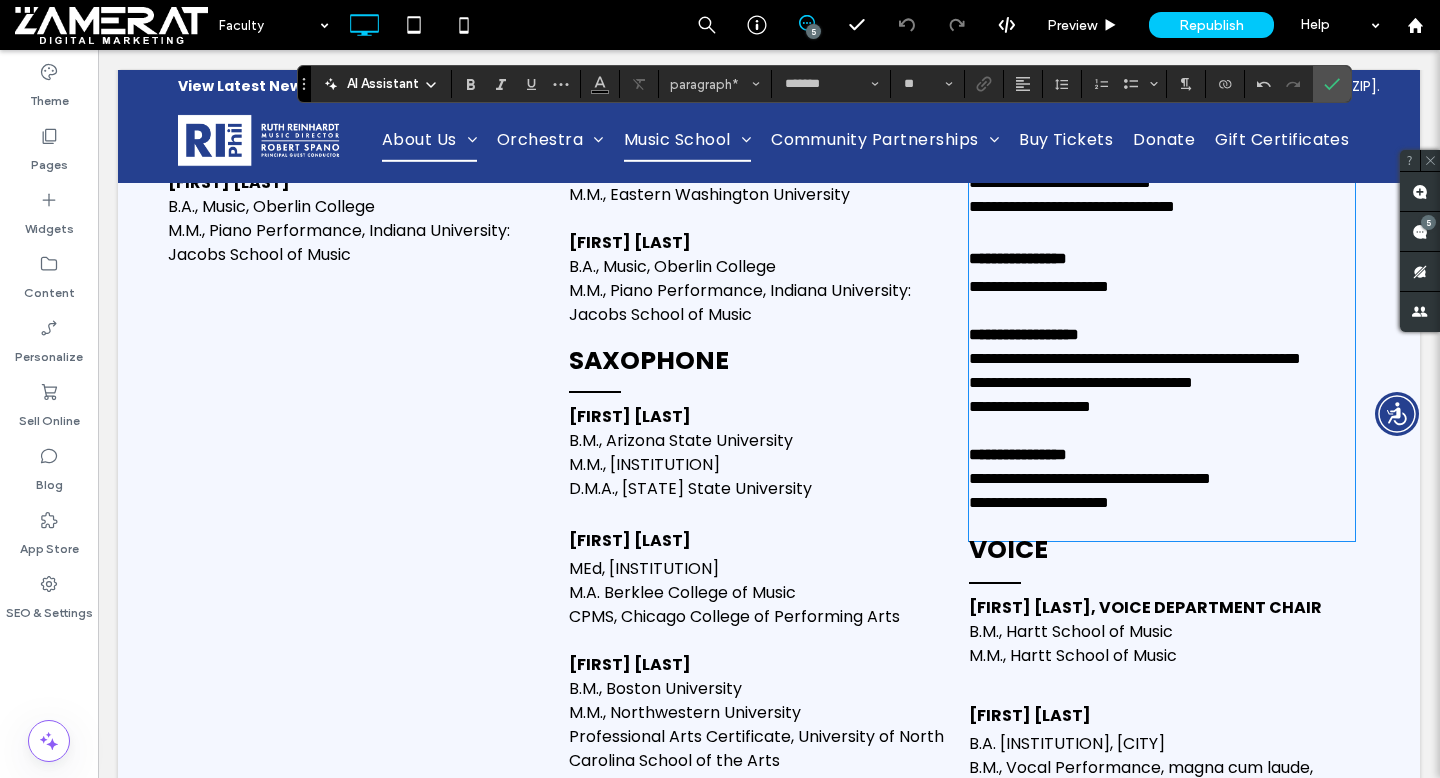 click on "**********" at bounding box center (1015, 158) 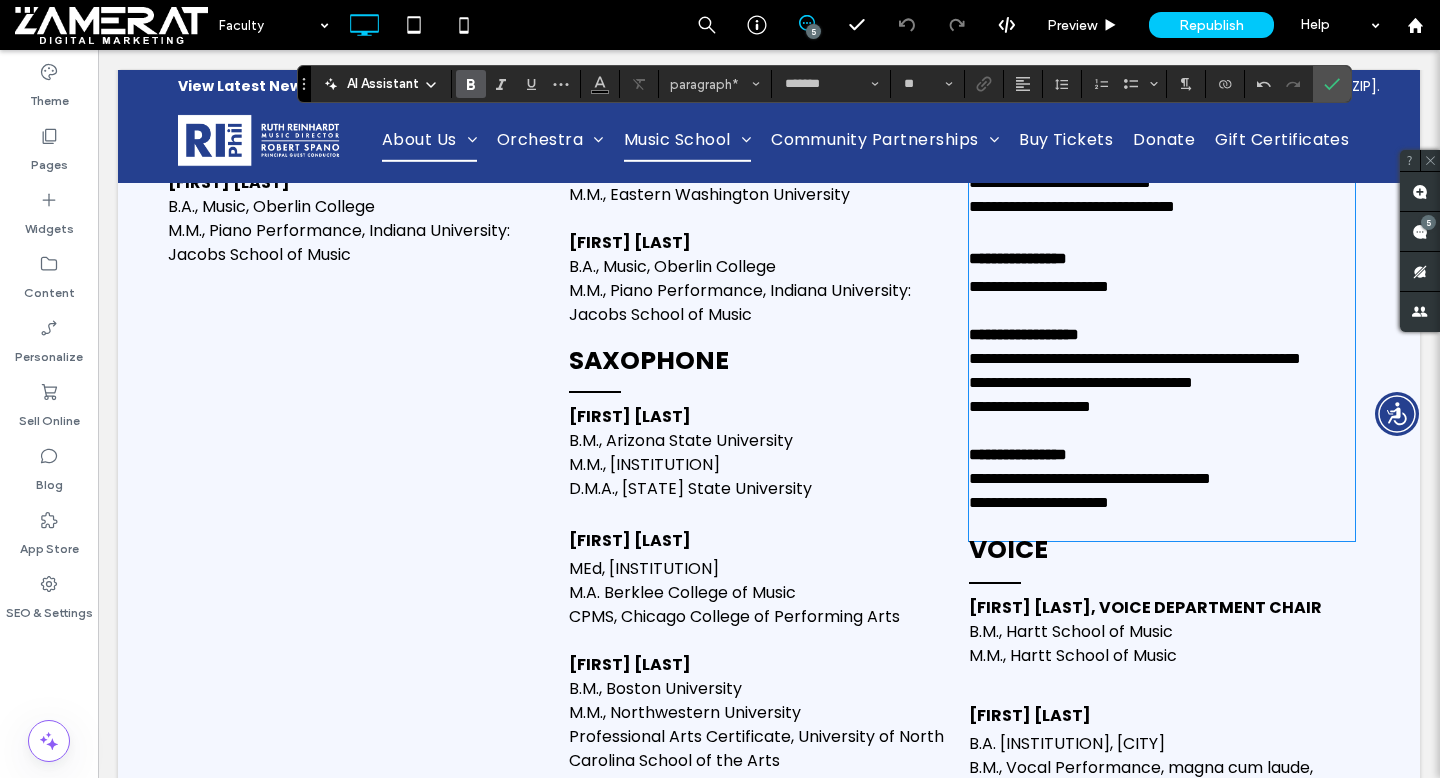click on "**********" at bounding box center (1015, 158) 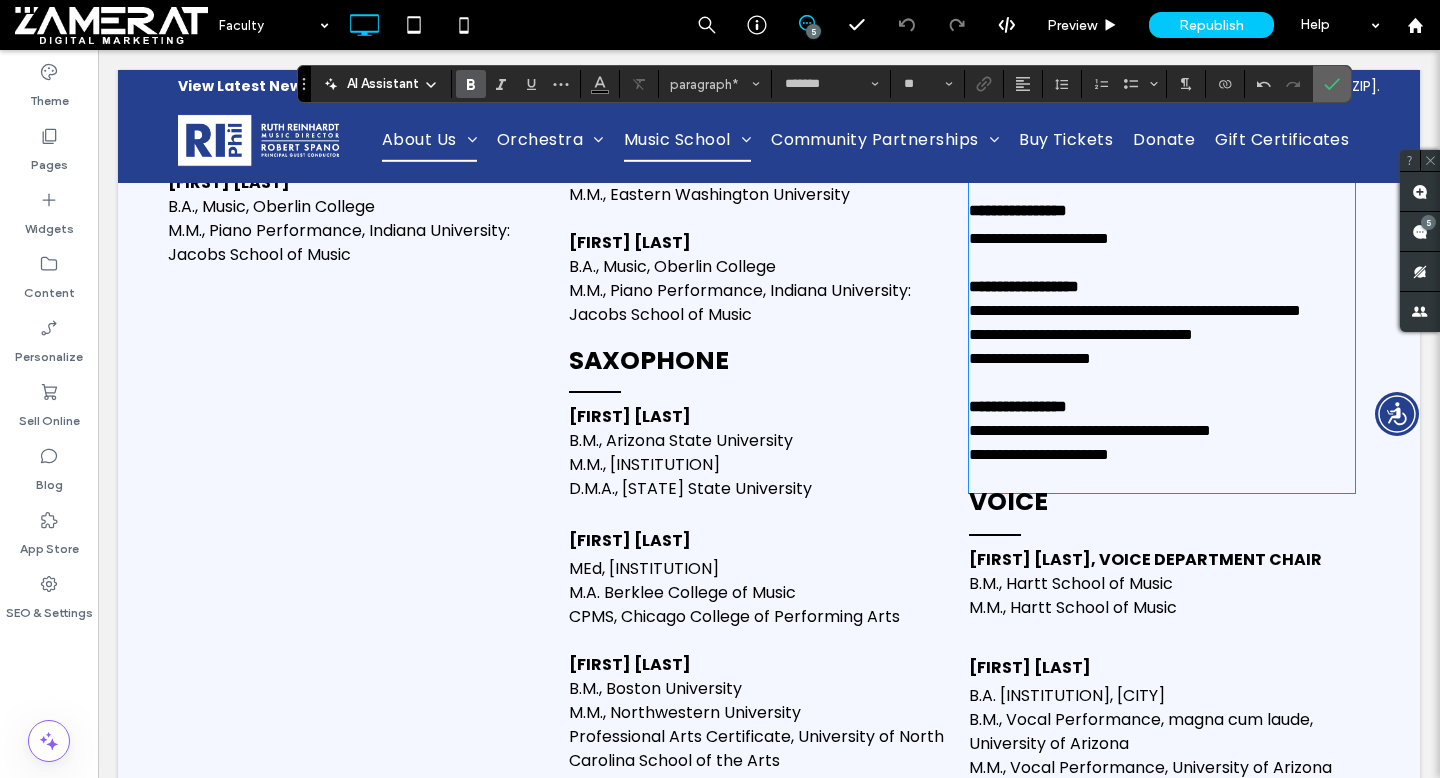 drag, startPoint x: 1332, startPoint y: 86, endPoint x: 1206, endPoint y: 36, distance: 135.5581 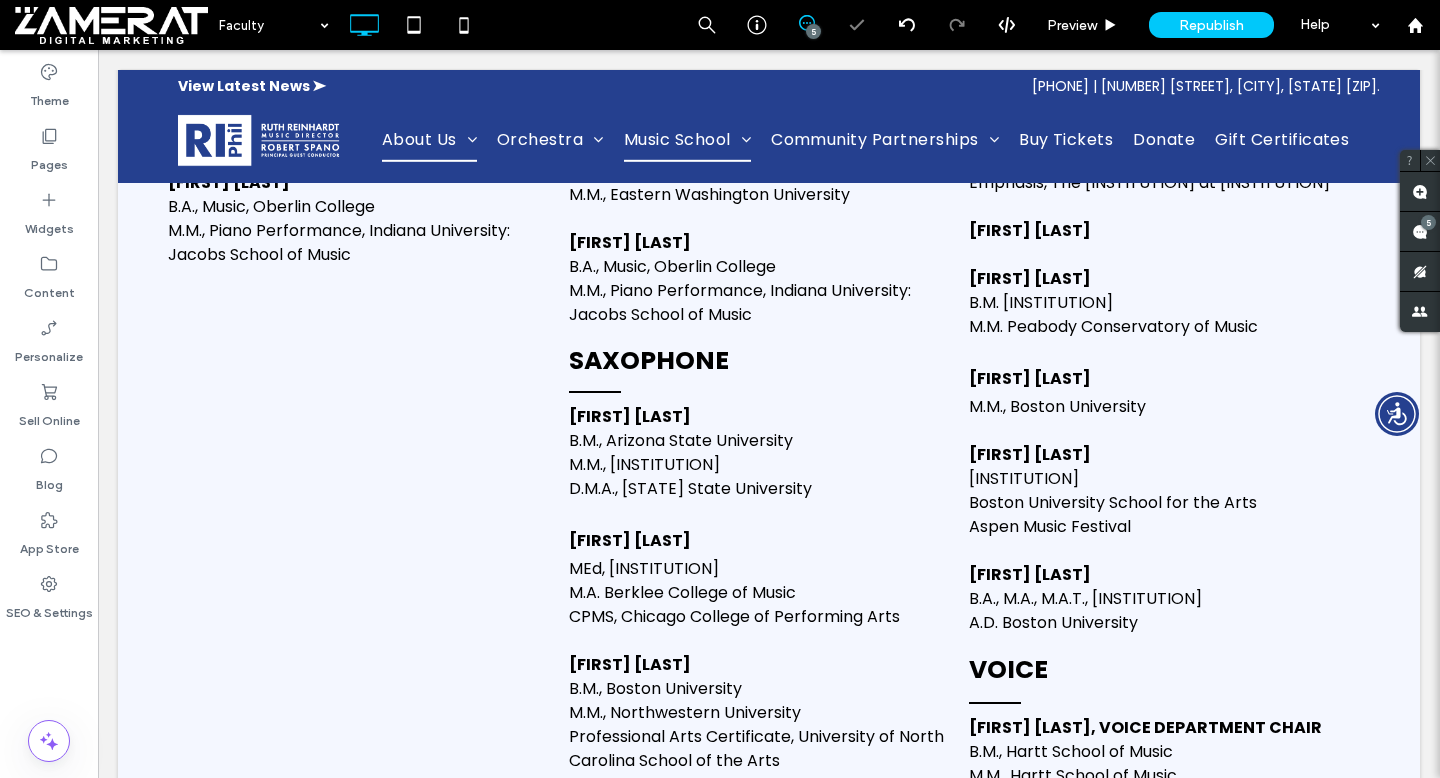 click at bounding box center (806, 23) 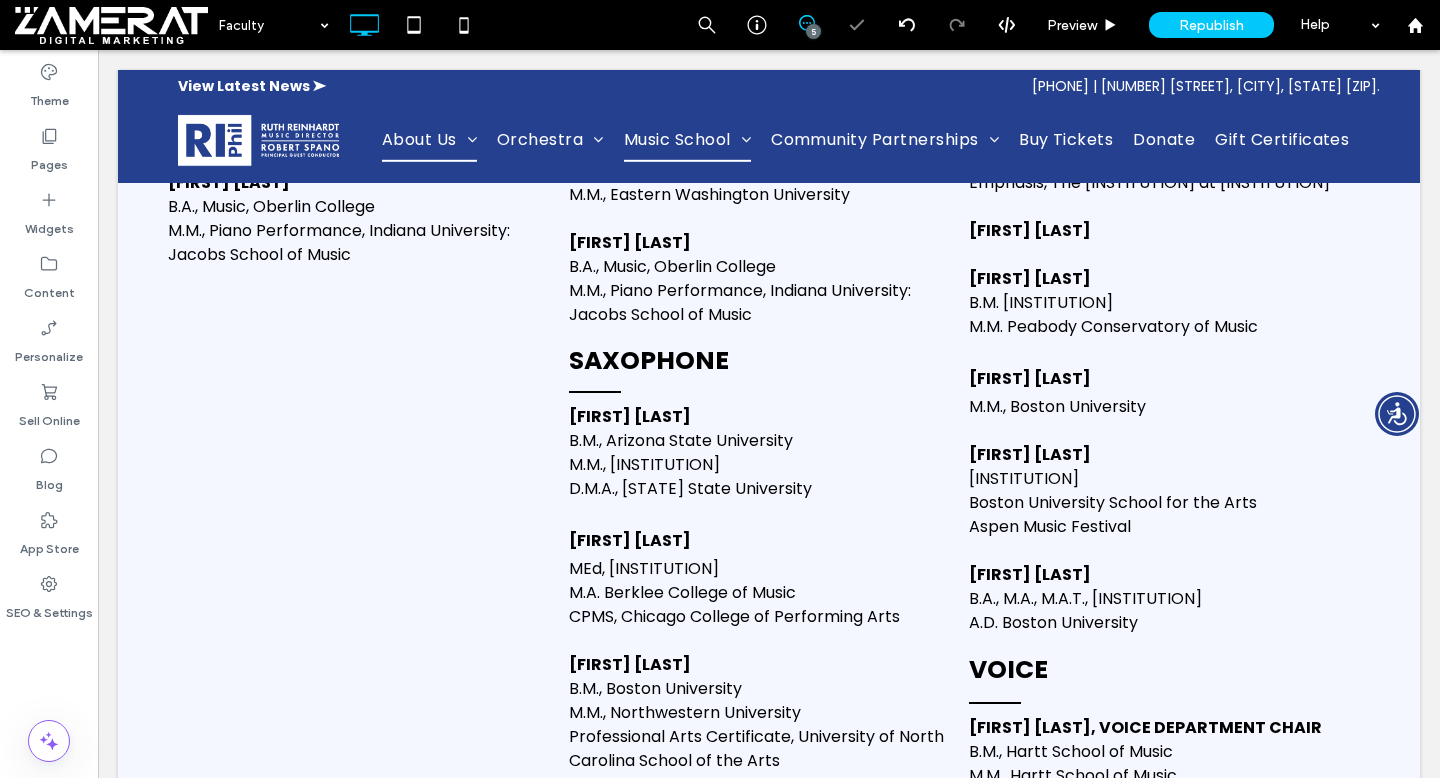 click 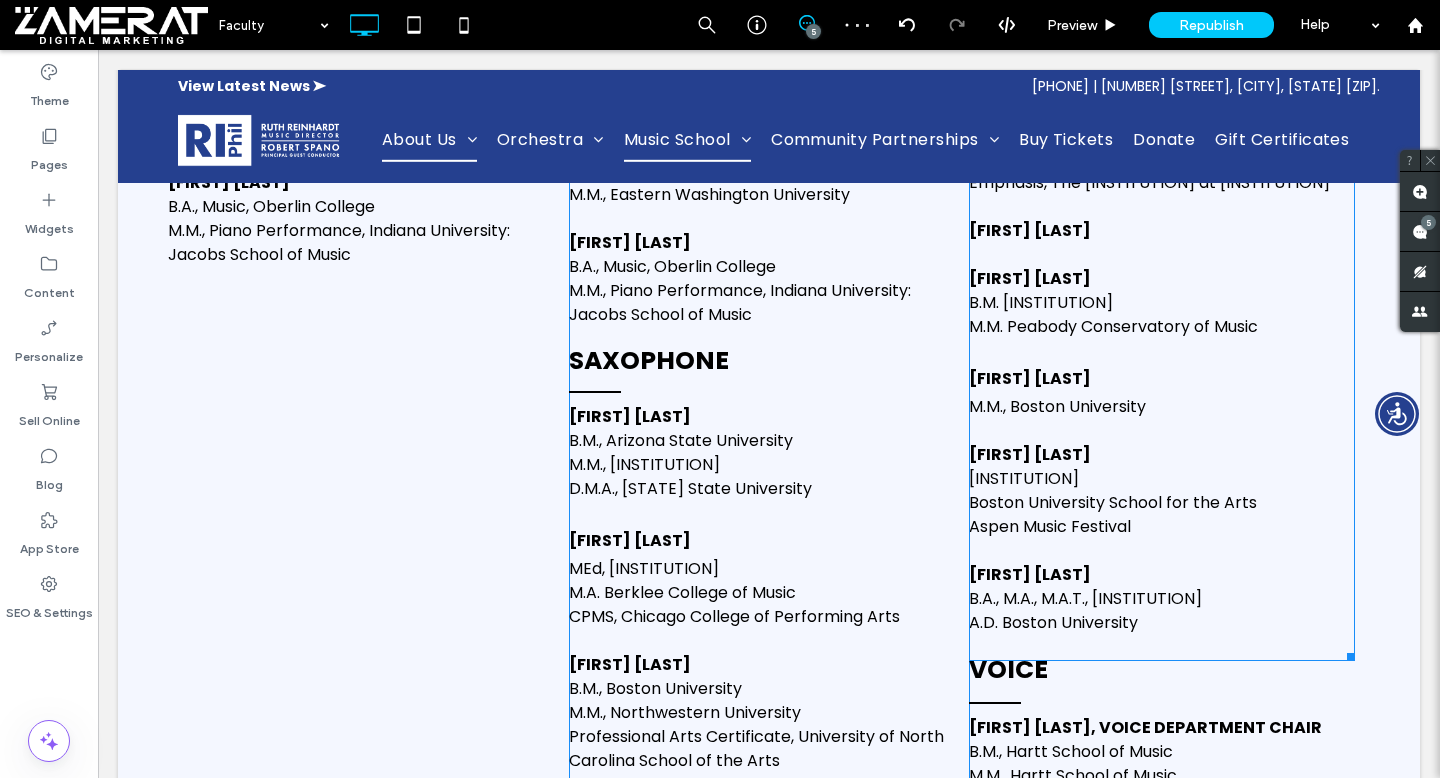 click at bounding box center [1254, 155] 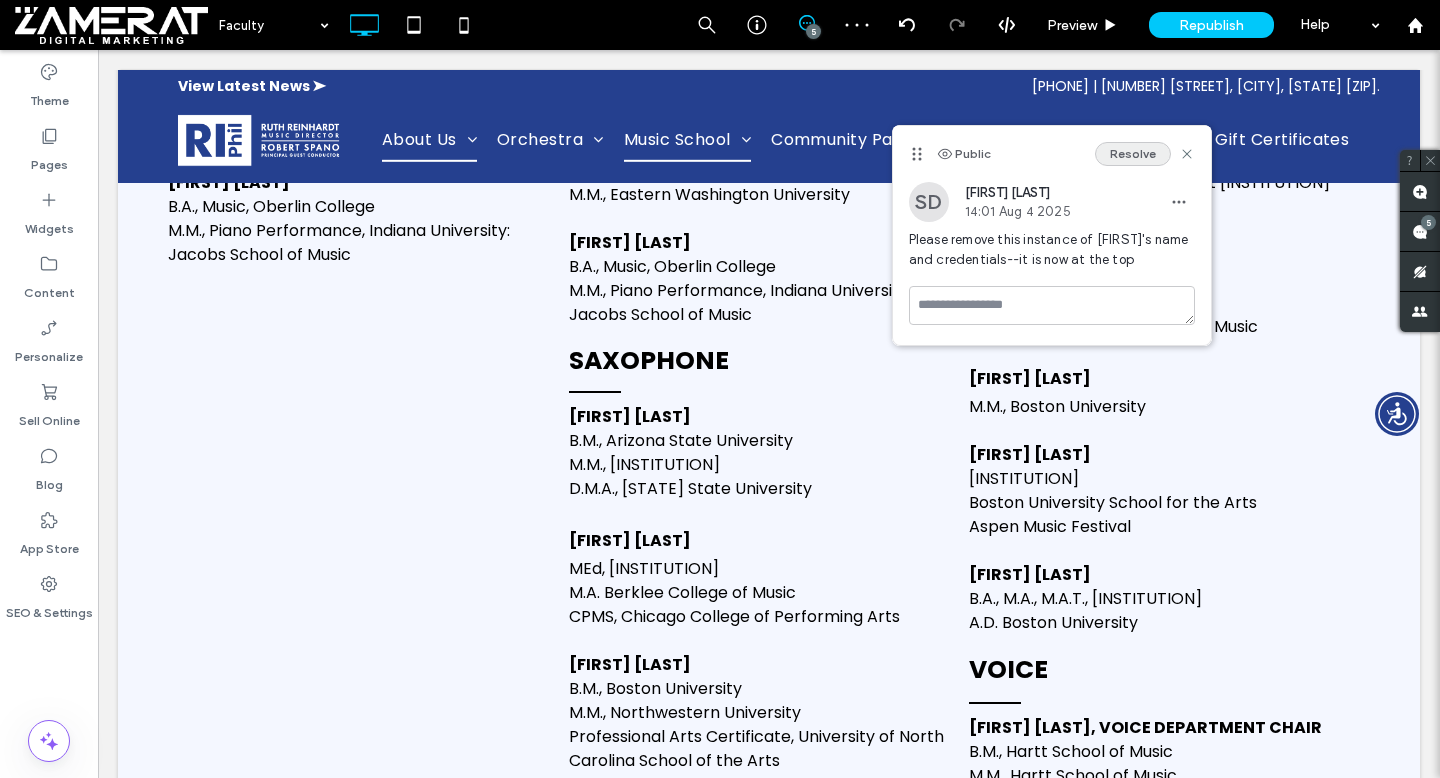 click on "Resolve" at bounding box center [1133, 154] 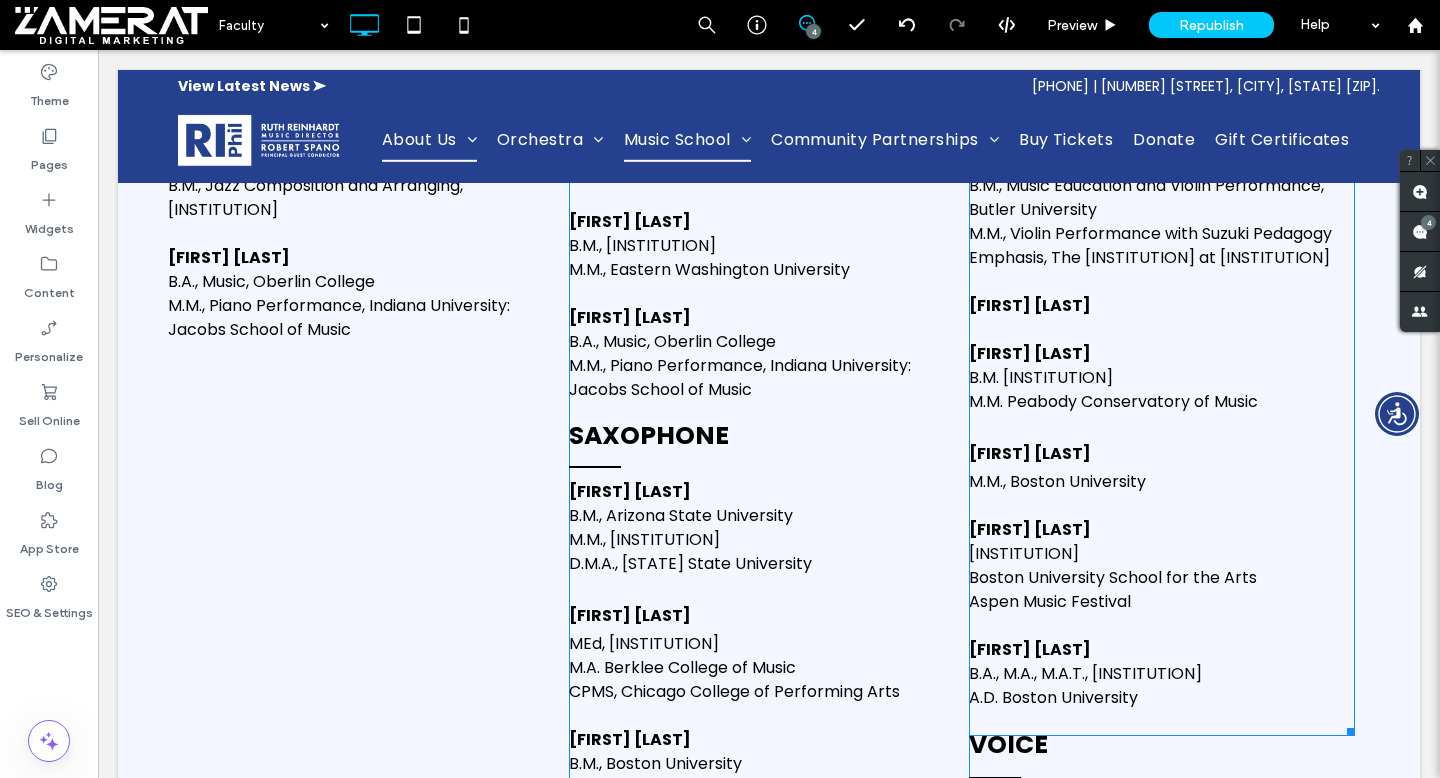 scroll, scrollTop: 4509, scrollLeft: 0, axis: vertical 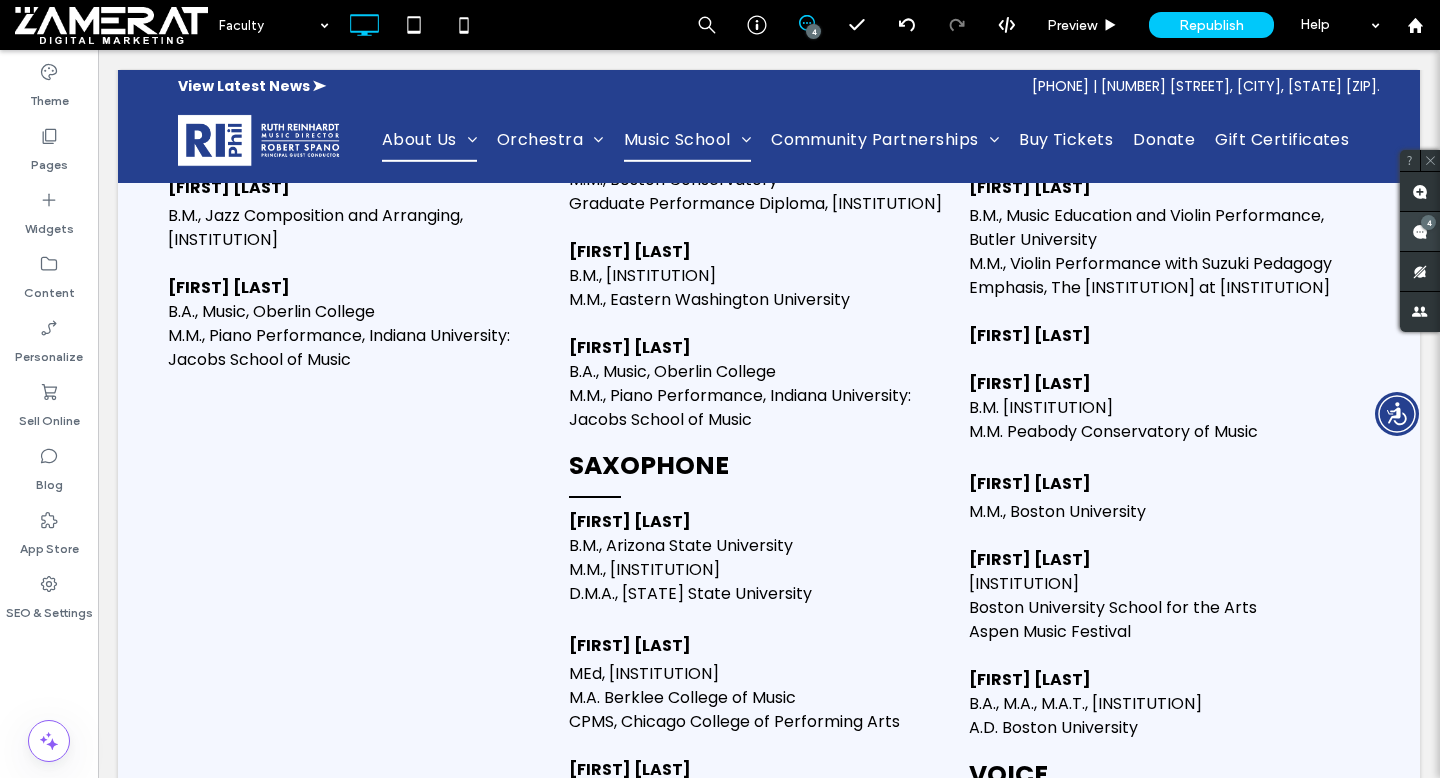 click 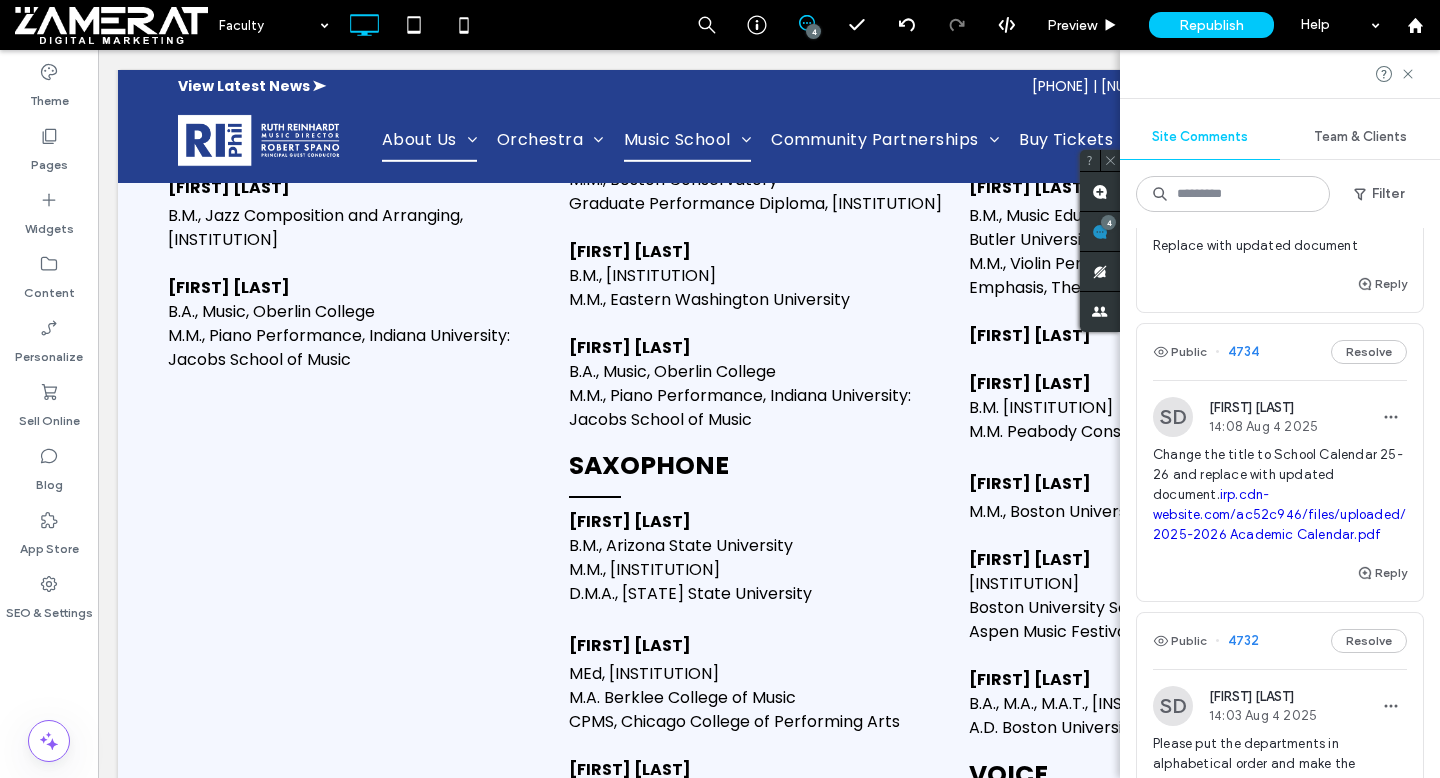 scroll, scrollTop: 126, scrollLeft: 0, axis: vertical 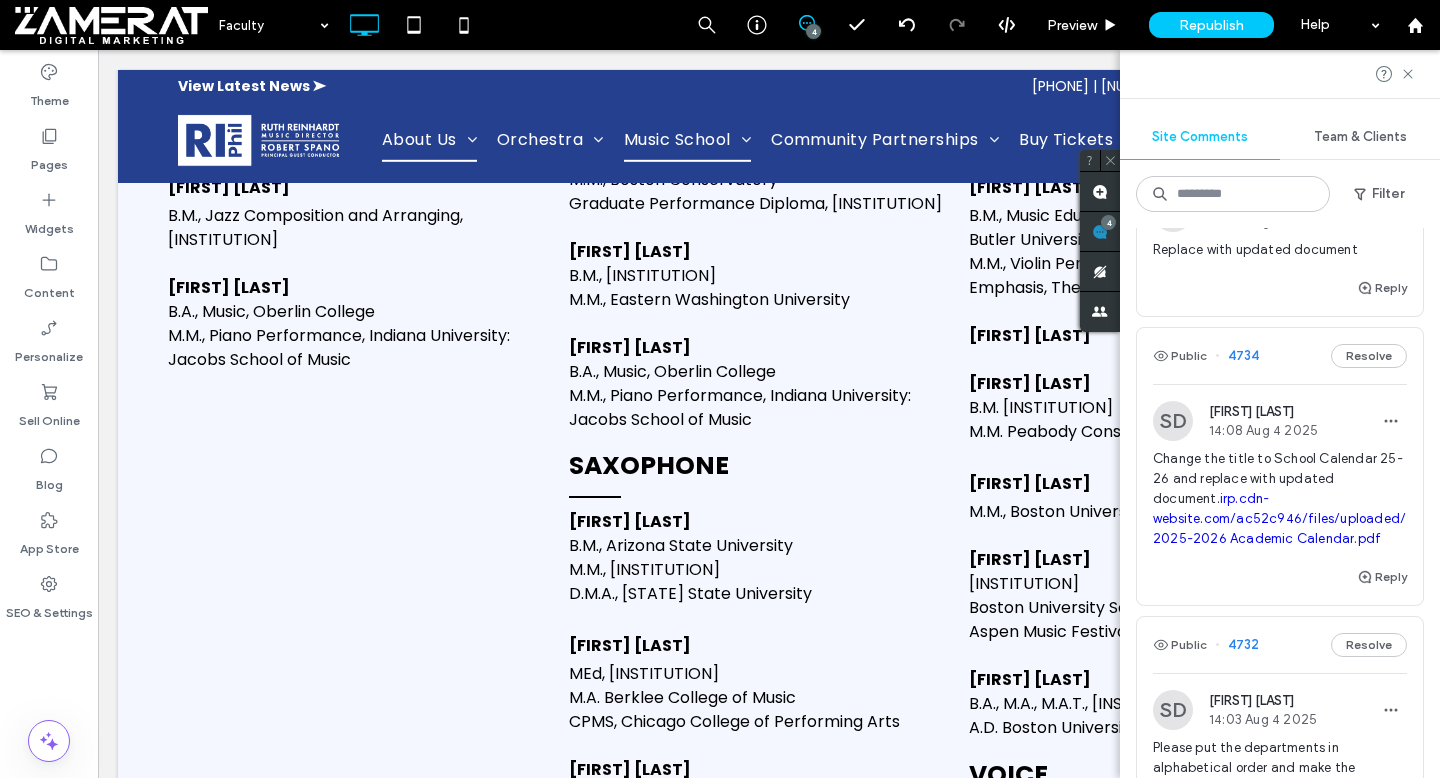 click on "Reply" at bounding box center (1280, 585) 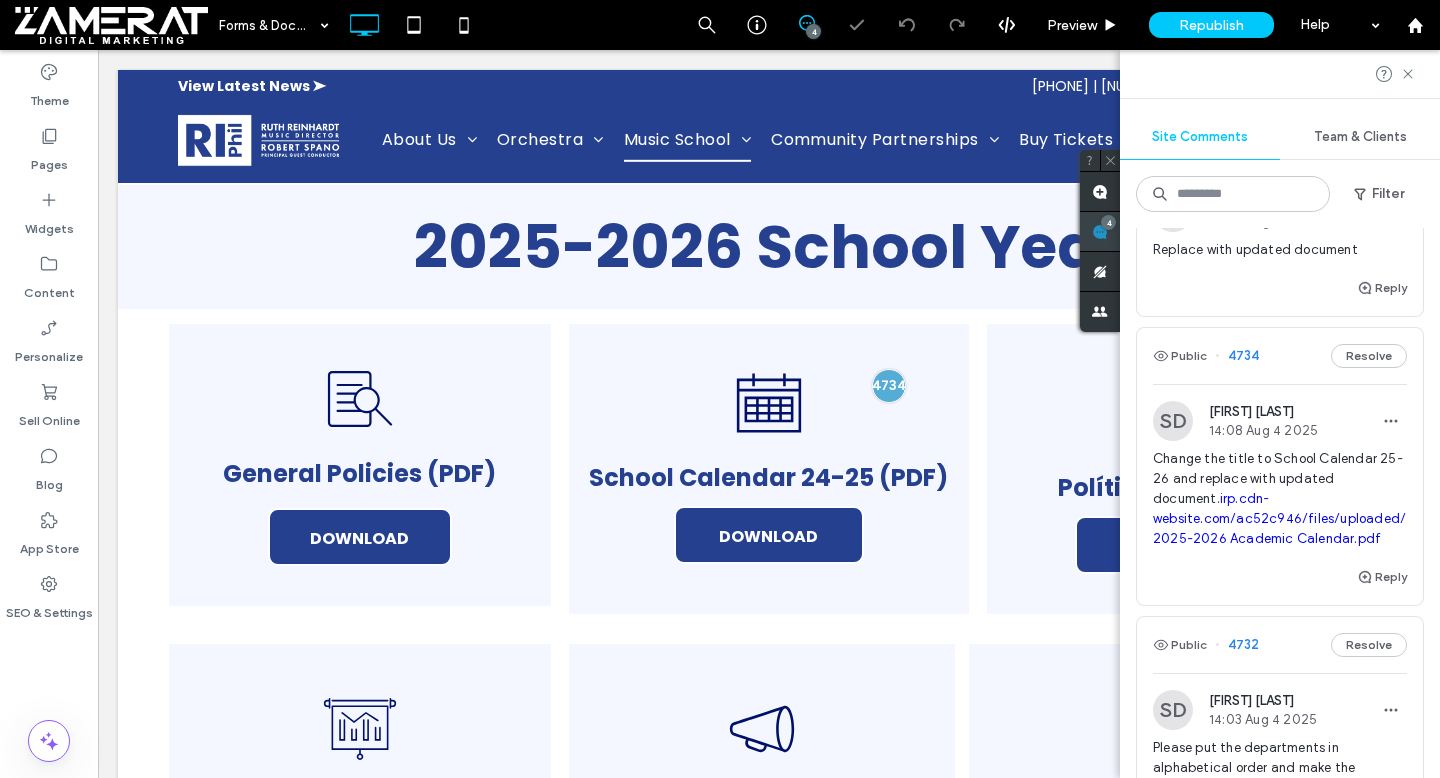 scroll, scrollTop: 1051, scrollLeft: 0, axis: vertical 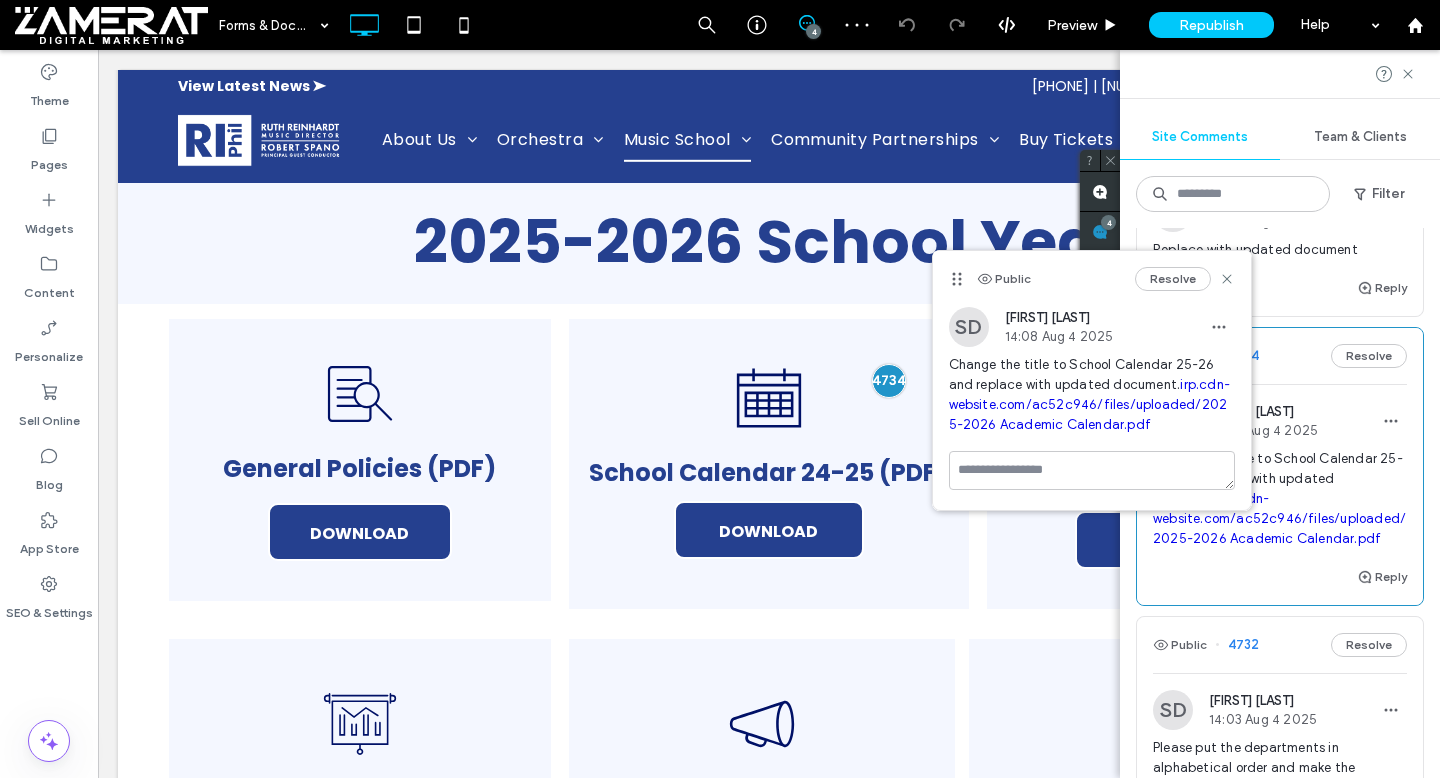 click on "irp.cdn-website.com/ac52c946/files/uploaded/2025-2026 Academic Calendar.pdf" at bounding box center (1089, 404) 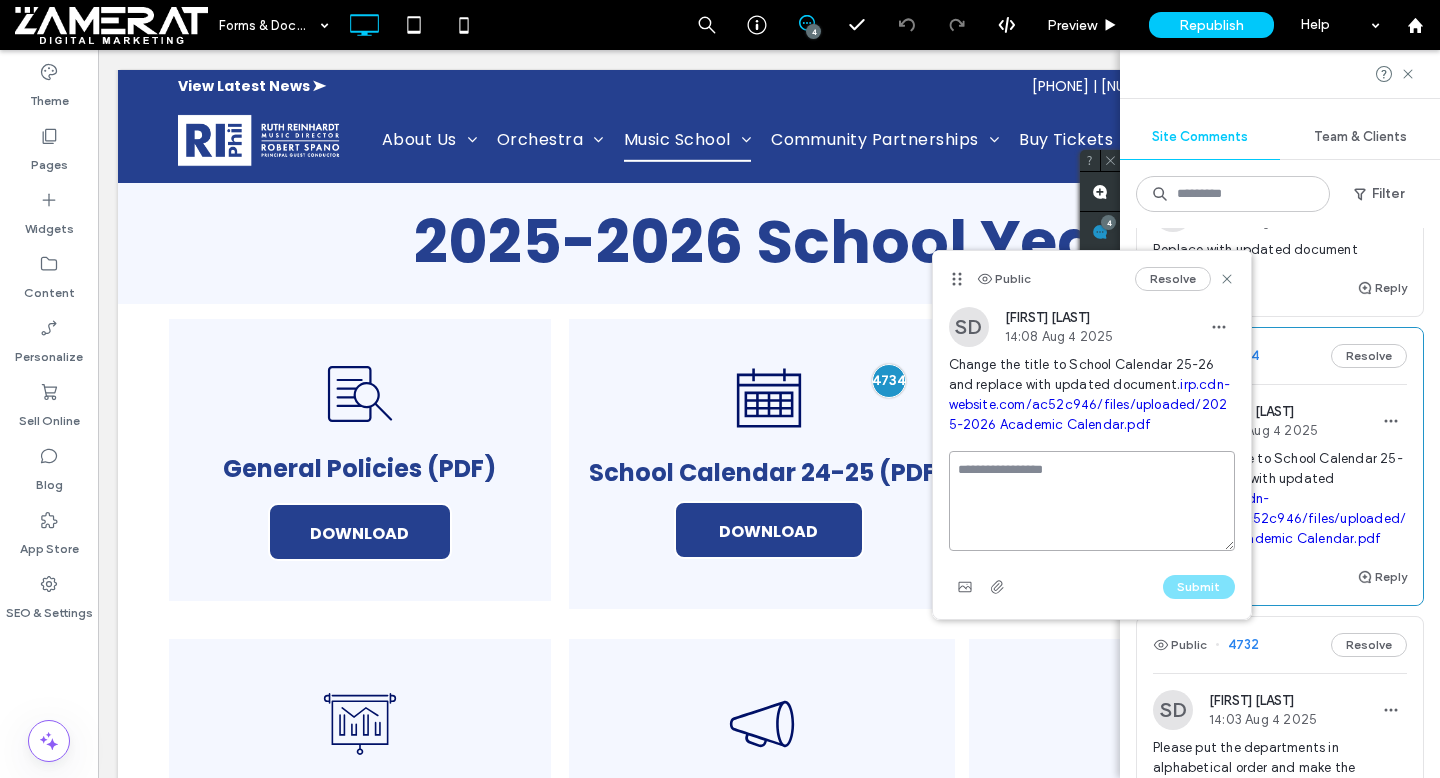 click at bounding box center [1092, 501] 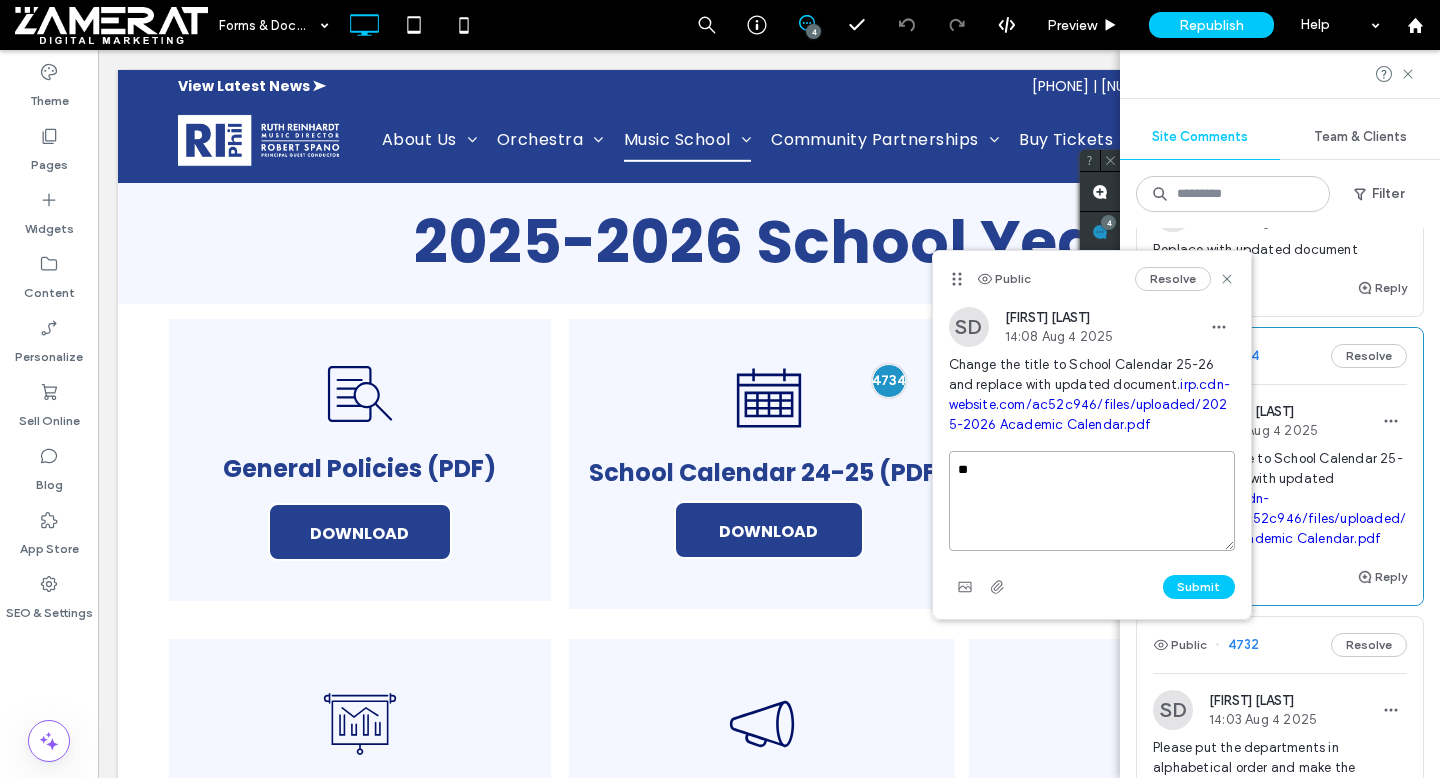 type on "*" 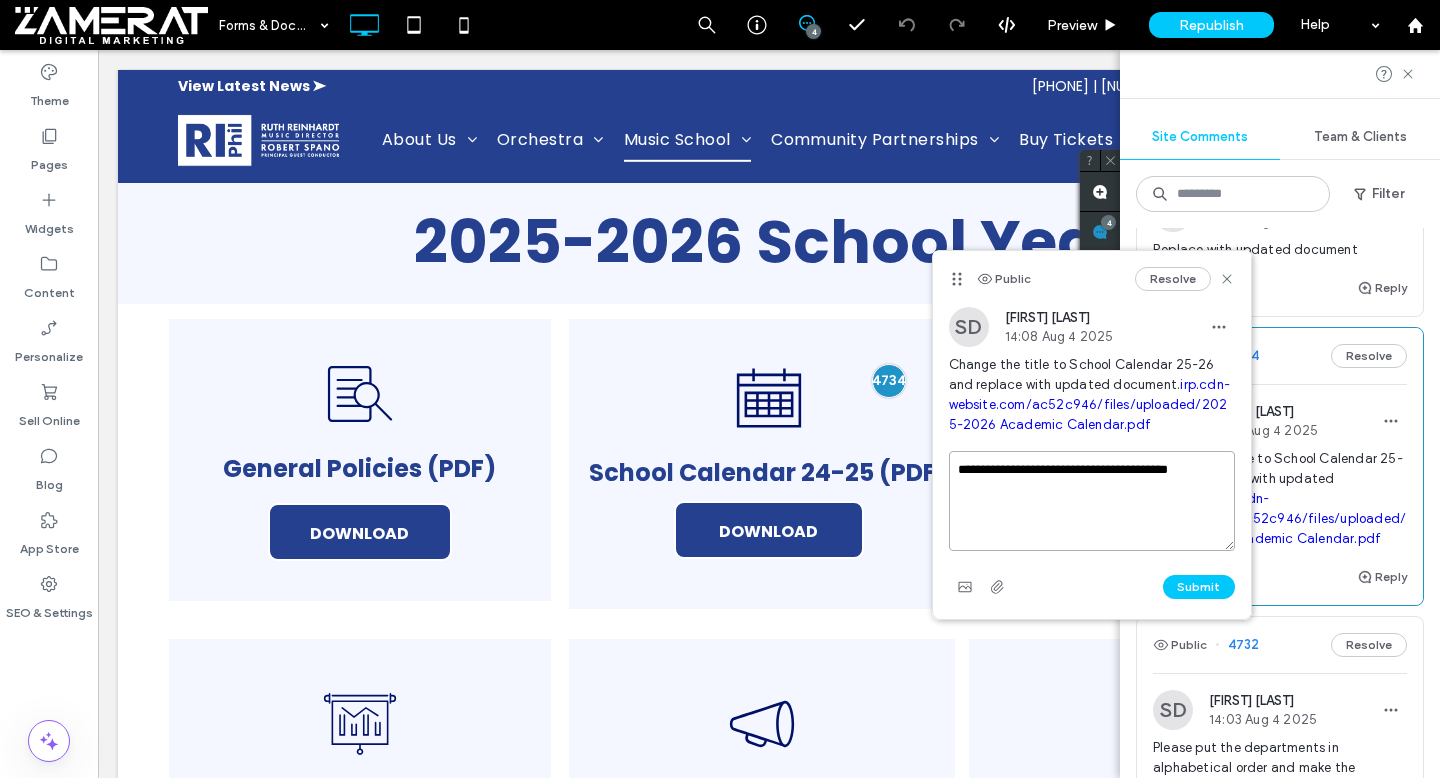 type on "**********" 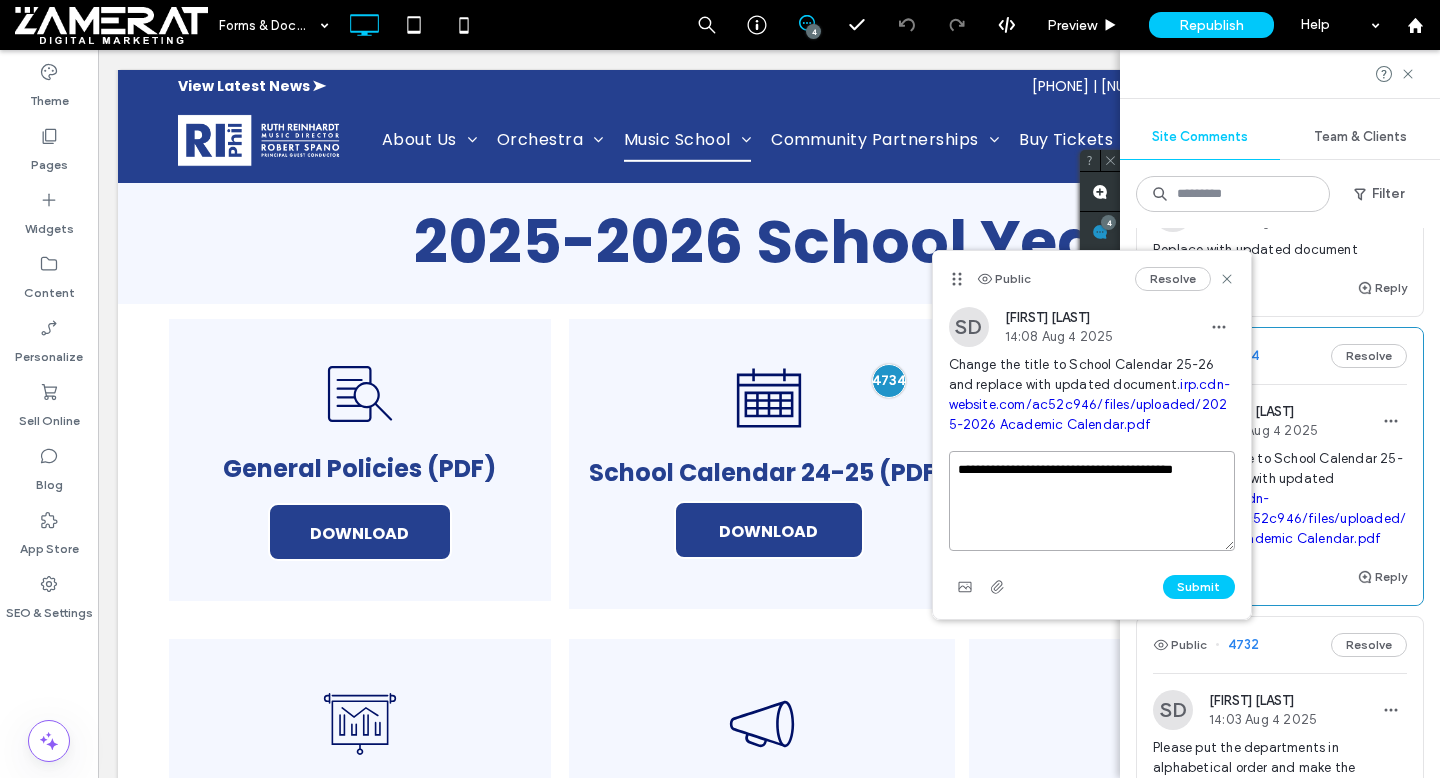 click on "**********" at bounding box center (1092, 501) 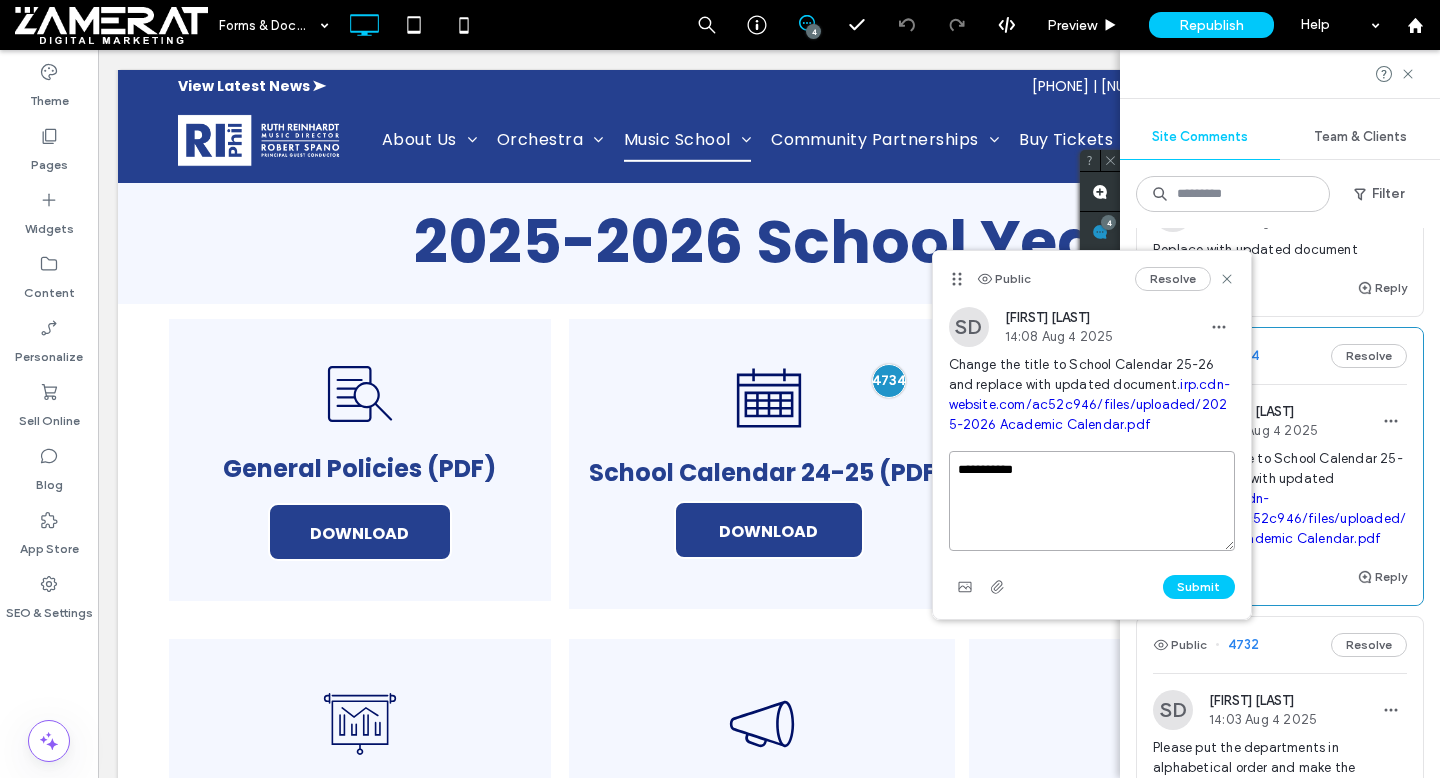 click on "**********" at bounding box center [1092, 501] 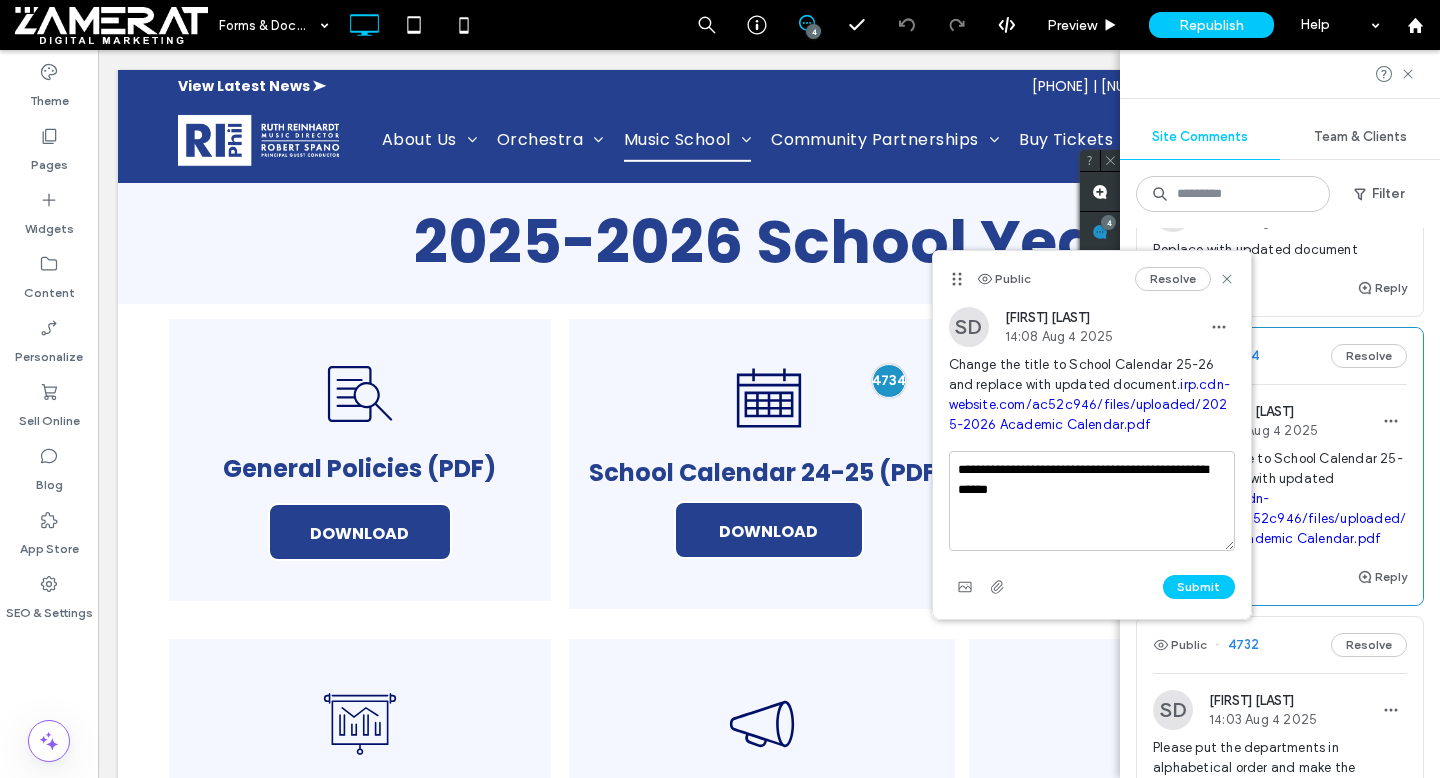 click on "**********" at bounding box center [1092, 535] 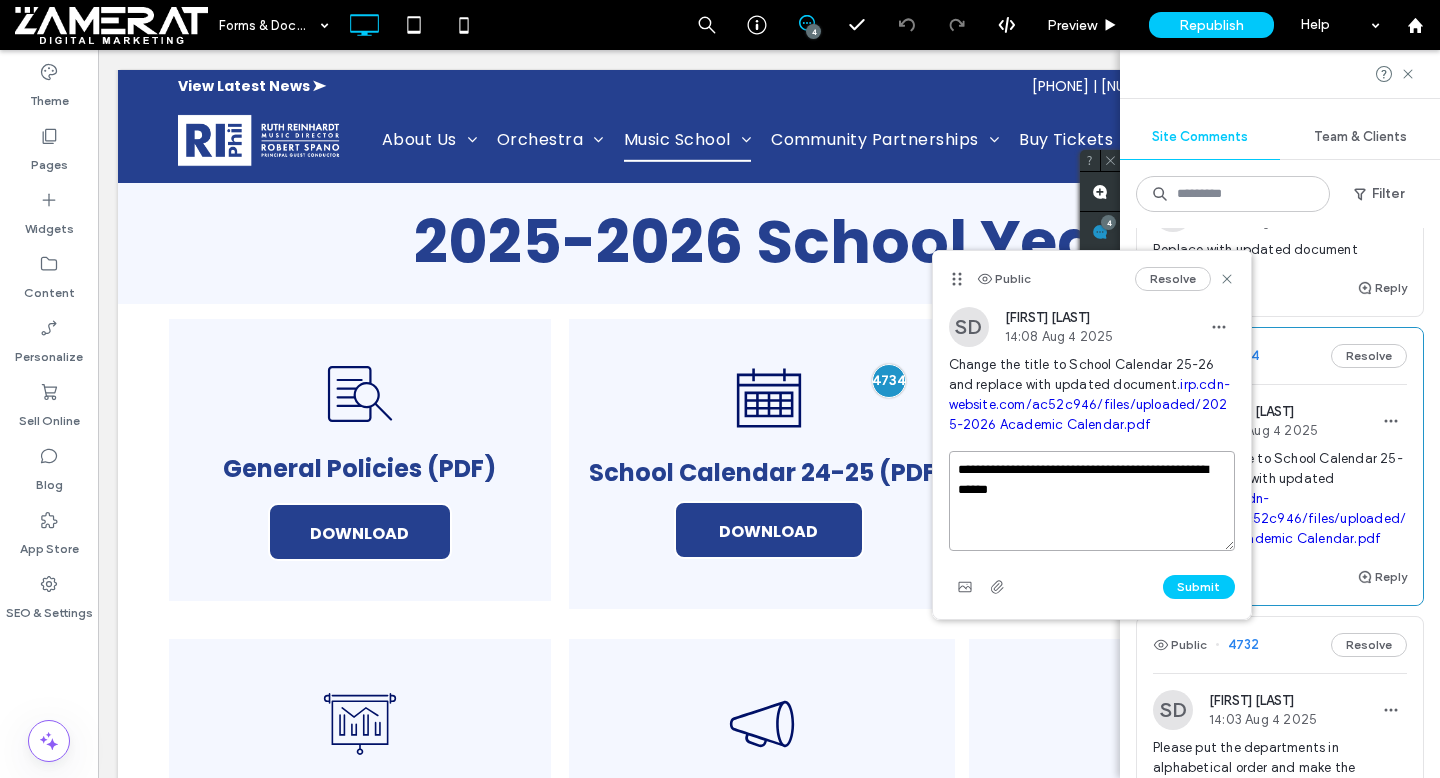 click on "**********" at bounding box center (1092, 501) 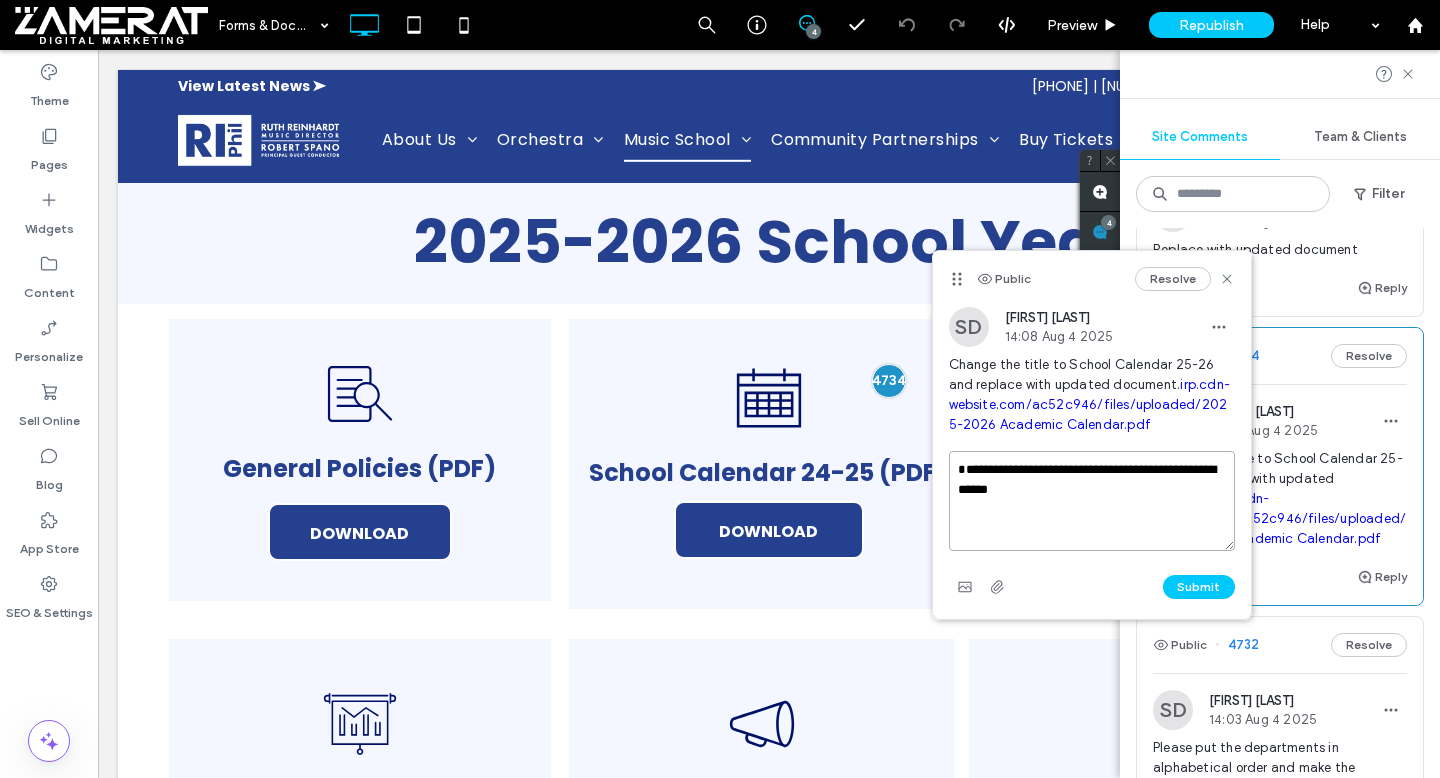 click on "**********" at bounding box center (1092, 501) 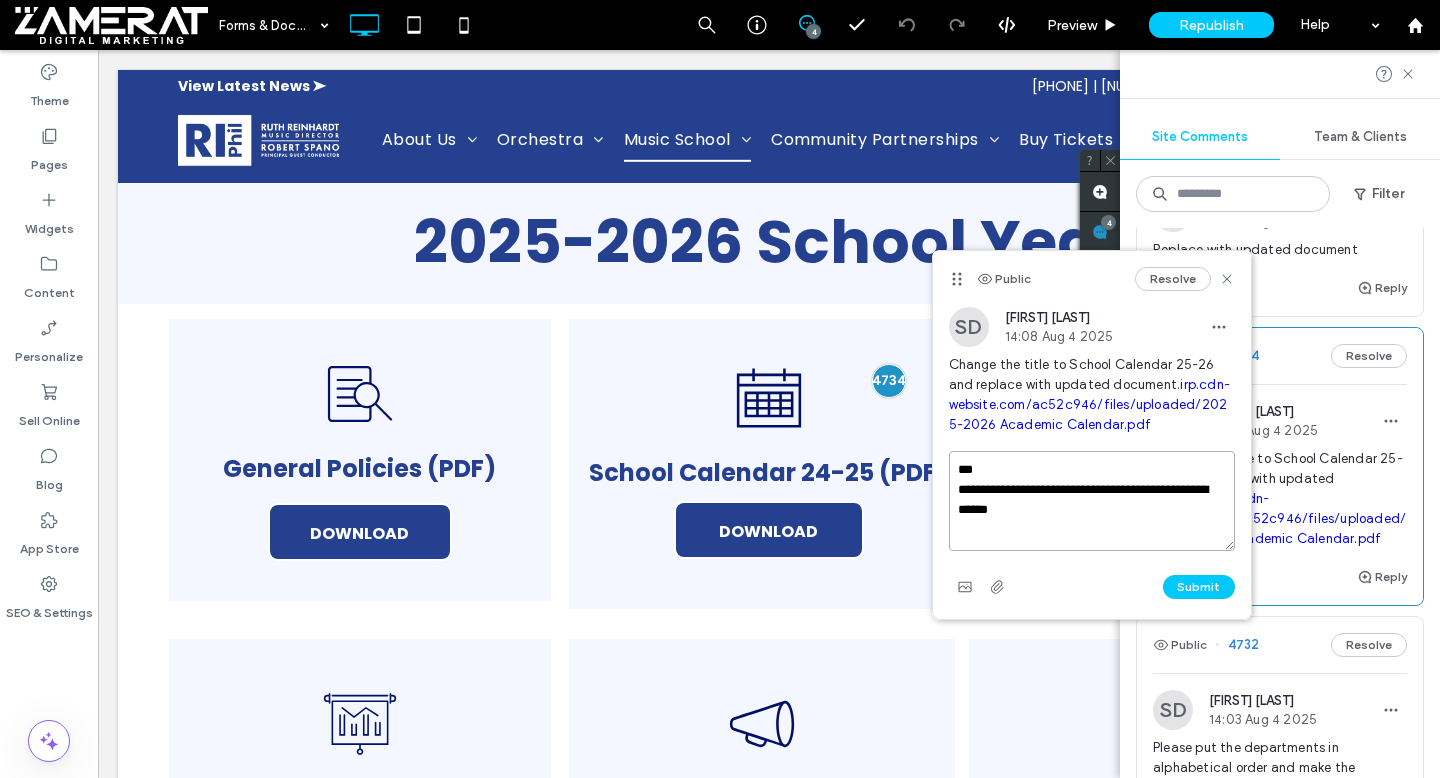 click on "**********" at bounding box center (1092, 501) 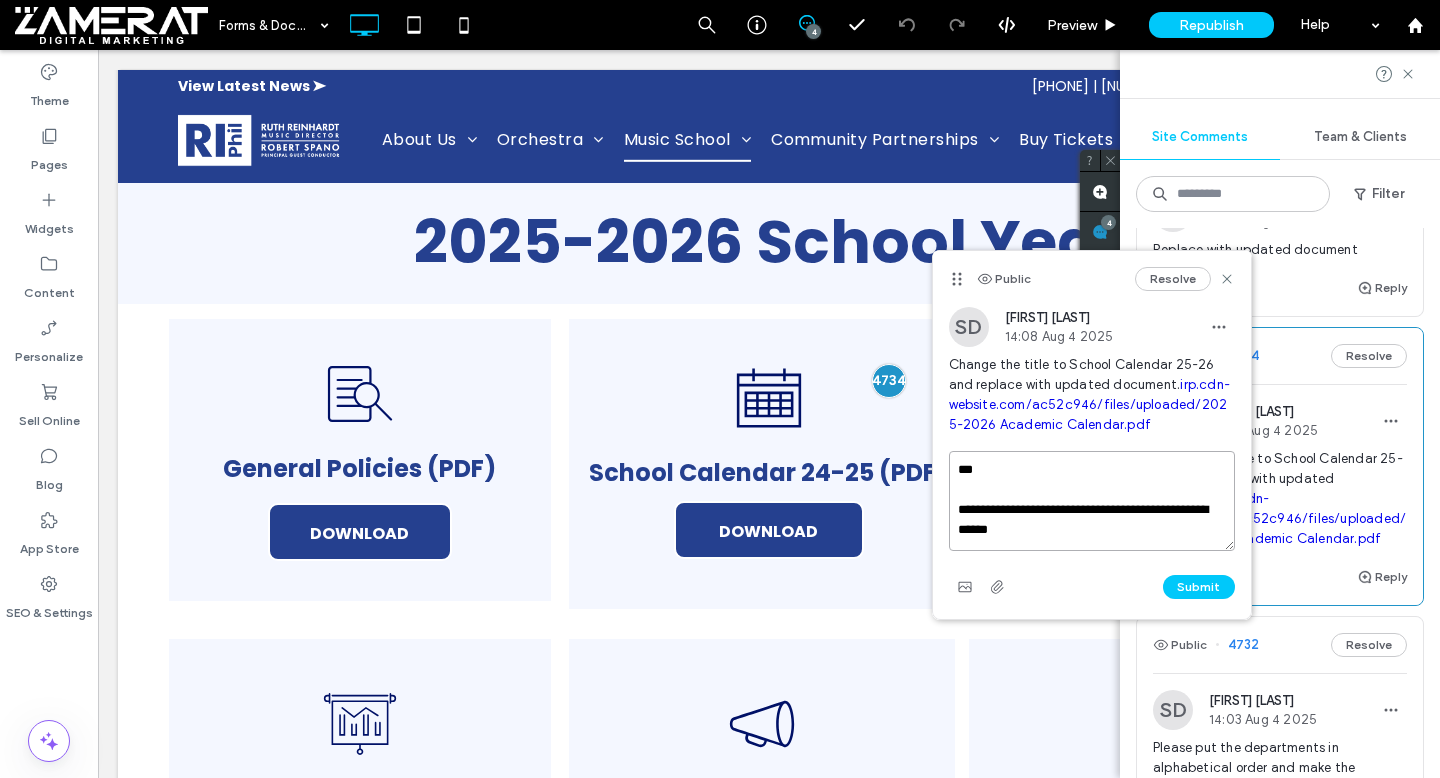 click on "**********" at bounding box center (1092, 501) 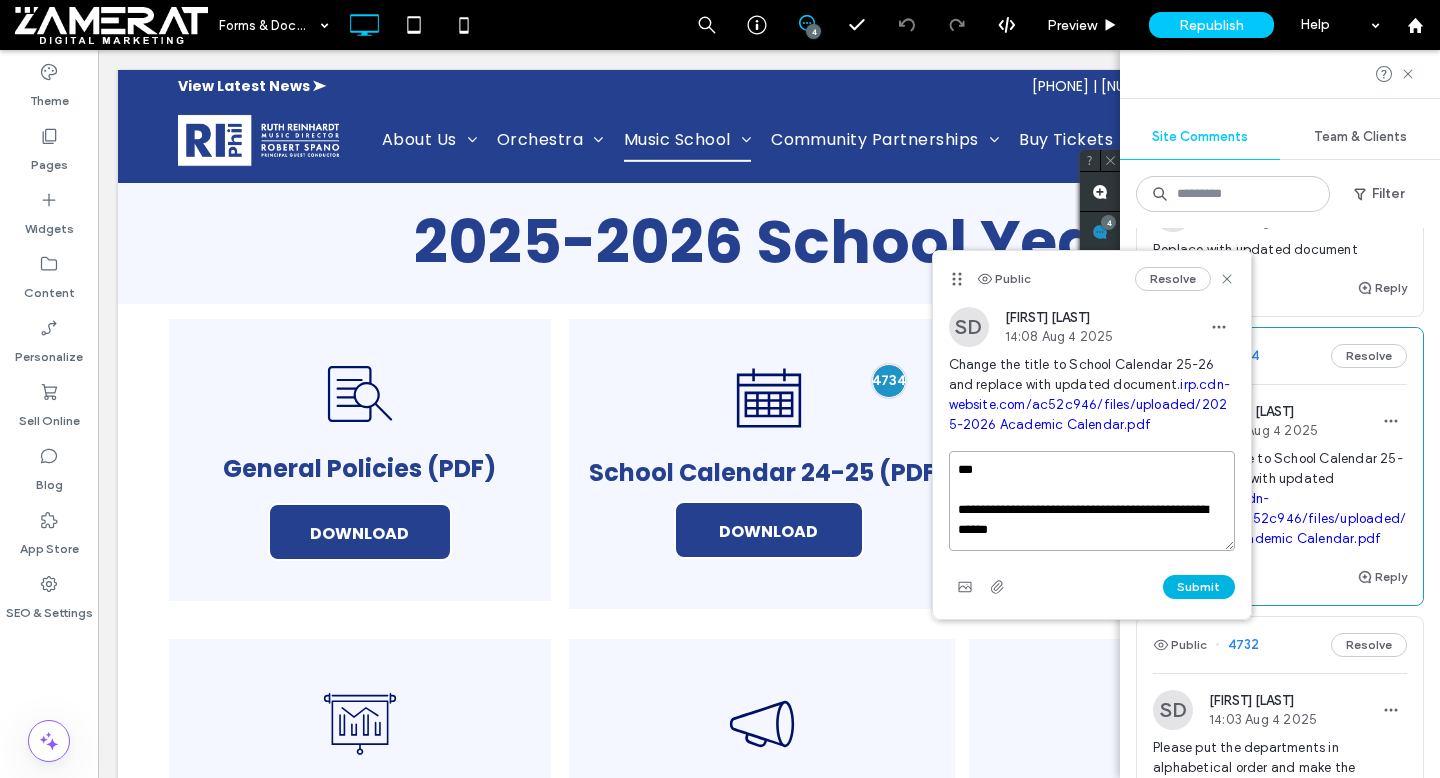 type on "**********" 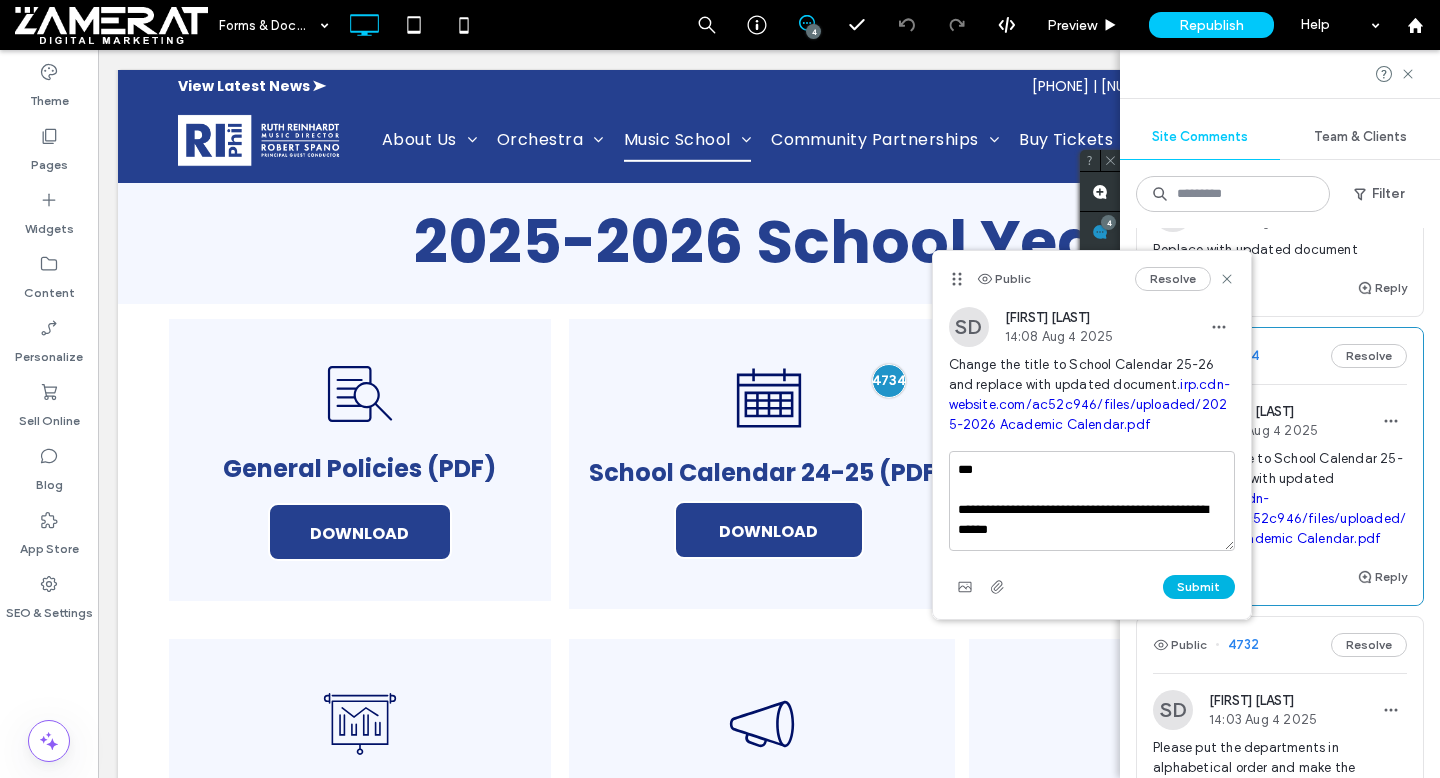 click on "Submit" at bounding box center (1199, 587) 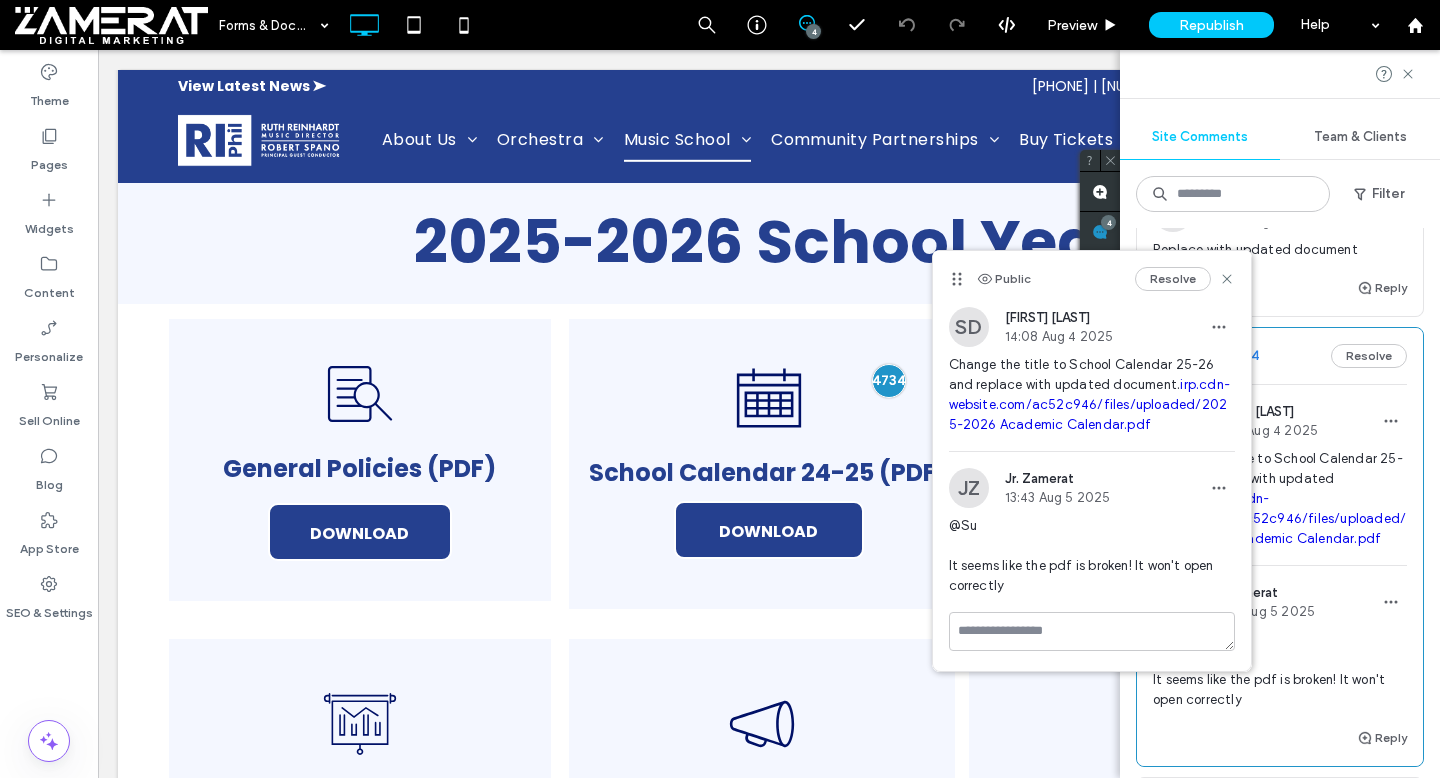 click on "Change the title to School Calendar 25-26 and replace with updated document.  irp.cdn-website.com/ac52c946/files/uploaded/2025-2026 Academic Calendar.pdf" at bounding box center (1280, 499) 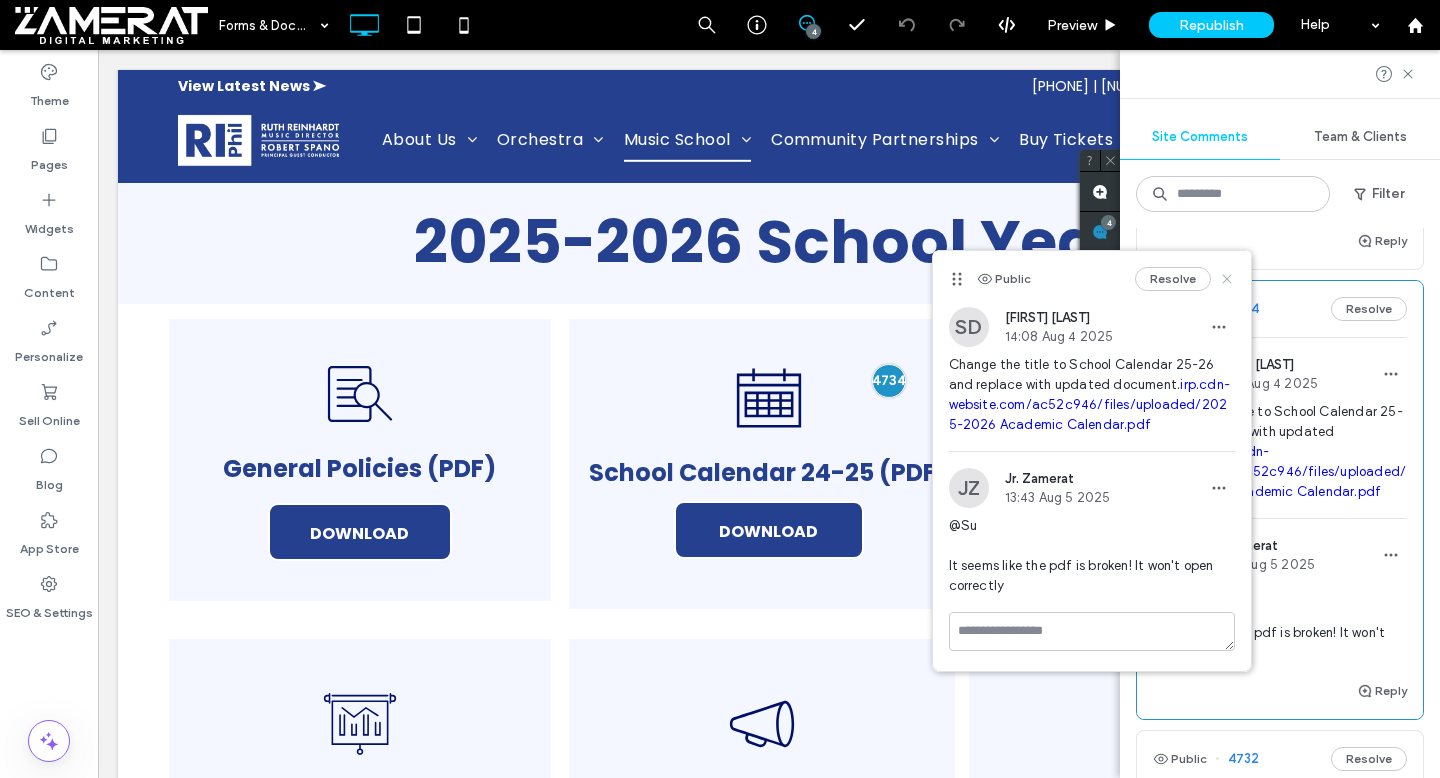 scroll, scrollTop: 188, scrollLeft: 0, axis: vertical 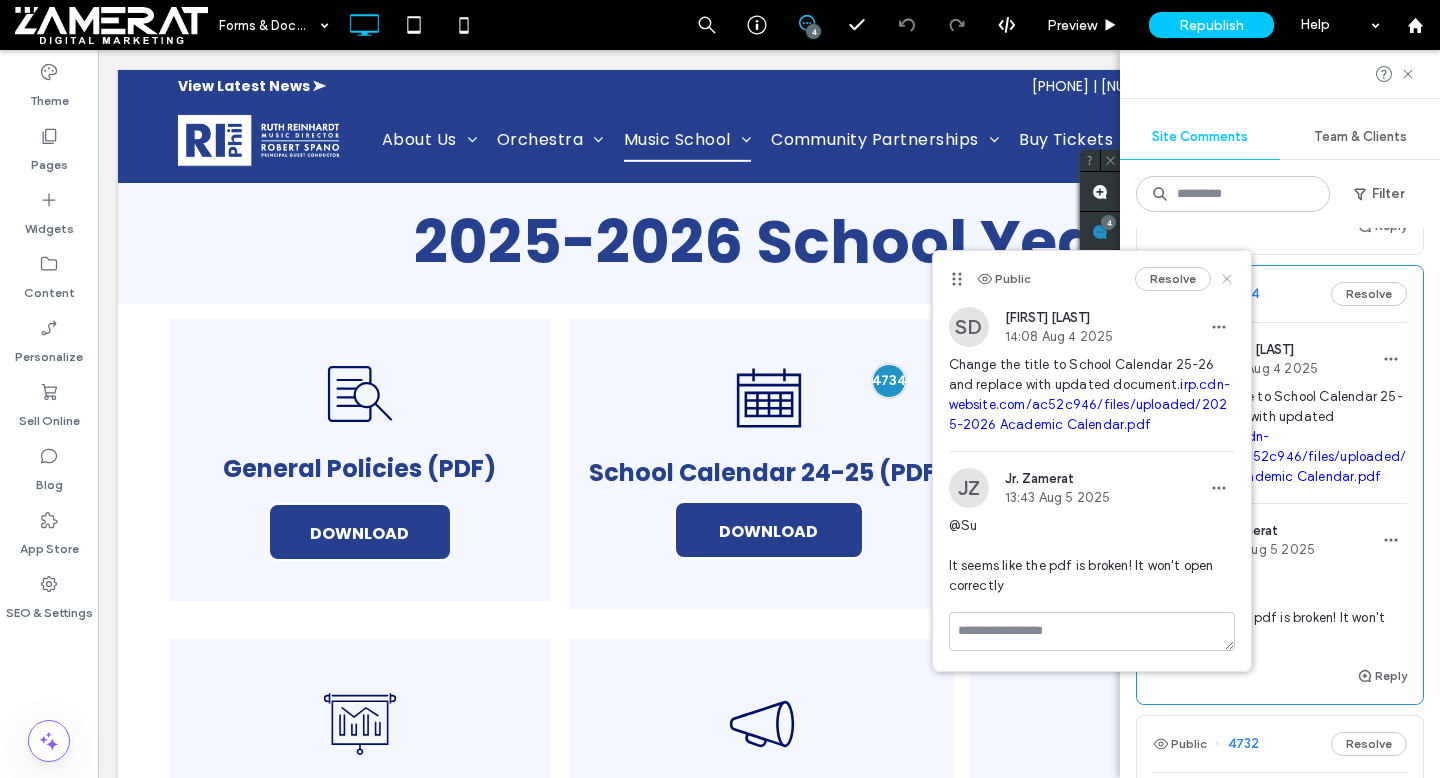 click 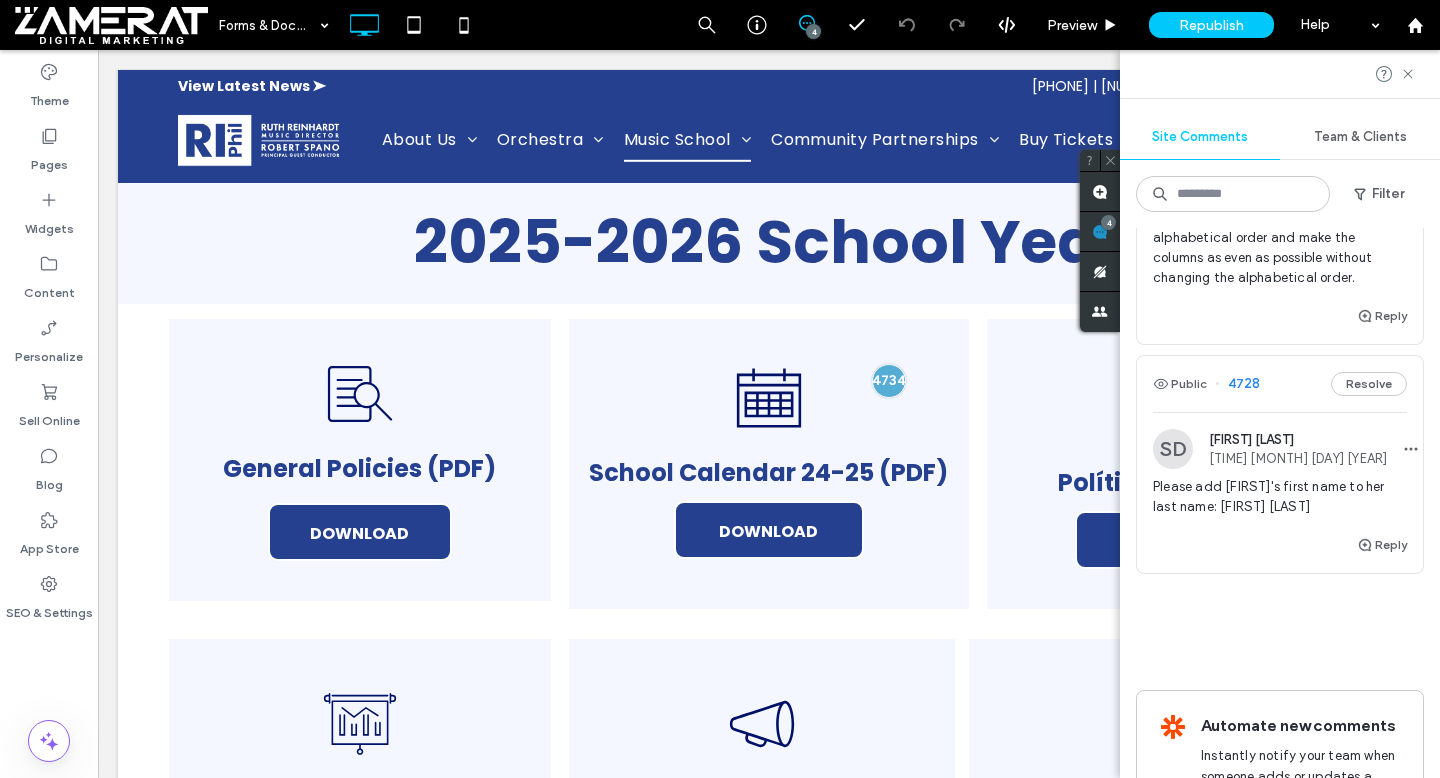 scroll, scrollTop: 846, scrollLeft: 0, axis: vertical 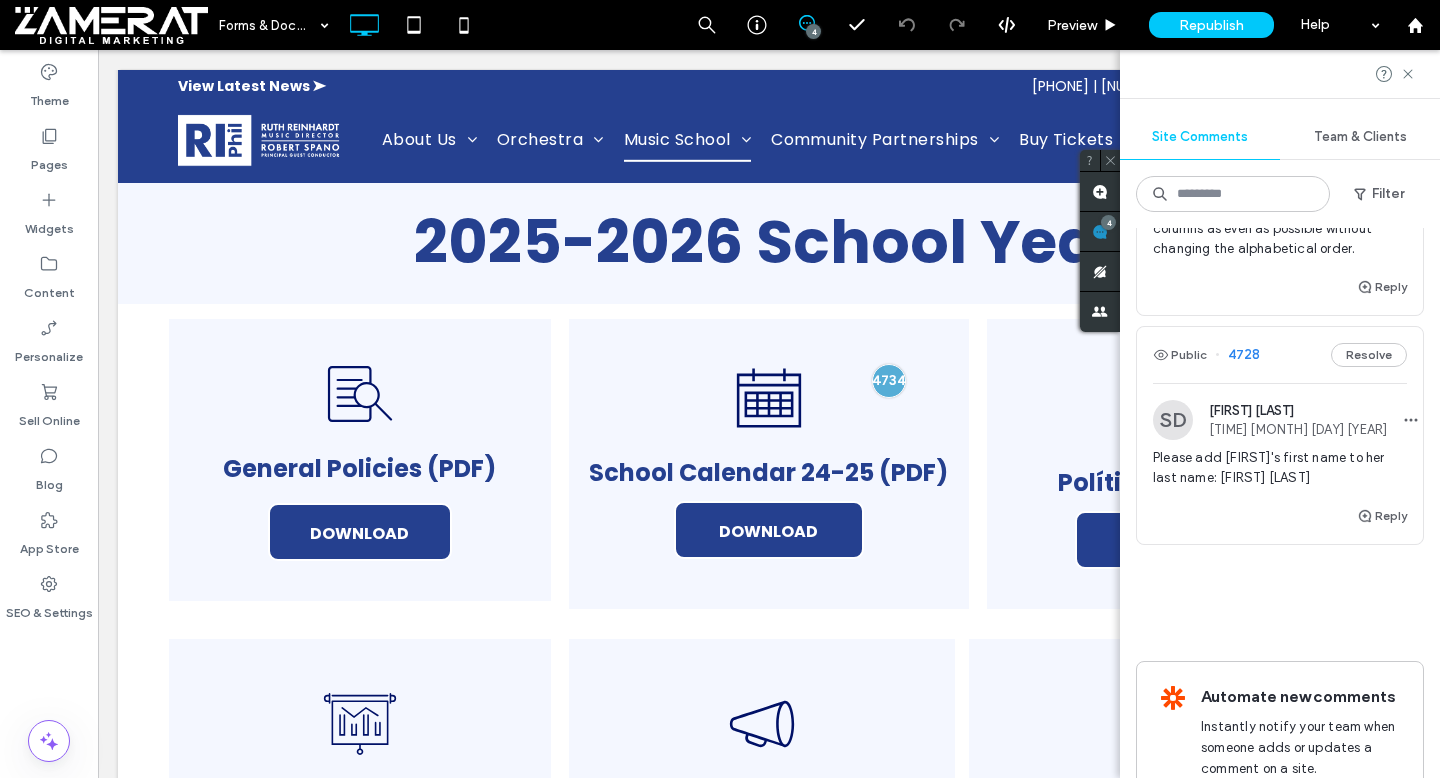 click on "Reply" at bounding box center (1280, 524) 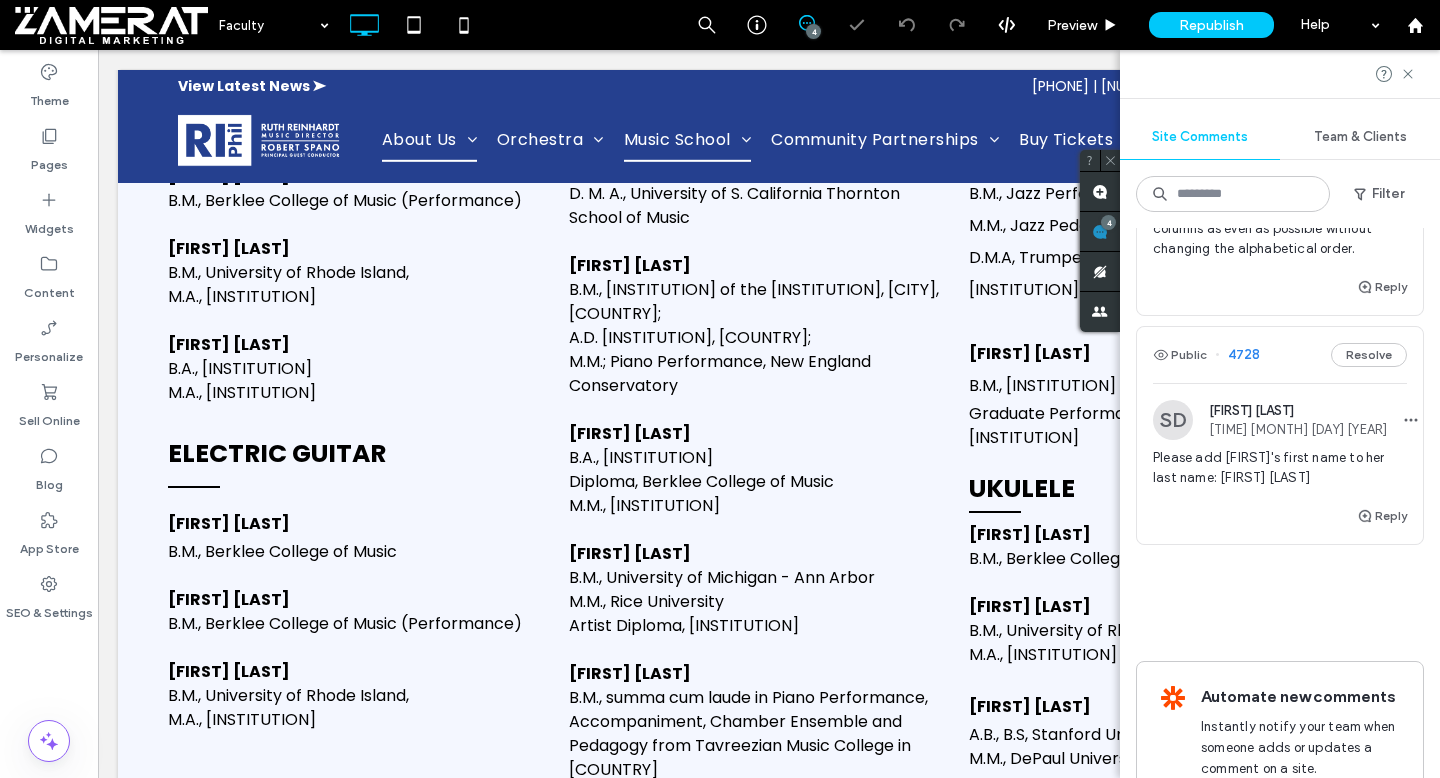 scroll, scrollTop: 1591, scrollLeft: 0, axis: vertical 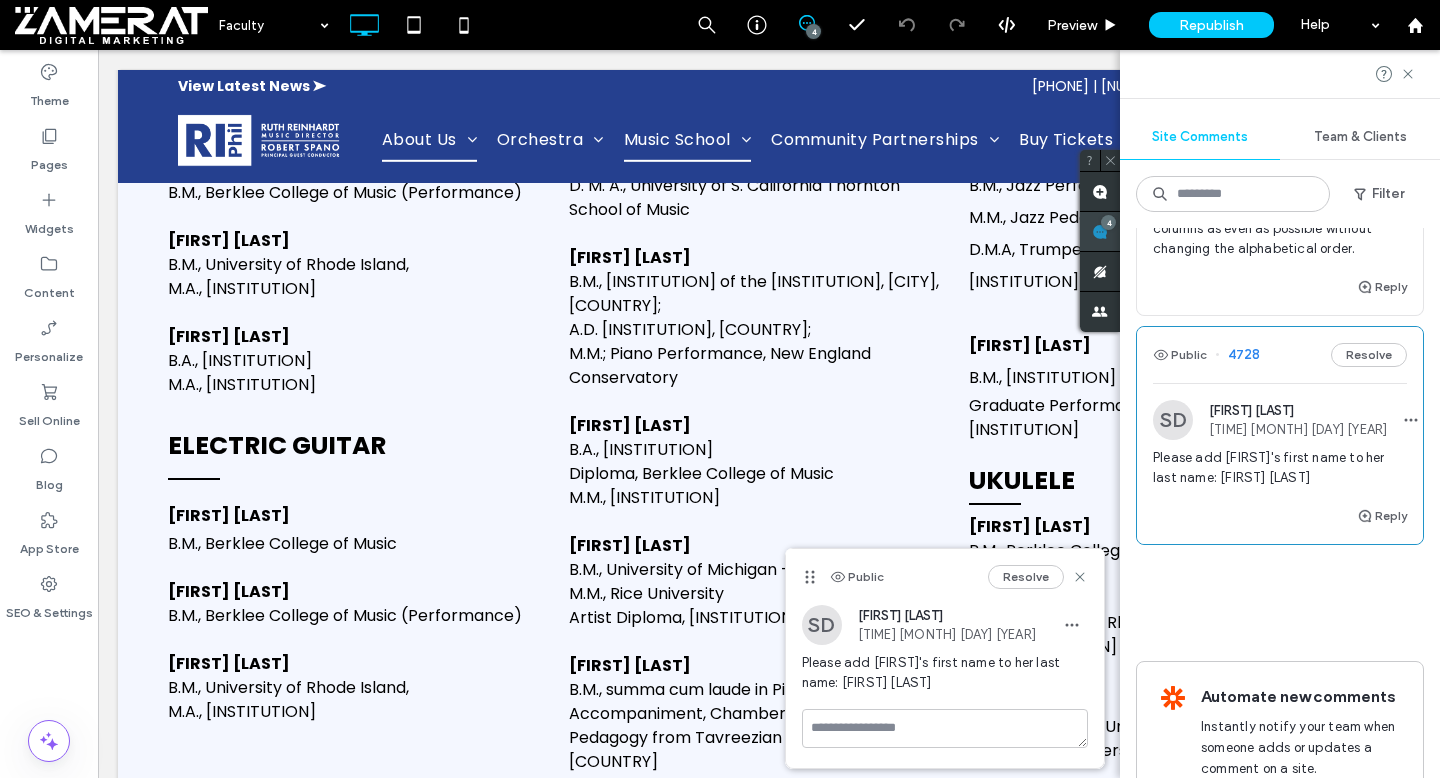 click at bounding box center (1100, 231) 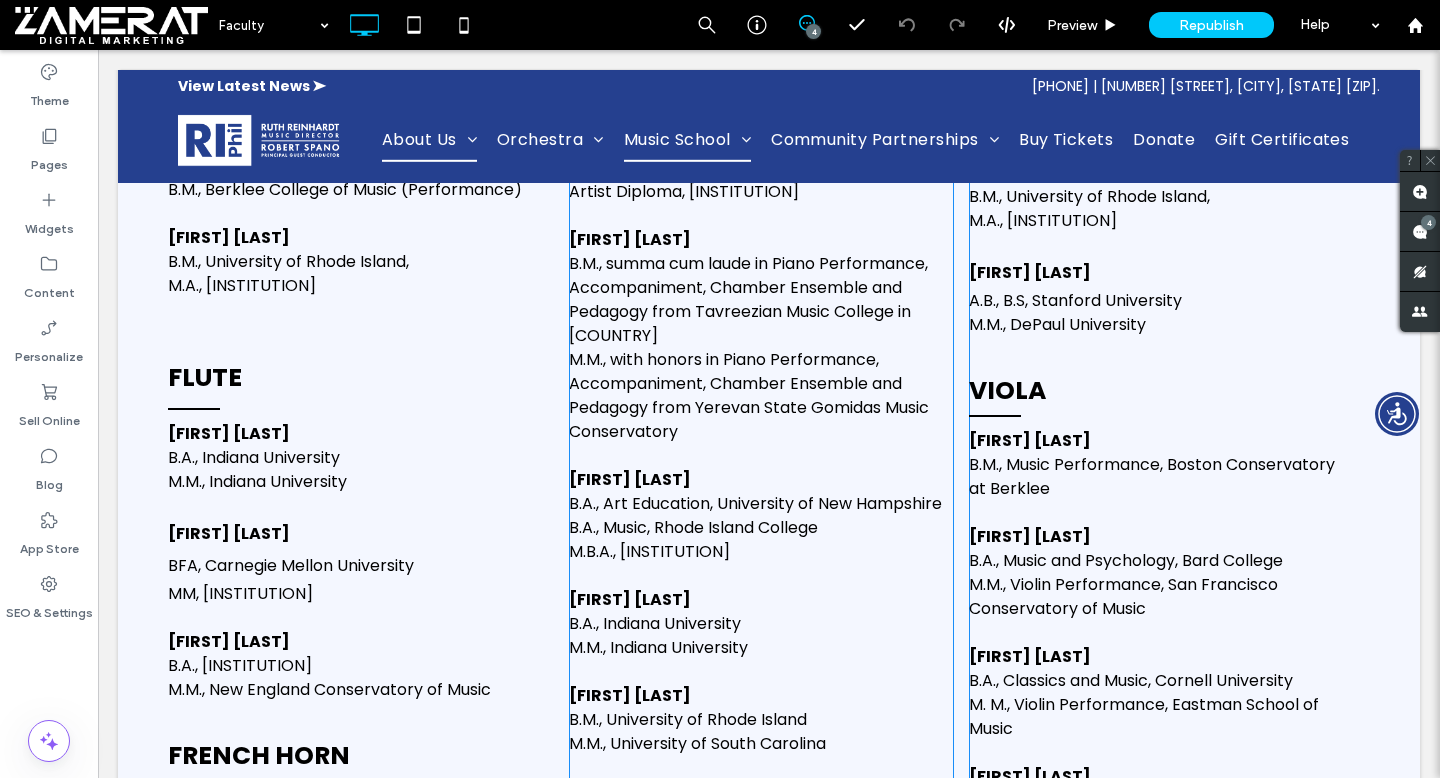 scroll, scrollTop: 2128, scrollLeft: 0, axis: vertical 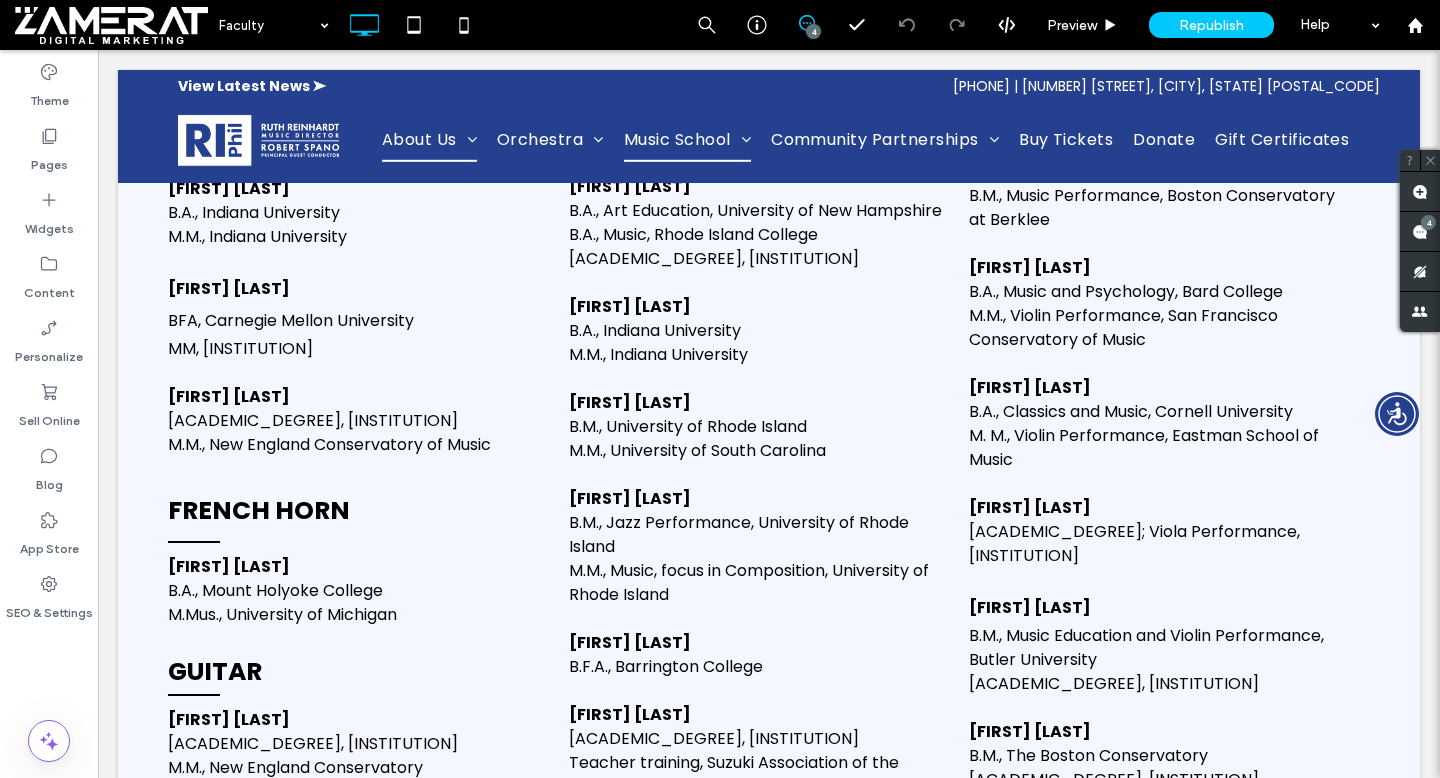 click on "4" at bounding box center [813, 31] 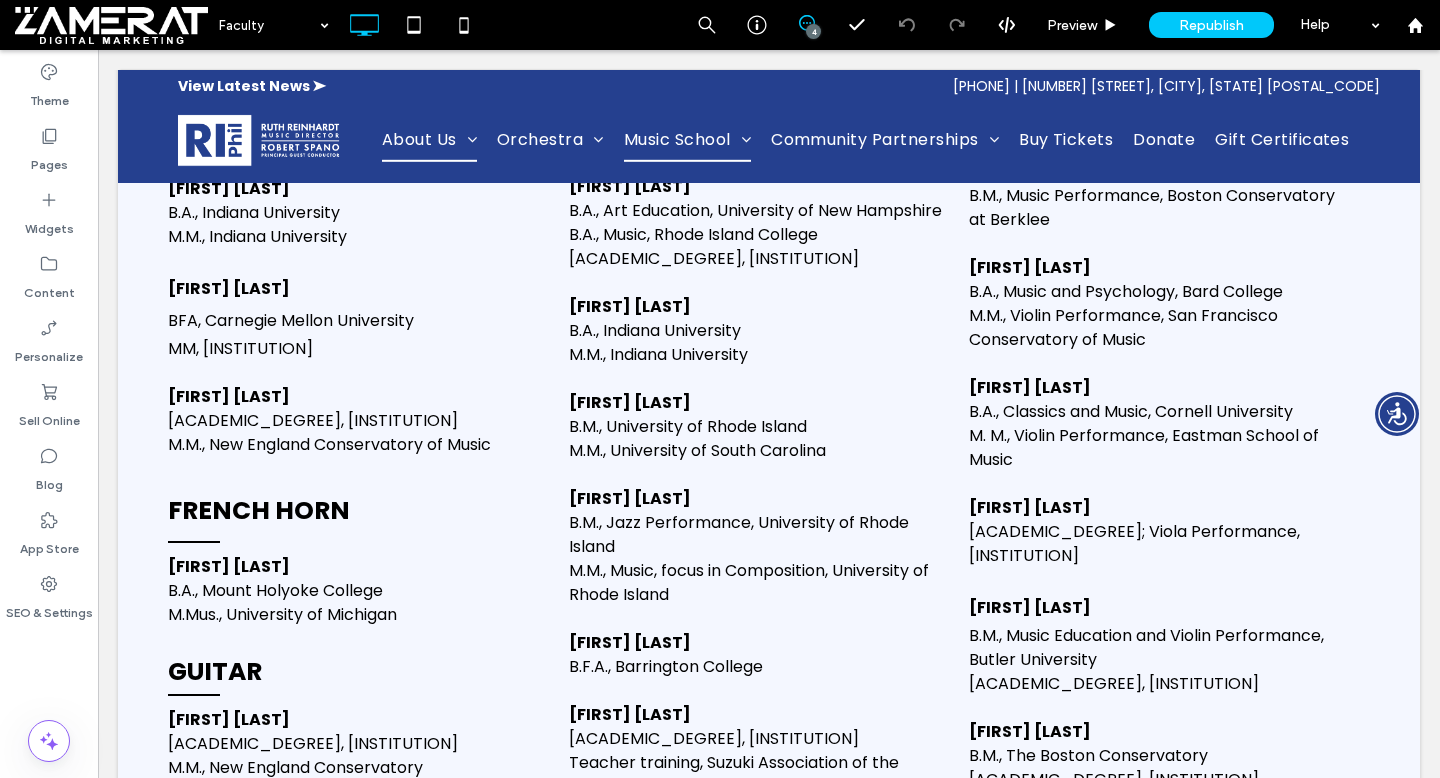 click 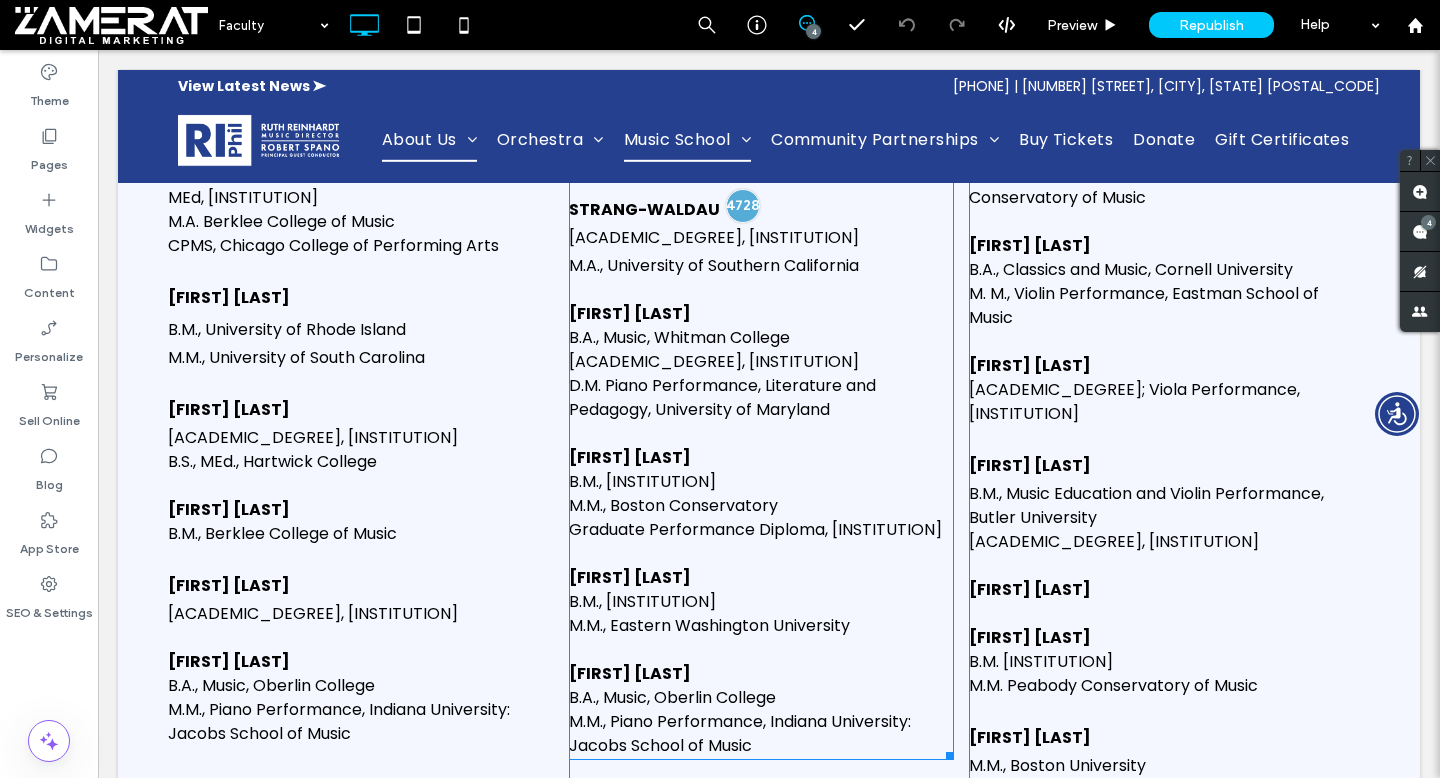 scroll, scrollTop: 4119, scrollLeft: 0, axis: vertical 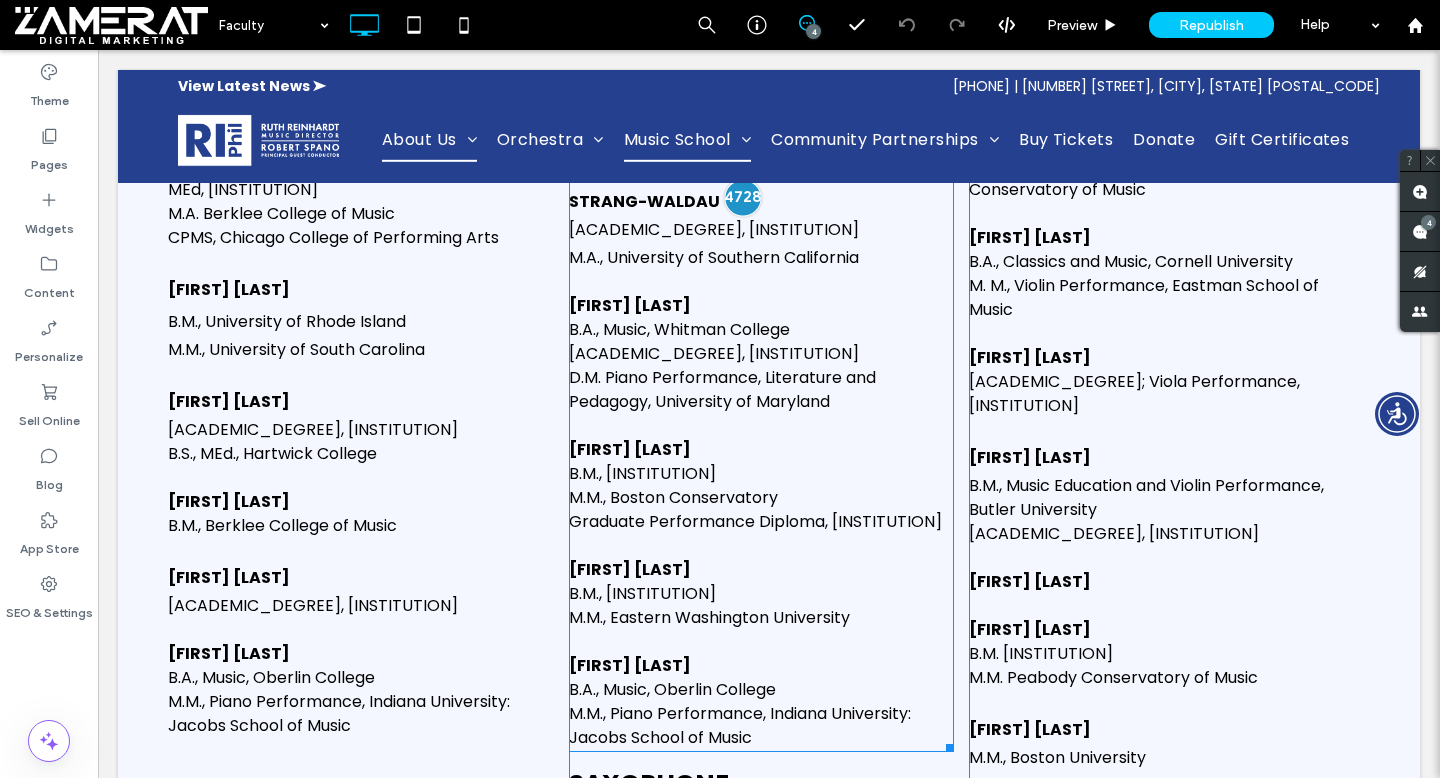click at bounding box center [742, 197] 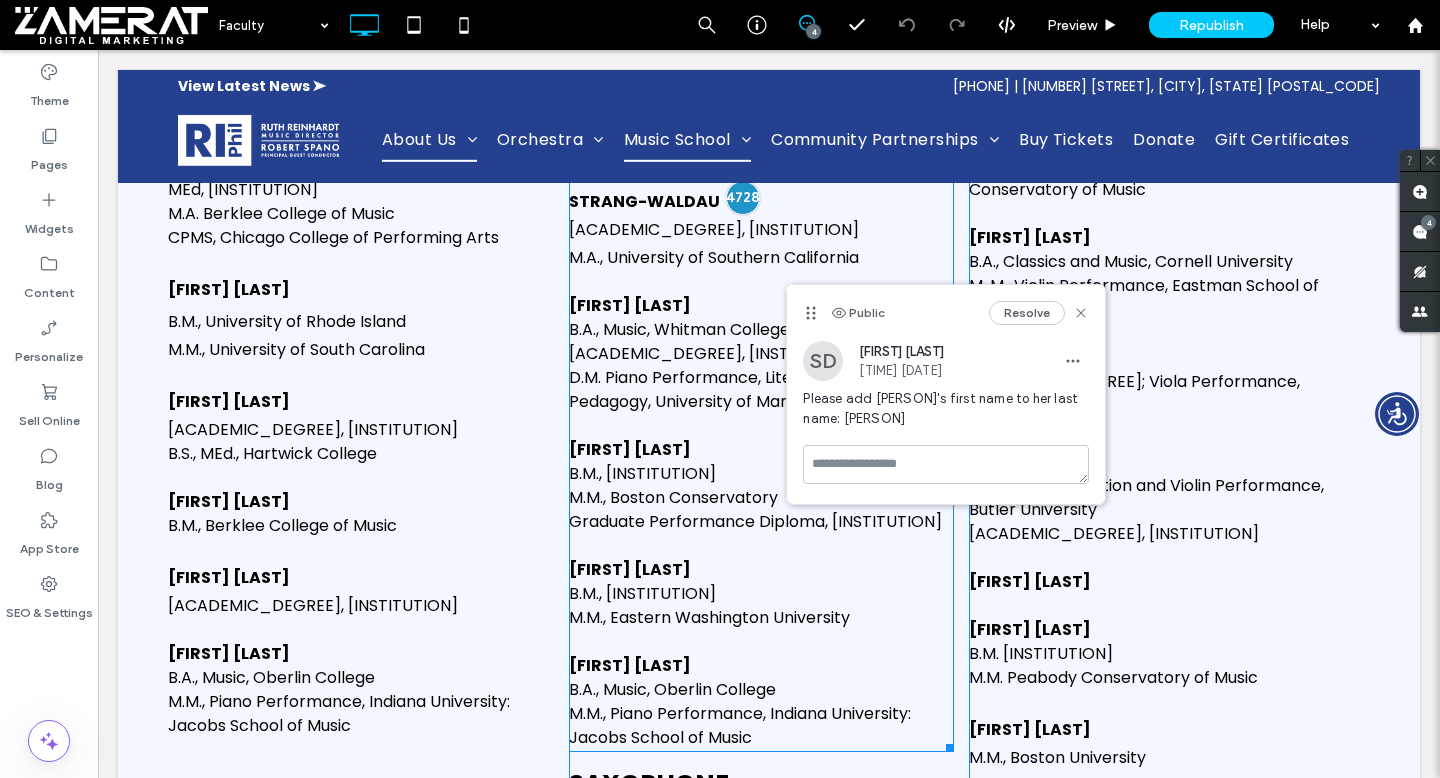 click on "Strang-Waldau" at bounding box center (644, 201) 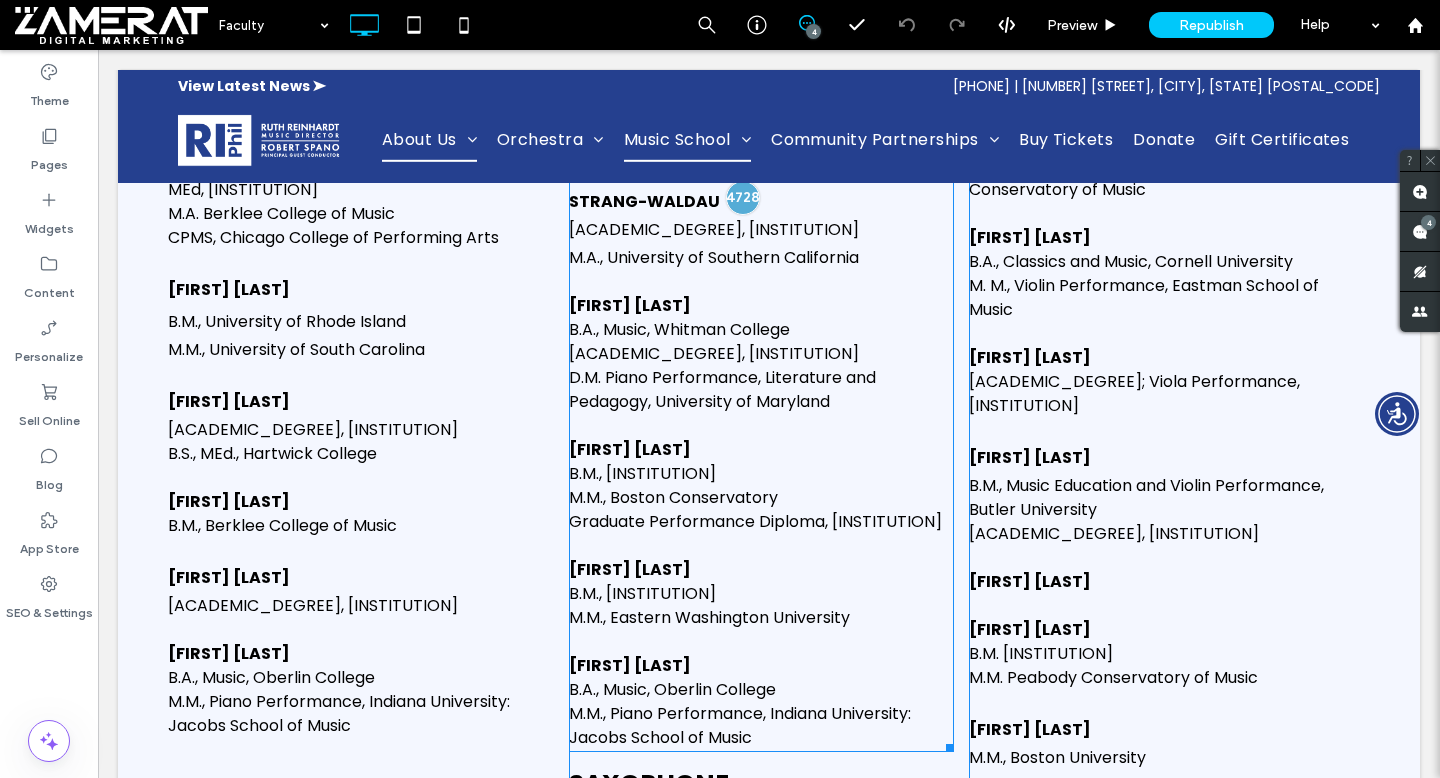 click on "Strang-Waldau" at bounding box center [644, 201] 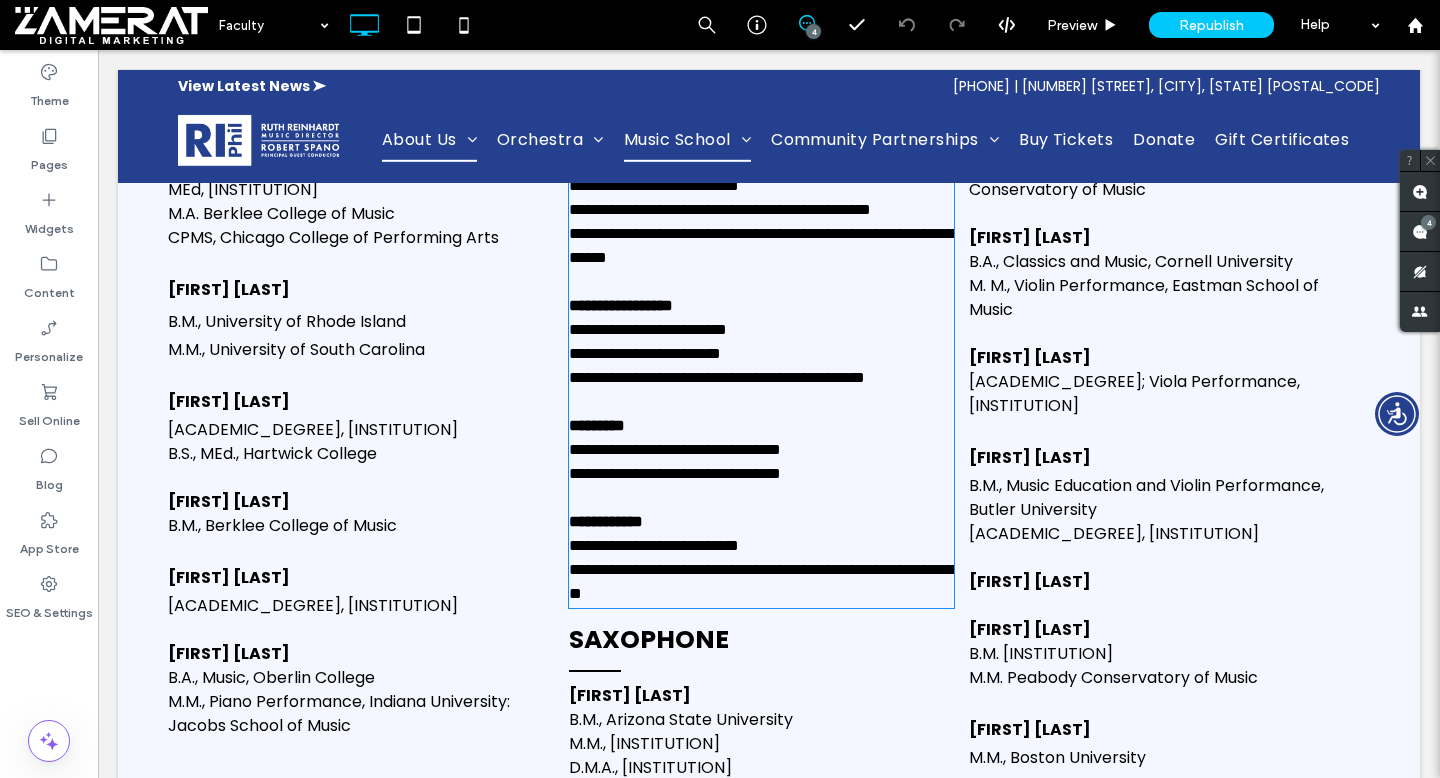 click on "**********" at bounding box center (609, -2415) 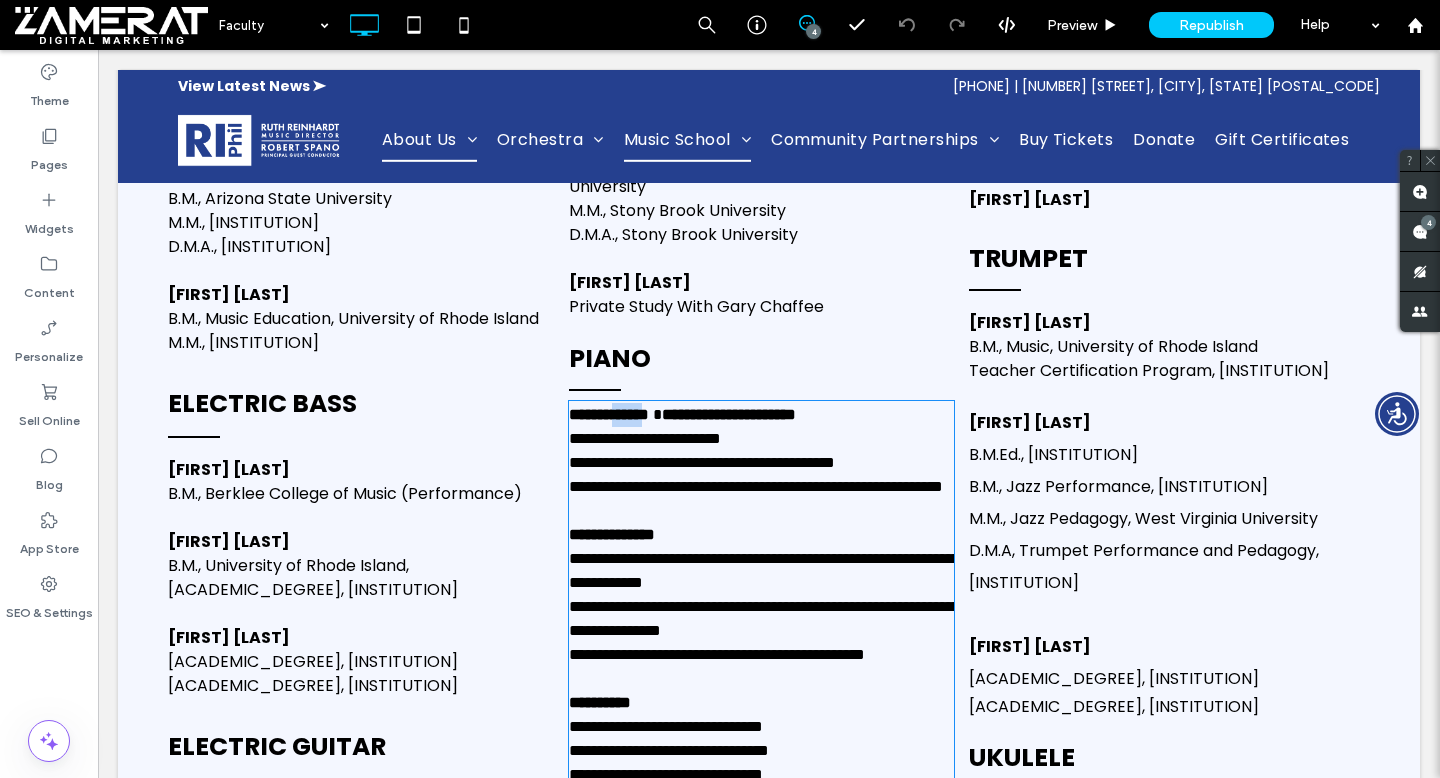 type on "*******" 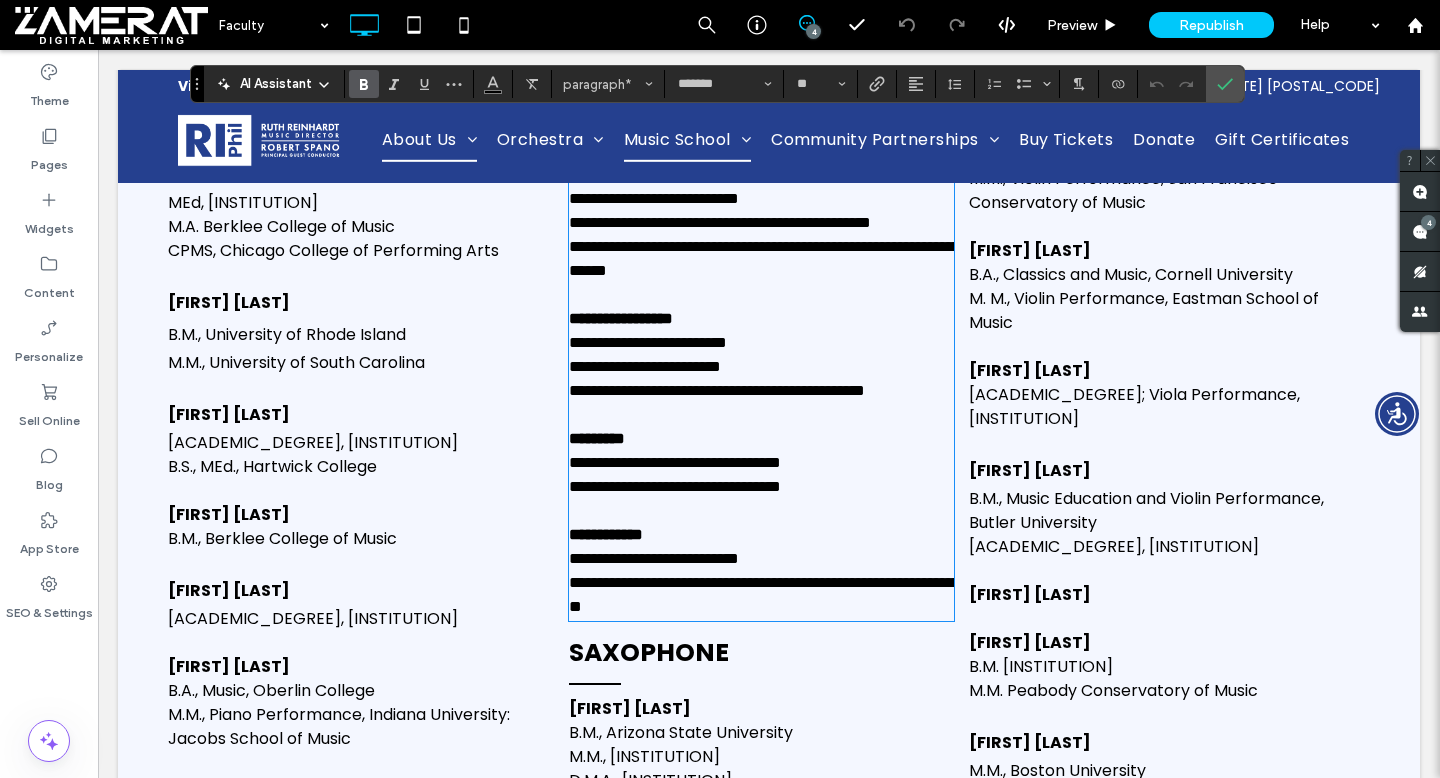 scroll, scrollTop: 4112, scrollLeft: 0, axis: vertical 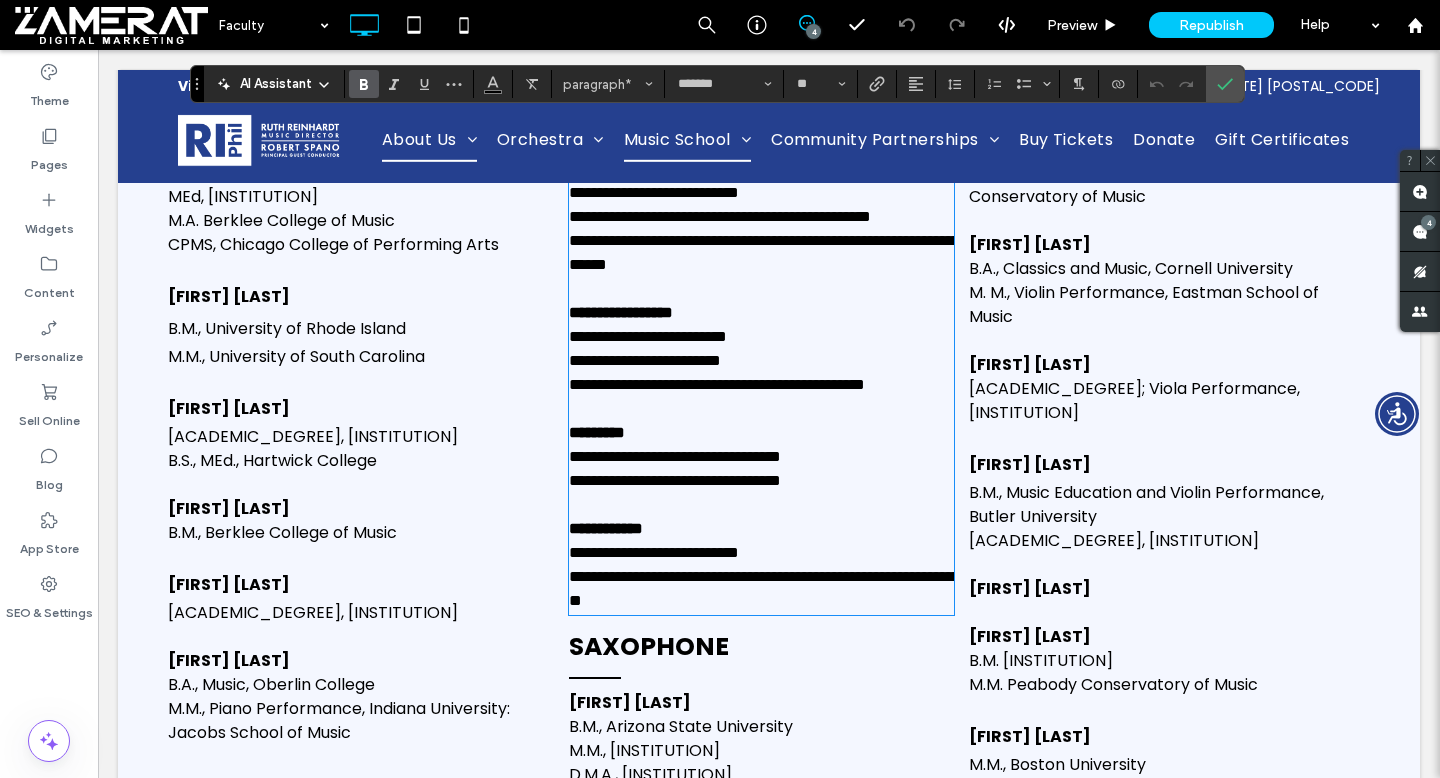 click on "**********" at bounding box center (609, 64) 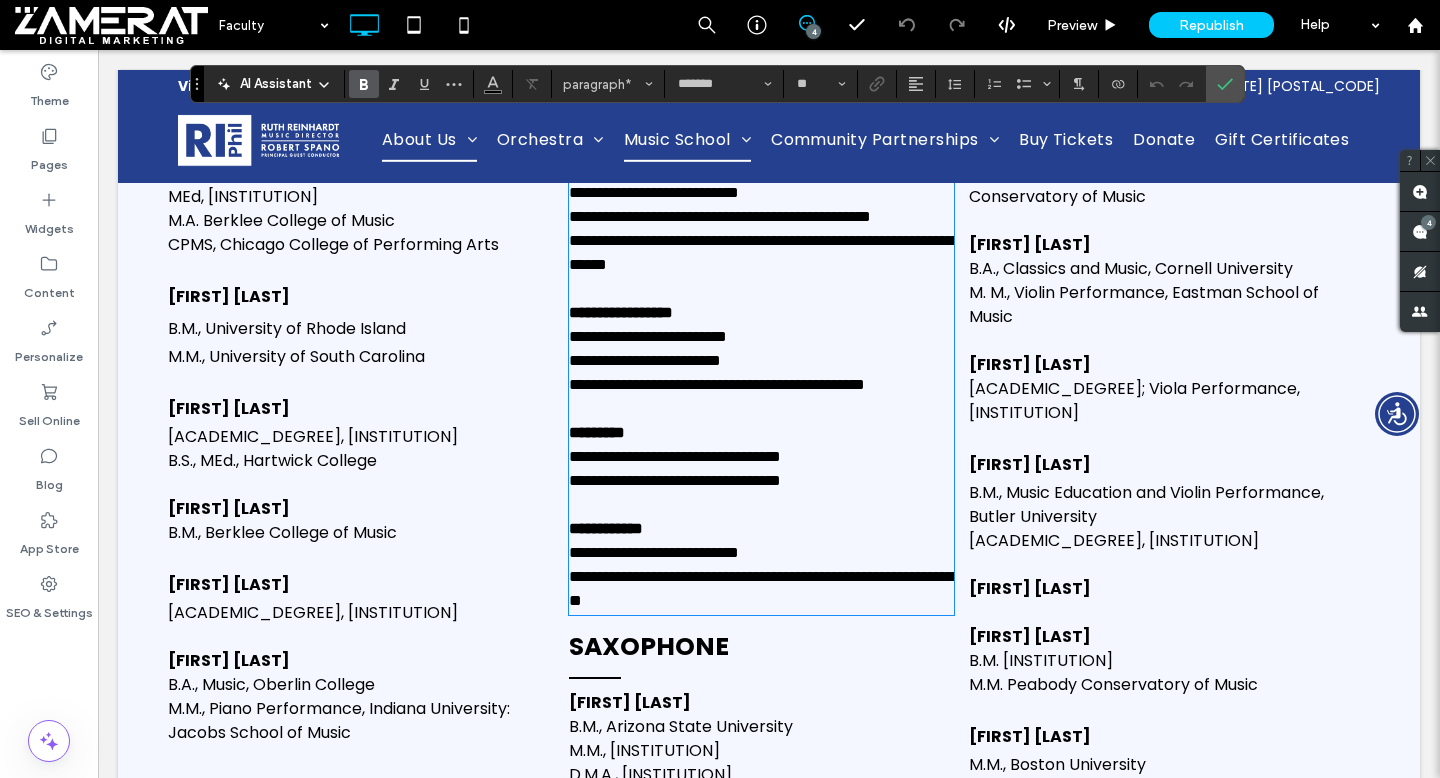 type 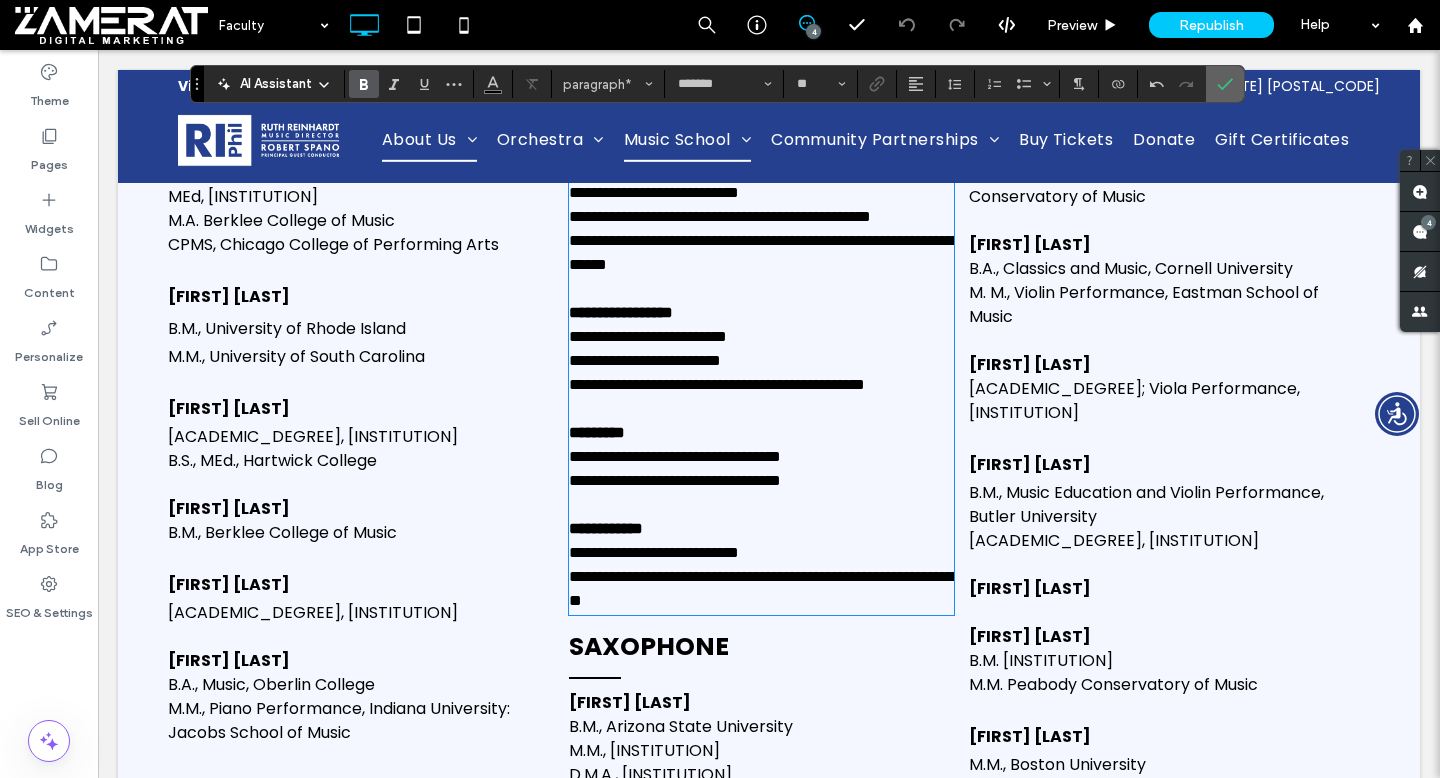 click at bounding box center (1225, 84) 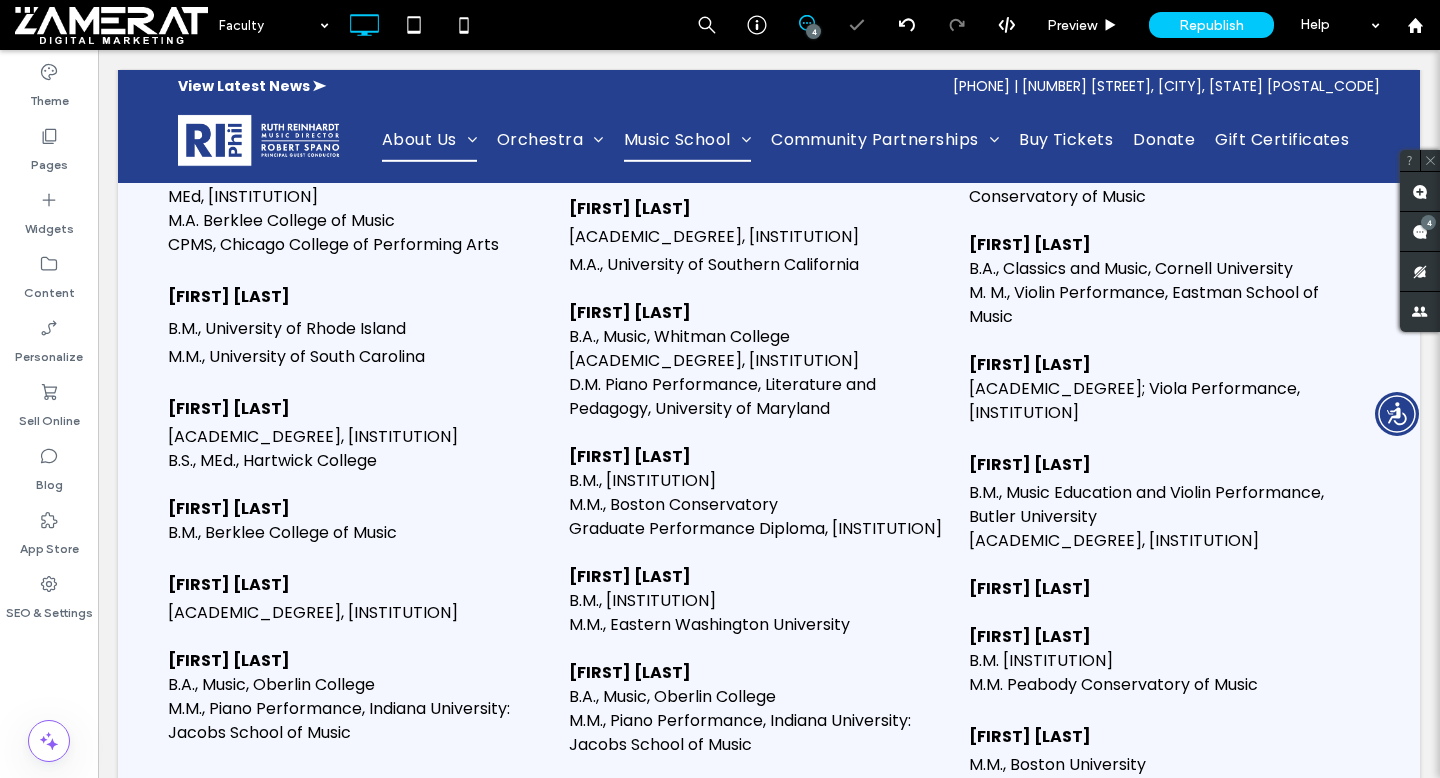 click at bounding box center (806, 23) 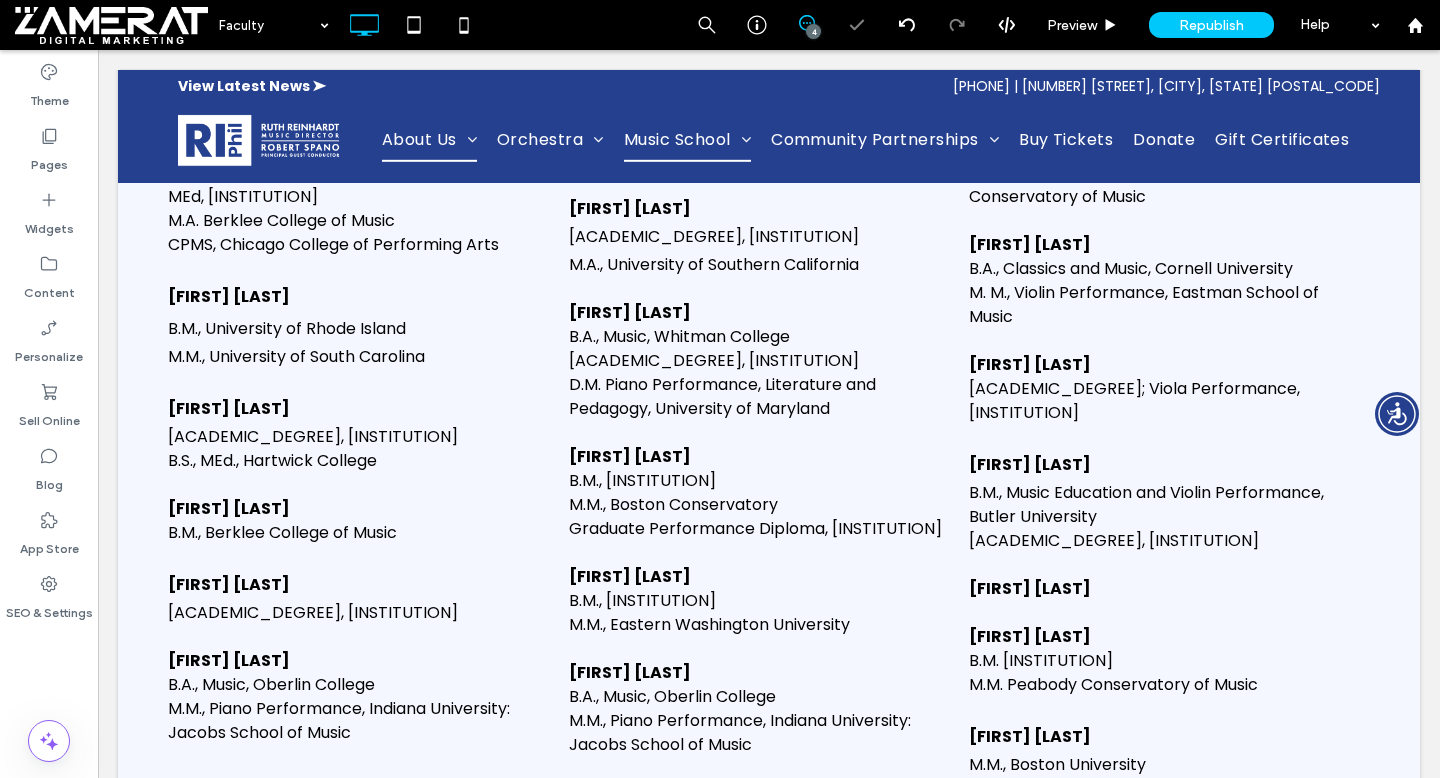 click 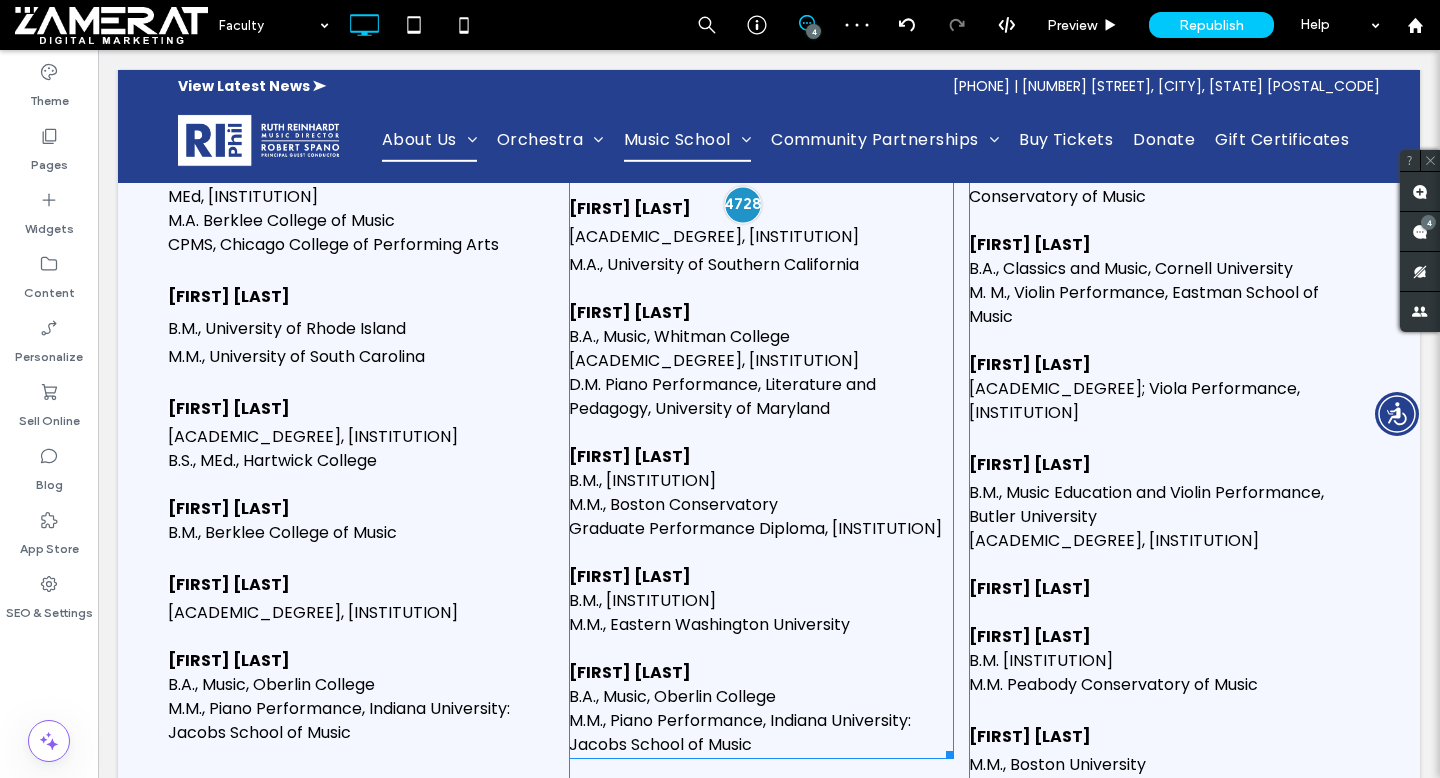 click at bounding box center (742, 204) 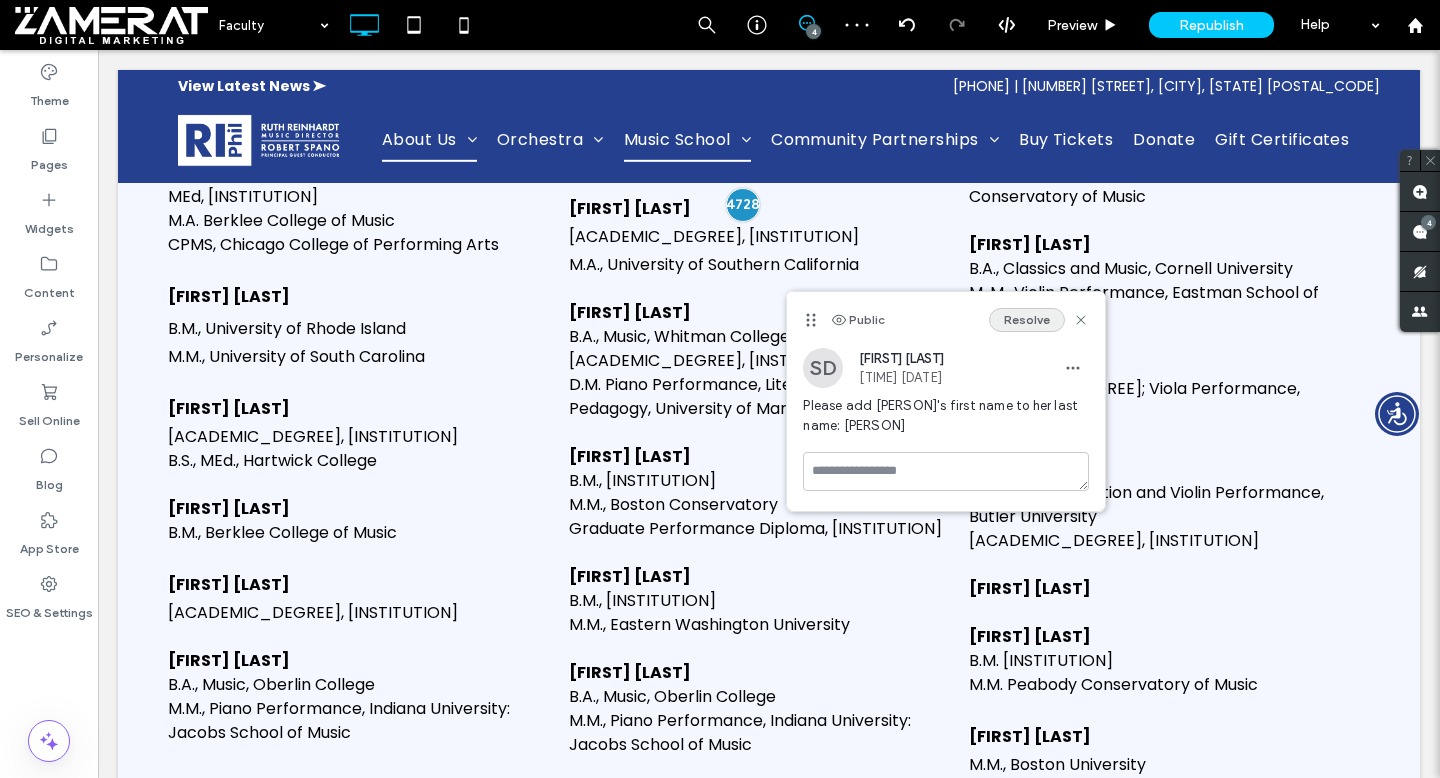 click on "Resolve" at bounding box center [1027, 320] 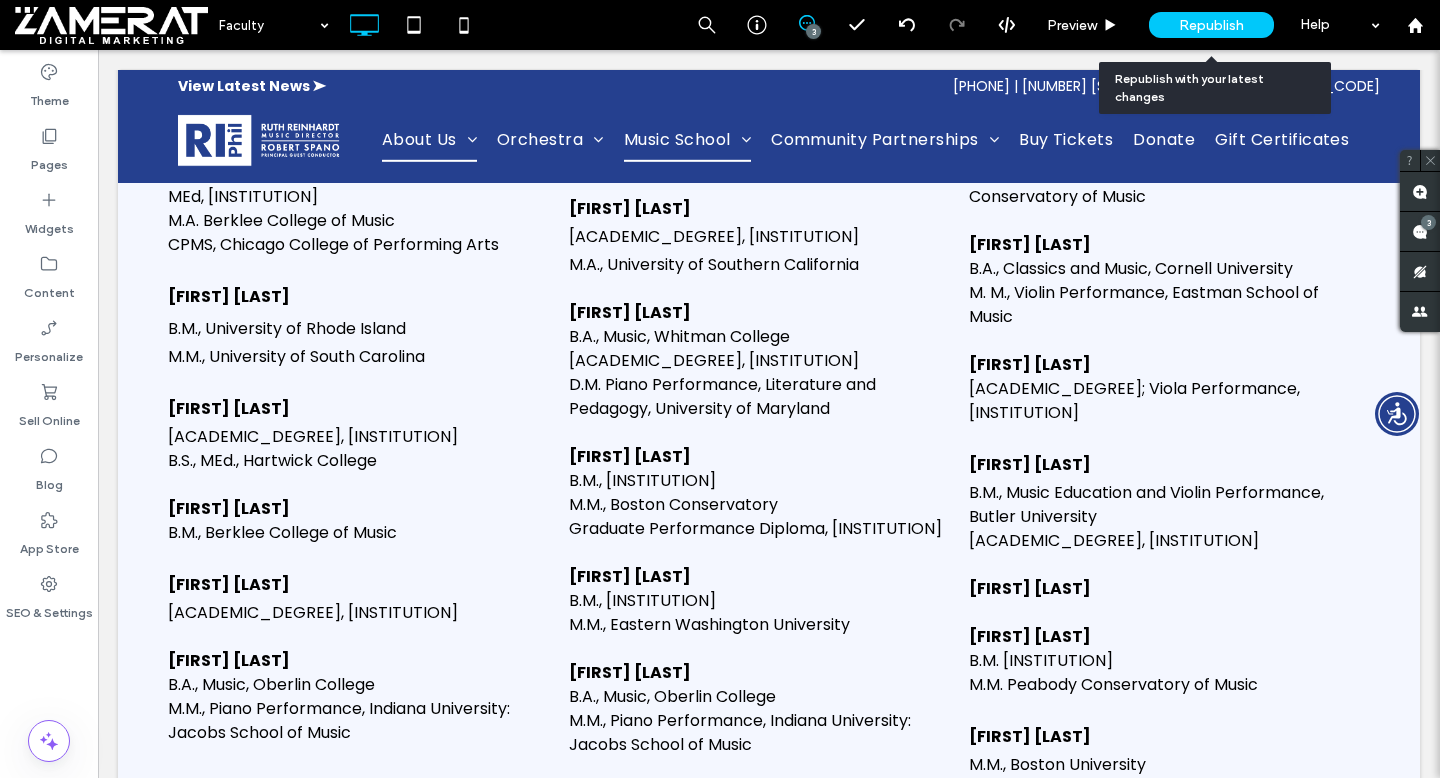 click on "Republish" at bounding box center (1211, 25) 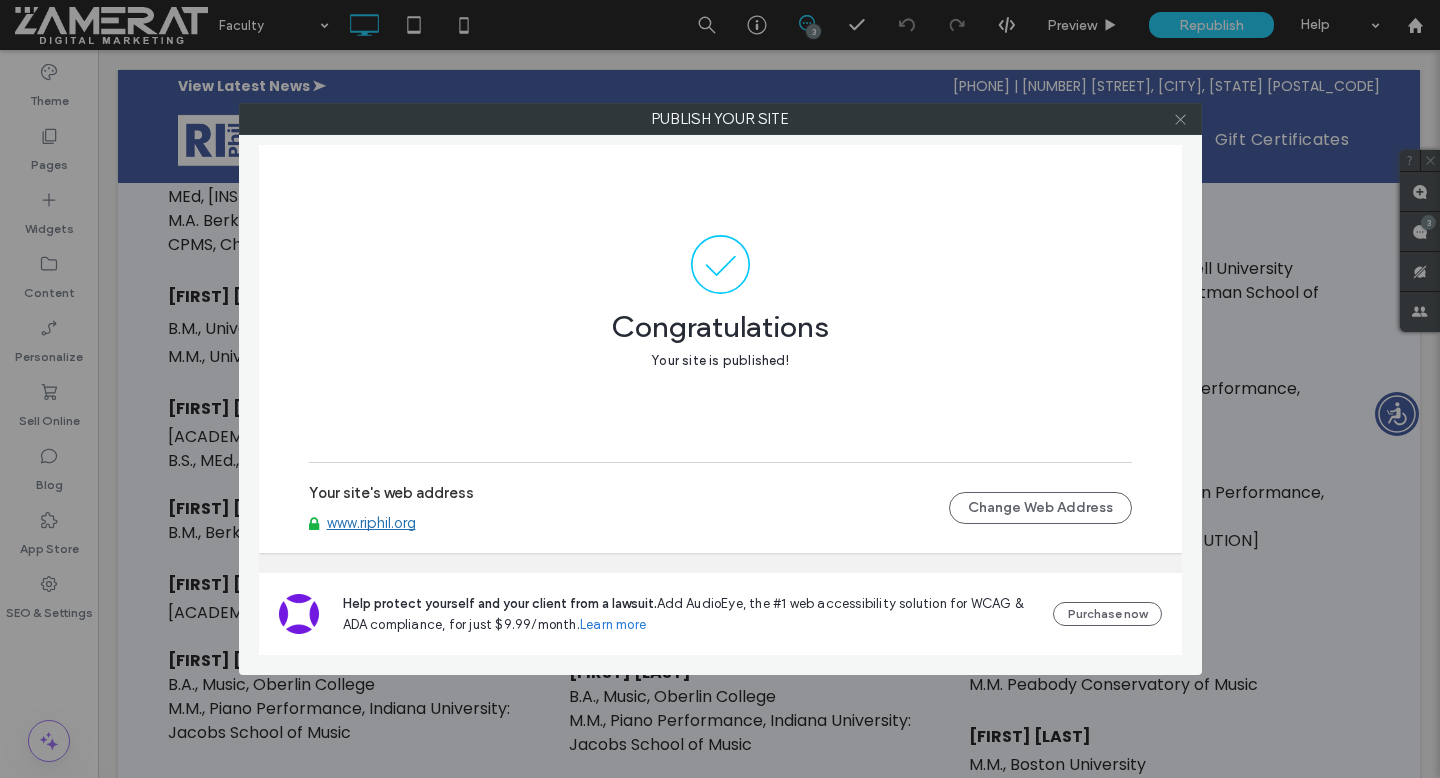 click 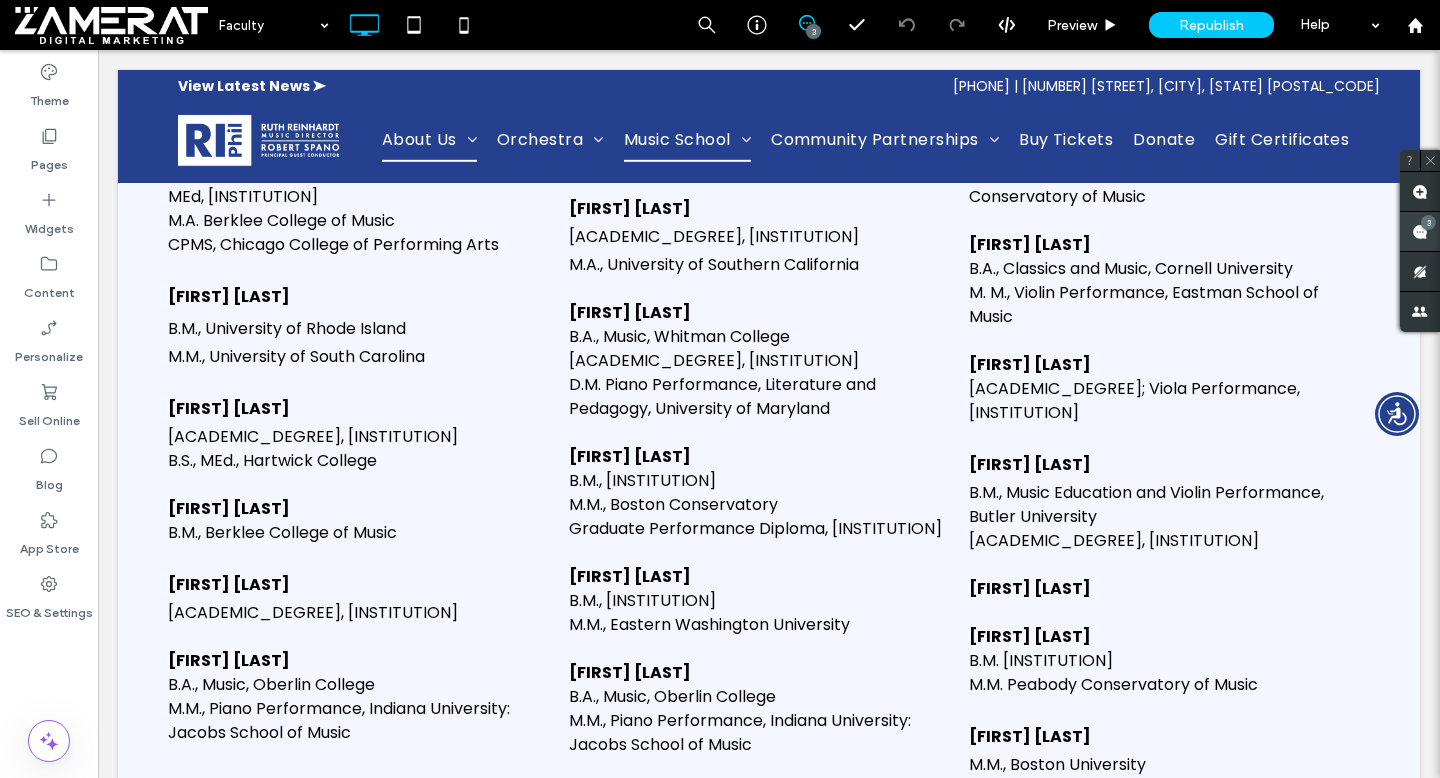 click at bounding box center [1420, 231] 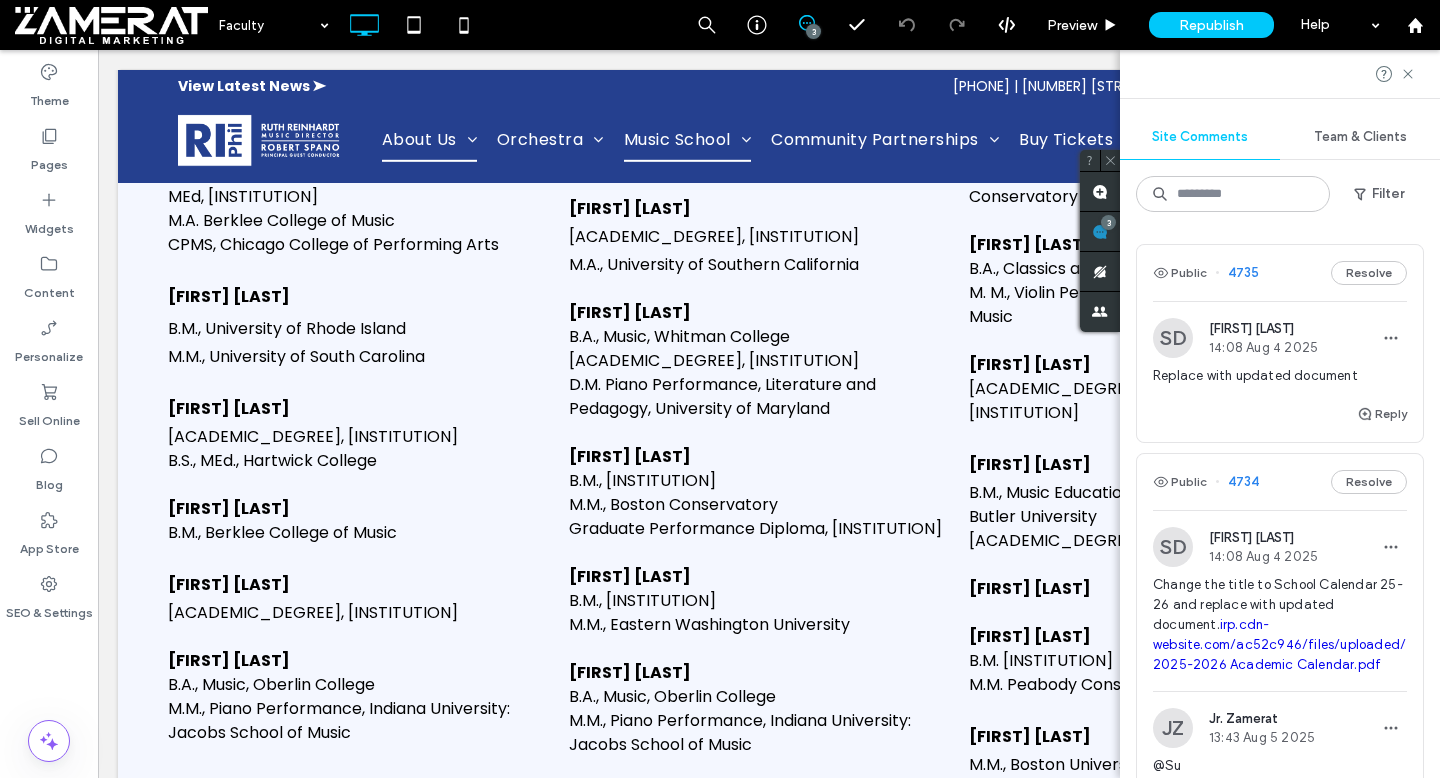 click on "Reply" at bounding box center (1280, 422) 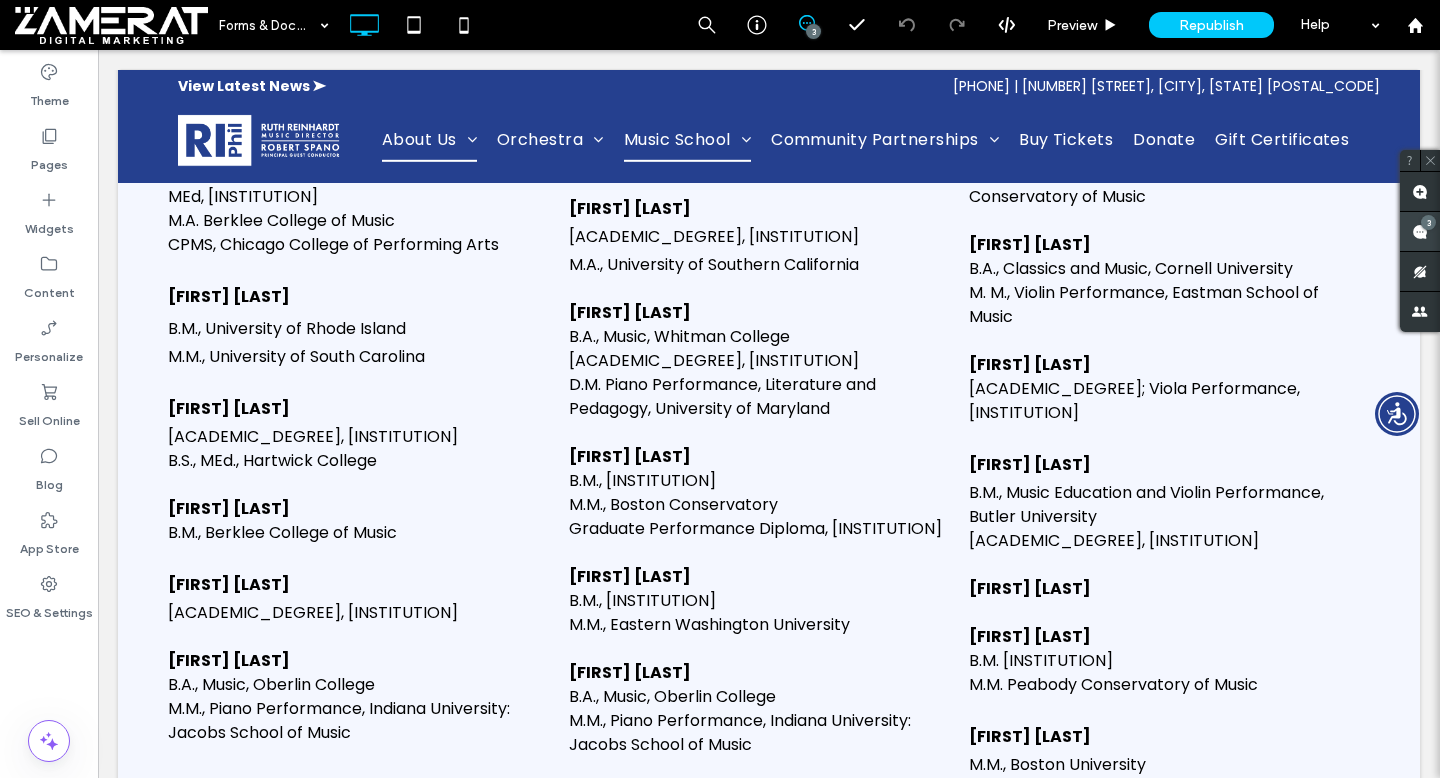 click 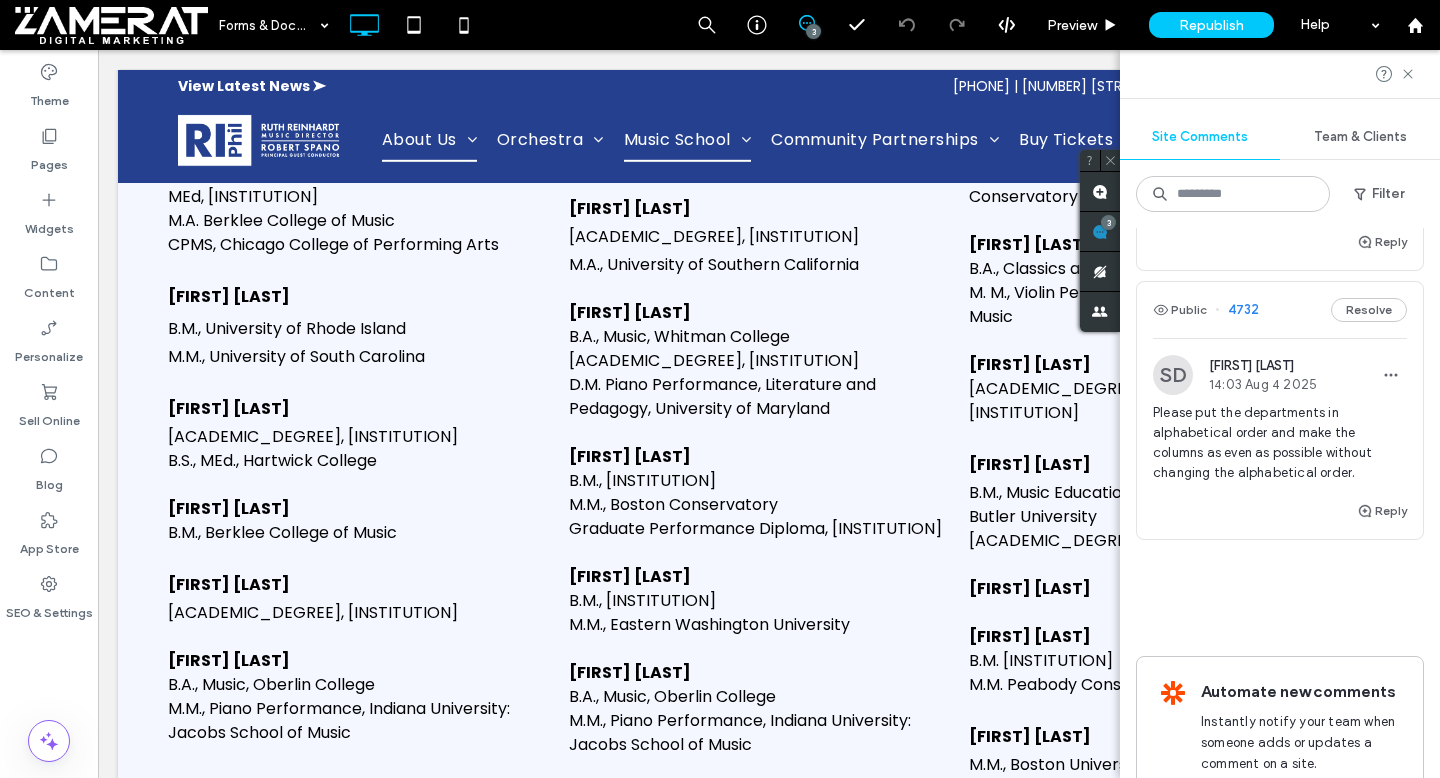scroll, scrollTop: 649, scrollLeft: 0, axis: vertical 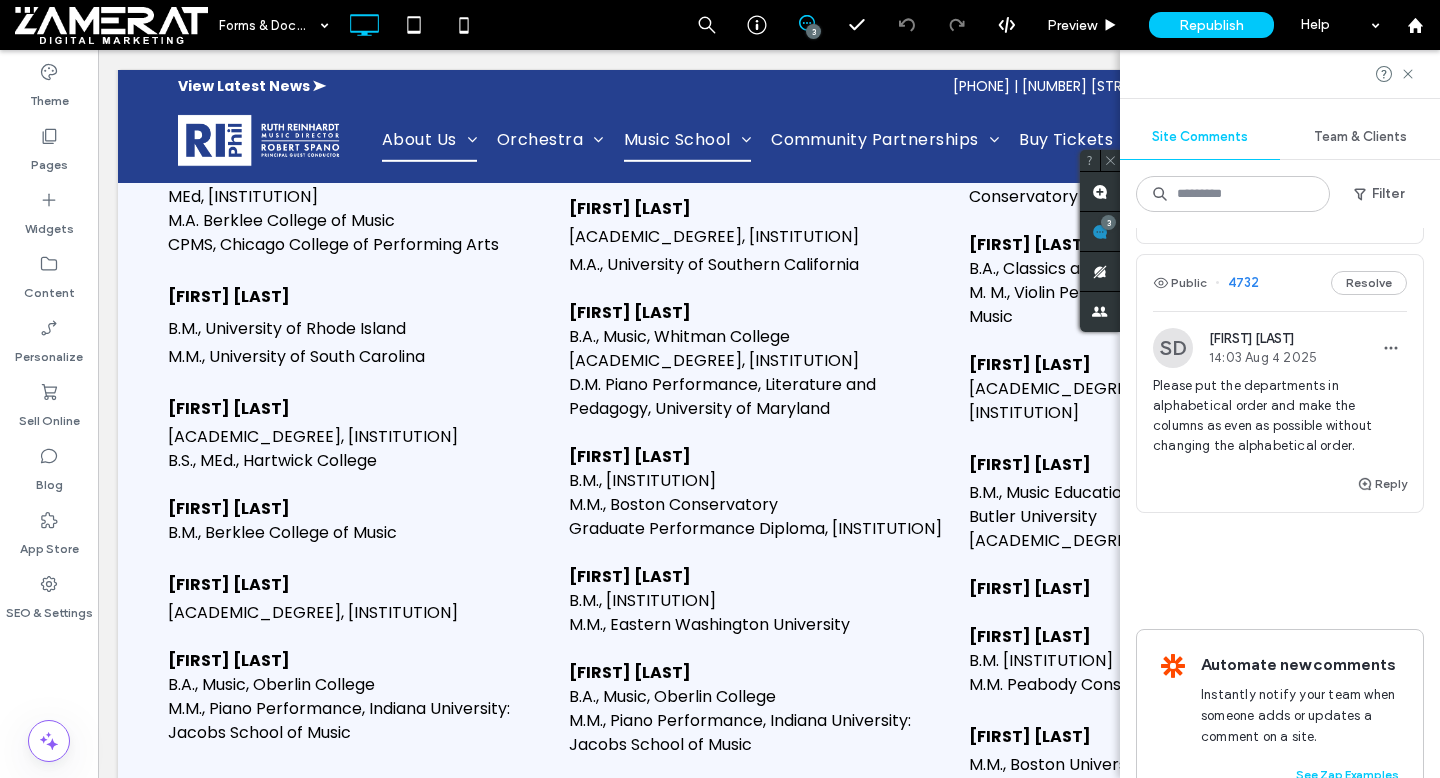 click on "Reply" at bounding box center (1280, 492) 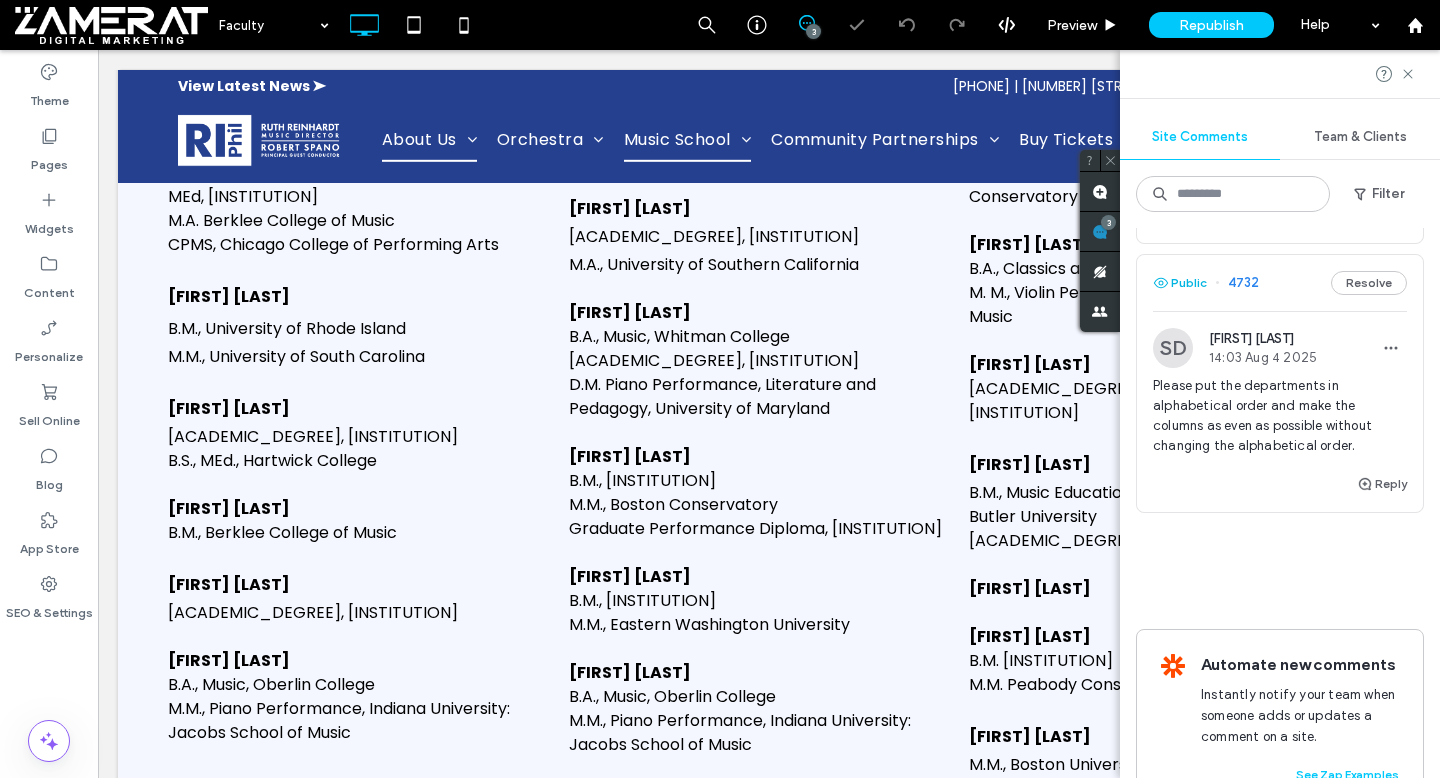 scroll, scrollTop: 0, scrollLeft: 0, axis: both 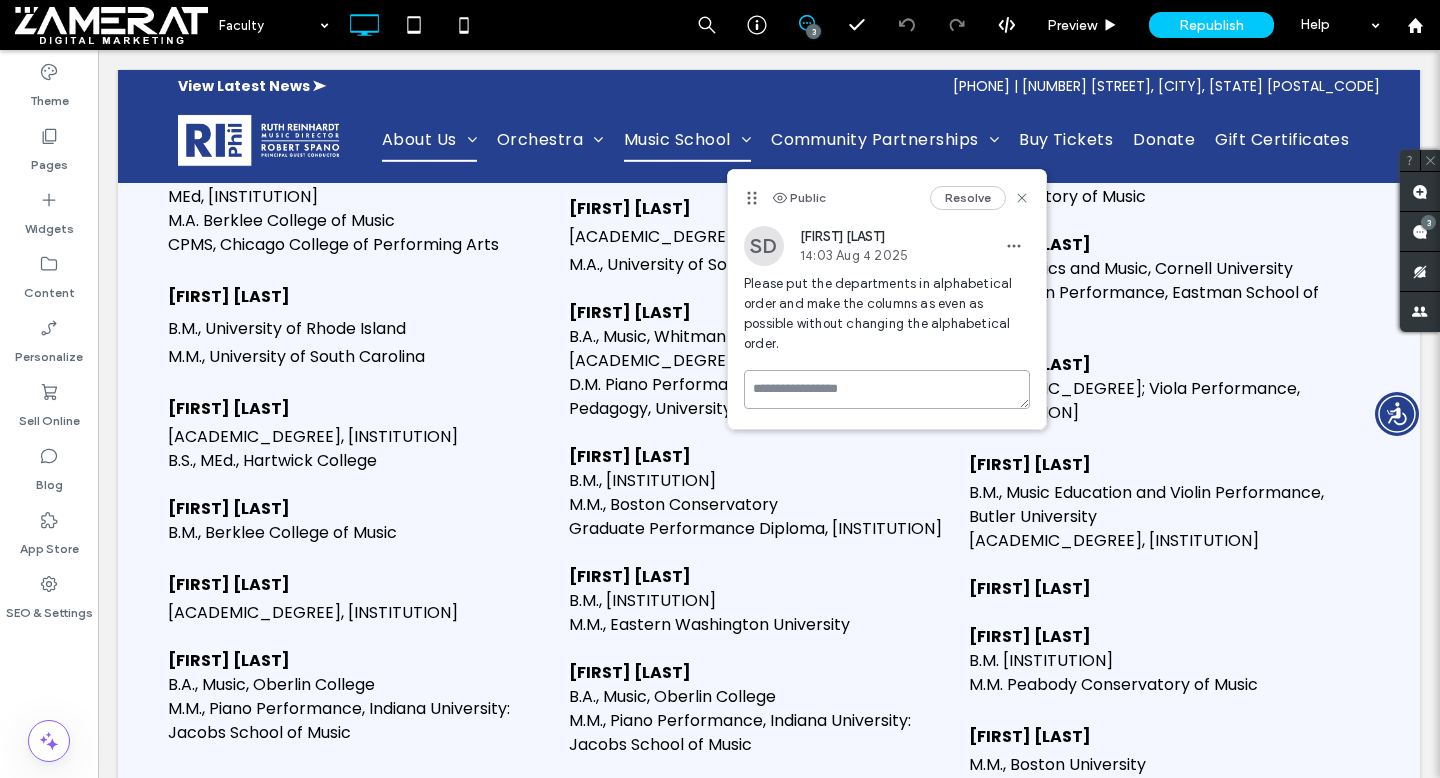 click at bounding box center (887, 389) 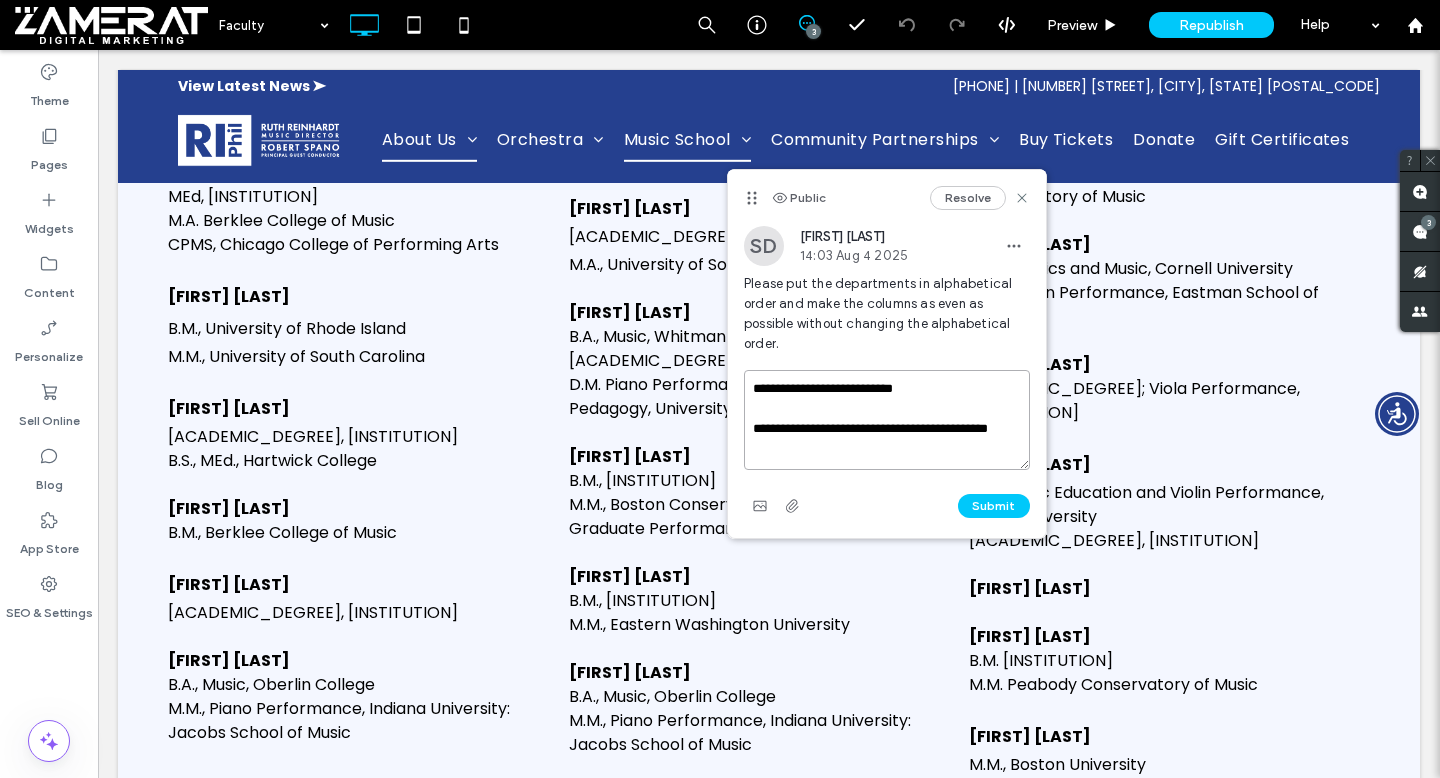 type on "**********" 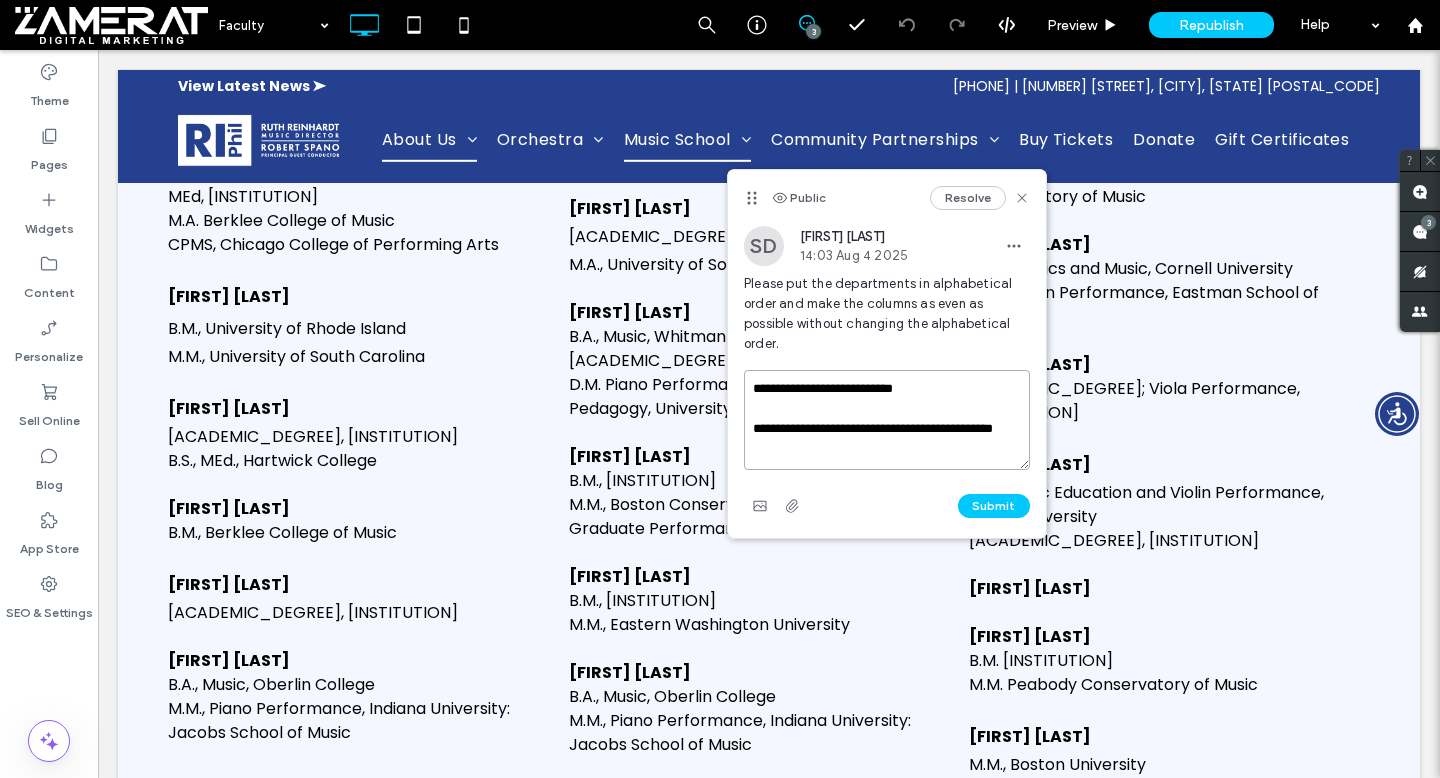 drag, startPoint x: 817, startPoint y: 449, endPoint x: 752, endPoint y: 389, distance: 88.45903 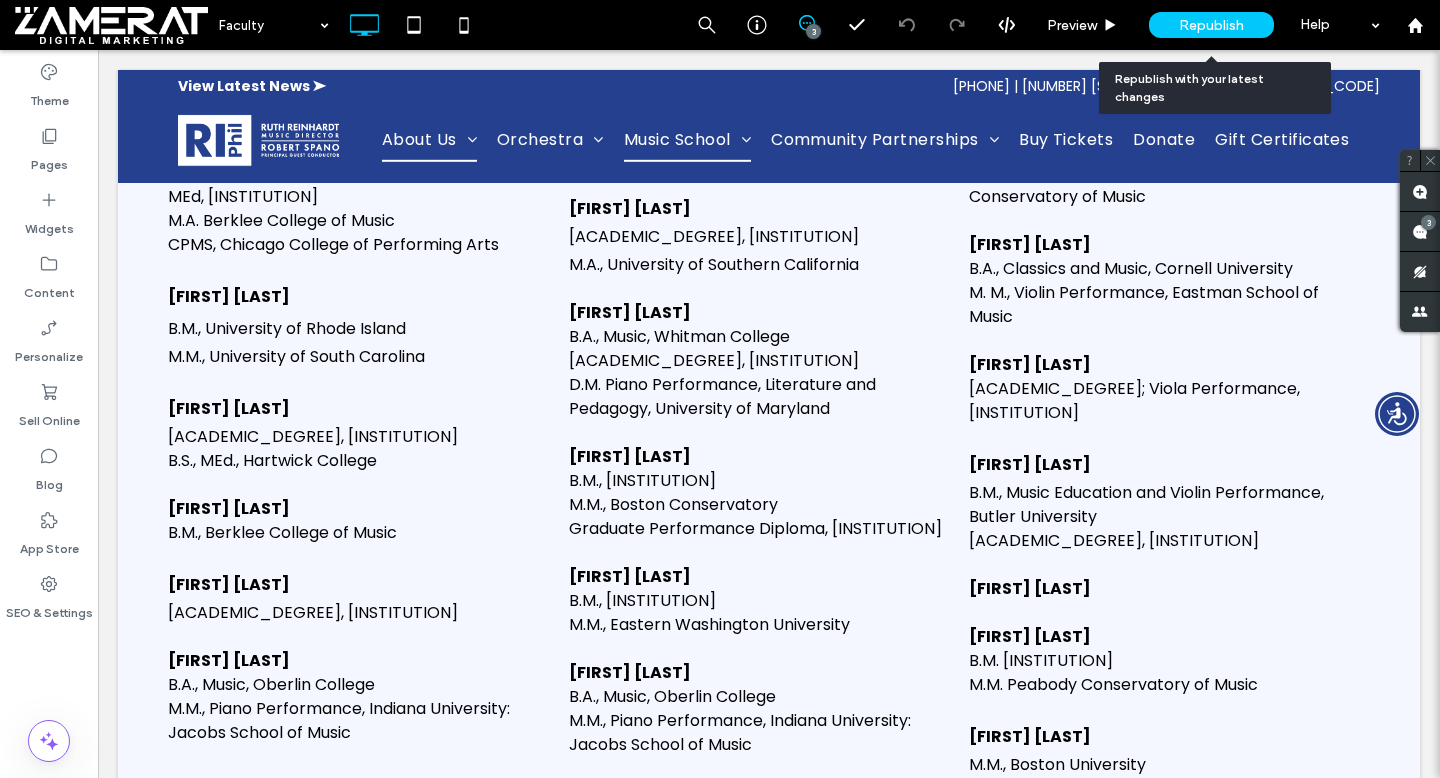 click on "Republish" at bounding box center (1211, 25) 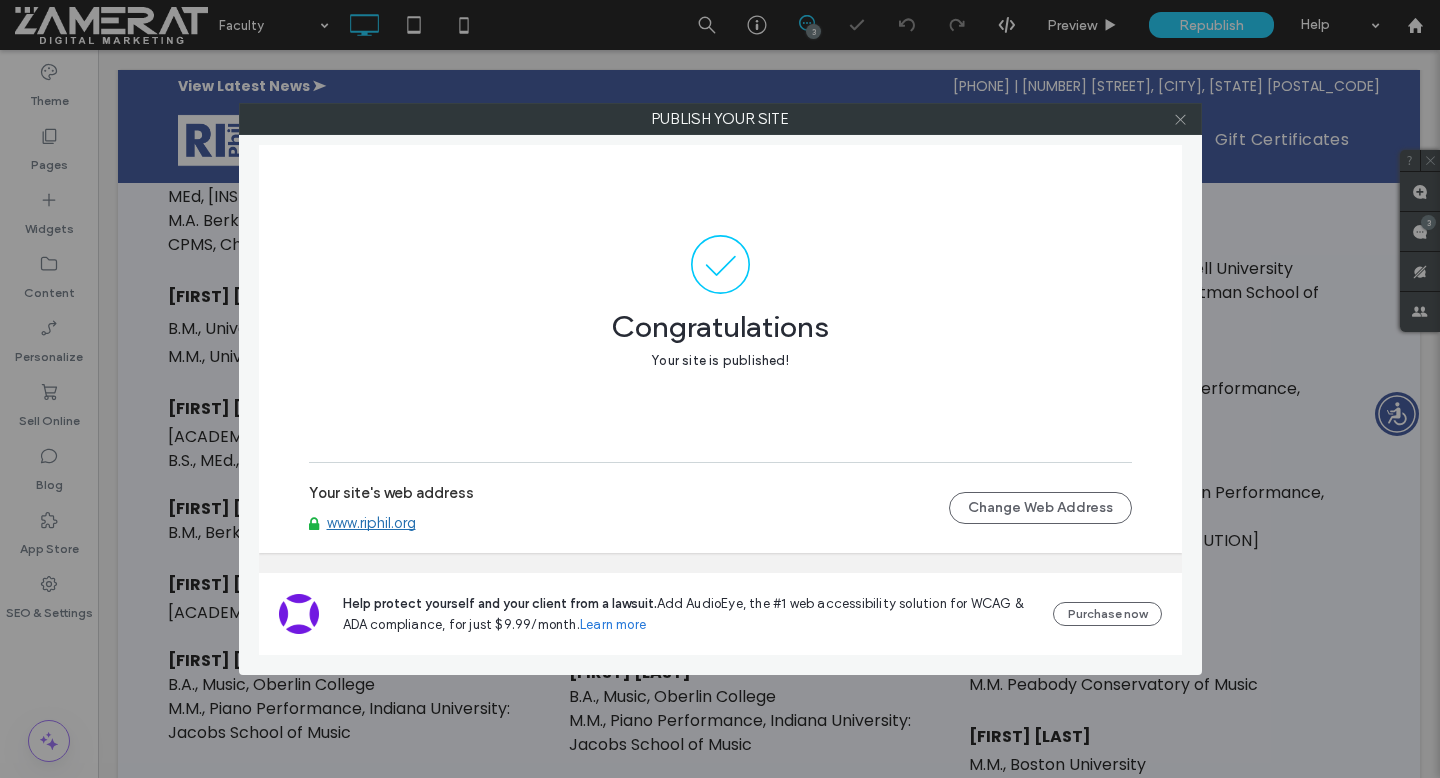 click 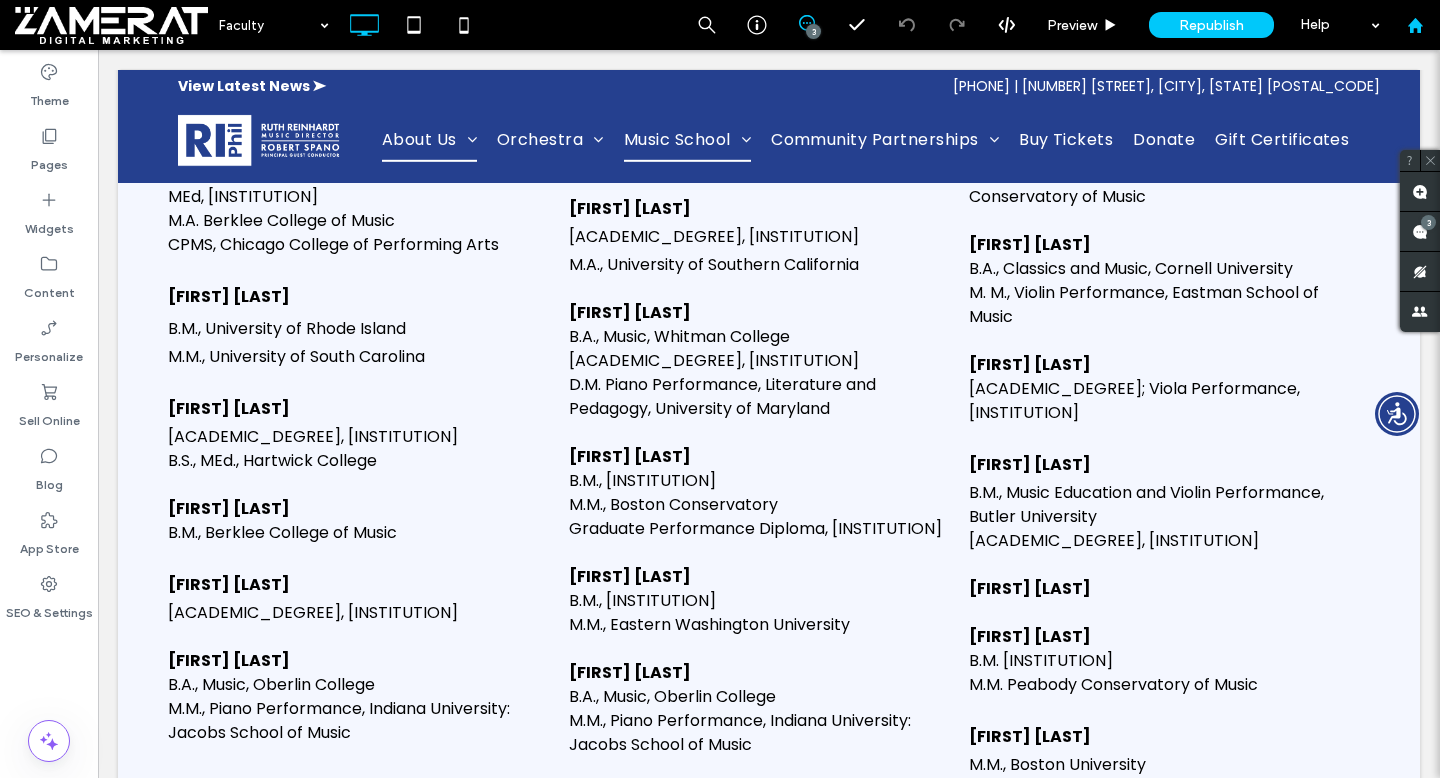 click at bounding box center (1415, 25) 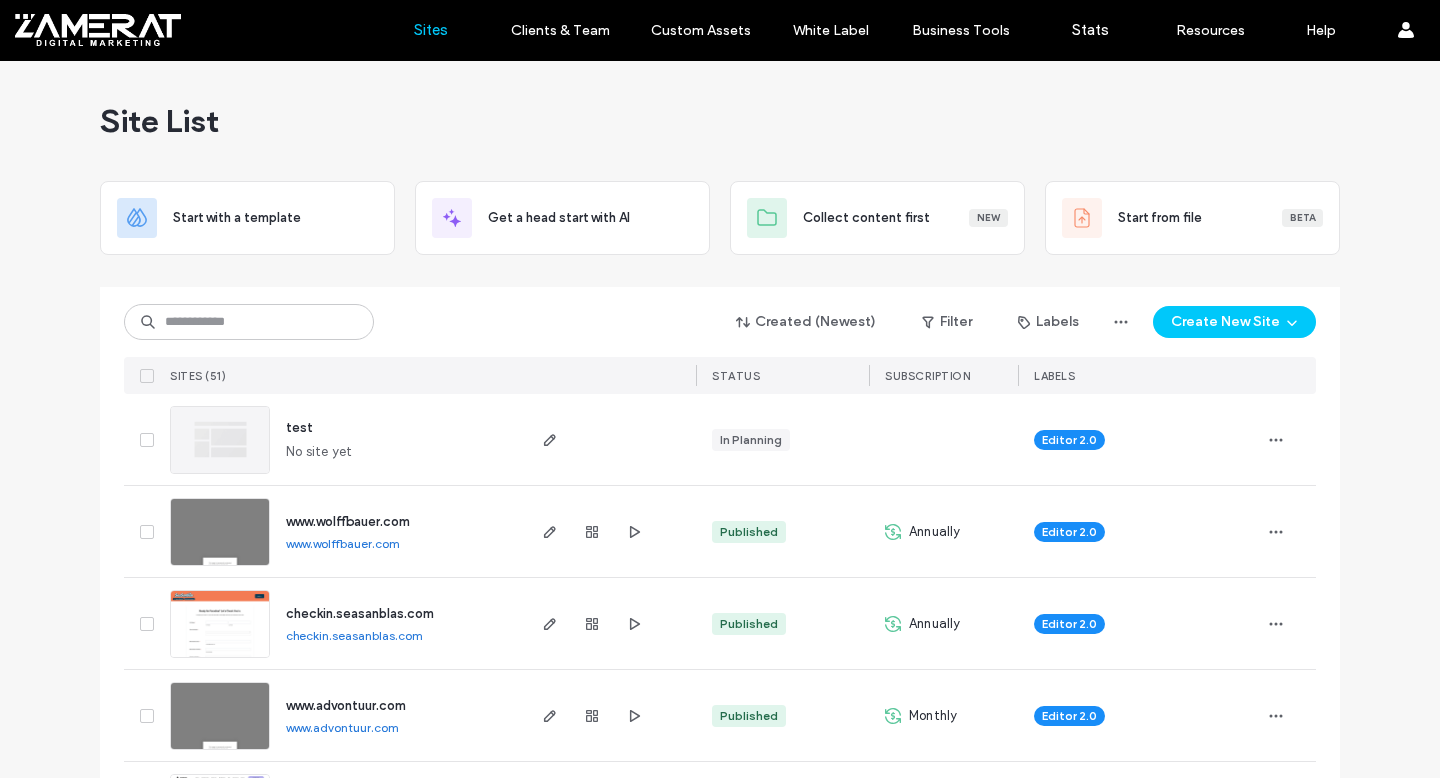 scroll, scrollTop: 0, scrollLeft: 0, axis: both 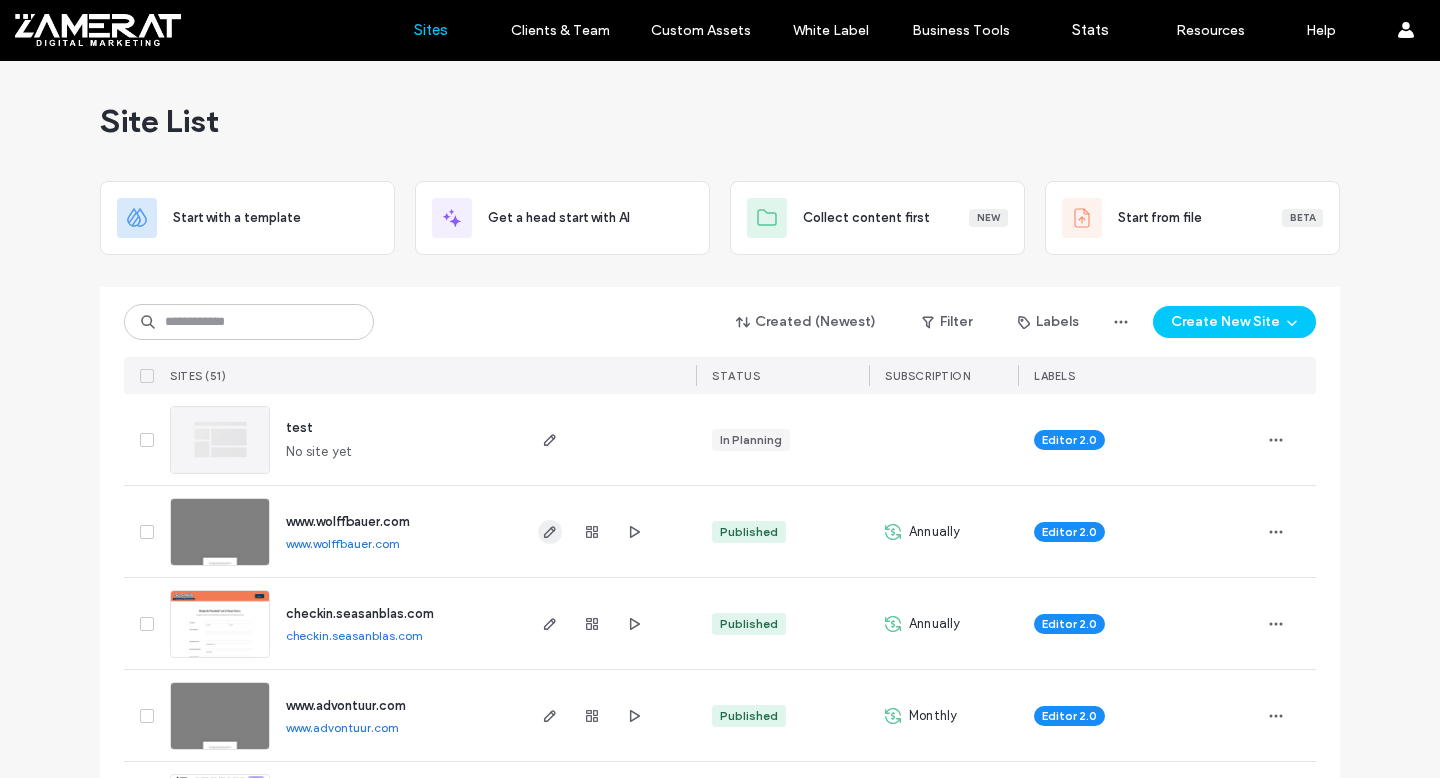 click 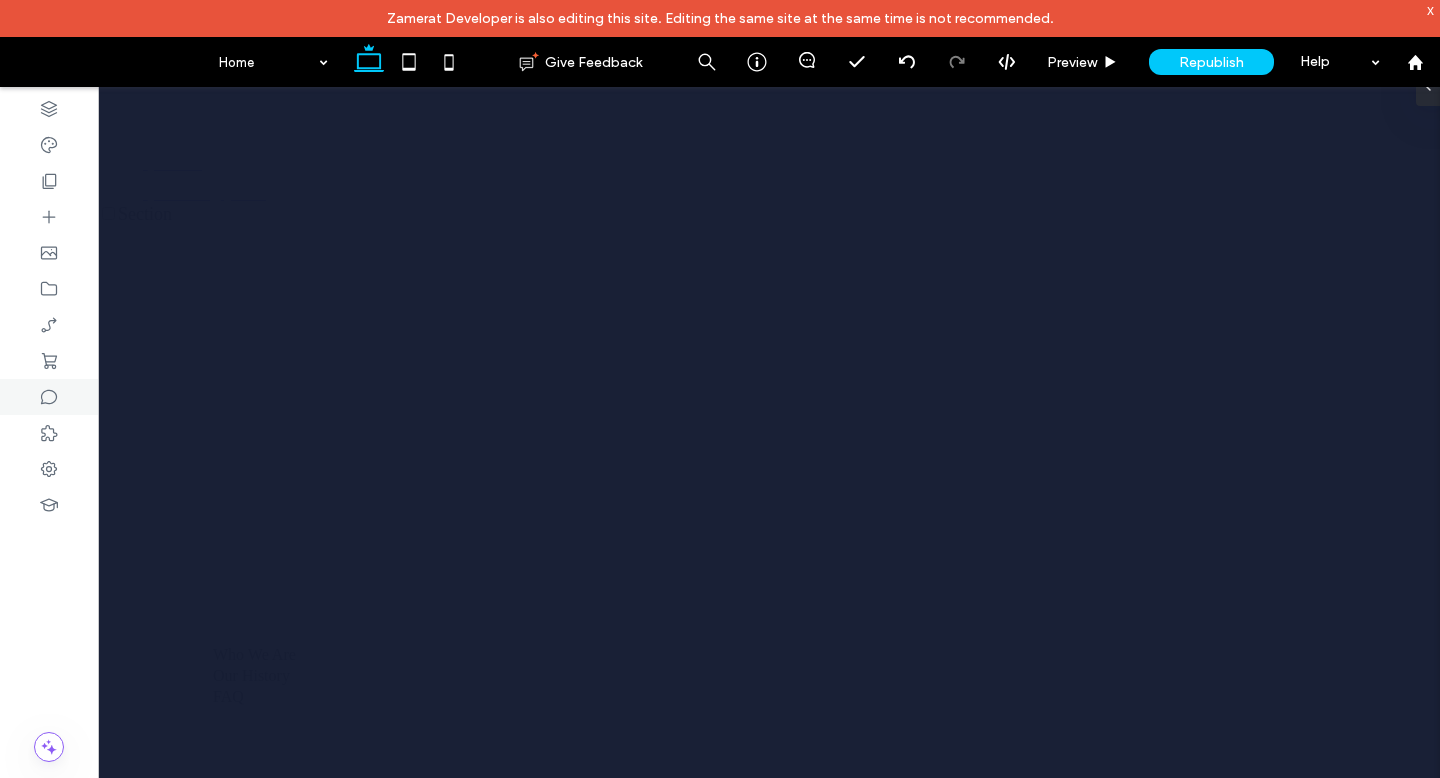 scroll, scrollTop: 0, scrollLeft: 0, axis: both 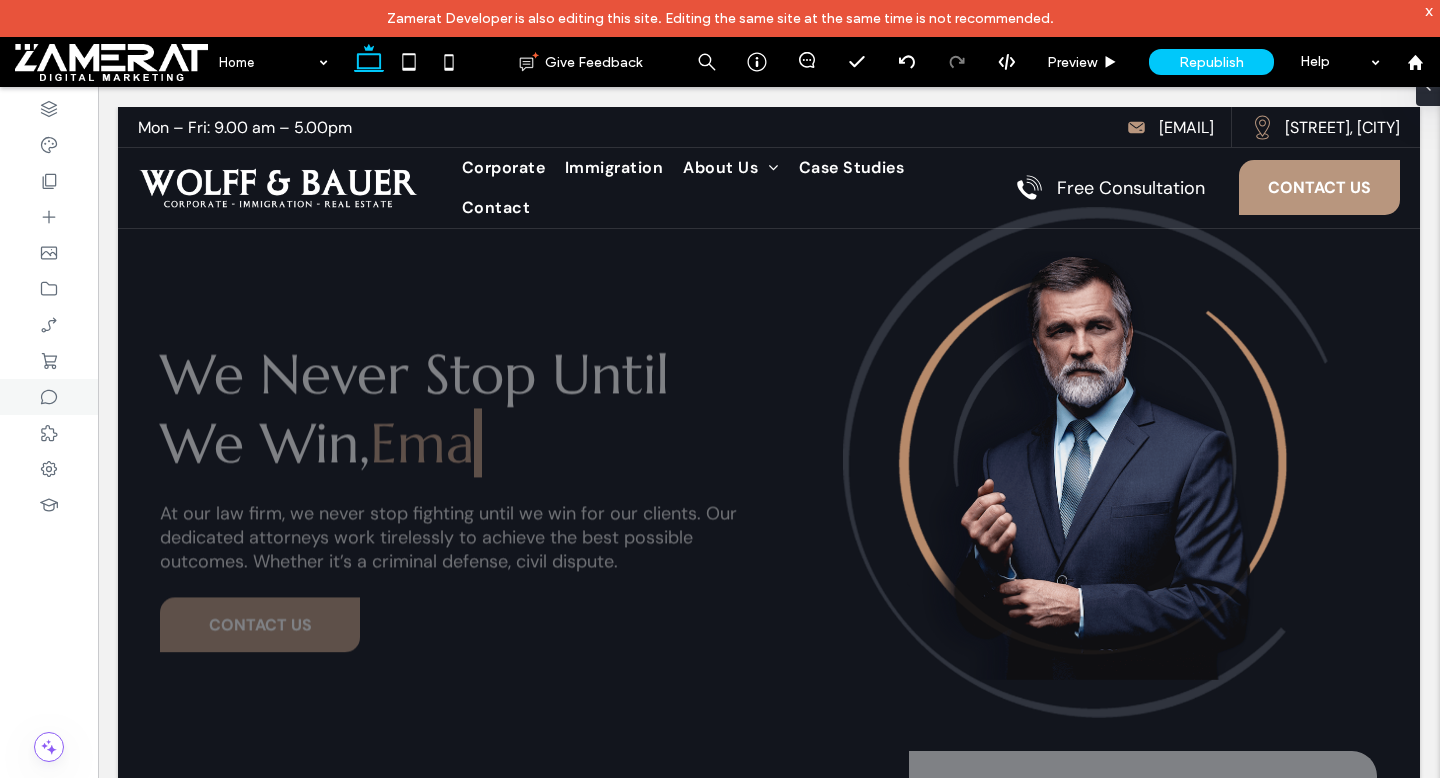 click 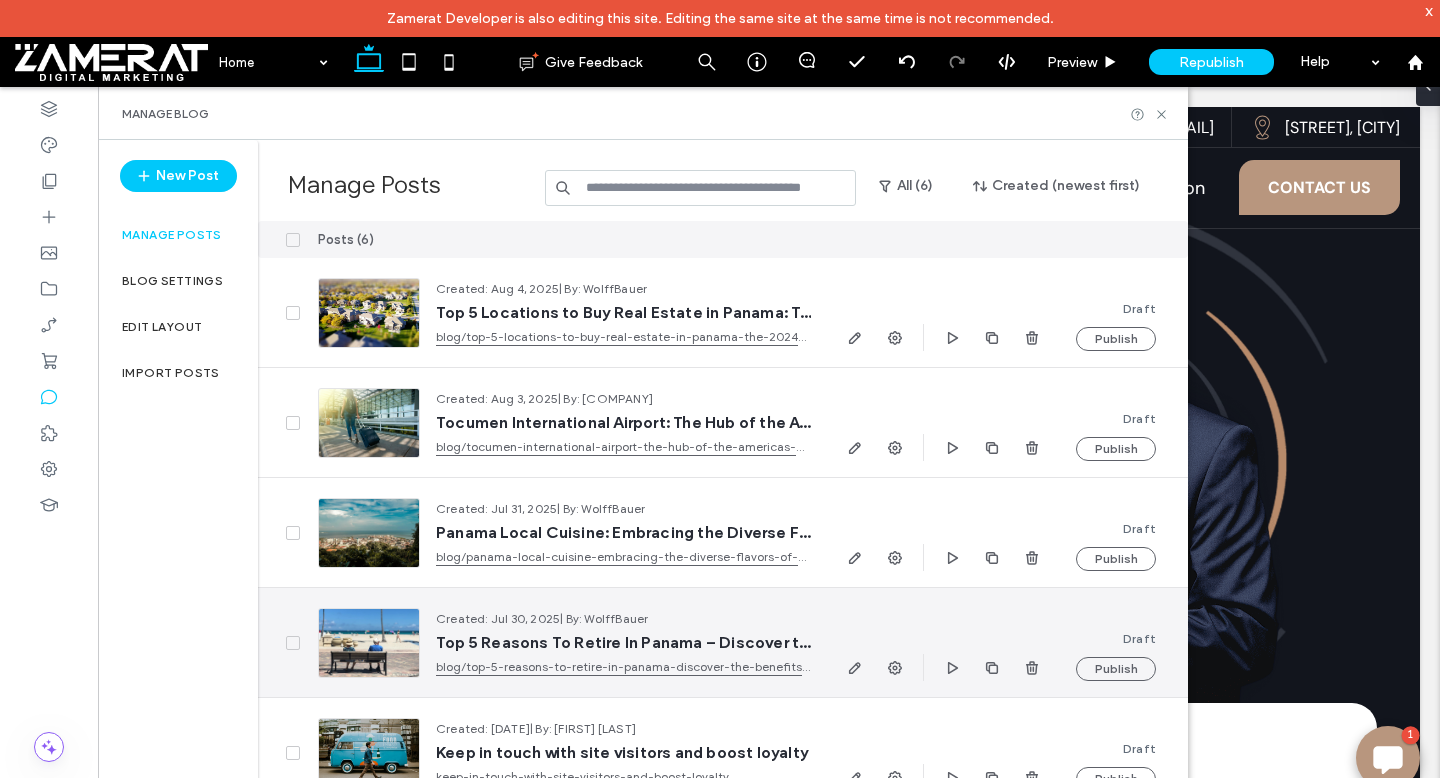 scroll, scrollTop: 107, scrollLeft: 0, axis: vertical 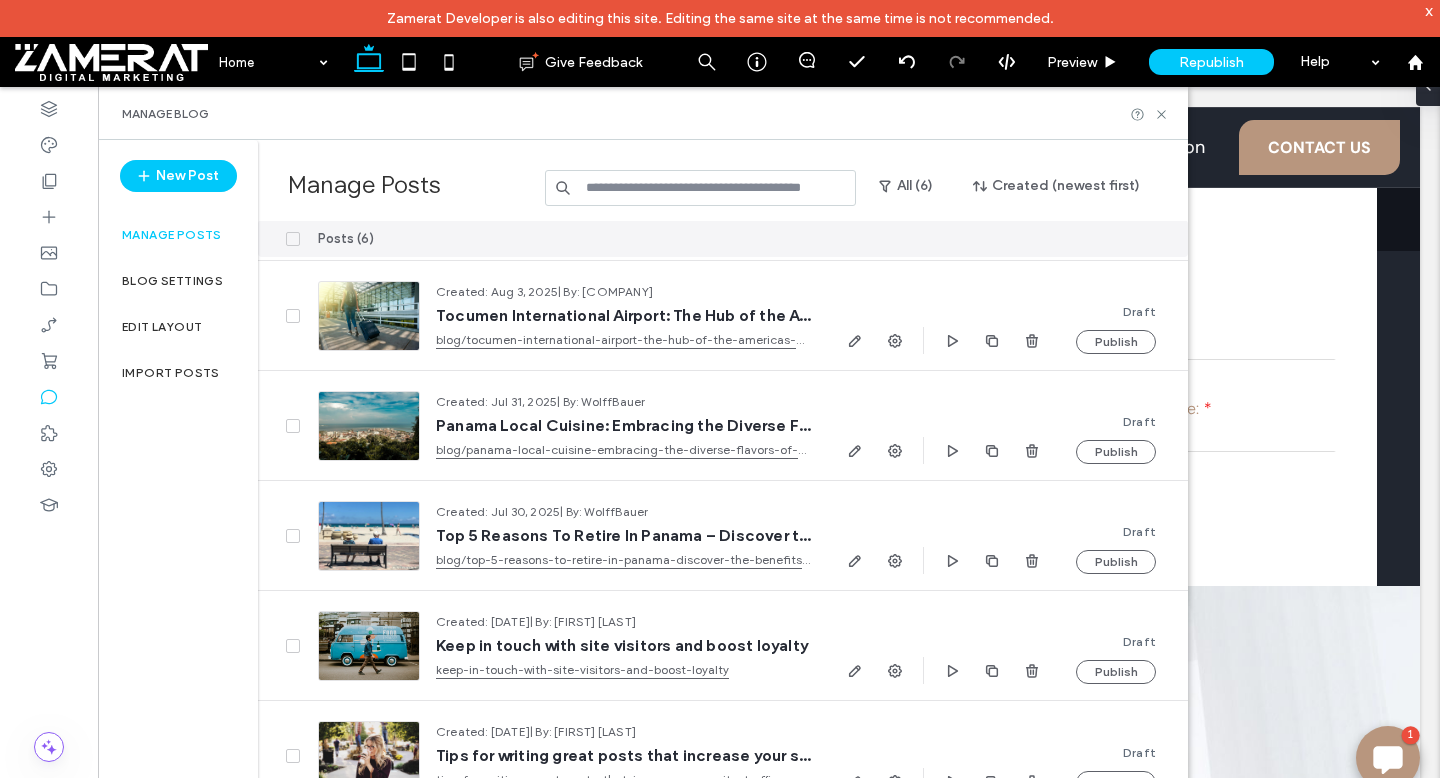 click on "x" at bounding box center [1429, 10] 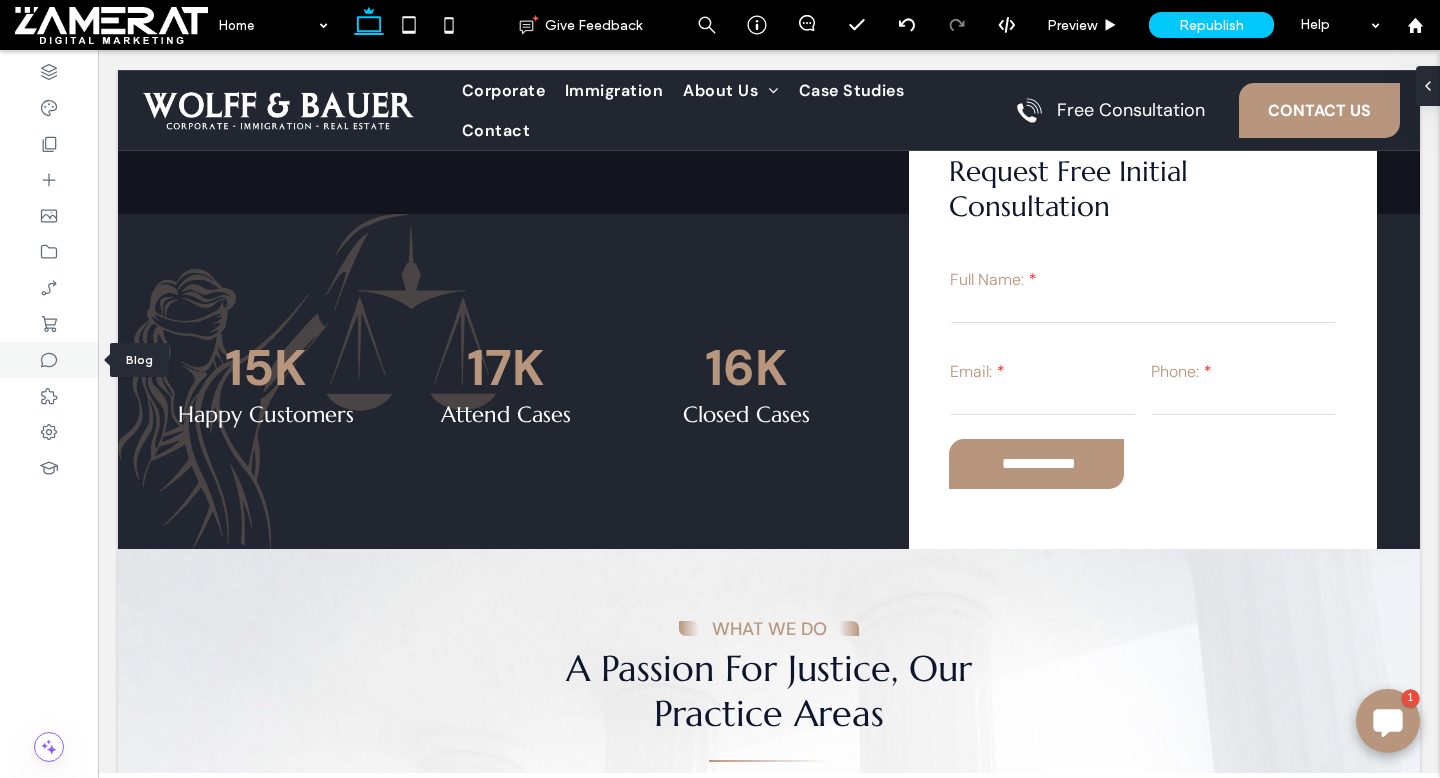 click at bounding box center (49, 360) 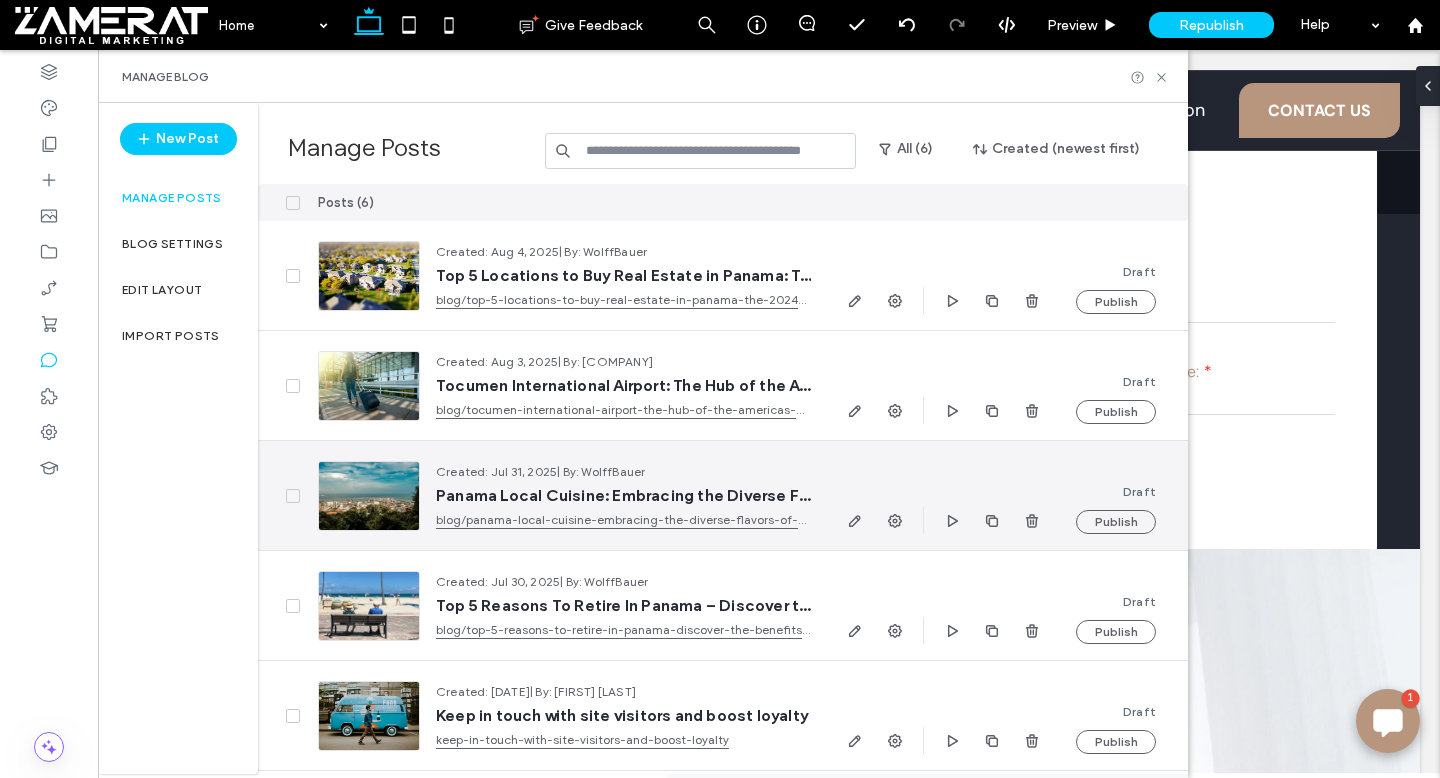 scroll, scrollTop: 107, scrollLeft: 0, axis: vertical 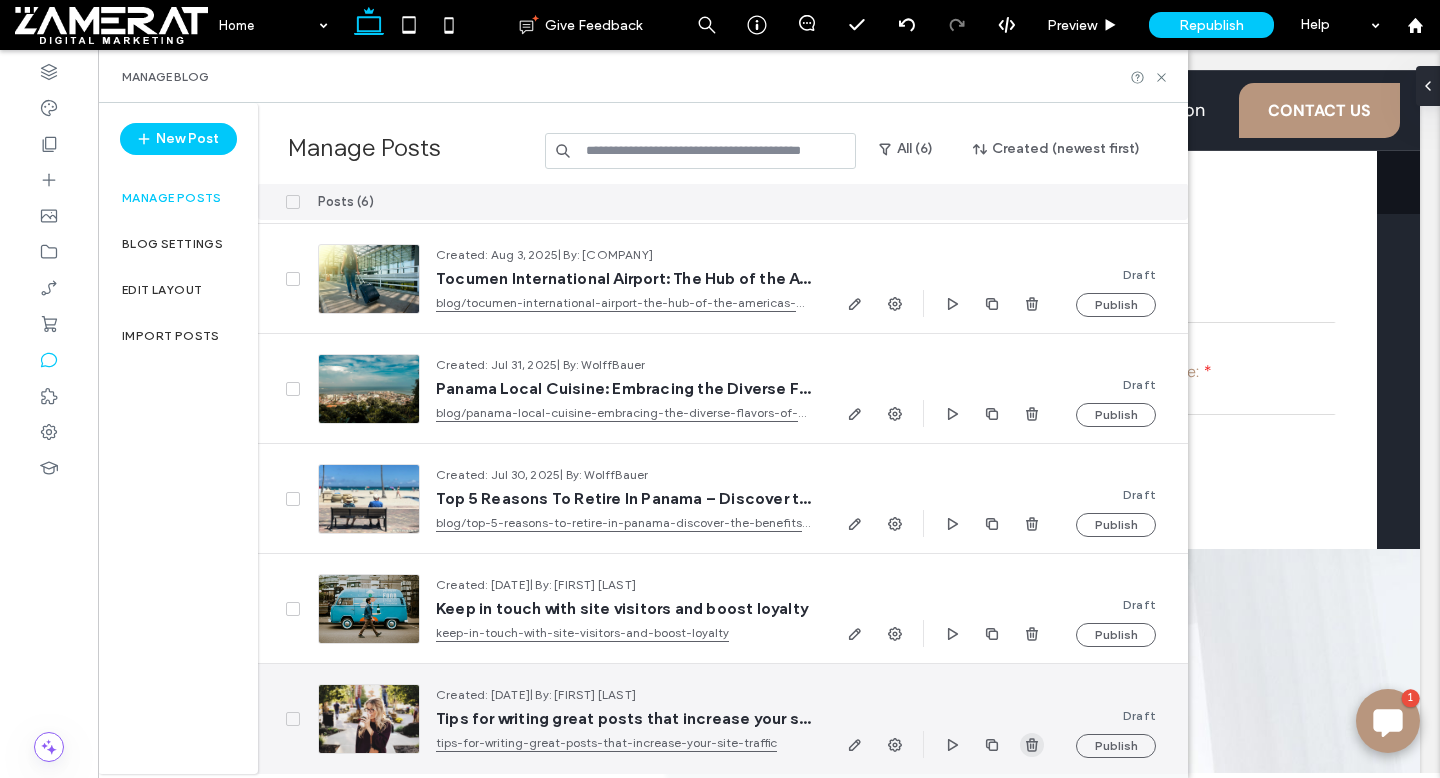 click 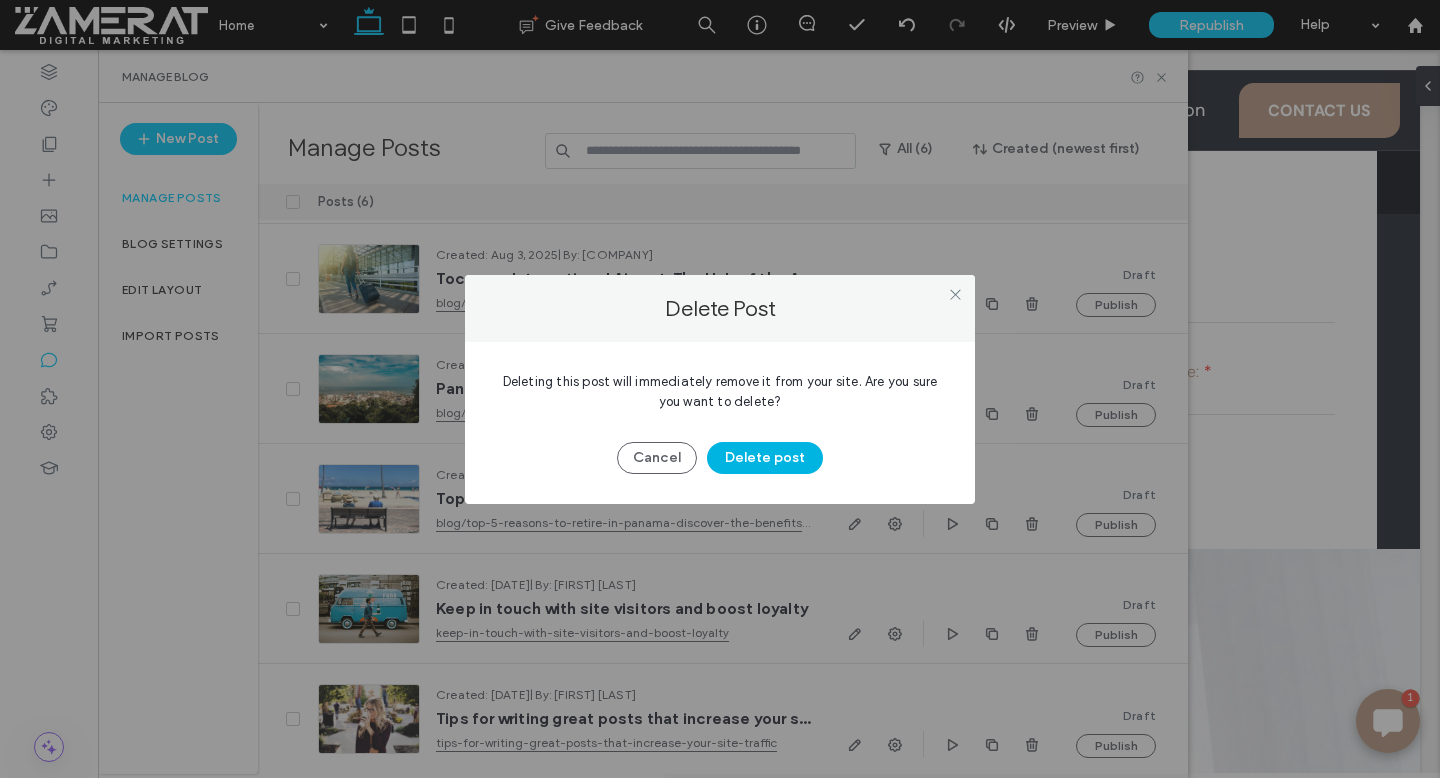 click on "Delete post" at bounding box center [765, 458] 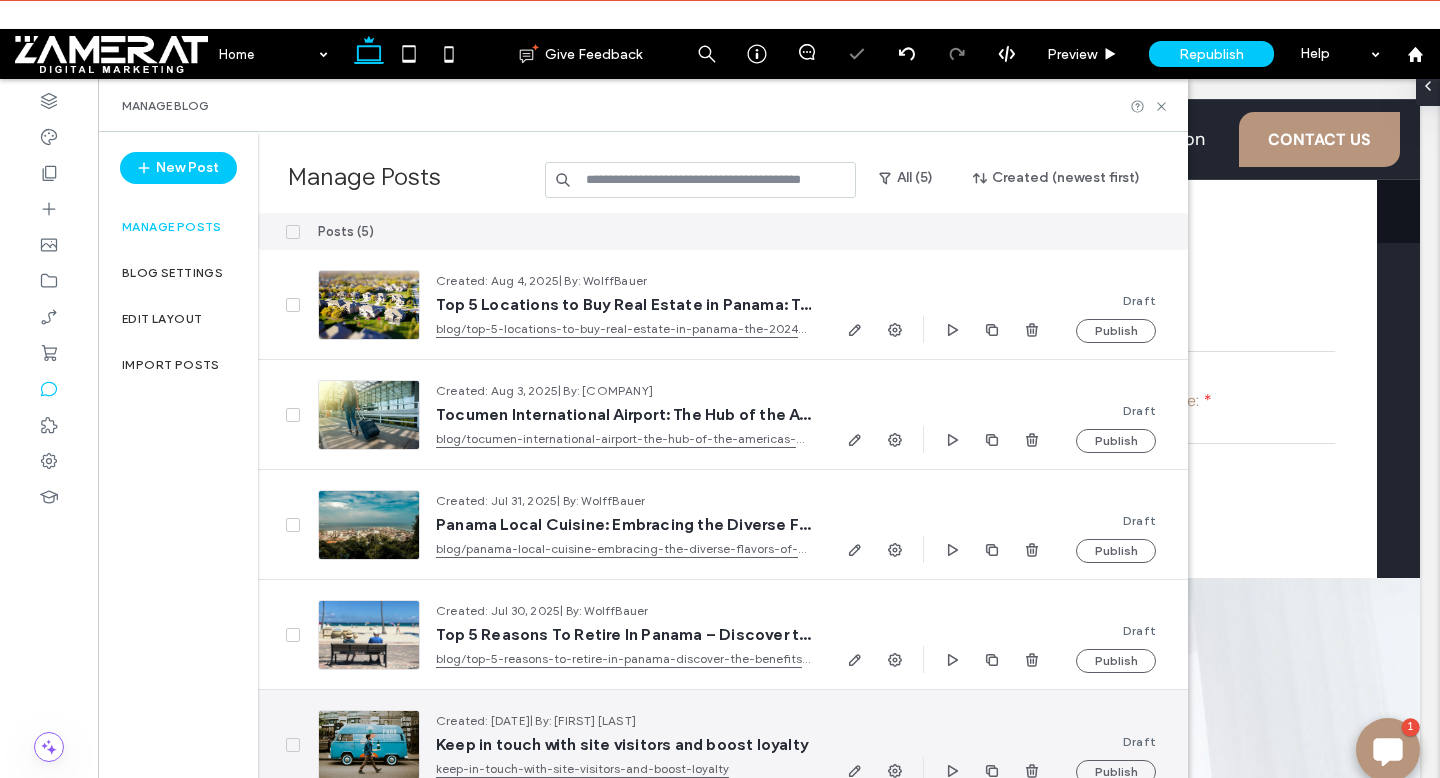 scroll, scrollTop: 0, scrollLeft: 0, axis: both 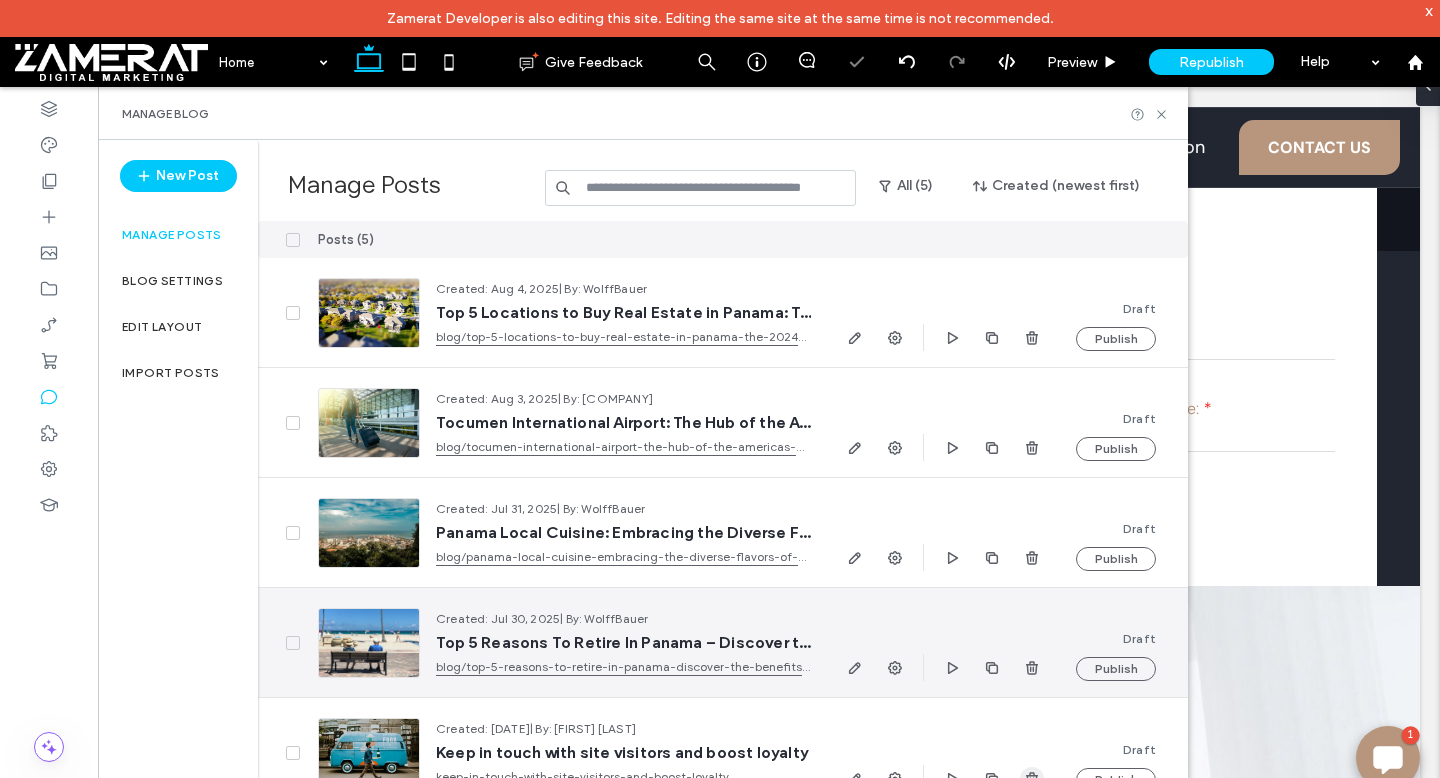 click 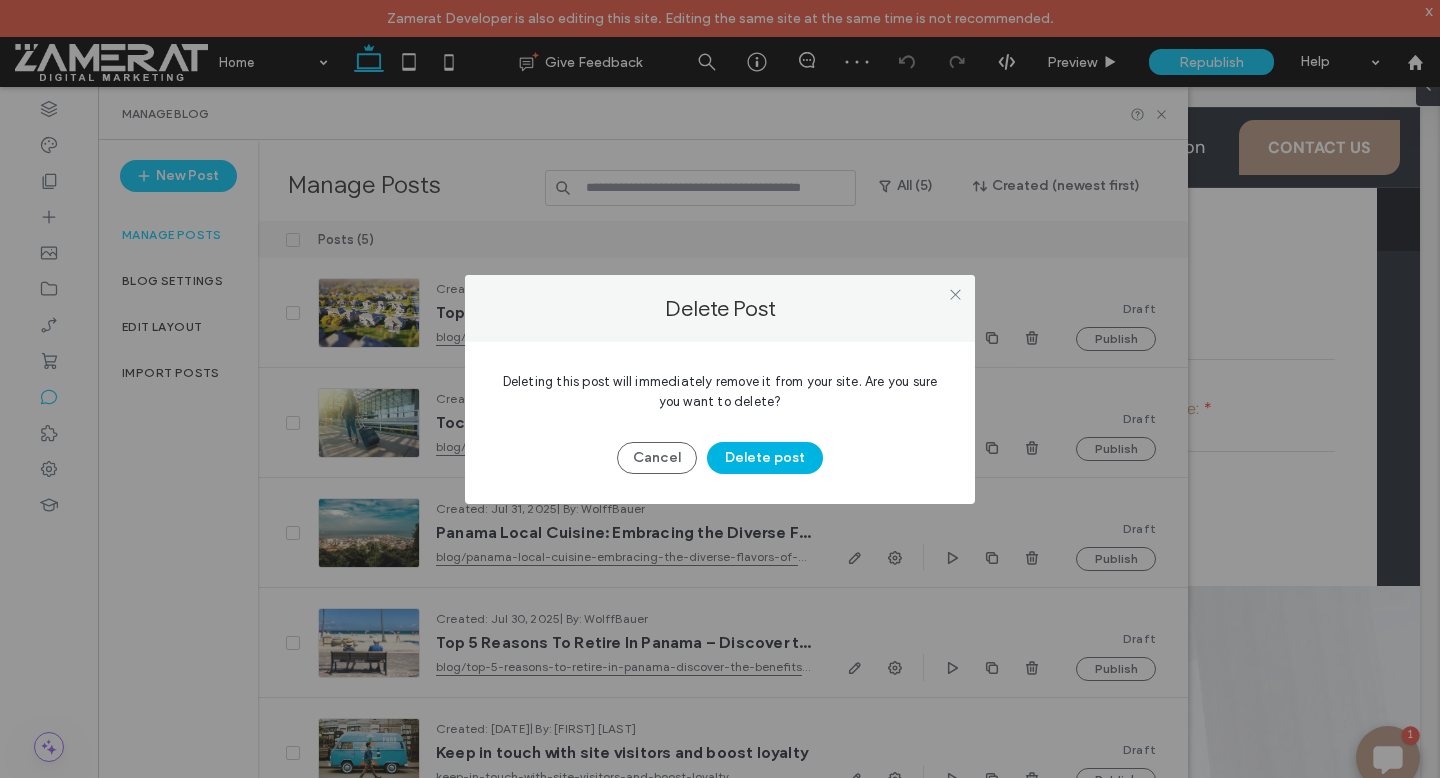 click on "Delete post" at bounding box center (765, 458) 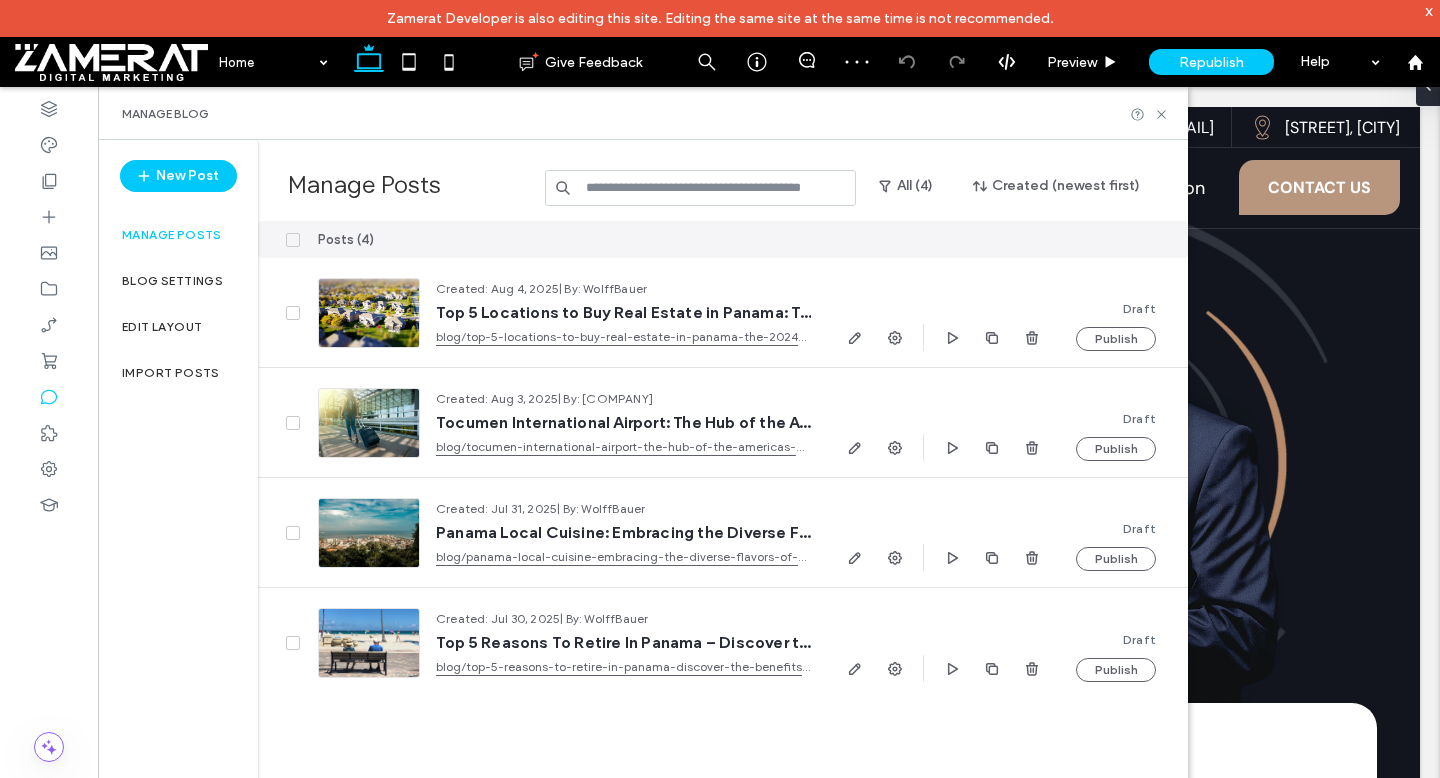 scroll, scrollTop: 0, scrollLeft: 0, axis: both 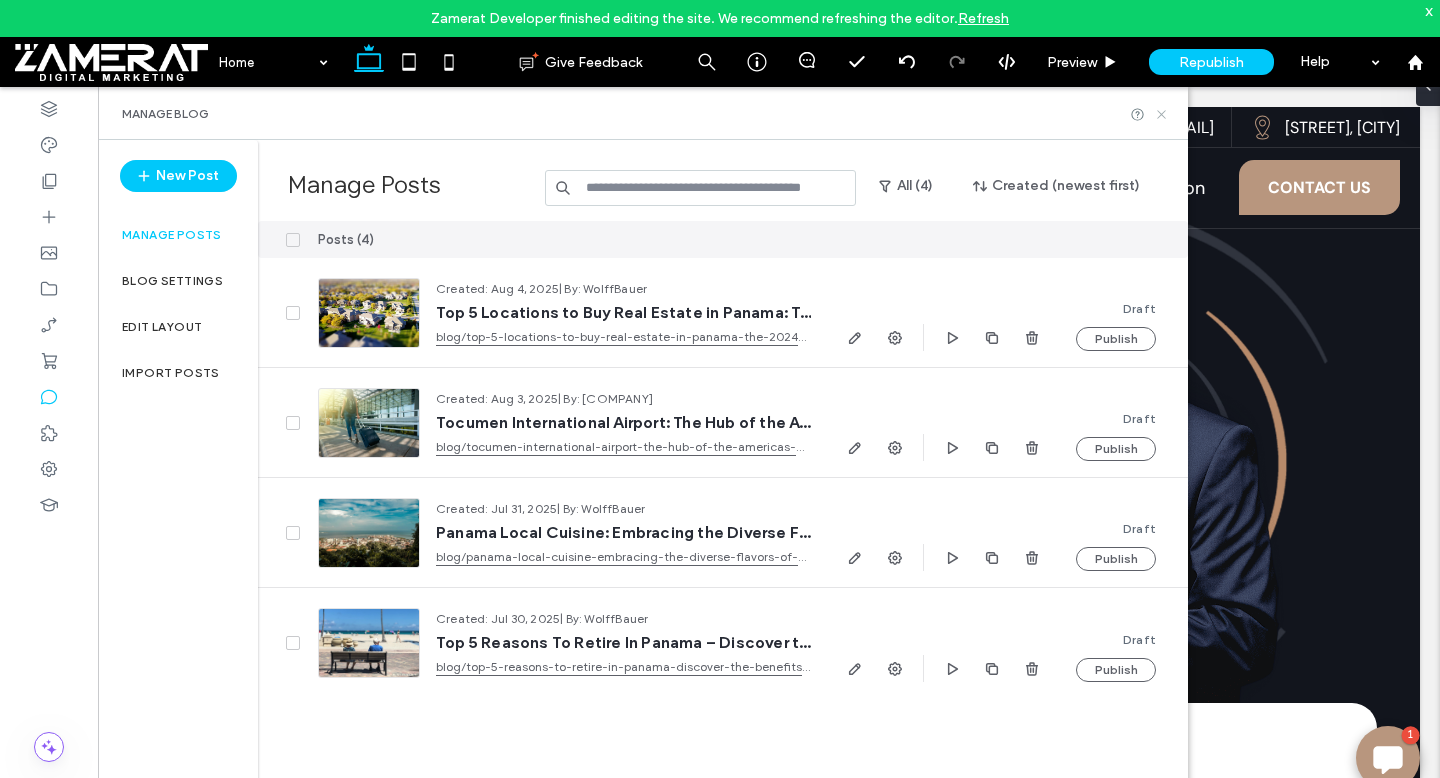 click 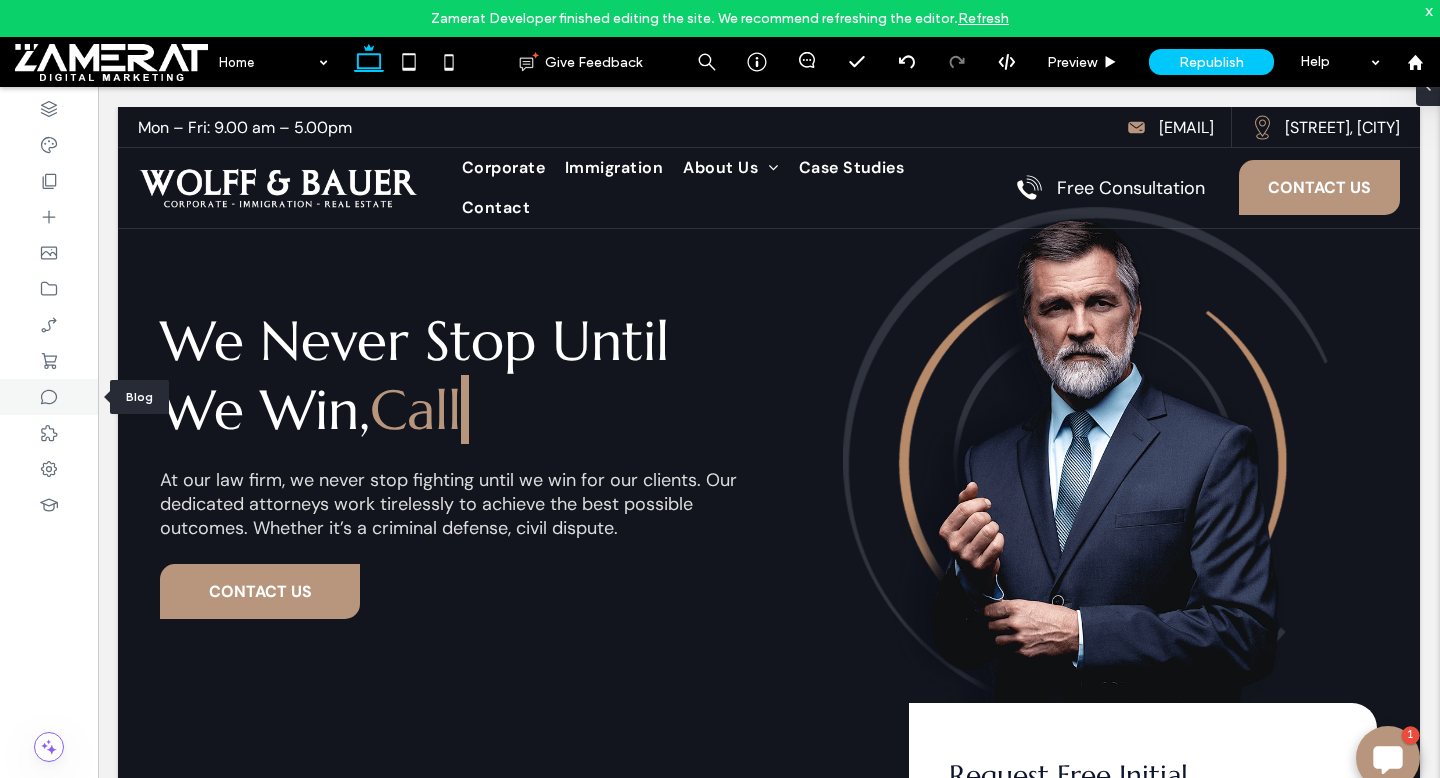 click 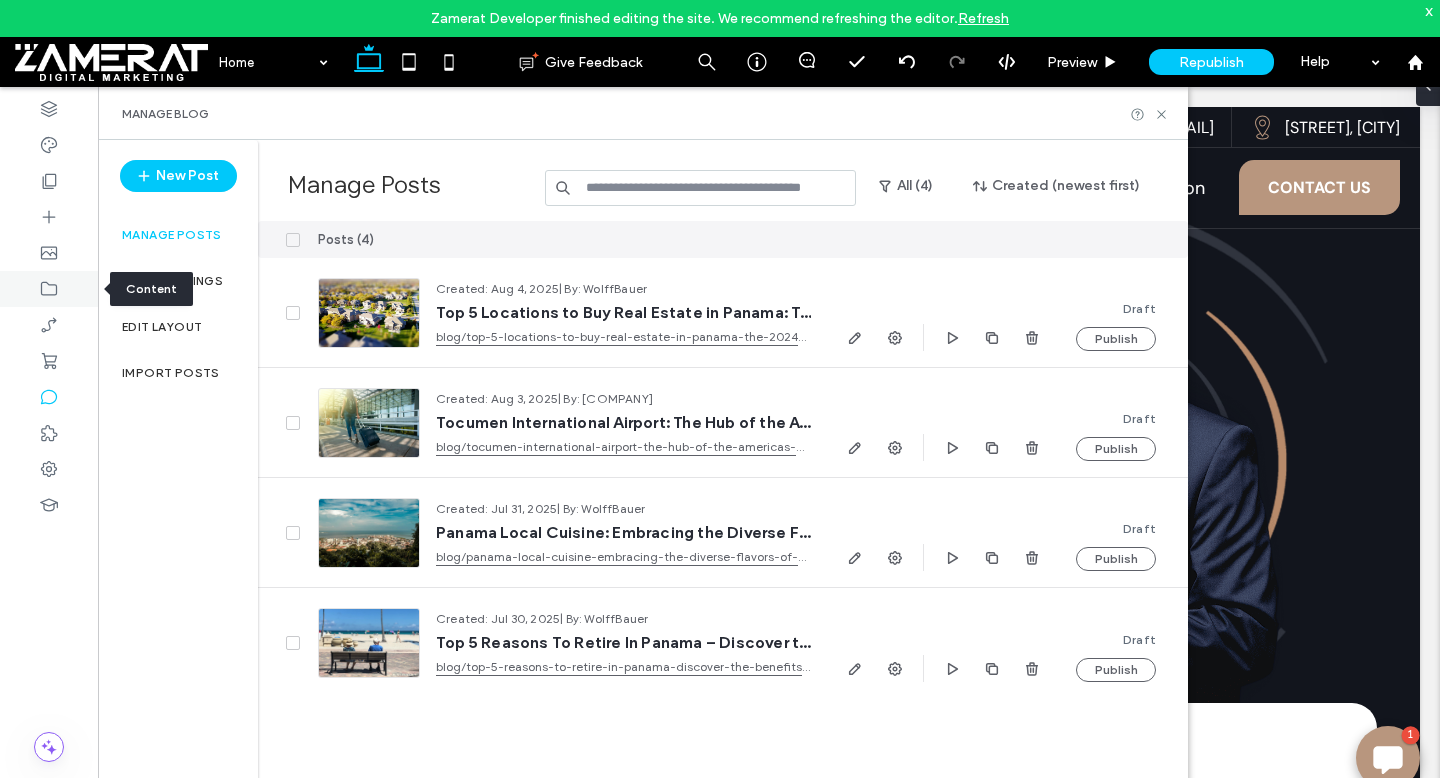 click at bounding box center (49, 289) 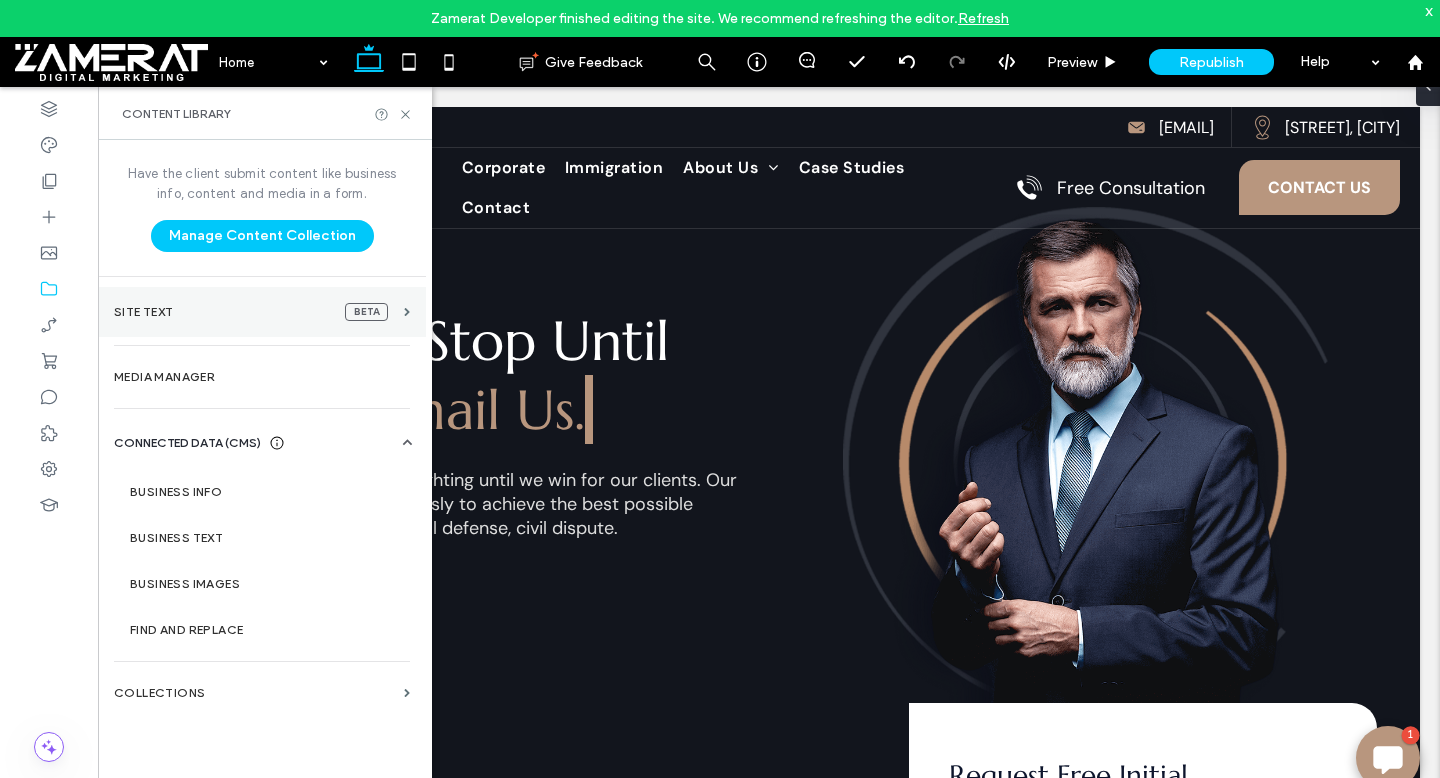 click on "Site Text beta" at bounding box center [255, 312] 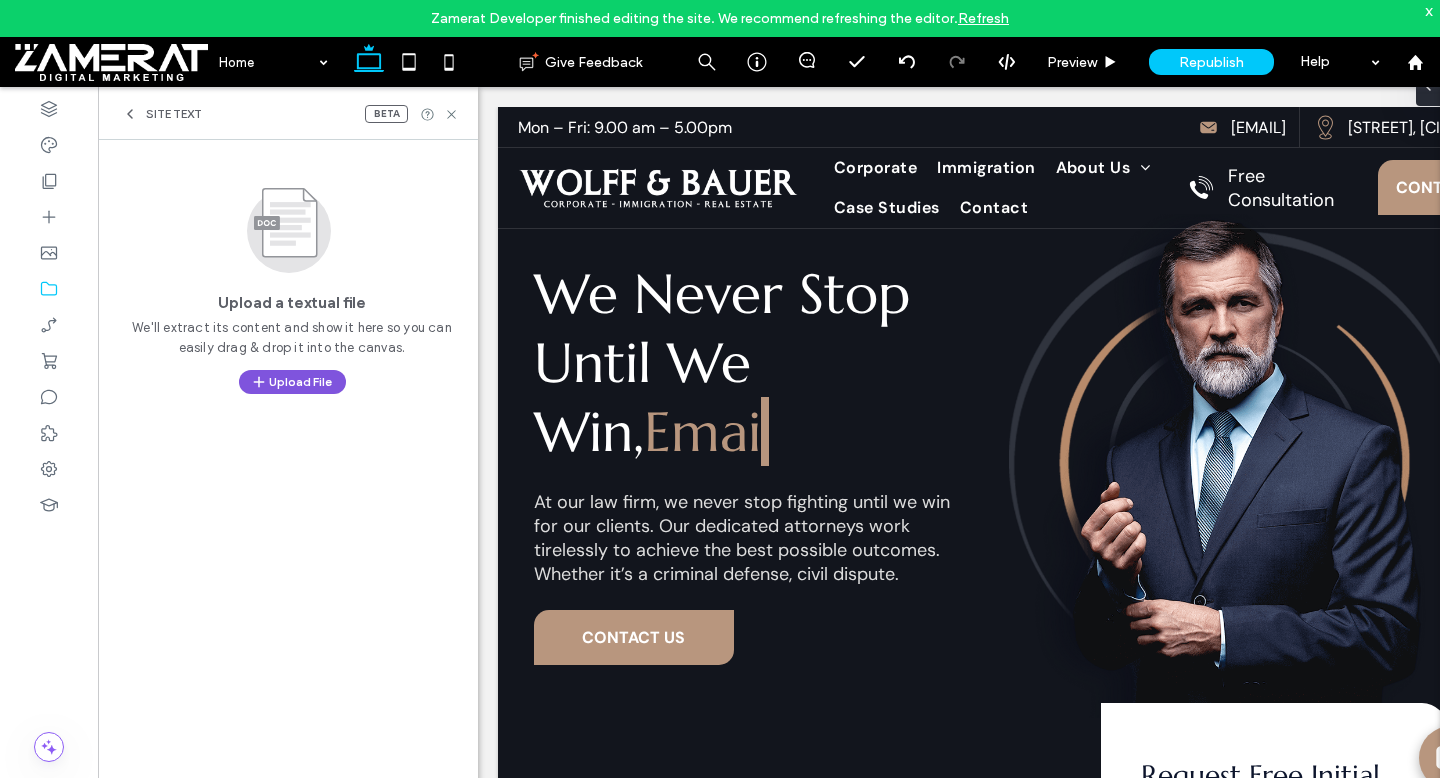 click on "Upload File" at bounding box center [292, 382] 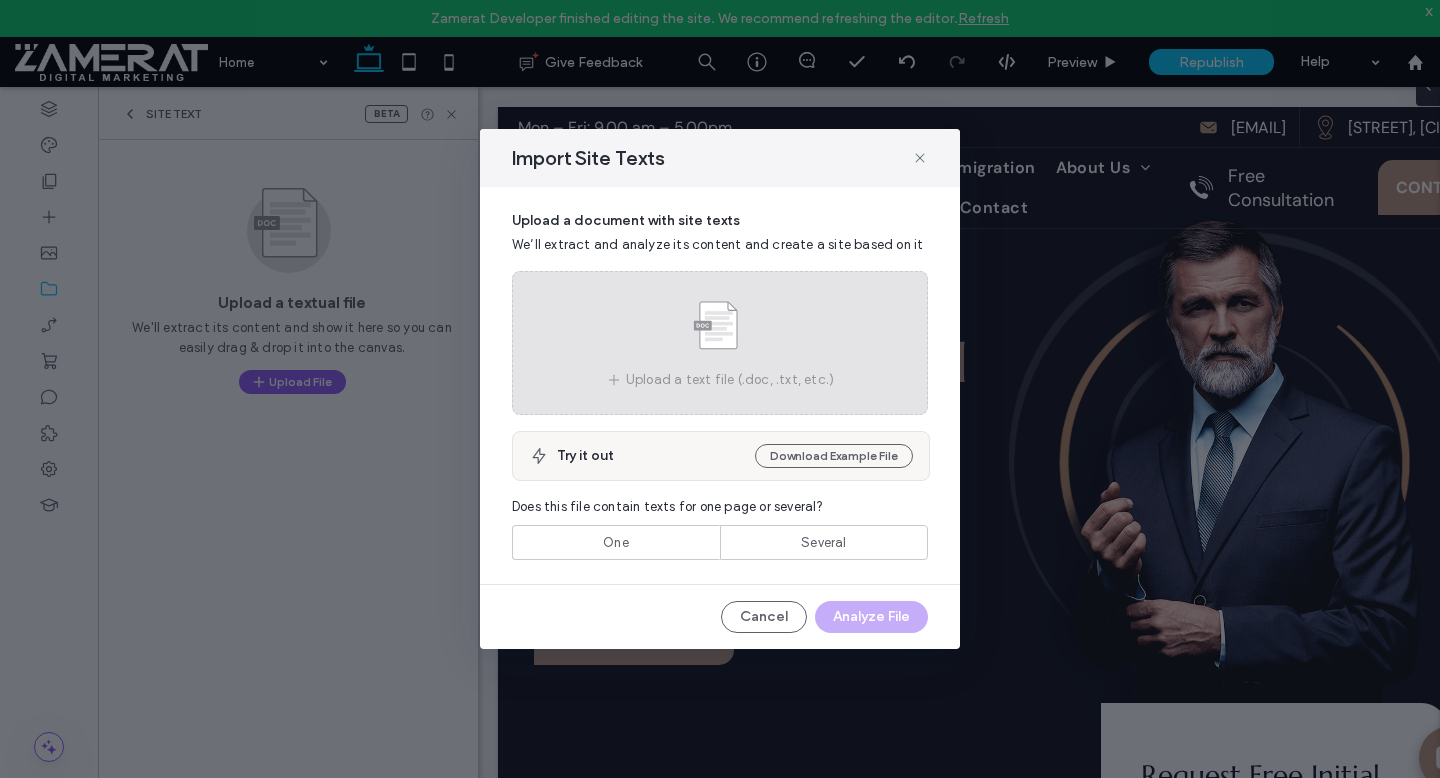 click 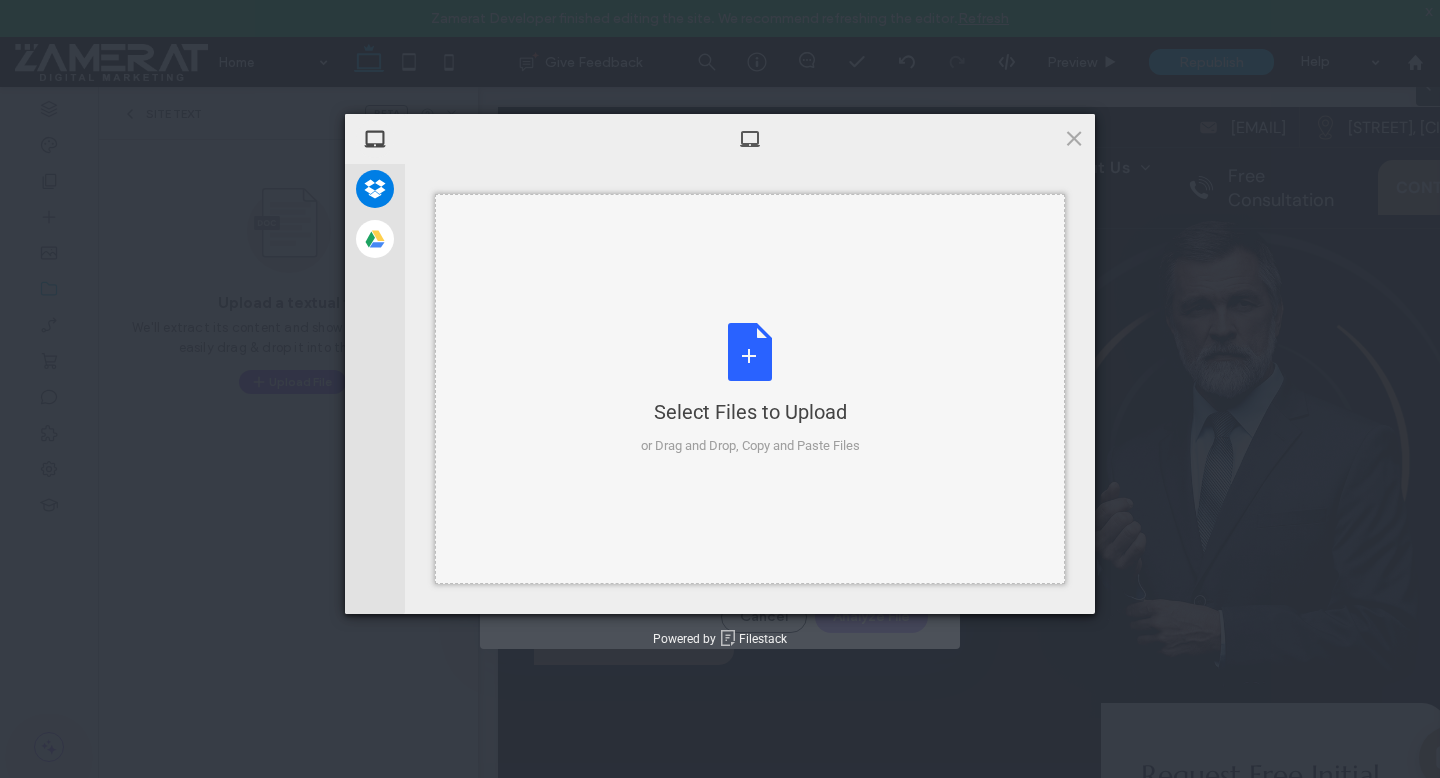 click on "Select Files to Upload
or Drag and Drop, Copy and Paste Files" at bounding box center [750, 389] 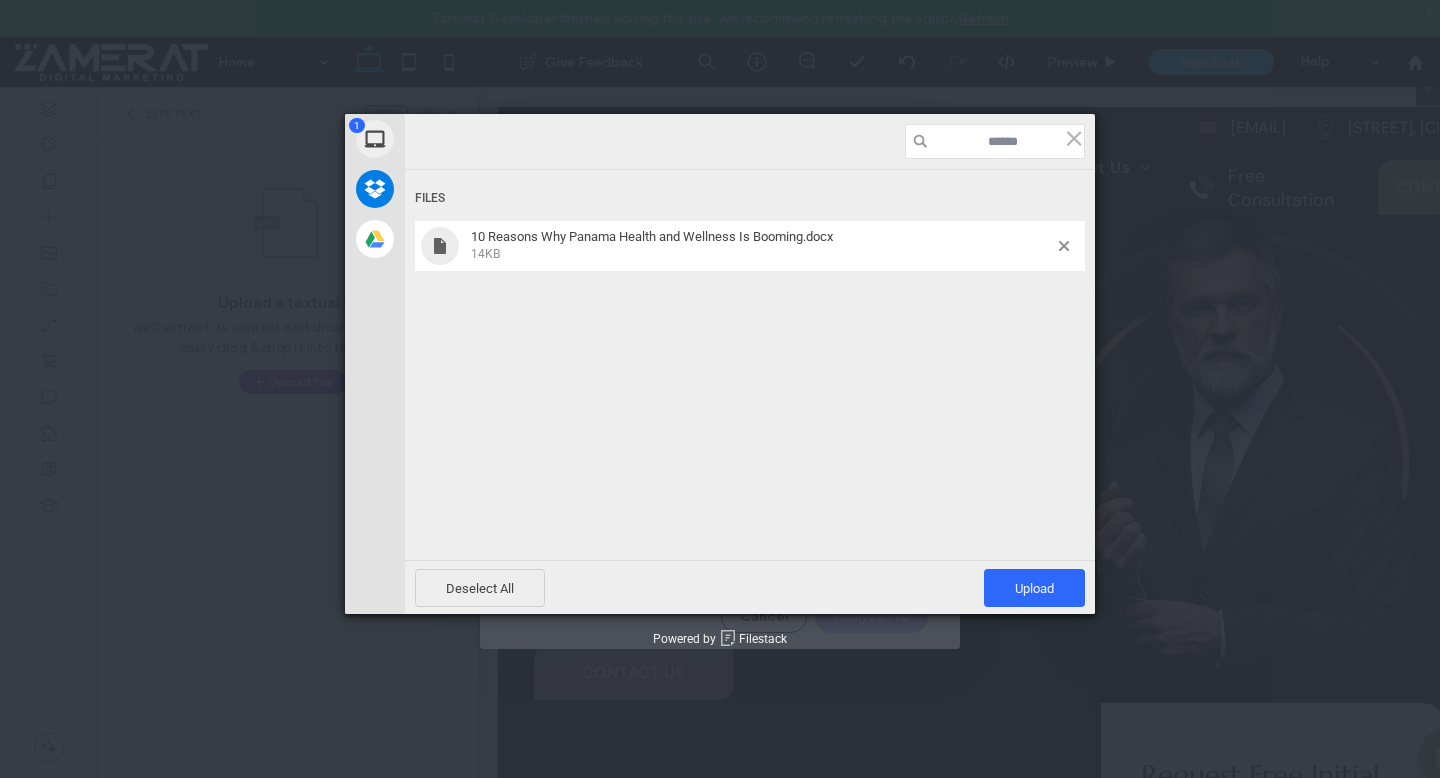 click on "Deselect All
Upload
1" at bounding box center (750, 587) 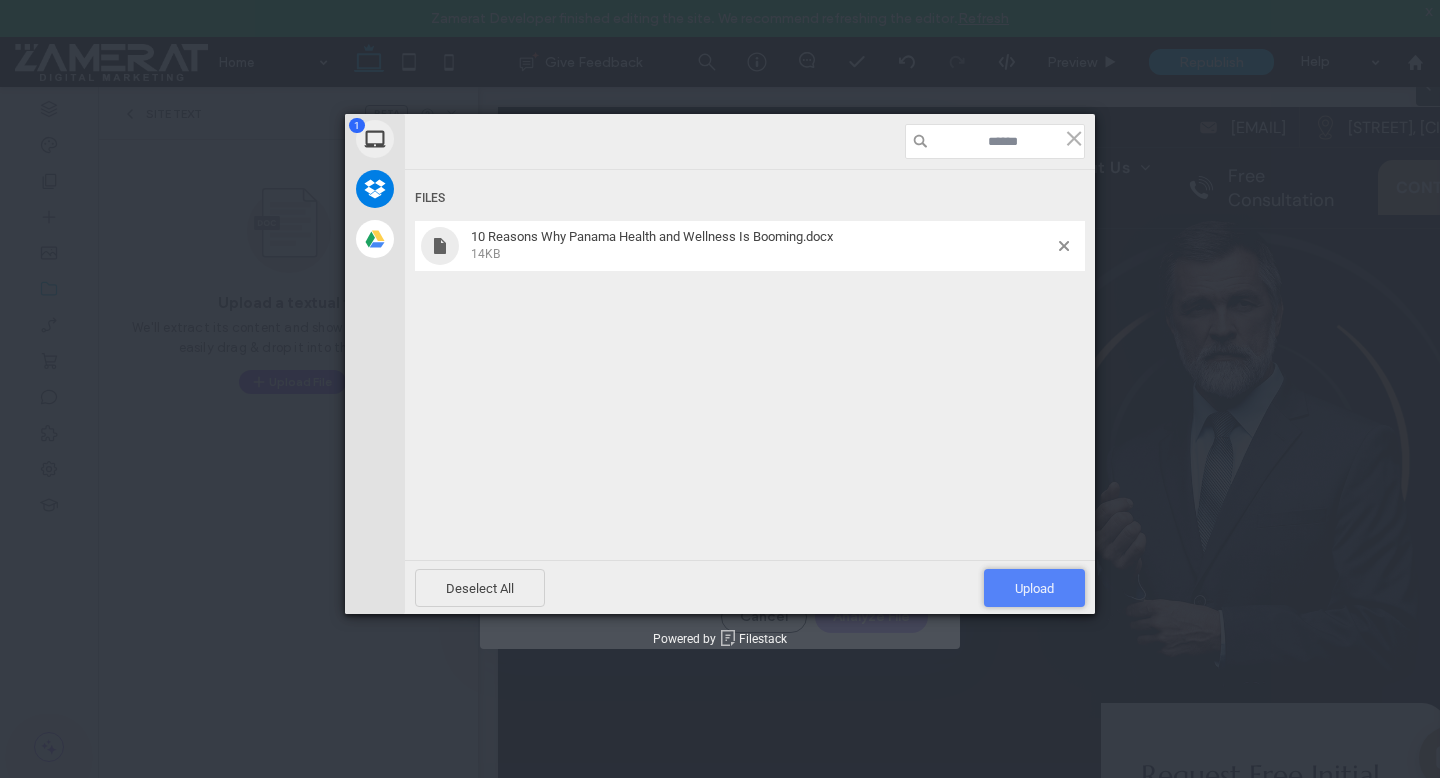 click on "Upload
1" at bounding box center (1034, 588) 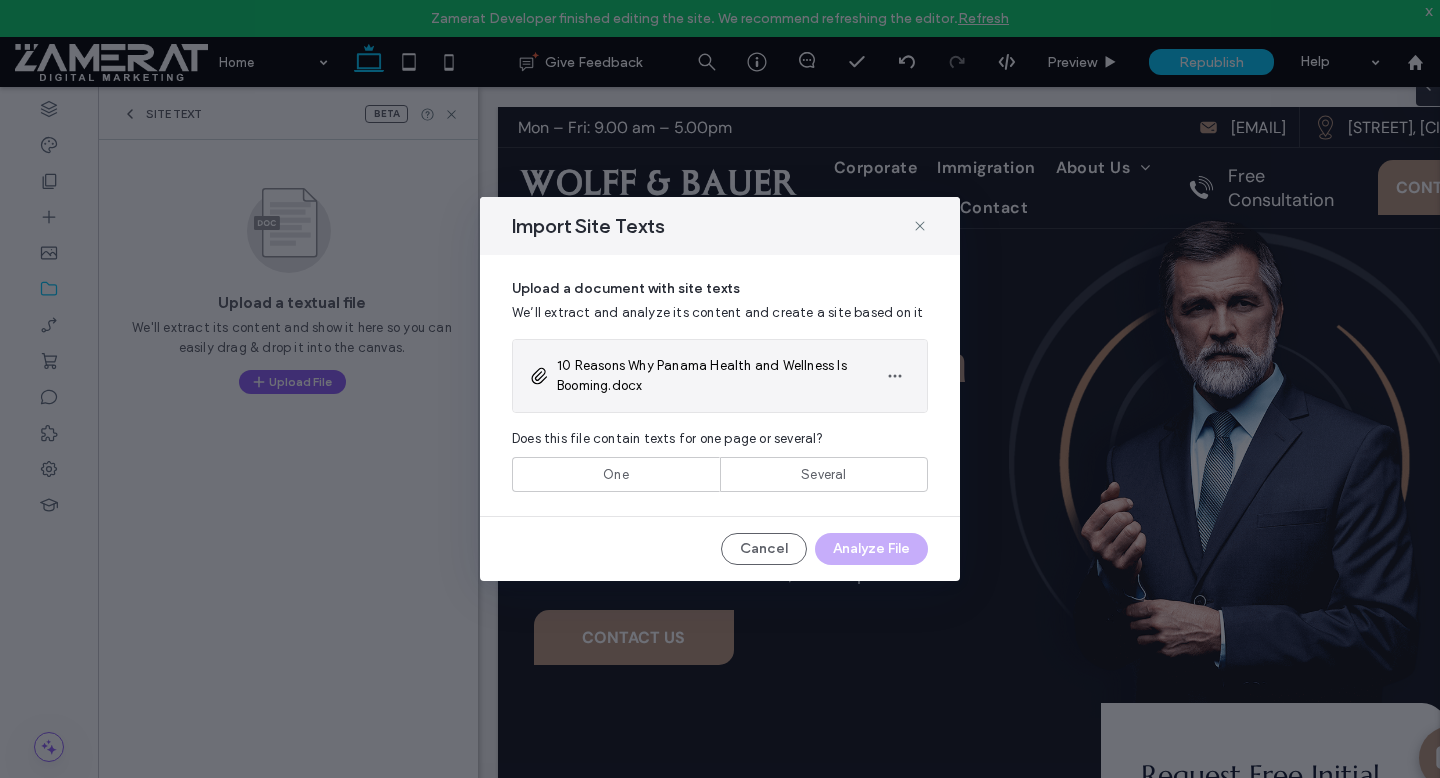 click on "10 Reasons Why Panama Health and Wellness Is Booming.docx" at bounding box center [714, 376] 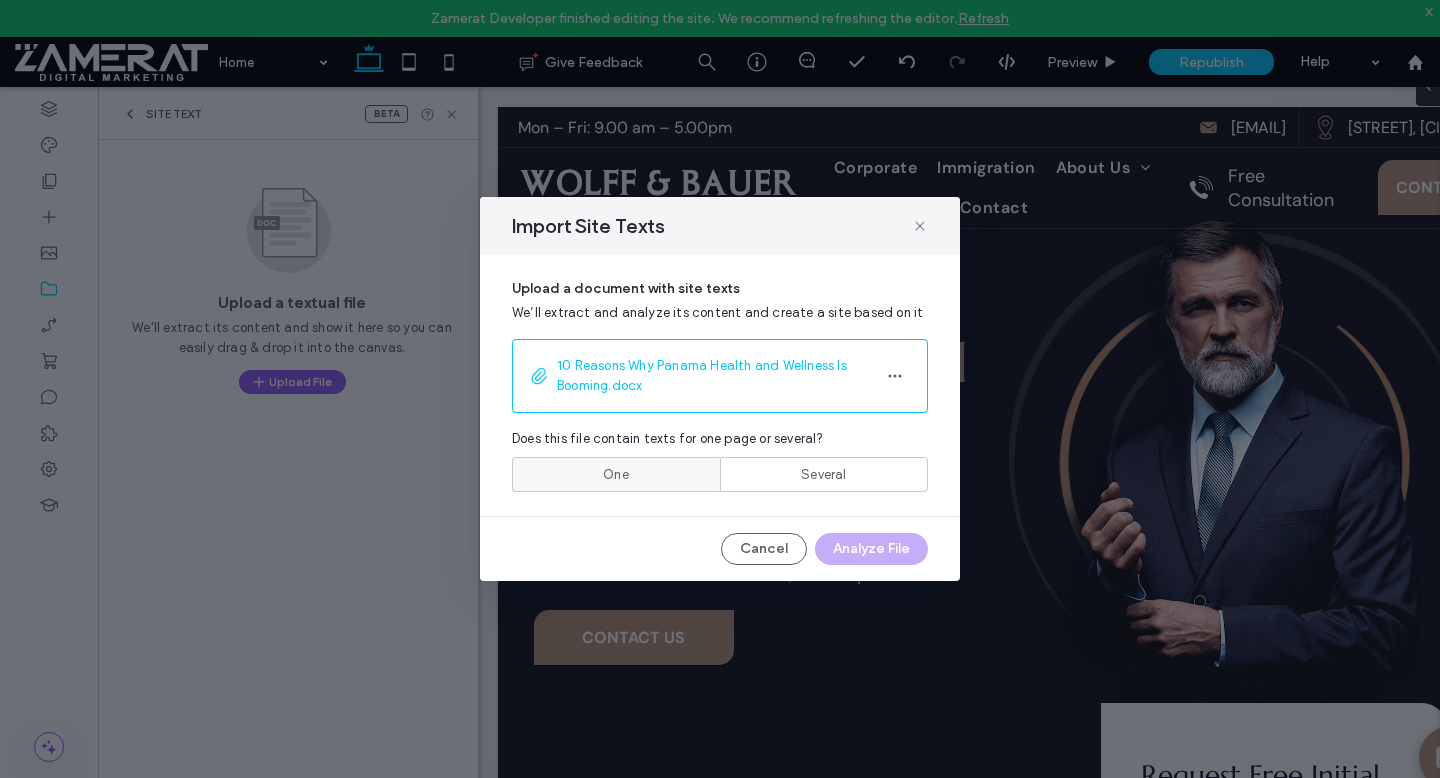 click on "One" at bounding box center (616, 474) 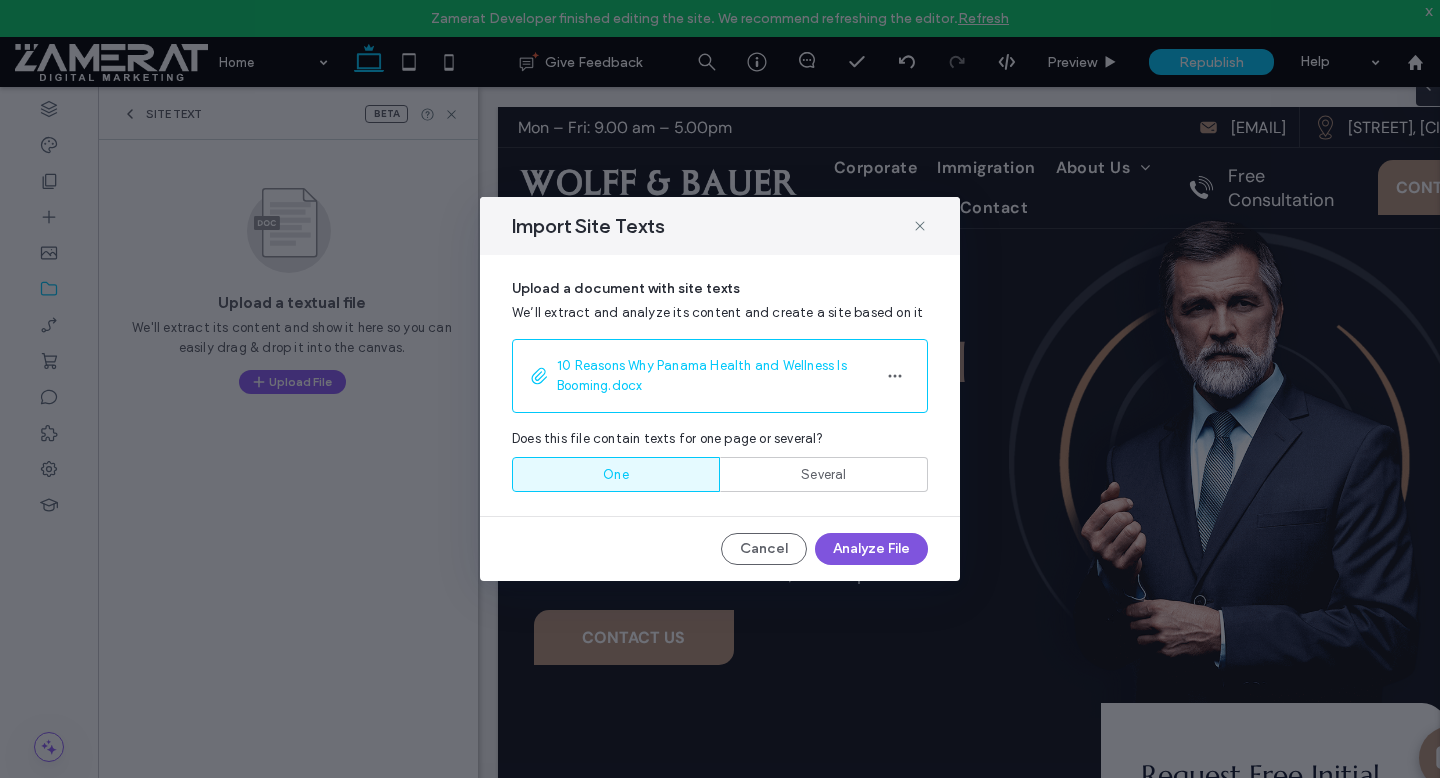 click on "Analyze File" at bounding box center [871, 549] 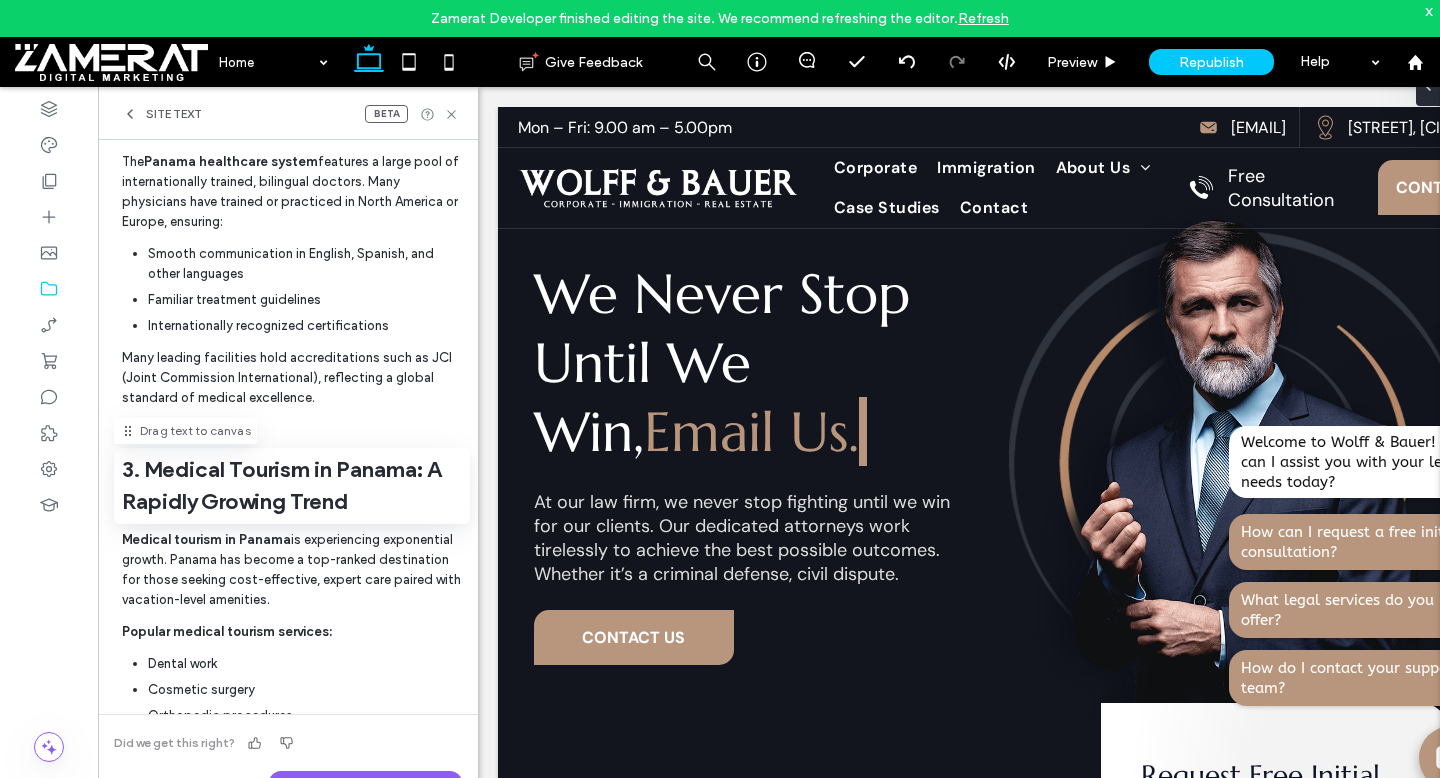 scroll, scrollTop: 1658, scrollLeft: 0, axis: vertical 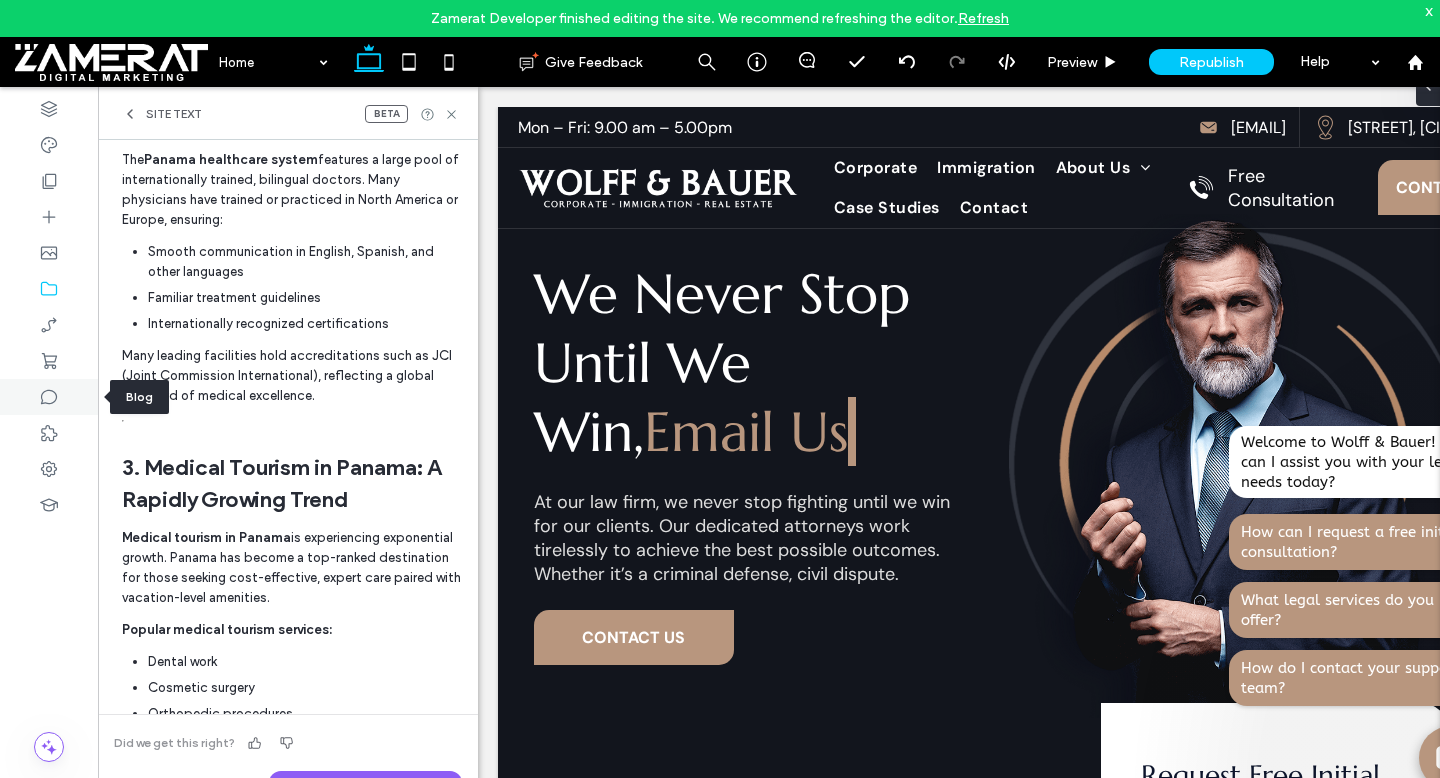 click 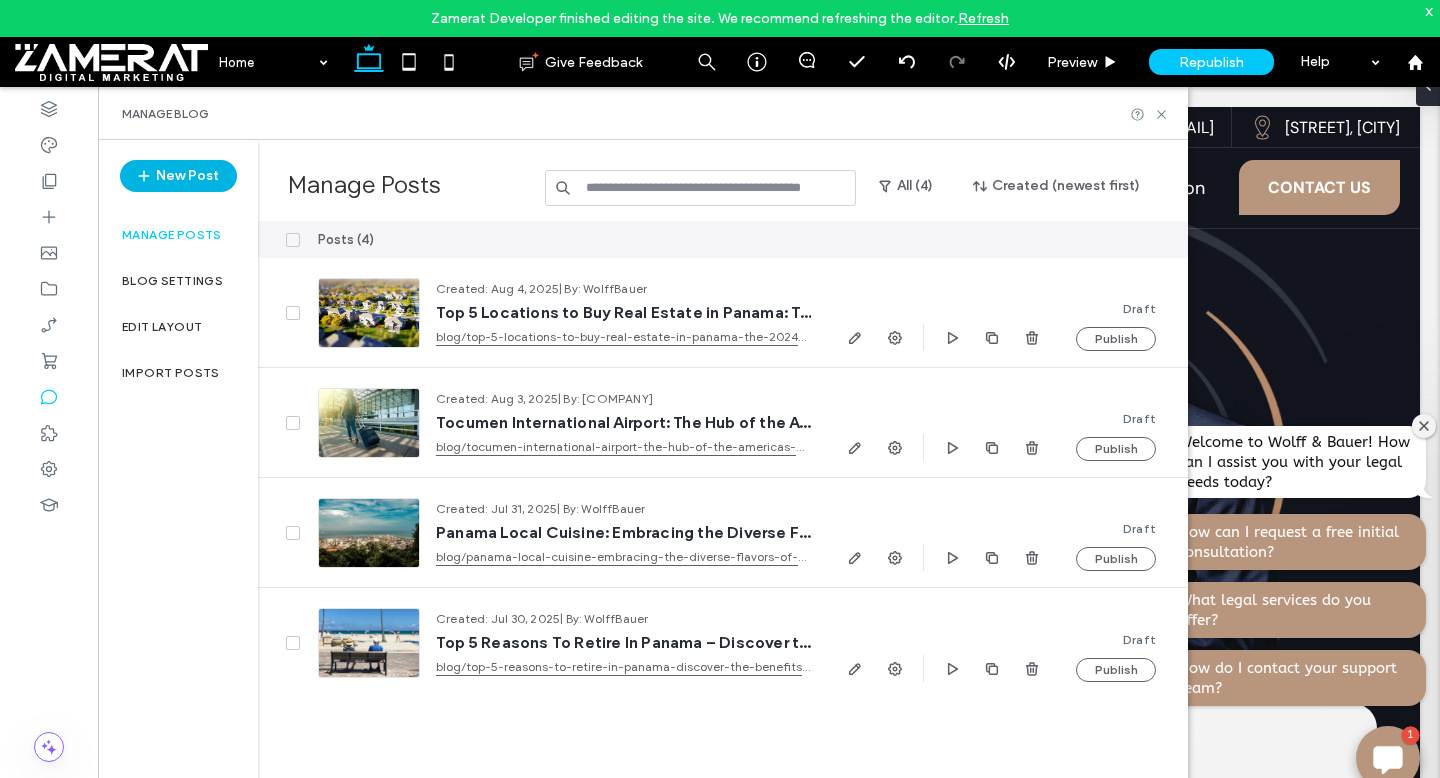 click on "New Post" at bounding box center (178, 176) 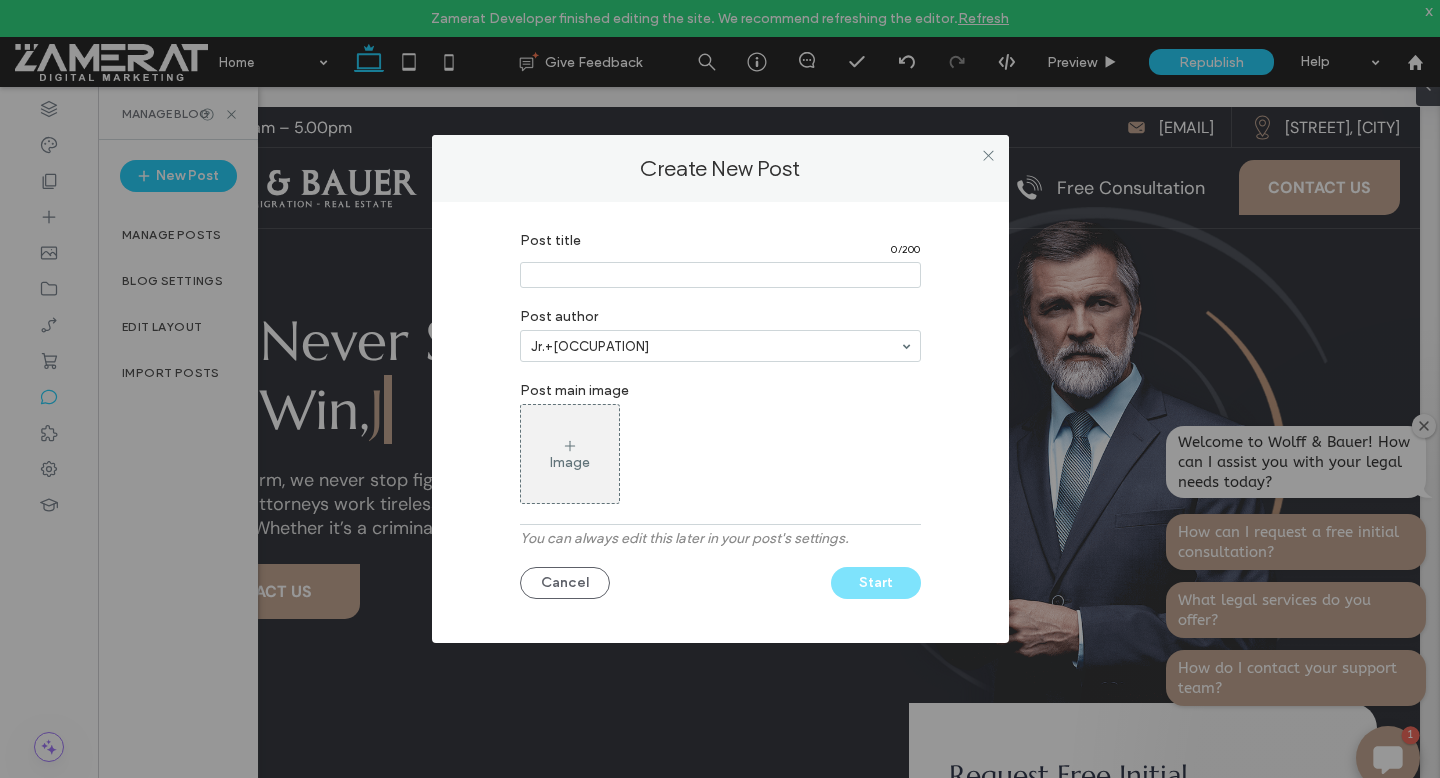 click at bounding box center [720, 275] 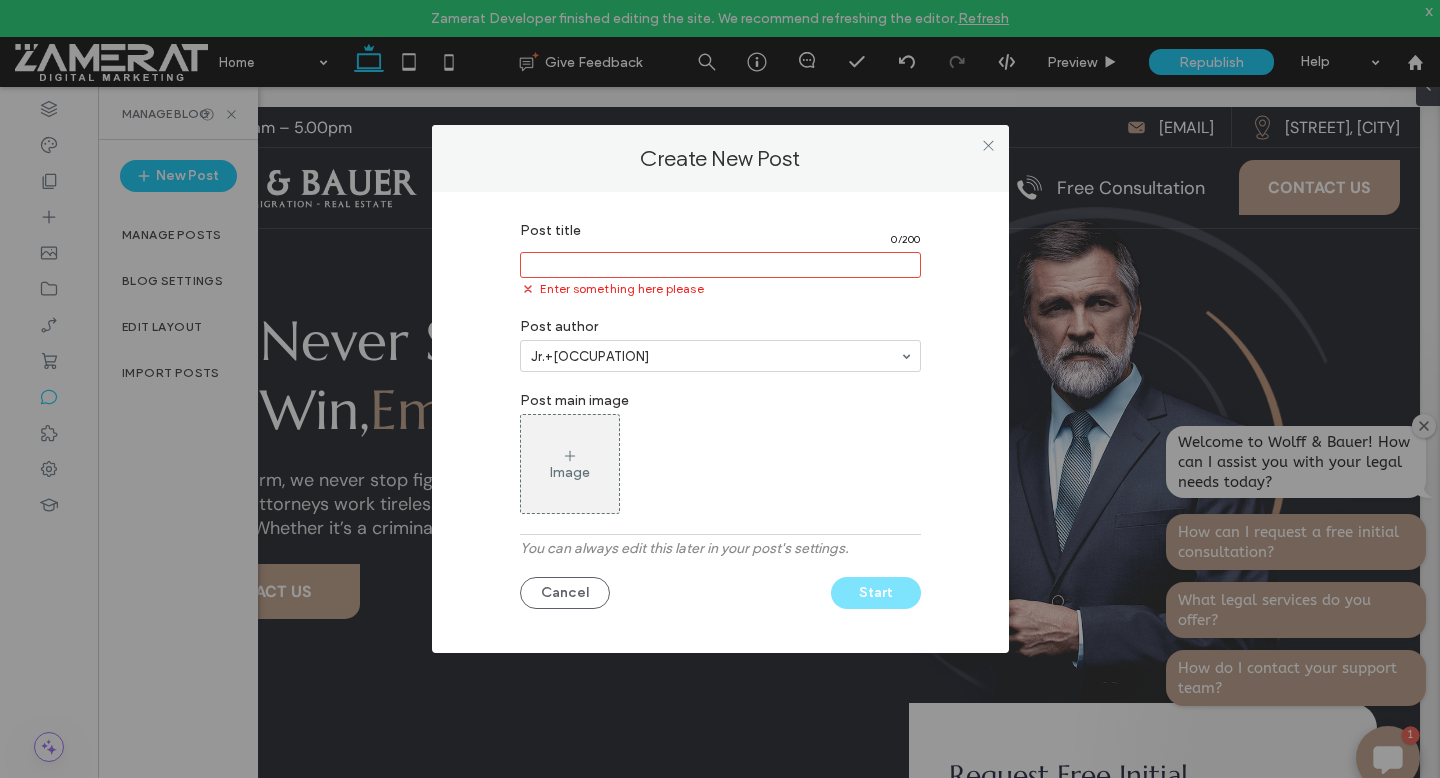 click on "Enter something here please" at bounding box center (720, 288) 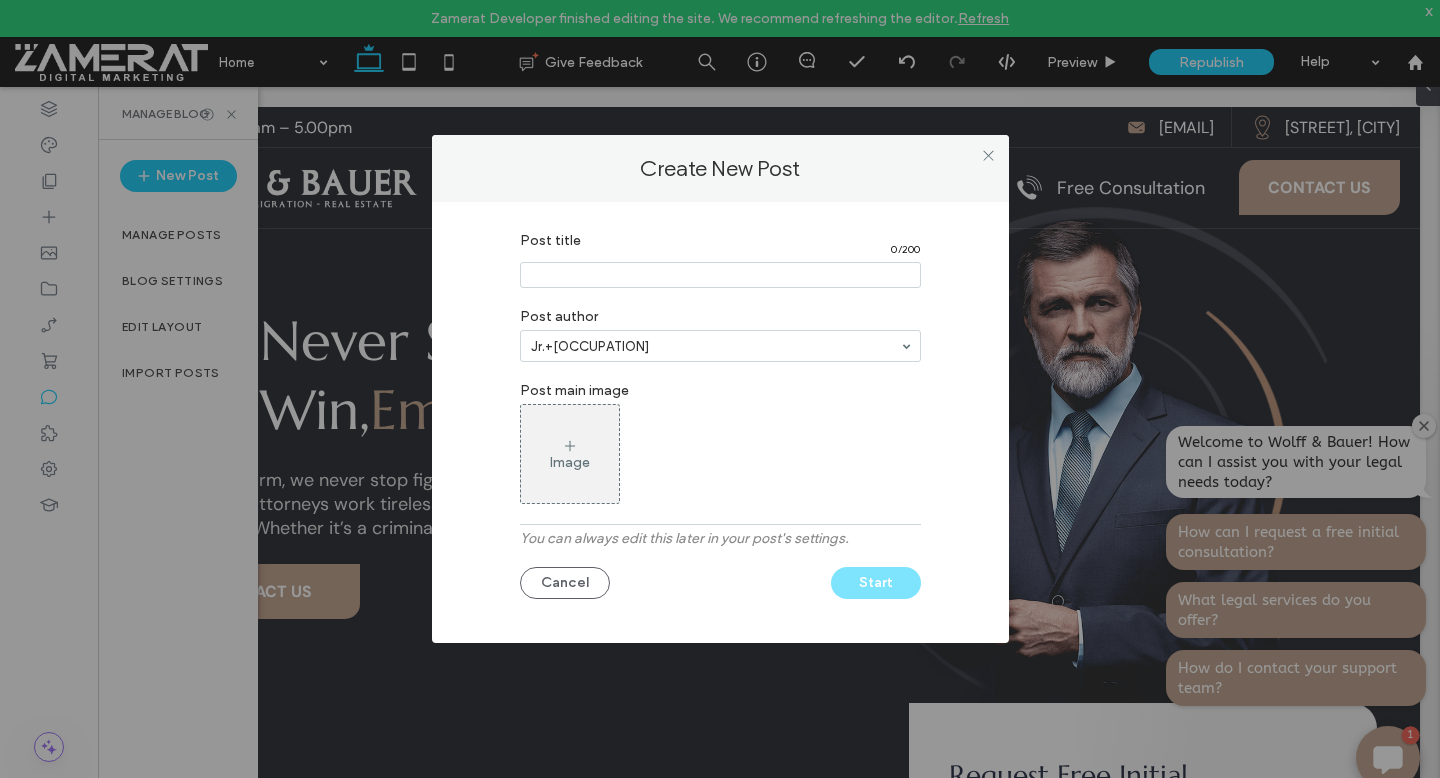paste on "**********" 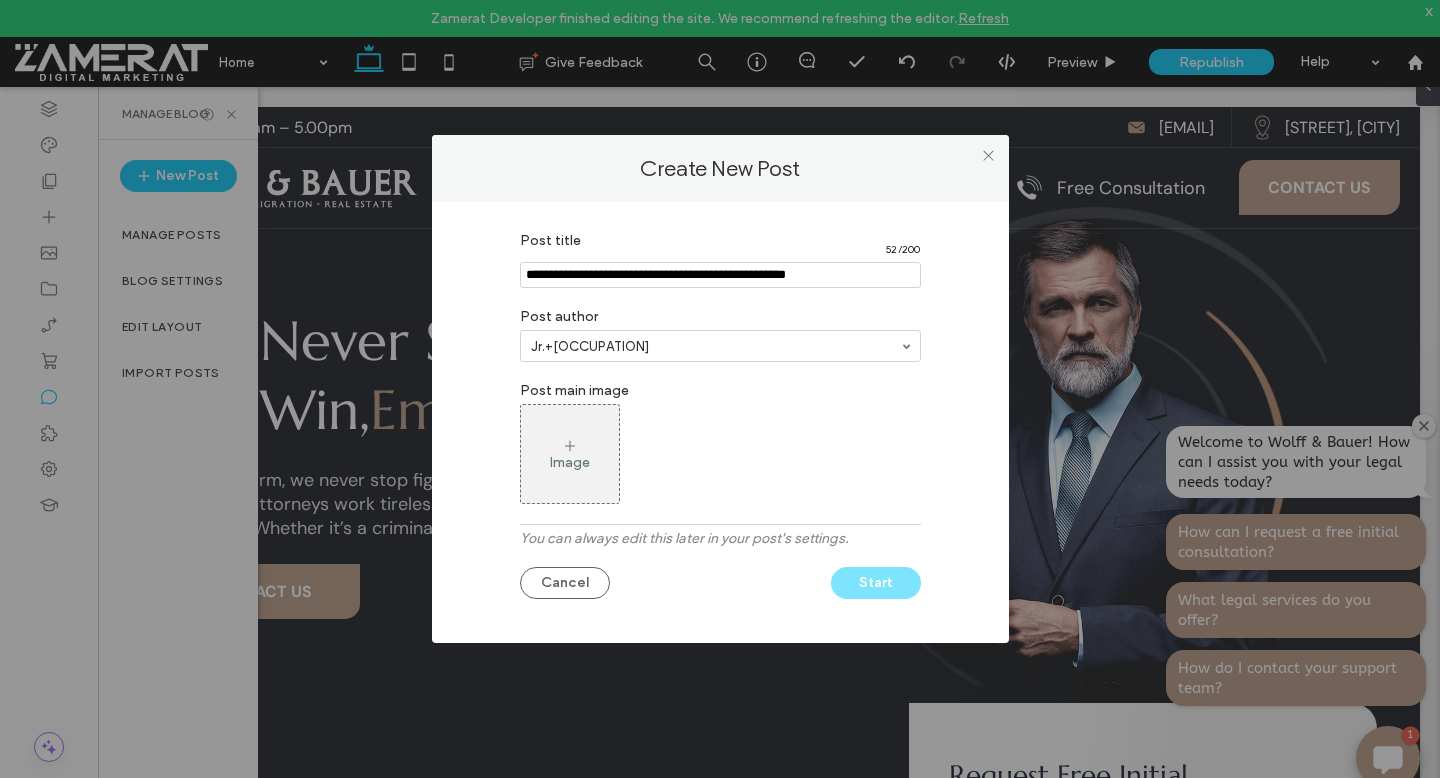 type on "**********" 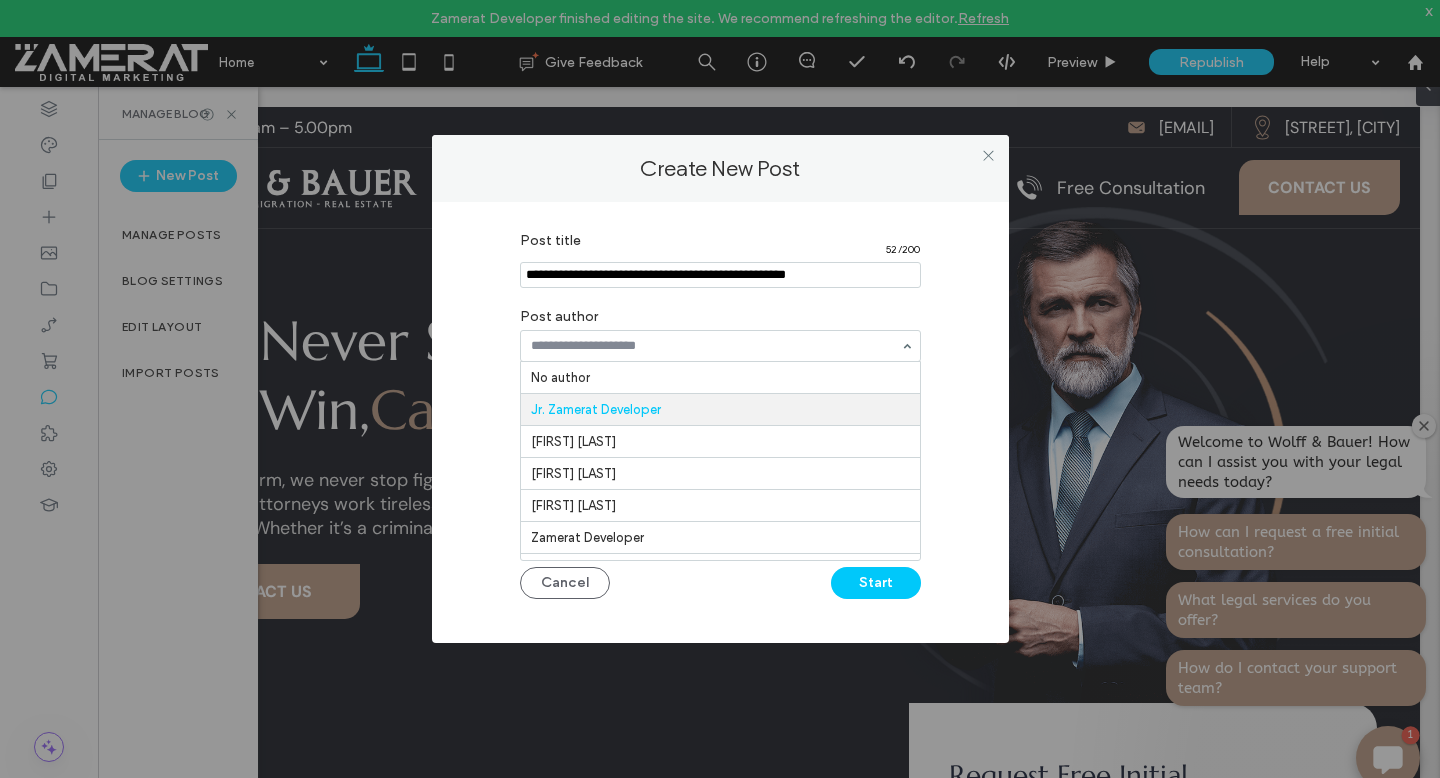 scroll, scrollTop: 32, scrollLeft: 0, axis: vertical 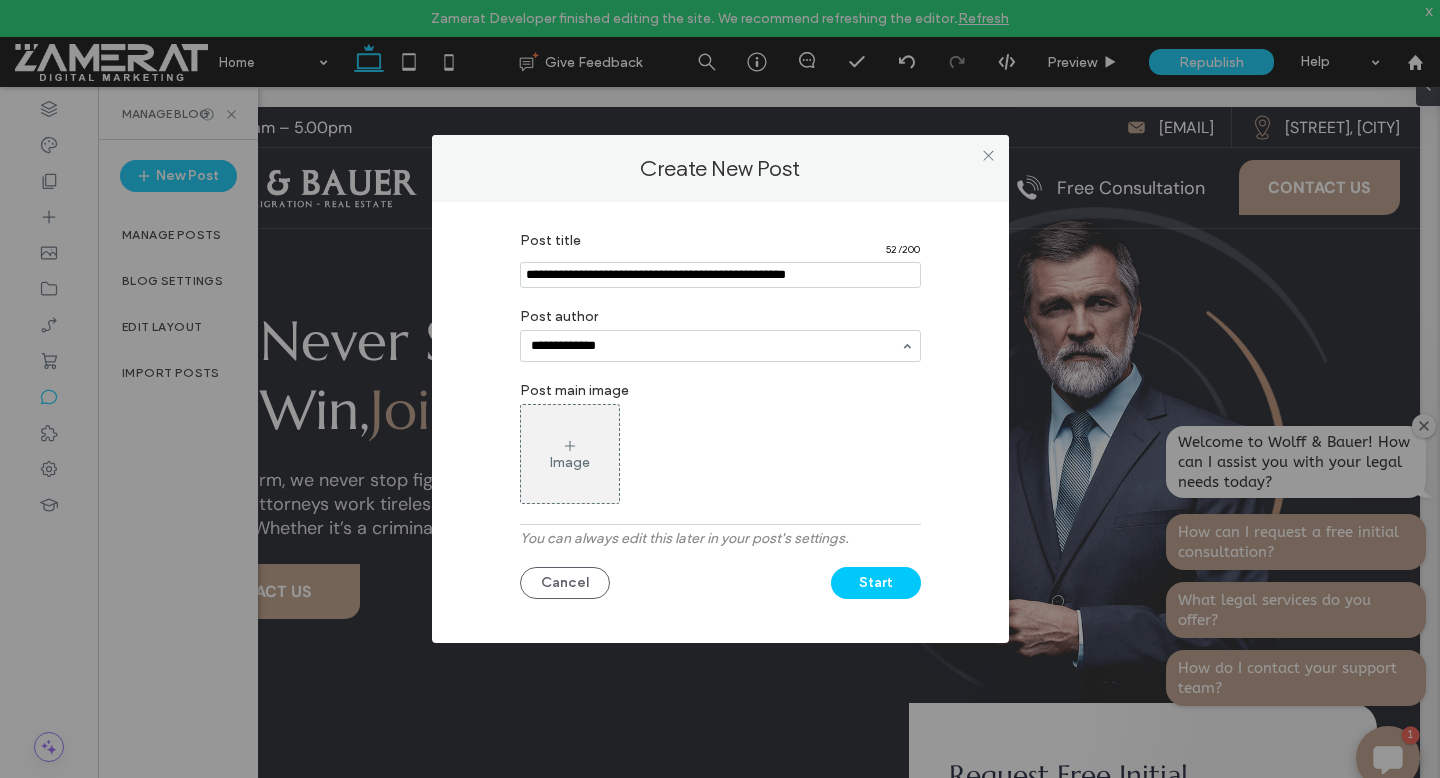 type on "**********" 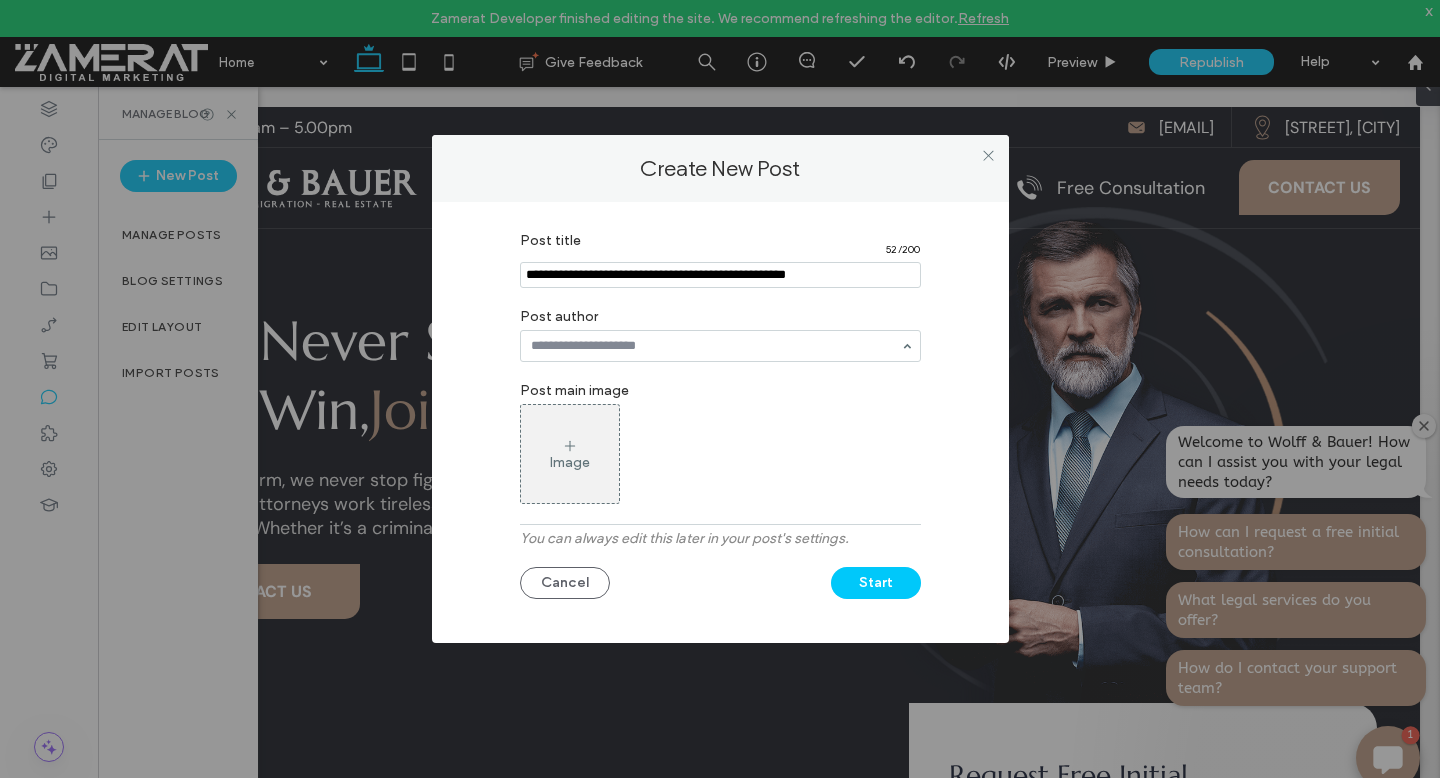 click on "Post title 52 / 200 Post author Post main image Image You can always edit this later in your post's settings. Cancel Start" at bounding box center [720, 417] 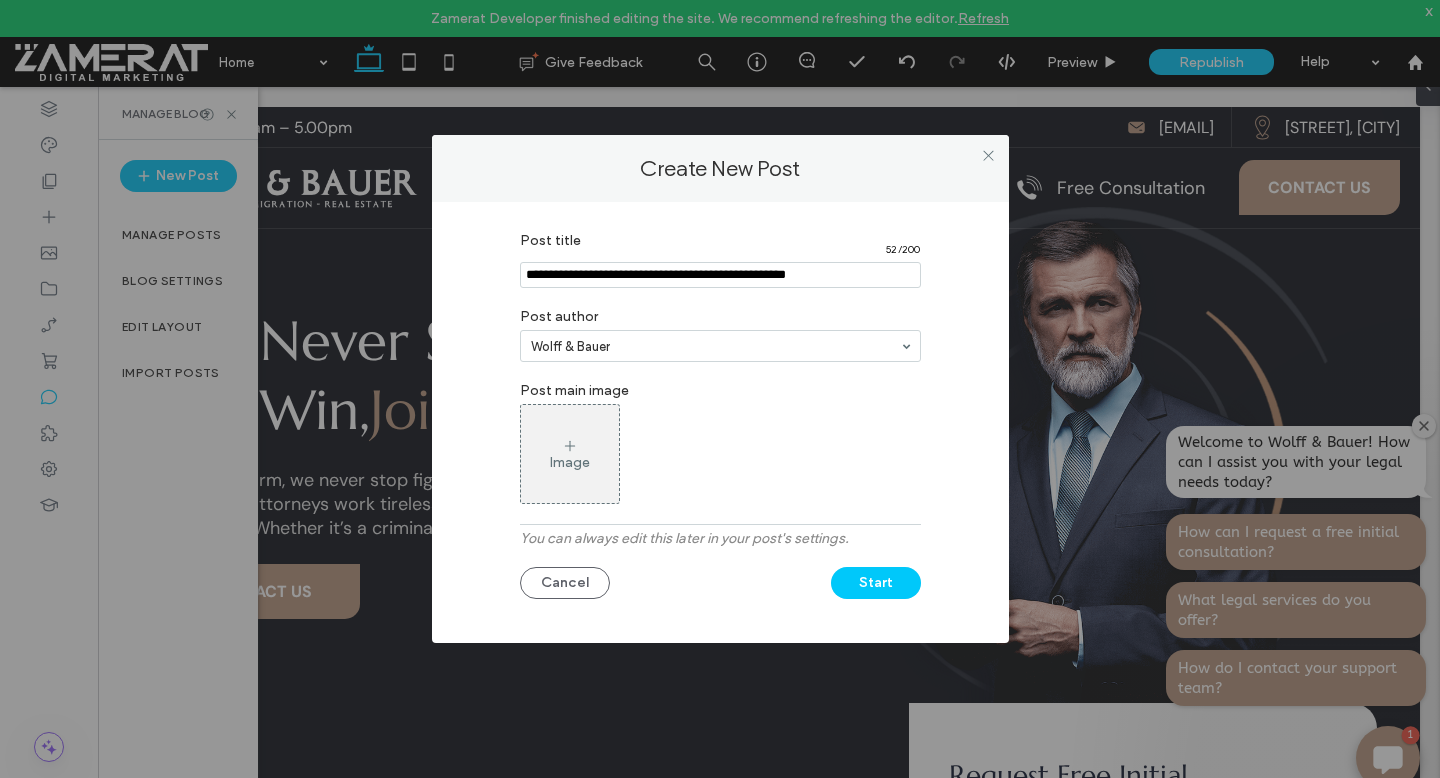 click on "Image" at bounding box center [570, 454] 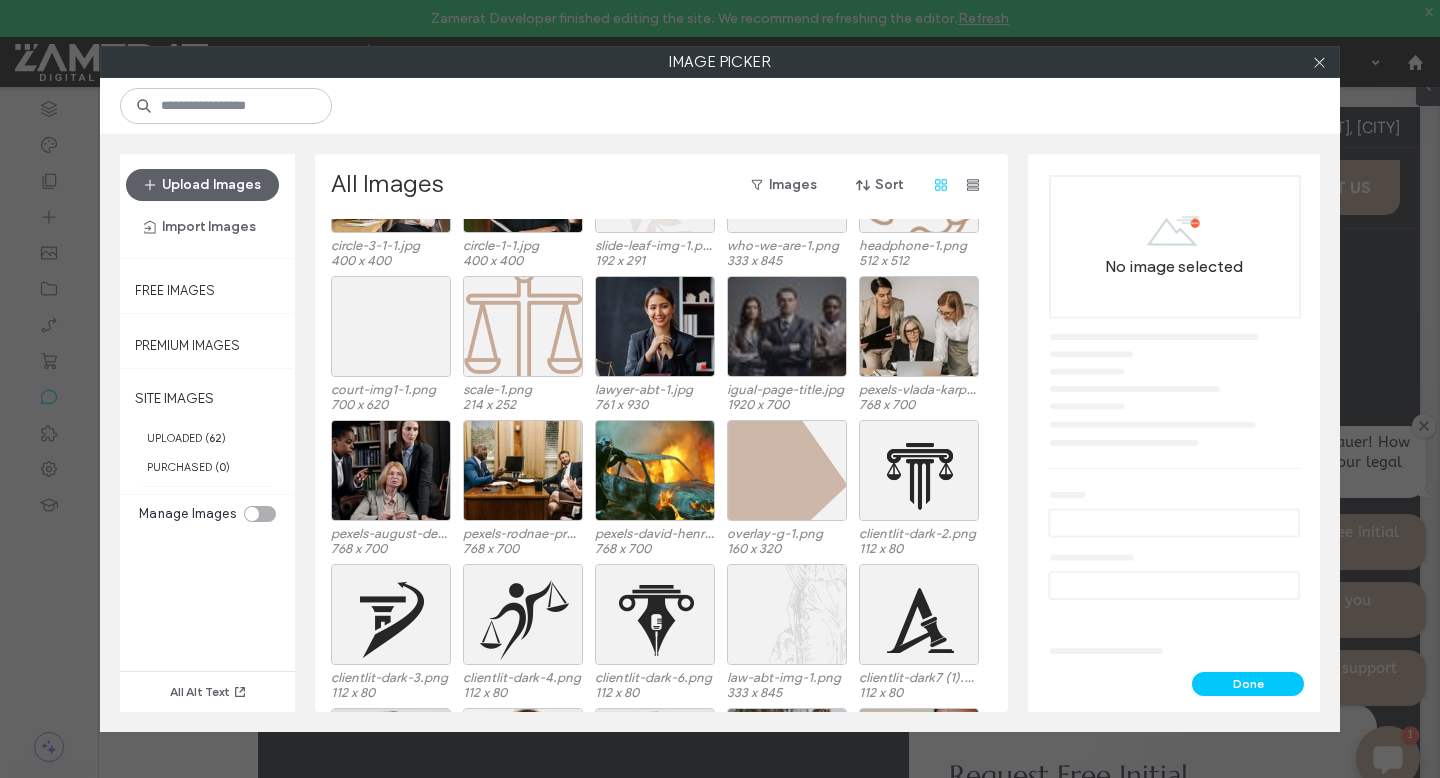 scroll, scrollTop: 988, scrollLeft: 0, axis: vertical 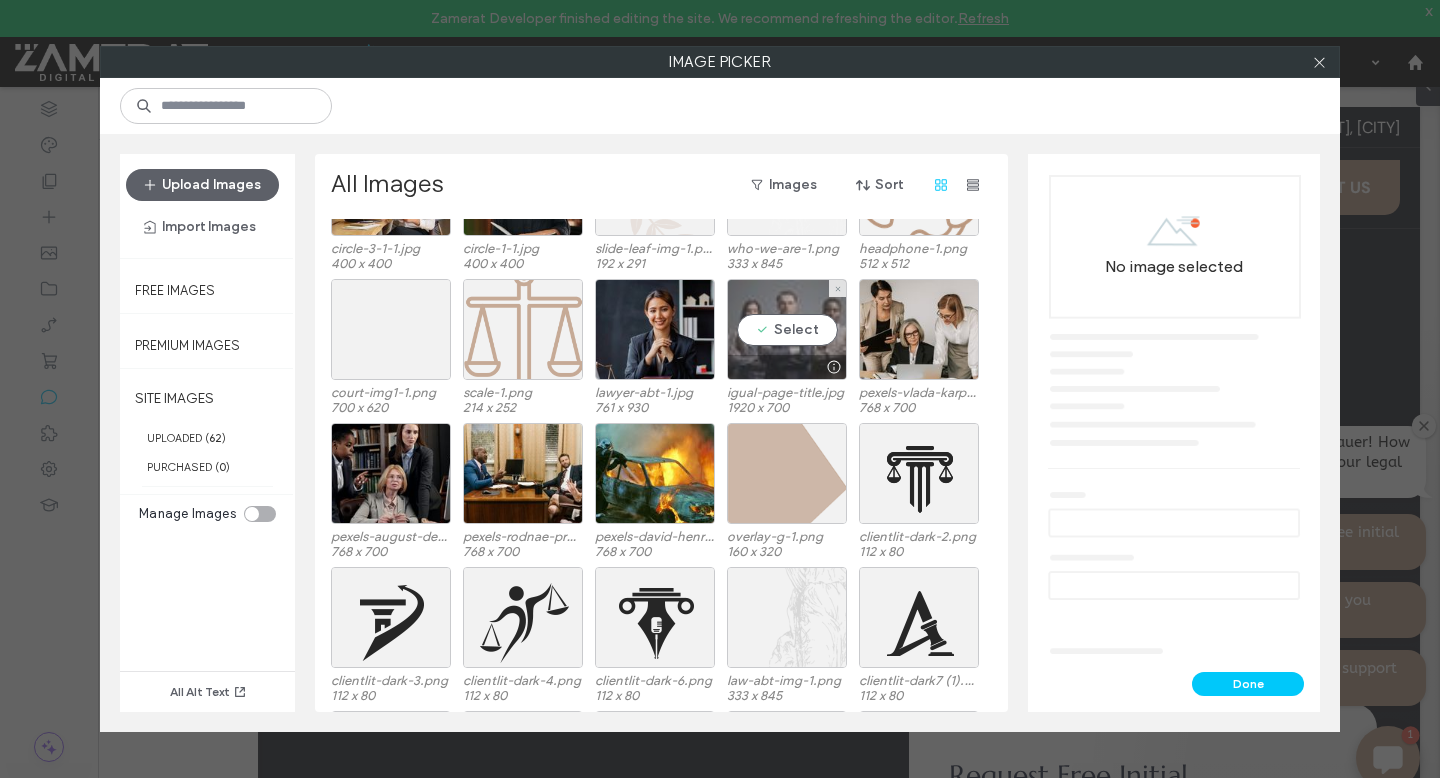 click on "Select" at bounding box center [787, 329] 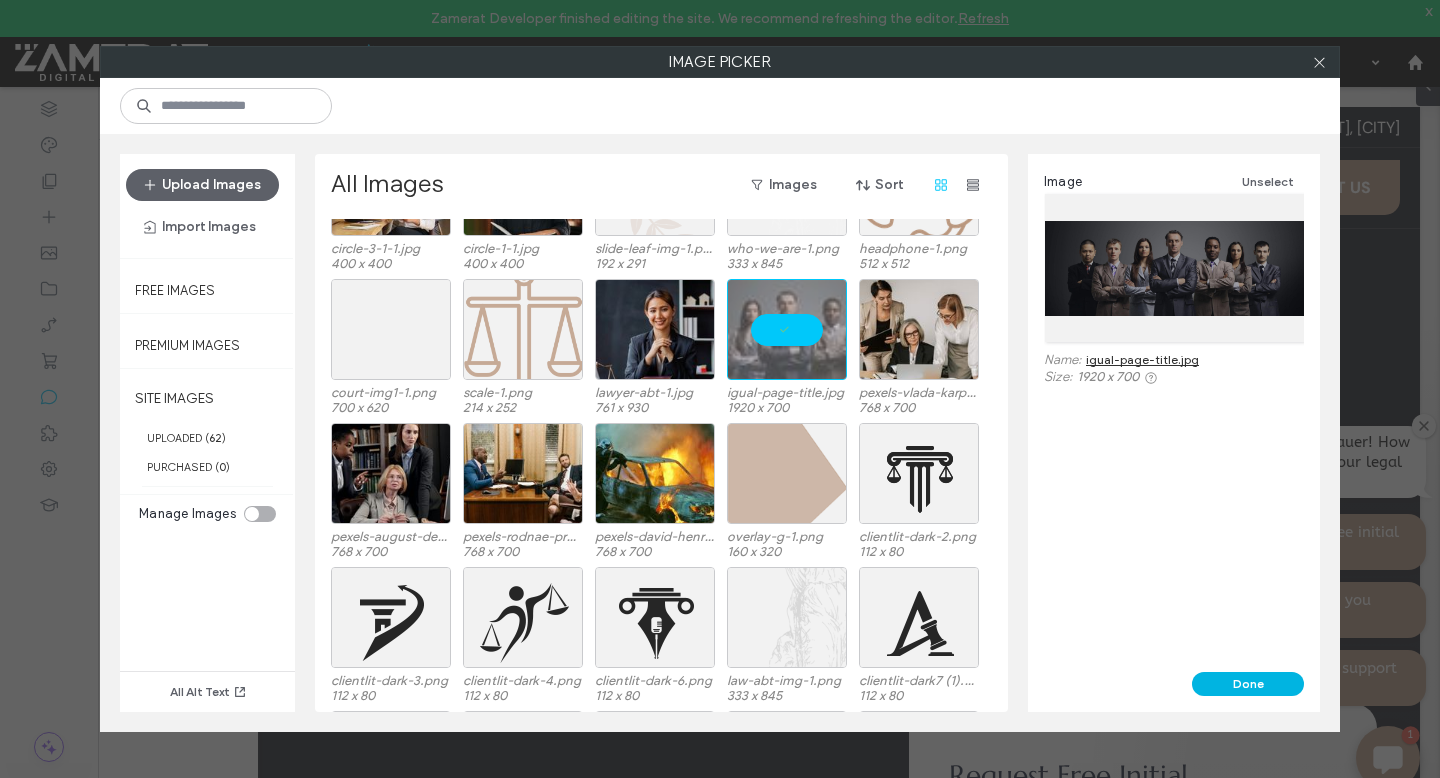 click on "Done" at bounding box center [1248, 684] 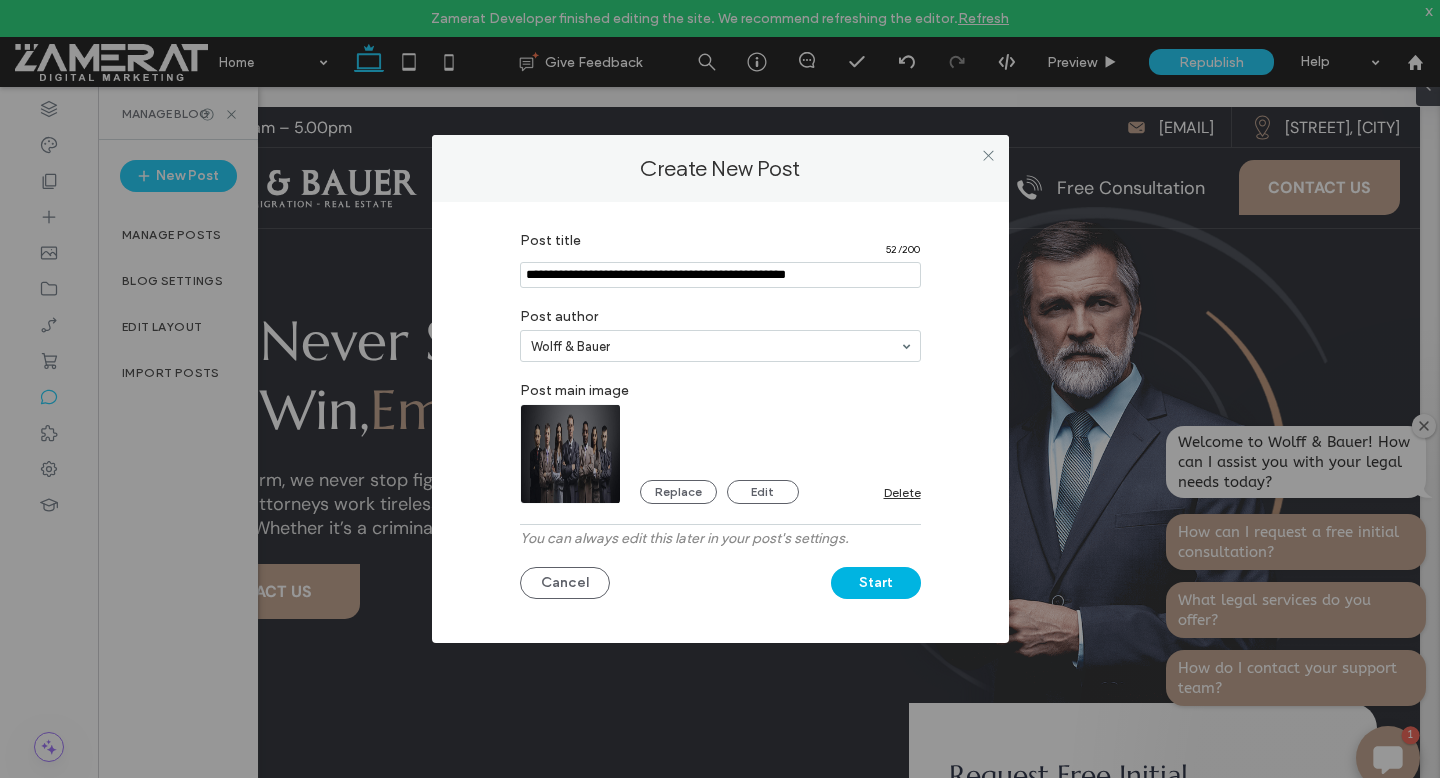 click on "Start" at bounding box center [876, 583] 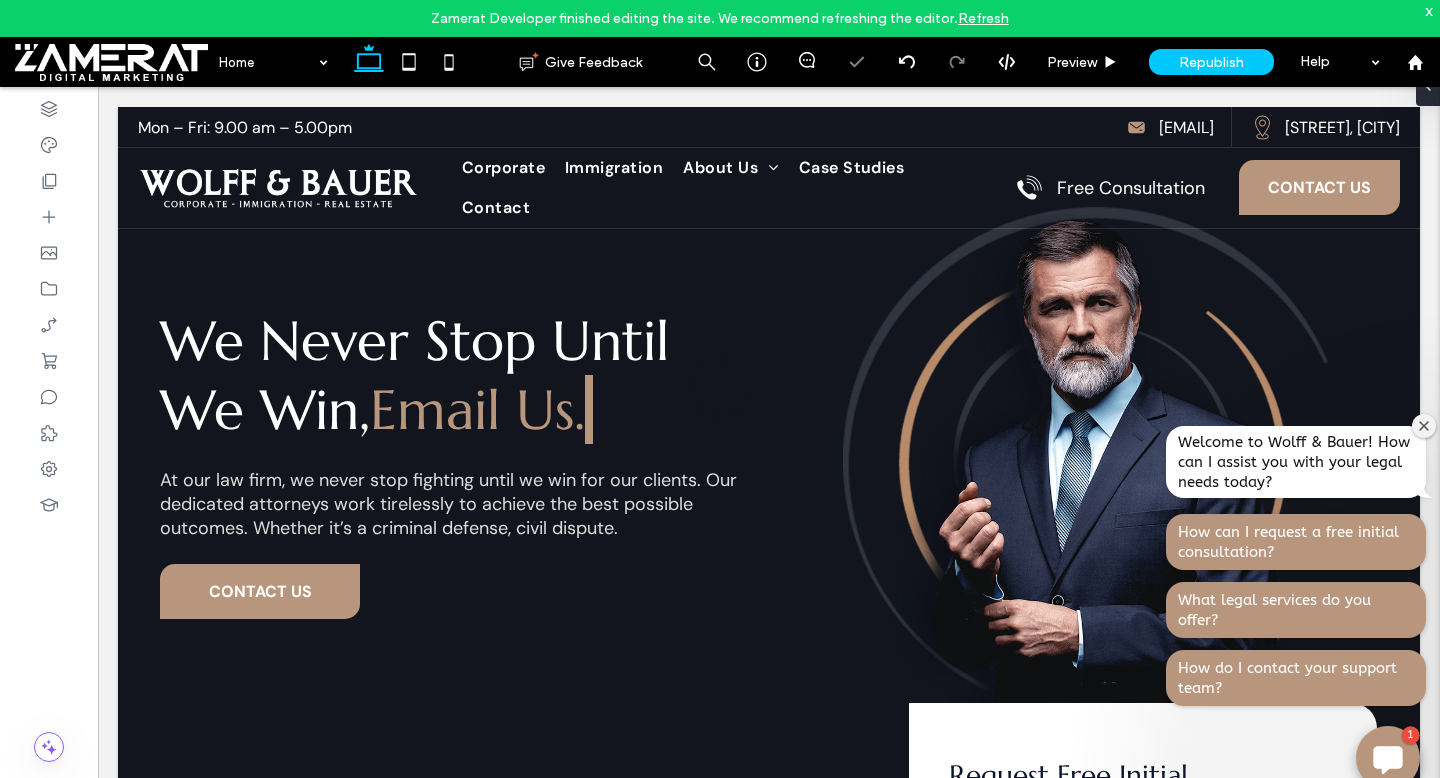 click at bounding box center [720, 389] 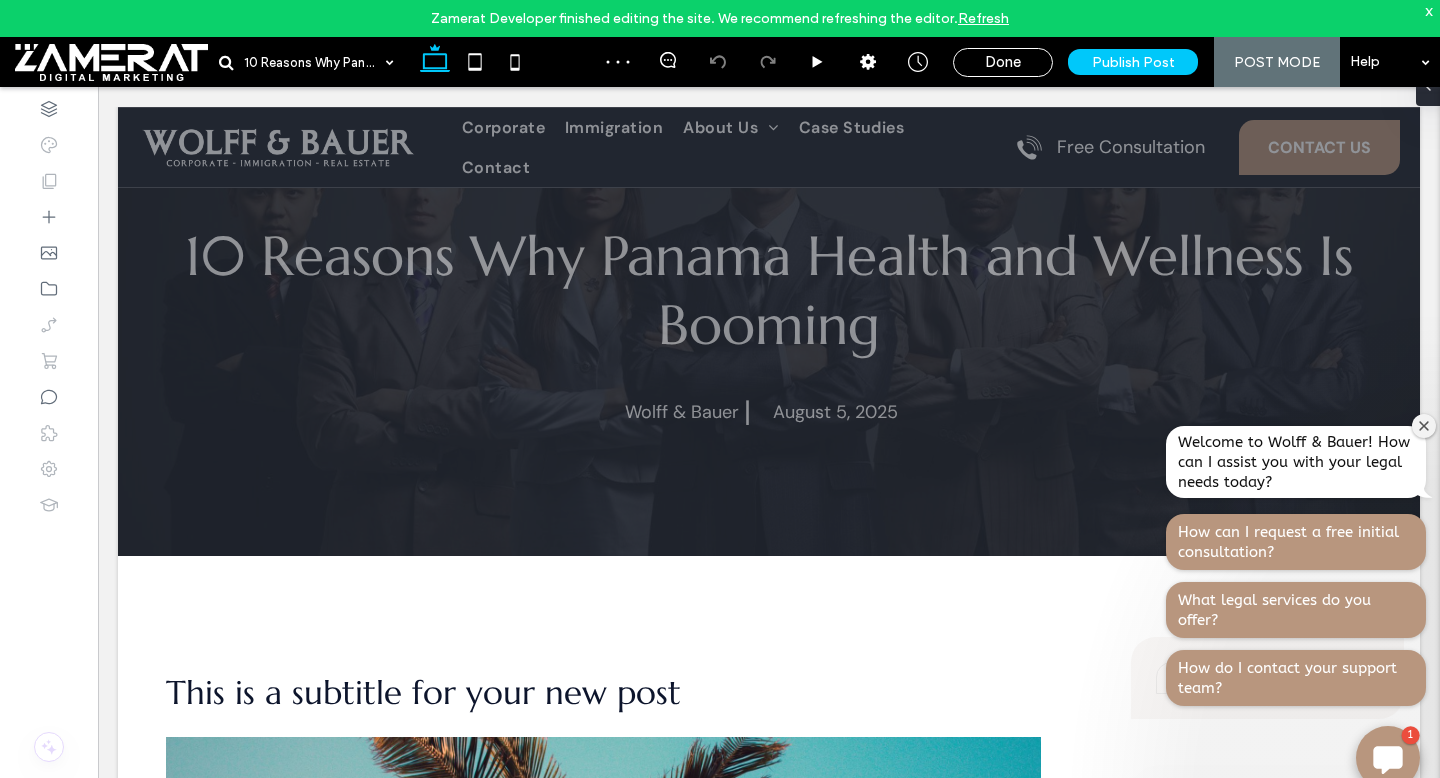 scroll, scrollTop: 145, scrollLeft: 0, axis: vertical 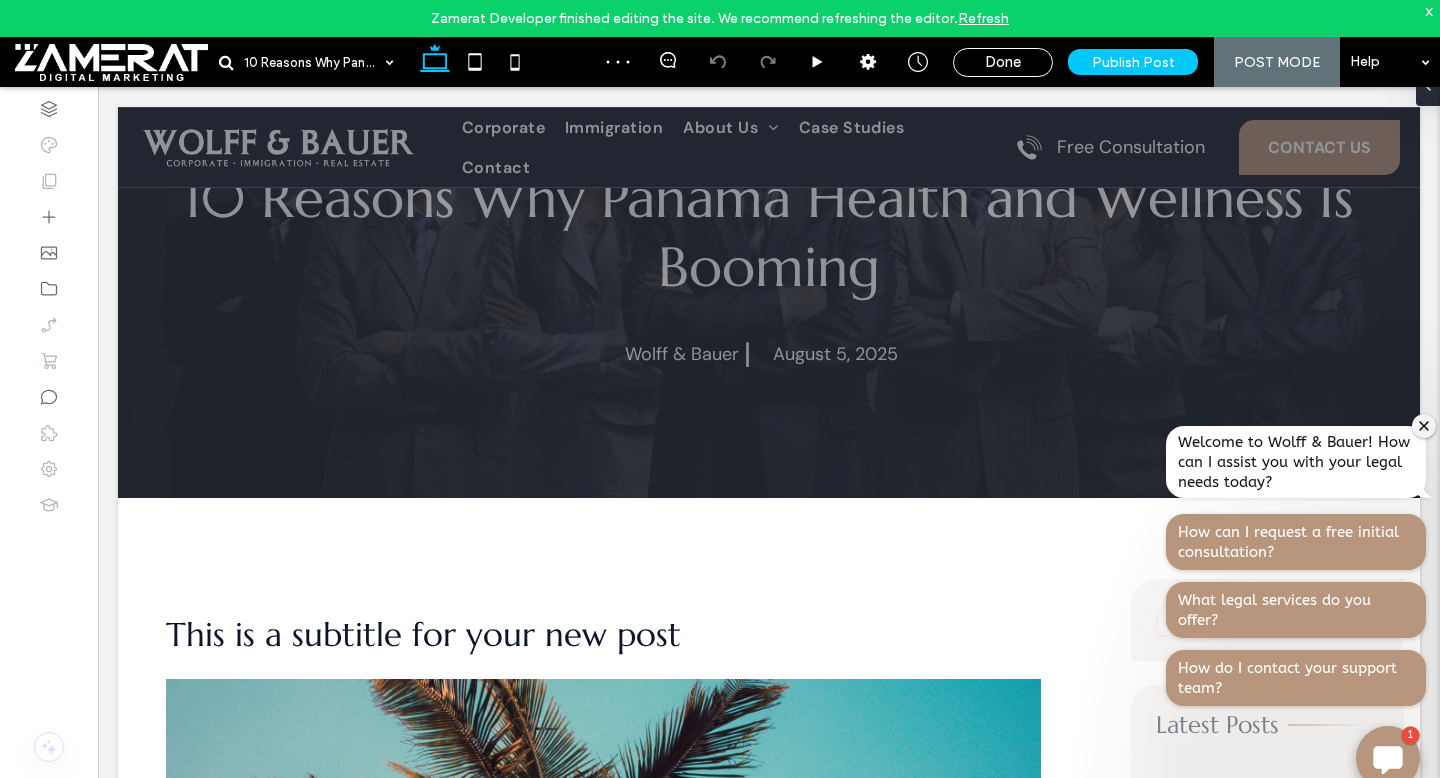 click 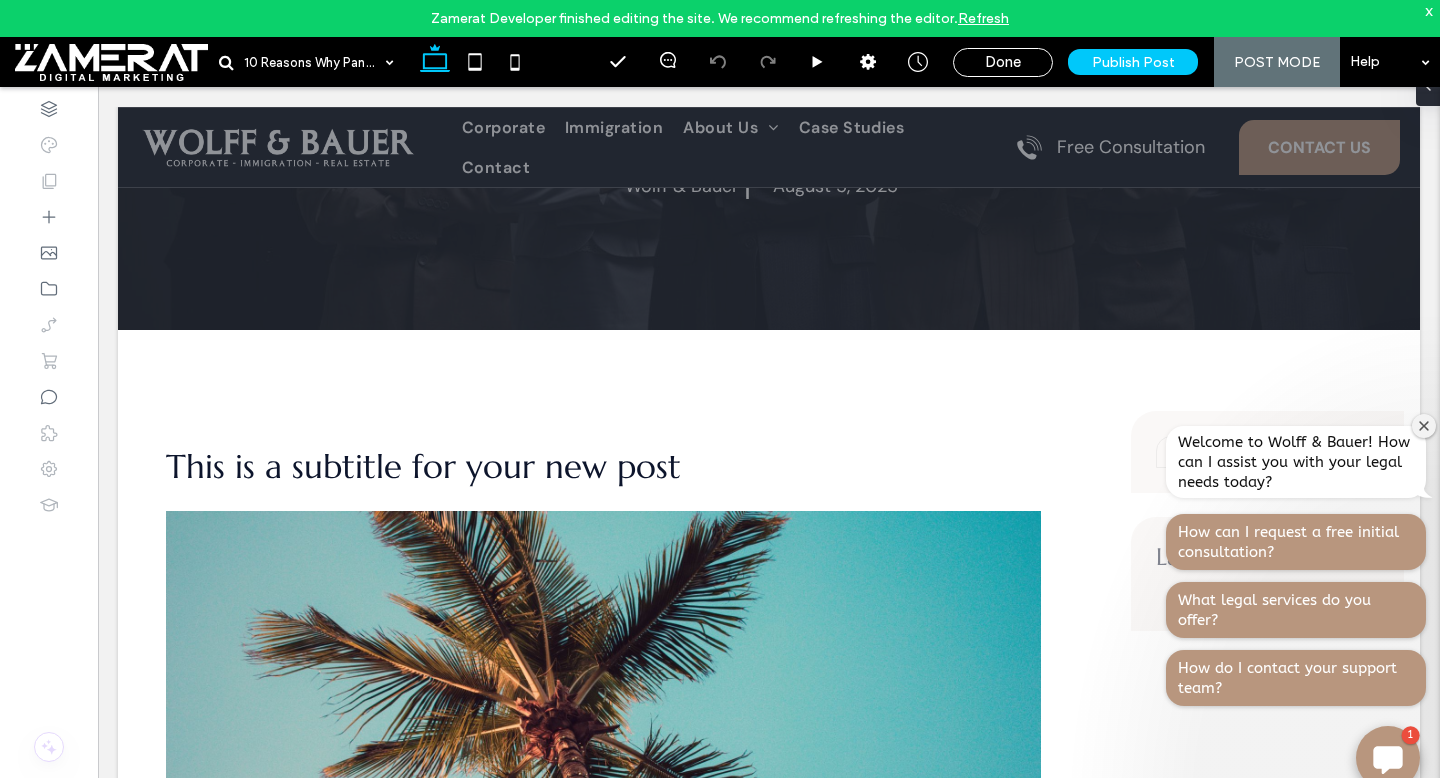 scroll, scrollTop: 356, scrollLeft: 0, axis: vertical 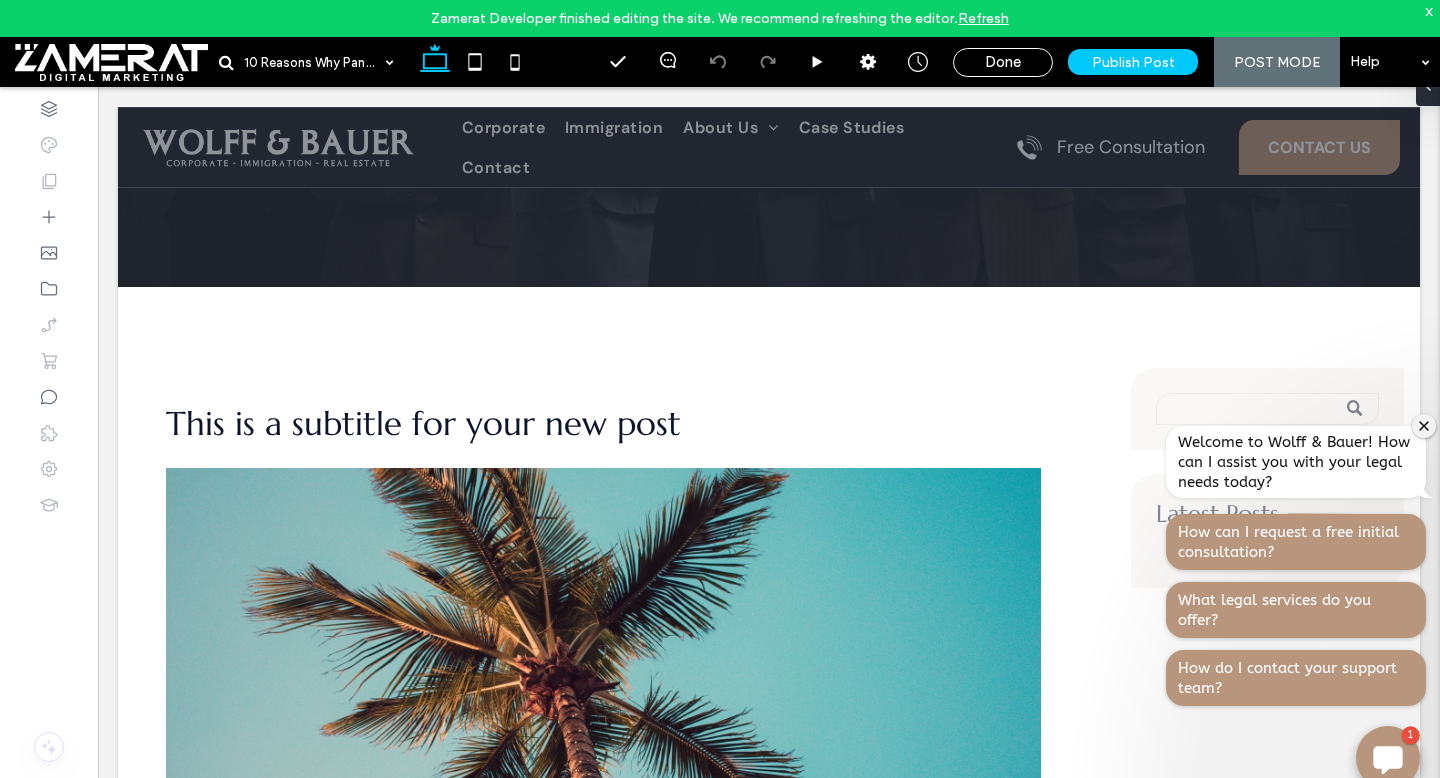 click 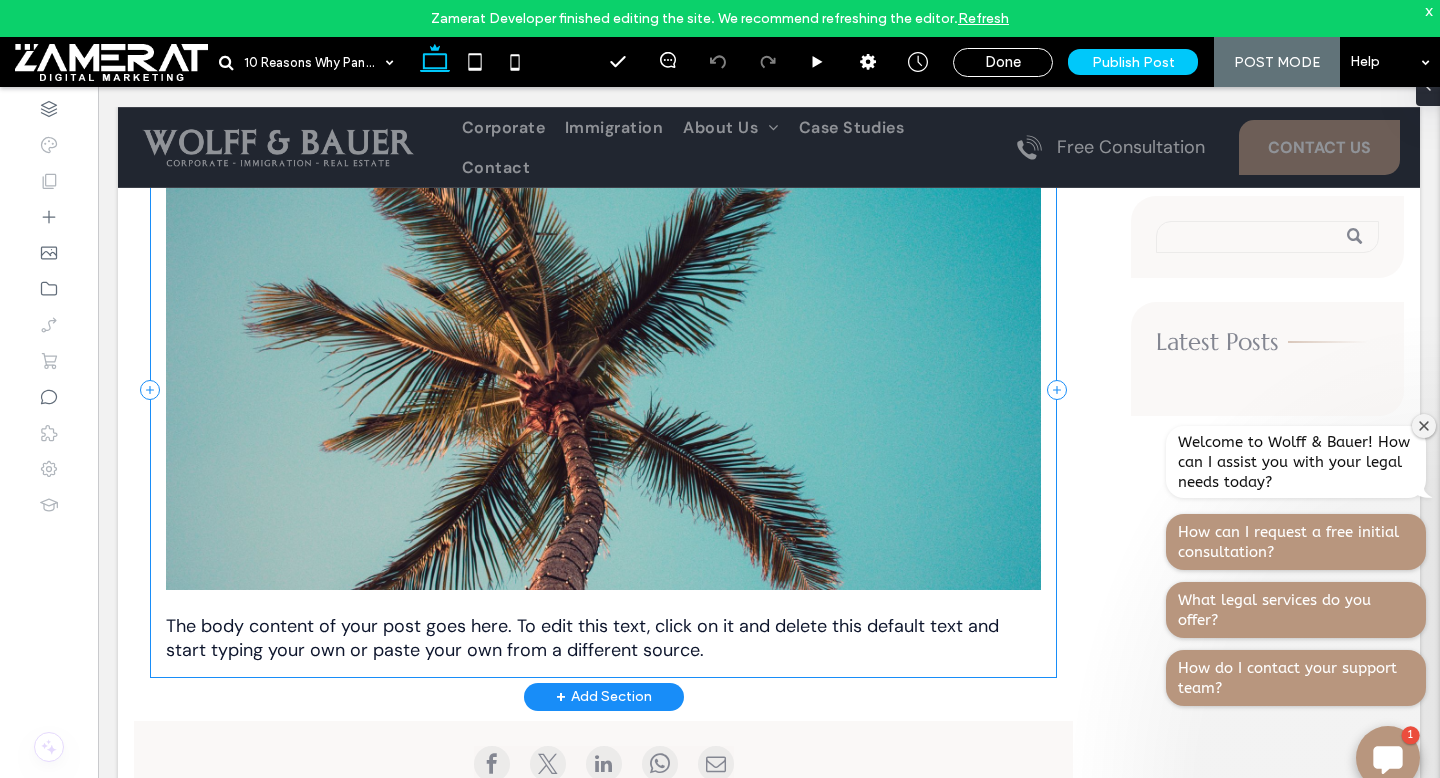 scroll, scrollTop: 687, scrollLeft: 0, axis: vertical 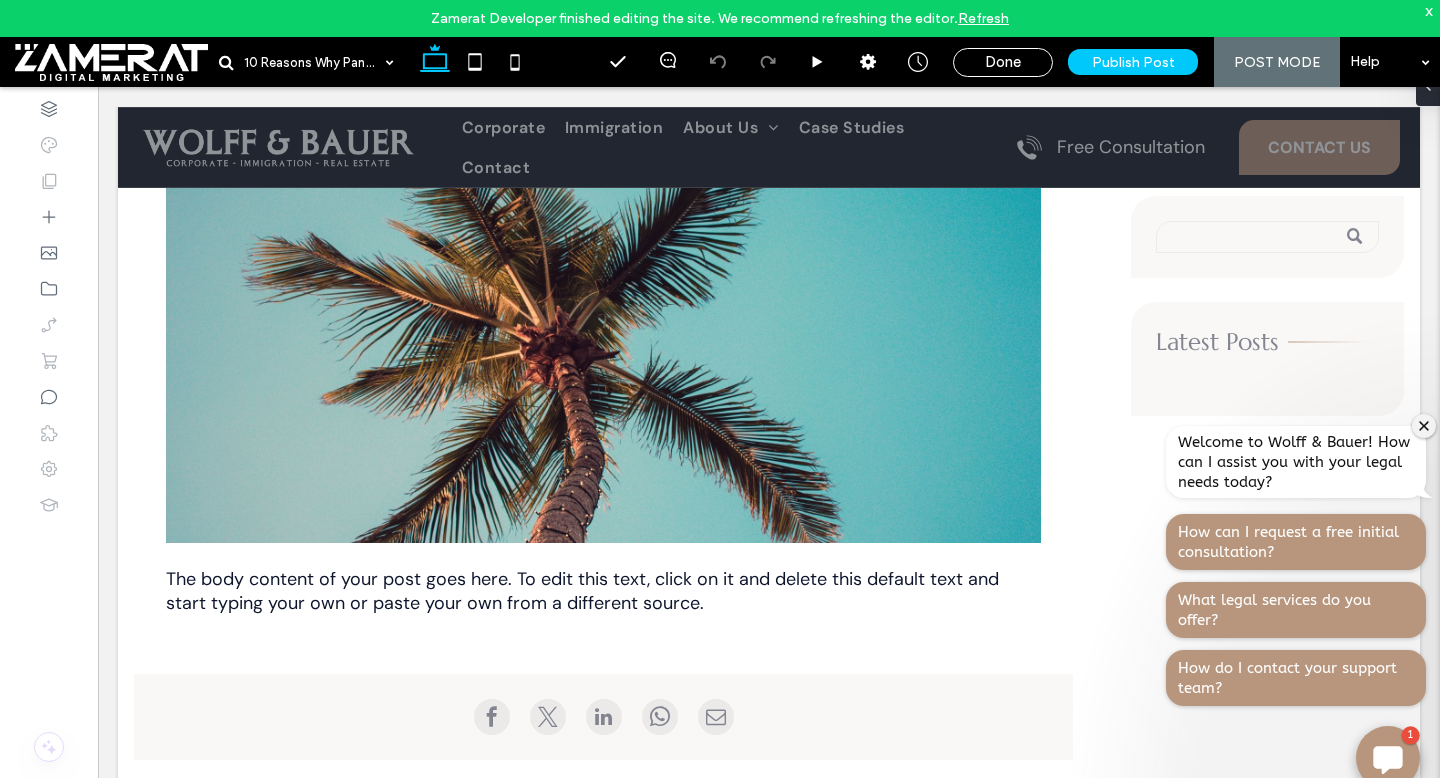 click 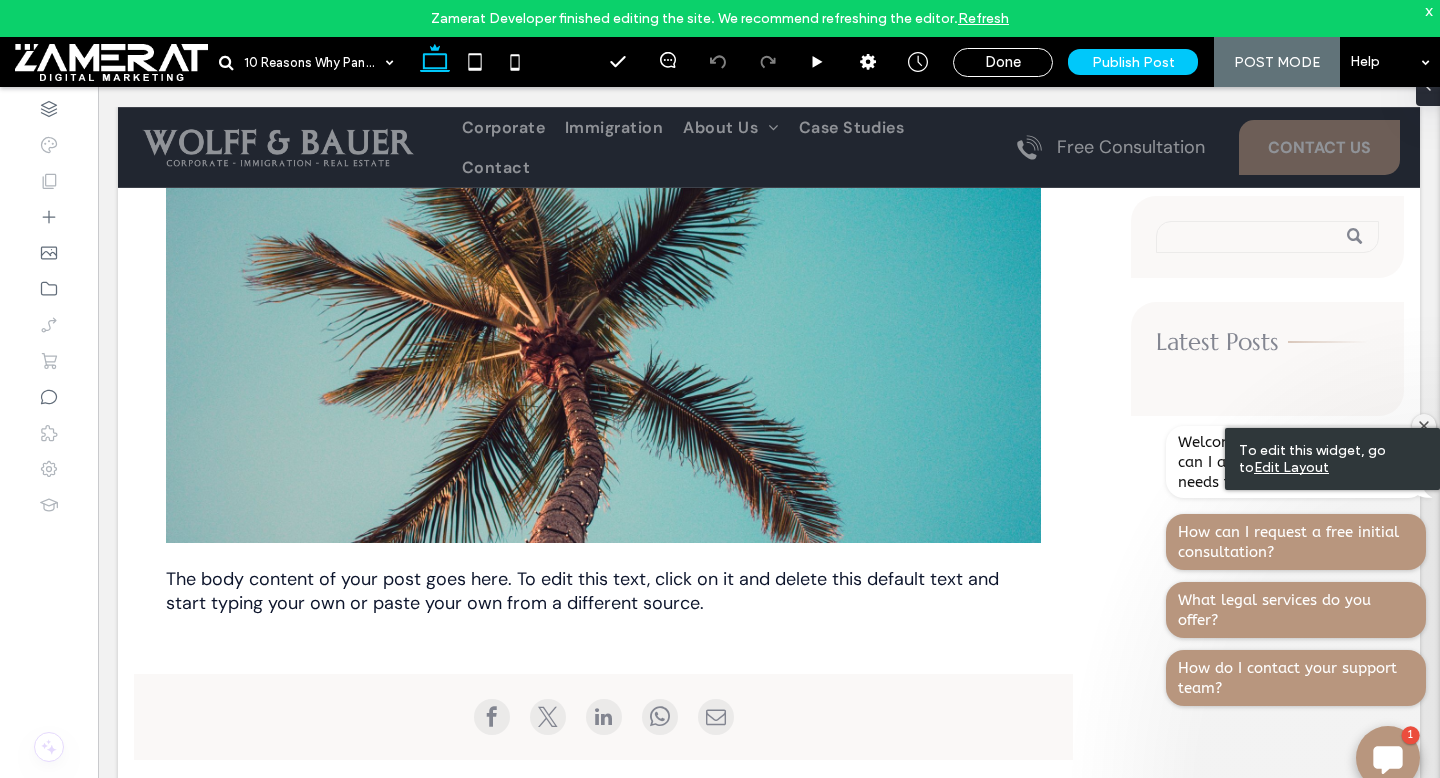 click on "10 Reasons Why Panama Health and Wellness Is Booming
Wolff & Bauer
|
August 5, 2025
Section
This is a subtitle for your new post
The body content of your post goes here. To edit this text, click on it and delete this default text and start typing your own or paste your own from a different source.
Section + Add Section
Latest Posts
Section + Add Section" at bounding box center (769, 130) 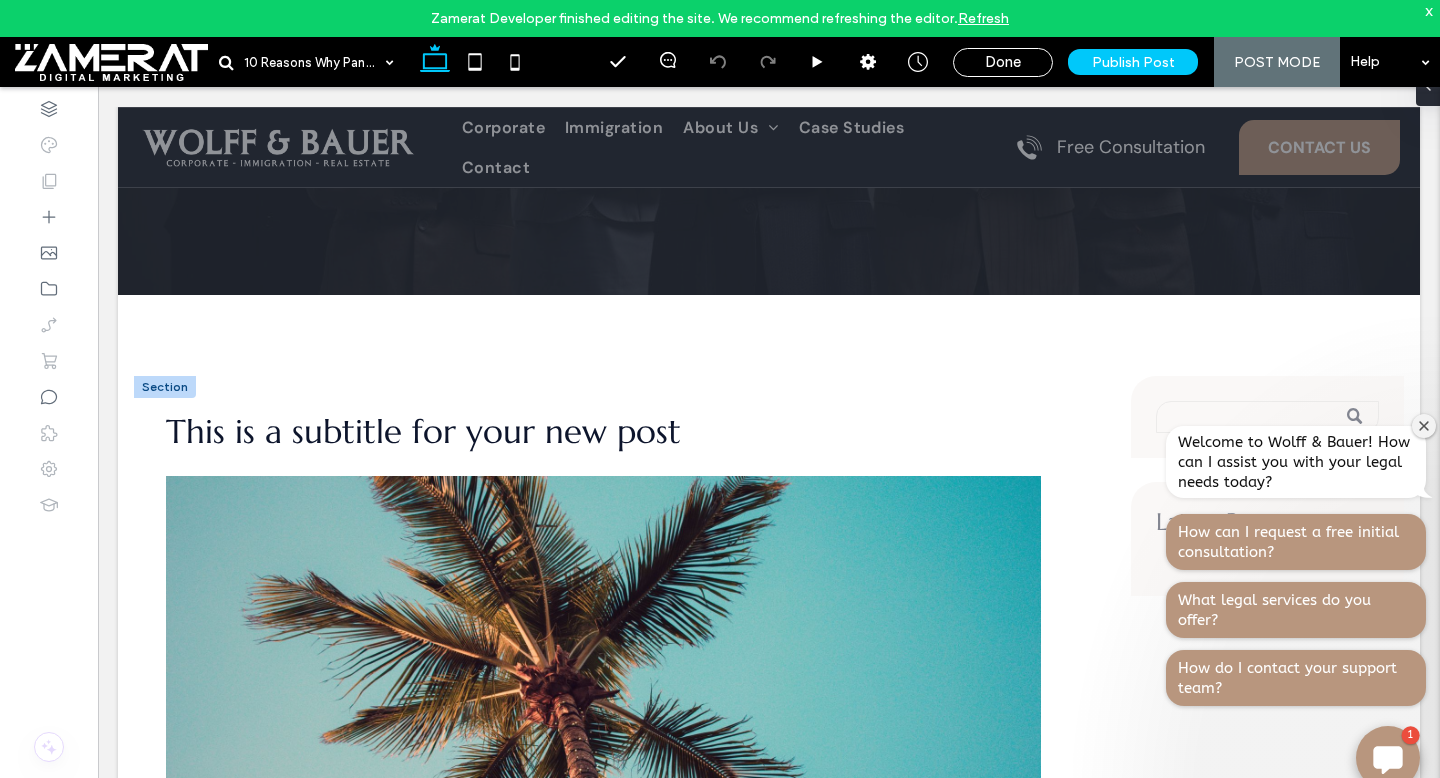 scroll, scrollTop: 386, scrollLeft: 0, axis: vertical 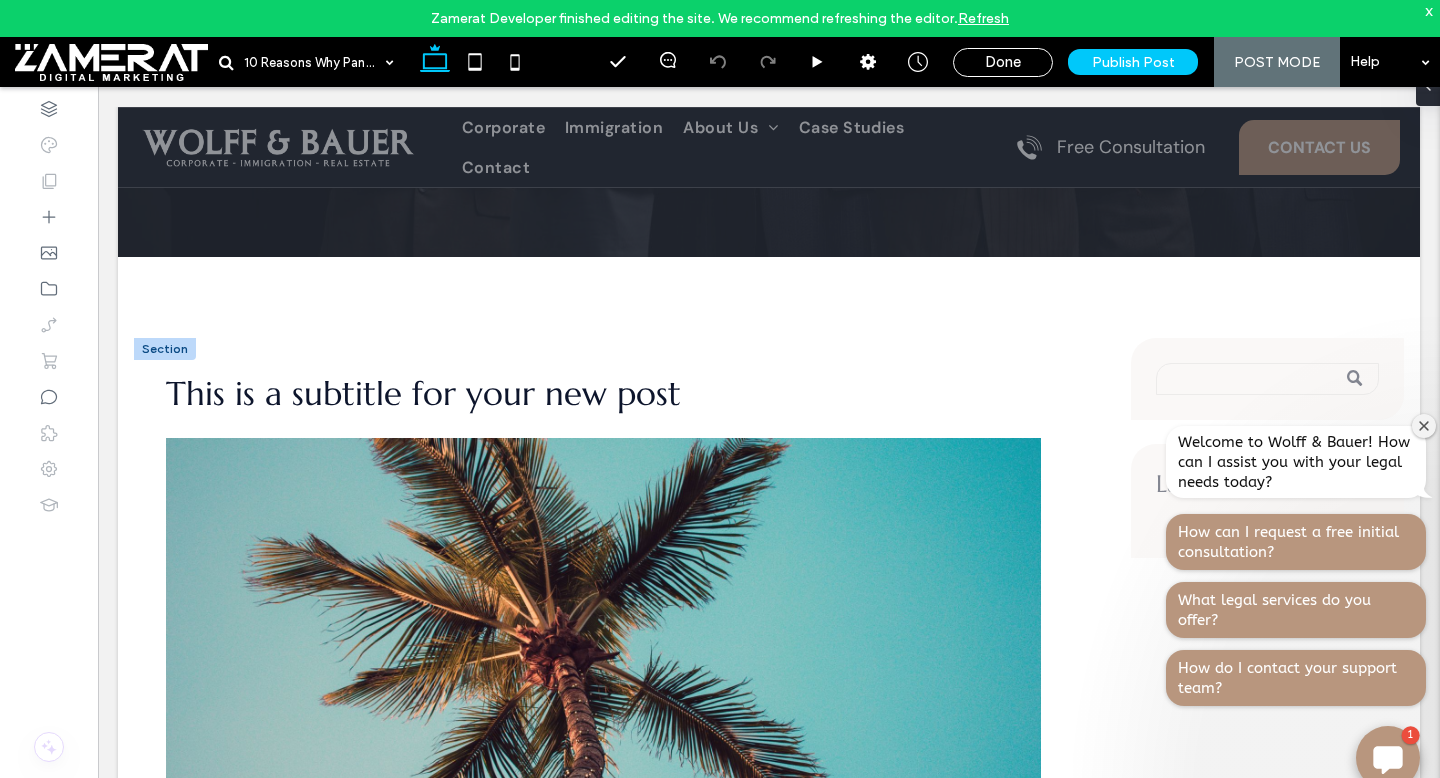 click at bounding box center [603, 641] 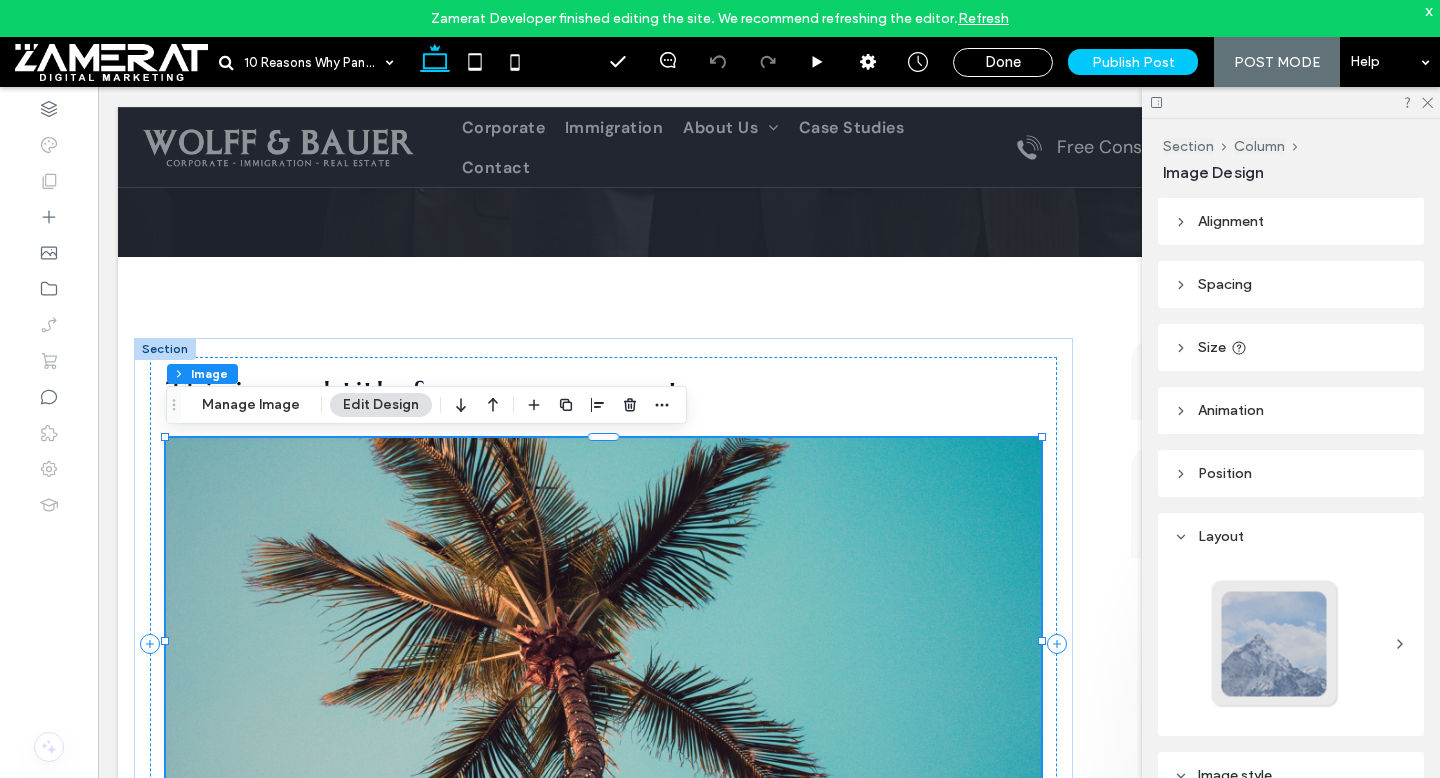 click at bounding box center [603, 641] 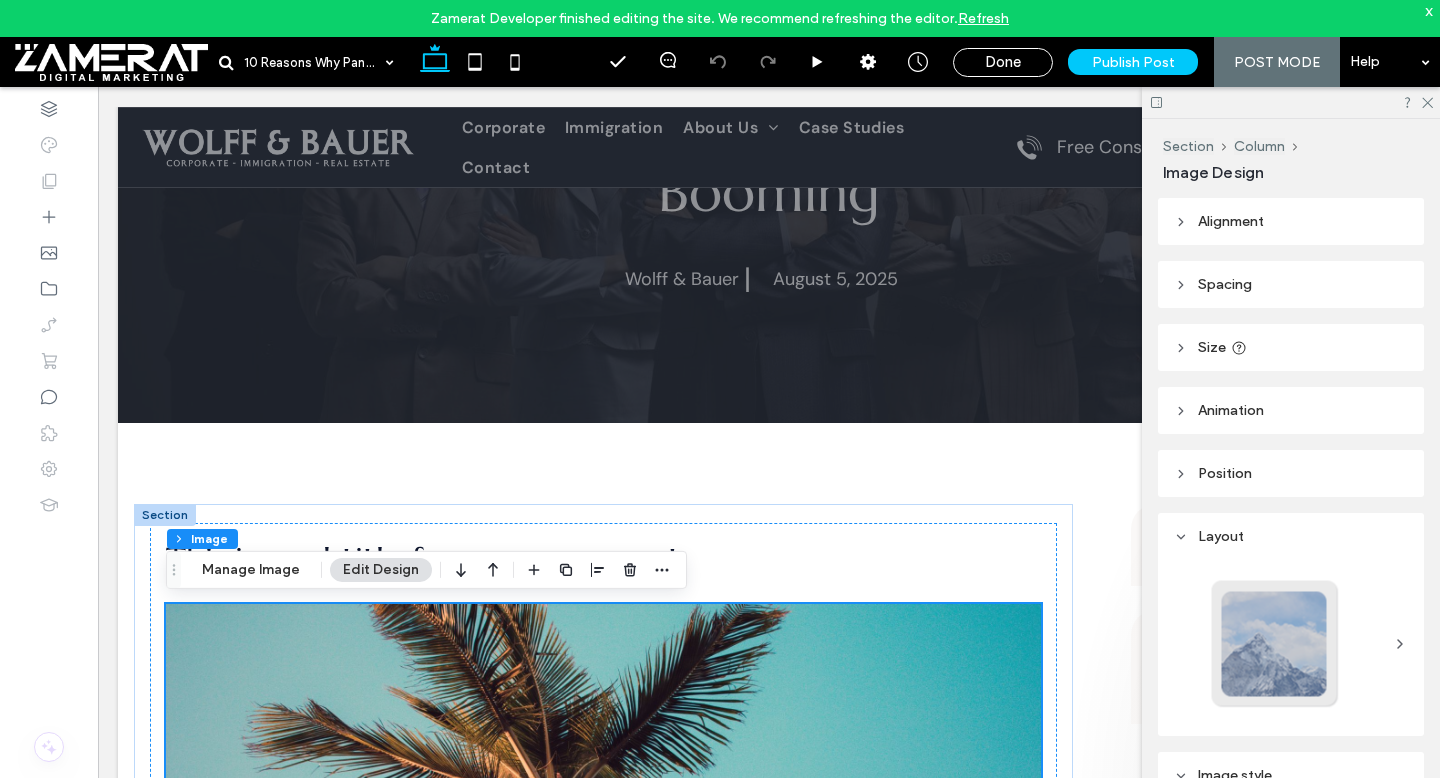 scroll, scrollTop: 221, scrollLeft: 0, axis: vertical 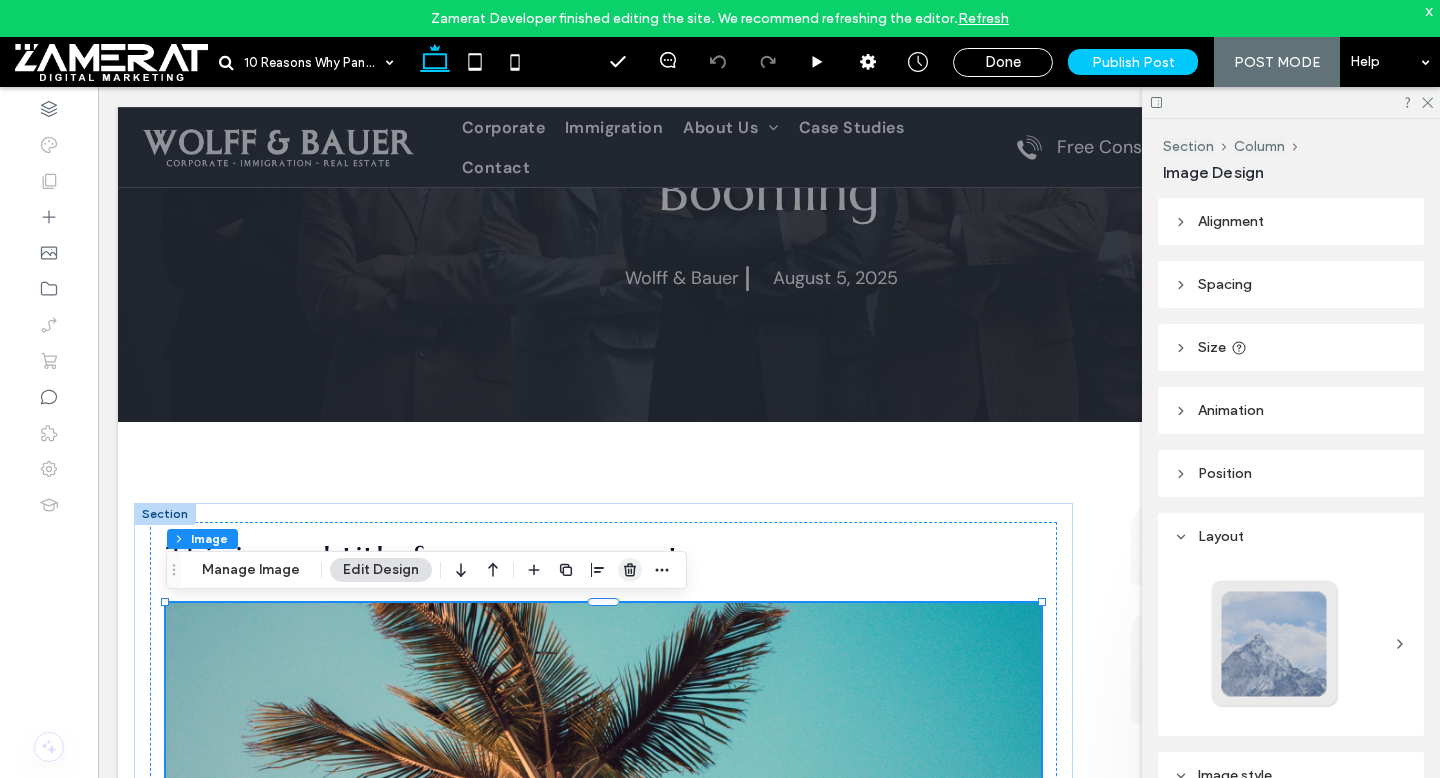 click 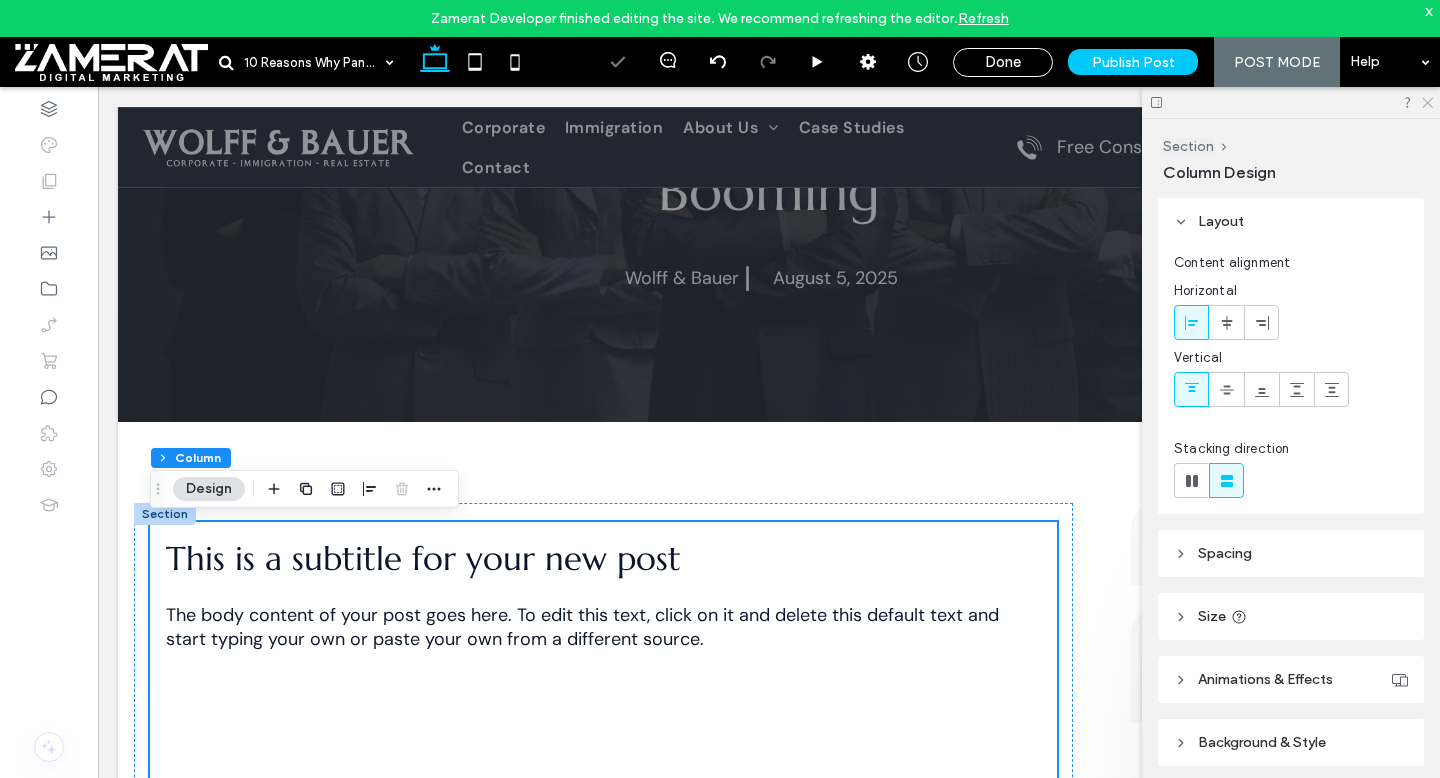 click 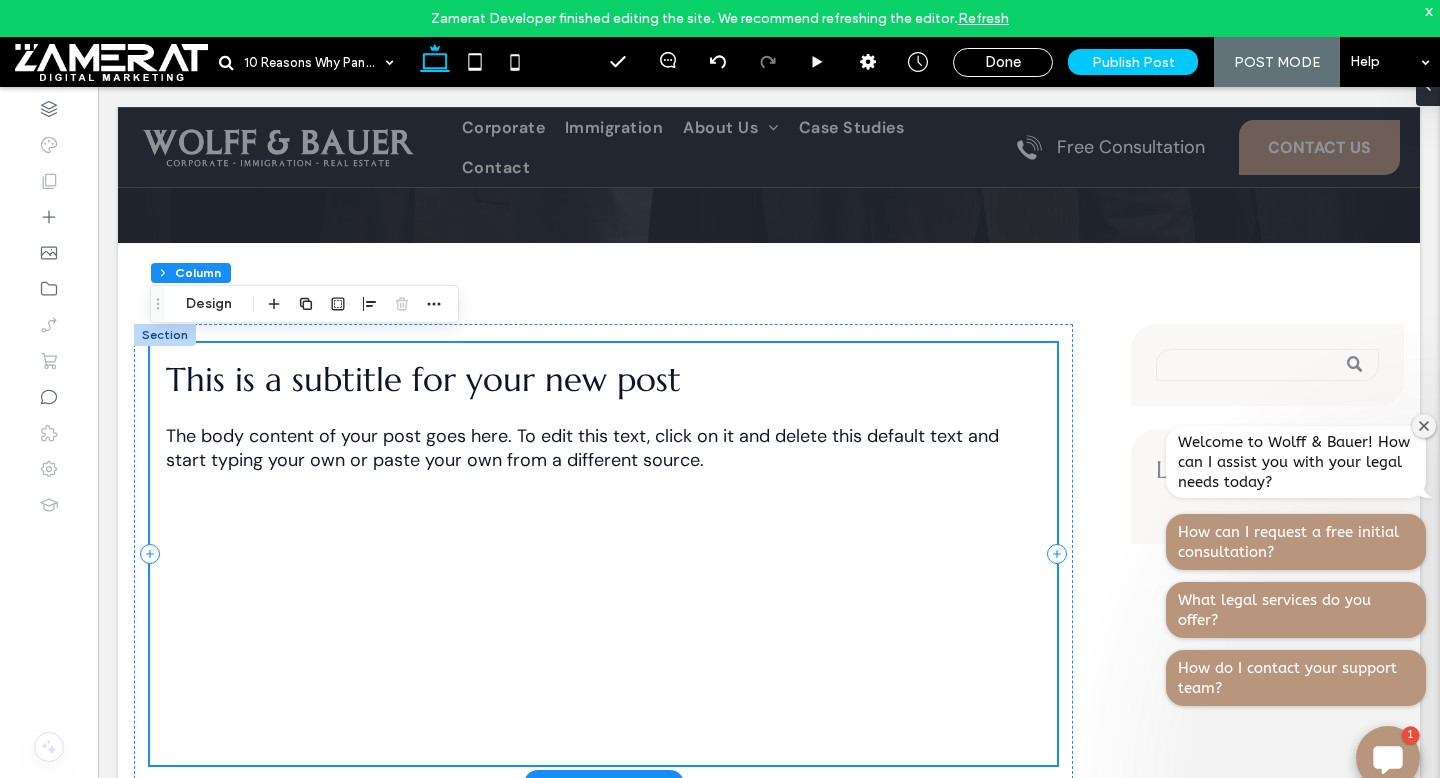 scroll, scrollTop: 390, scrollLeft: 0, axis: vertical 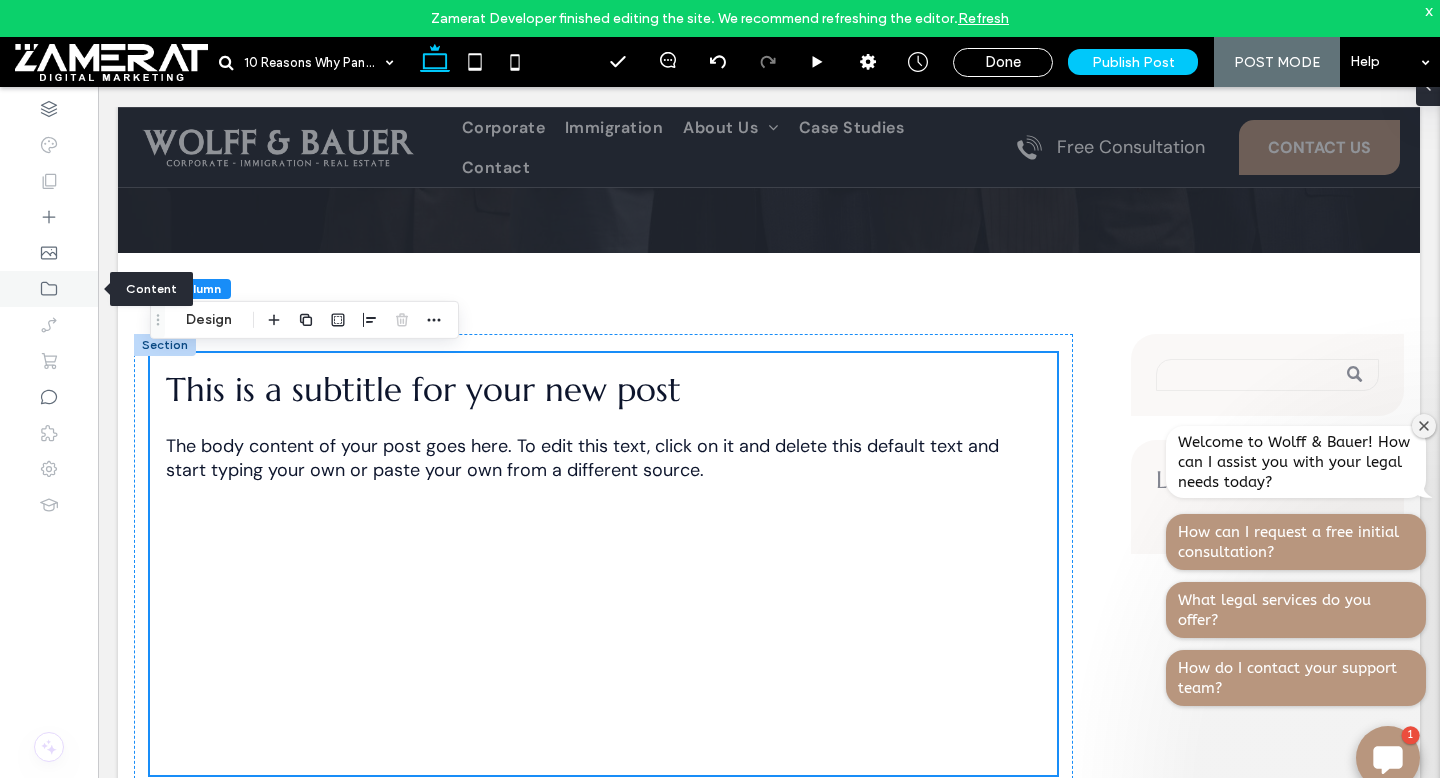 click at bounding box center (49, 289) 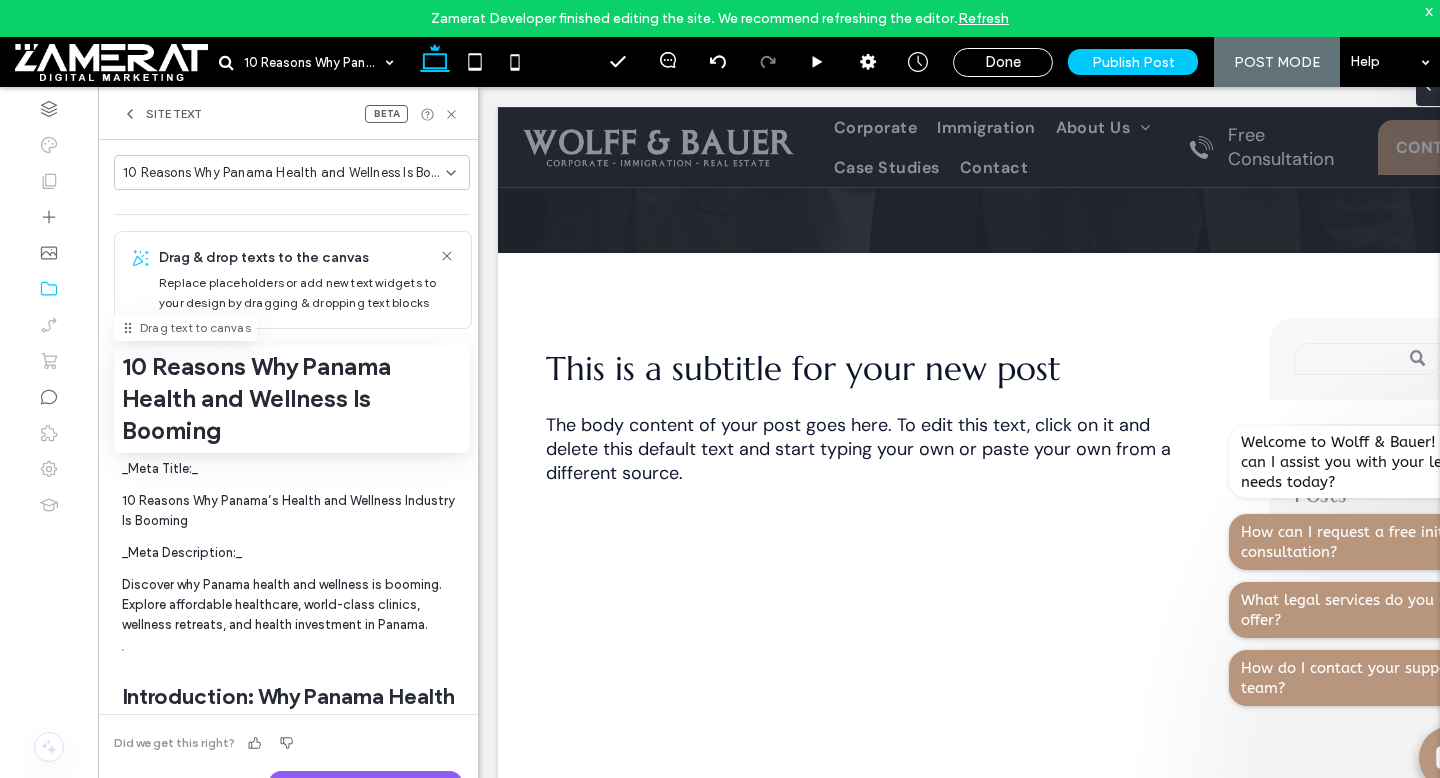 scroll, scrollTop: 50, scrollLeft: 0, axis: vertical 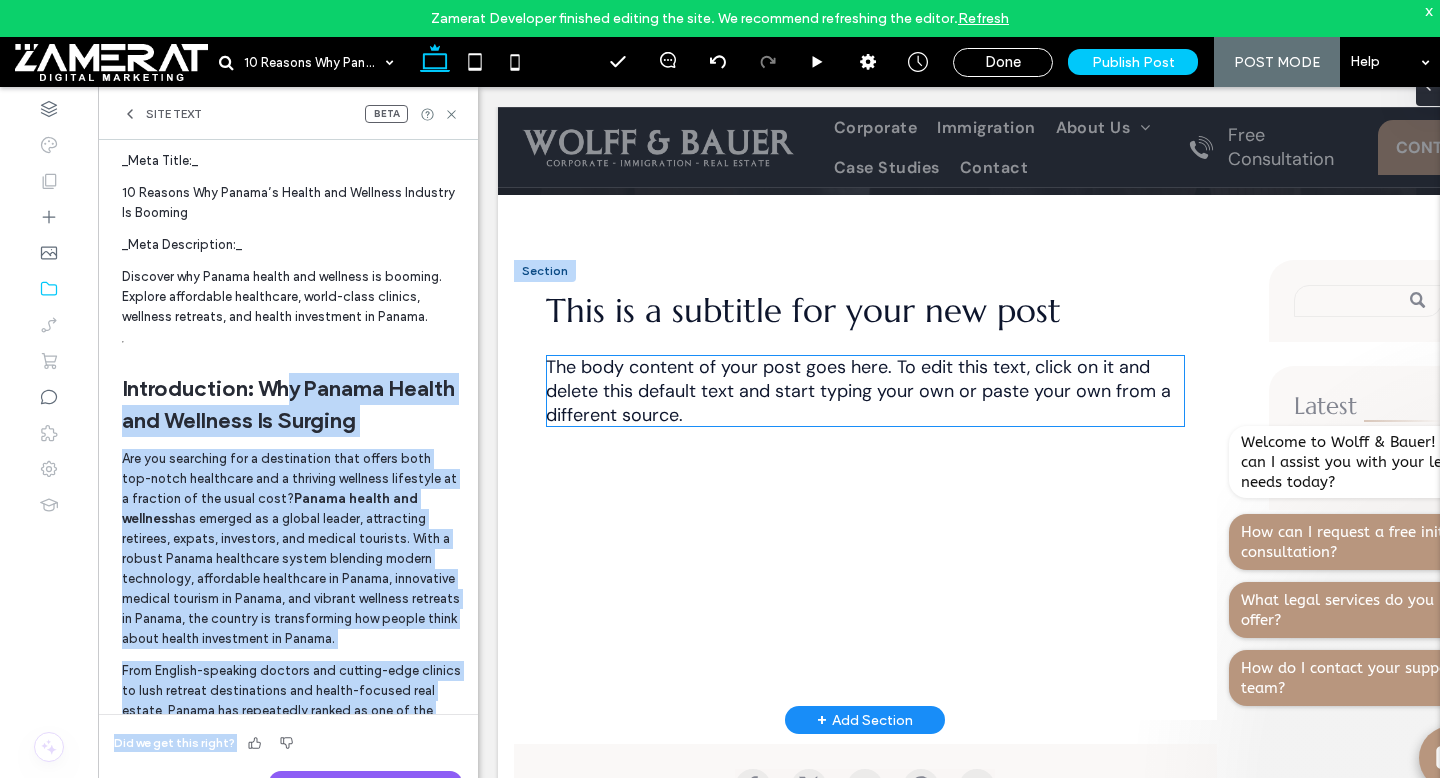 drag, startPoint x: 769, startPoint y: 487, endPoint x: 701, endPoint y: 360, distance: 144.05902 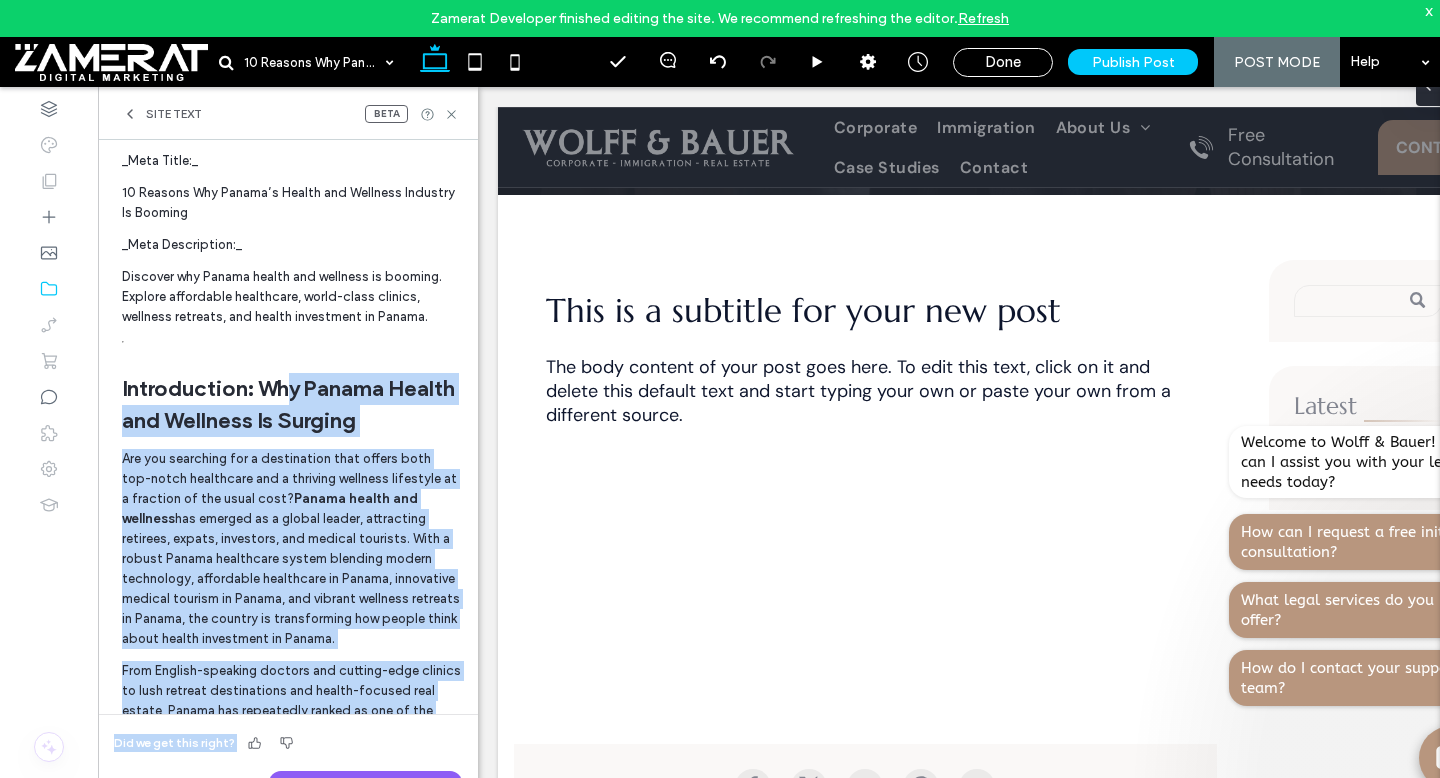 click on "Introduction: Why Panama Health and Wellness Is Surging" at bounding box center (292, 405) 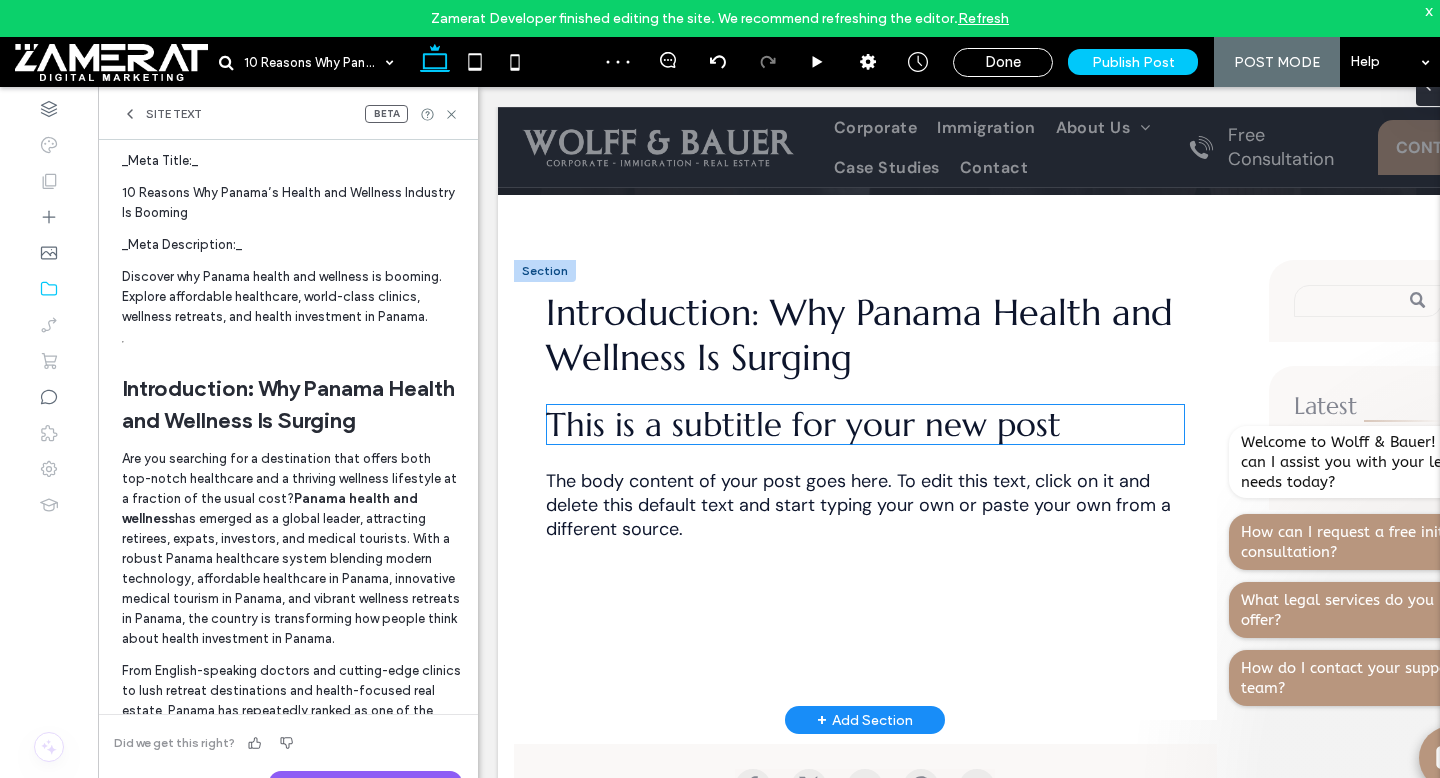 click on "This is a subtitle for your new post" at bounding box center [803, 424] 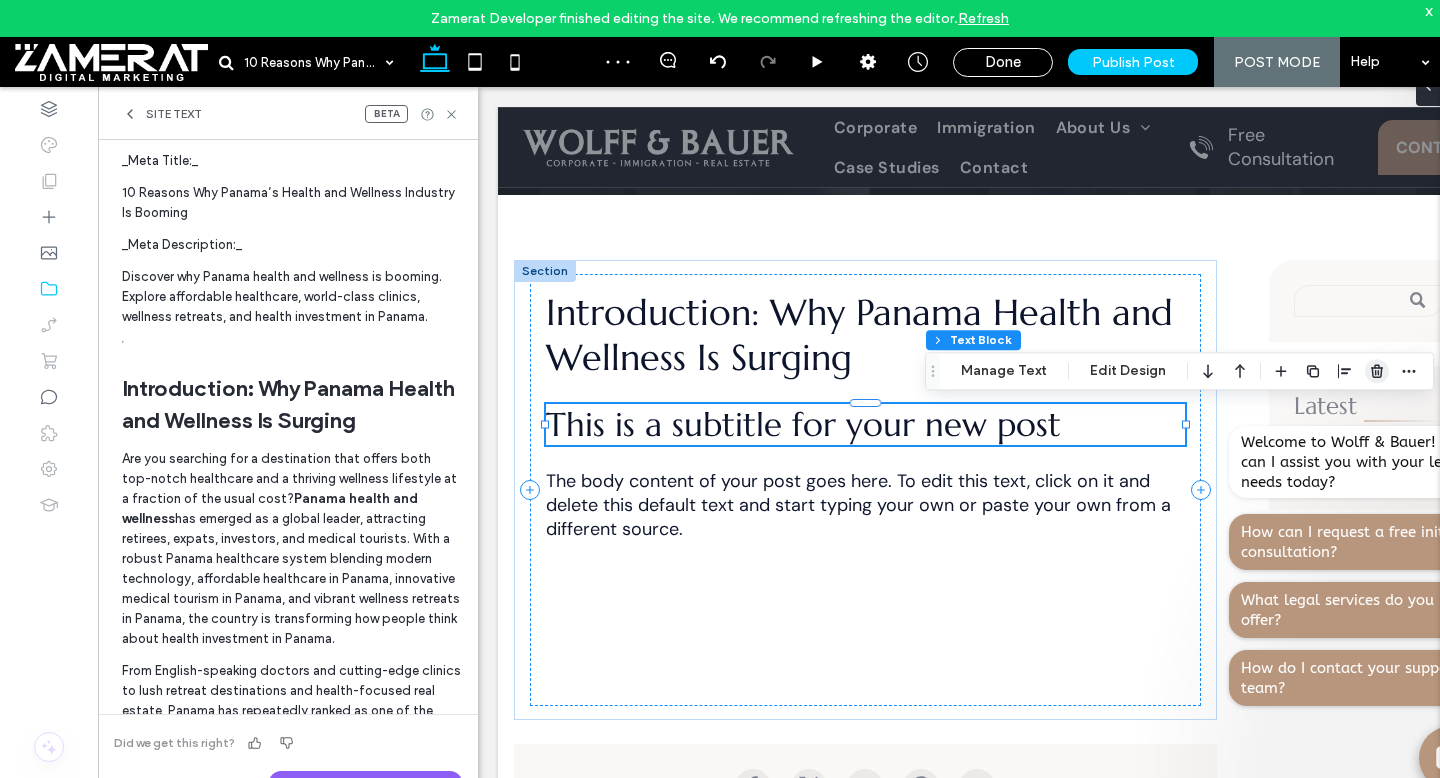 click 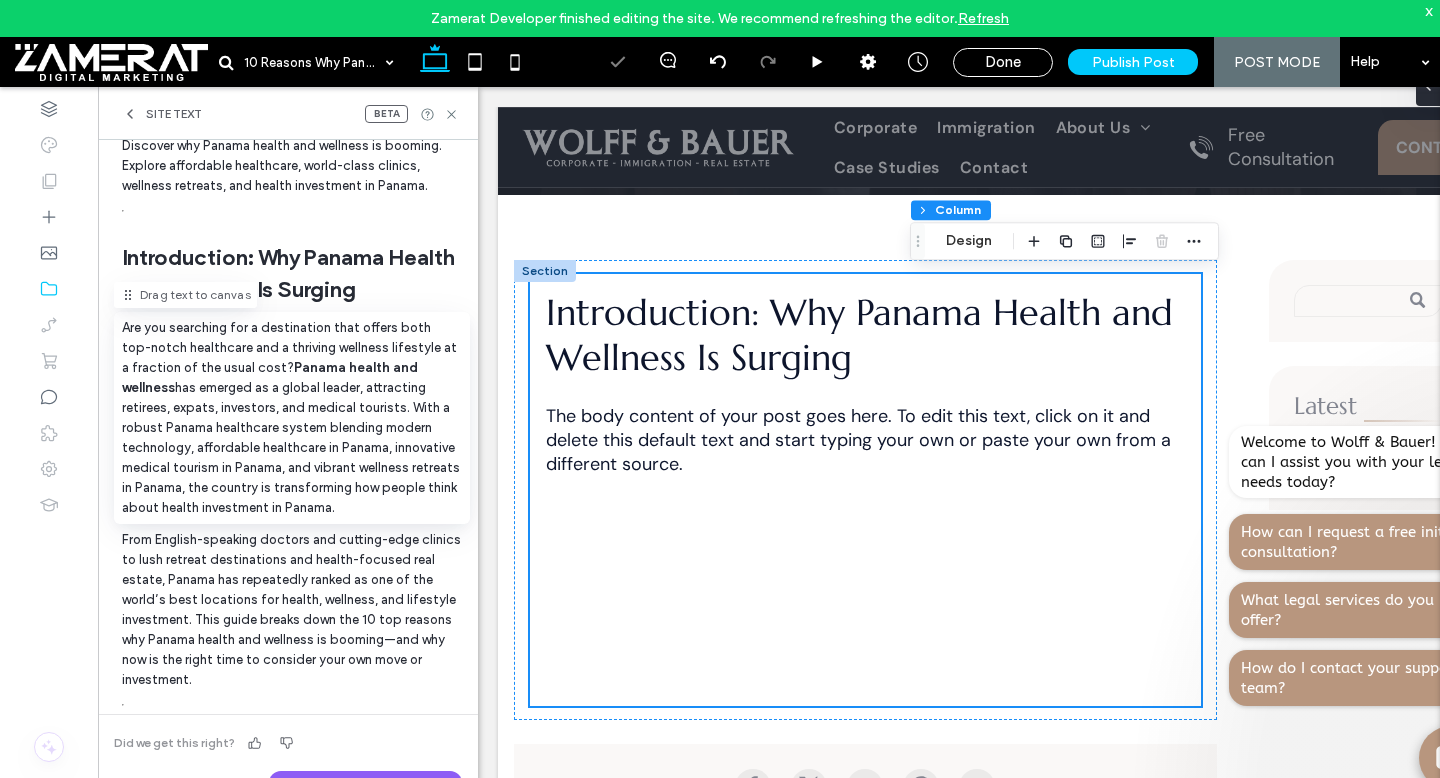 scroll, scrollTop: 528, scrollLeft: 11, axis: both 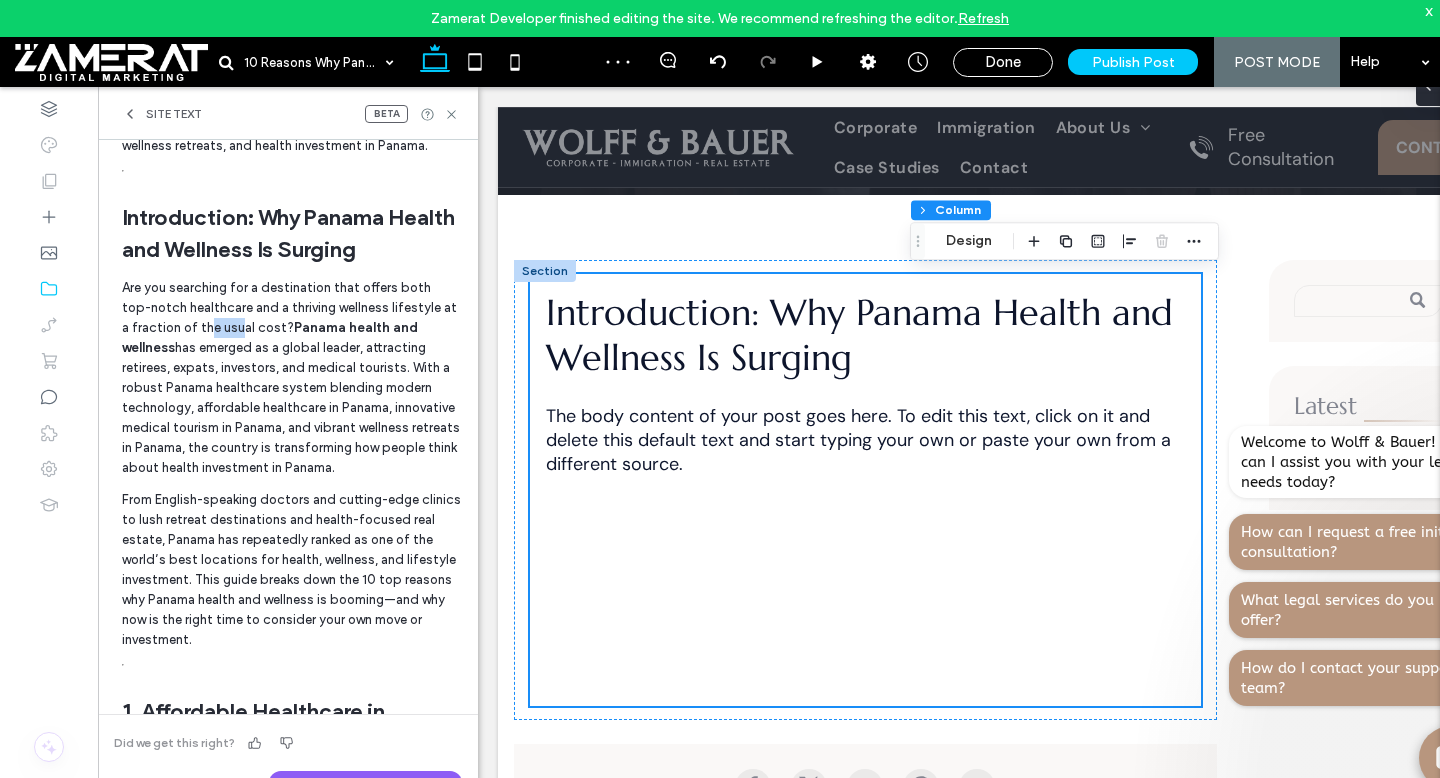 drag, startPoint x: 213, startPoint y: 338, endPoint x: 244, endPoint y: 337, distance: 31.016125 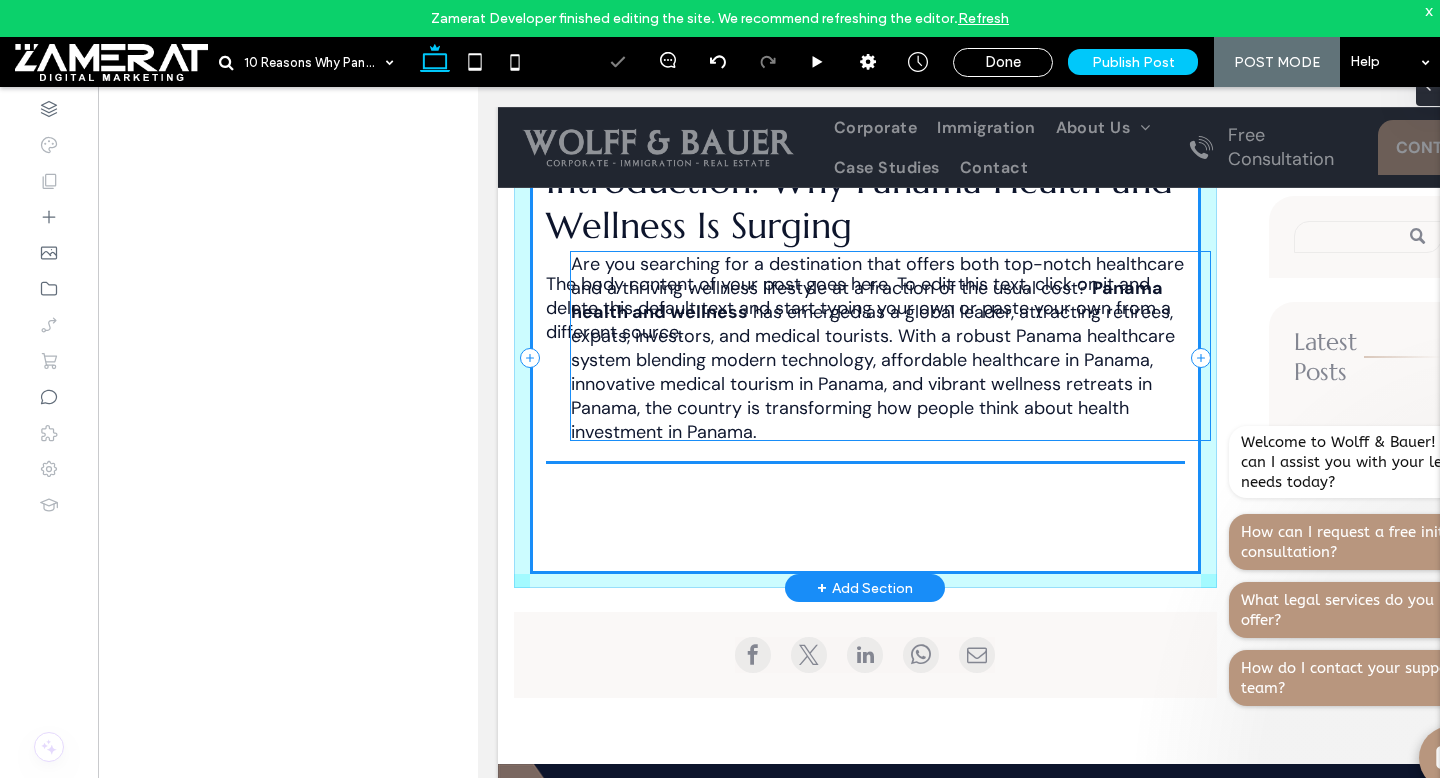 scroll, scrollTop: 595, scrollLeft: 0, axis: vertical 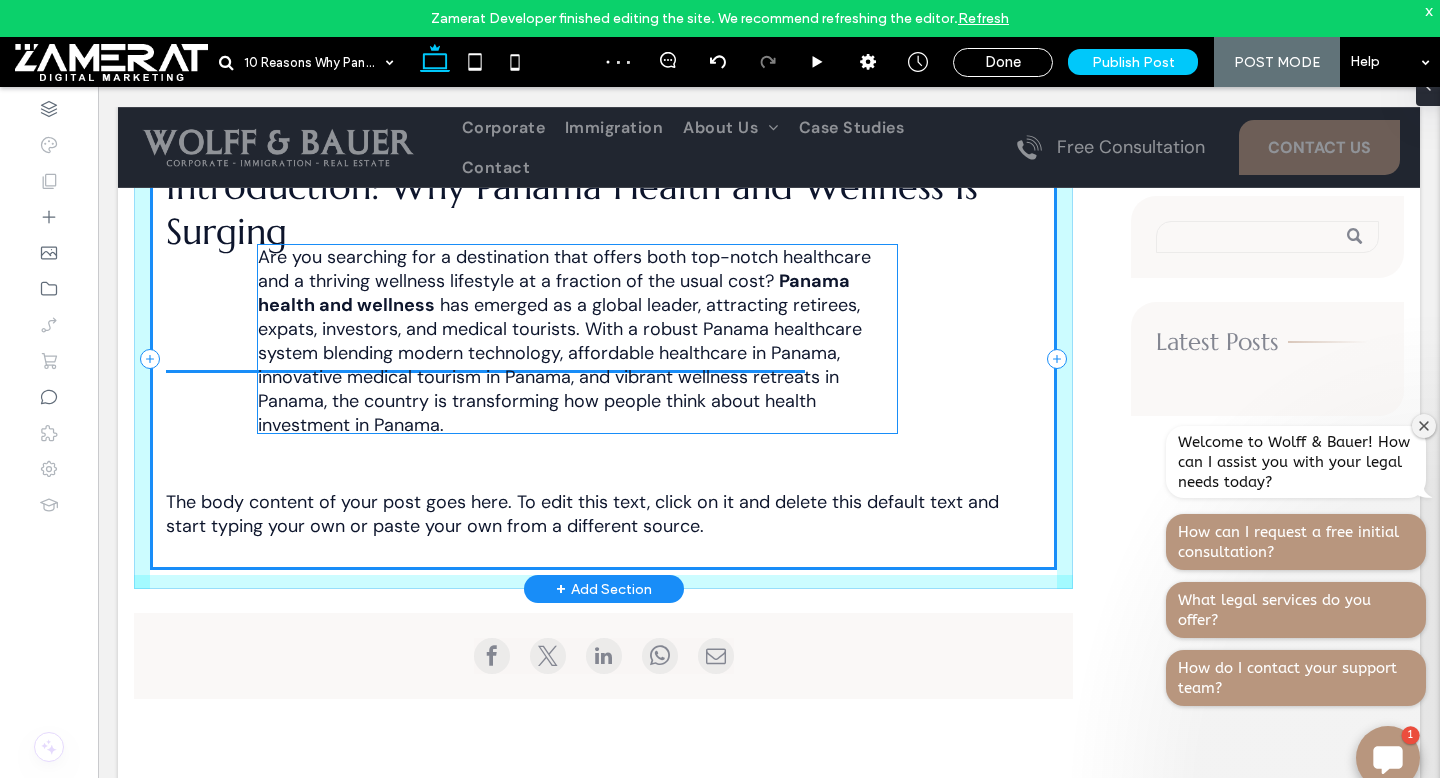 drag, startPoint x: 337, startPoint y: 453, endPoint x: 416, endPoint y: 319, distance: 155.55385 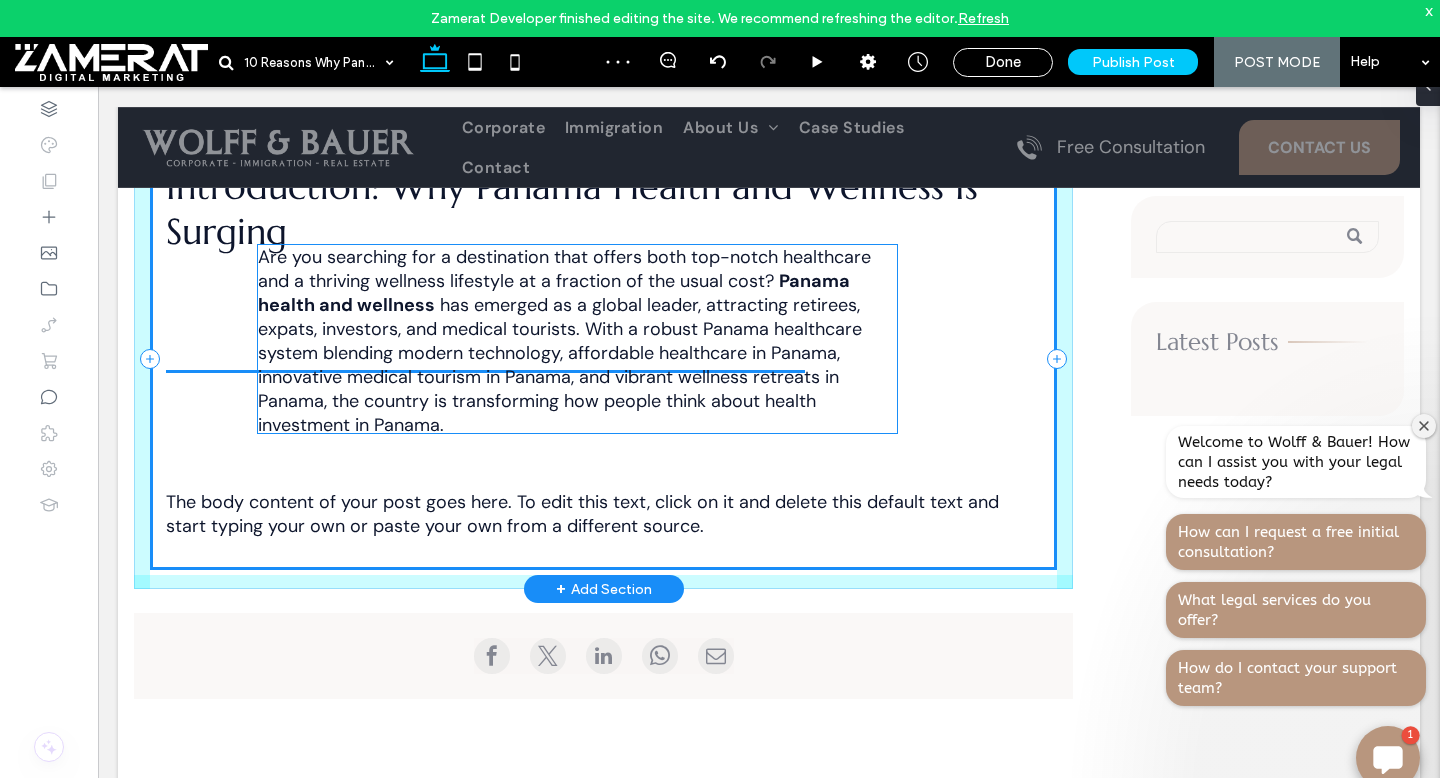 type on "**" 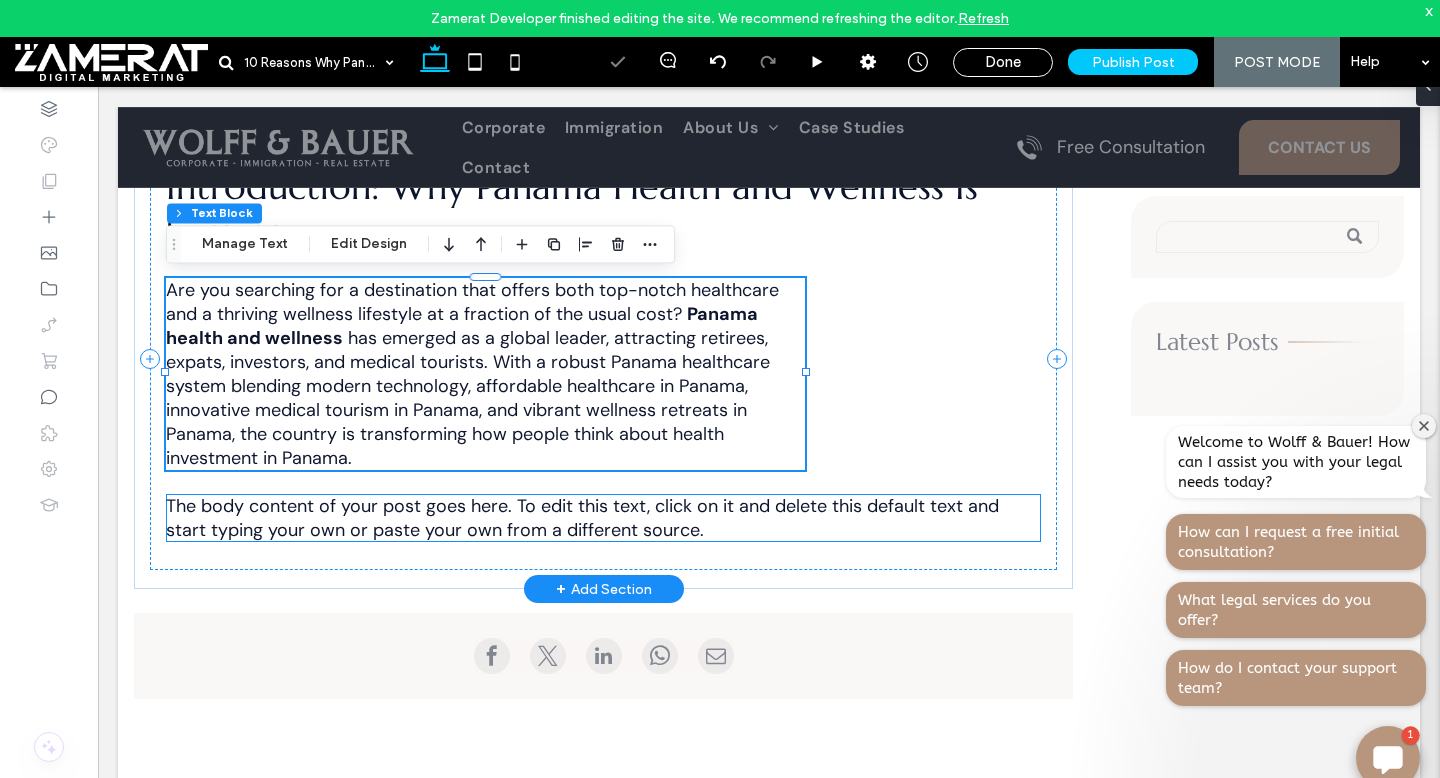 click on "The body content of your post goes here. To edit this text, click on it and delete this default text and start typing your own or paste your own from a different source." at bounding box center (582, 518) 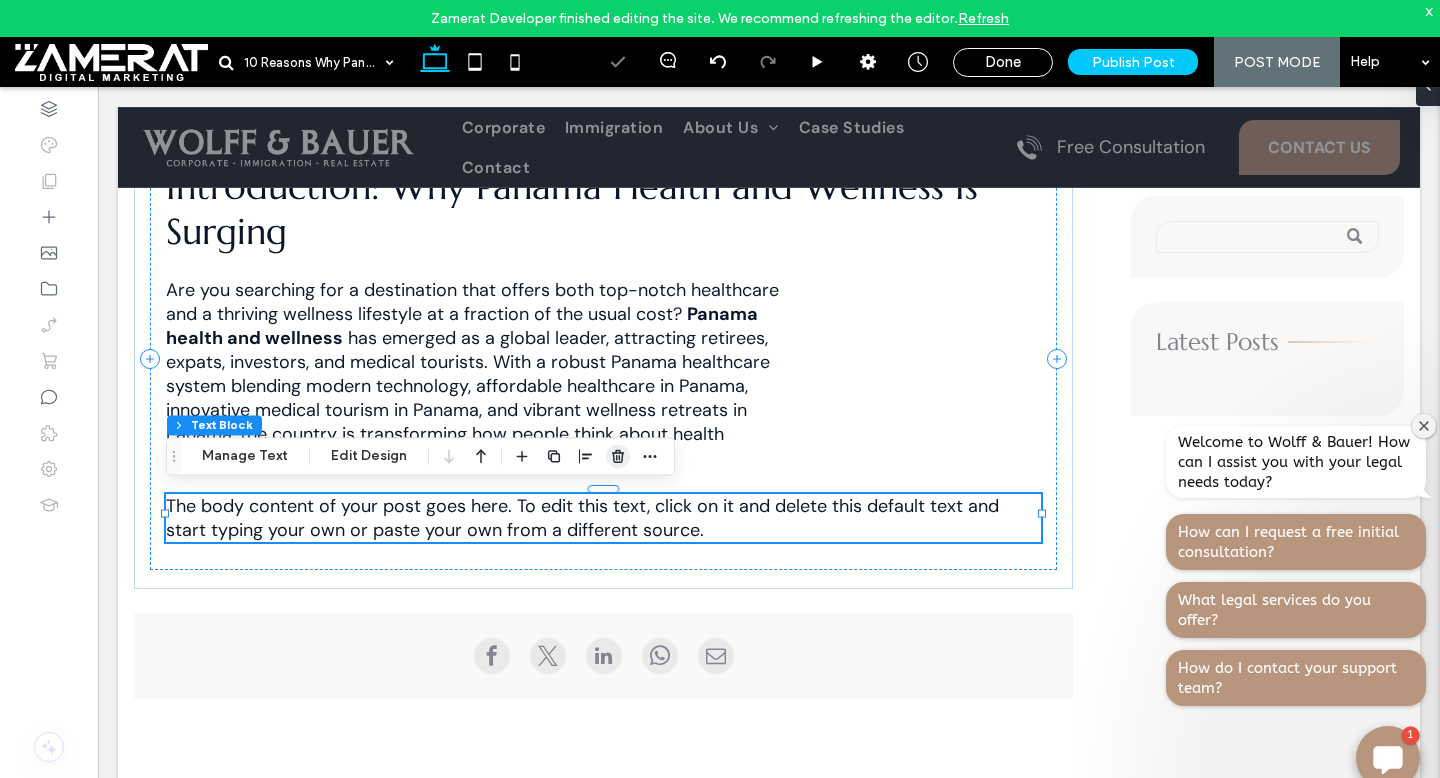 click at bounding box center (618, 456) 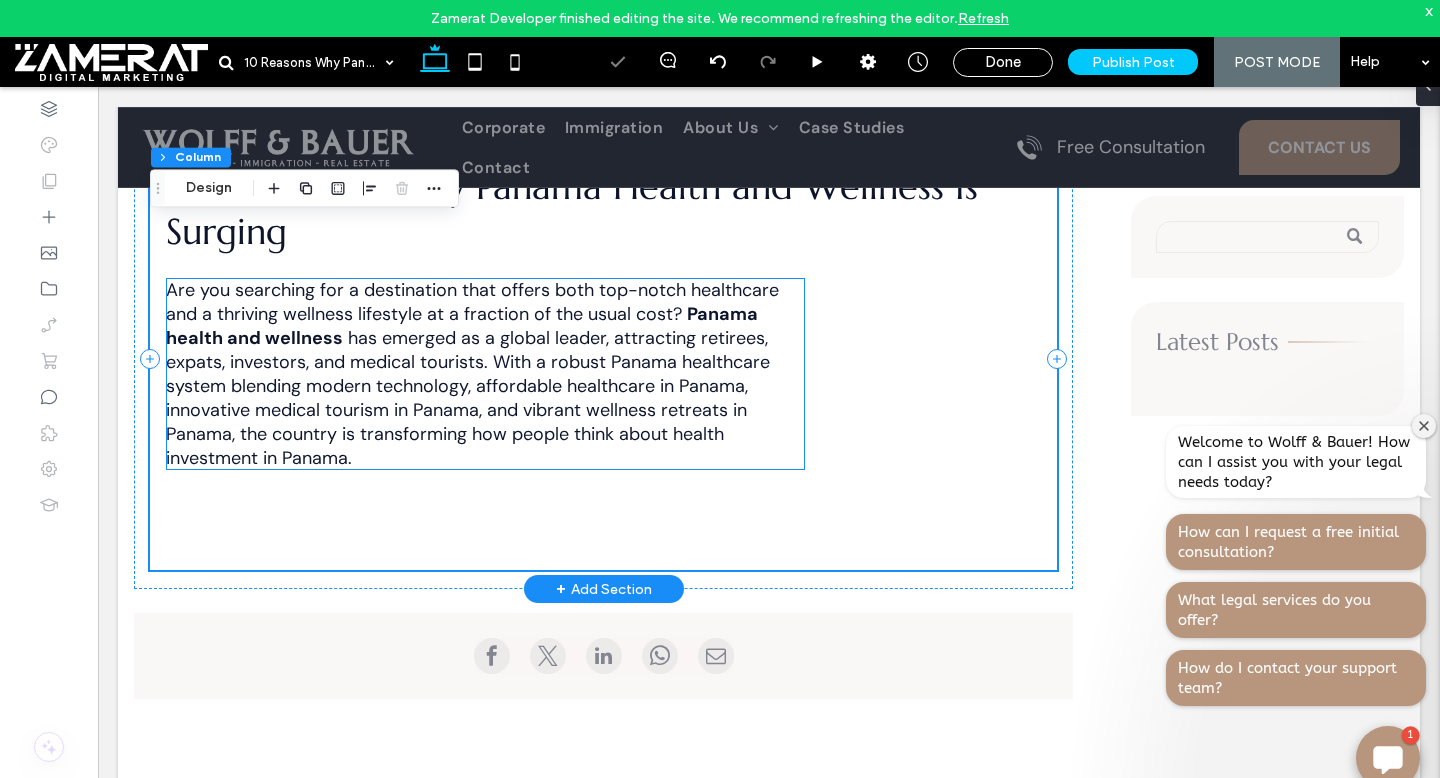 scroll, scrollTop: 426, scrollLeft: 0, axis: vertical 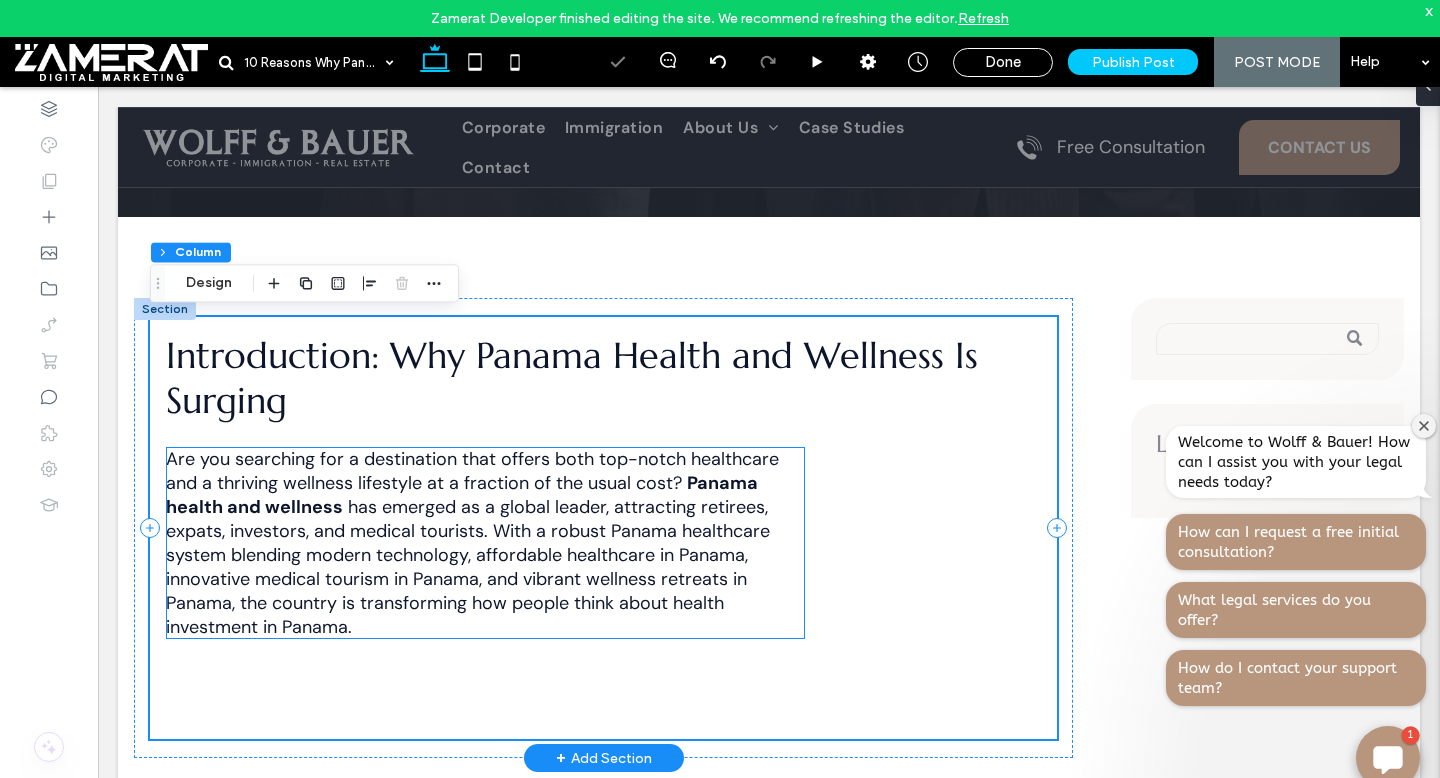 click on "Are you searching for a destination that offers both top-notch healthcare and a thriving wellness lifestyle at a fraction of the usual cost?
Panama health and wellness
has emerged as a global leader, attracting retirees, expats, investors, and medical tourists. With a robust Panama healthcare system blending modern technology, affordable healthcare in Panama, innovative medical tourism in Panama, and vibrant wellness retreats in Panama, the country is transforming how people think about health investment in Panama." at bounding box center (485, 543) 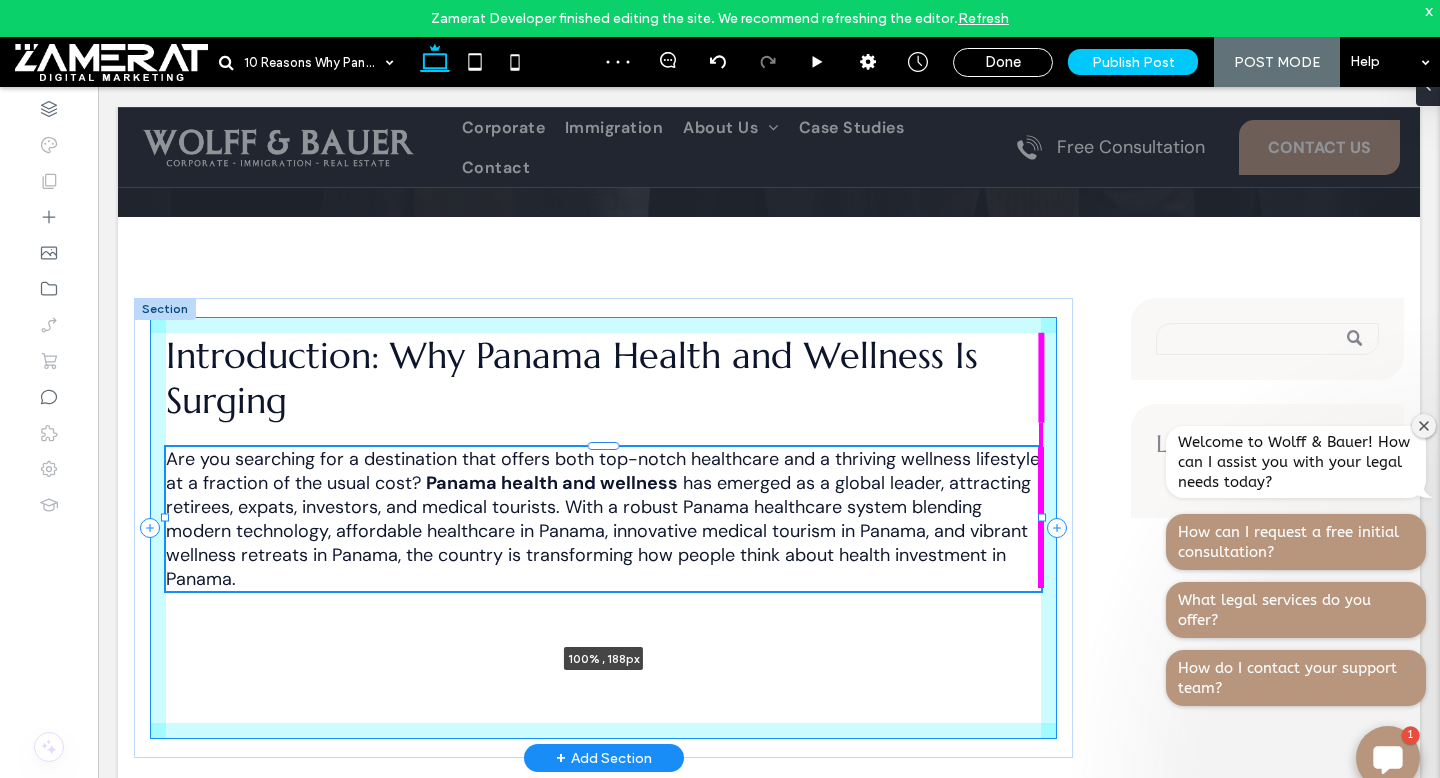 drag, startPoint x: 806, startPoint y: 539, endPoint x: 1046, endPoint y: 530, distance: 240.16869 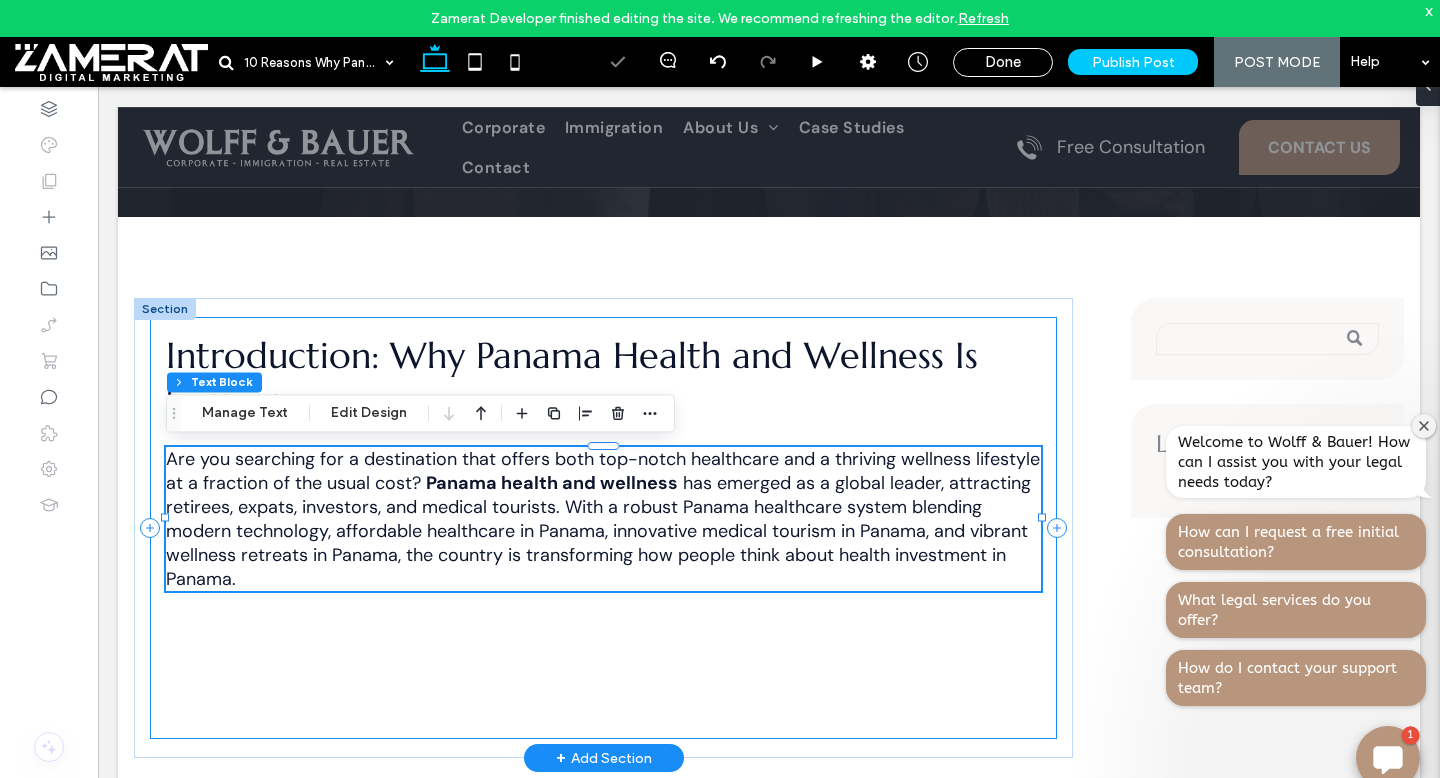 click on "Introduction: Why Panama Health and Wellness Is Surging
Are you searching for a destination that offers both top-notch healthcare and a thriving wellness lifestyle at a fraction of the usual cost?
Panama health and wellness
has emerged as a global leader, attracting retirees, expats, investors, and medical tourists. With a robust Panama healthcare system blending modern technology, affordable healthcare in Panama, innovative medical tourism in Panama, and vibrant wellness retreats in Panama, the country is transforming how people think about health investment in Panama.
100% , 188px" at bounding box center (603, 528) 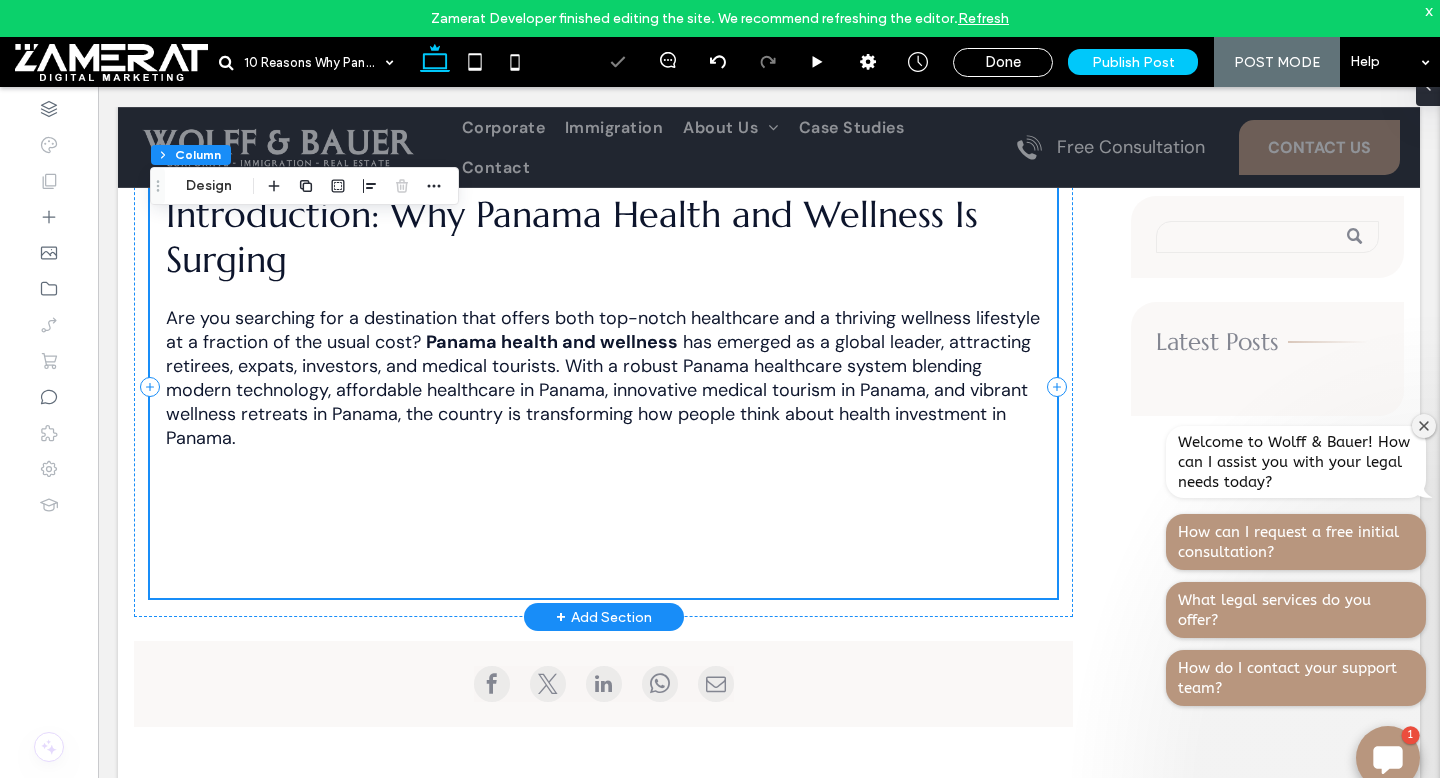 scroll, scrollTop: 572, scrollLeft: 0, axis: vertical 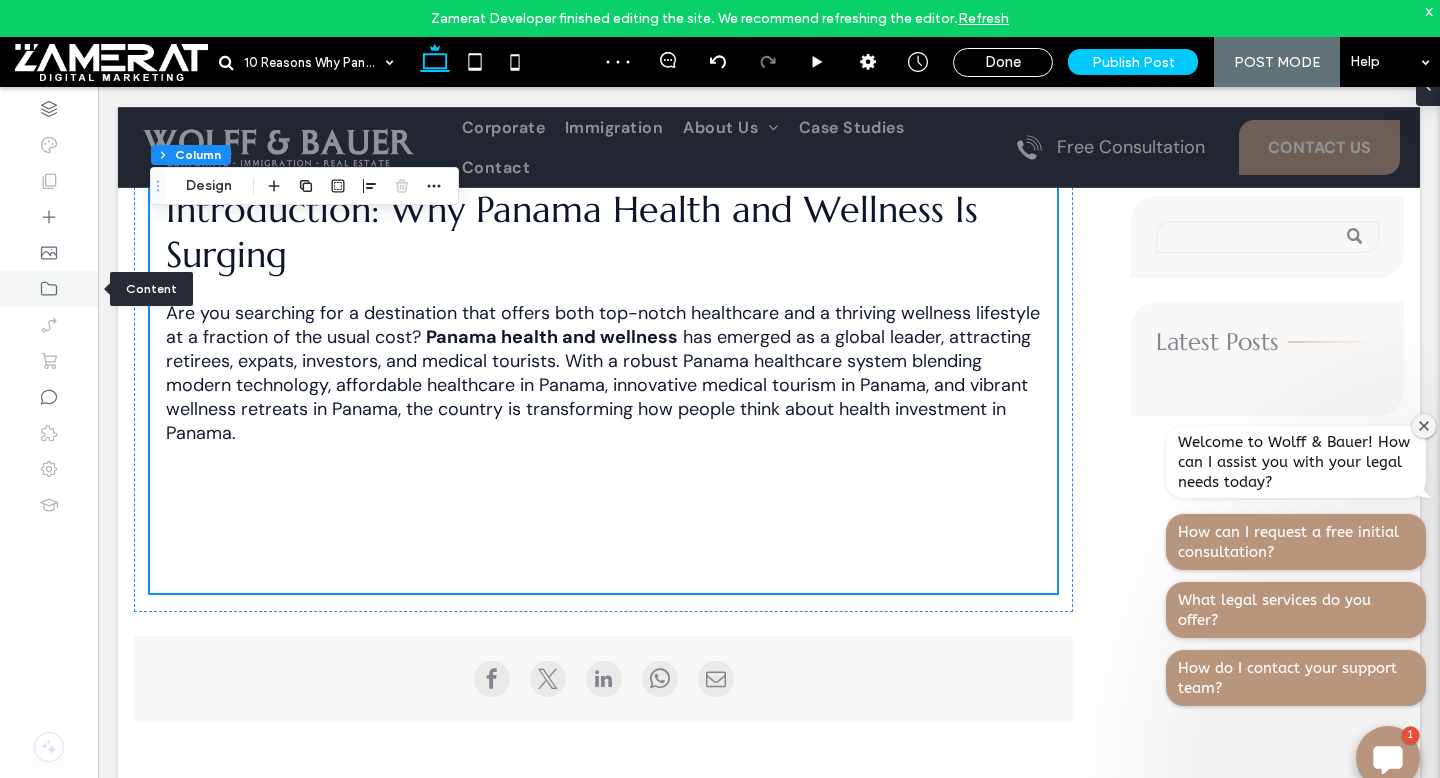click 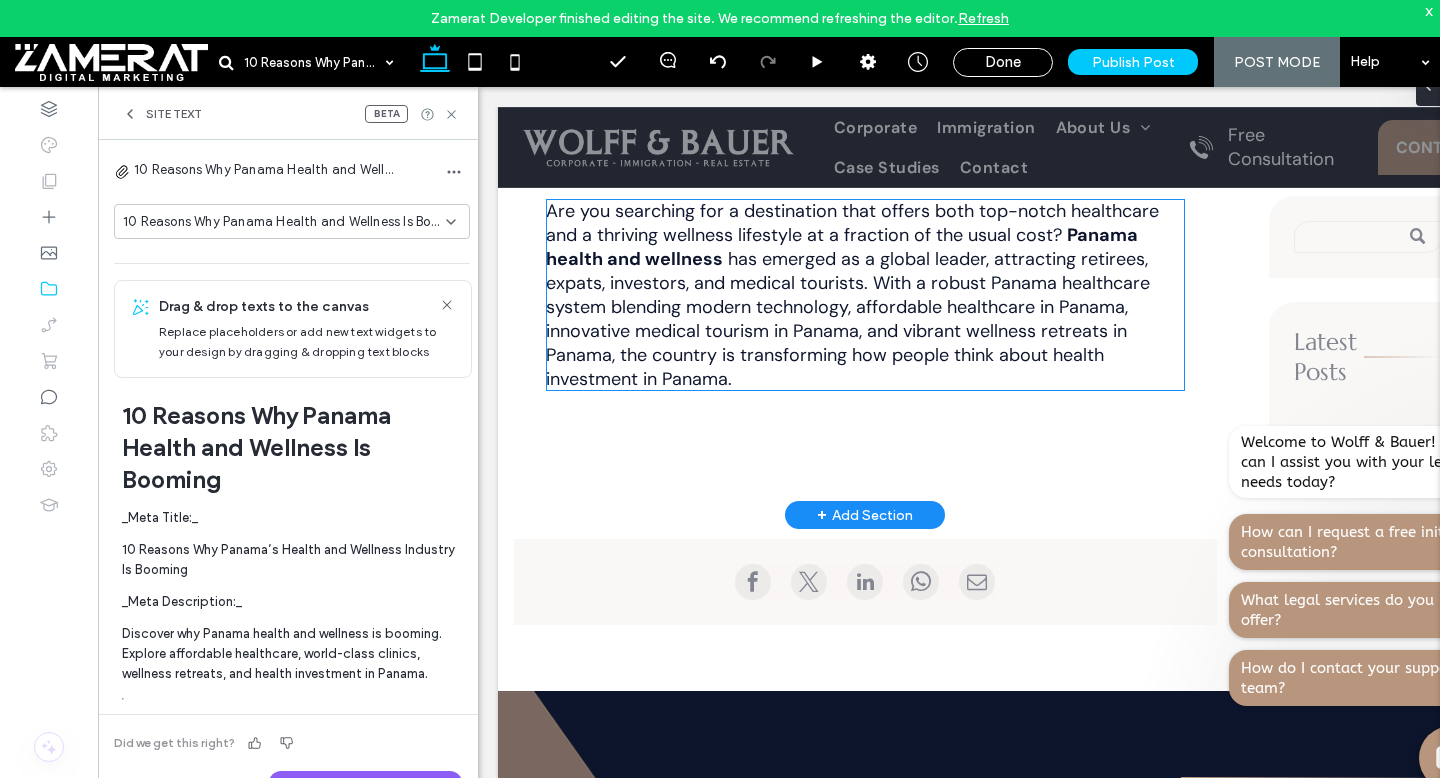 scroll, scrollTop: 703, scrollLeft: 0, axis: vertical 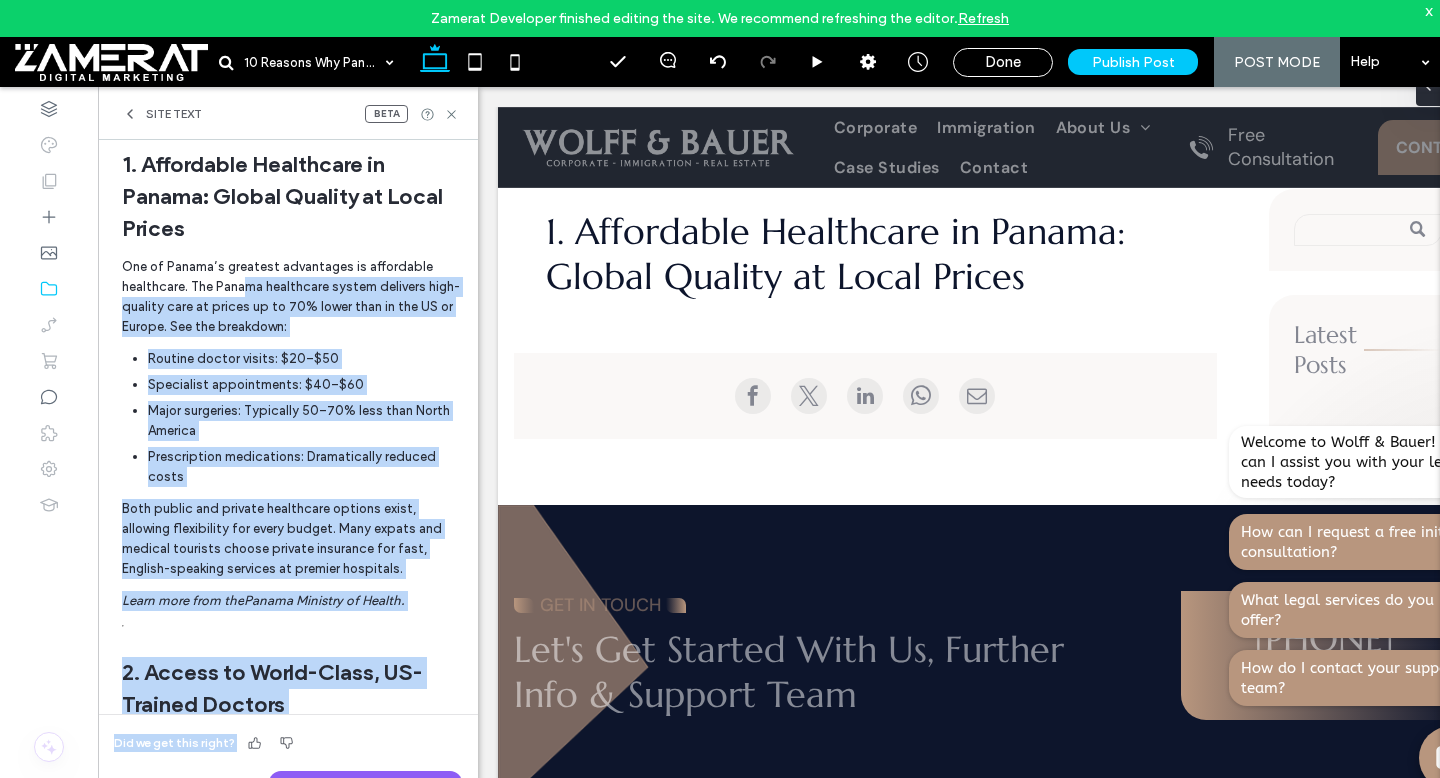 drag, startPoint x: 730, startPoint y: 403, endPoint x: 737, endPoint y: 341, distance: 62.39391 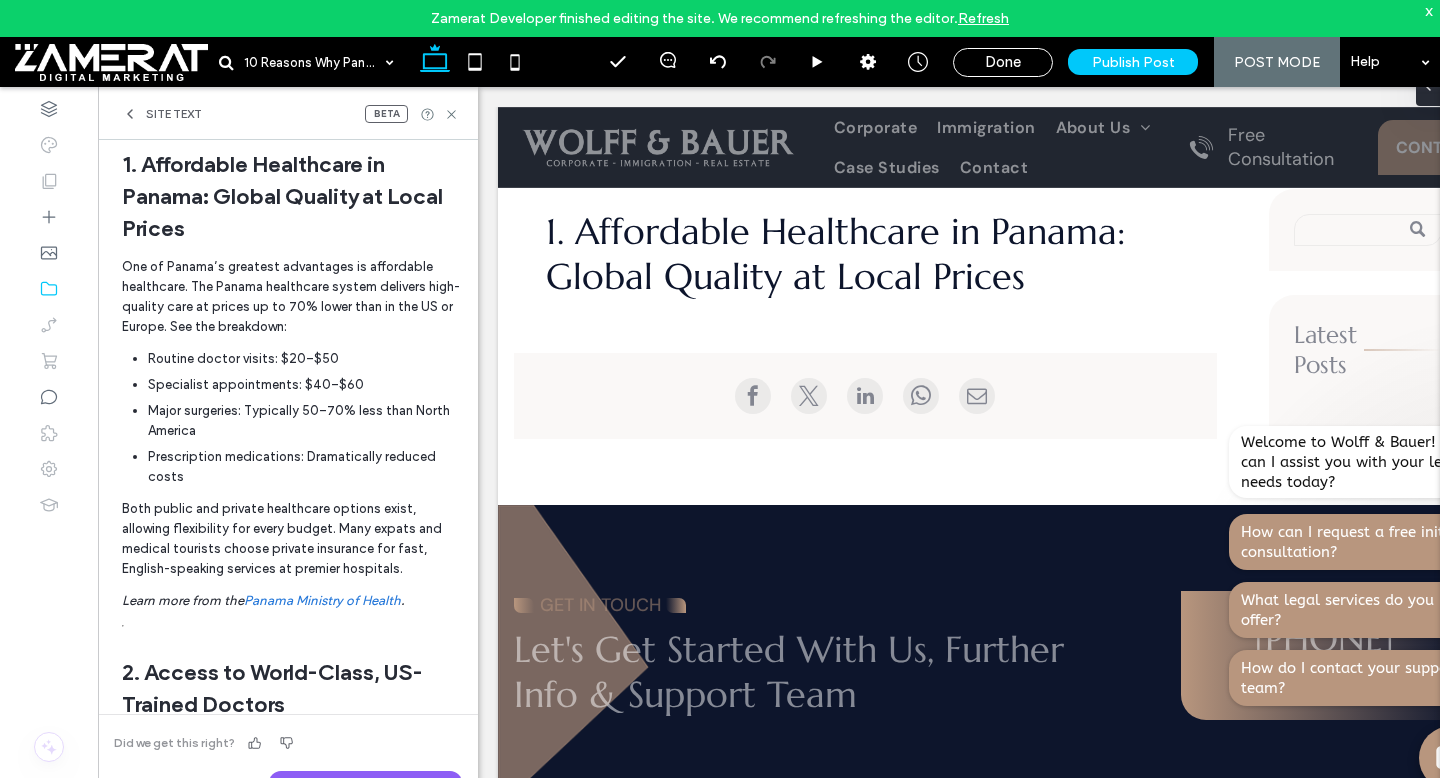 click on "One of Panama’s greatest advantages is affordable healthcare. The Panama healthcare system delivers high-quality care at prices up to 70% lower than in the US or Europe. See the breakdown:" at bounding box center (292, 297) 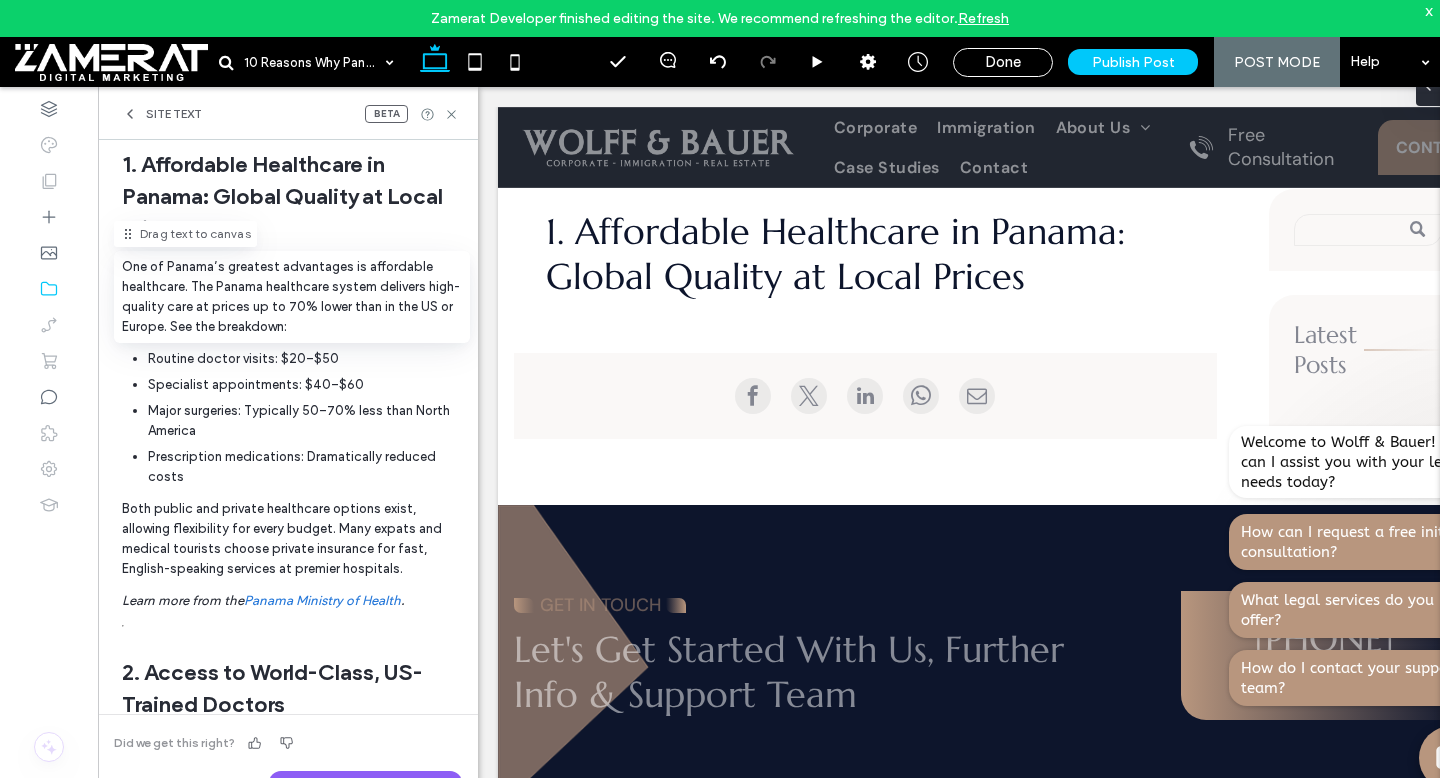 scroll, scrollTop: 1046, scrollLeft: 11, axis: both 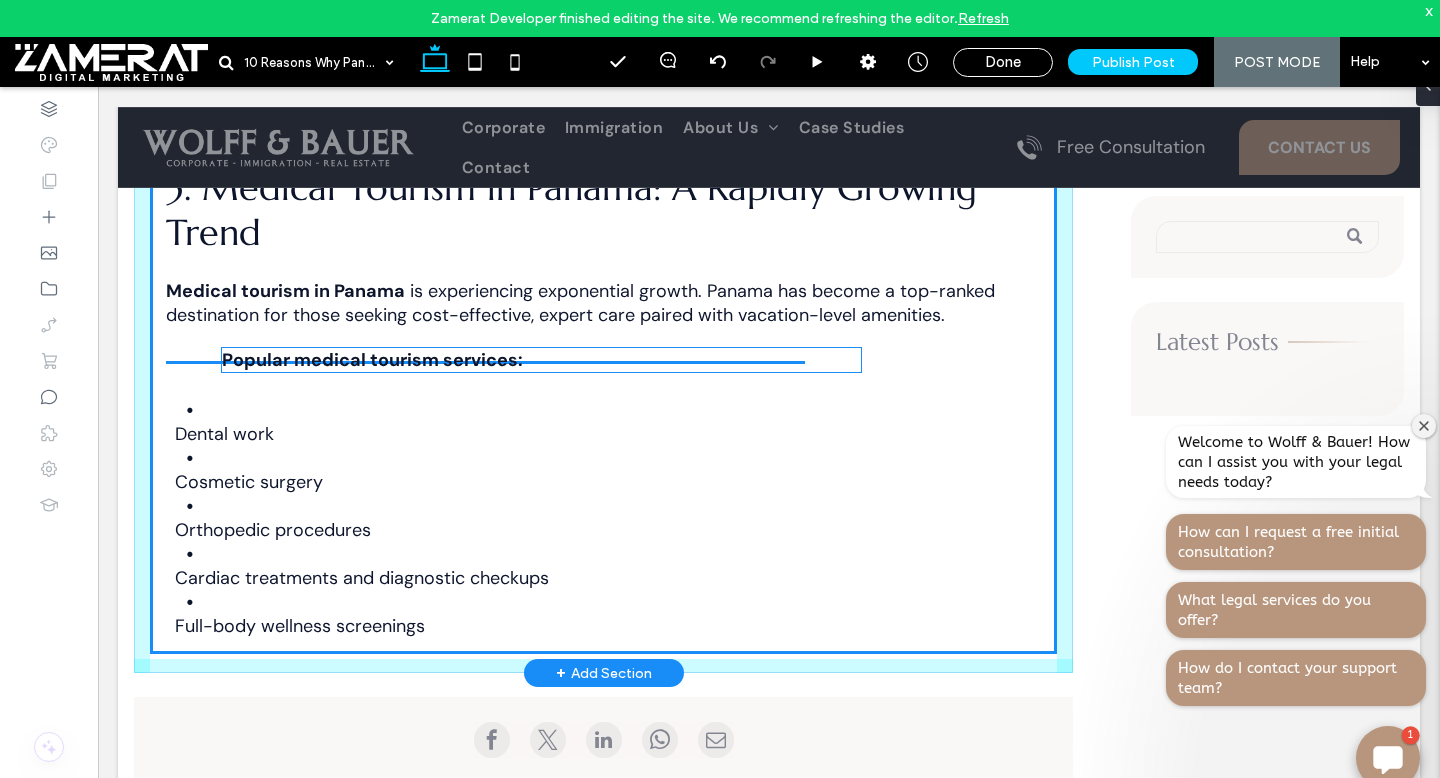 drag, startPoint x: 300, startPoint y: 632, endPoint x: 353, endPoint y: 364, distance: 273.1904 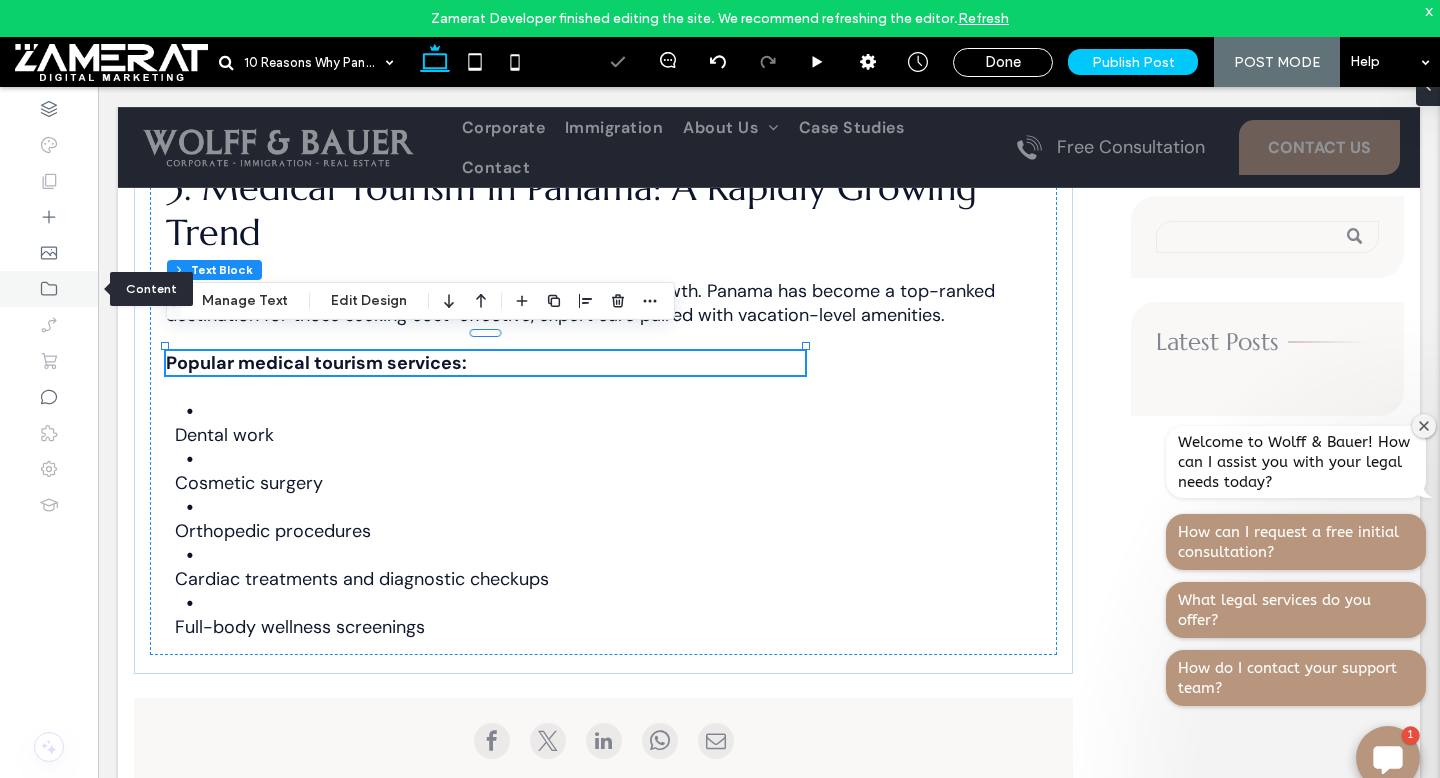 click 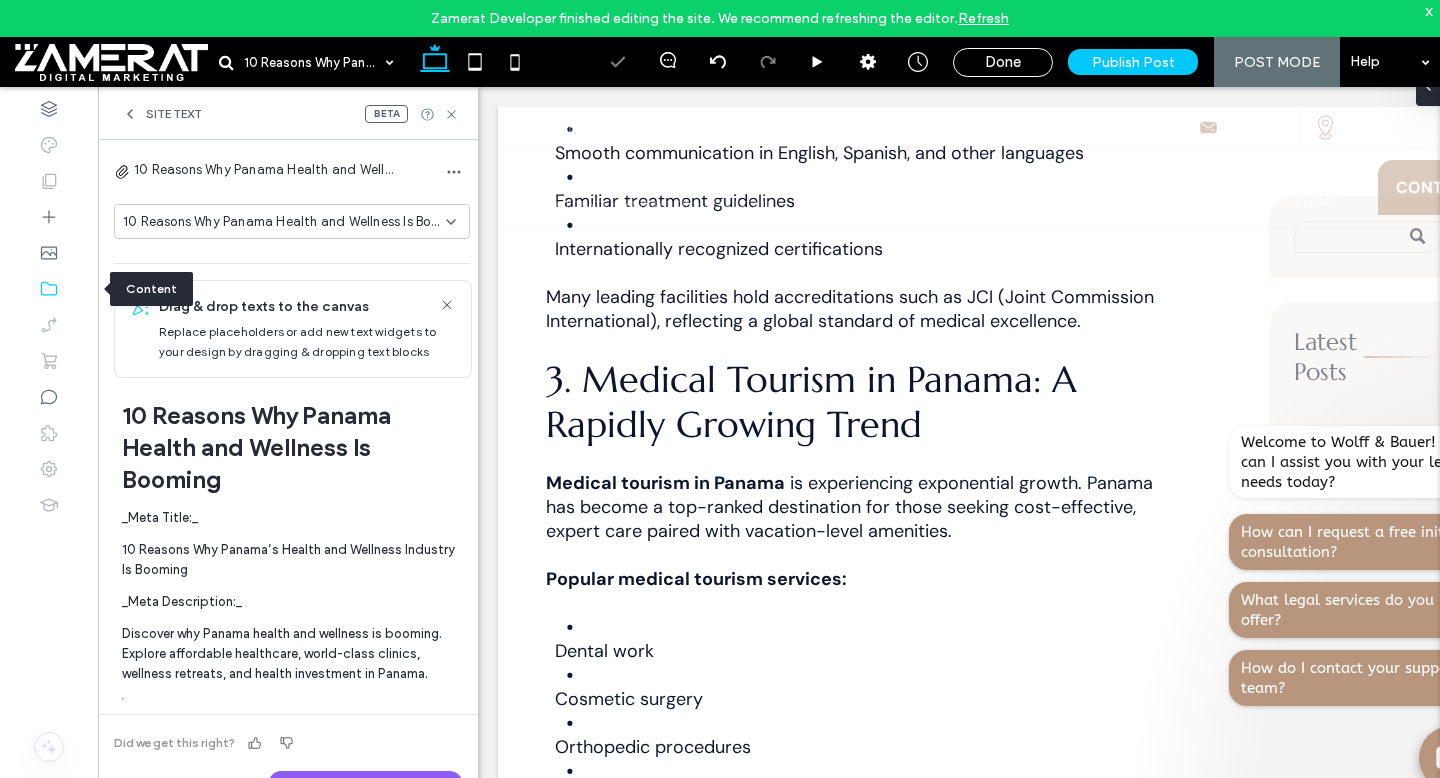 scroll, scrollTop: 1997, scrollLeft: 0, axis: vertical 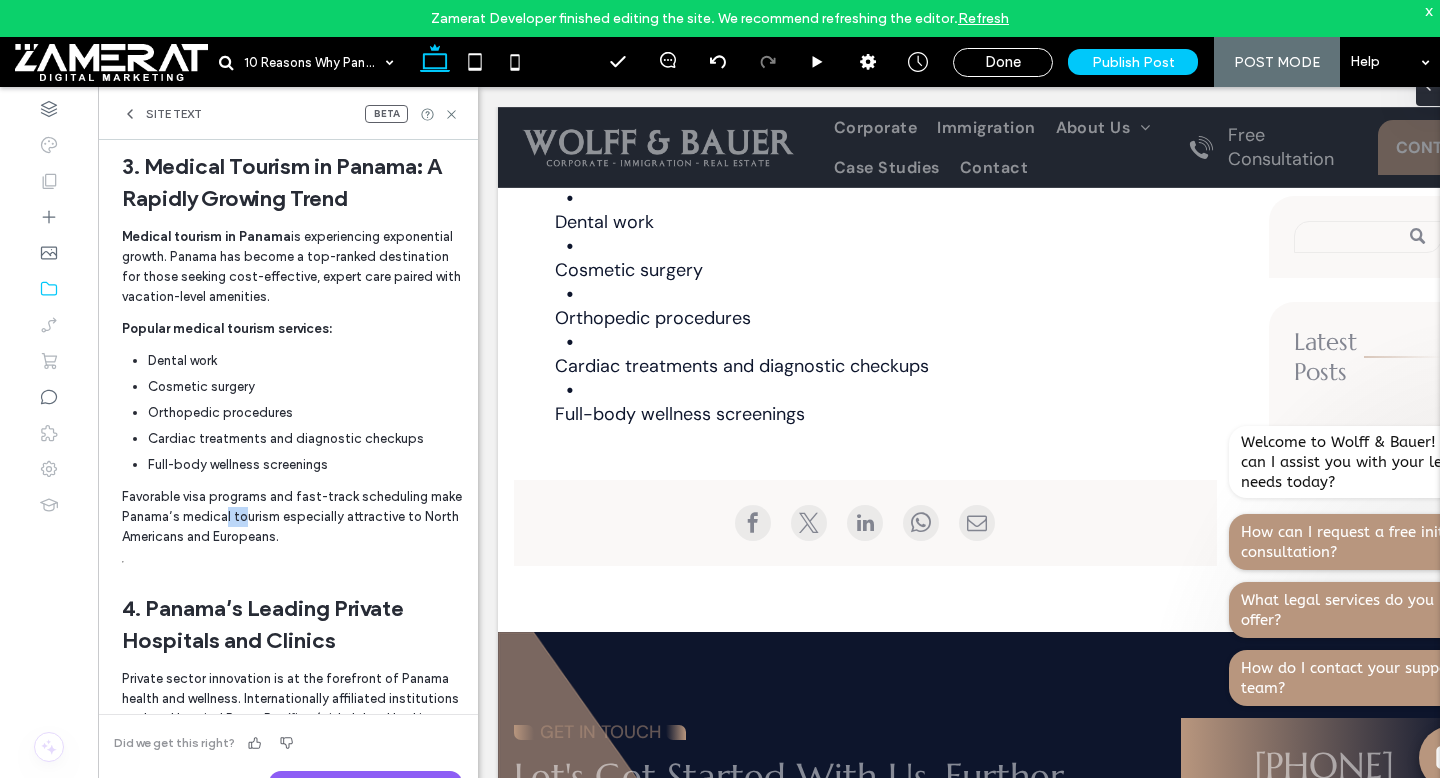 drag, startPoint x: 283, startPoint y: 537, endPoint x: 250, endPoint y: 536, distance: 33.01515 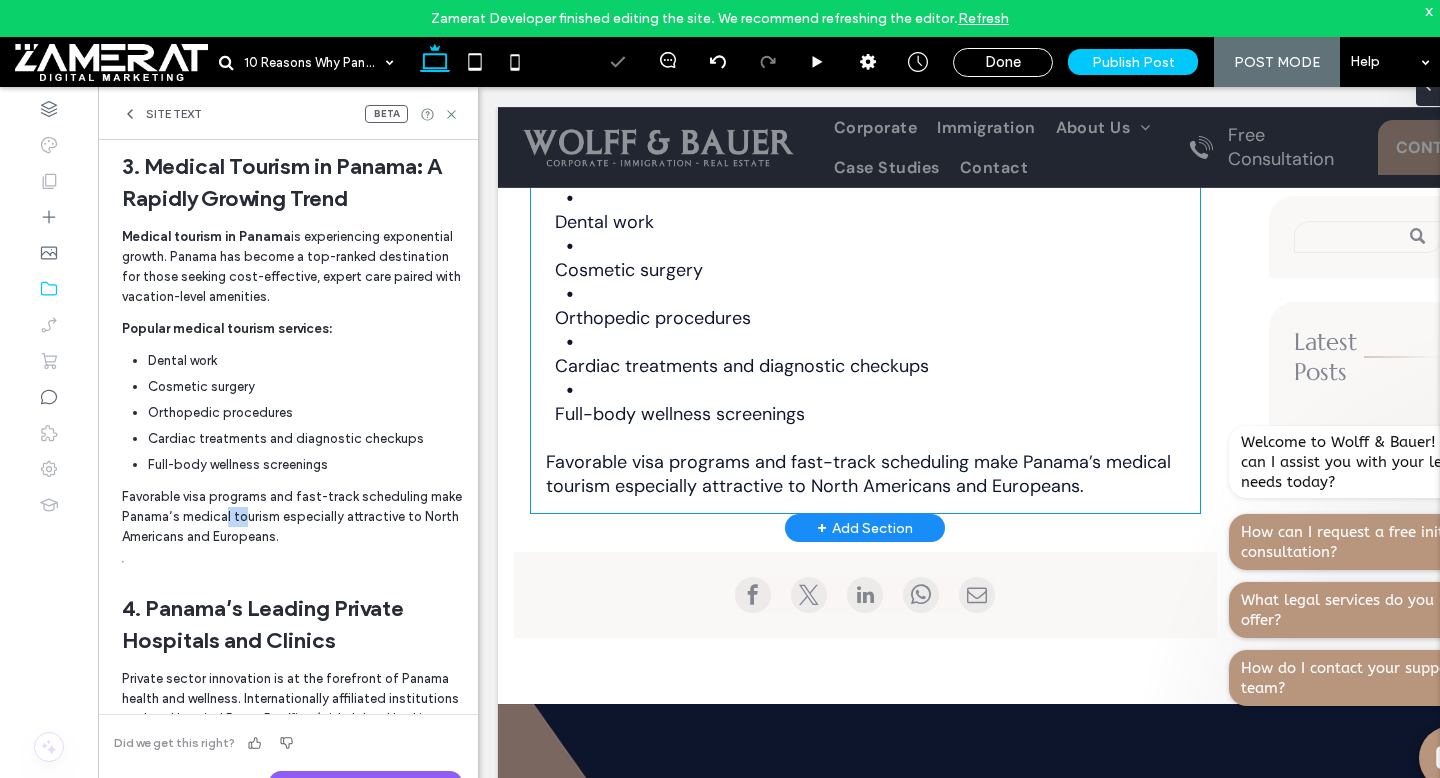 scroll, scrollTop: 2297, scrollLeft: 0, axis: vertical 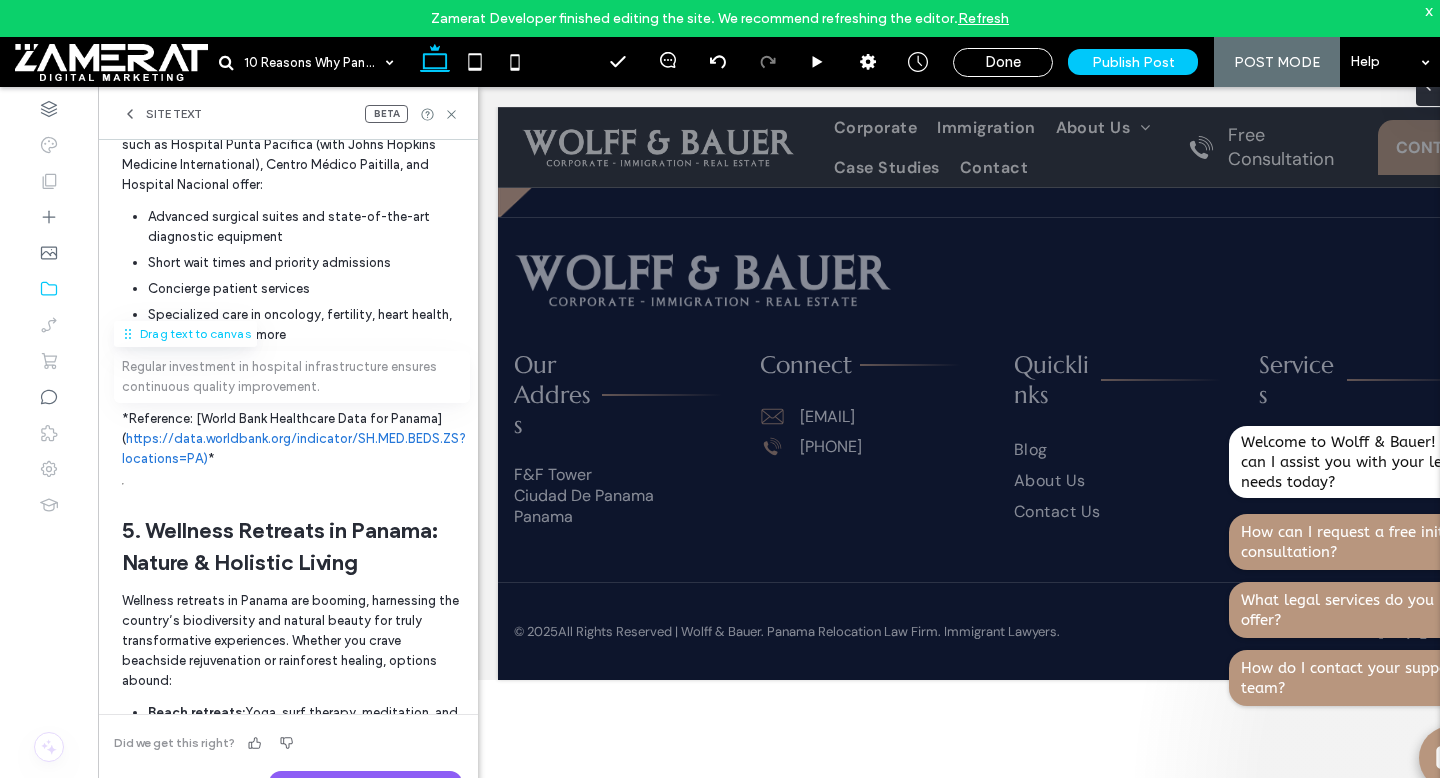 drag, startPoint x: 187, startPoint y: 362, endPoint x: 321, endPoint y: 395, distance: 138.00362 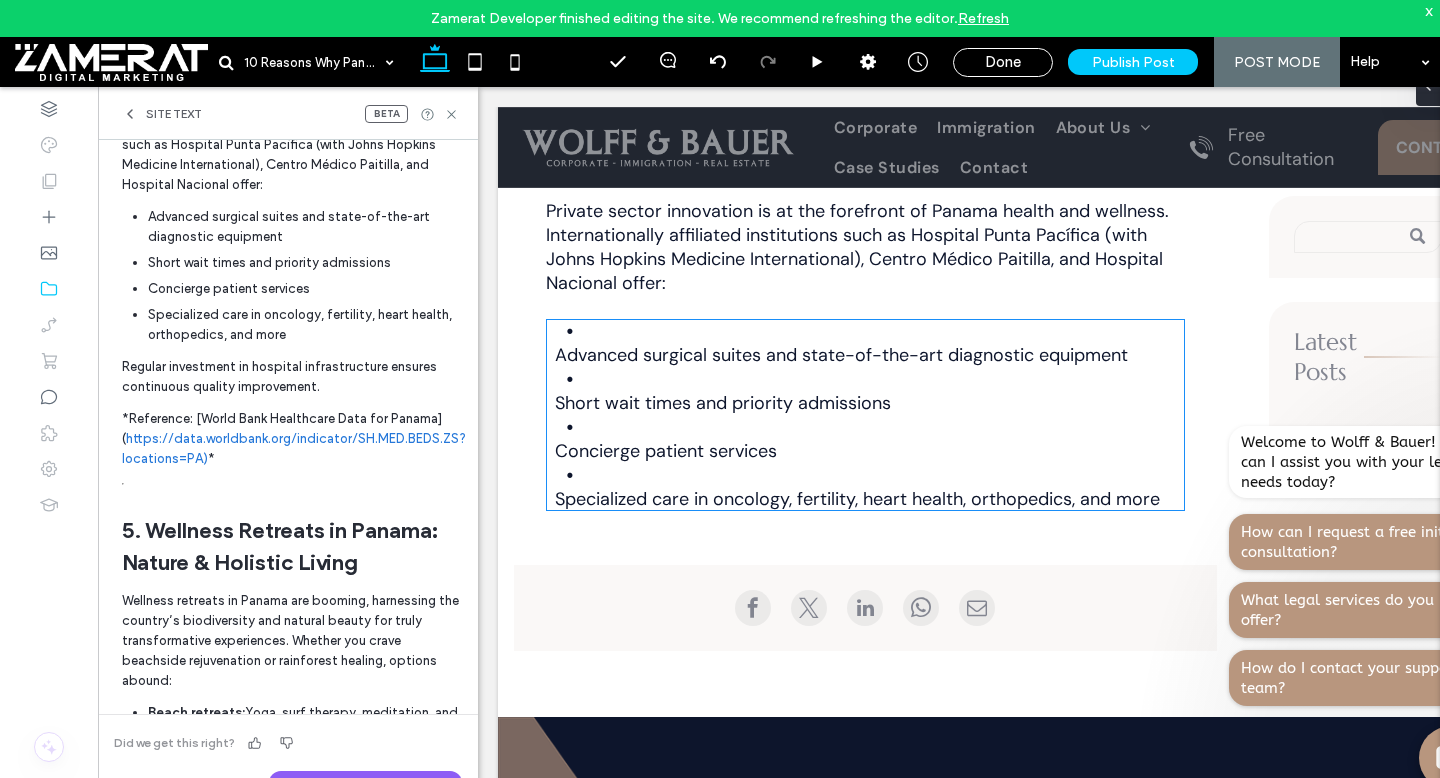 scroll, scrollTop: 2746, scrollLeft: 0, axis: vertical 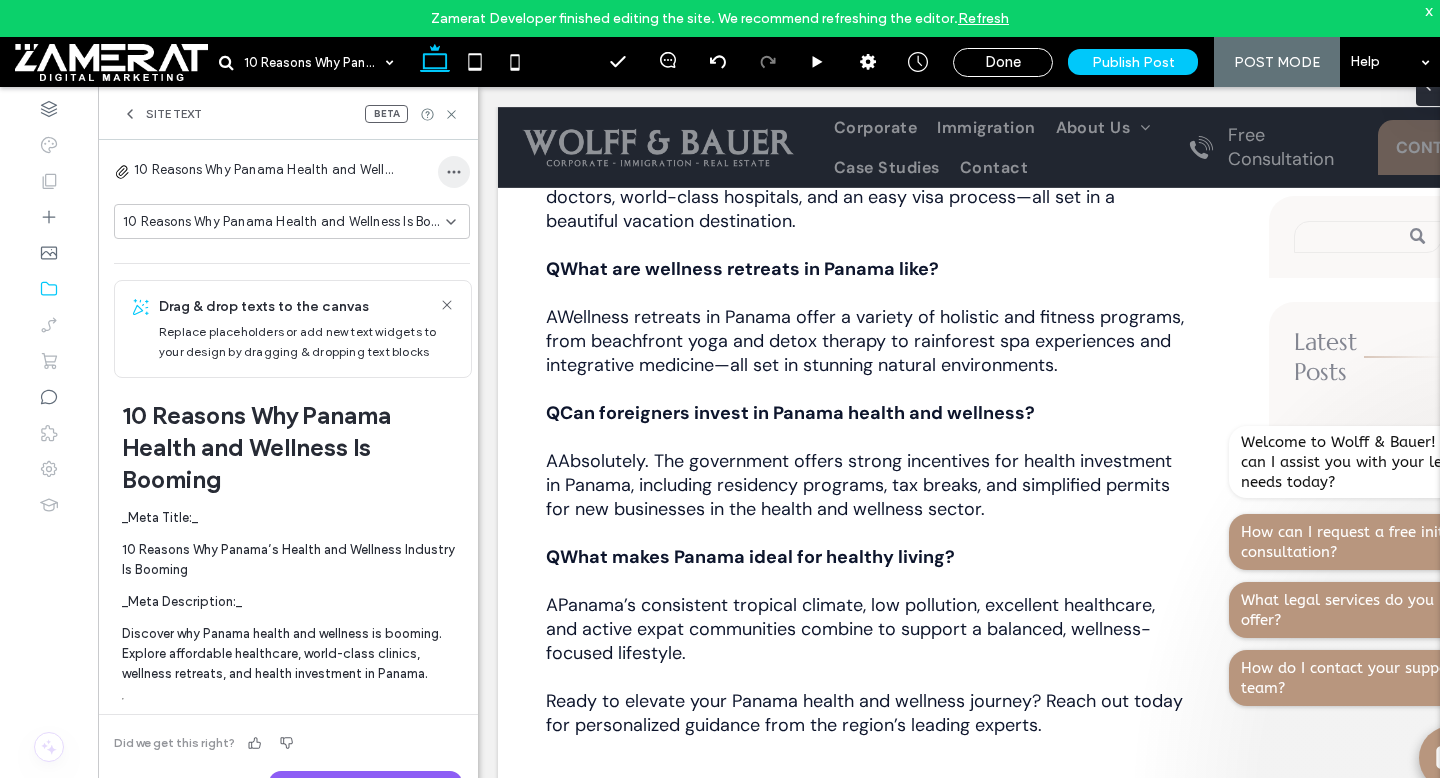 click 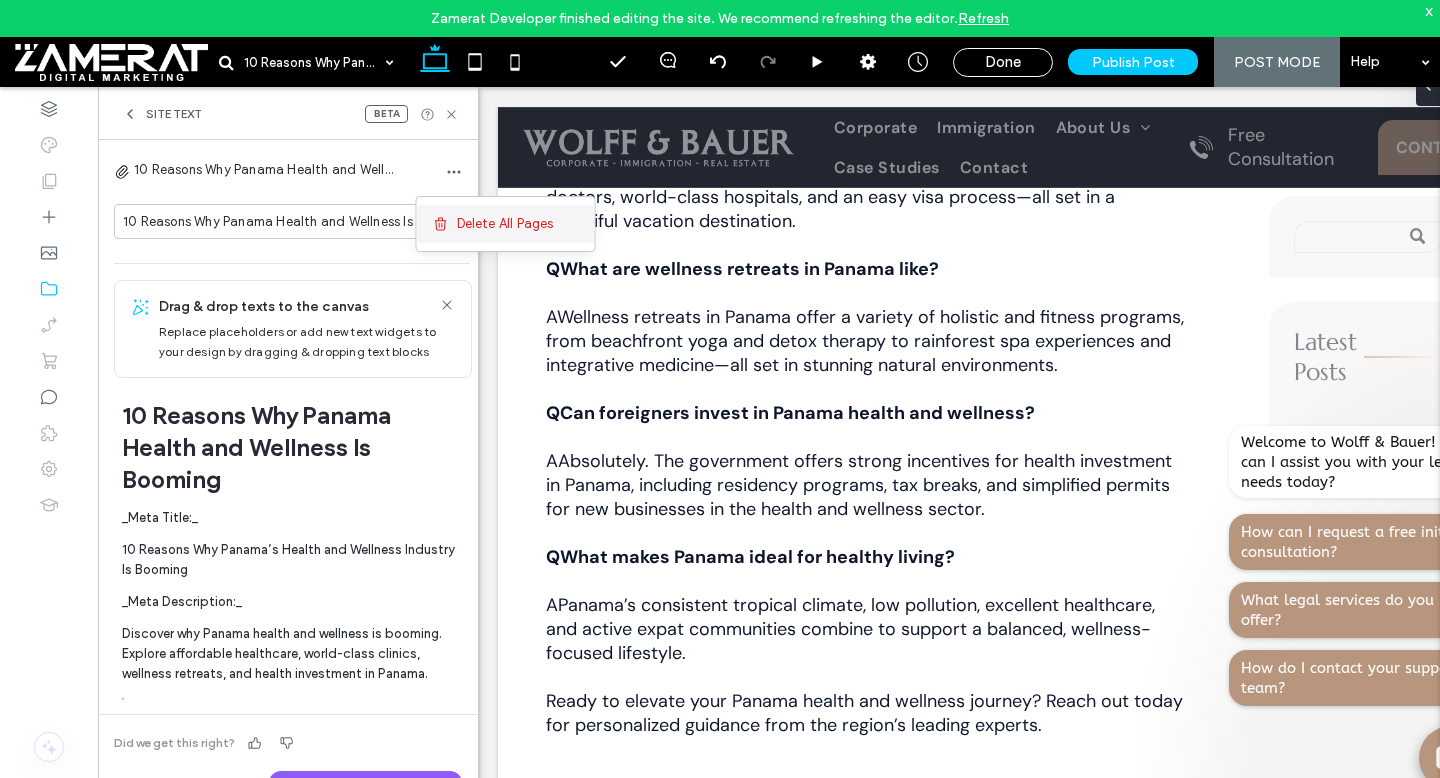 click on "Delete All Pages" at bounding box center [505, 224] 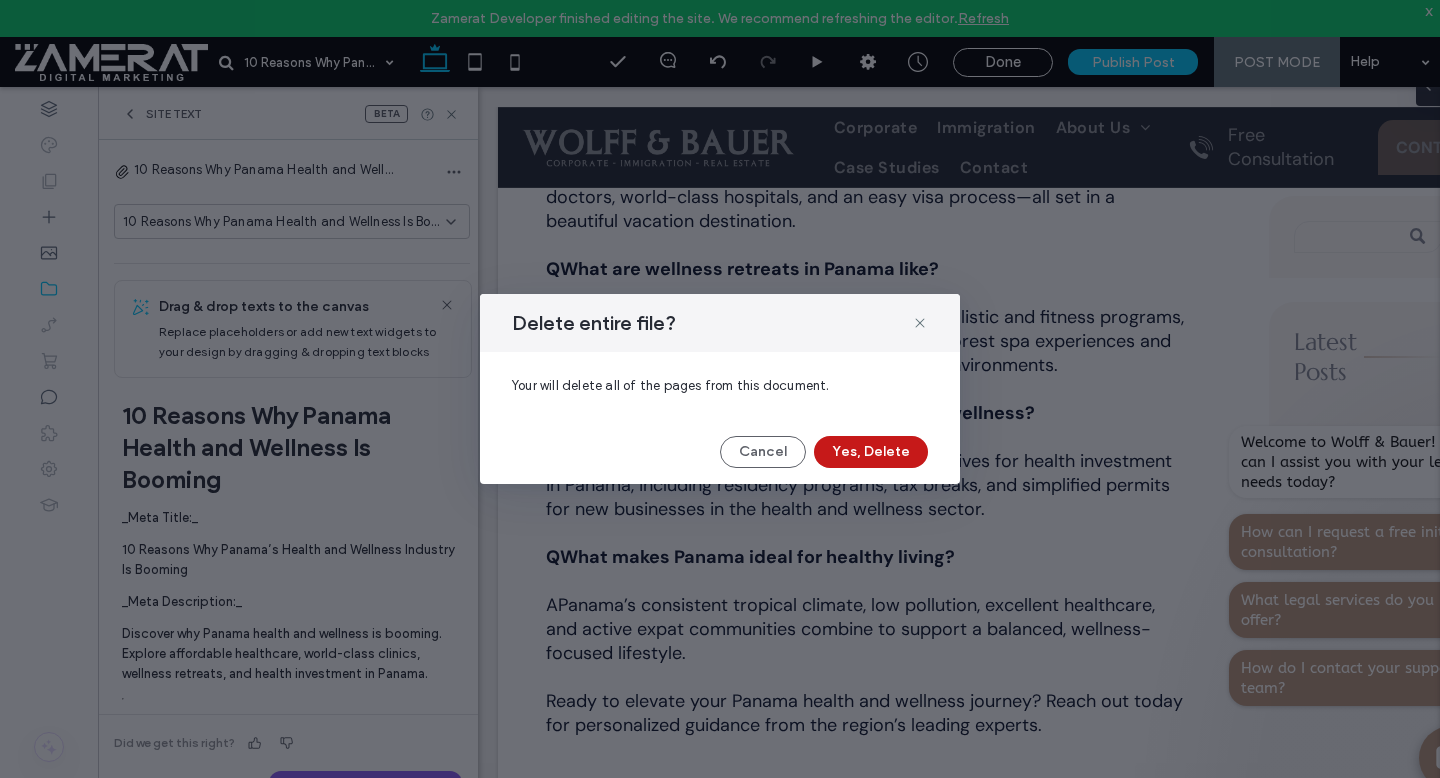 click on "Yes, Delete" at bounding box center (871, 452) 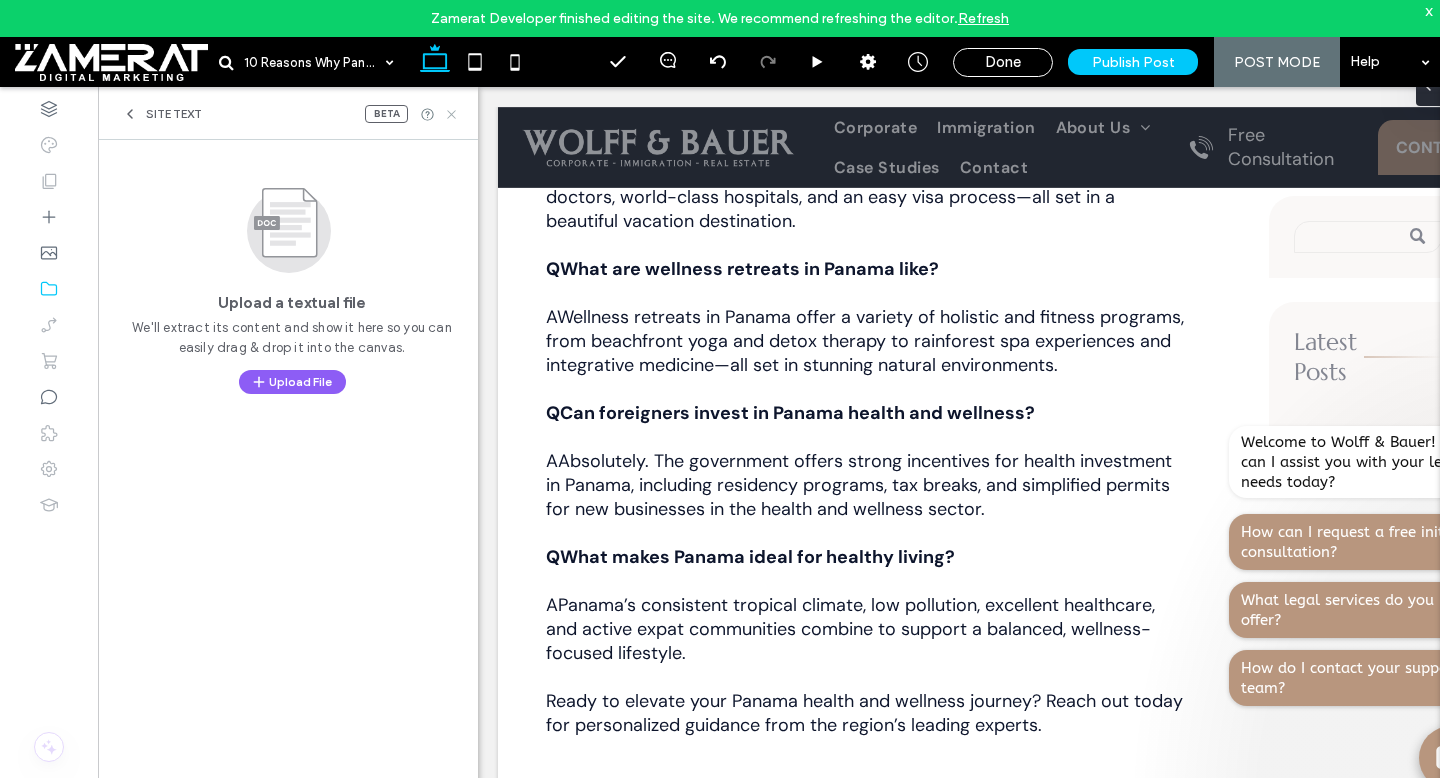click 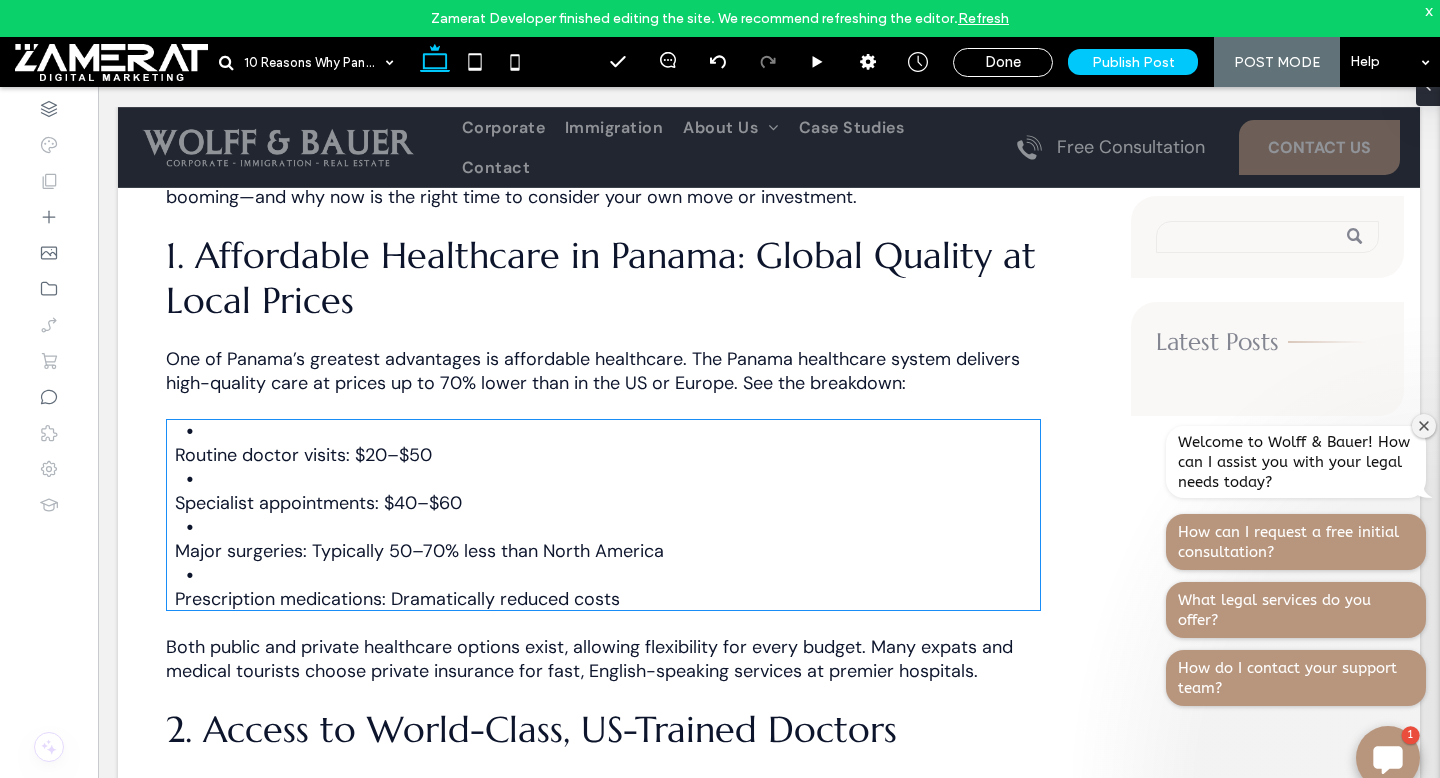 scroll, scrollTop: 1010, scrollLeft: 0, axis: vertical 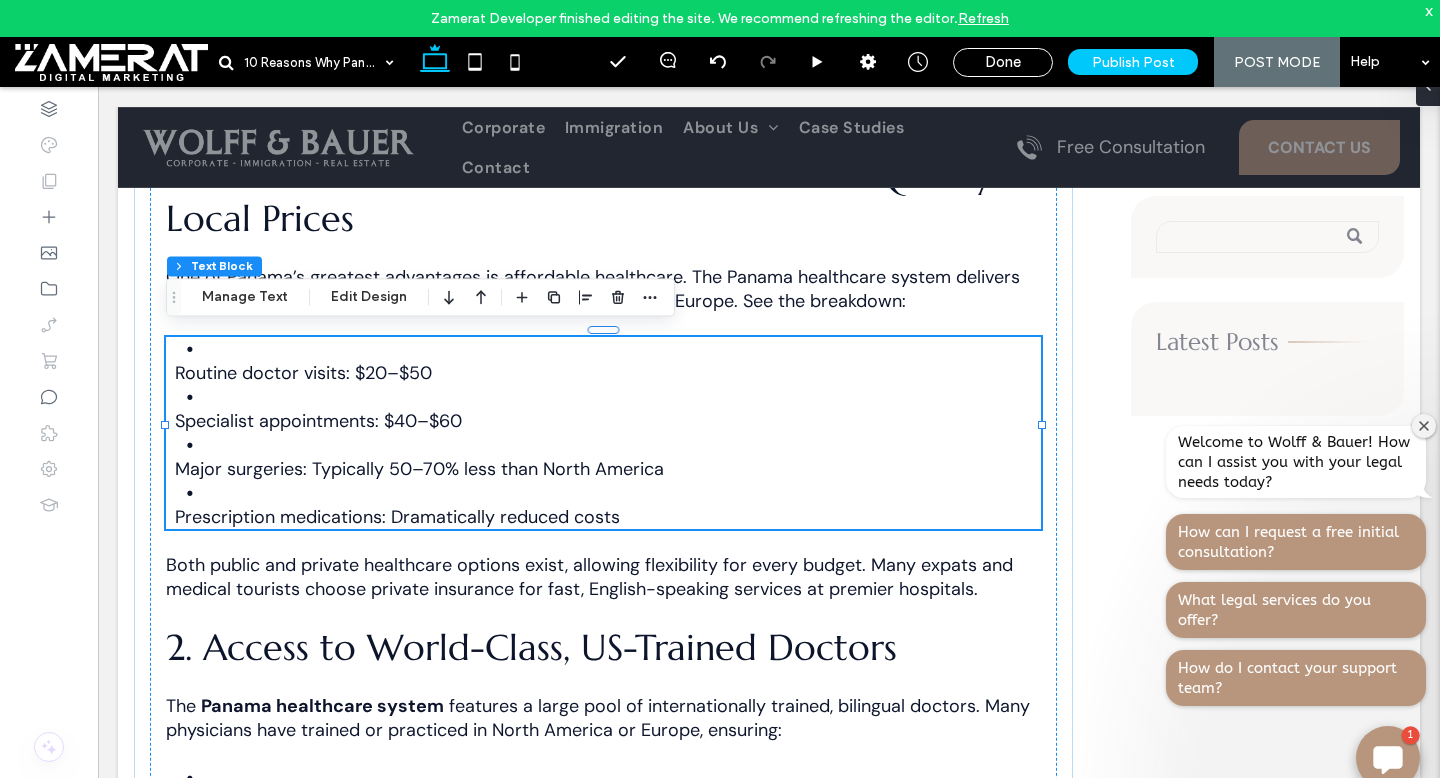 click on "Routine doctor visits: $20–$50
Specialist appointments: $40–$60
Major surgeries: Typically 50–70% less than North America
Prescription medications: Dramatically reduced costs" at bounding box center (603, 433) 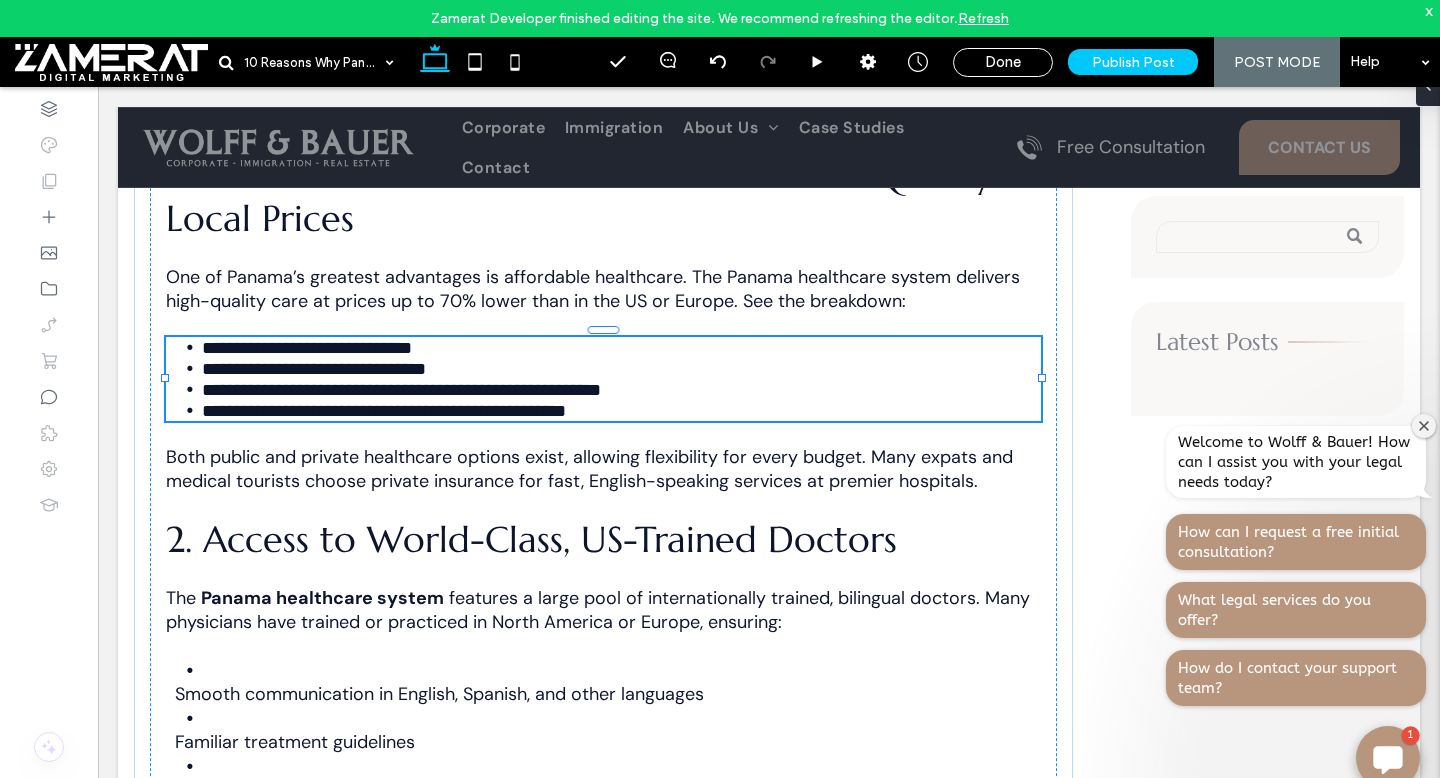 click on "**********" at bounding box center [621, 368] 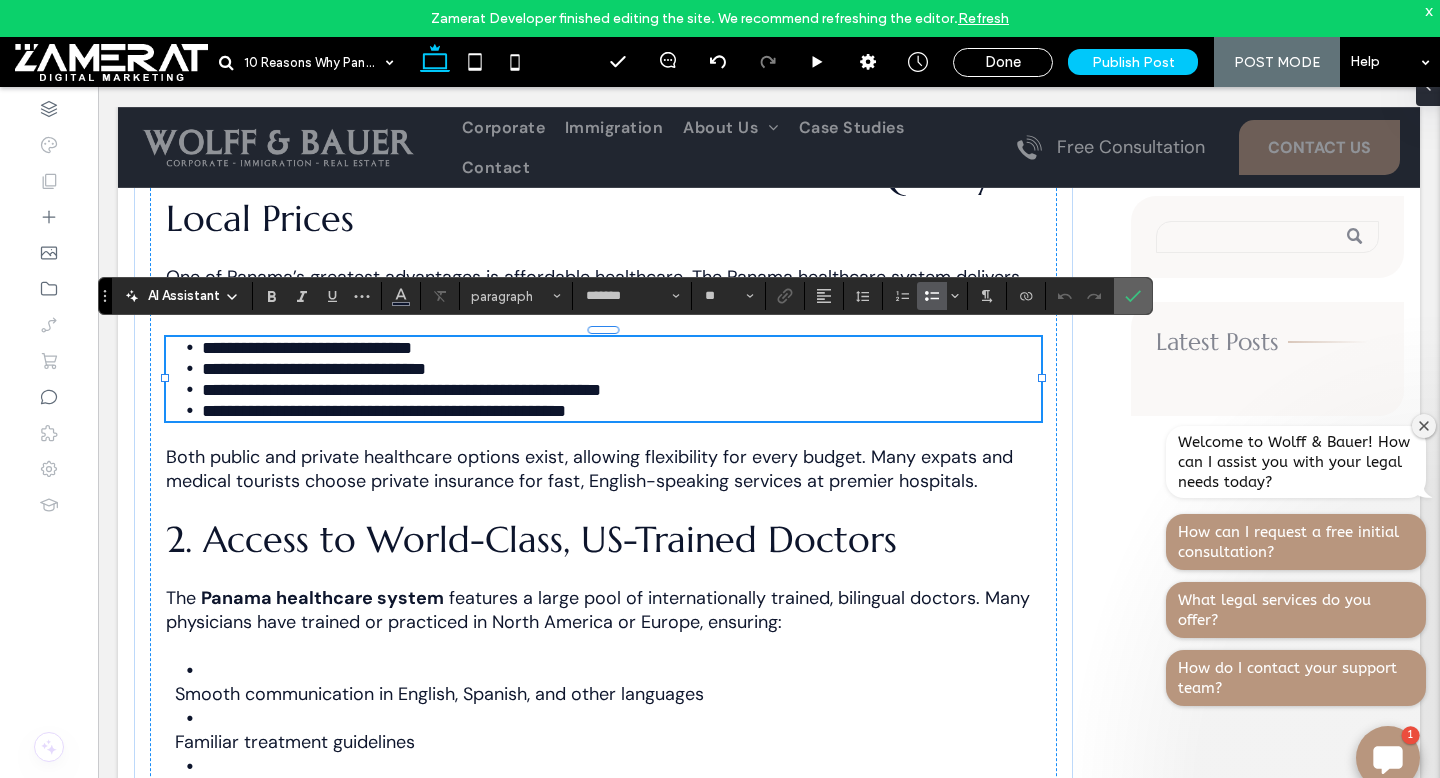 click at bounding box center (1133, 296) 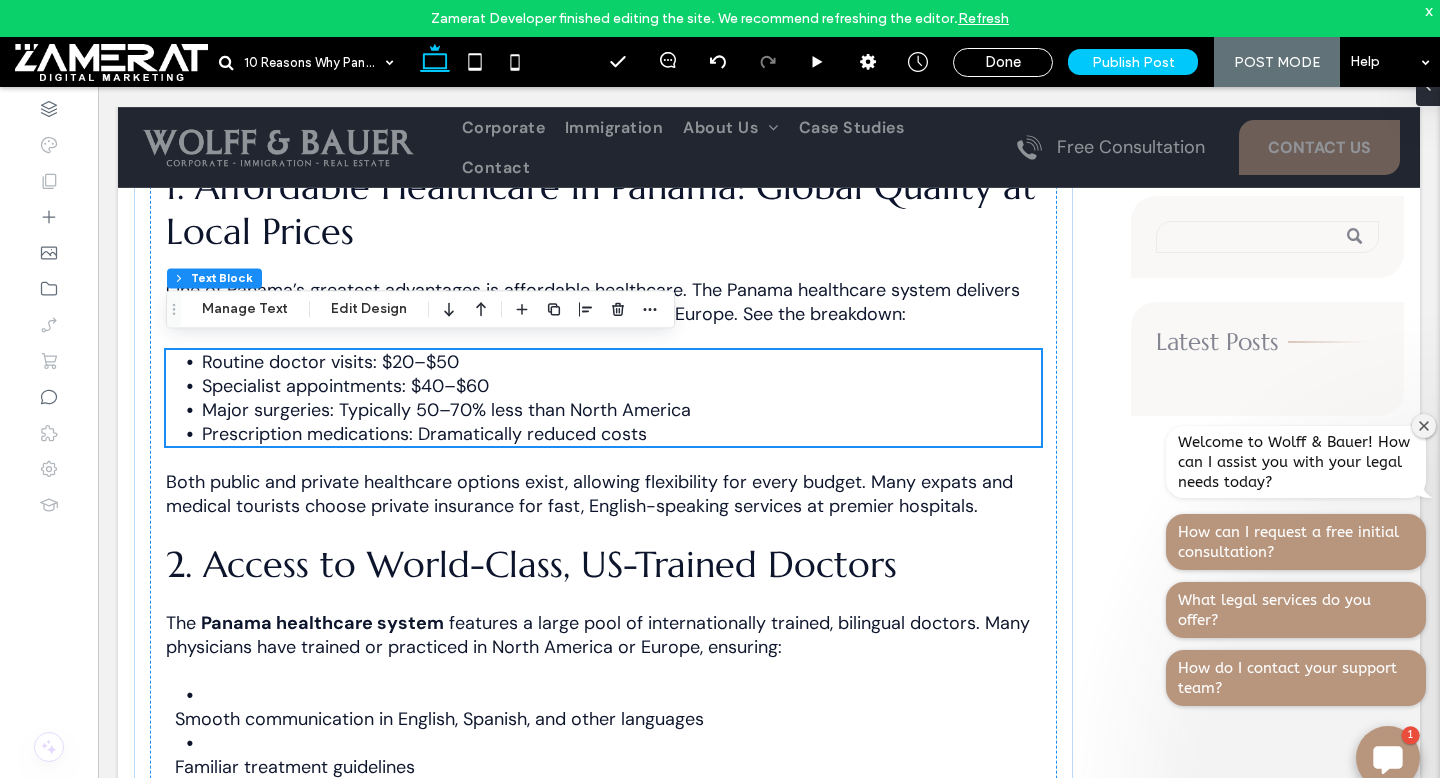 scroll, scrollTop: 998, scrollLeft: 0, axis: vertical 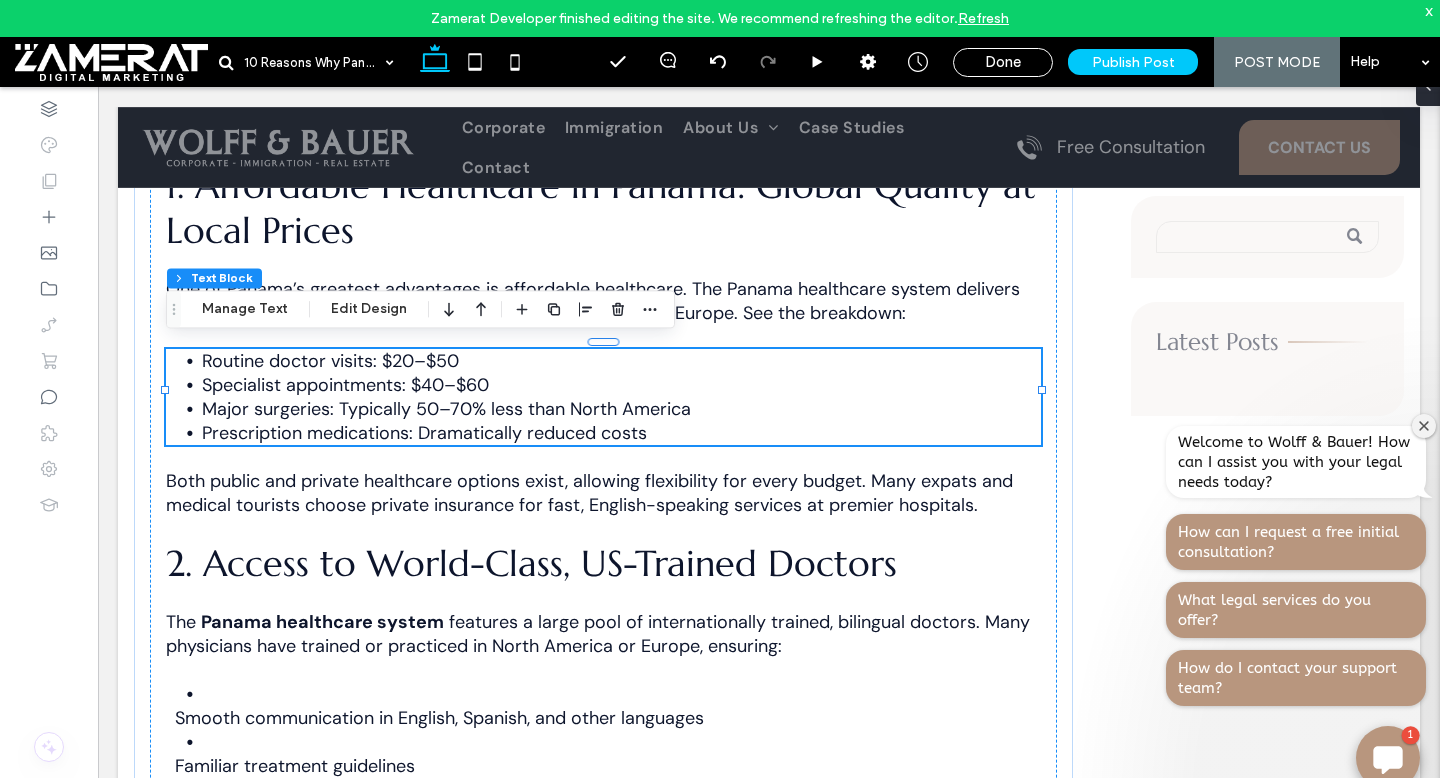 click on "Specialist appointments: $40–$60" at bounding box center [345, 385] 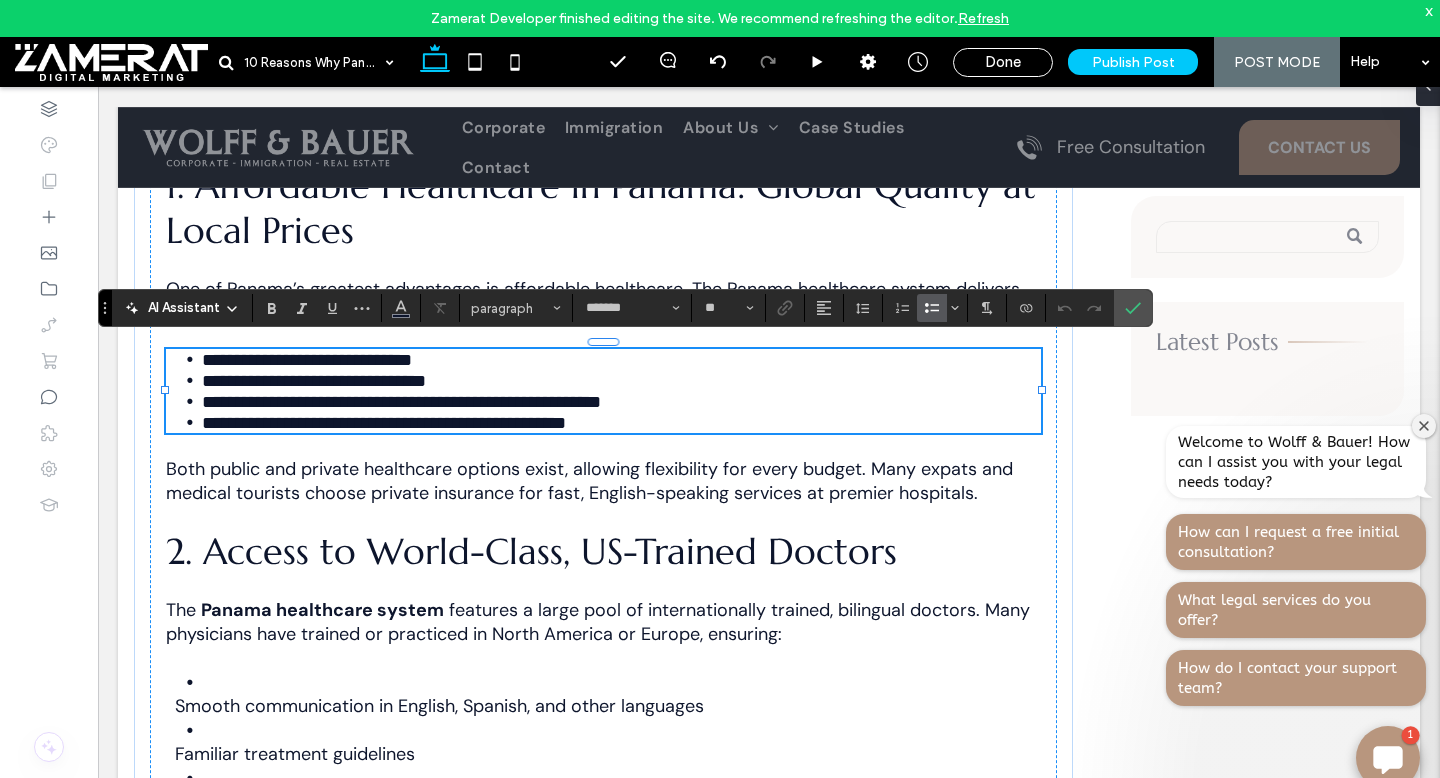 click on "**********" at bounding box center [307, 360] 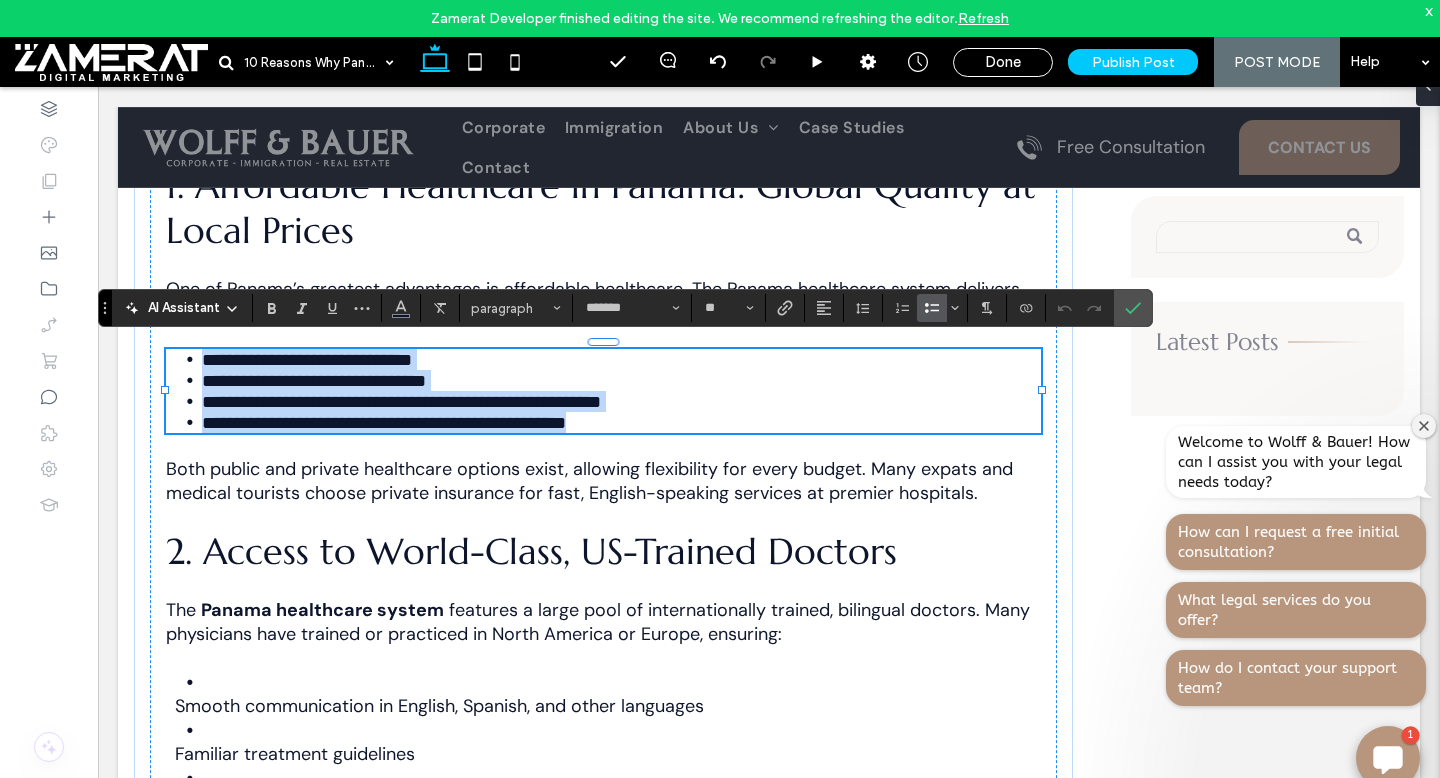 drag, startPoint x: 194, startPoint y: 356, endPoint x: 660, endPoint y: 427, distance: 471.37778 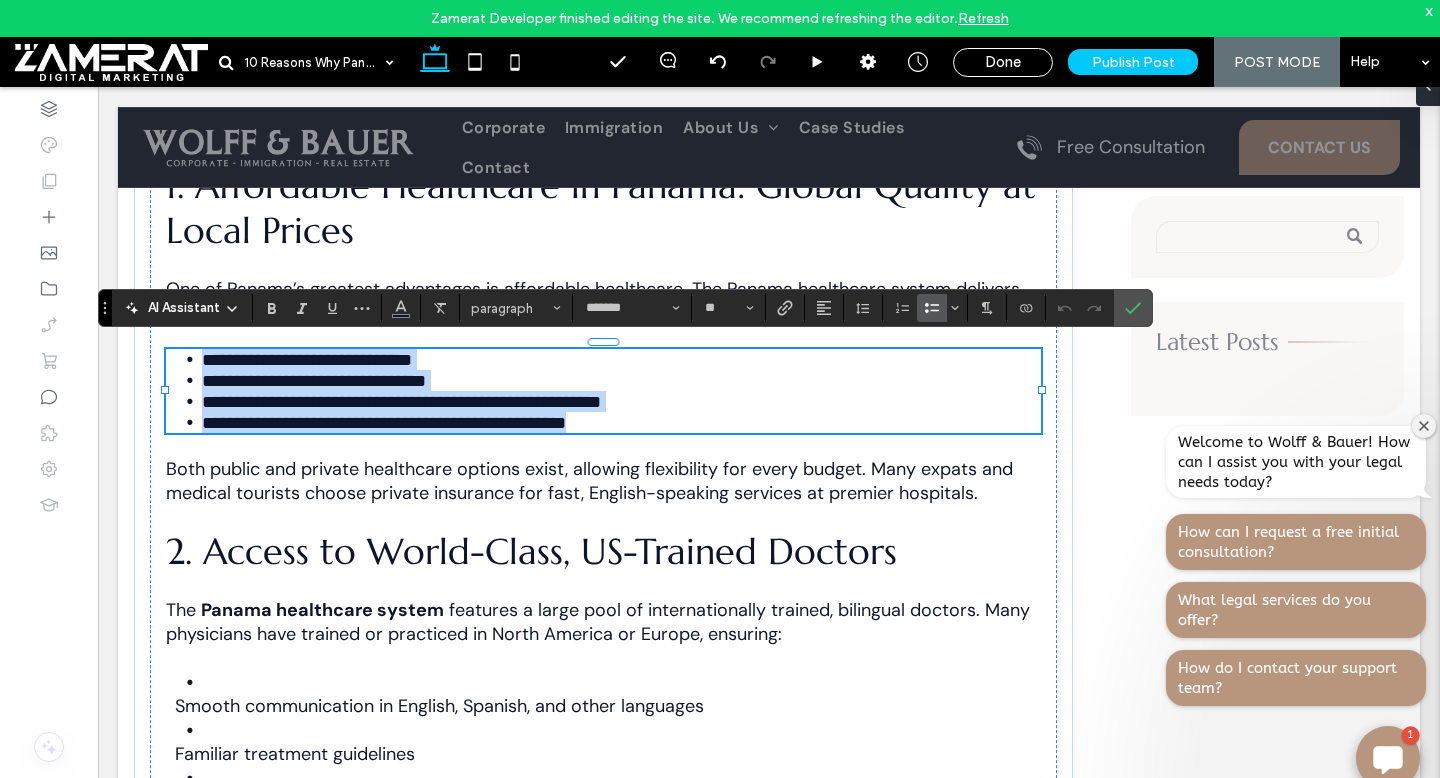 click on "**********" at bounding box center (603, 391) 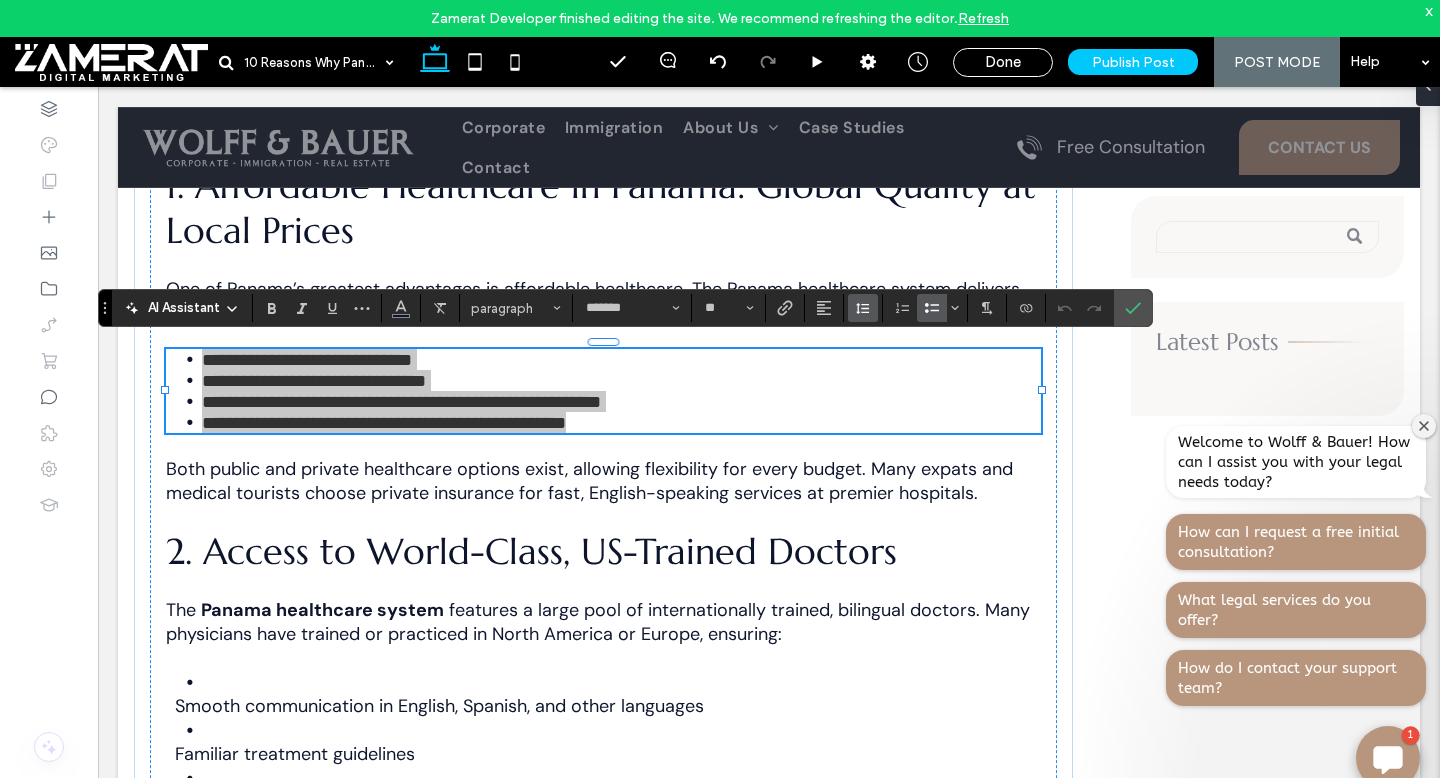 click at bounding box center [863, 308] 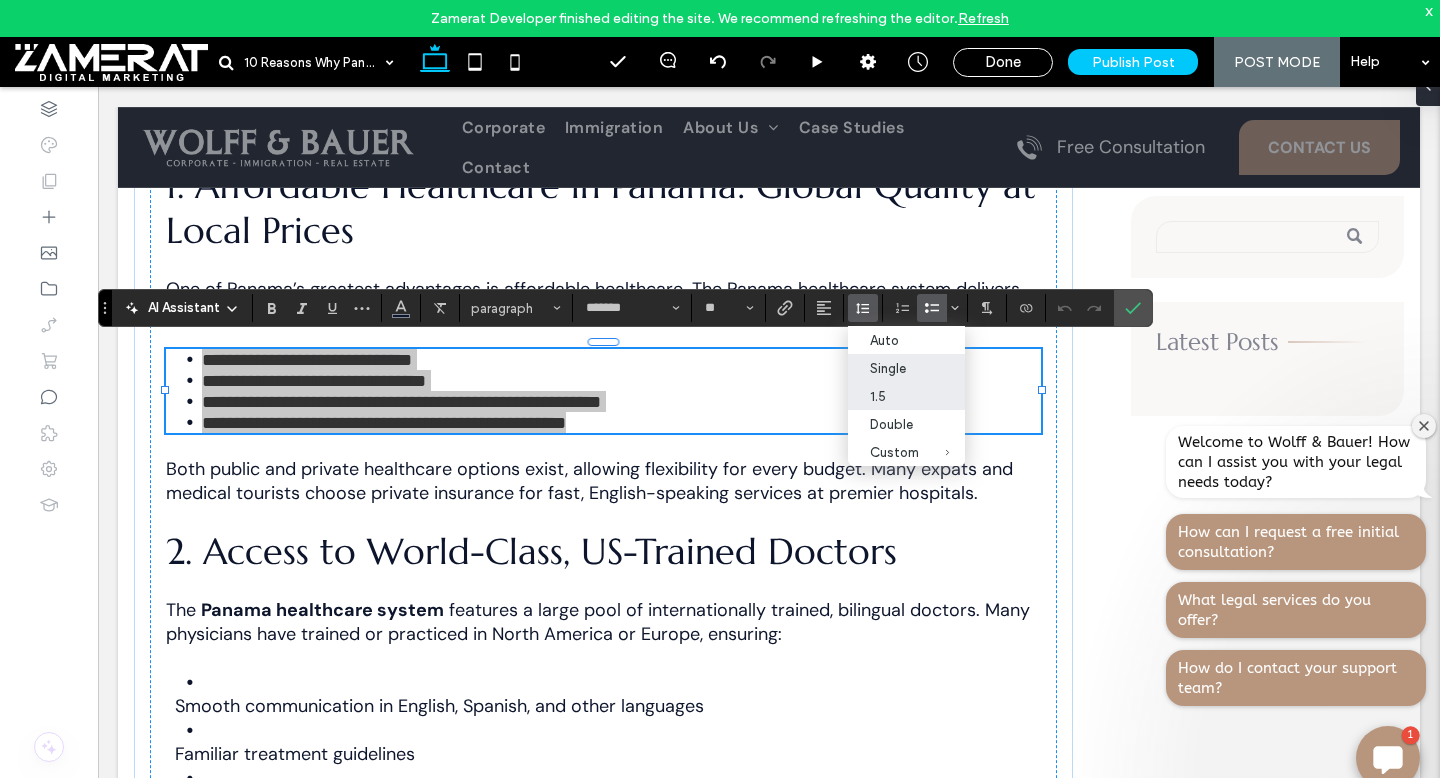 click on "1.5" at bounding box center [894, 396] 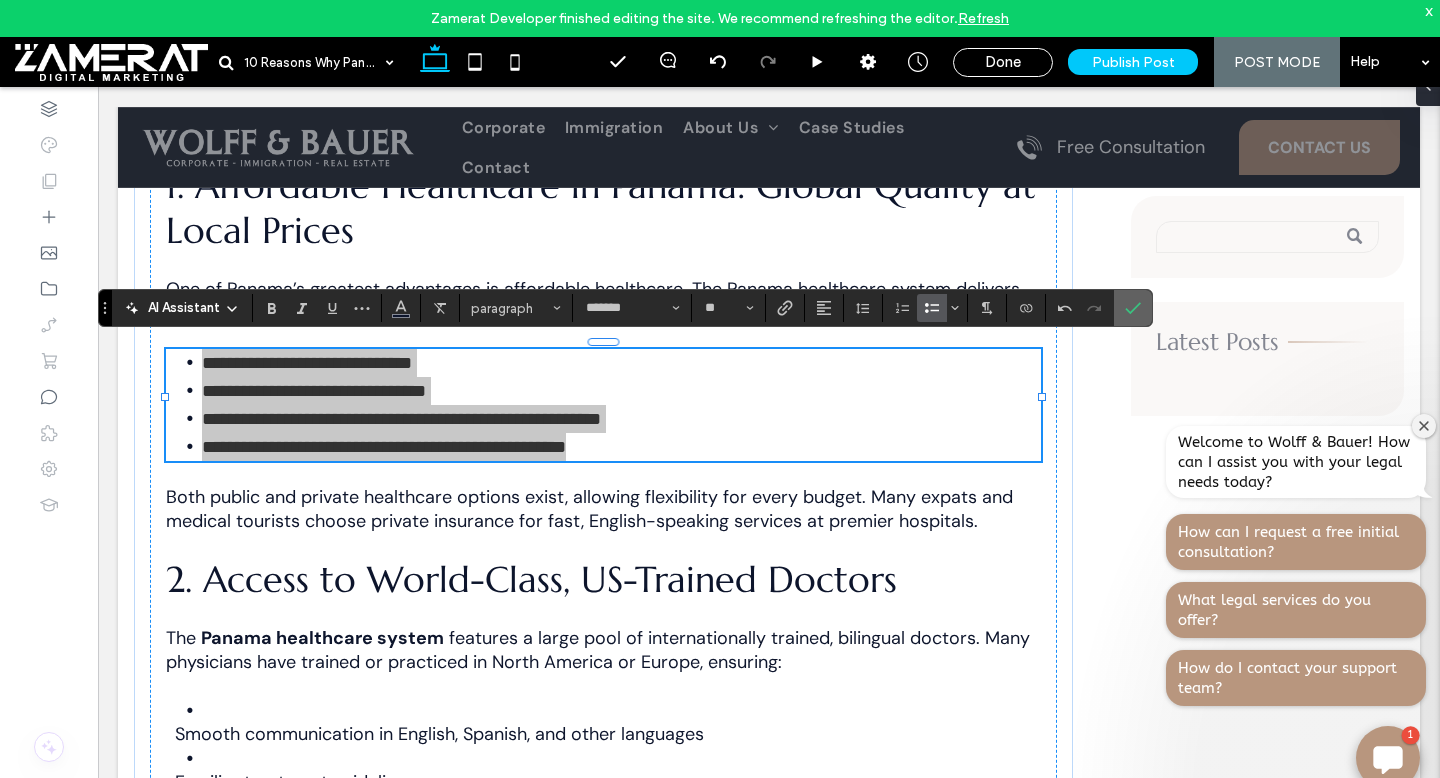 click 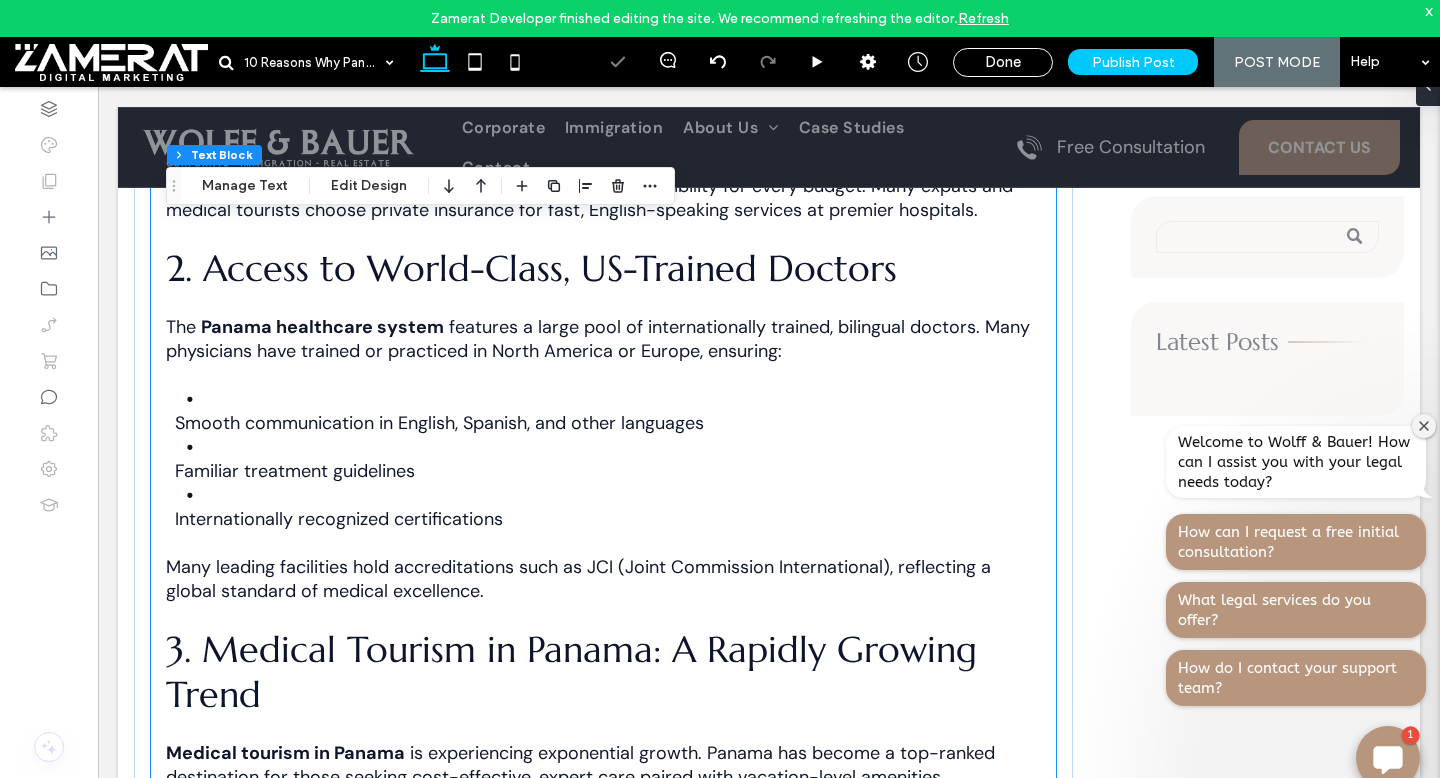 scroll, scrollTop: 1337, scrollLeft: 0, axis: vertical 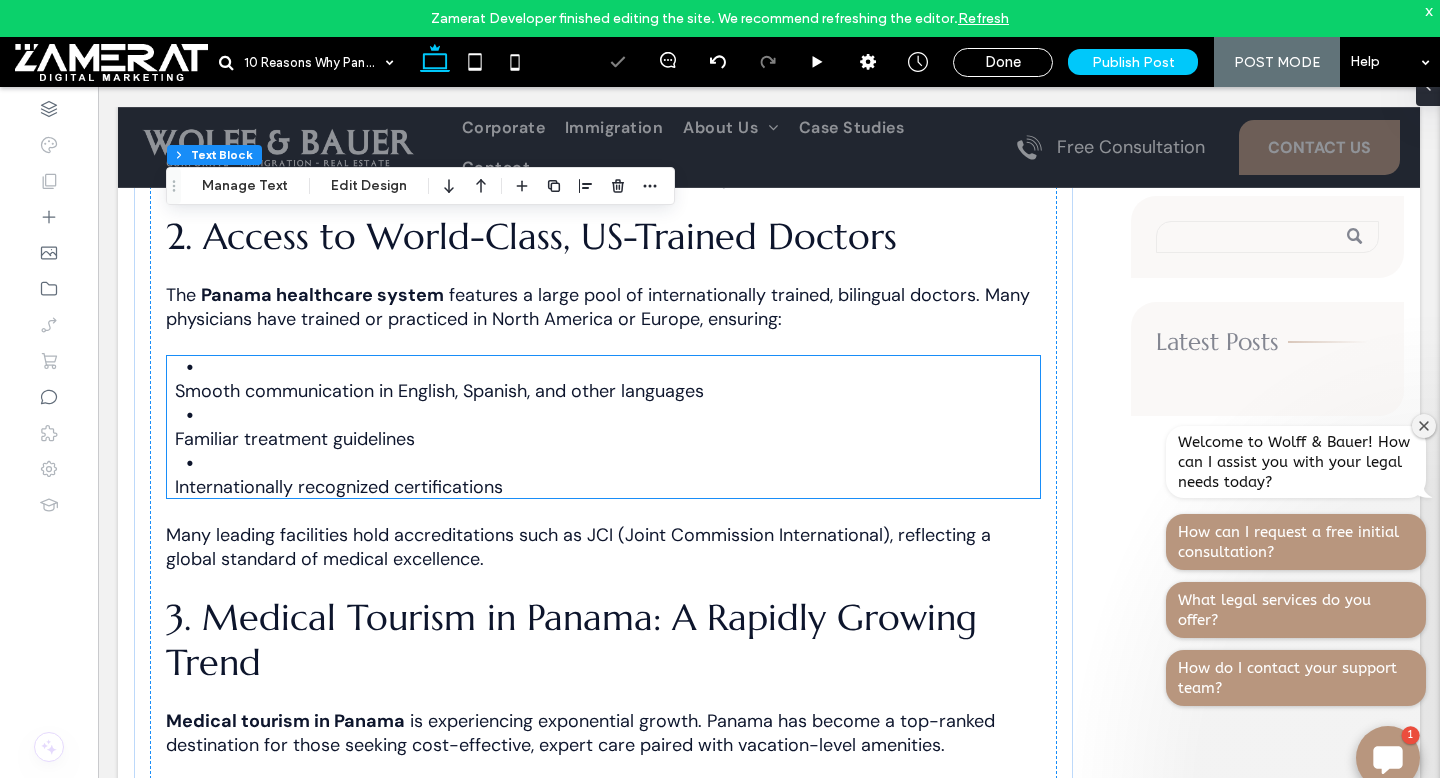 click on "Familiar treatment guidelines" at bounding box center (295, 439) 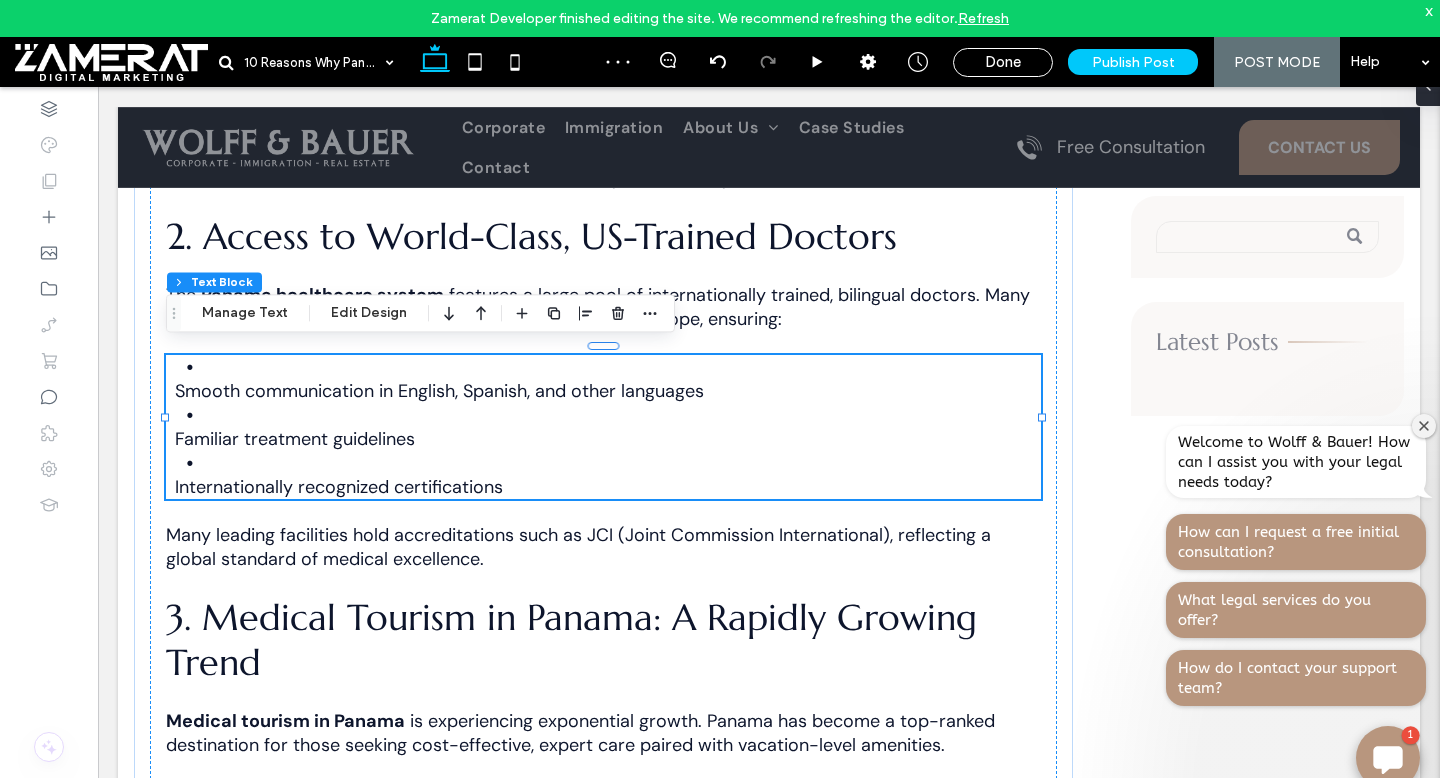 click on "Familiar treatment guidelines" at bounding box center (621, 427) 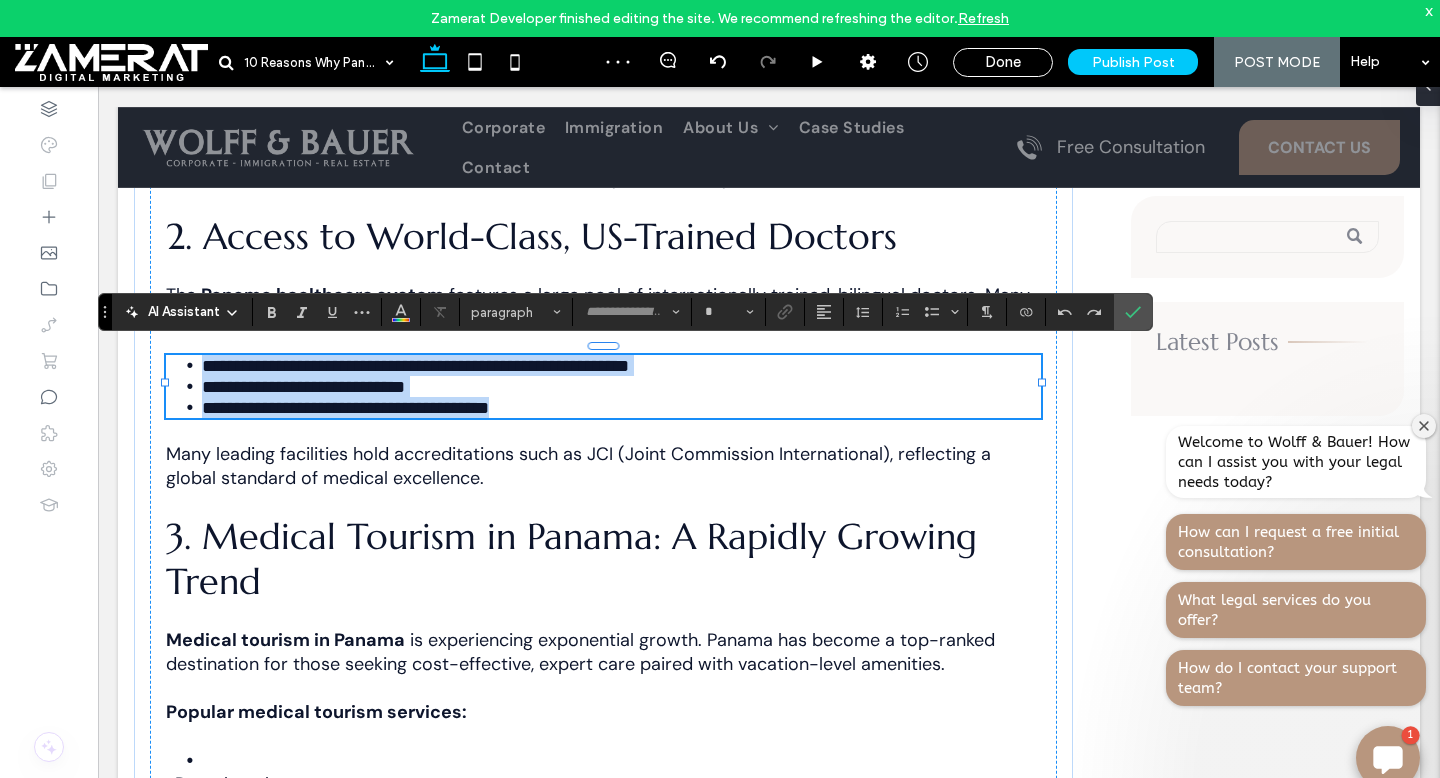type on "*******" 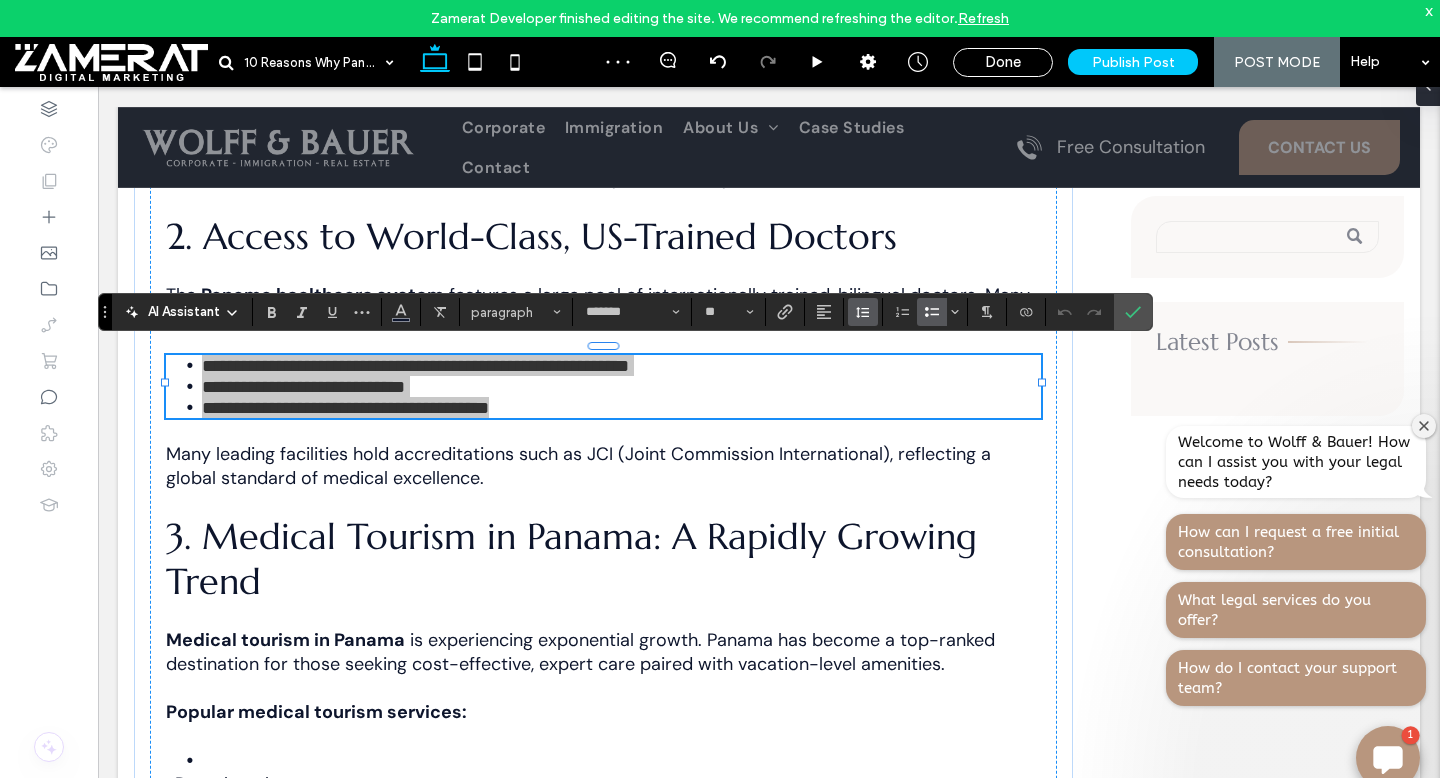 click 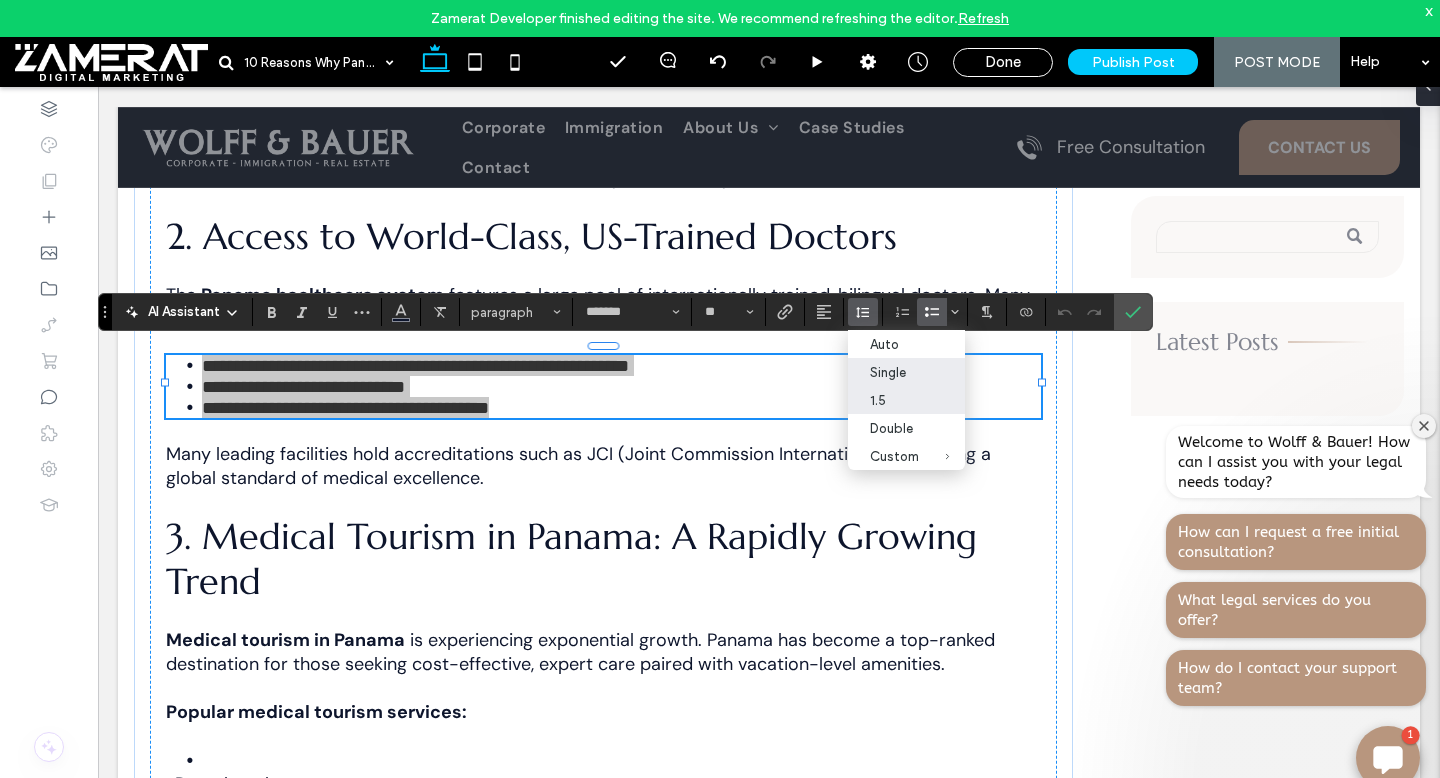 click on "1.5" at bounding box center (894, 400) 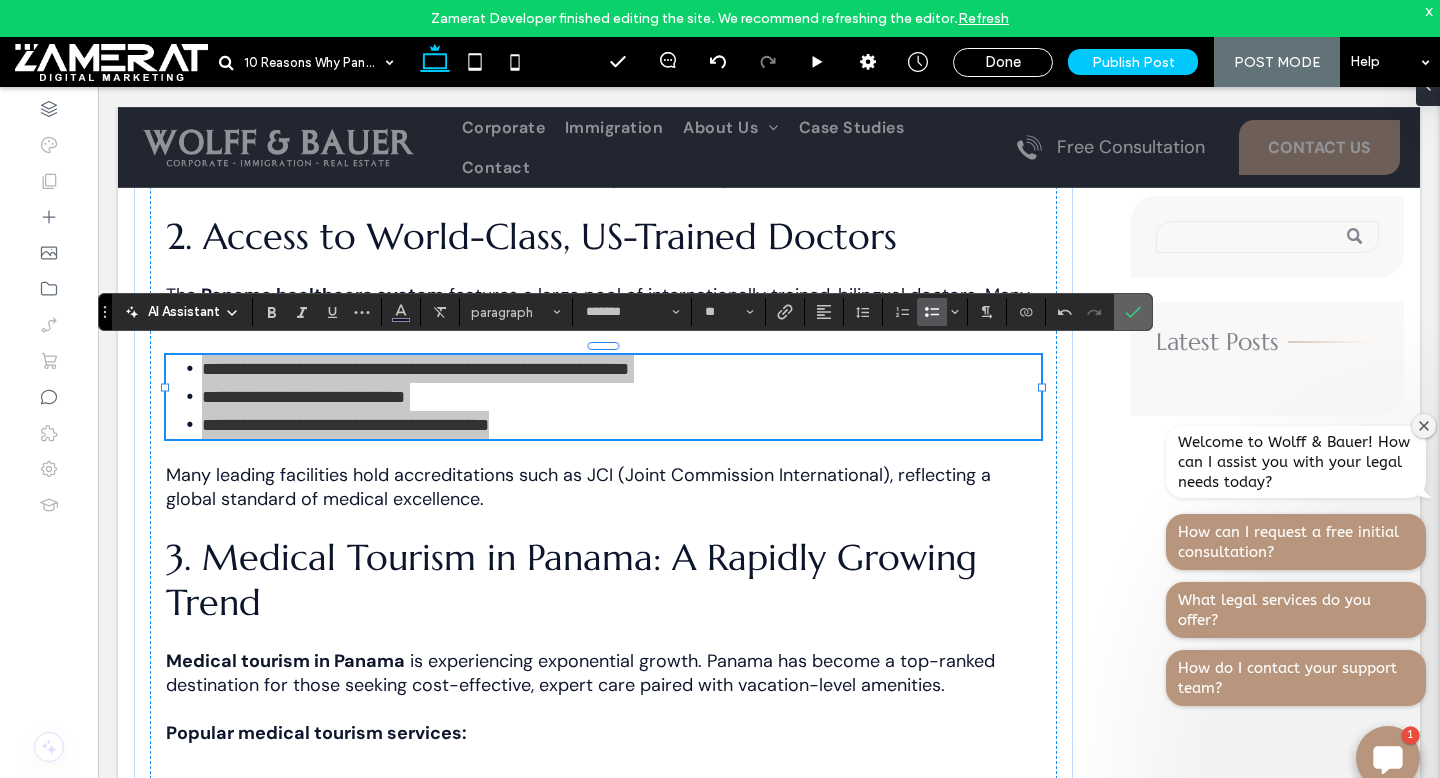 click 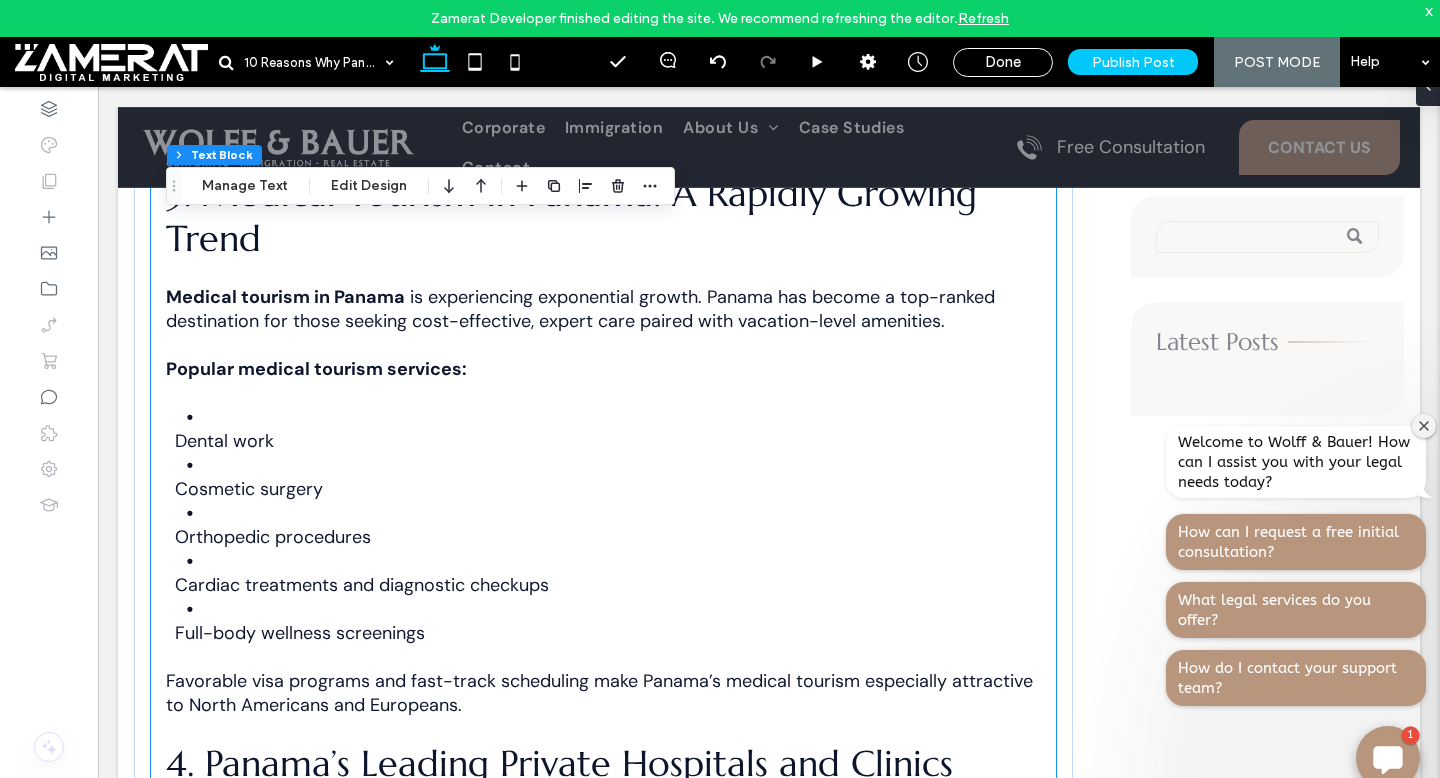 scroll, scrollTop: 1728, scrollLeft: 0, axis: vertical 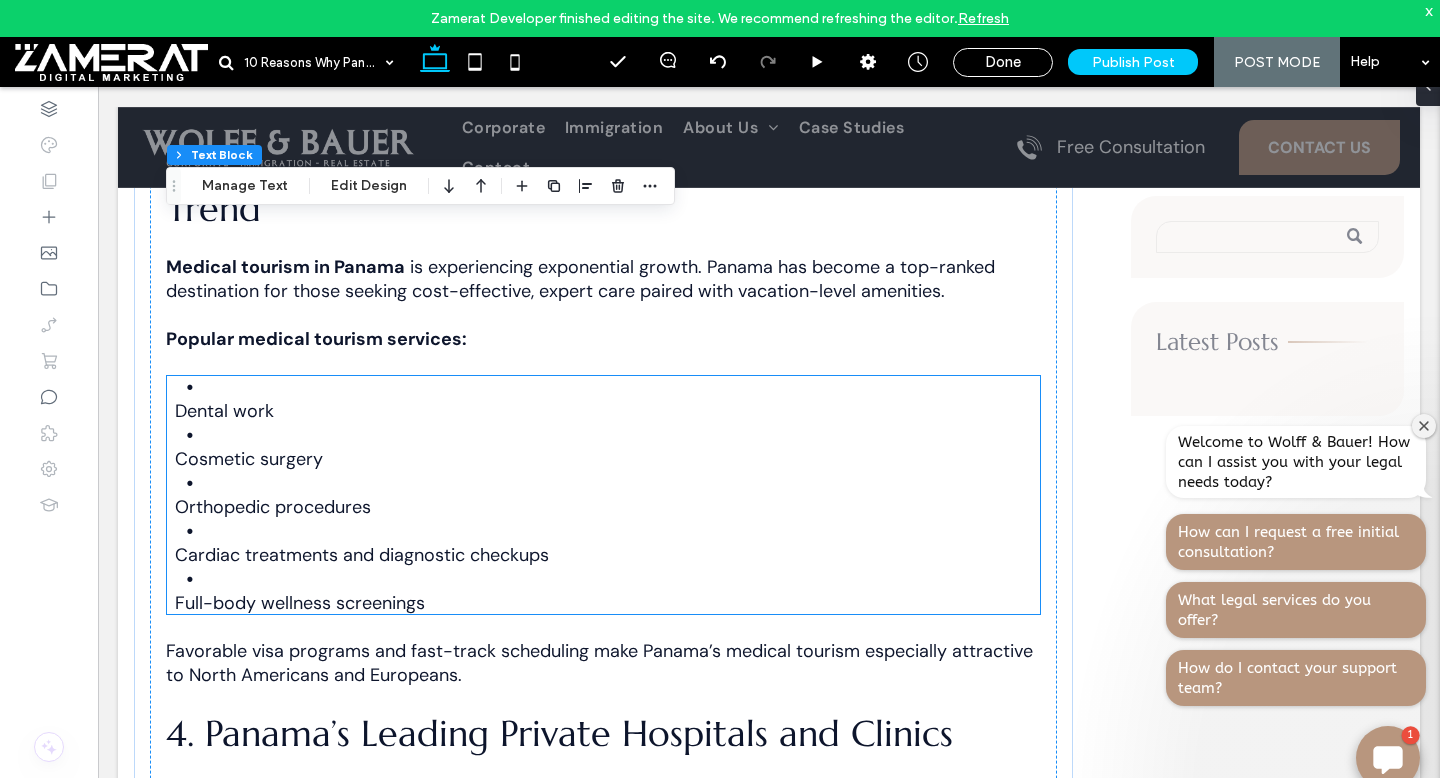 click on "Dental work" at bounding box center (621, 411) 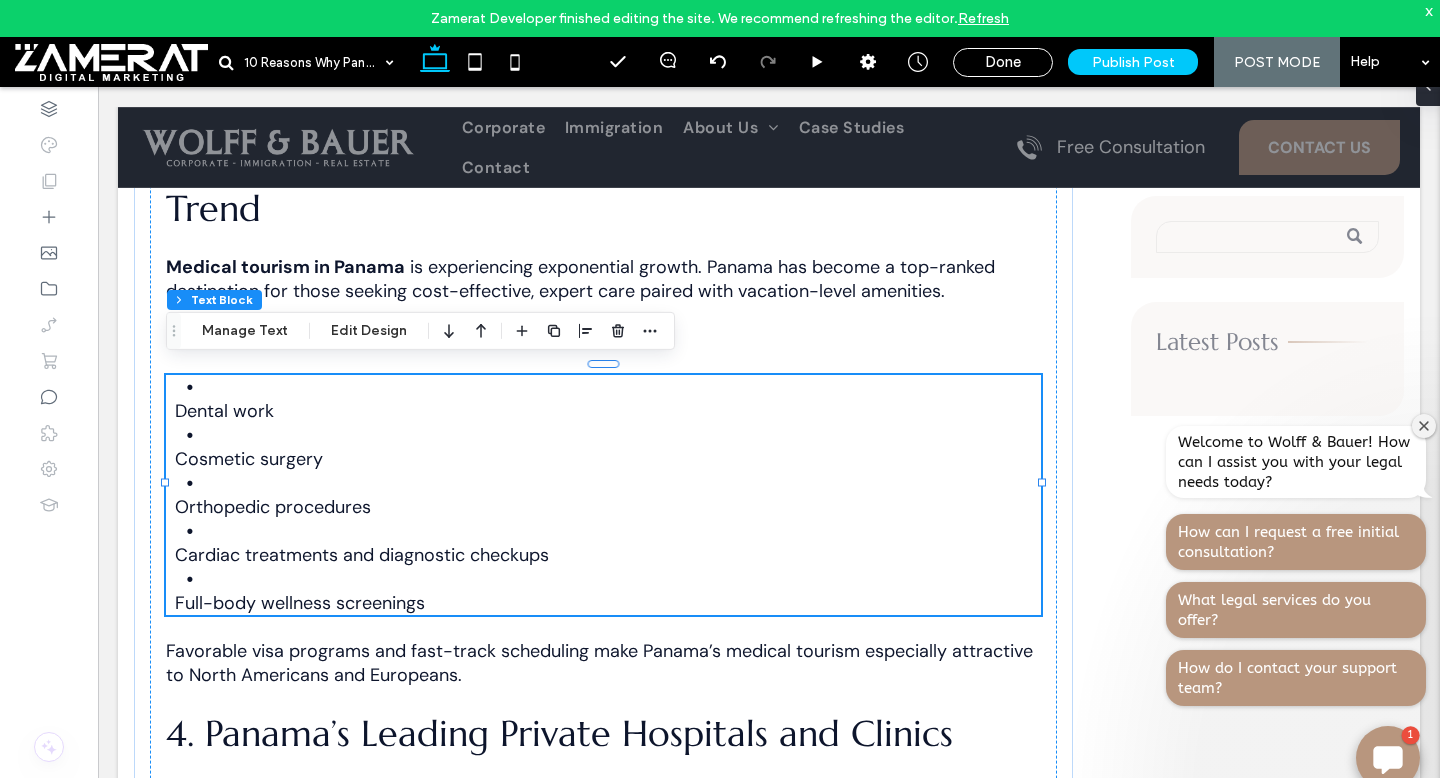 click on "Cosmetic surgery" at bounding box center (621, 447) 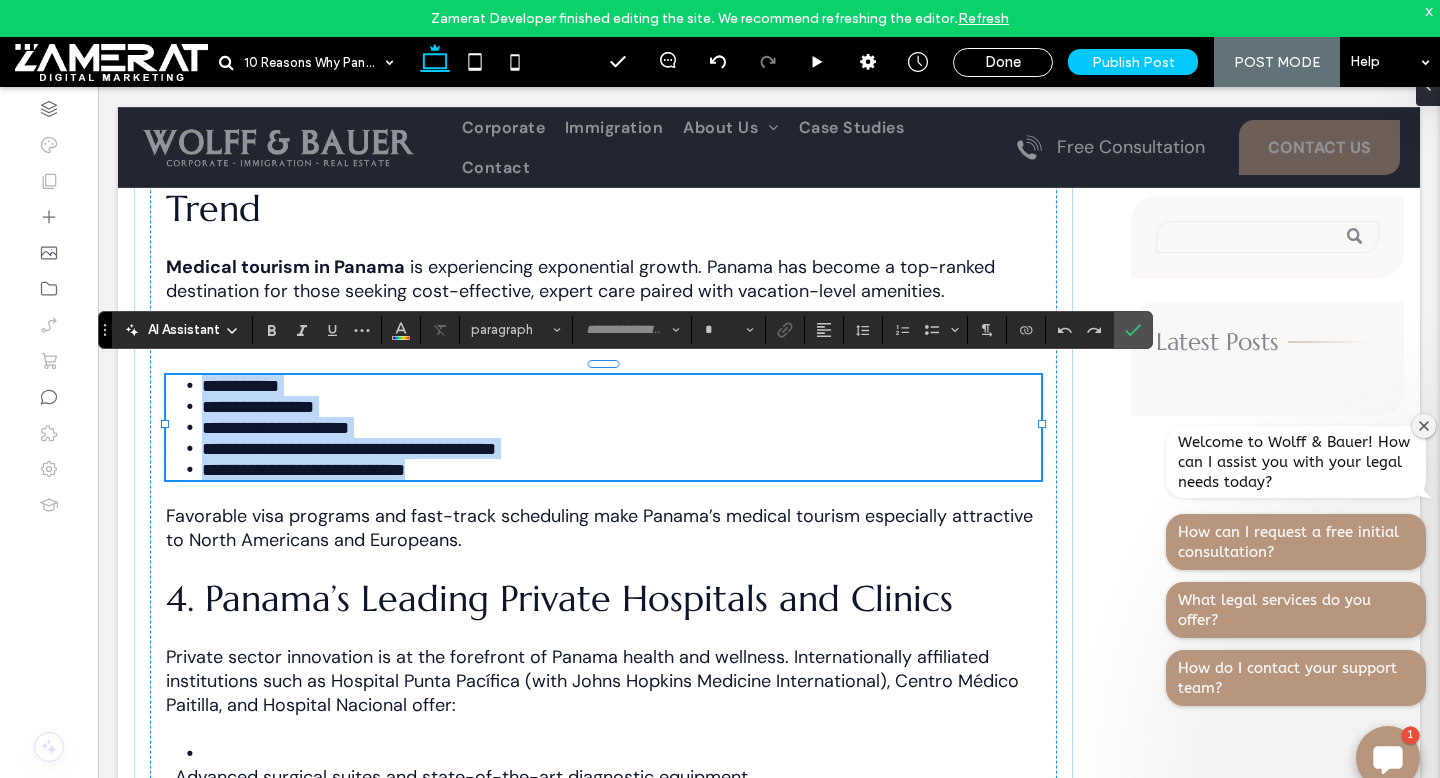 type on "*******" 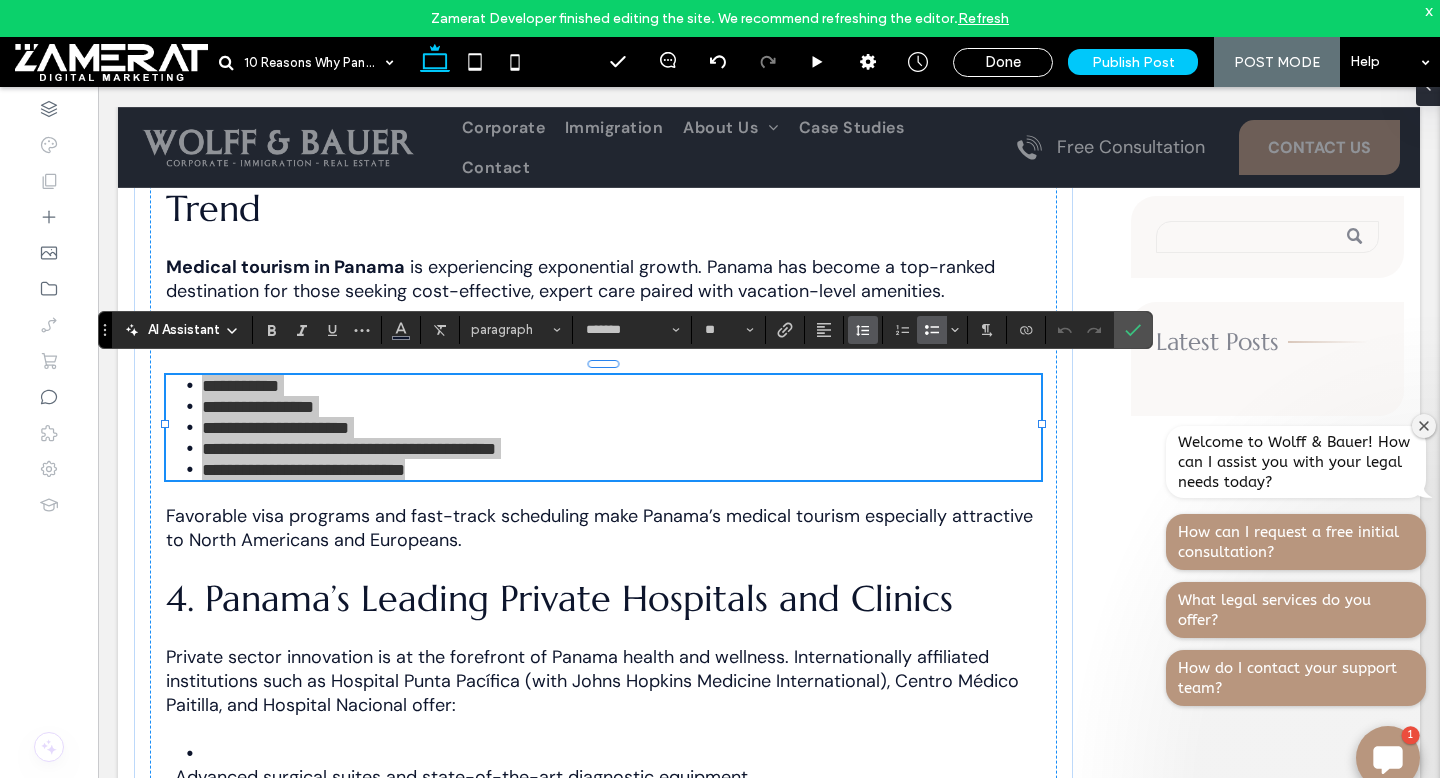 click at bounding box center (863, 330) 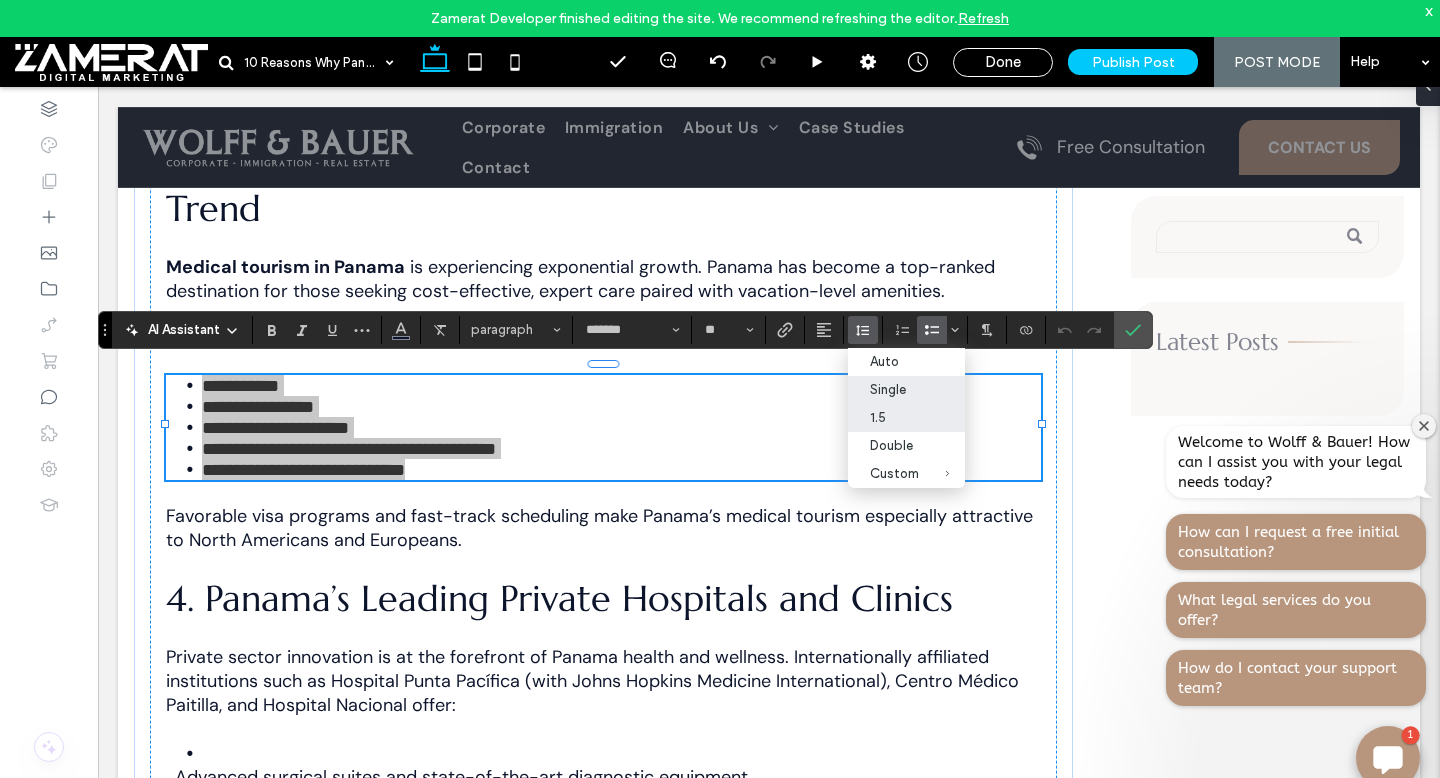 click on "1.5" at bounding box center (906, 418) 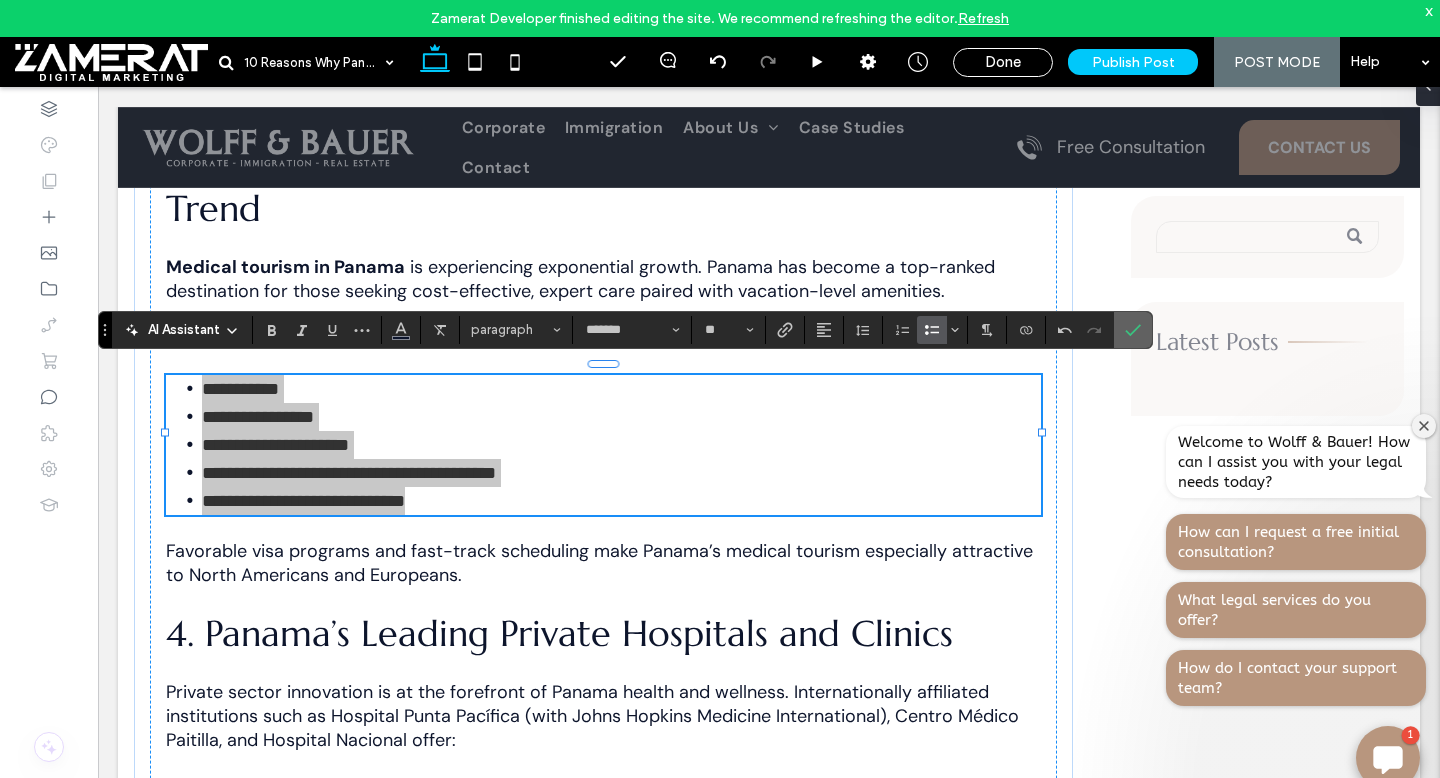 click 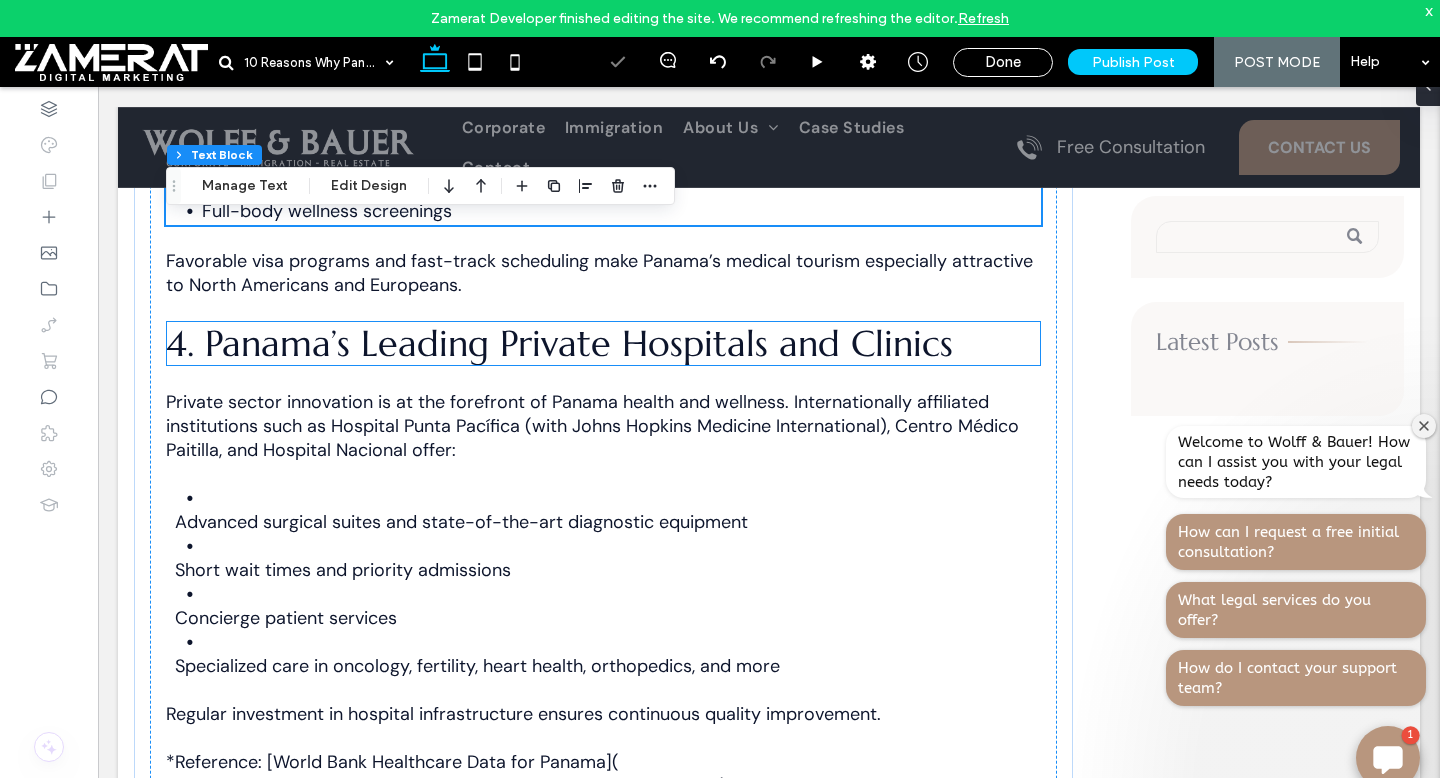 scroll, scrollTop: 2047, scrollLeft: 0, axis: vertical 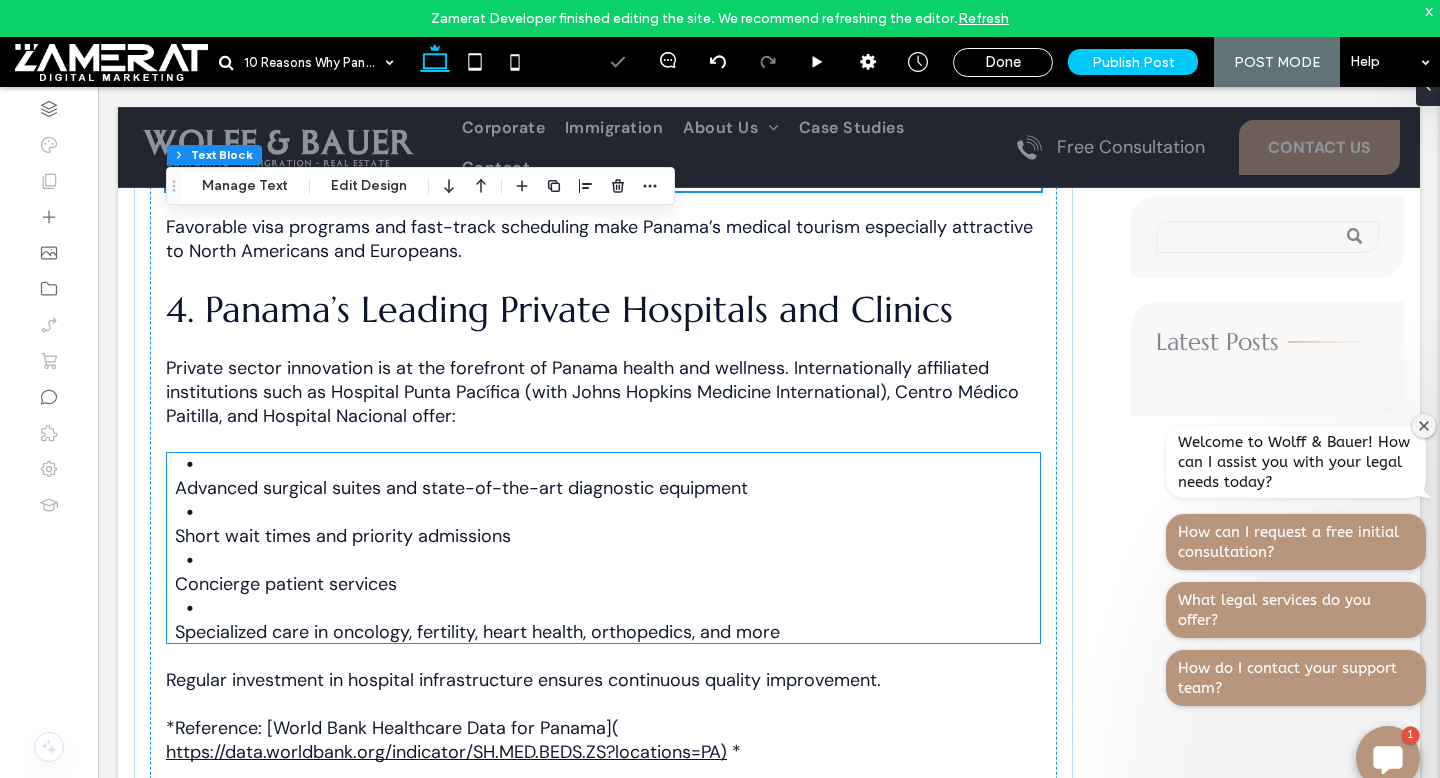 click on "Advanced surgical suites and state-of-the-art diagnostic equipment" at bounding box center (461, 488) 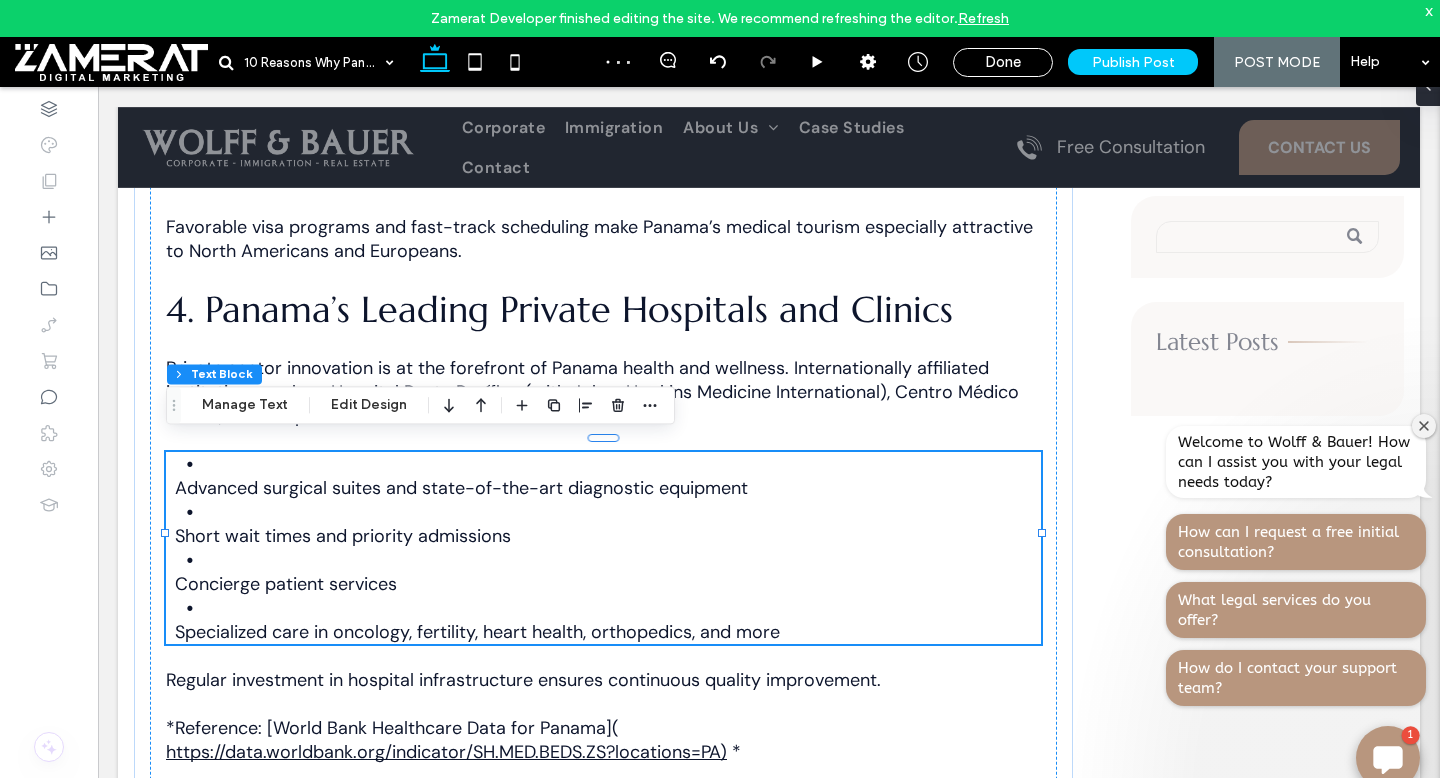 click on "Advanced surgical suites and state-of-the-art diagnostic equipment" at bounding box center [461, 488] 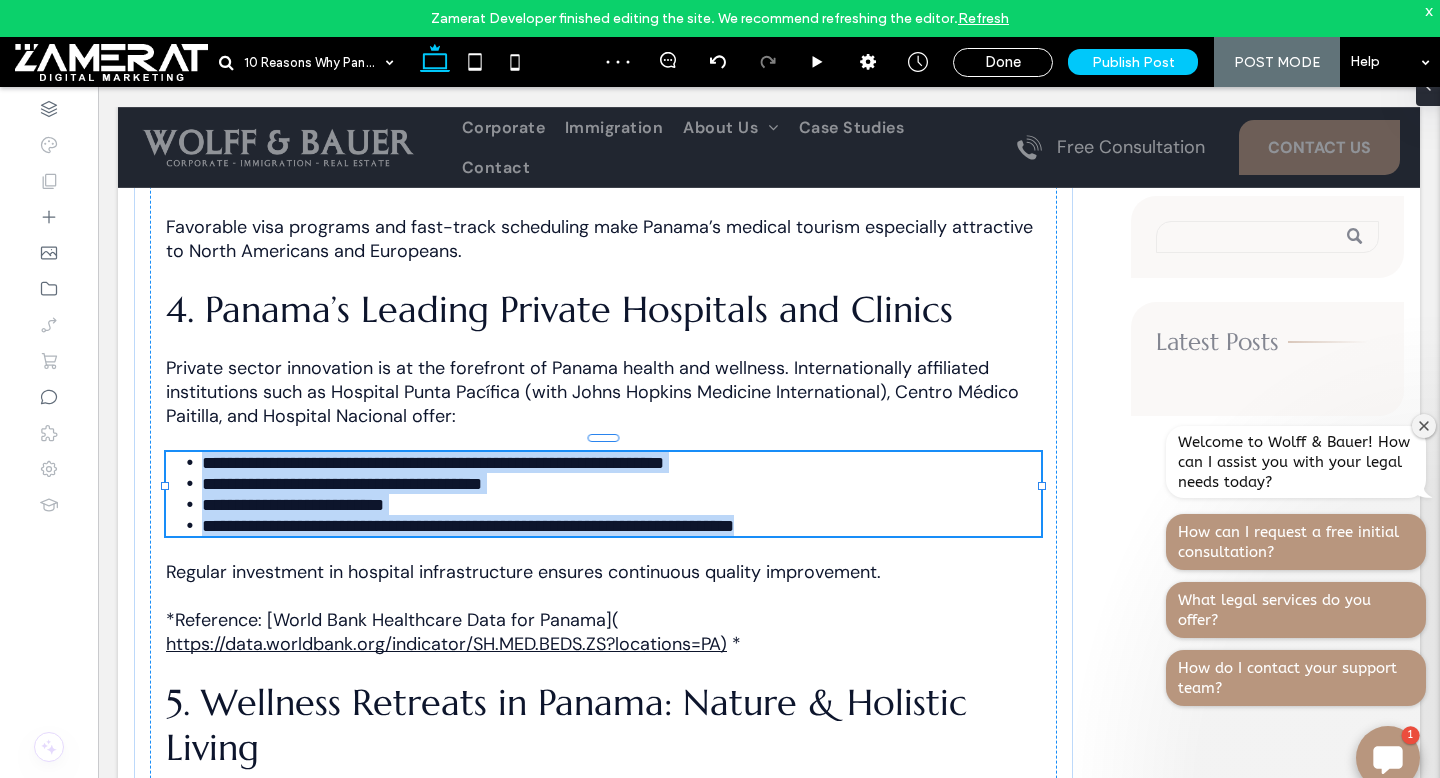 type on "*******" 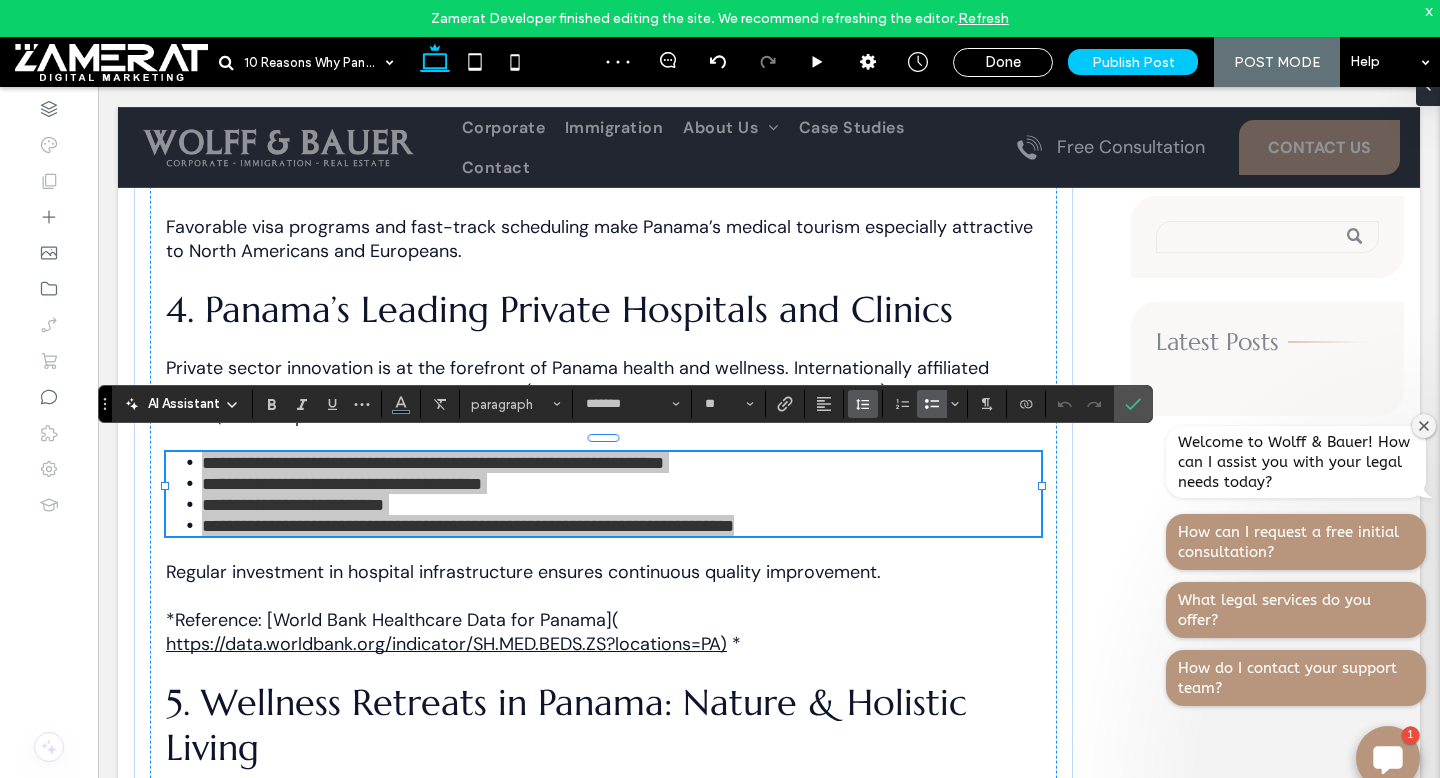 click 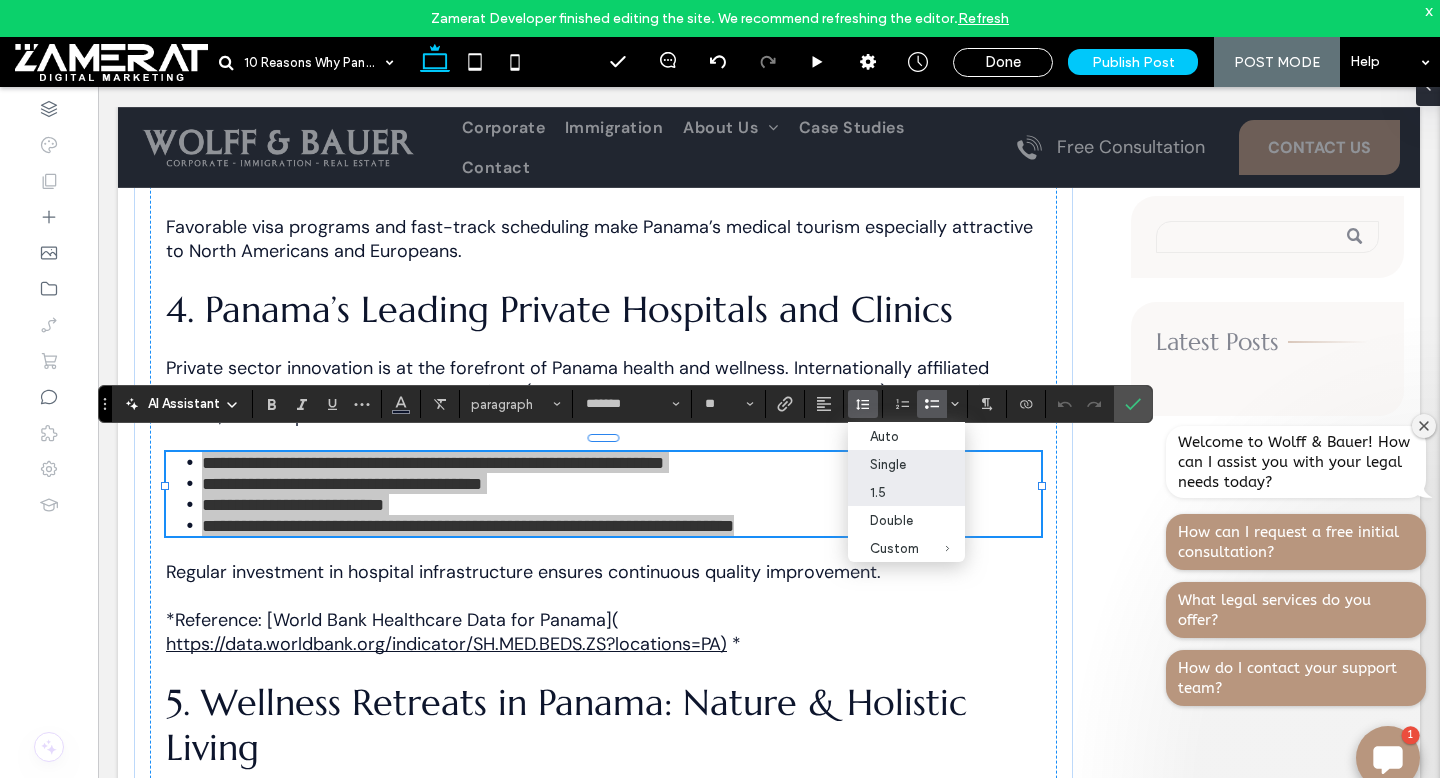 click on "1.5" at bounding box center (894, 492) 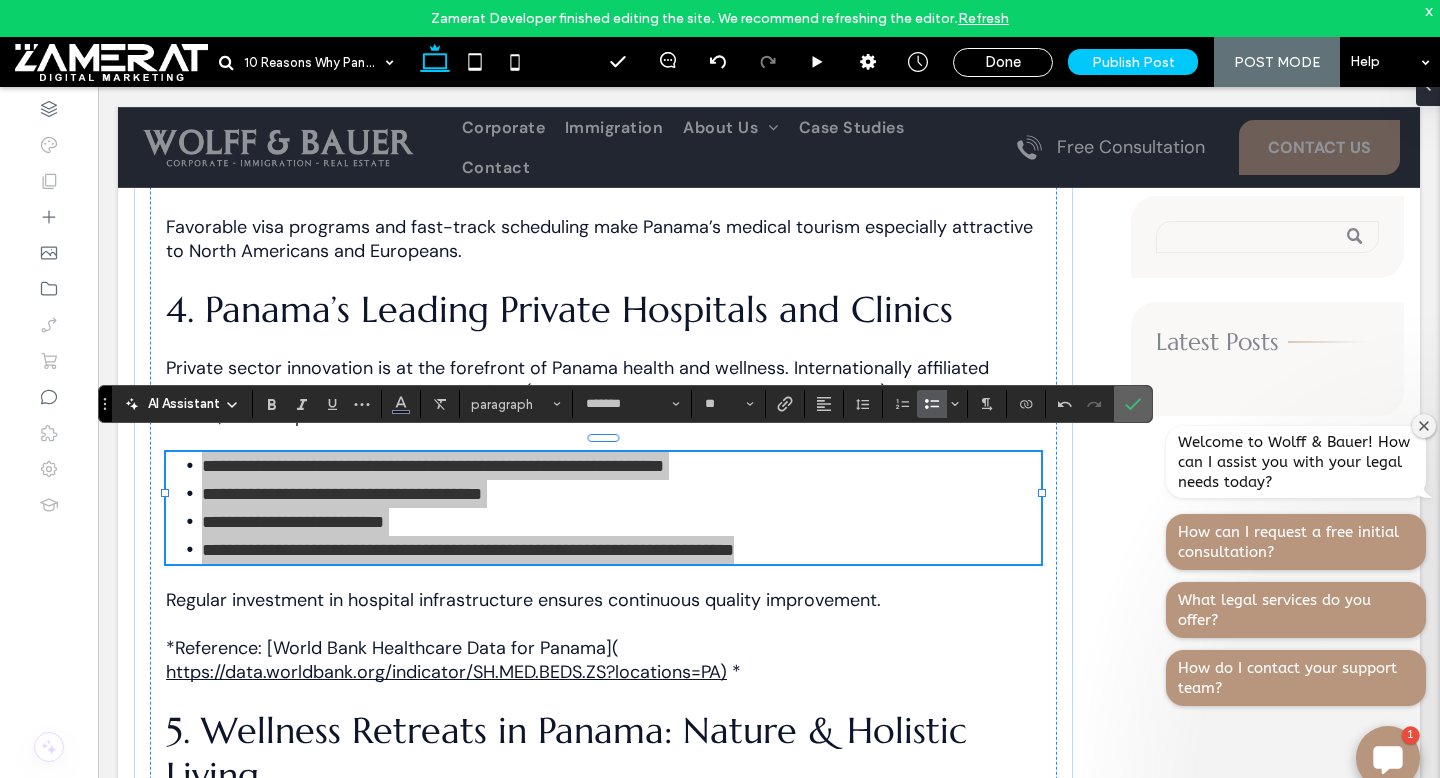 click 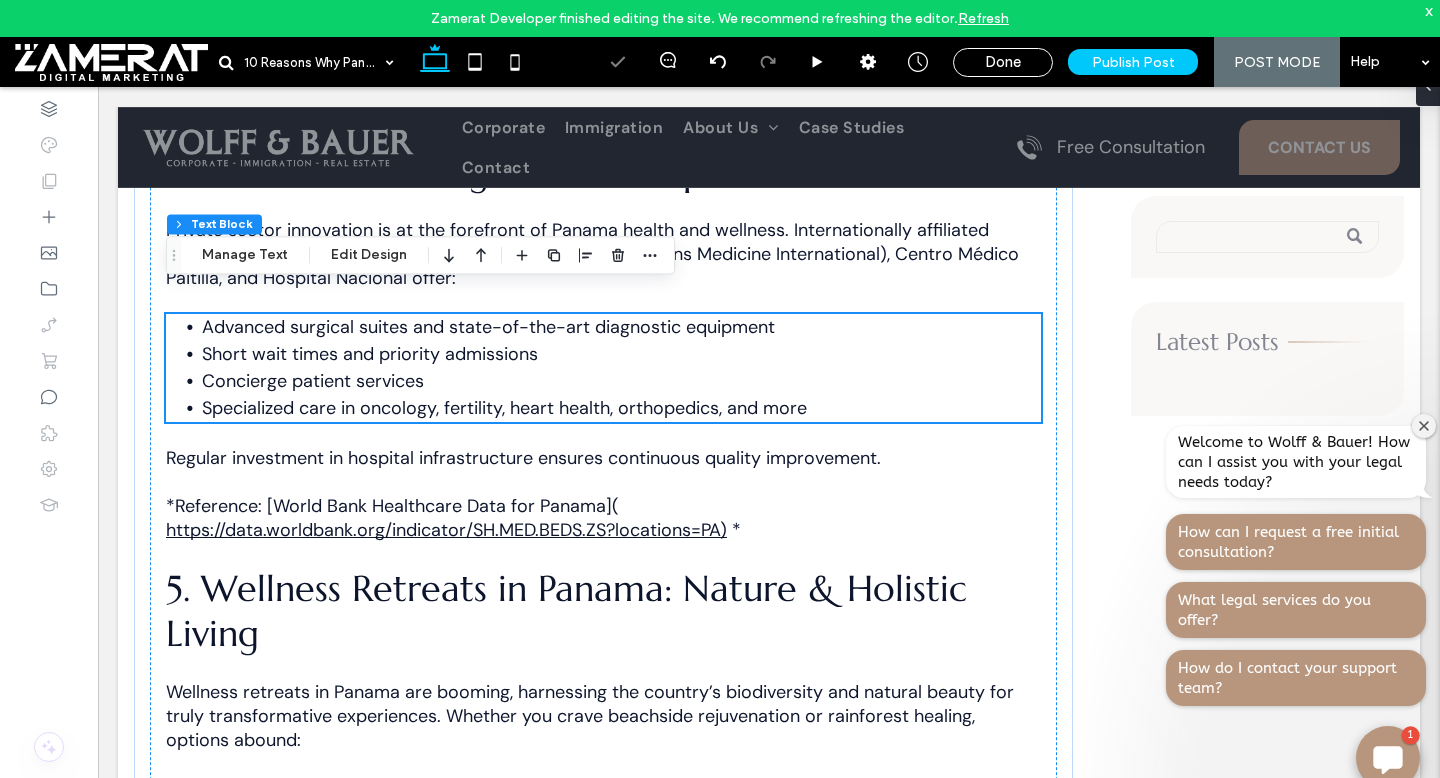 scroll, scrollTop: 2201, scrollLeft: 0, axis: vertical 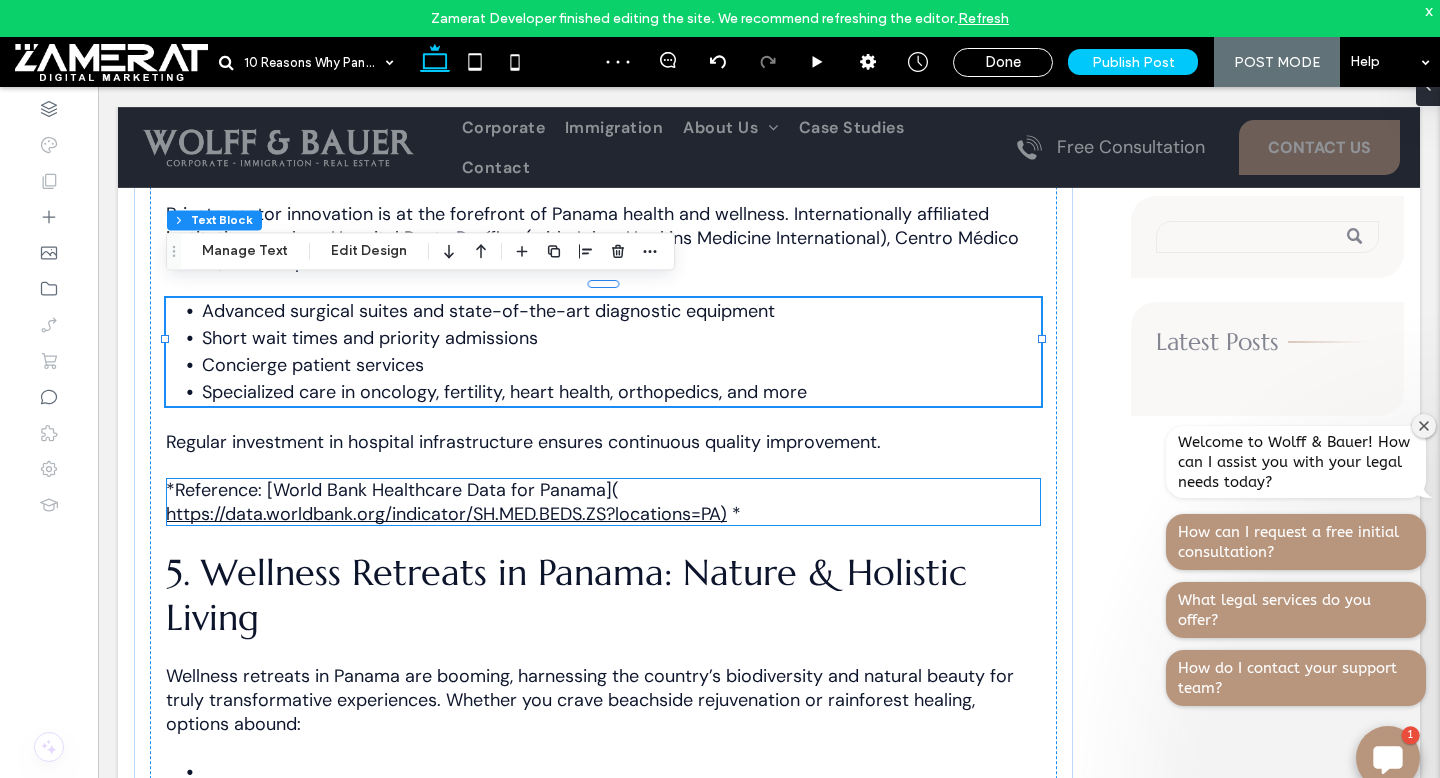 click on "*Reference: [World Bank Healthcare Data for Panama](" at bounding box center [392, 490] 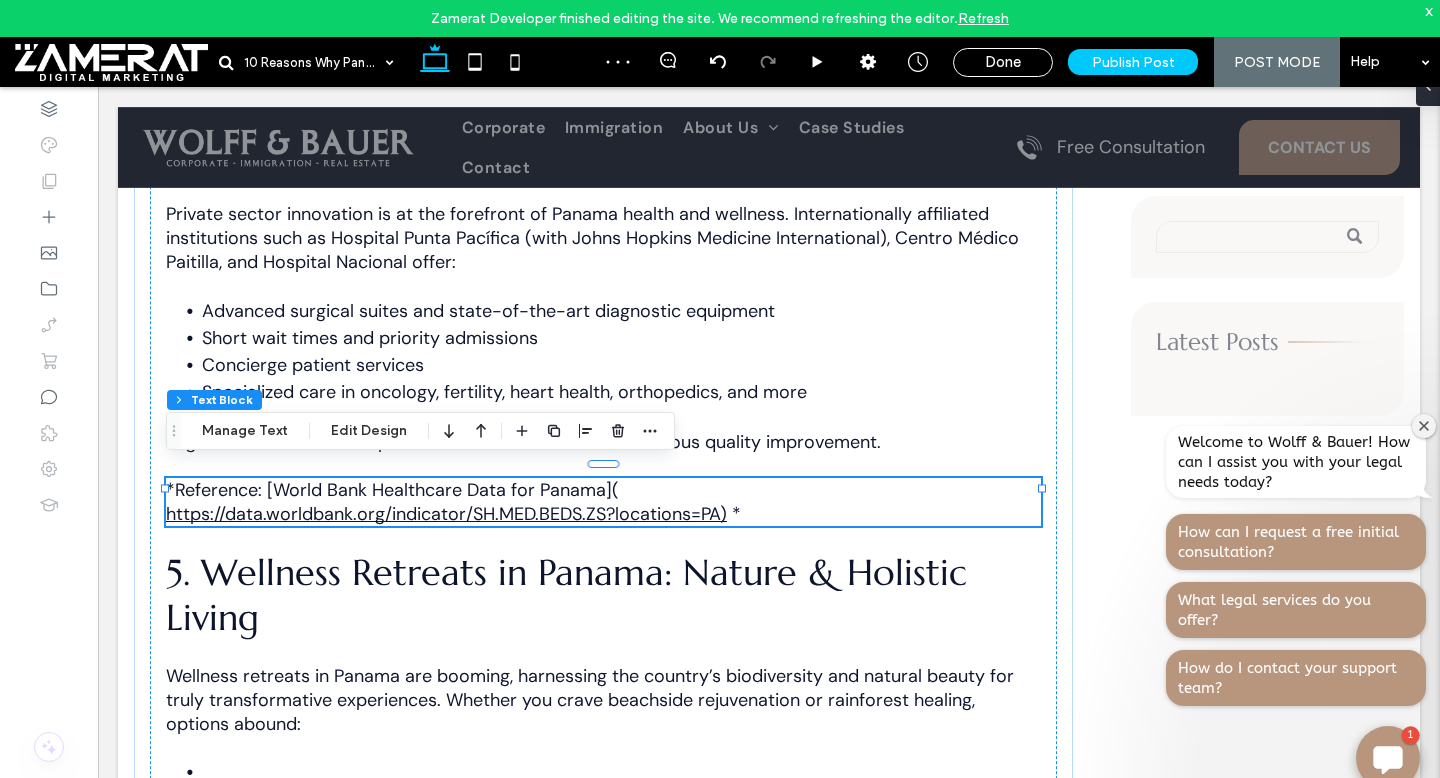 click on "https://data.worldbank.org/indicator/SH.MED.BEDS.ZS?locations=PA)" at bounding box center (446, 514) 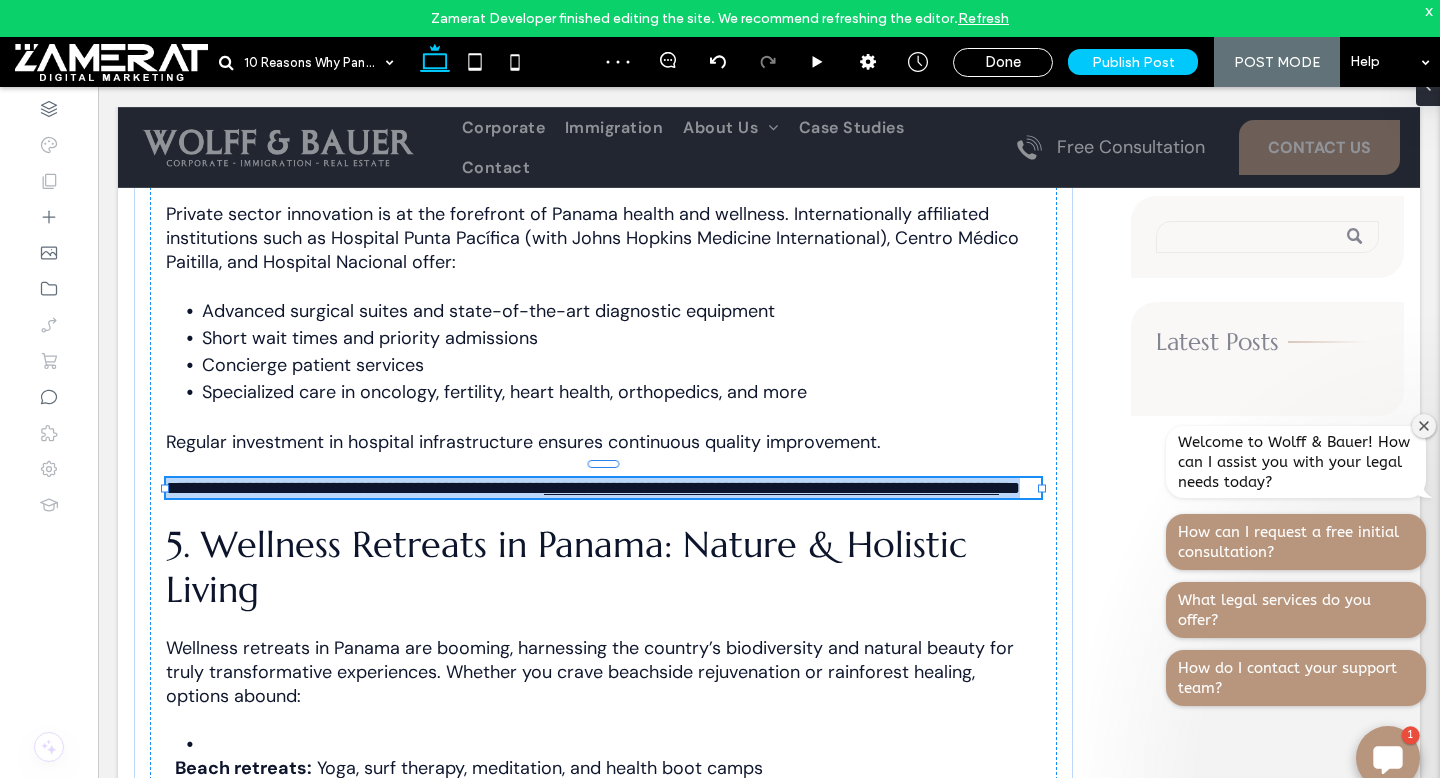 type on "*******" 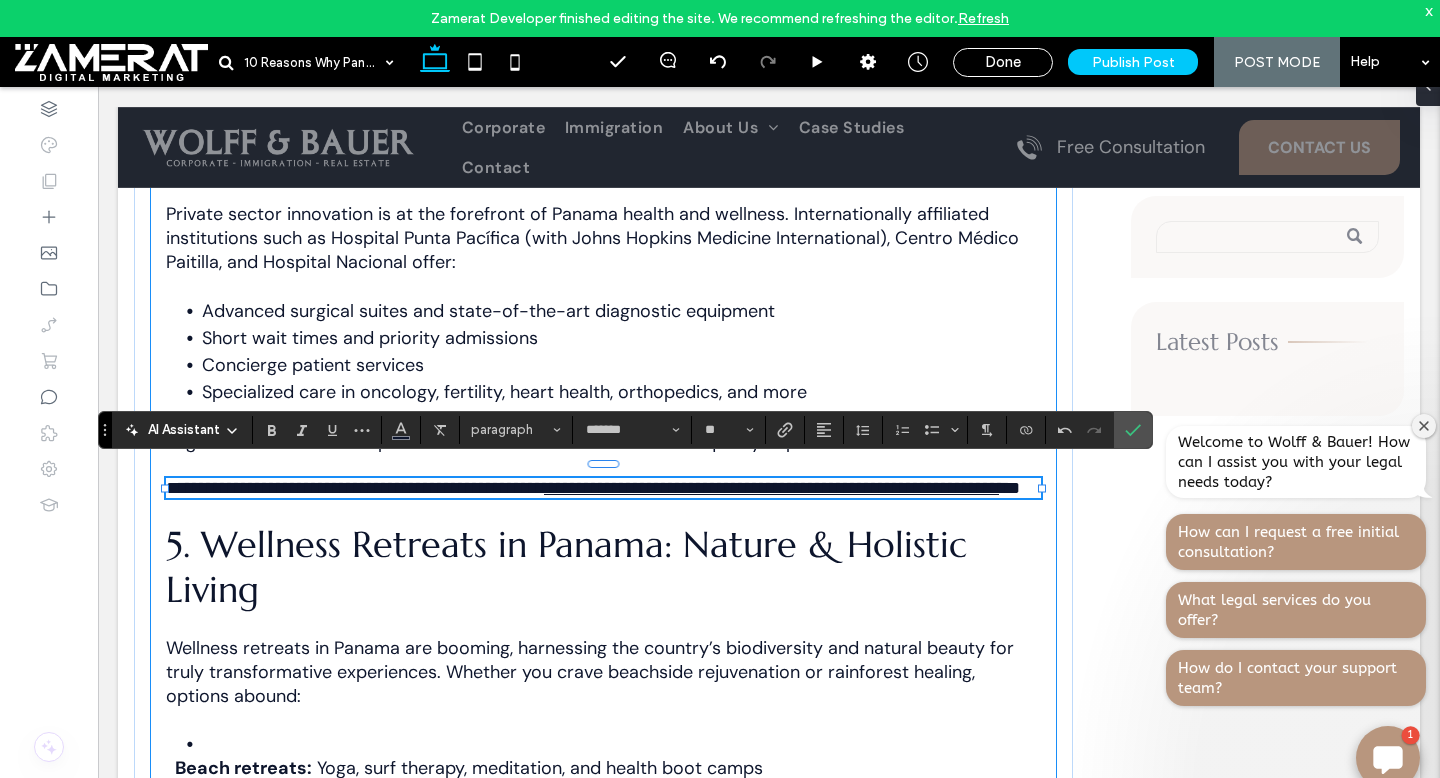 click on "Introduction: Why Panama Health and Wellness Is Surging
Are you searching for a destination that offers both top-notch healthcare and a thriving wellness lifestyle at a fraction of the usual cost?
Panama health and wellness
has emerged as a global leader, attracting retirees, expats, investors, and medical tourists. With a robust Panama healthcare system blending modern technology, affordable healthcare in Panama, innovative medical tourism in Panama, and vibrant wellness retreats in Panama, the country is transforming how people think about health investment in Panama.
From English-speaking doctors and cutting-edge clinics to lush retreat destinations and health-focused real estate, Panama has repeatedly ranked as one of the world’s best locations for health, wellness, and lifestyle investment. This guide breaks down the 10 top reasons why Panama health and wellness is booming—and why now is the right time to consider your own move or investment." at bounding box center (603, 1286) 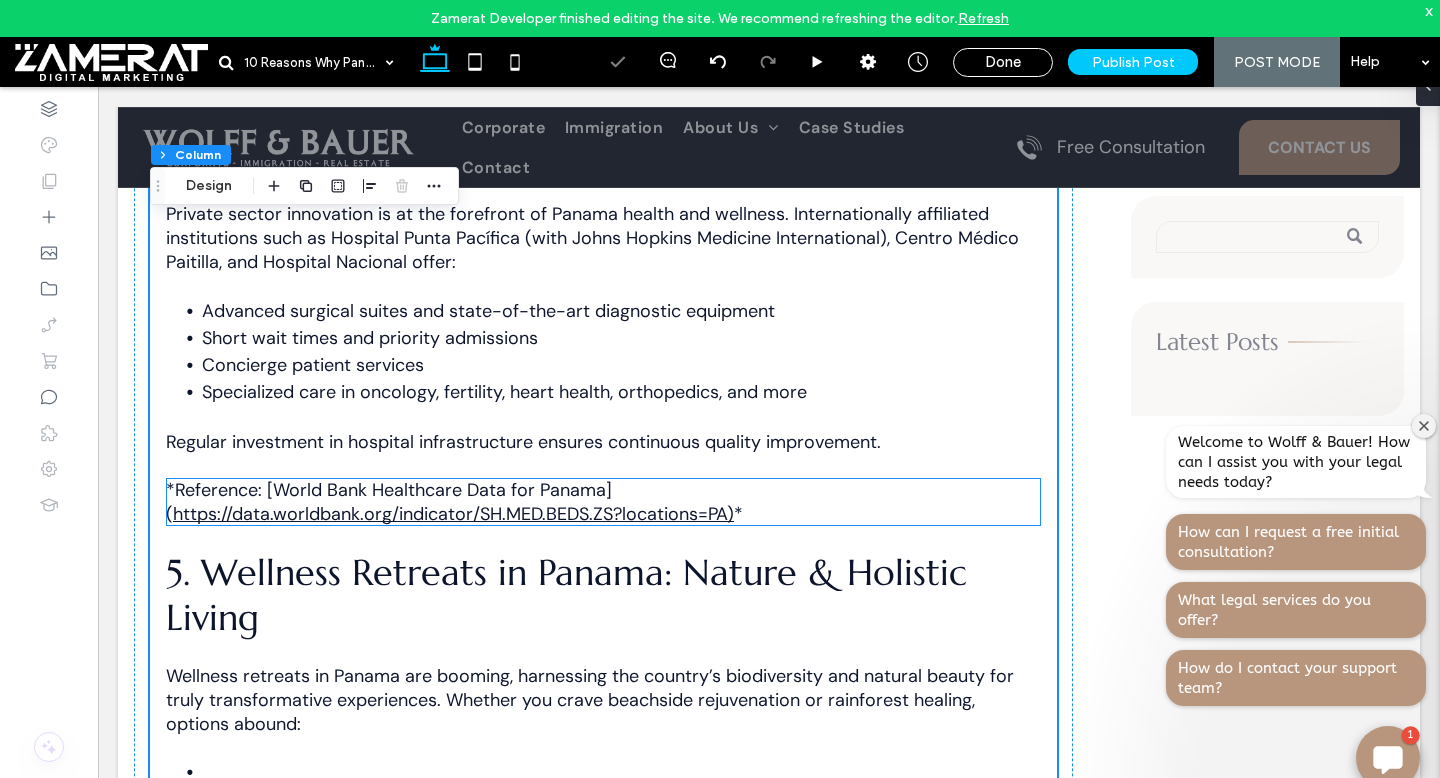 click on "https://data.worldbank.org/indicator/SH.MED.BEDS.ZS?locations=PA)" at bounding box center (453, 514) 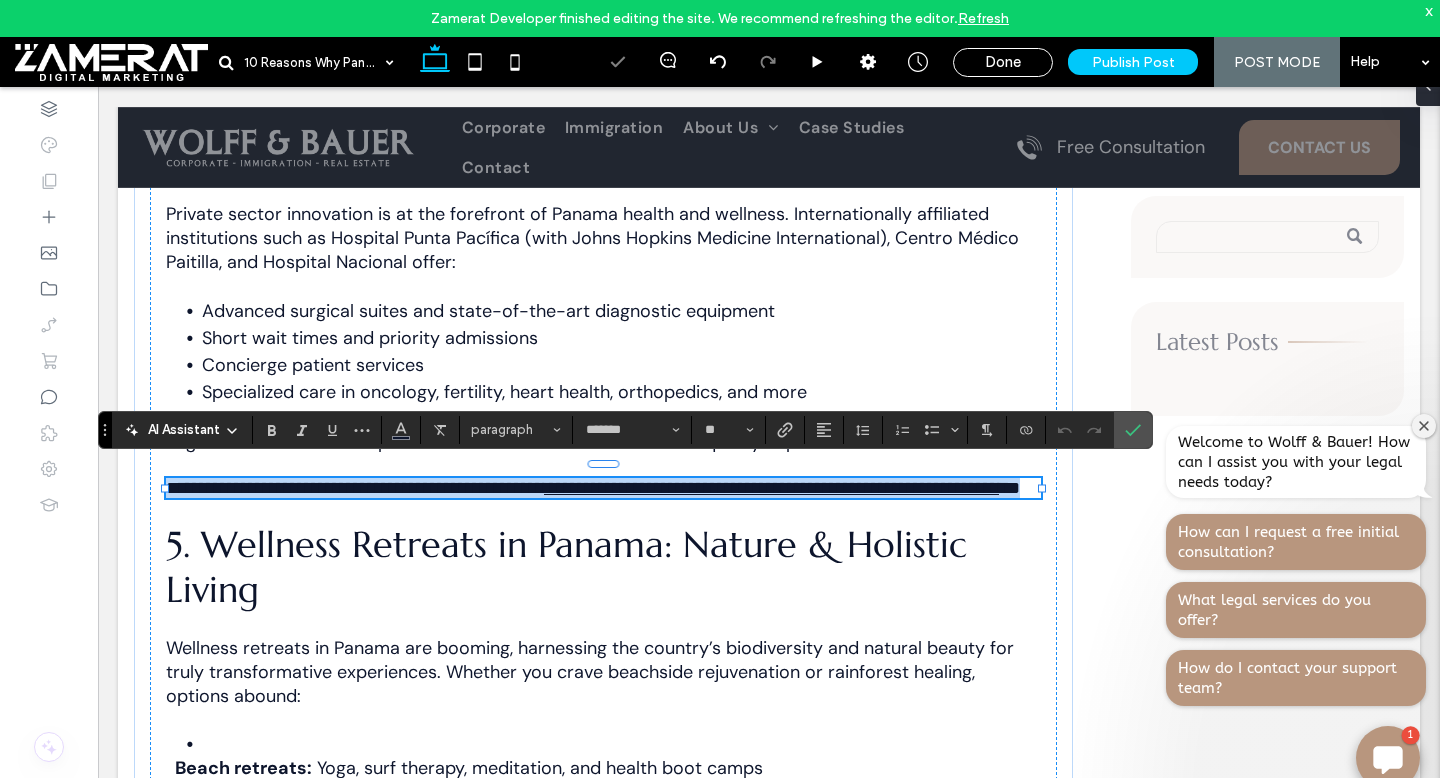 click on "**********" at bounding box center [771, 488] 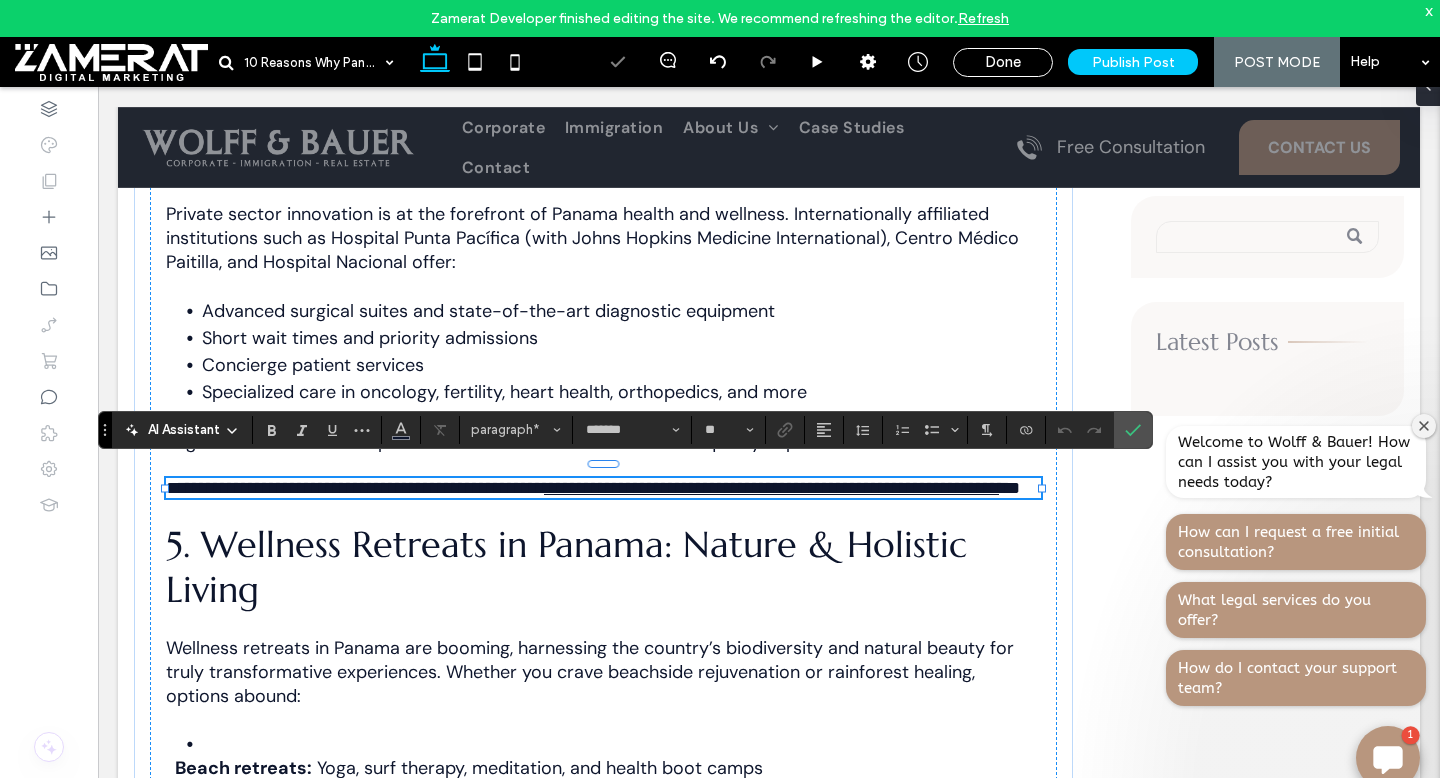 type 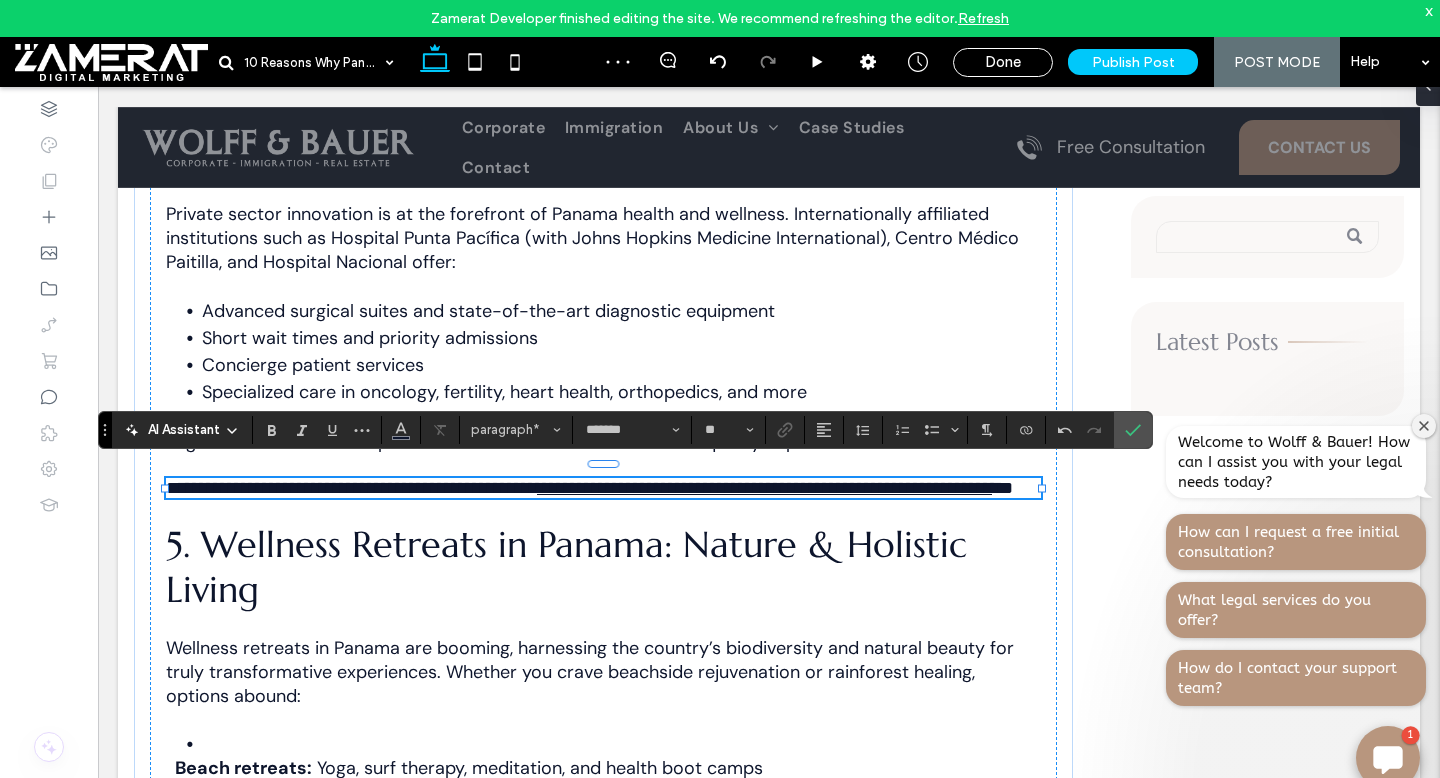 click on "**********" at bounding box center (764, 488) 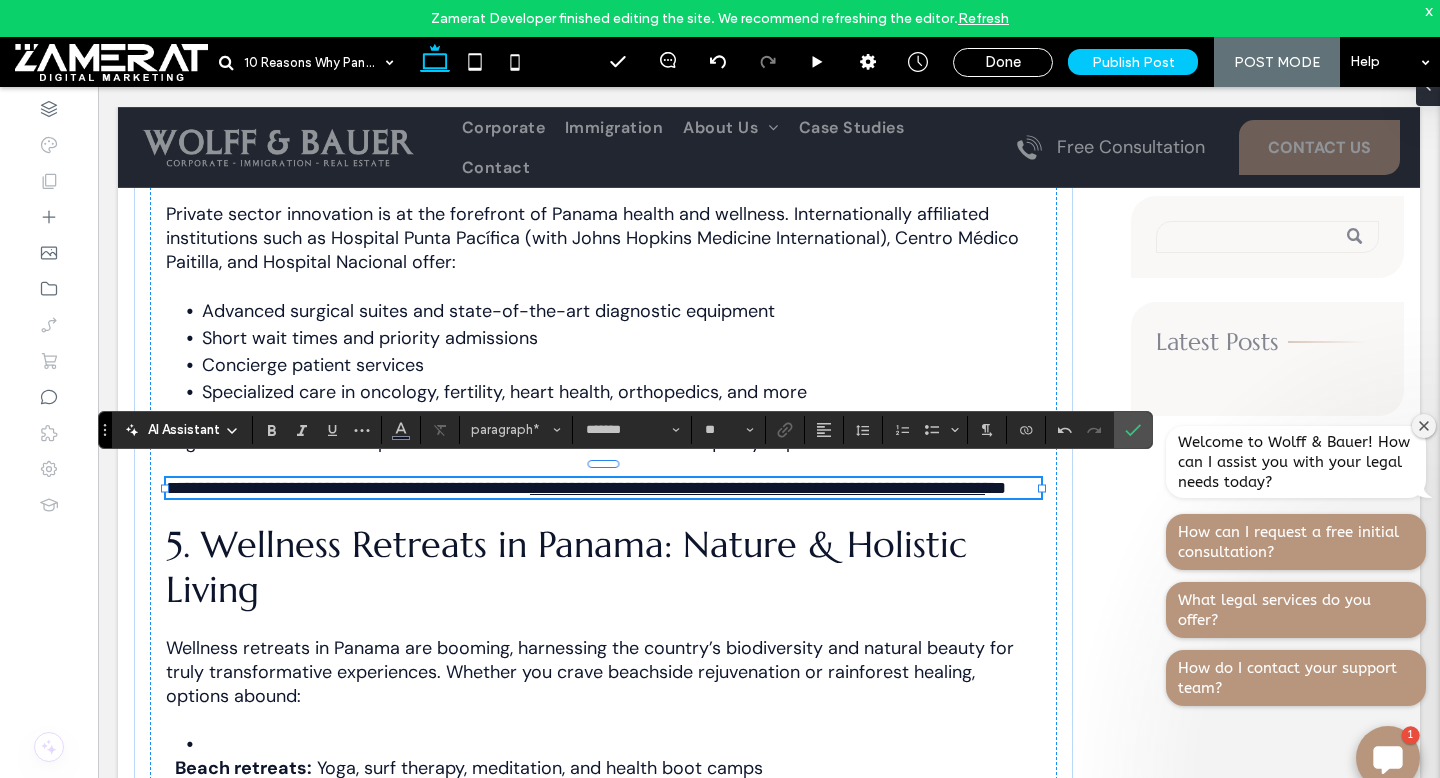 click at bounding box center (165, 488) 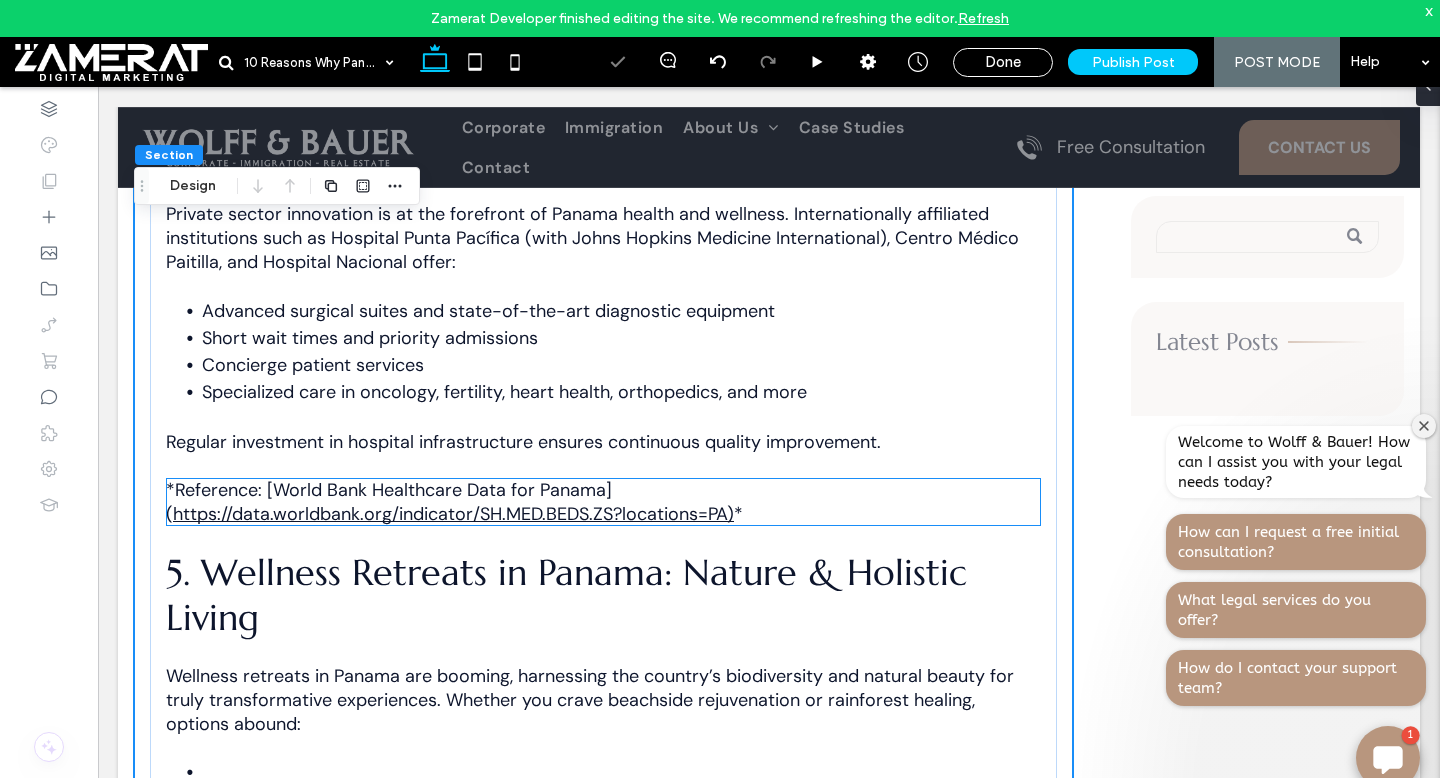 click on "https://data.worldbank.org/indicator/SH.MED.BEDS.ZS?locations=PA)" at bounding box center [453, 514] 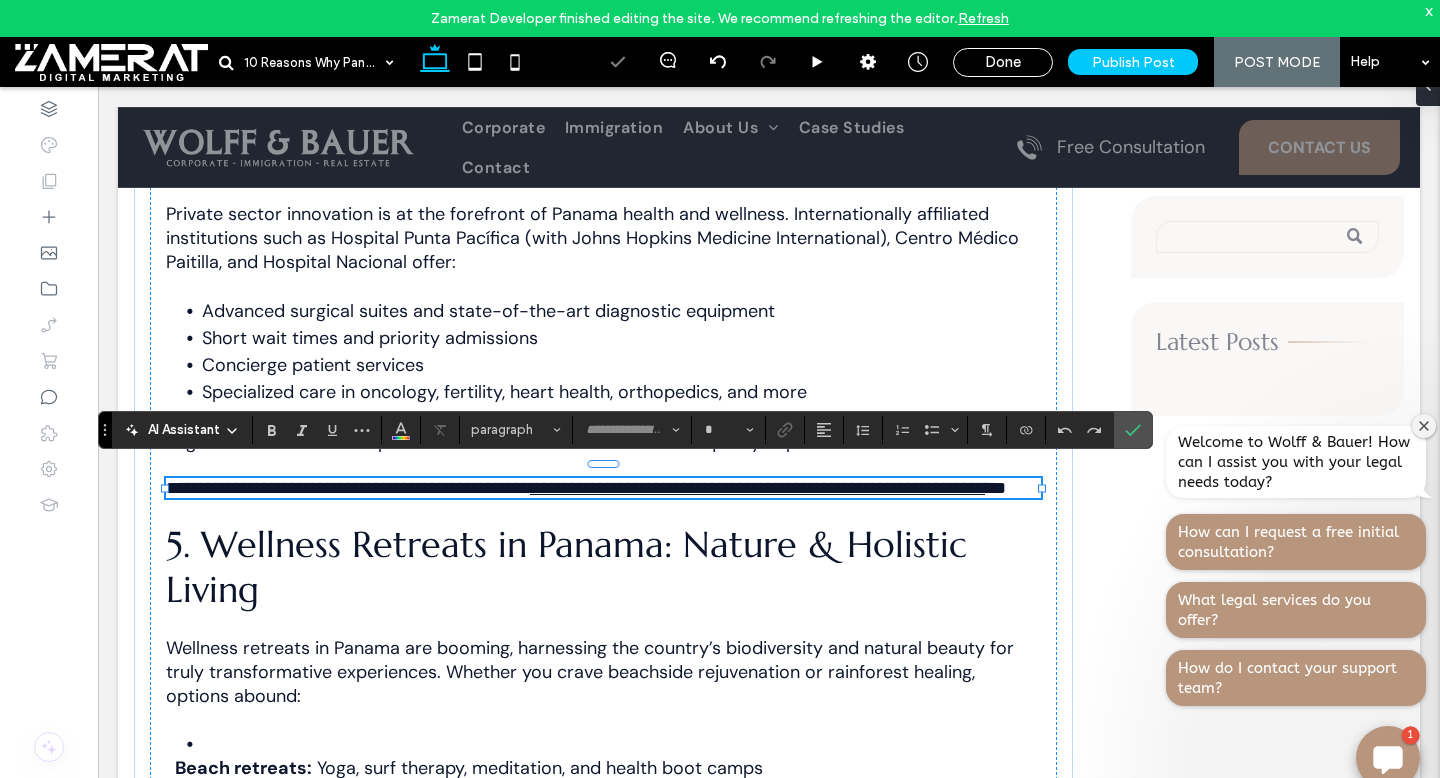 type on "*******" 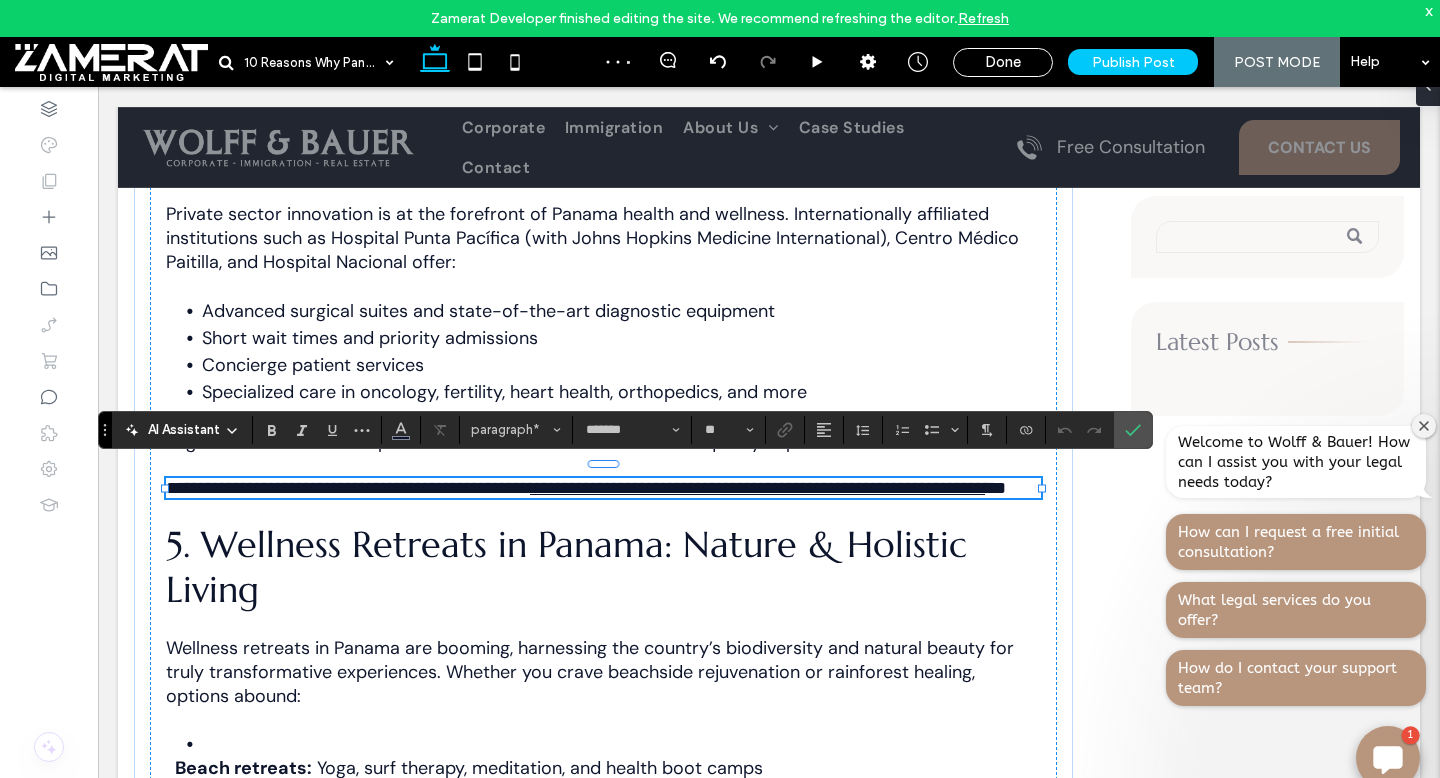 click at bounding box center [165, 488] 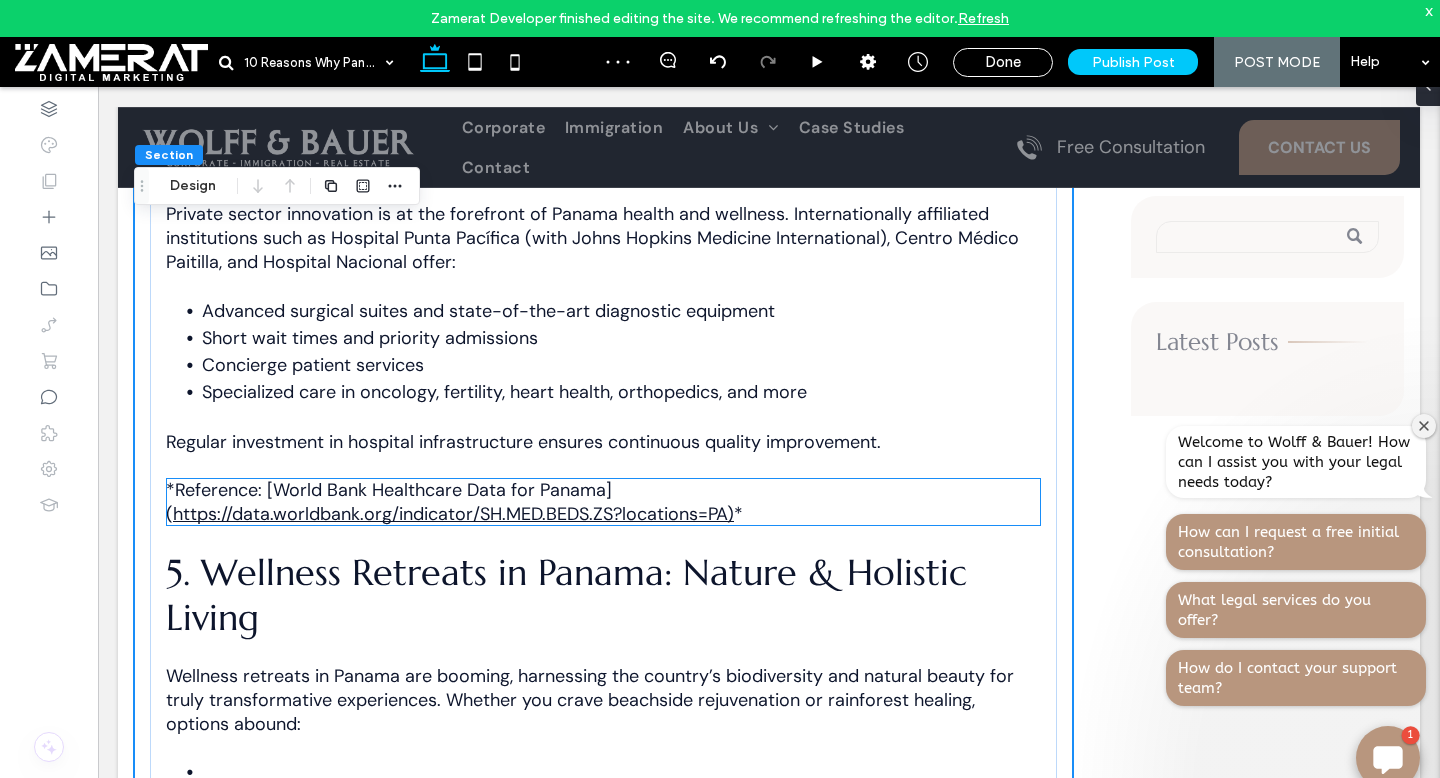 click on "*Reference: [World Bank Healthcare Data for Panama](" at bounding box center [389, 502] 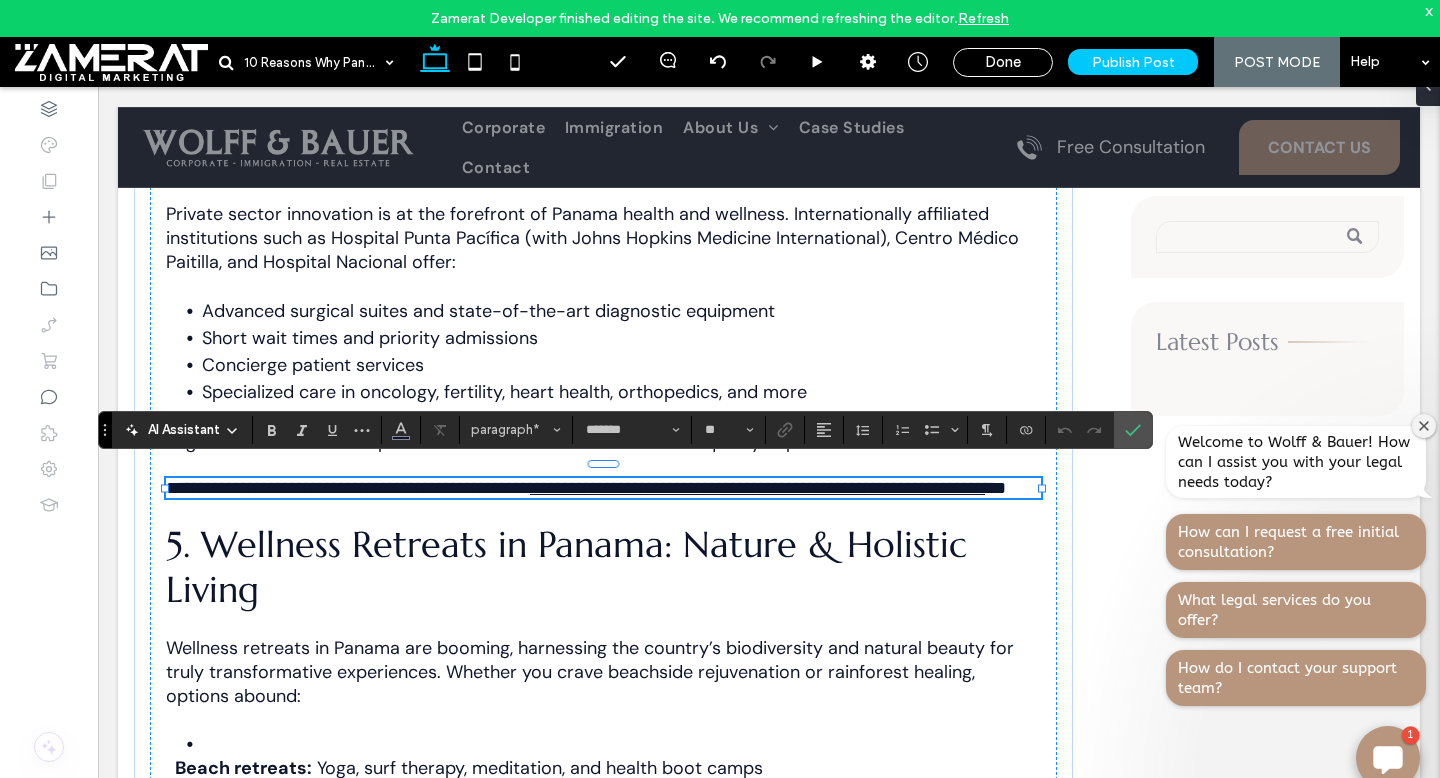 click on "**********" at bounding box center [348, 488] 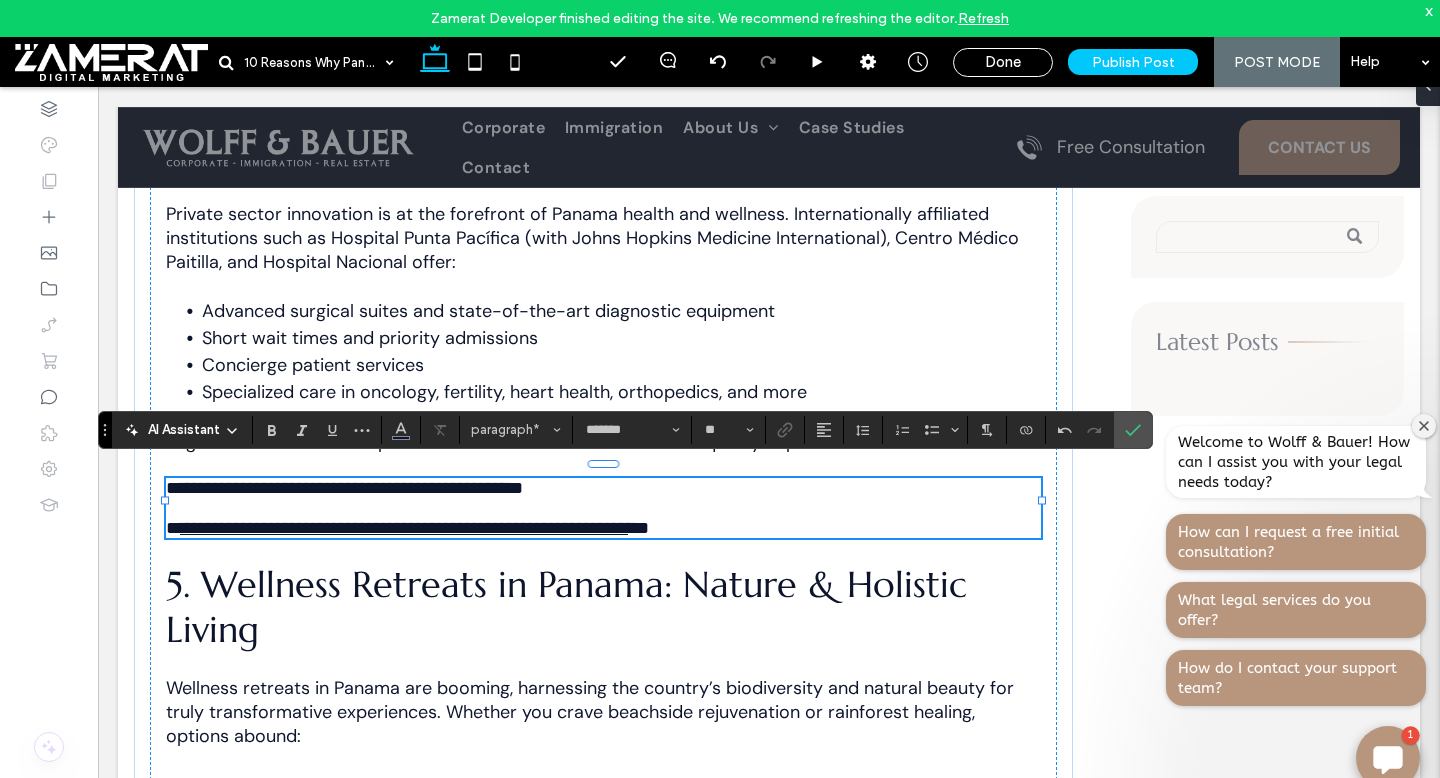click on "**********" at bounding box center [344, 488] 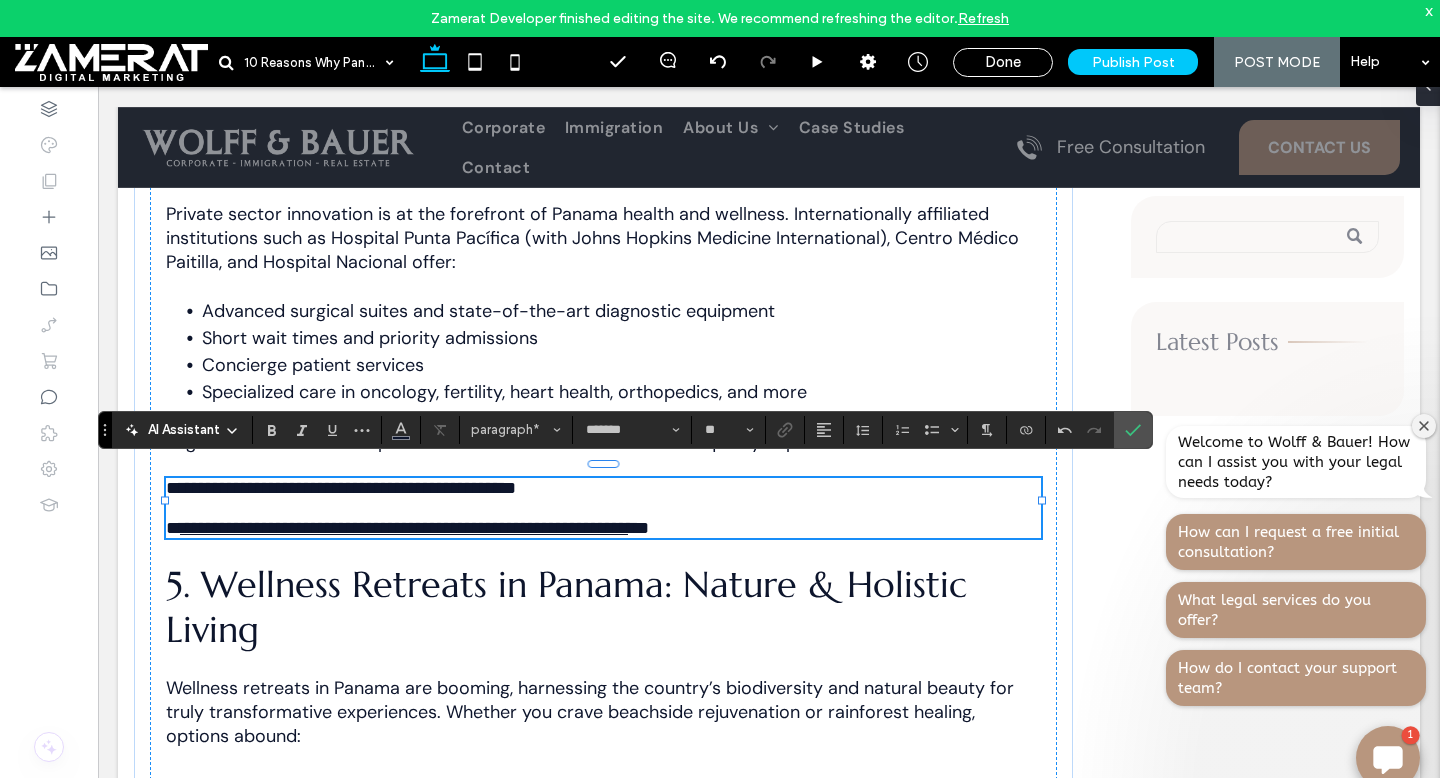 click on "**********" at bounding box center [603, 528] 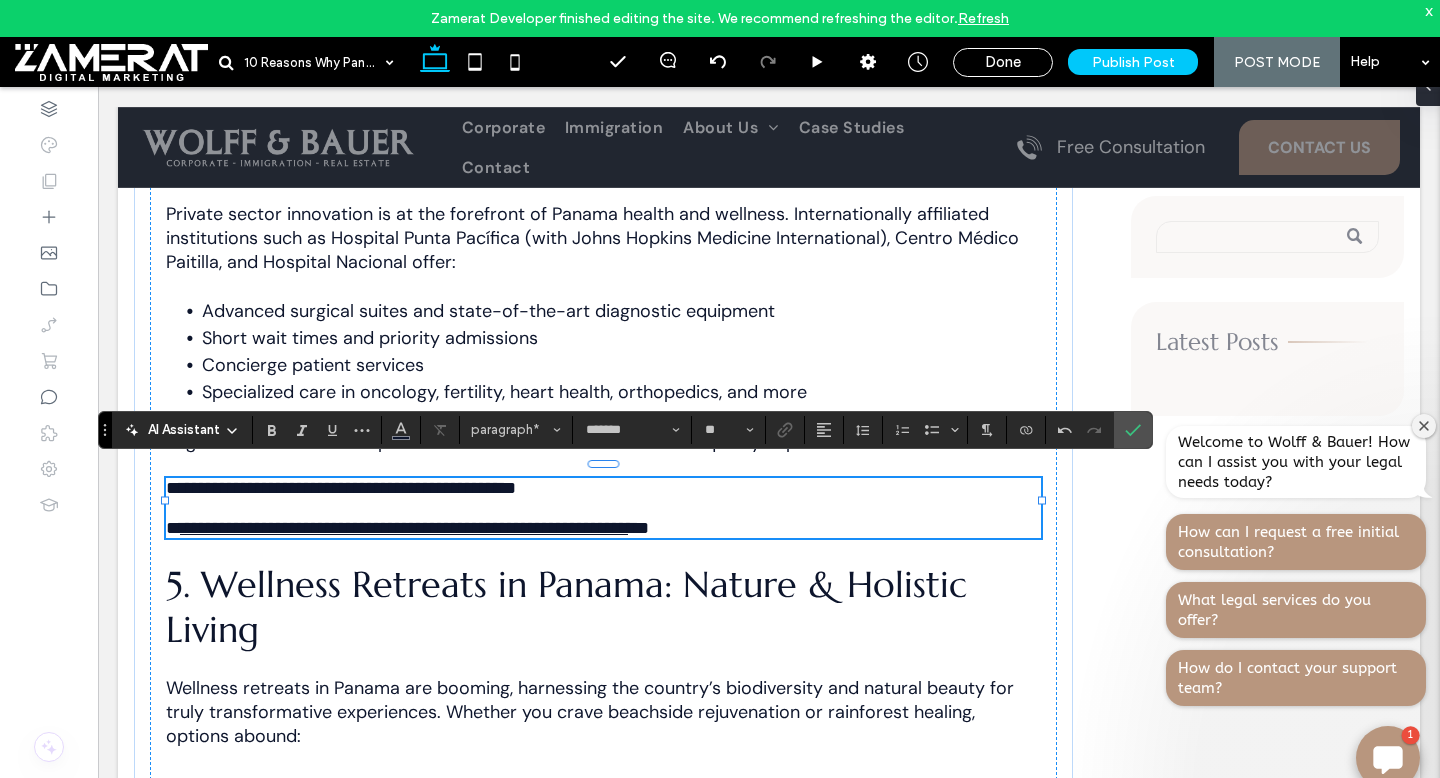 type 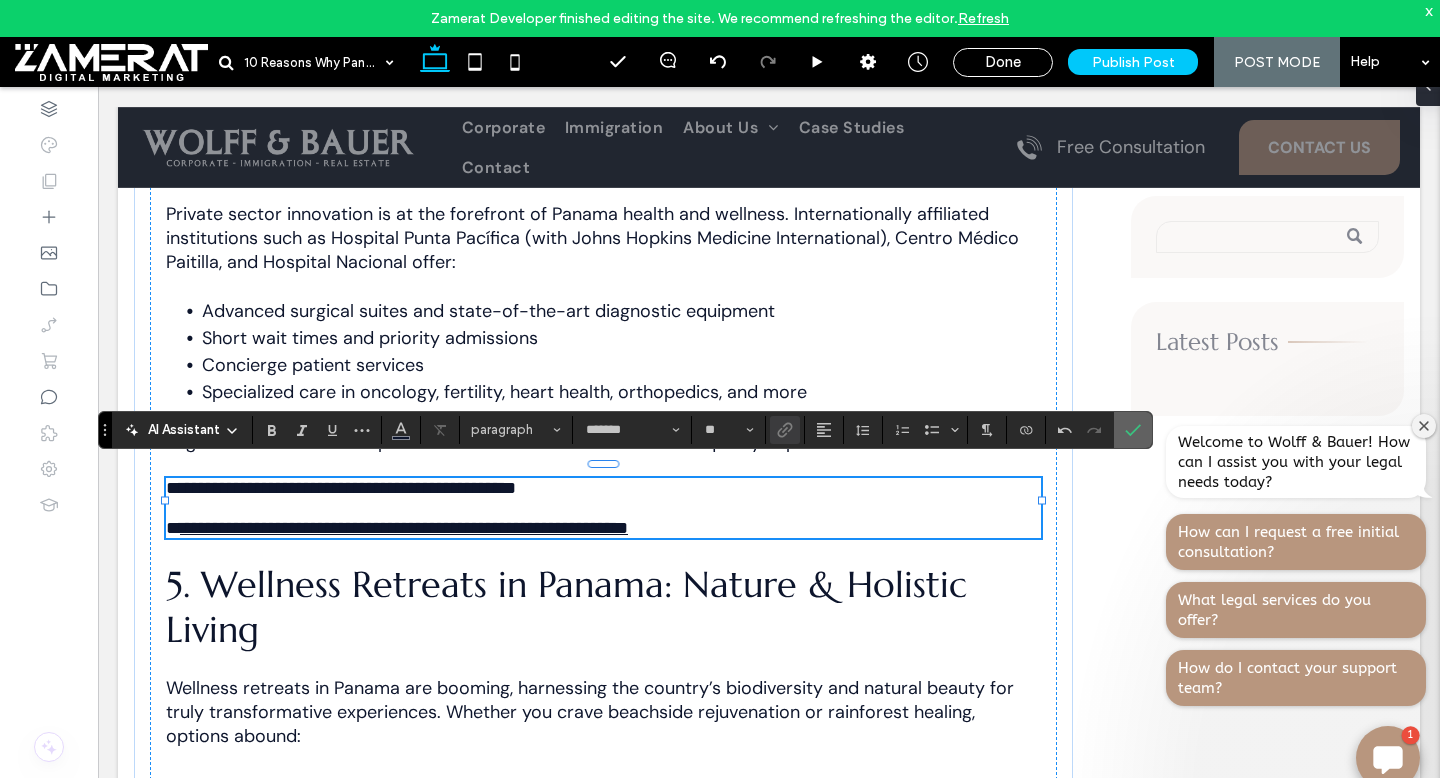 click 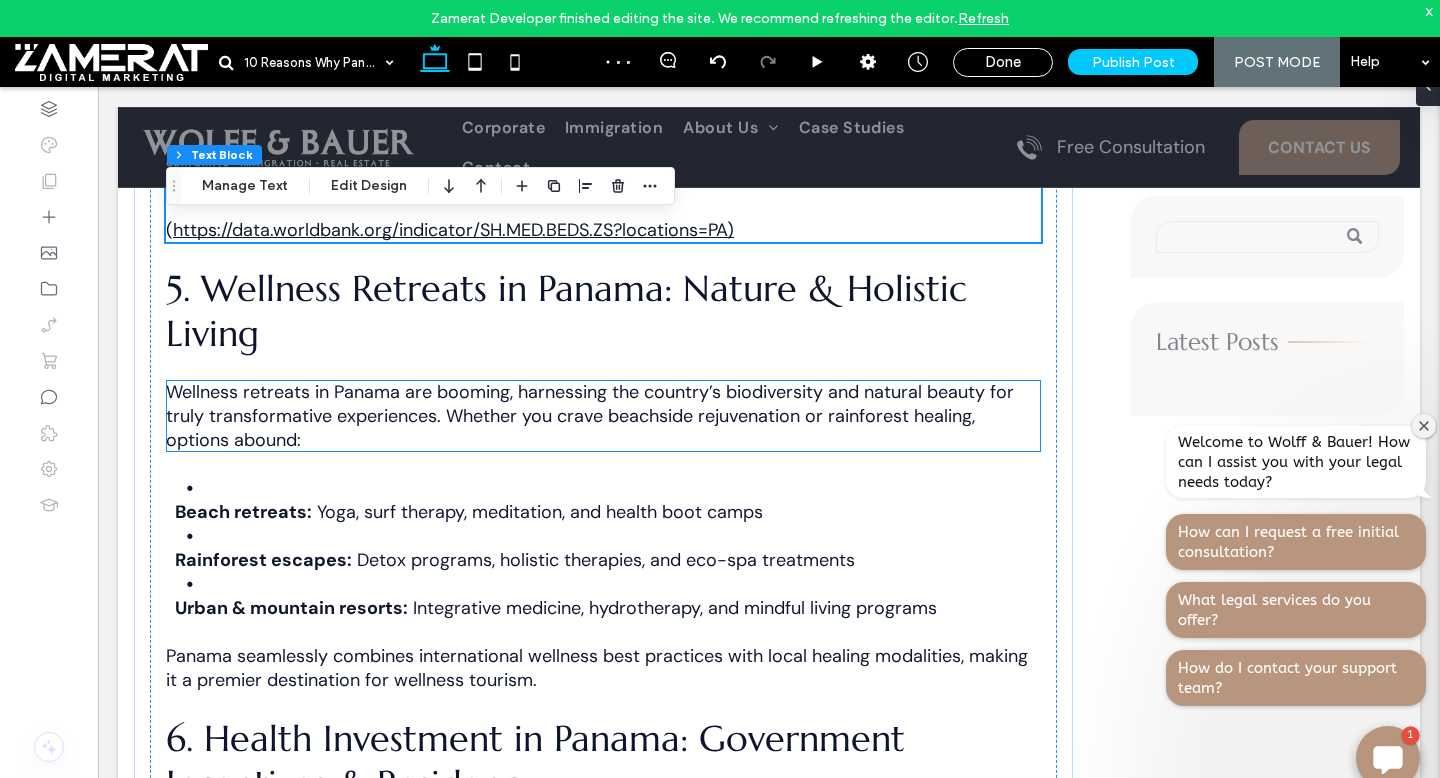 scroll, scrollTop: 2537, scrollLeft: 0, axis: vertical 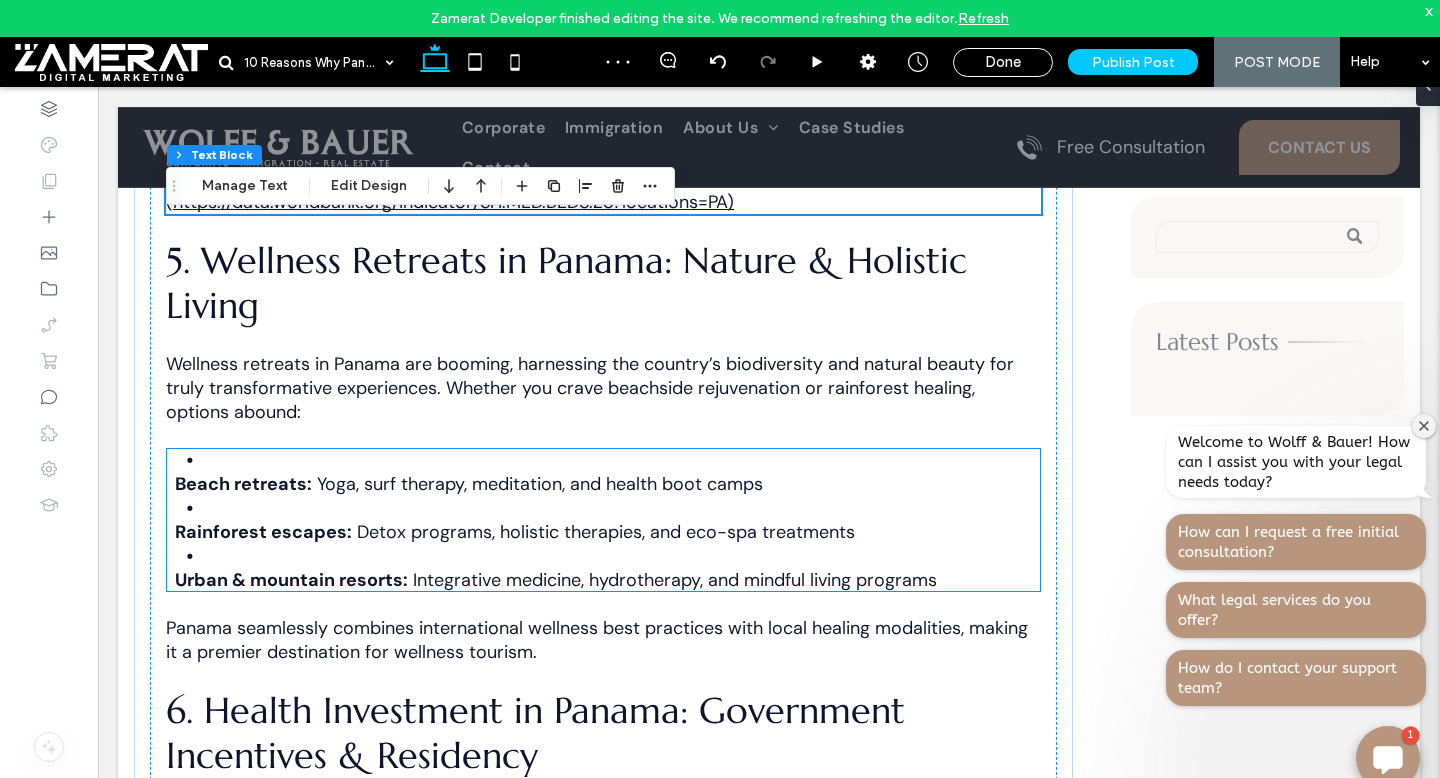 click on "Rainforest escapes:
Detox programs, holistic therapies, and eco-spa treatments" at bounding box center [621, 520] 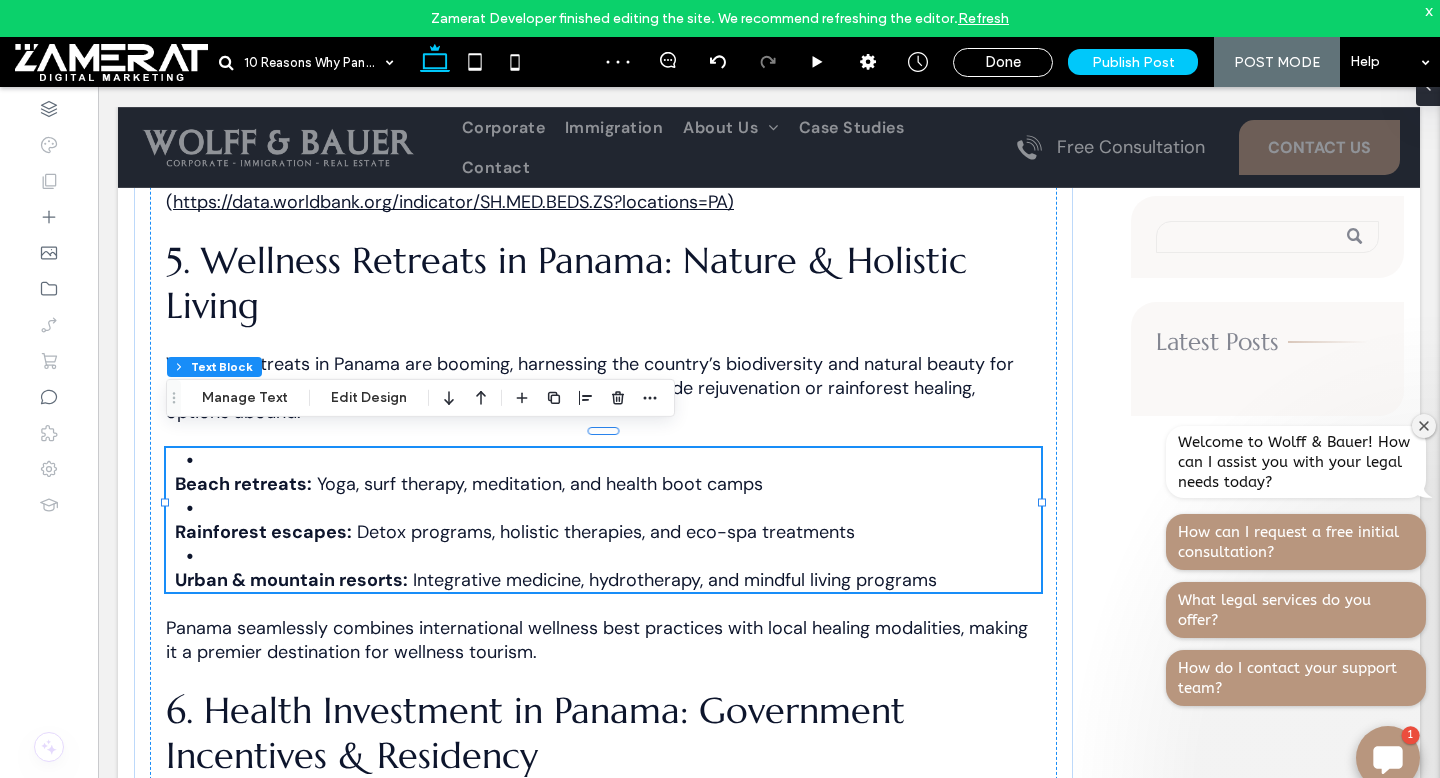 click on "Rainforest escapes:
Detox programs, holistic therapies, and eco-spa treatments" at bounding box center [621, 520] 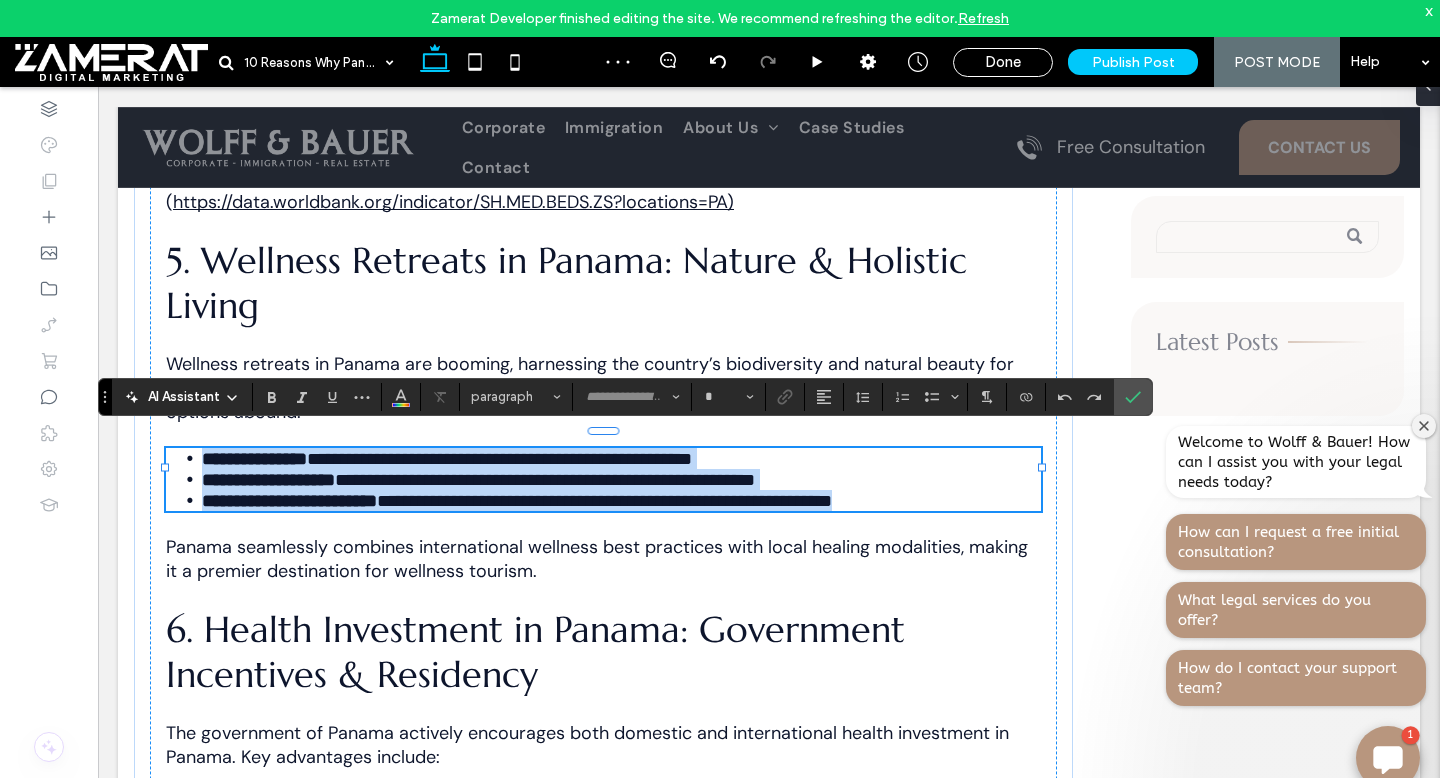type on "*******" 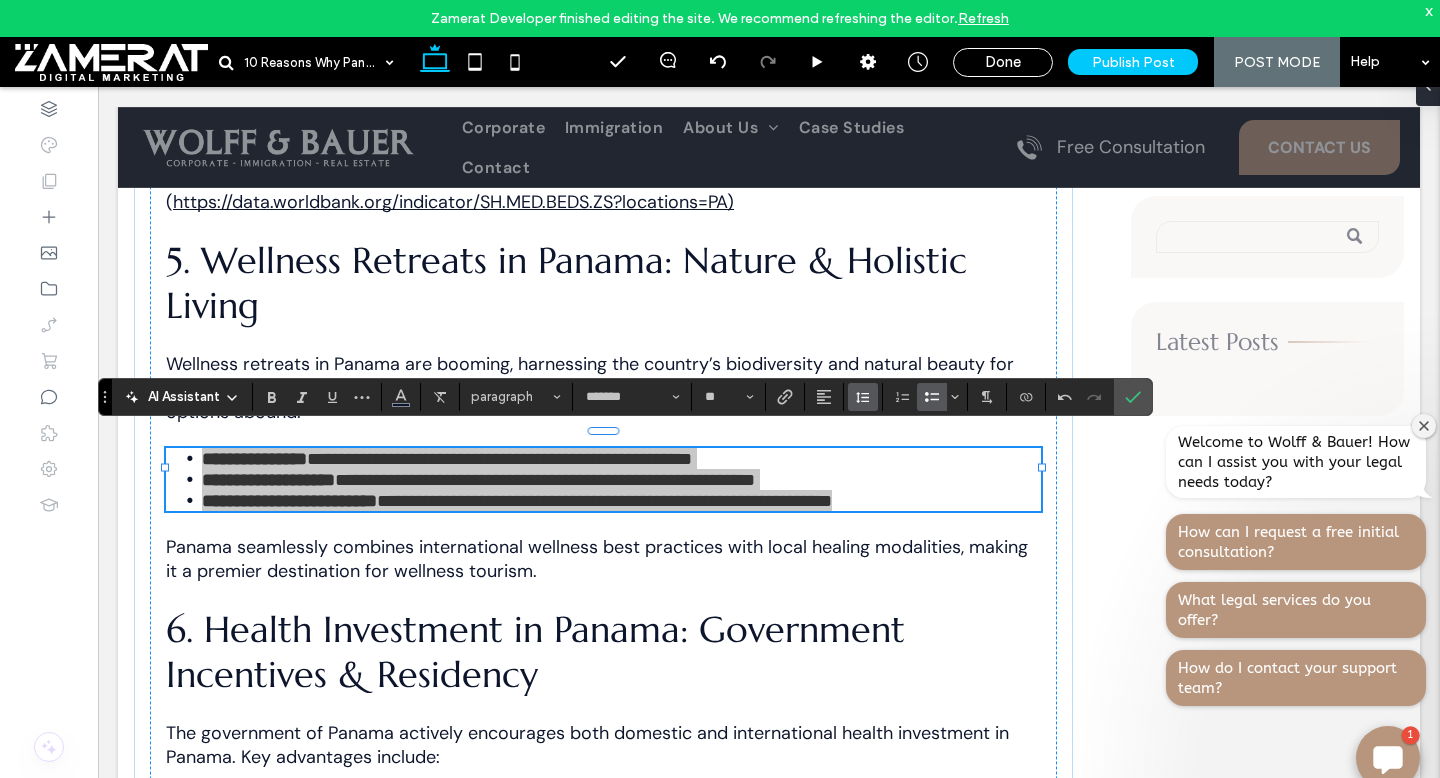 click 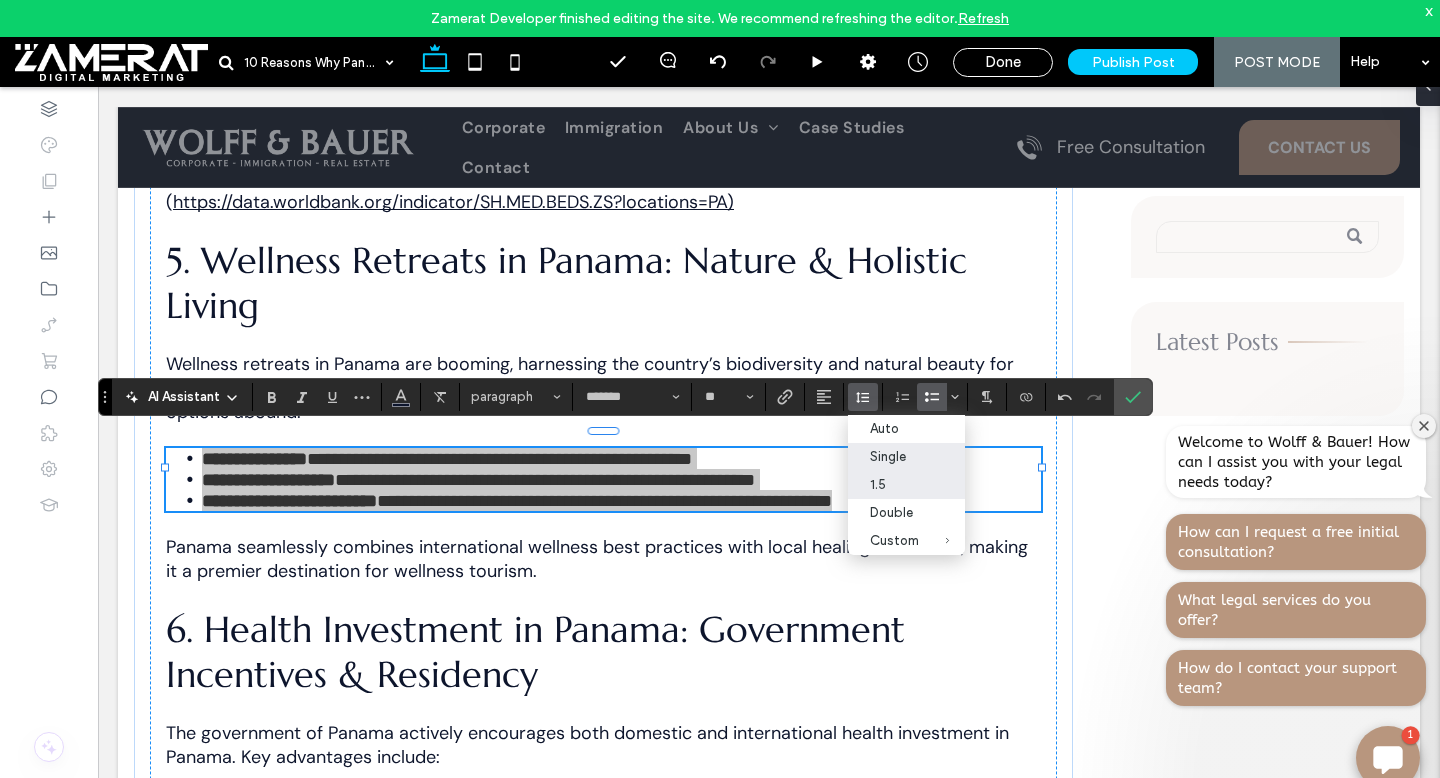 click on "1.5" at bounding box center [894, 484] 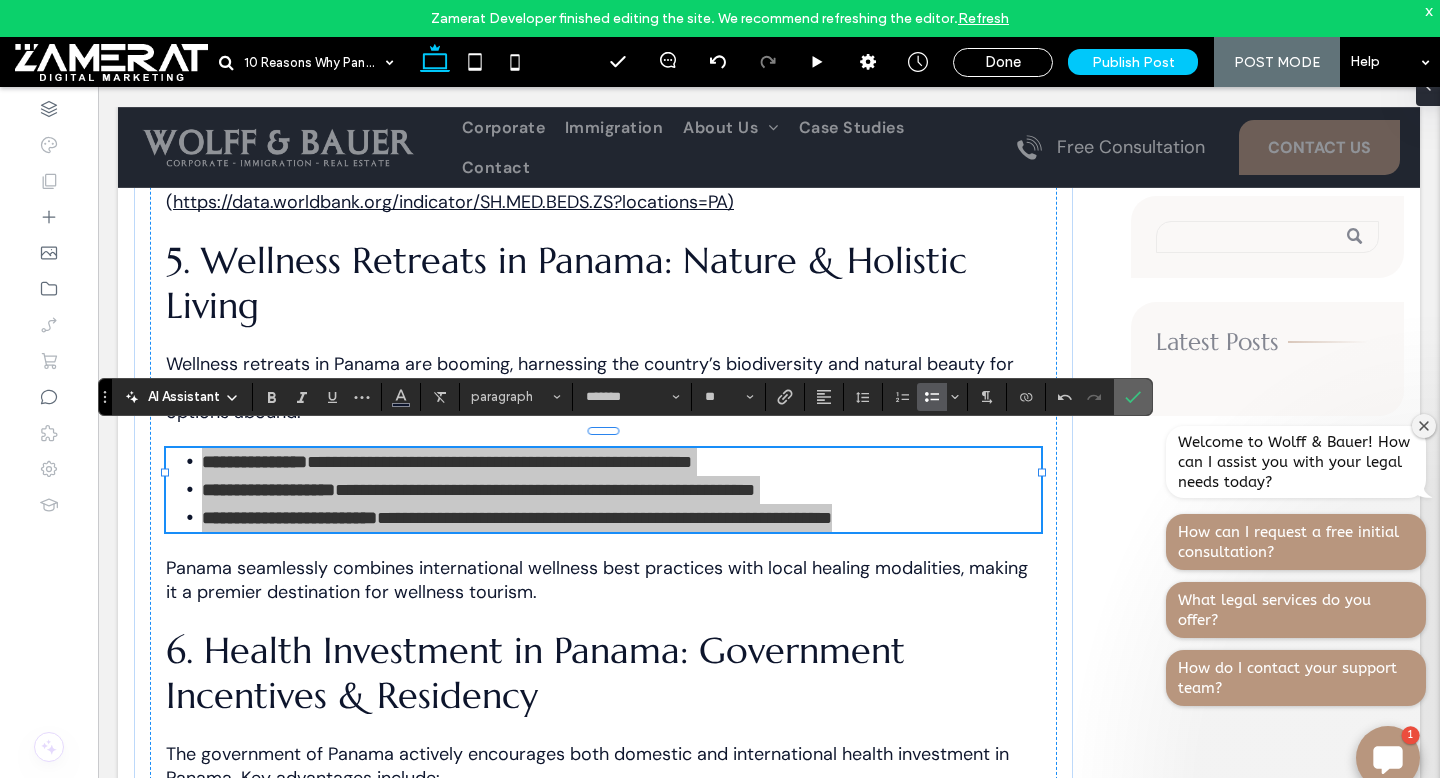 click 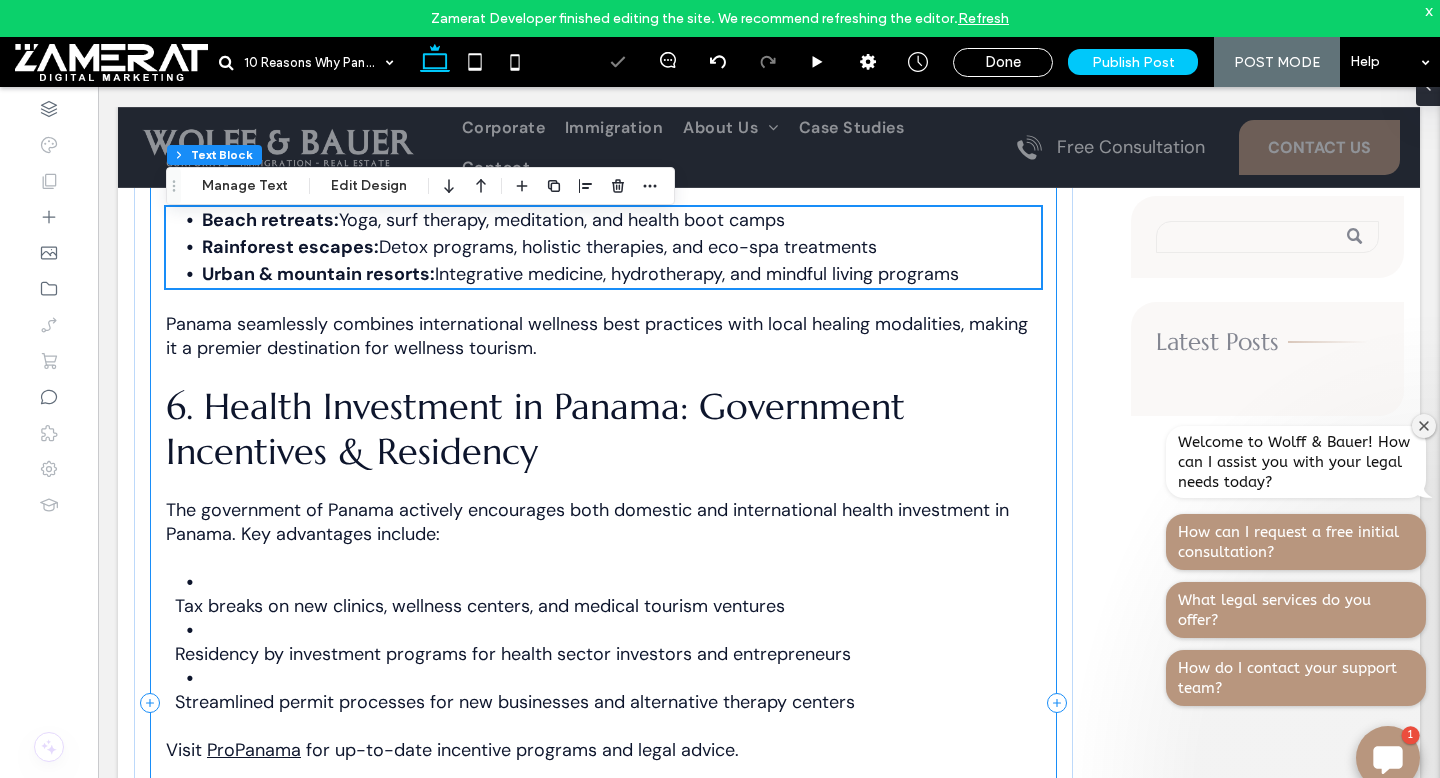 scroll, scrollTop: 2866, scrollLeft: 0, axis: vertical 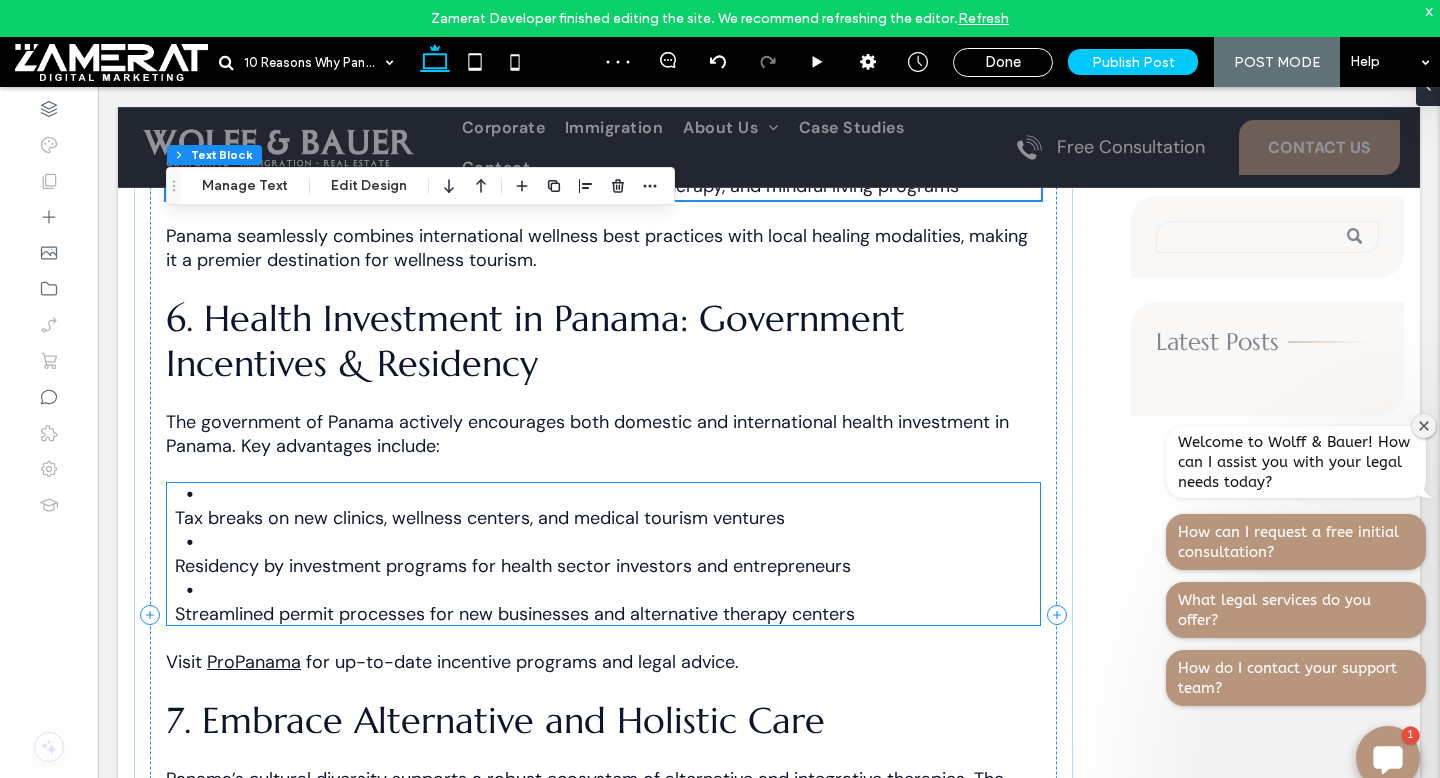 click on "Tax breaks on new clinics, wellness centers, and medical tourism ventures" at bounding box center (480, 518) 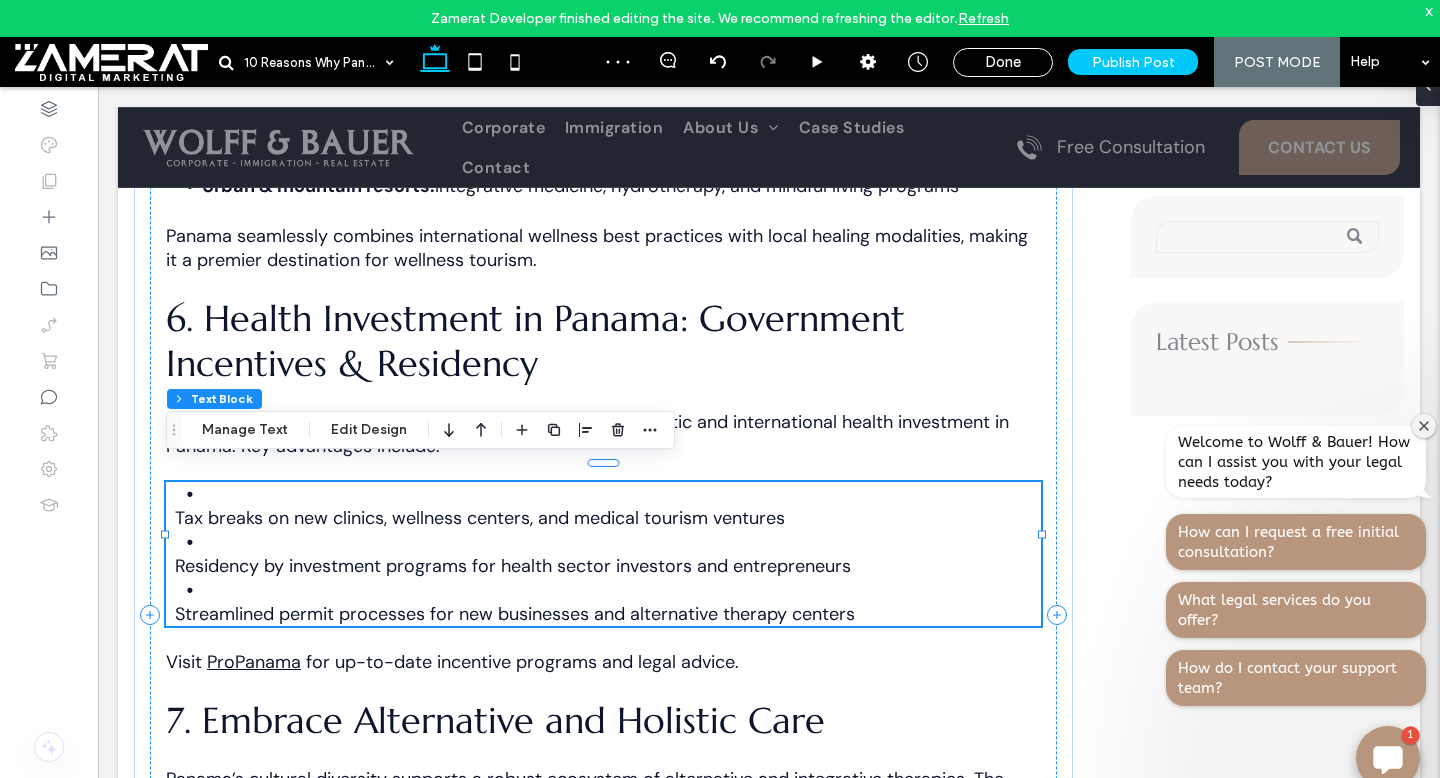 click on "Residency by investment programs for health sector investors and entrepreneurs" at bounding box center [621, 554] 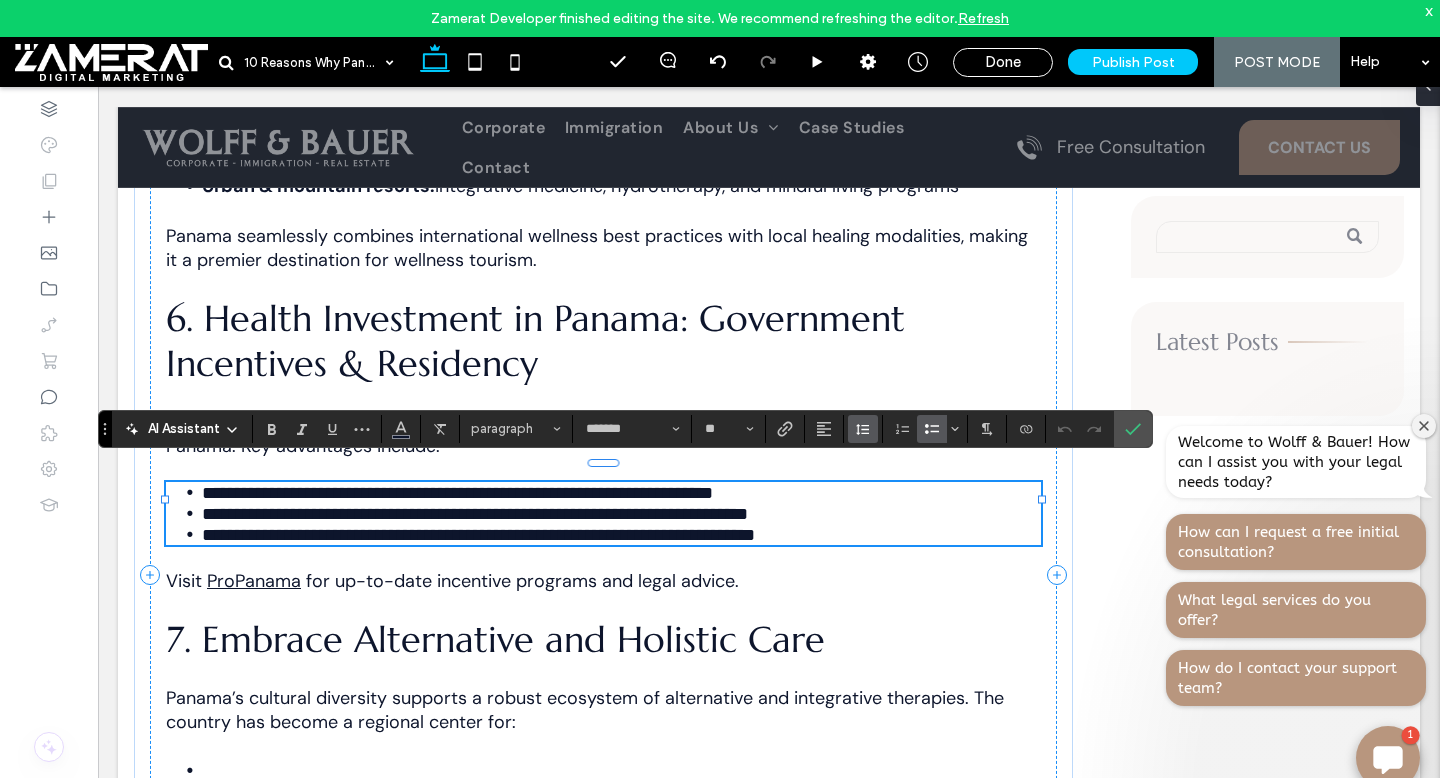 click 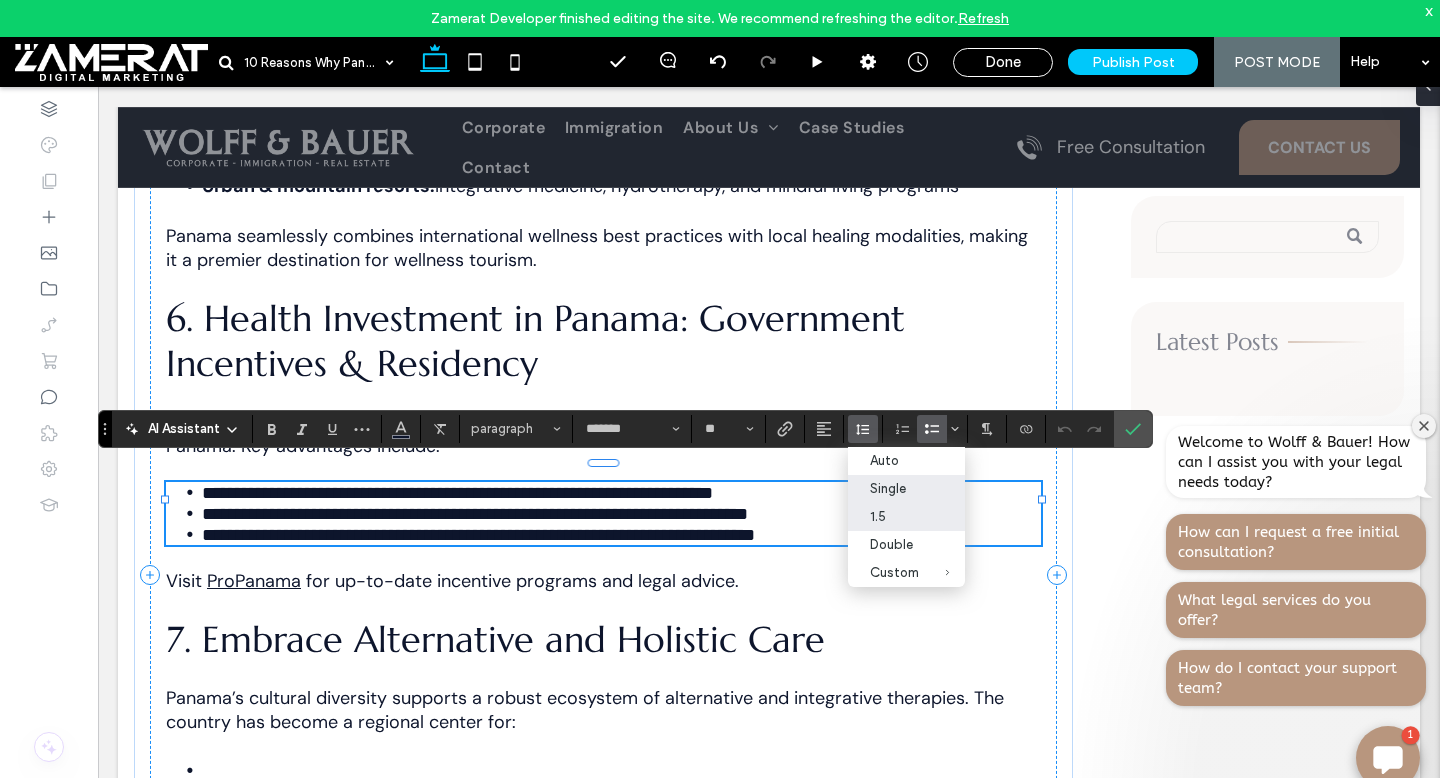 click on "1.5" at bounding box center [894, 516] 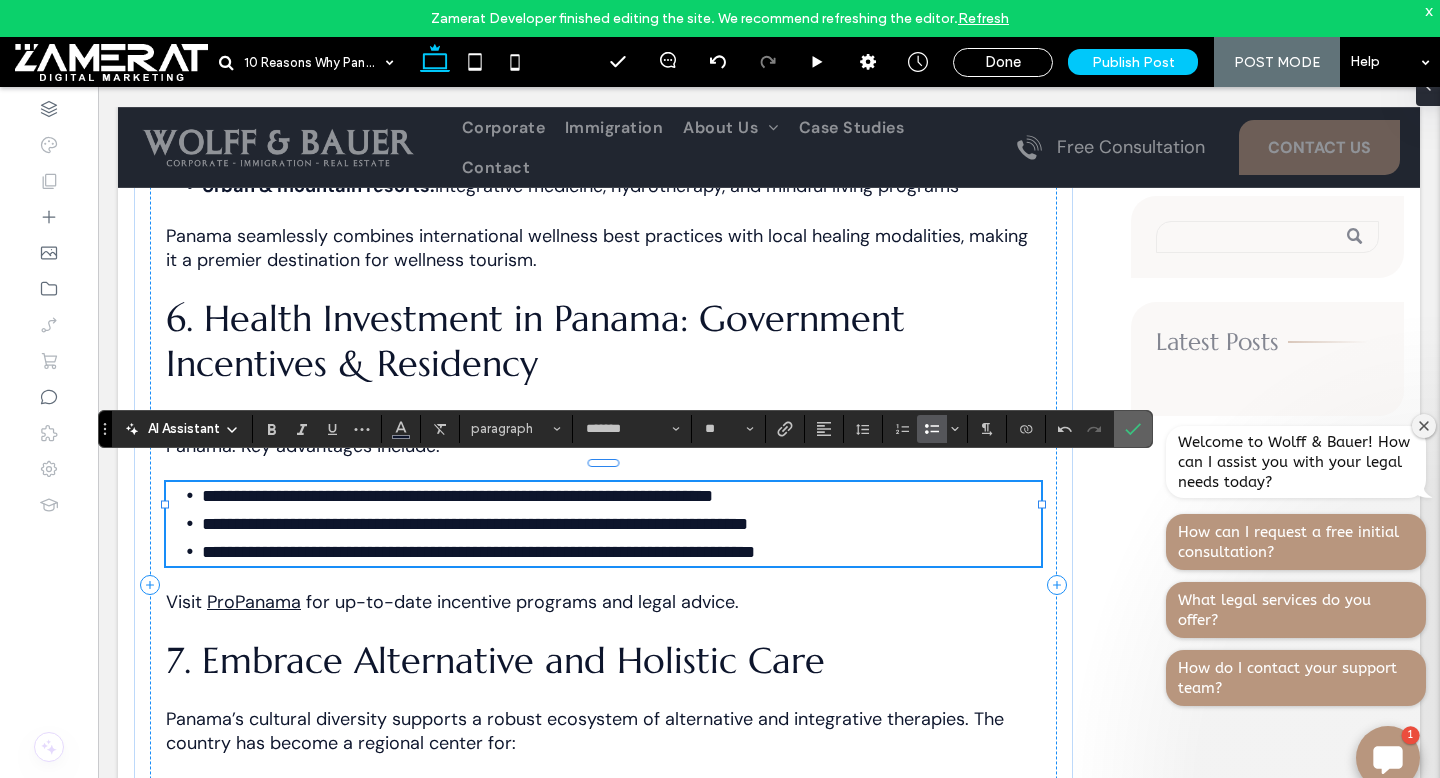 click 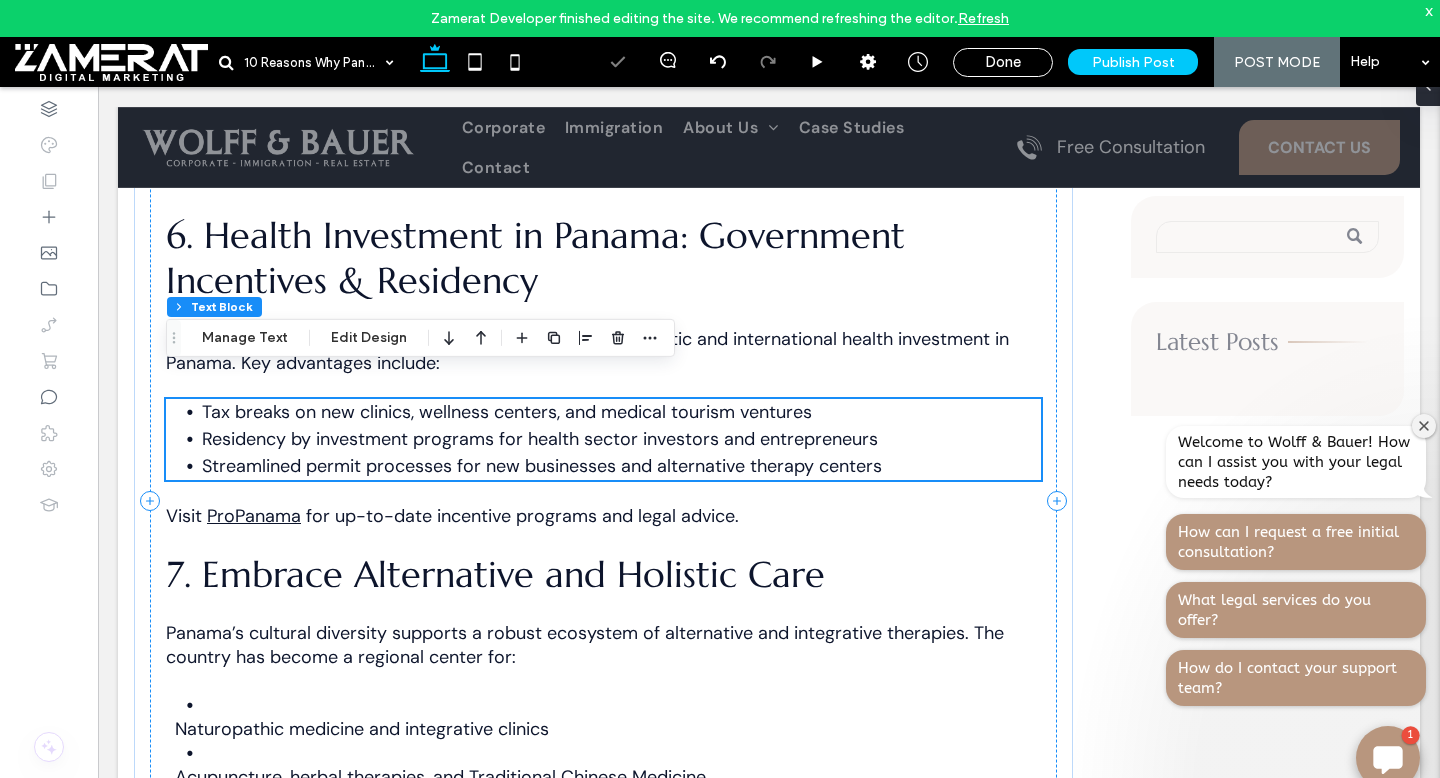 scroll, scrollTop: 2960, scrollLeft: 0, axis: vertical 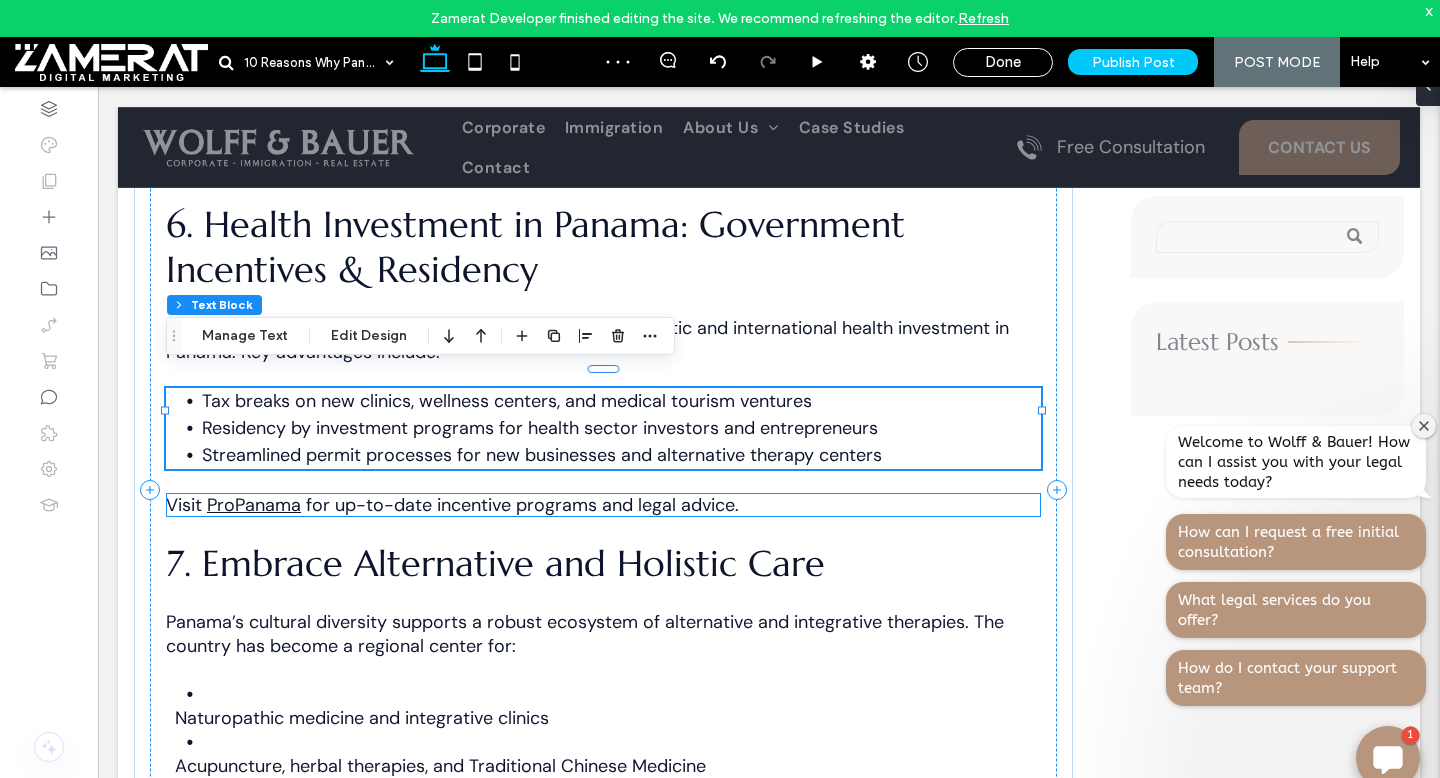 click on "for up-to-date incentive programs and legal advice." at bounding box center (522, 505) 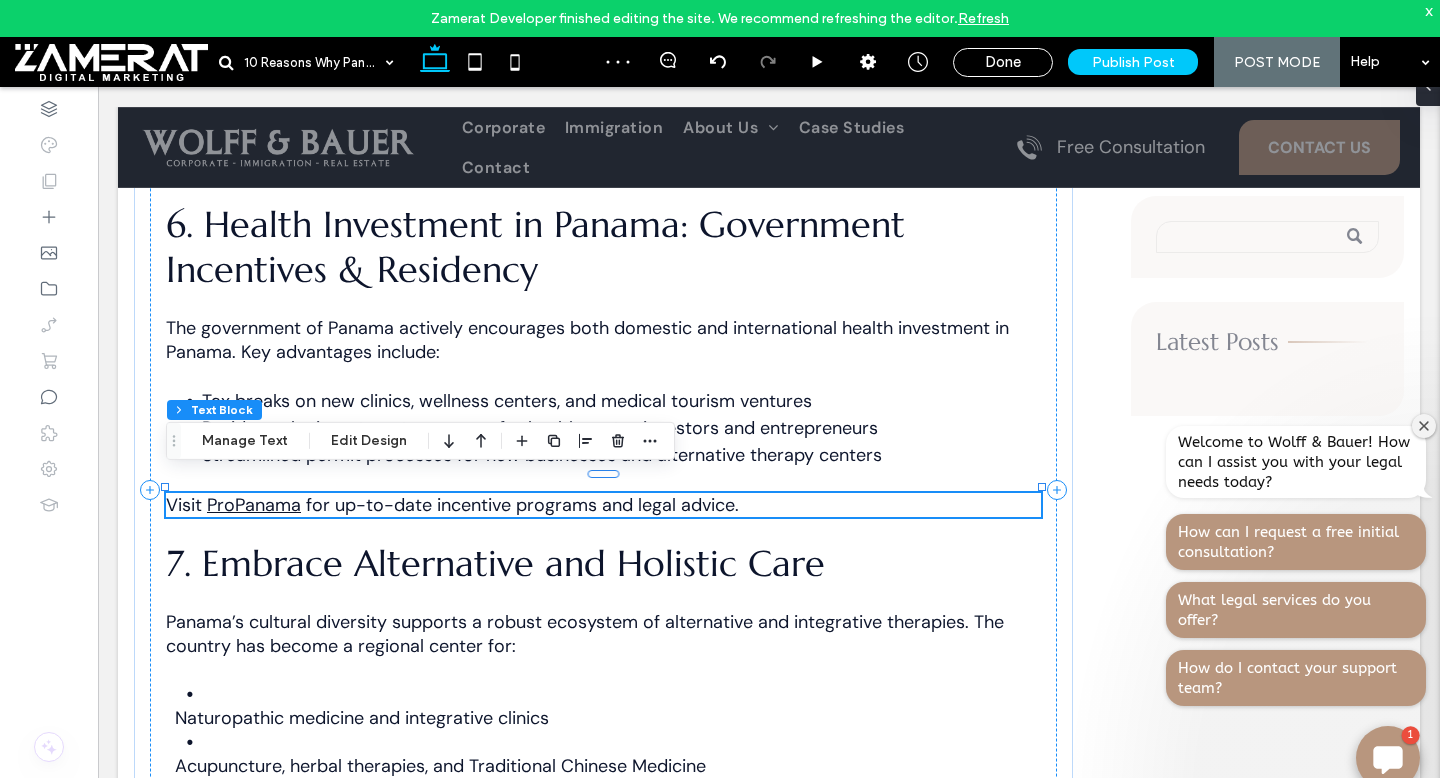 click on "ProPanama" at bounding box center (254, 505) 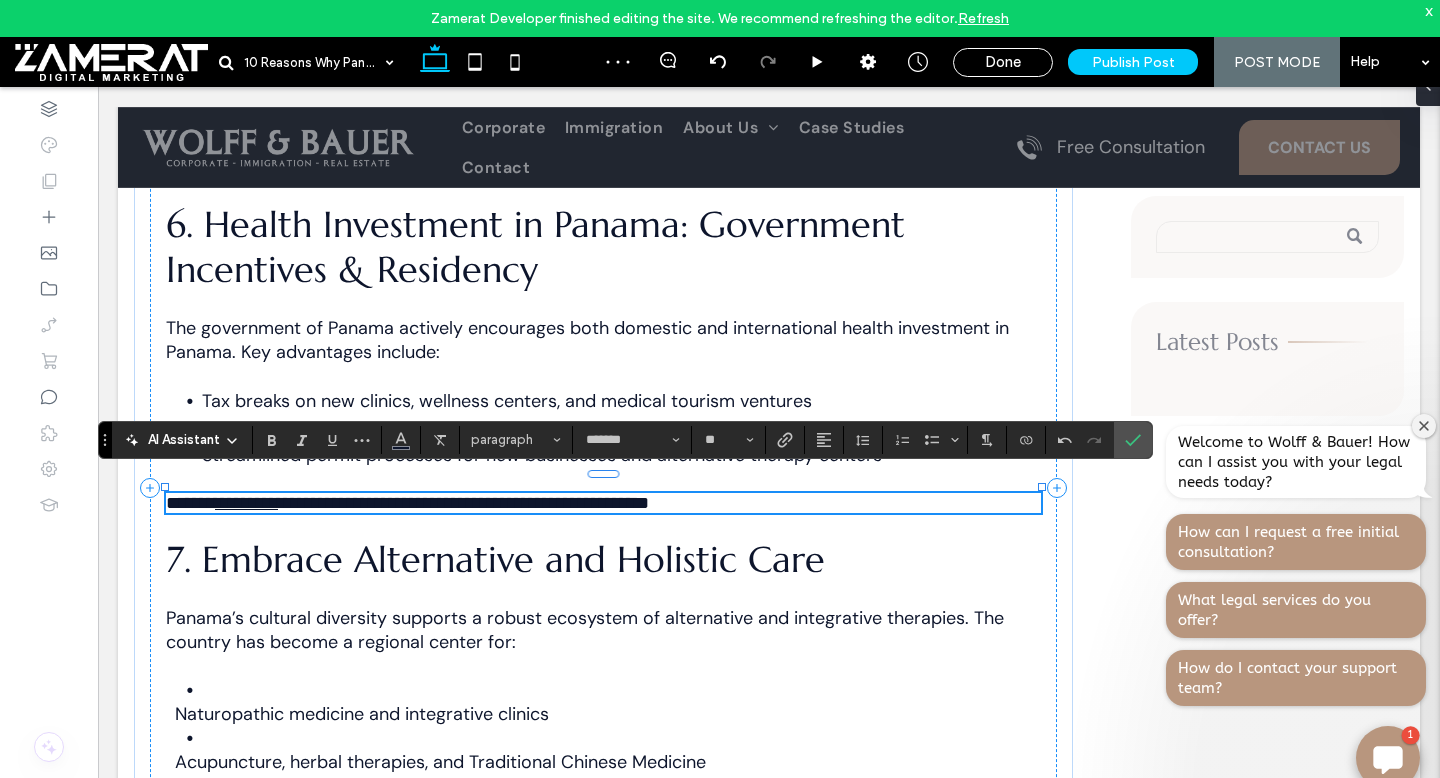 click on "*********" at bounding box center (246, 503) 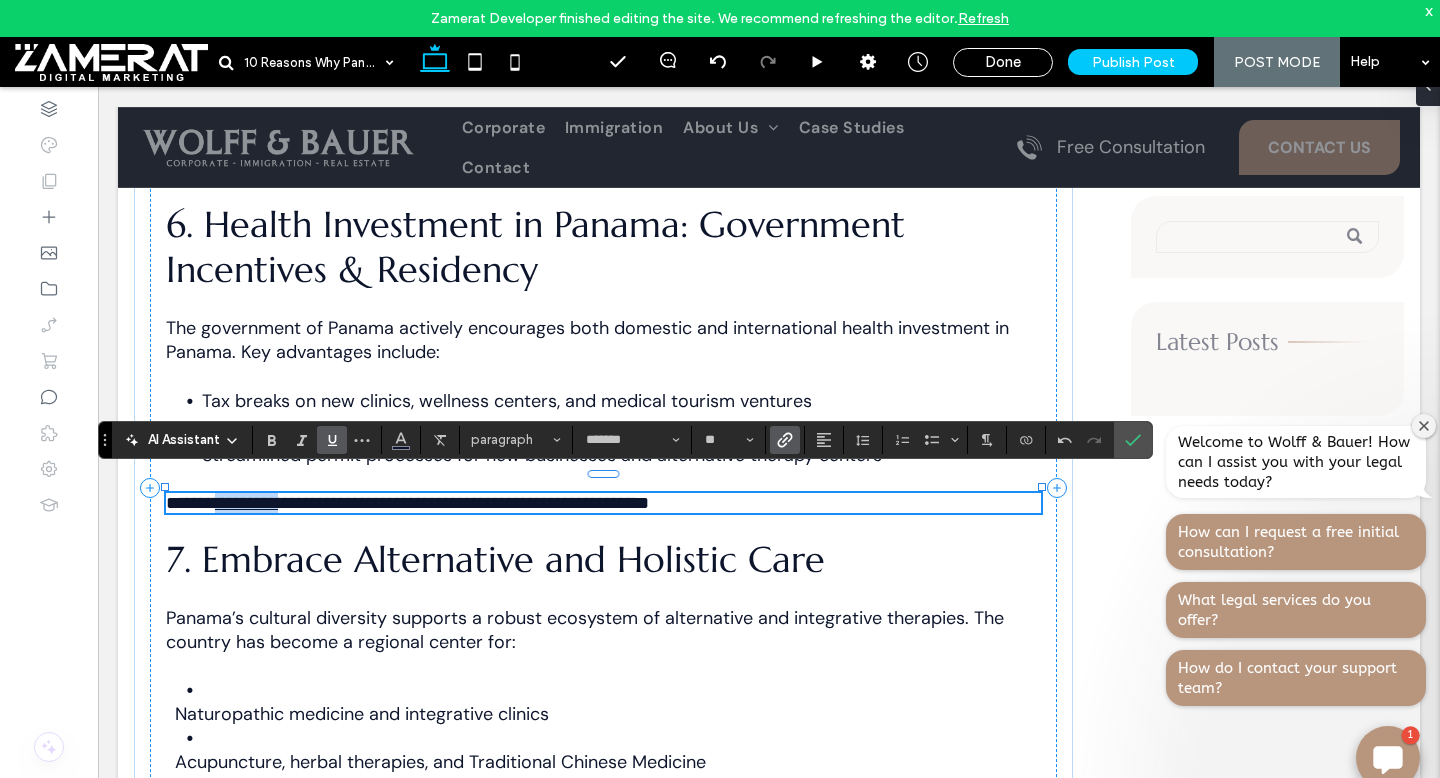 drag, startPoint x: 306, startPoint y: 489, endPoint x: 214, endPoint y: 486, distance: 92.0489 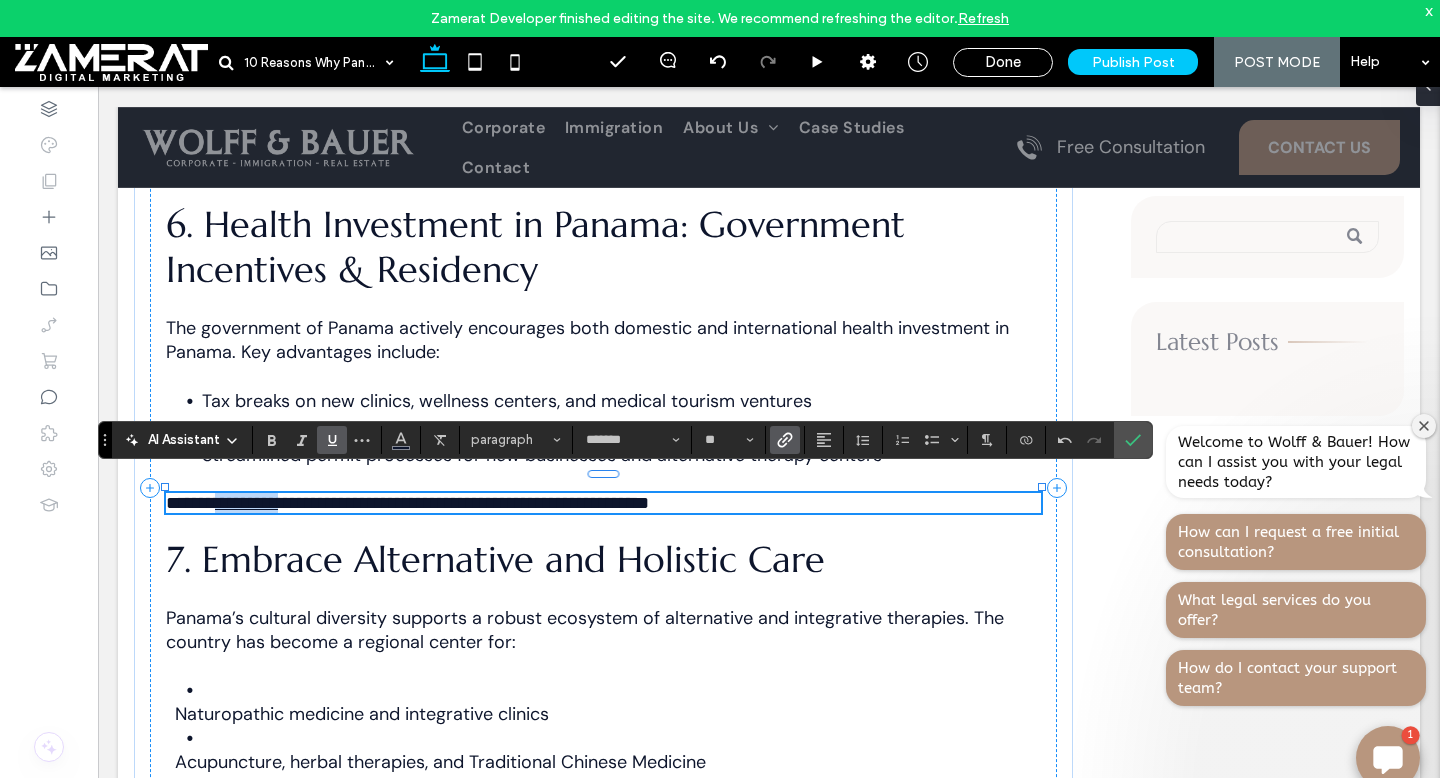 click on "**********" at bounding box center (603, 503) 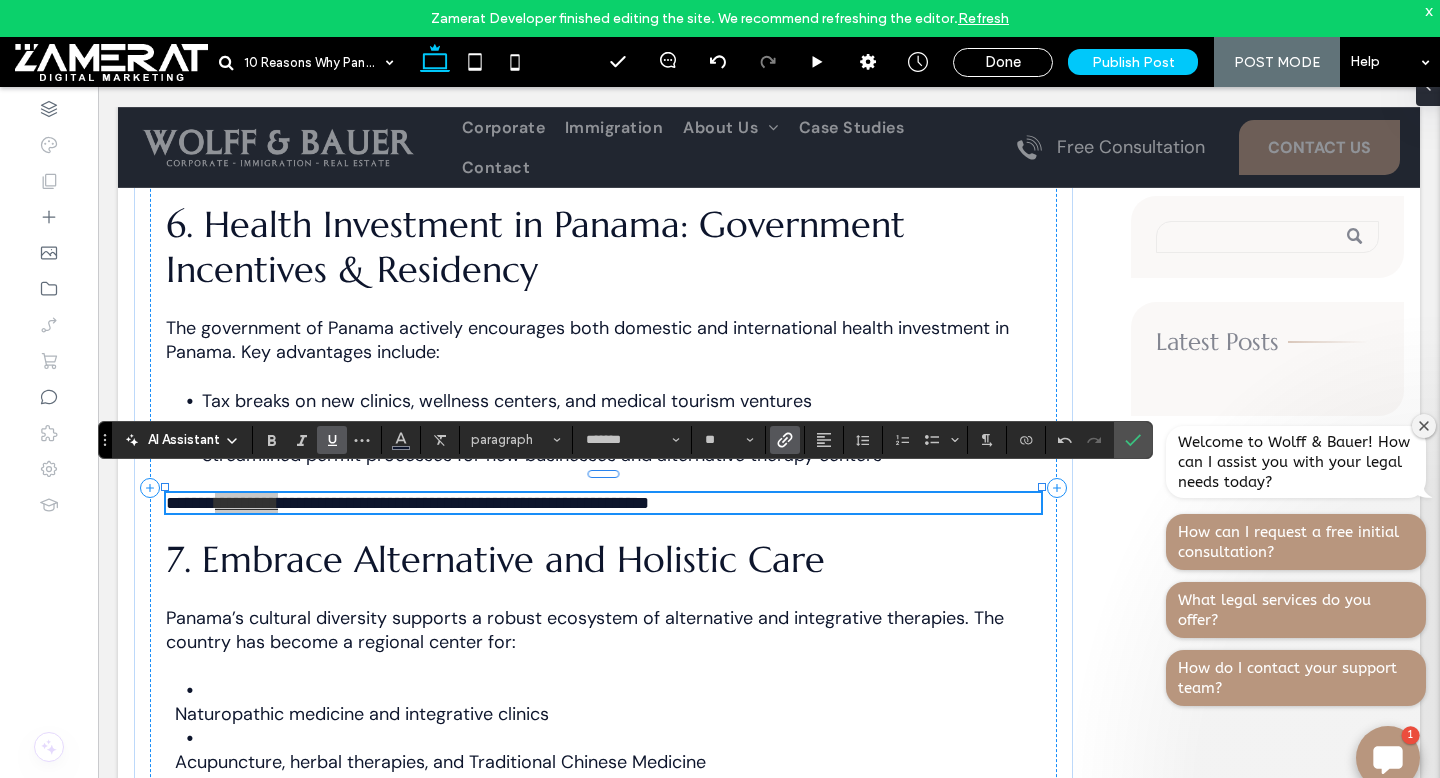 click 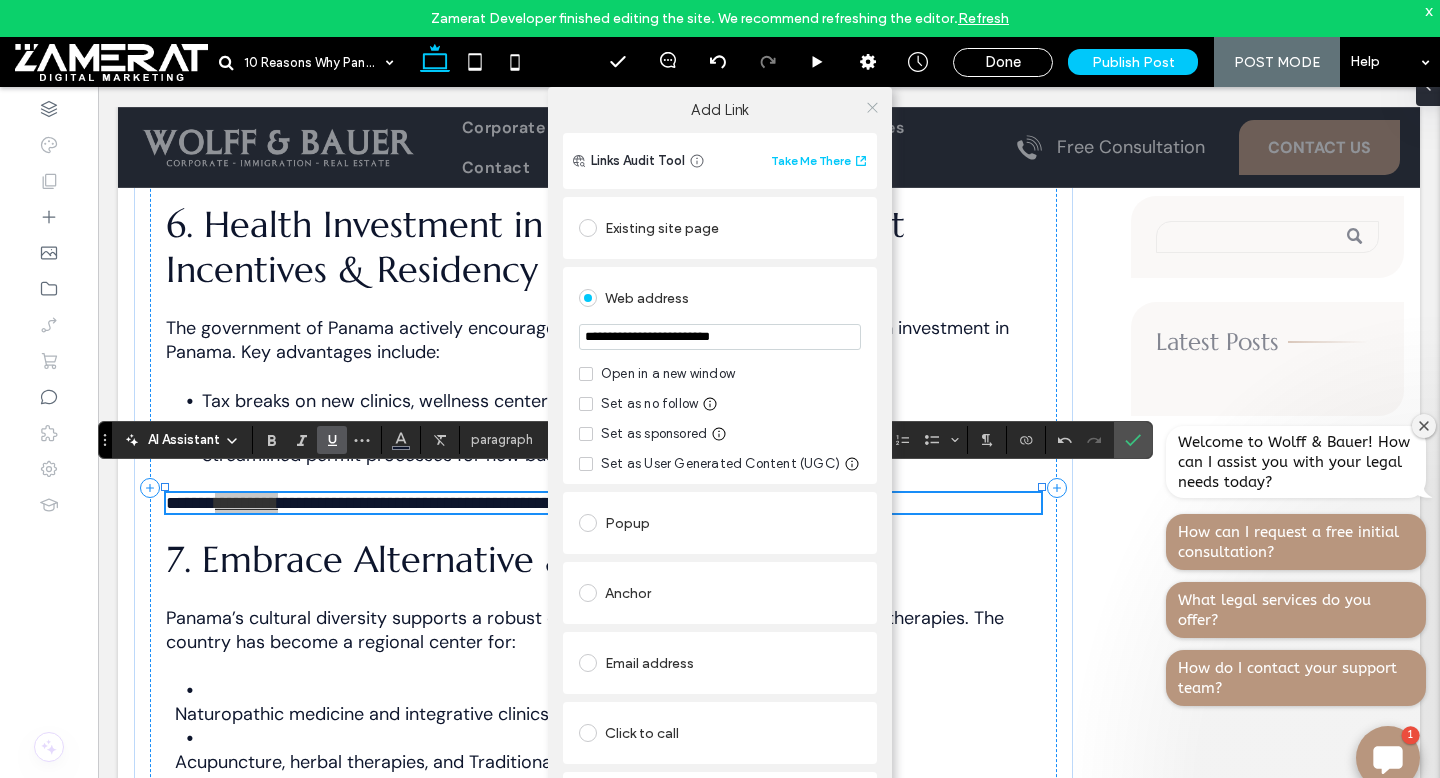 click 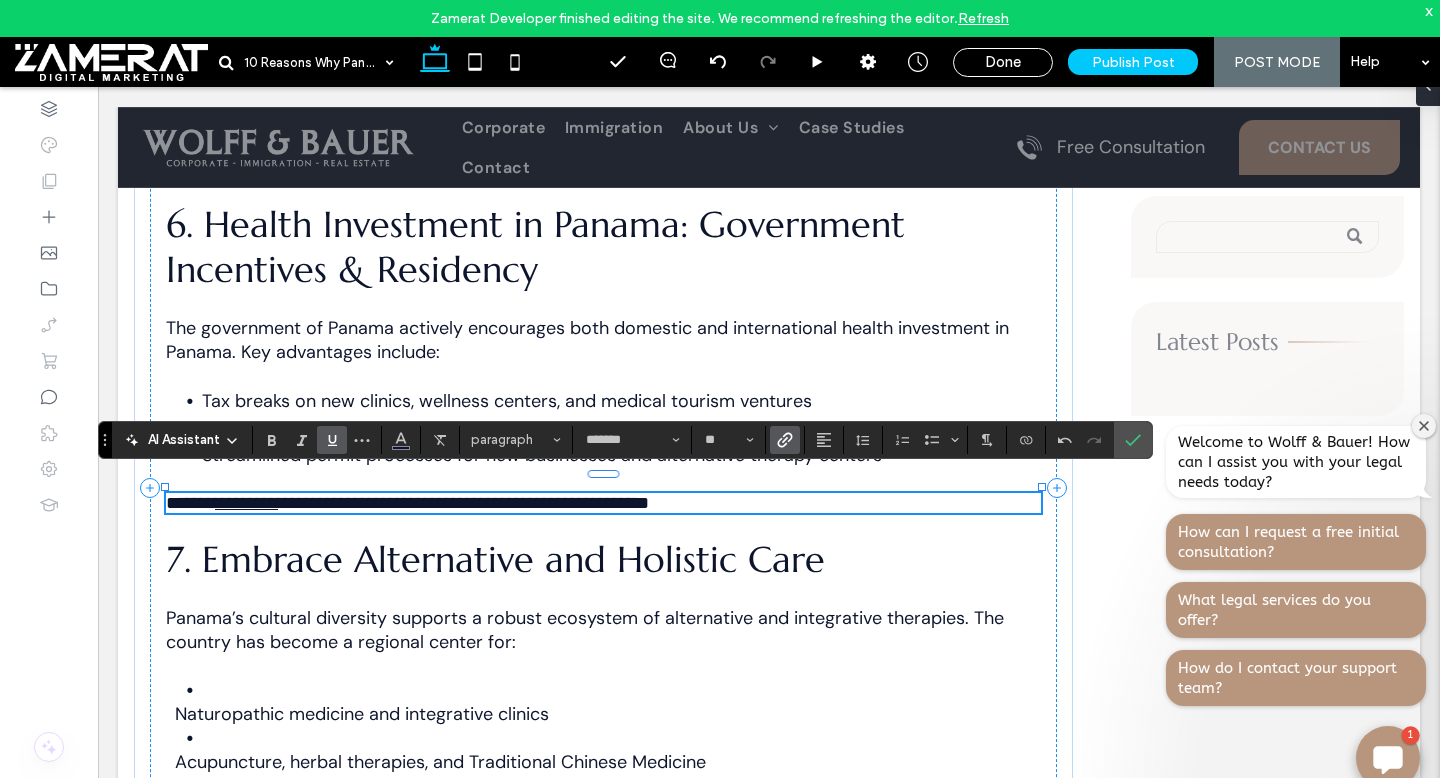 click on "**********" at bounding box center (463, 503) 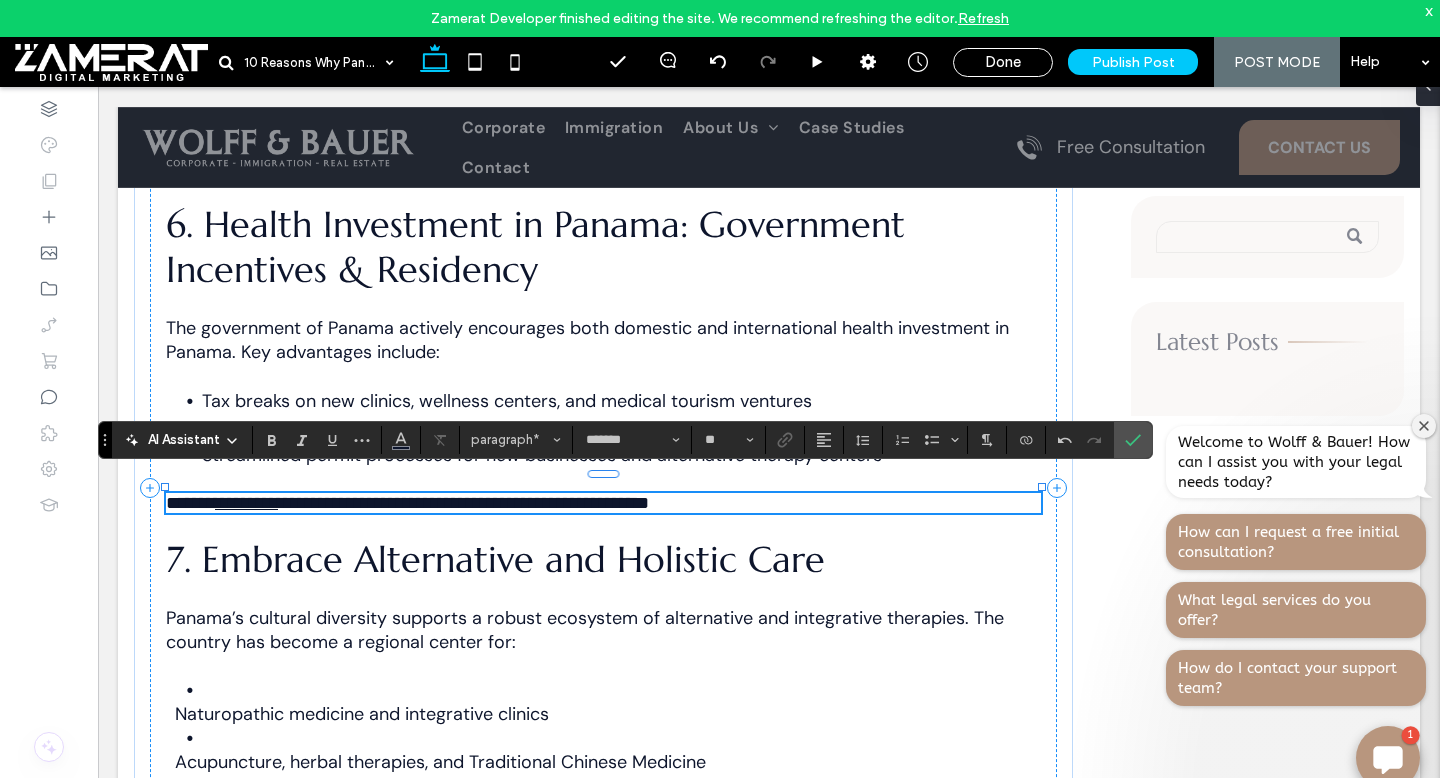 type 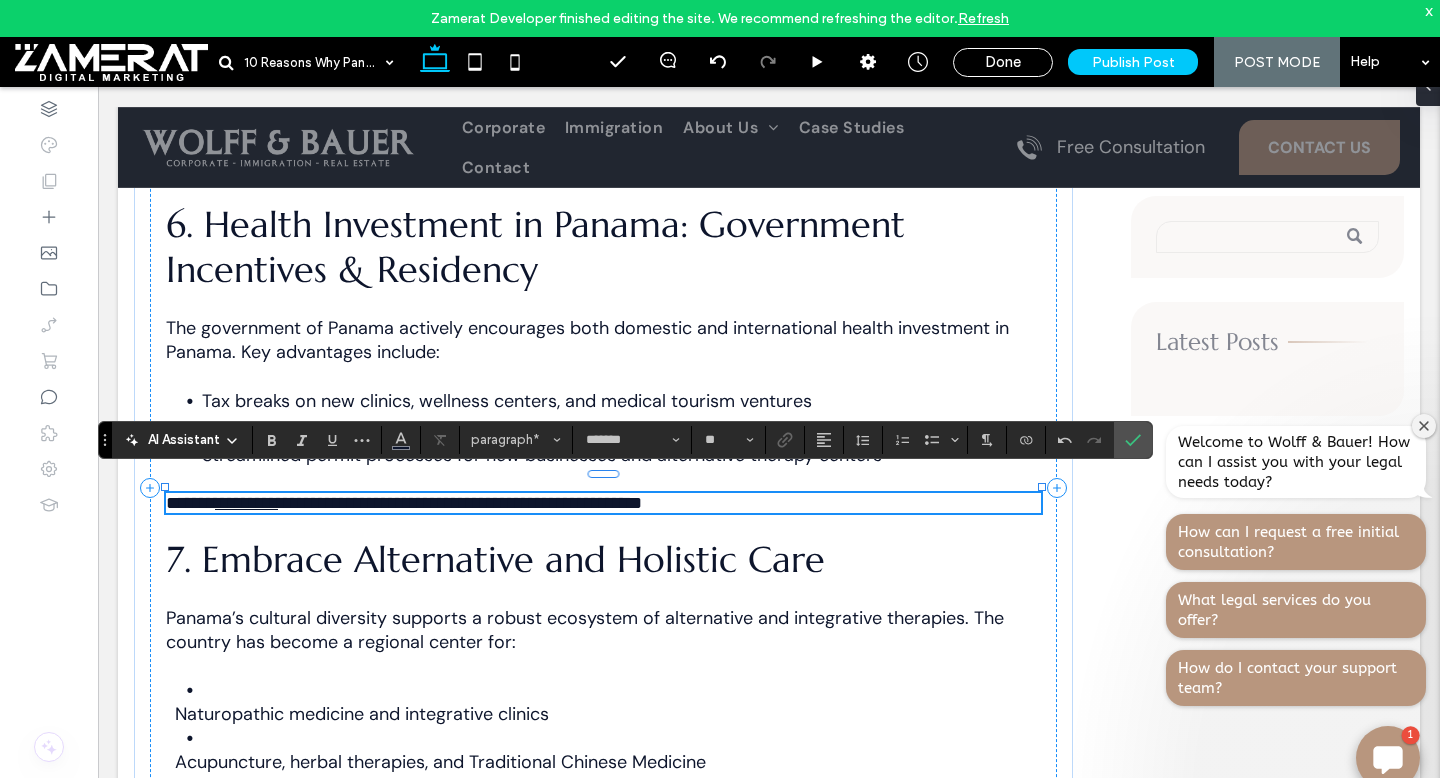 click on "*********" at bounding box center (246, 503) 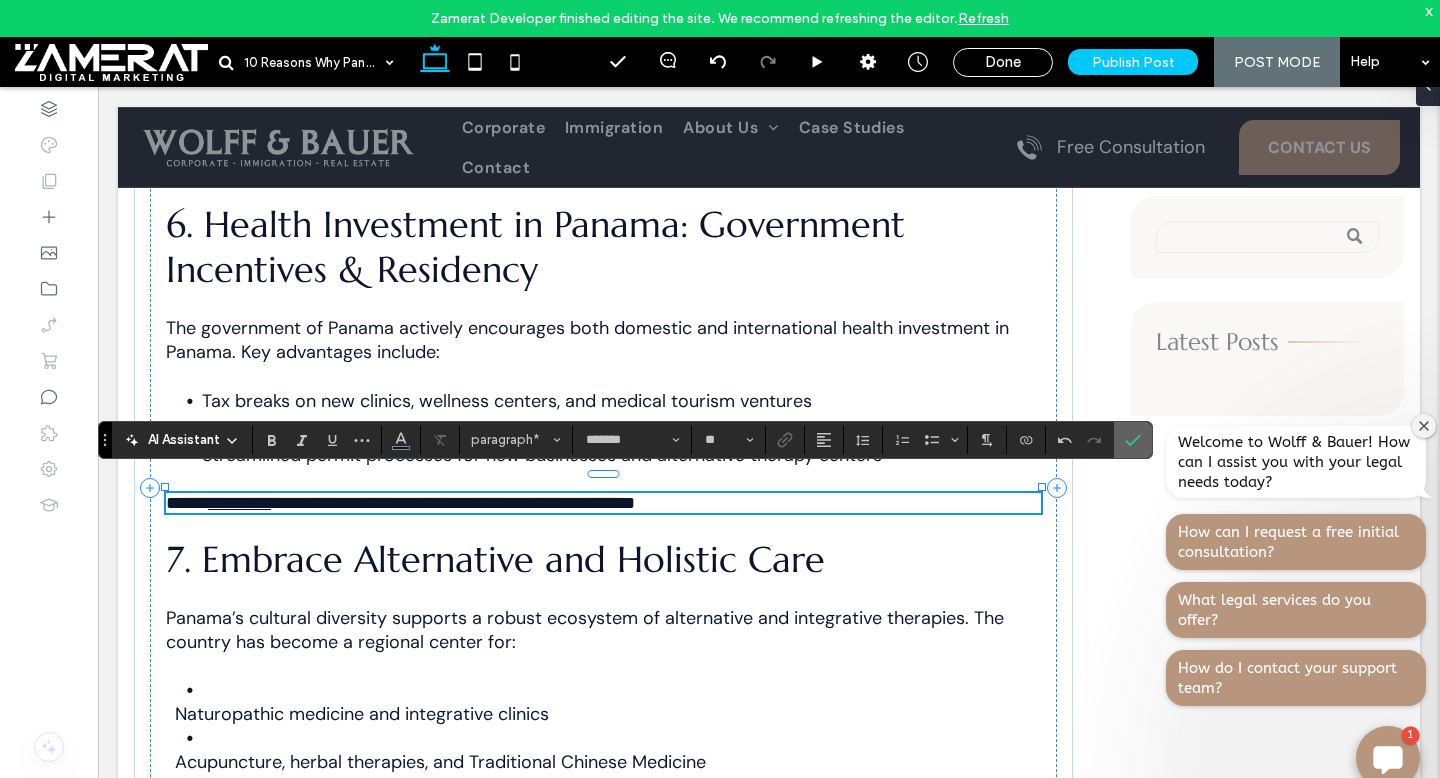 click 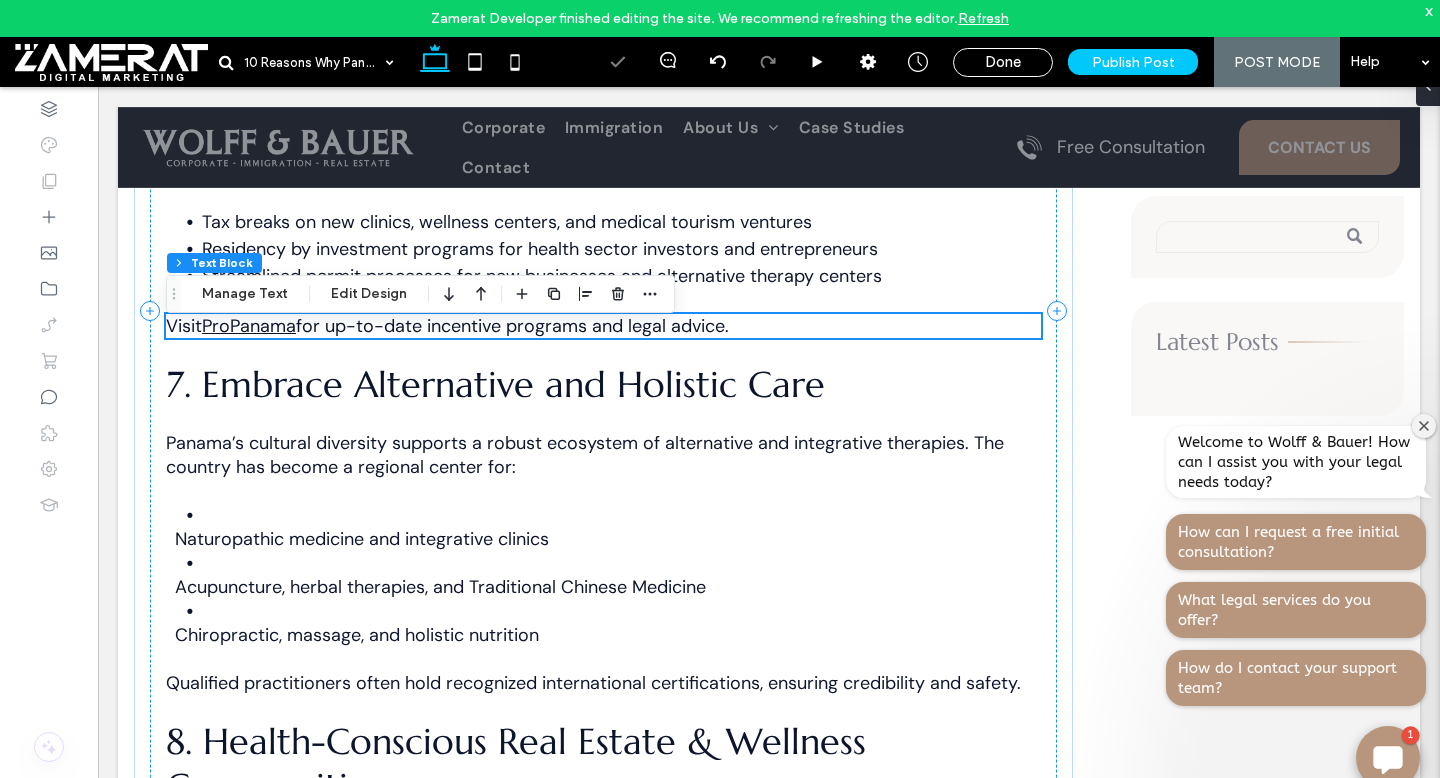 scroll, scrollTop: 3204, scrollLeft: 0, axis: vertical 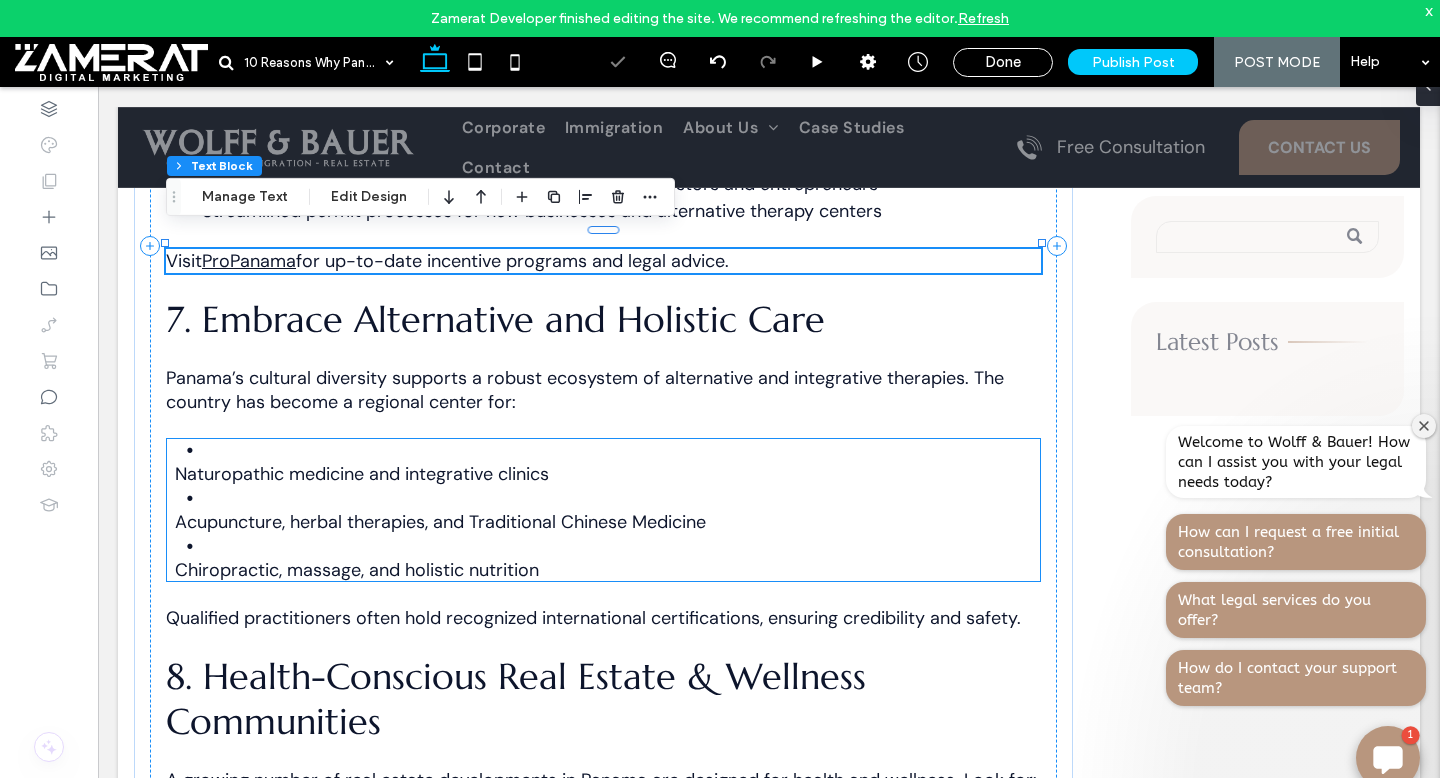 click on "Naturopathic medicine and integrative clinics" at bounding box center [362, 474] 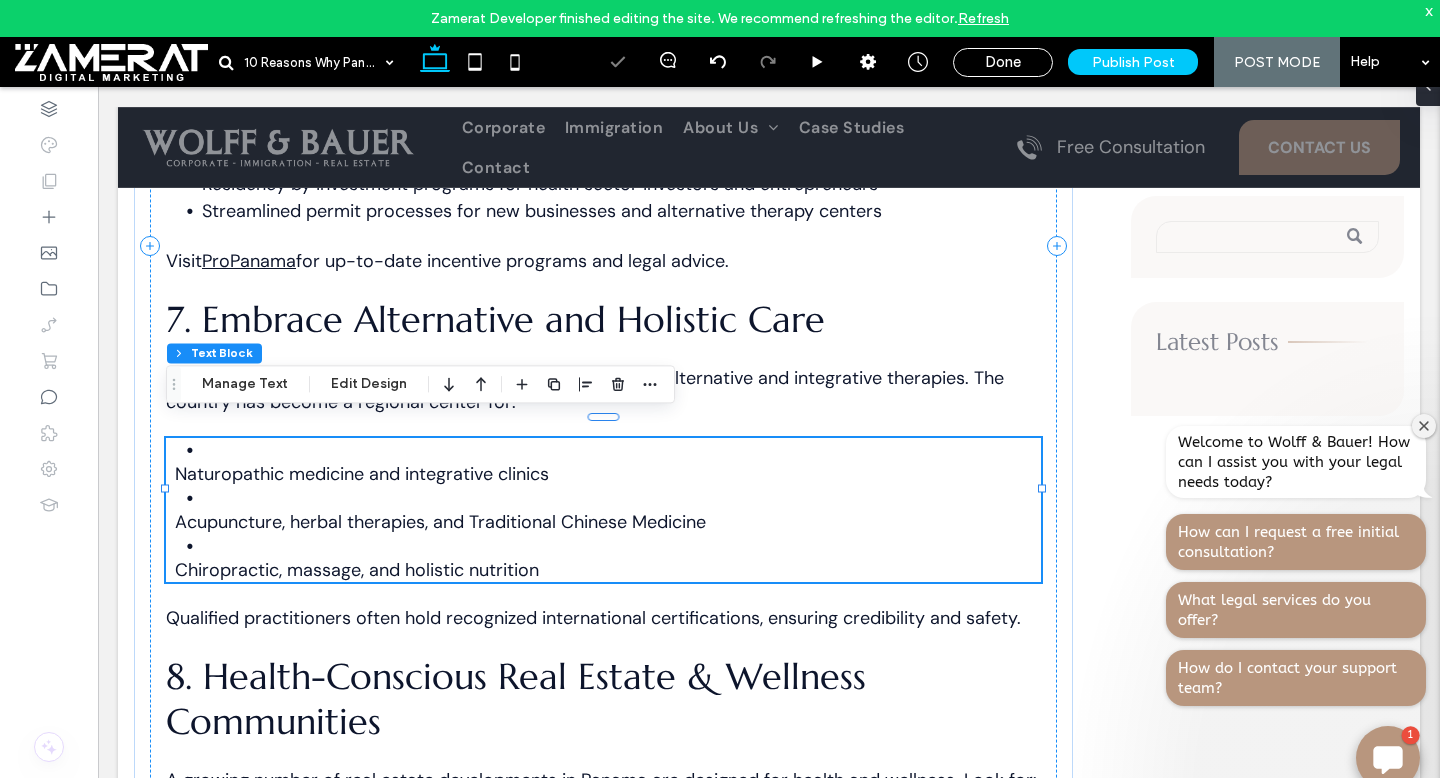click on "Acupuncture, herbal therapies, and Traditional Chinese Medicine" at bounding box center [621, 510] 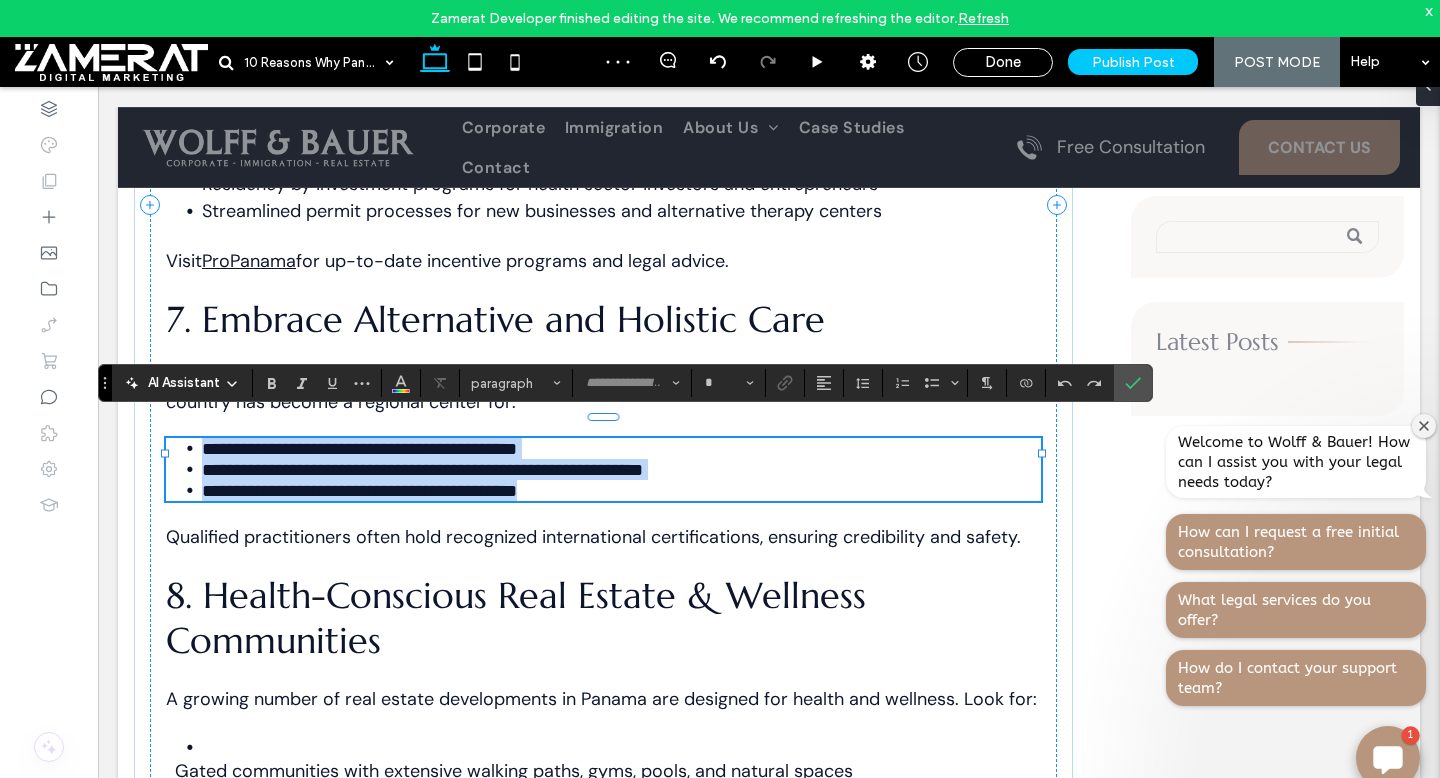 type on "*******" 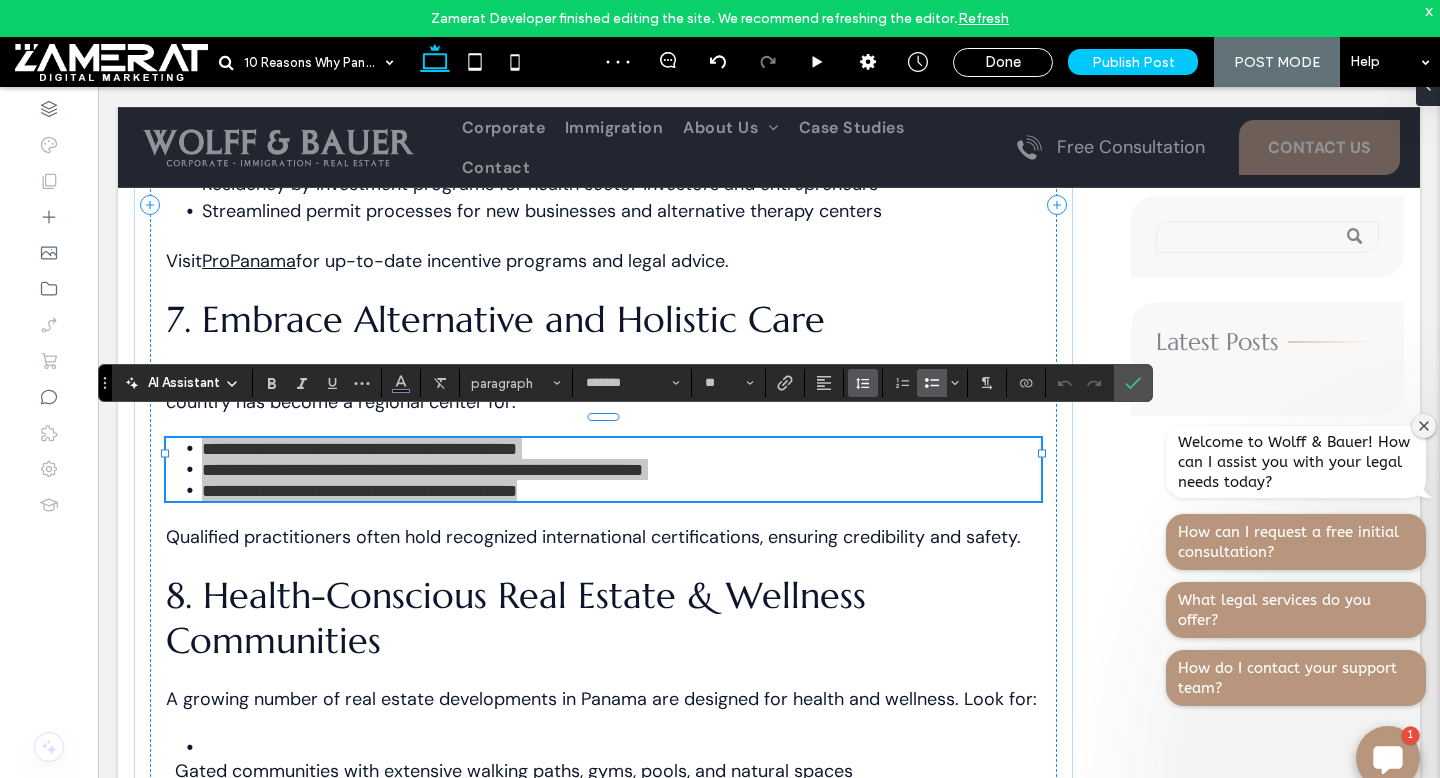 click 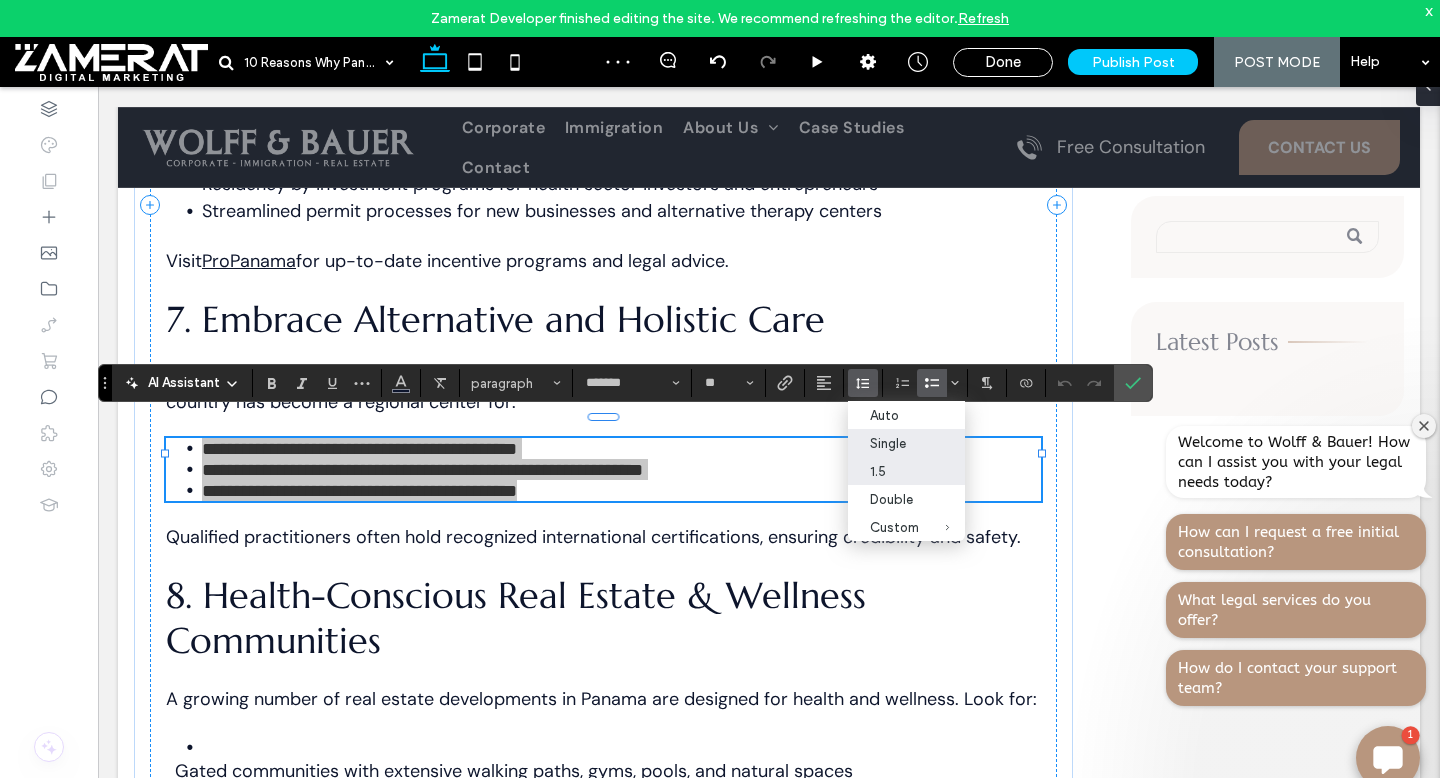 click on "1.5" at bounding box center (894, 471) 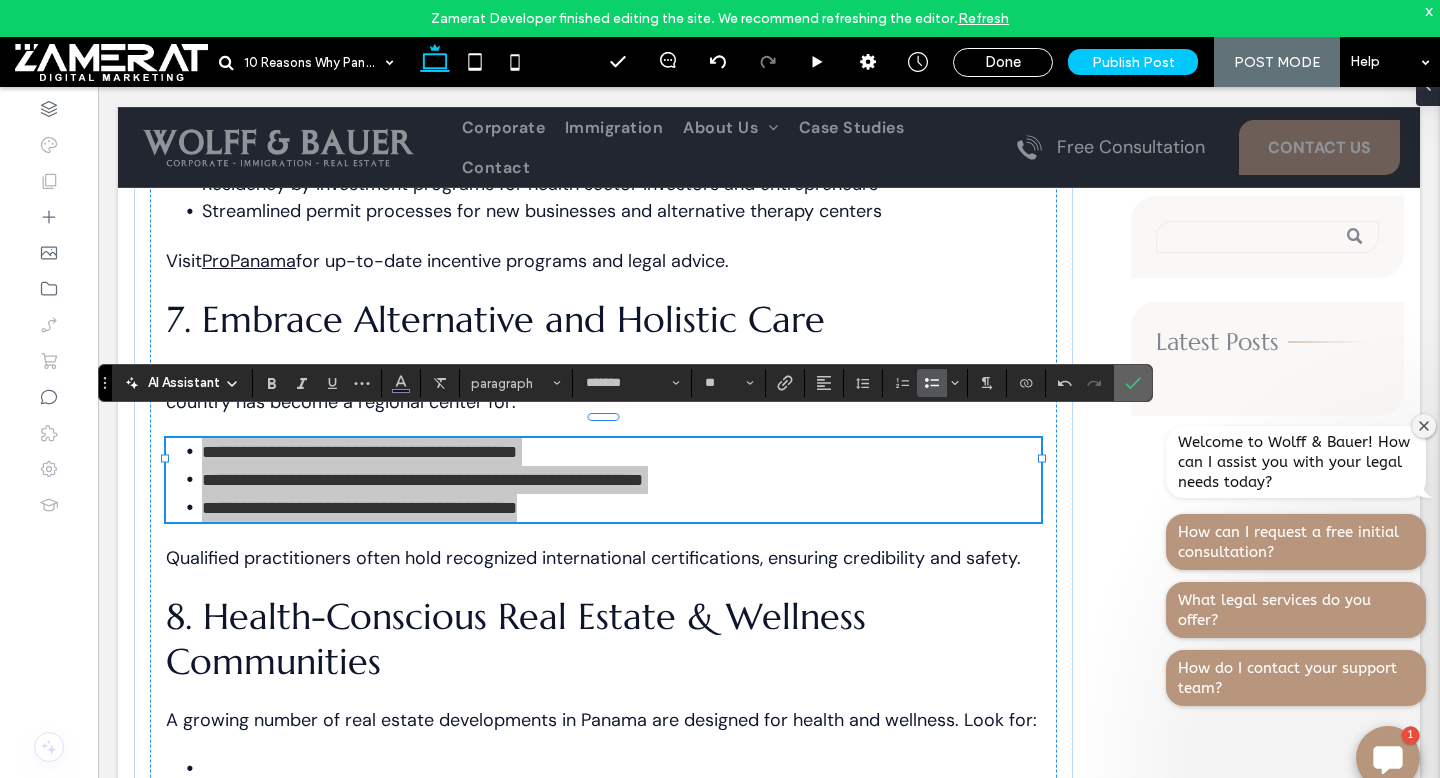 click 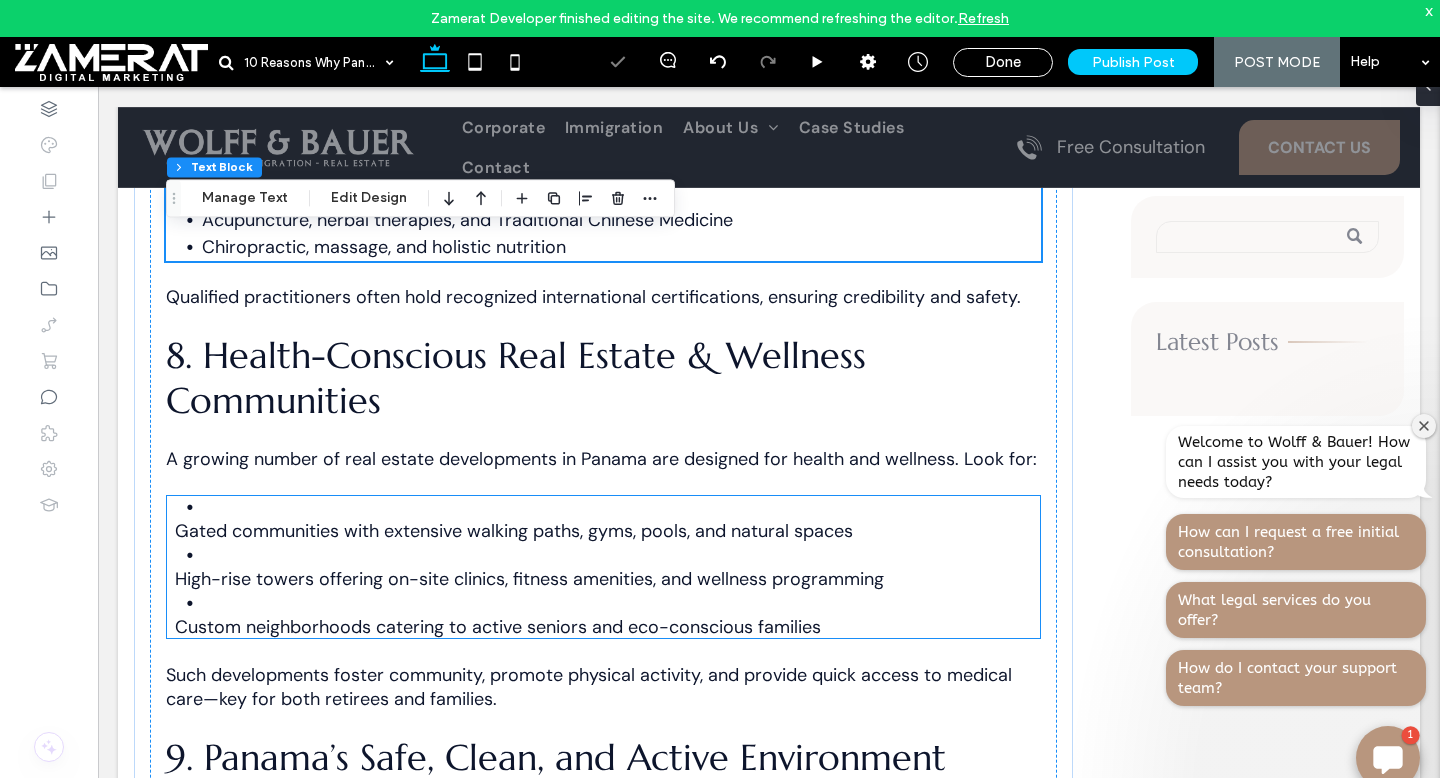 scroll, scrollTop: 3514, scrollLeft: 0, axis: vertical 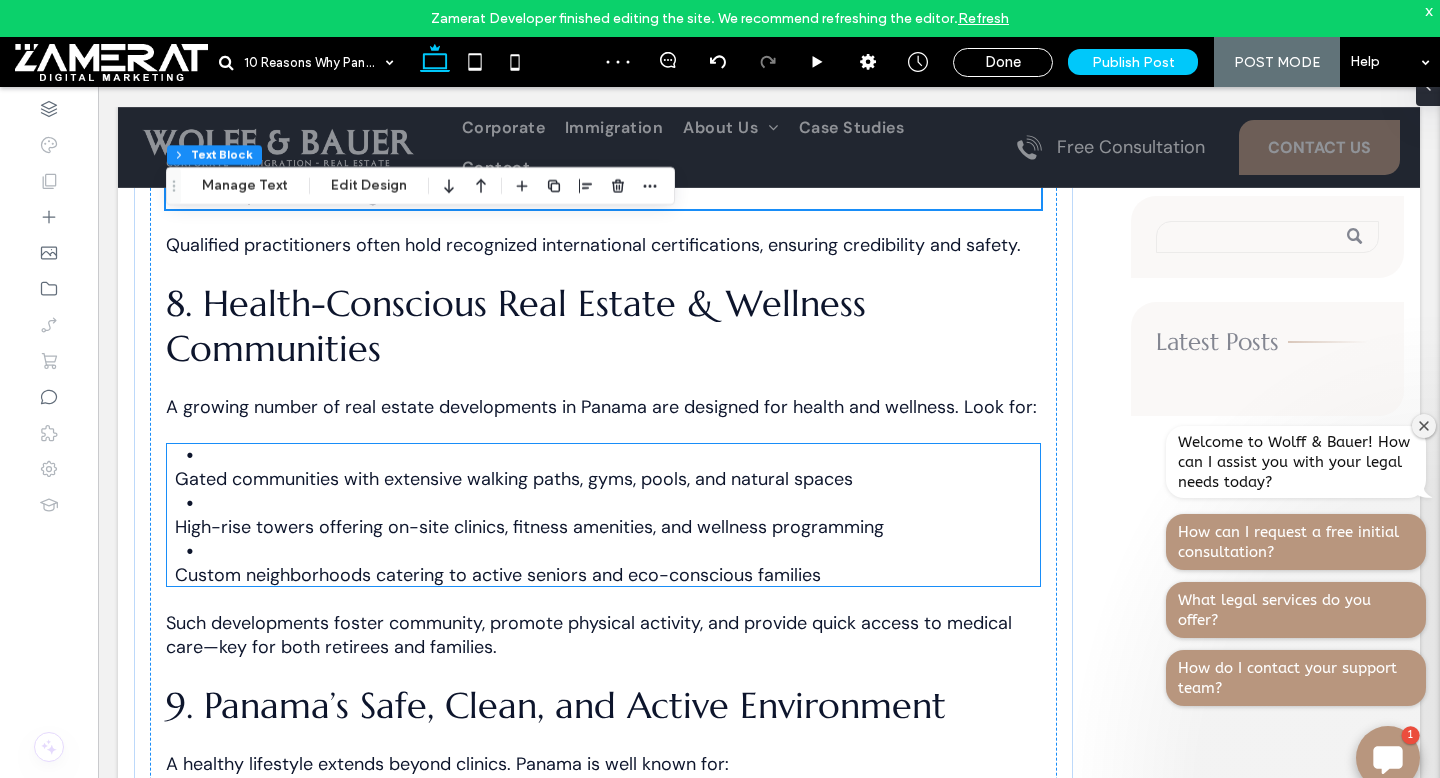 click on "High-rise towers offering on-site clinics, fitness amenities, and wellness programming" at bounding box center (621, 515) 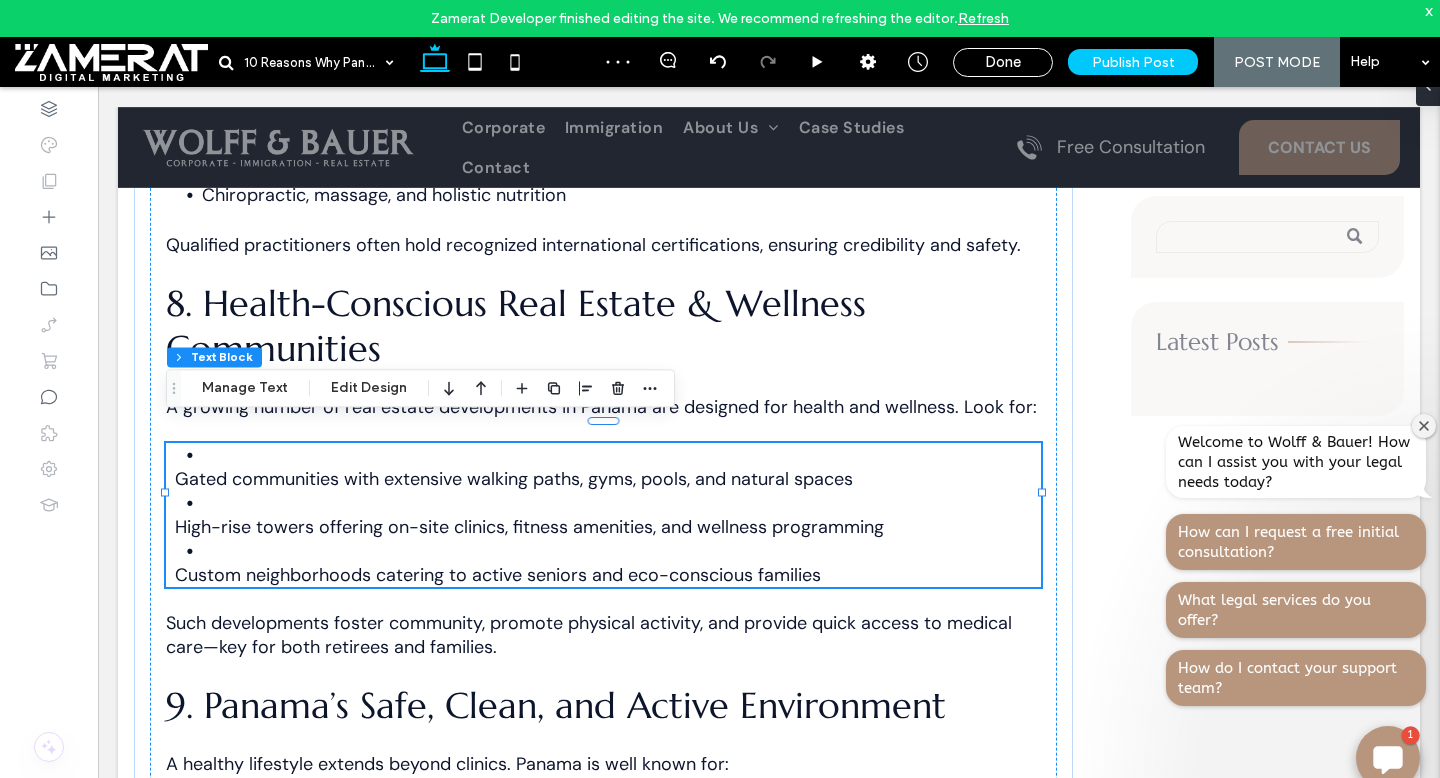 click on "High-rise towers offering on-site clinics, fitness amenities, and wellness programming" at bounding box center (621, 515) 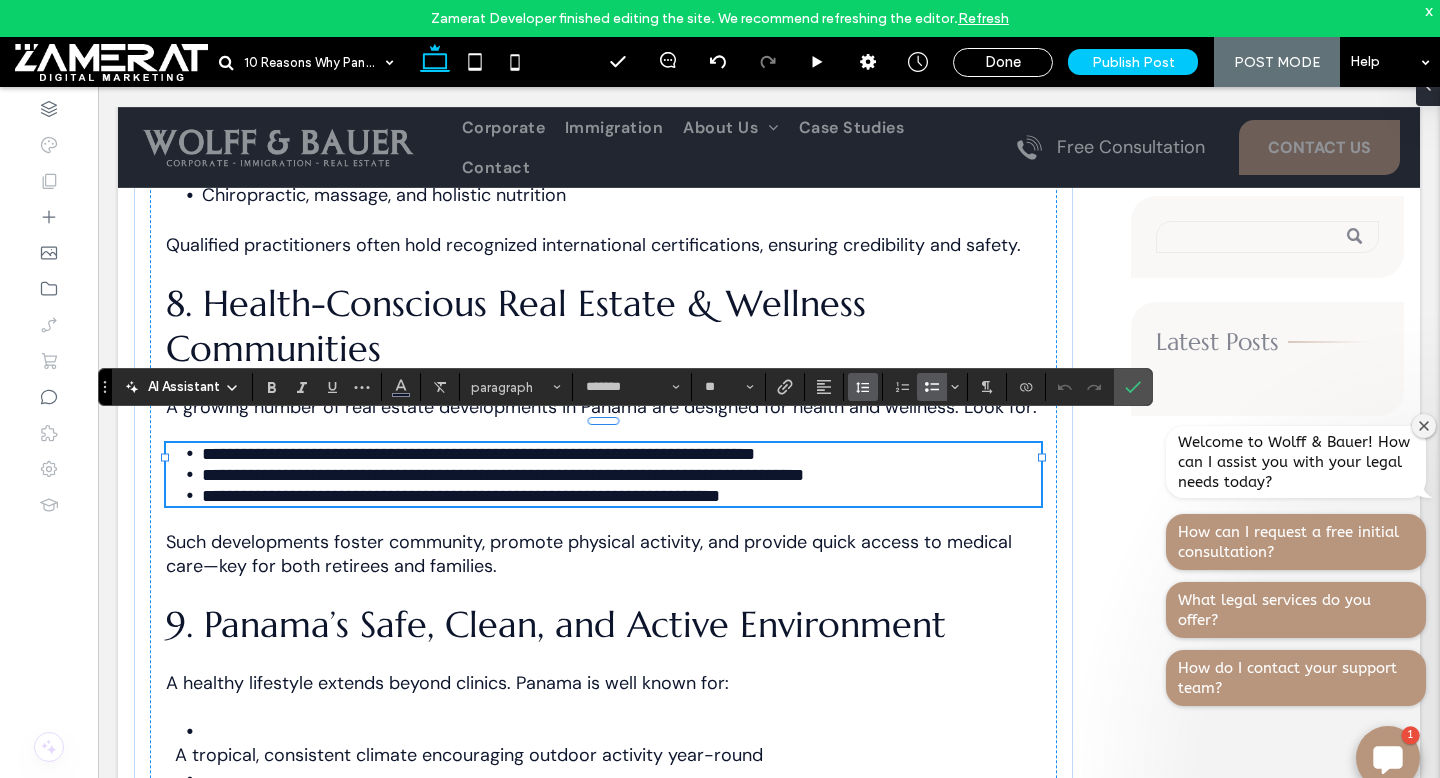 click 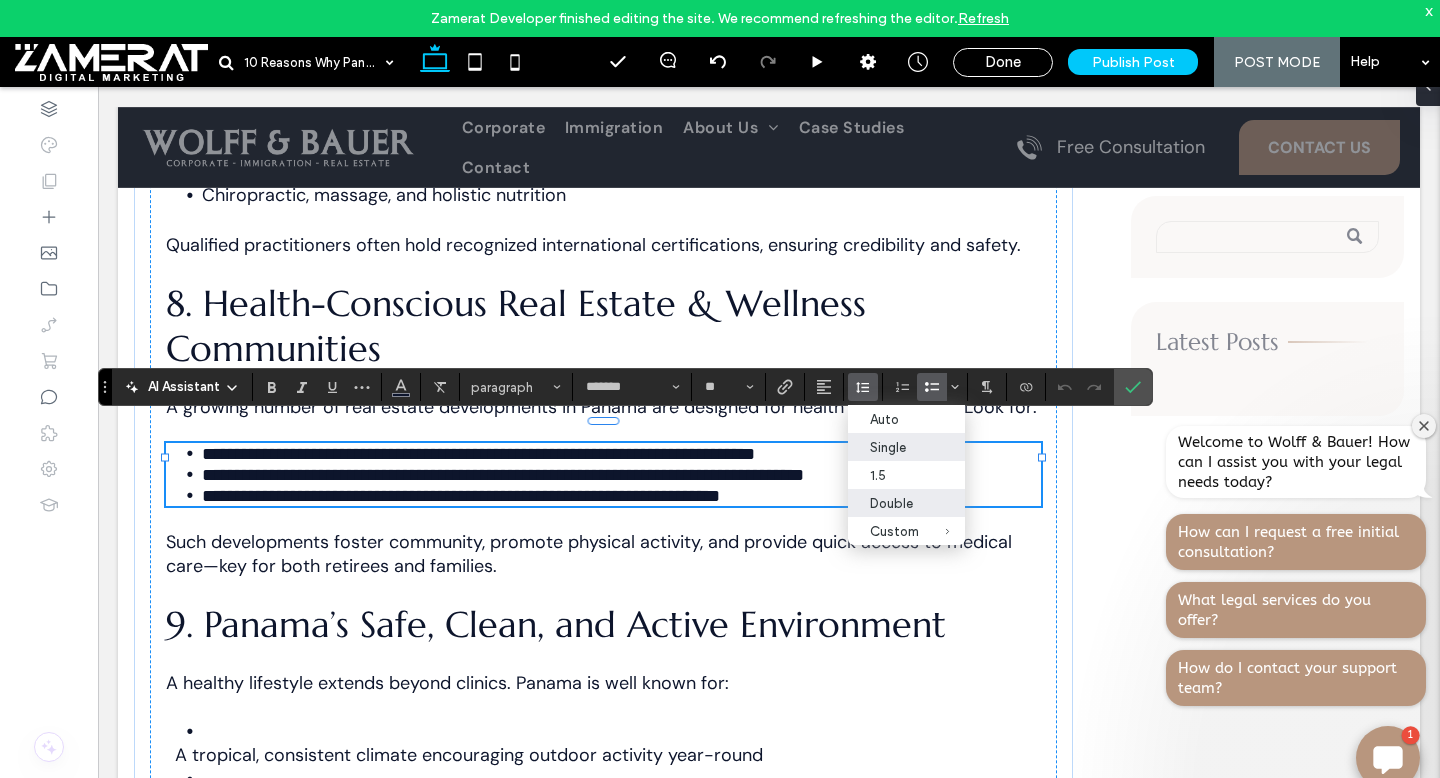 click on "Double" at bounding box center (894, 503) 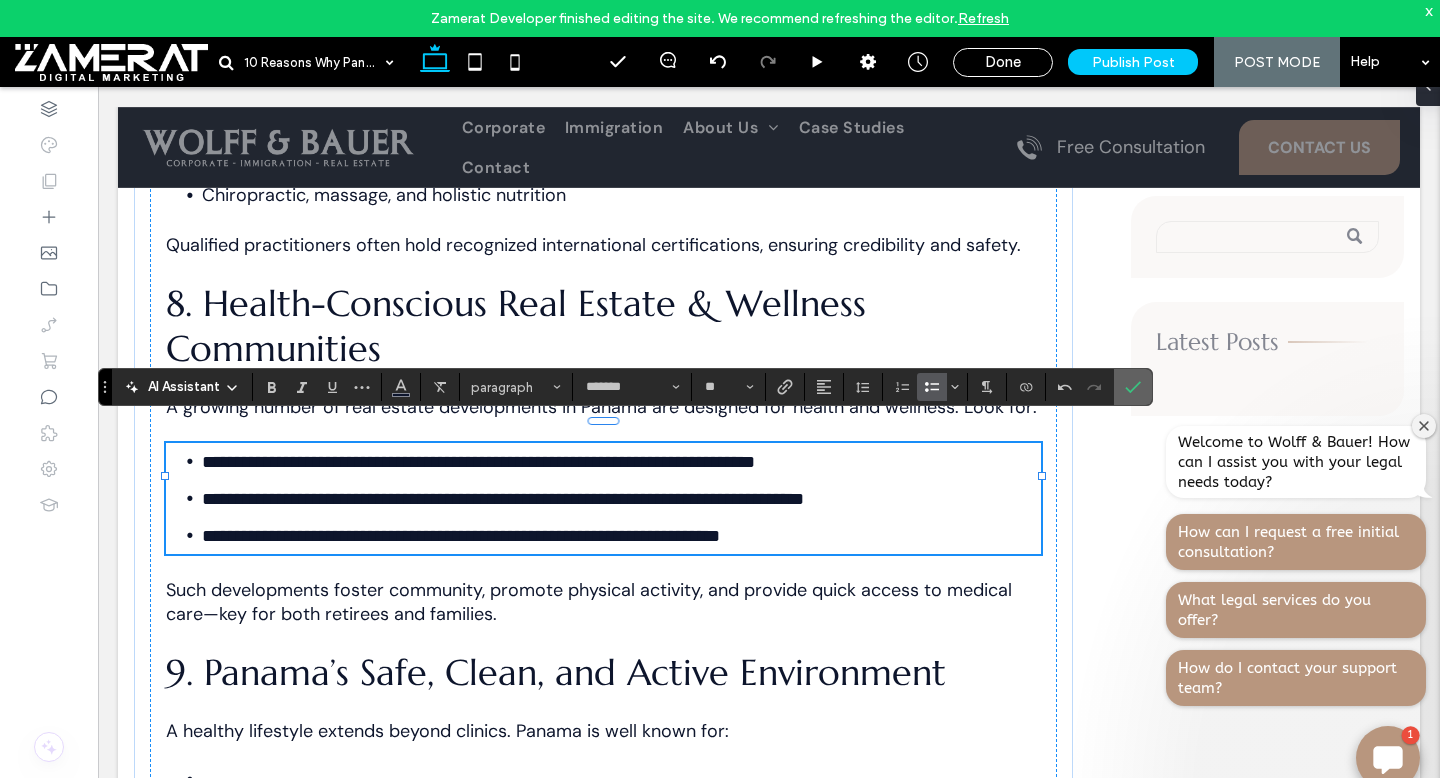 click 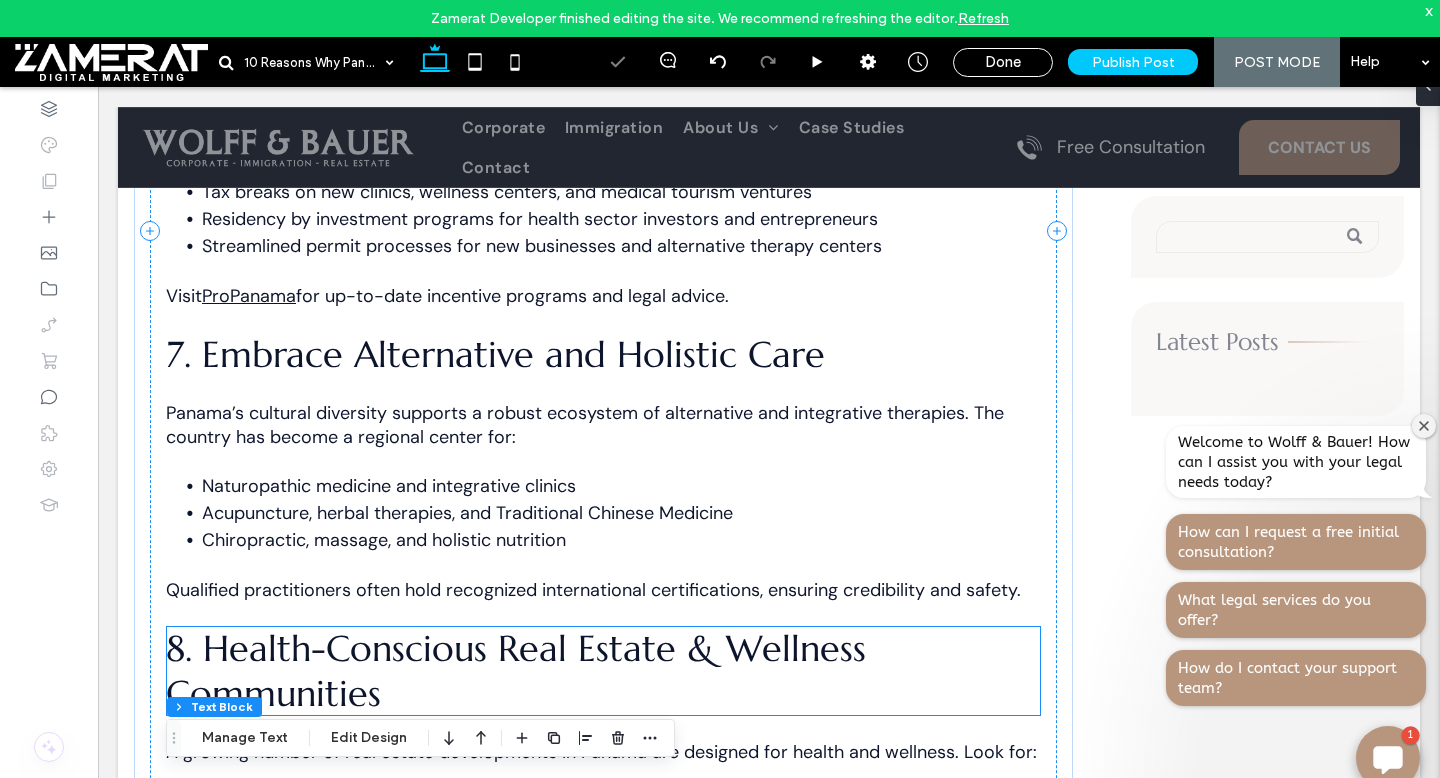 scroll, scrollTop: 3105, scrollLeft: 0, axis: vertical 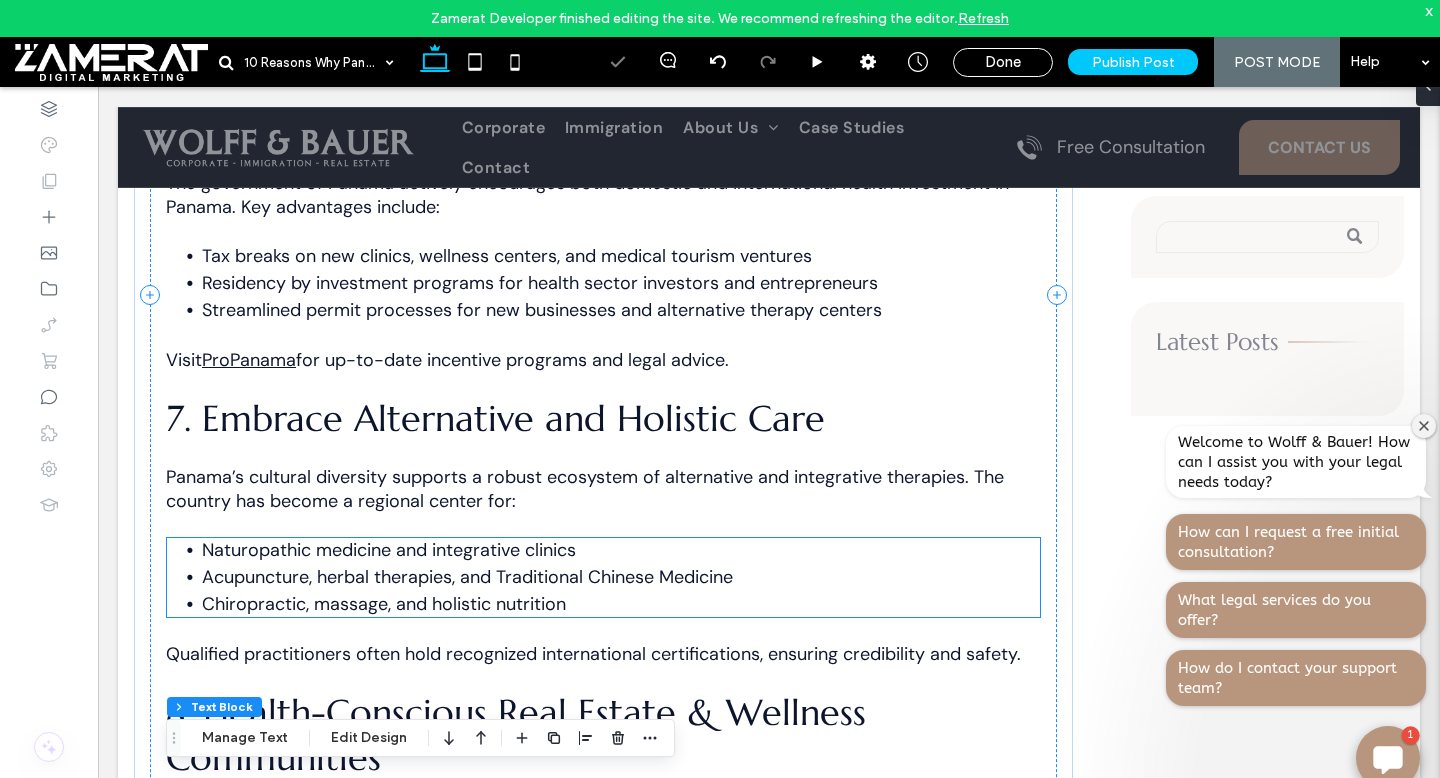 click on "Acupuncture, herbal therapies, and Traditional Chinese Medicine" at bounding box center [467, 577] 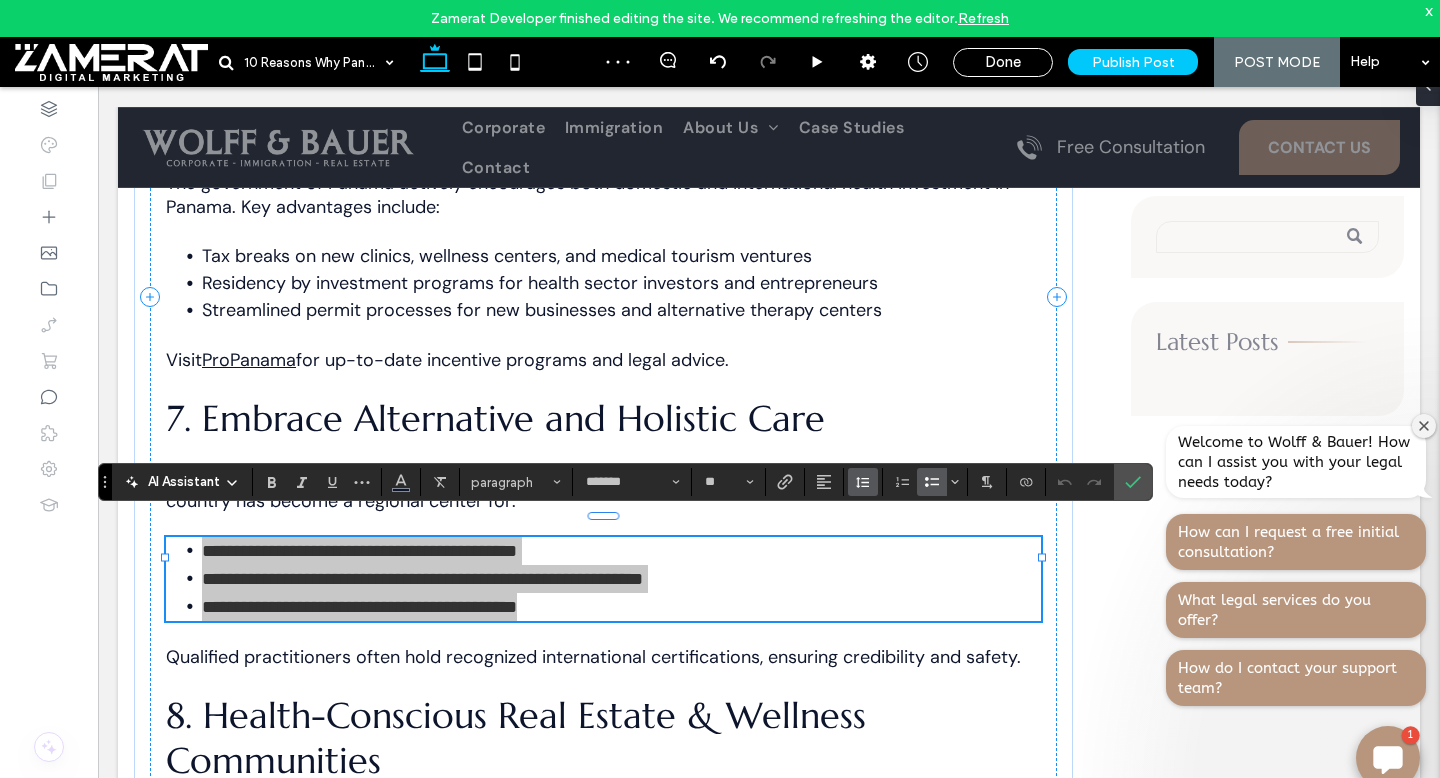 click 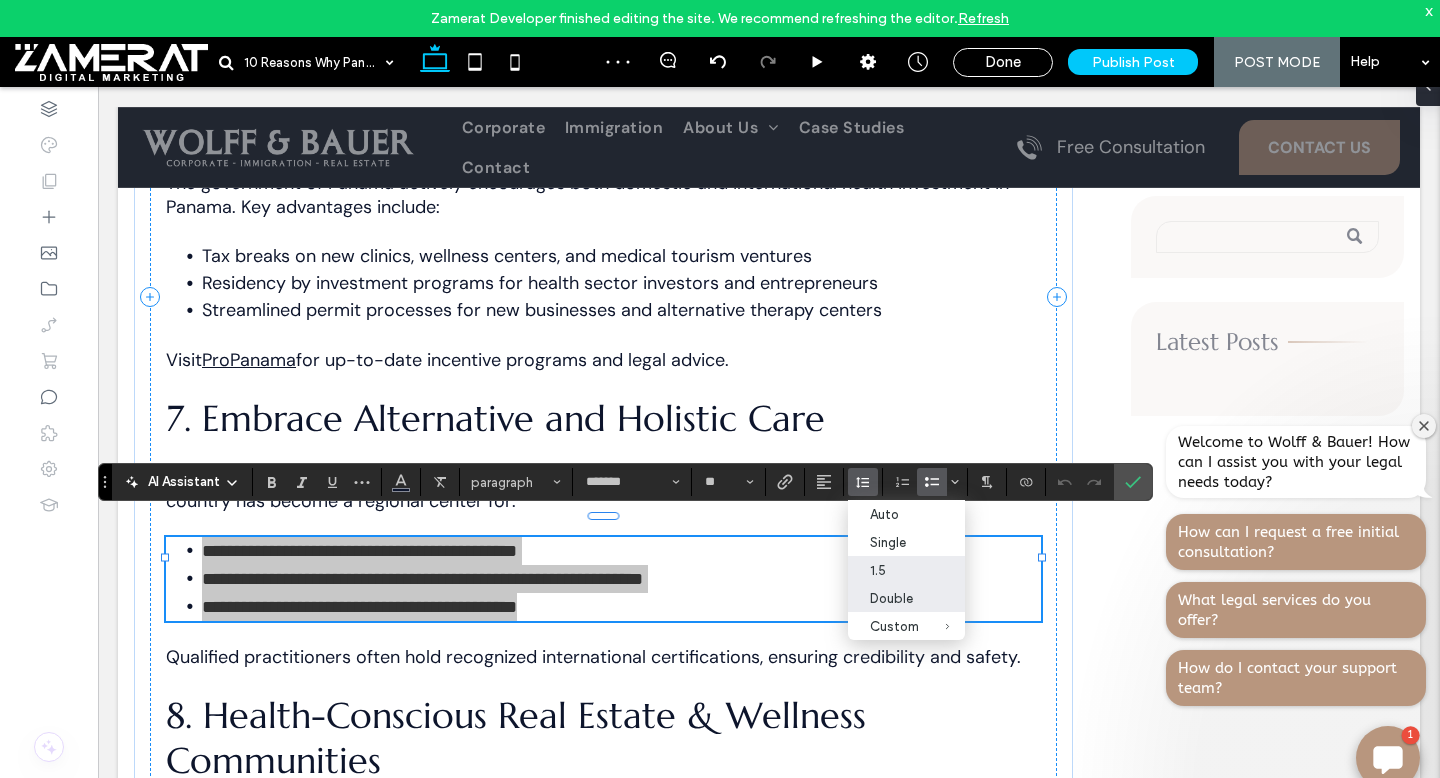 click on "Double" at bounding box center (894, 598) 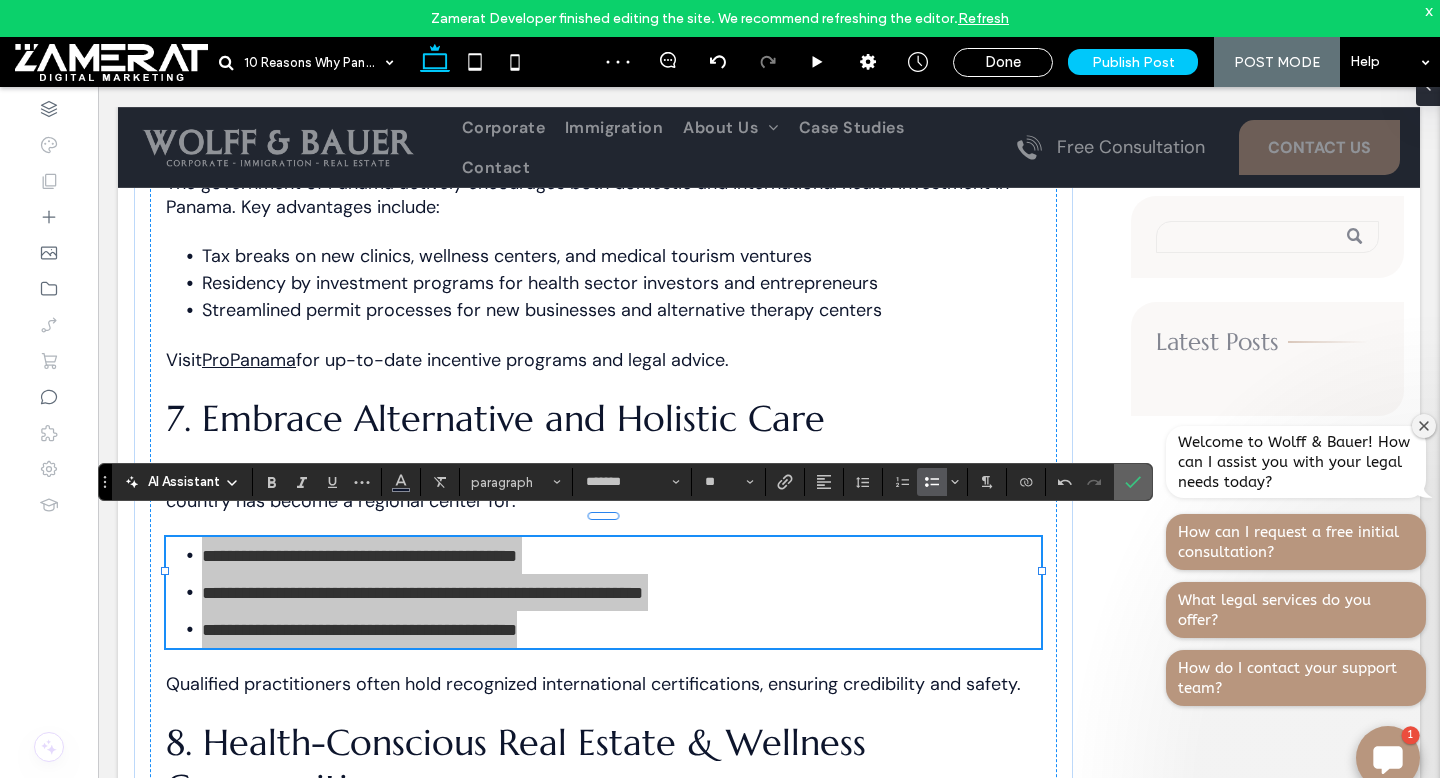 click 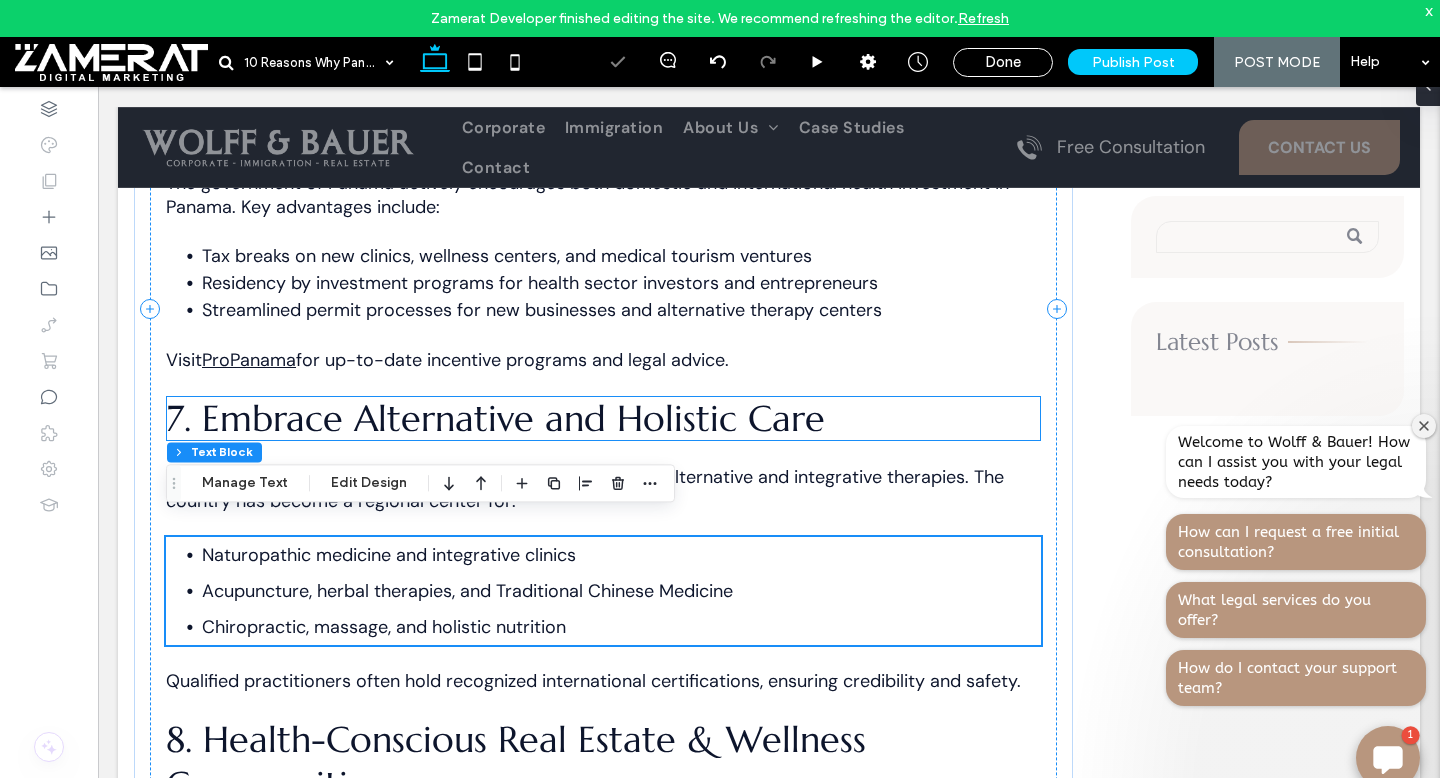 scroll, scrollTop: 2960, scrollLeft: 0, axis: vertical 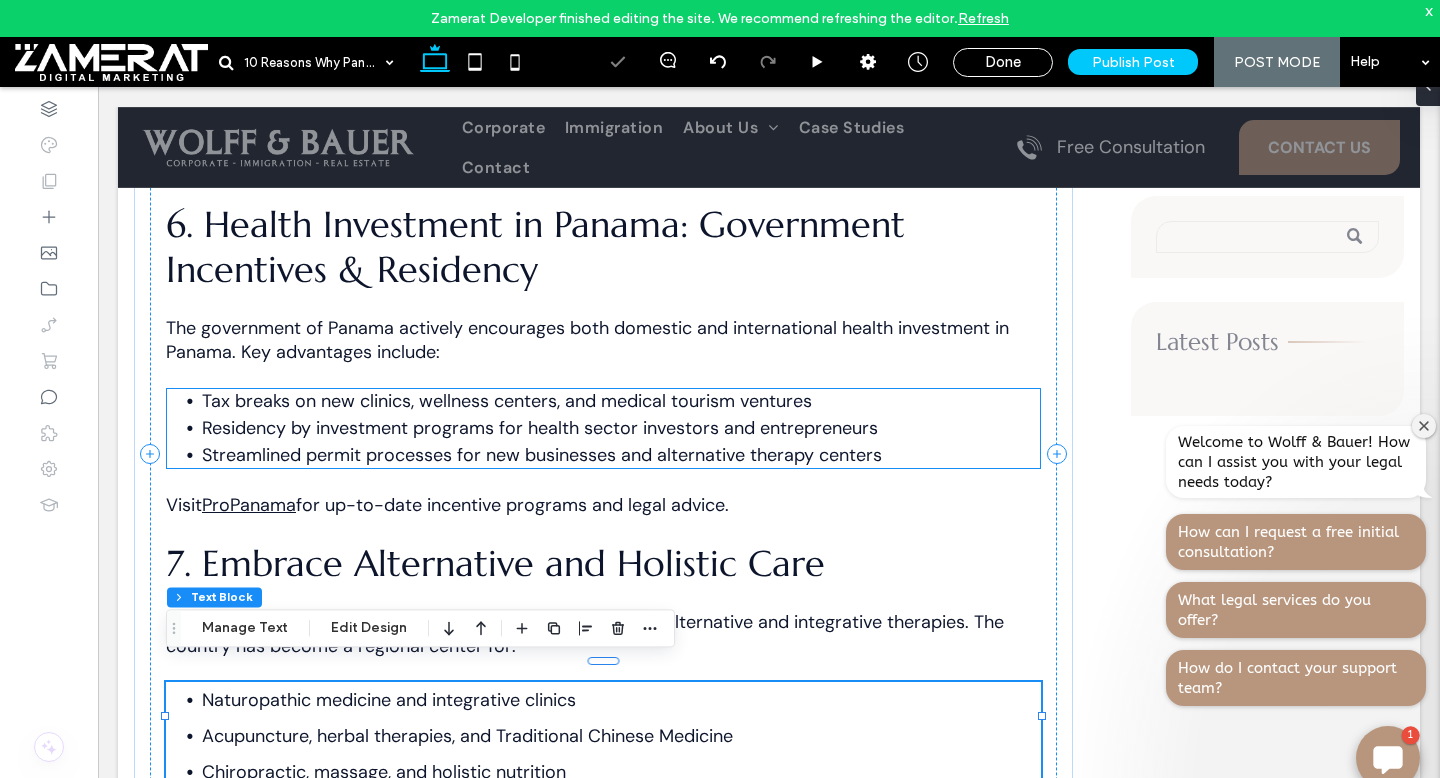 click on "Streamlined permit processes for new businesses and alternative therapy centers" at bounding box center [542, 455] 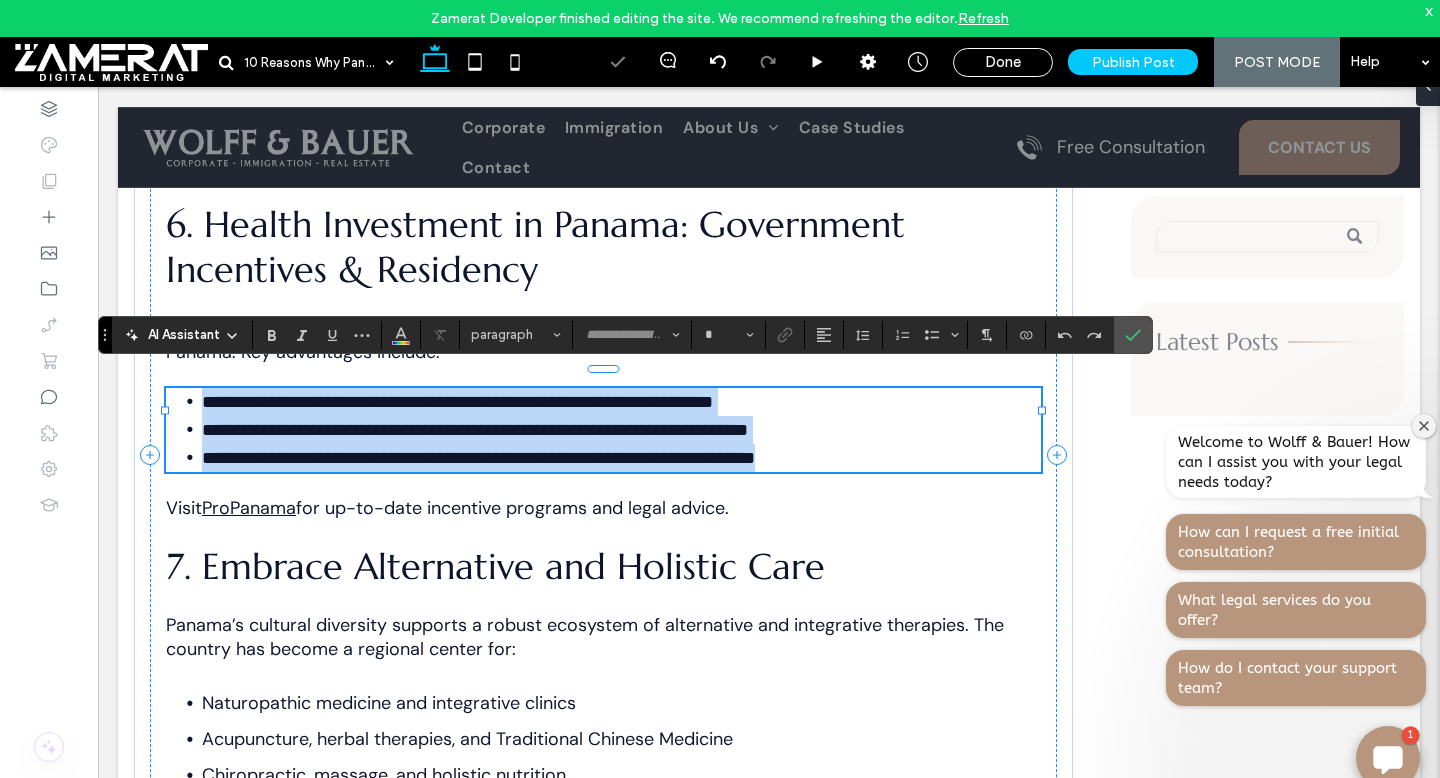 type on "*******" 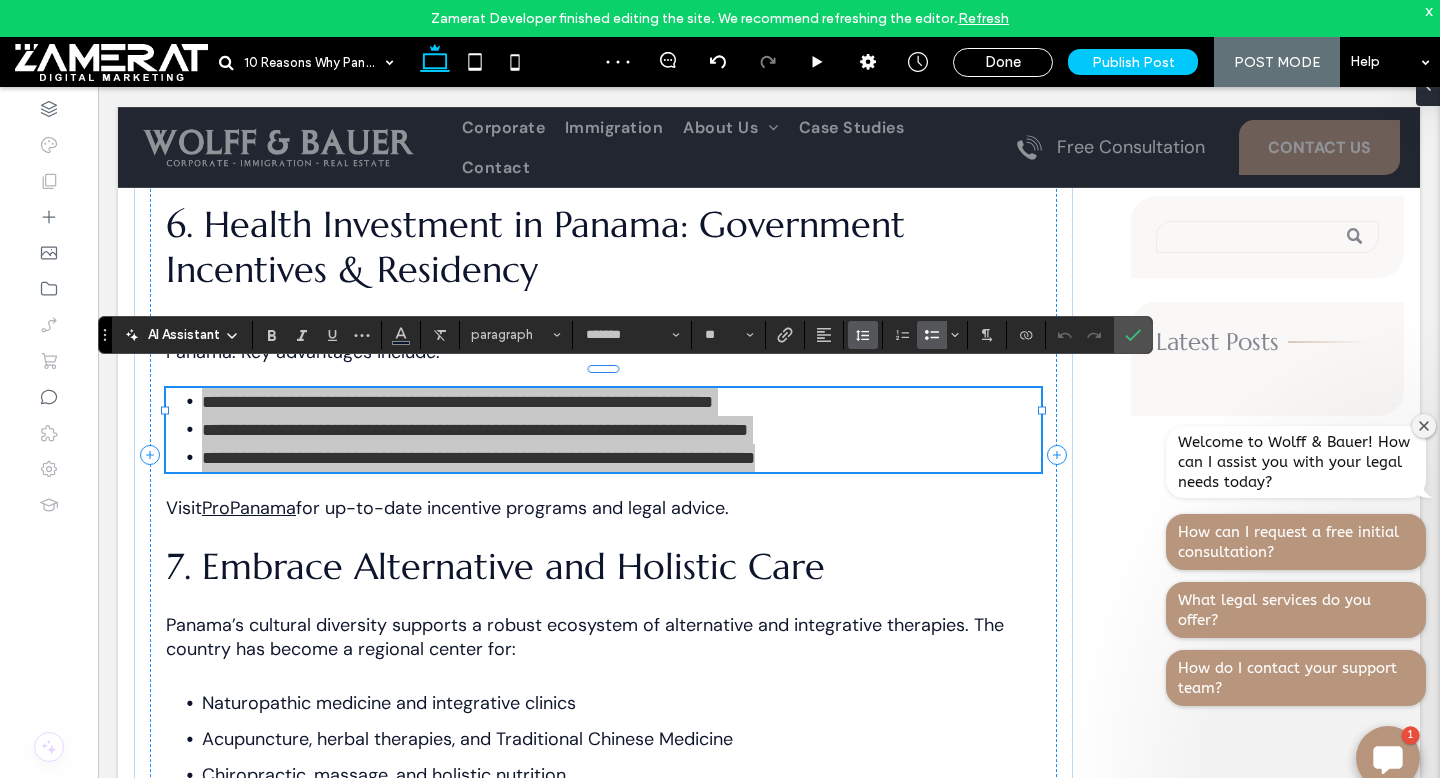 click 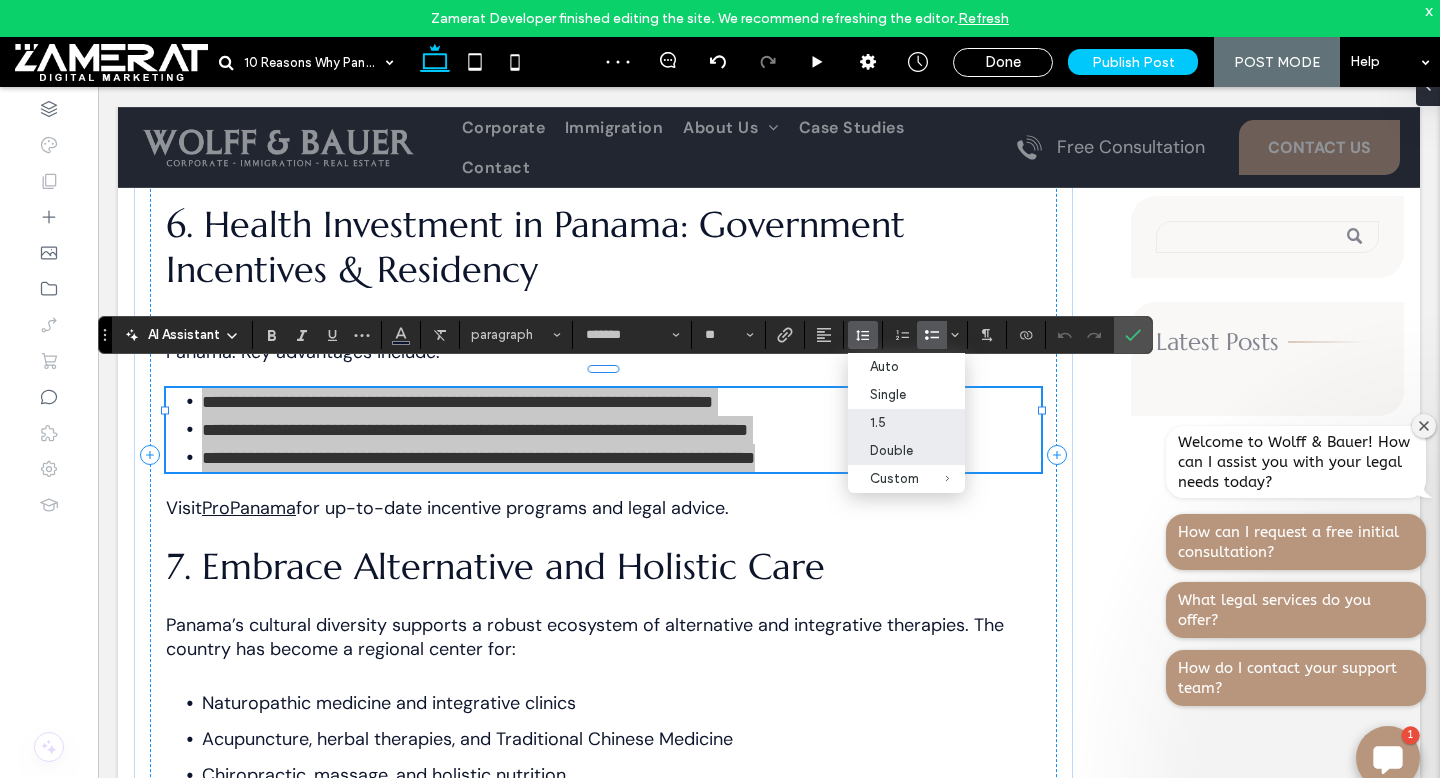 click on "Double" at bounding box center [894, 450] 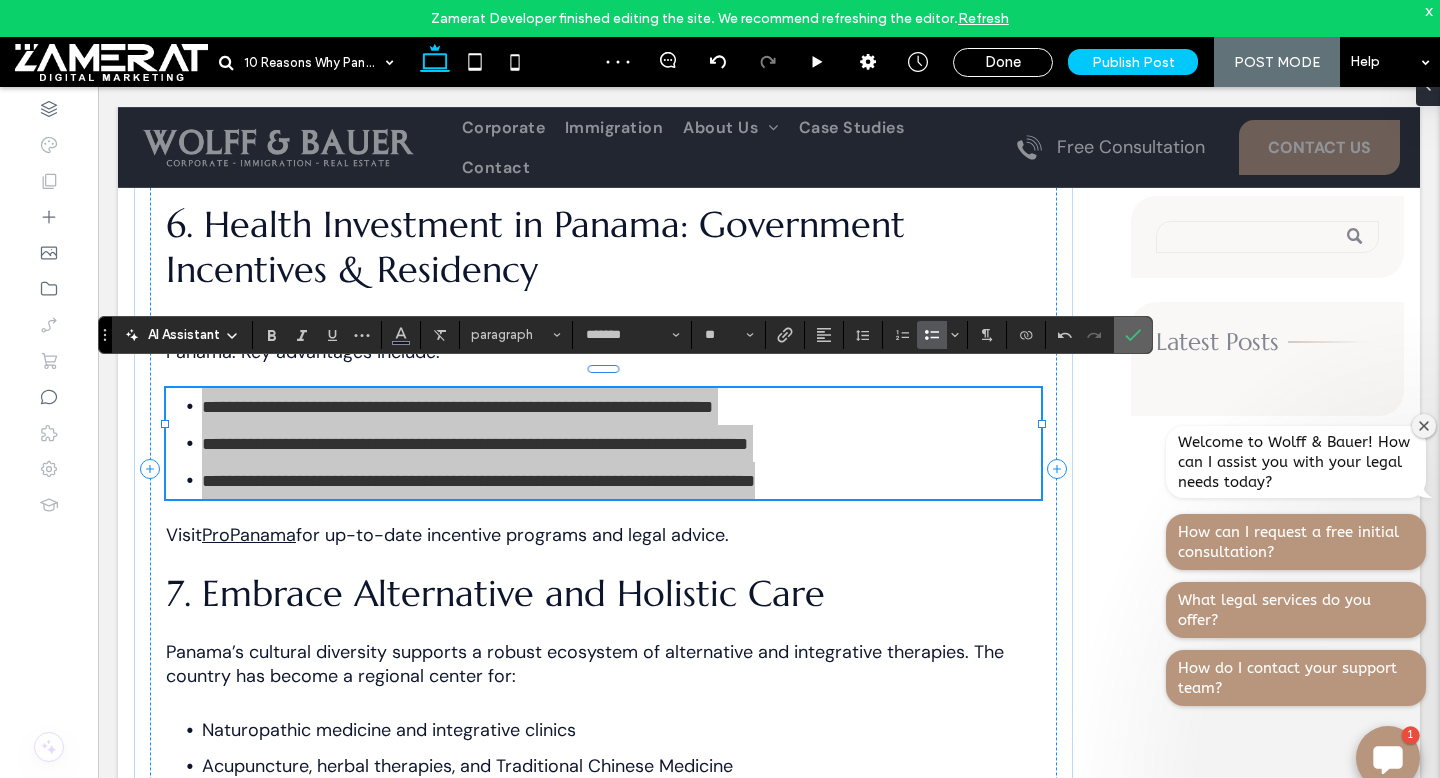 click 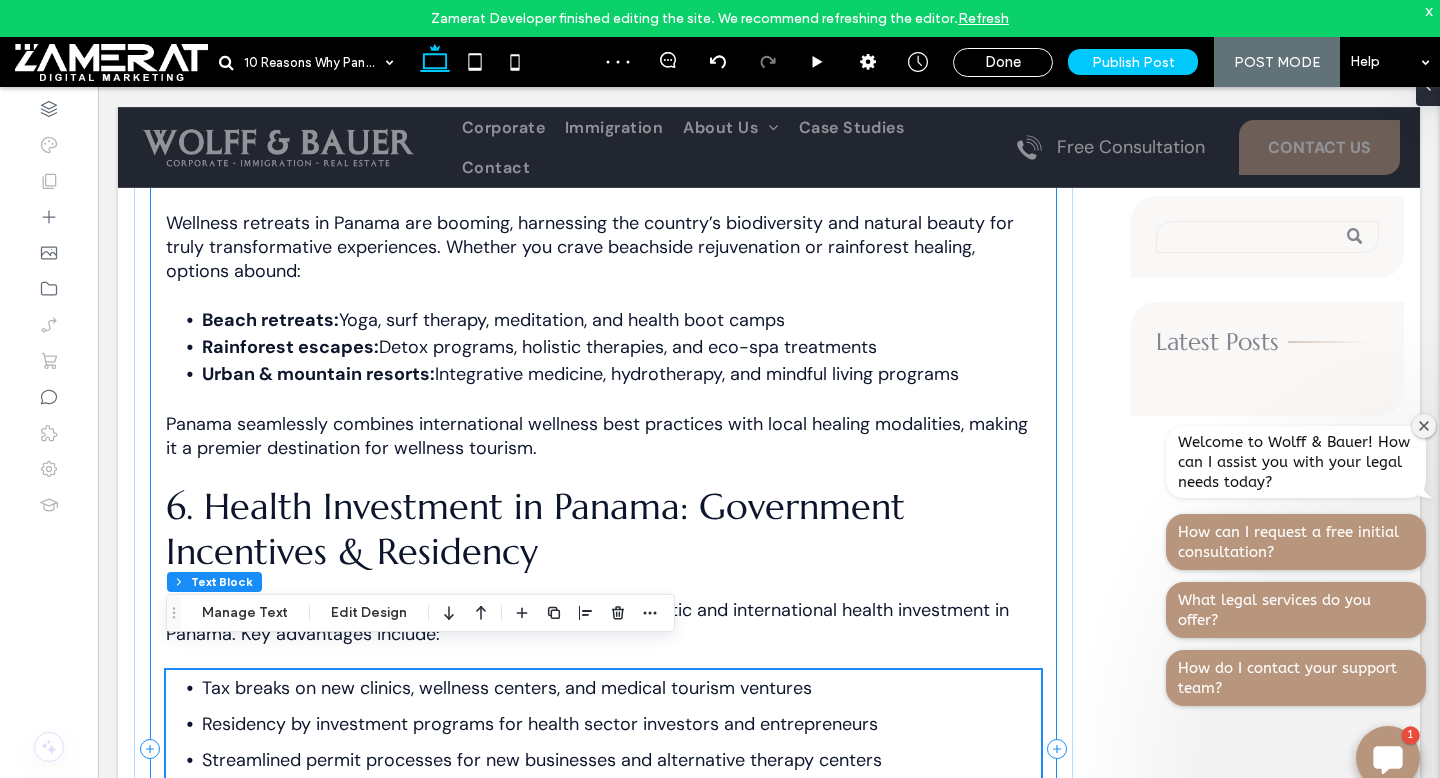 scroll, scrollTop: 2630, scrollLeft: 0, axis: vertical 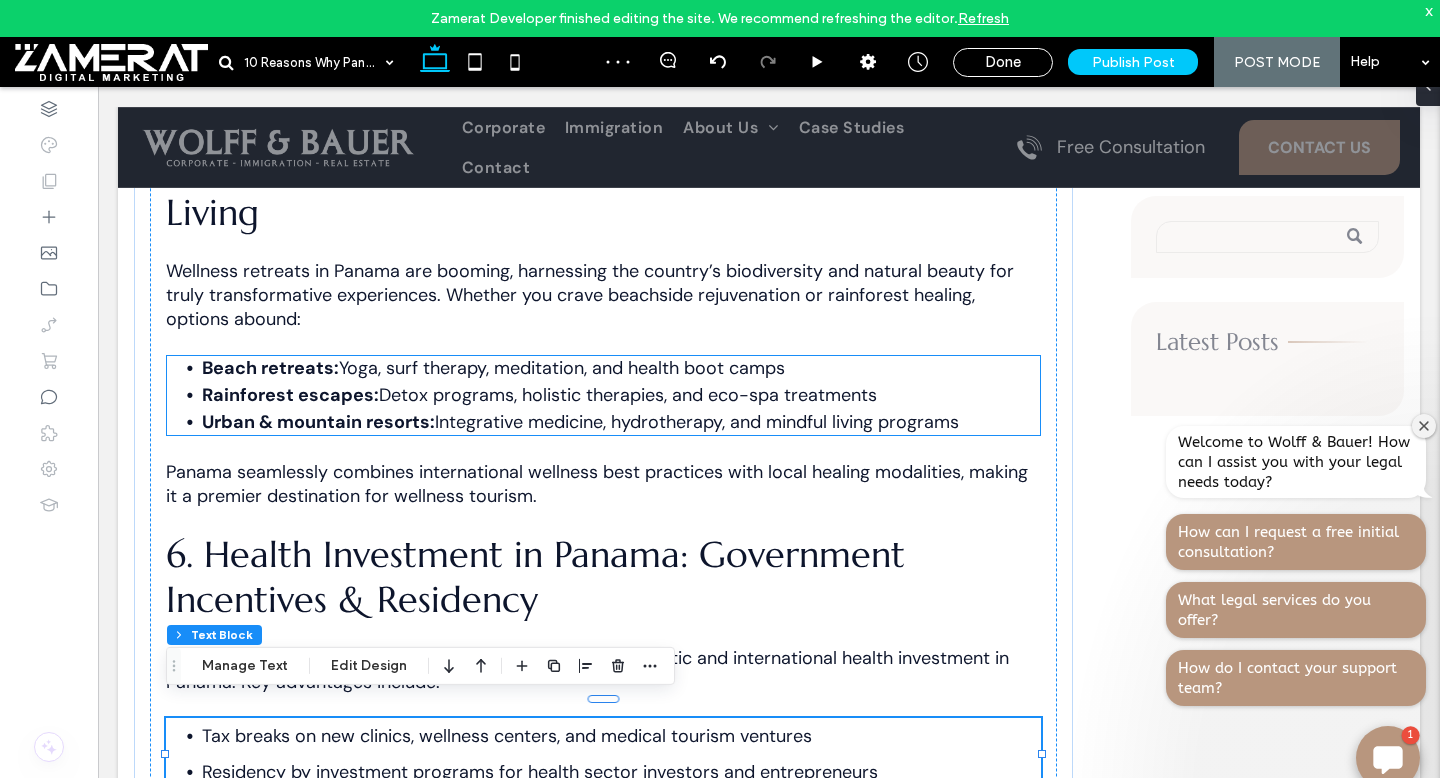 click on "Detox programs, holistic therapies, and eco-spa treatments" at bounding box center (628, 395) 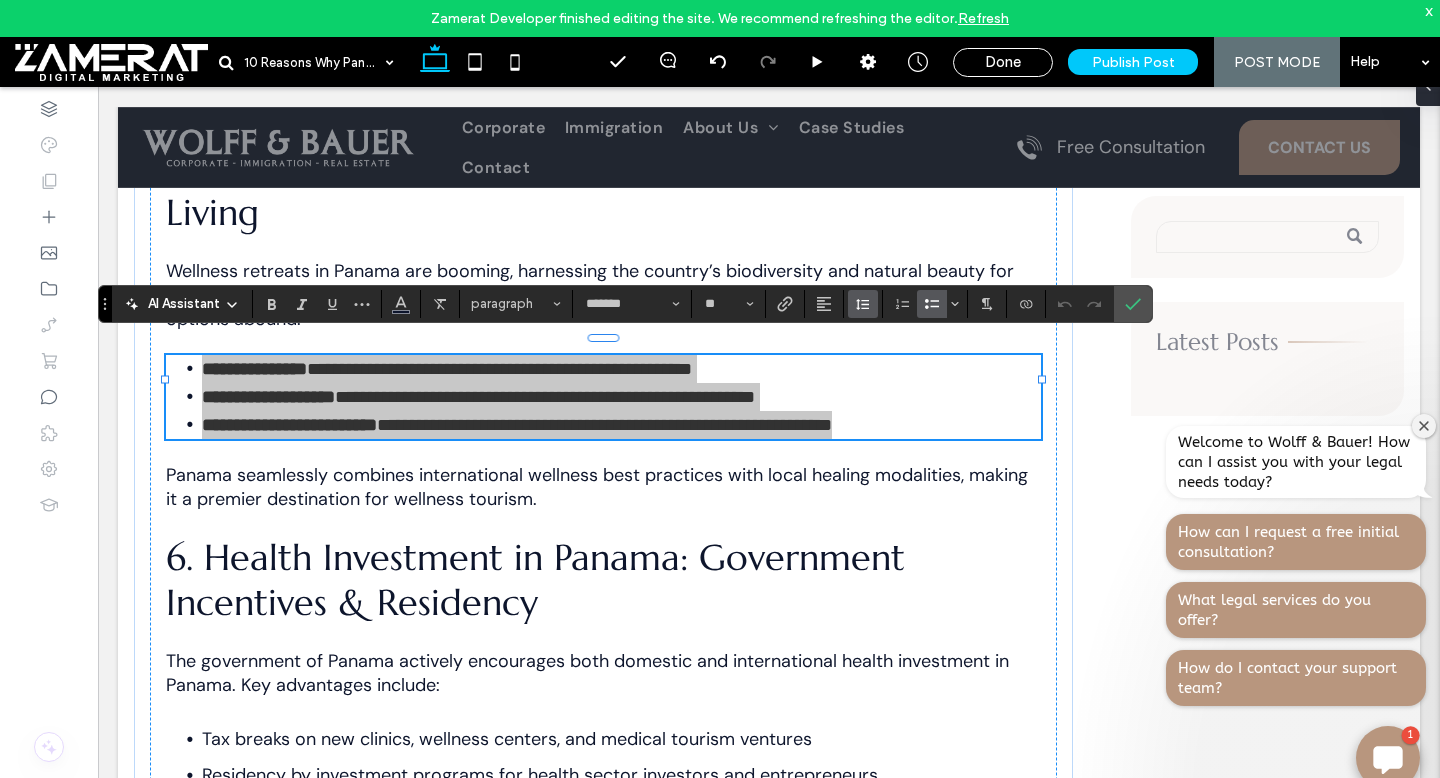 click 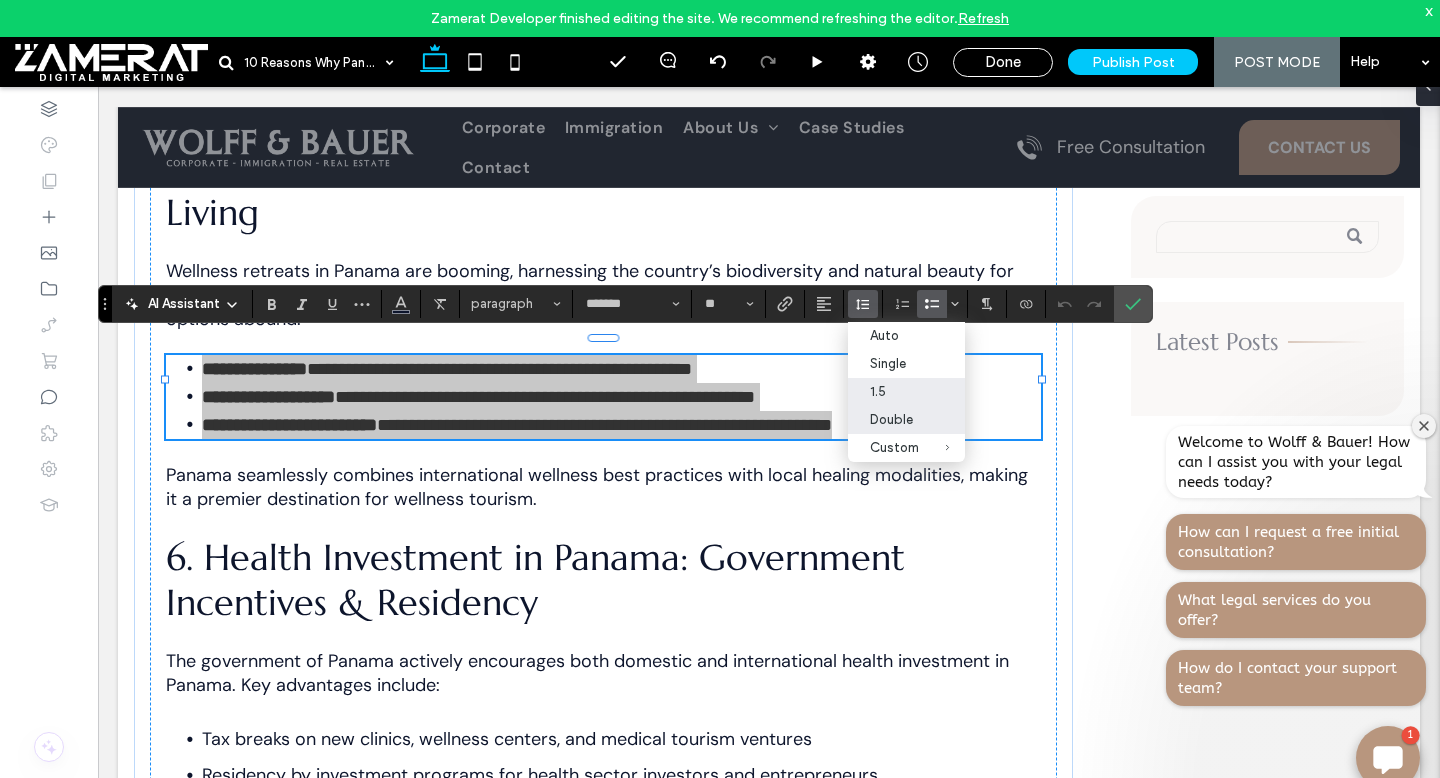 click on "Double" at bounding box center [894, 419] 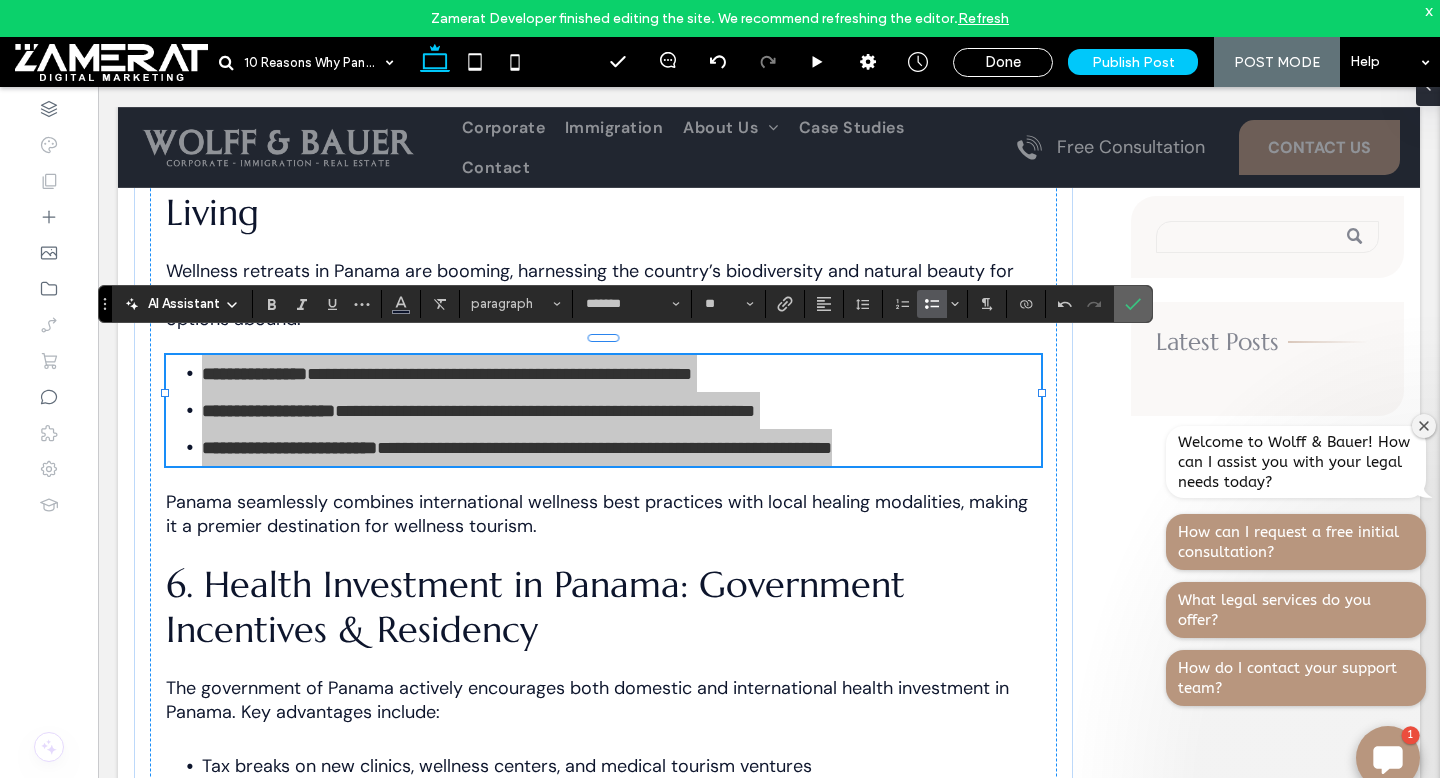 click 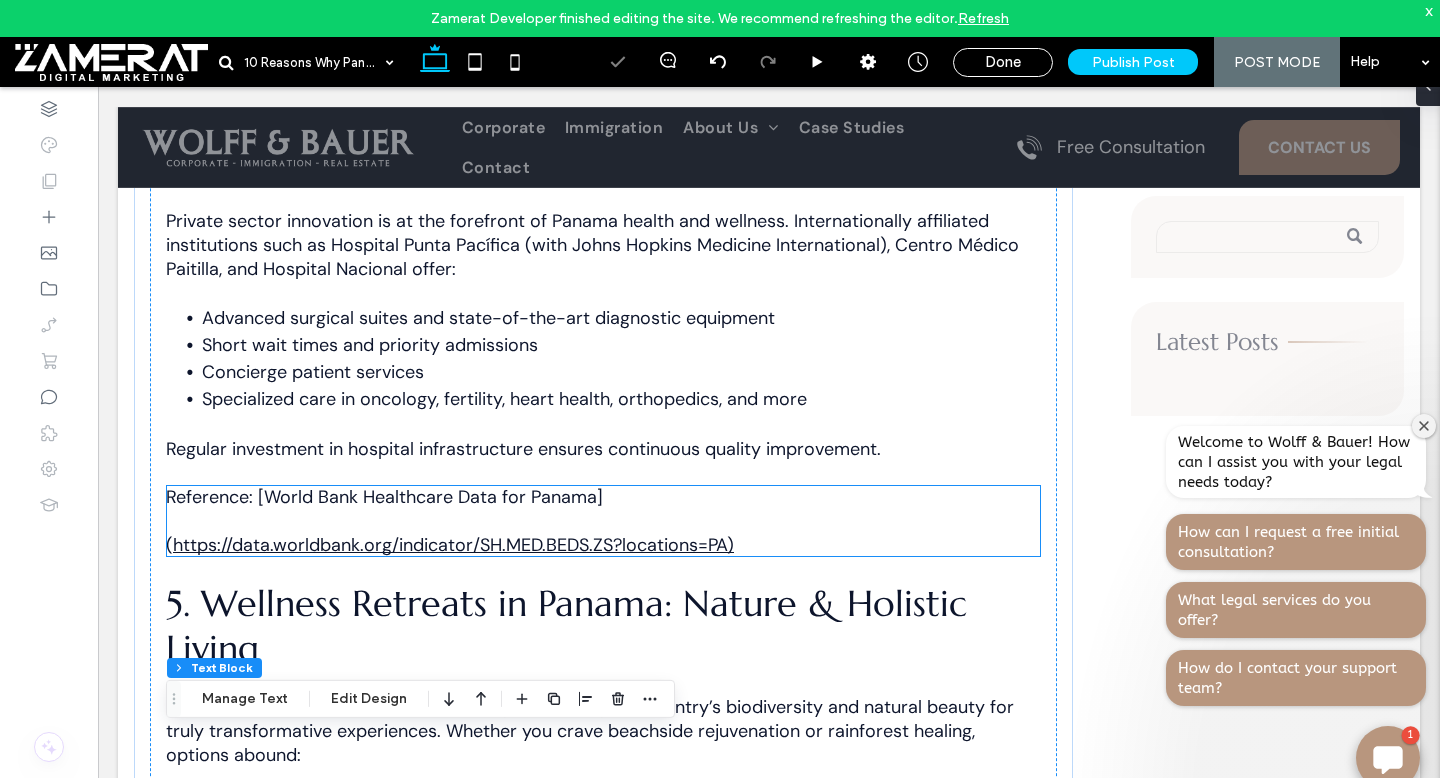 scroll, scrollTop: 2159, scrollLeft: 0, axis: vertical 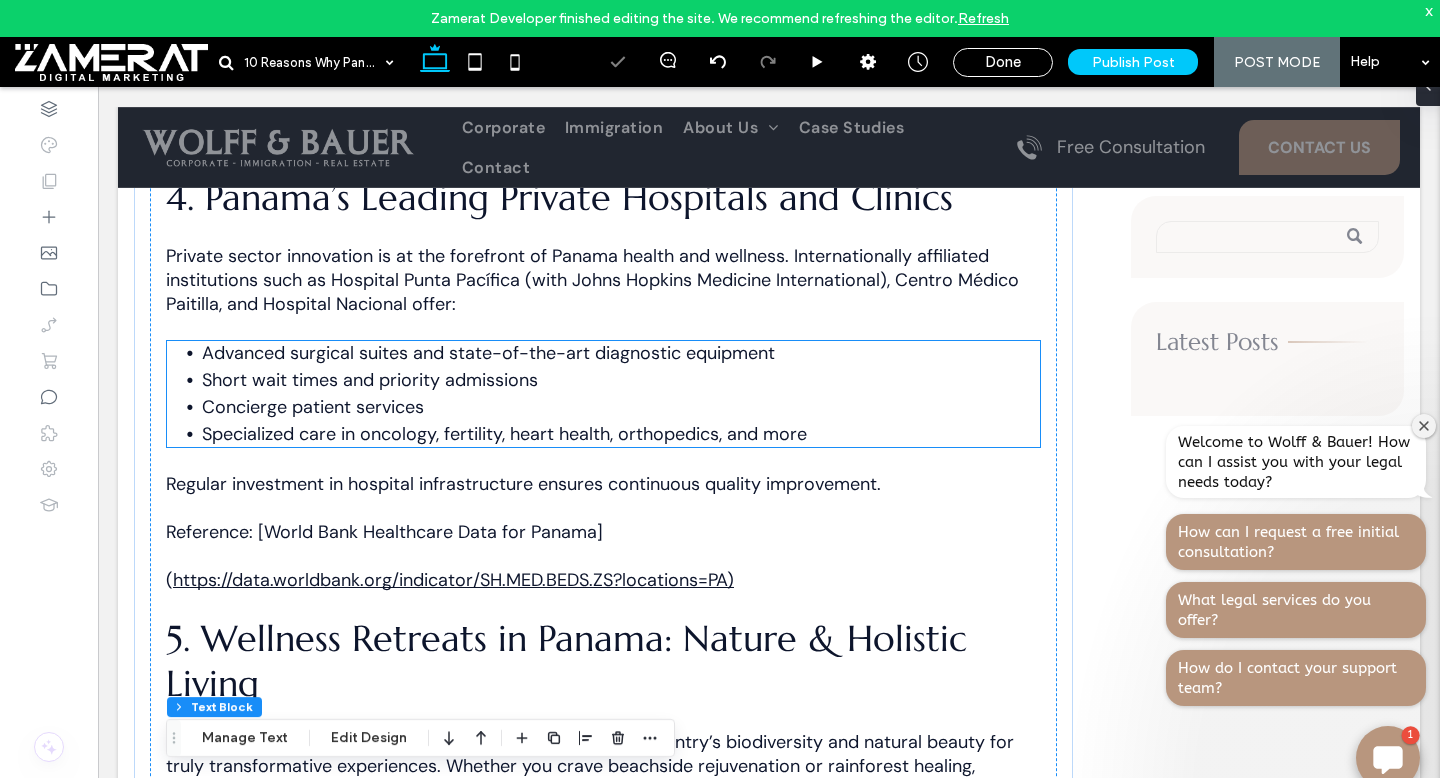 click on "Concierge patient services" at bounding box center (621, 407) 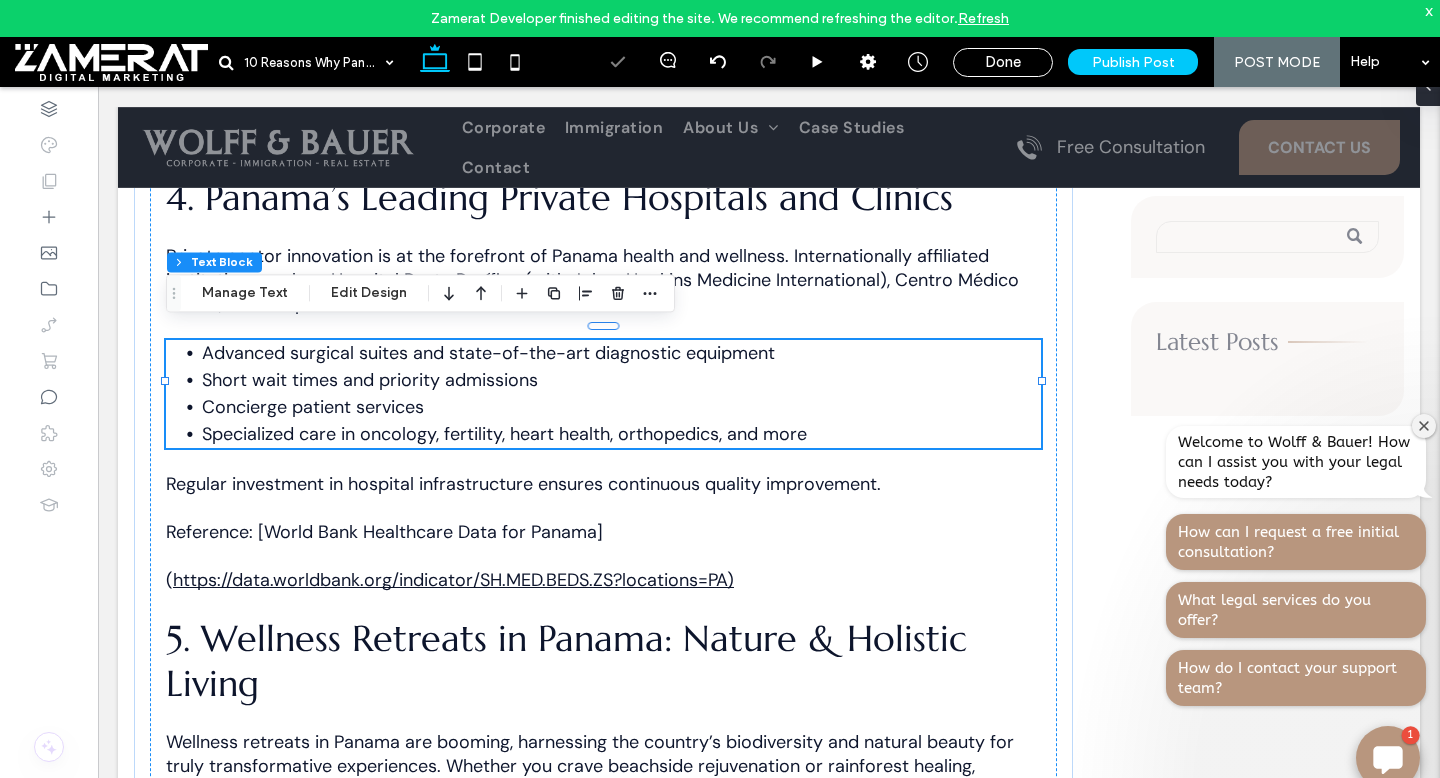 click on "Concierge patient services" at bounding box center (621, 407) 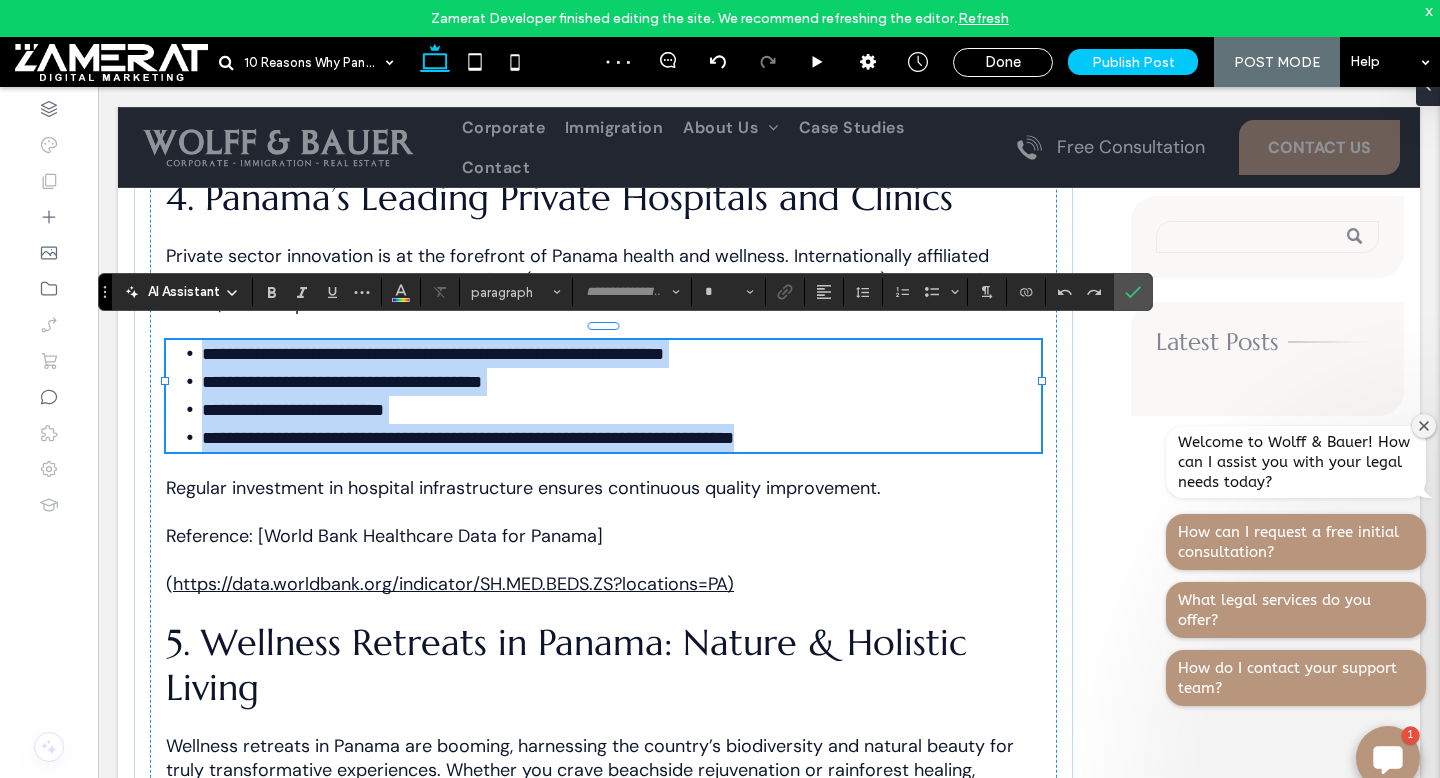type on "*******" 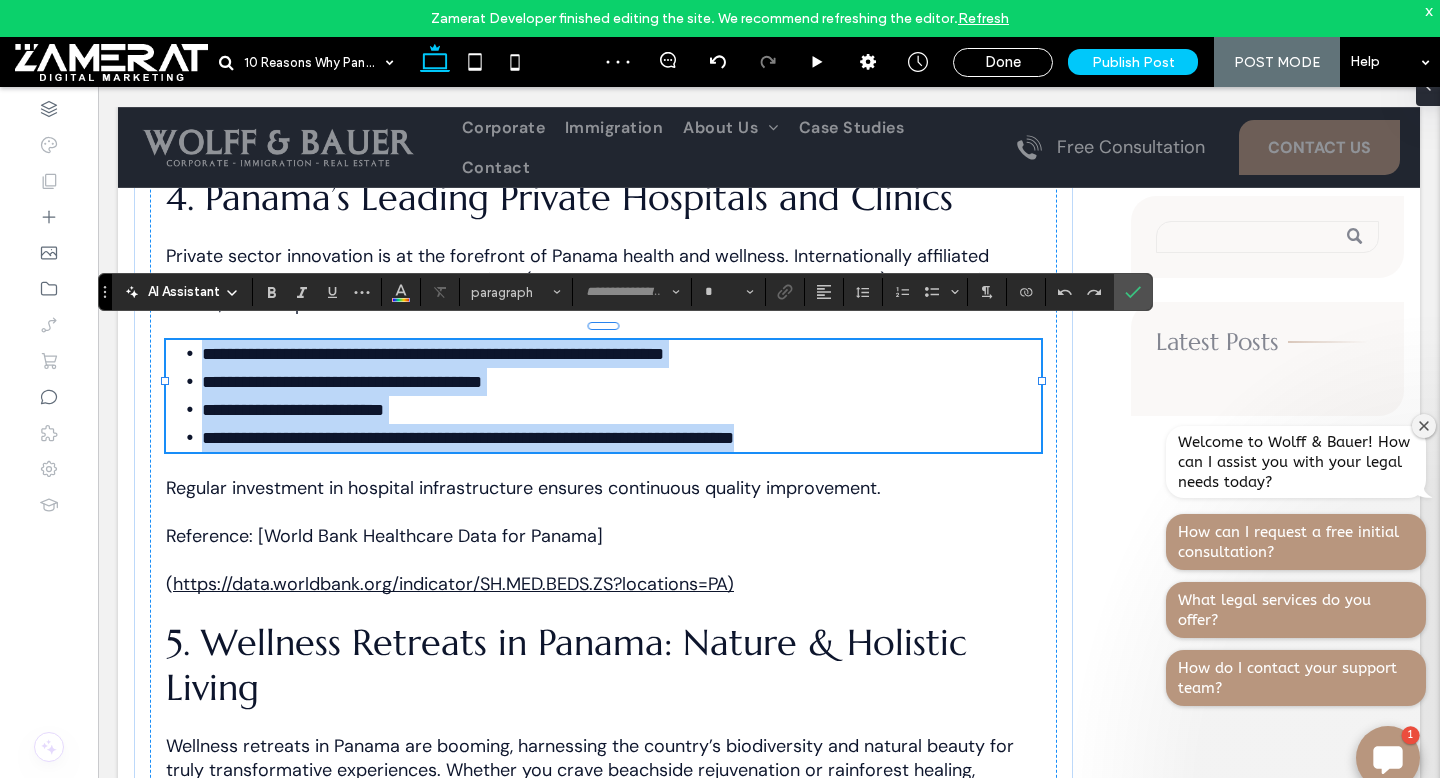 type on "**" 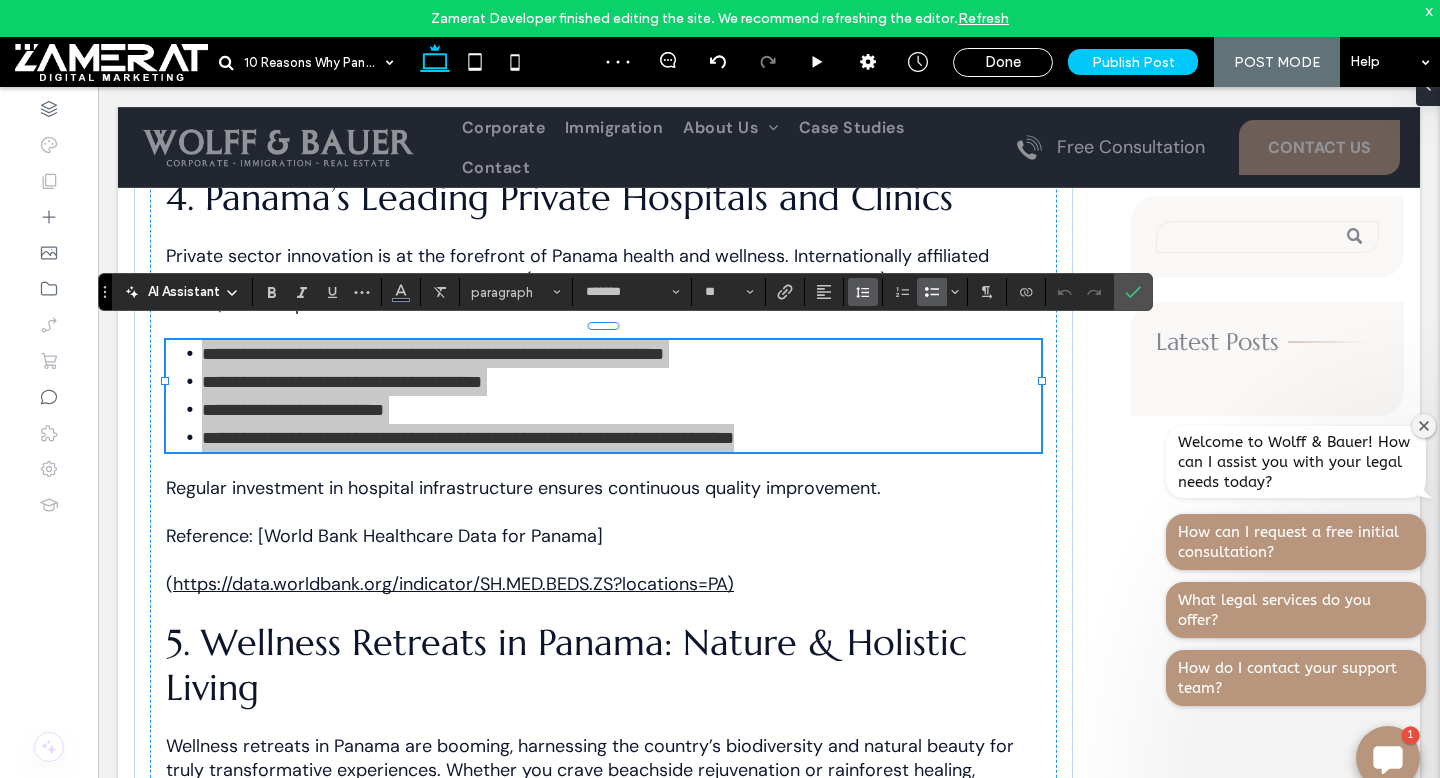 click 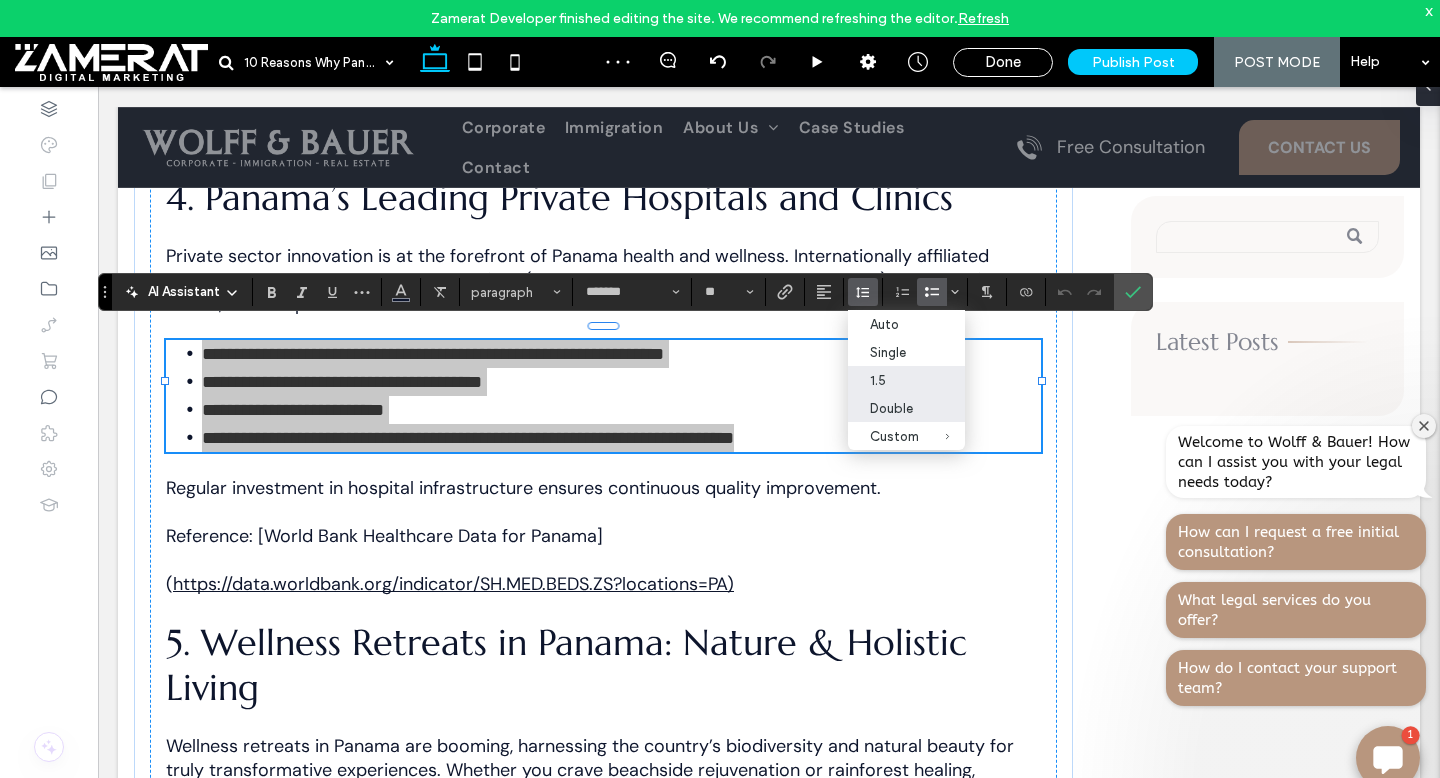 click on "Double" at bounding box center [894, 408] 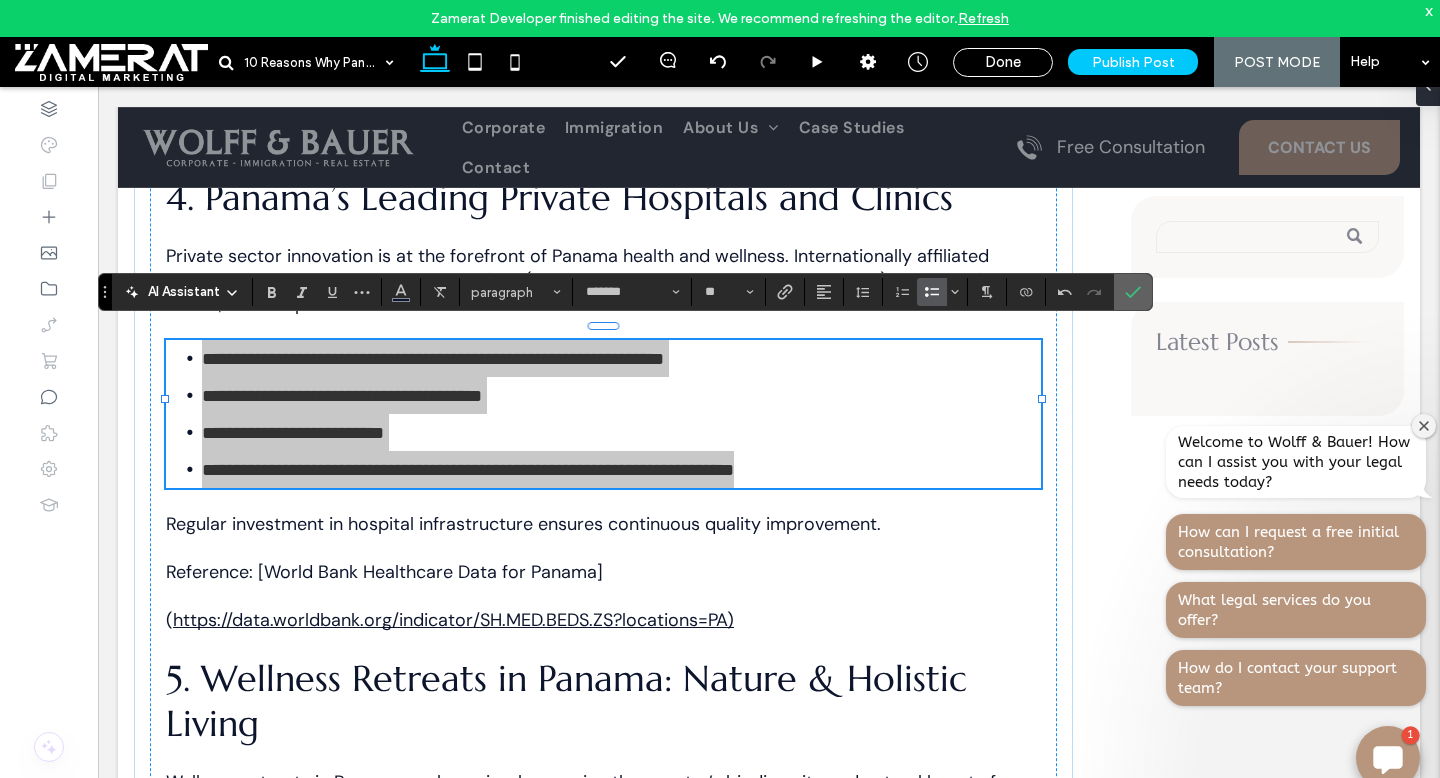 click 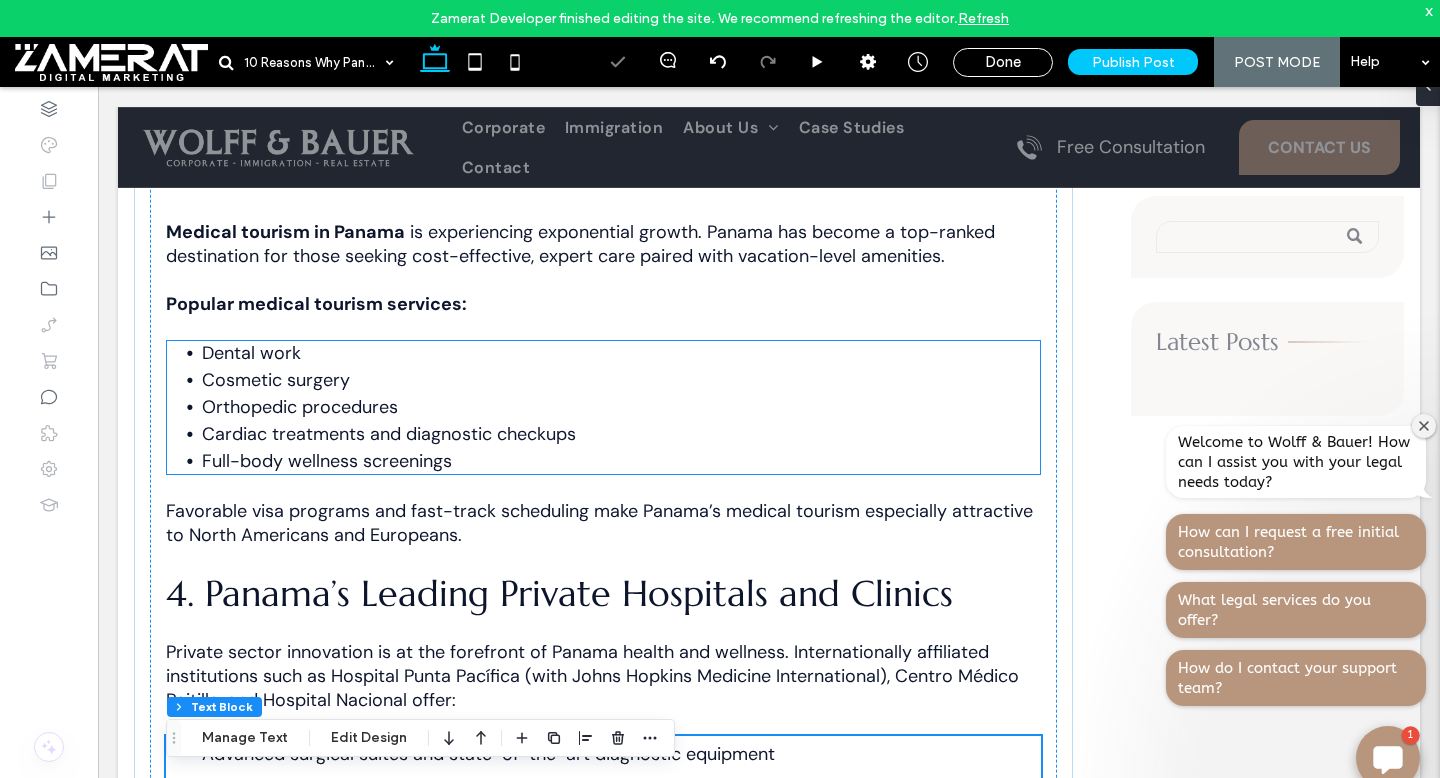 scroll, scrollTop: 1630, scrollLeft: 0, axis: vertical 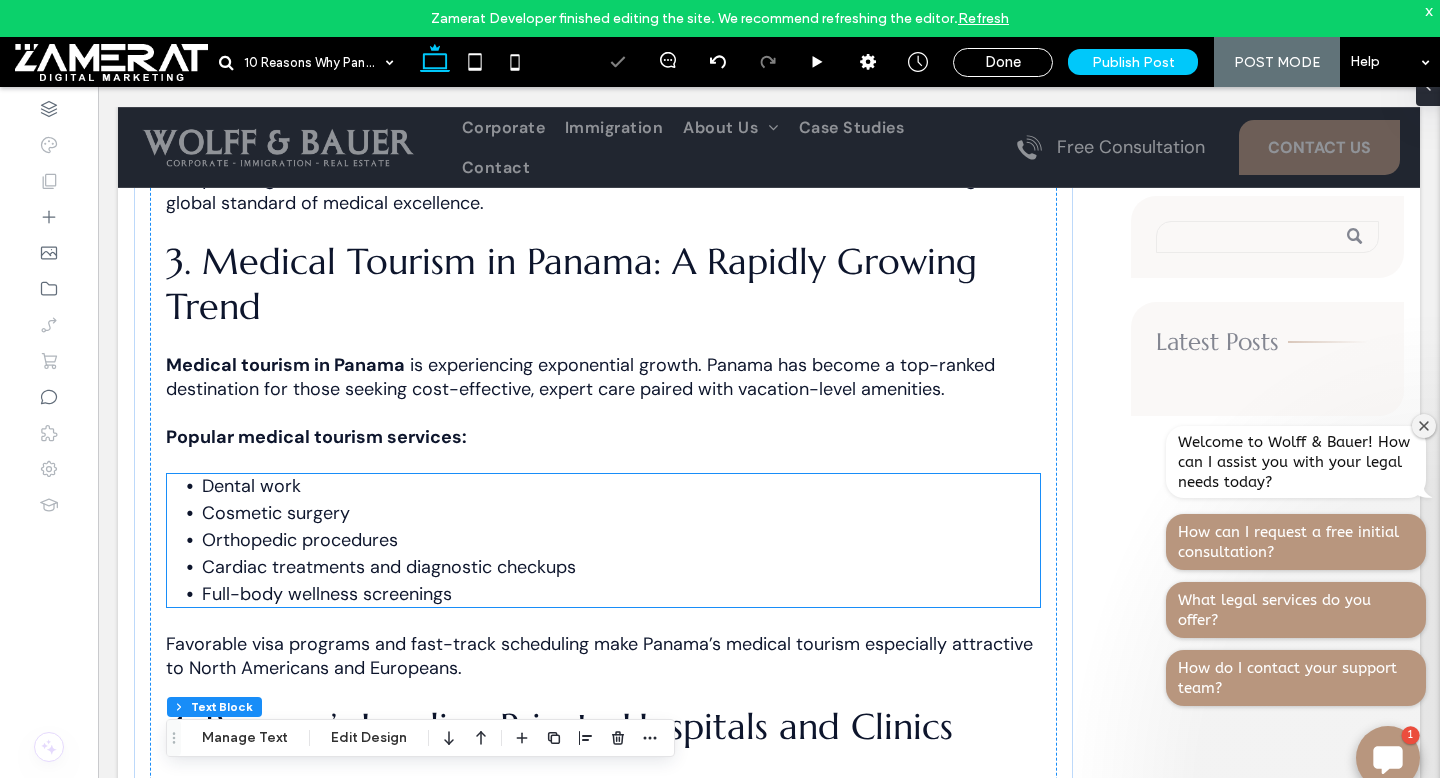 click on "Cosmetic surgery" at bounding box center [621, 513] 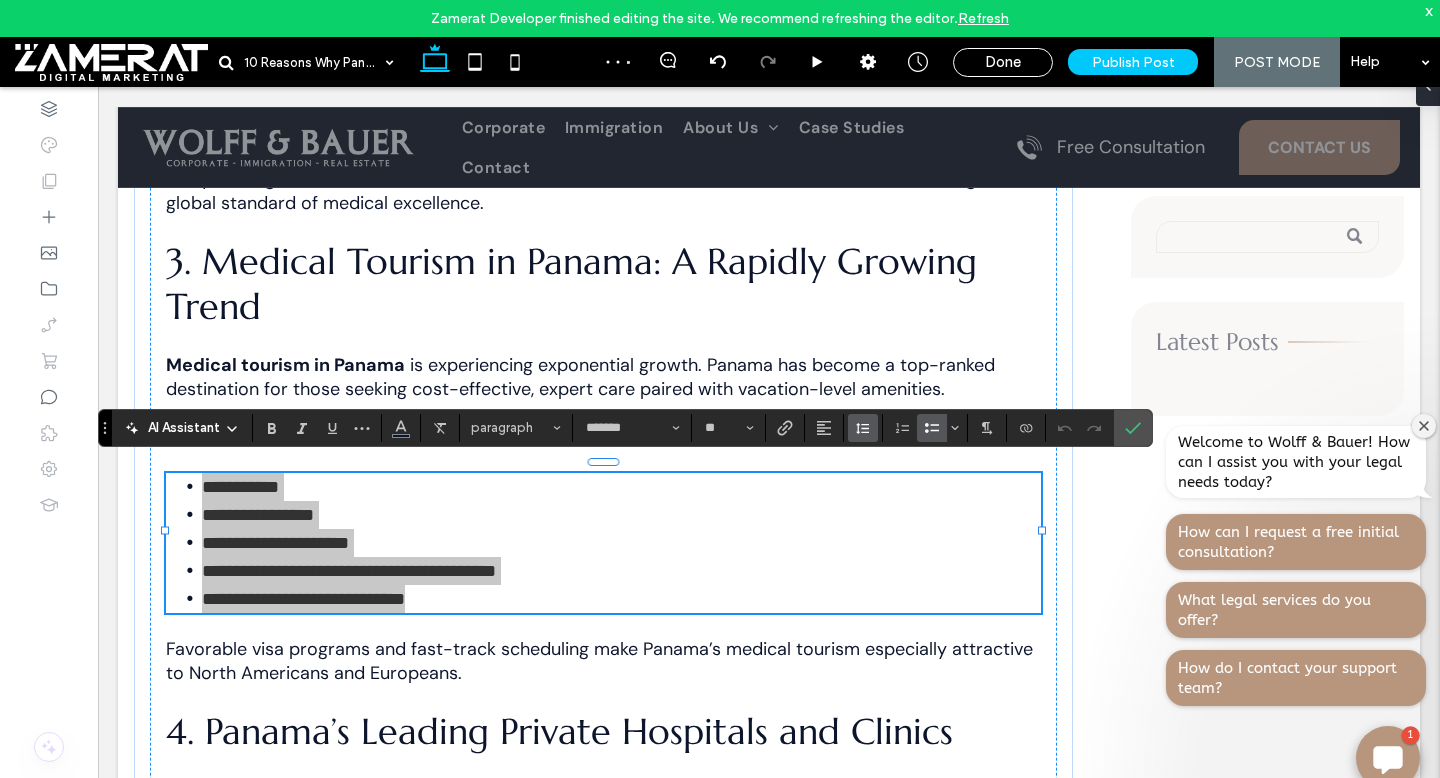 click at bounding box center [863, 428] 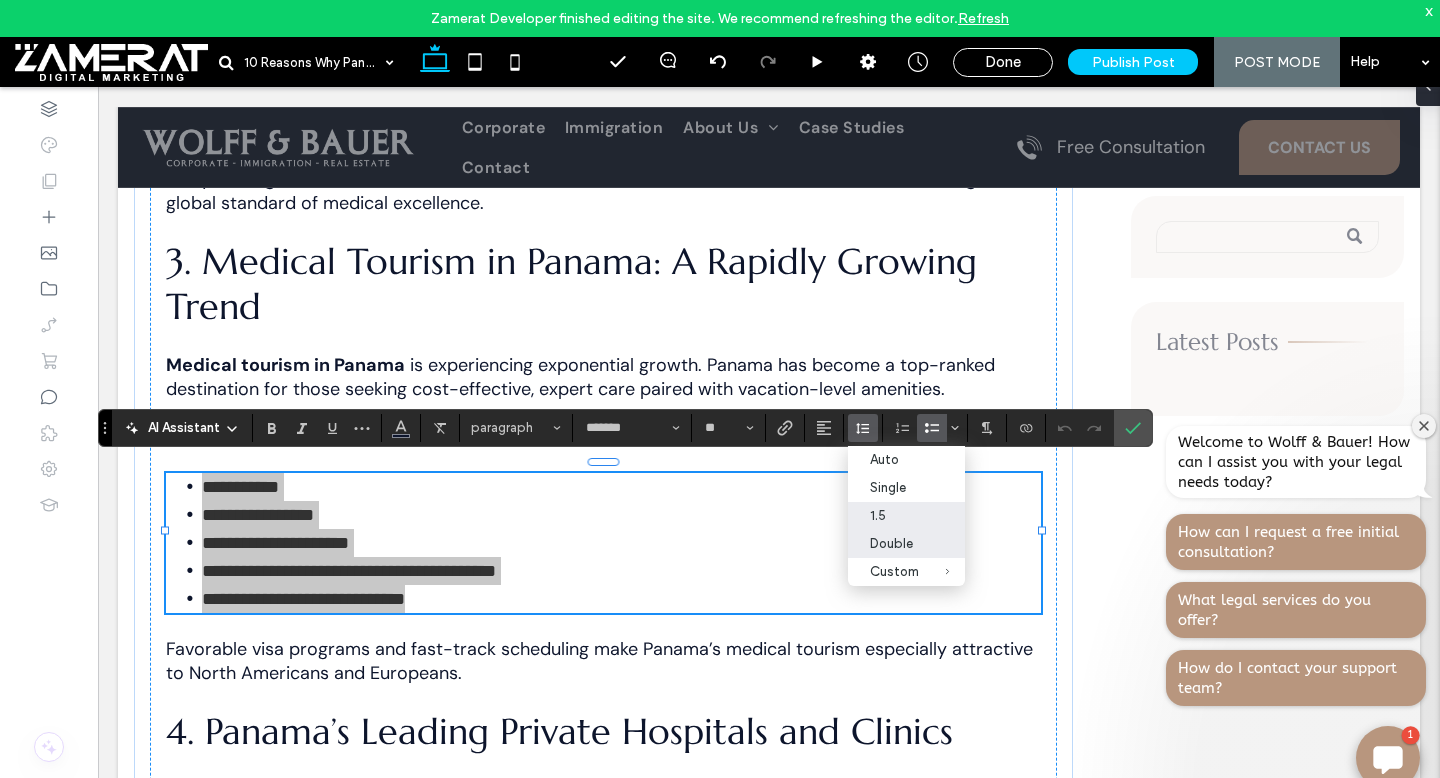 drag, startPoint x: 888, startPoint y: 538, endPoint x: 790, endPoint y: 451, distance: 131.04579 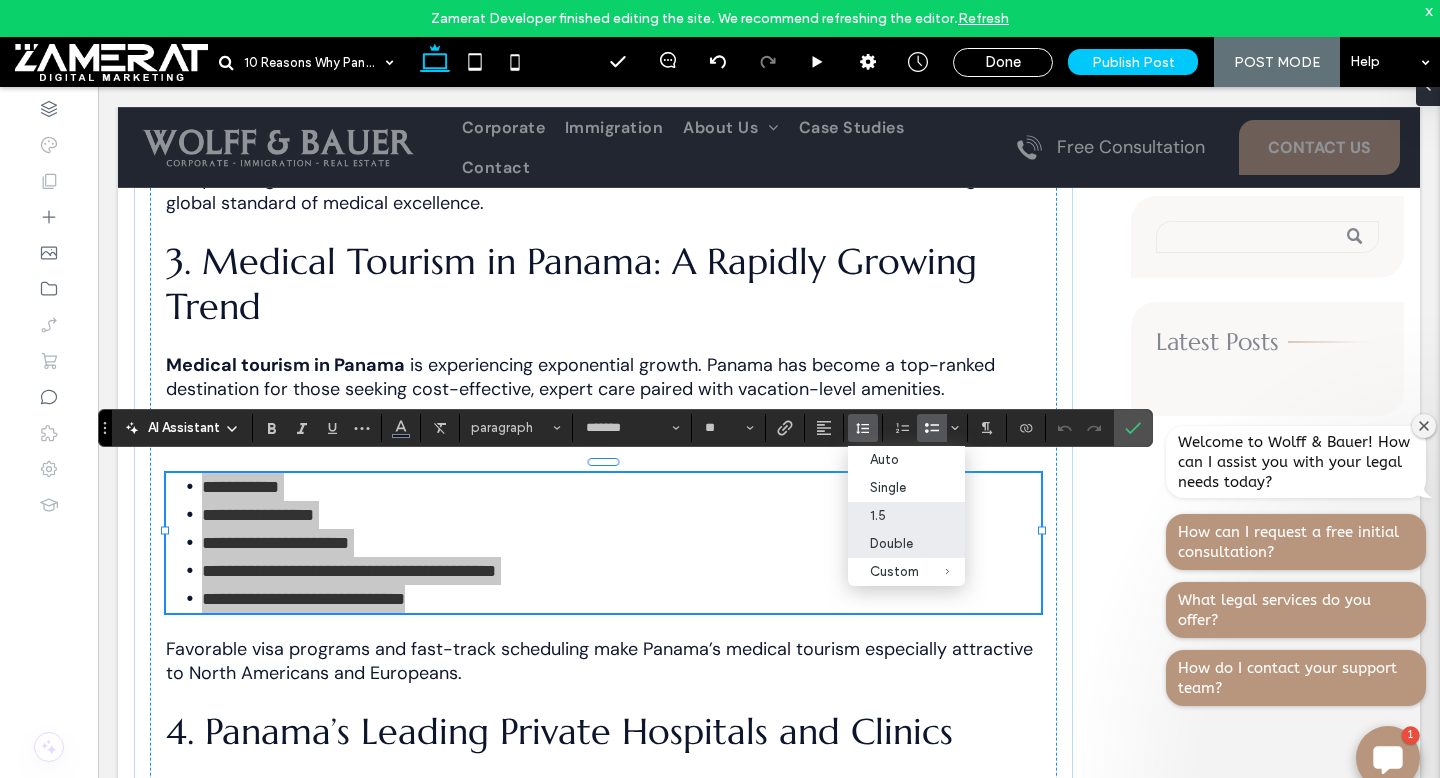 click on "Double" at bounding box center [906, 544] 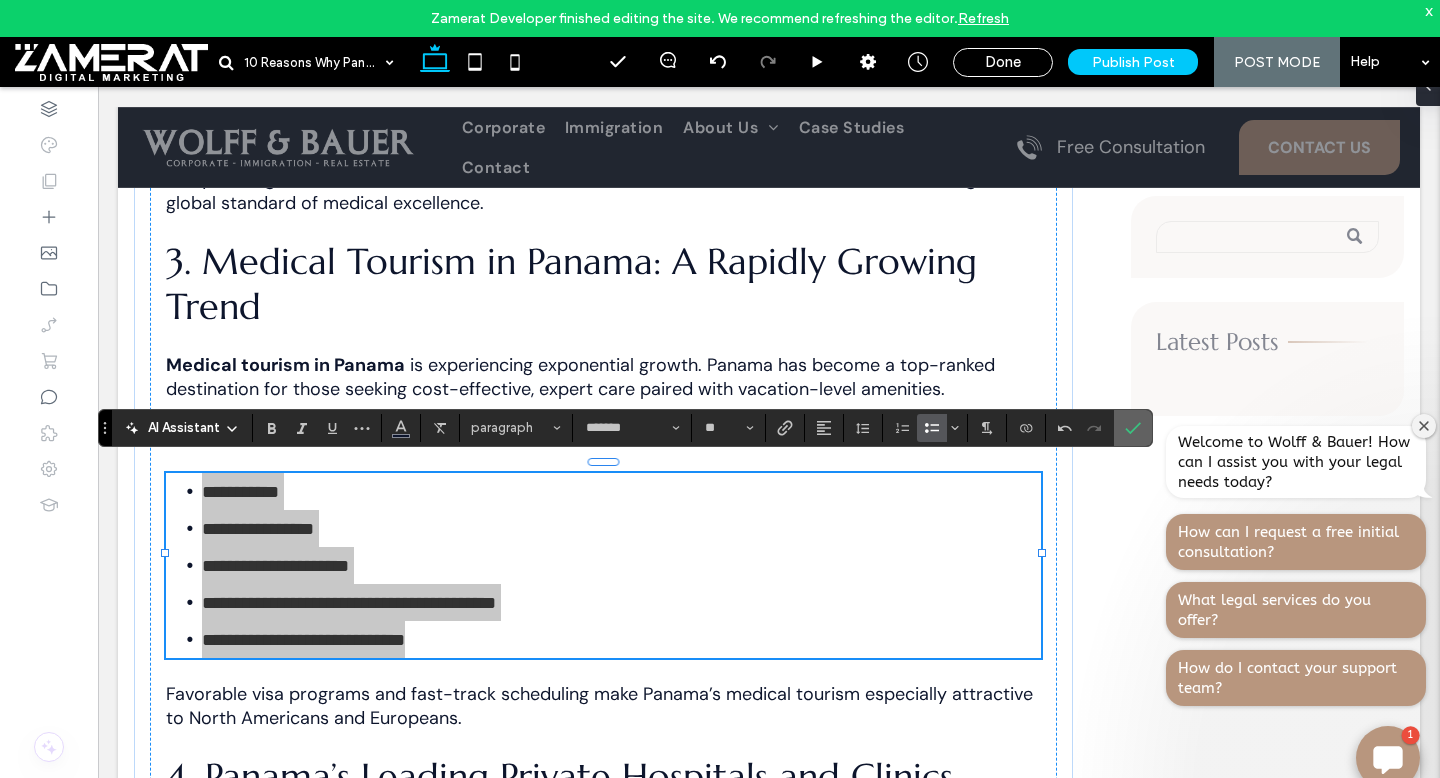 click 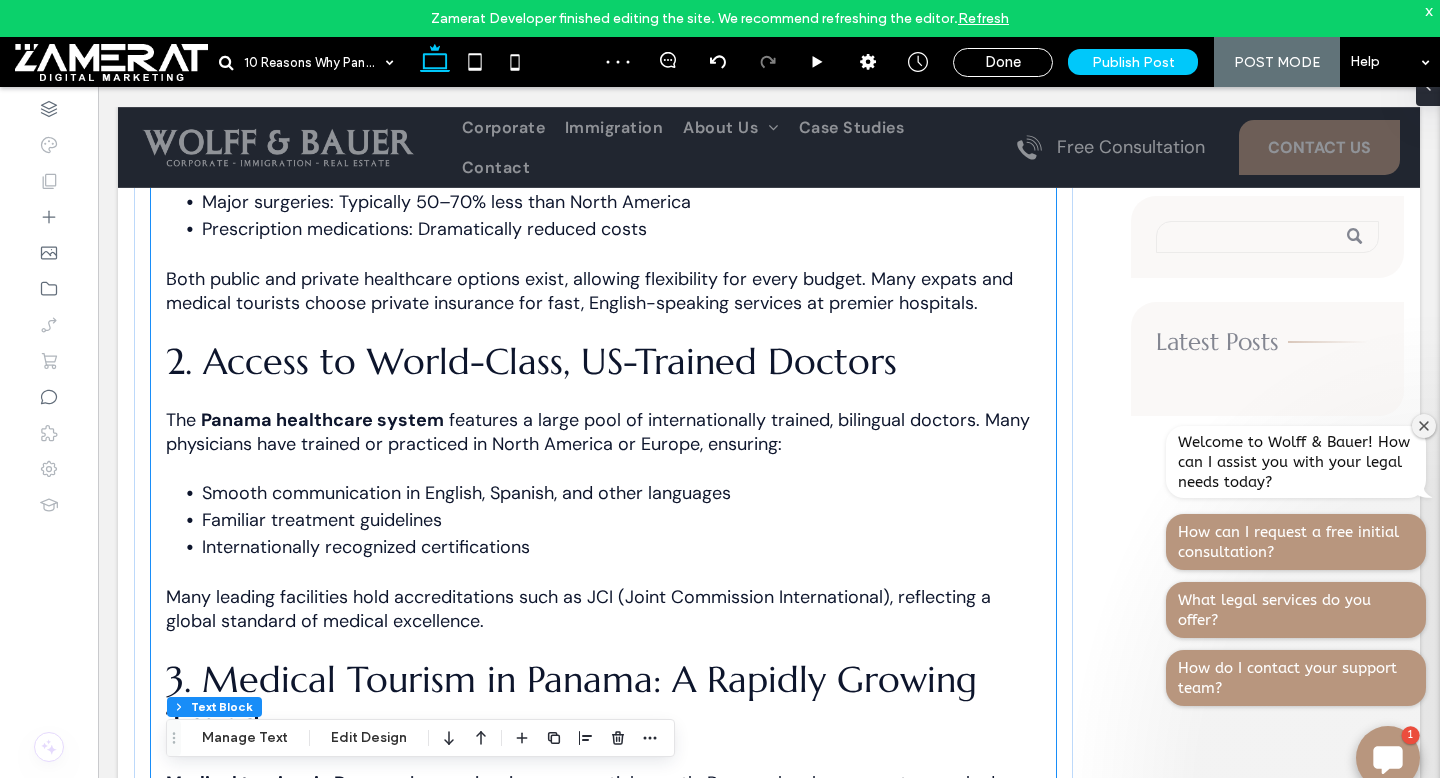 scroll, scrollTop: 1202, scrollLeft: 0, axis: vertical 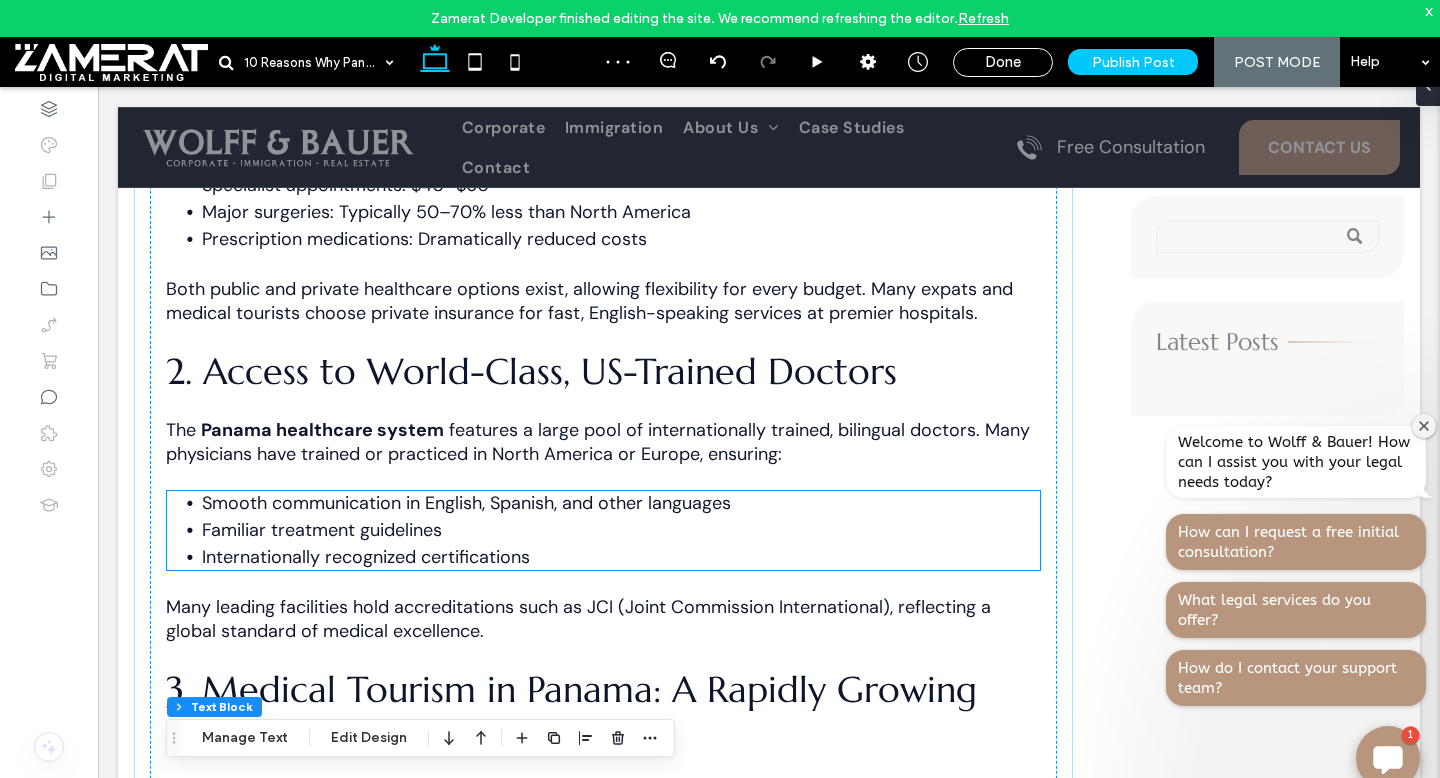 click on "Familiar treatment guidelines" at bounding box center [621, 530] 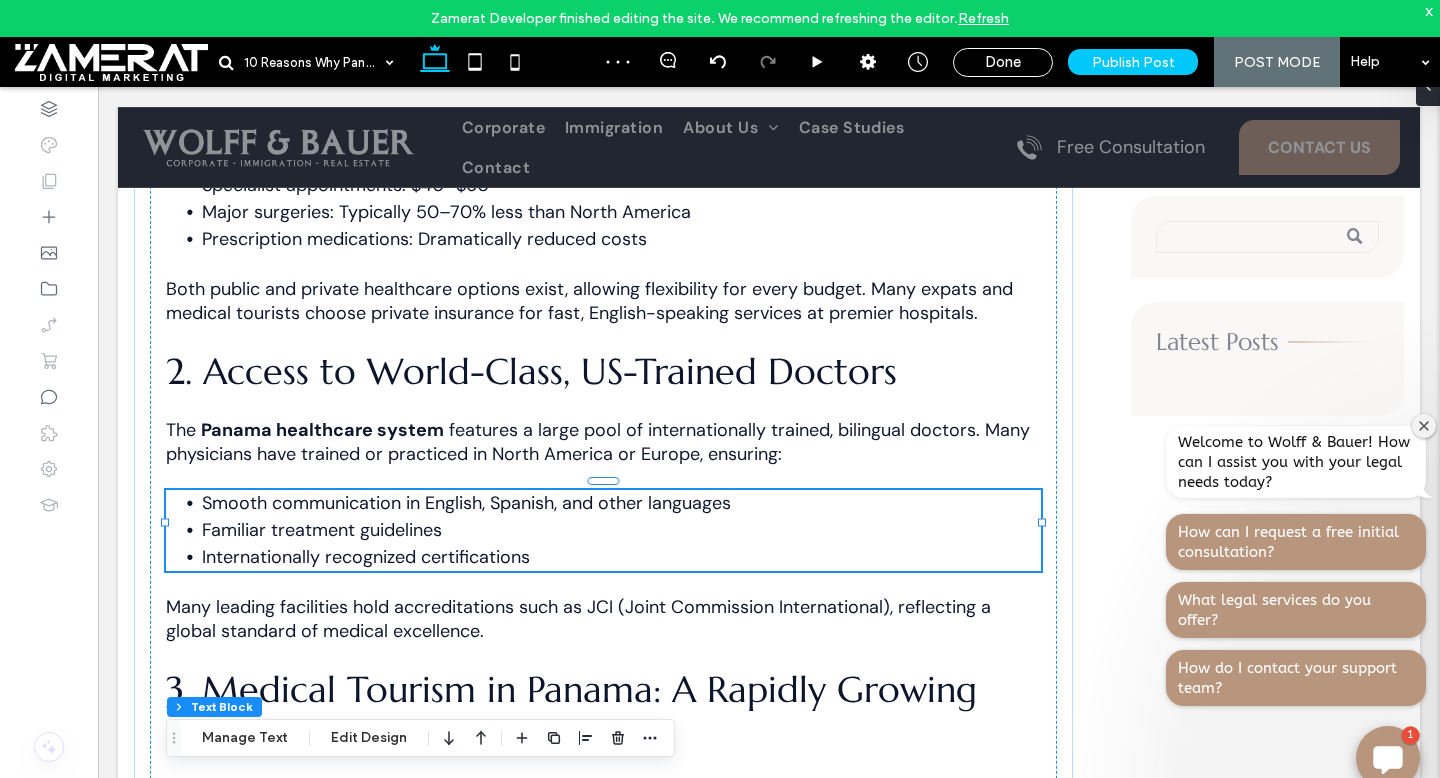 click on "Smooth communication in English, Spanish, and other languages Familiar treatment guidelines Internationally recognized certifications" at bounding box center [603, 530] 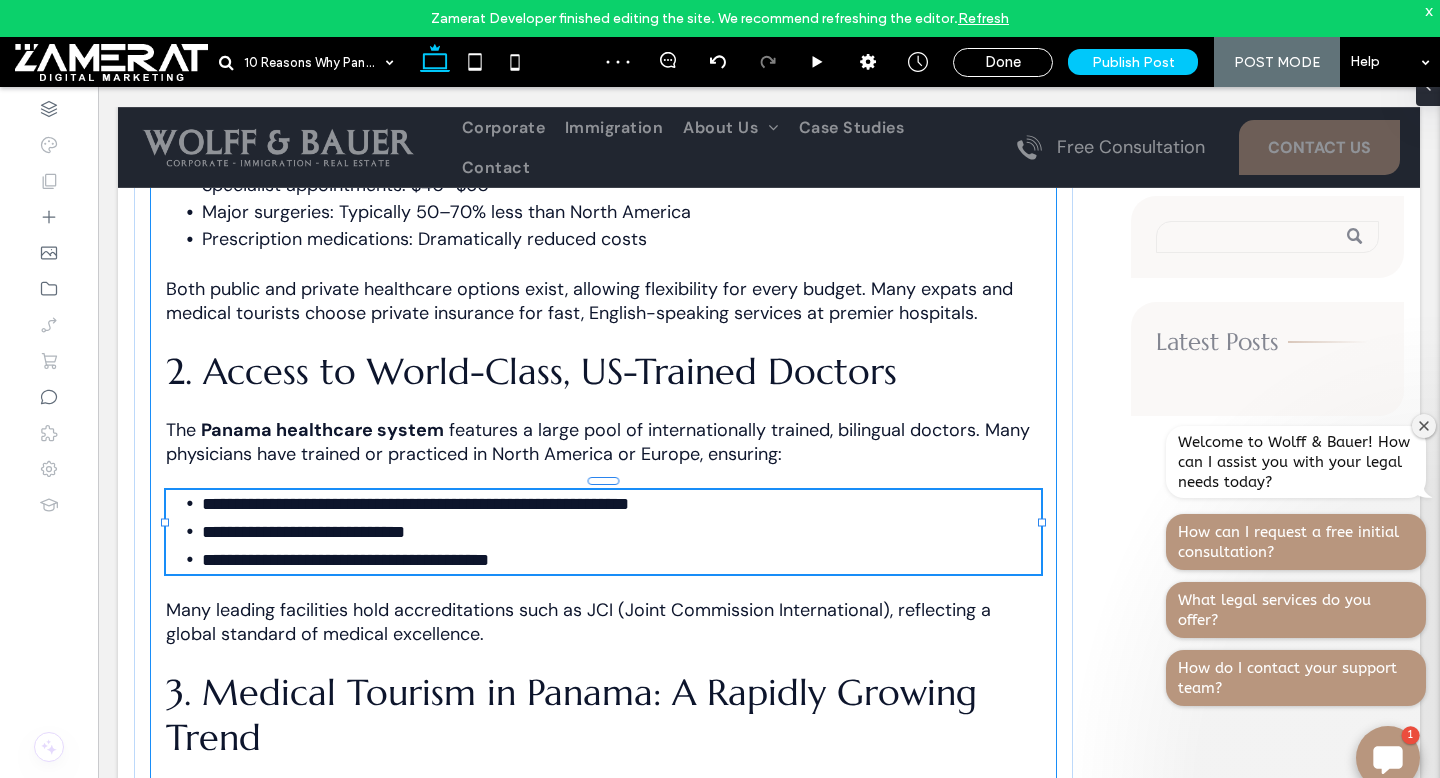type on "*******" 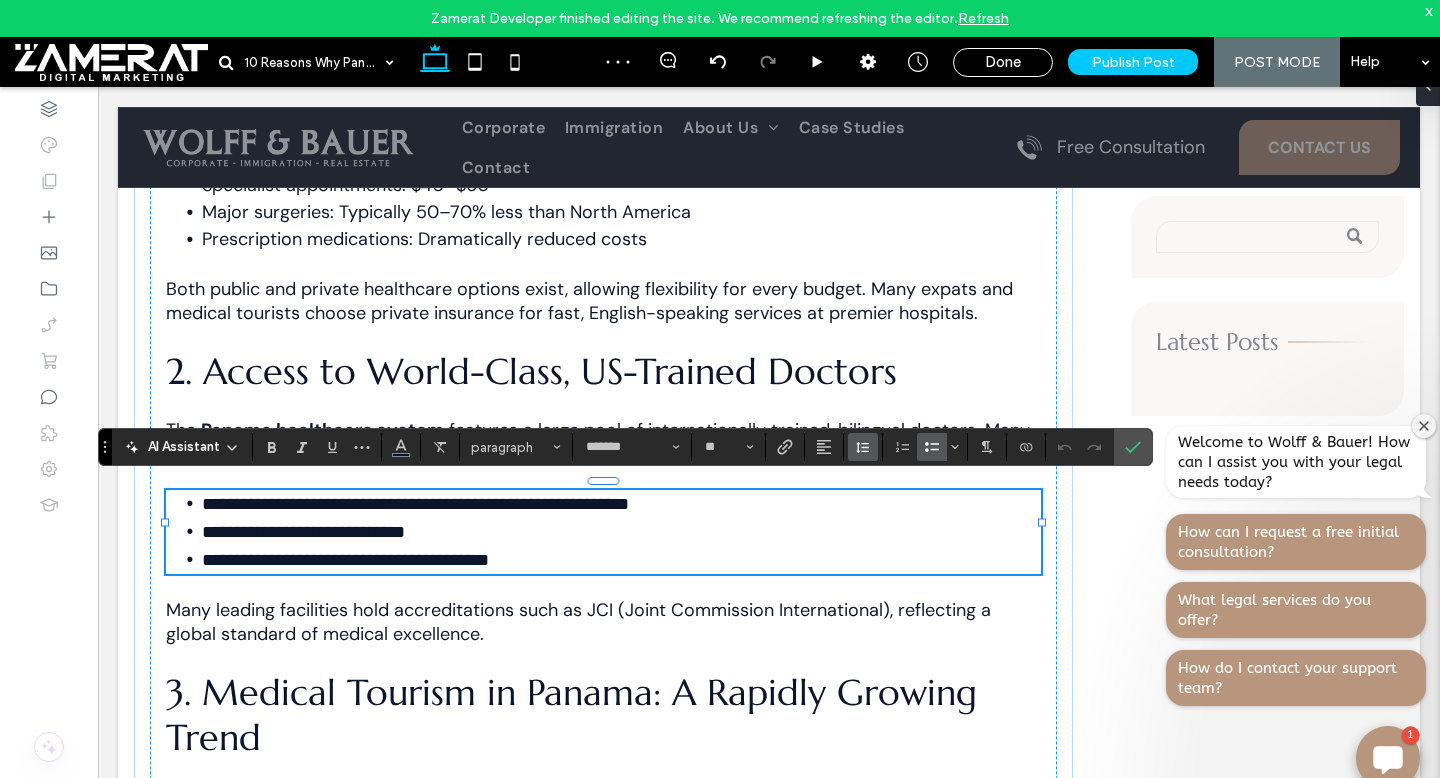 click 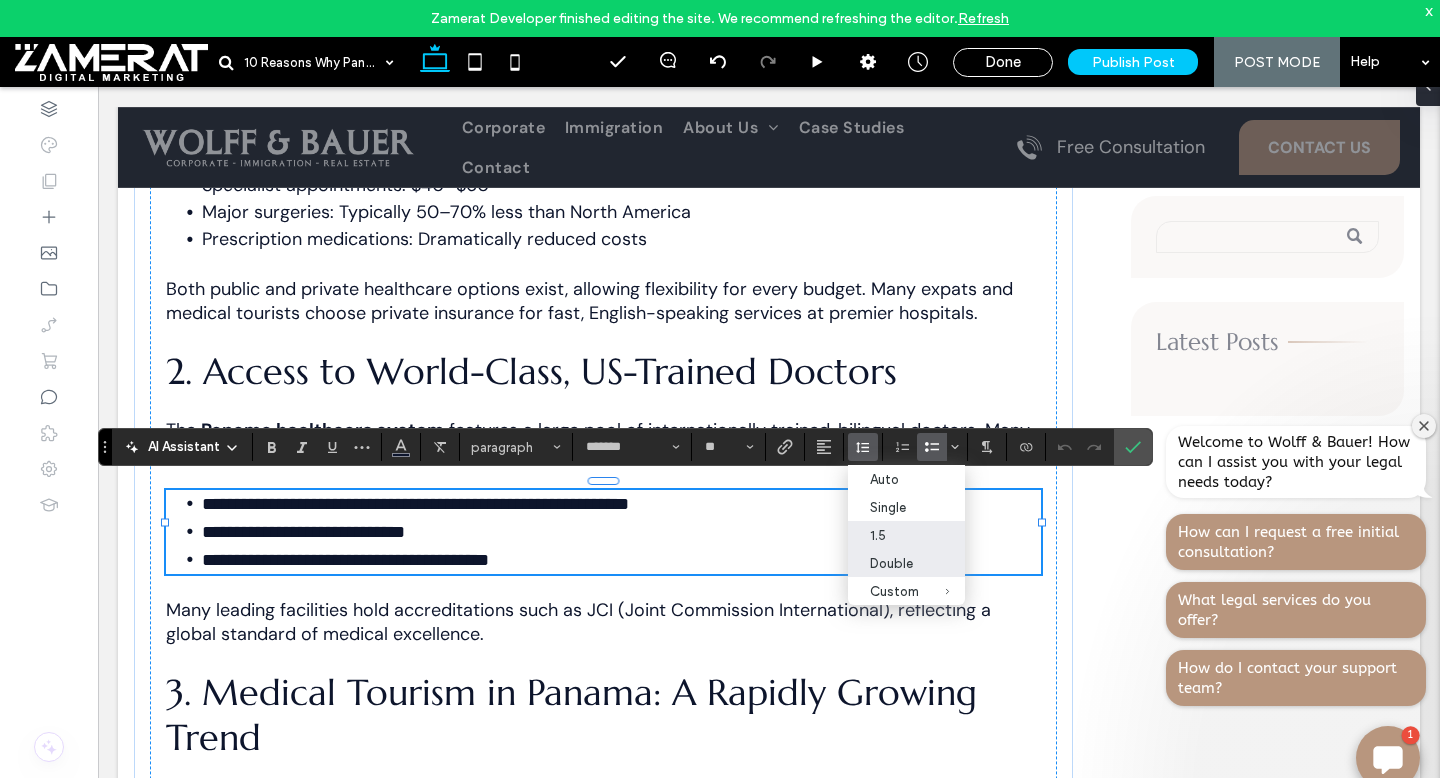 click on "Double" at bounding box center [894, 563] 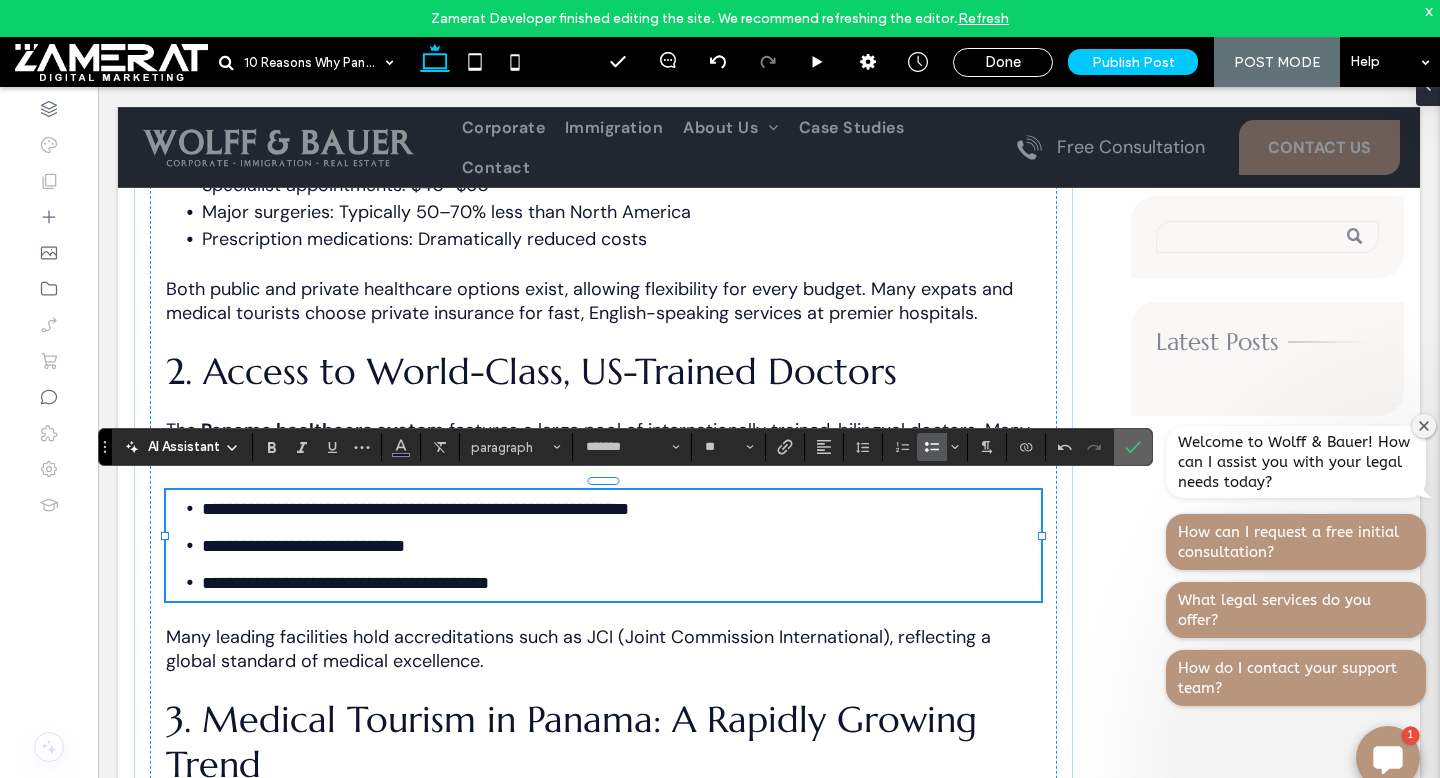 click at bounding box center (1129, 447) 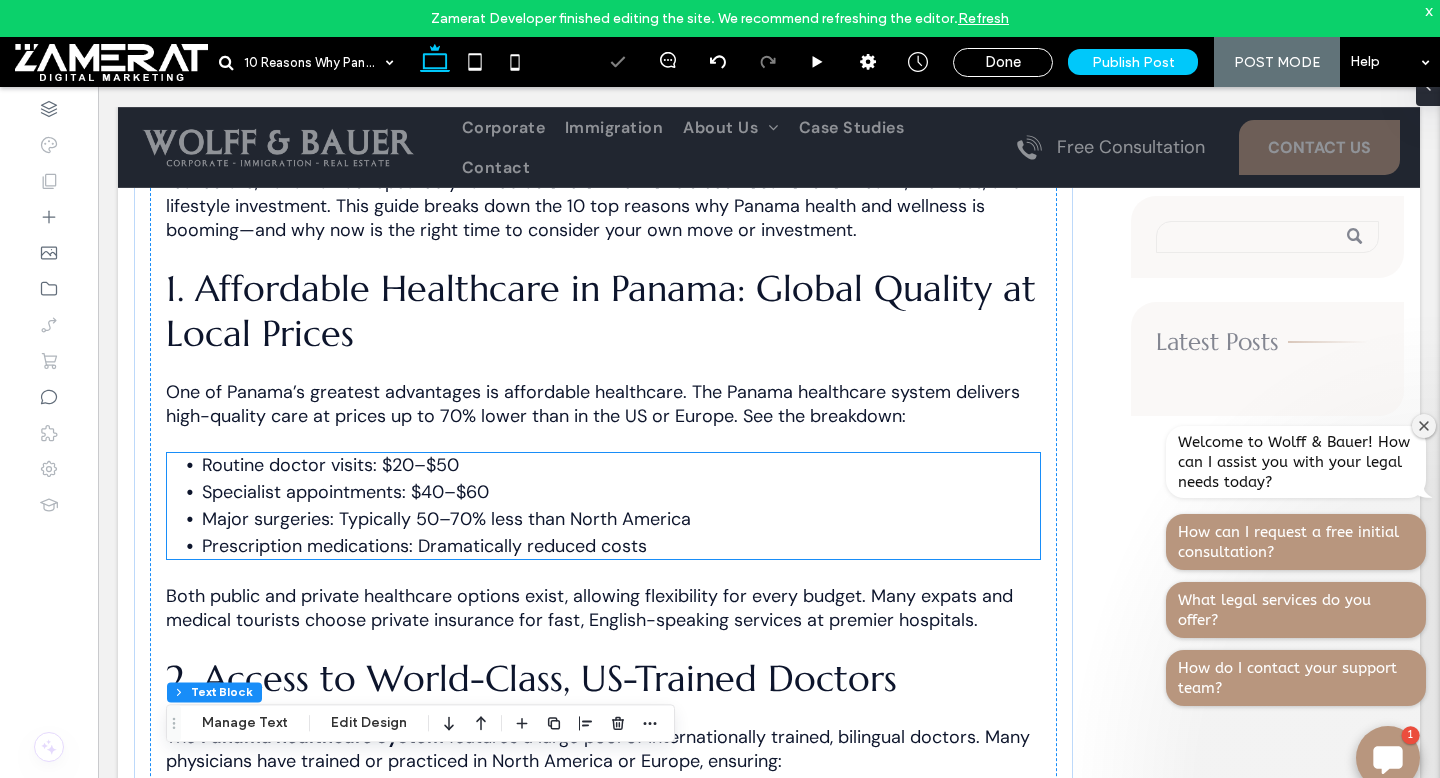 scroll, scrollTop: 844, scrollLeft: 0, axis: vertical 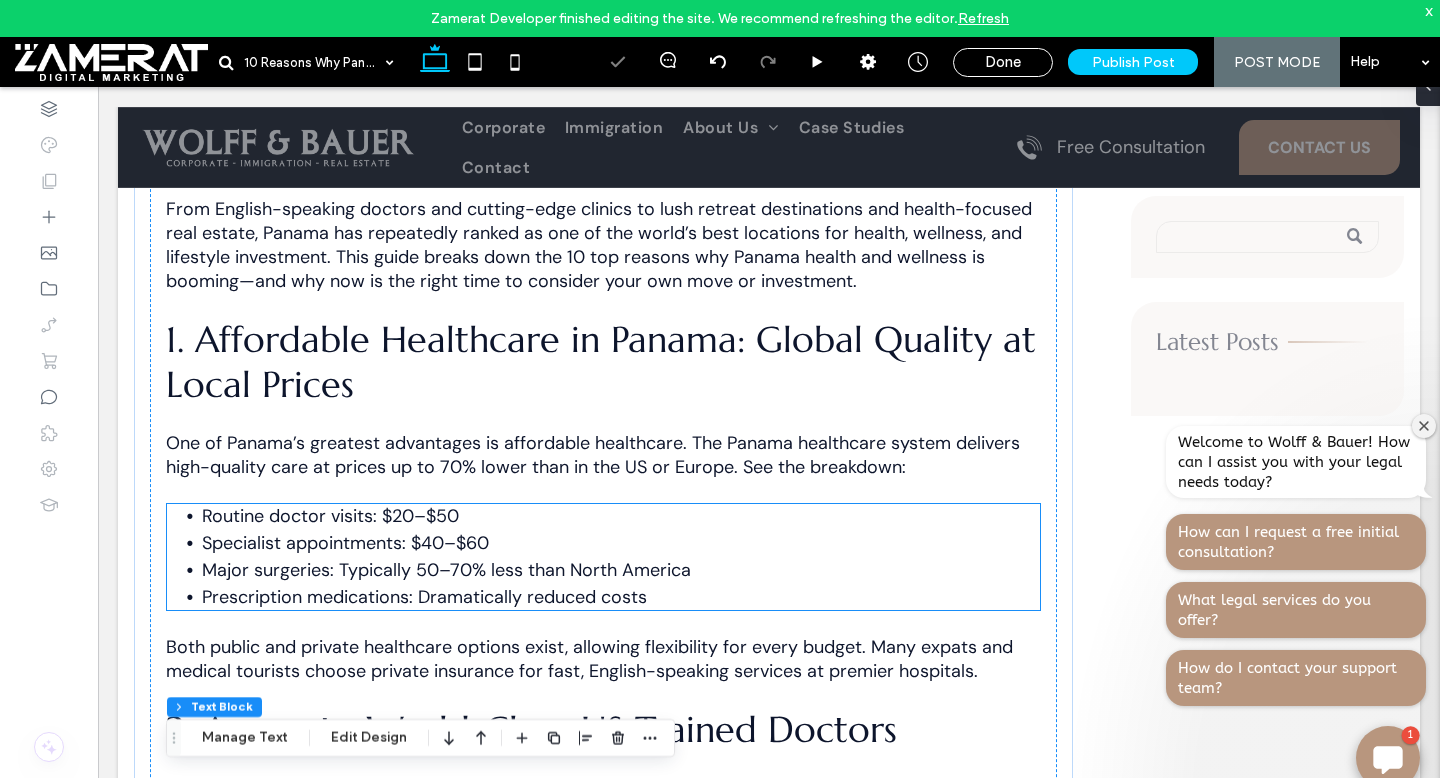 click on "Major surgeries: Typically 50–70% less than North America" at bounding box center [446, 570] 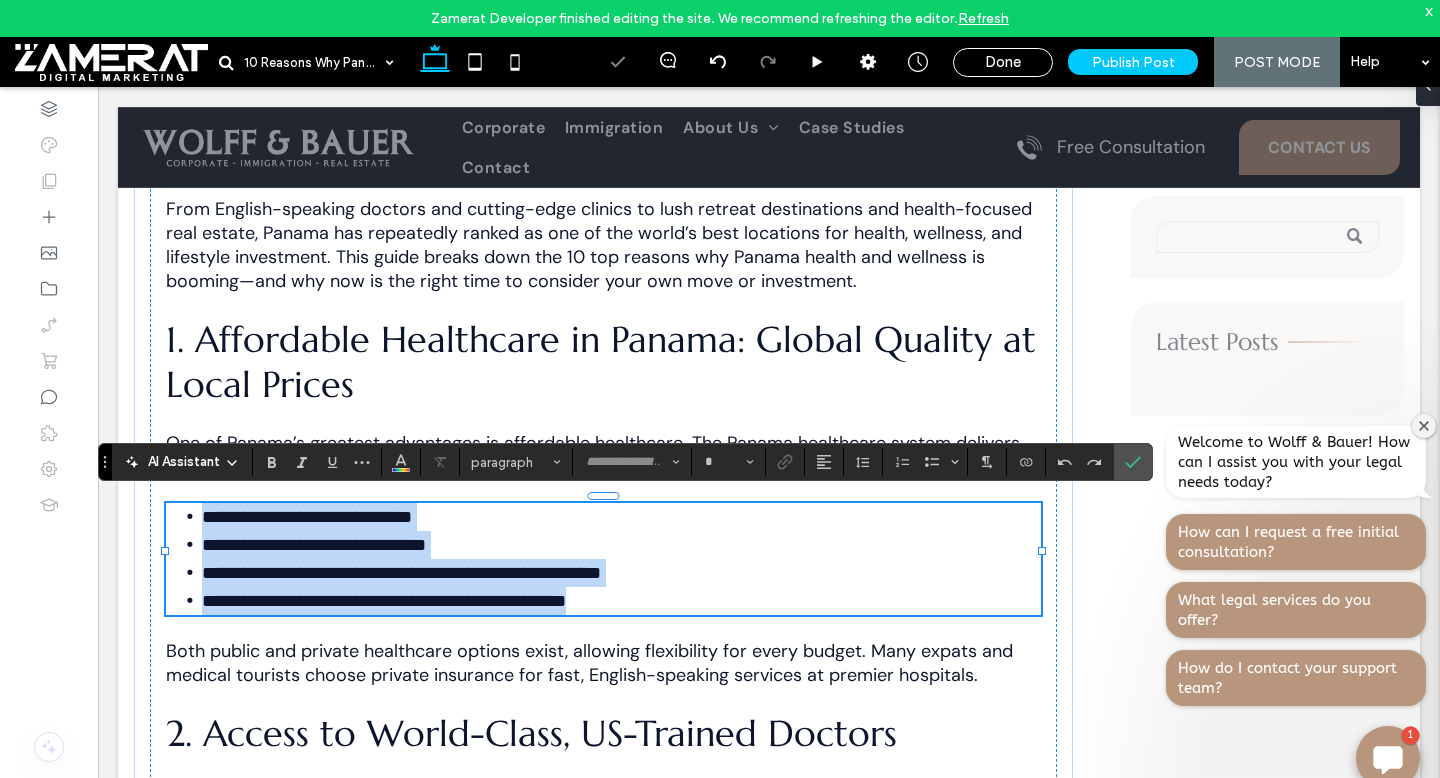 type on "*******" 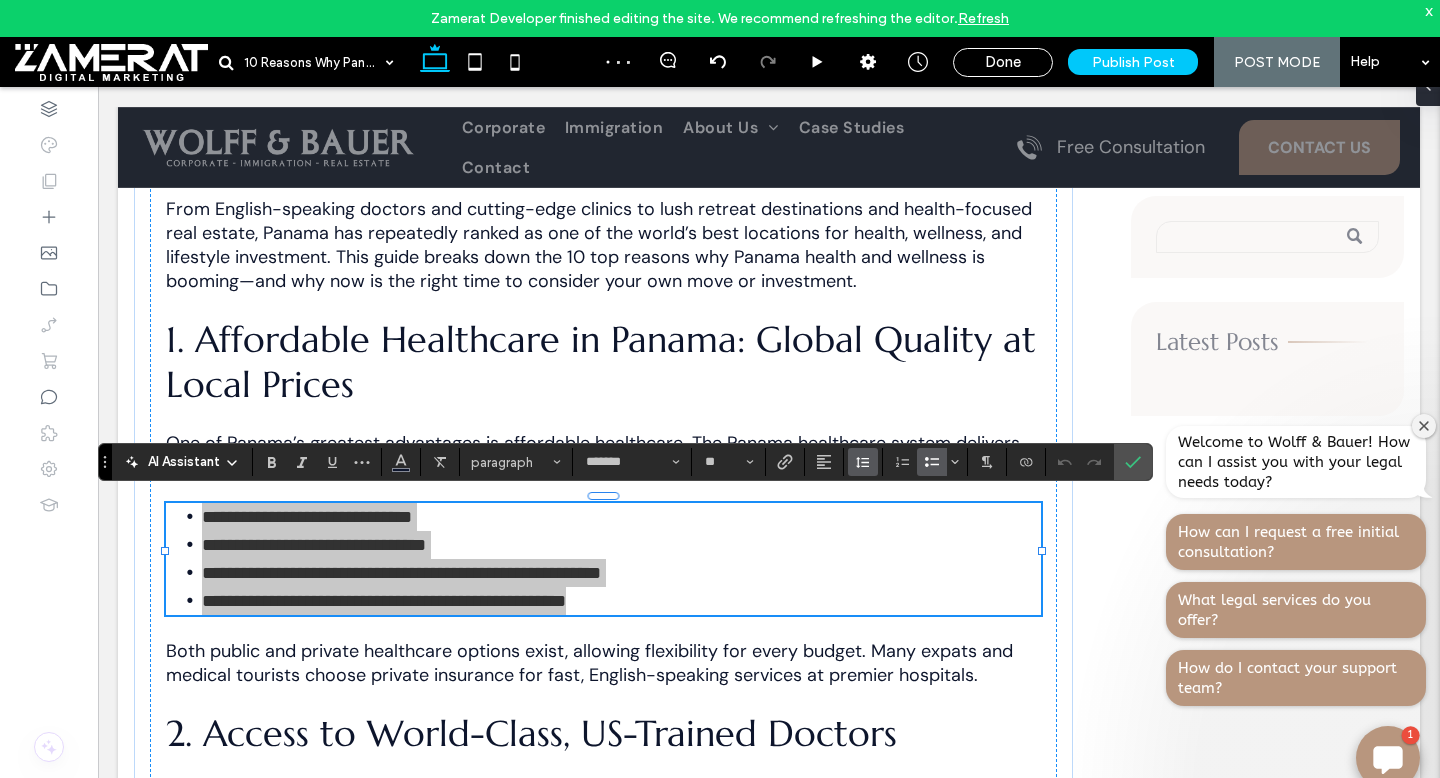click 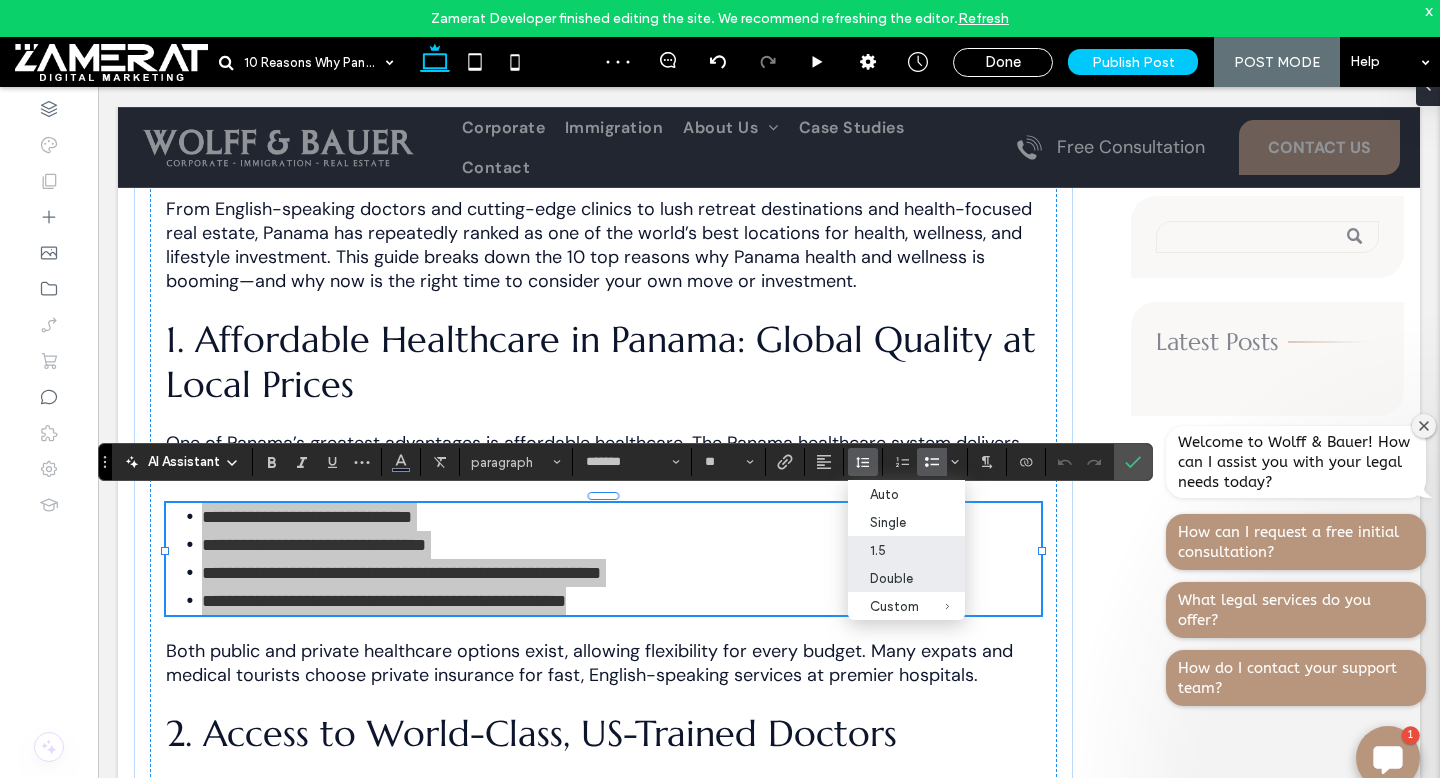 click on "Double" at bounding box center (894, 578) 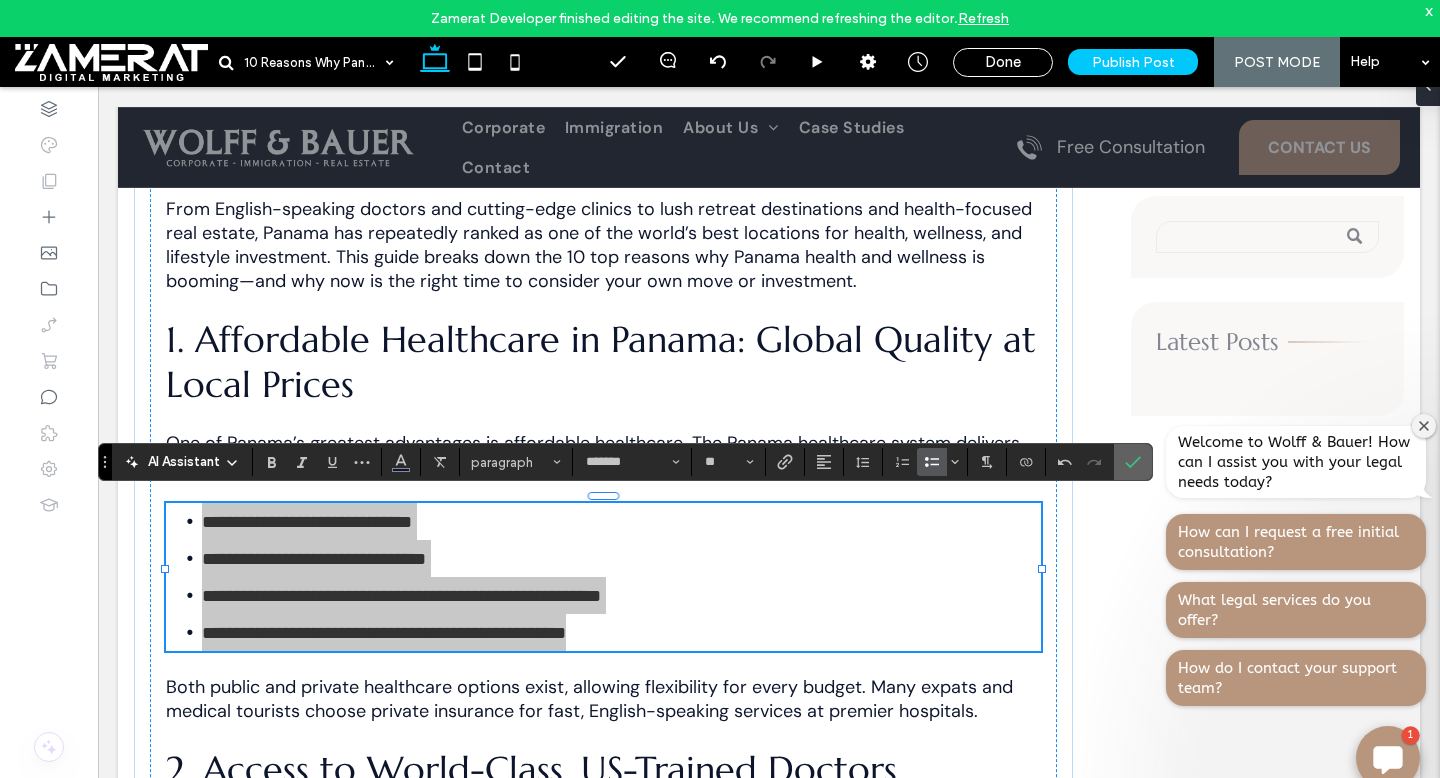 click 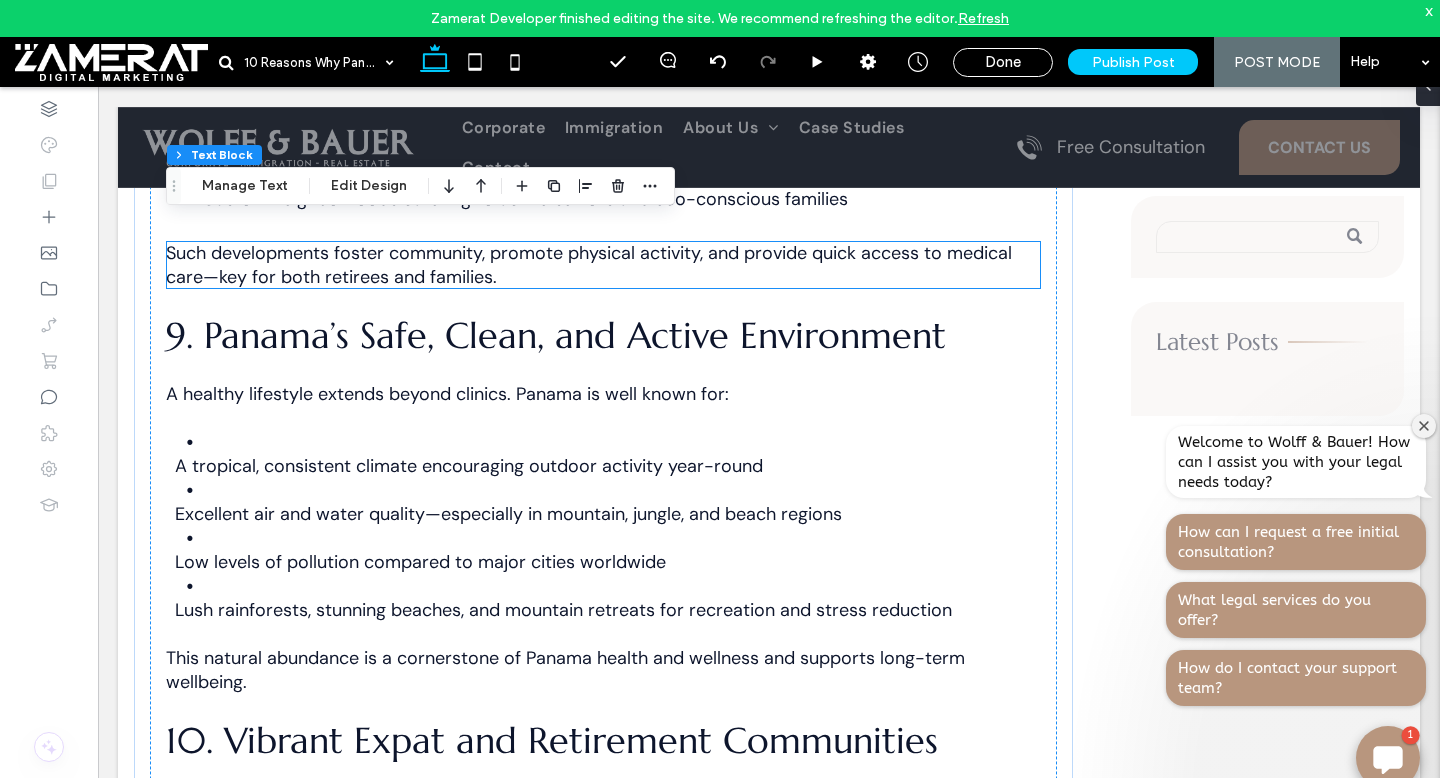 scroll, scrollTop: 4159, scrollLeft: 0, axis: vertical 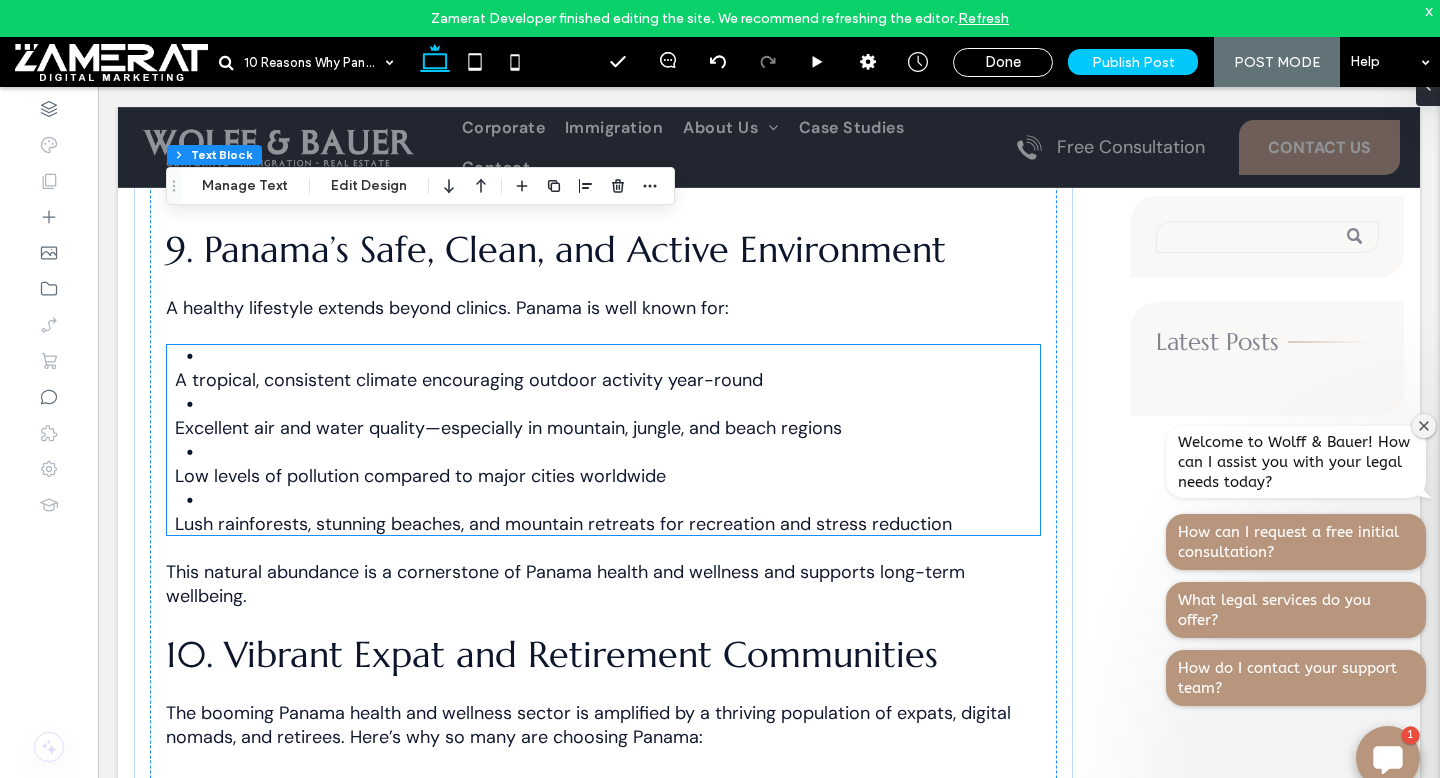 click on "Low levels of pollution compared to major cities worldwide" at bounding box center (420, 476) 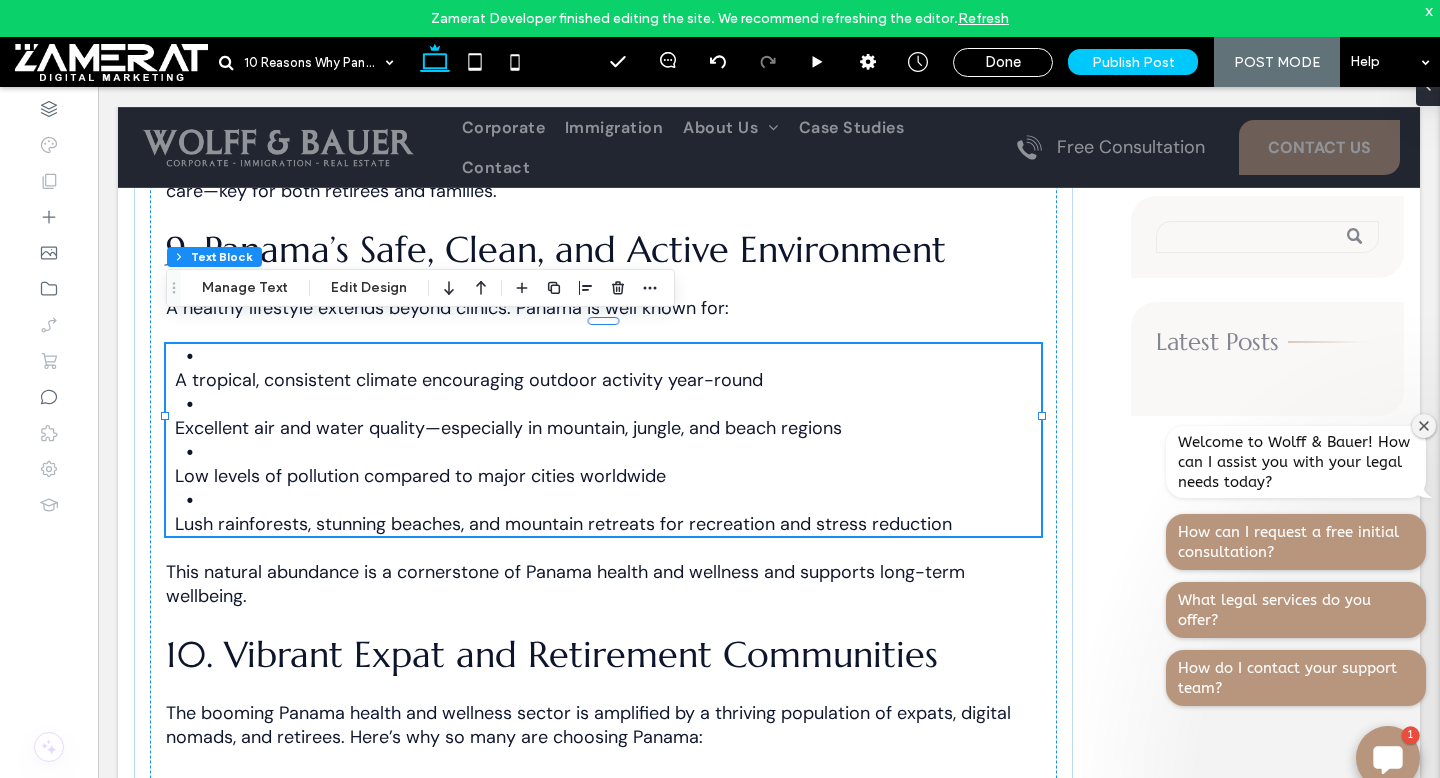 click on "Low levels of pollution compared to major cities worldwide" at bounding box center (621, 464) 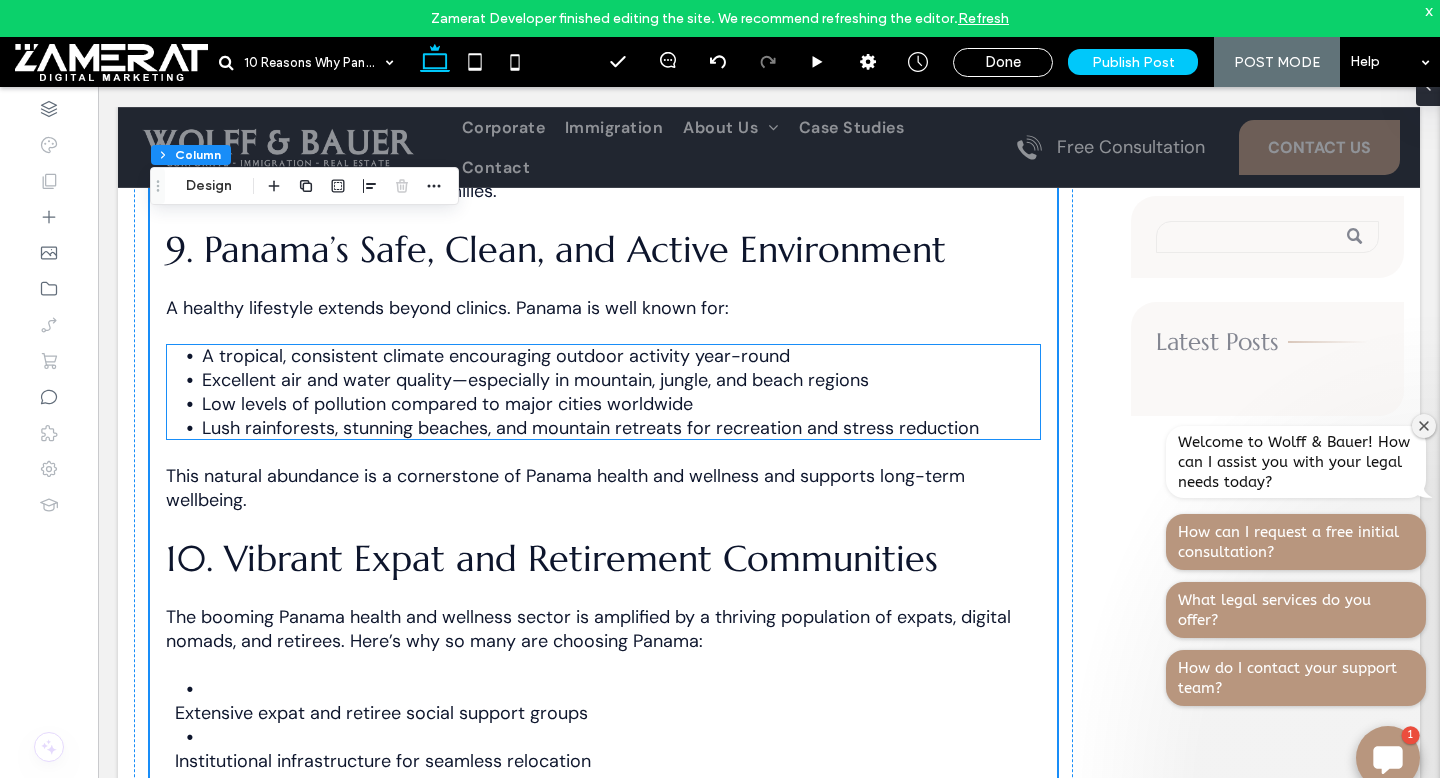 click on "Excellent air and water quality—especially in mountain, jungle, and beach regions" at bounding box center (535, 380) 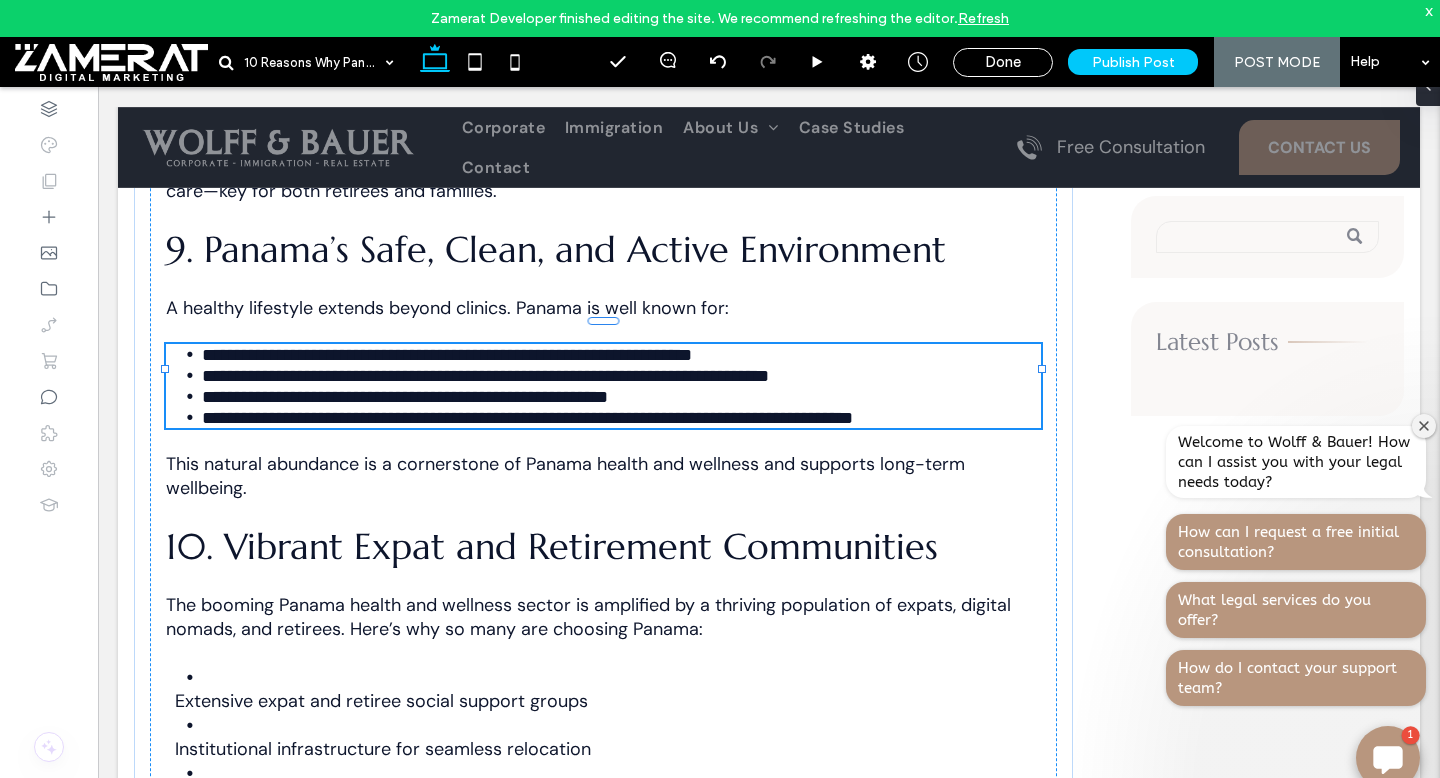 type on "*******" 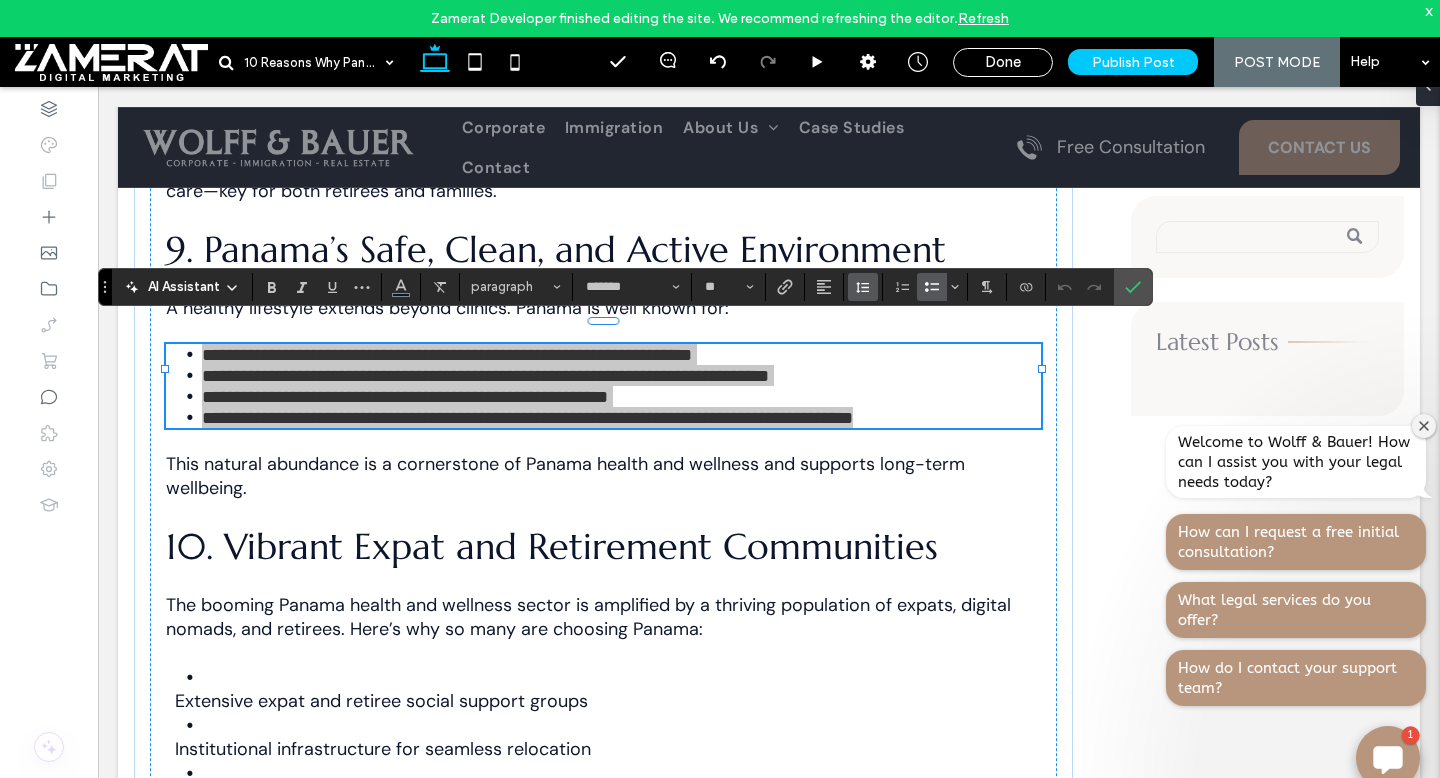 click 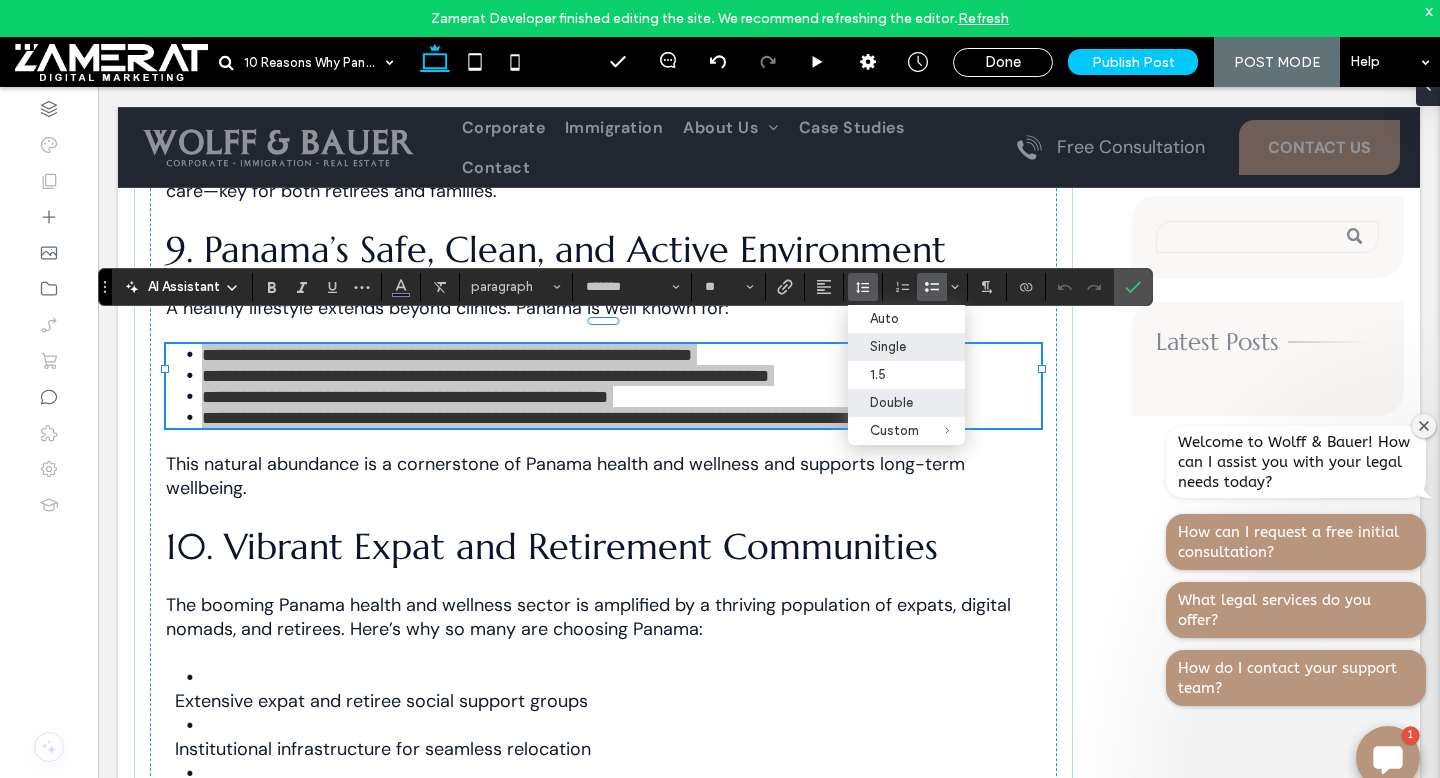 click on "Double" at bounding box center [894, 402] 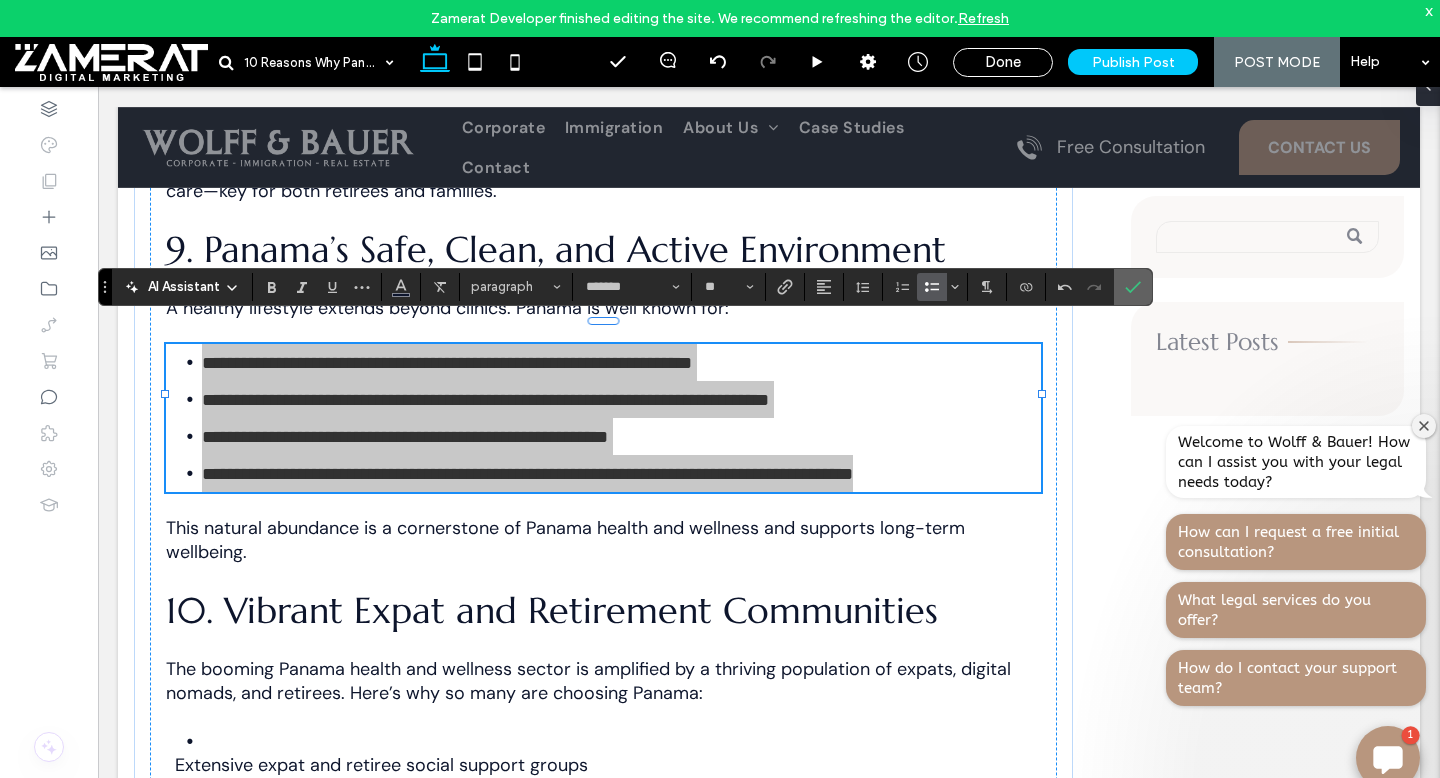 click 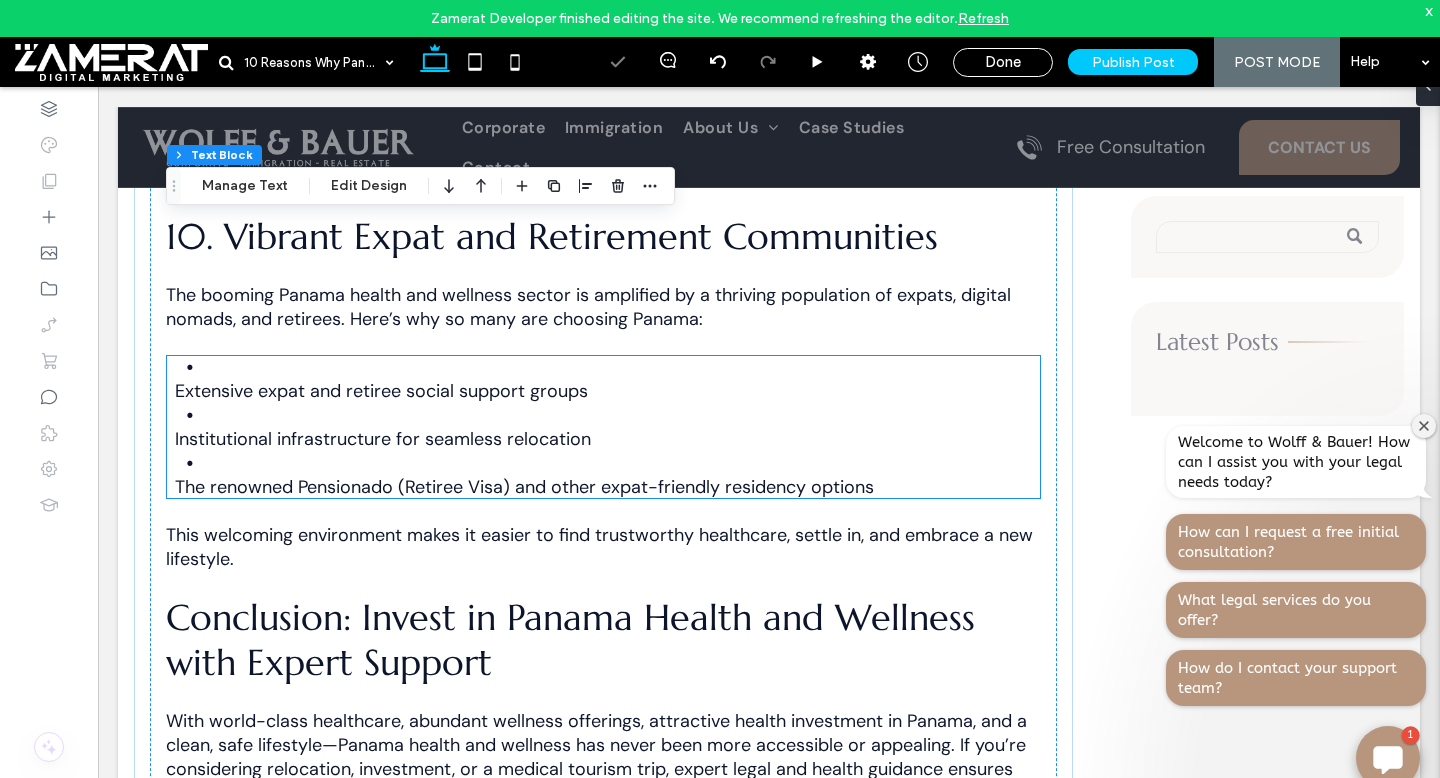 scroll, scrollTop: 4546, scrollLeft: 0, axis: vertical 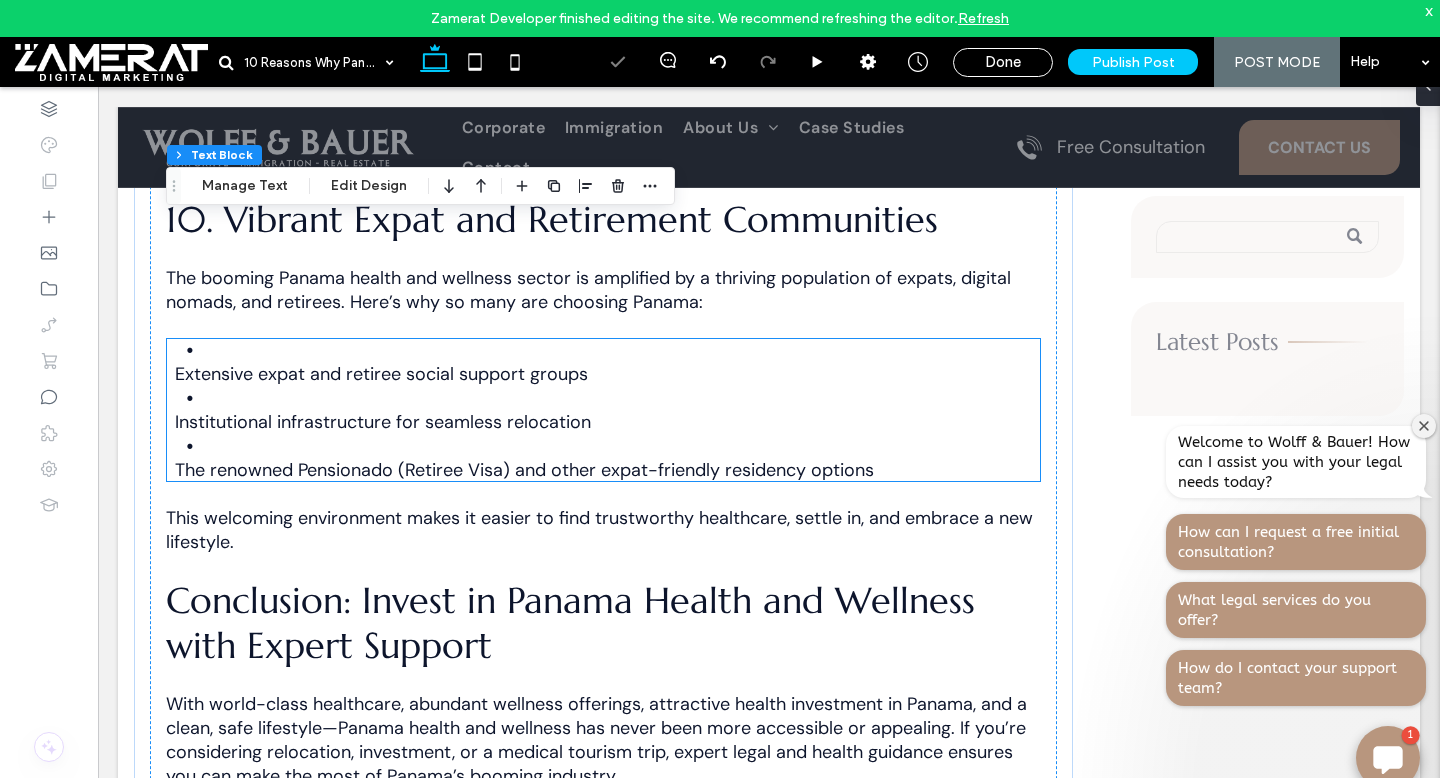 click on "The renowned Pensionado (Retiree Visa) and other expat-friendly residency options" at bounding box center (621, 458) 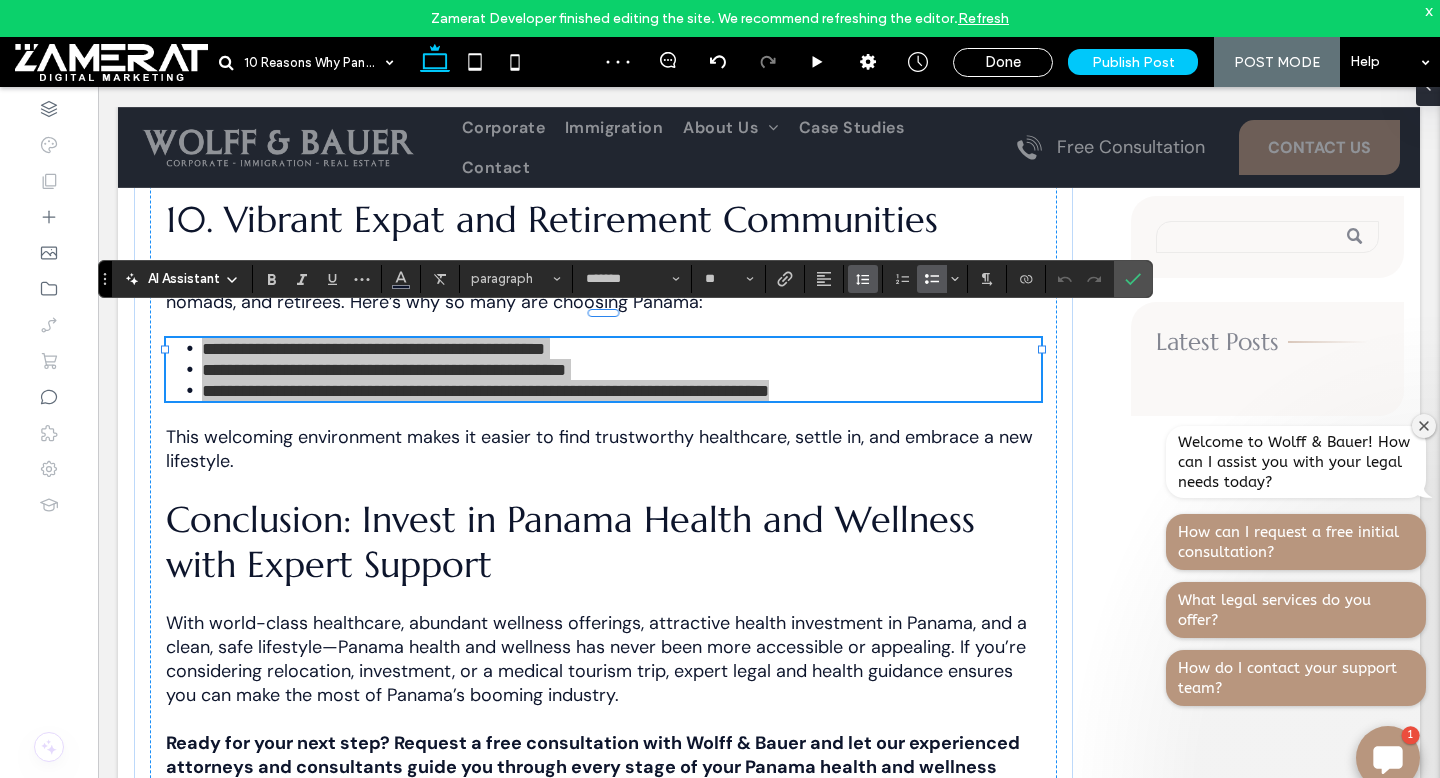 click 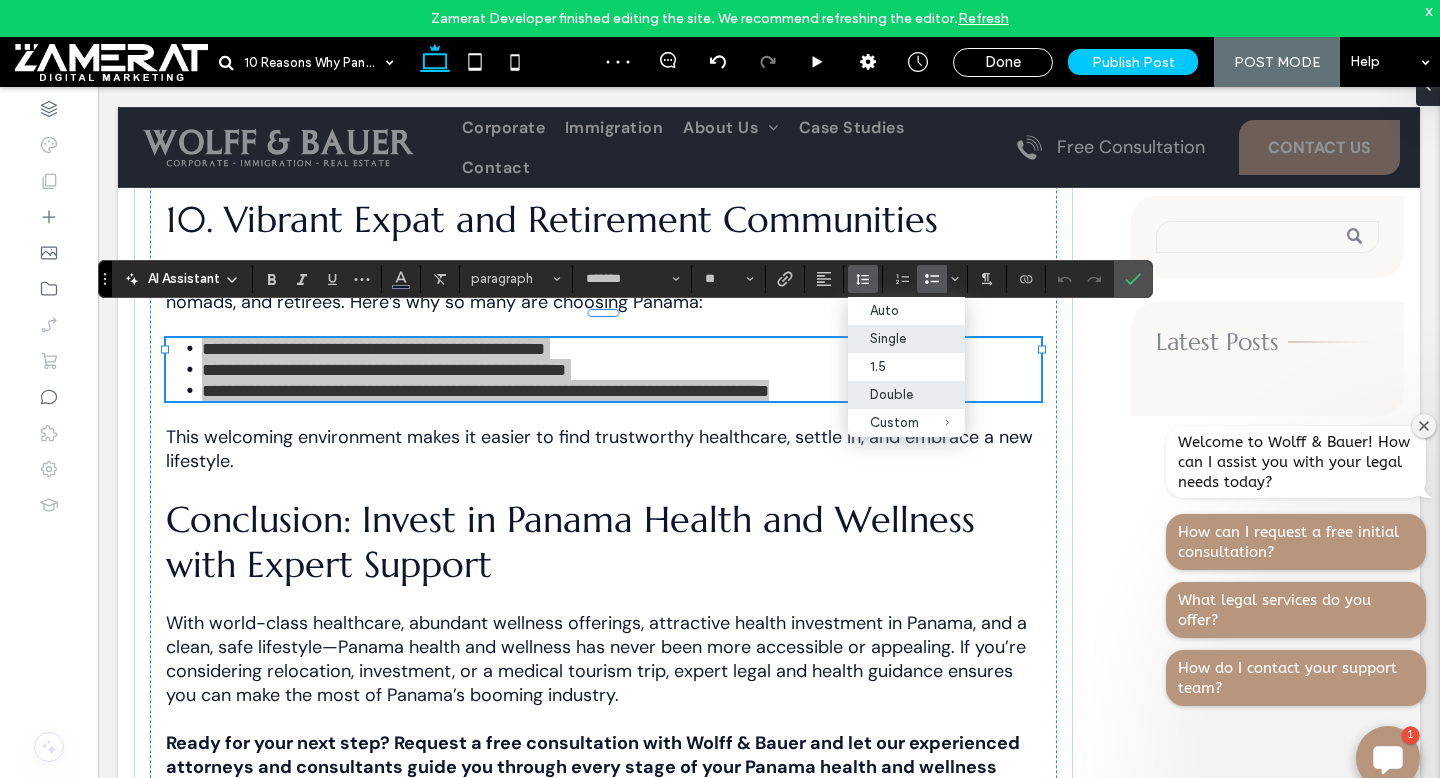 click on "Double" at bounding box center (894, 394) 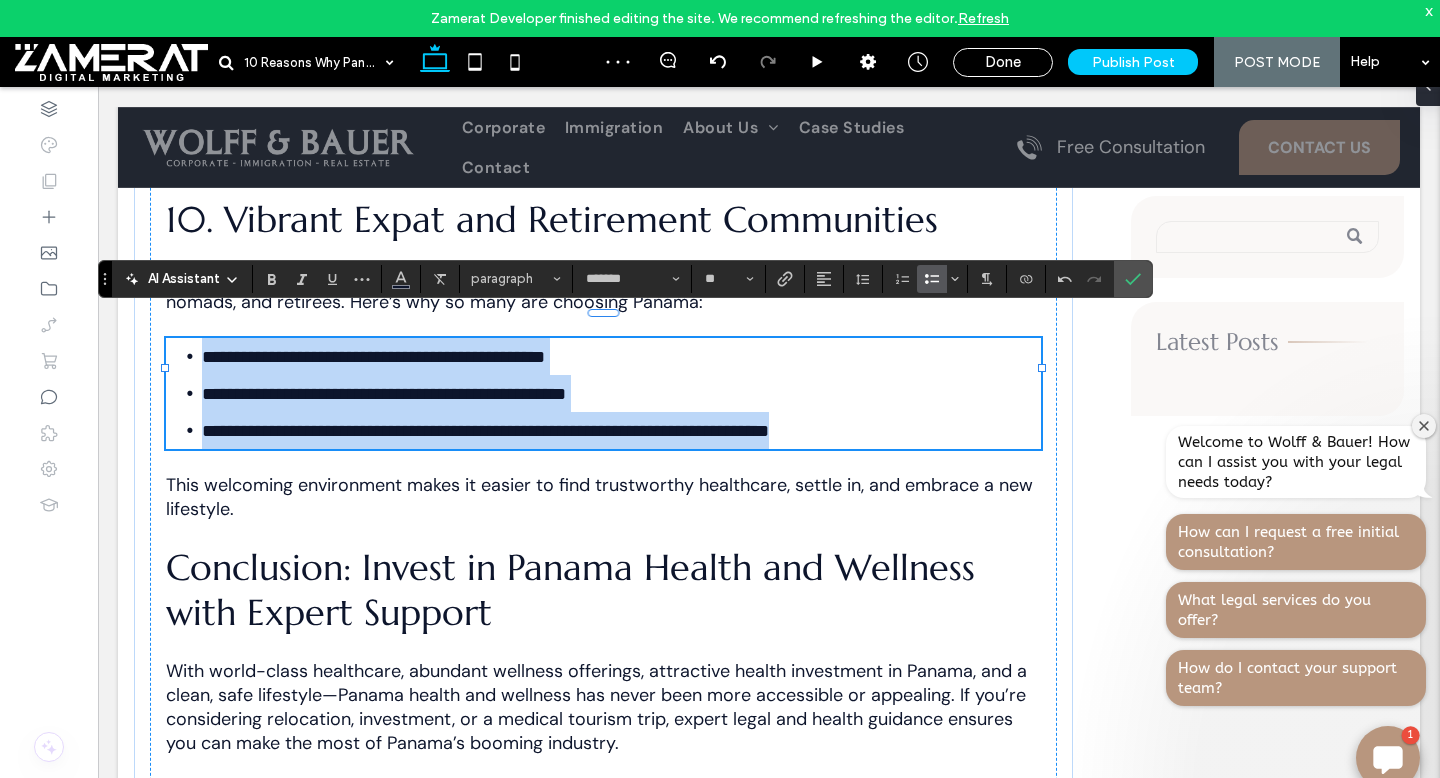 click on "**********" at bounding box center (621, 356) 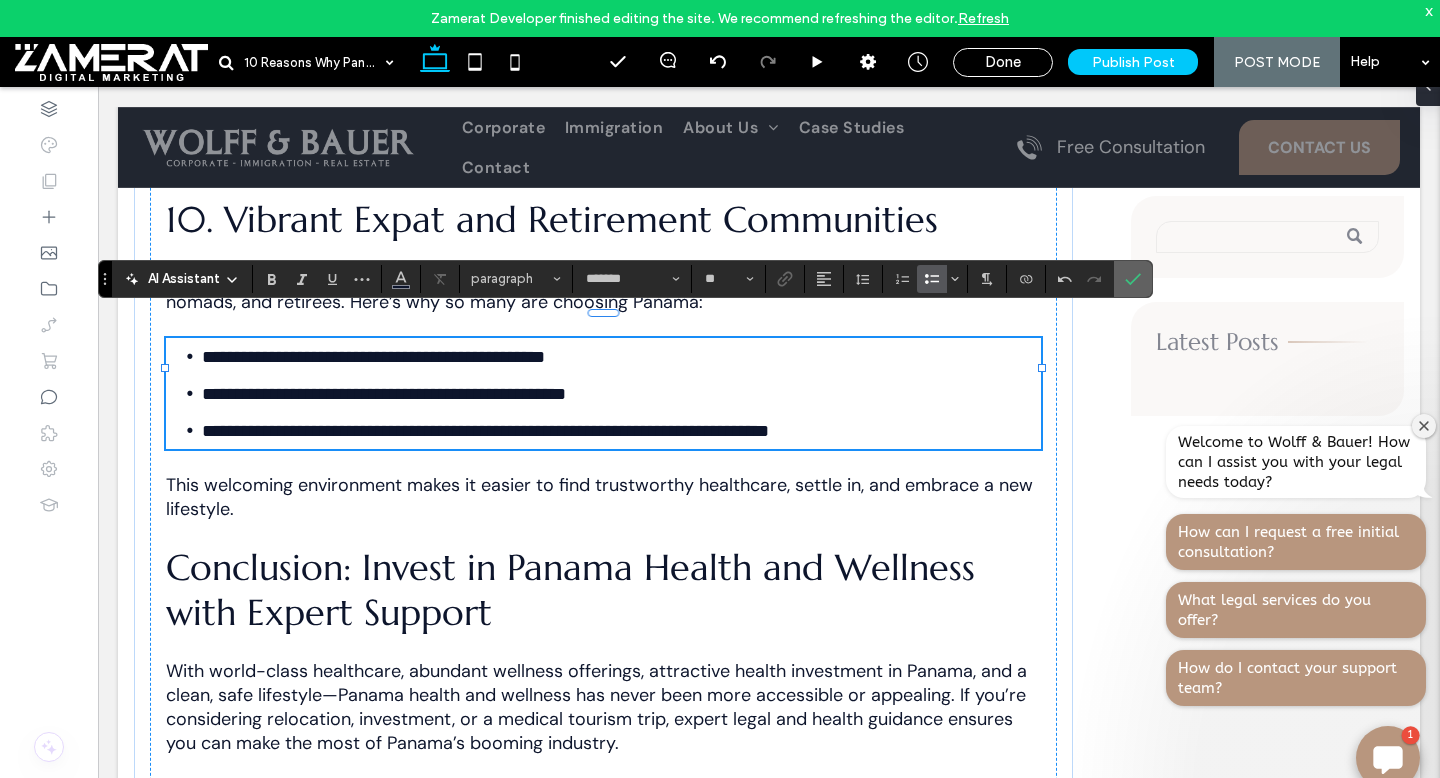 click 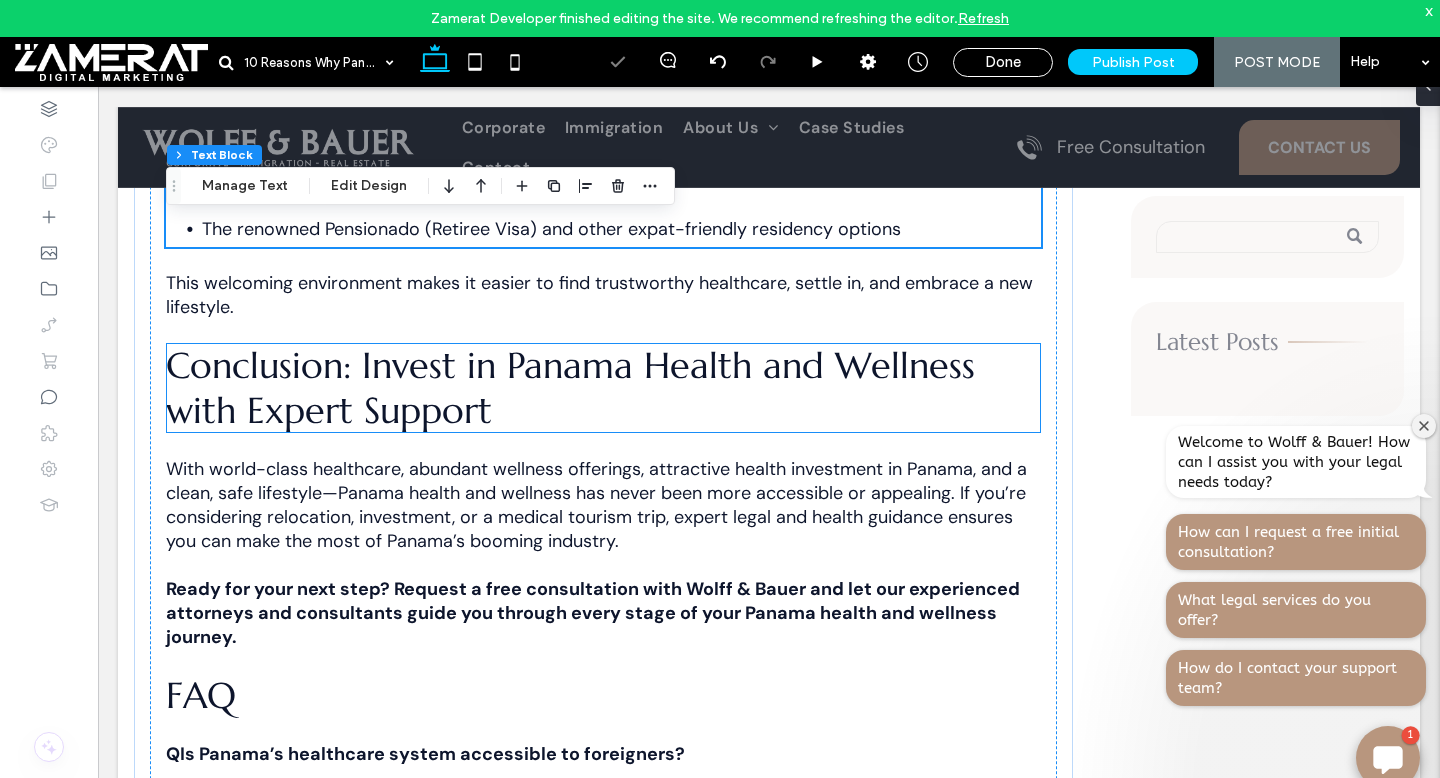 scroll, scrollTop: 4782, scrollLeft: 0, axis: vertical 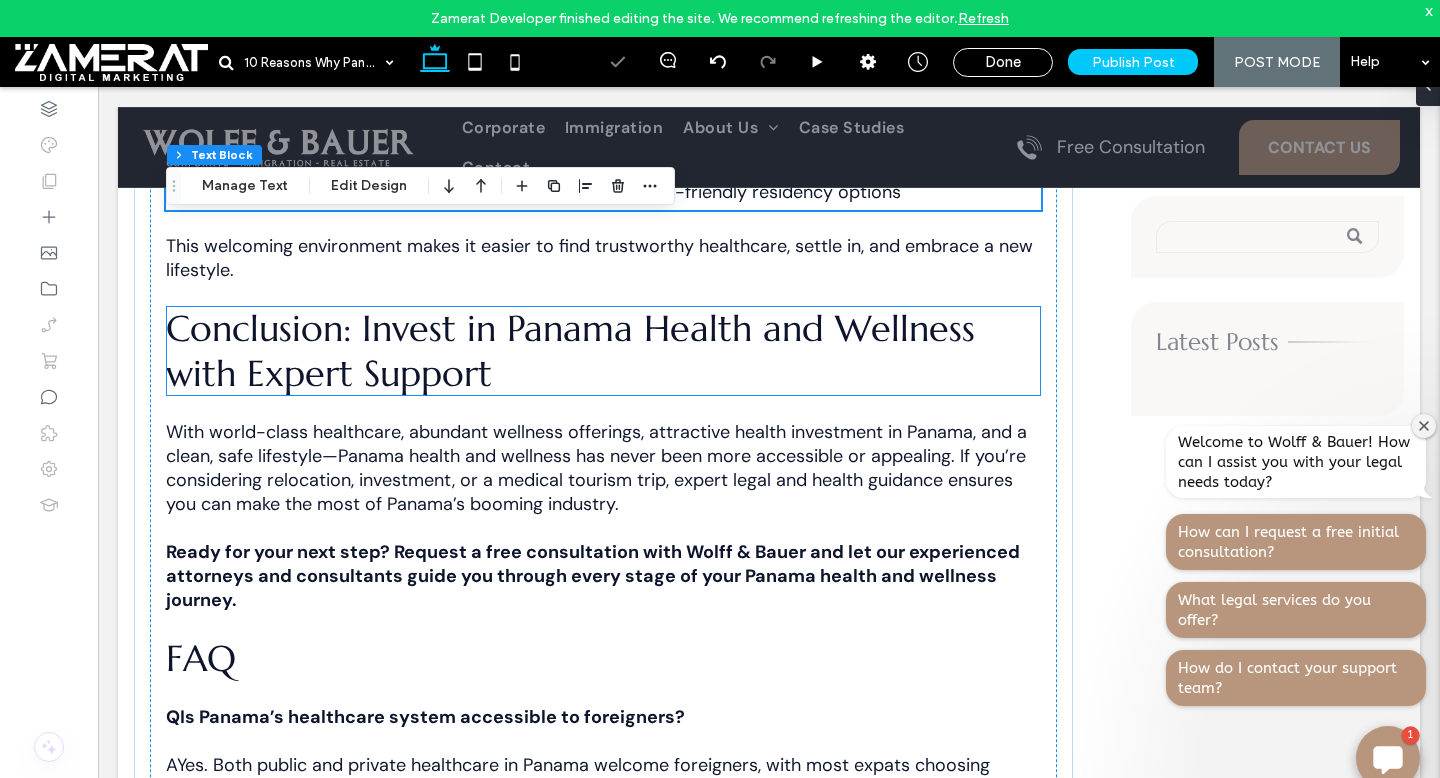 click on "Conclusion: Invest in Panama Health and Wellness with Expert Support" at bounding box center (570, 351) 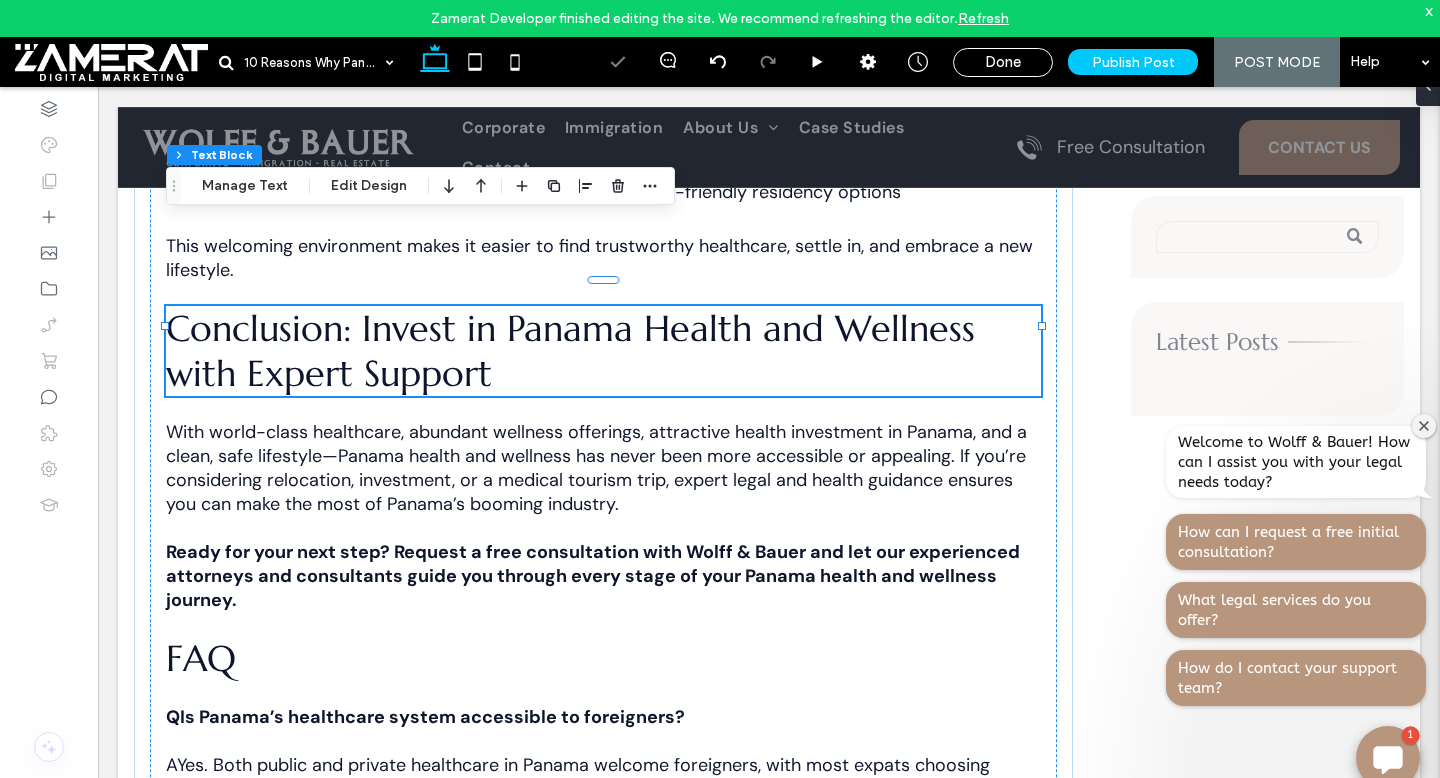 click on "Conclusion: Invest in Panama Health and Wellness with Expert Support" at bounding box center (603, 351) 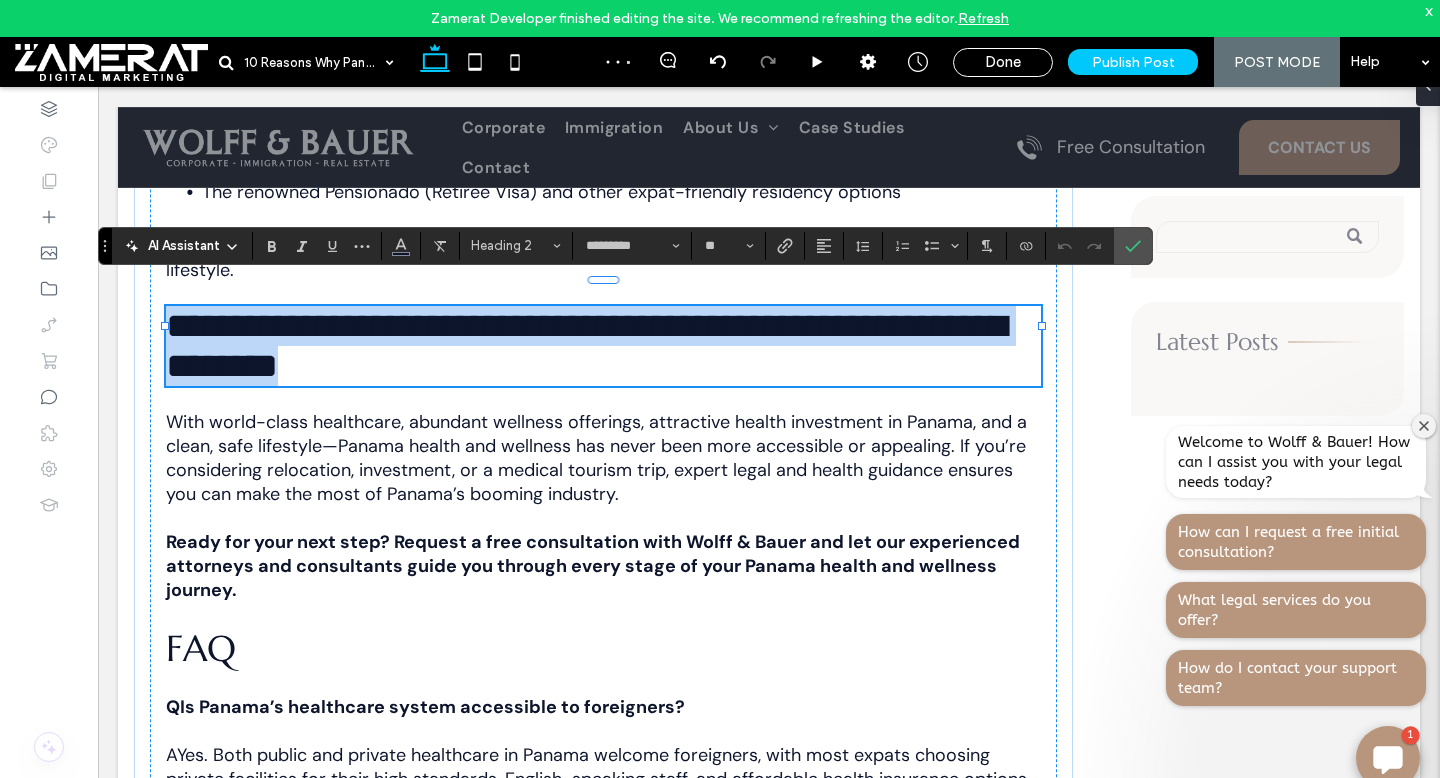 click on "**********" at bounding box center (586, 346) 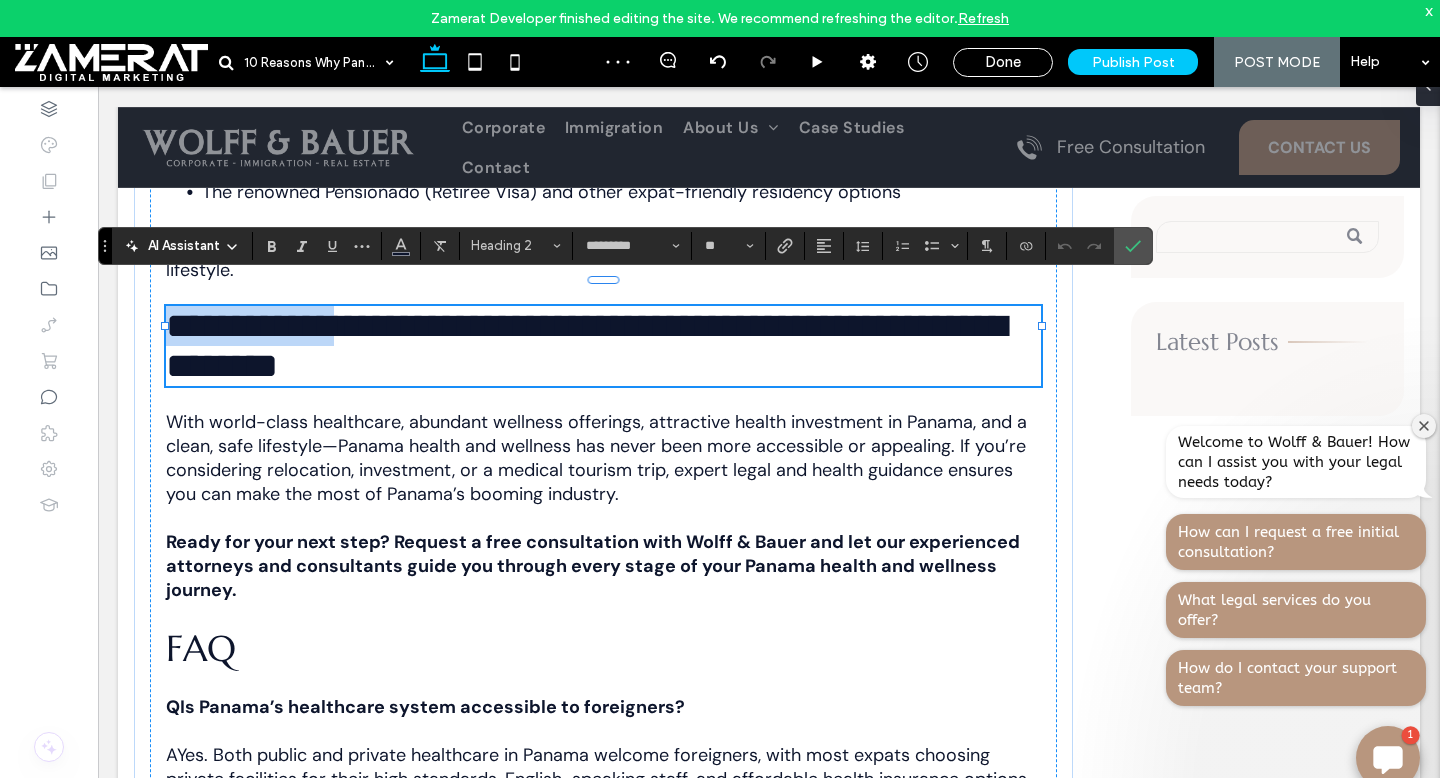 drag, startPoint x: 366, startPoint y: 306, endPoint x: 169, endPoint y: 307, distance: 197.00253 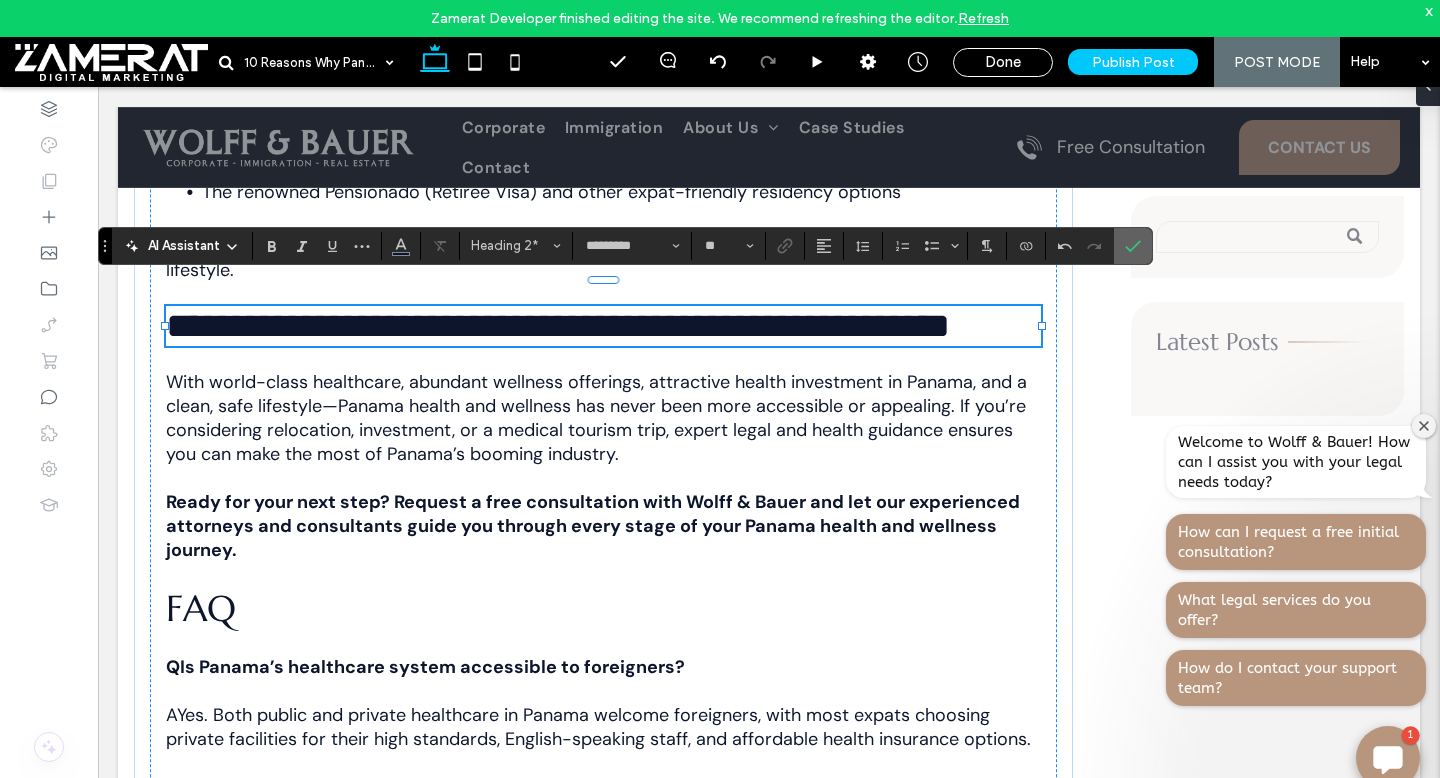 click at bounding box center (1133, 246) 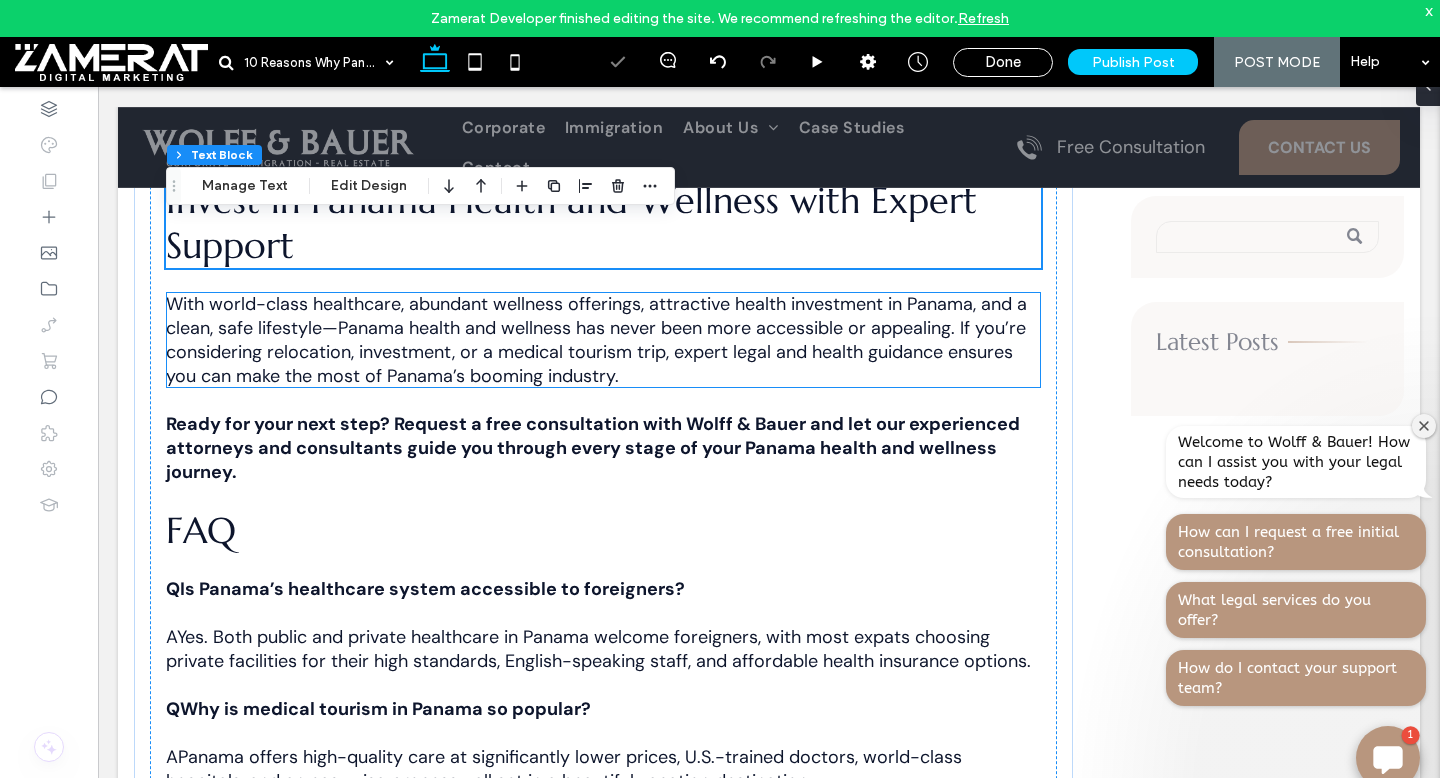 scroll, scrollTop: 4932, scrollLeft: 0, axis: vertical 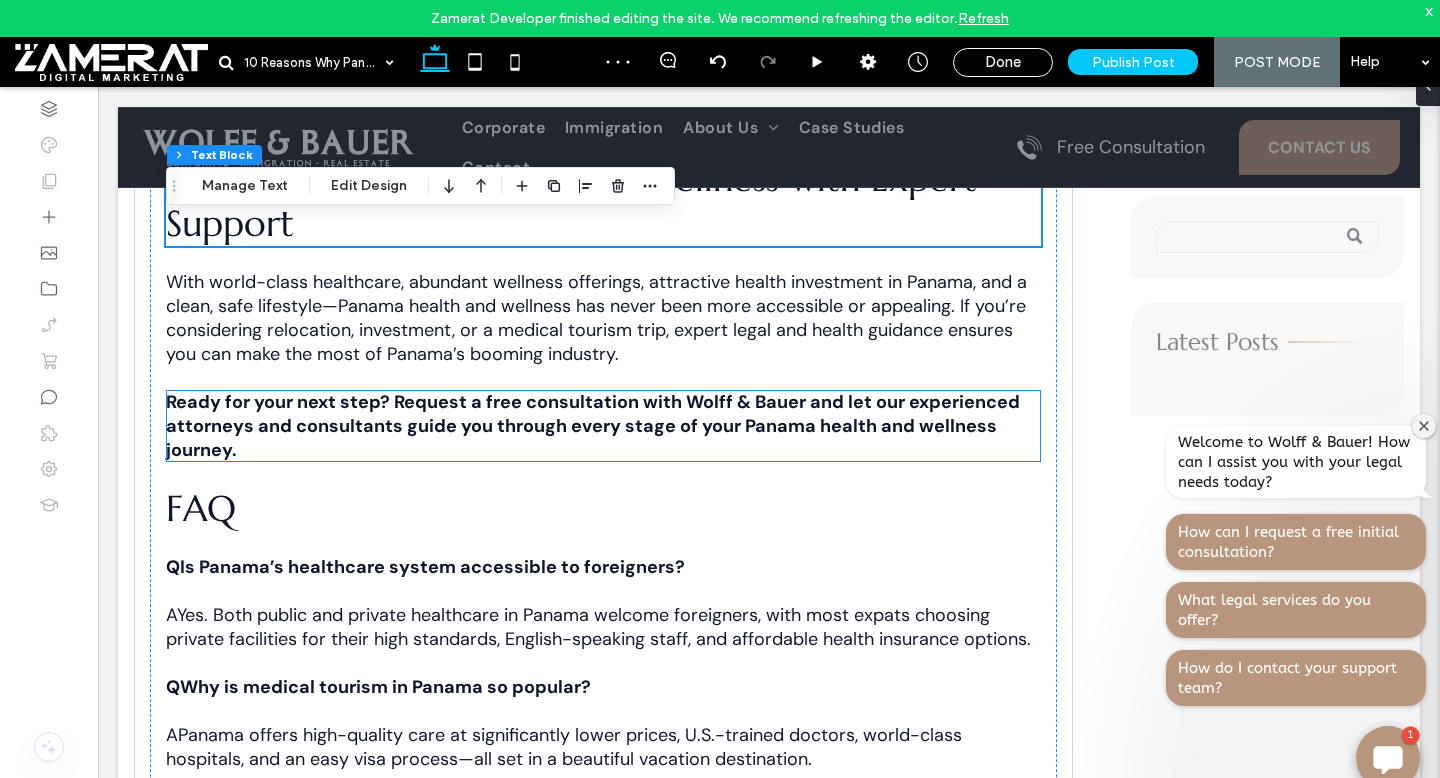 click on "Ready for your next step? Request a free consultation with Wolff & Bauer and let our experienced attorneys and consultants guide you through every stage of your Panama health and wellness journey." at bounding box center [593, 426] 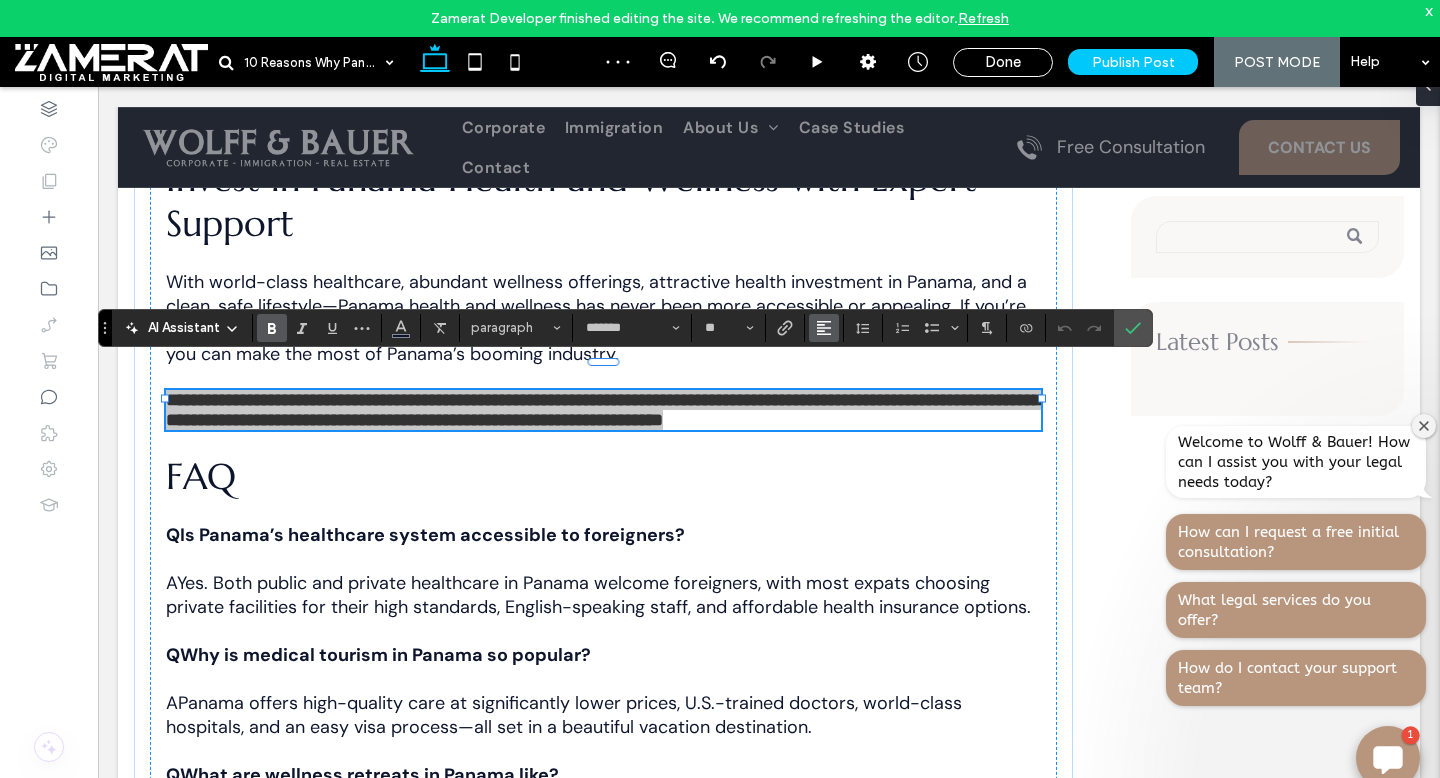 click 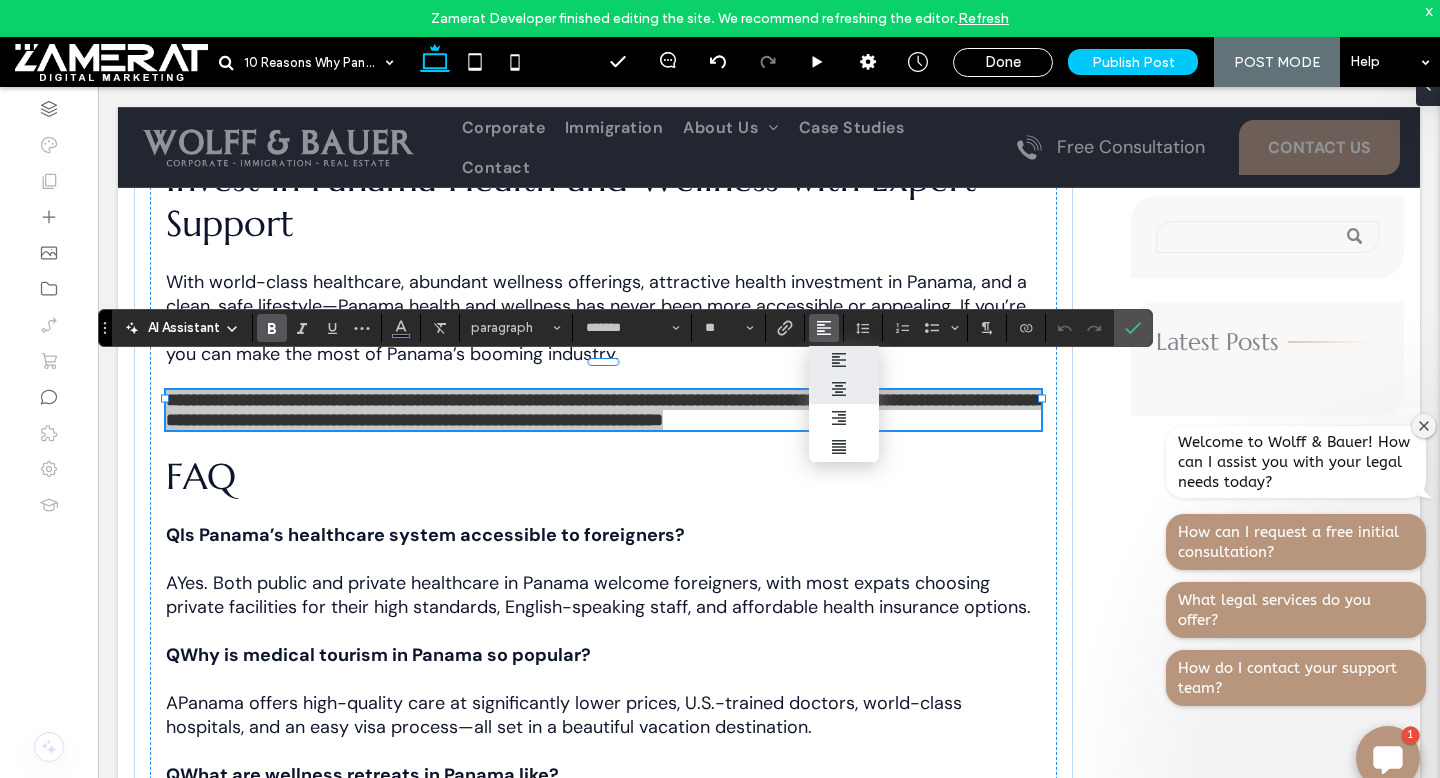 click at bounding box center (844, 389) 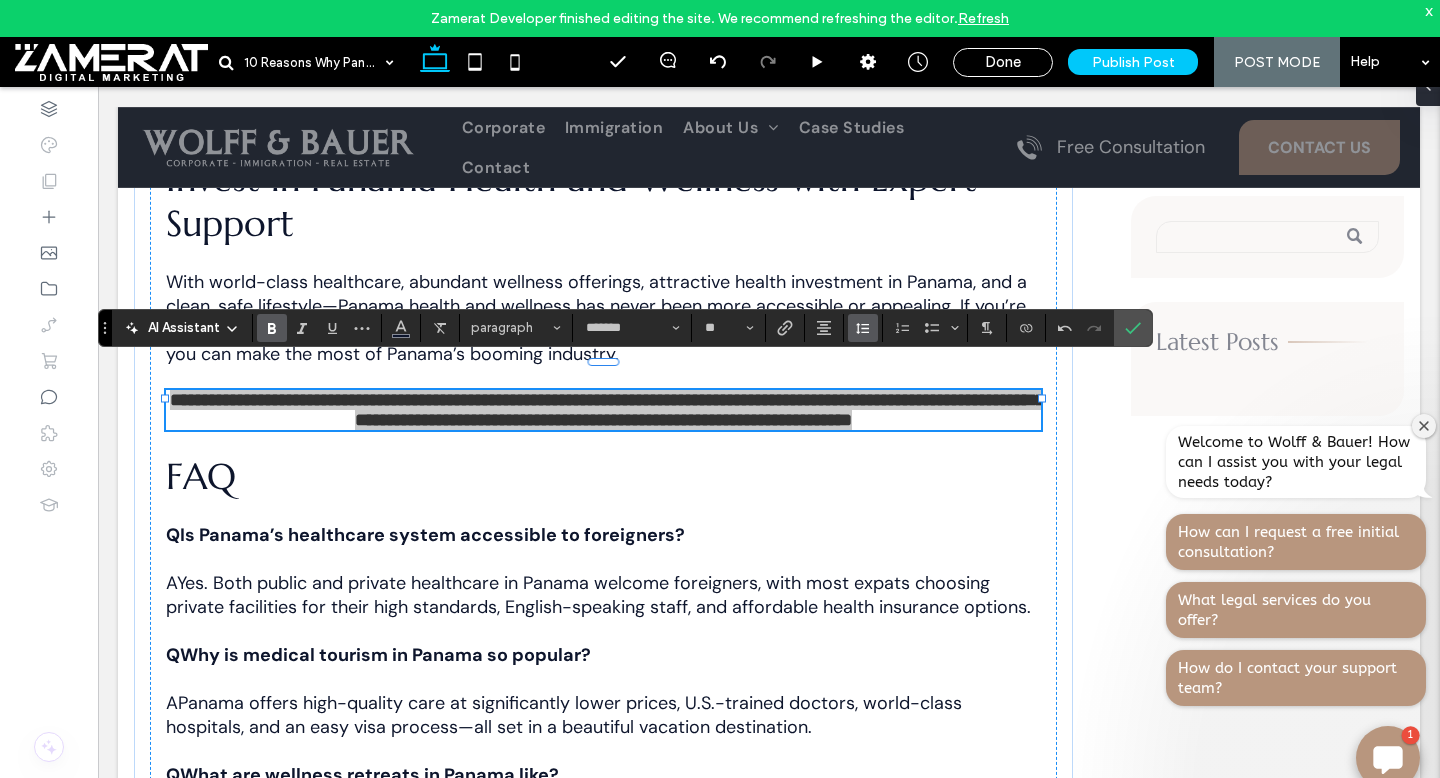 click 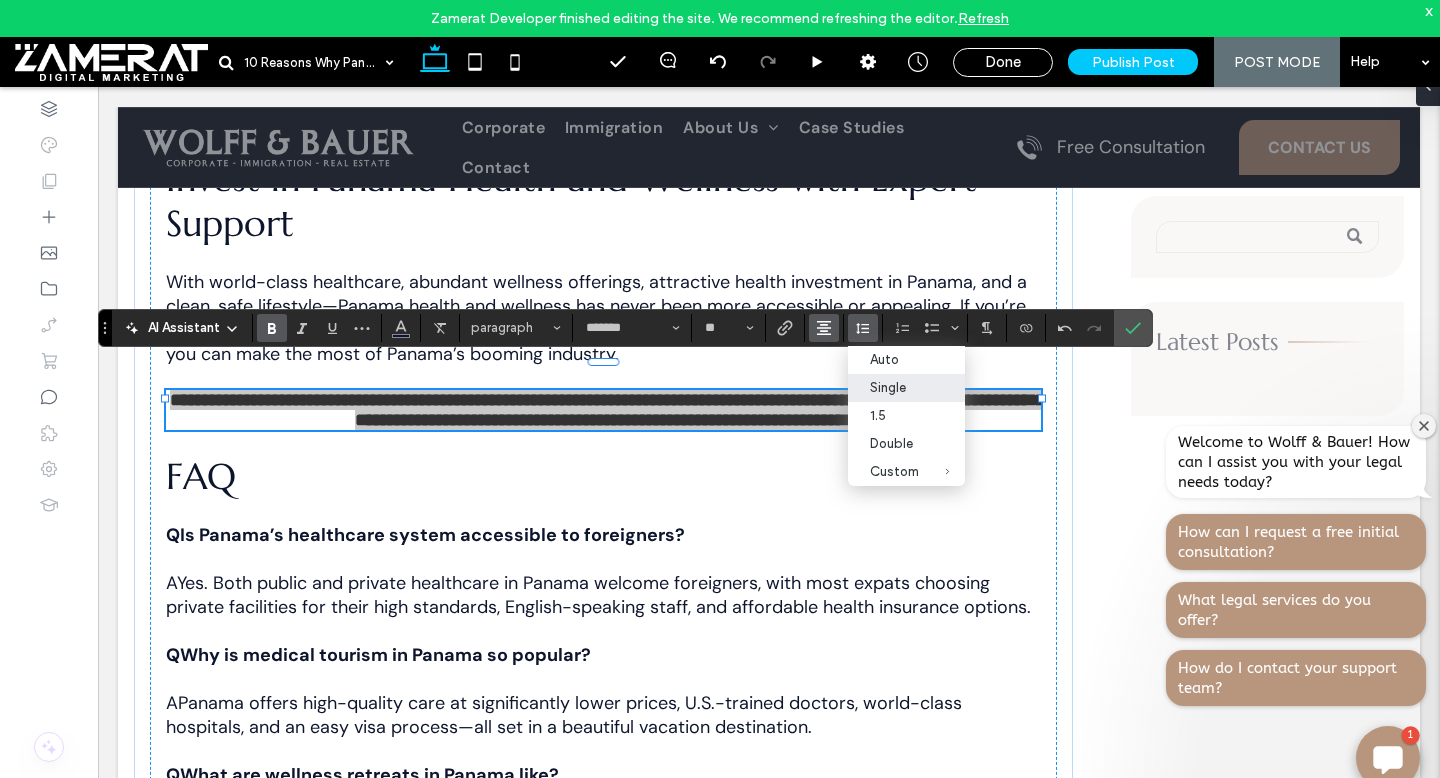 click at bounding box center [824, 328] 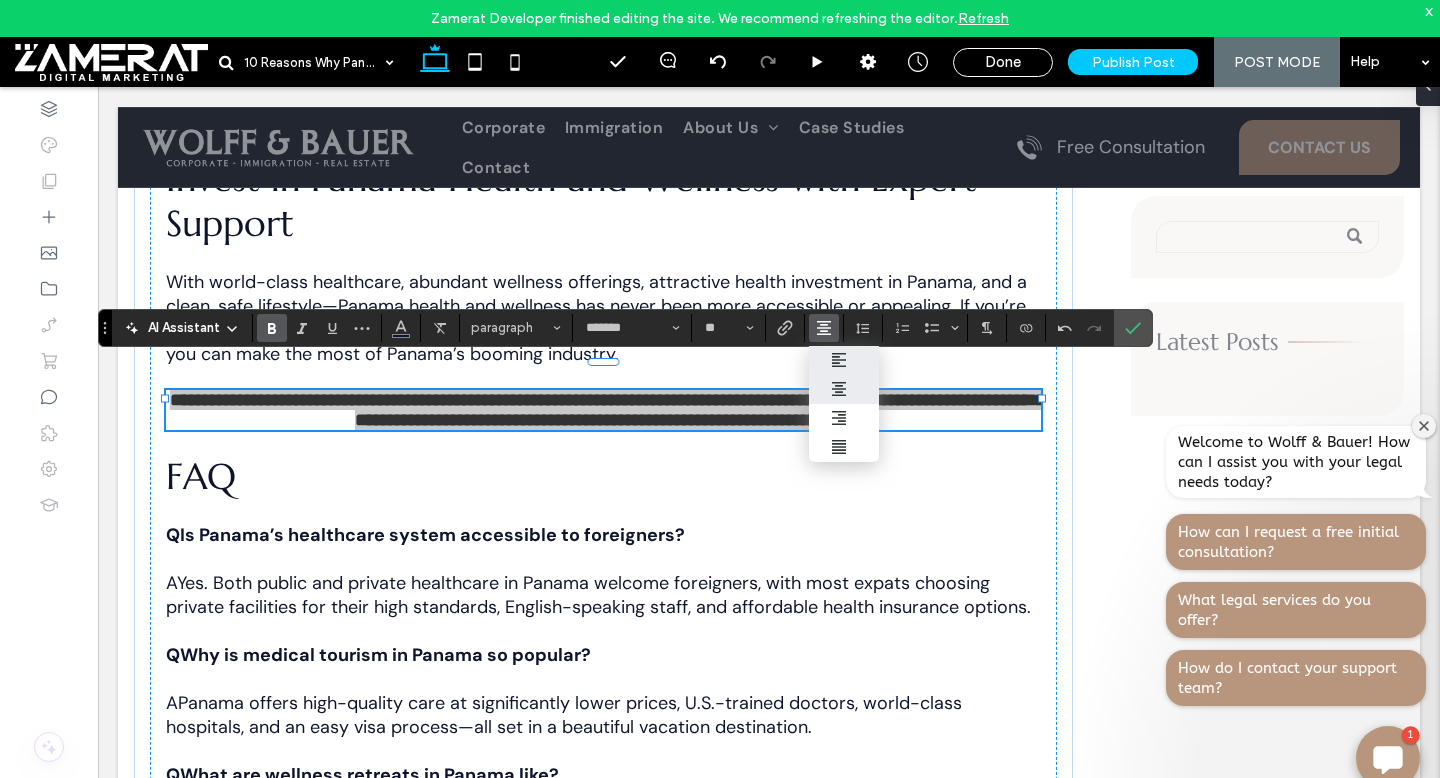 click 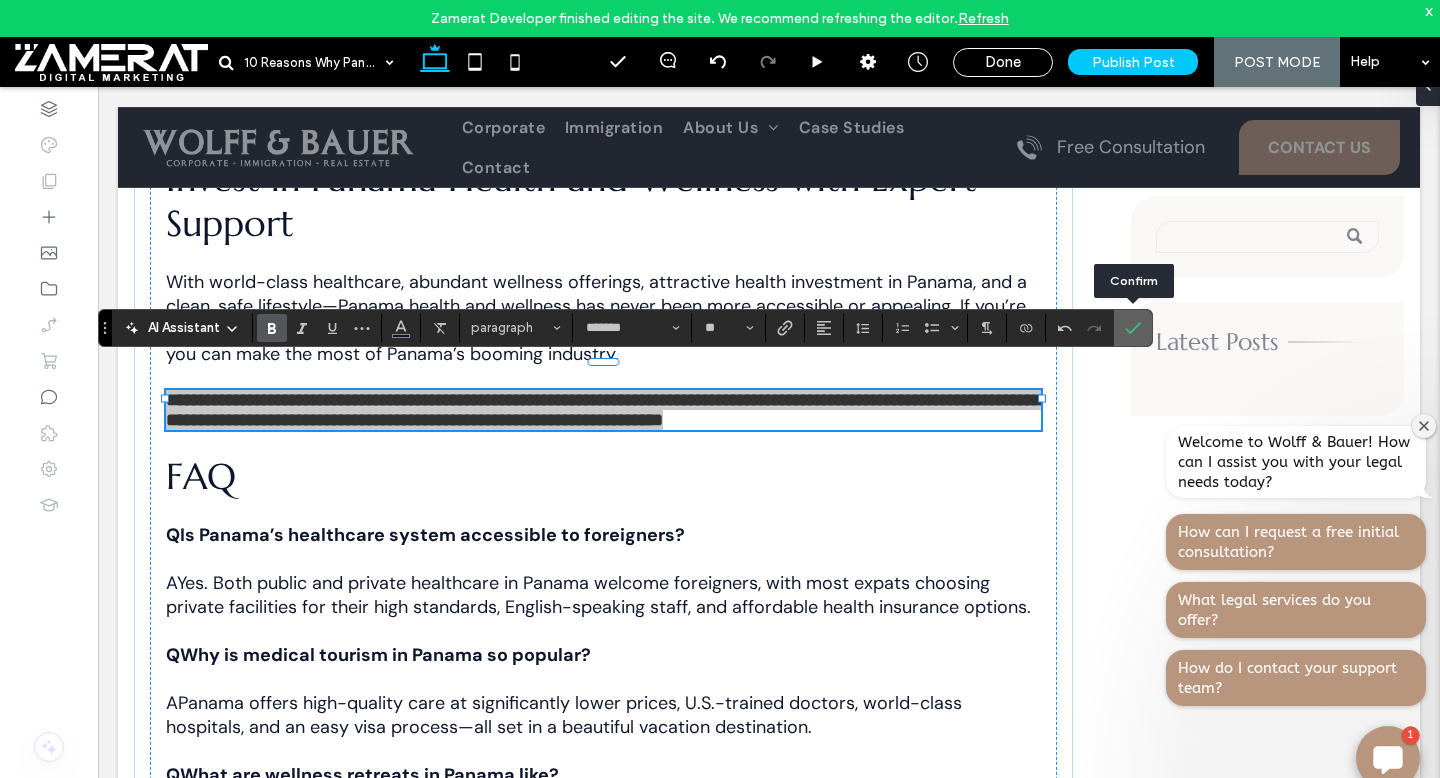 click 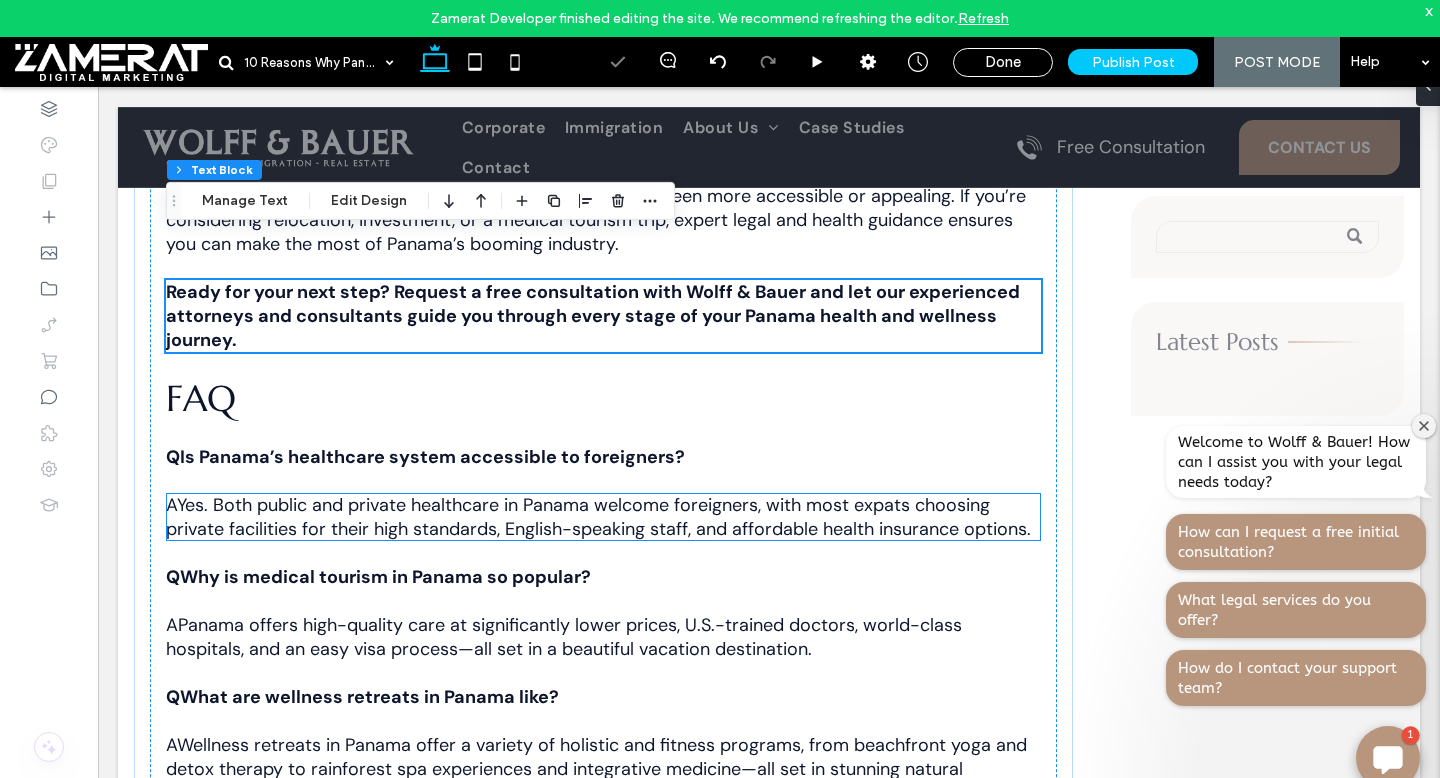 scroll, scrollTop: 5060, scrollLeft: 0, axis: vertical 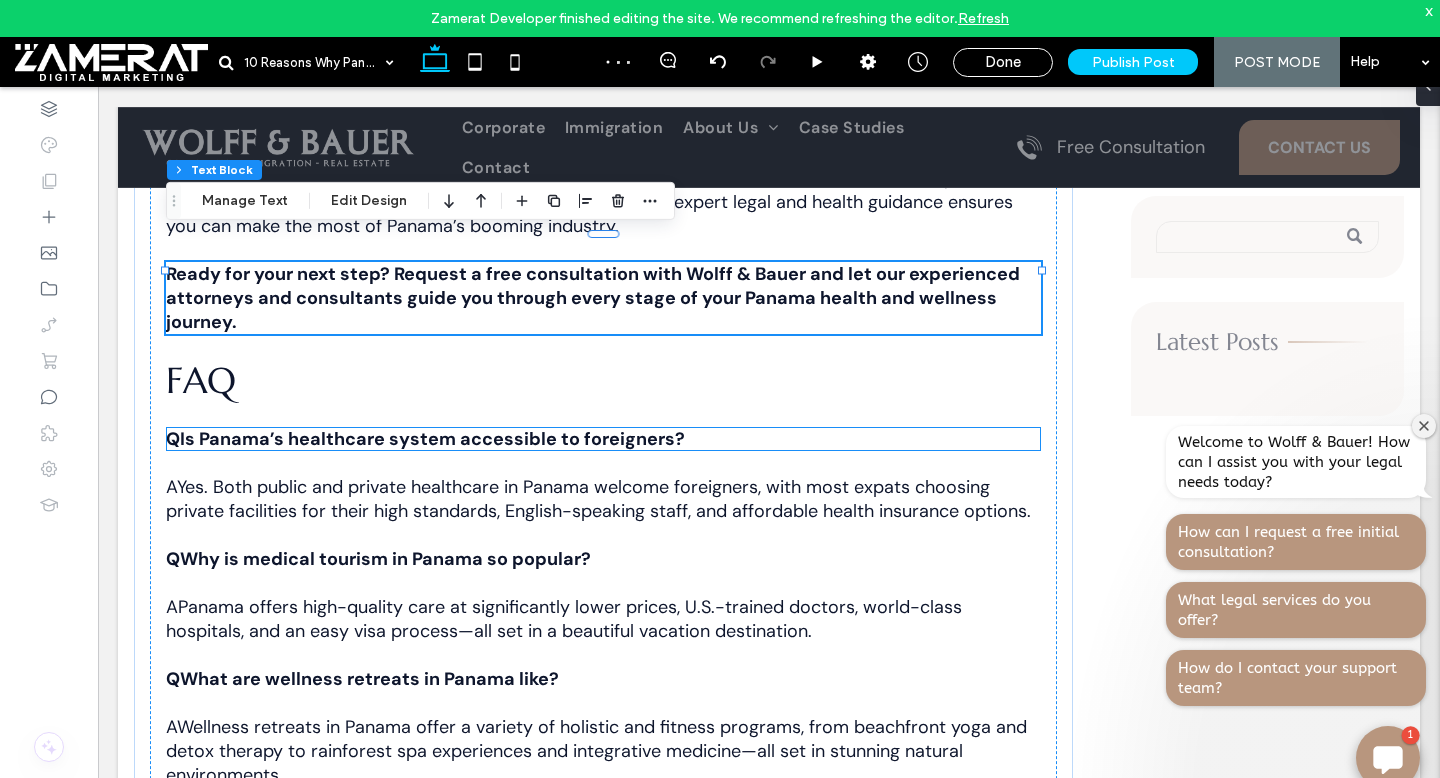 click on "QIs Panama’s healthcare system accessible to foreigners?" at bounding box center (425, 439) 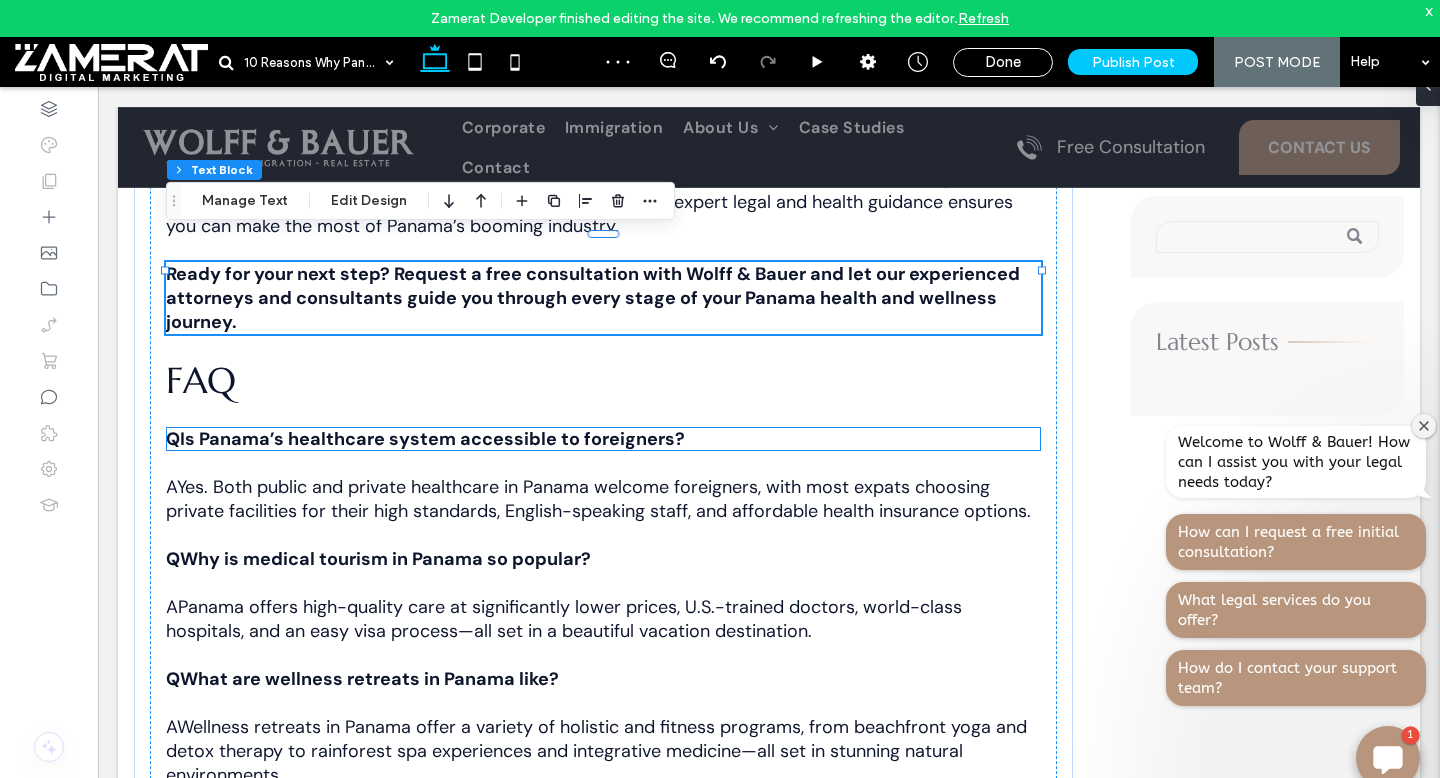 click on "QIs Panama’s healthcare system accessible to foreigners?" at bounding box center [603, 439] 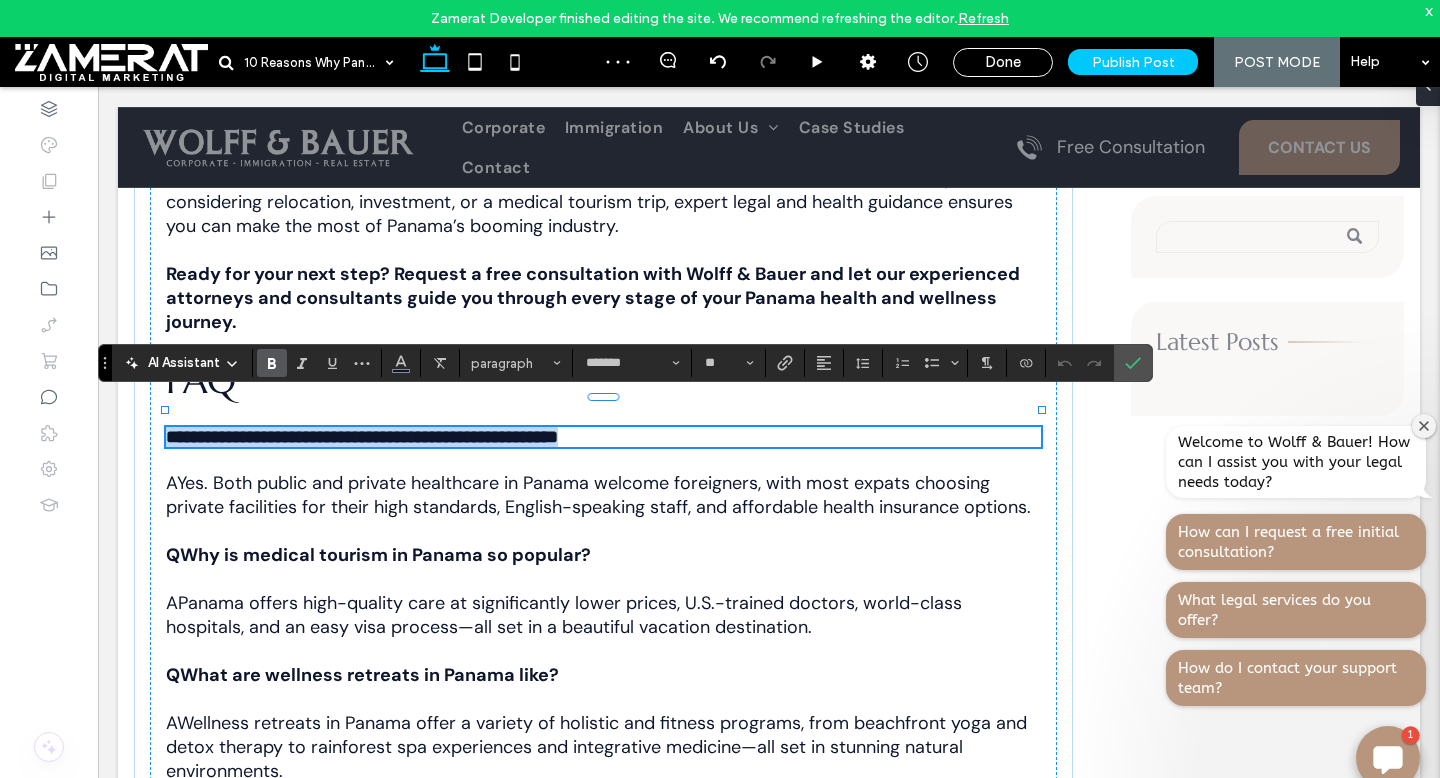 click on "**********" at bounding box center [362, 437] 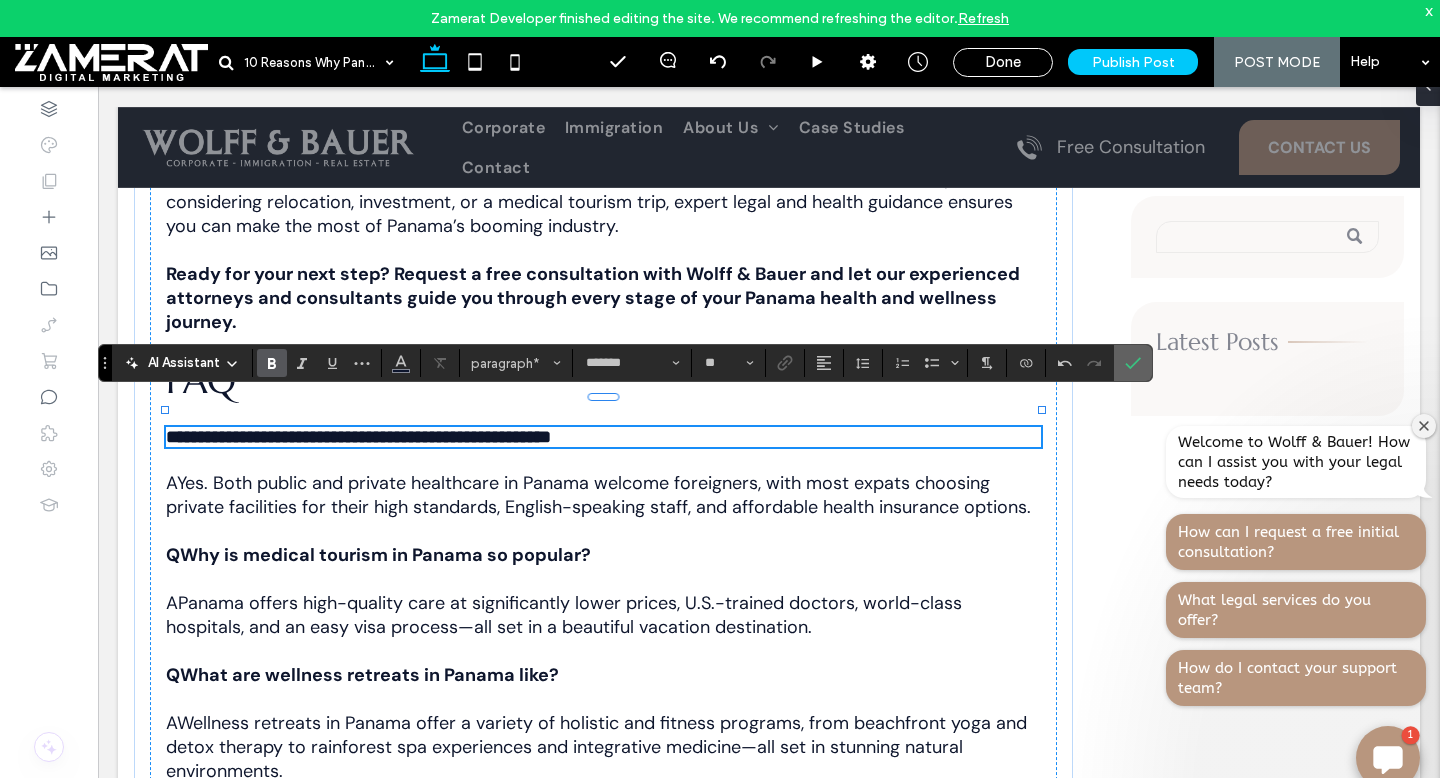 click 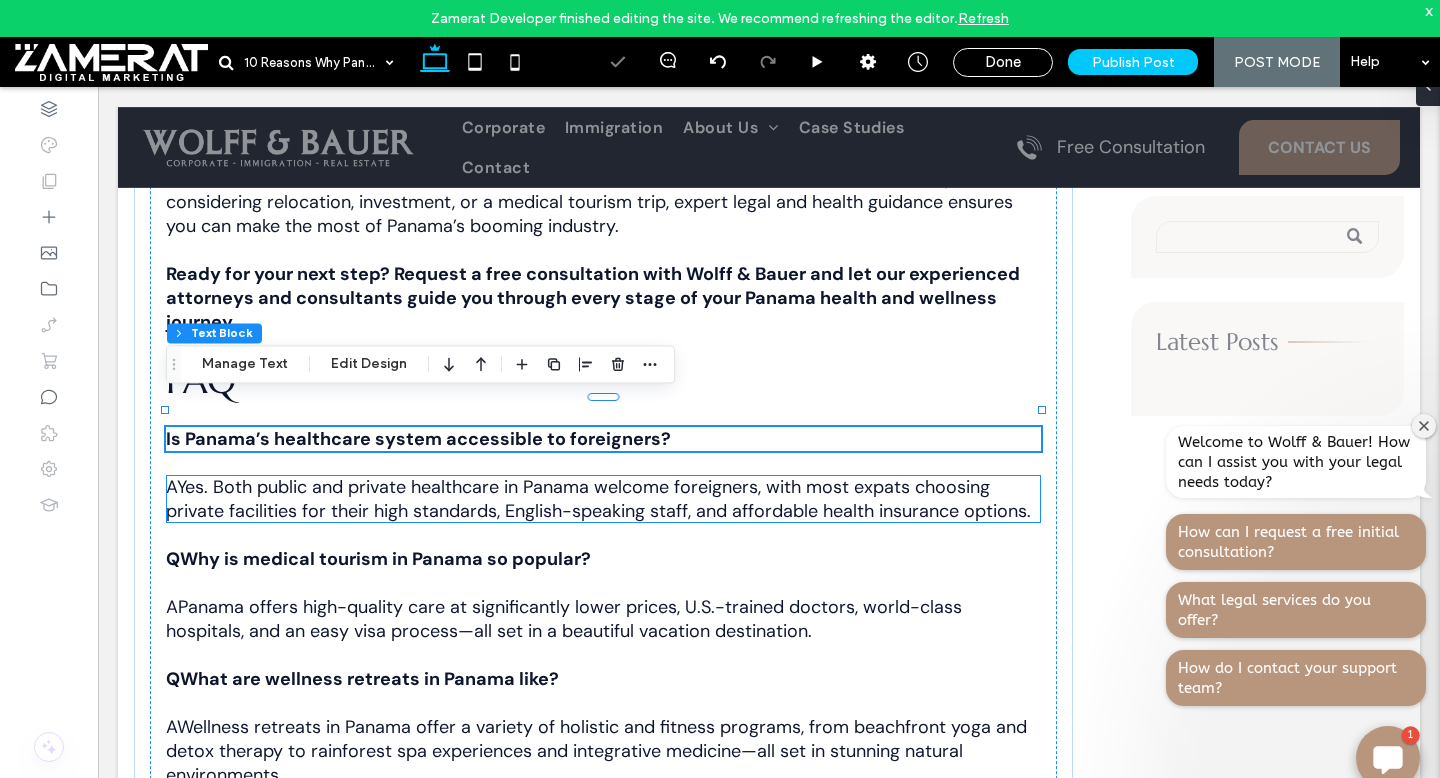 click on "AYes. Both public and private healthcare in Panama welcome foreigners, with most expats choosing private facilities for their high standards, English-speaking staff, and affordable health insurance options." at bounding box center (598, 499) 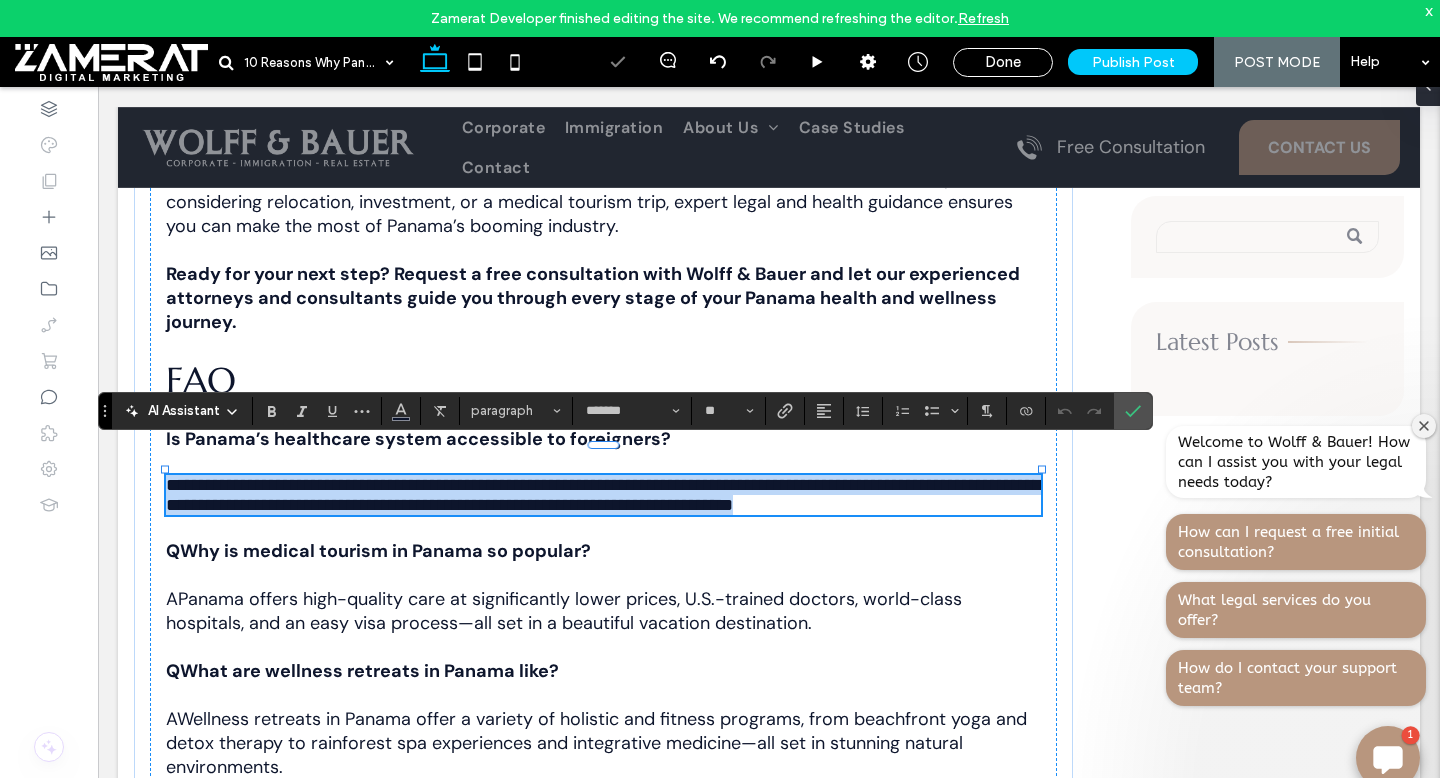 click on "**********" at bounding box center (603, 495) 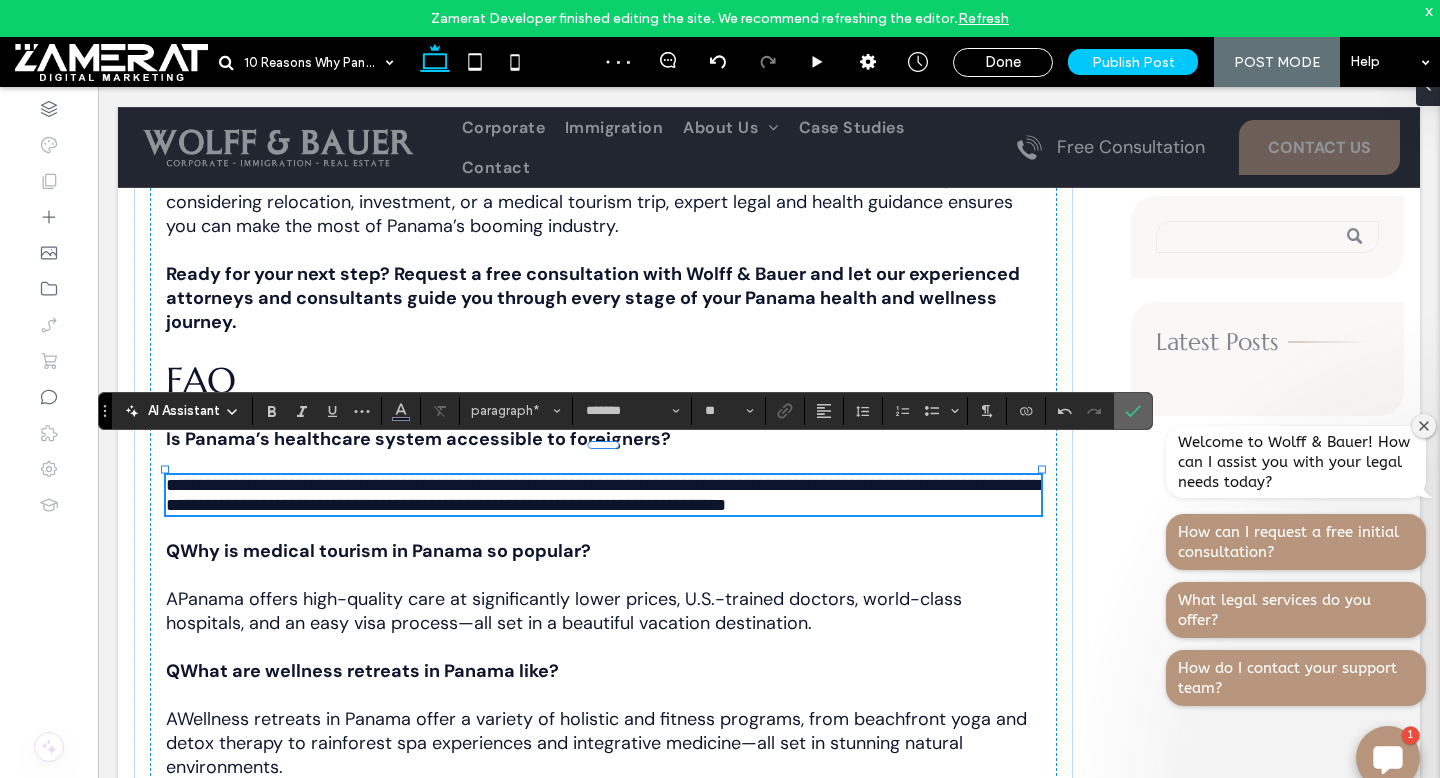 click 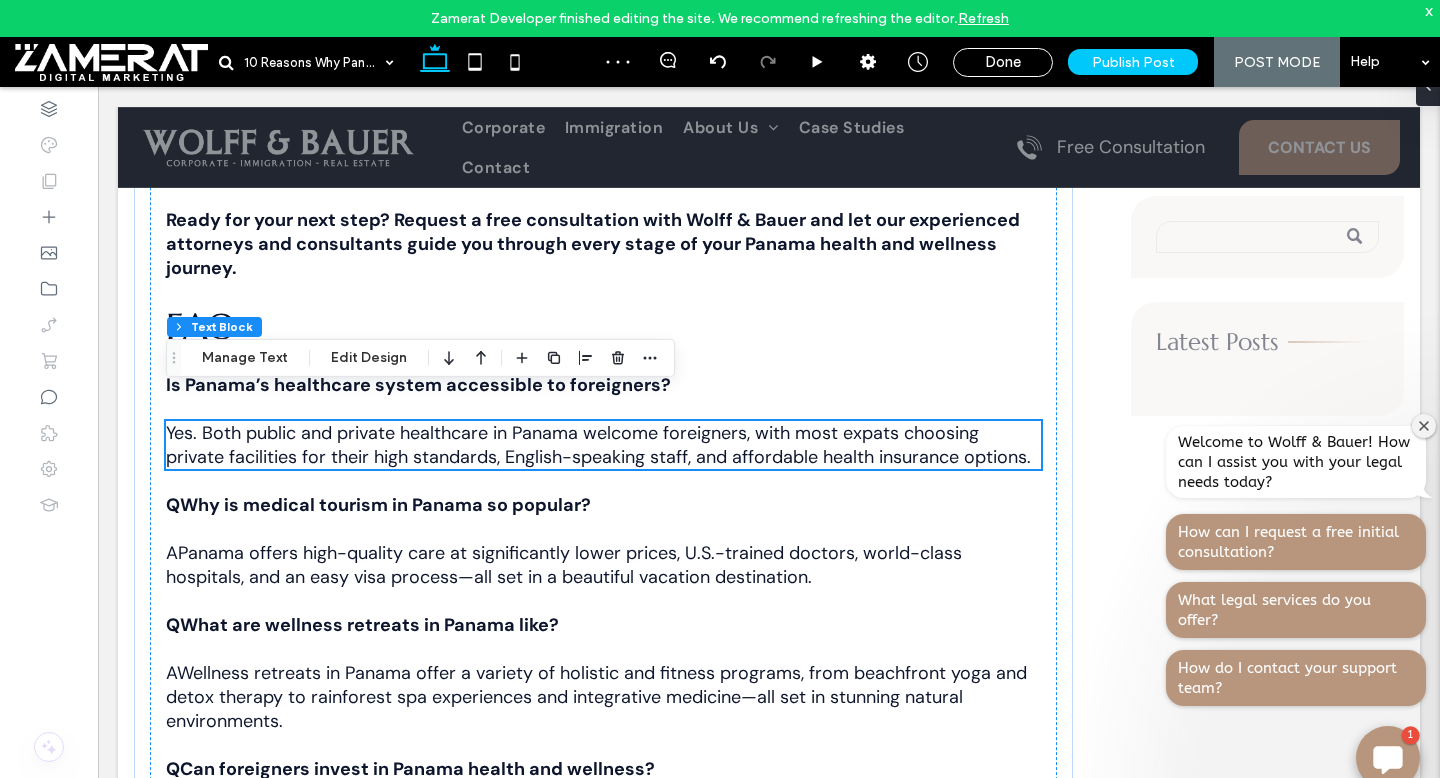 scroll, scrollTop: 5179, scrollLeft: 0, axis: vertical 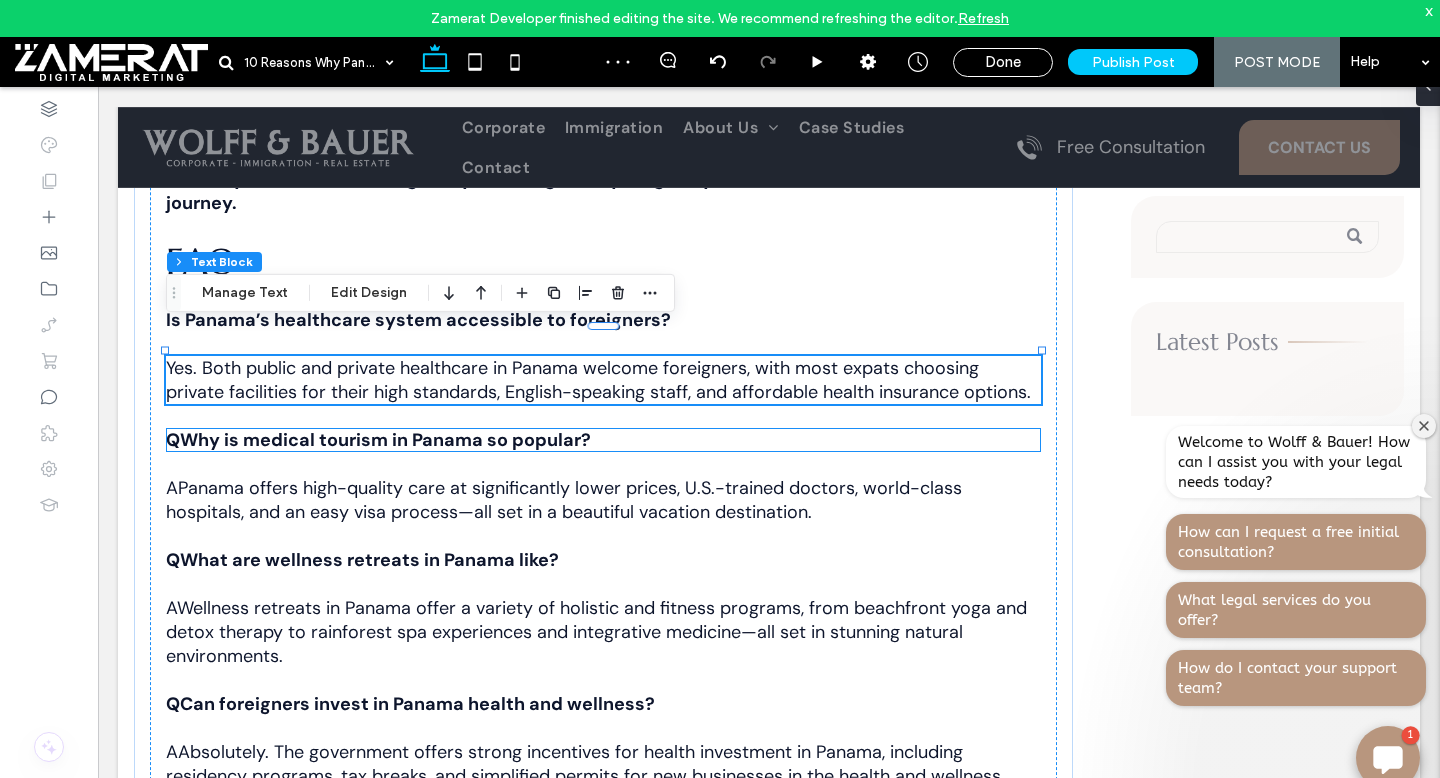 click on "QWhy is medical tourism in Panama so popular?" at bounding box center (378, 440) 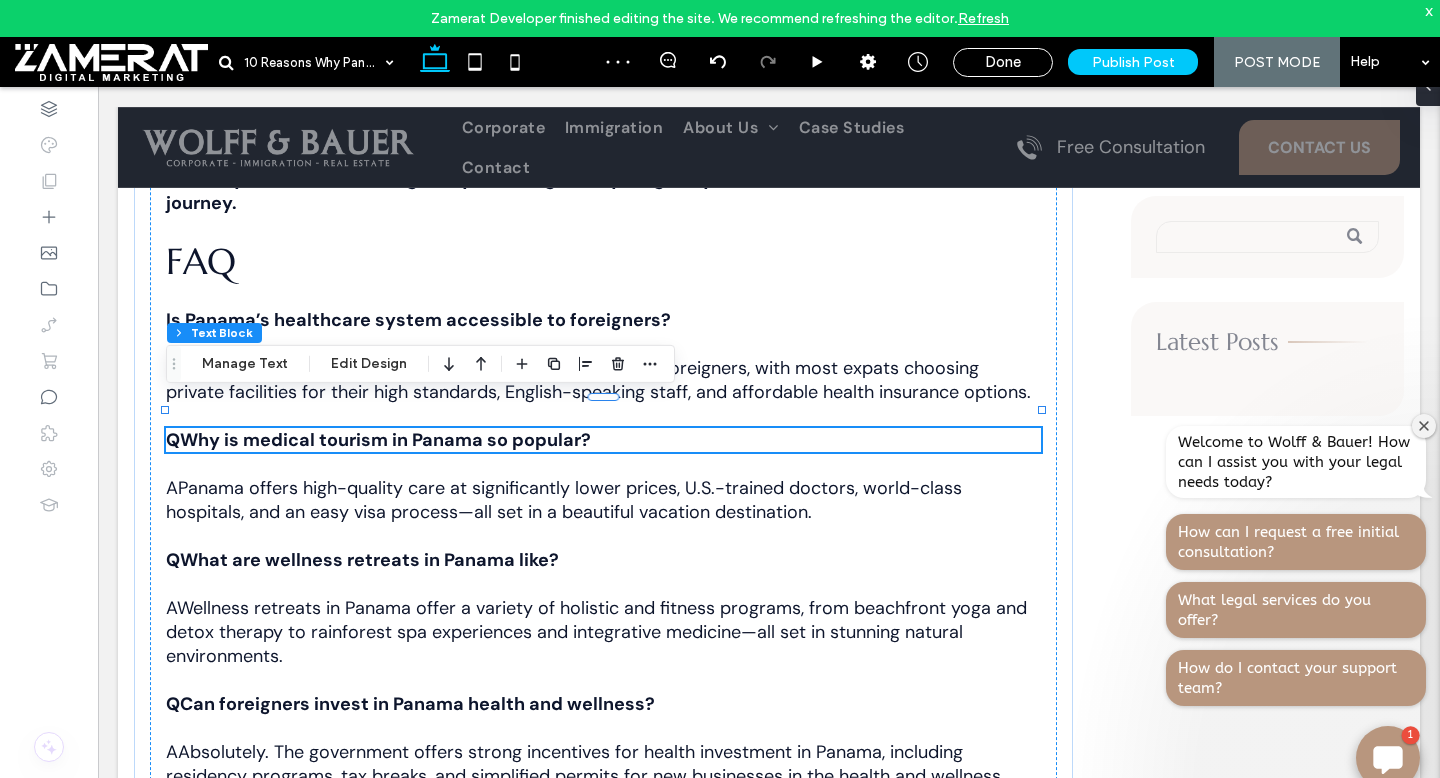 click on "QWhy is medical tourism in Panama so popular?" at bounding box center (378, 440) 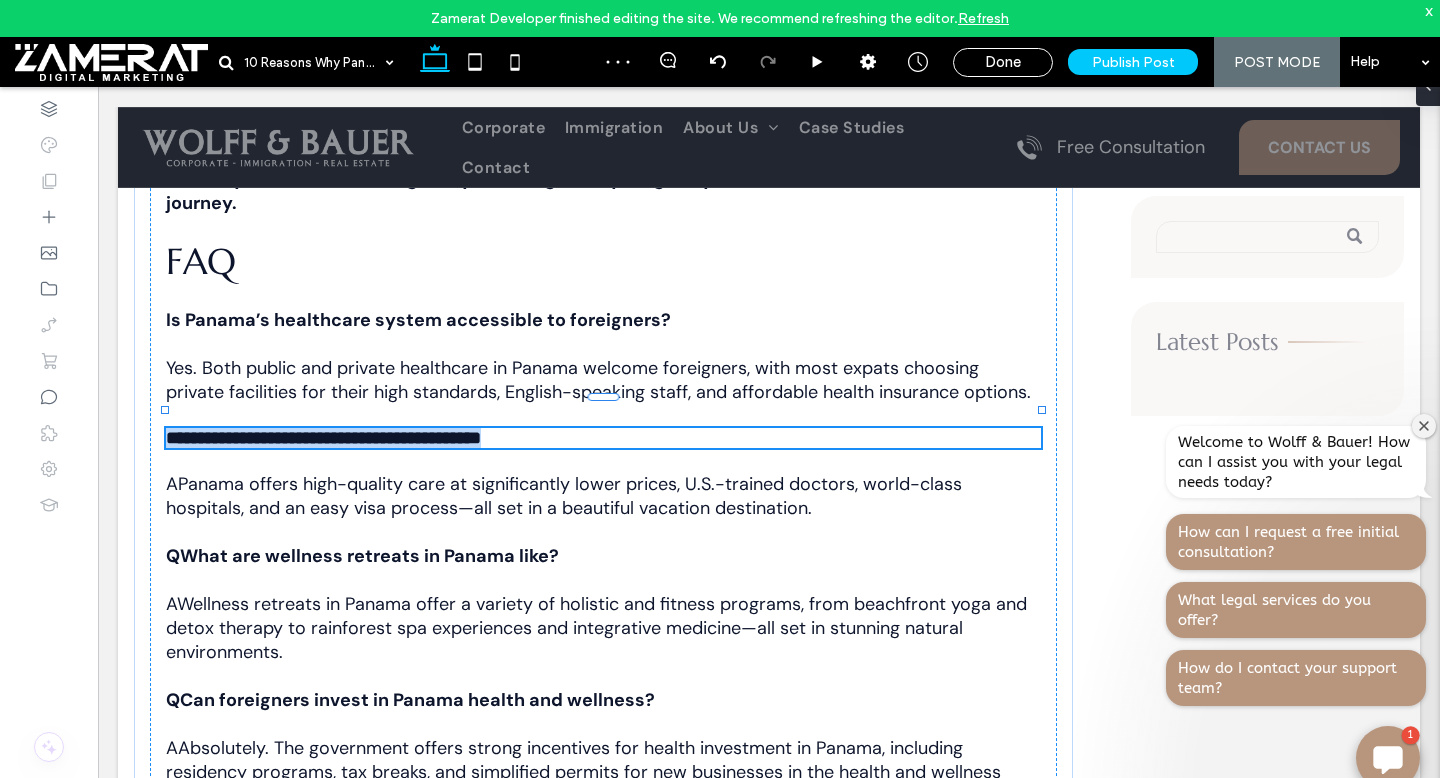type on "*******" 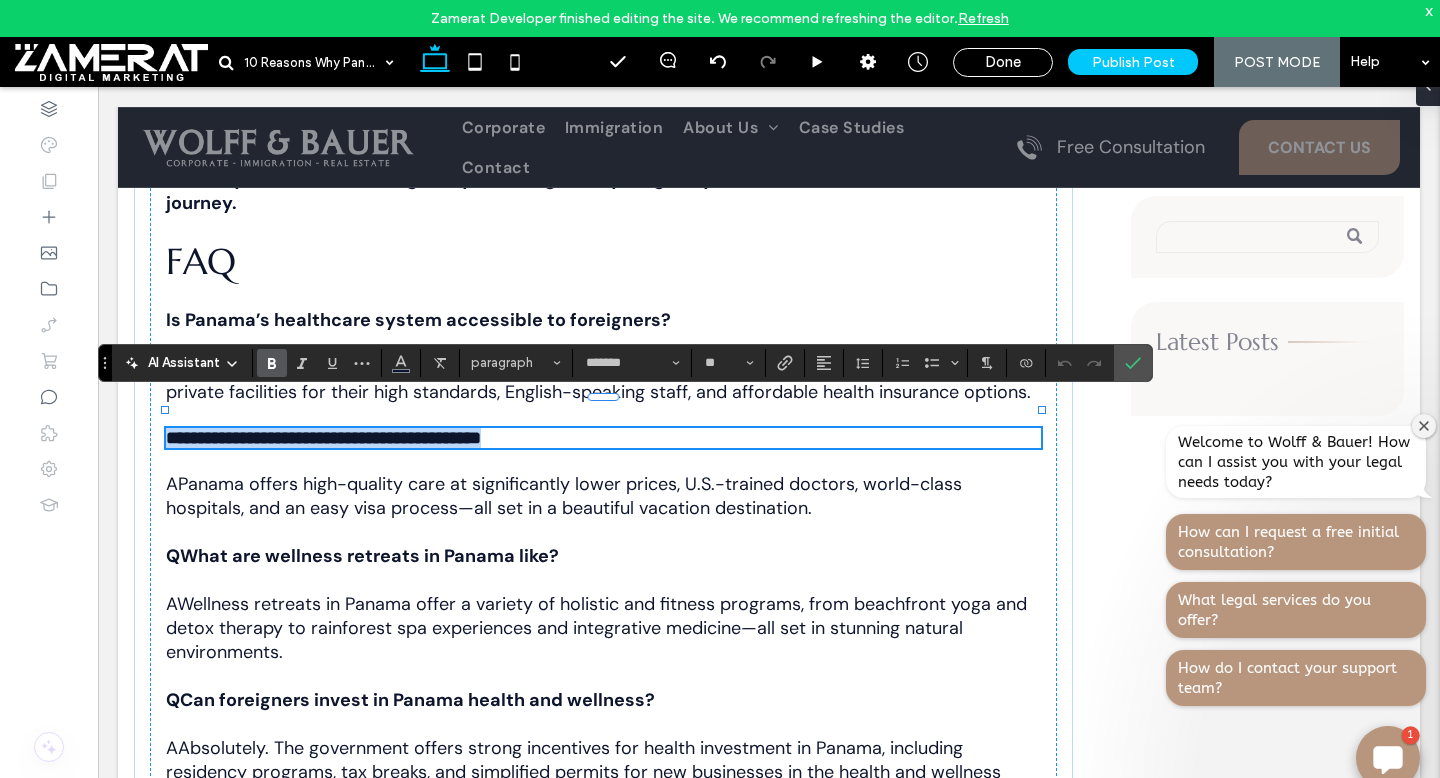 click on "**********" at bounding box center (323, 438) 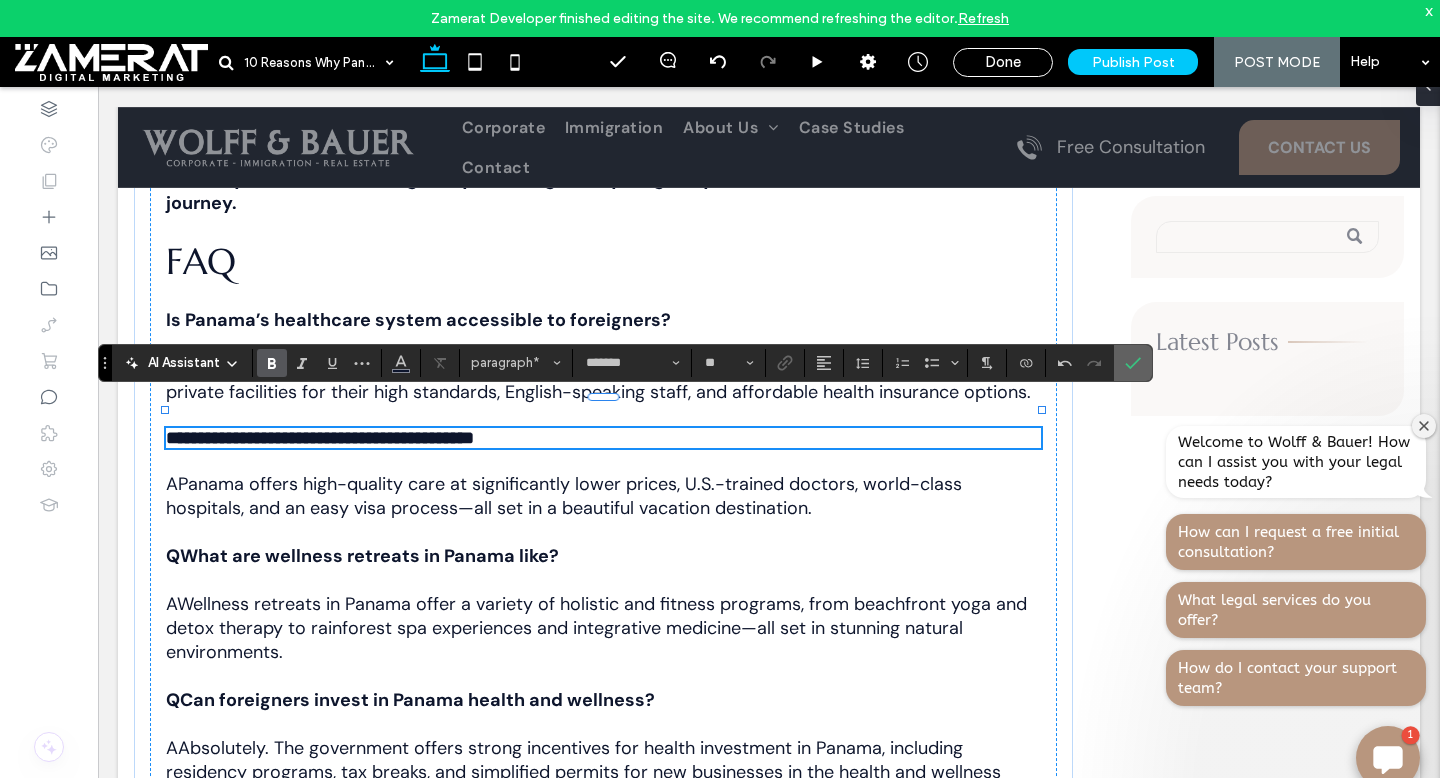 click 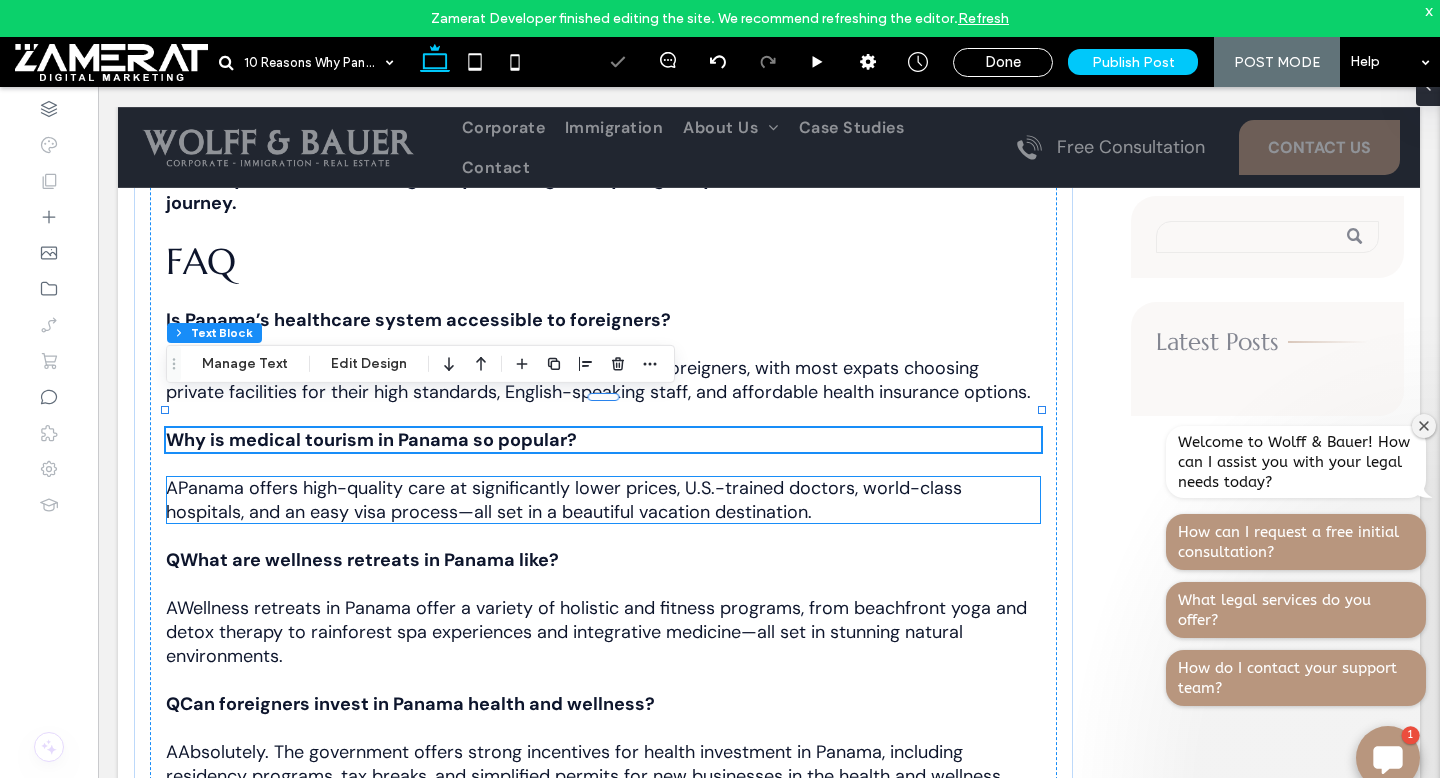 click on "APanama offers high-quality care at significantly lower prices, U.S.-trained doctors, world-class hospitals, and an easy visa process—all set in a beautiful vacation destination." at bounding box center [564, 500] 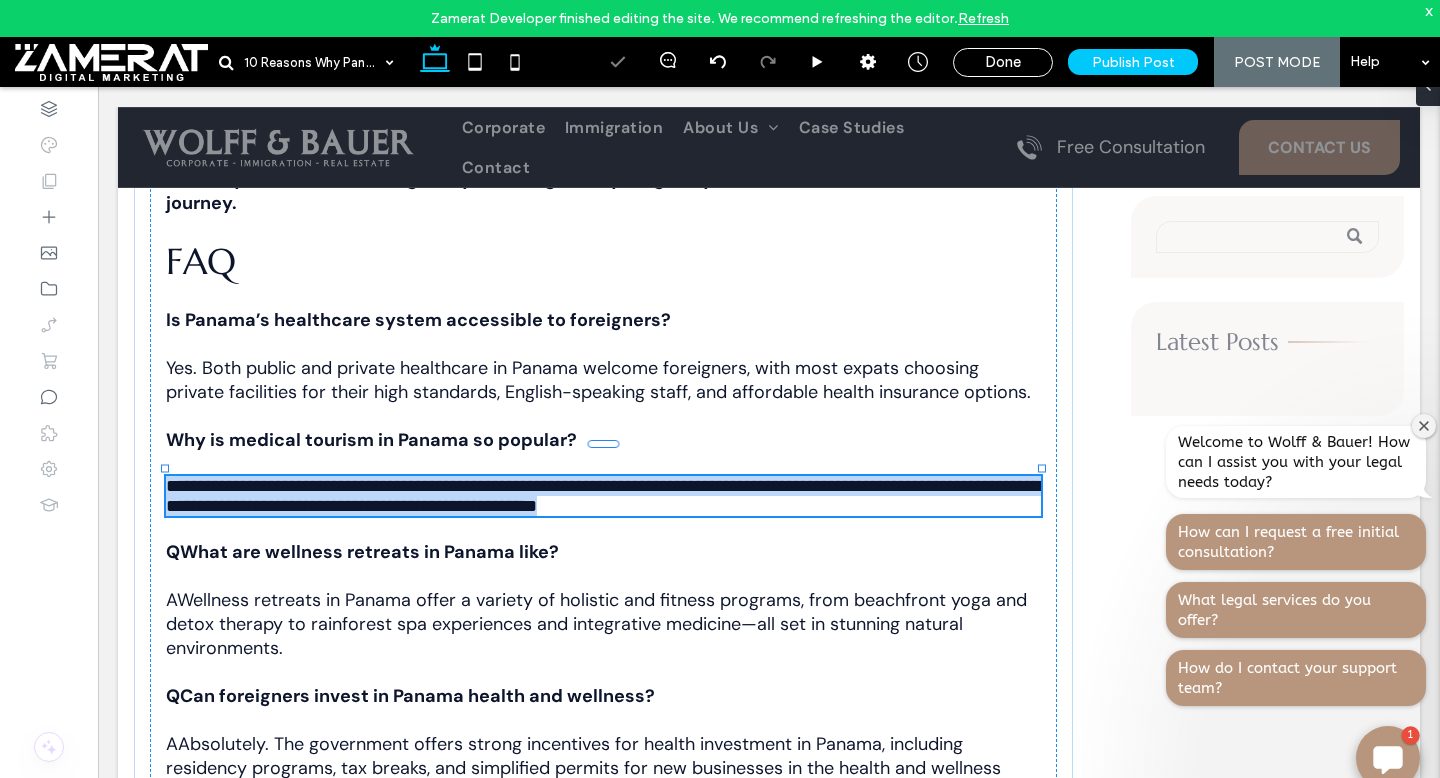 type on "*******" 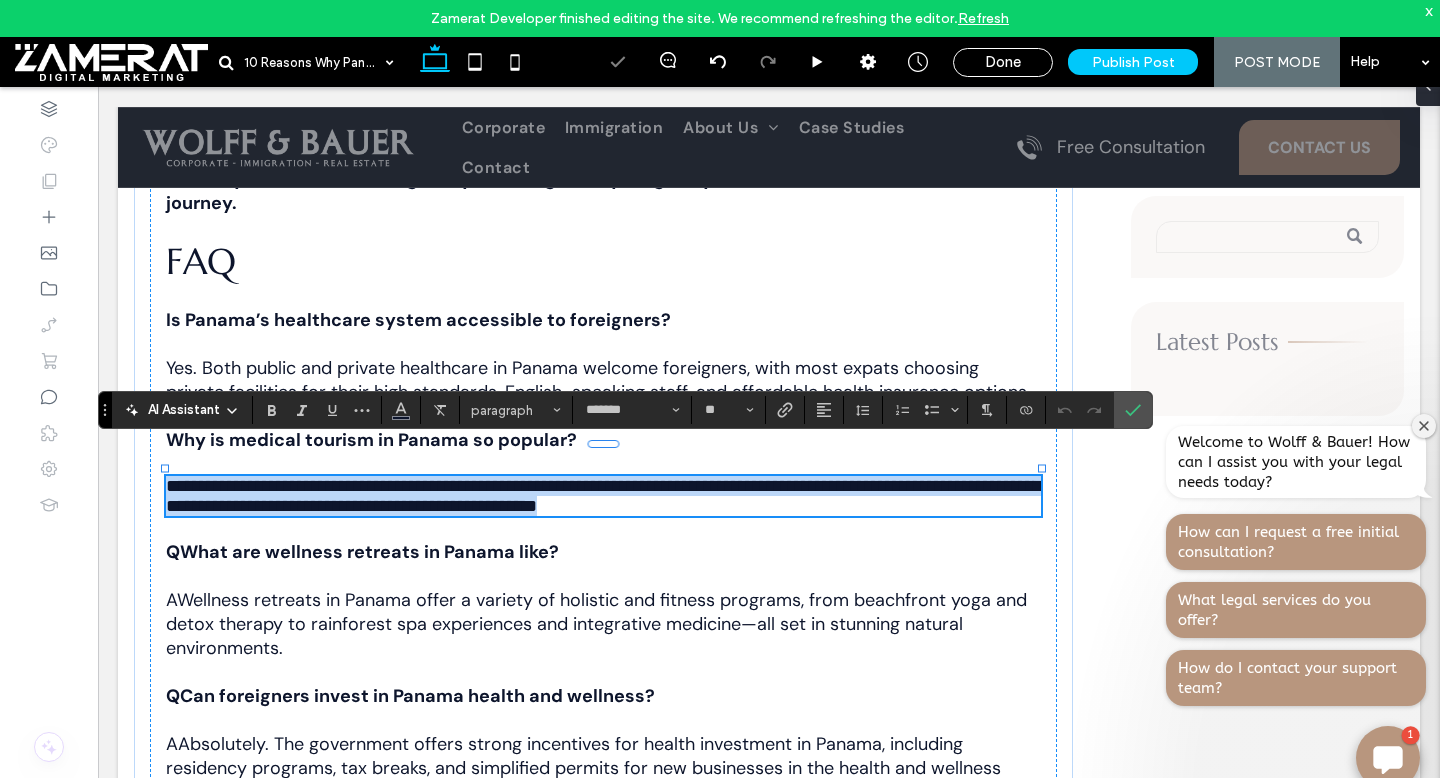 click on "**********" at bounding box center (603, 496) 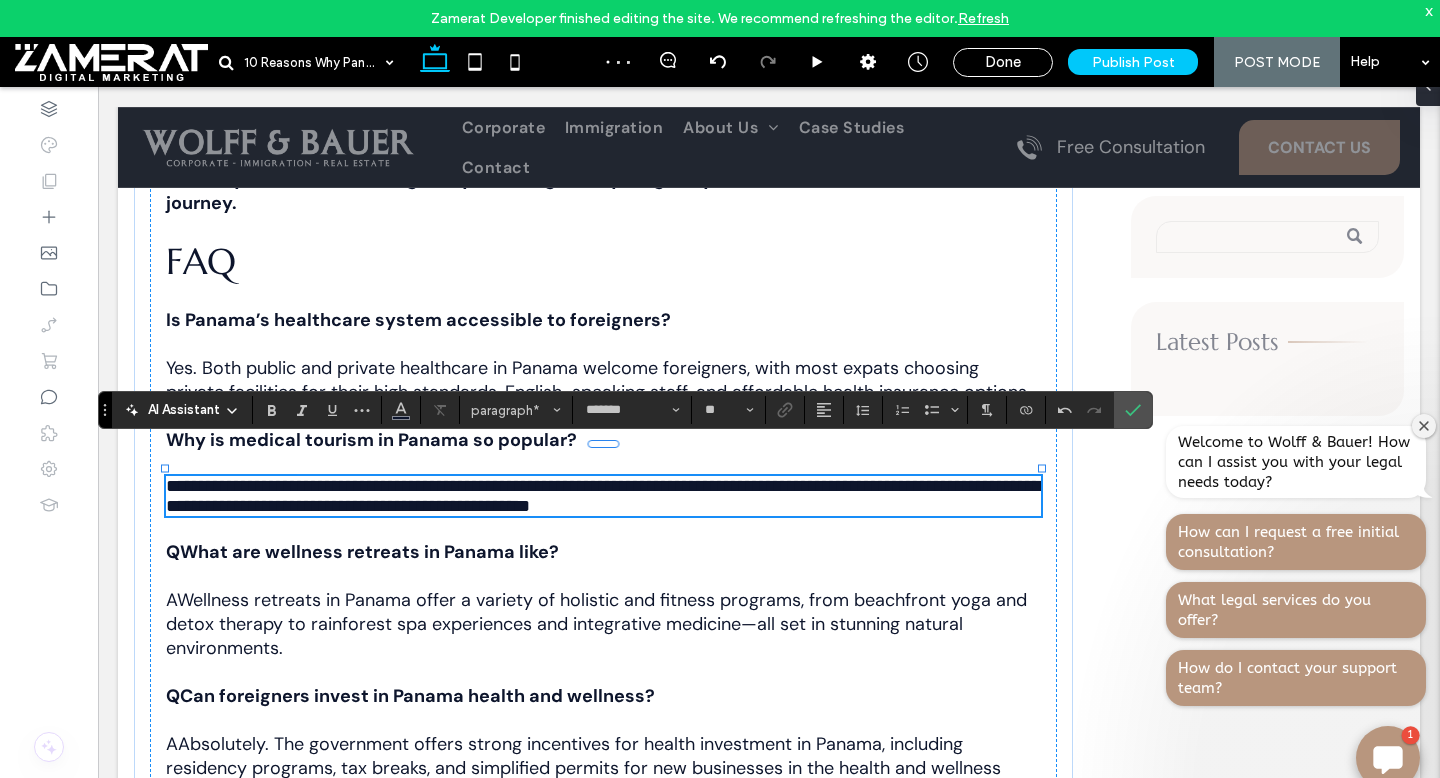 click on "**********" at bounding box center [603, 496] 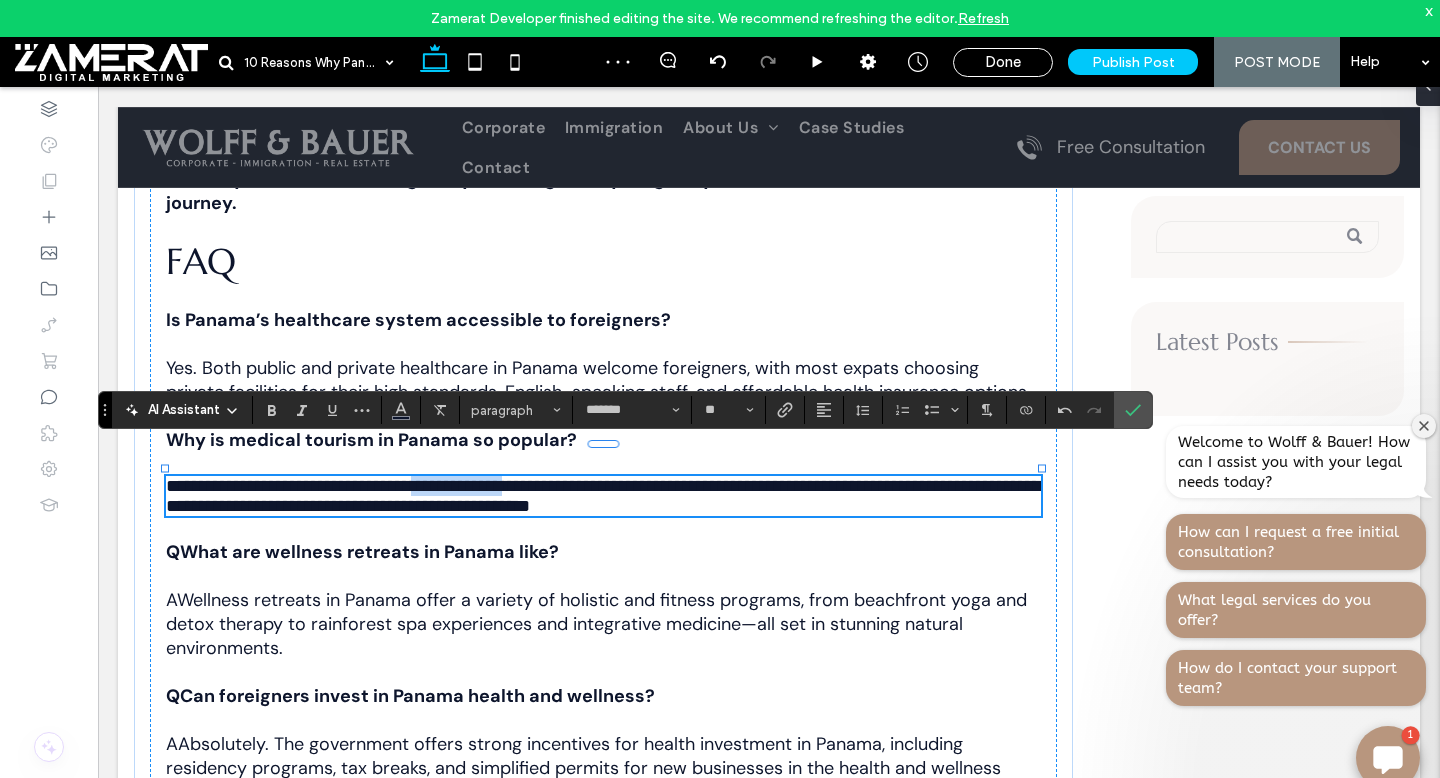 click on "**********" at bounding box center [603, 496] 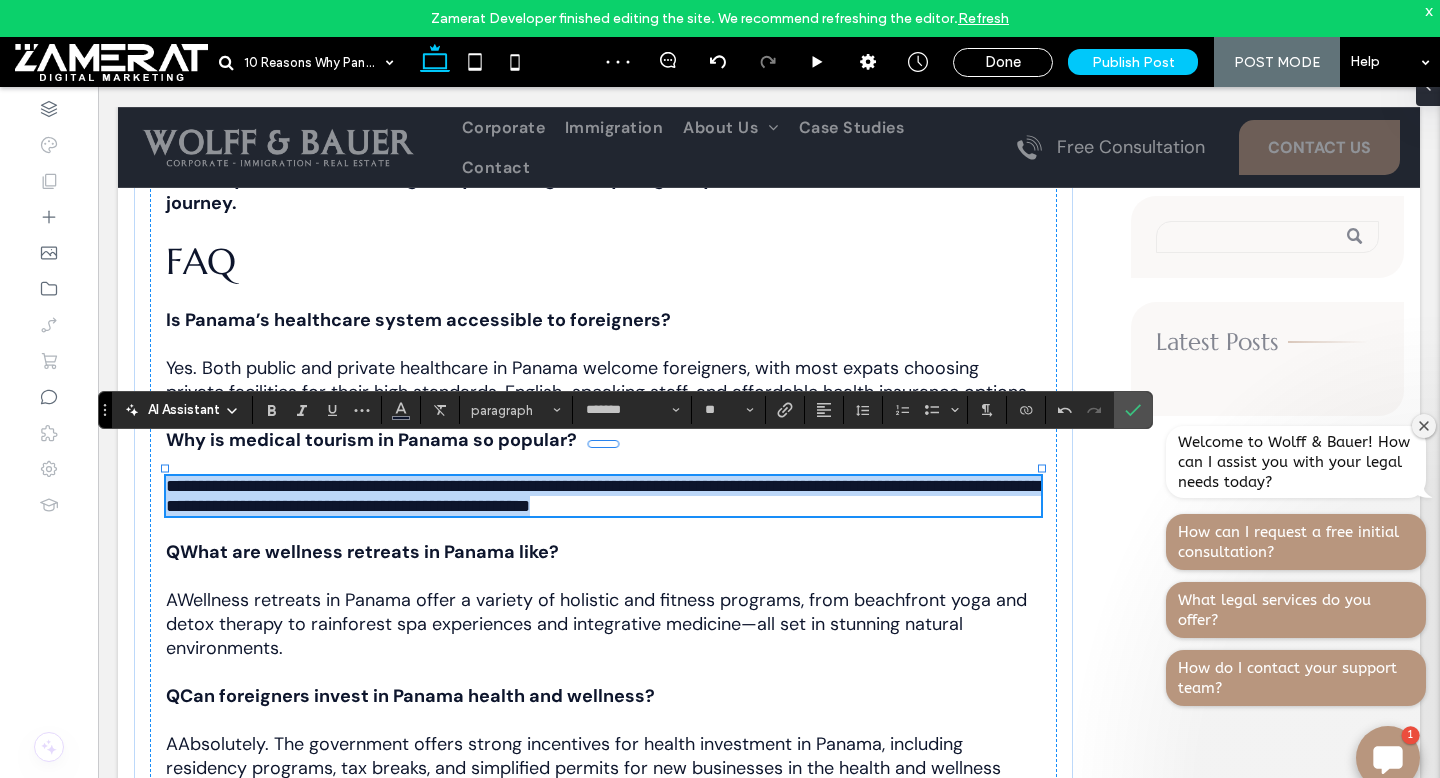 click on "**********" at bounding box center [603, 496] 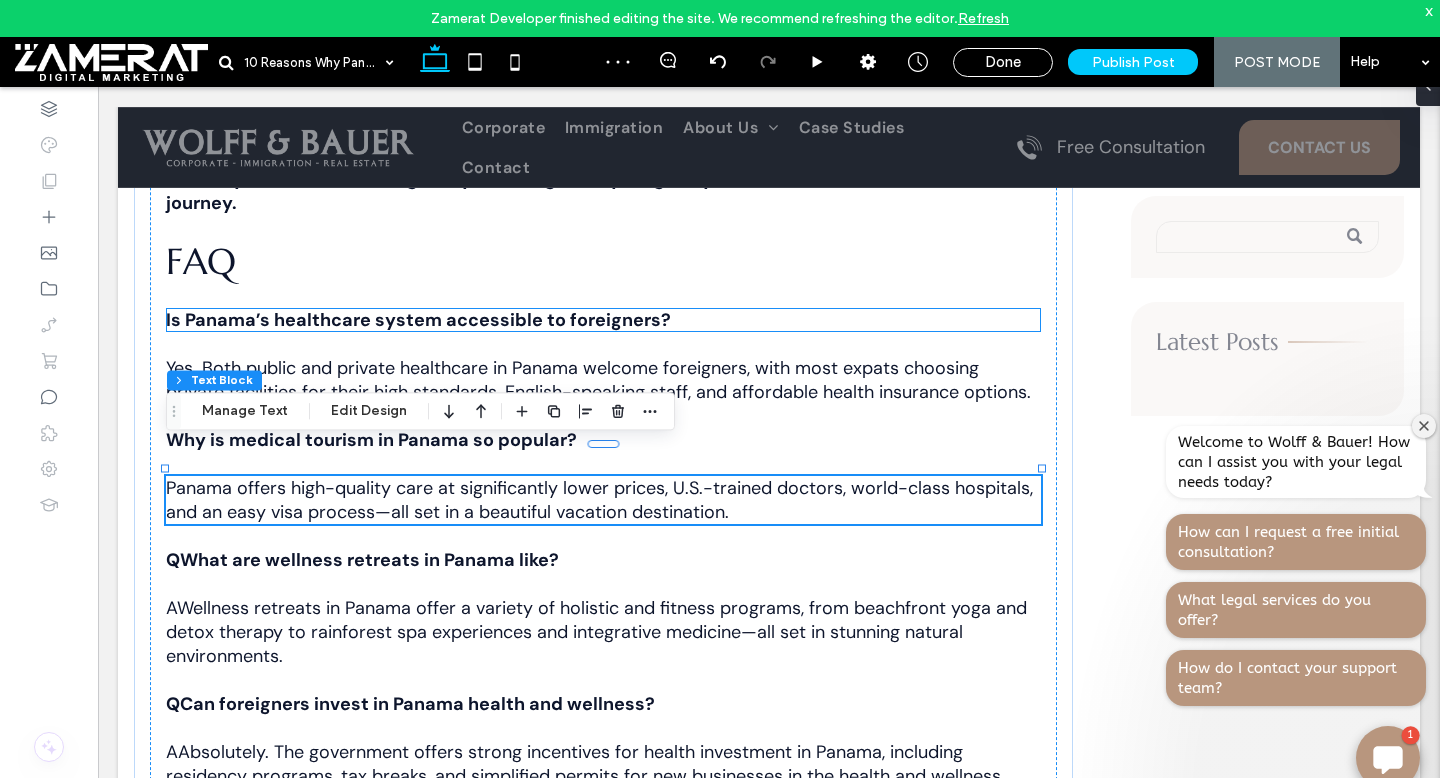 click on "Is Panama’s healthcare system accessible to foreigners?" at bounding box center [418, 320] 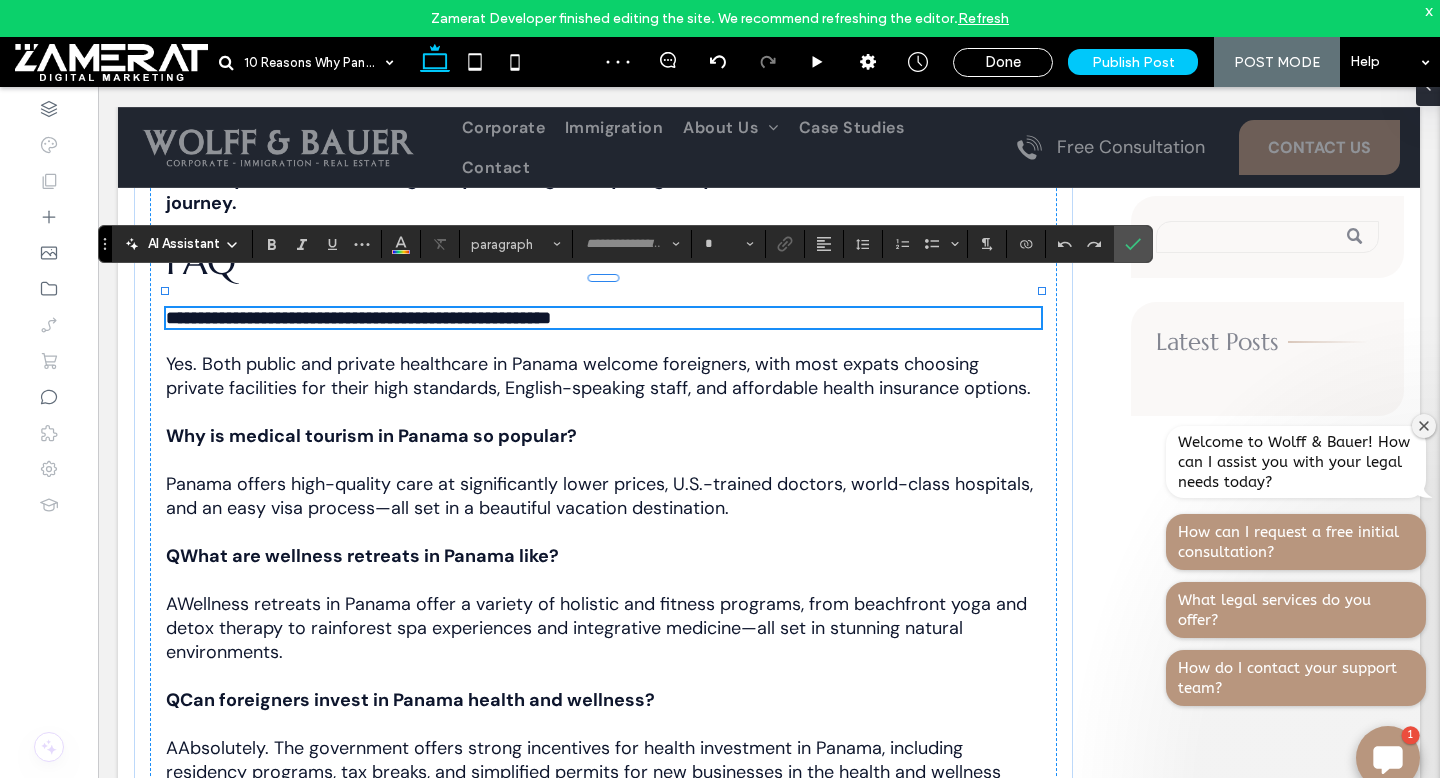 type on "*******" 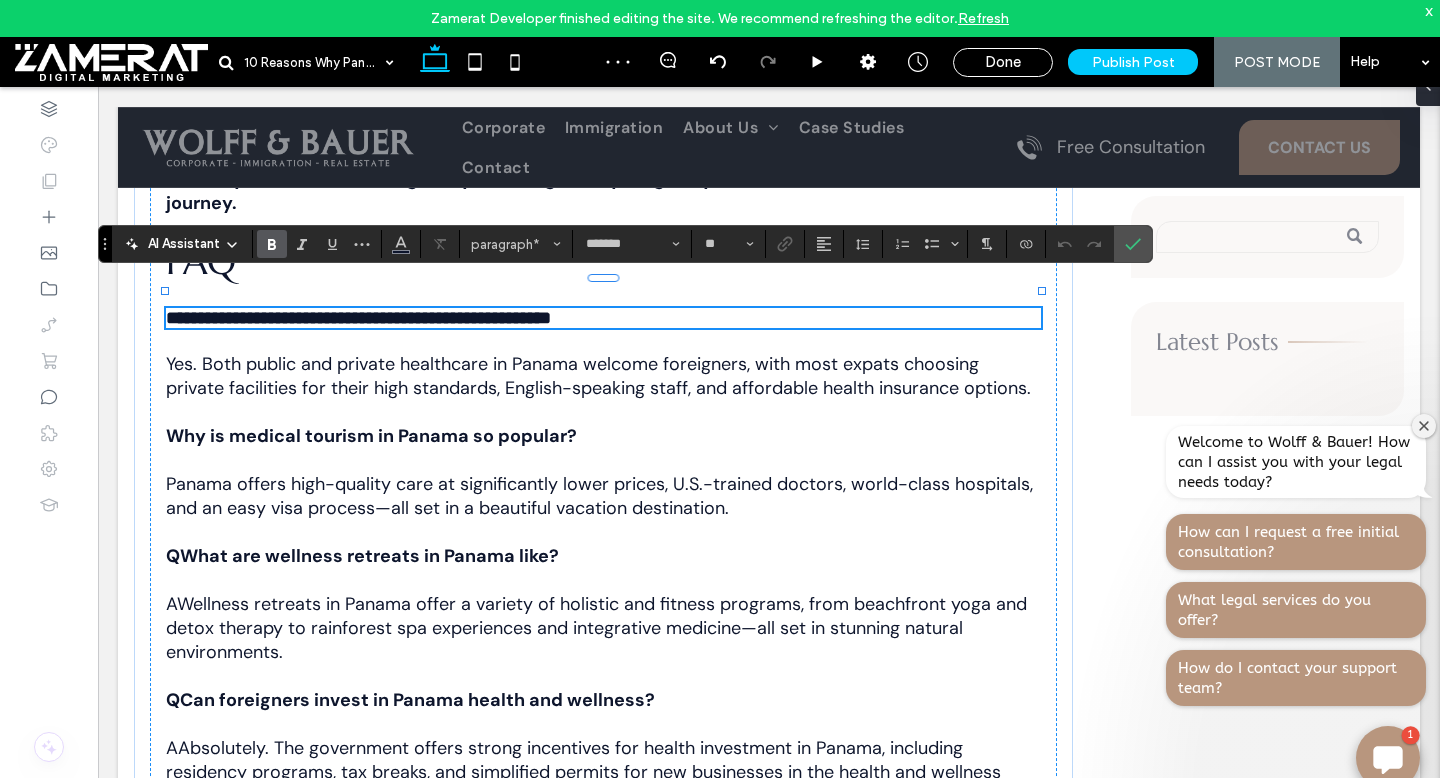 click on "**********" at bounding box center (358, 318) 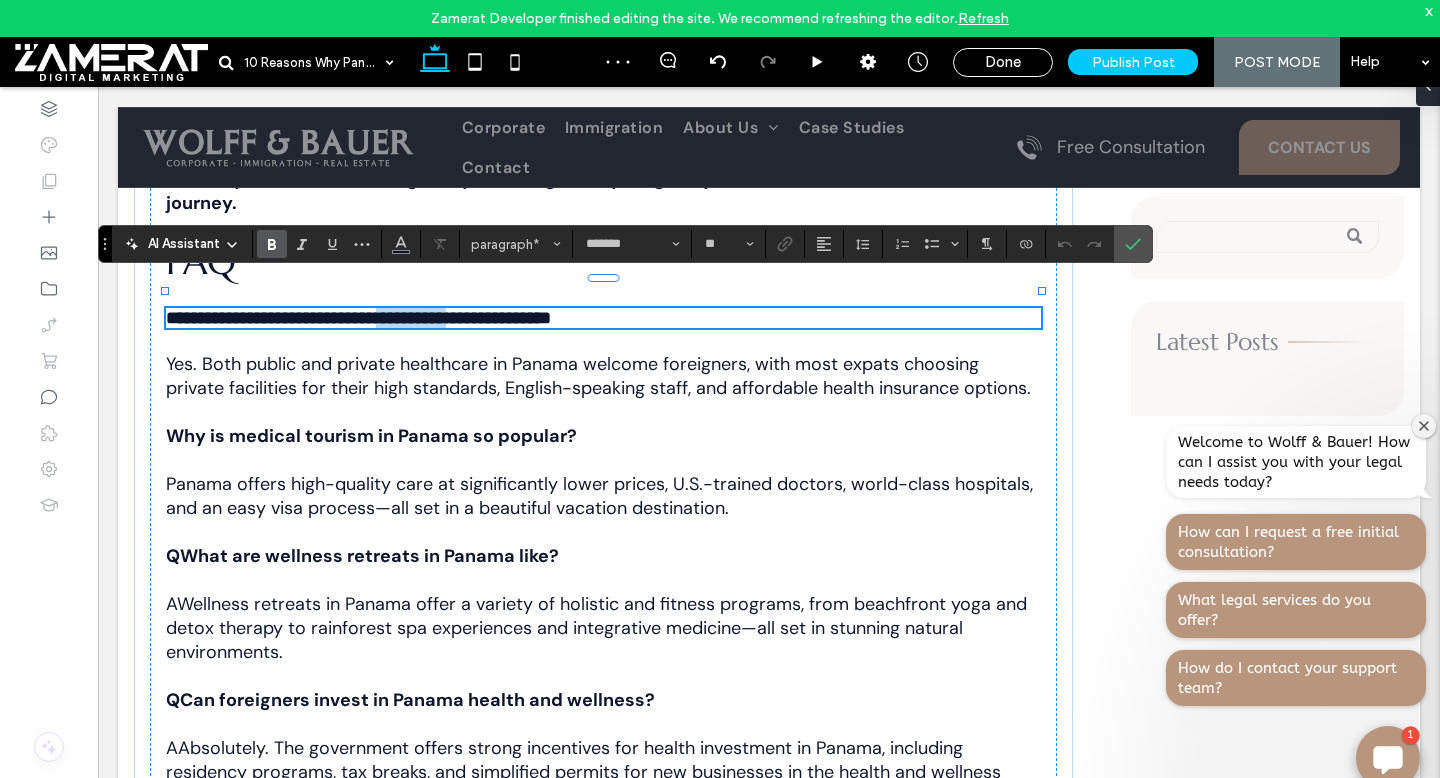 click on "**********" at bounding box center [358, 318] 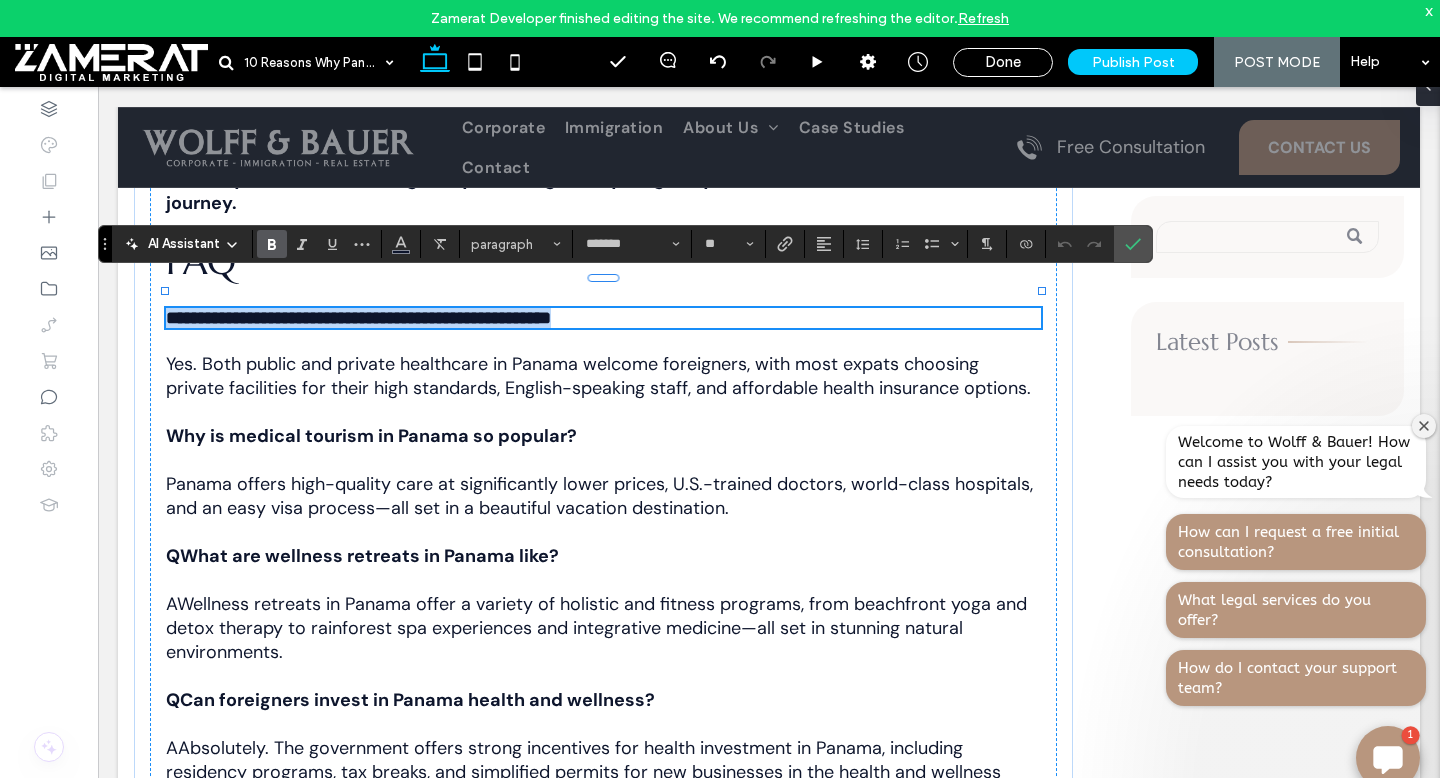 click on "**********" at bounding box center (358, 318) 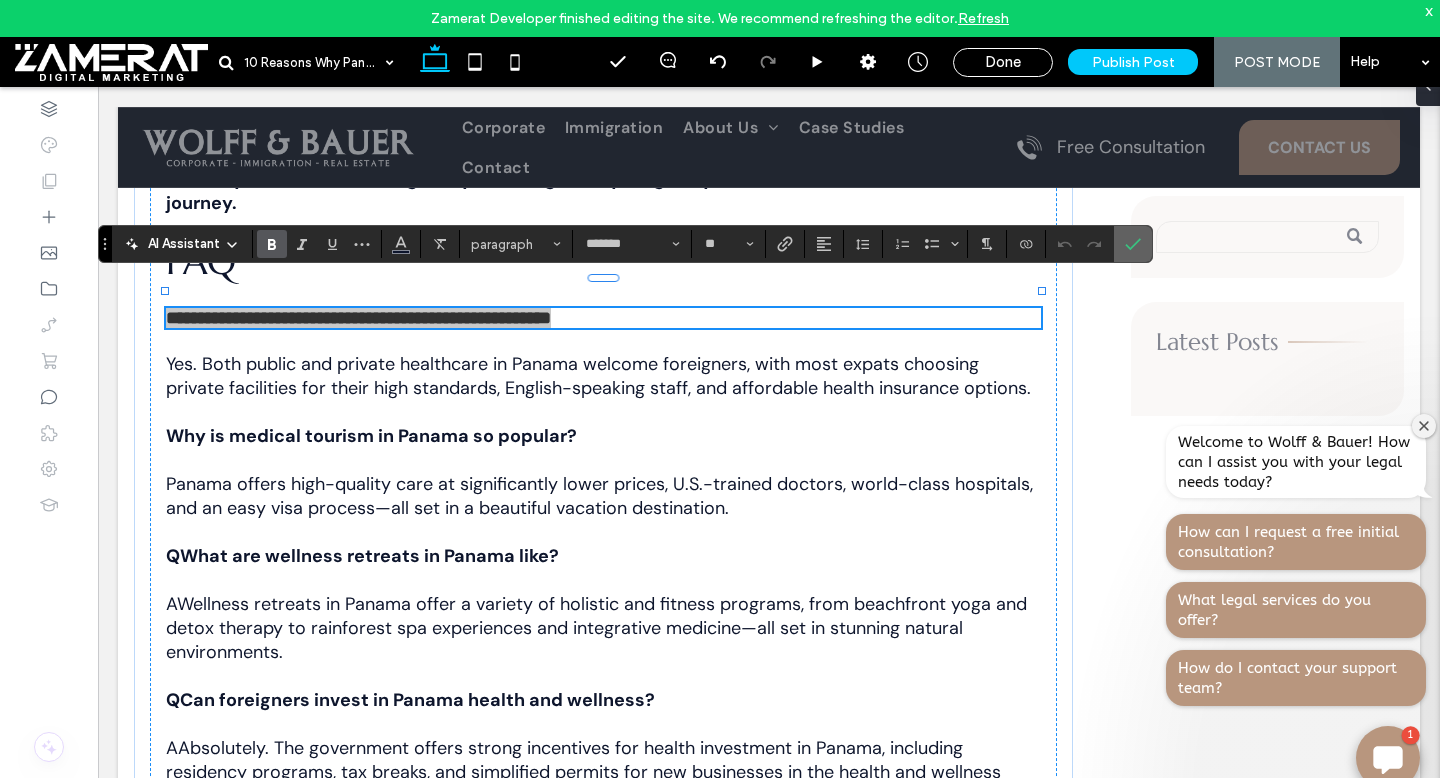 click 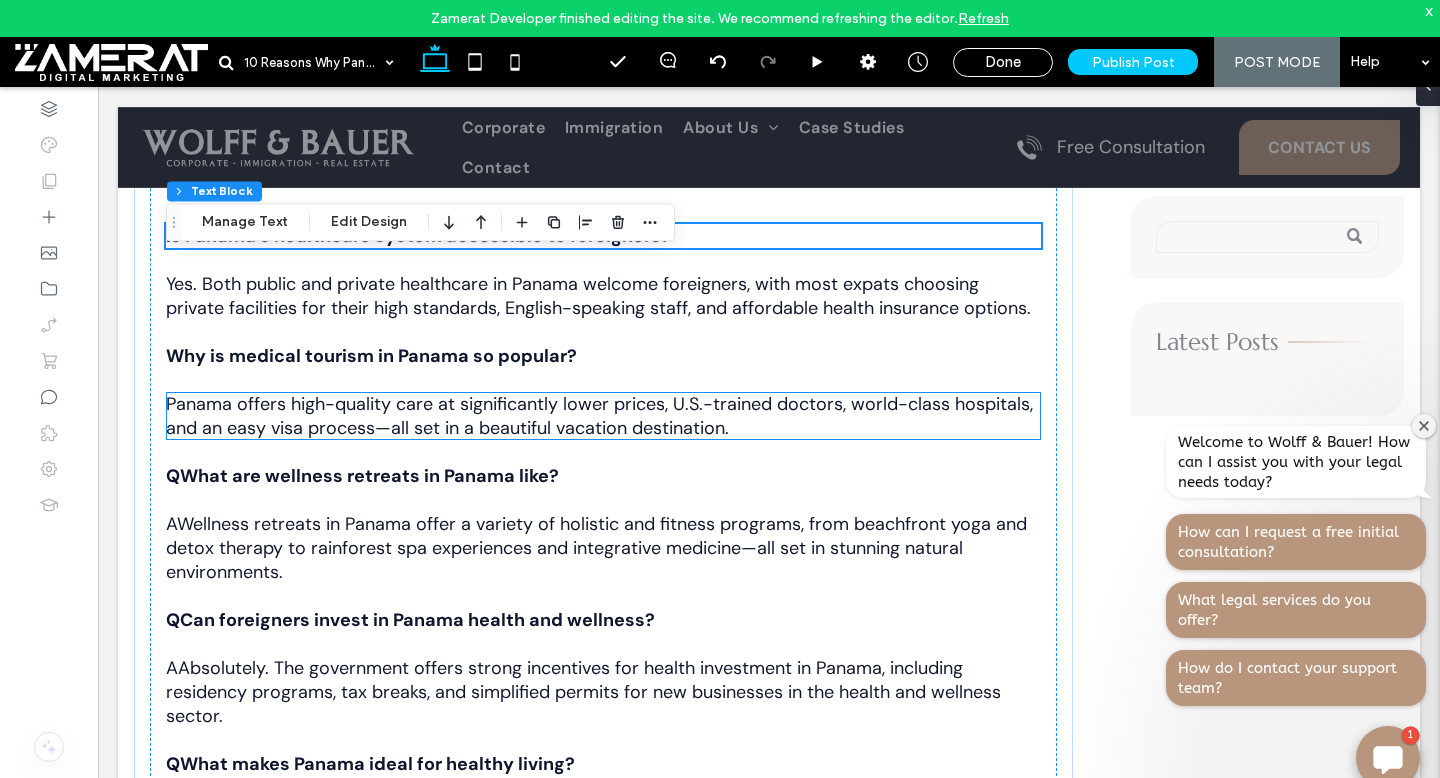 scroll, scrollTop: 5278, scrollLeft: 0, axis: vertical 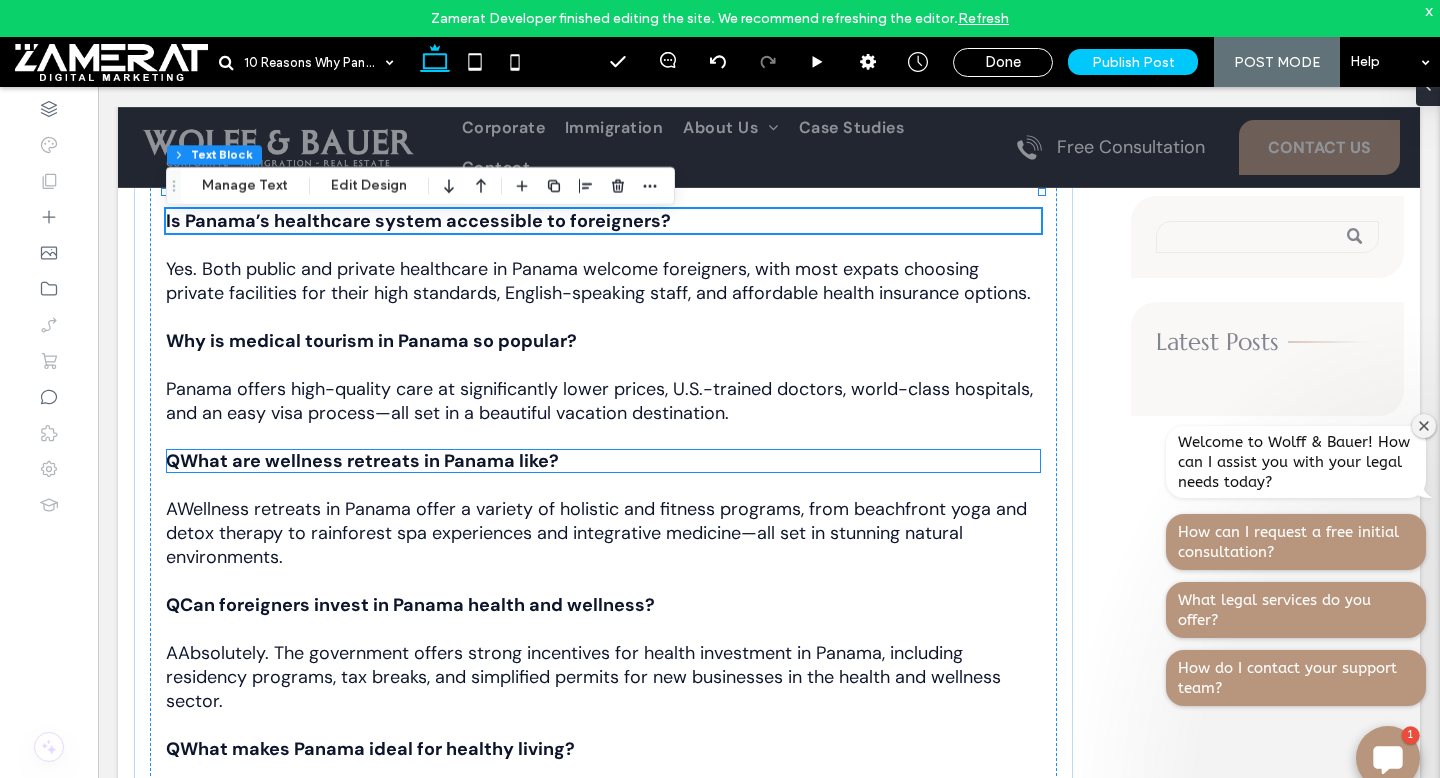 click on "QWhat are wellness retreats in Panama like?" at bounding box center [362, 461] 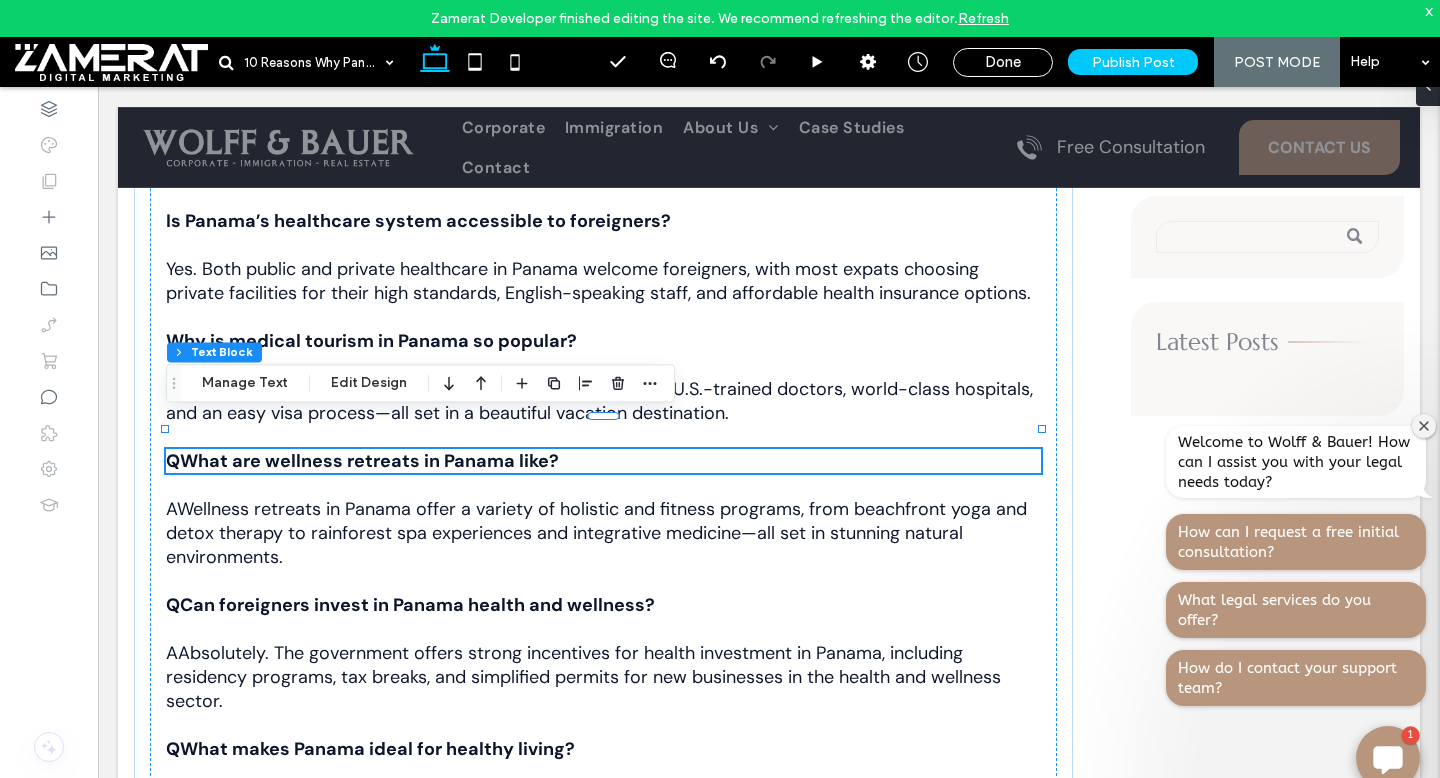 click on "QWhat are wellness retreats in Panama like?" at bounding box center (362, 461) 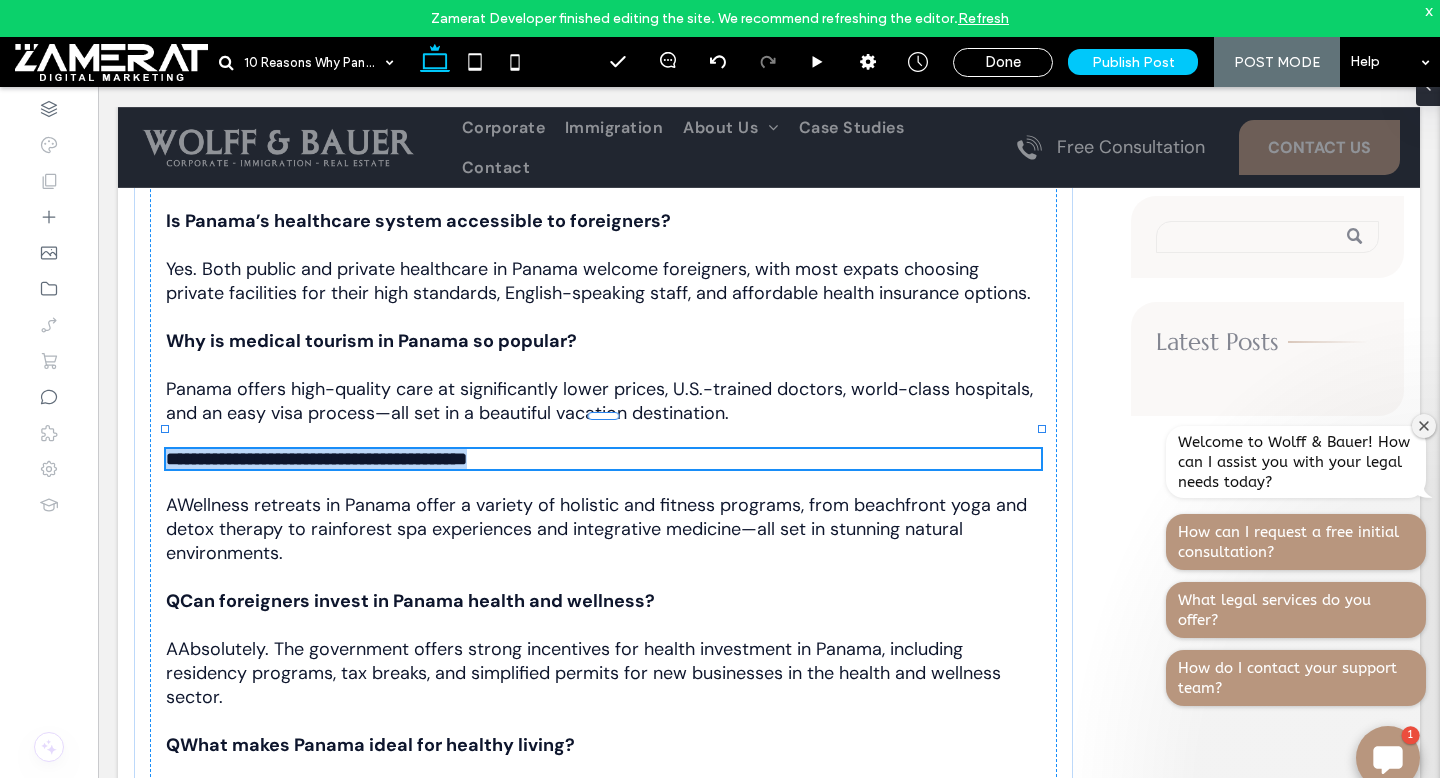 type on "*******" 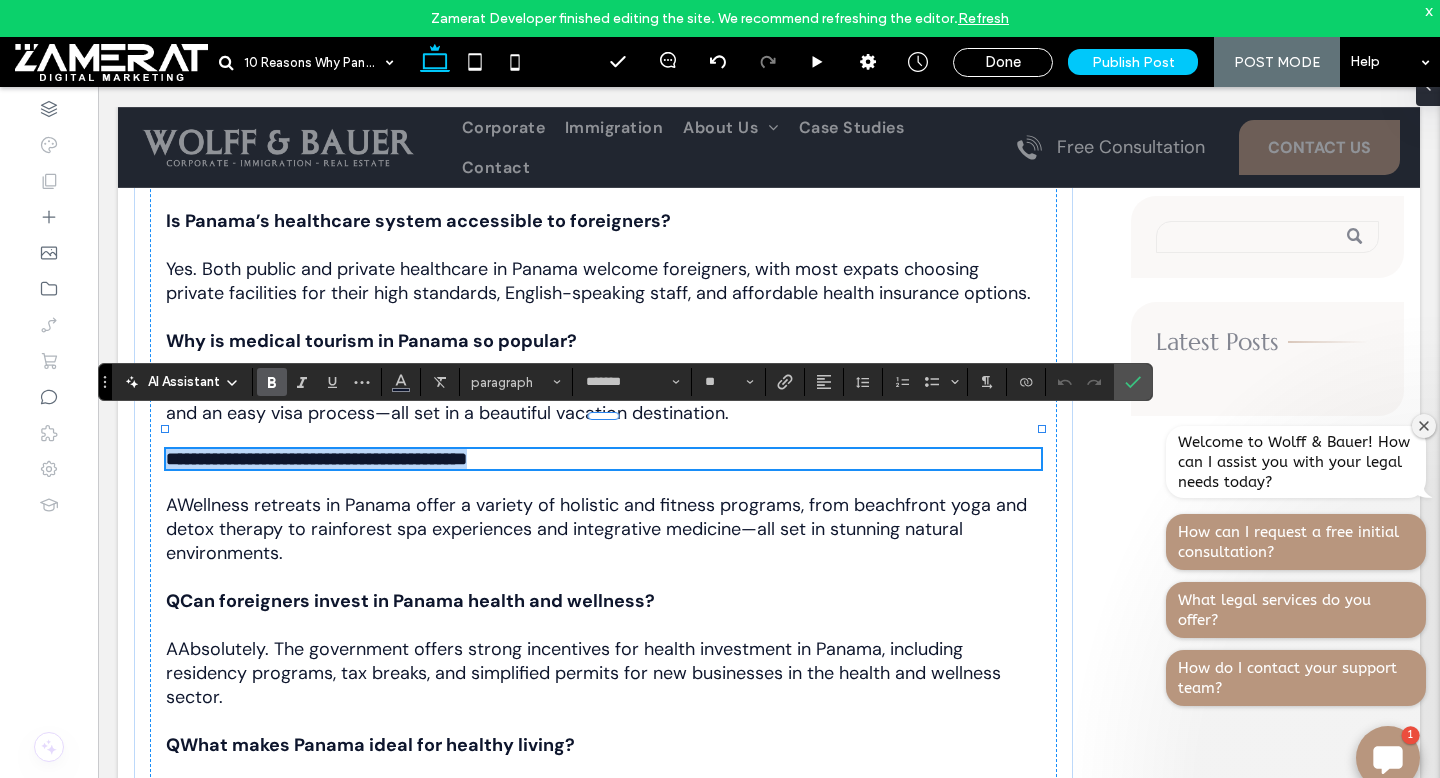 click on "**********" at bounding box center (316, 459) 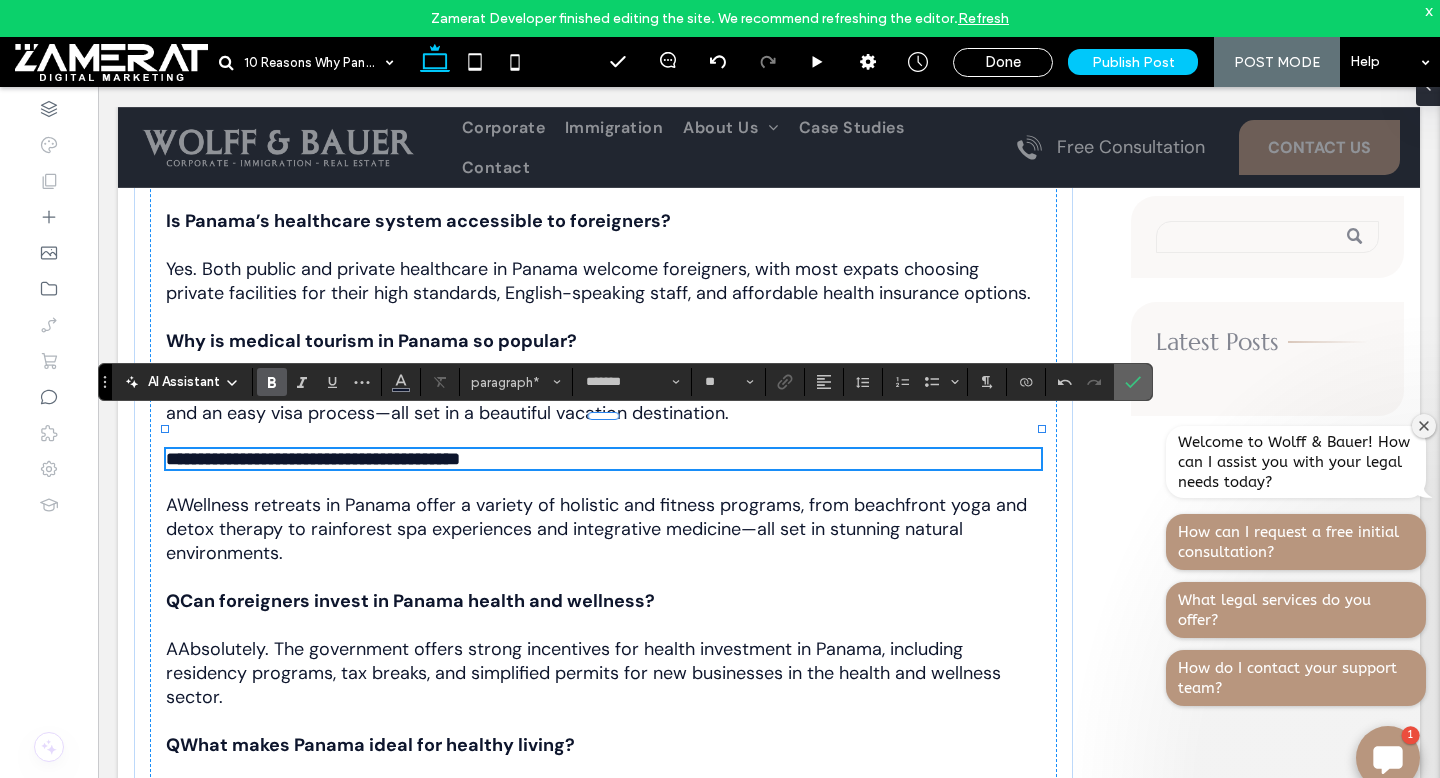 click 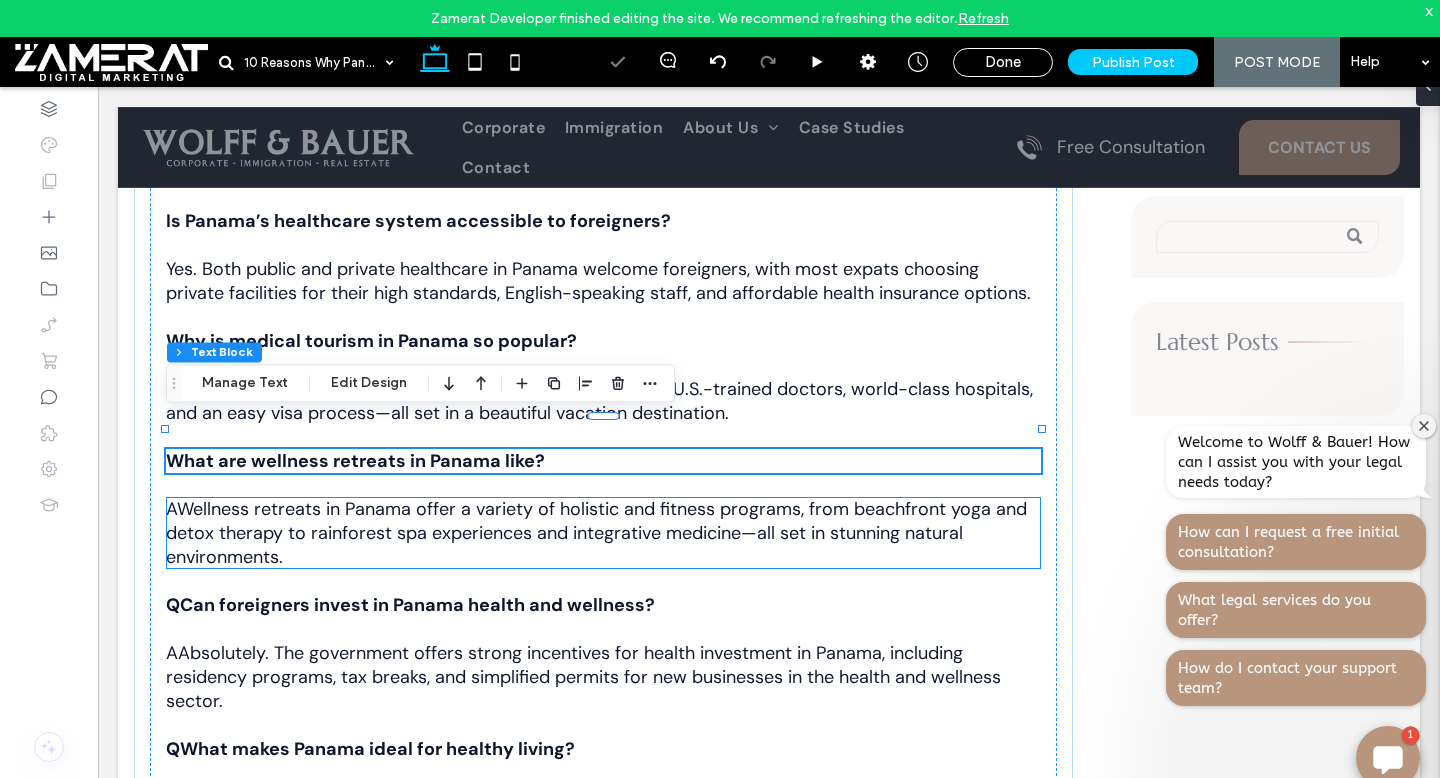 click on "AWellness retreats in Panama offer a variety of holistic and fitness programs, from beachfront yoga and detox therapy to rainforest spa experiences and integrative medicine—all set in stunning natural environments." at bounding box center (596, 533) 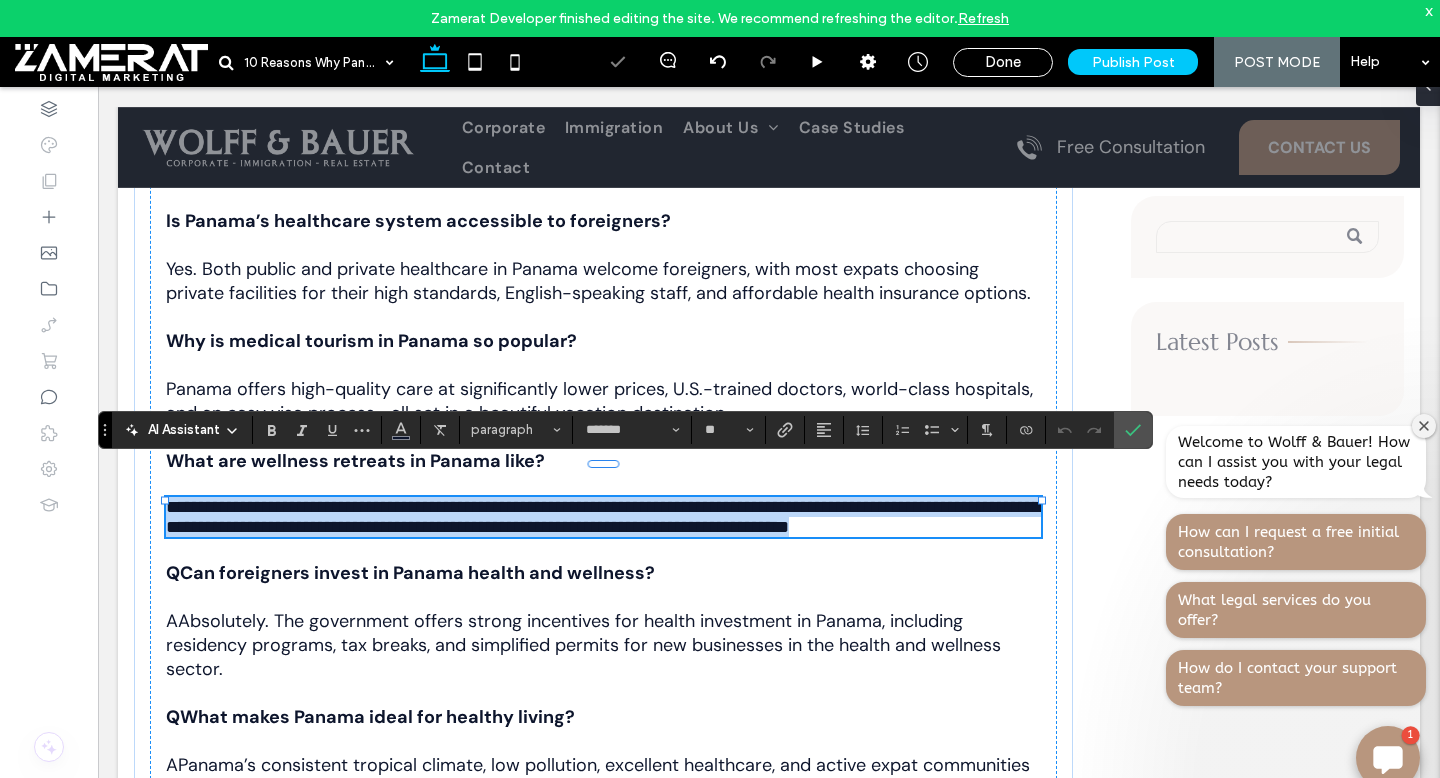 click on "**********" at bounding box center [603, 517] 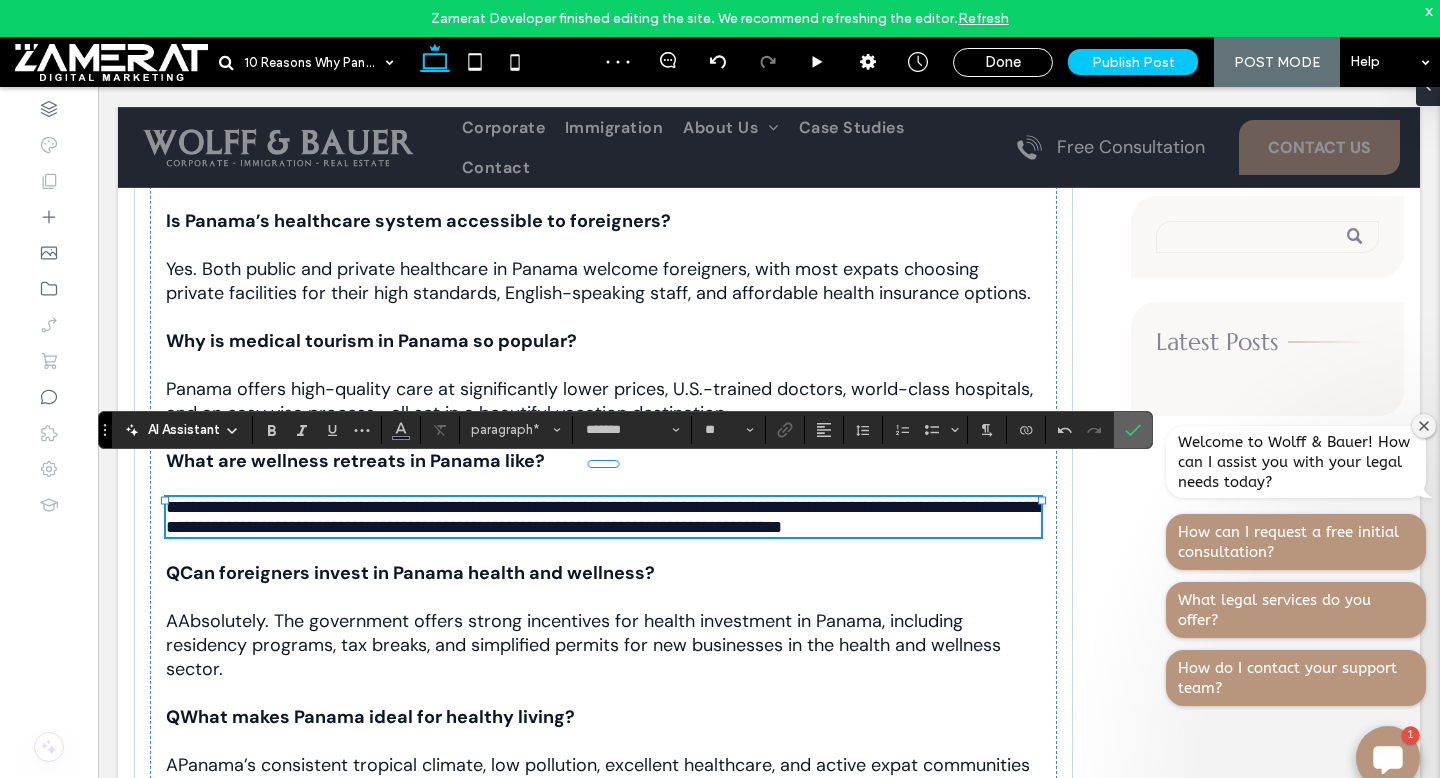 click 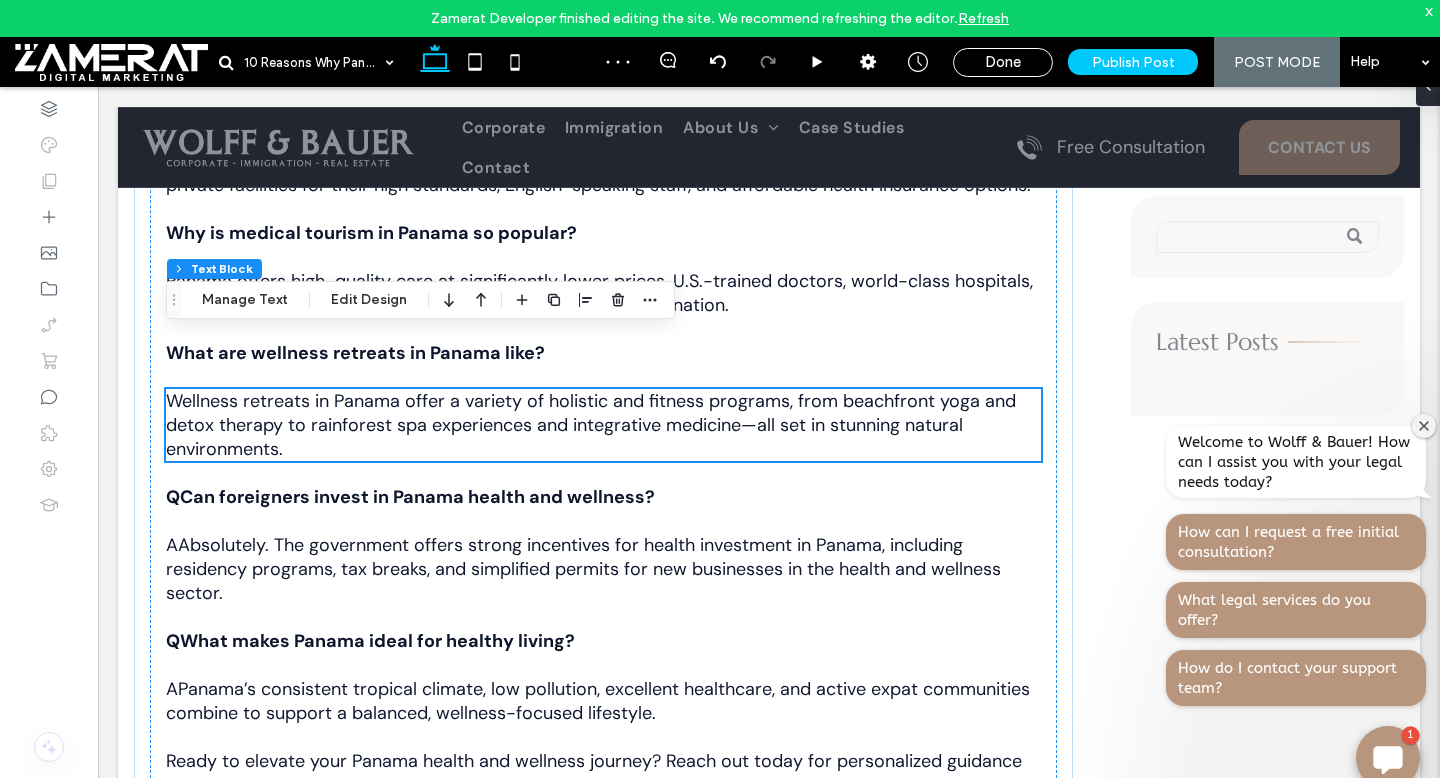 scroll, scrollTop: 5409, scrollLeft: 0, axis: vertical 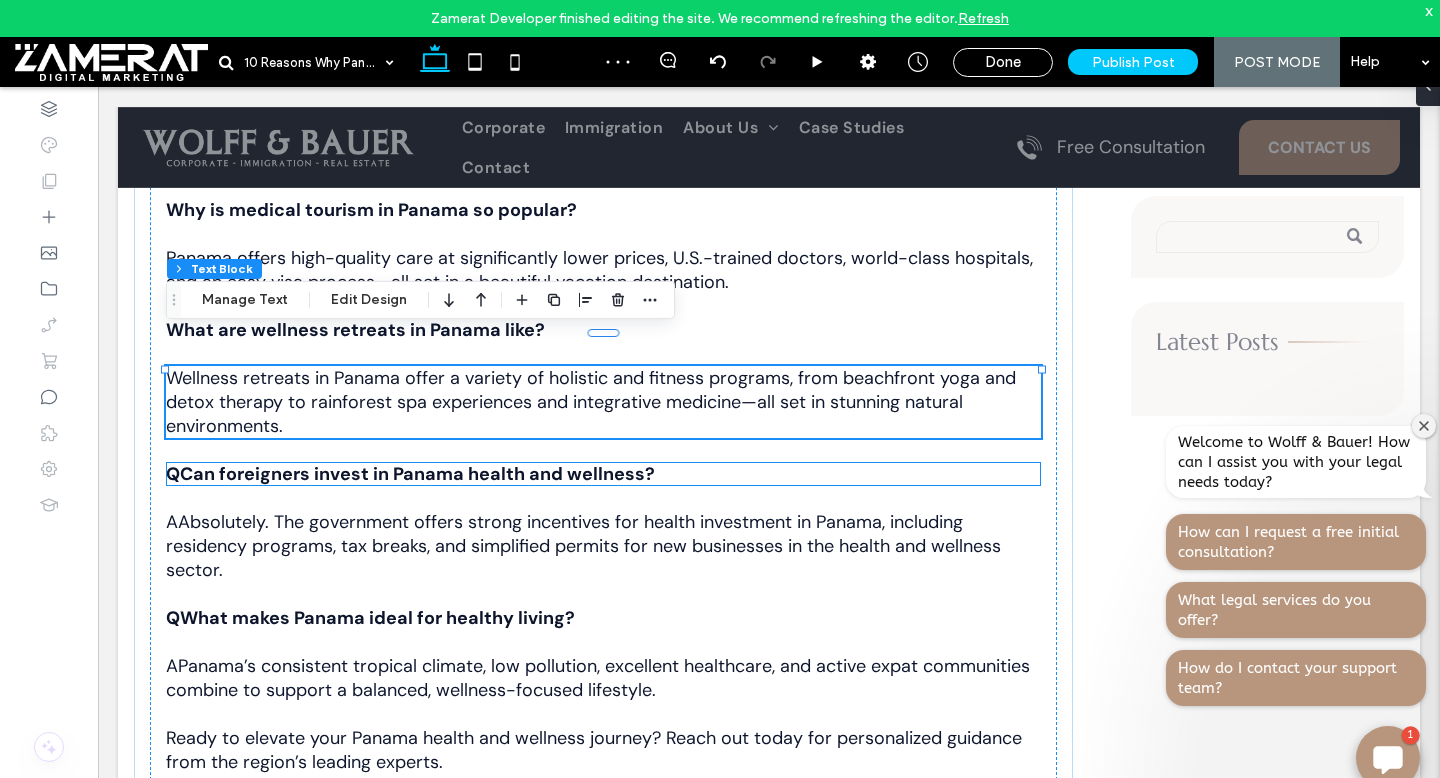 click on "QCan foreigners invest in Panama health and wellness?" at bounding box center [410, 474] 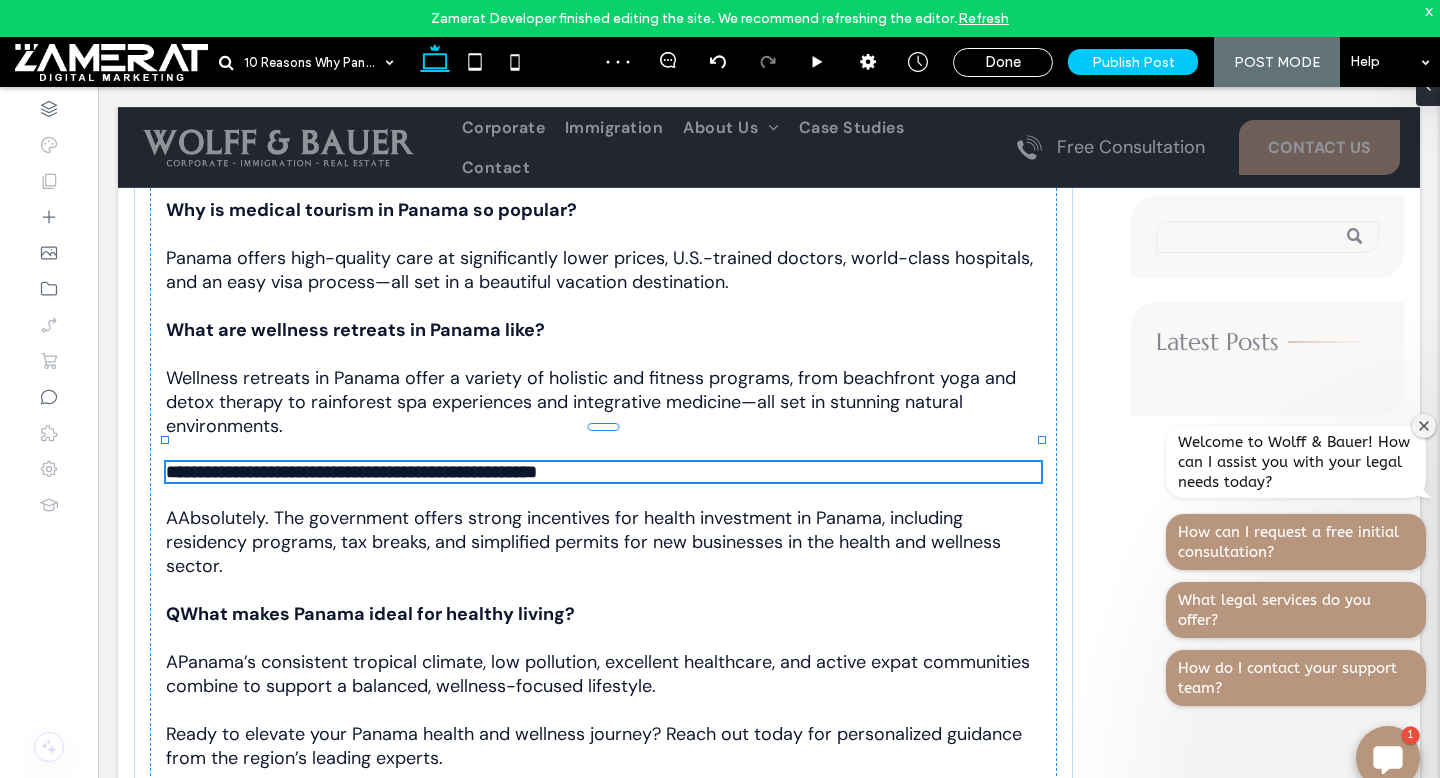 type on "*******" 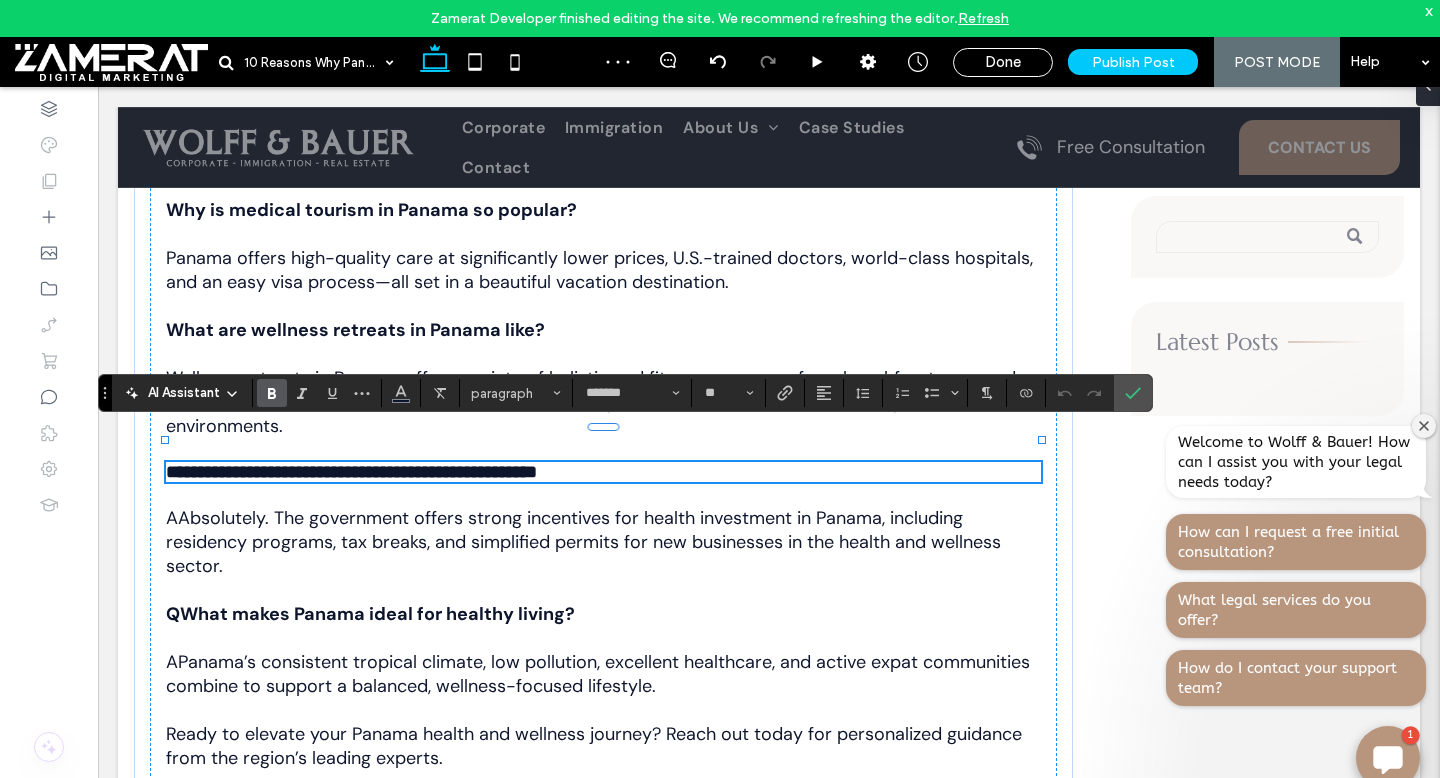 click on "**********" at bounding box center (351, 472) 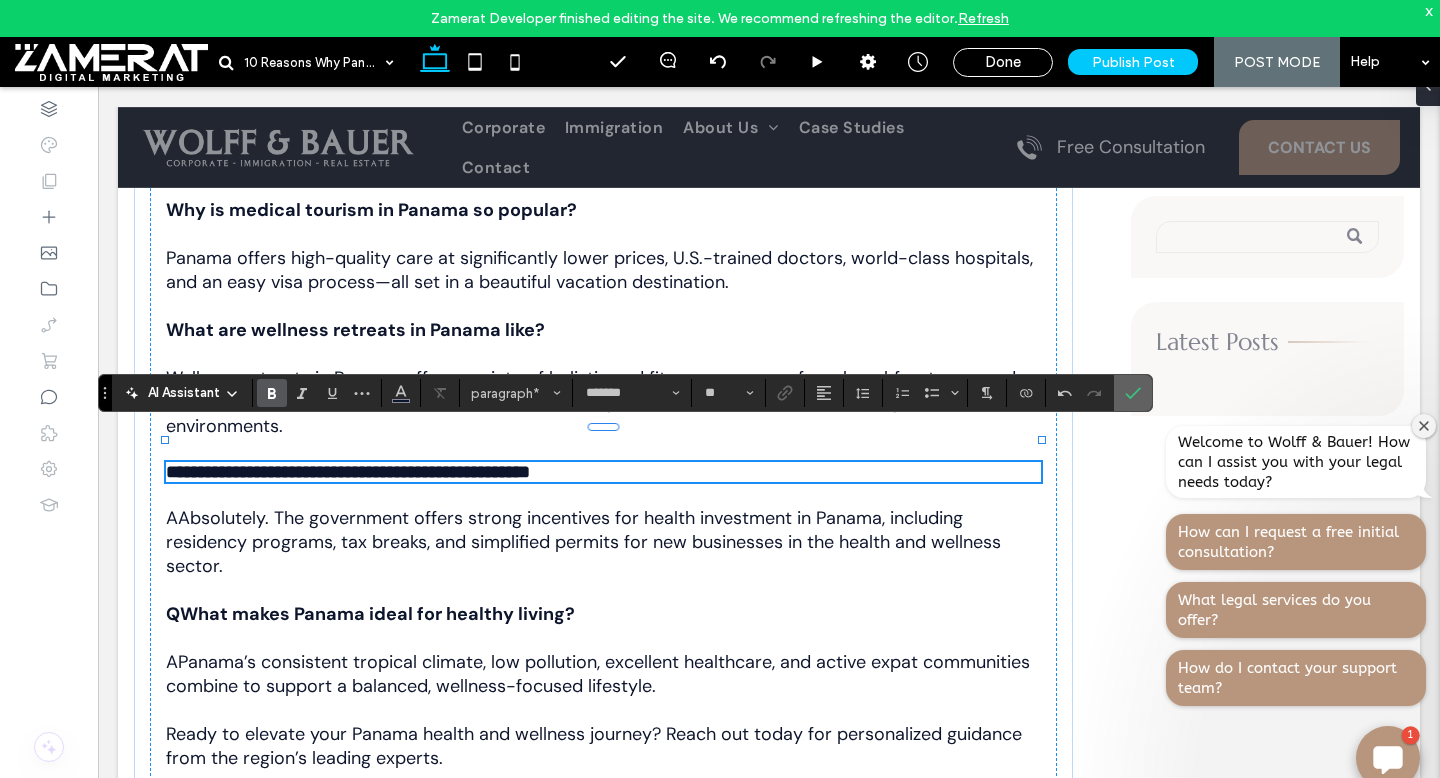 click at bounding box center [1133, 393] 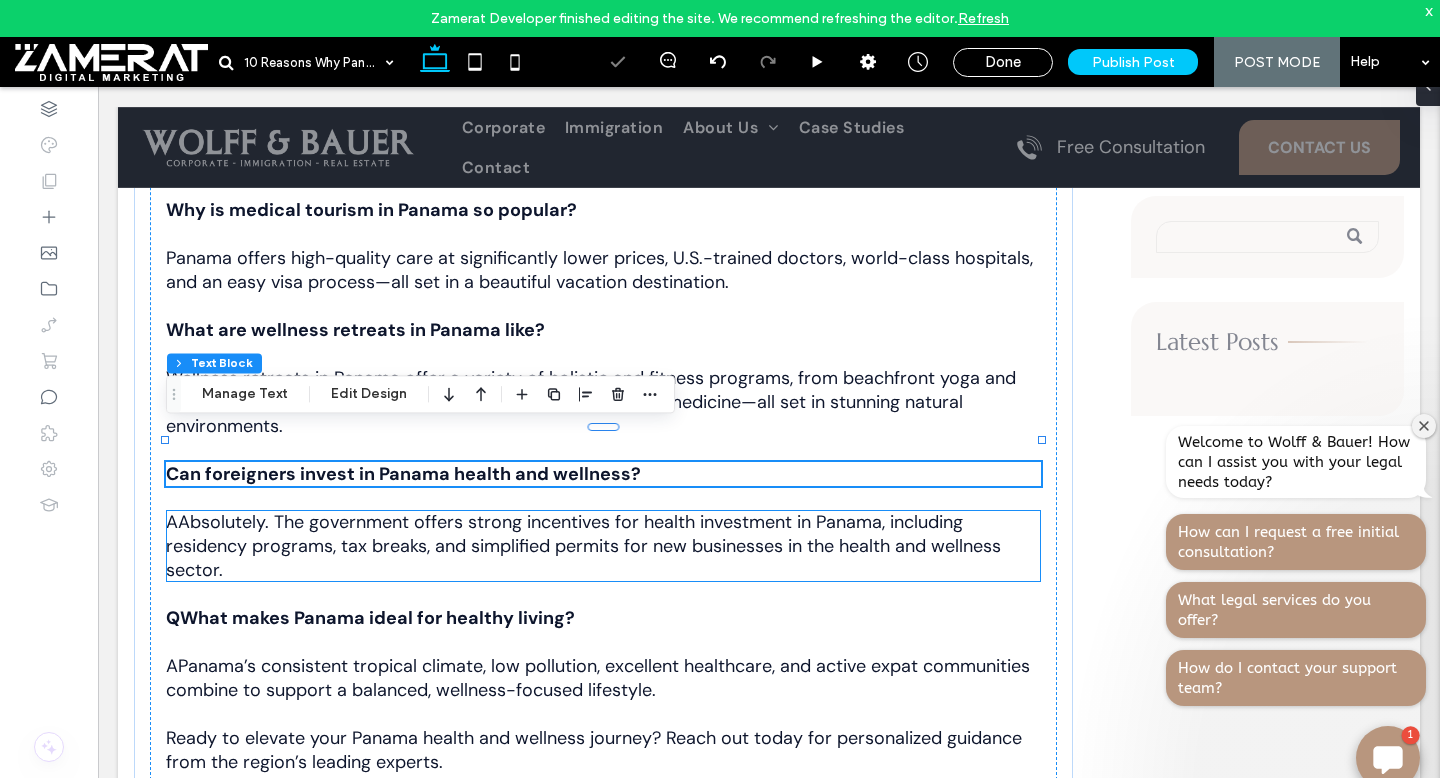 click on "AAbsolutely. The government offers strong incentives for health investment in Panama, including residency programs, tax breaks, and simplified permits for new businesses in the health and wellness sector." at bounding box center [583, 546] 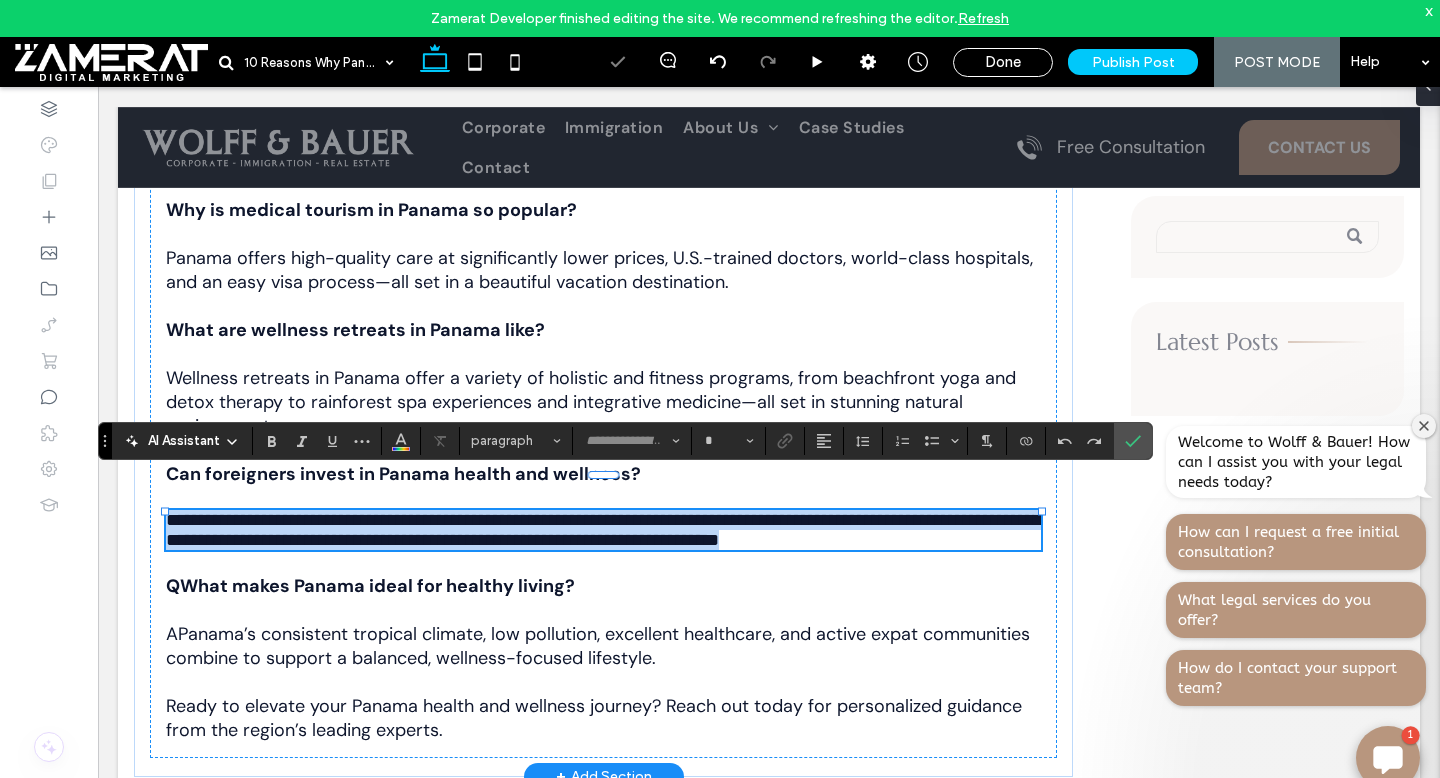 type on "*******" 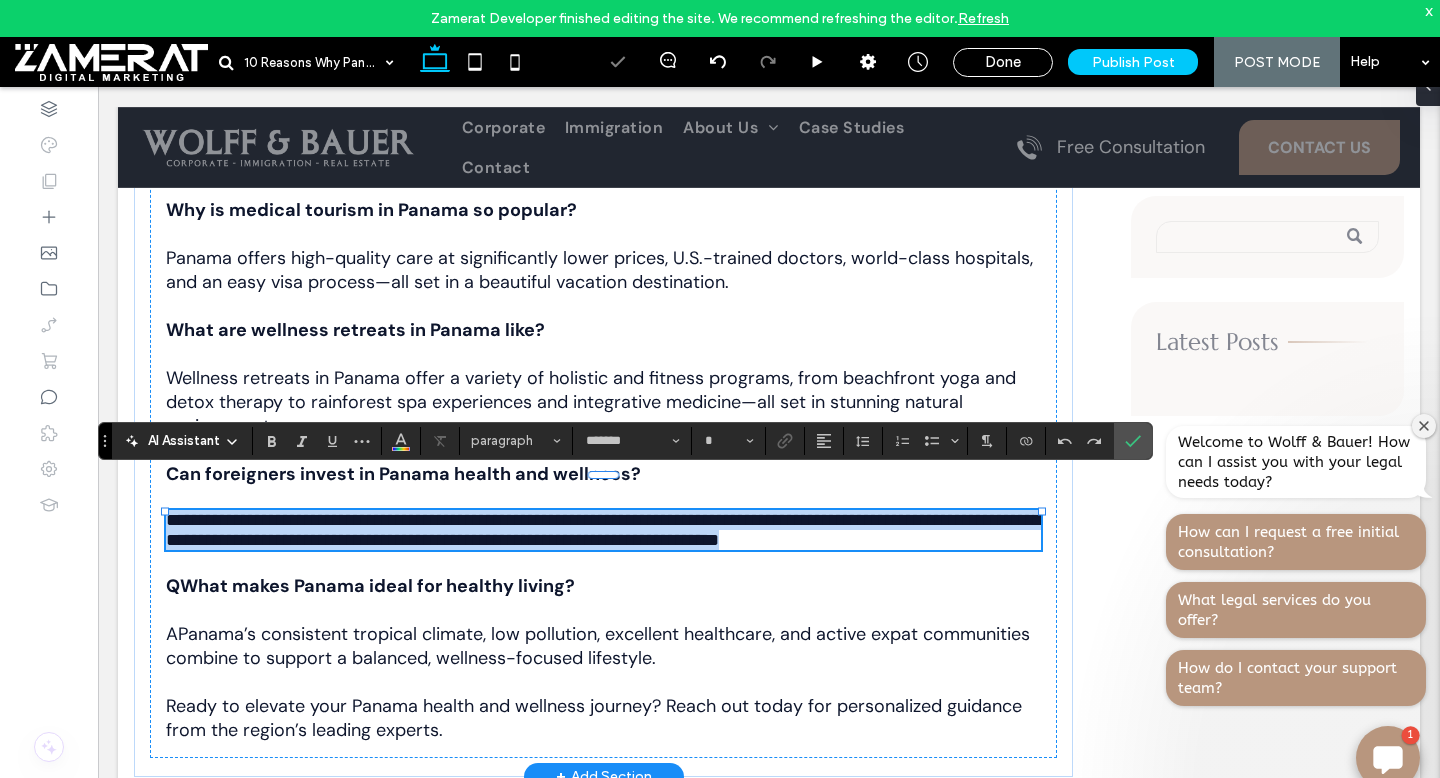 type on "**" 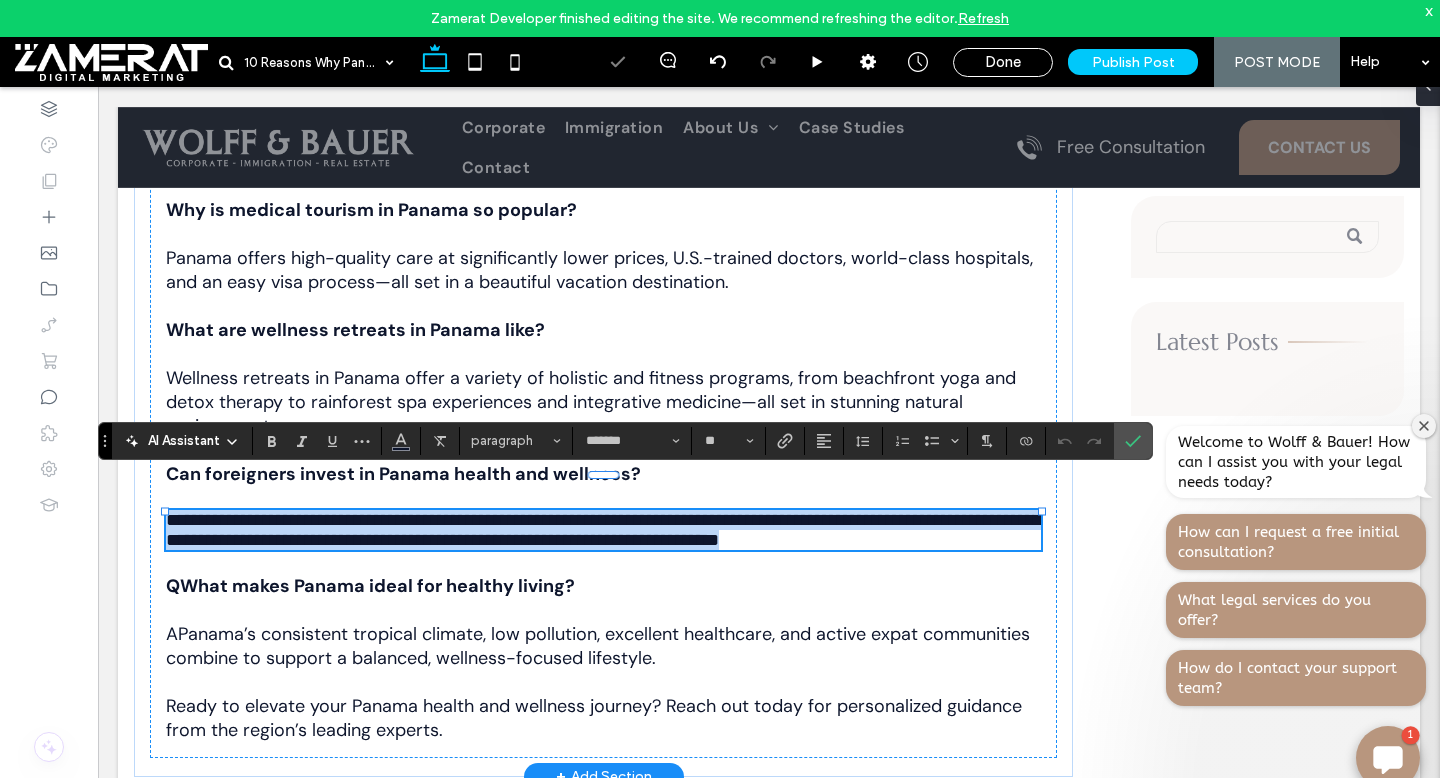 click on "**********" at bounding box center [603, 530] 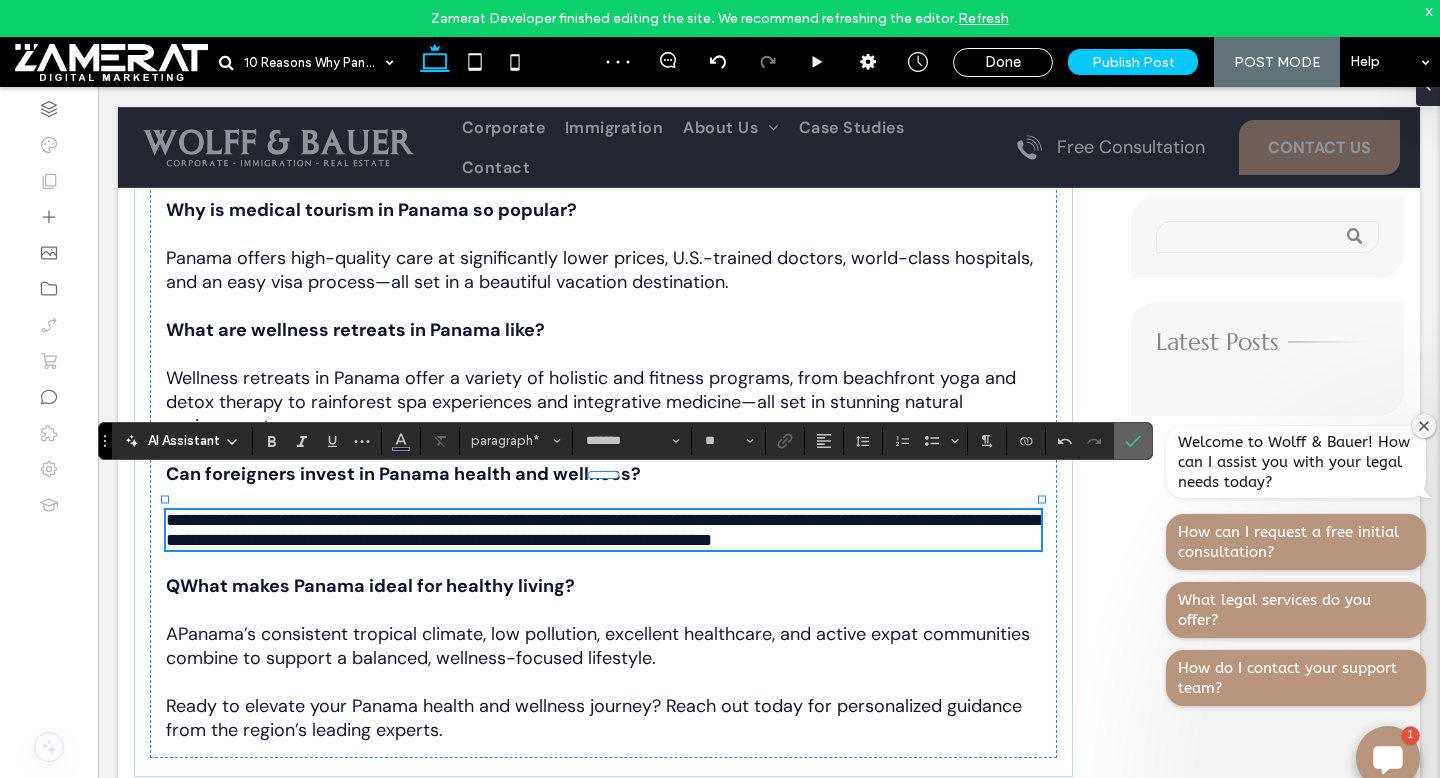 click at bounding box center (1133, 441) 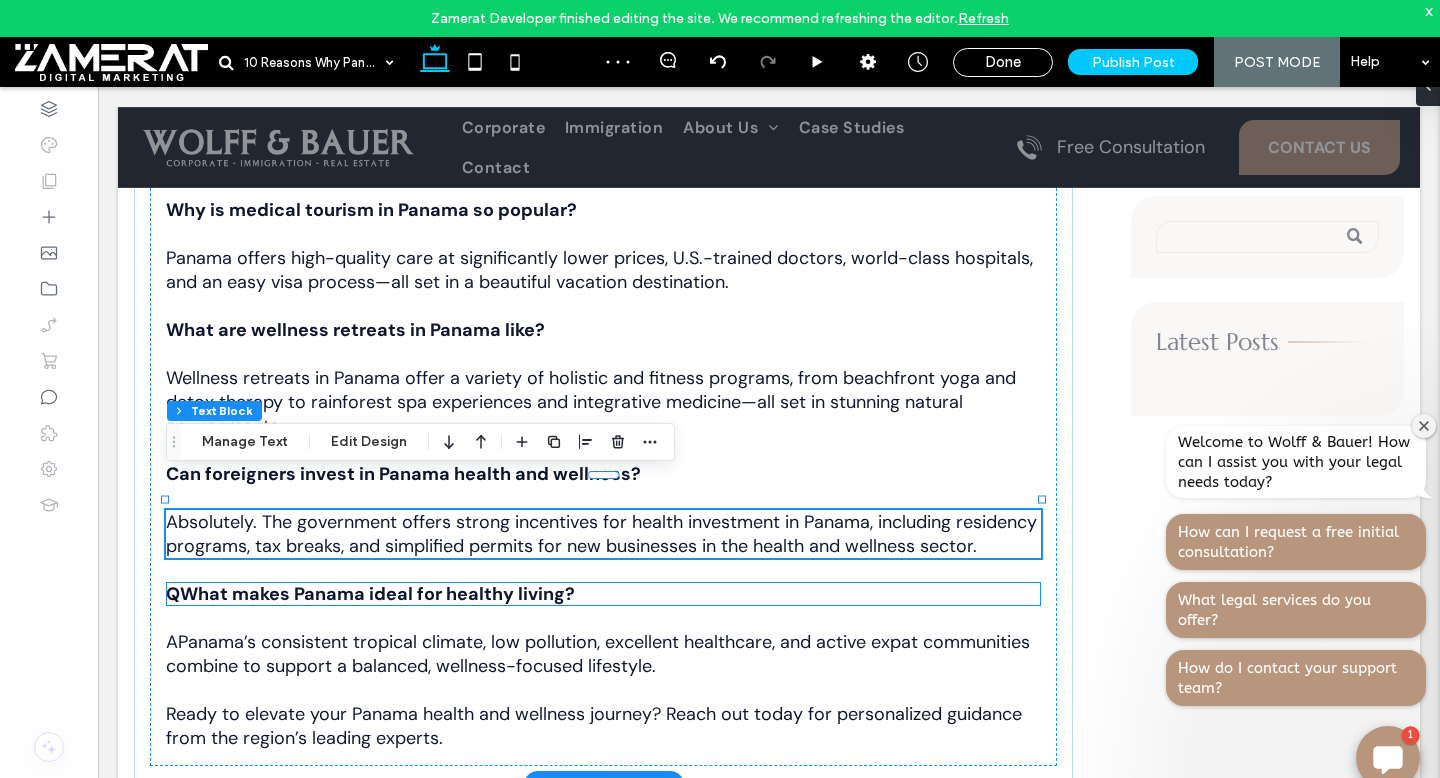 click on "QWhat makes Panama ideal for healthy living?" at bounding box center [370, 594] 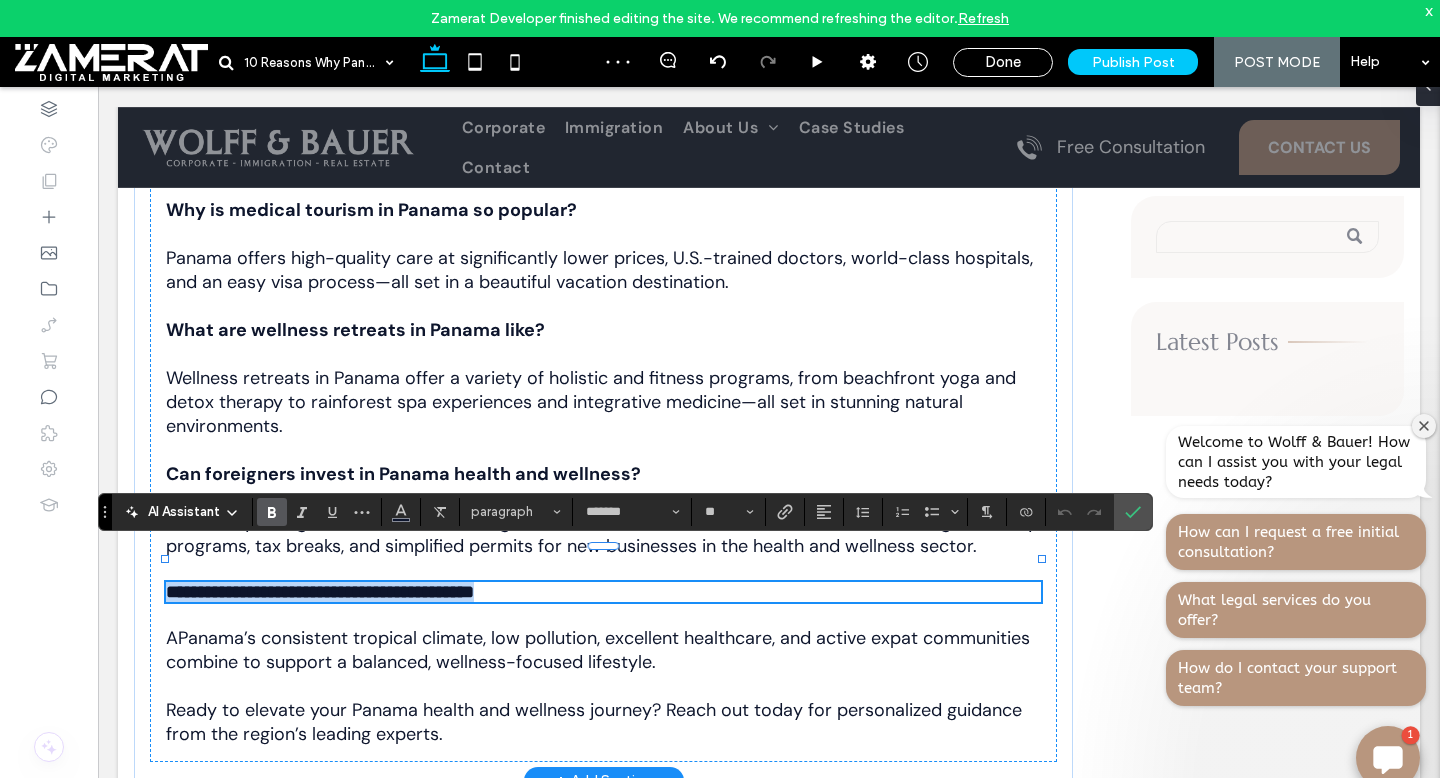 click on "**********" at bounding box center (320, 592) 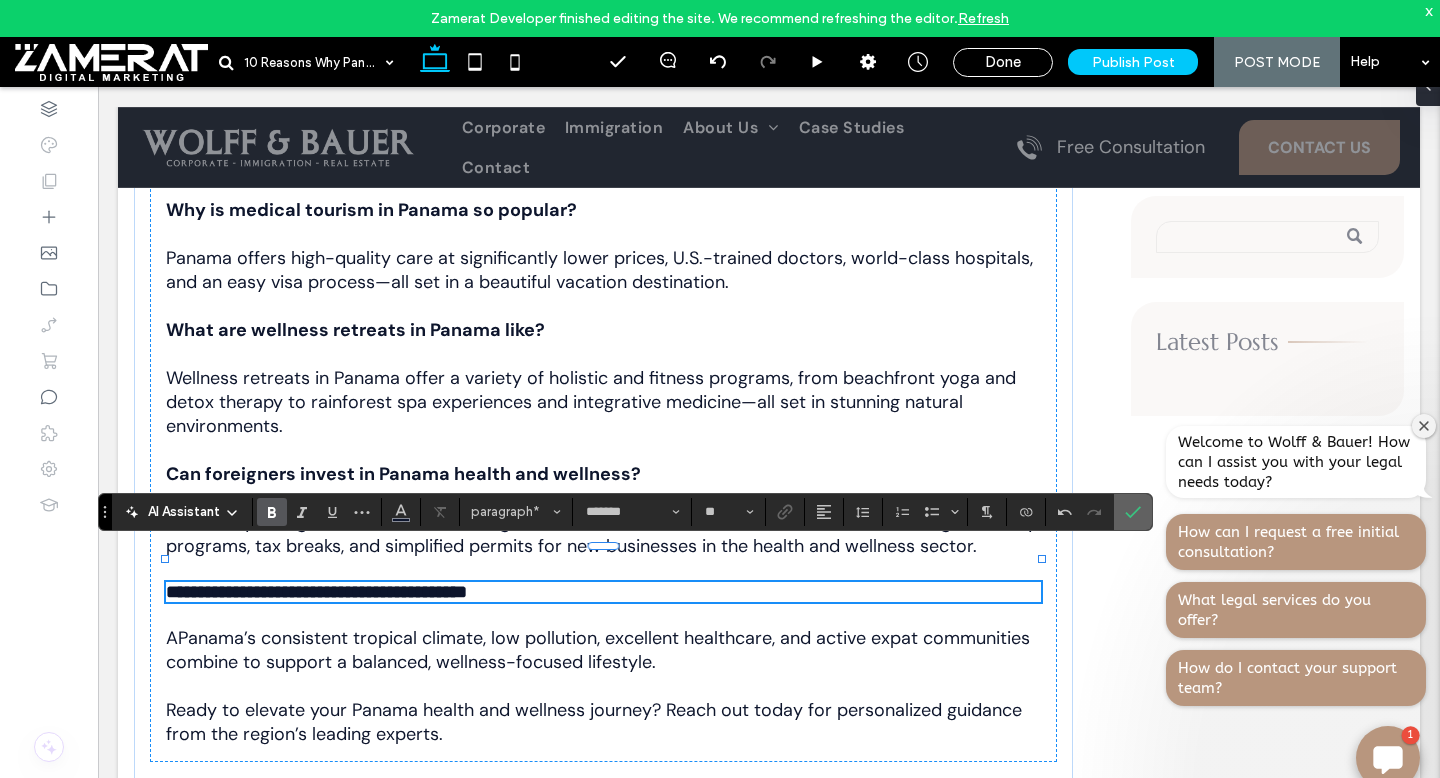 click at bounding box center [1133, 512] 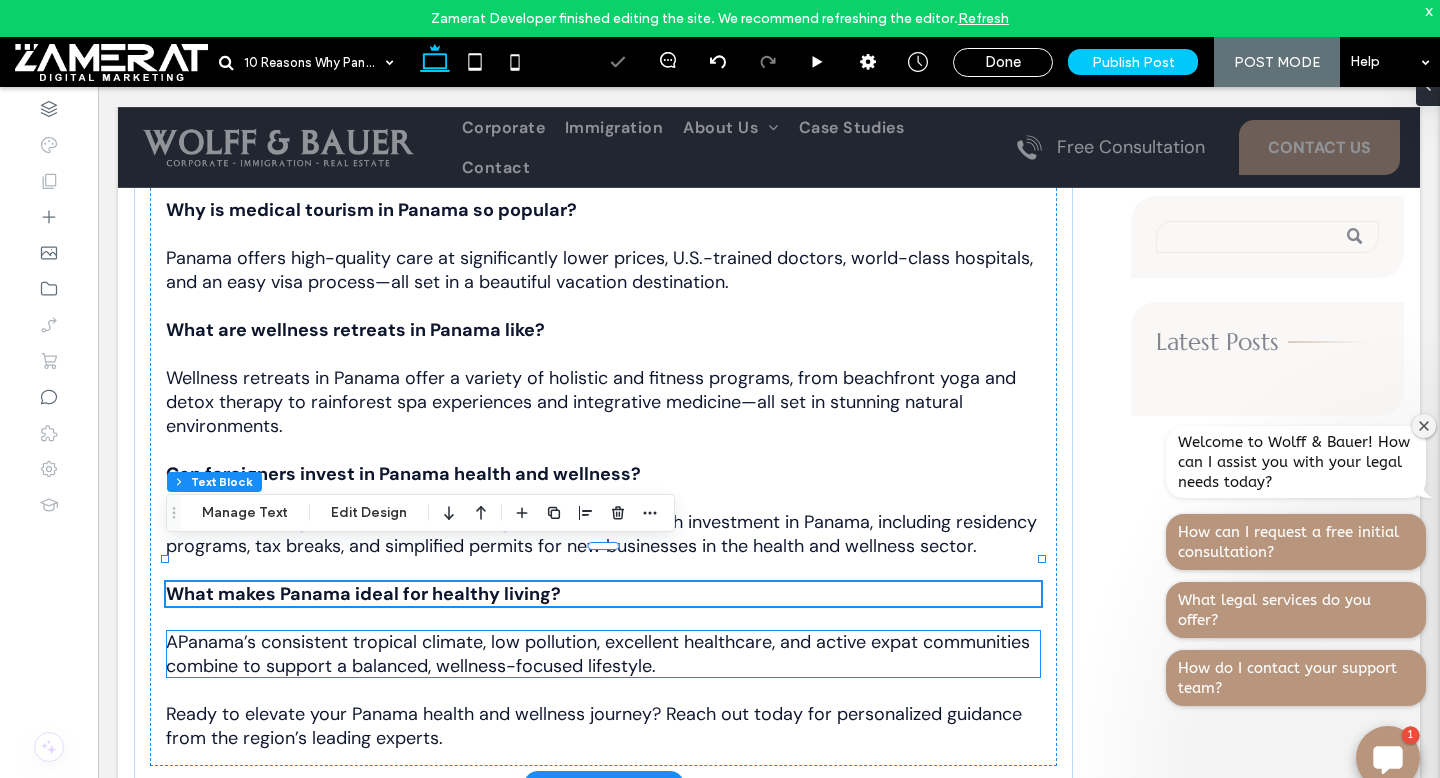 click on "APanama’s consistent tropical climate, low pollution, excellent healthcare, and active expat communities combine to support a balanced, wellness-focused lifestyle." at bounding box center (598, 654) 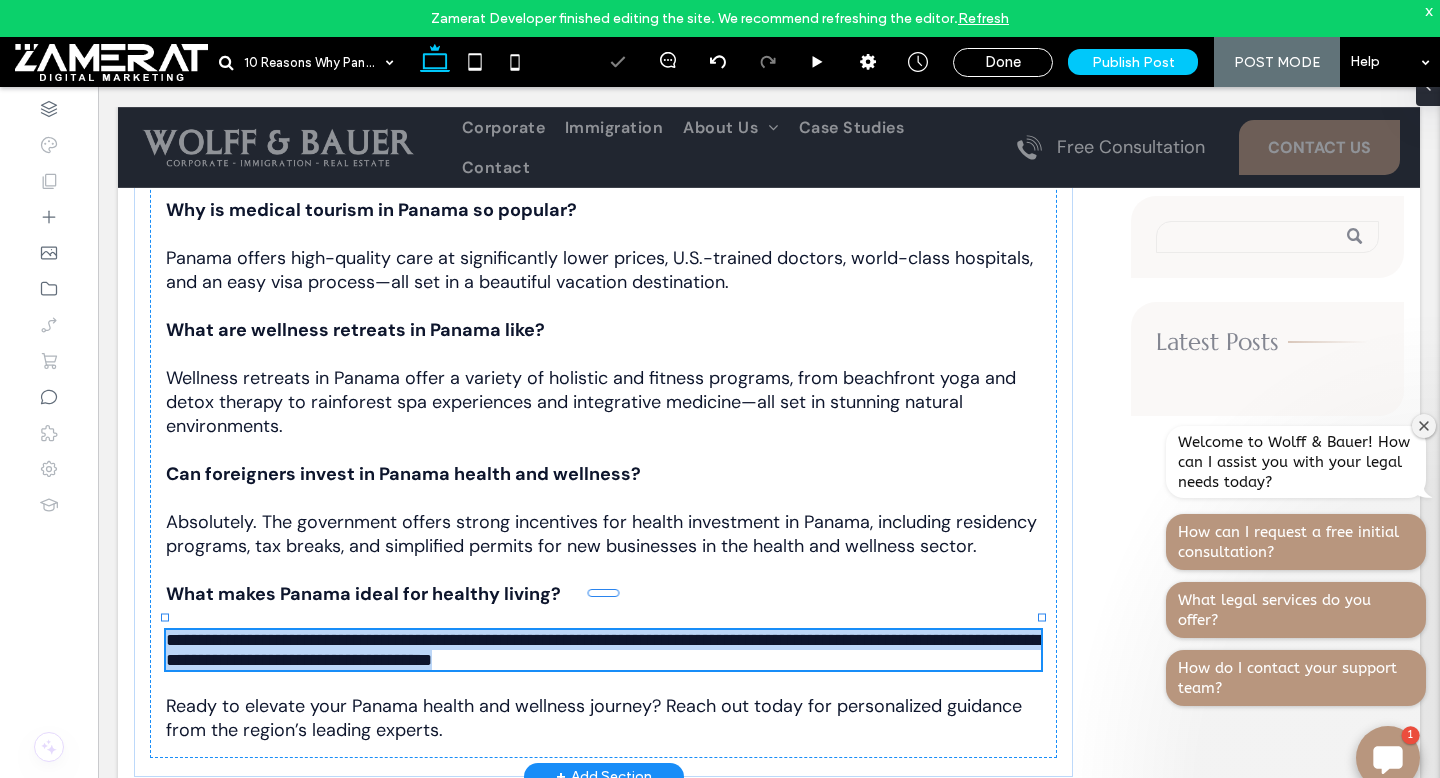 type on "*******" 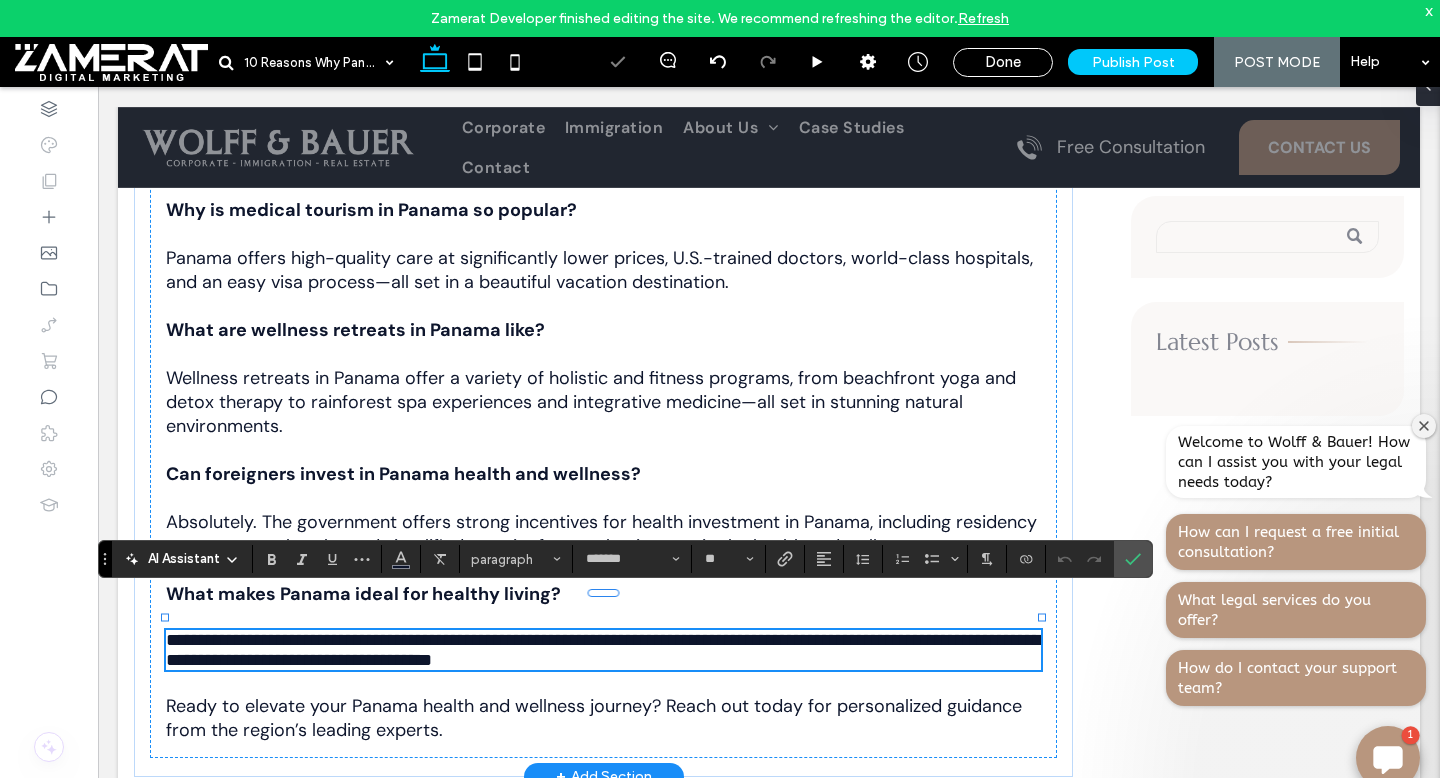 click on "**********" at bounding box center (603, 650) 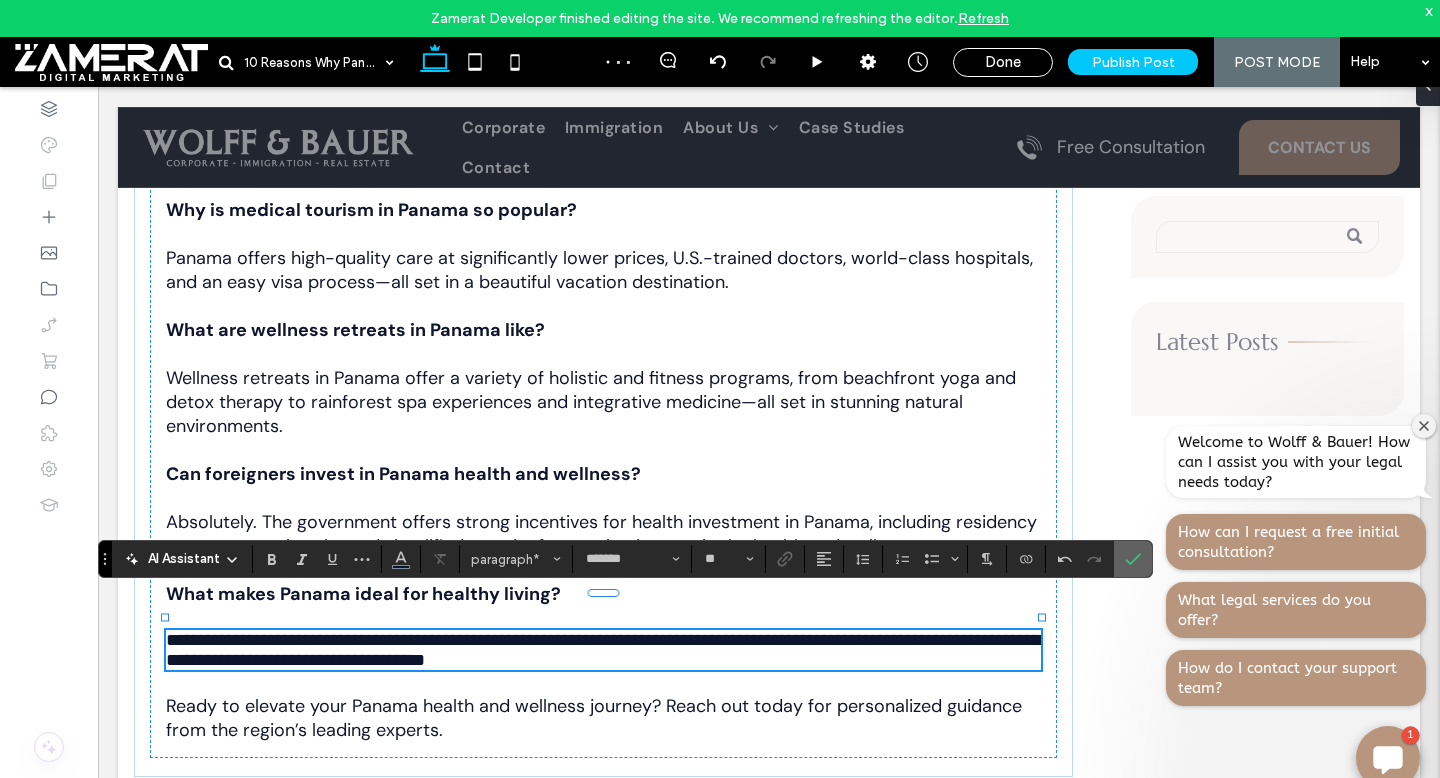 click 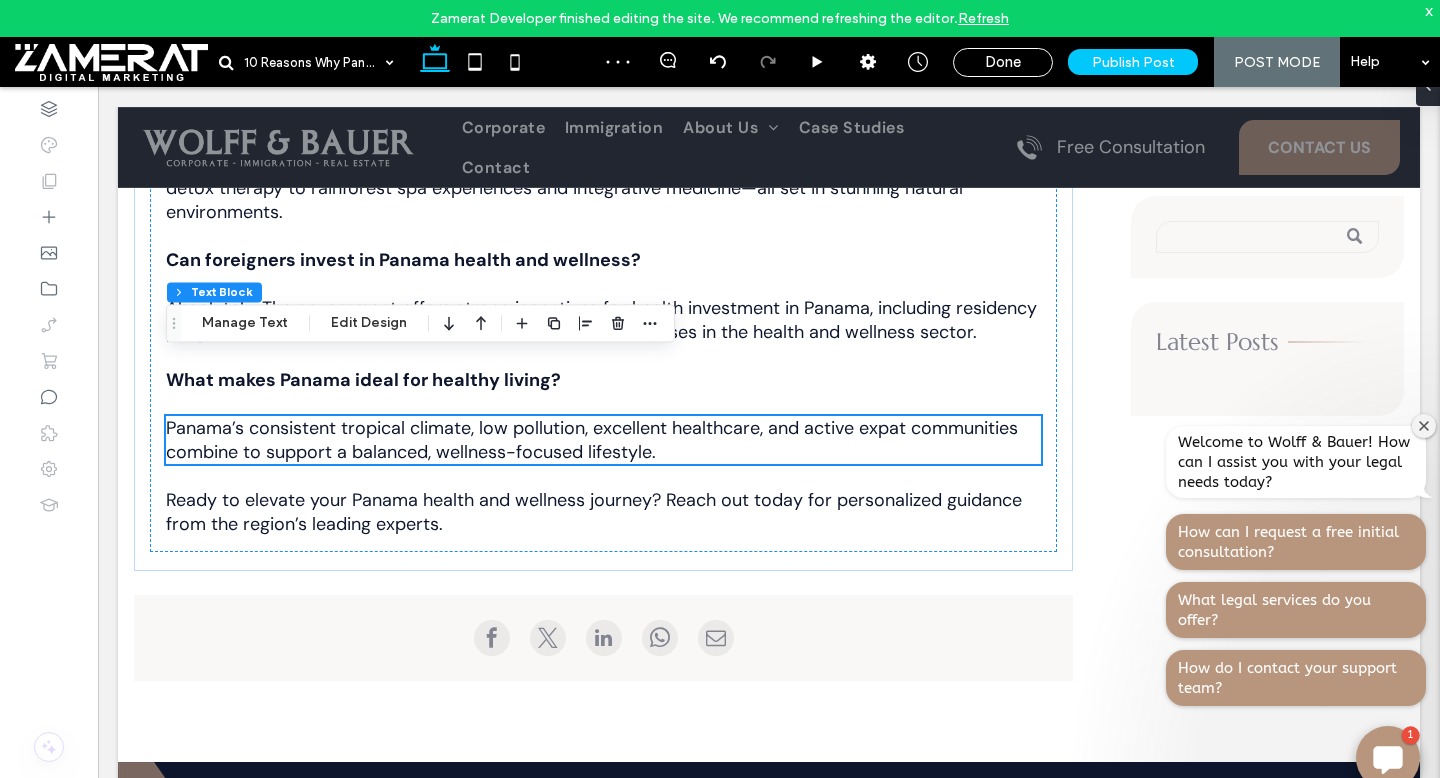 scroll, scrollTop: 5646, scrollLeft: 0, axis: vertical 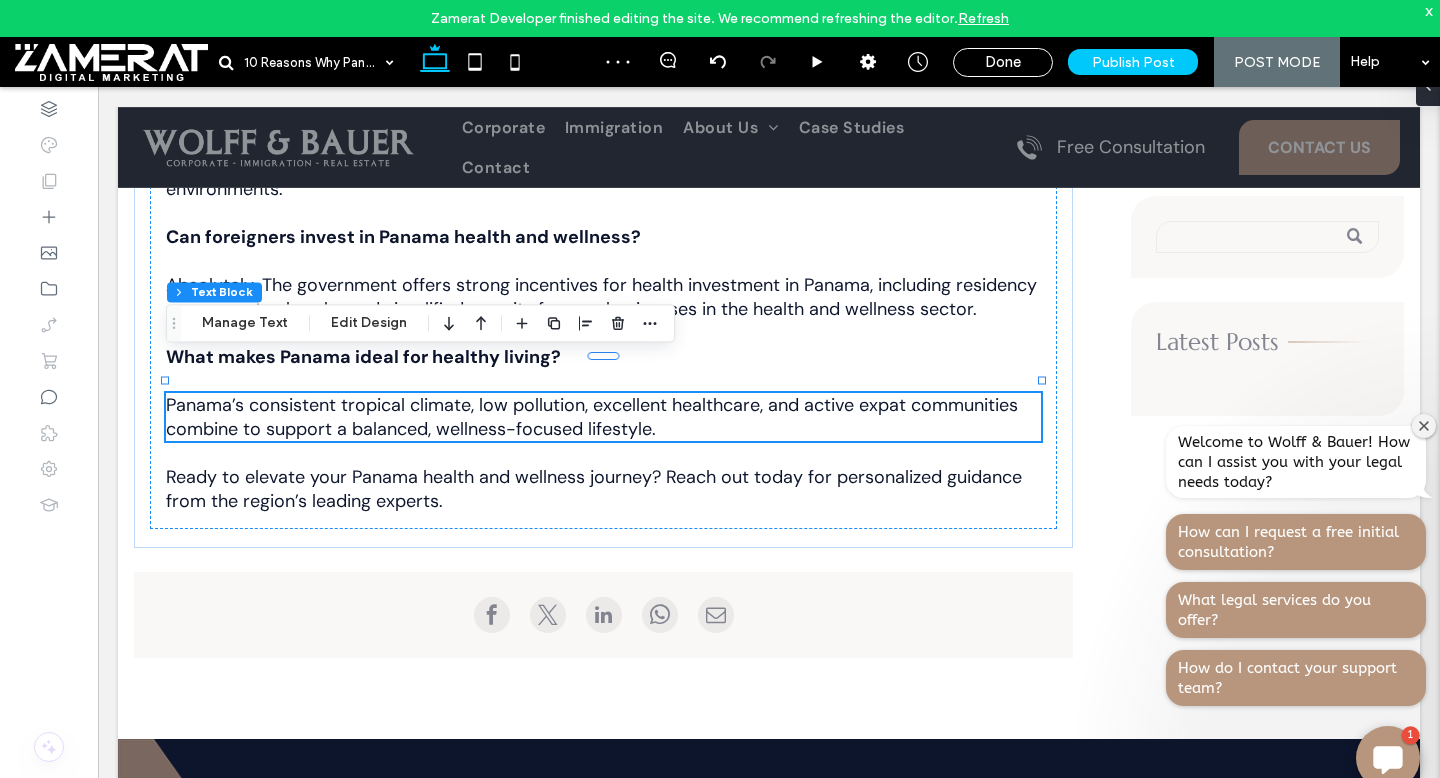 click on "10 Reasons Why Panama Health and Wellness Is Booming
Wolff & Bauer
|
August 5, 2025
Section + Add Section
Introduction: Why Panama Health and Wellness Is Surging
Are you searching for a destination that offers both top-notch healthcare and a thriving wellness lifestyle at a fraction of the usual cost?
Panama health and wellness
has emerged as a global leader, attracting retirees, expats, investors, and medical tourists. With a robust Panama healthcare system blending modern technology, affordable healthcare in Panama, innovative medical tourism in Panama, and vibrant wellness retreats in Panama, the country is transforming how people think about health investment in Panama.
1. Affordable Healthcare in Panama: Global Quality at Local Prices
Routine doctor visits: $20–$50 Specialist appointments: $40–$60
The" at bounding box center (769, -2400) 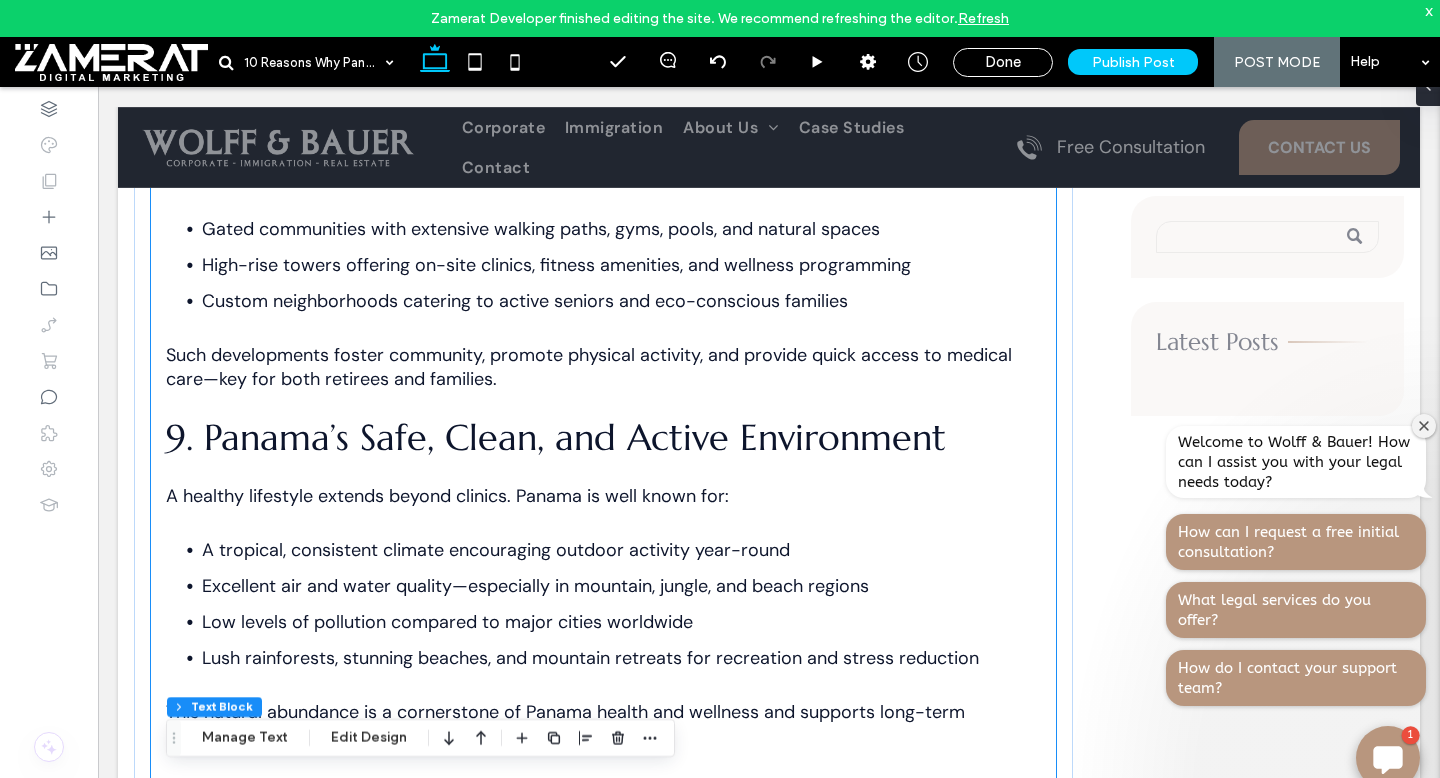 scroll, scrollTop: 3790, scrollLeft: 0, axis: vertical 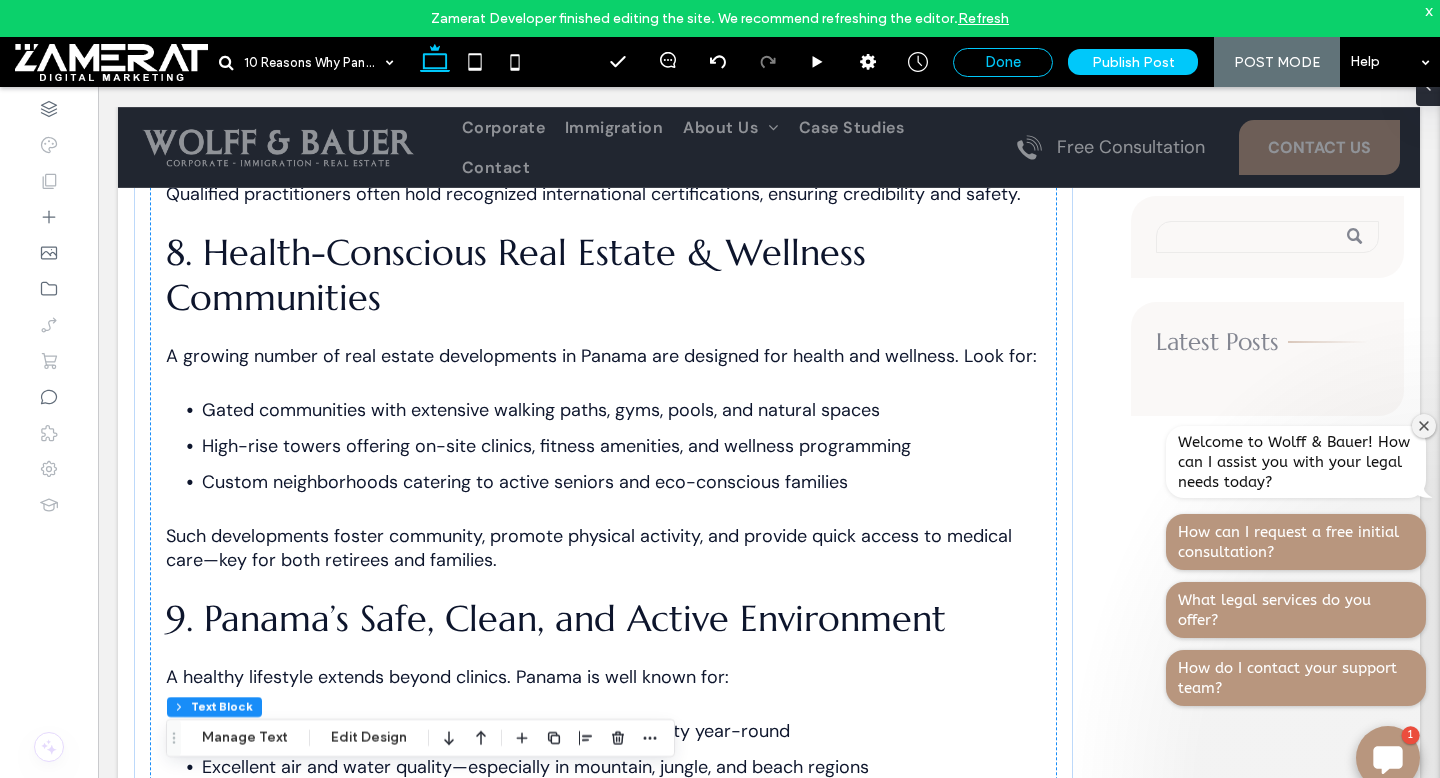 click on "Done" at bounding box center [1003, 62] 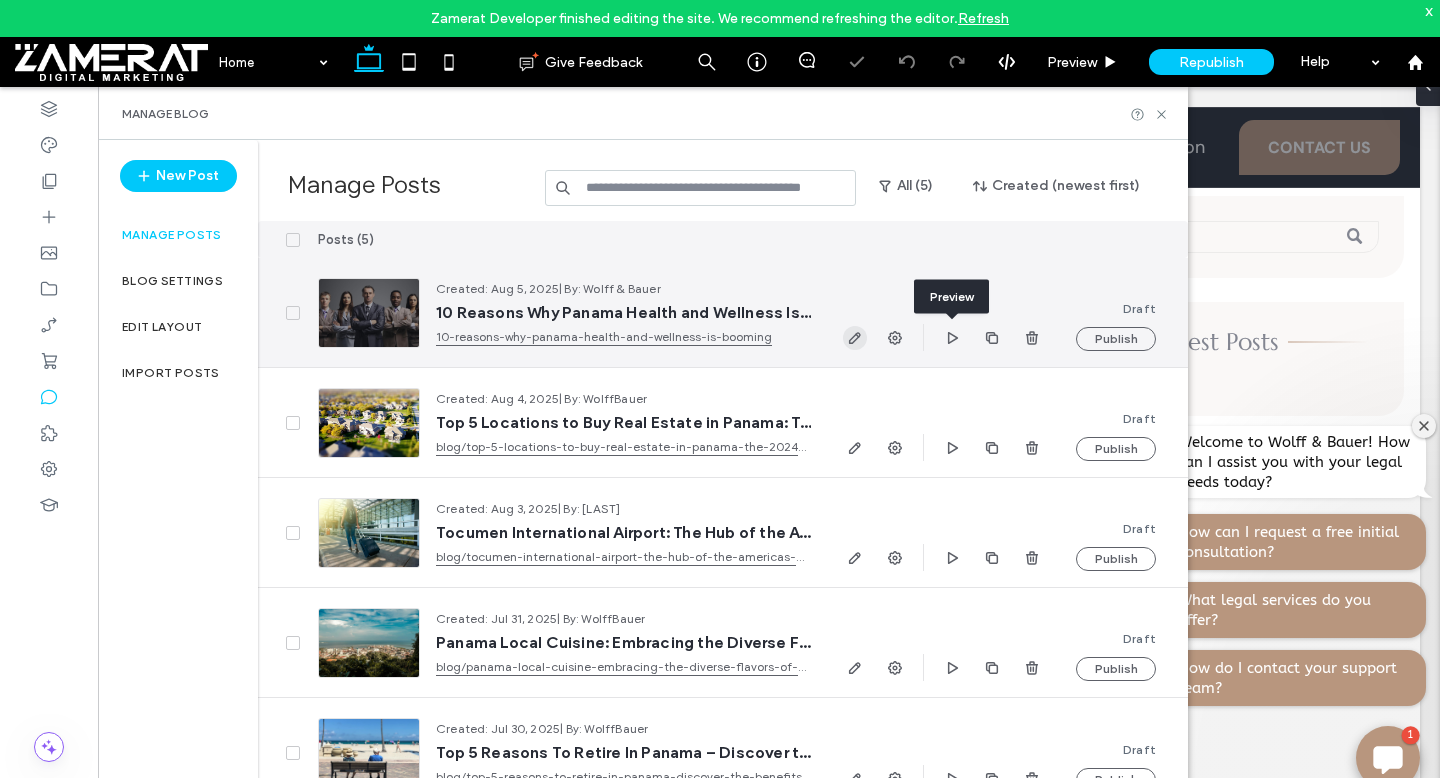 click 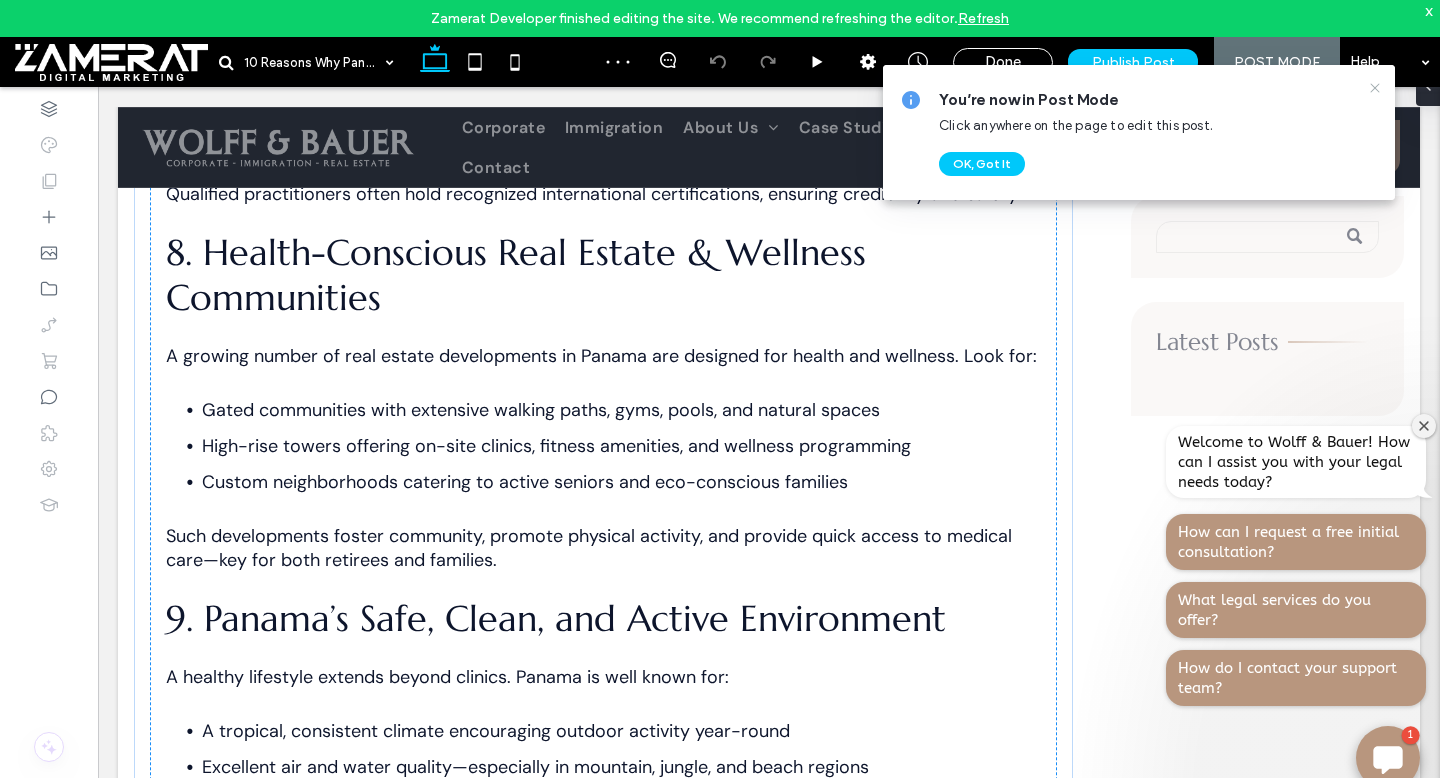 click 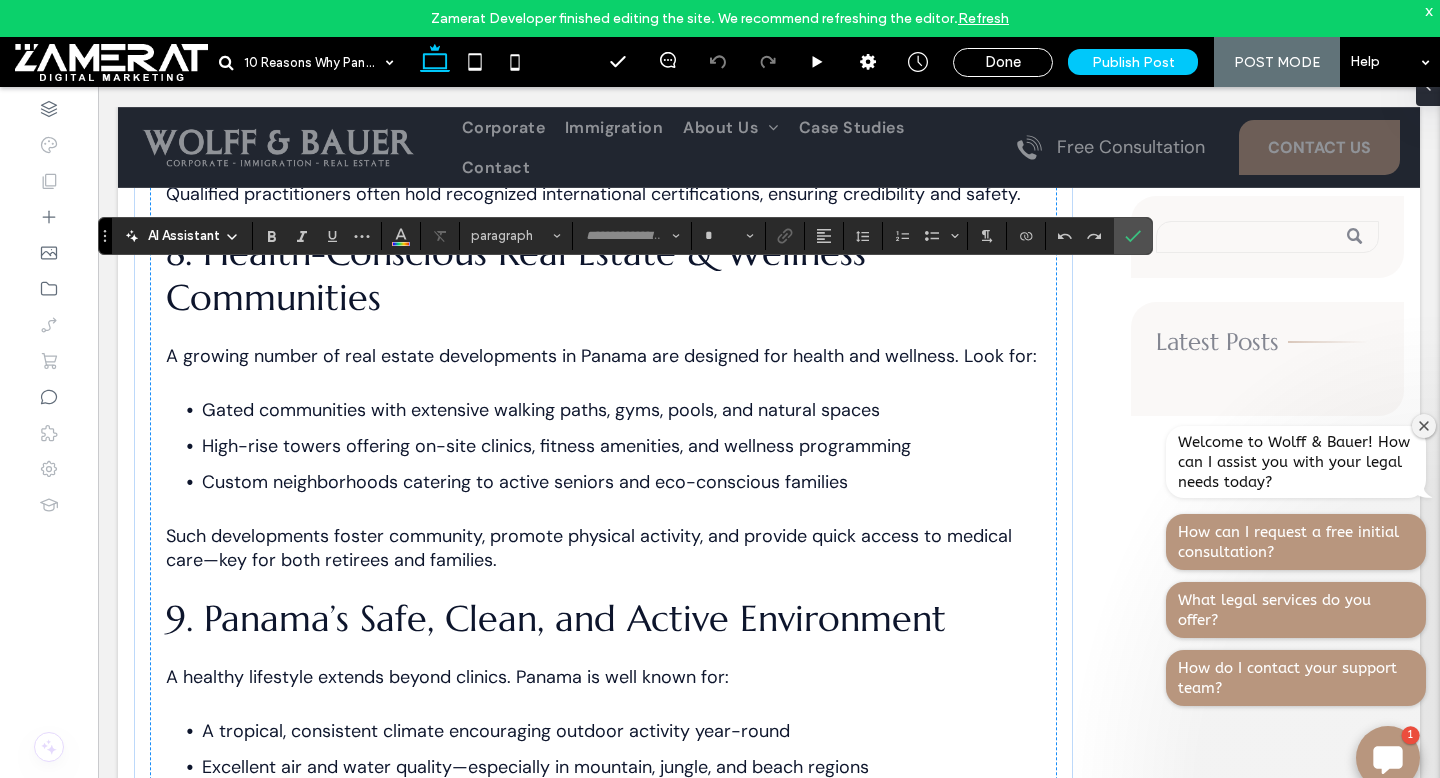 type on "*********" 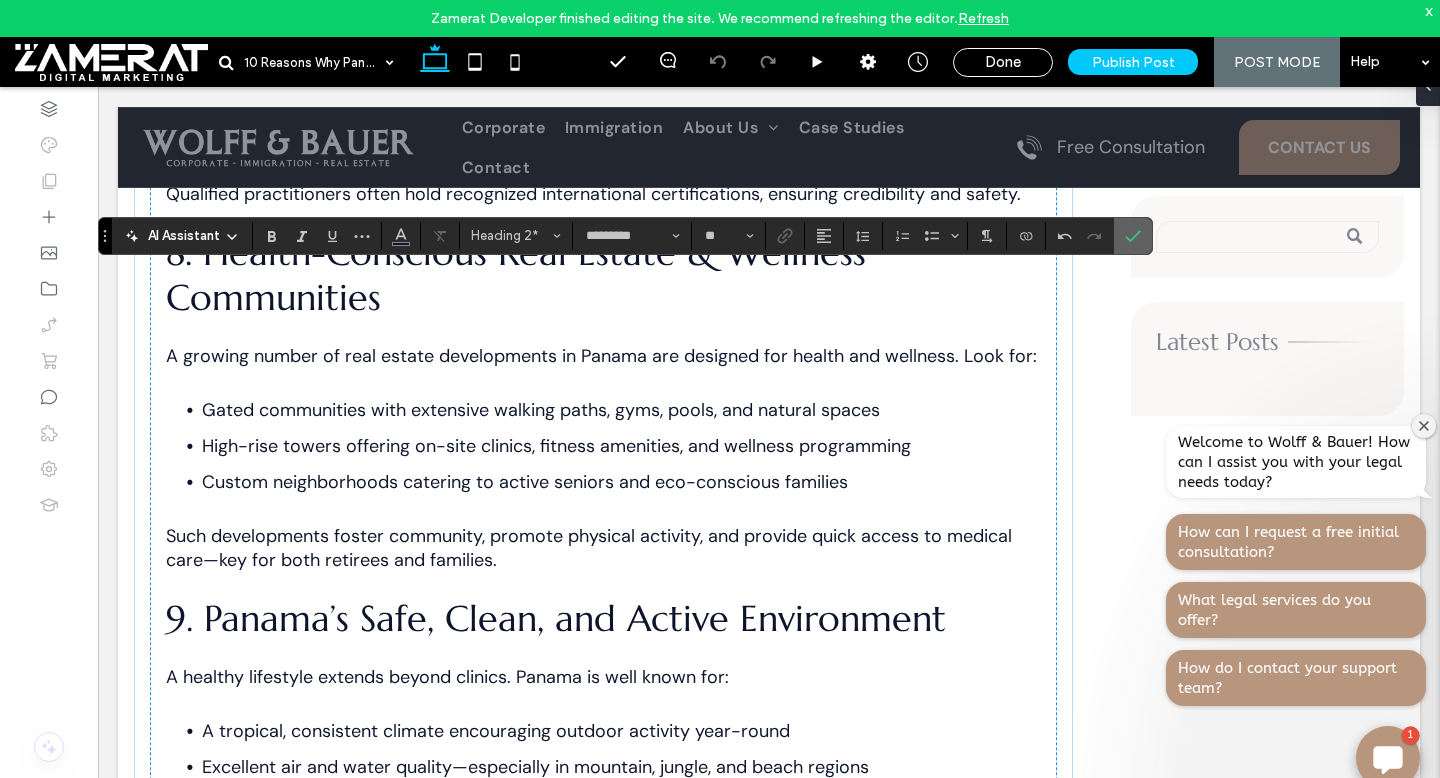 click 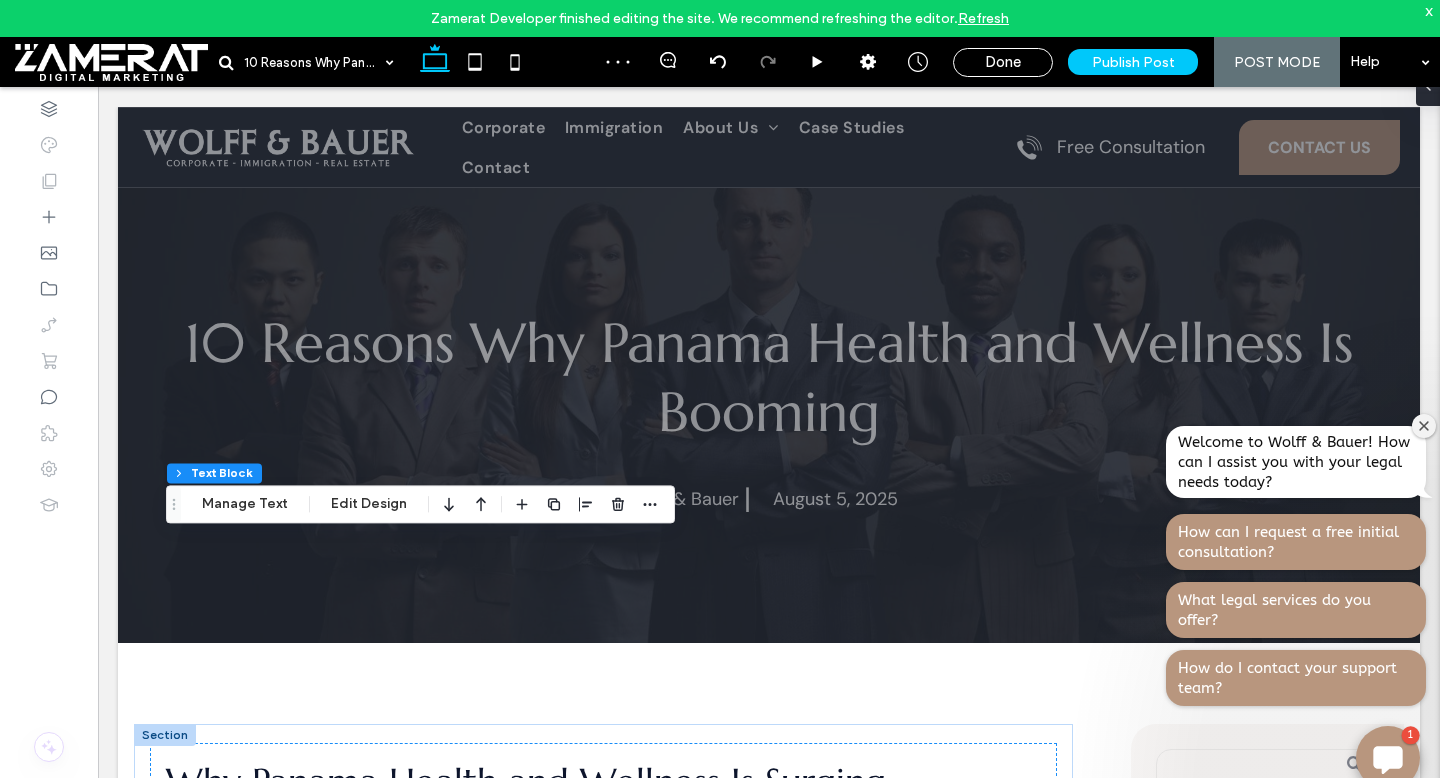 scroll, scrollTop: 1921, scrollLeft: 0, axis: vertical 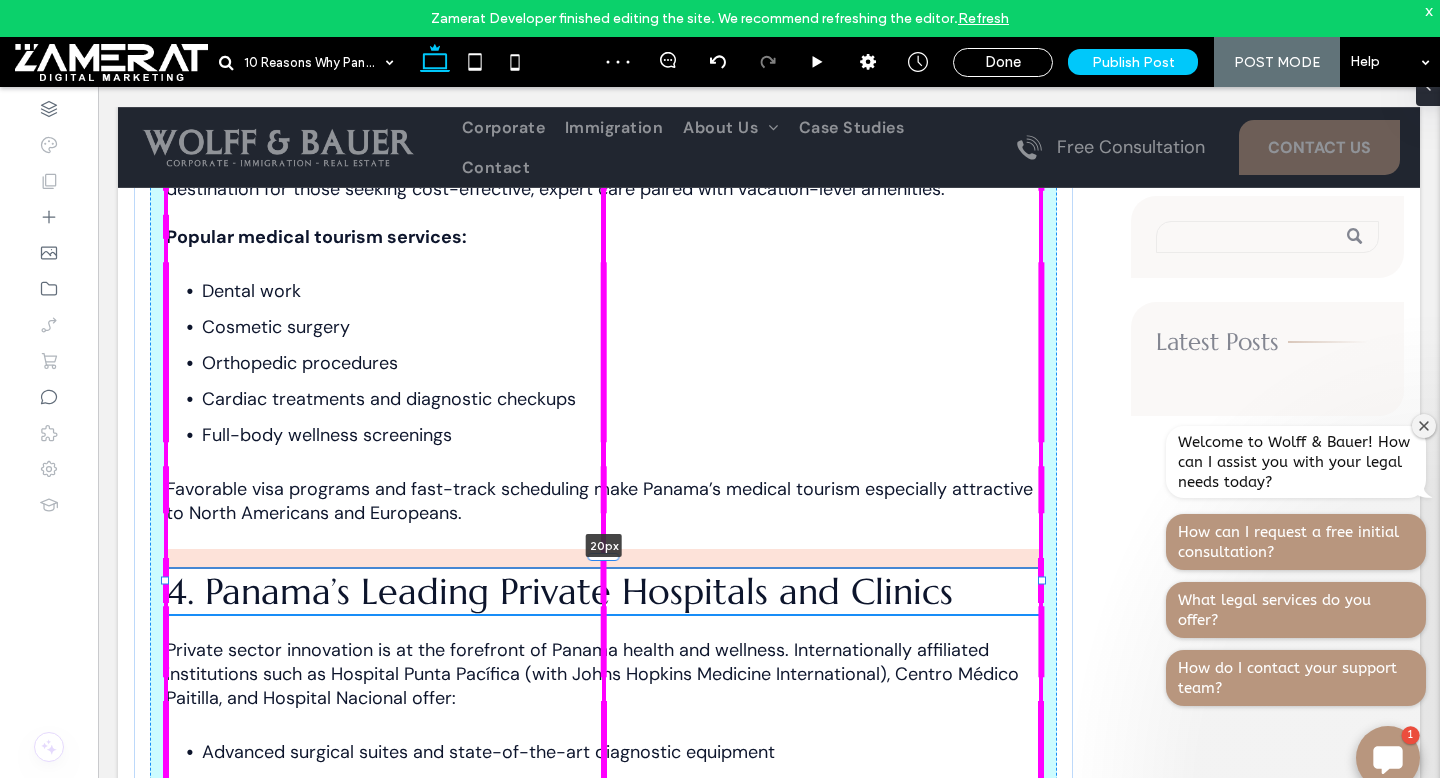 drag, startPoint x: 601, startPoint y: 540, endPoint x: 601, endPoint y: 560, distance: 20 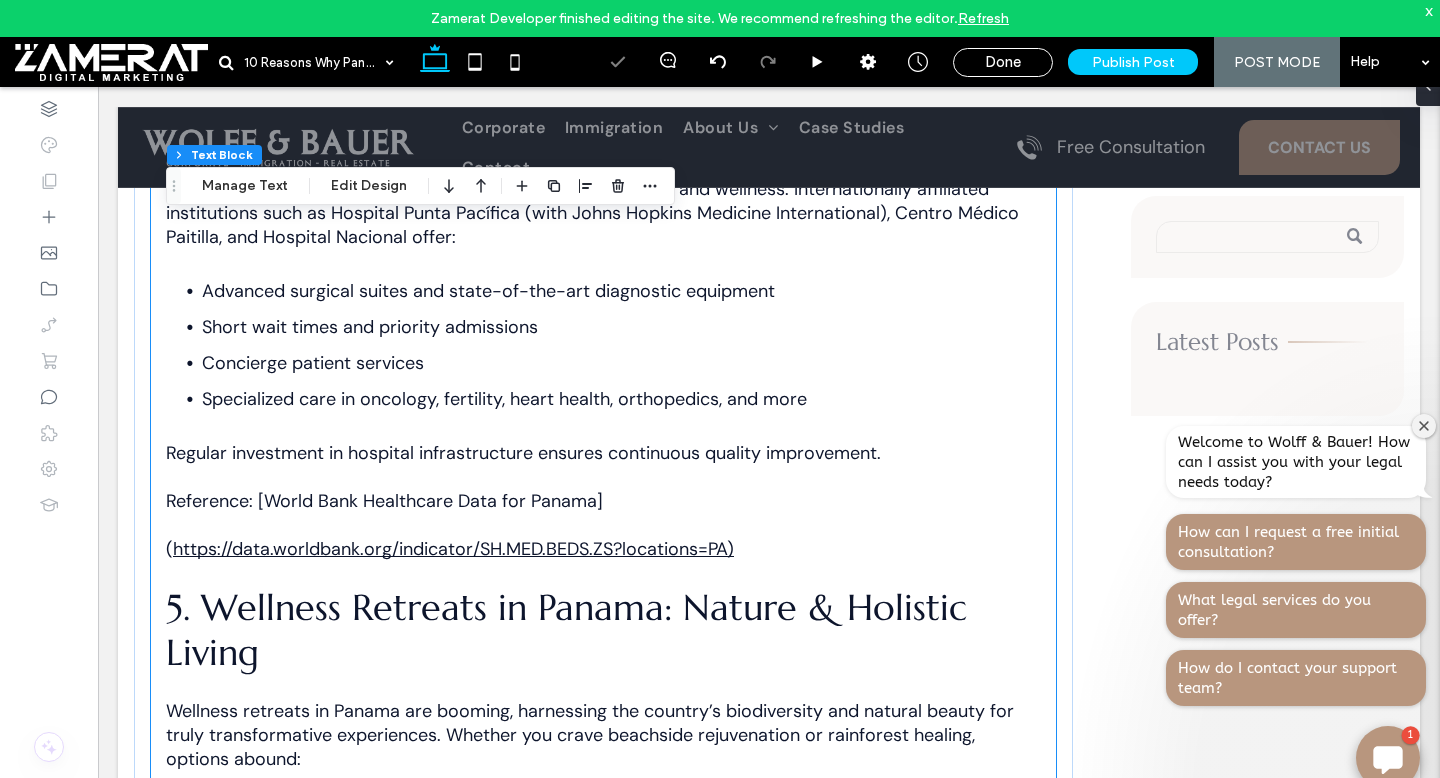 scroll, scrollTop: 2475, scrollLeft: 0, axis: vertical 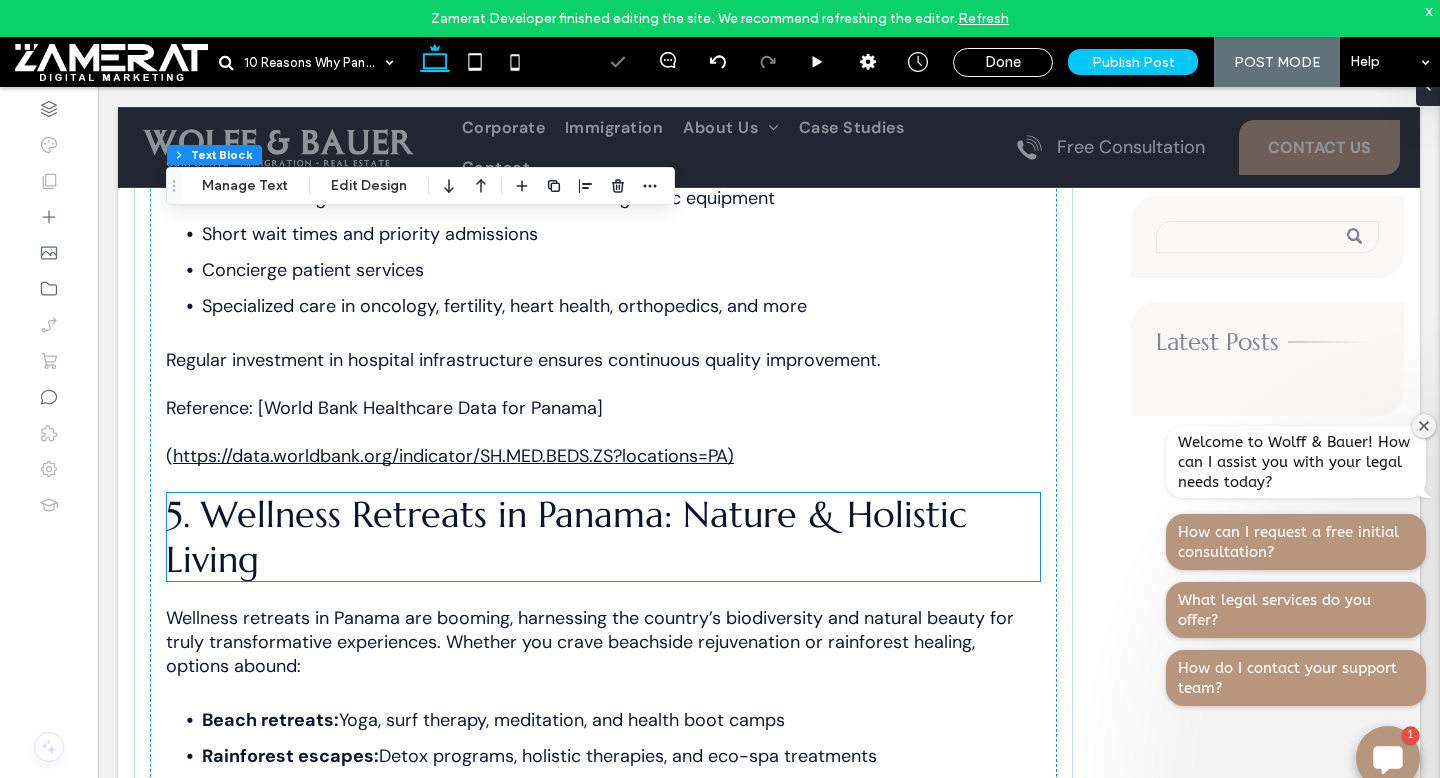 click on "5. Wellness Retreats in Panama: Nature & Holistic Living" at bounding box center (566, 537) 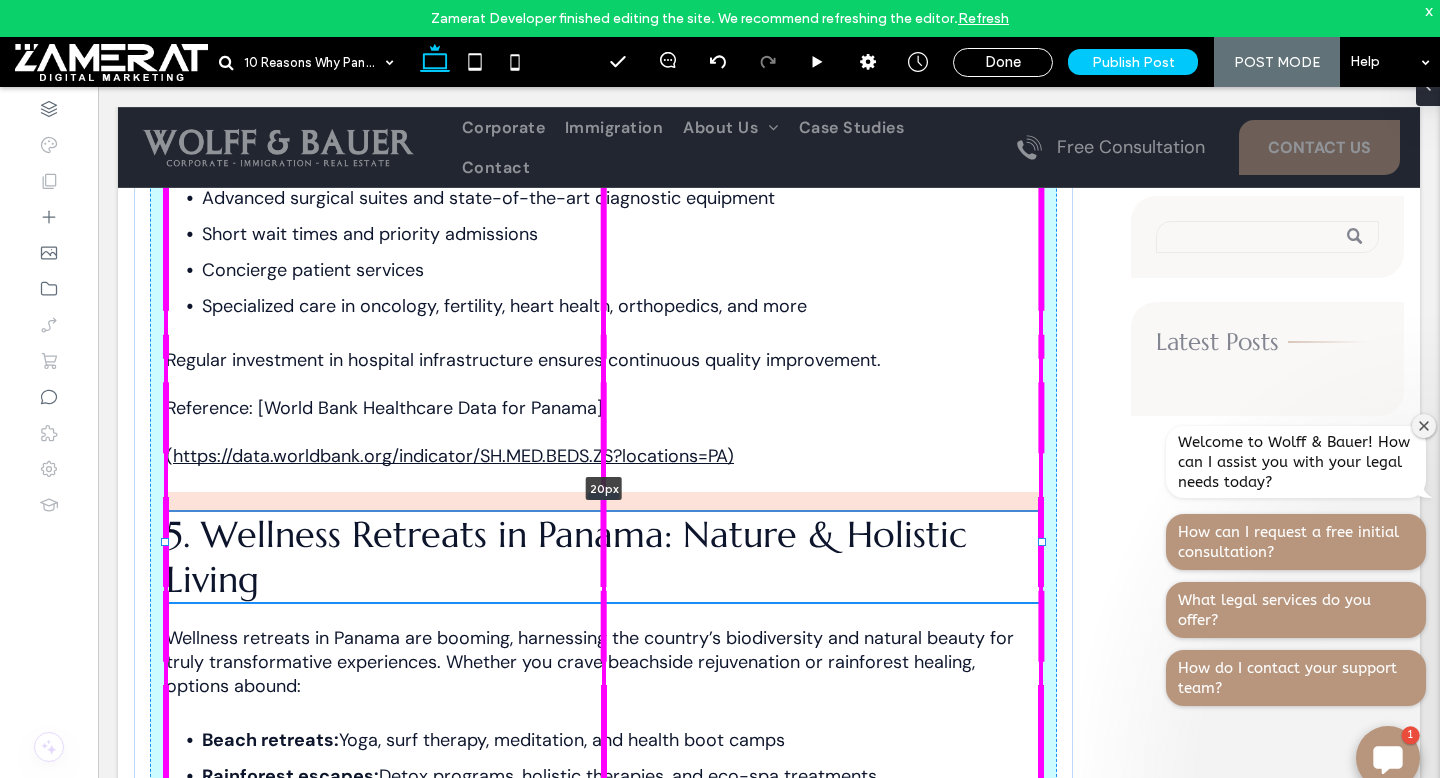 drag, startPoint x: 600, startPoint y: 476, endPoint x: 601, endPoint y: 496, distance: 20.024984 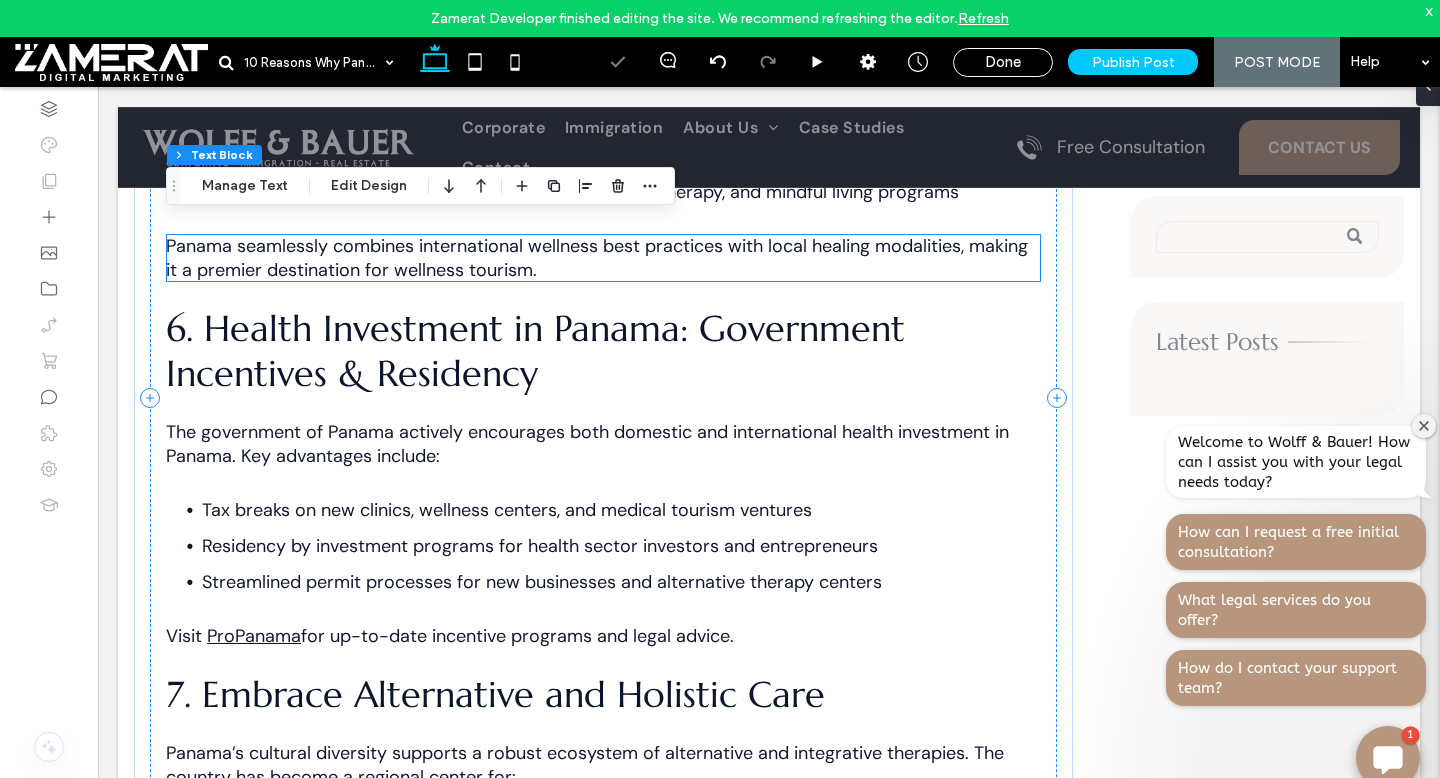 scroll, scrollTop: 3036, scrollLeft: 0, axis: vertical 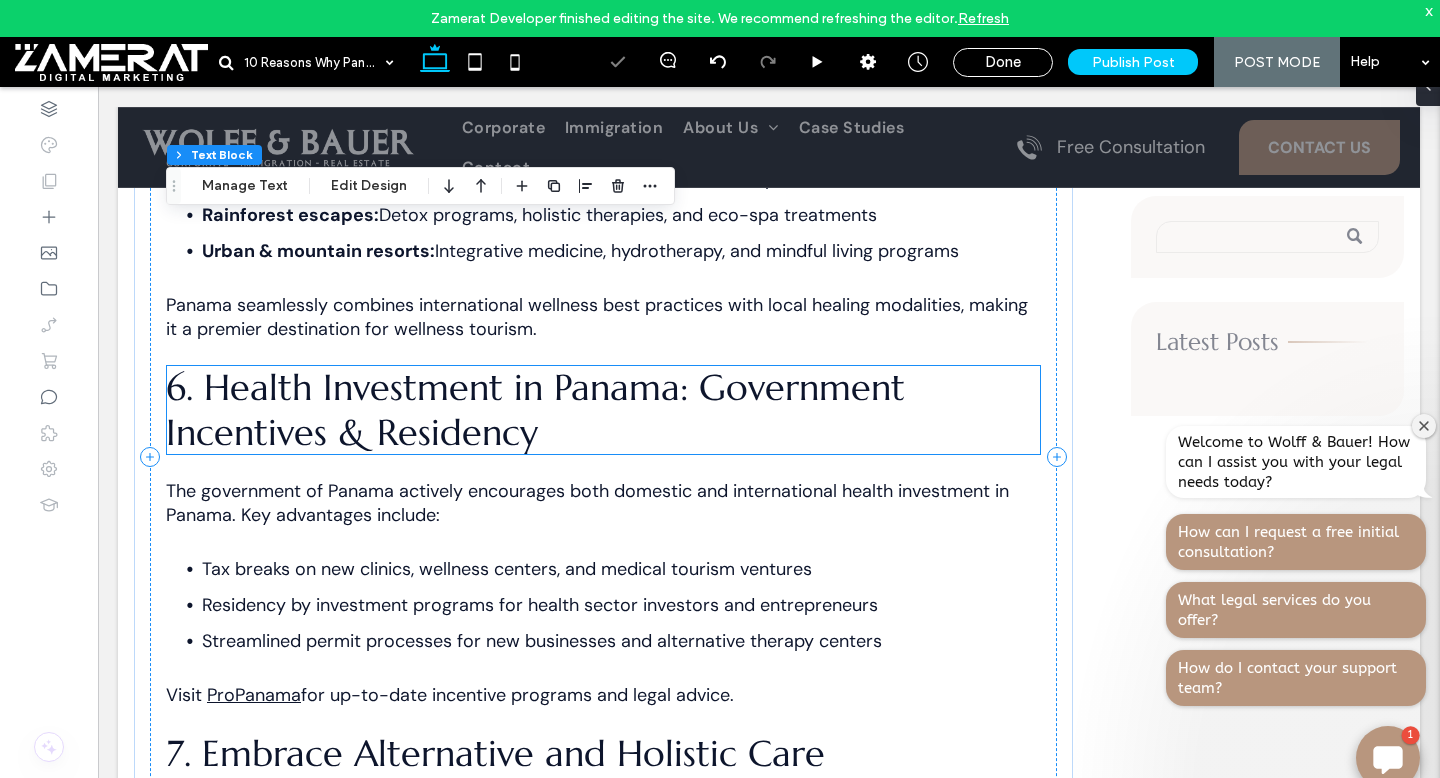 click on "6. Health Investment in Panama: Government Incentives & Residency" at bounding box center (535, 410) 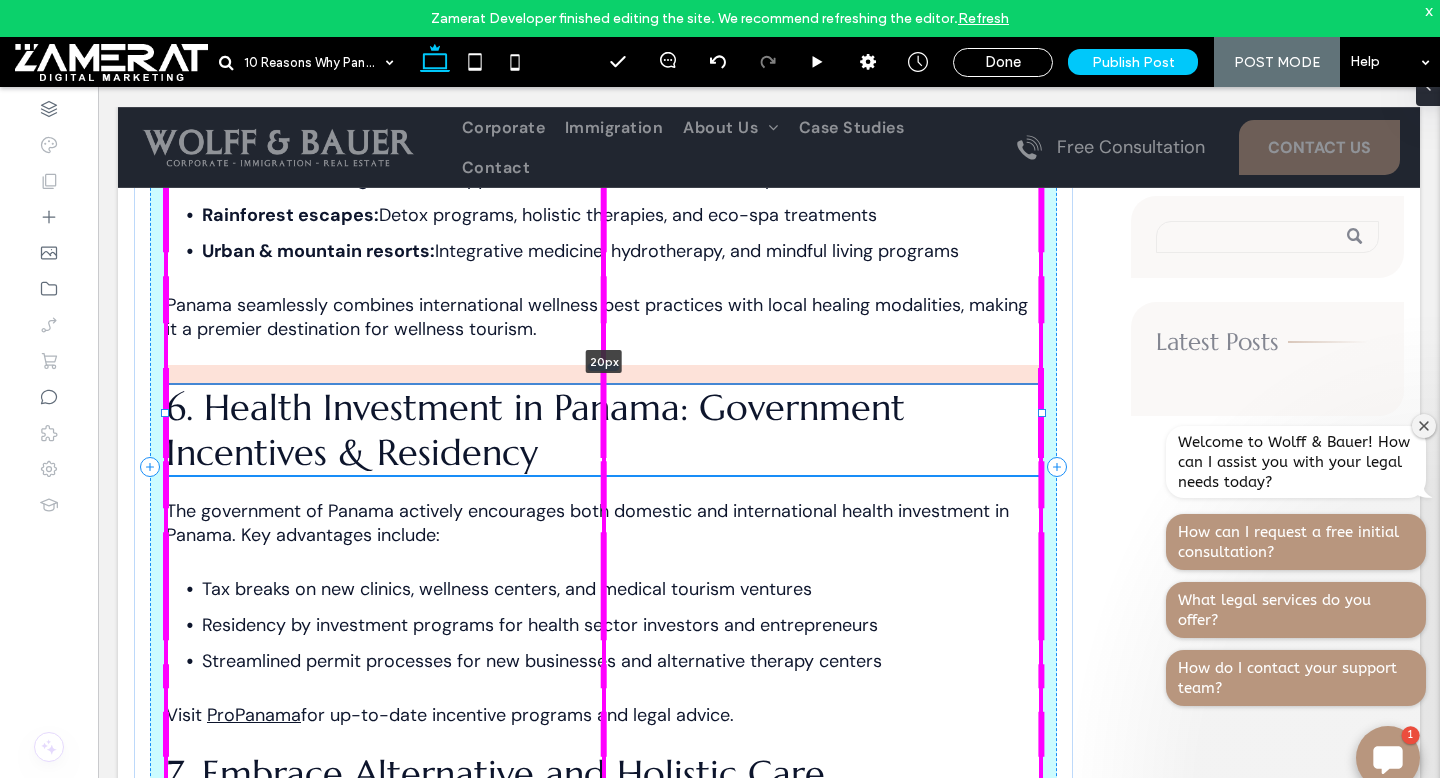 drag, startPoint x: 603, startPoint y: 346, endPoint x: 605, endPoint y: 366, distance: 20.09975 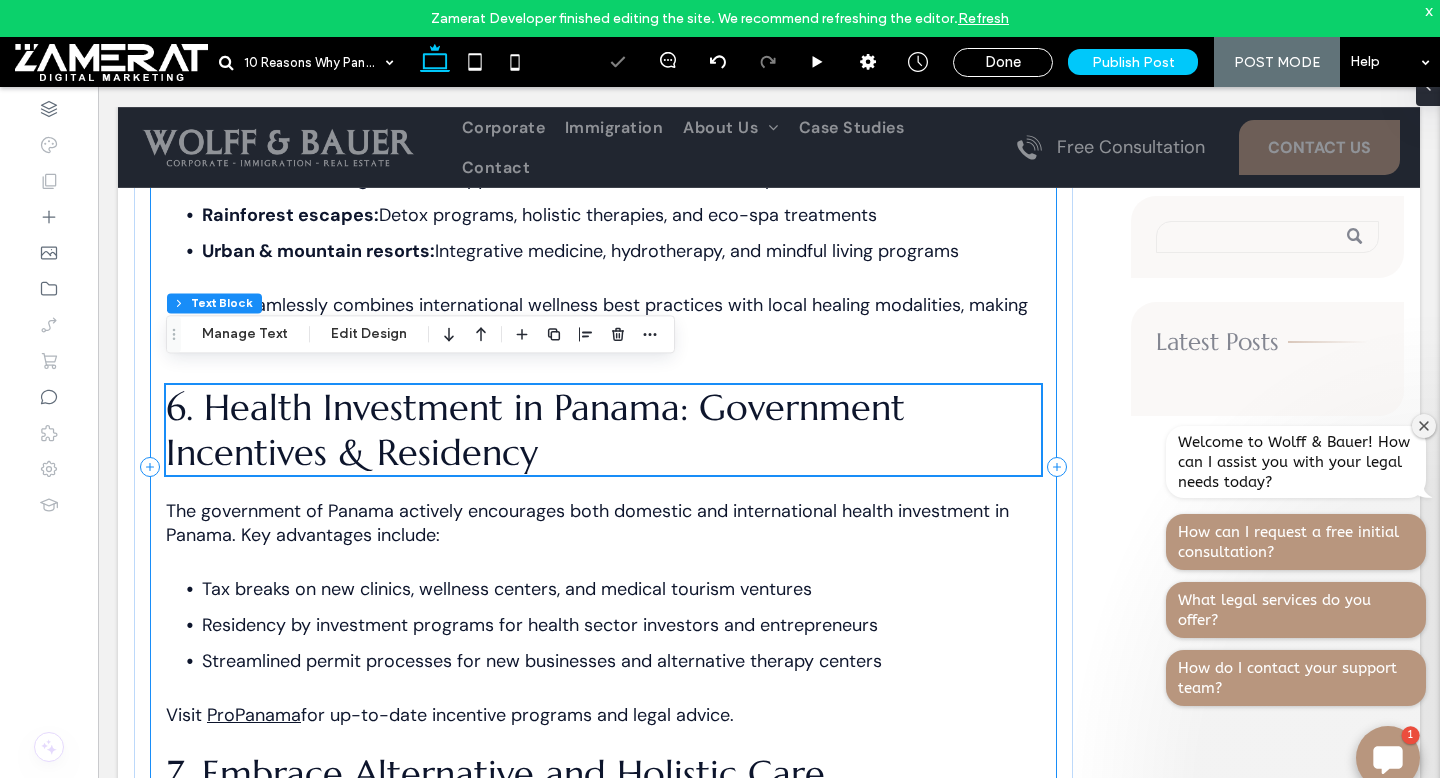 scroll, scrollTop: 3295, scrollLeft: 0, axis: vertical 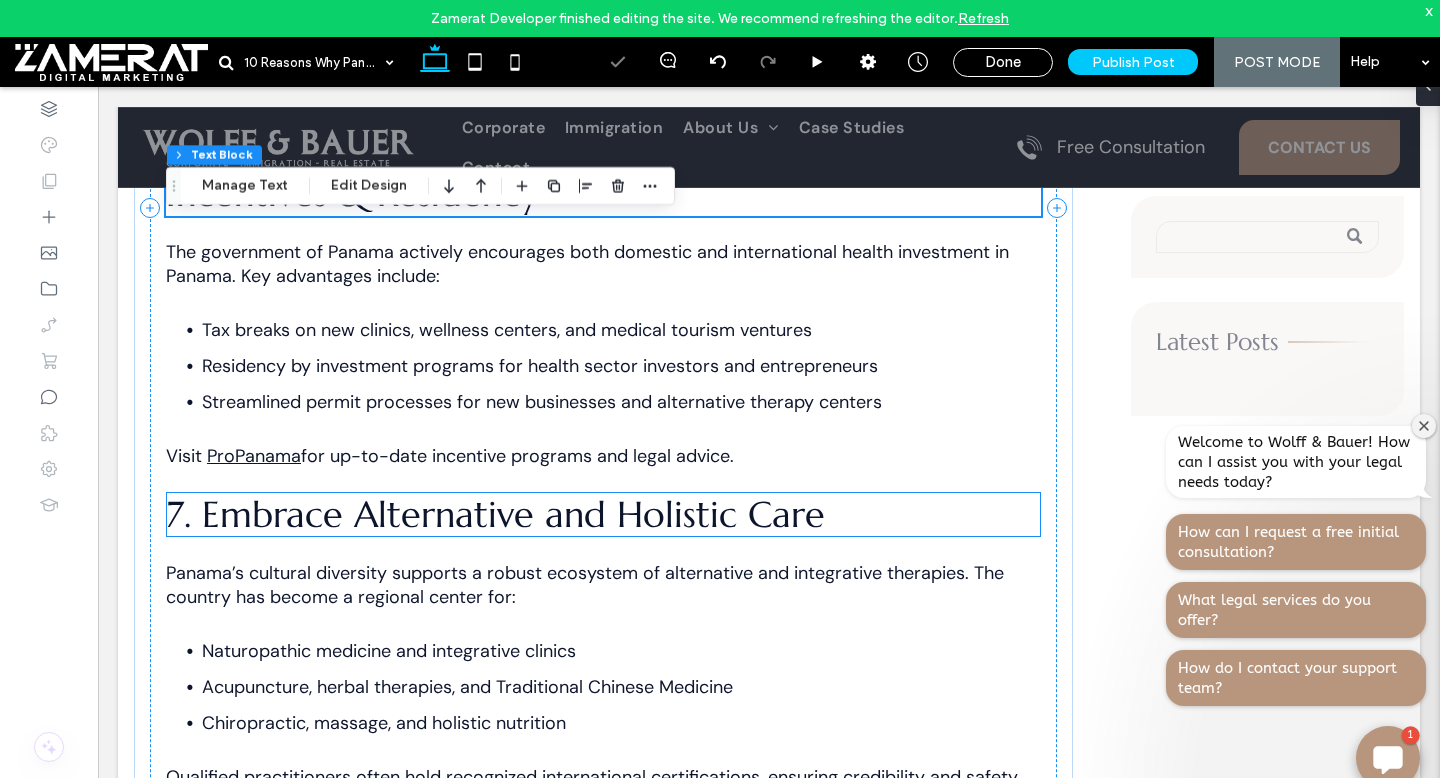 click on "7. Embrace Alternative and Holistic Care" at bounding box center [495, 514] 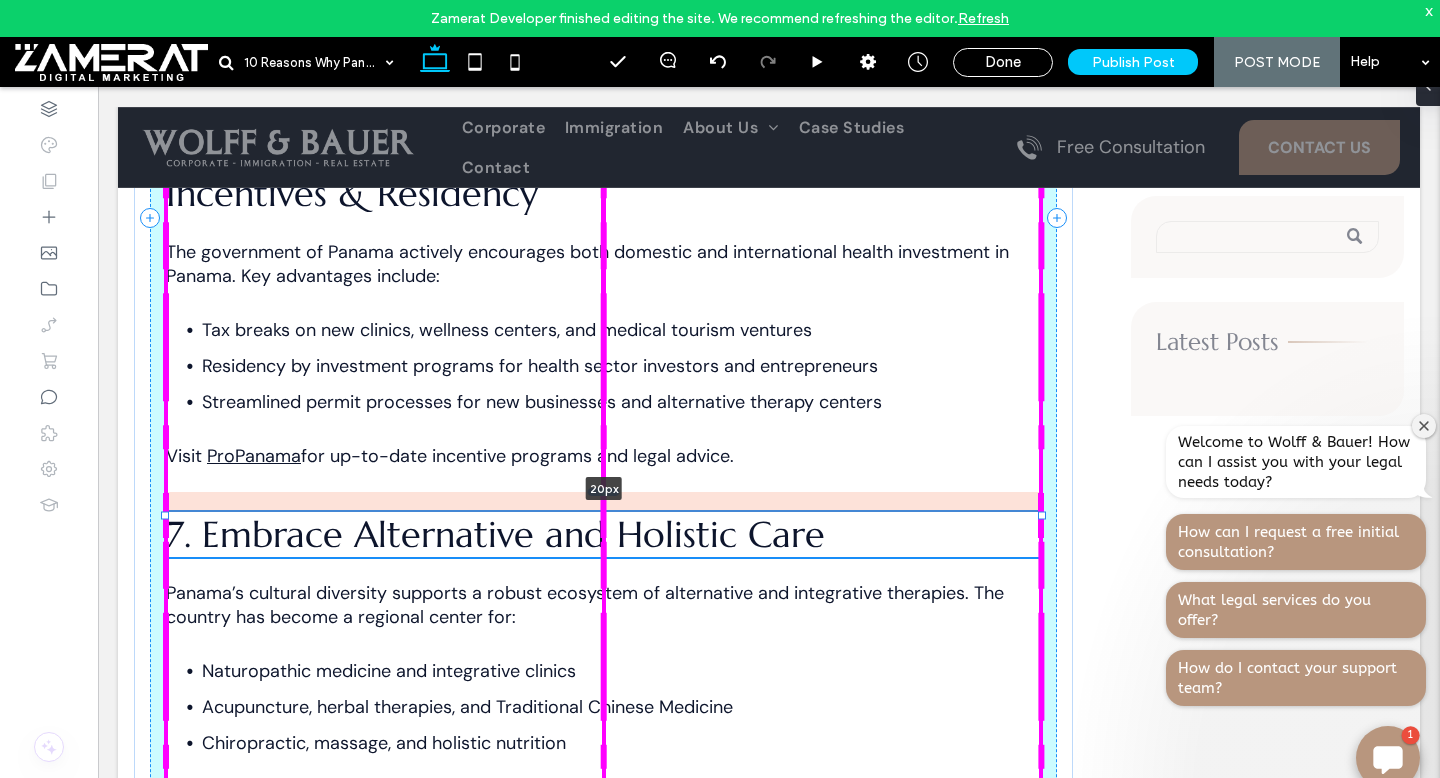 drag, startPoint x: 594, startPoint y: 471, endPoint x: 595, endPoint y: 491, distance: 20.024984 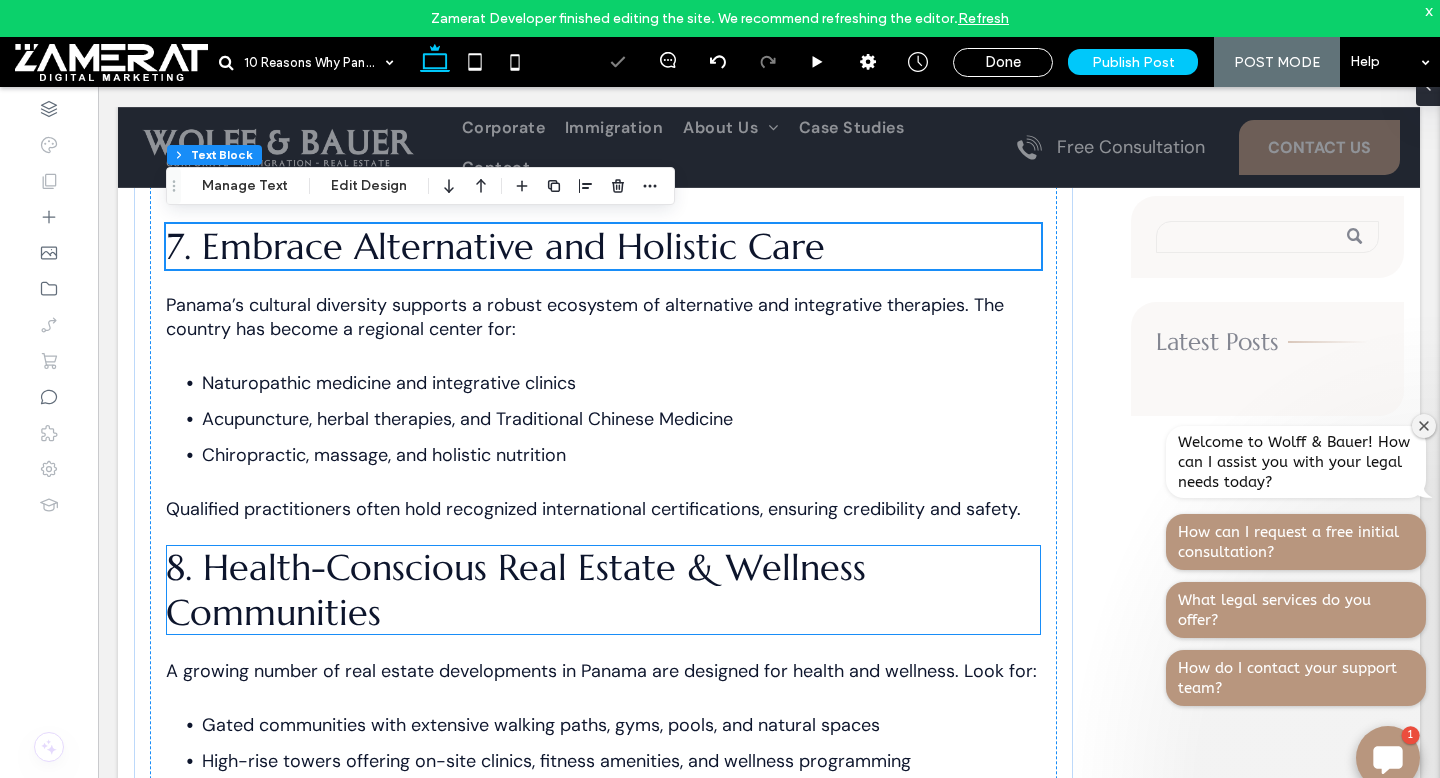 scroll, scrollTop: 3605, scrollLeft: 0, axis: vertical 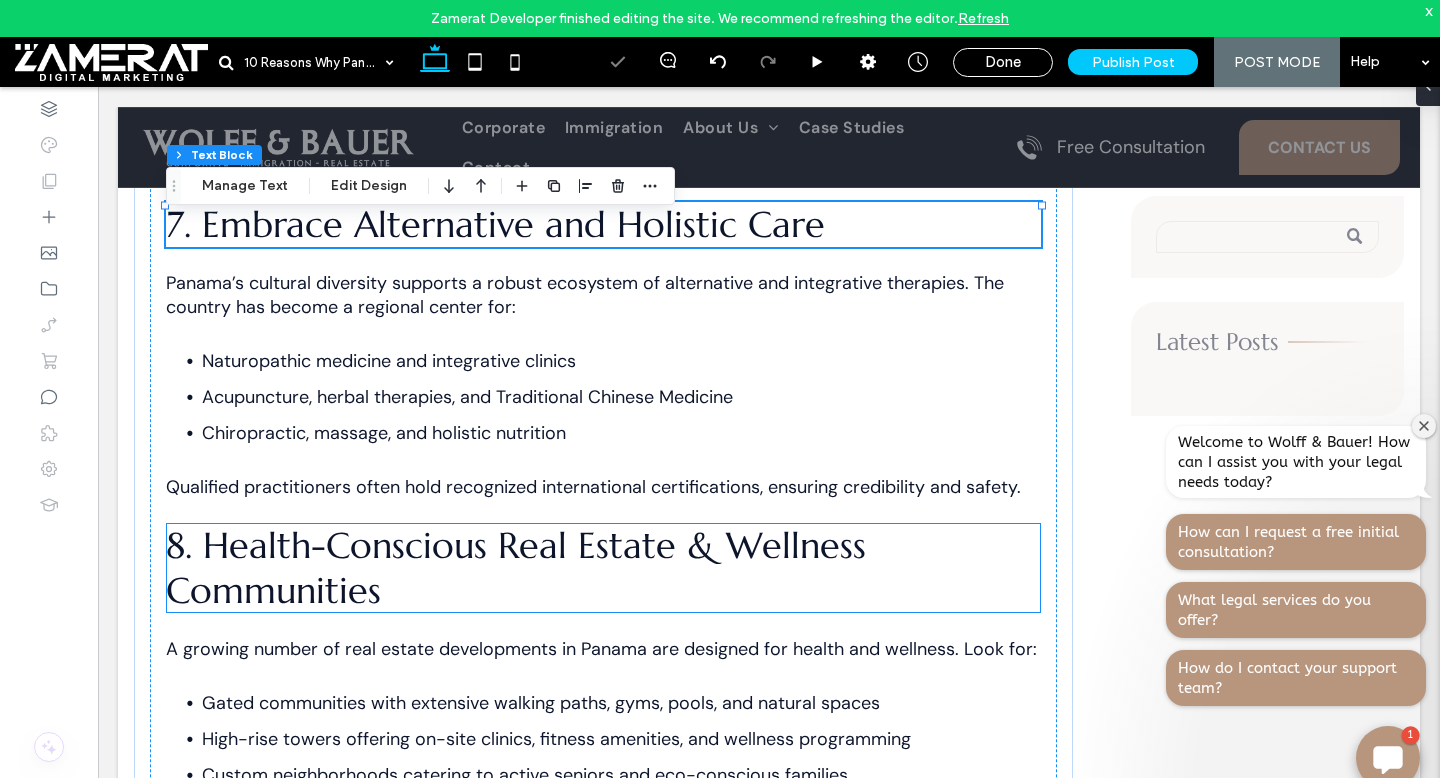click on "8. Health-Conscious Real Estate & Wellness Communities" at bounding box center (516, 568) 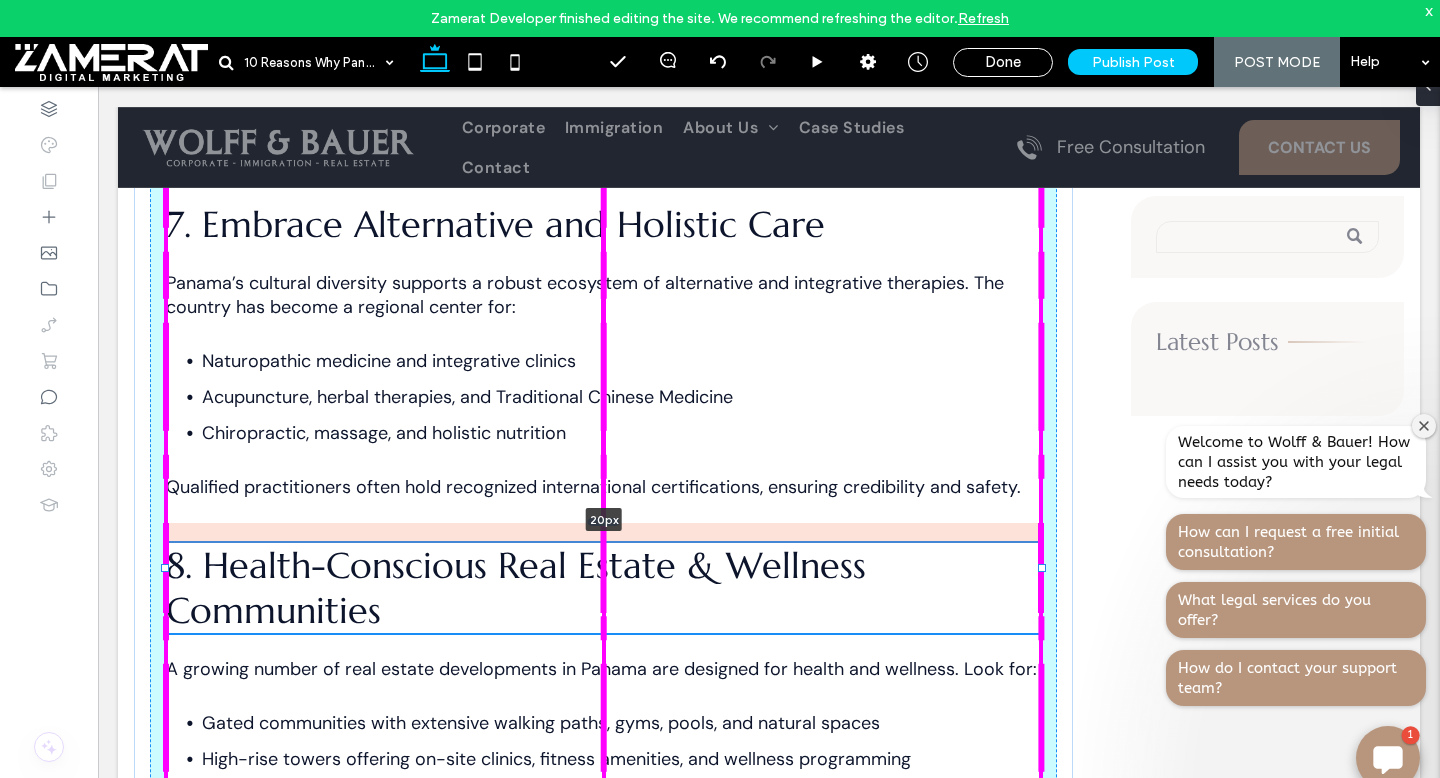 drag, startPoint x: 603, startPoint y: 505, endPoint x: 603, endPoint y: 525, distance: 20 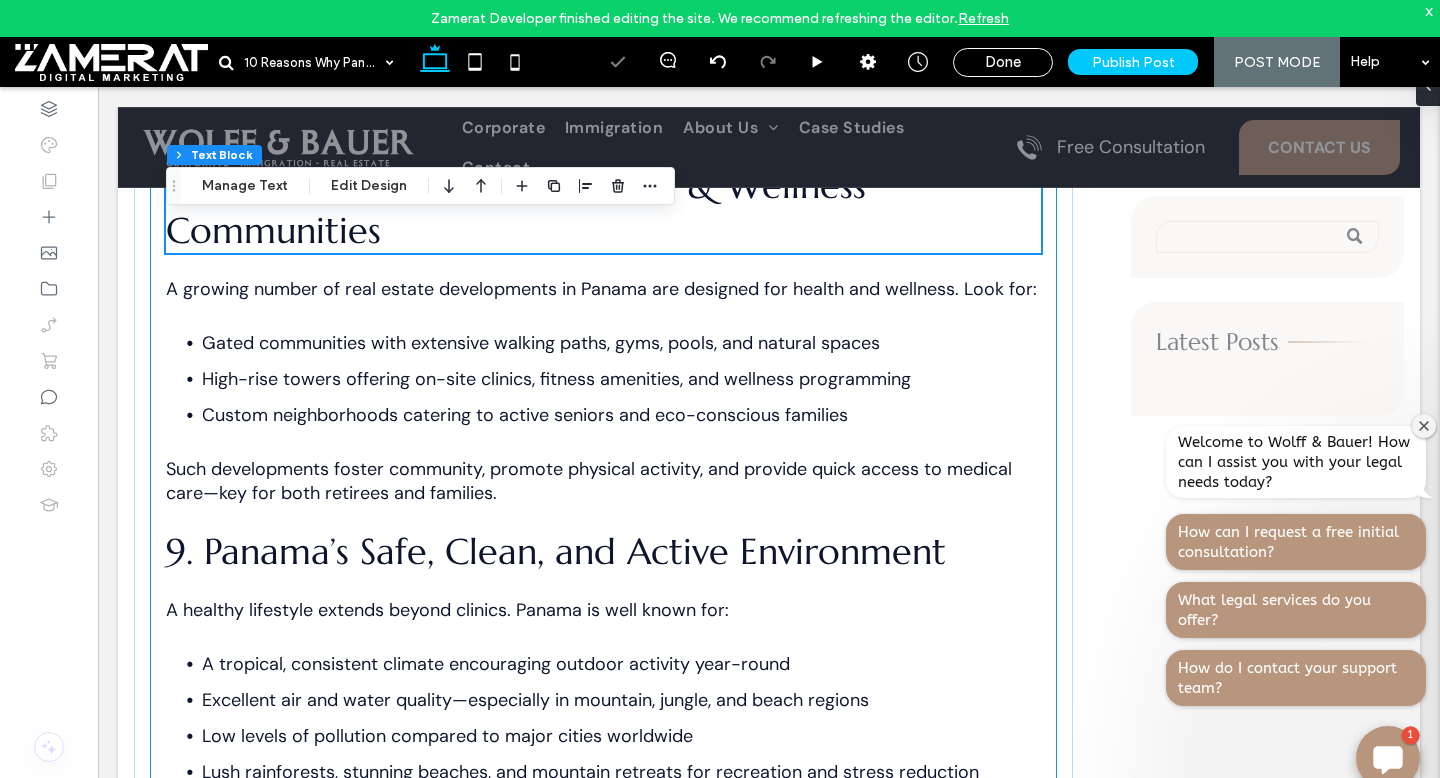 scroll, scrollTop: 4044, scrollLeft: 0, axis: vertical 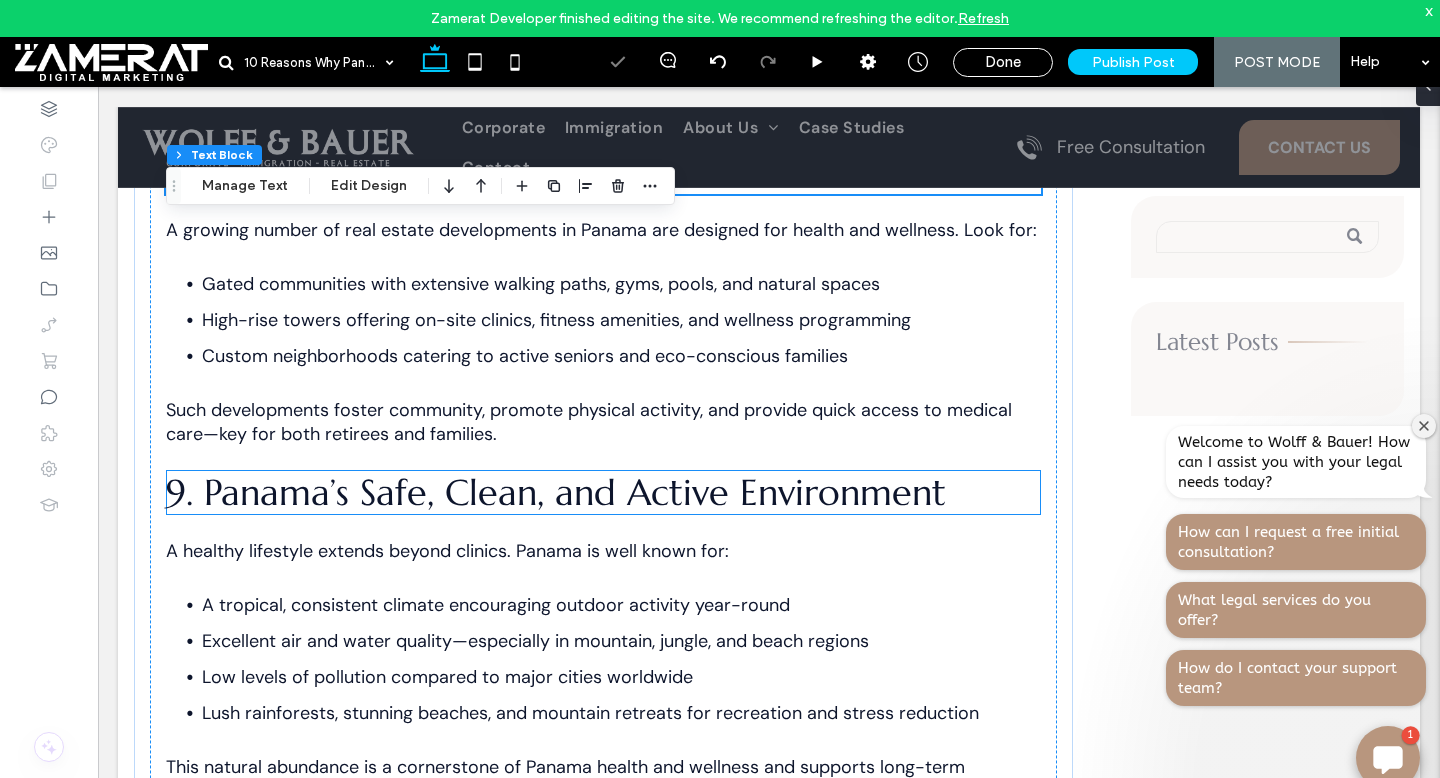 click on "9. Panama’s Safe, Clean, and Active Environment" at bounding box center [556, 492] 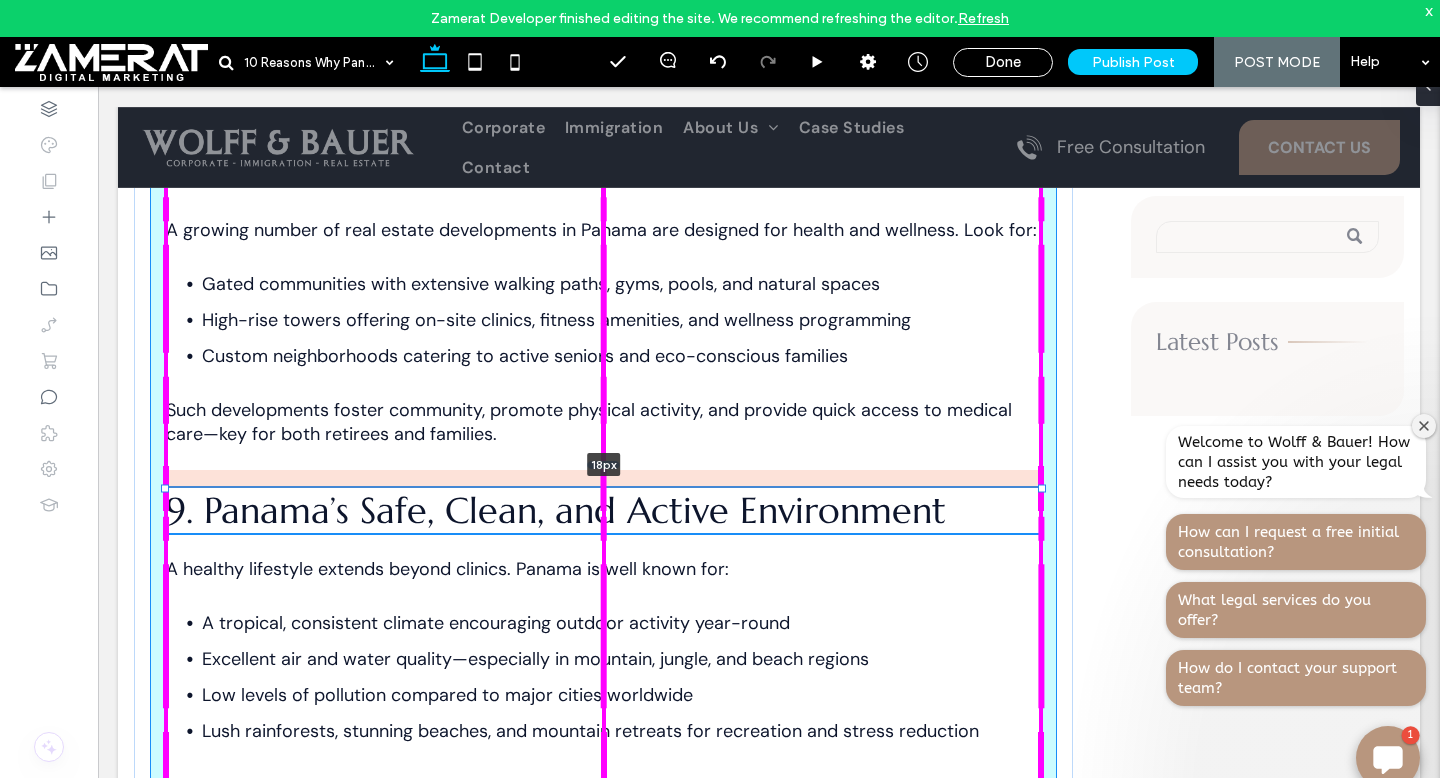 drag, startPoint x: 601, startPoint y: 445, endPoint x: 601, endPoint y: 464, distance: 19 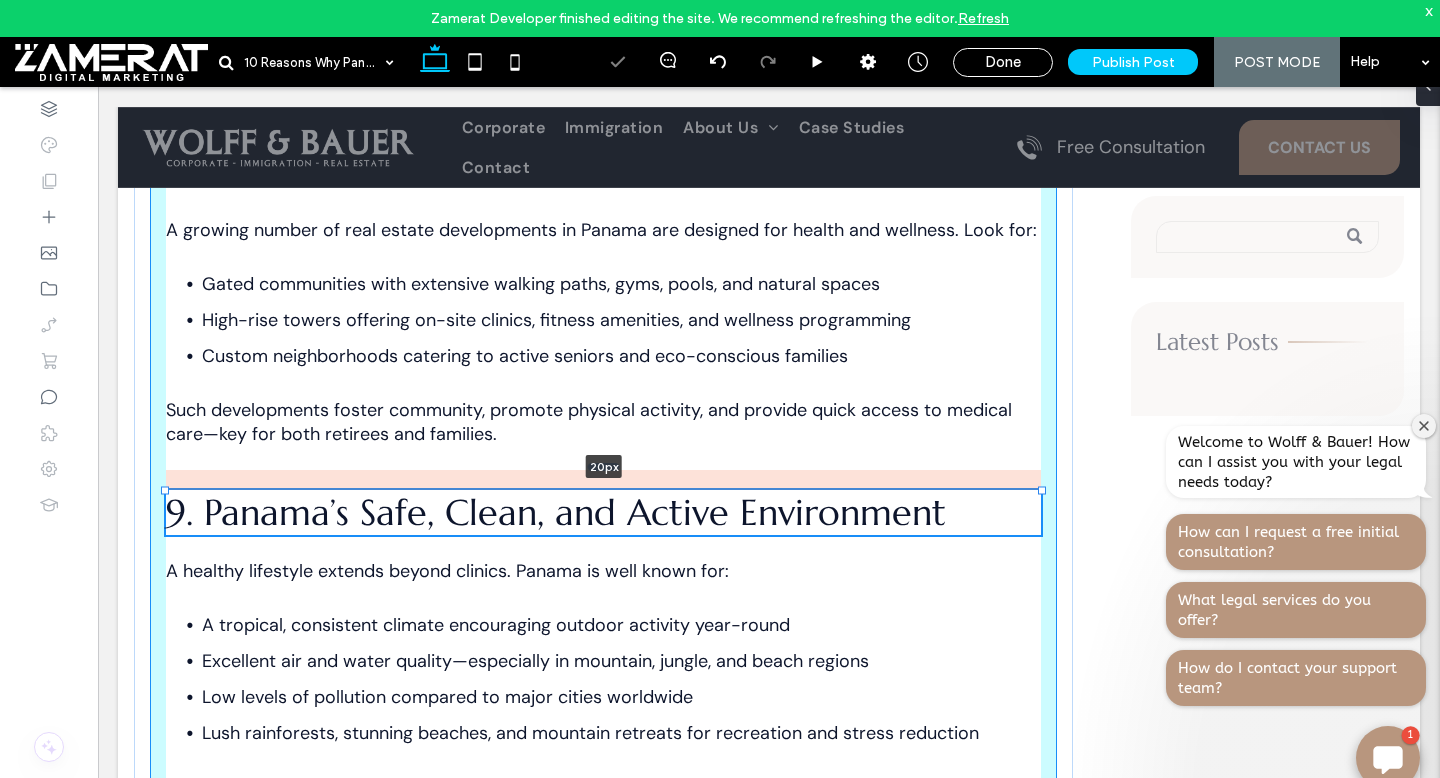 click at bounding box center (604, 467) 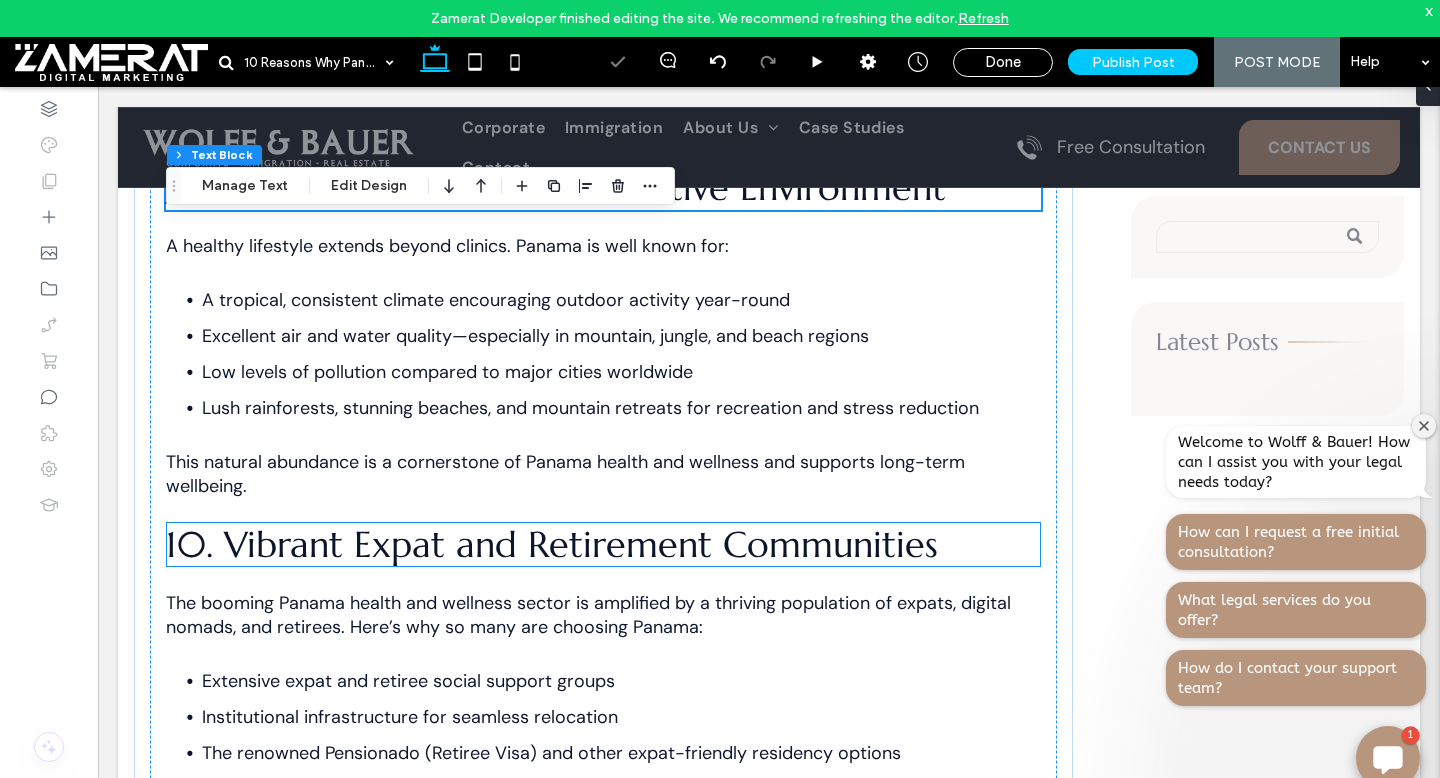 scroll, scrollTop: 4371, scrollLeft: 0, axis: vertical 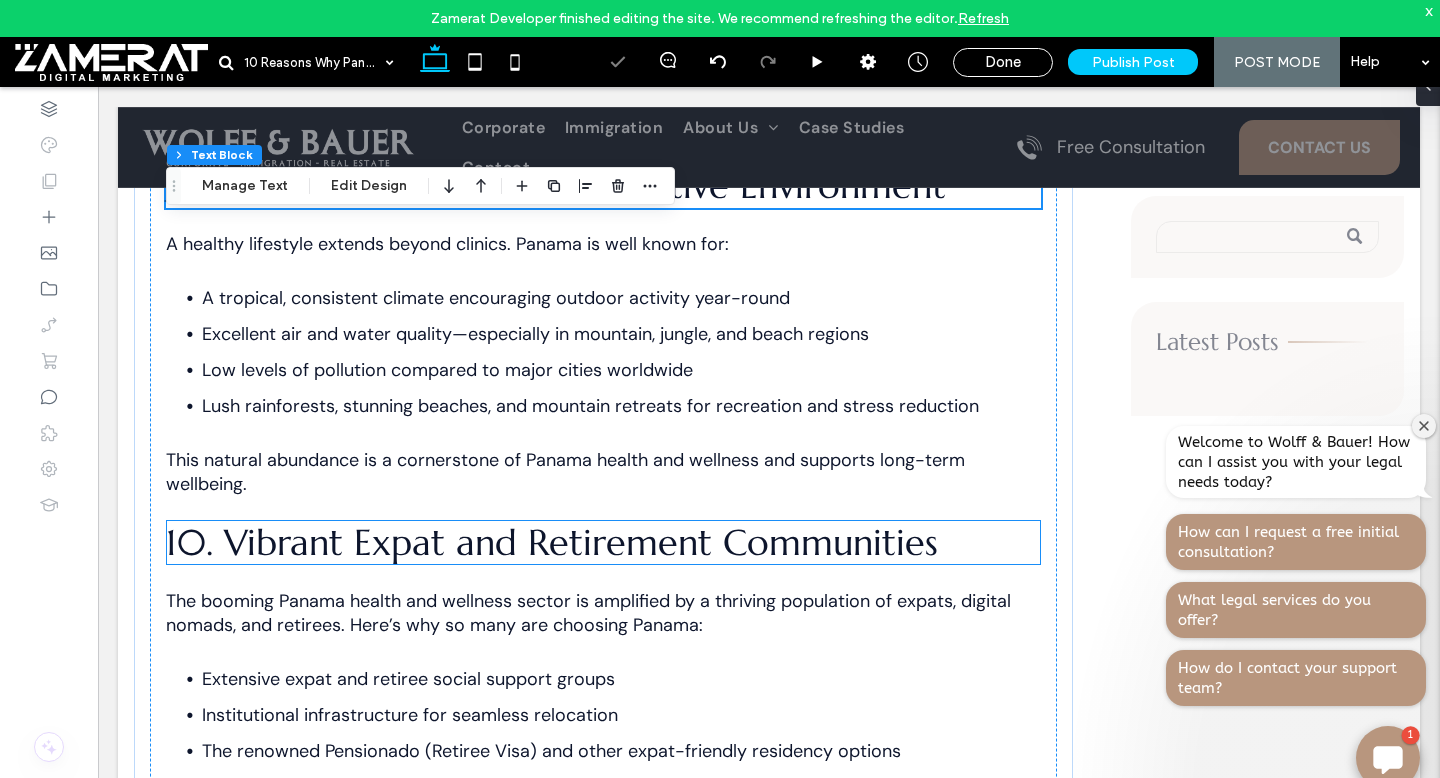 click on "10. Vibrant Expat and Retirement Communities" at bounding box center [552, 542] 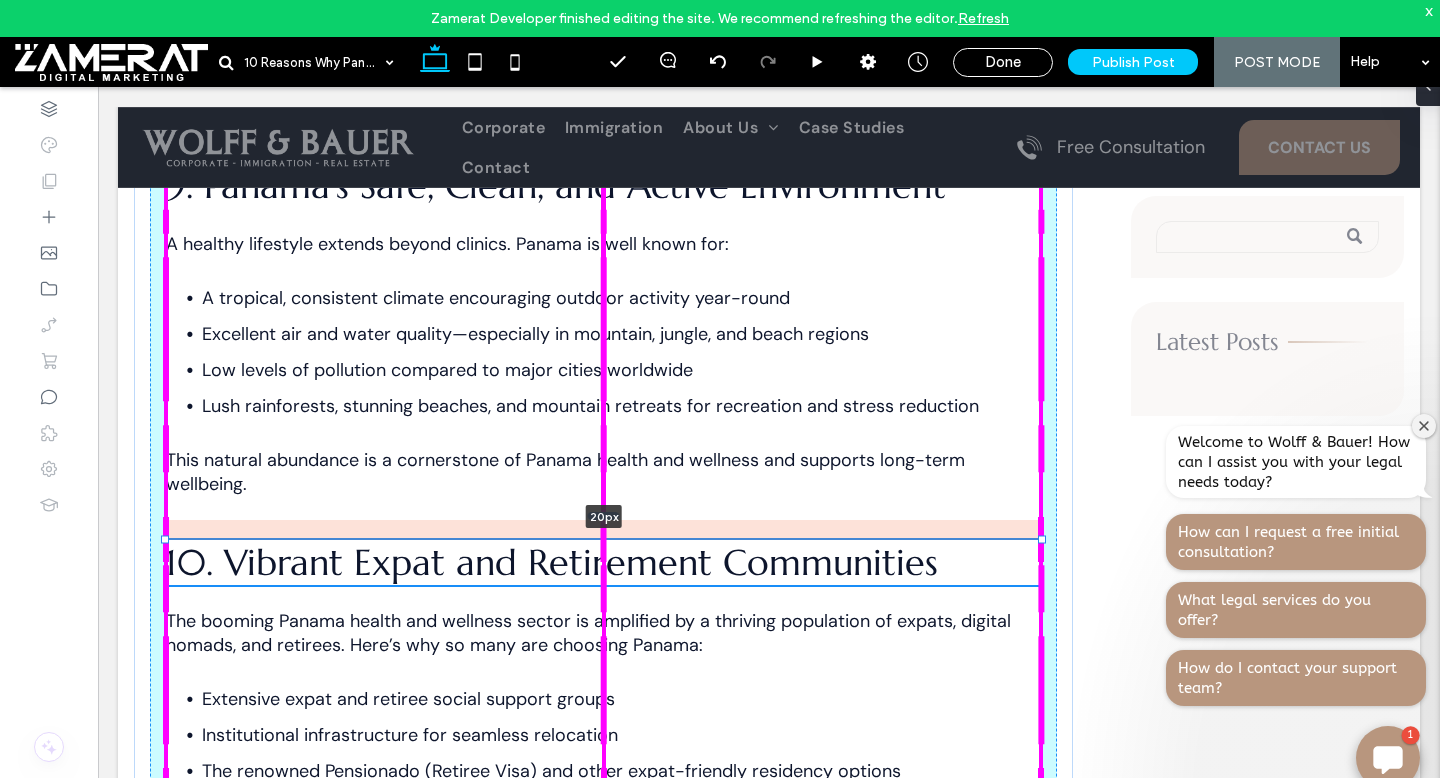 drag, startPoint x: 600, startPoint y: 498, endPoint x: 600, endPoint y: 518, distance: 20 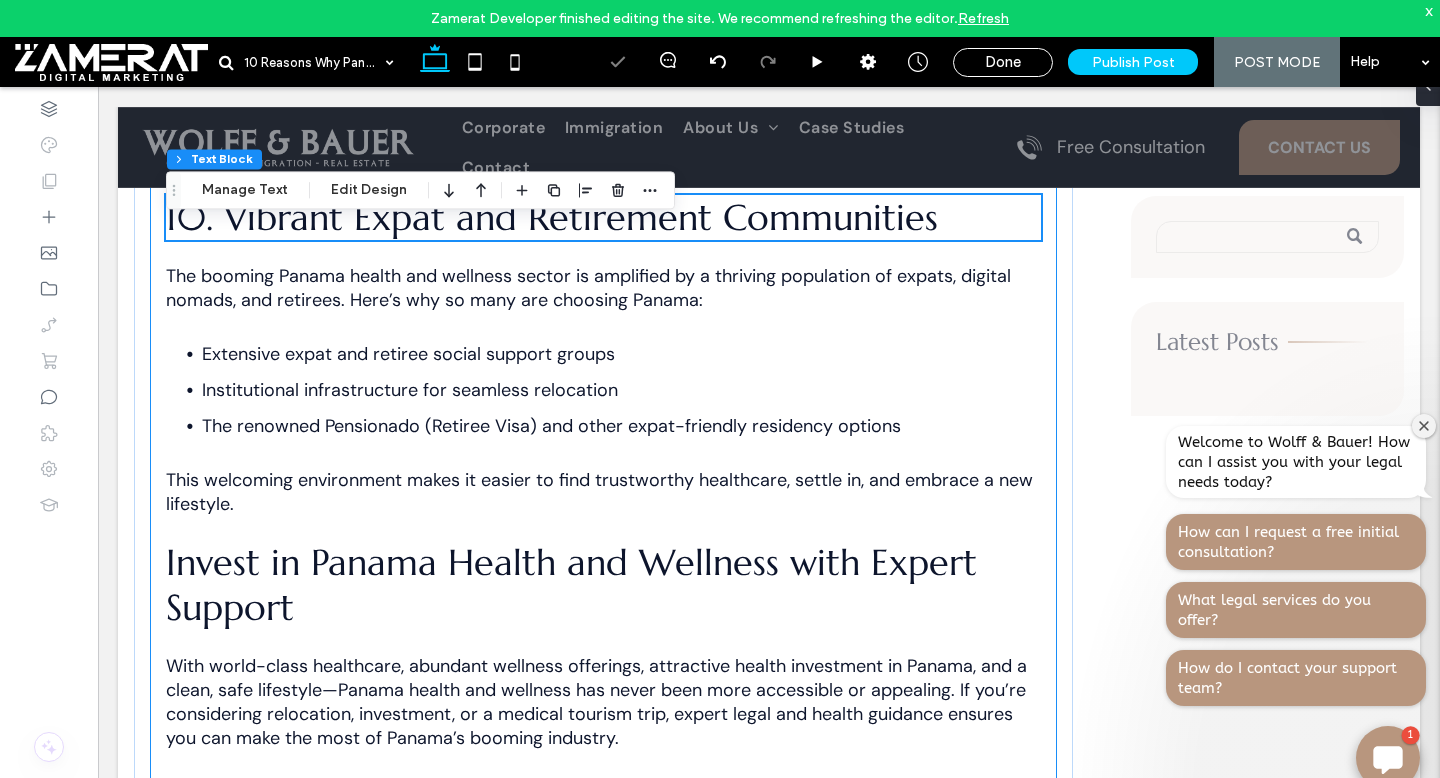 scroll, scrollTop: 4746, scrollLeft: 0, axis: vertical 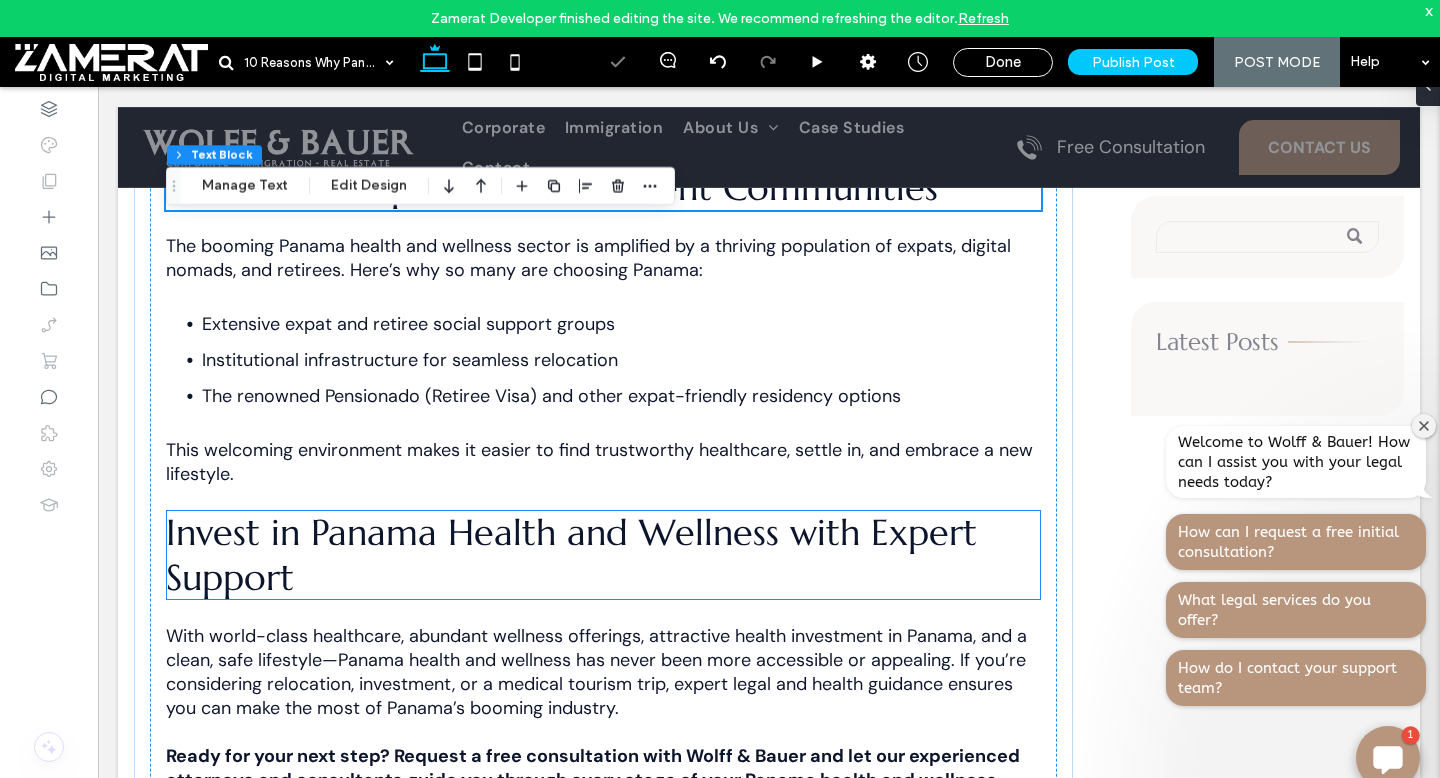 click on "Invest in Panama Health and Wellness with Expert Support" at bounding box center (571, 555) 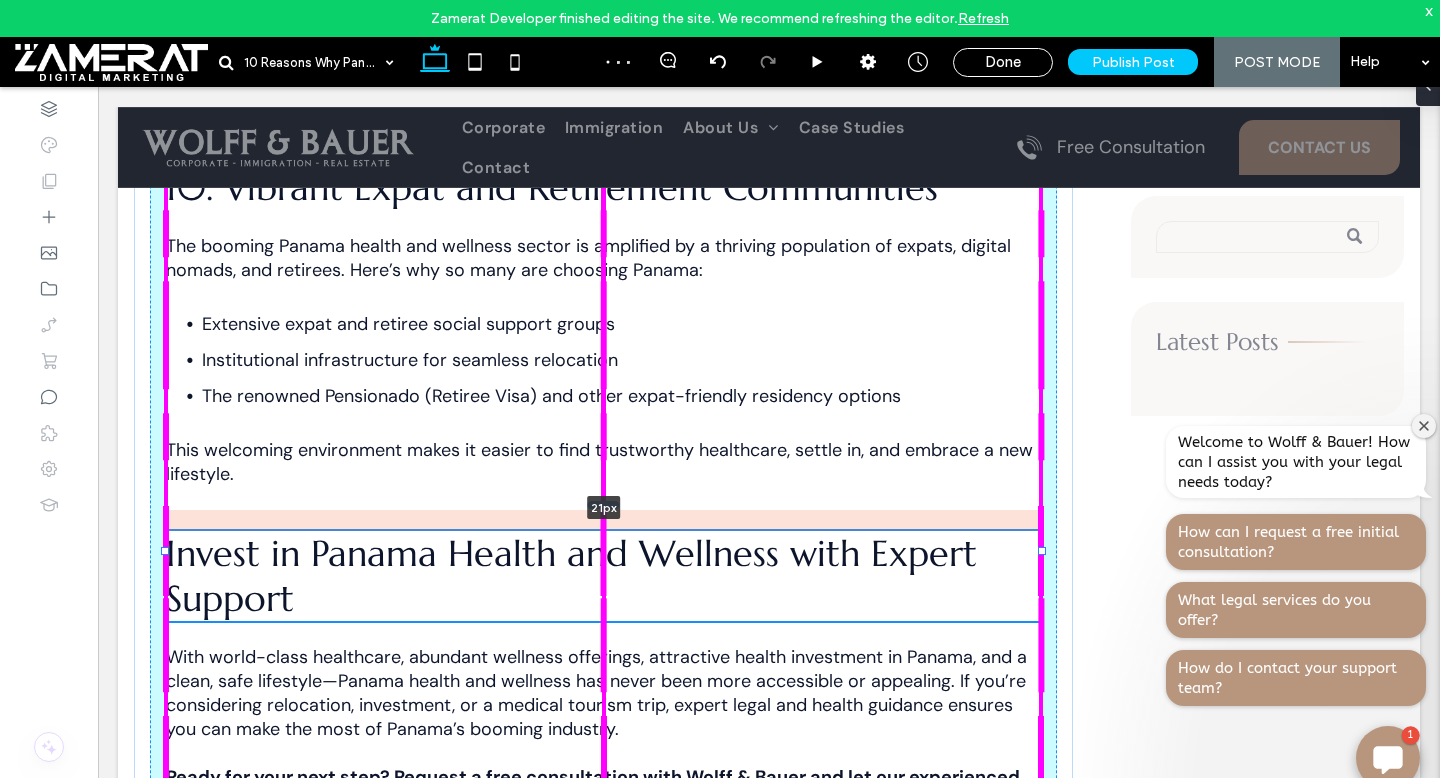 drag, startPoint x: 605, startPoint y: 482, endPoint x: 607, endPoint y: 503, distance: 21.095022 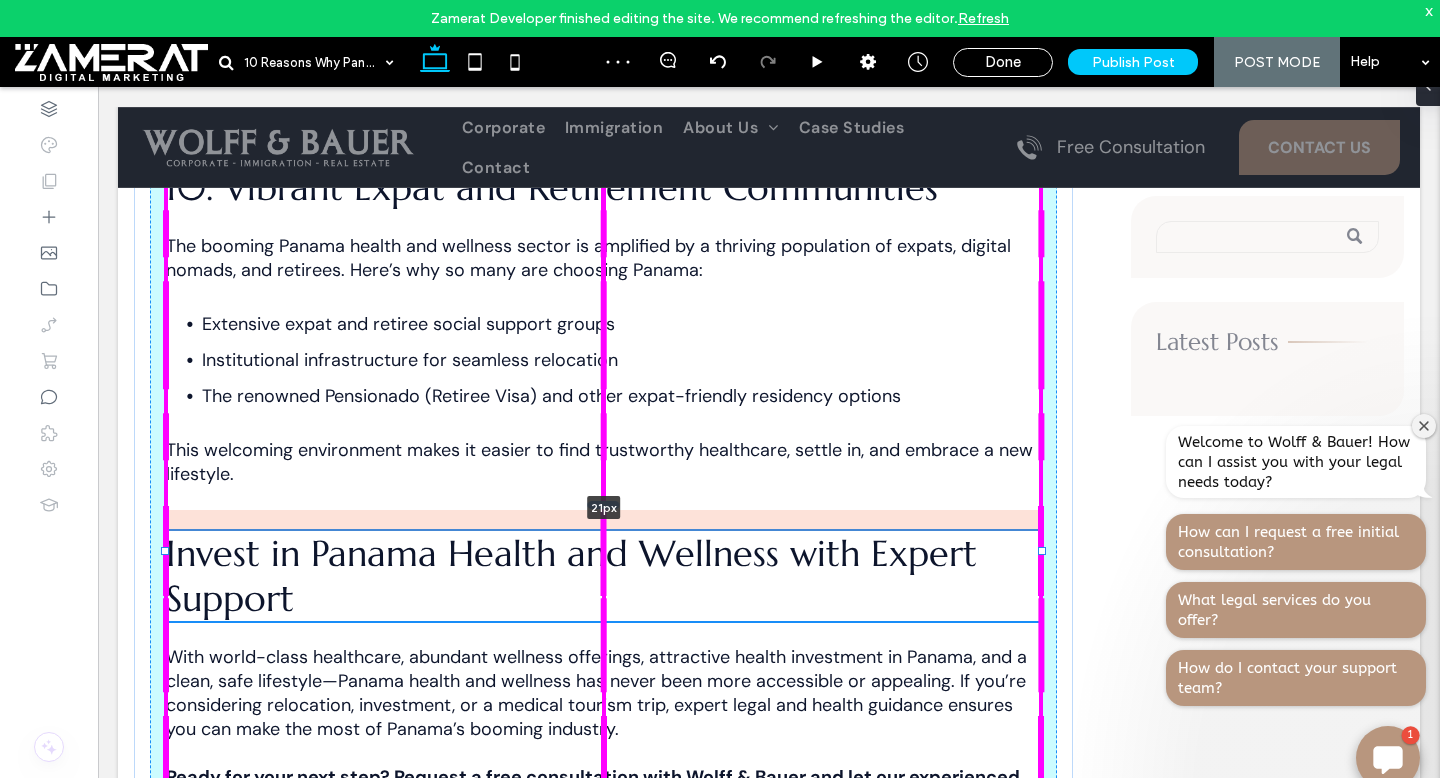 click at bounding box center (604, 505) 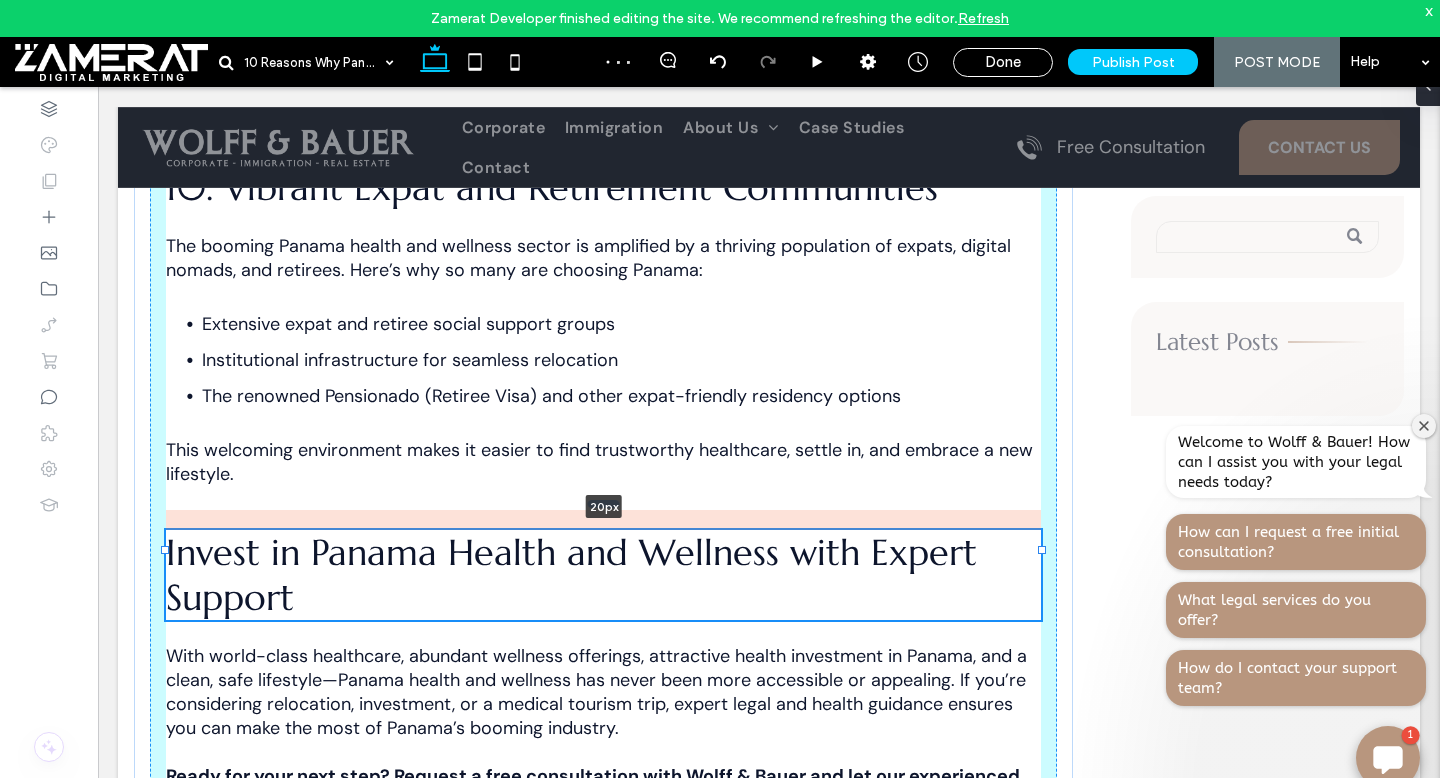 click at bounding box center (604, 504) 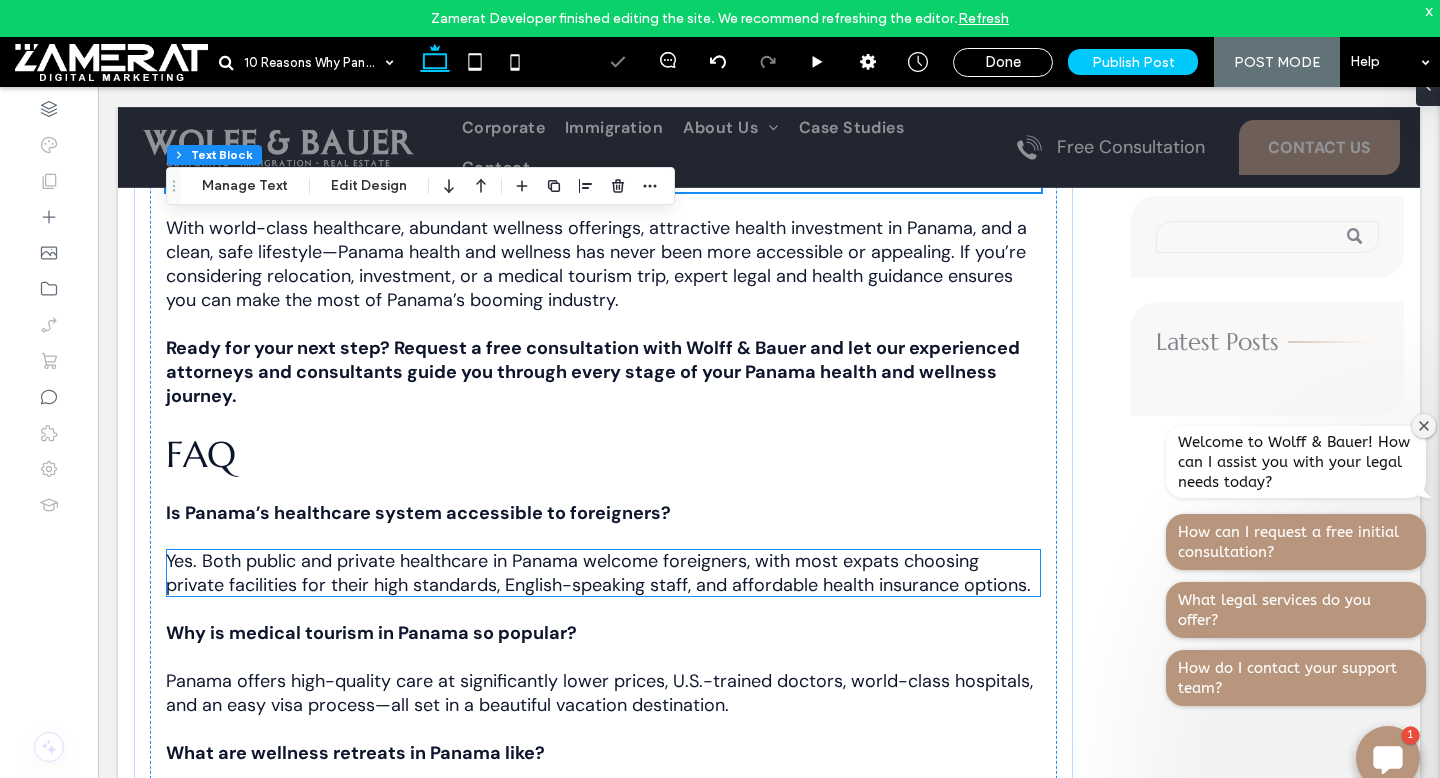 scroll, scrollTop: 5194, scrollLeft: 0, axis: vertical 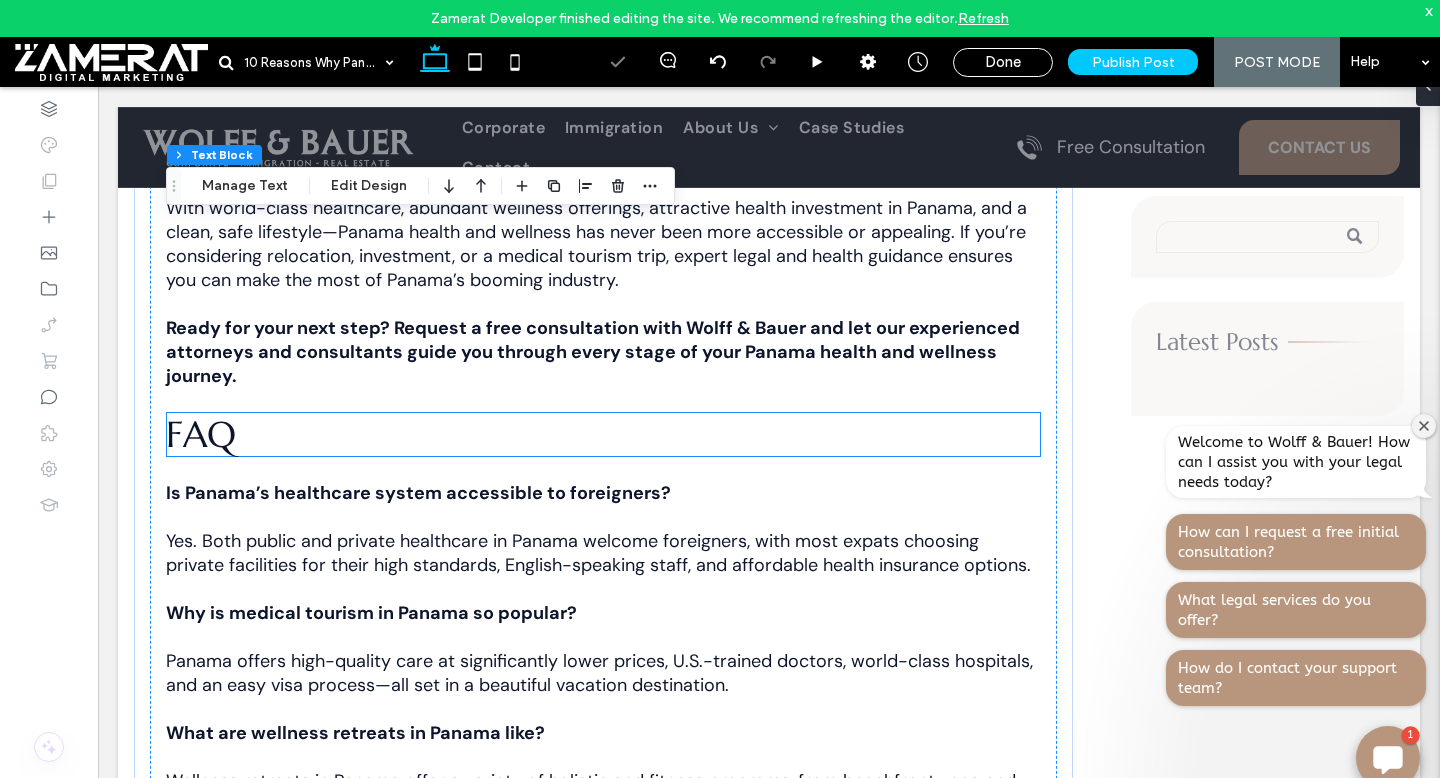 click on "FAQ" at bounding box center (603, 434) 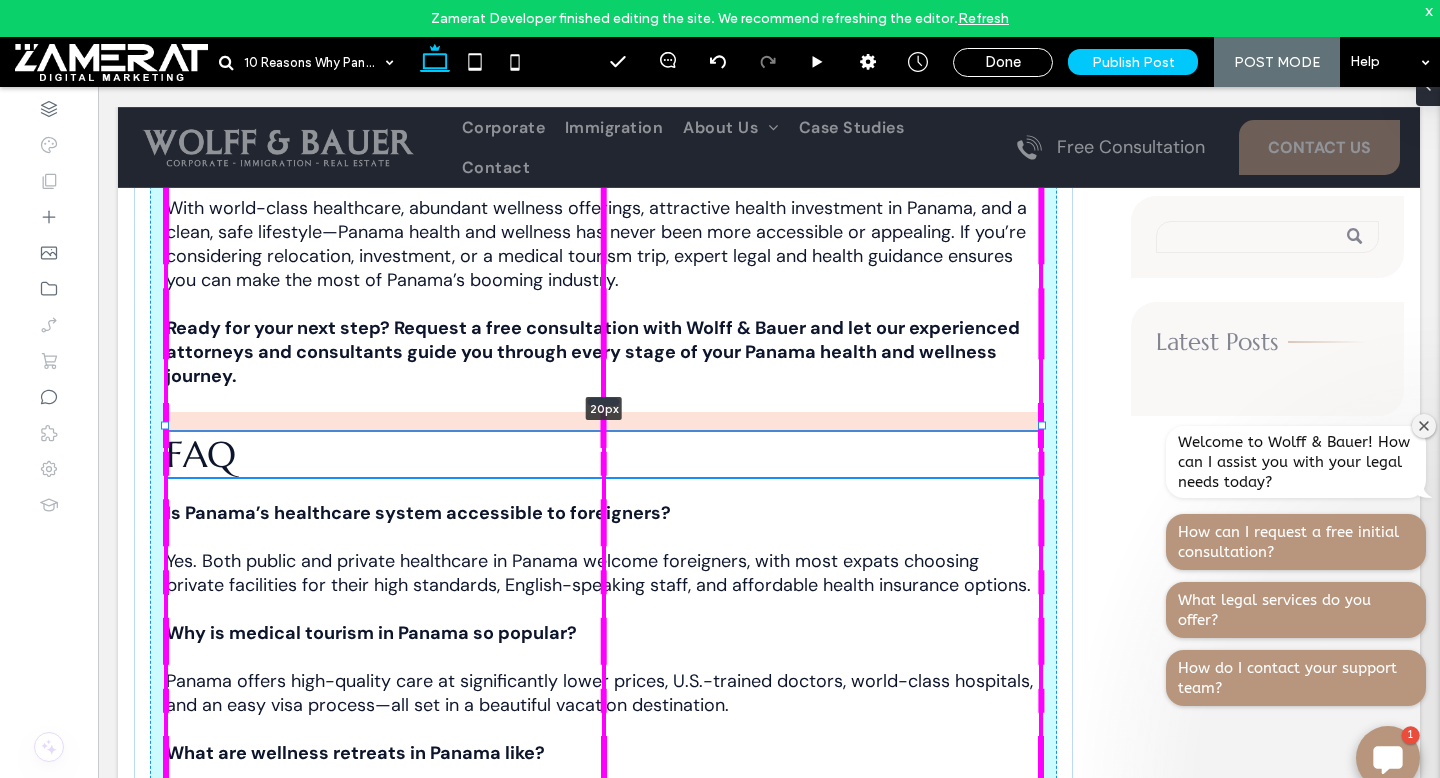 drag, startPoint x: 601, startPoint y: 381, endPoint x: 602, endPoint y: 402, distance: 21.023796 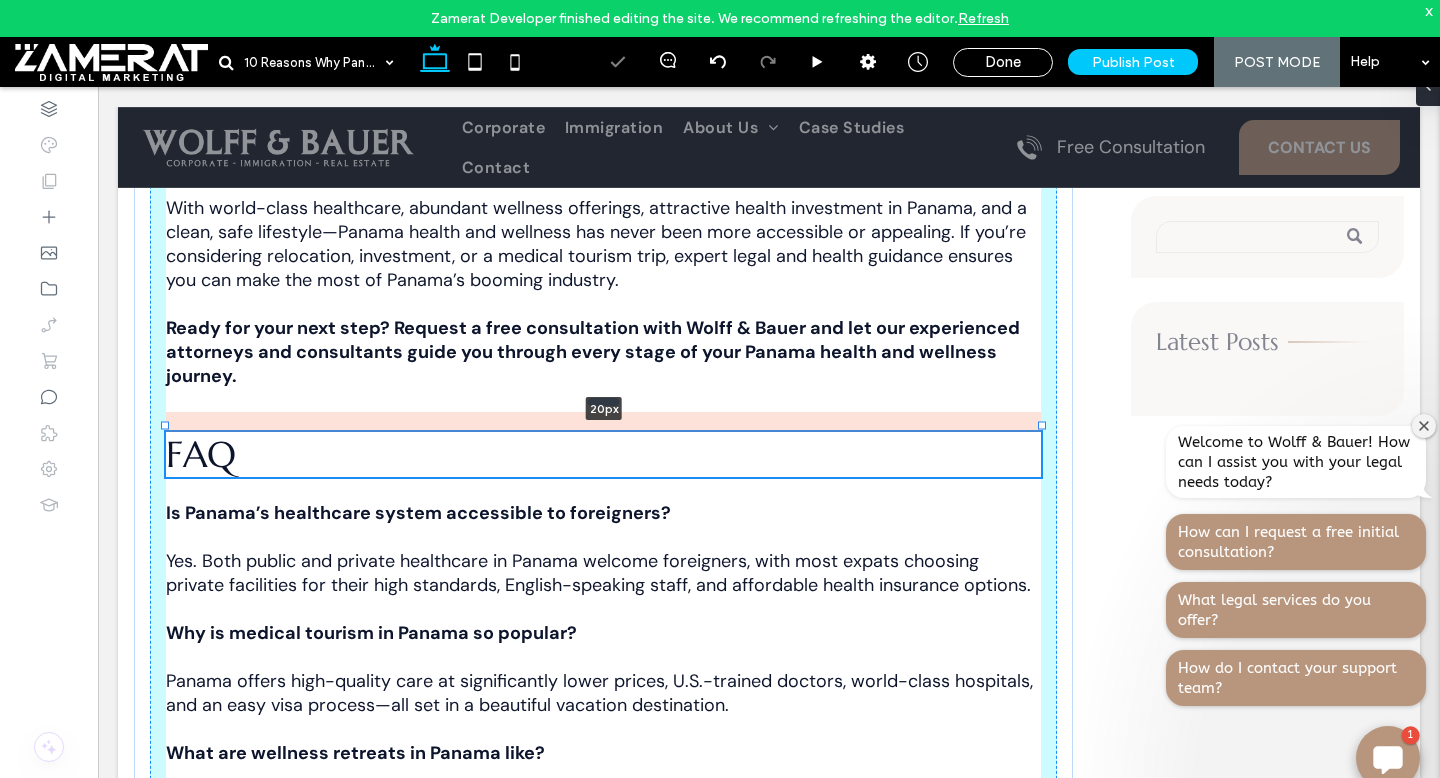 click at bounding box center [604, 402] 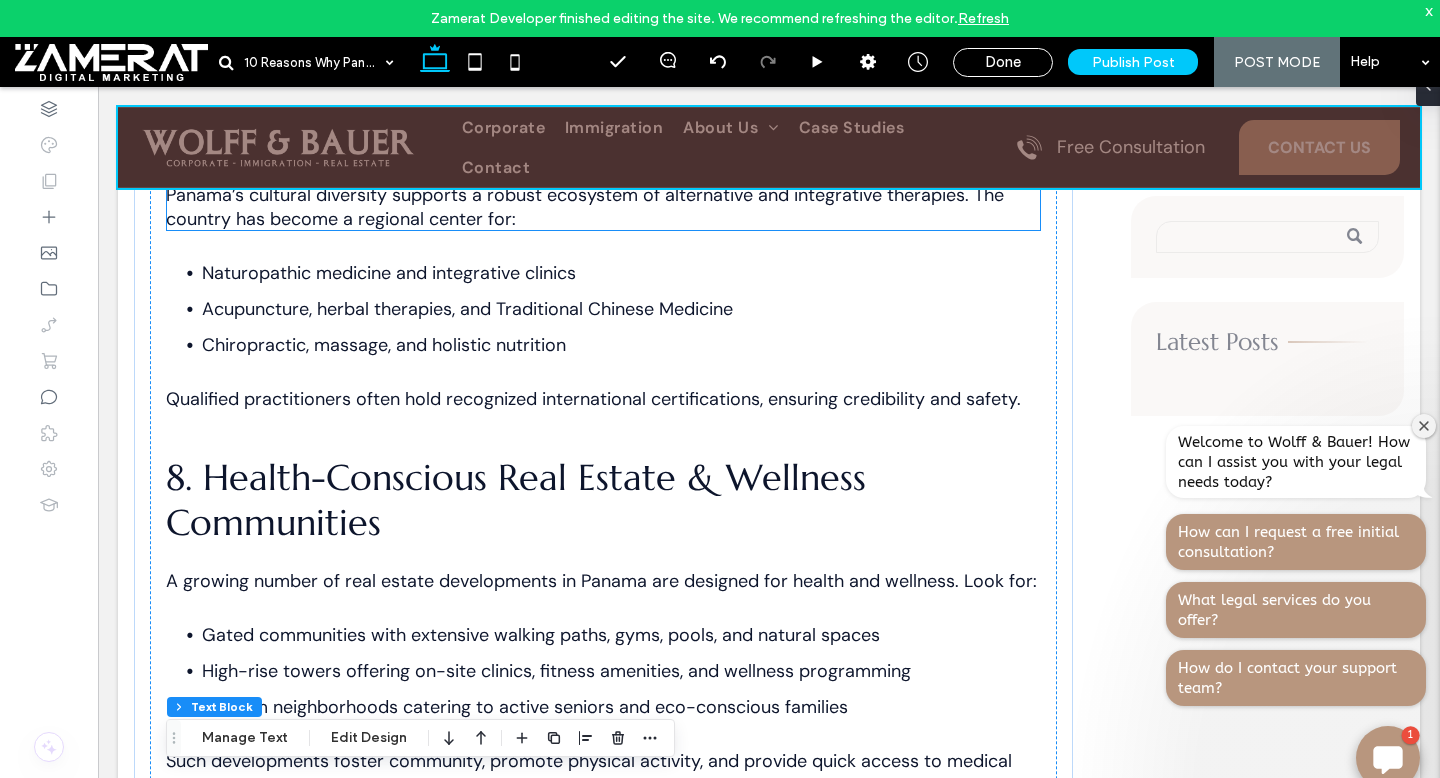 scroll, scrollTop: 3635, scrollLeft: 0, axis: vertical 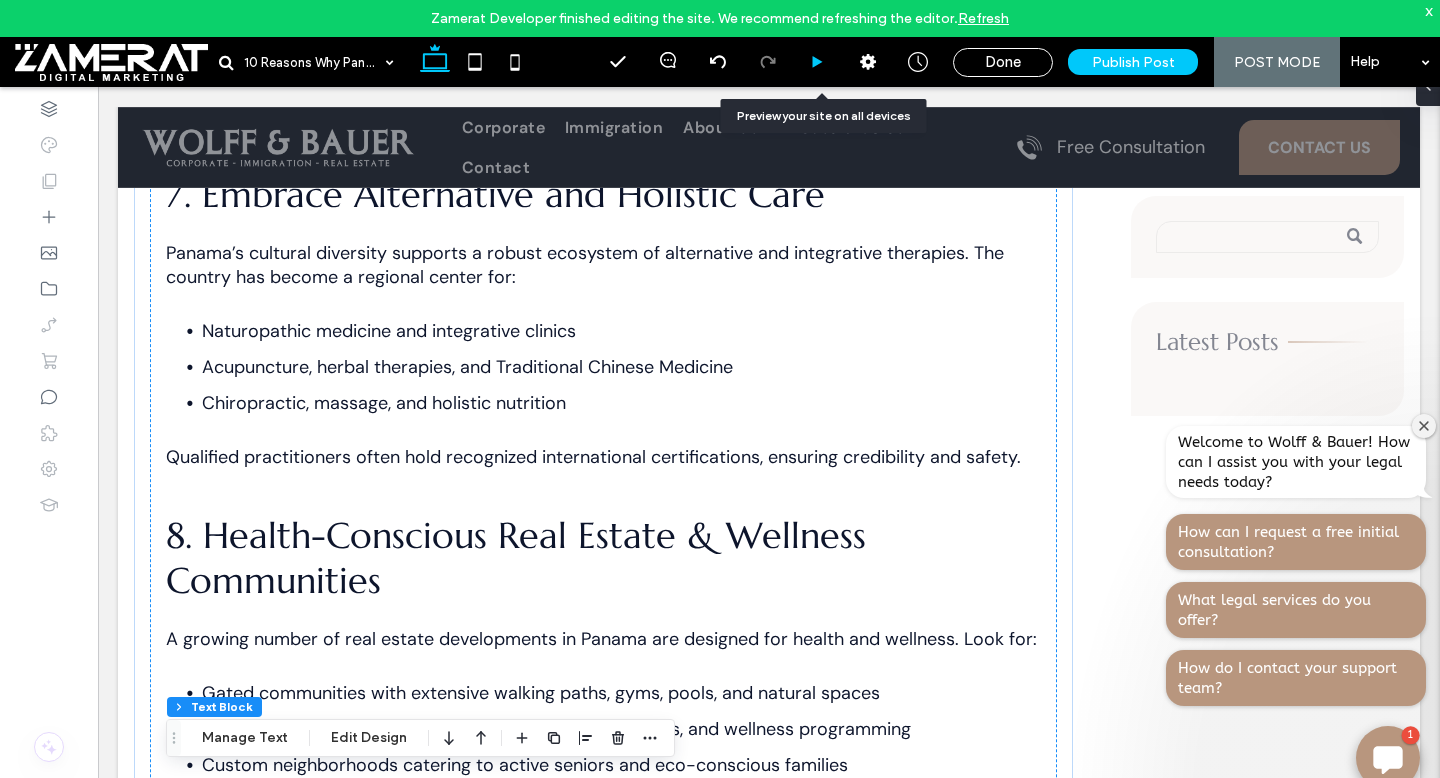 click 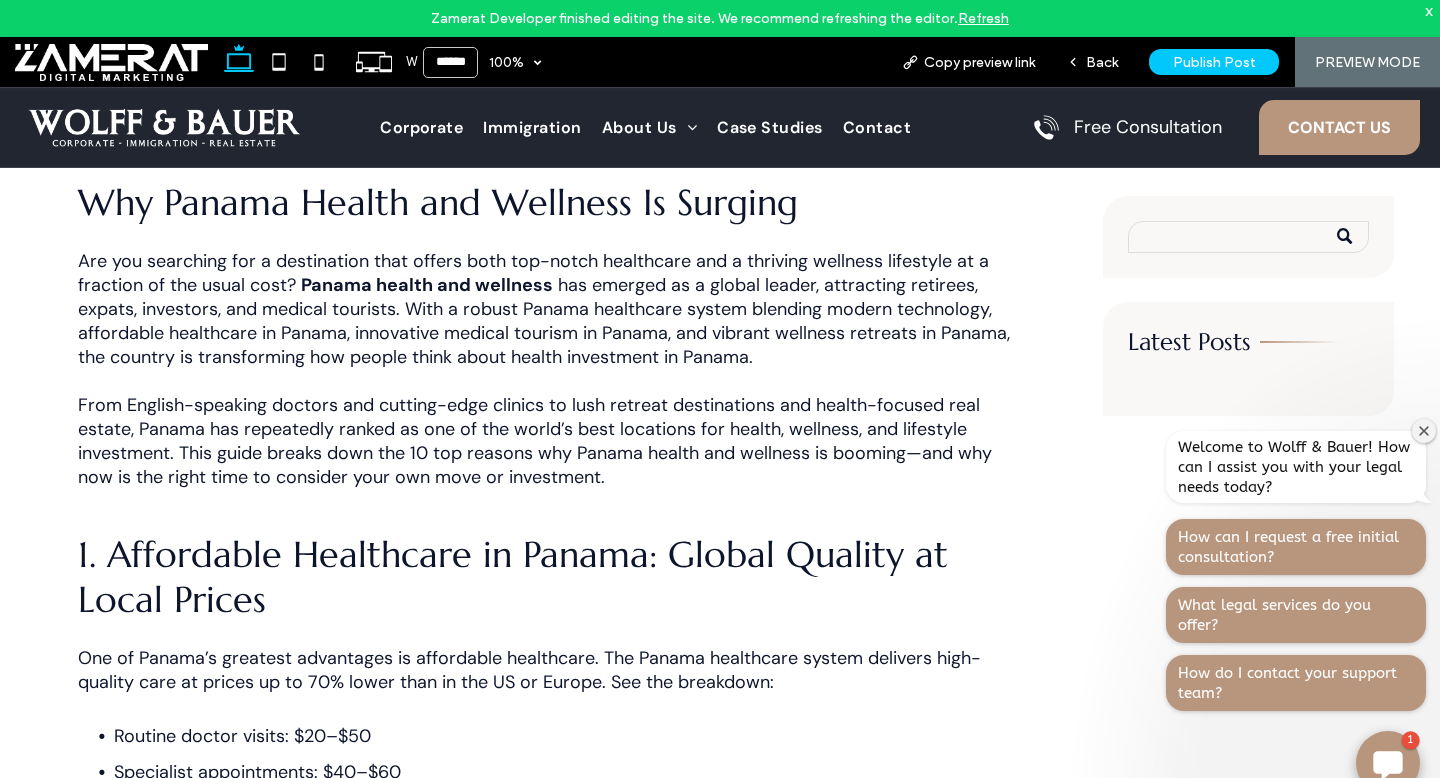 scroll, scrollTop: 569, scrollLeft: 0, axis: vertical 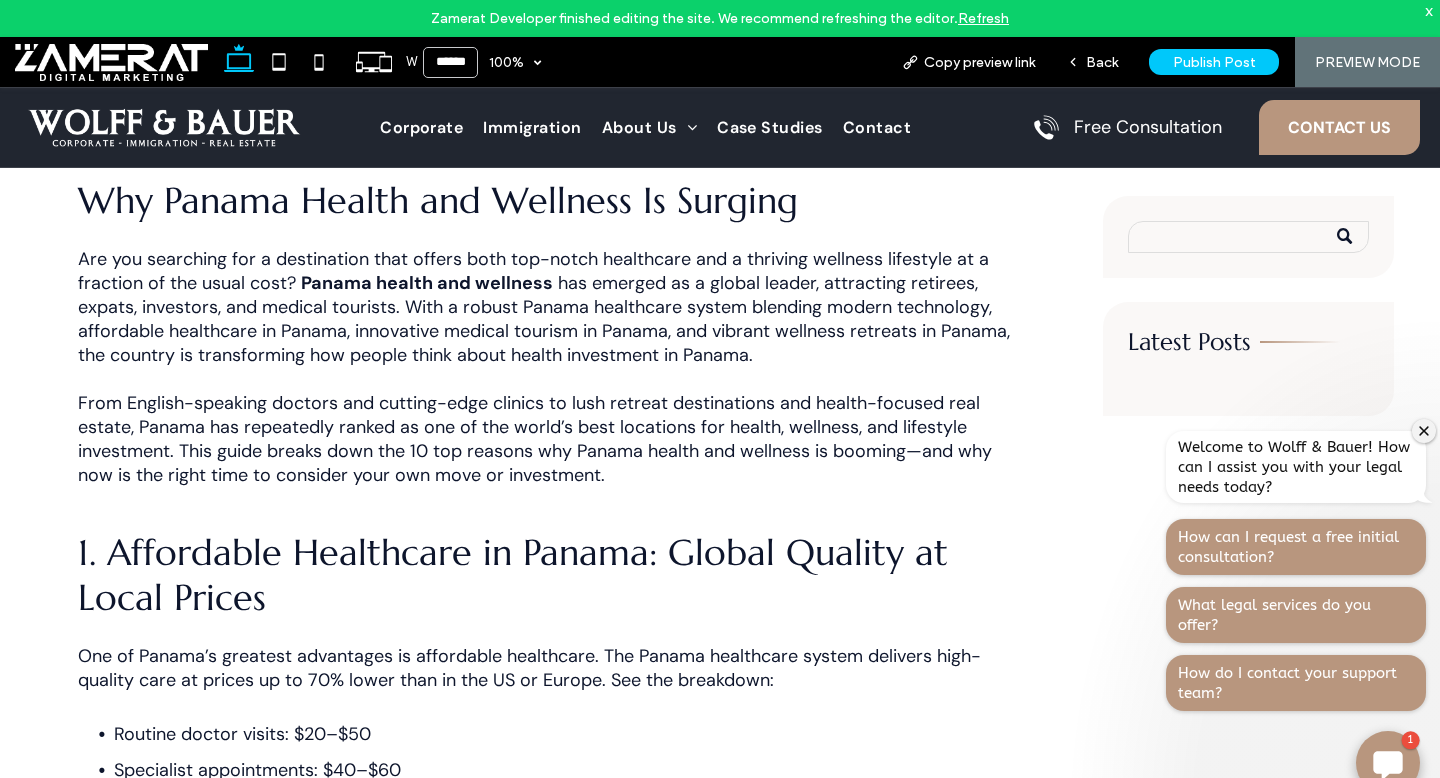 click at bounding box center (1424, 431) 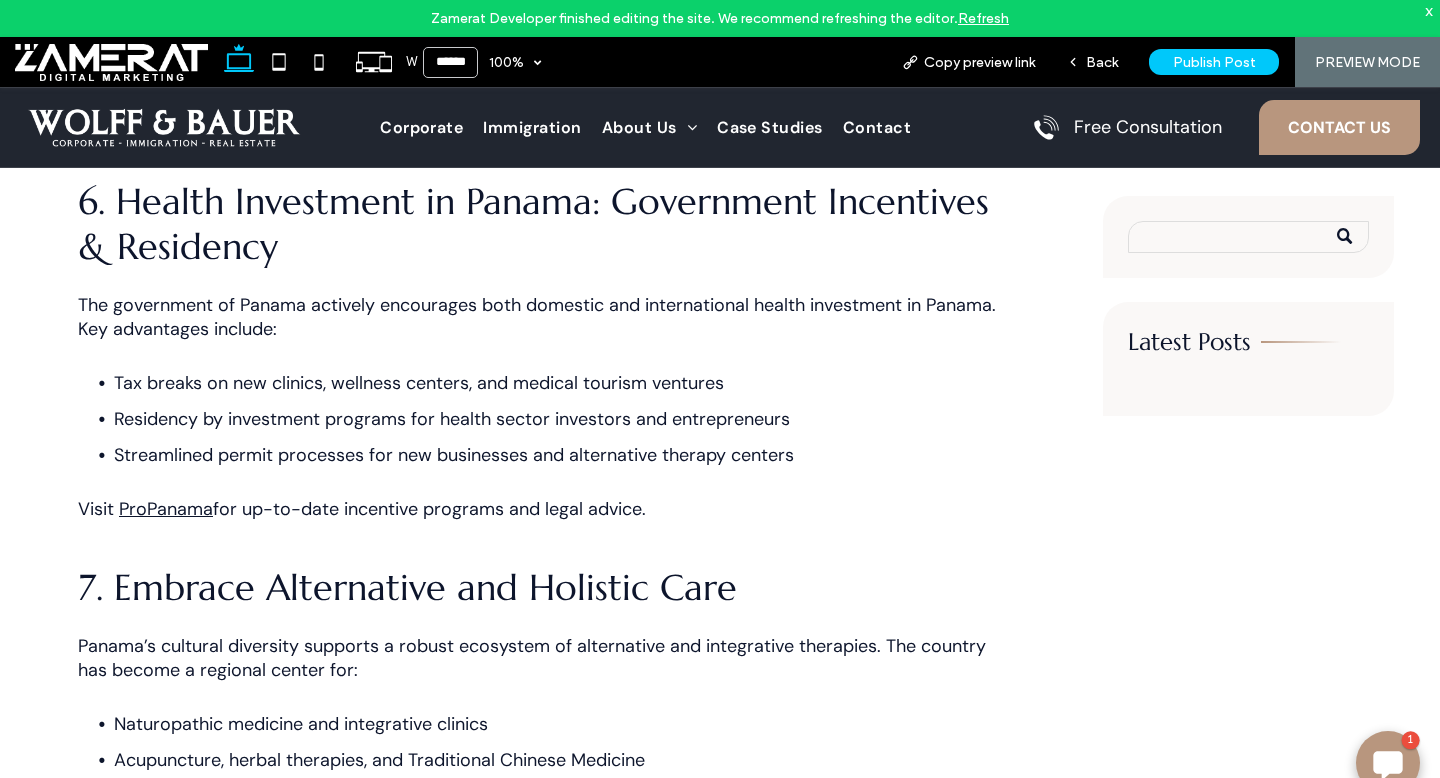 scroll, scrollTop: 3107, scrollLeft: 0, axis: vertical 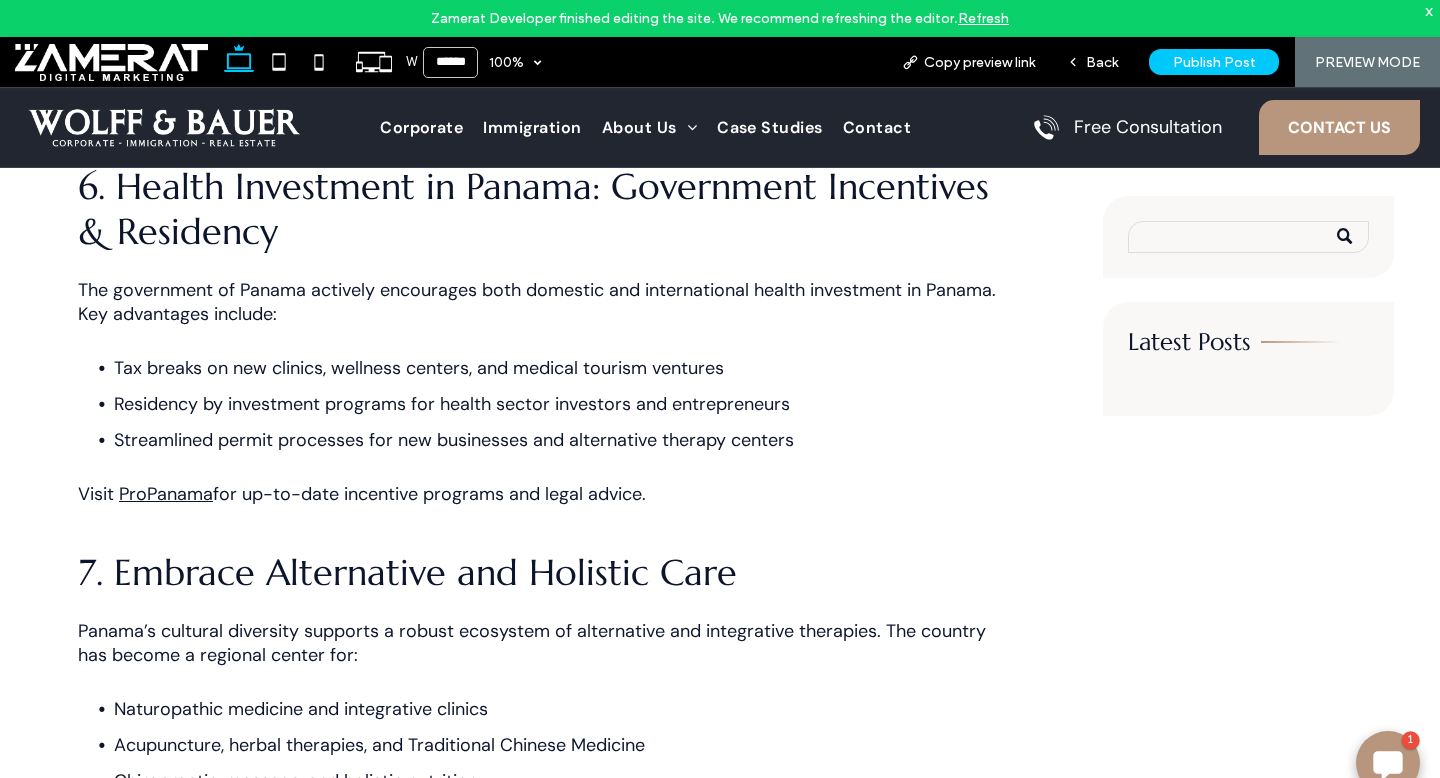 click on "ProPanama" at bounding box center [166, 494] 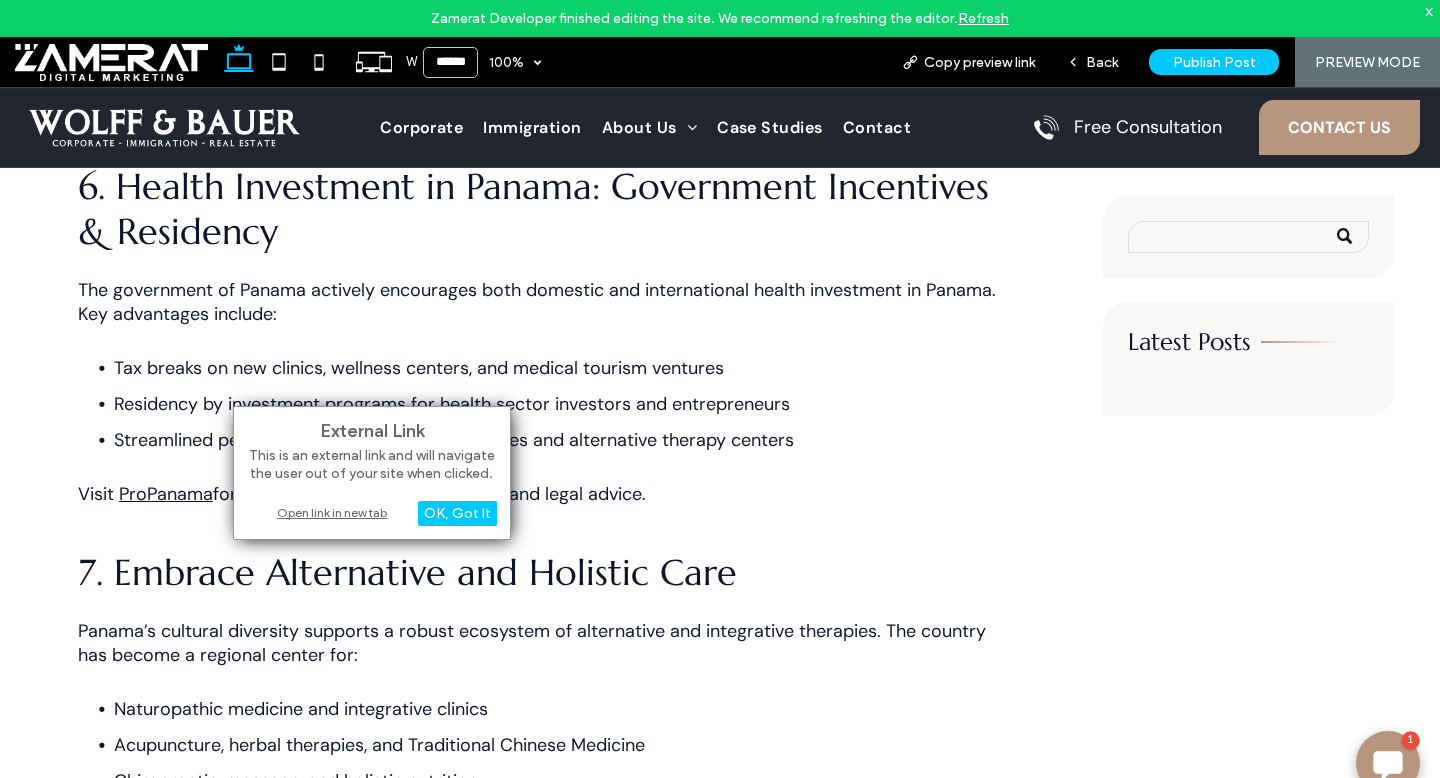 click on "Open link in new tab" at bounding box center (372, 512) 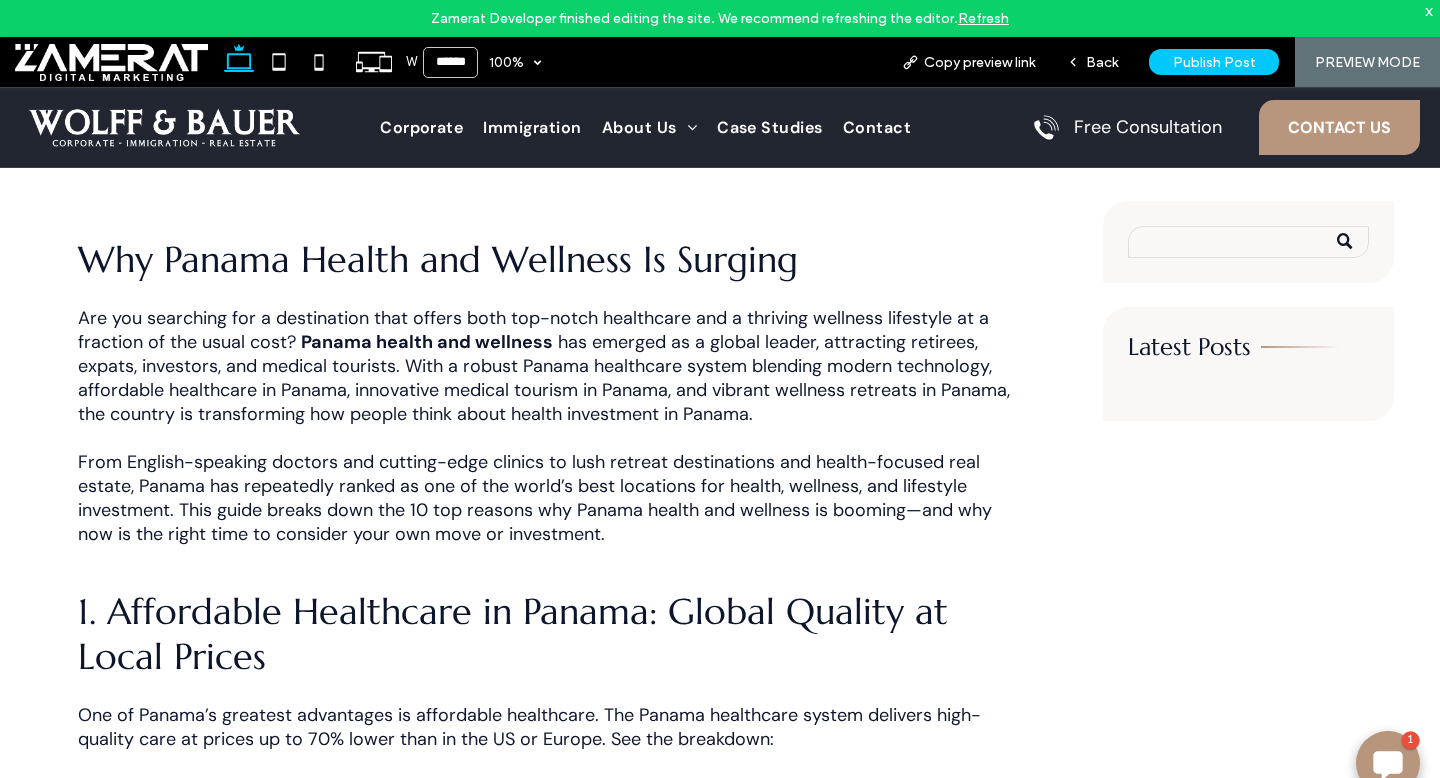 scroll, scrollTop: 0, scrollLeft: 0, axis: both 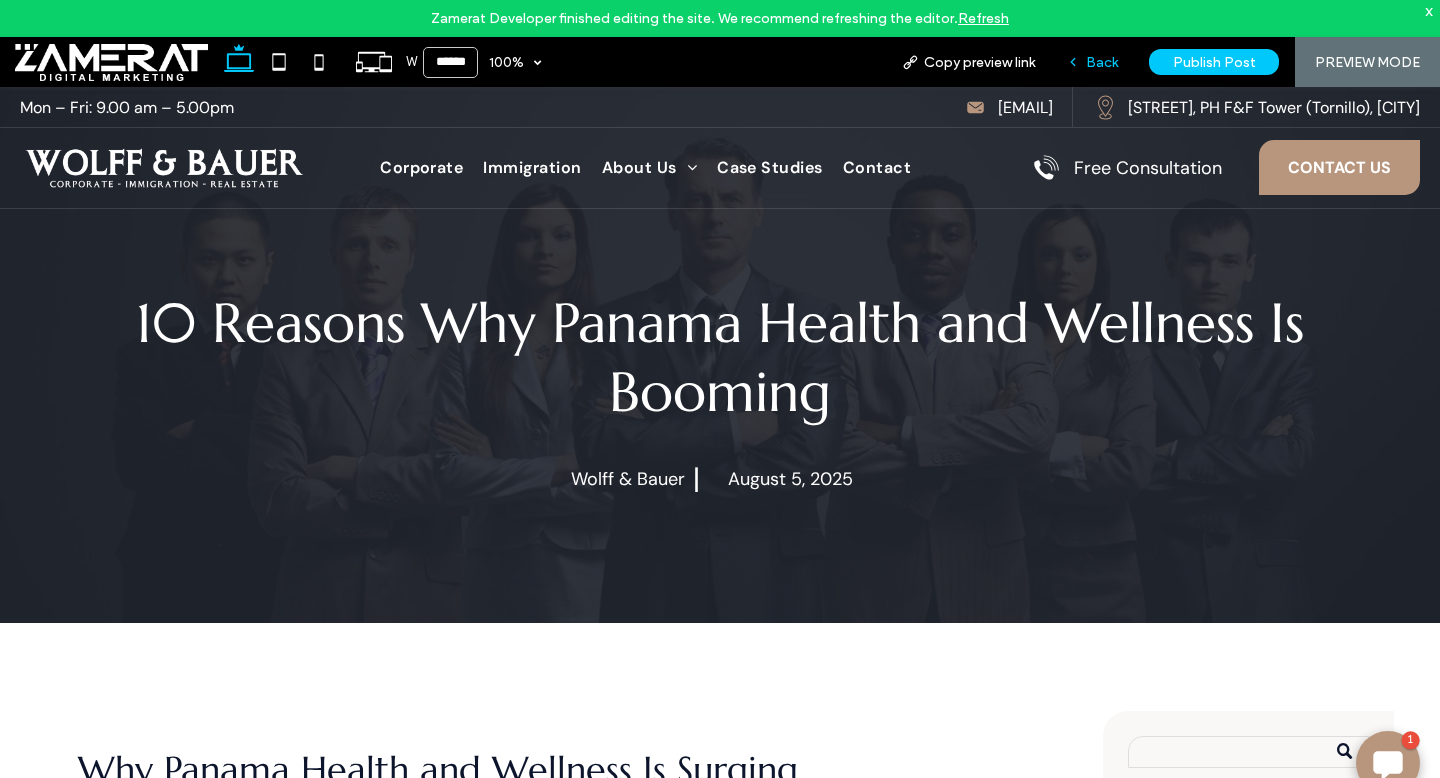 click on "Back" at bounding box center (1092, 62) 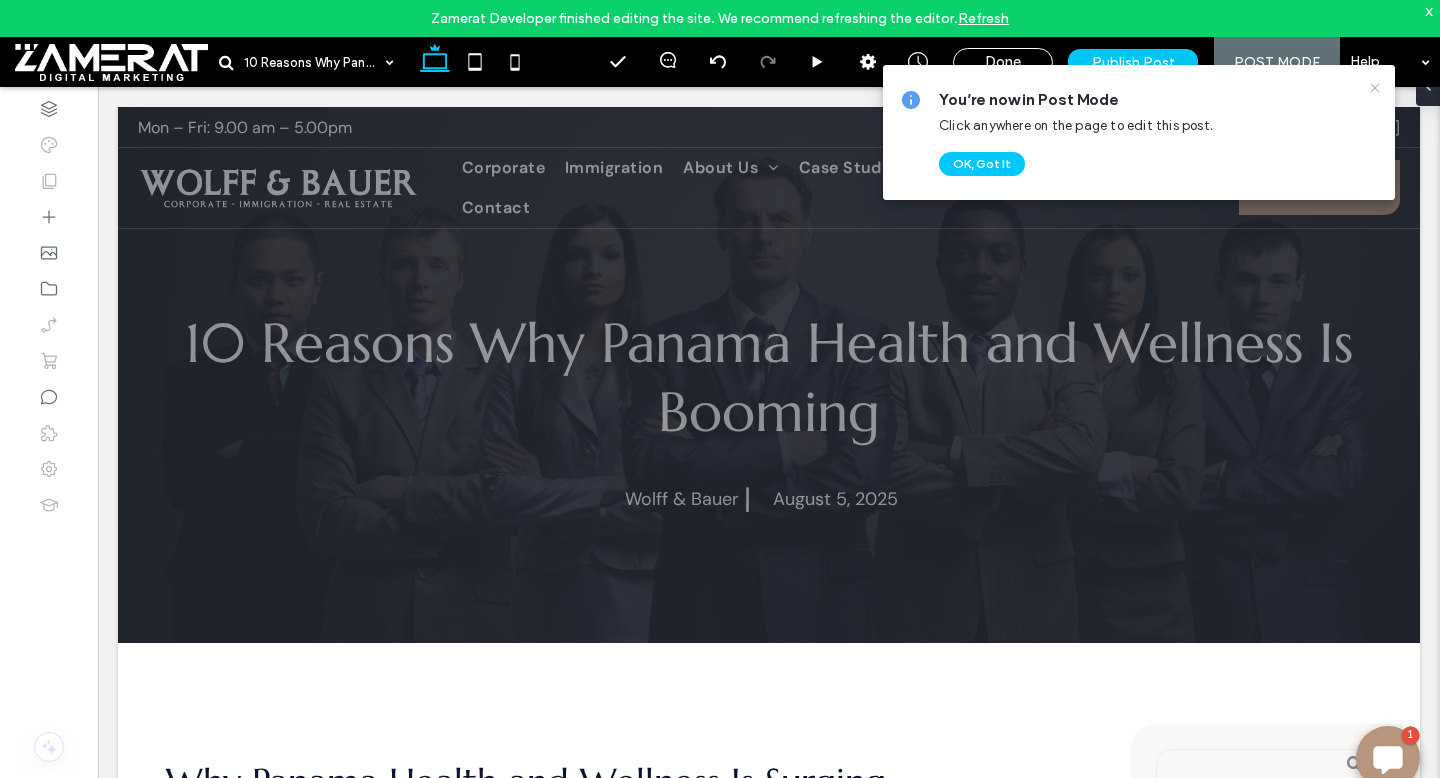 click 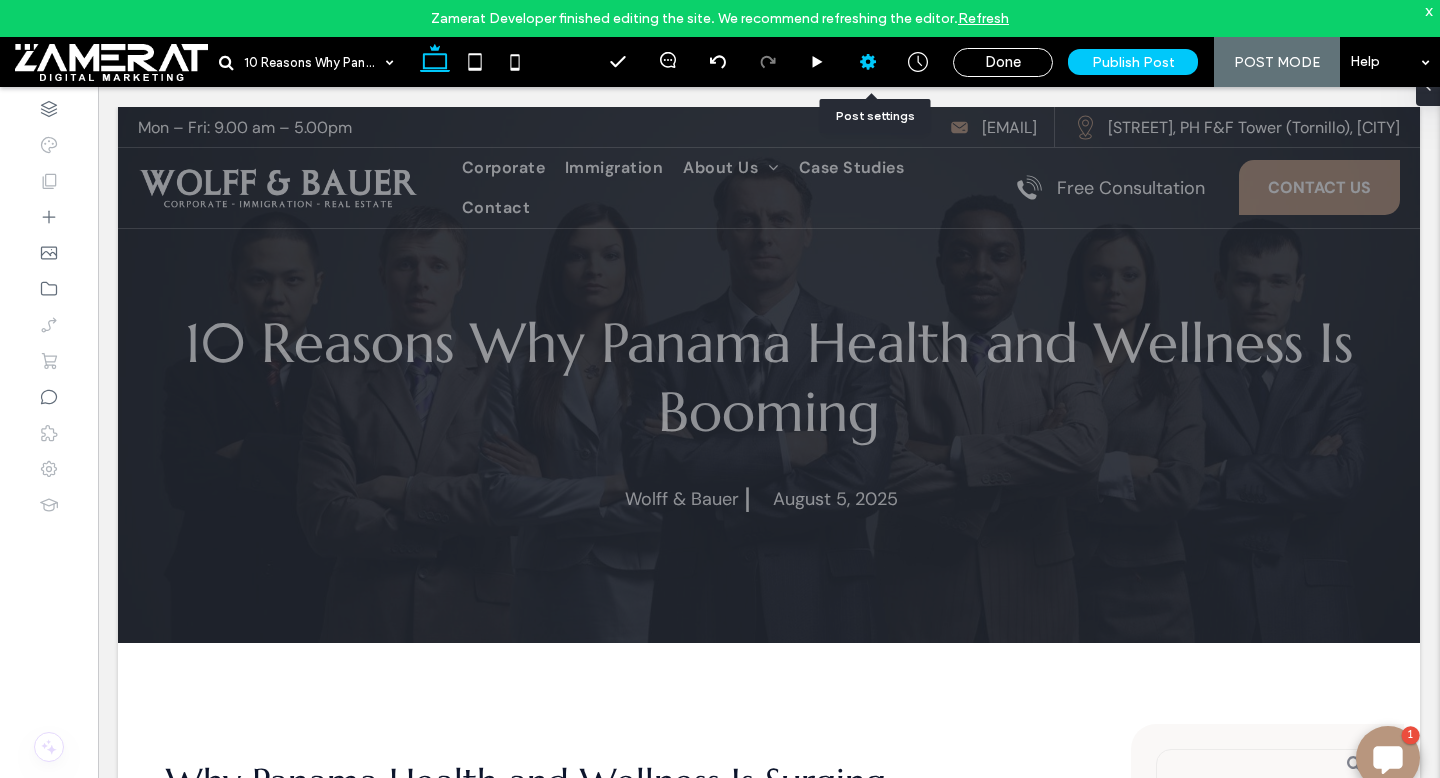 click 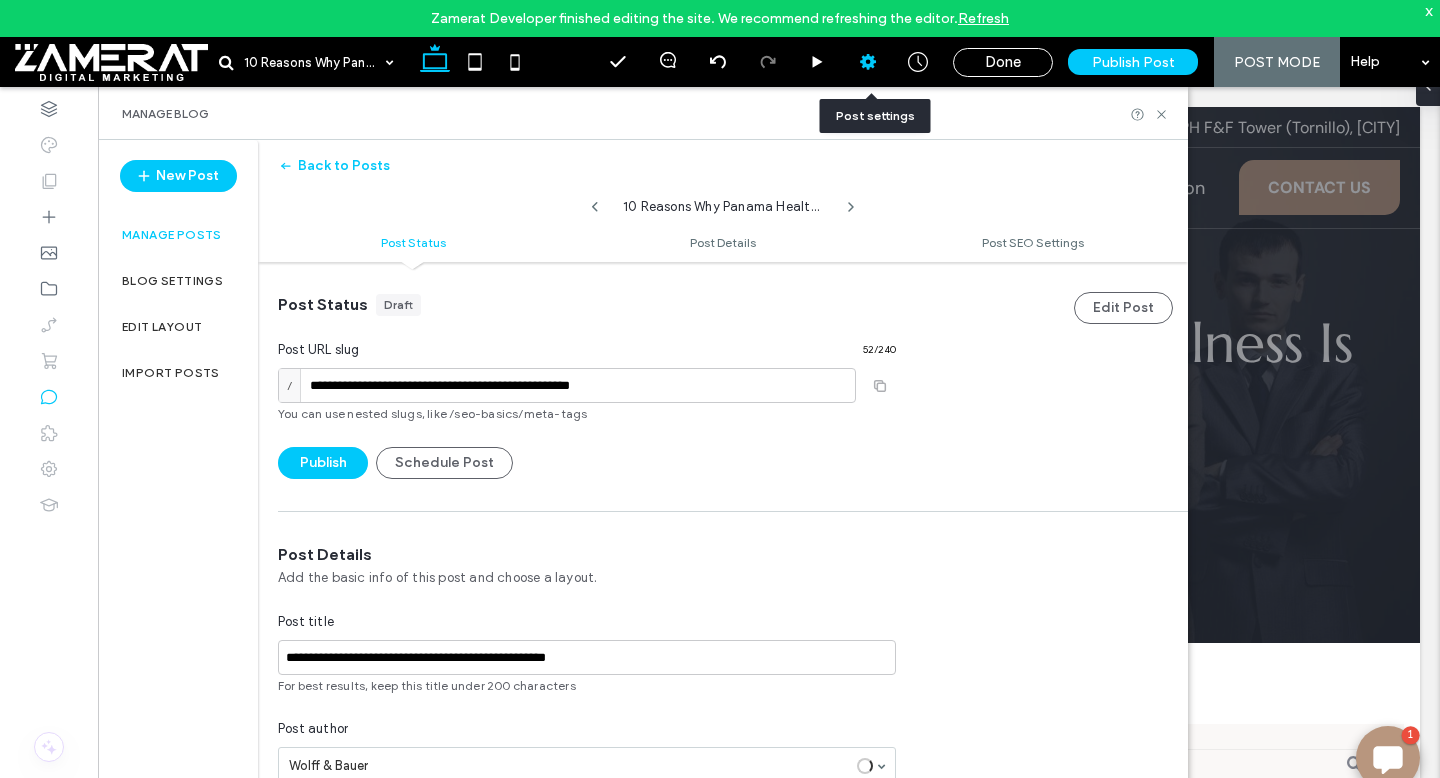 scroll, scrollTop: 1, scrollLeft: 0, axis: vertical 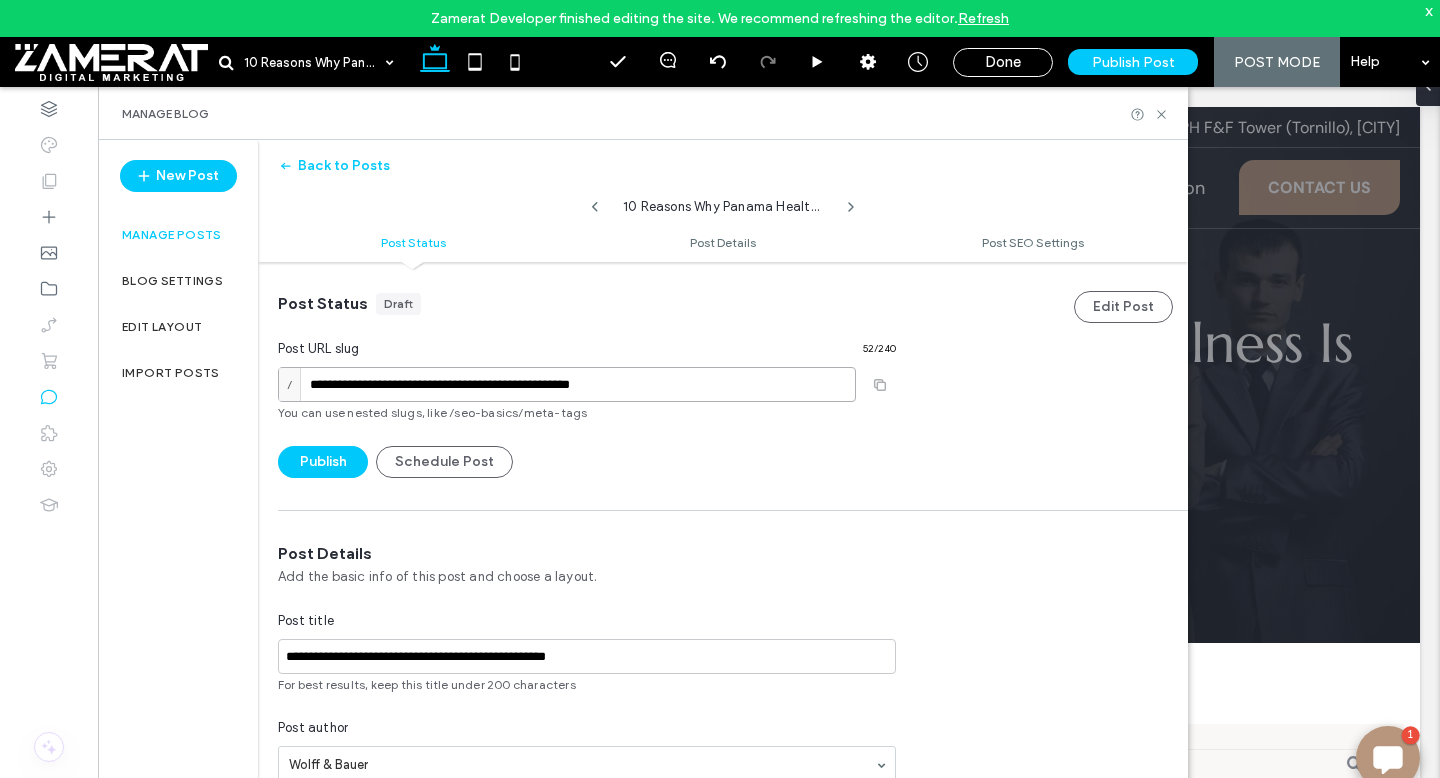 click on "**********" at bounding box center [567, 384] 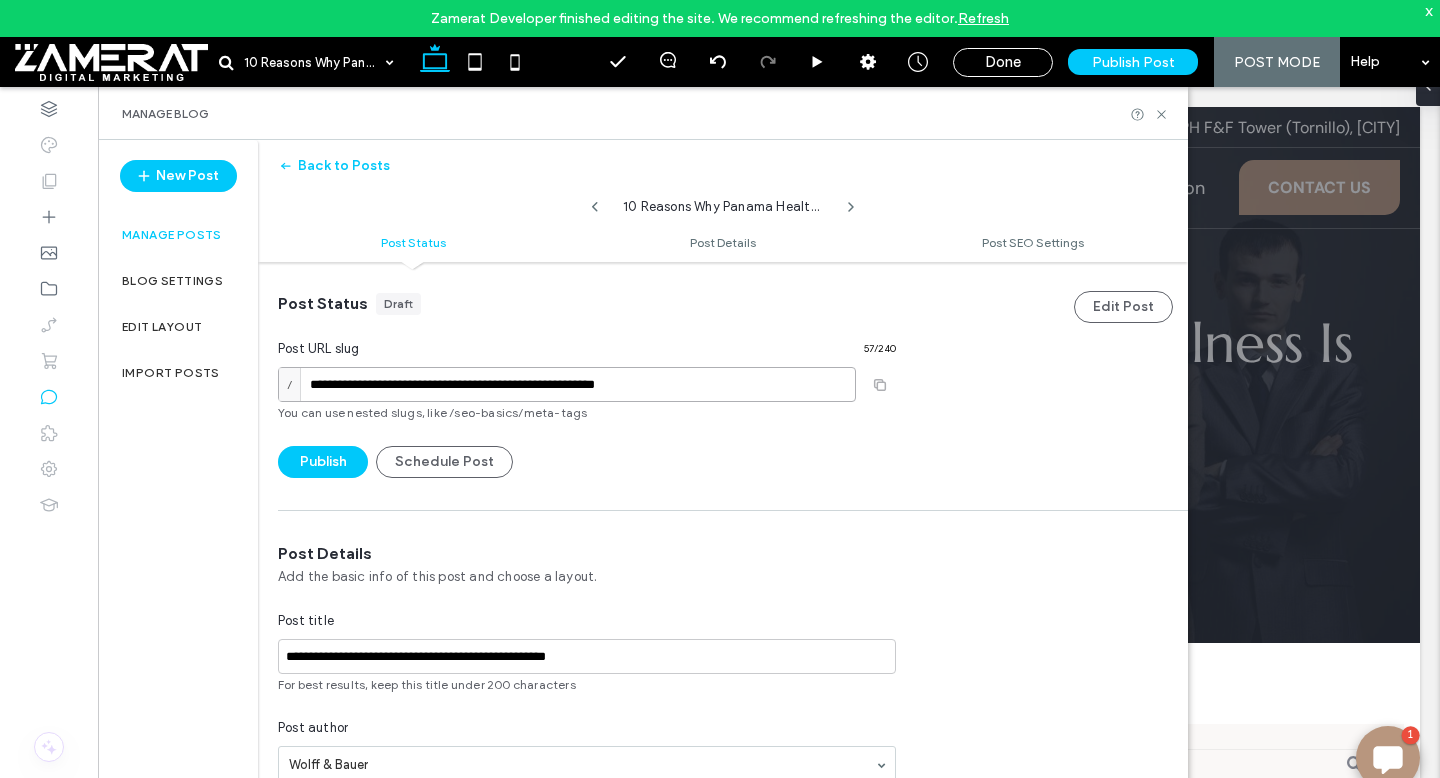type on "**********" 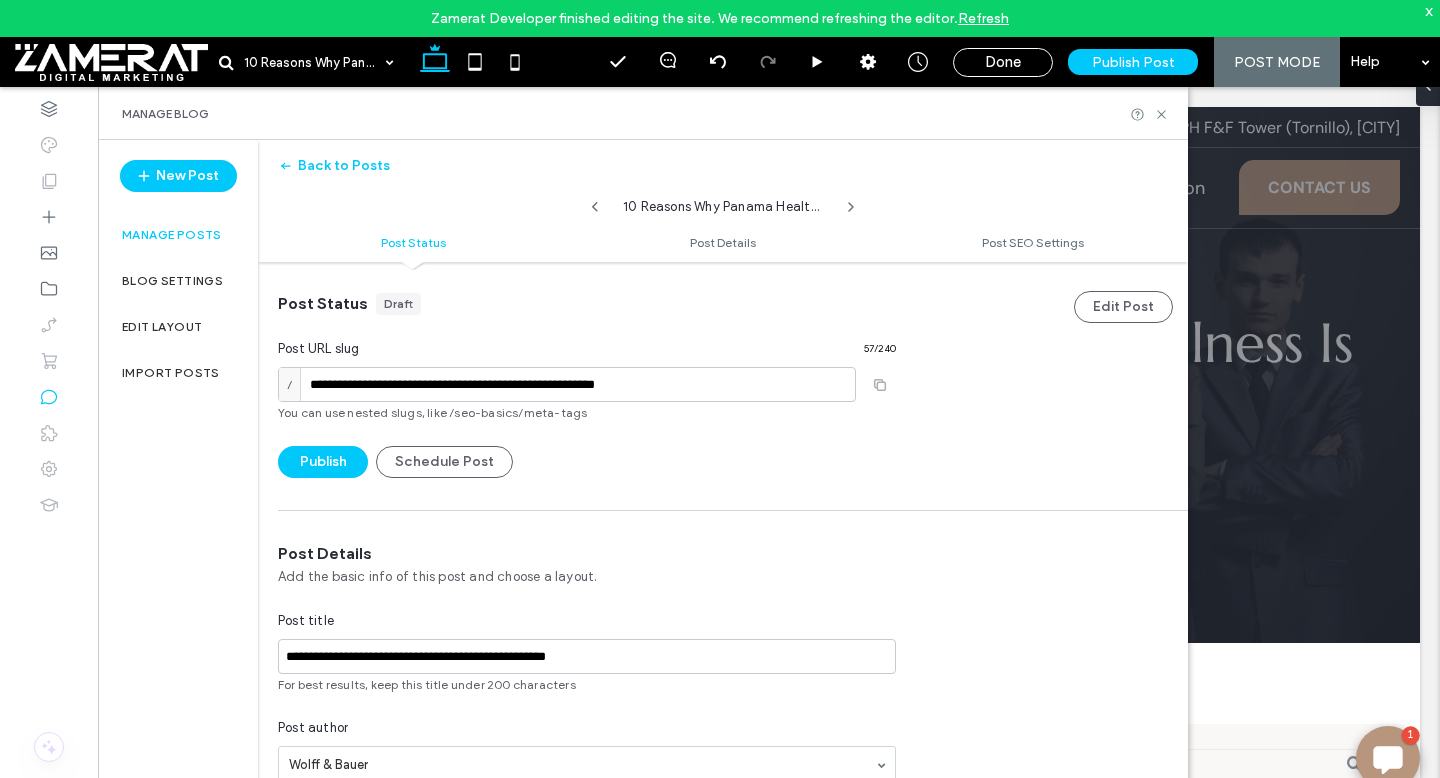 click on "Post URL slug 57 / 240" at bounding box center [587, 353] 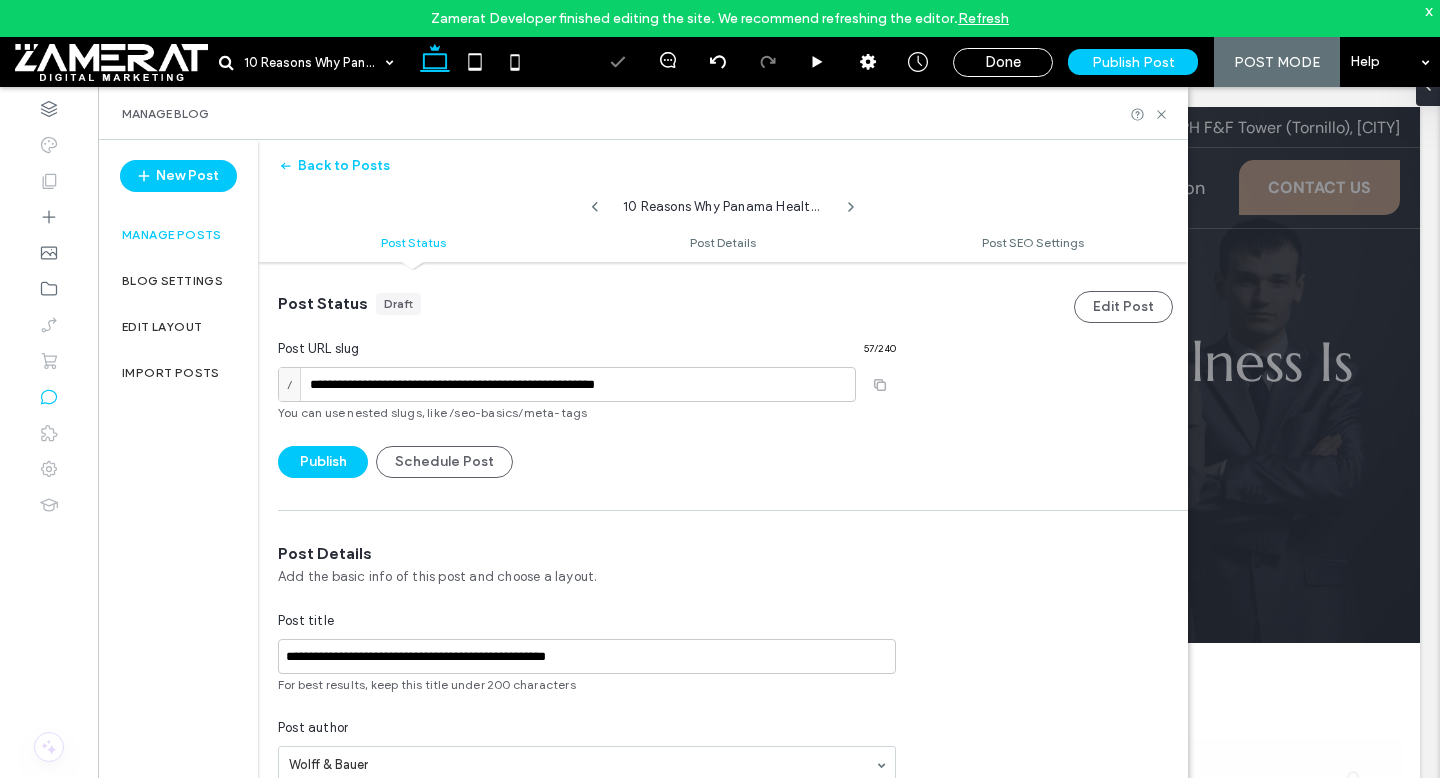 scroll, scrollTop: 0, scrollLeft: 0, axis: both 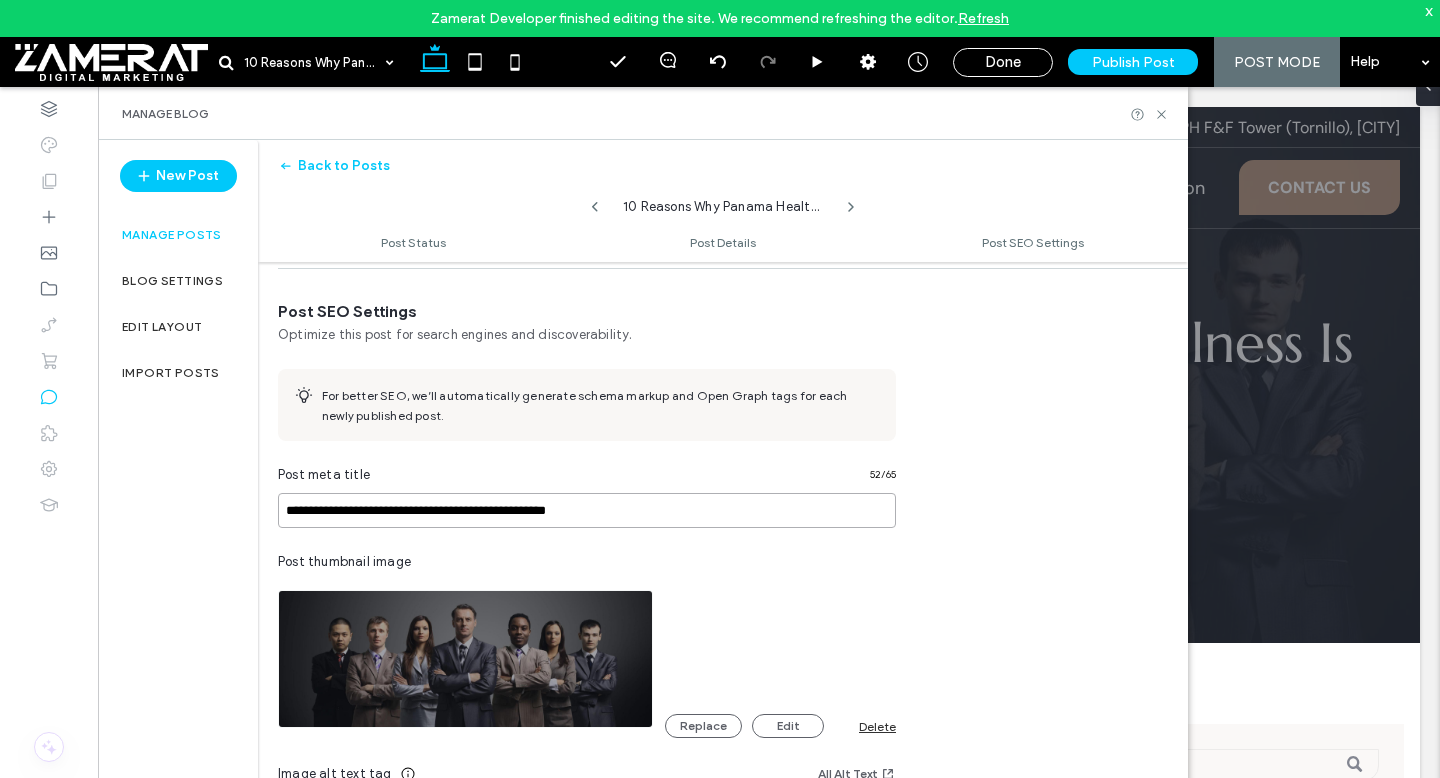 click on "**********" at bounding box center (587, 510) 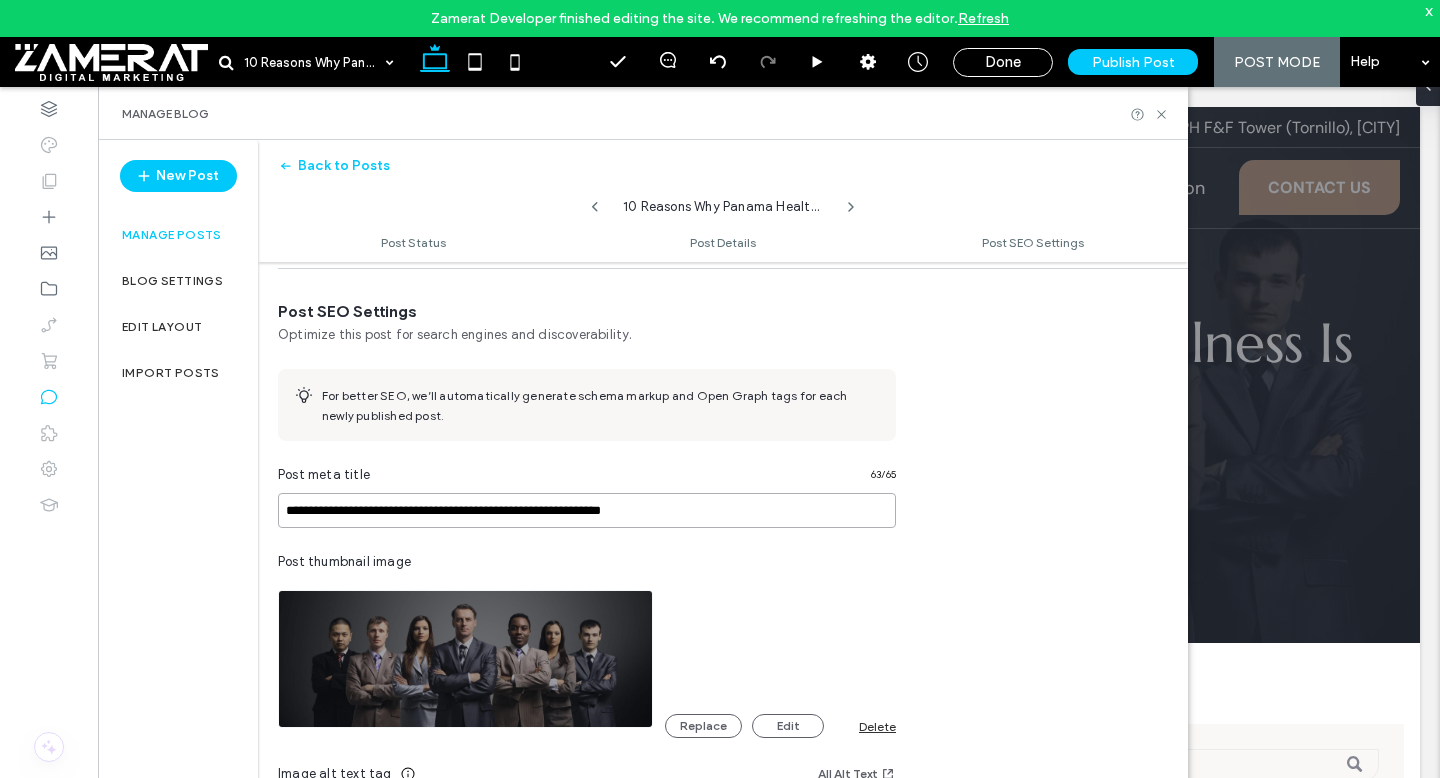 type on "**********" 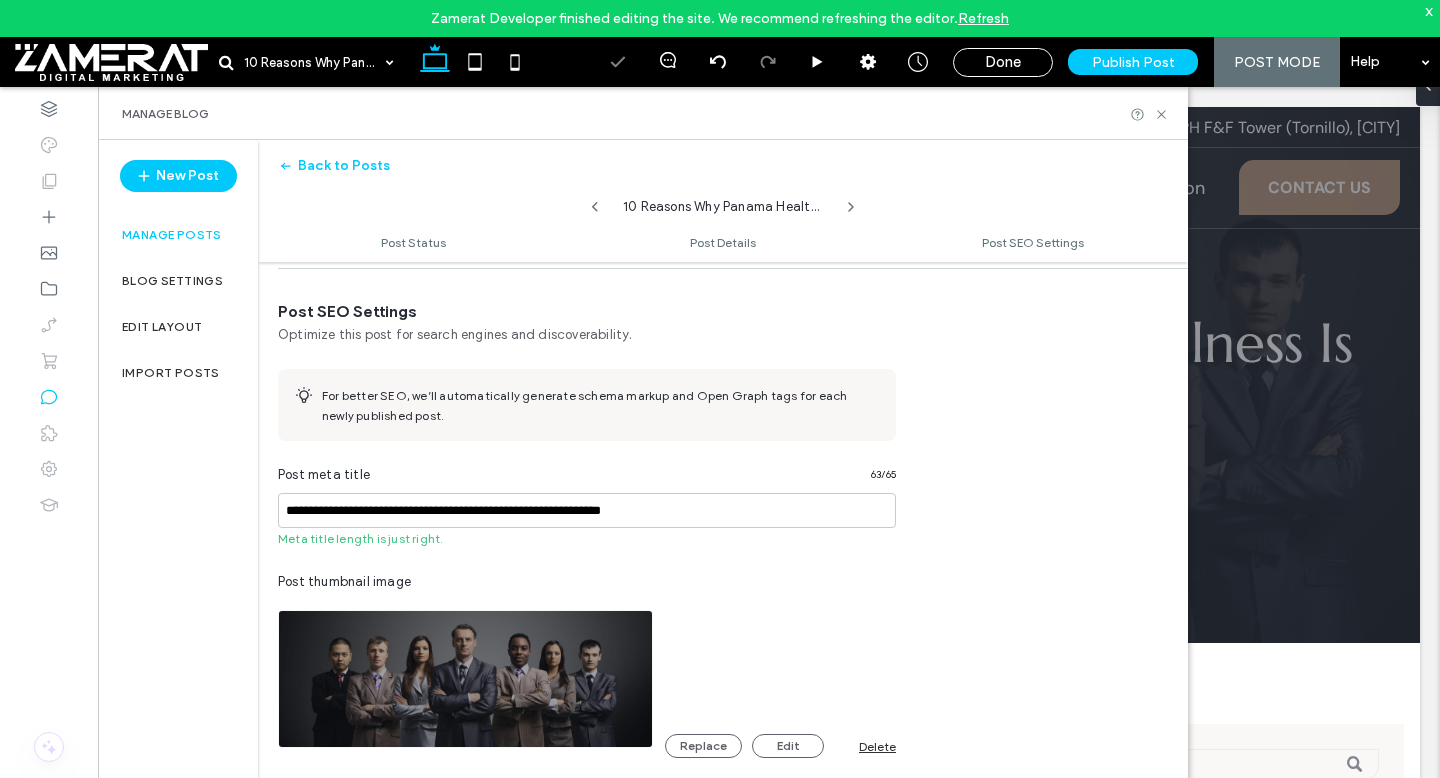 click on "Post meta title 63 / 65" at bounding box center [587, 479] 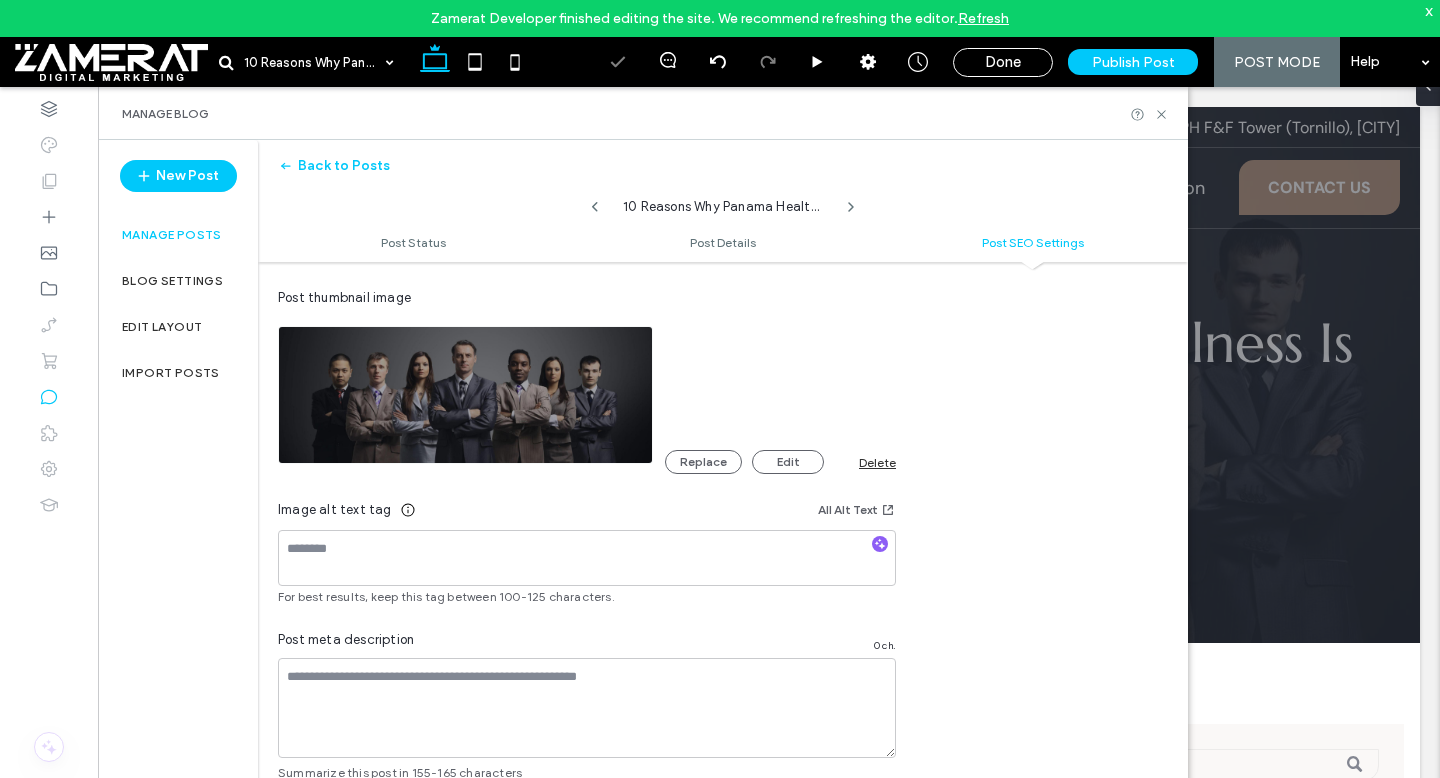 scroll, scrollTop: 1150, scrollLeft: 0, axis: vertical 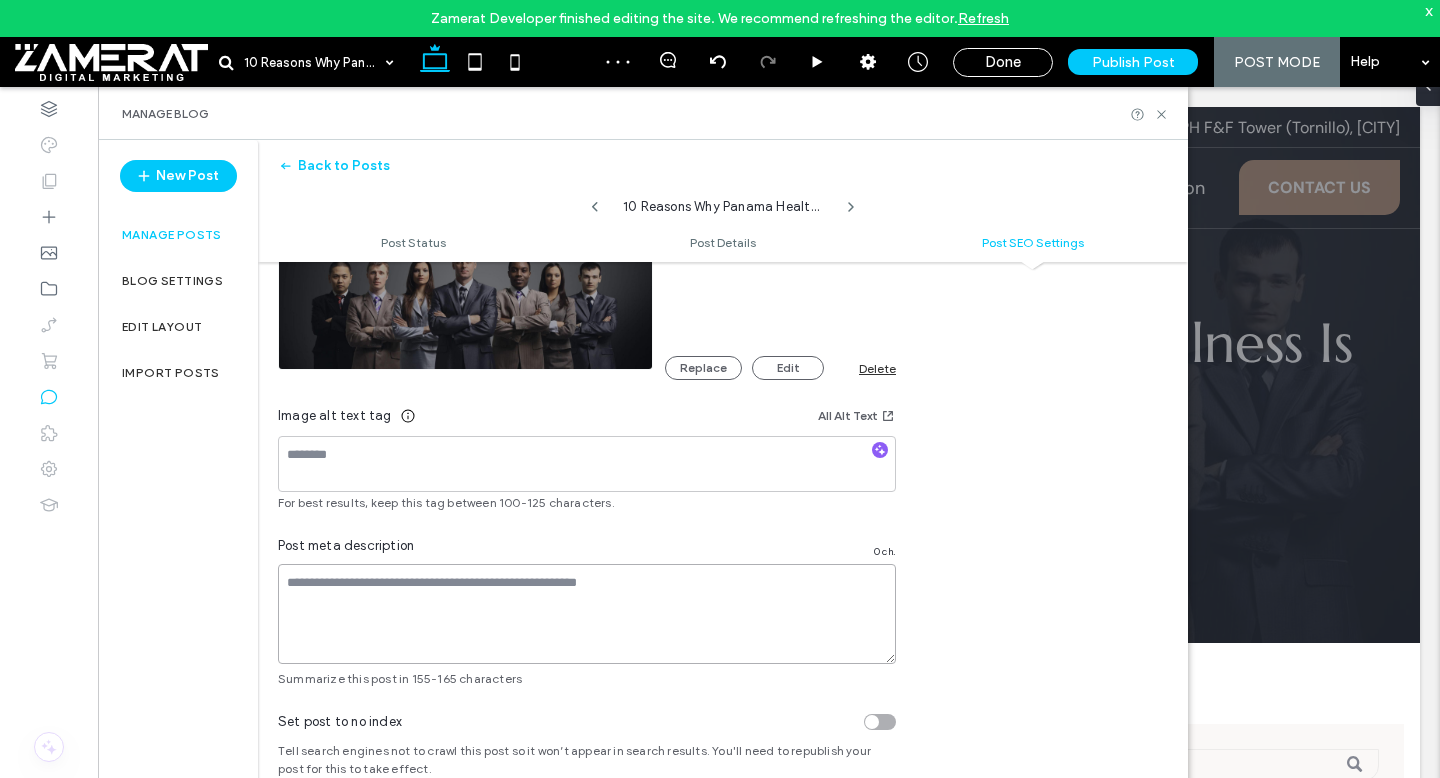 click at bounding box center (587, 614) 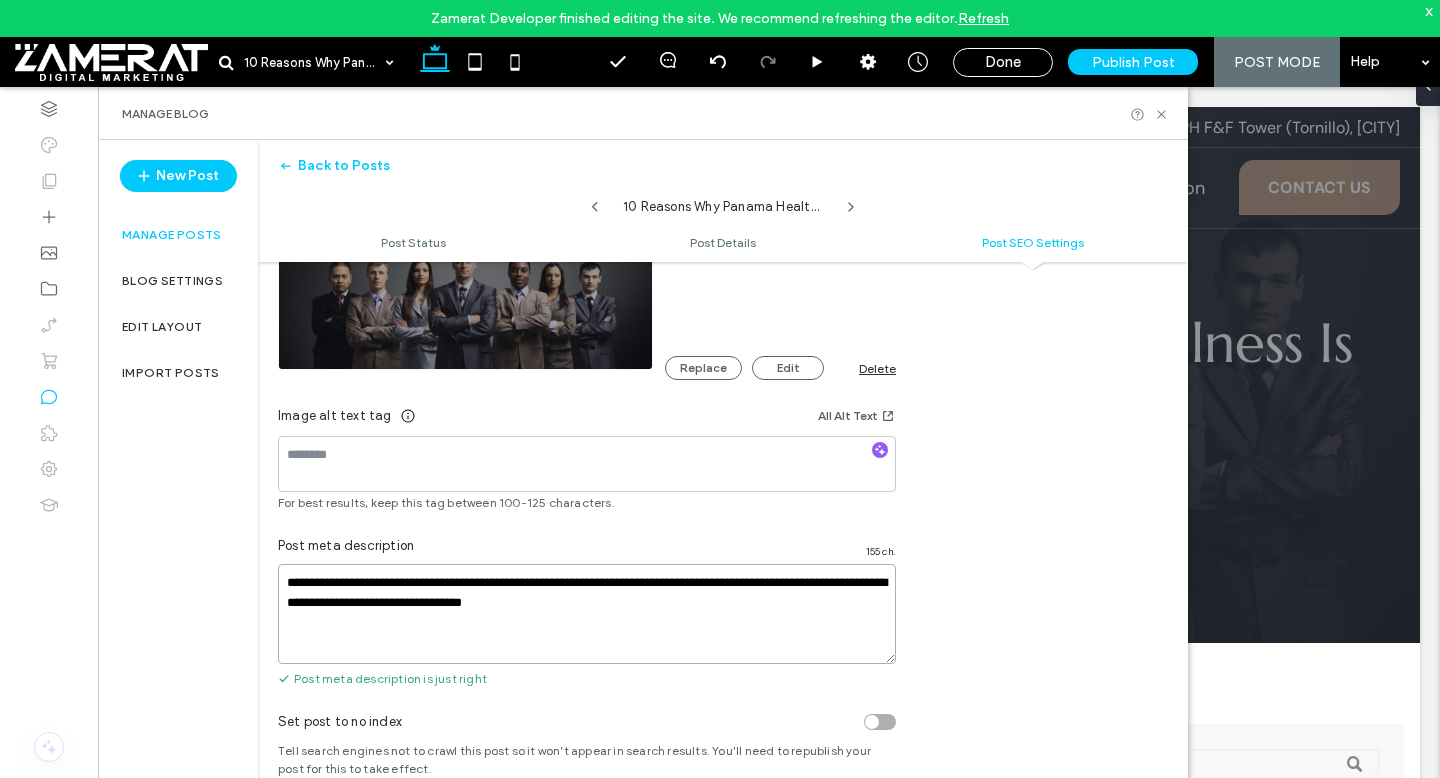 type on "**********" 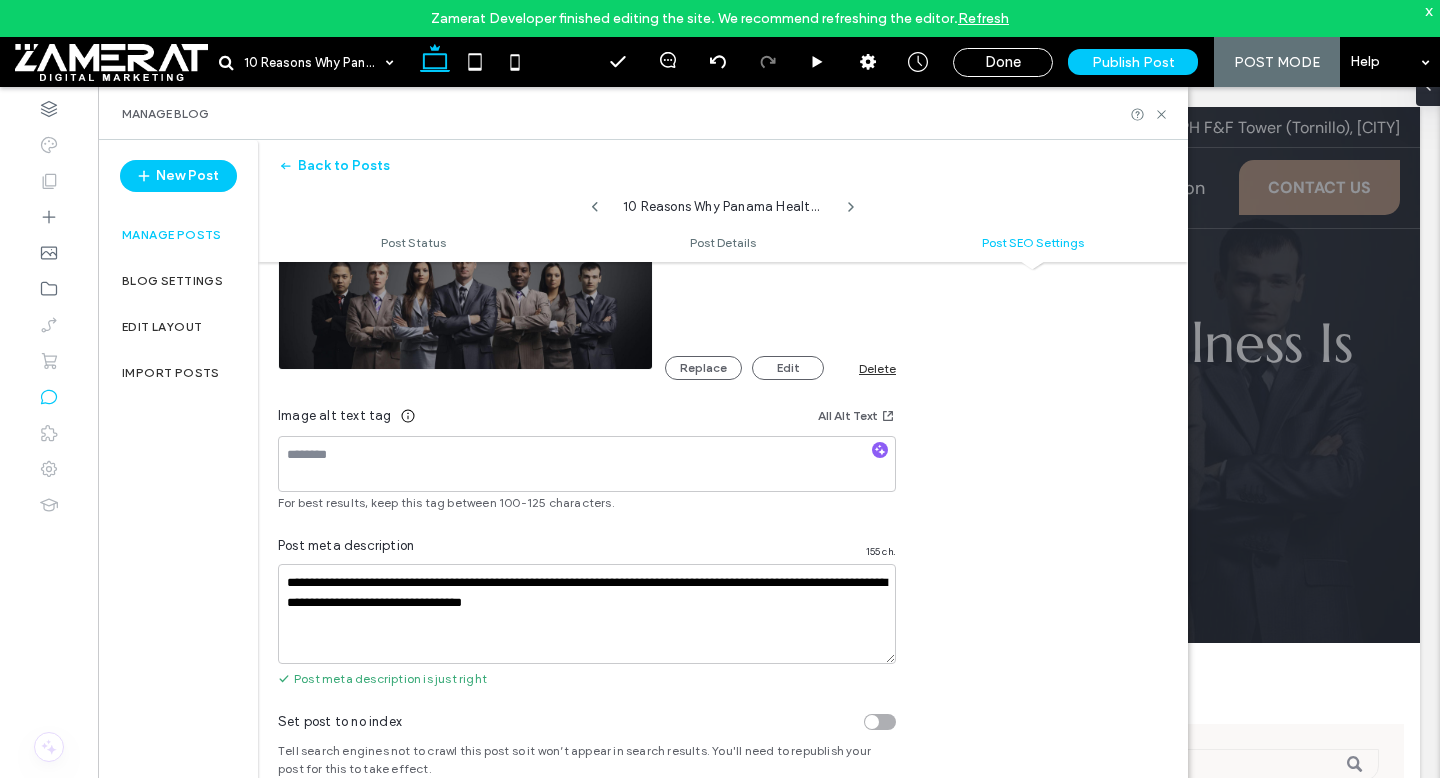 click on "Post meta description 155   ch." at bounding box center [587, 550] 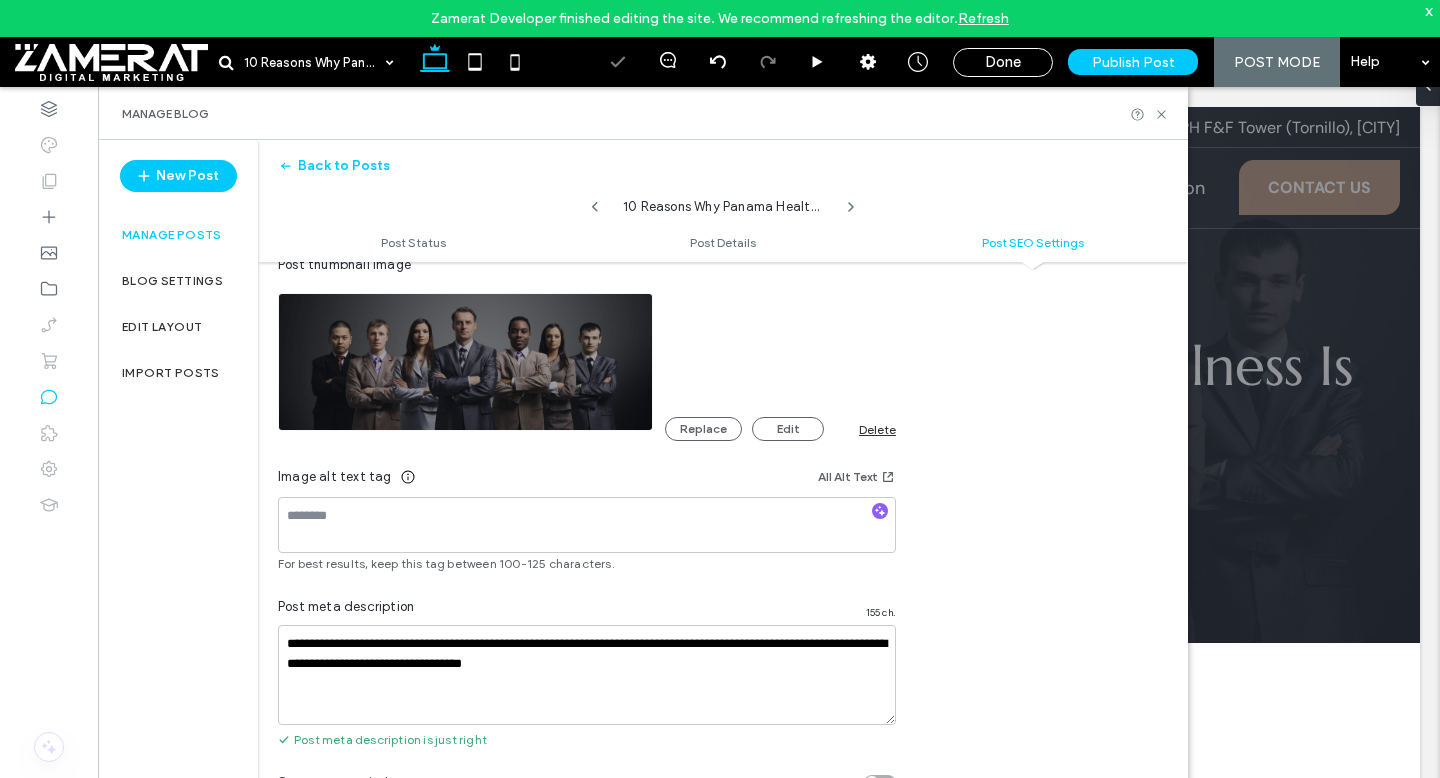 scroll, scrollTop: 0, scrollLeft: 0, axis: both 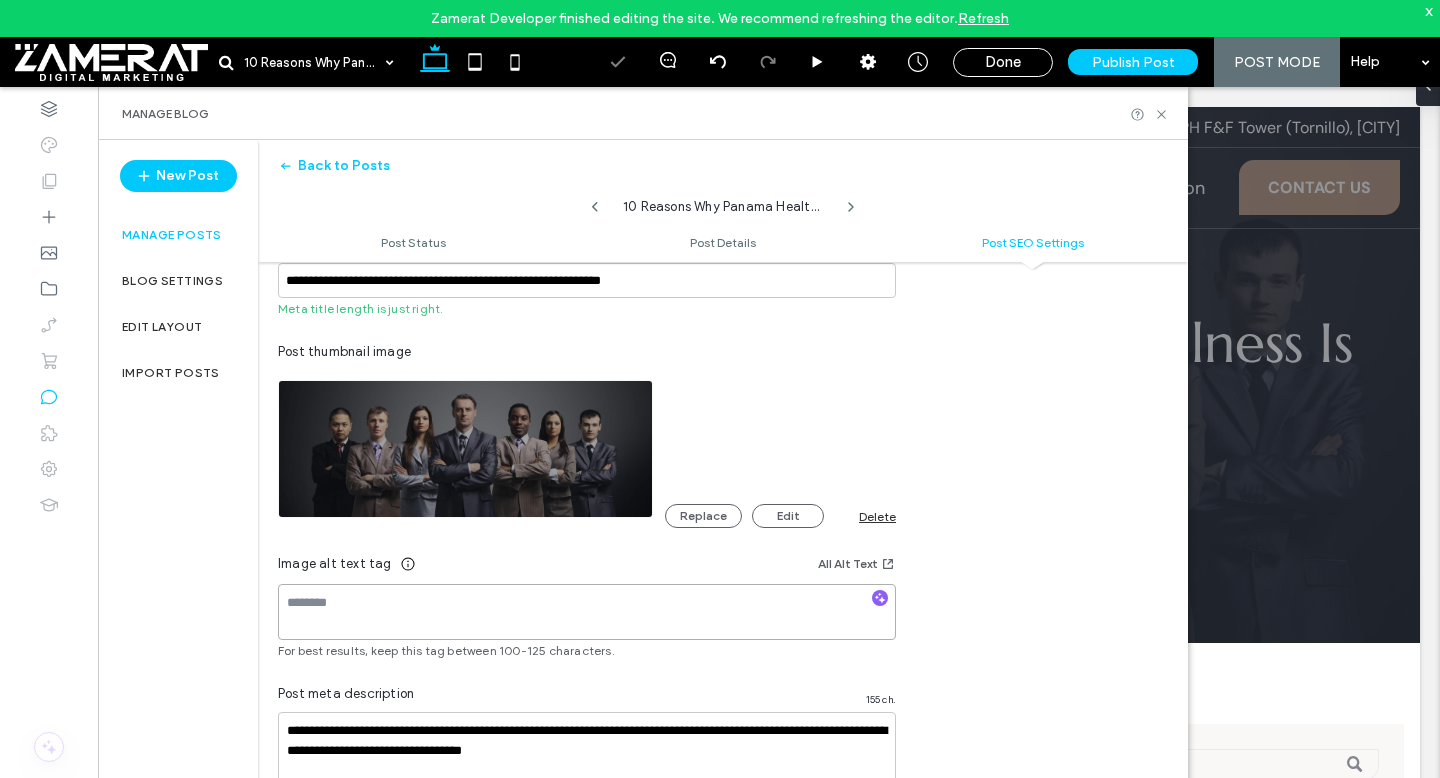 click at bounding box center (587, 612) 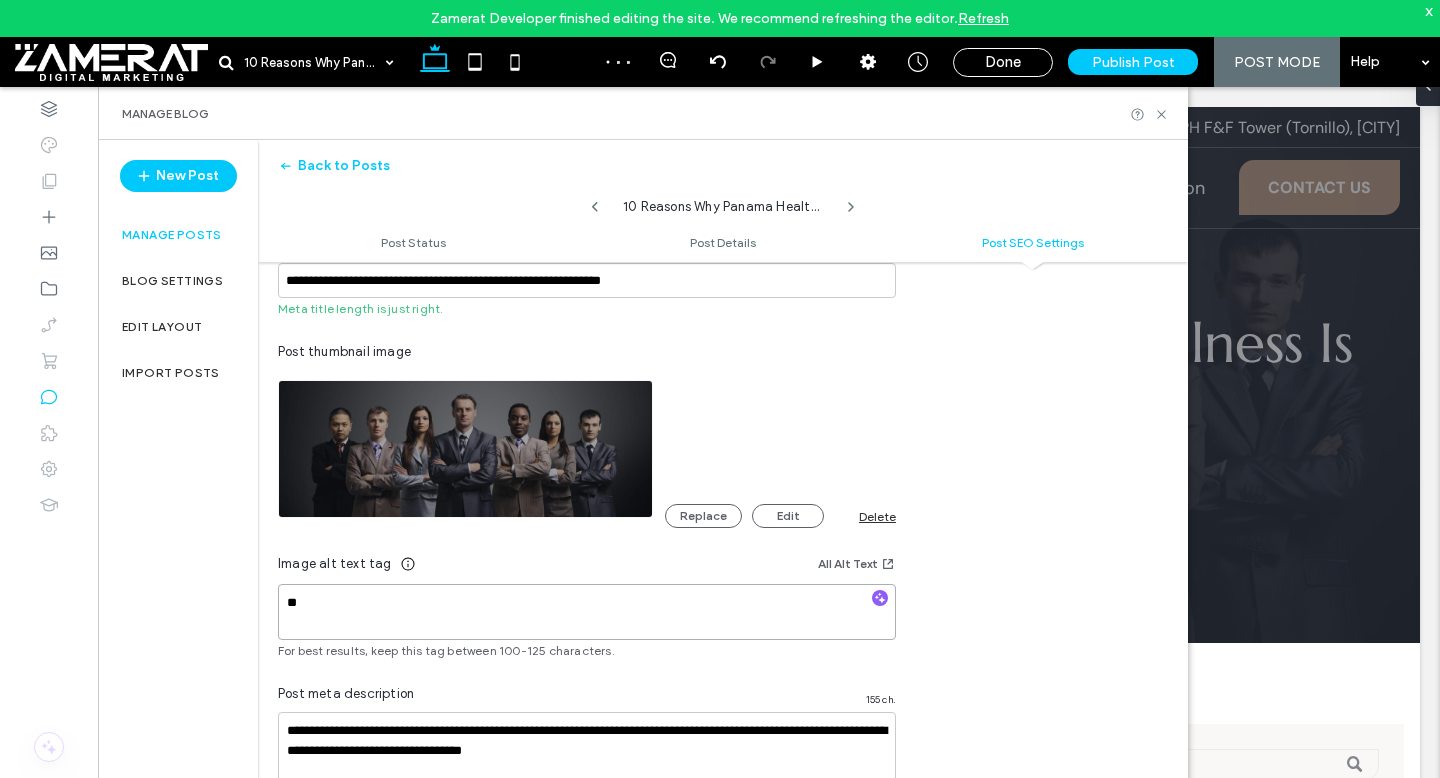 type on "*" 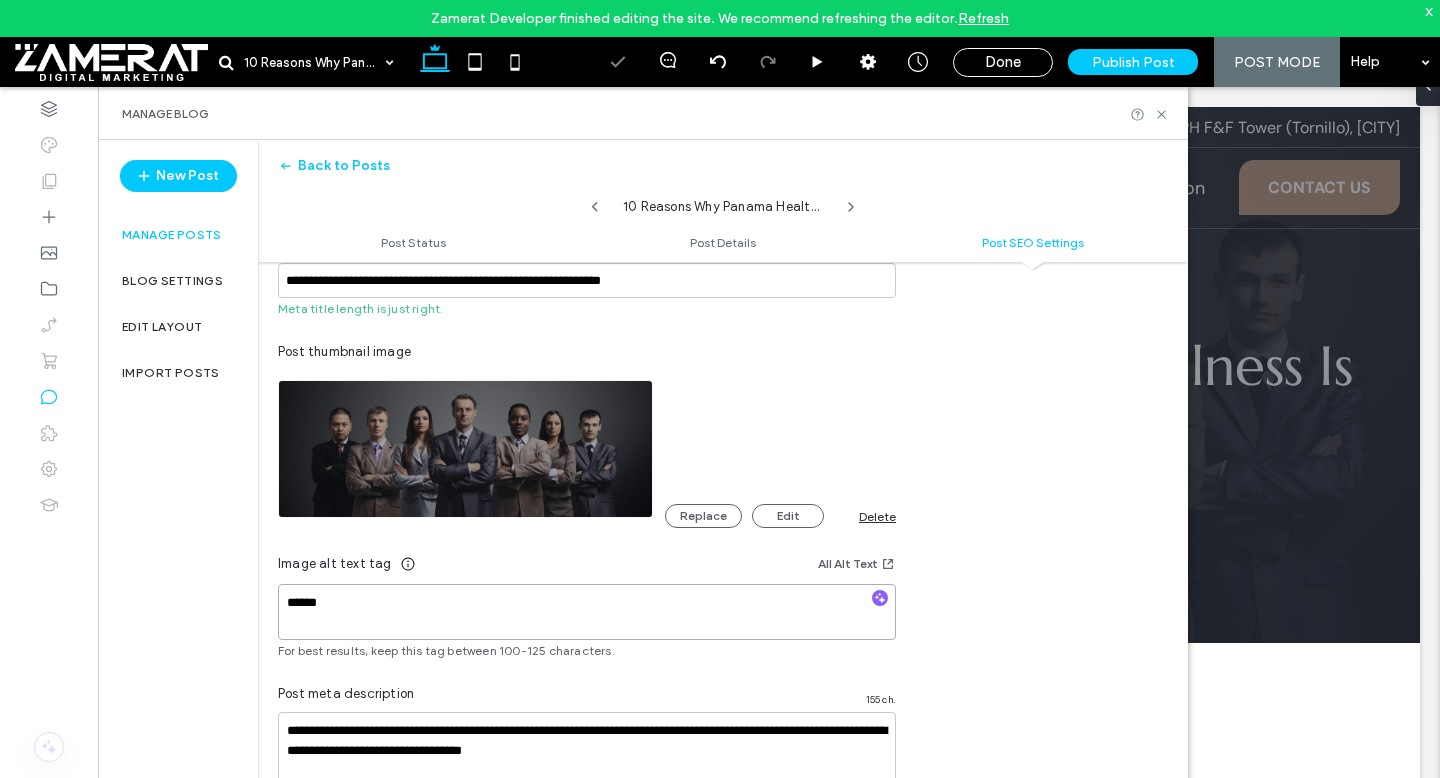 scroll, scrollTop: 0, scrollLeft: 0, axis: both 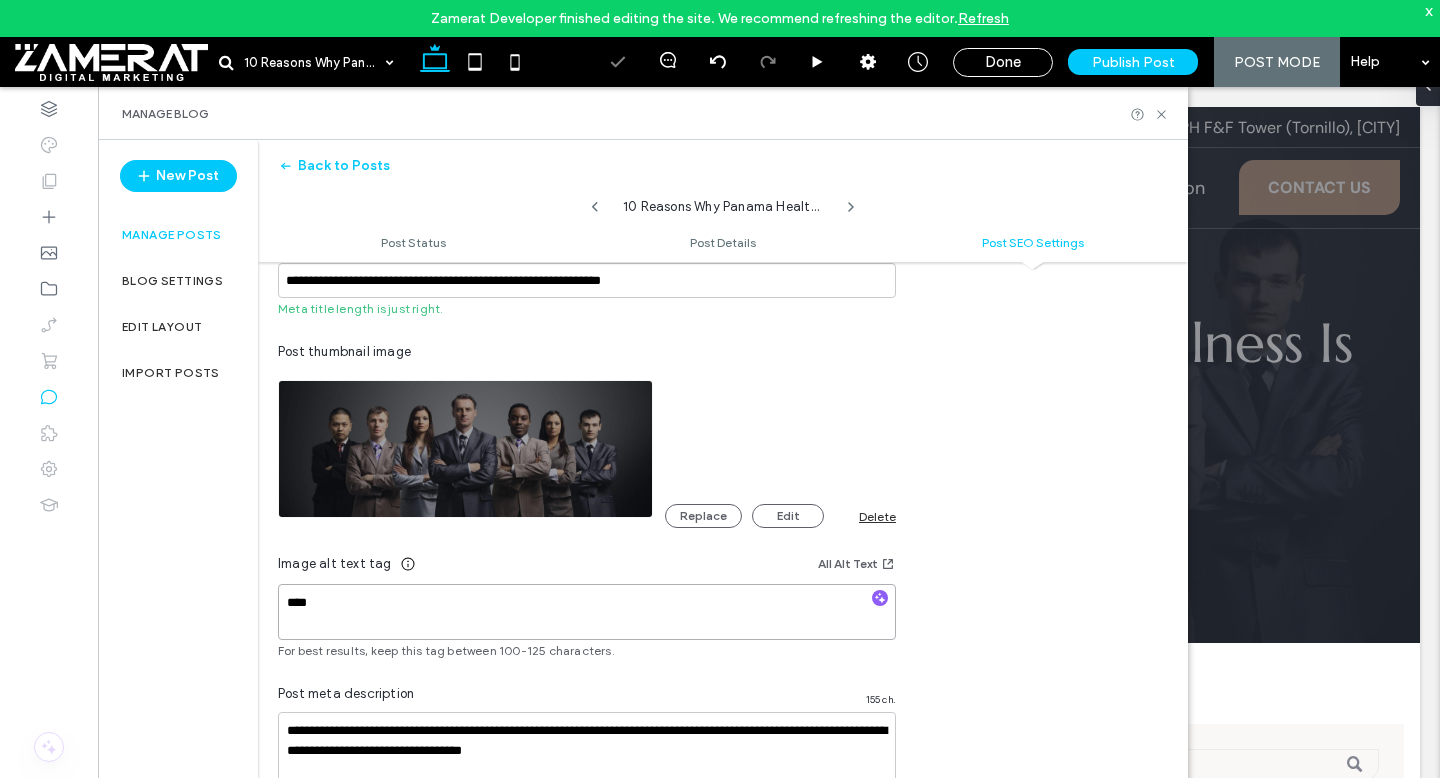type on "***" 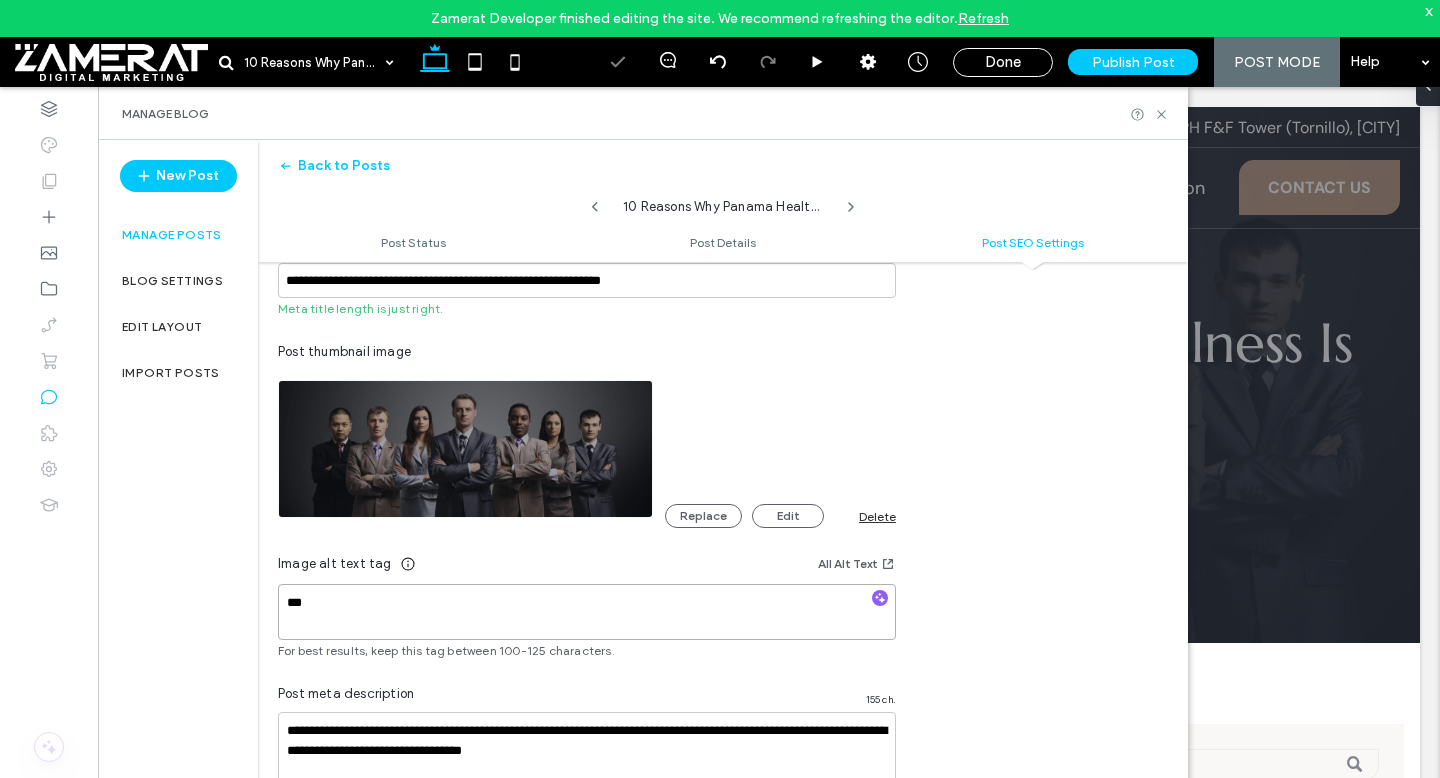 click on "***" at bounding box center (587, 612) 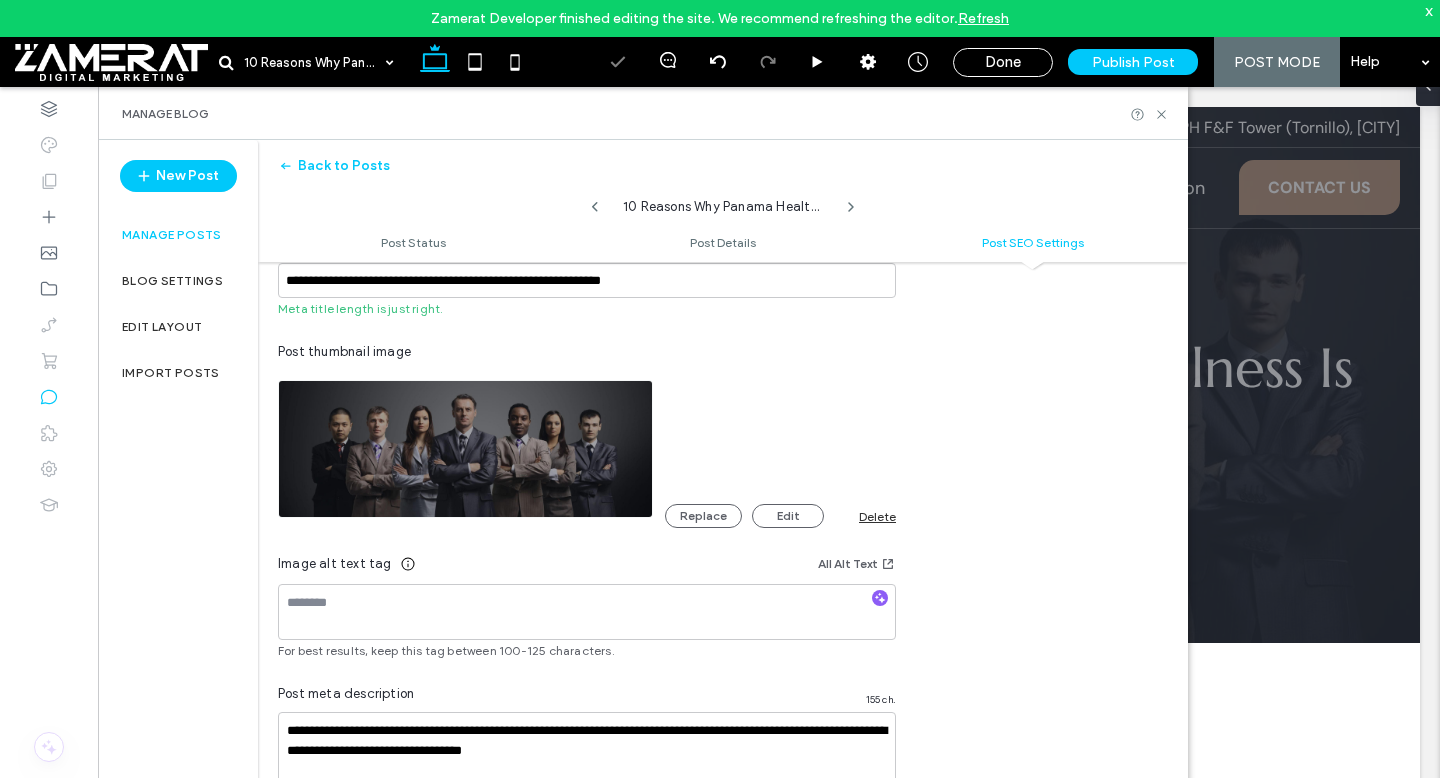 scroll, scrollTop: 0, scrollLeft: 0, axis: both 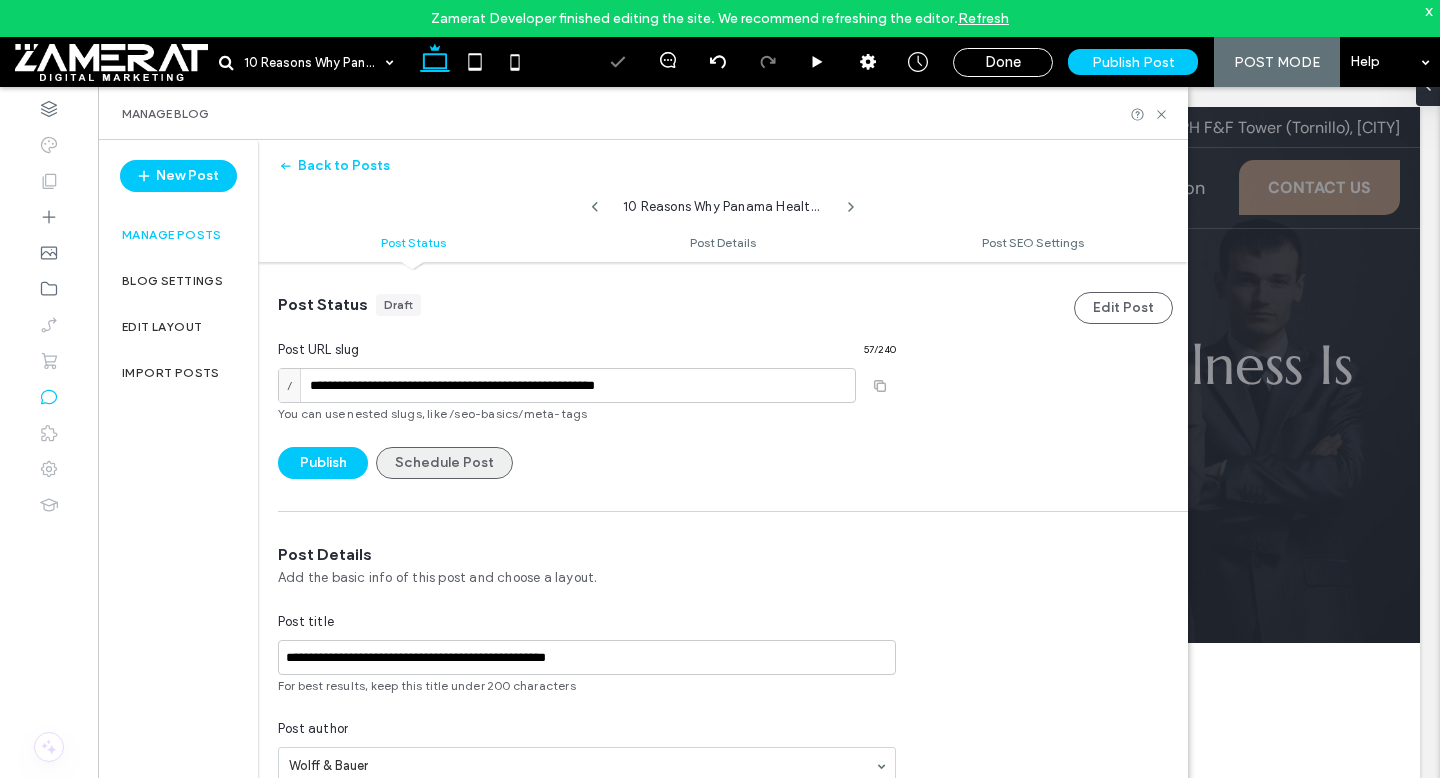 click on "Schedule Post" at bounding box center (444, 463) 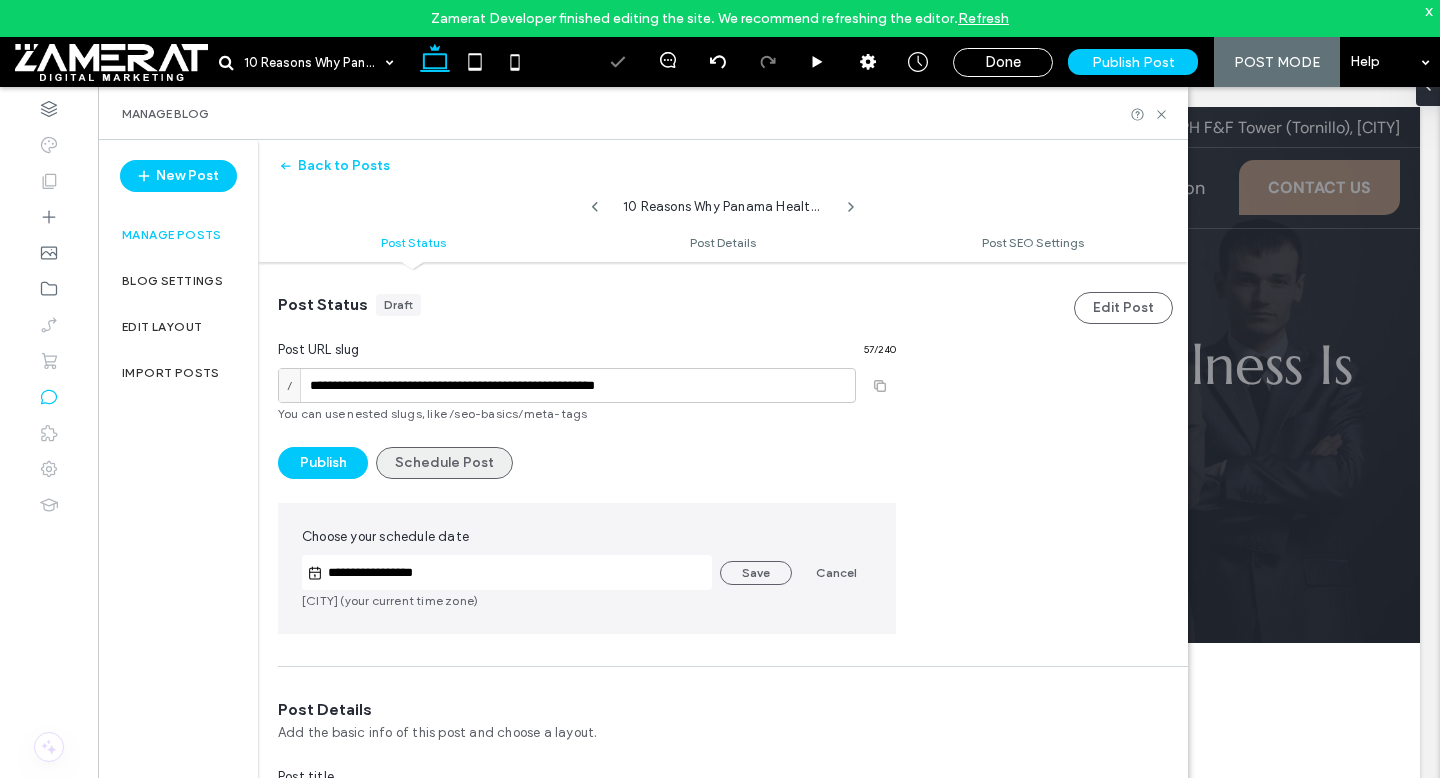 scroll, scrollTop: 0, scrollLeft: 0, axis: both 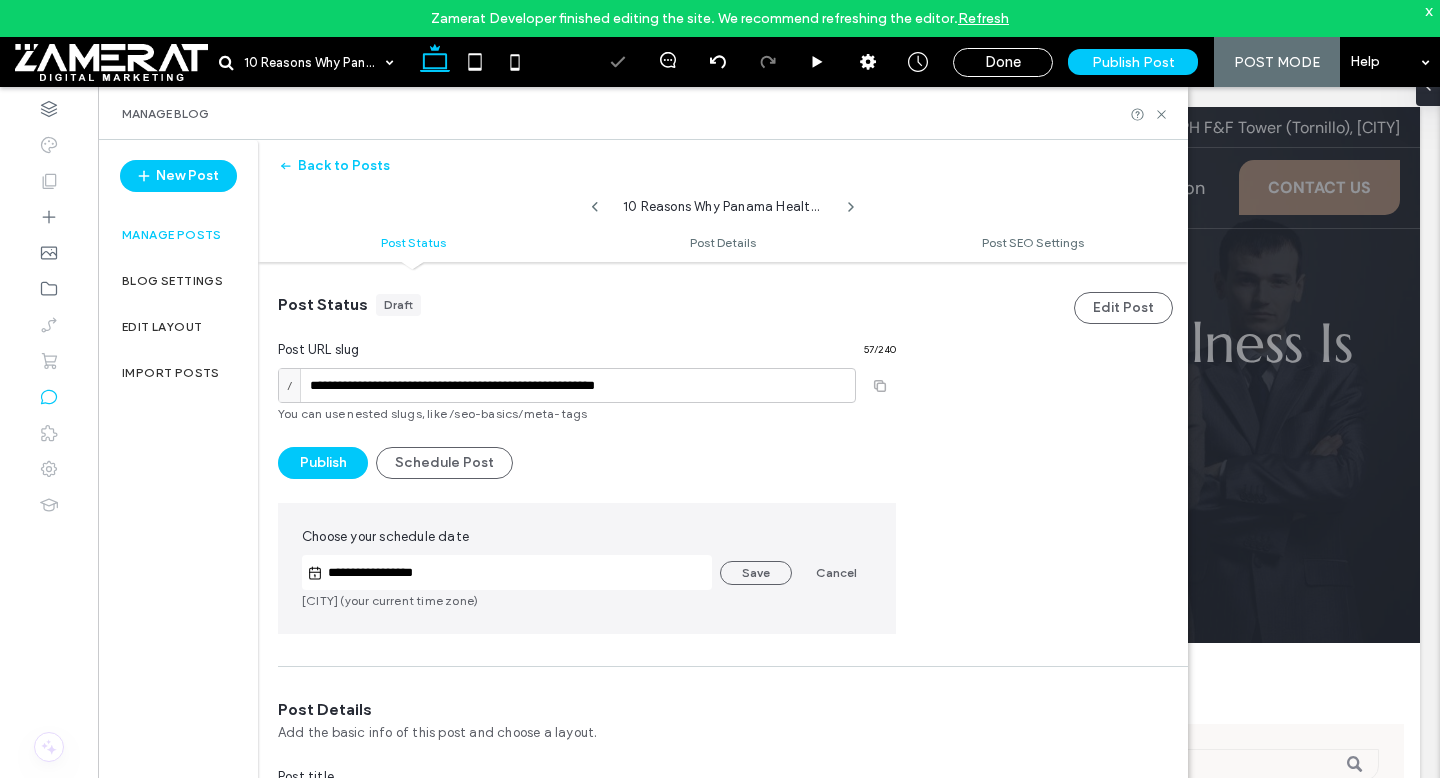 click on "**********" at bounding box center (517, 573) 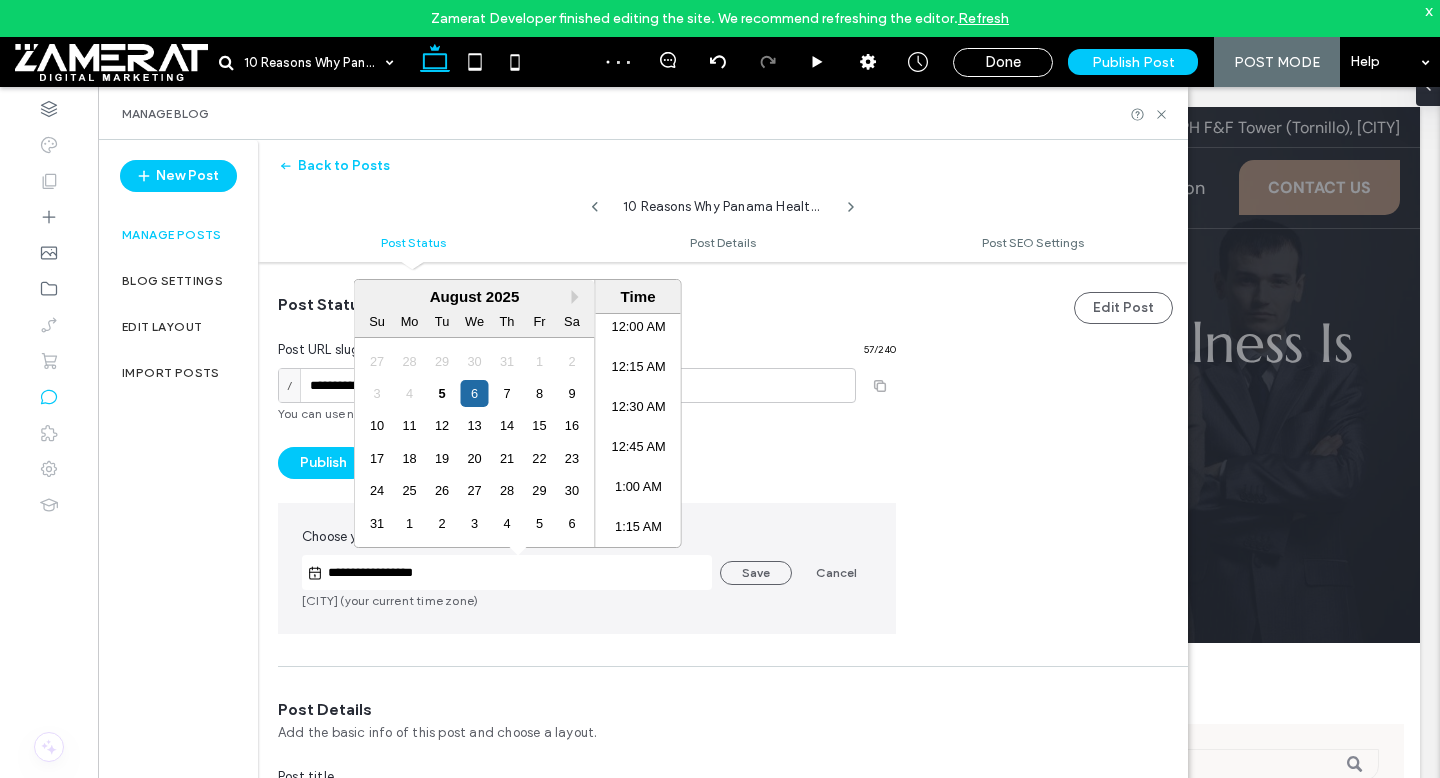 scroll, scrollTop: 2343, scrollLeft: 0, axis: vertical 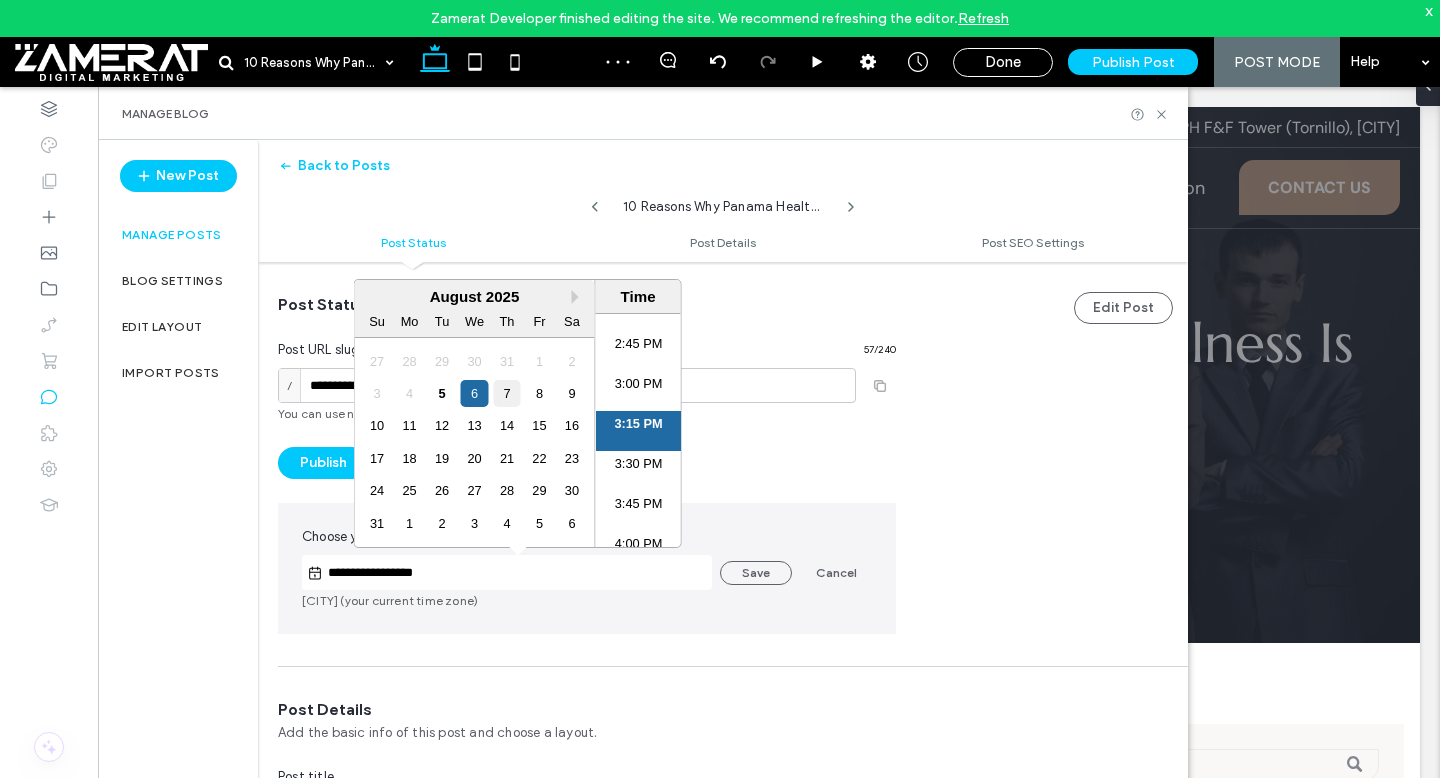click on "7" at bounding box center (506, 393) 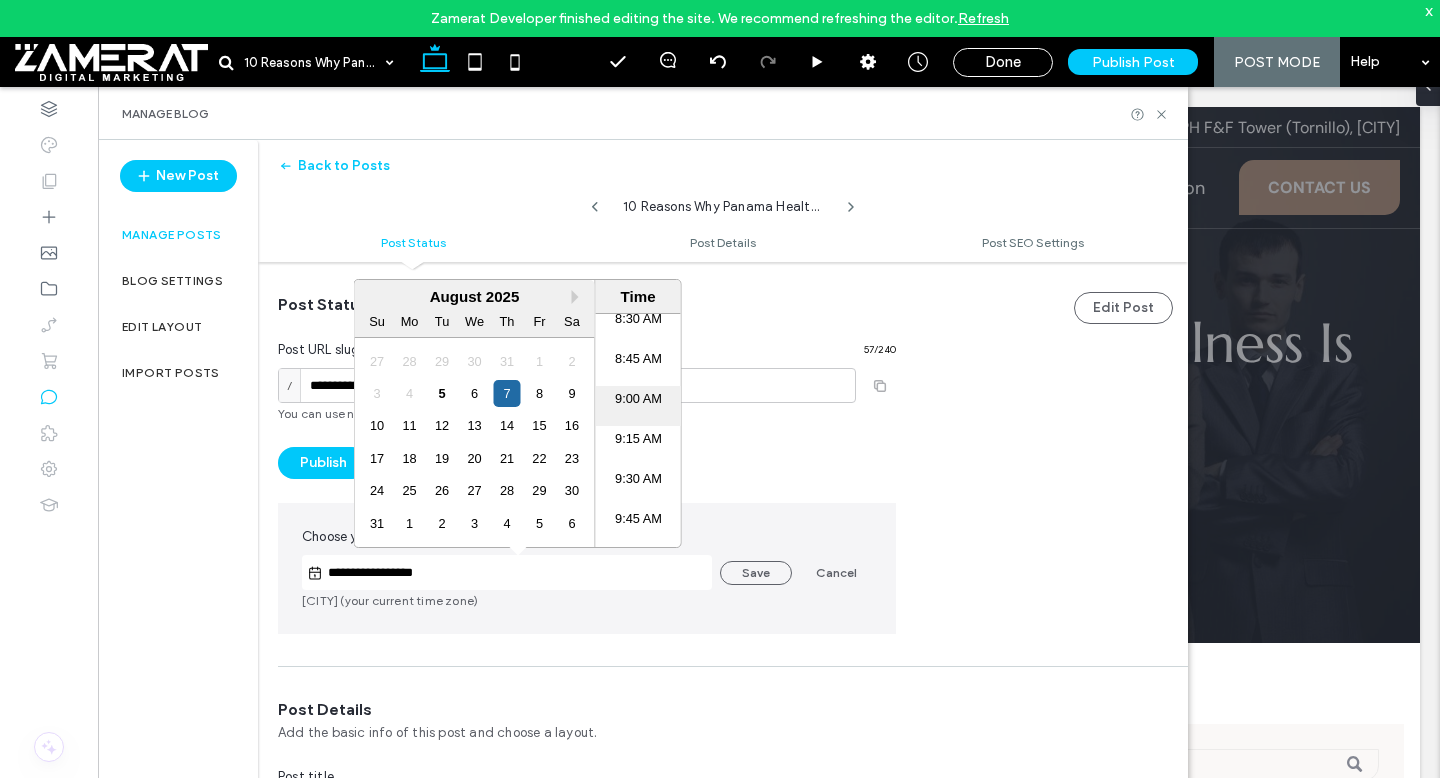 scroll, scrollTop: 1344, scrollLeft: 0, axis: vertical 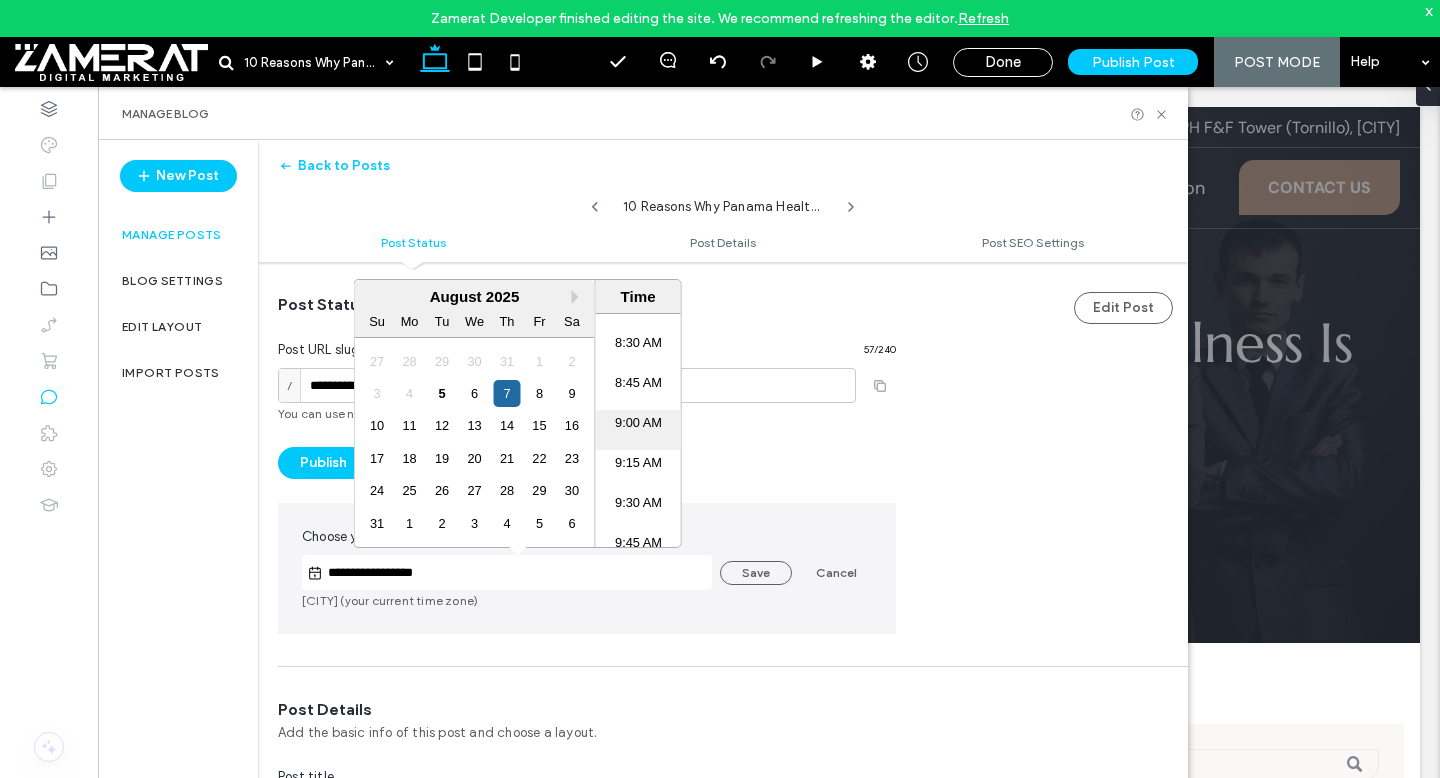click on "9:00 AM" at bounding box center (638, 430) 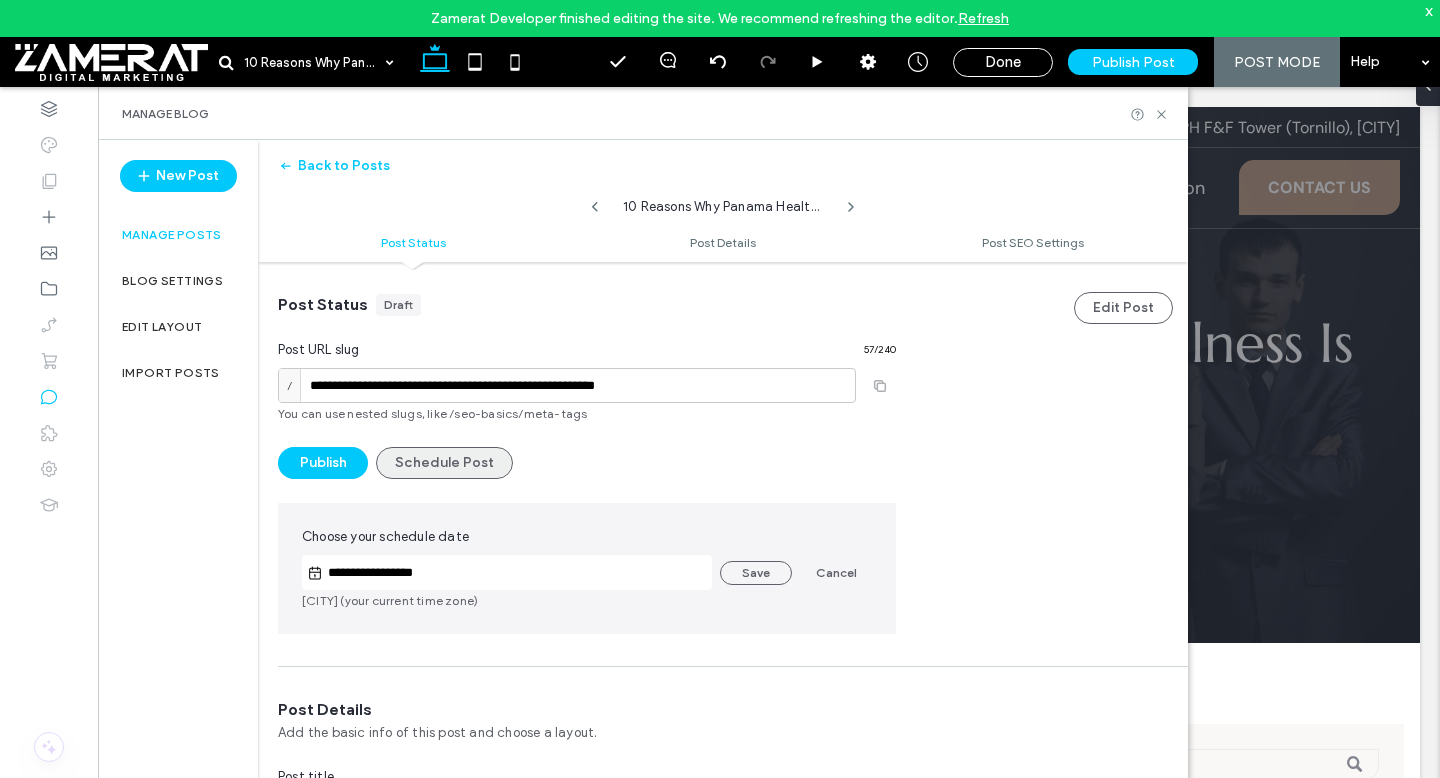 click on "Schedule Post" at bounding box center (444, 463) 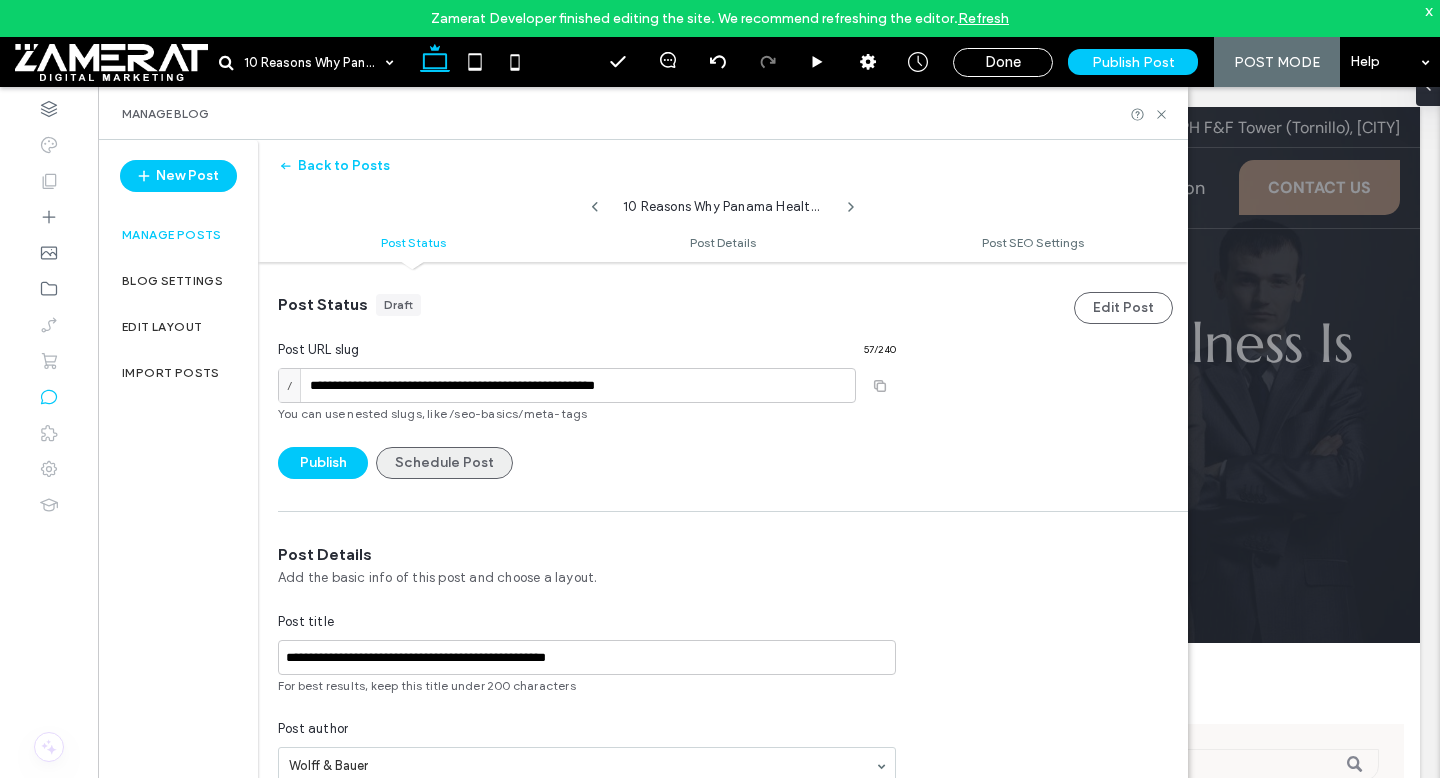 click on "Schedule Post" at bounding box center (444, 463) 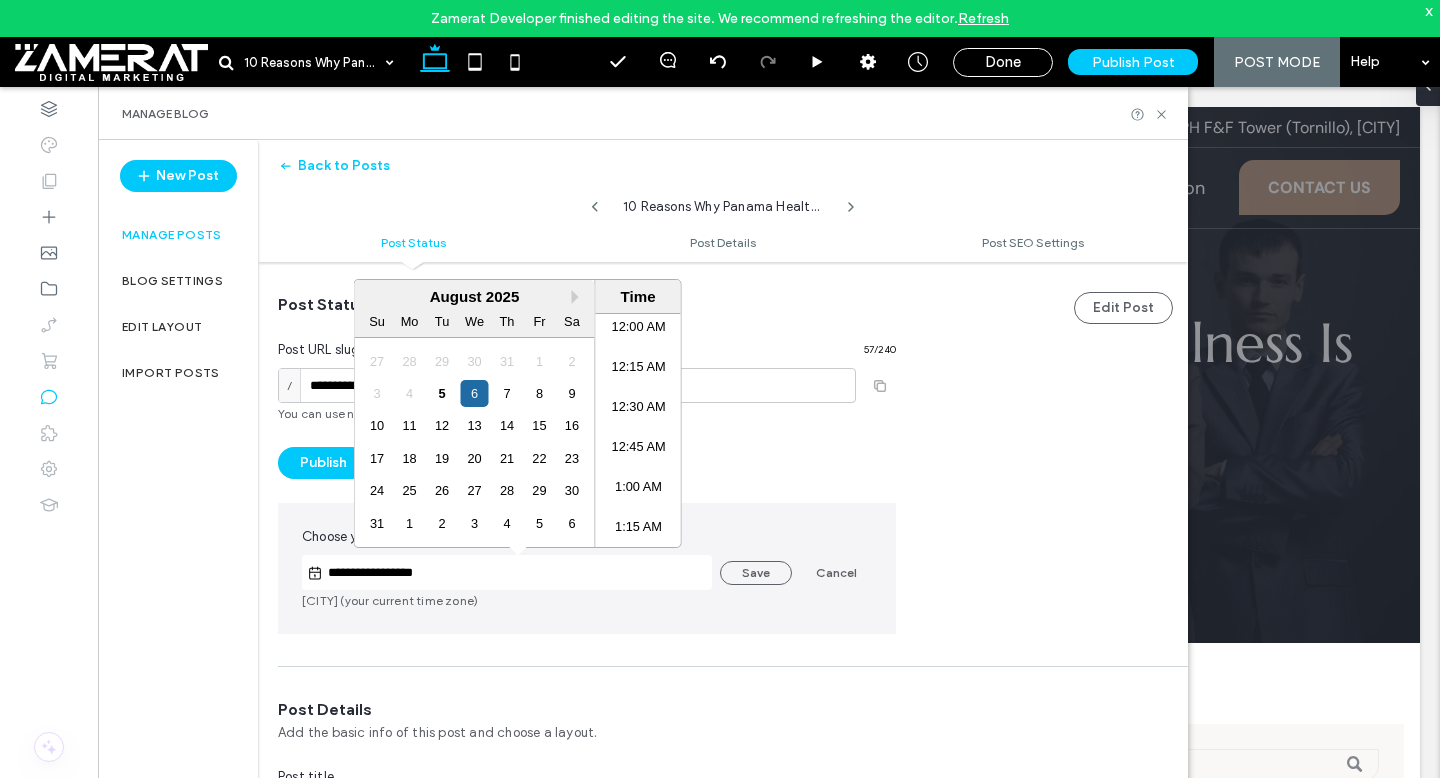 click on "**********" at bounding box center (517, 573) 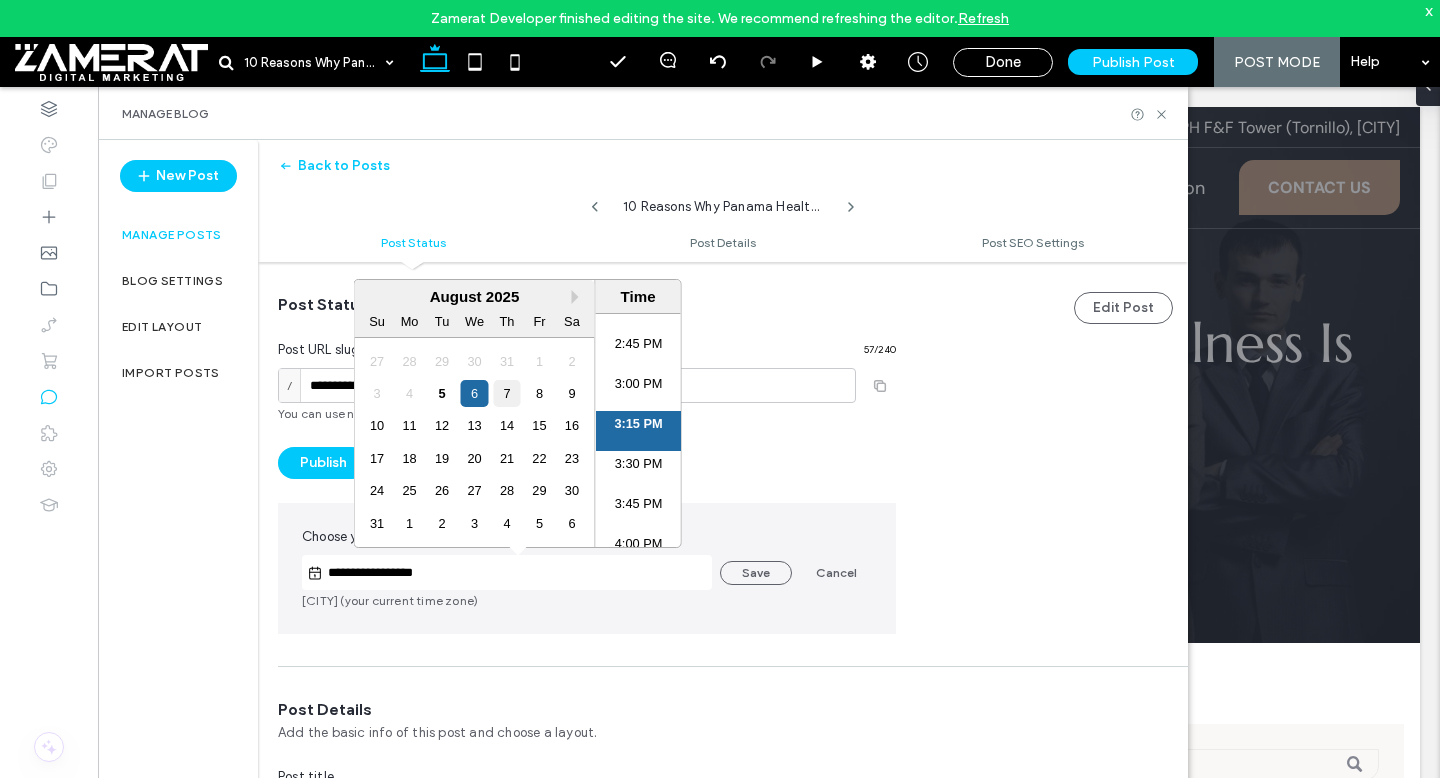 click on "7" at bounding box center (506, 393) 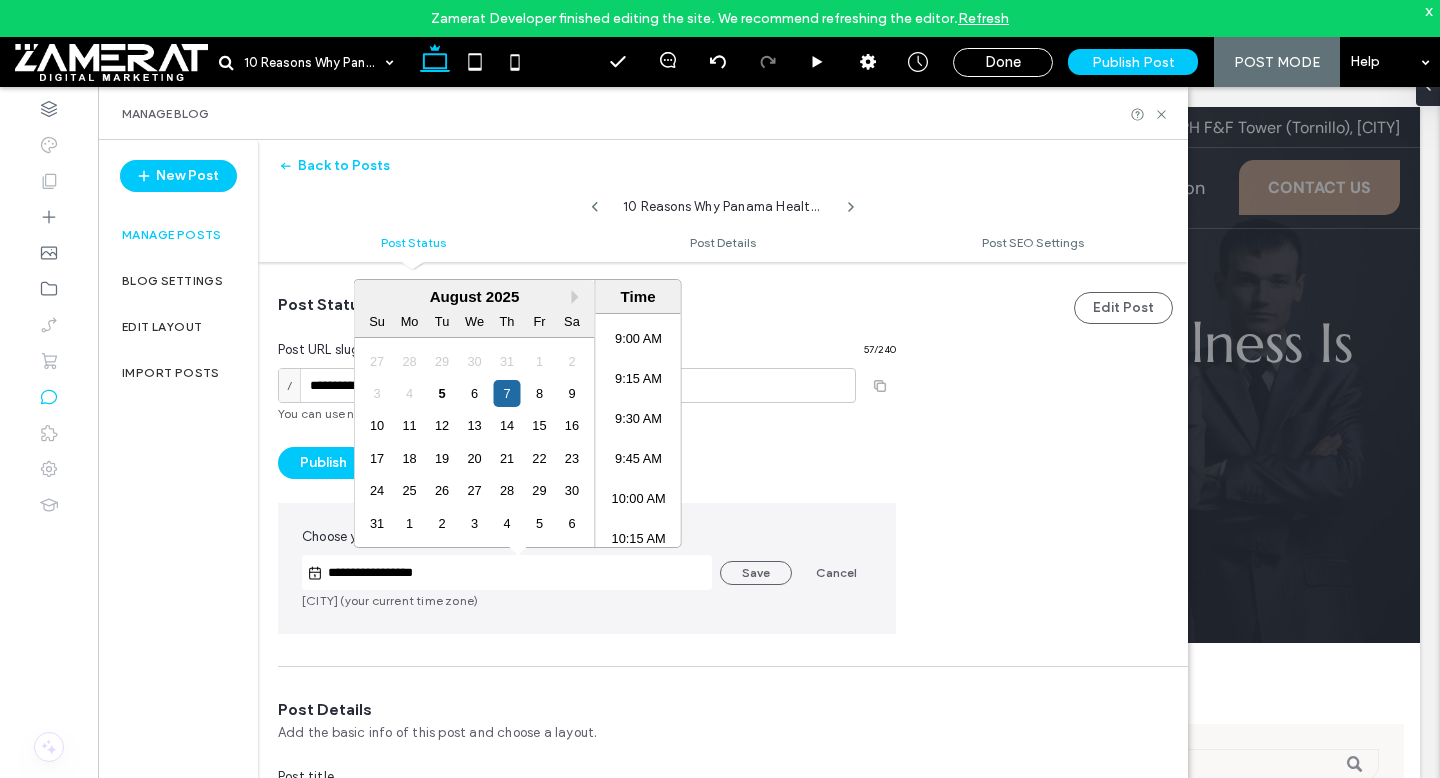 scroll, scrollTop: 1426, scrollLeft: 0, axis: vertical 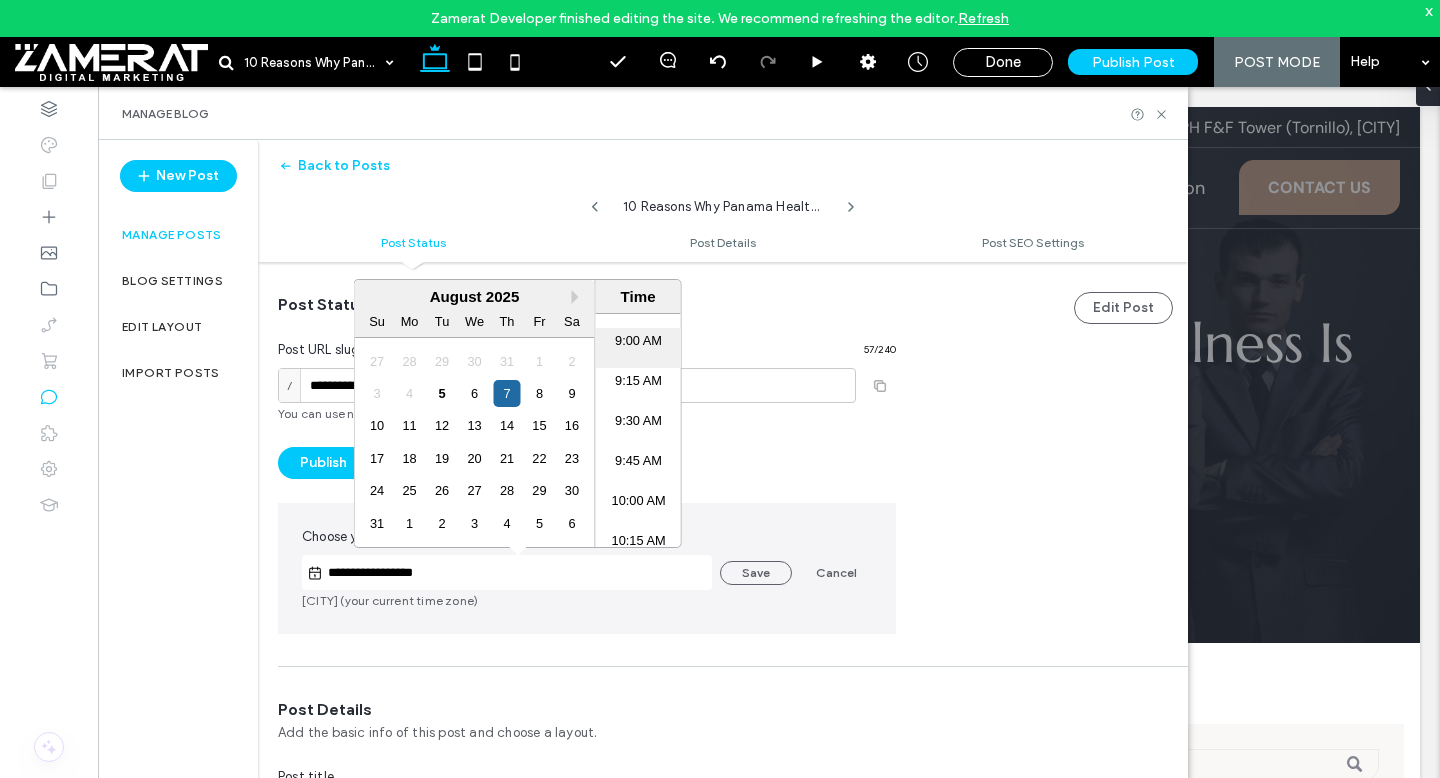 click on "9:00 AM" at bounding box center (638, 348) 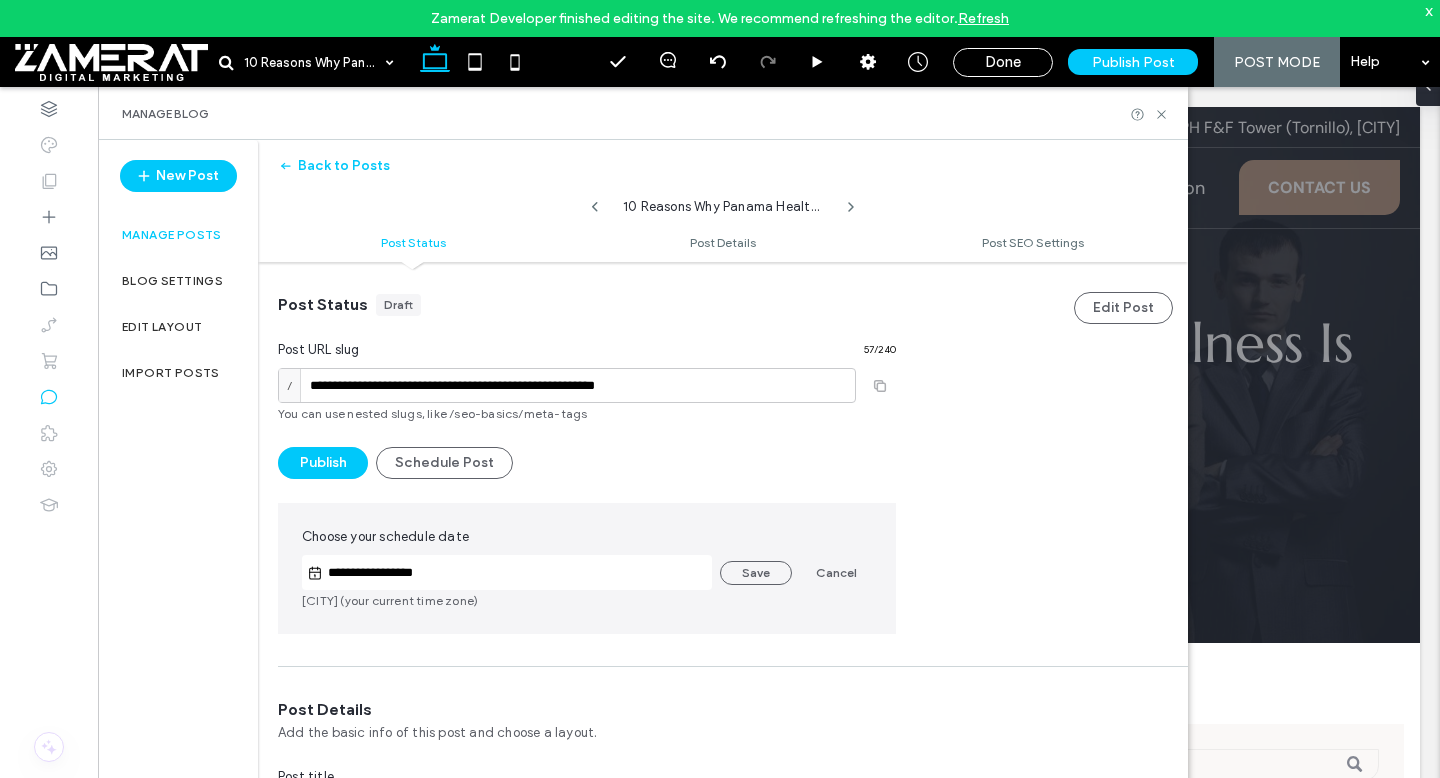 type on "**********" 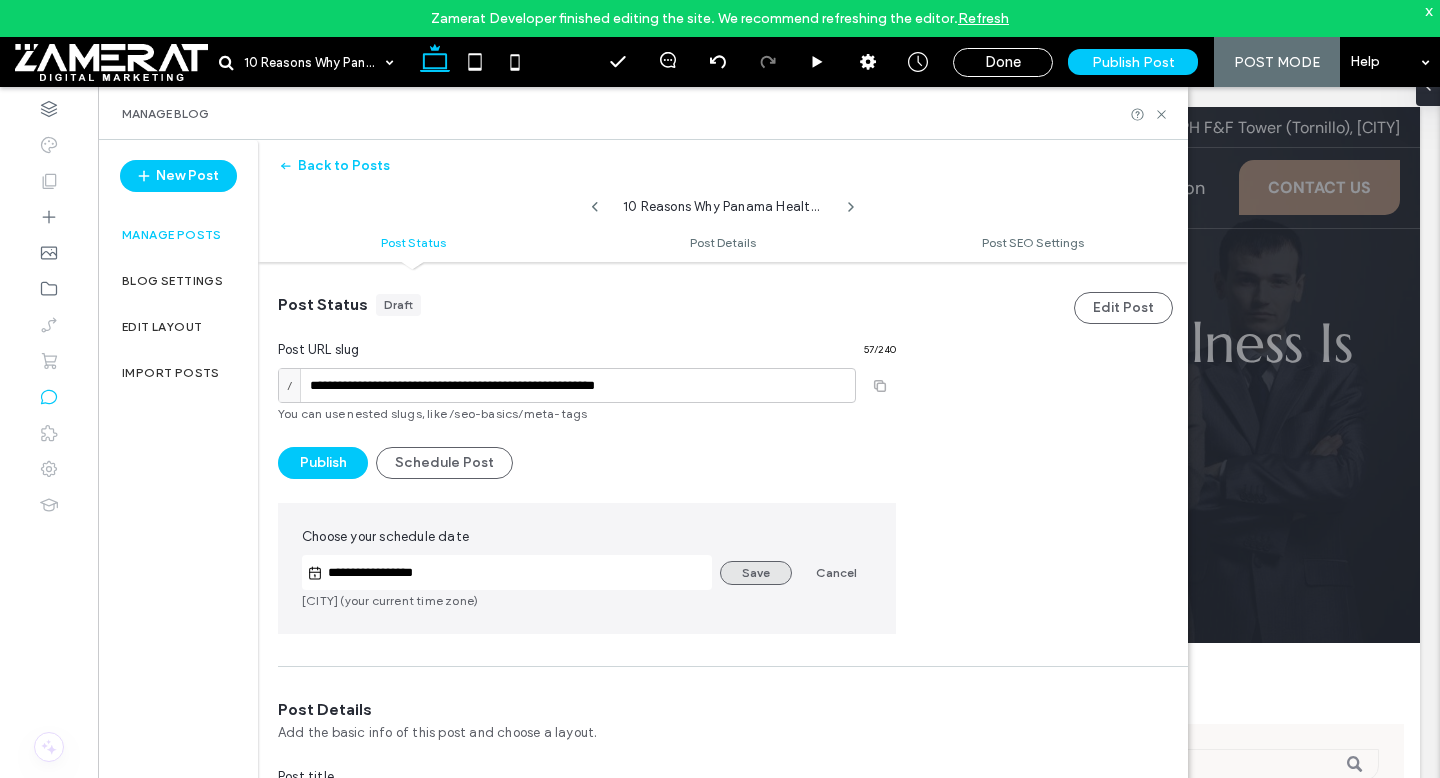 click on "Save" at bounding box center (756, 573) 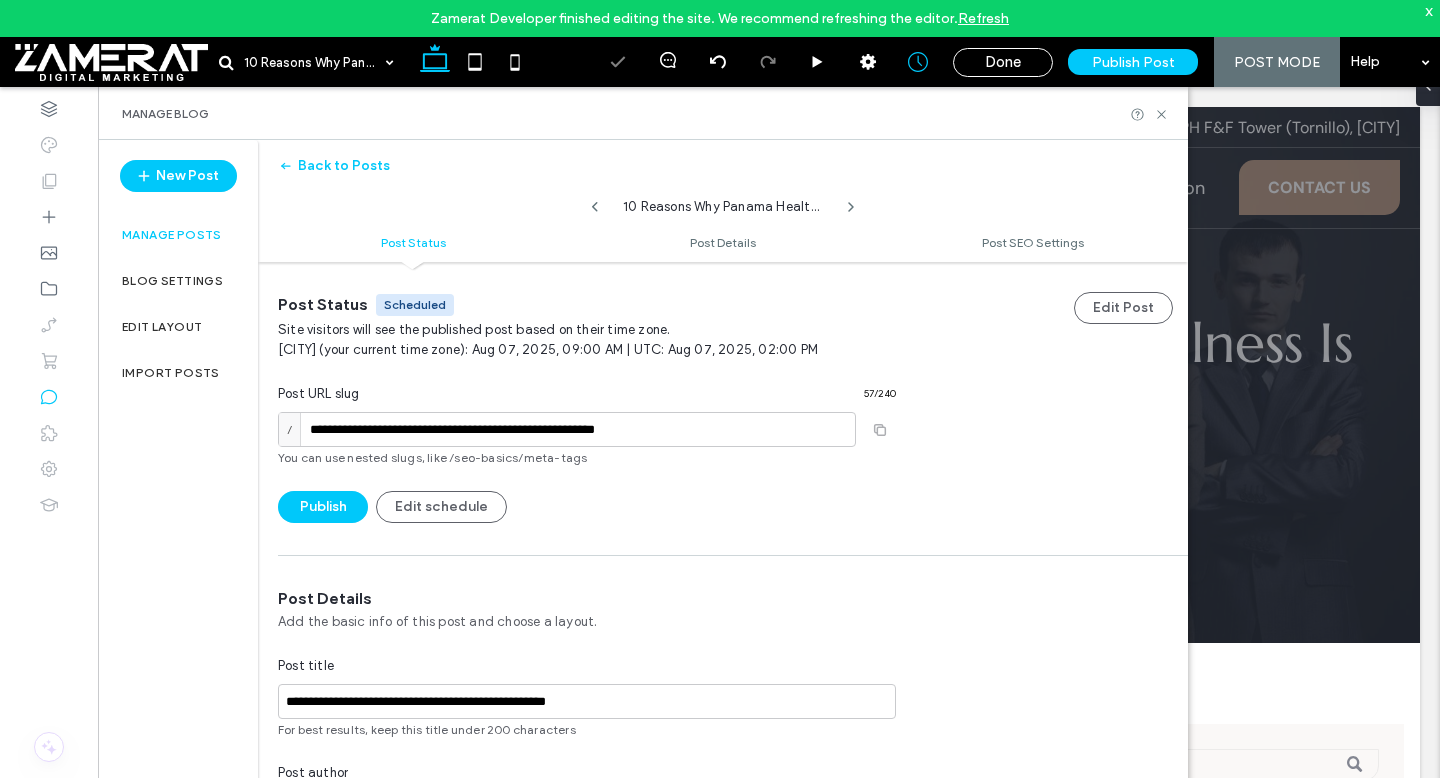 click on "Manage posts" at bounding box center [172, 235] 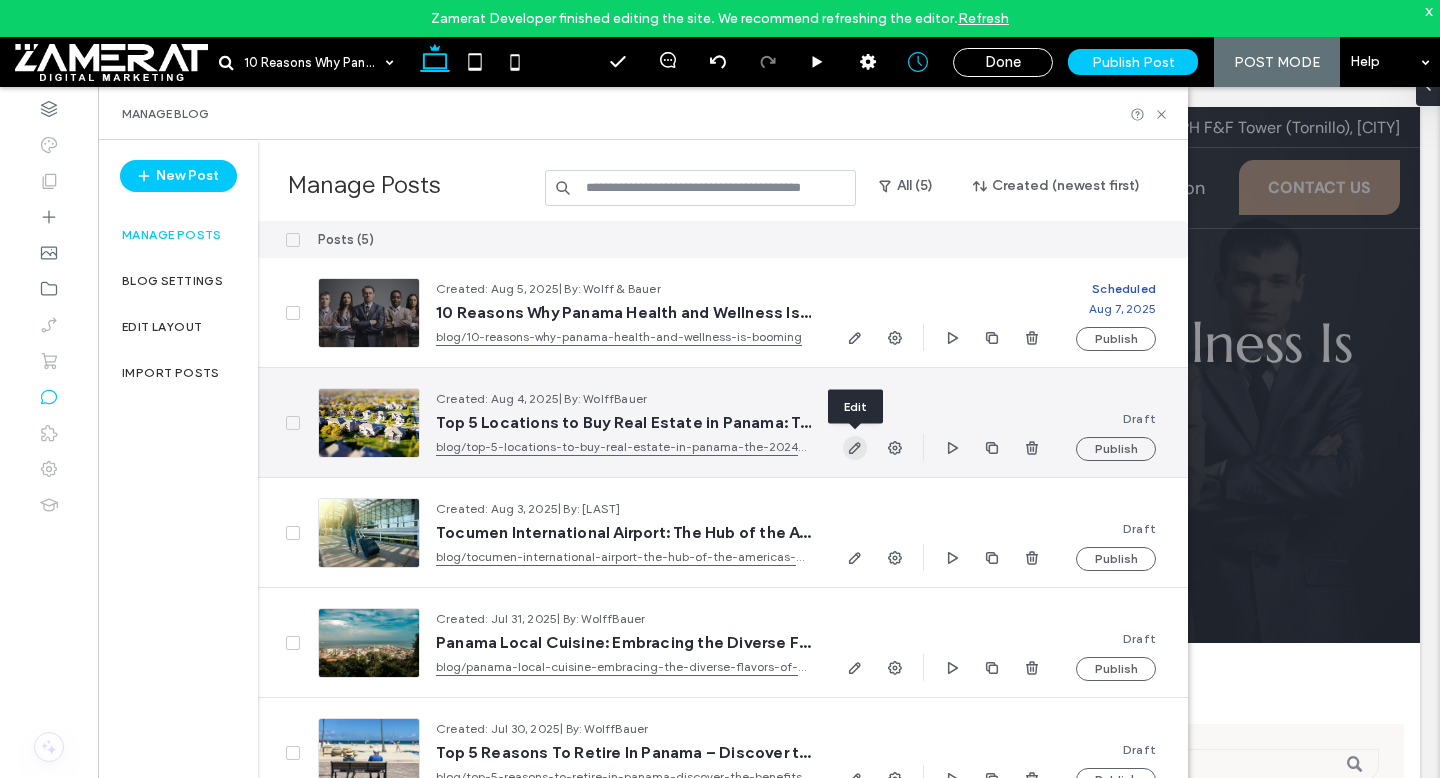click 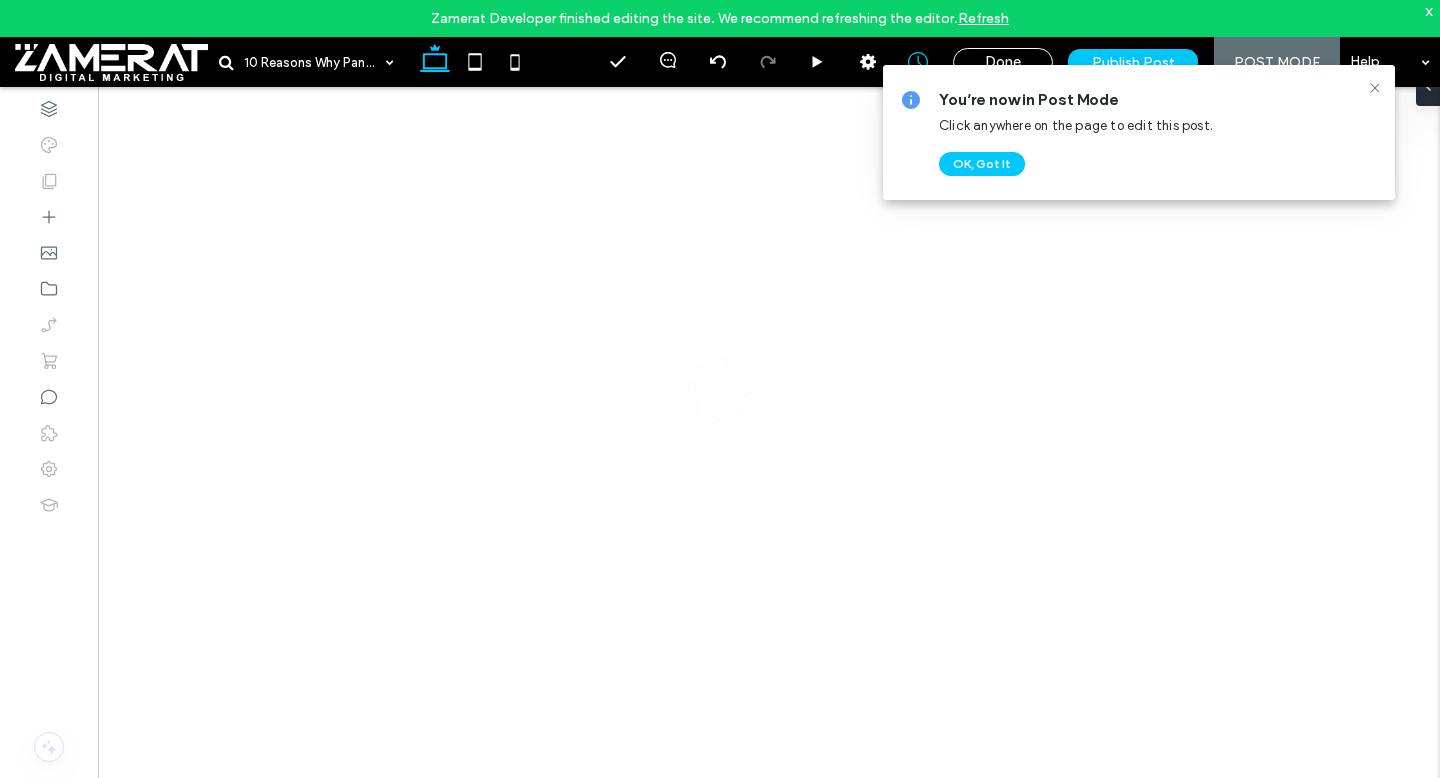 scroll, scrollTop: 0, scrollLeft: 0, axis: both 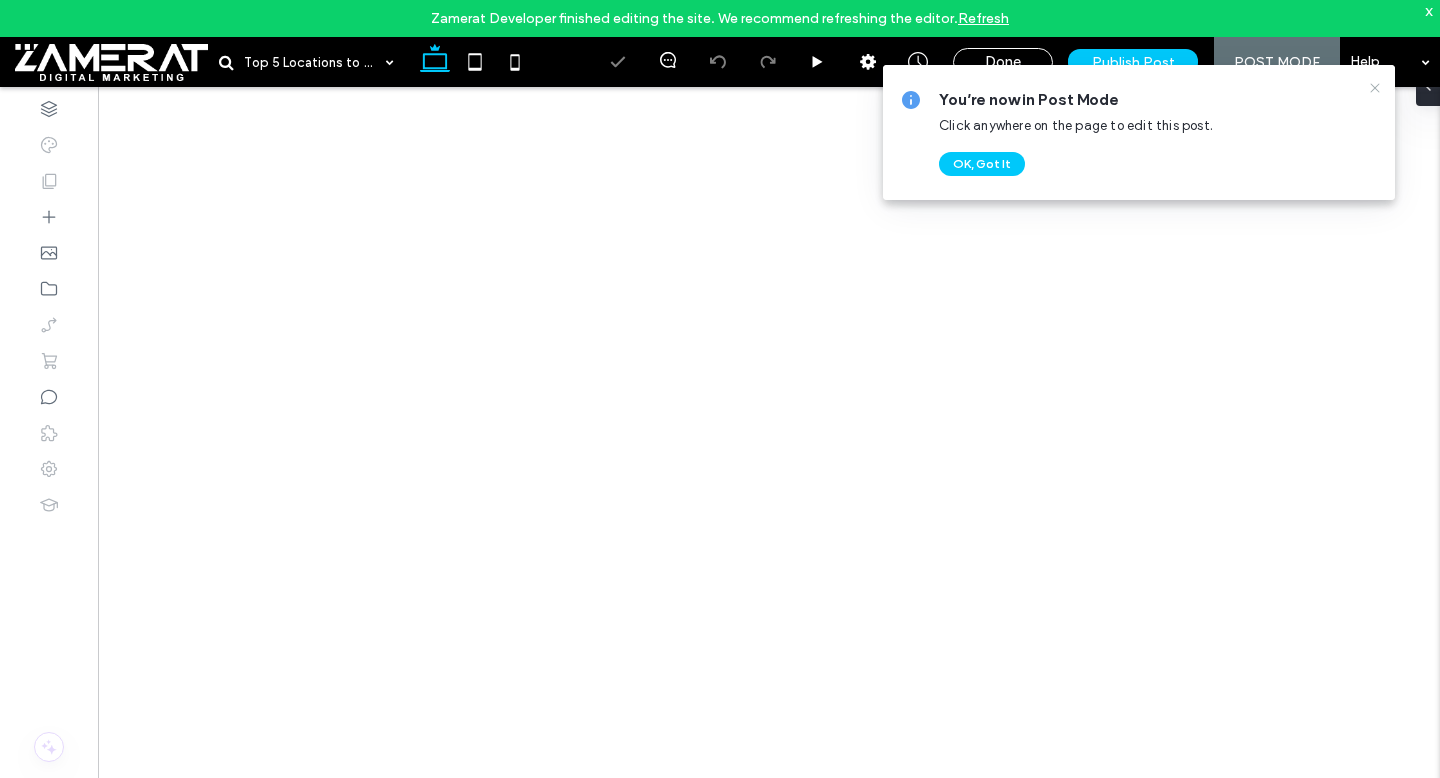 click 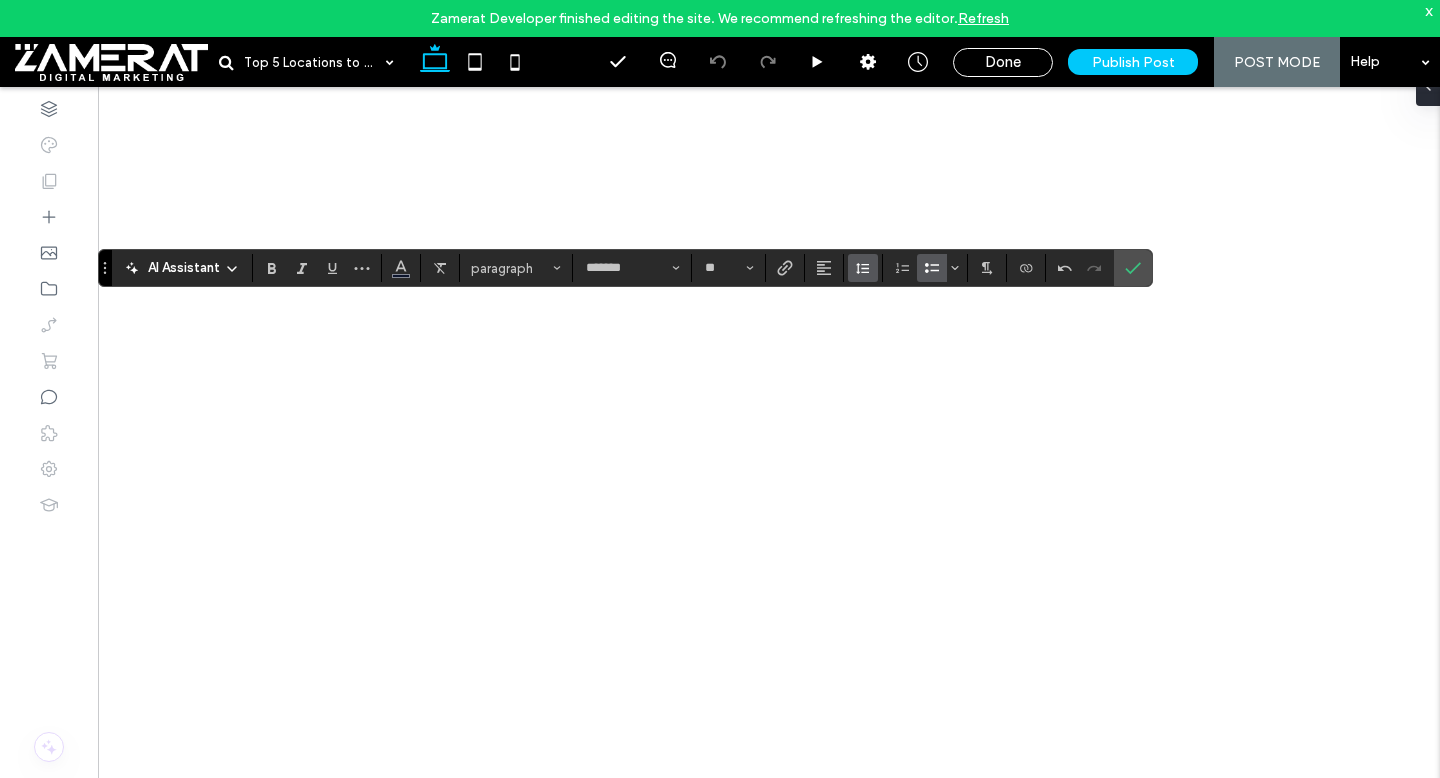 click 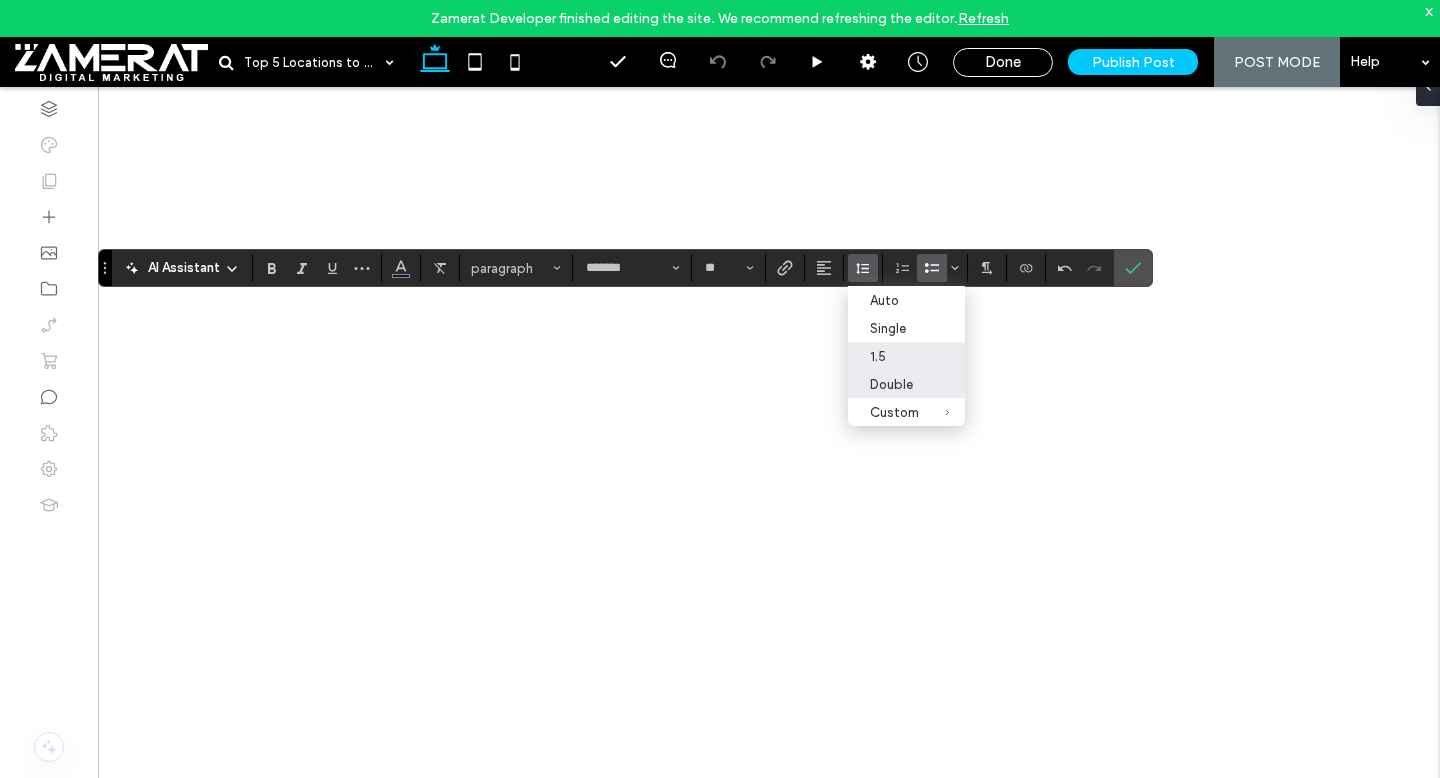 click on "Double" at bounding box center (906, 384) 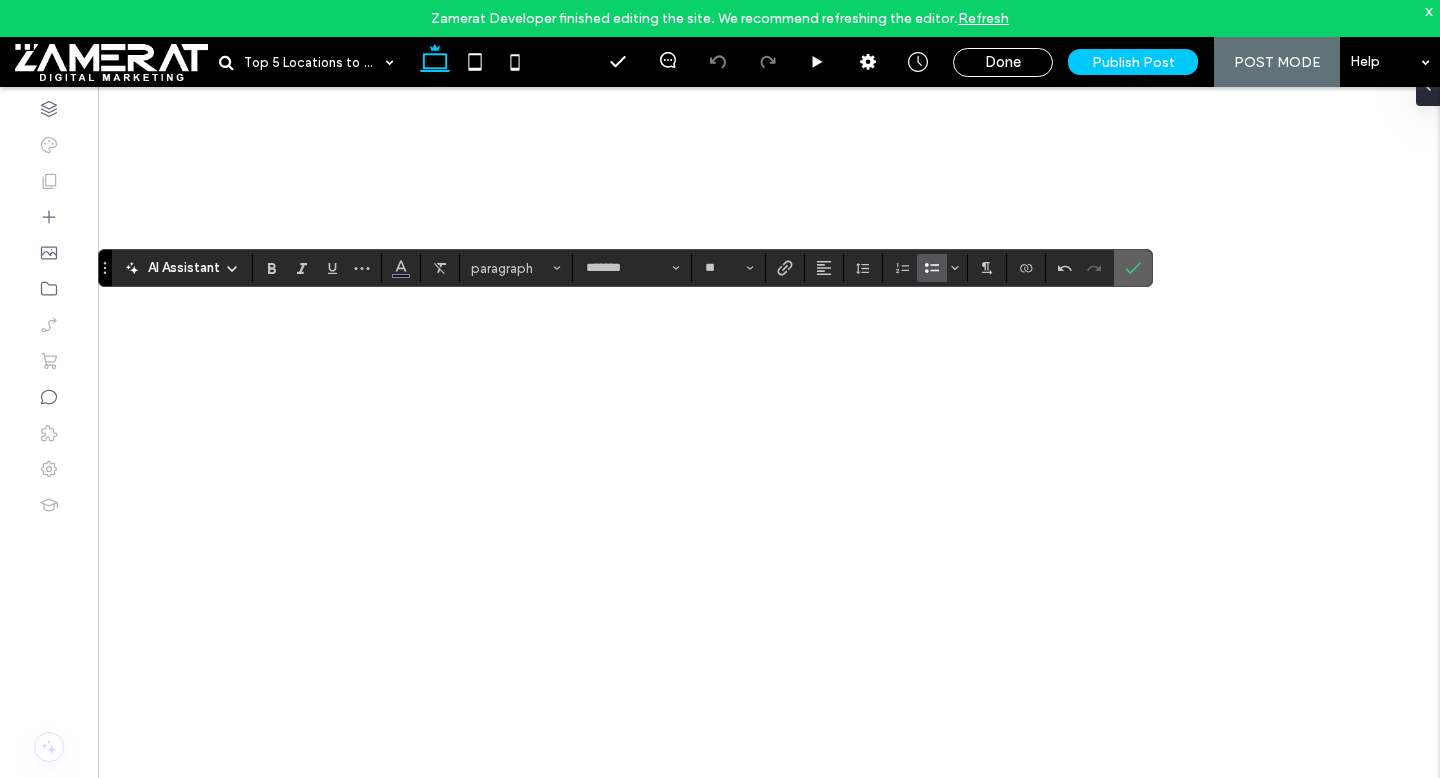 click at bounding box center [1133, 268] 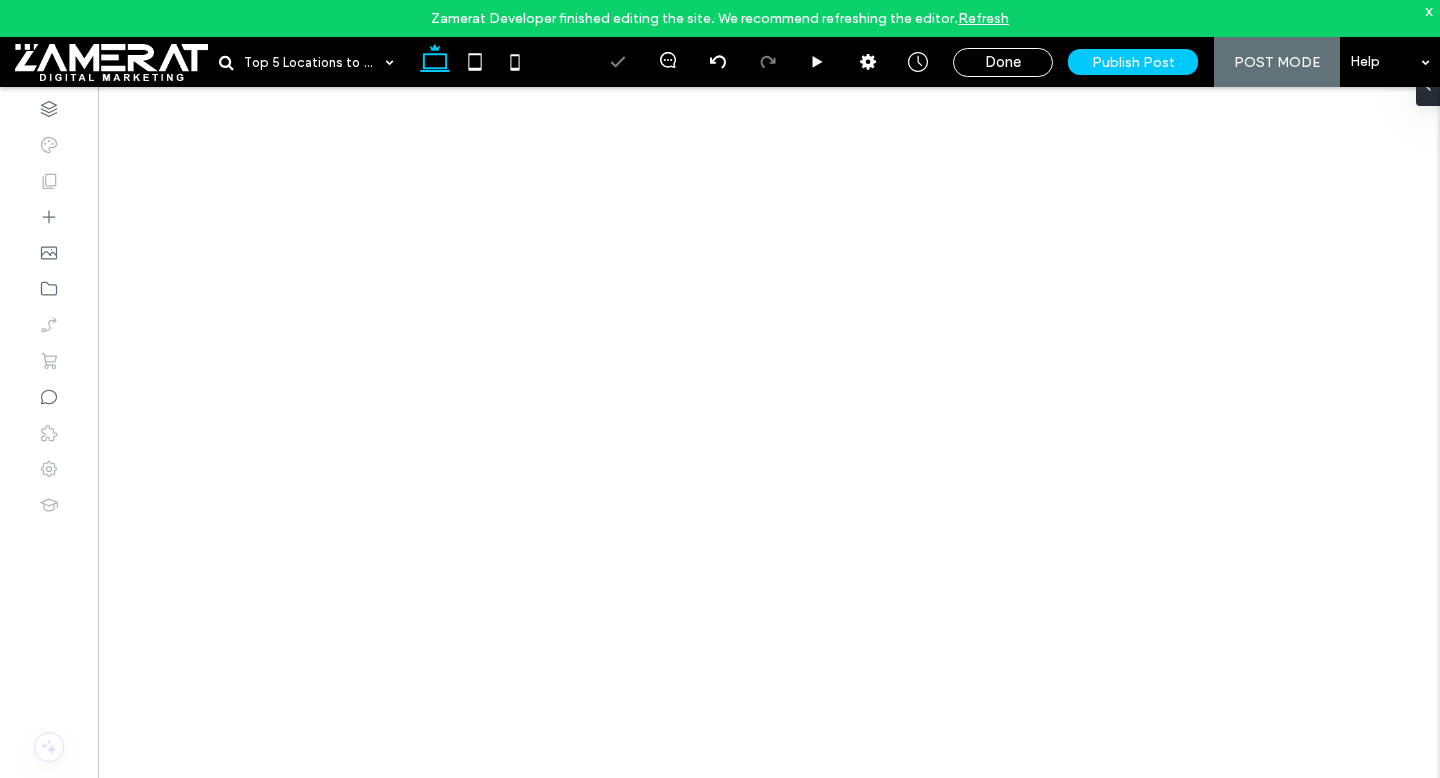 type on "*******" 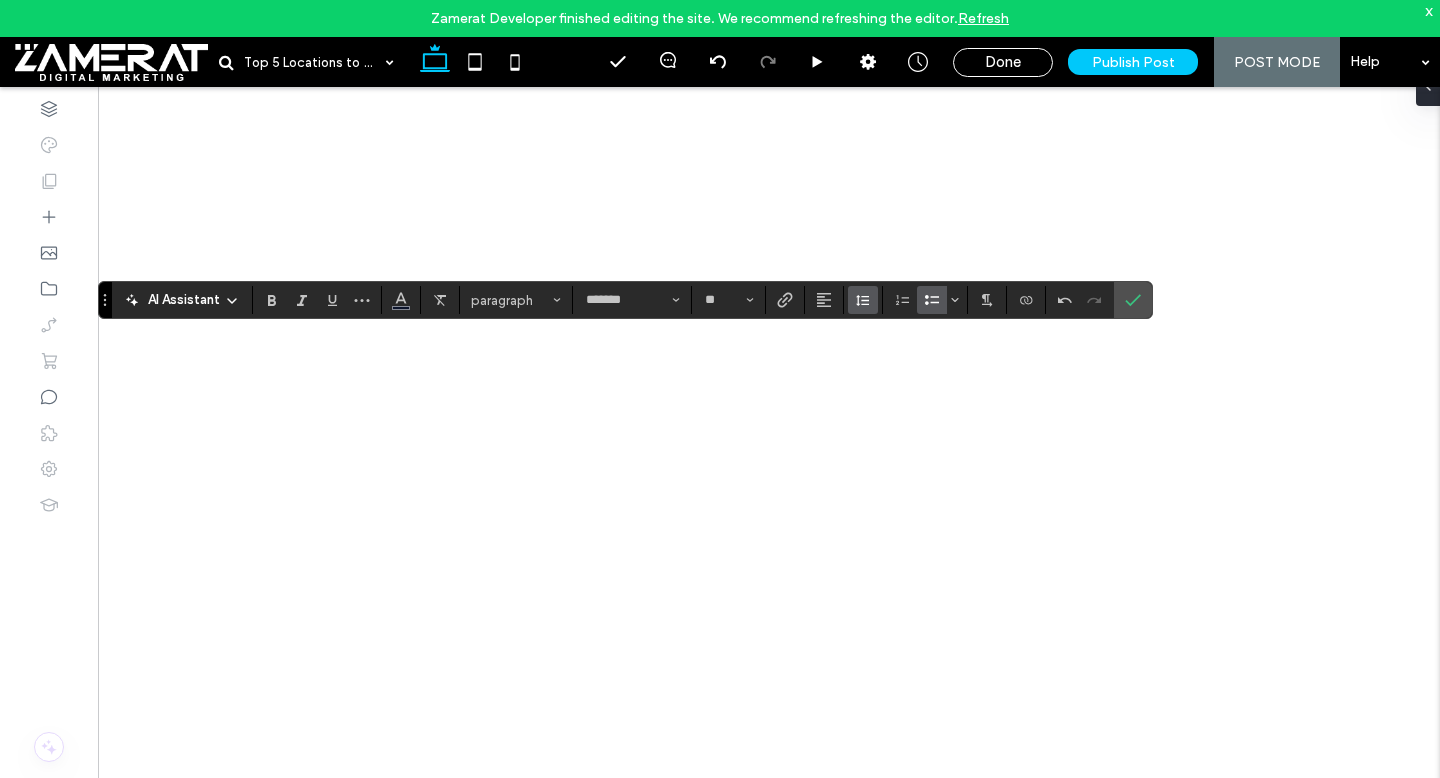 click at bounding box center (863, 300) 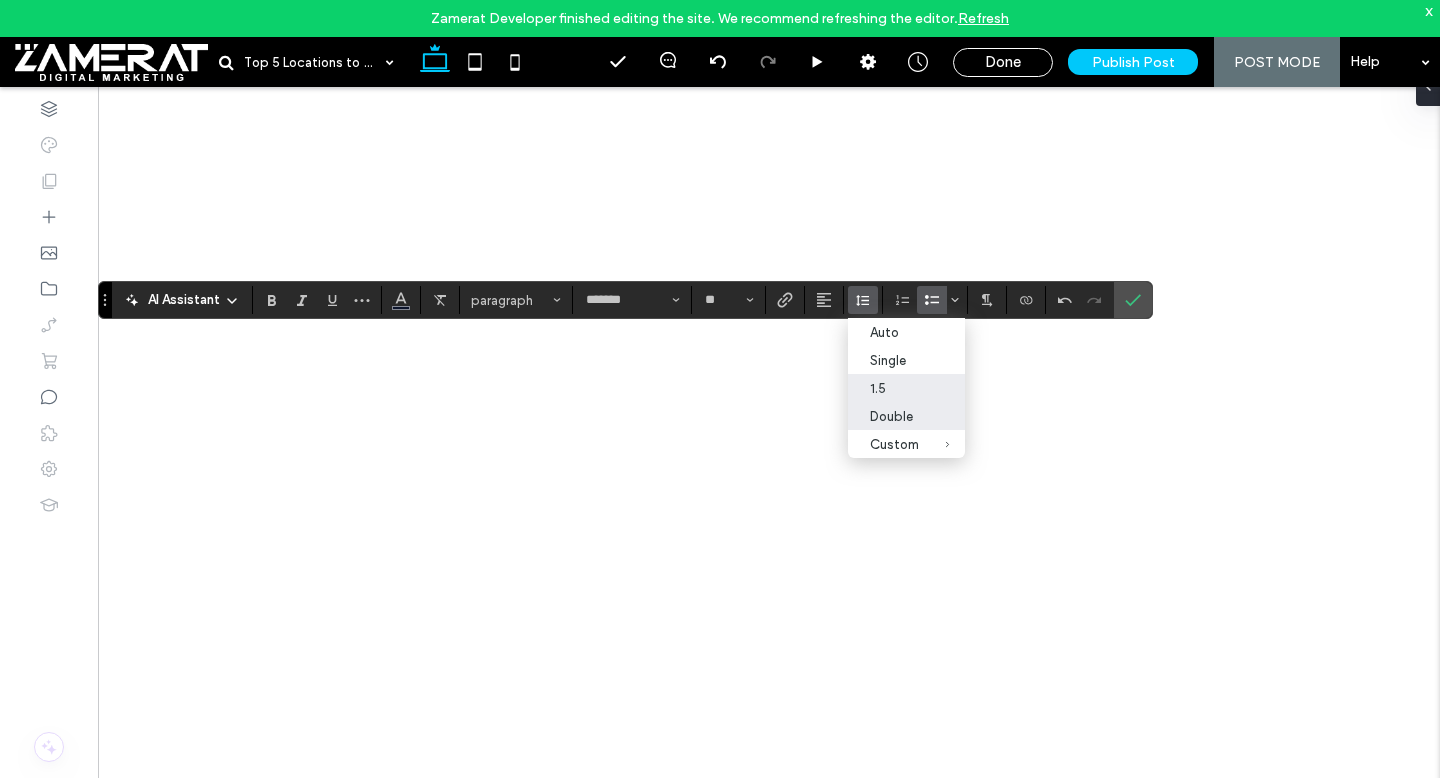 click on "Double" at bounding box center (894, 416) 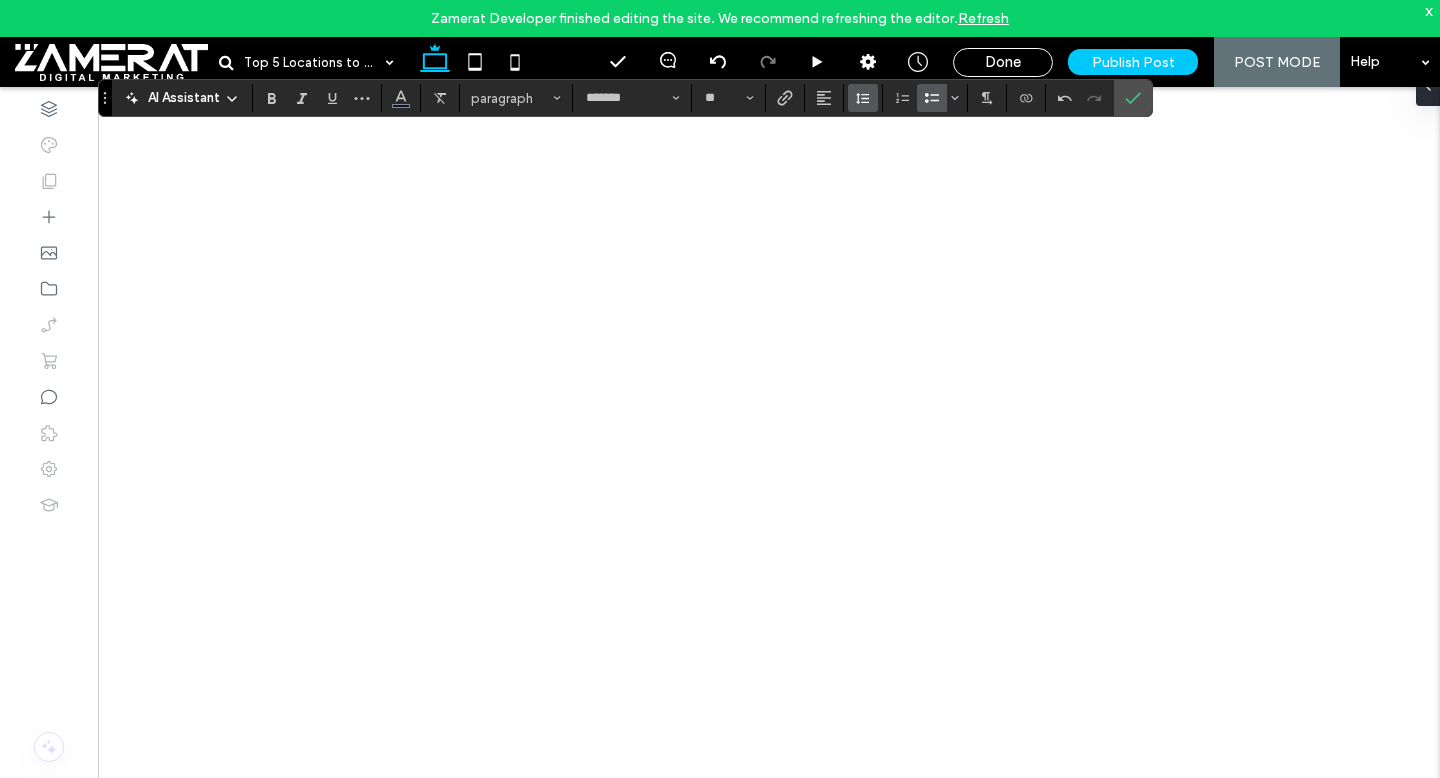 click 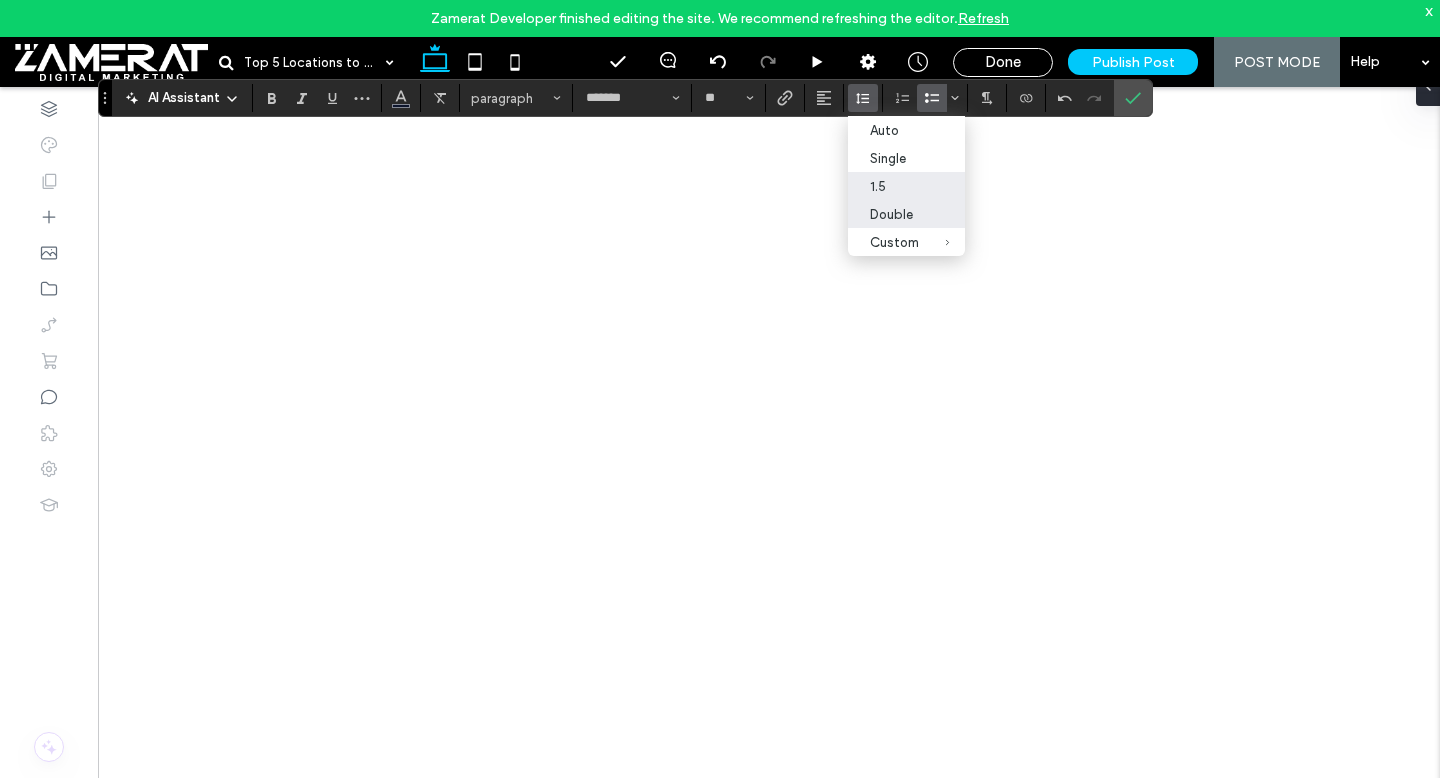 click on "Double" at bounding box center [894, 214] 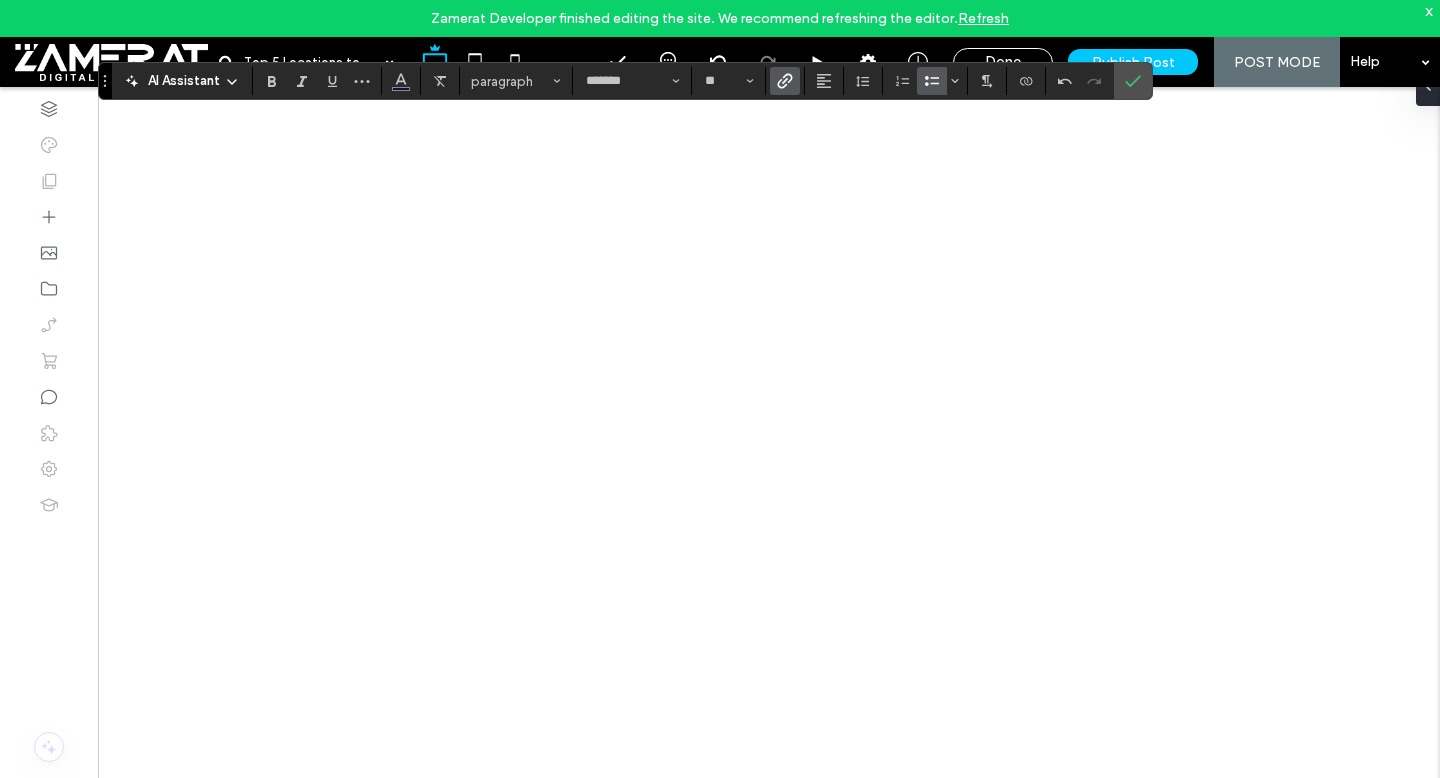 click 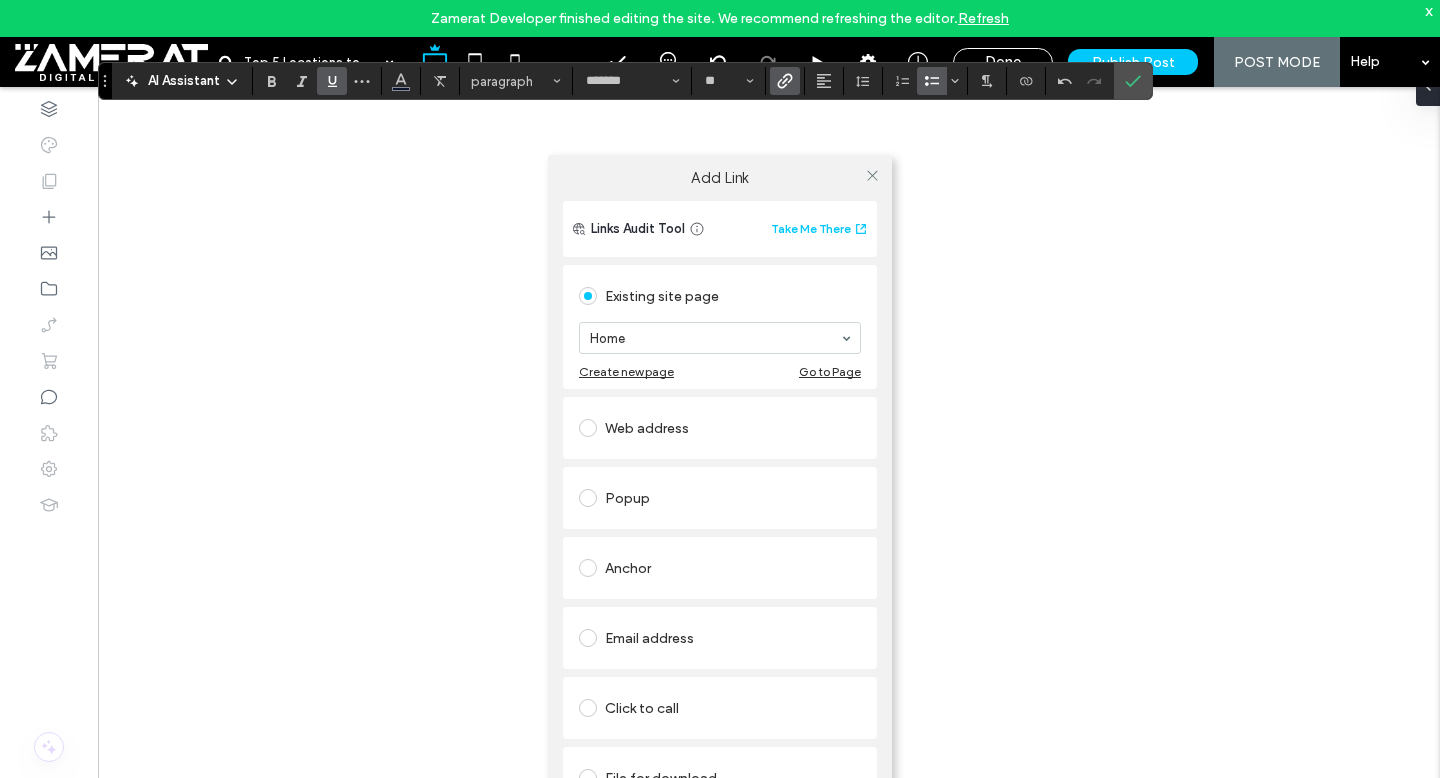 click on "Web address" at bounding box center (720, 428) 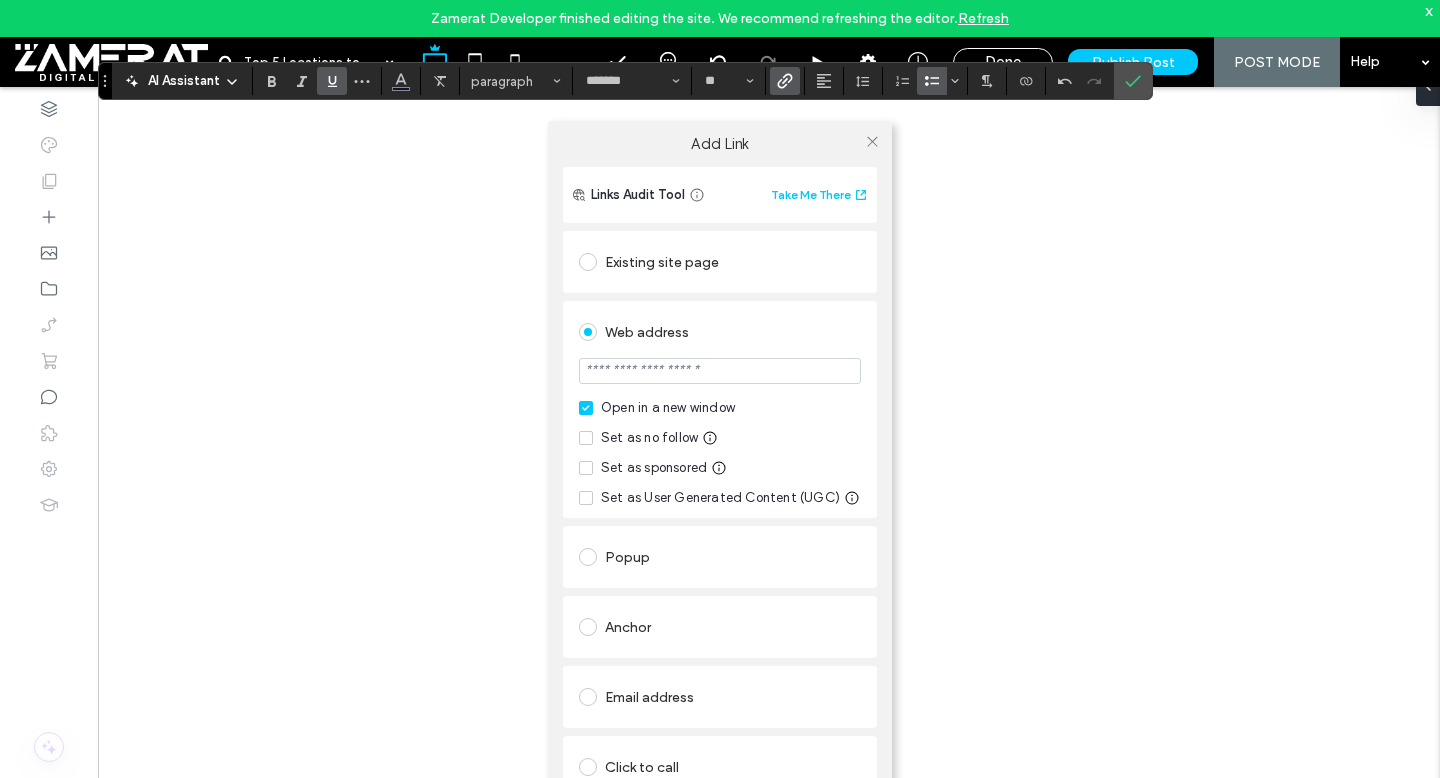 click at bounding box center (720, 371) 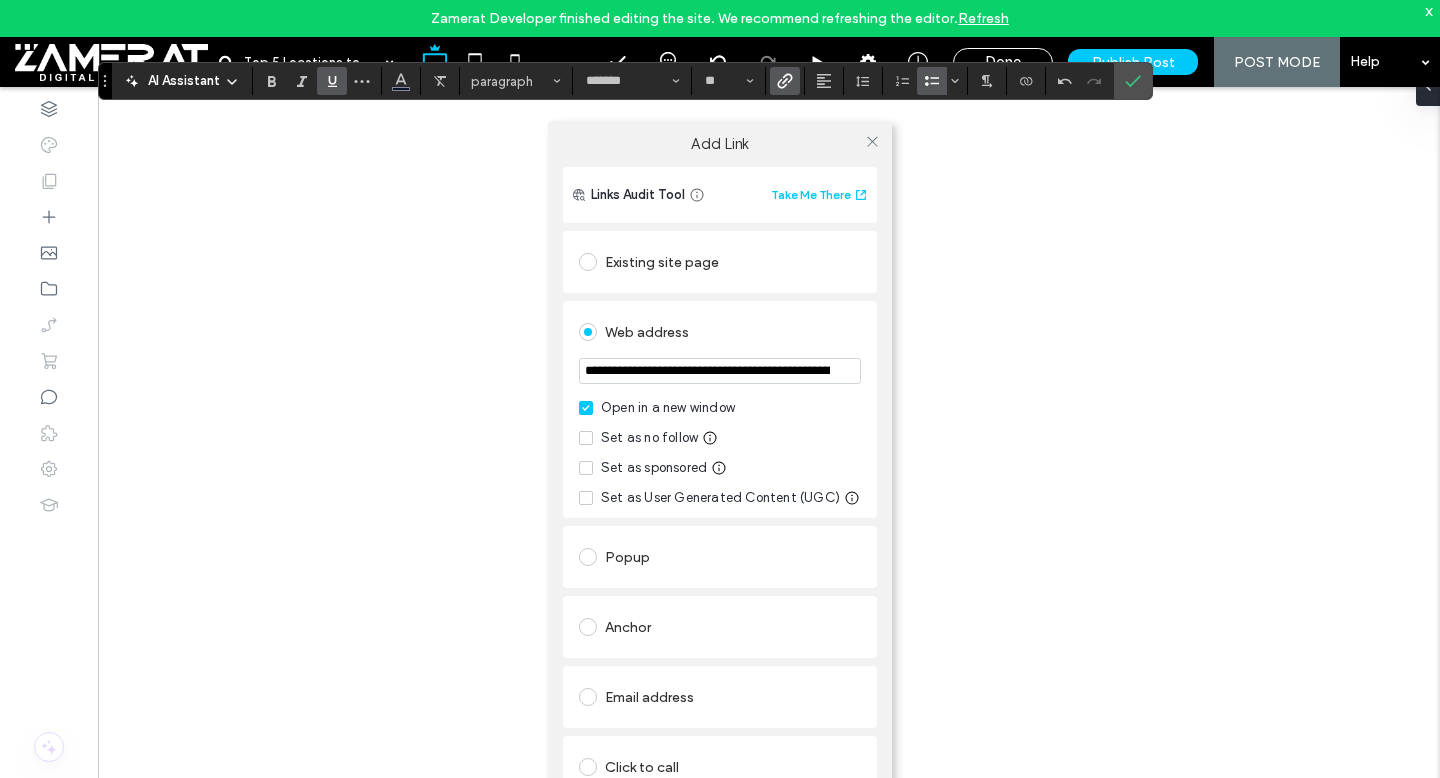 scroll, scrollTop: 0, scrollLeft: 244, axis: horizontal 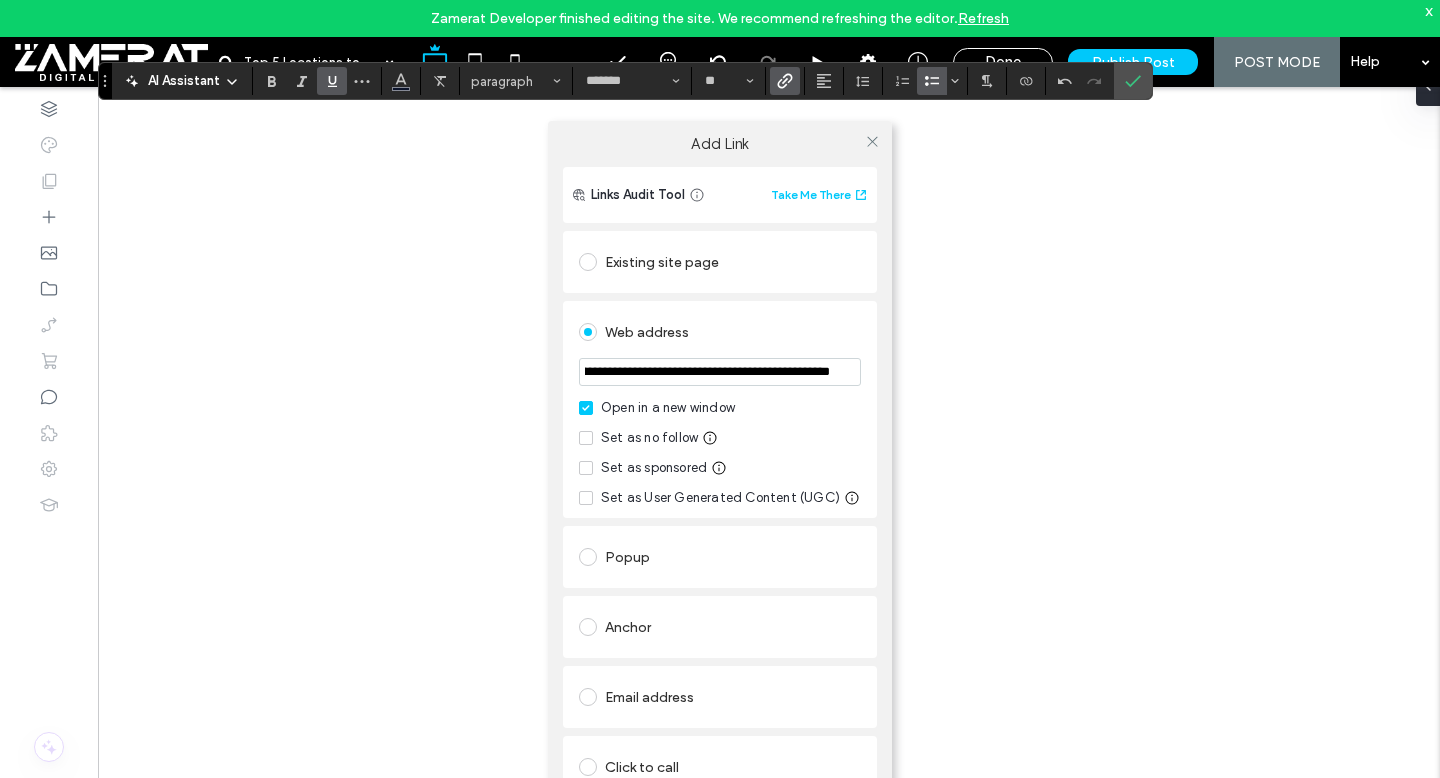 type on "**********" 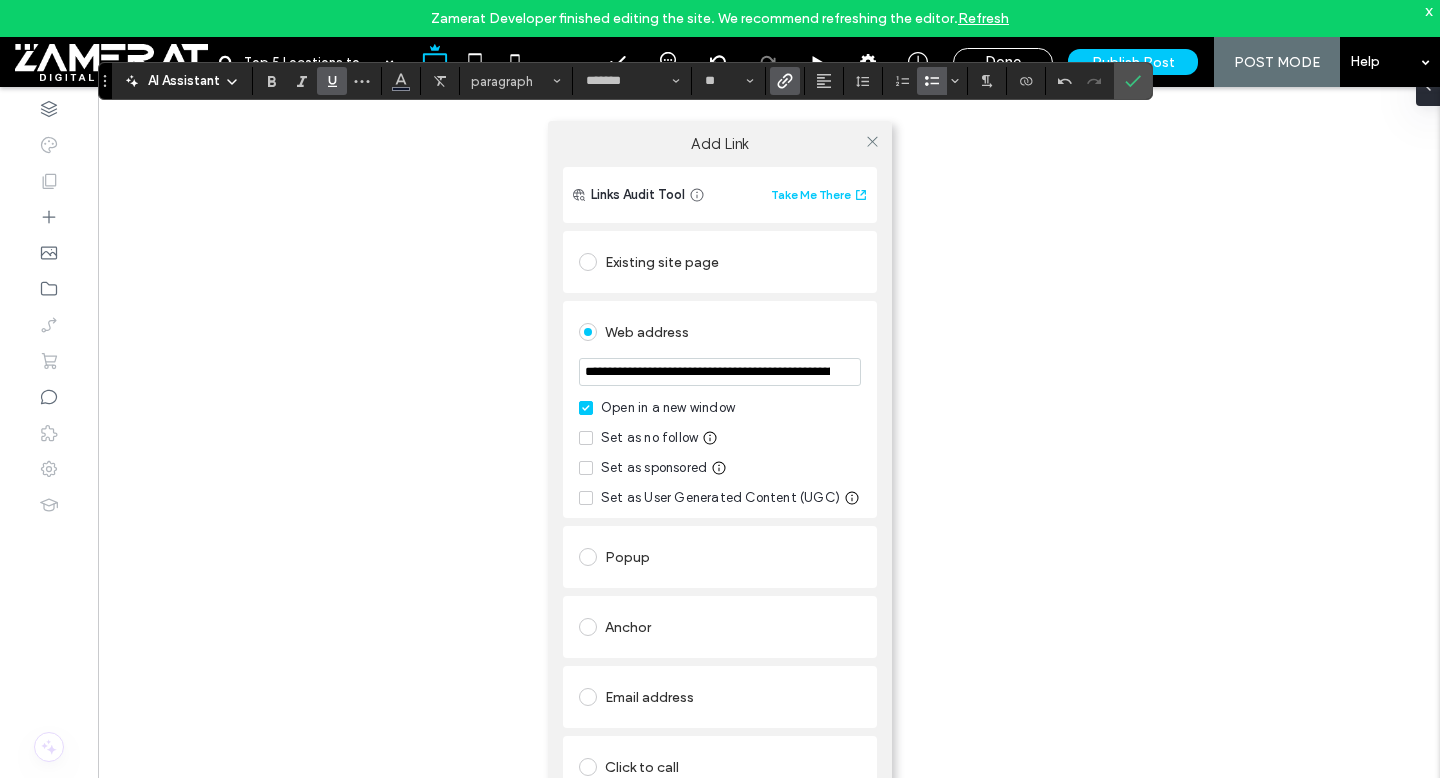 click on "**********" at bounding box center (720, 373) 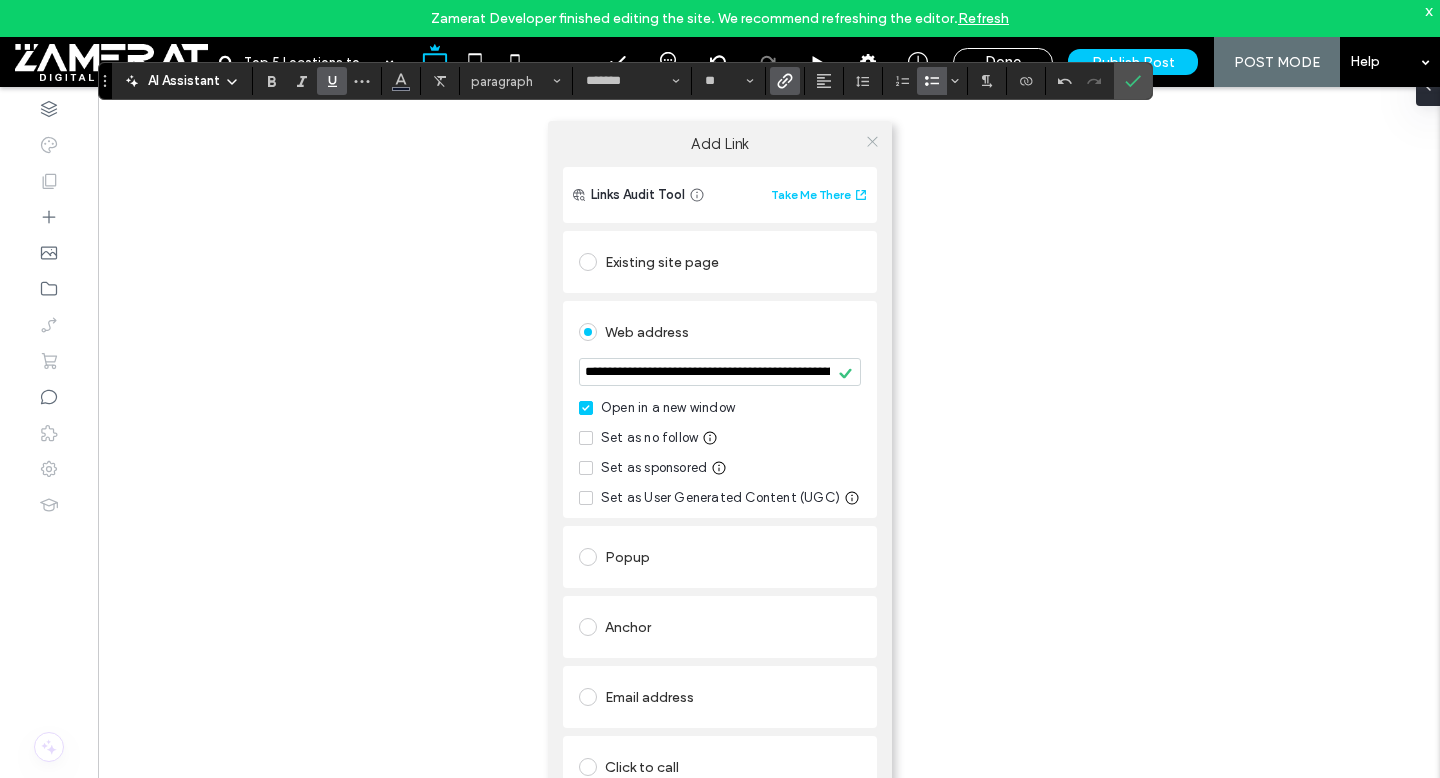 click 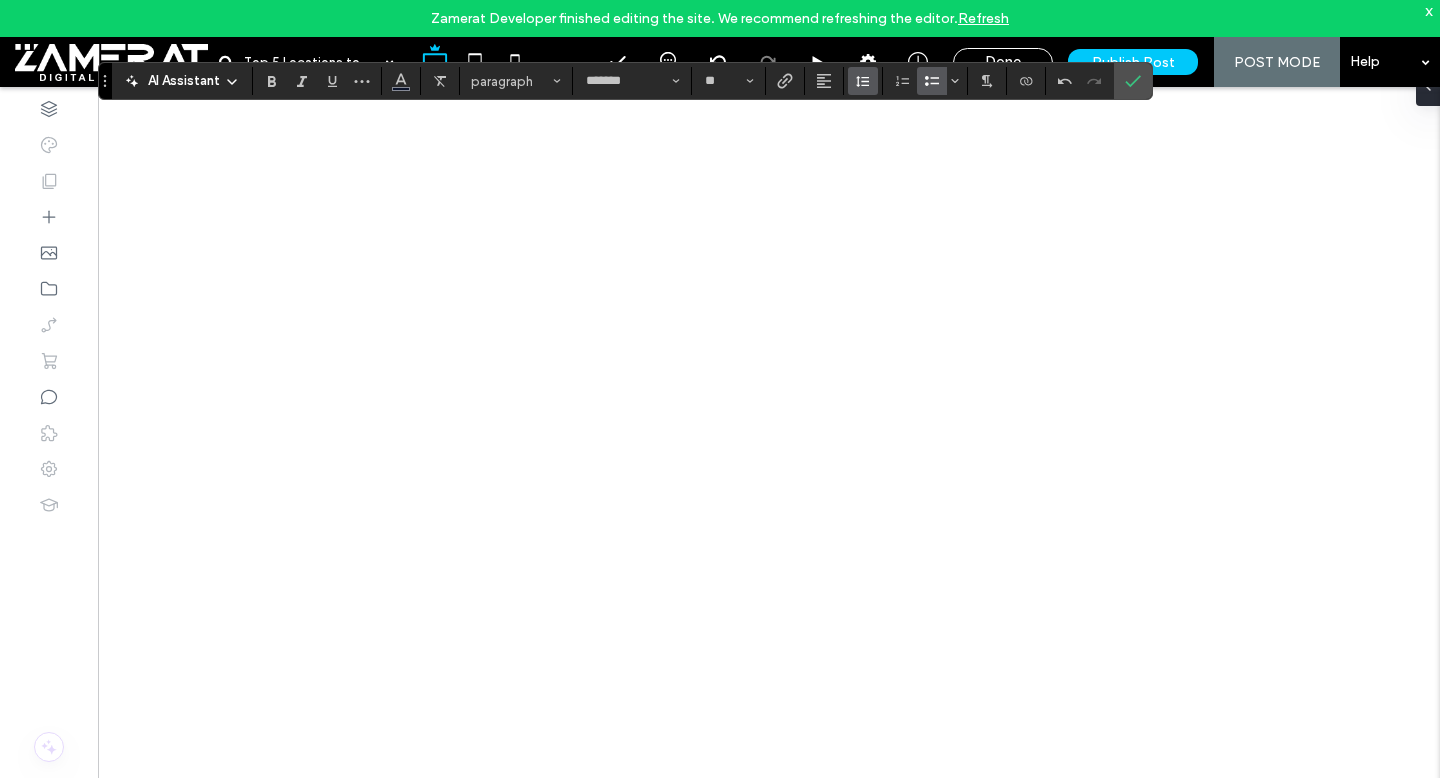 click 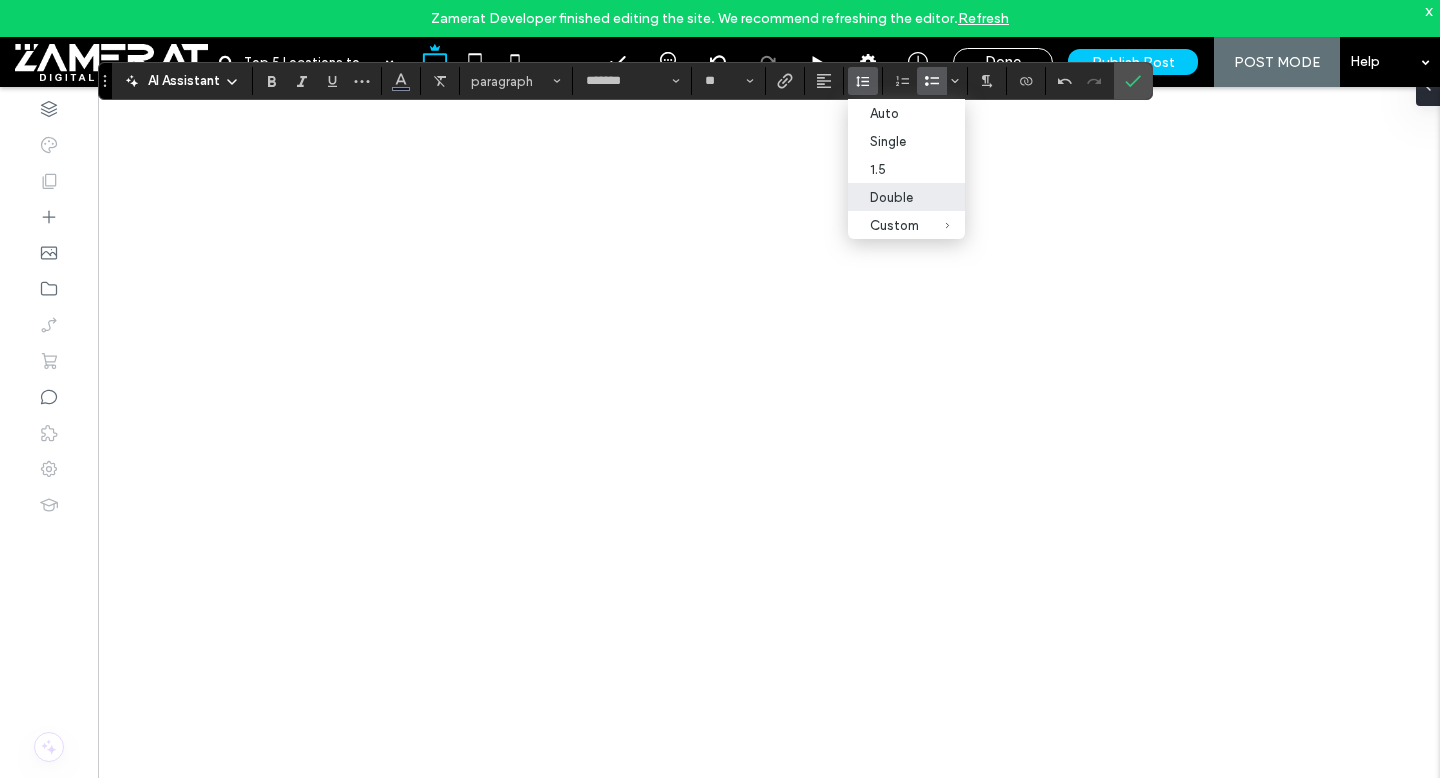 click on "Double" at bounding box center [894, 197] 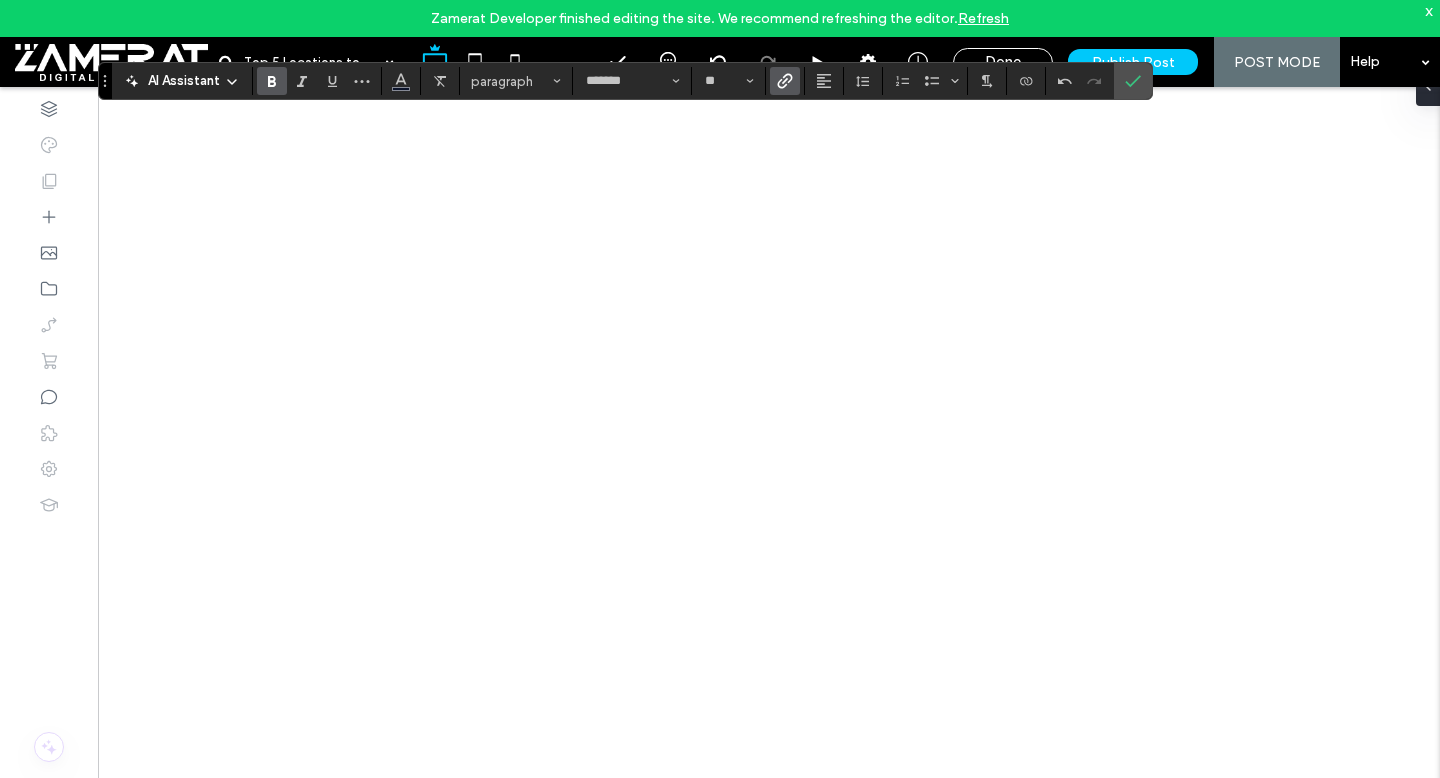 click 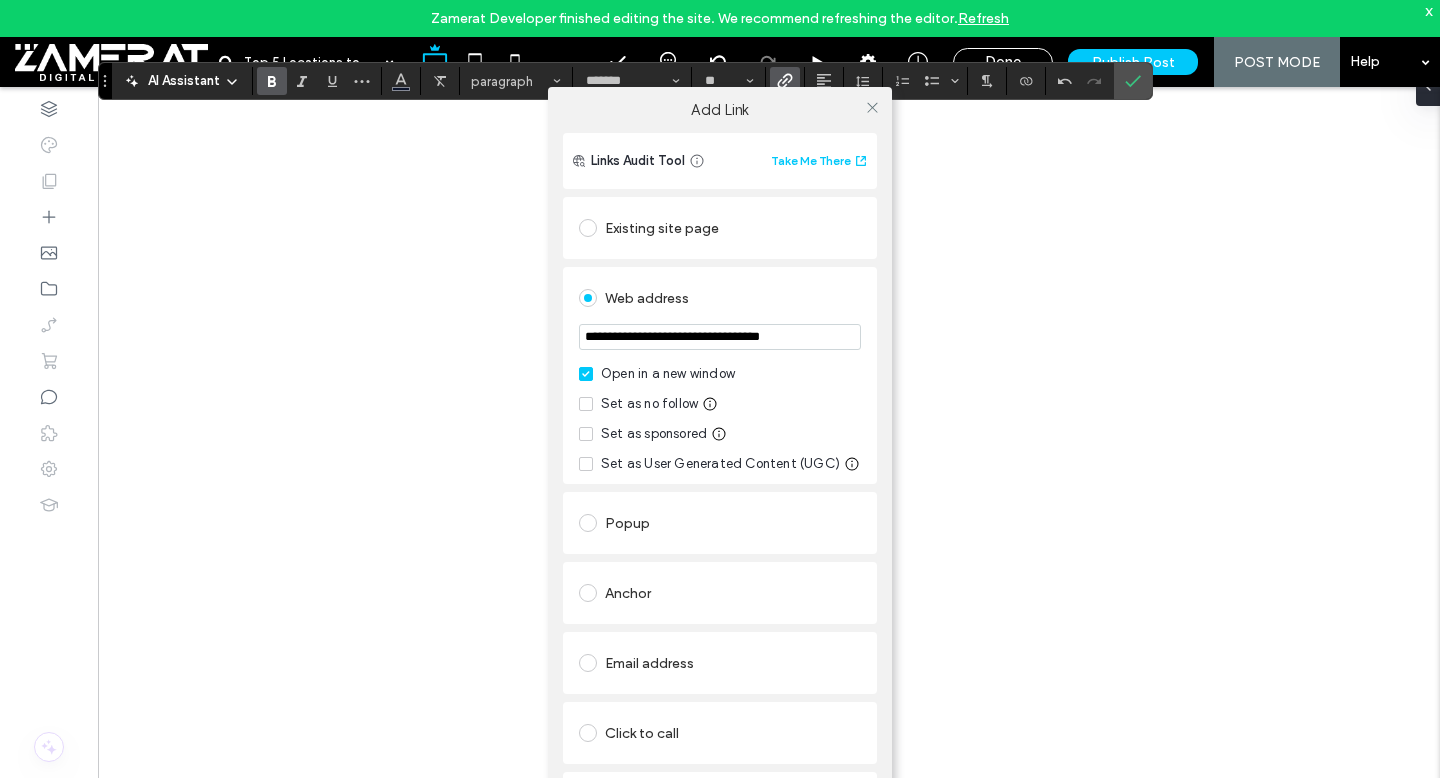 click on "Web address" at bounding box center (720, 298) 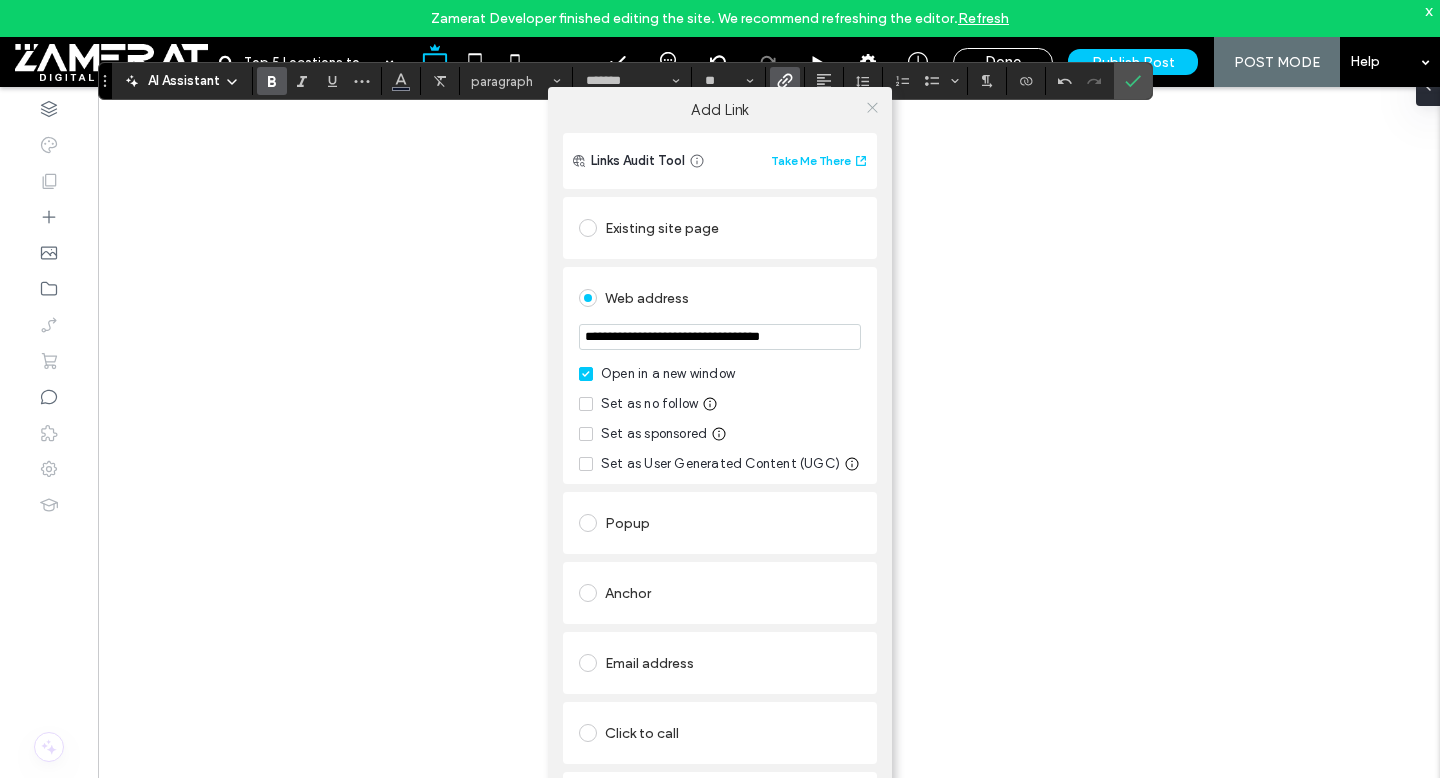 click 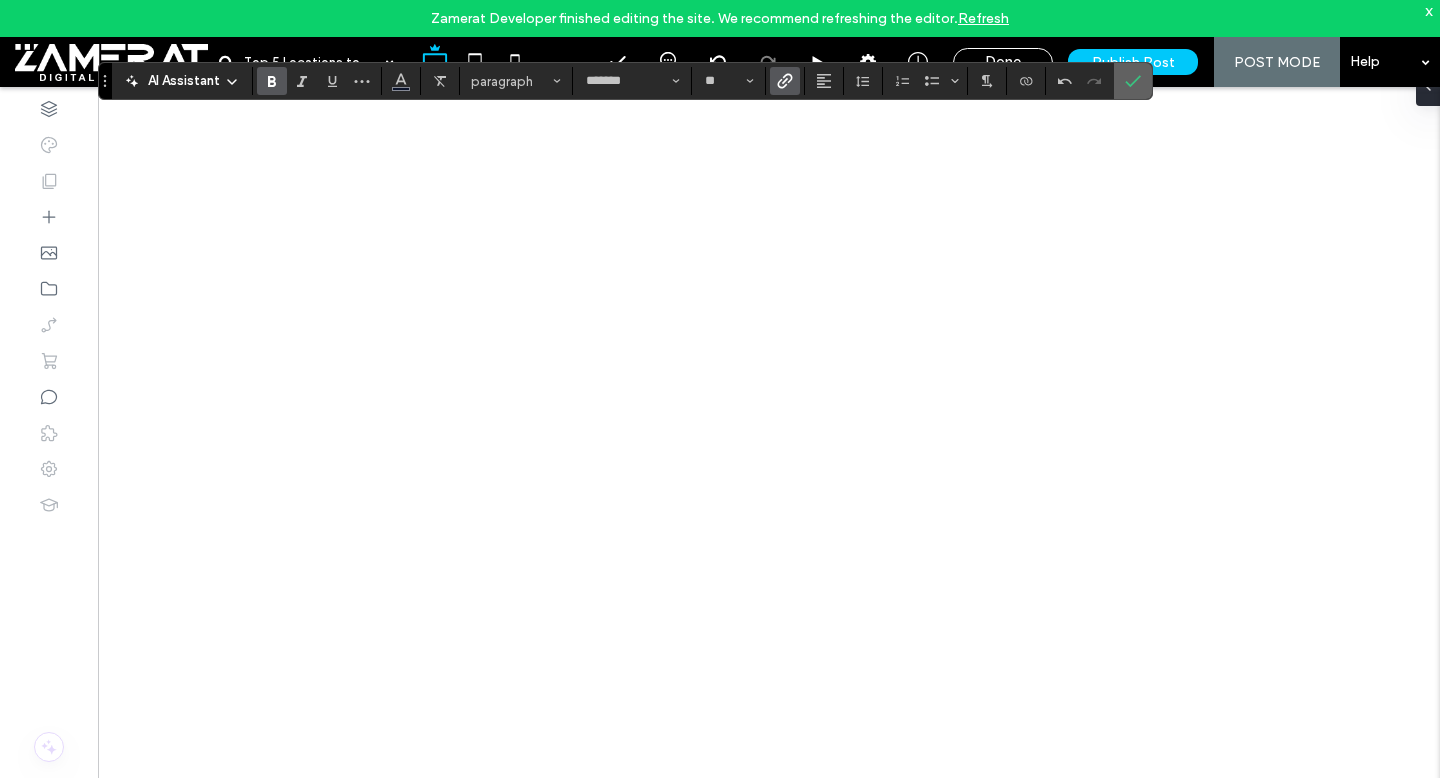 click at bounding box center (1133, 81) 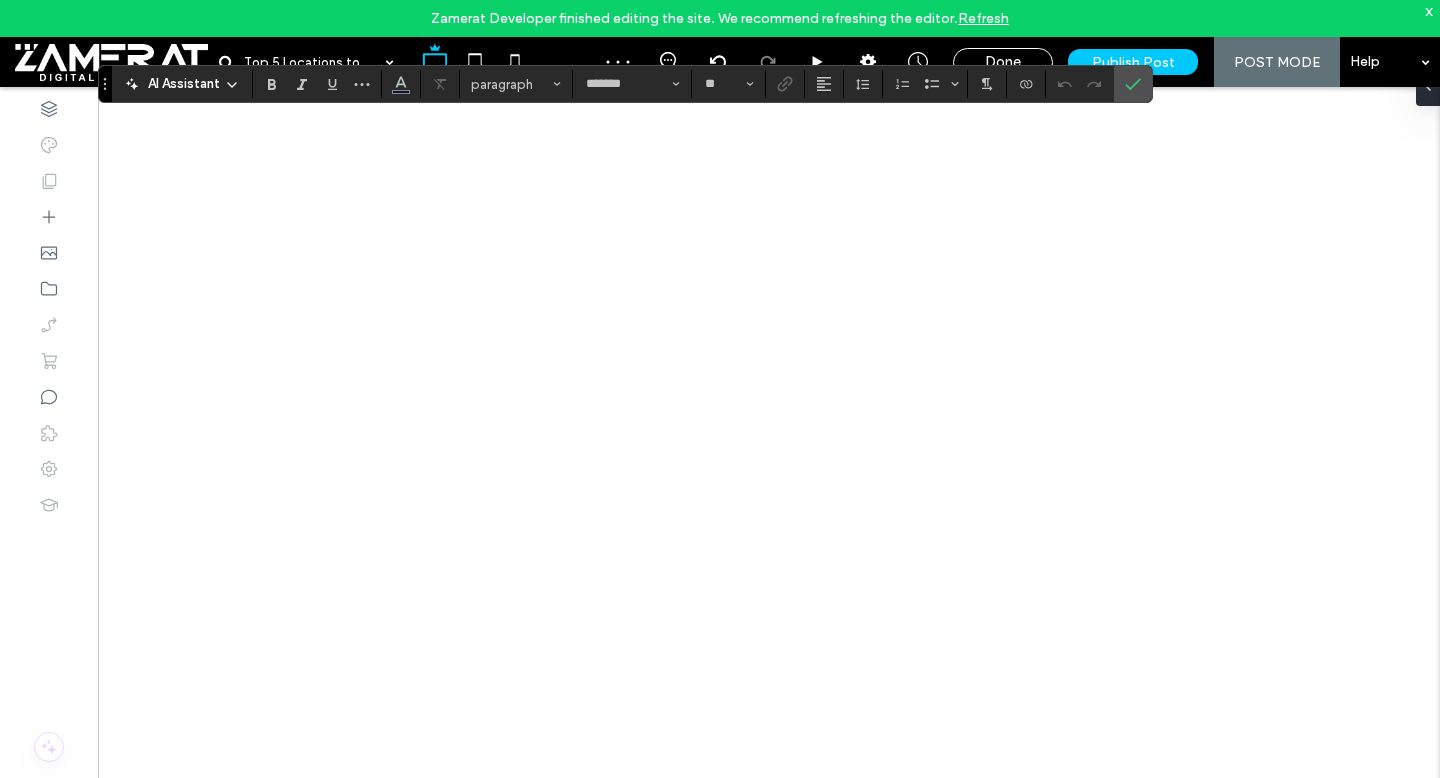 type on "*******" 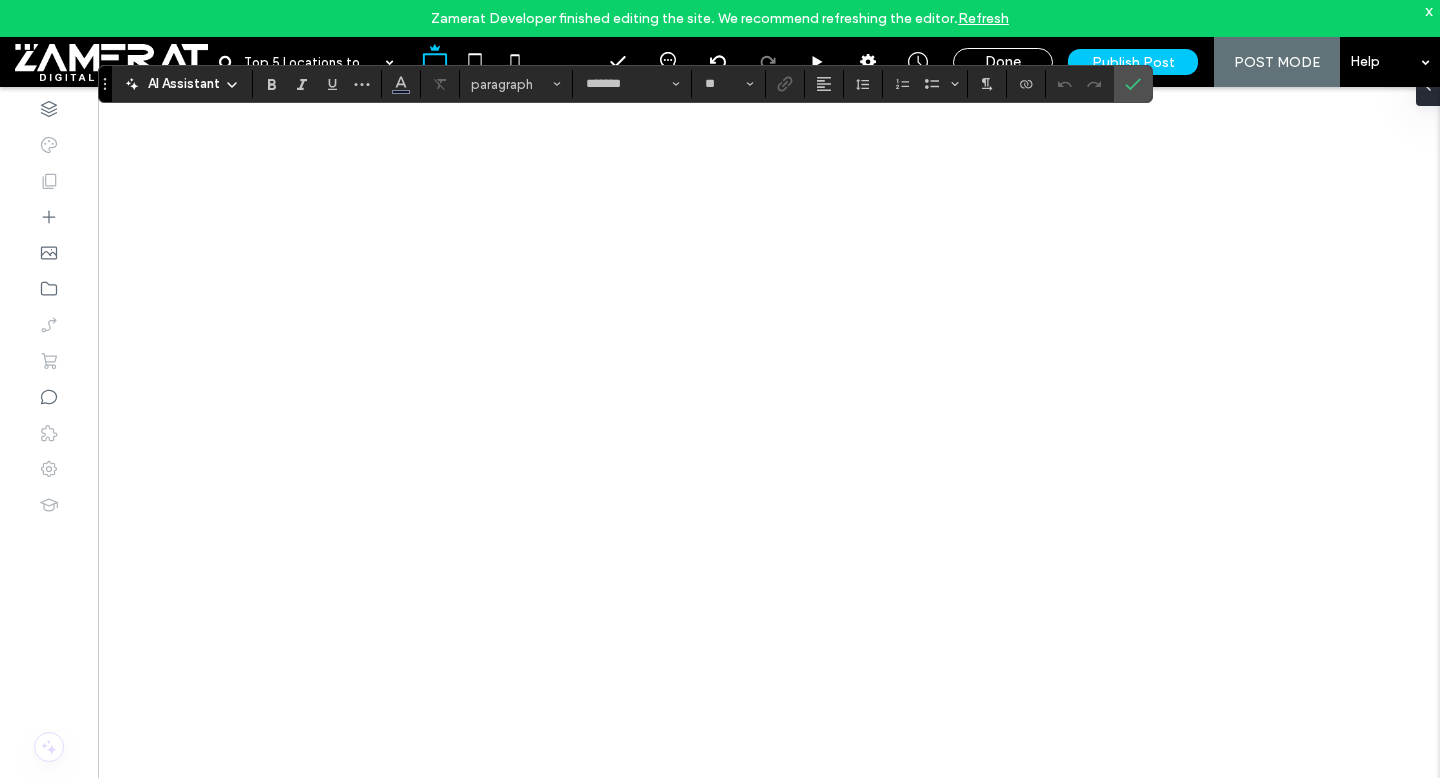 type on "*********" 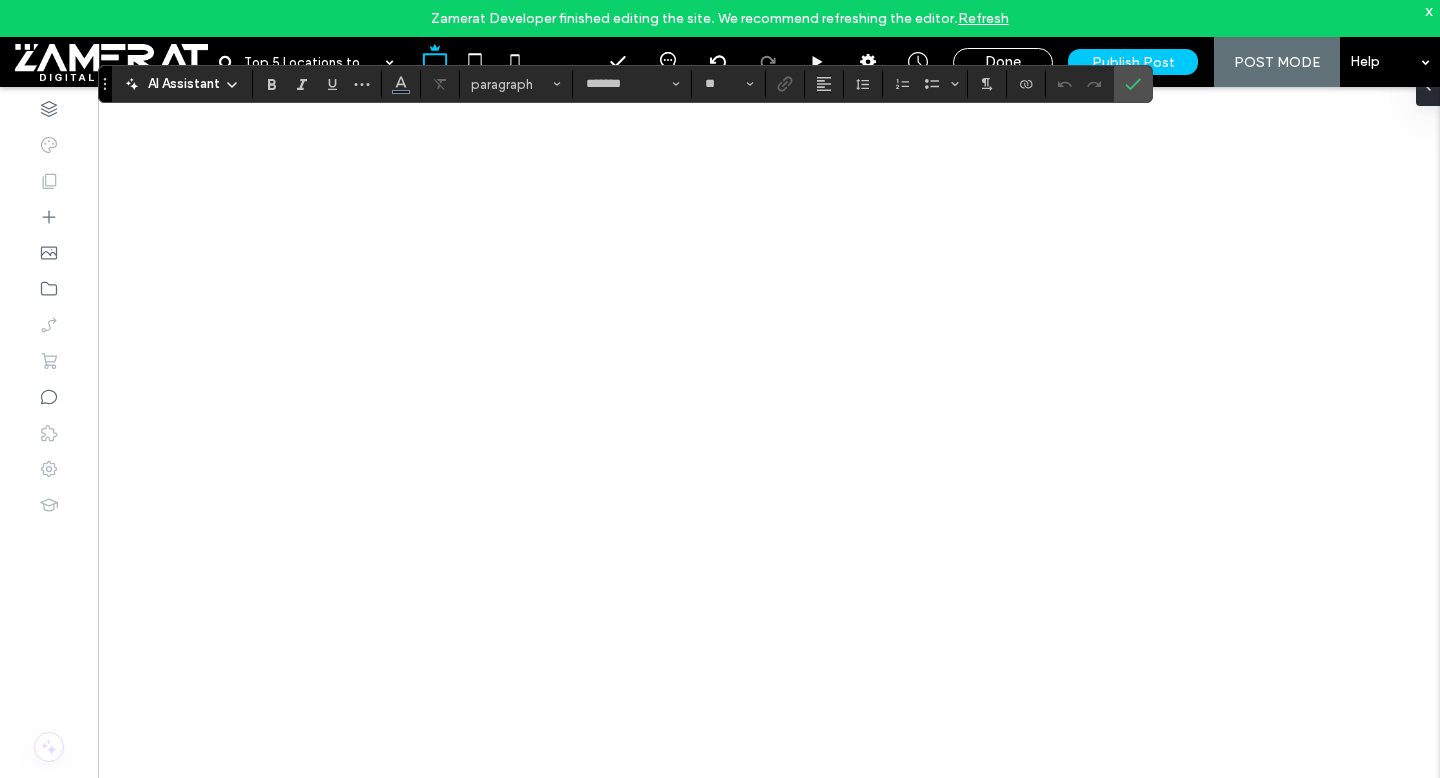 type on "**" 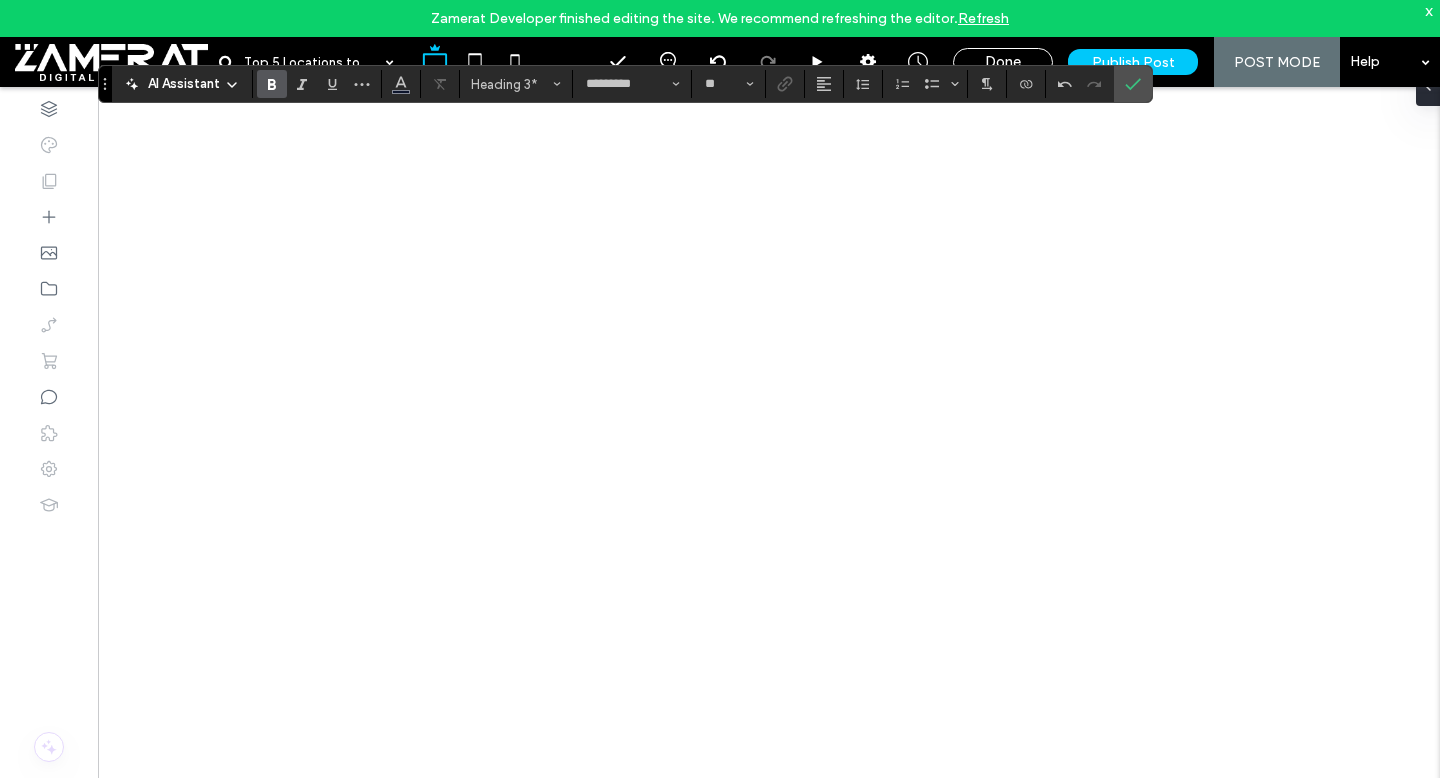 type on "*******" 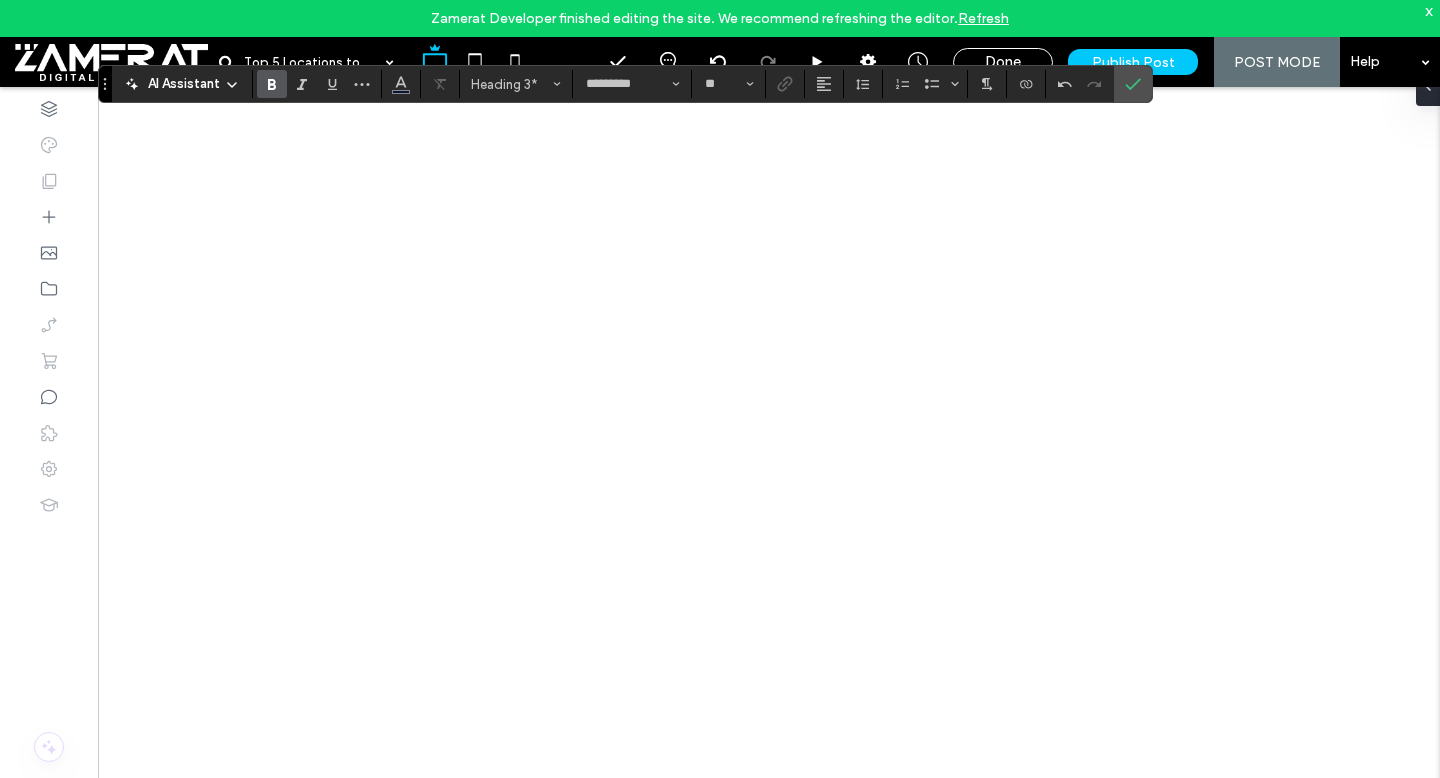 type on "**" 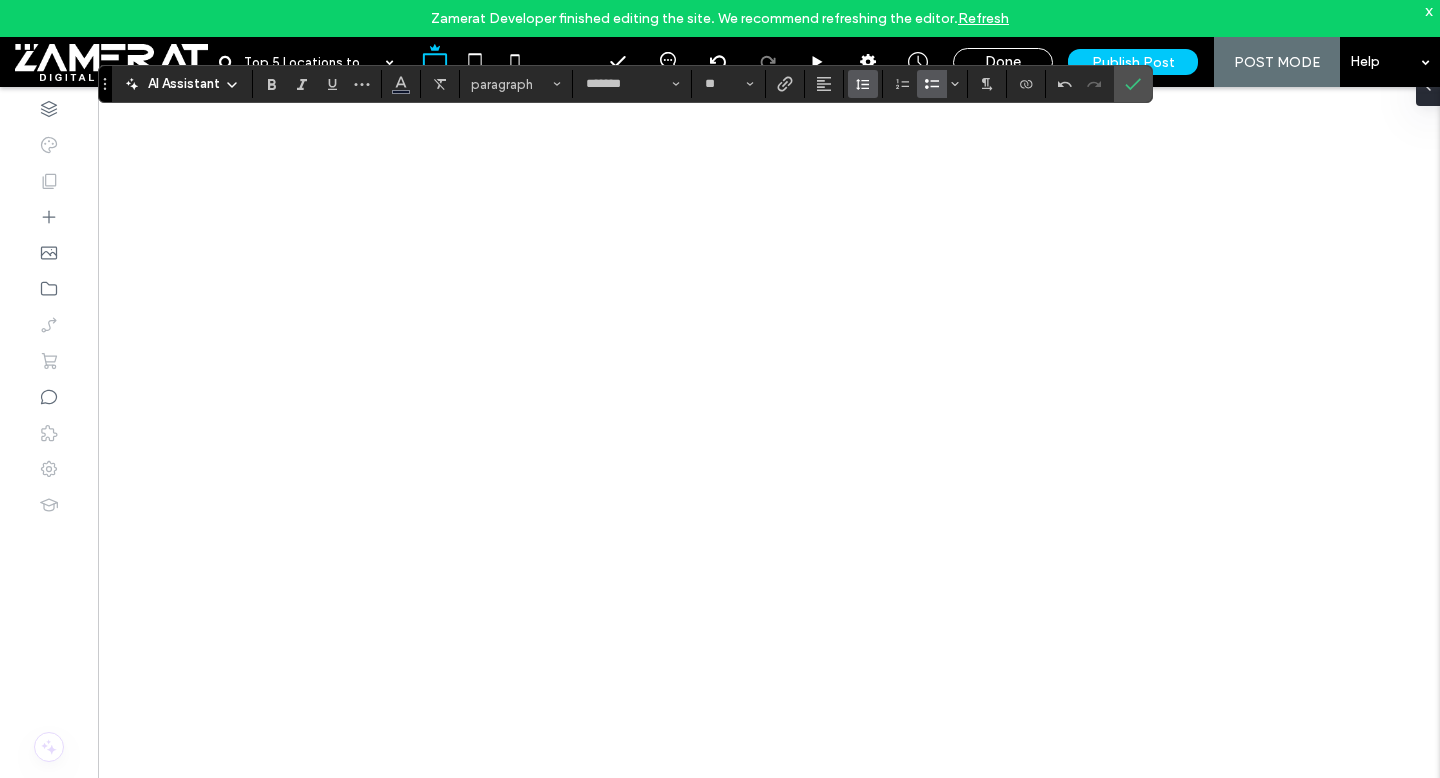 click at bounding box center [863, 84] 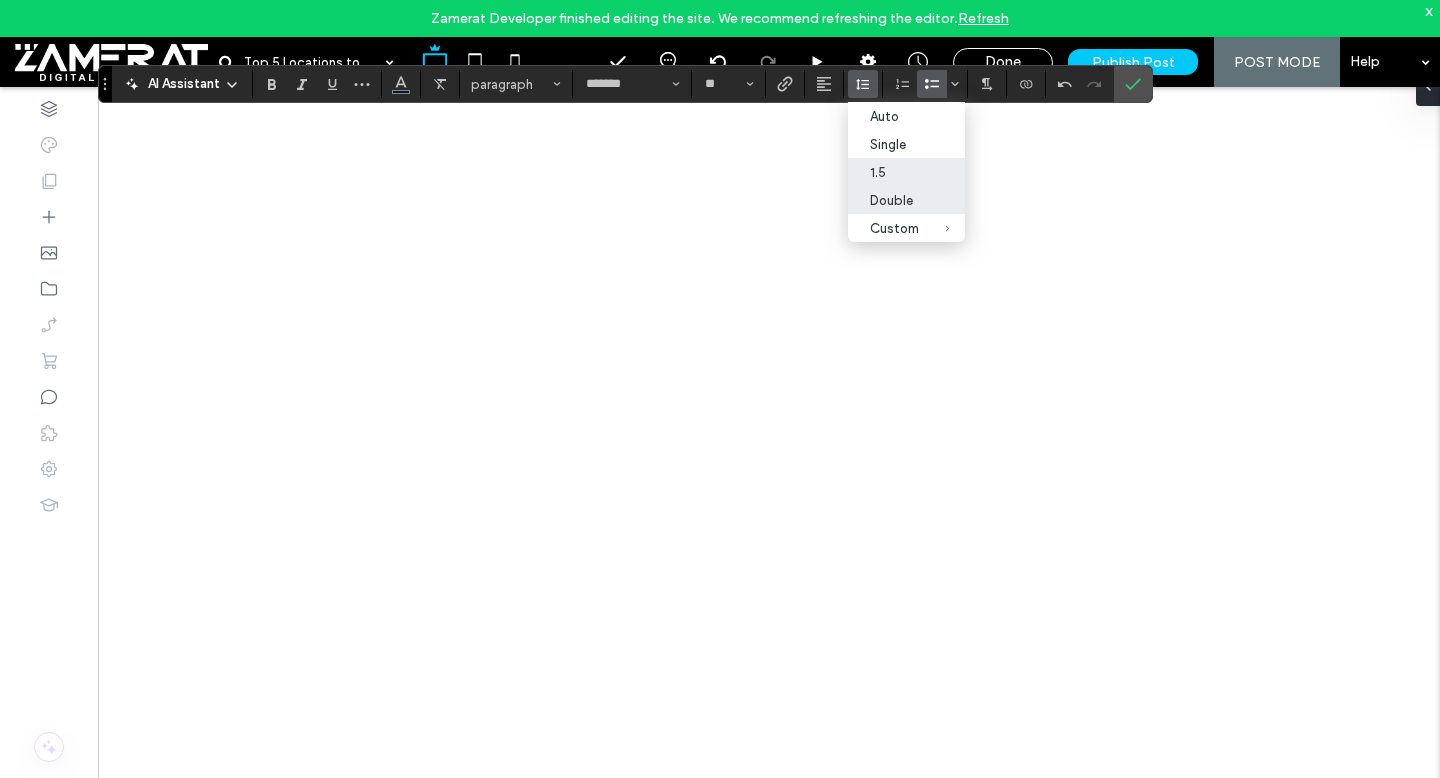 click on "Double" at bounding box center [894, 200] 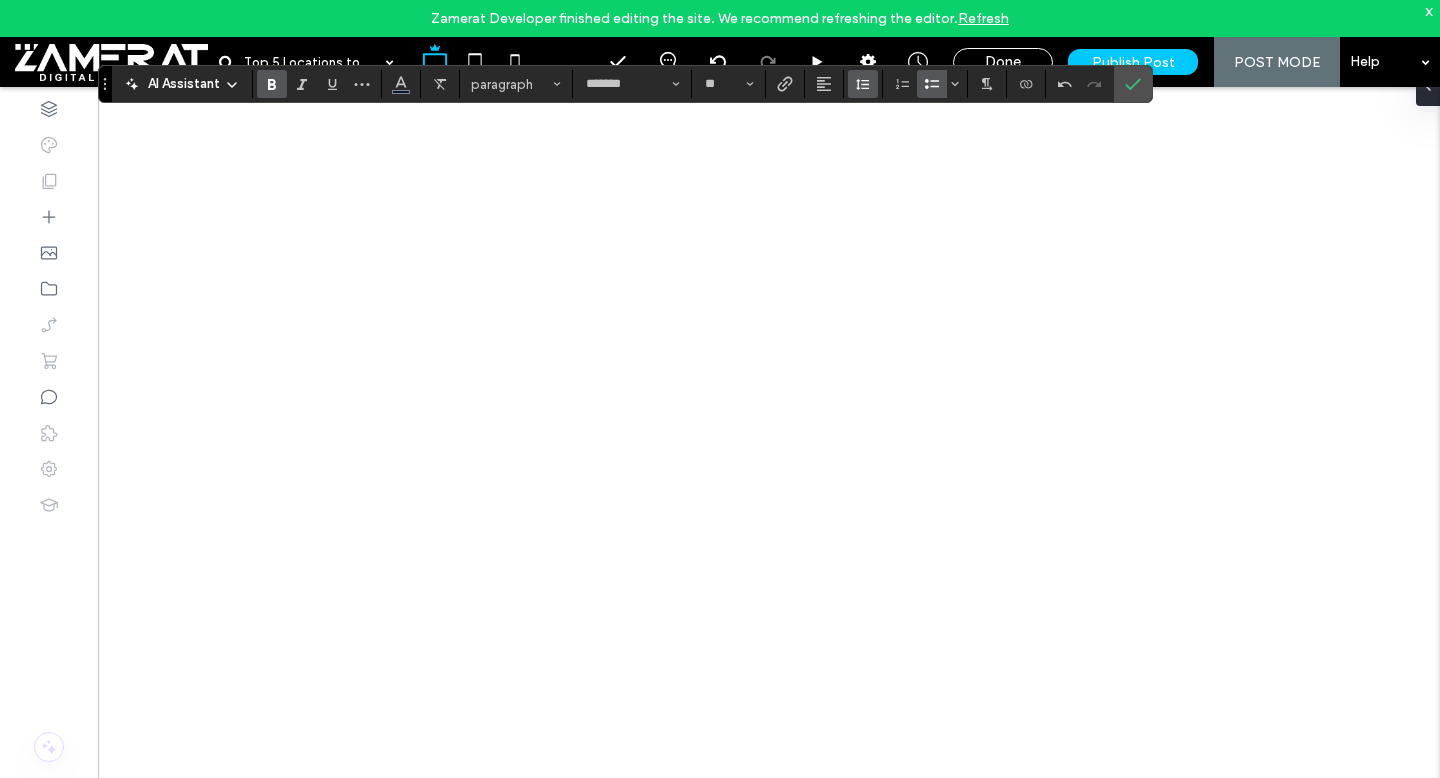 click 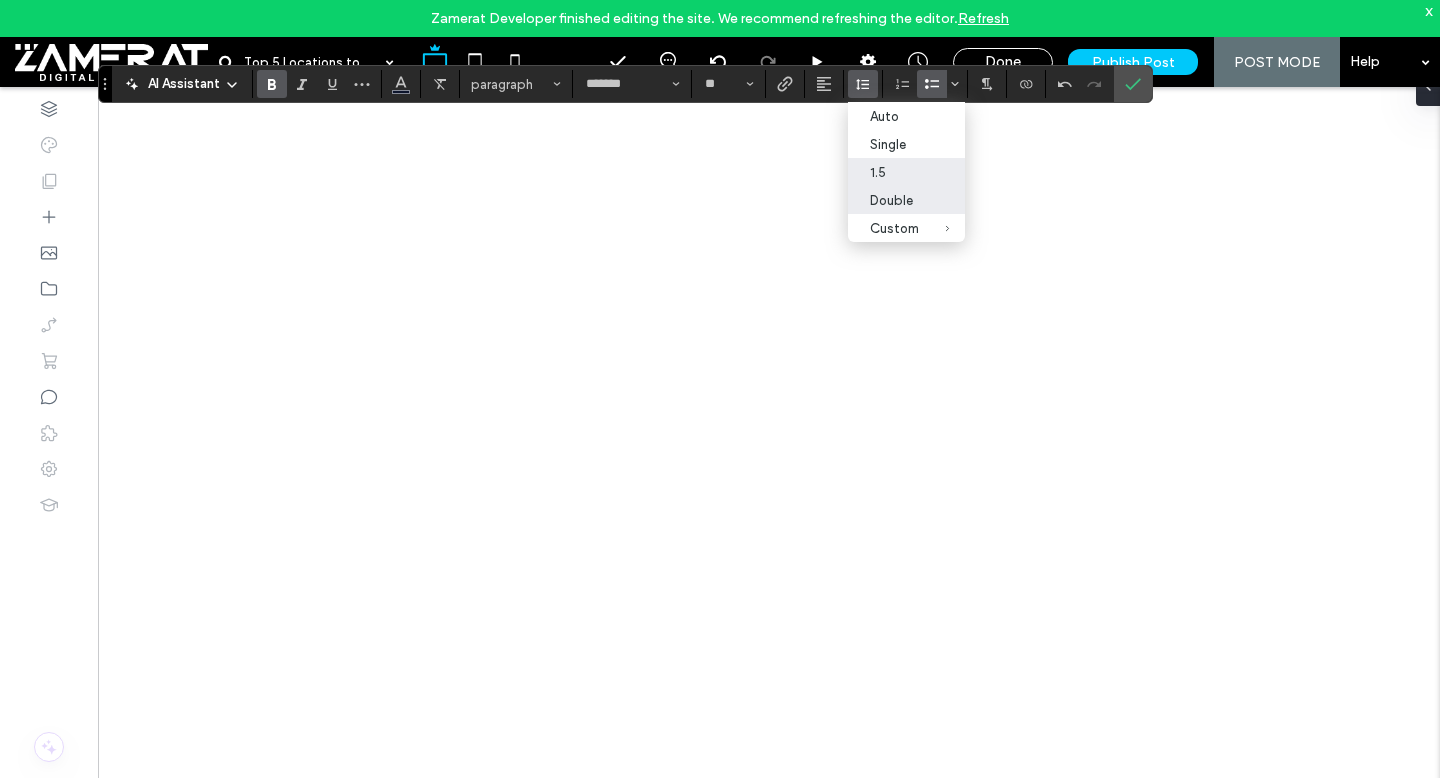 click on "Double" at bounding box center (894, 200) 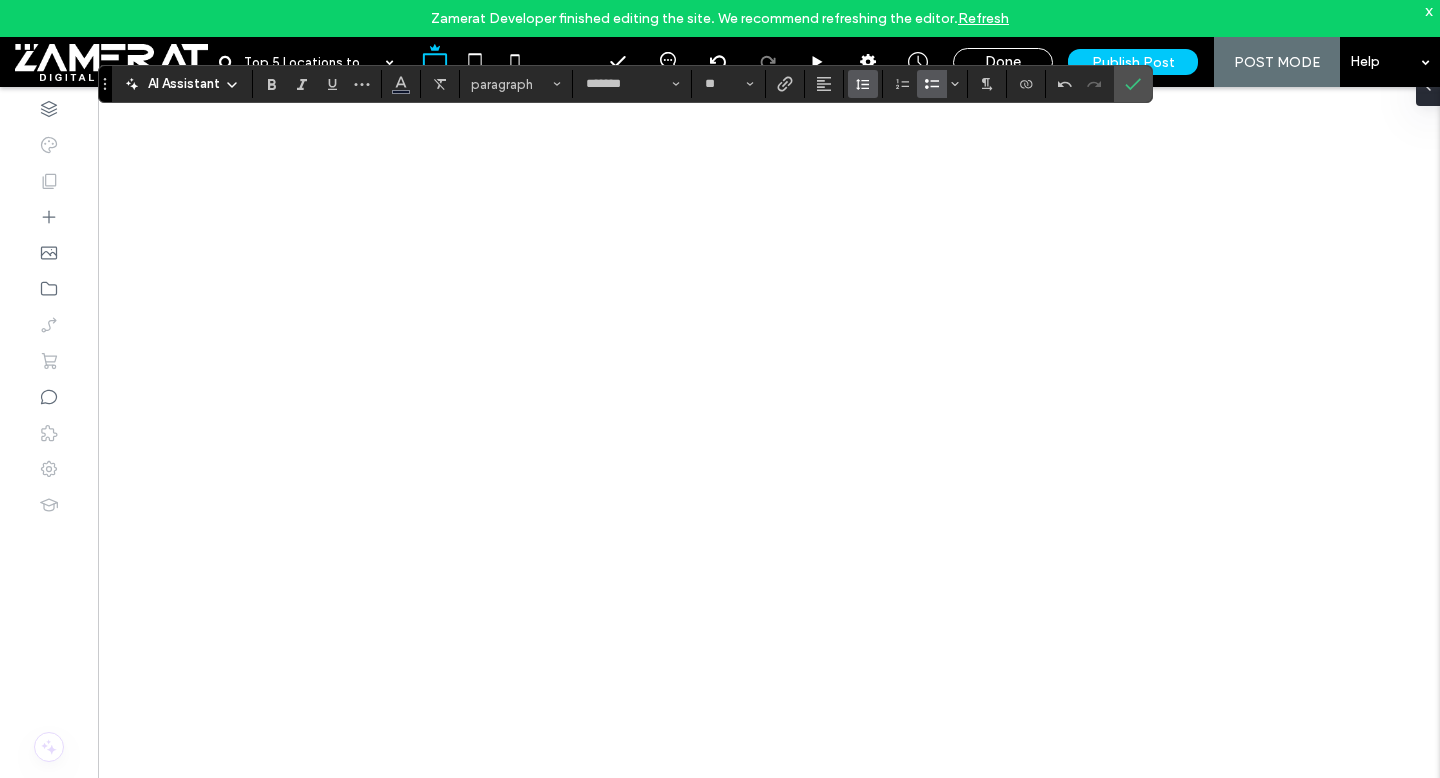 click at bounding box center [863, 84] 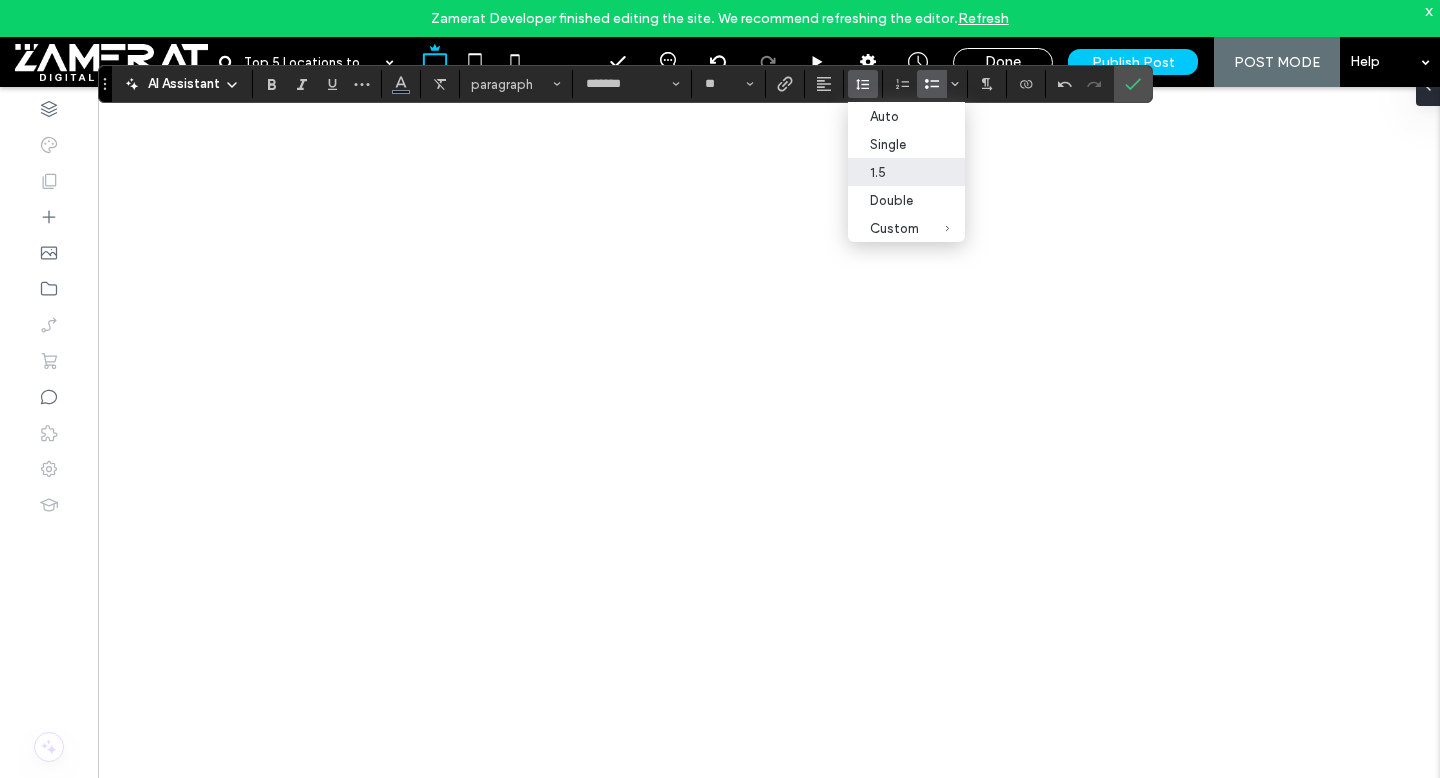 click on "1.5" at bounding box center (894, 172) 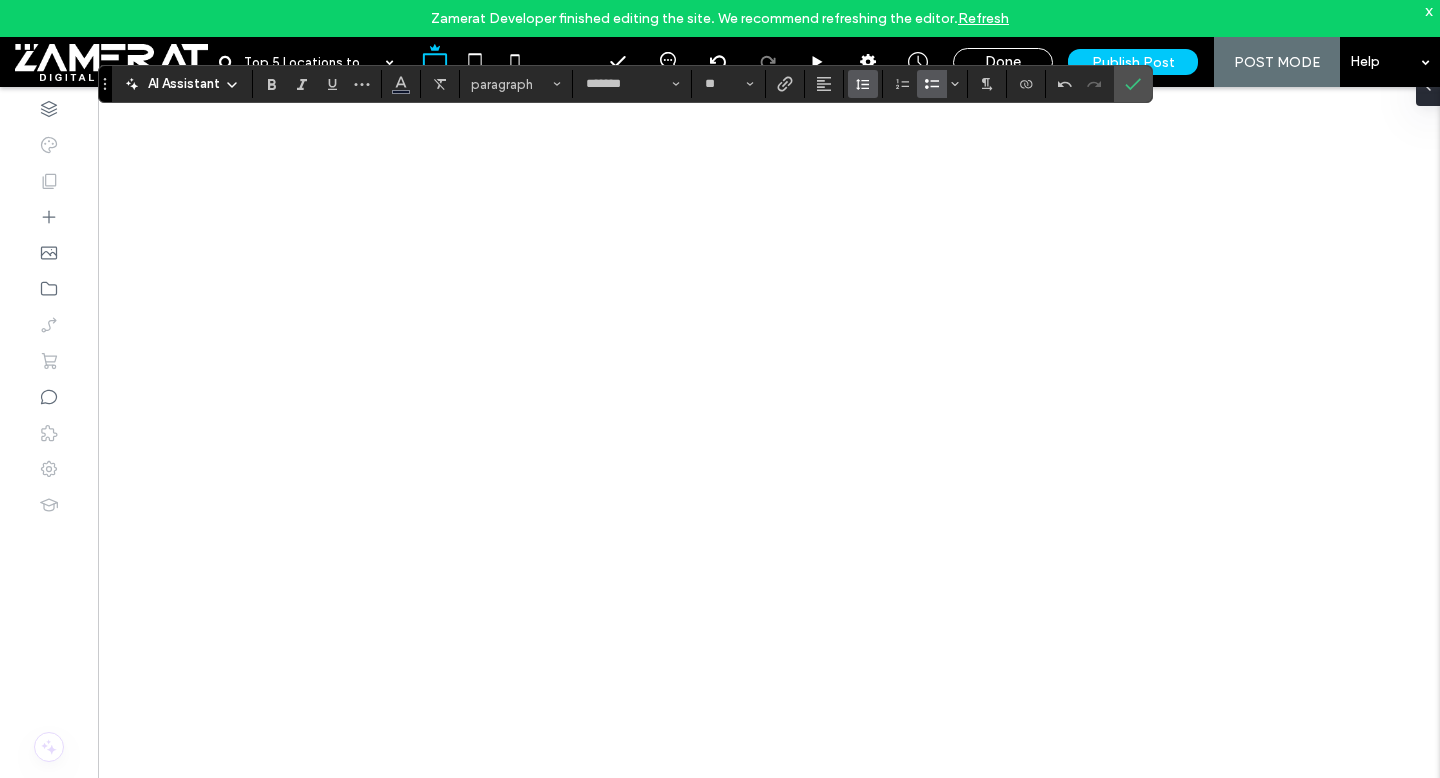 click 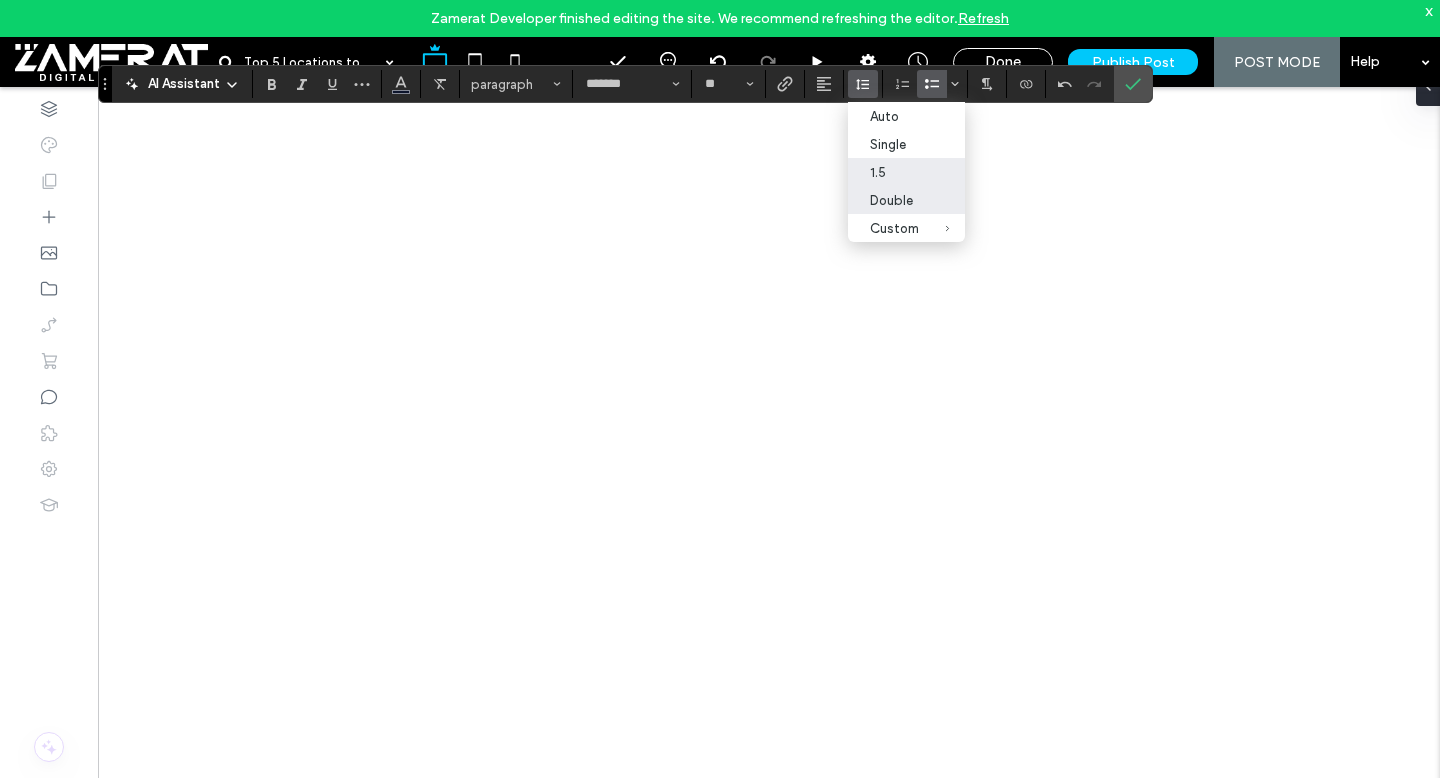 click on "Double" at bounding box center [894, 200] 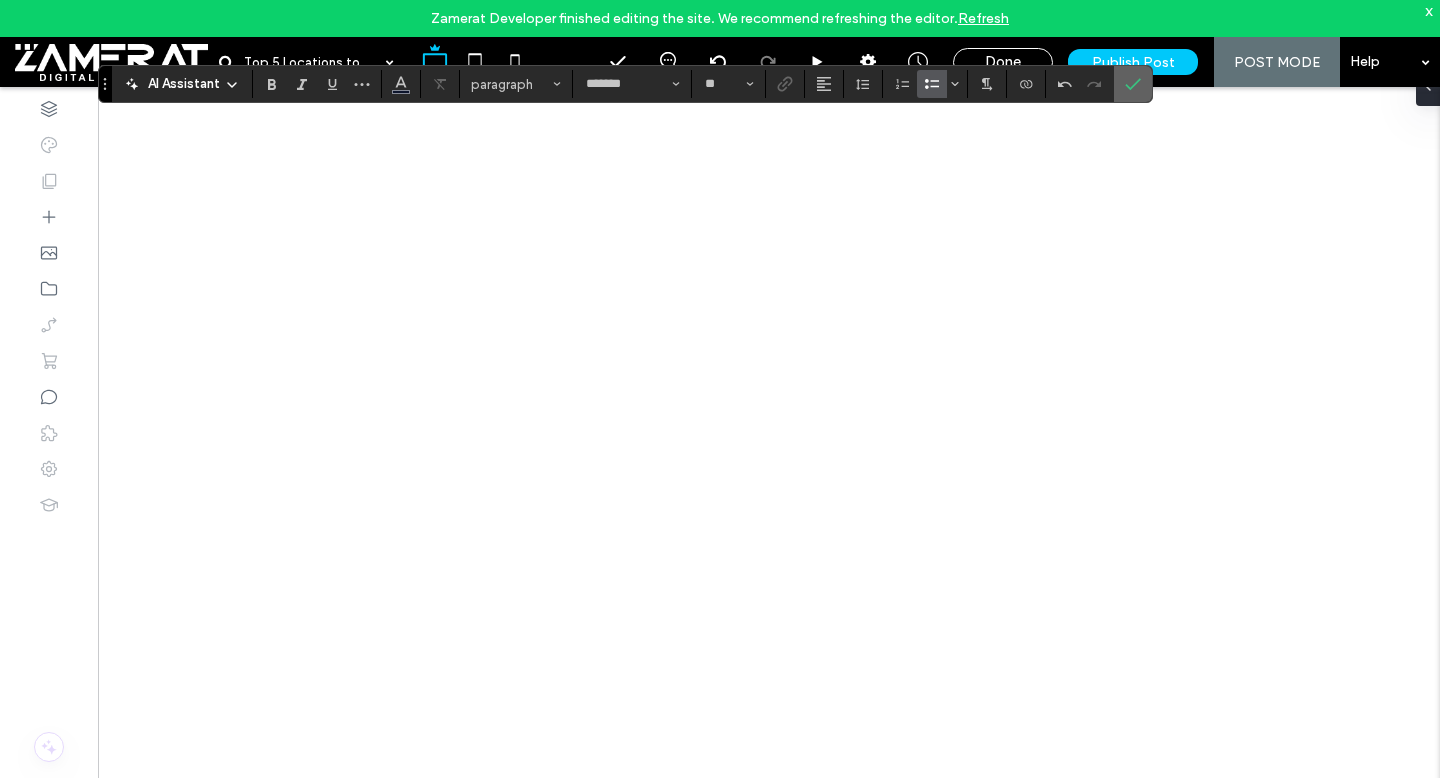 click 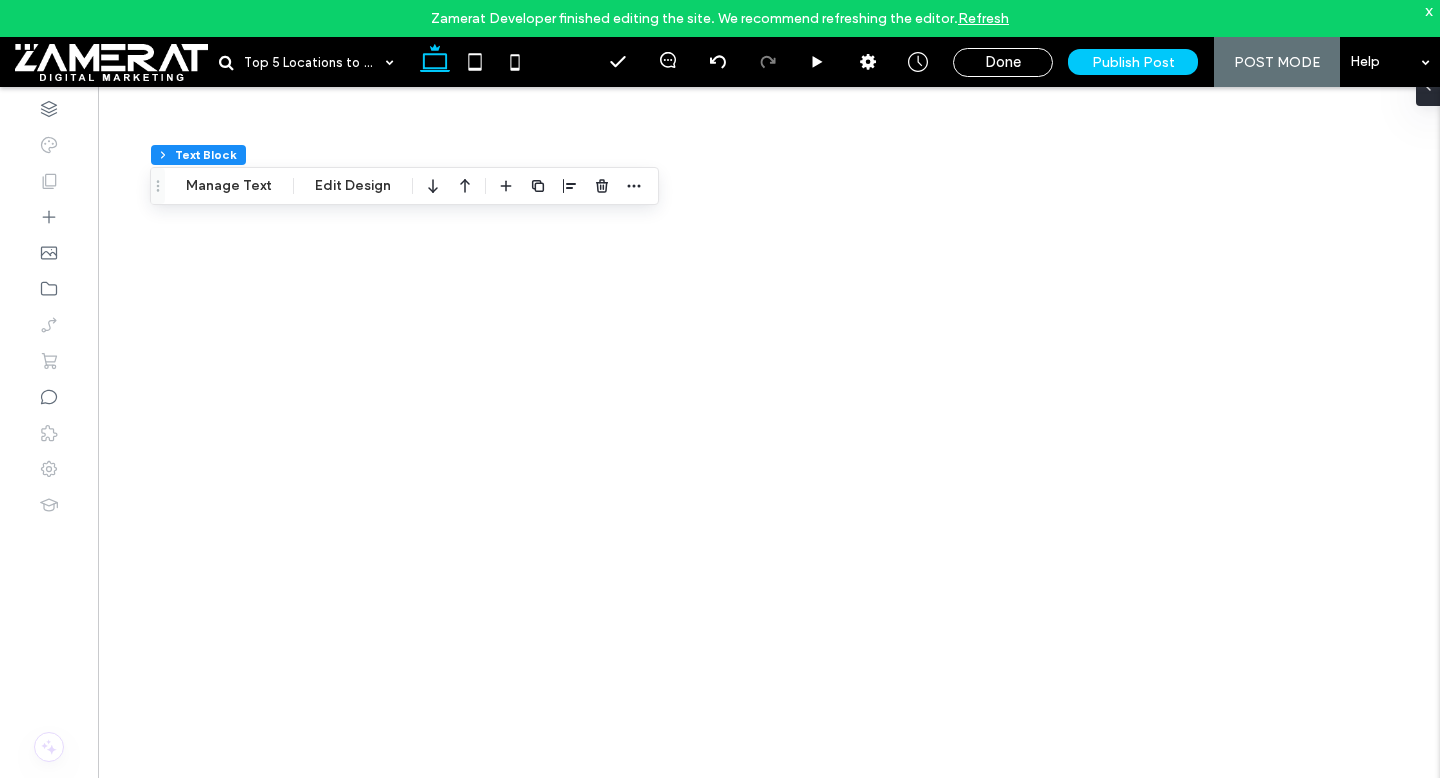 type on "*******" 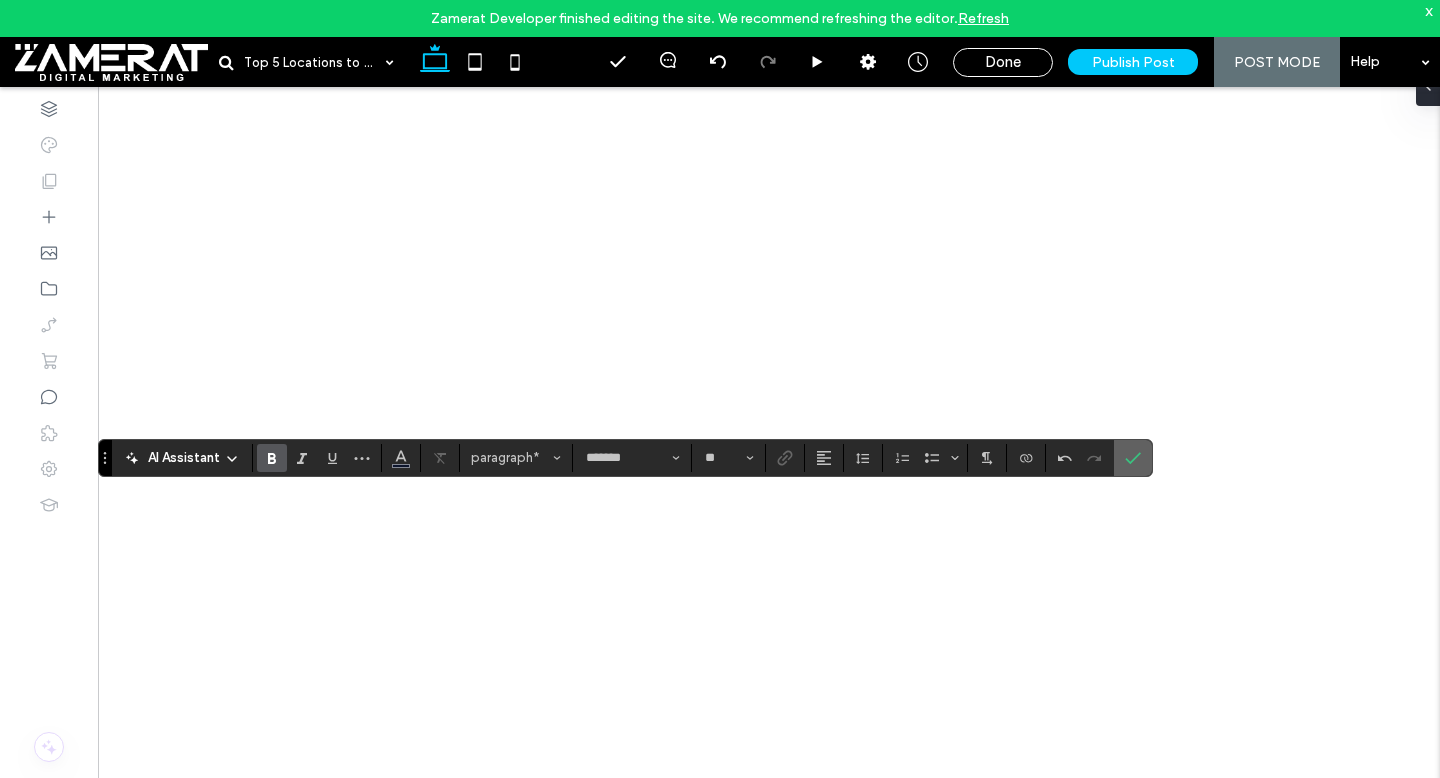 click 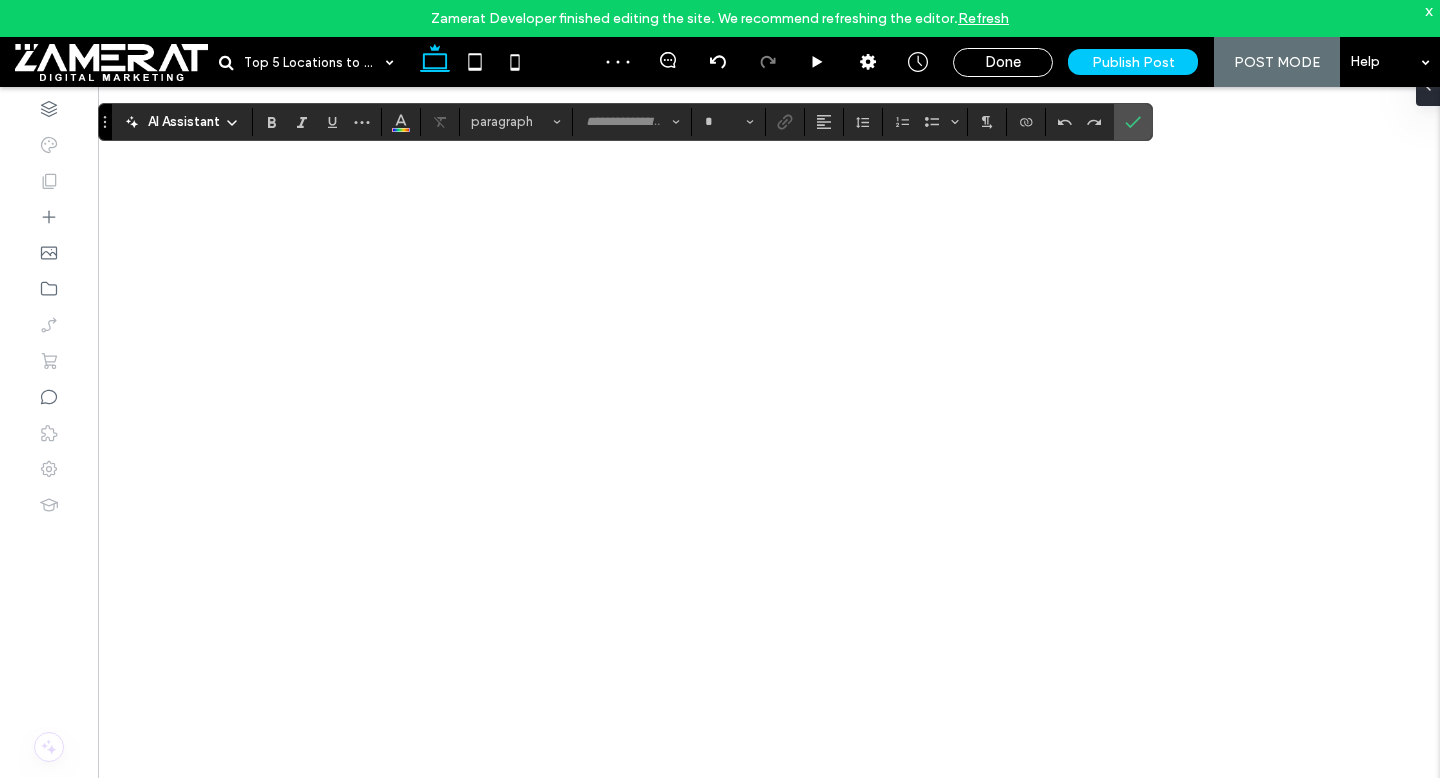 type on "*******" 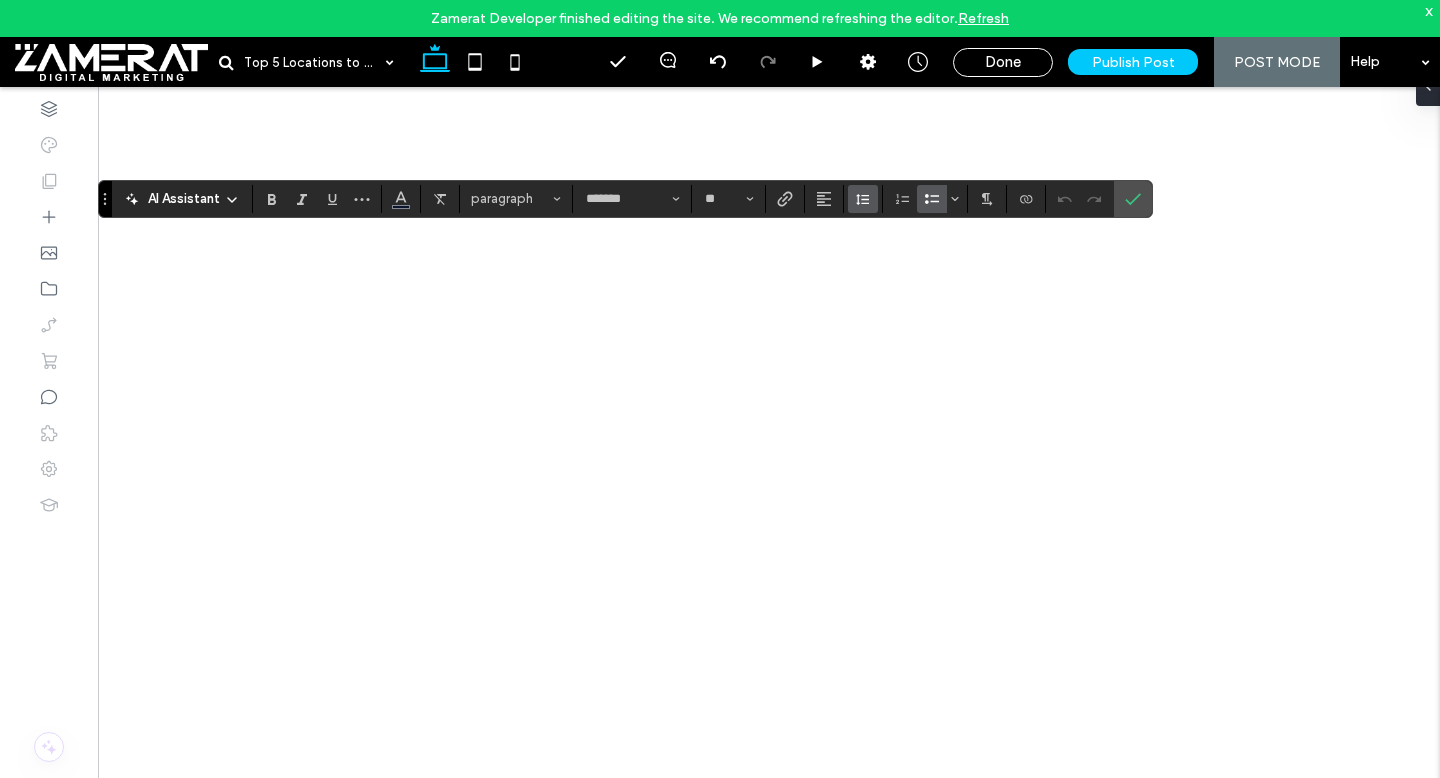click 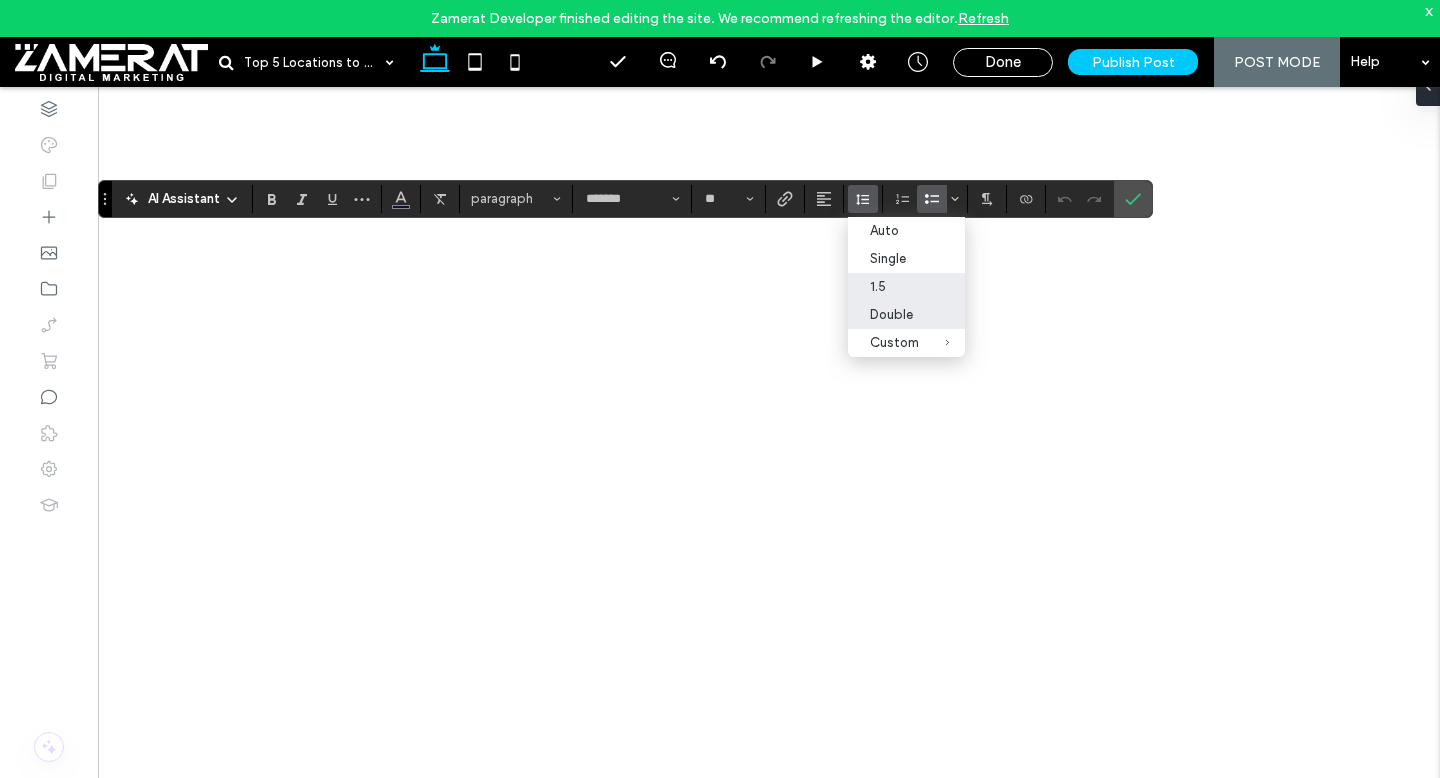 click on "1.5" at bounding box center [894, 286] 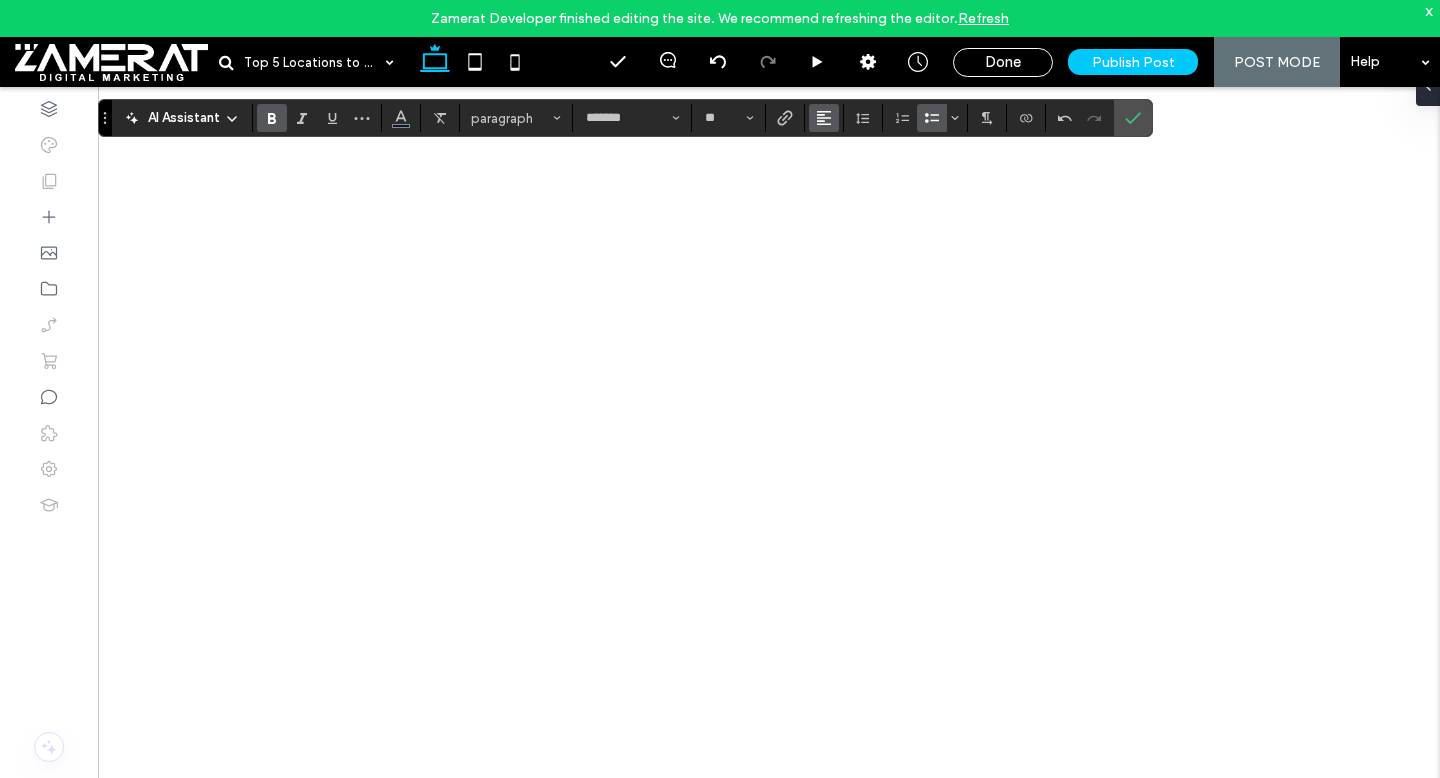 click 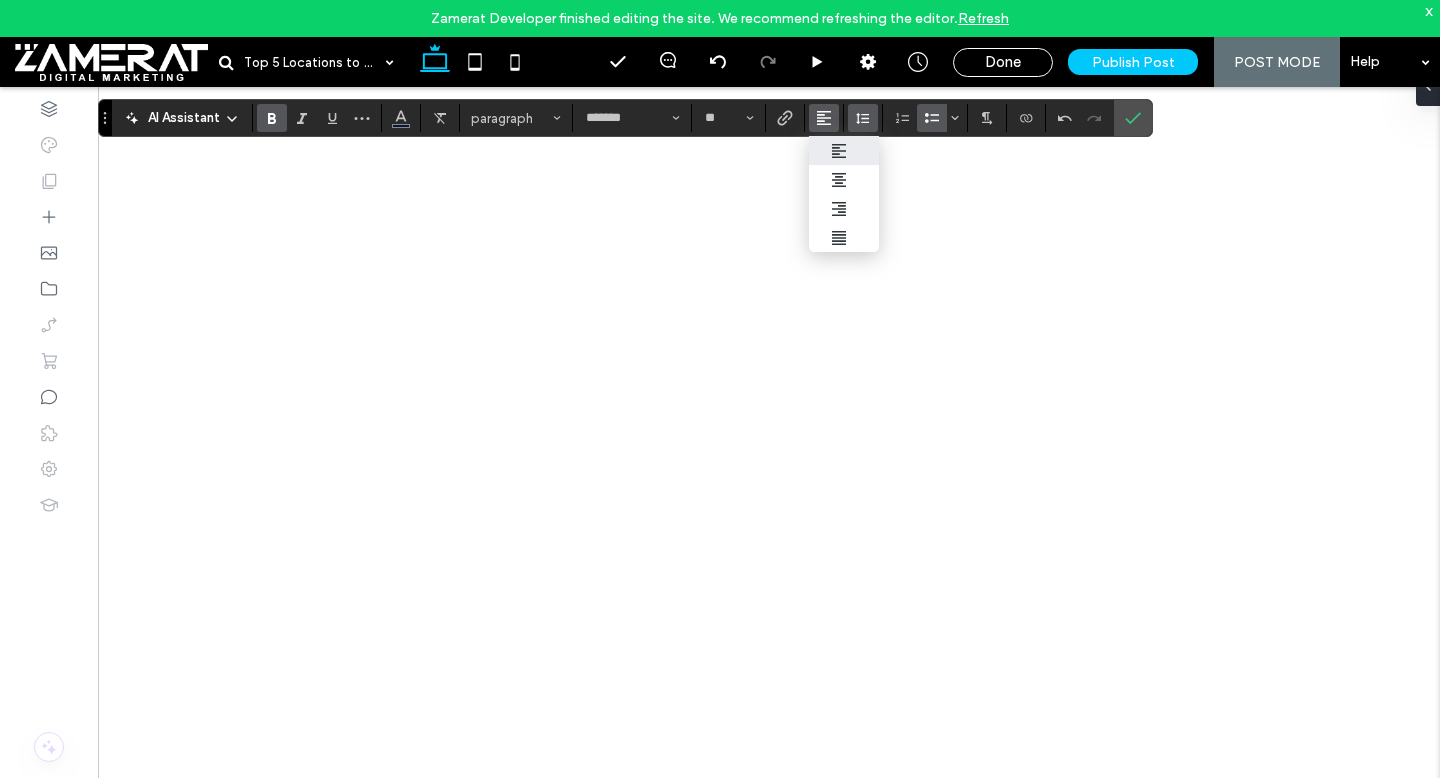 click 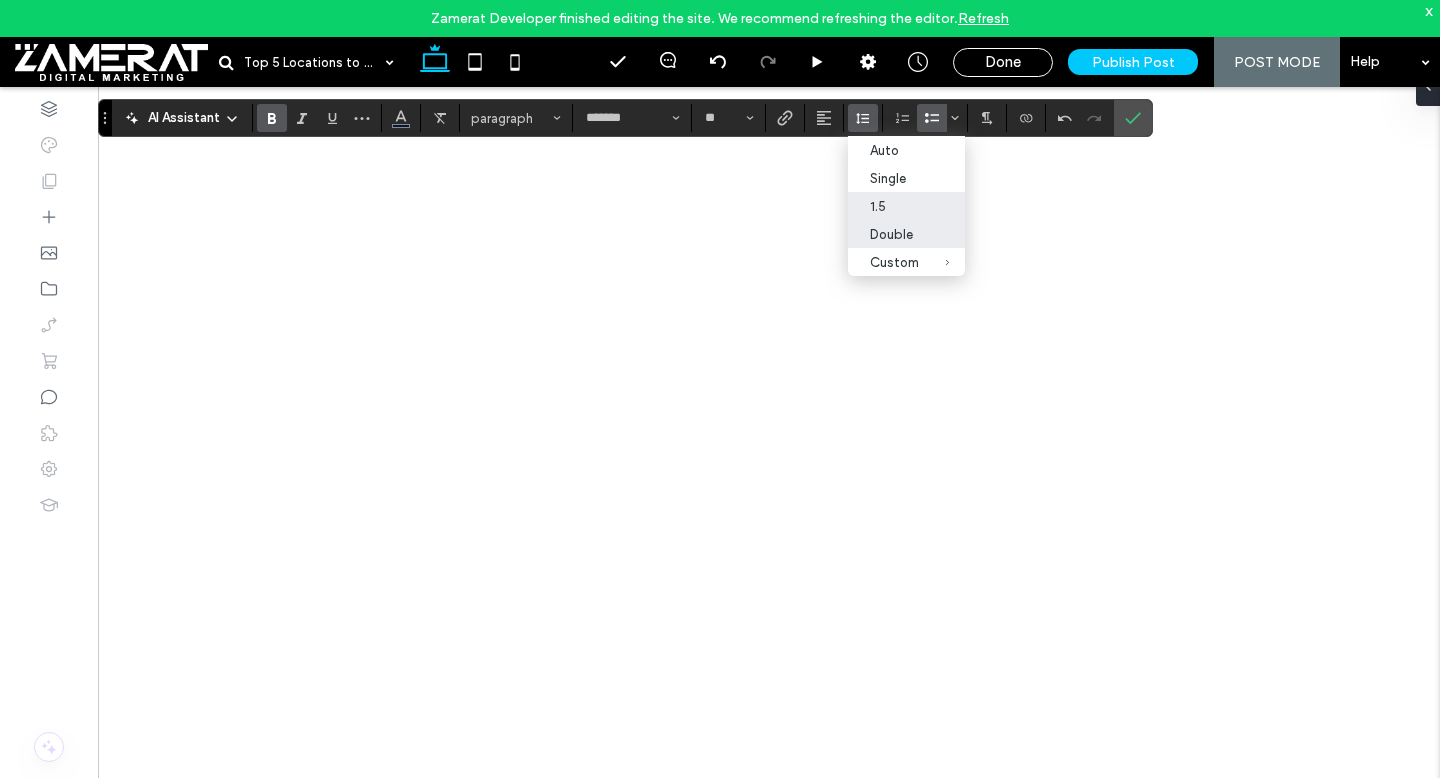 click on "1.5" at bounding box center (894, 206) 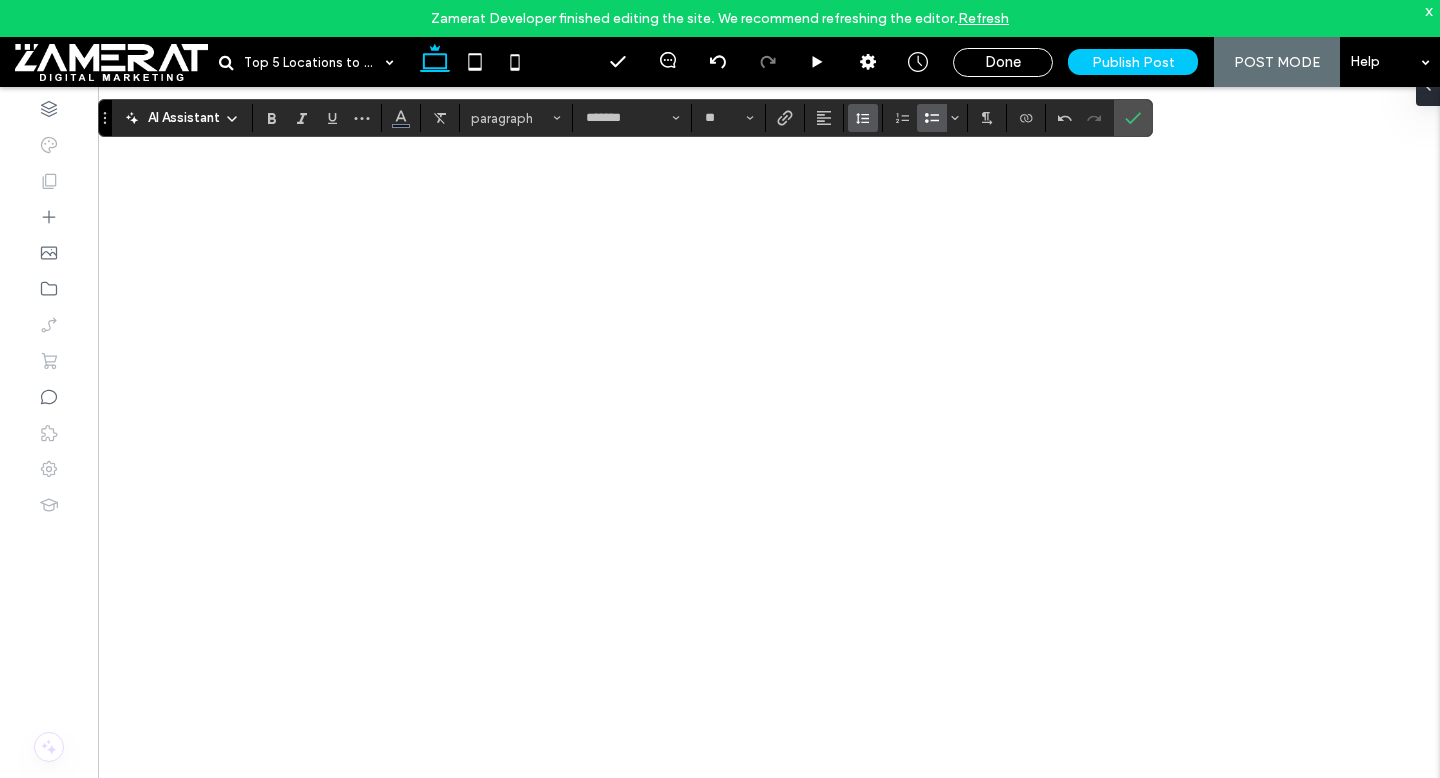 click at bounding box center (863, 118) 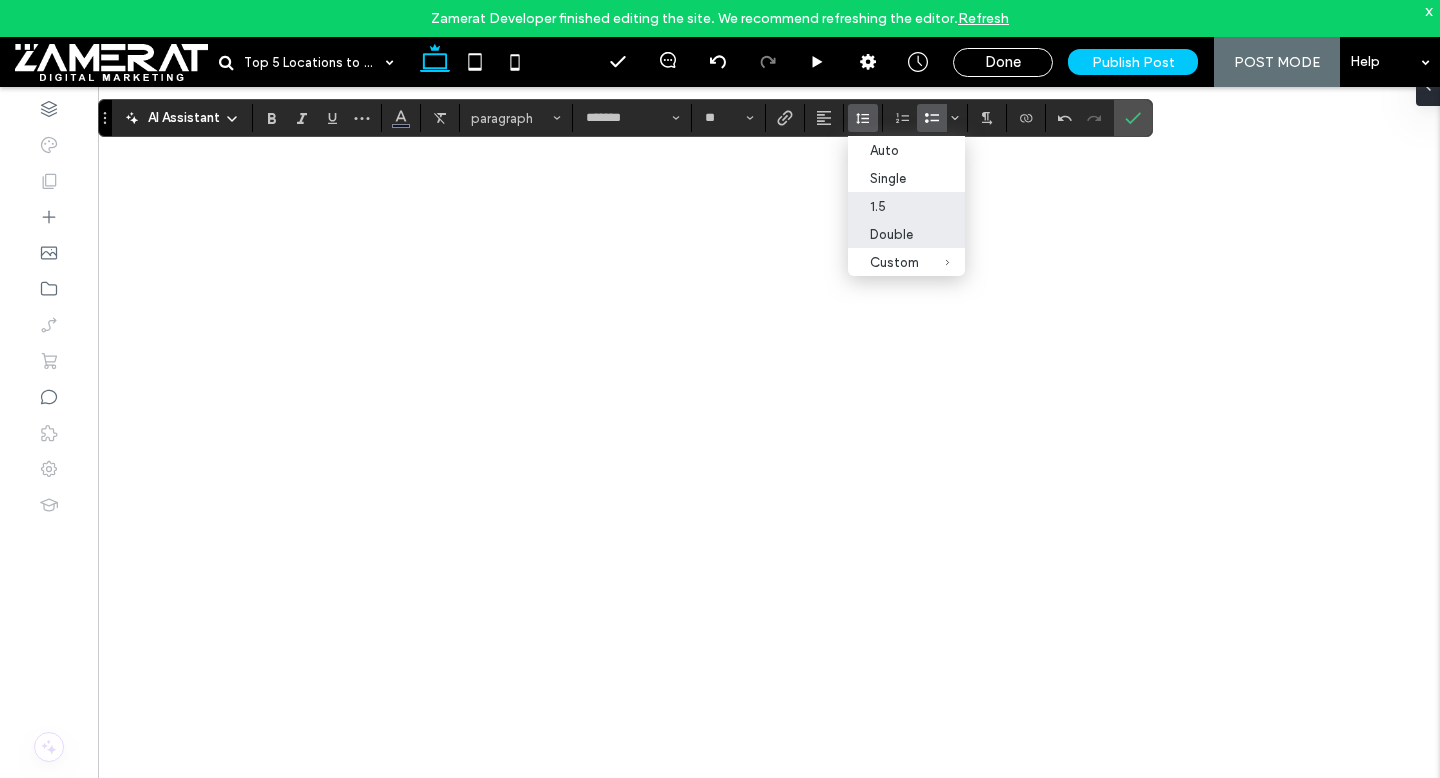 click on "1.5" at bounding box center [894, 206] 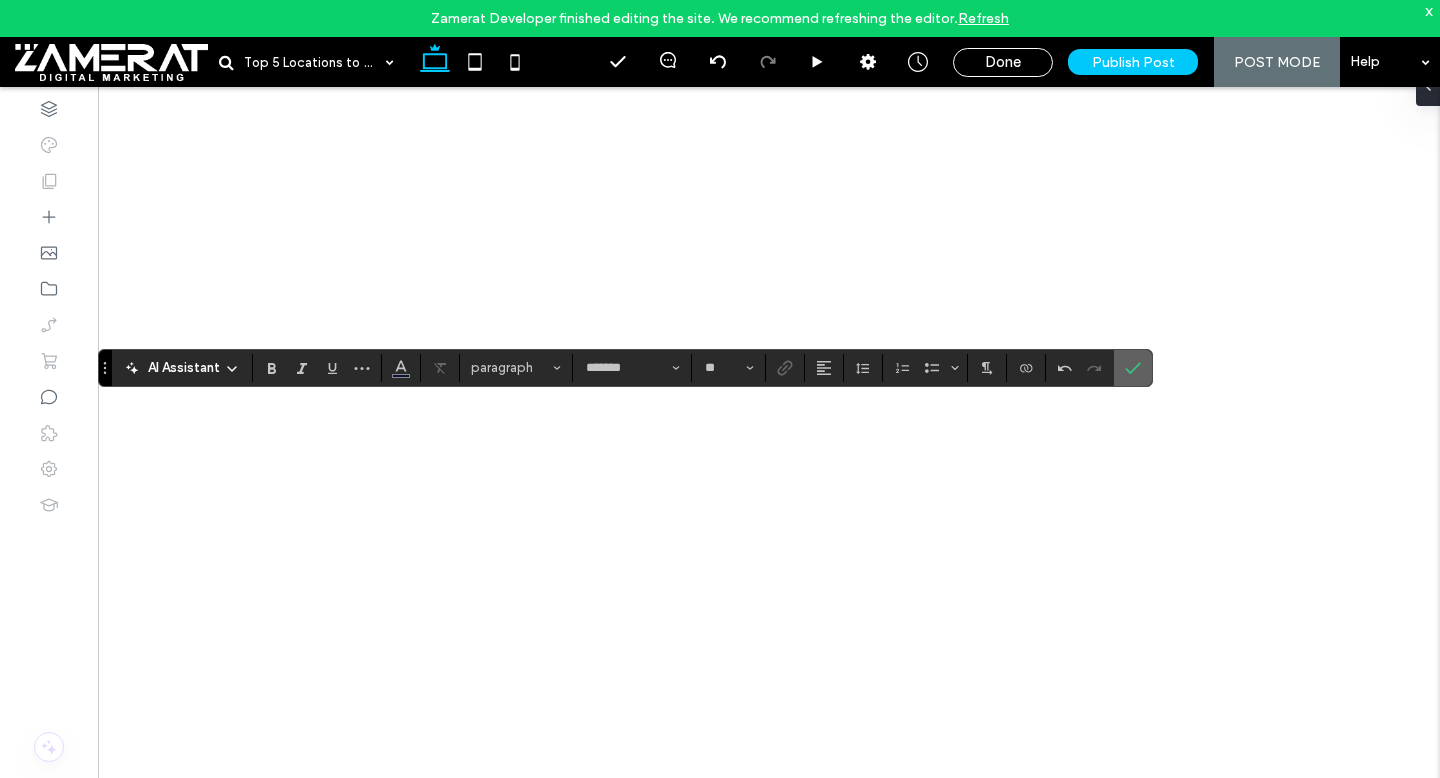 click 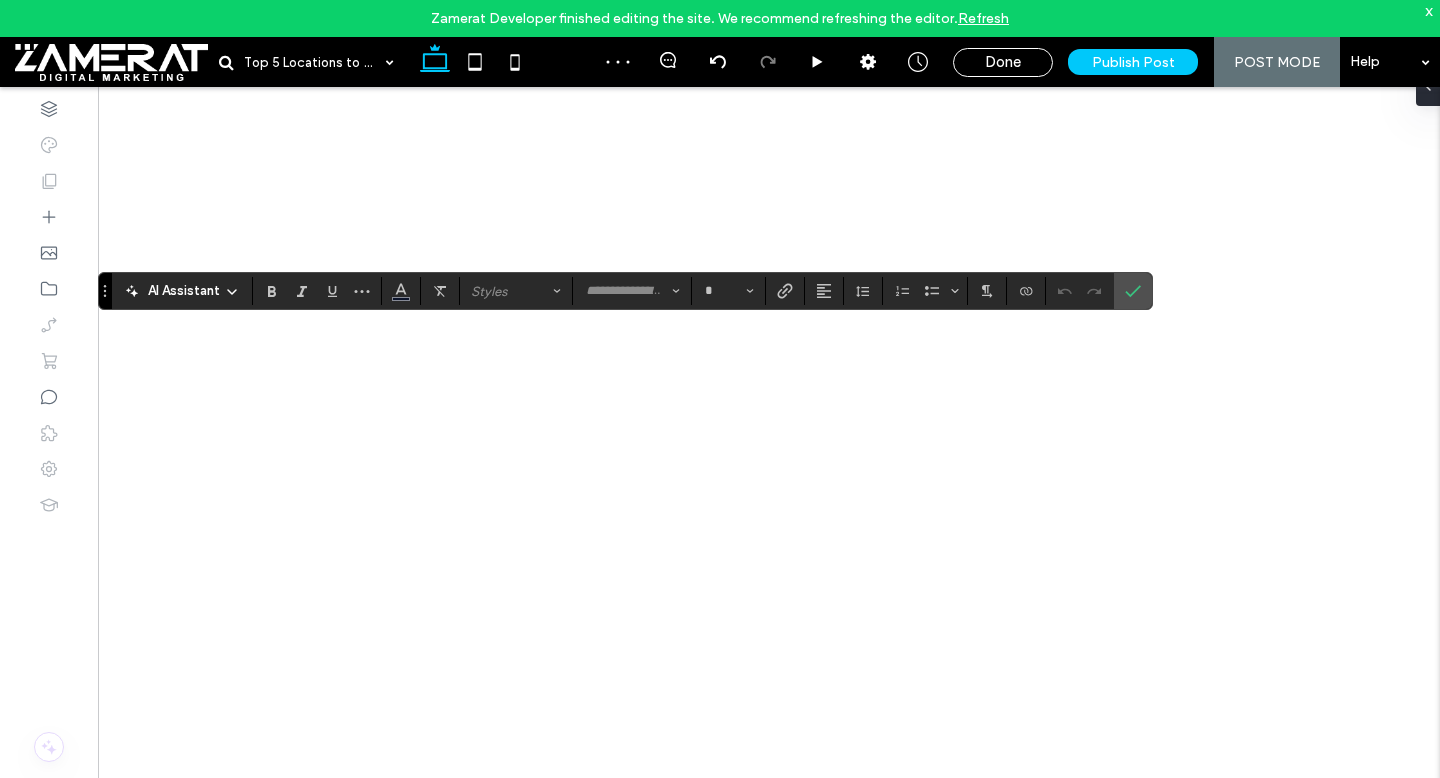 type on "*******" 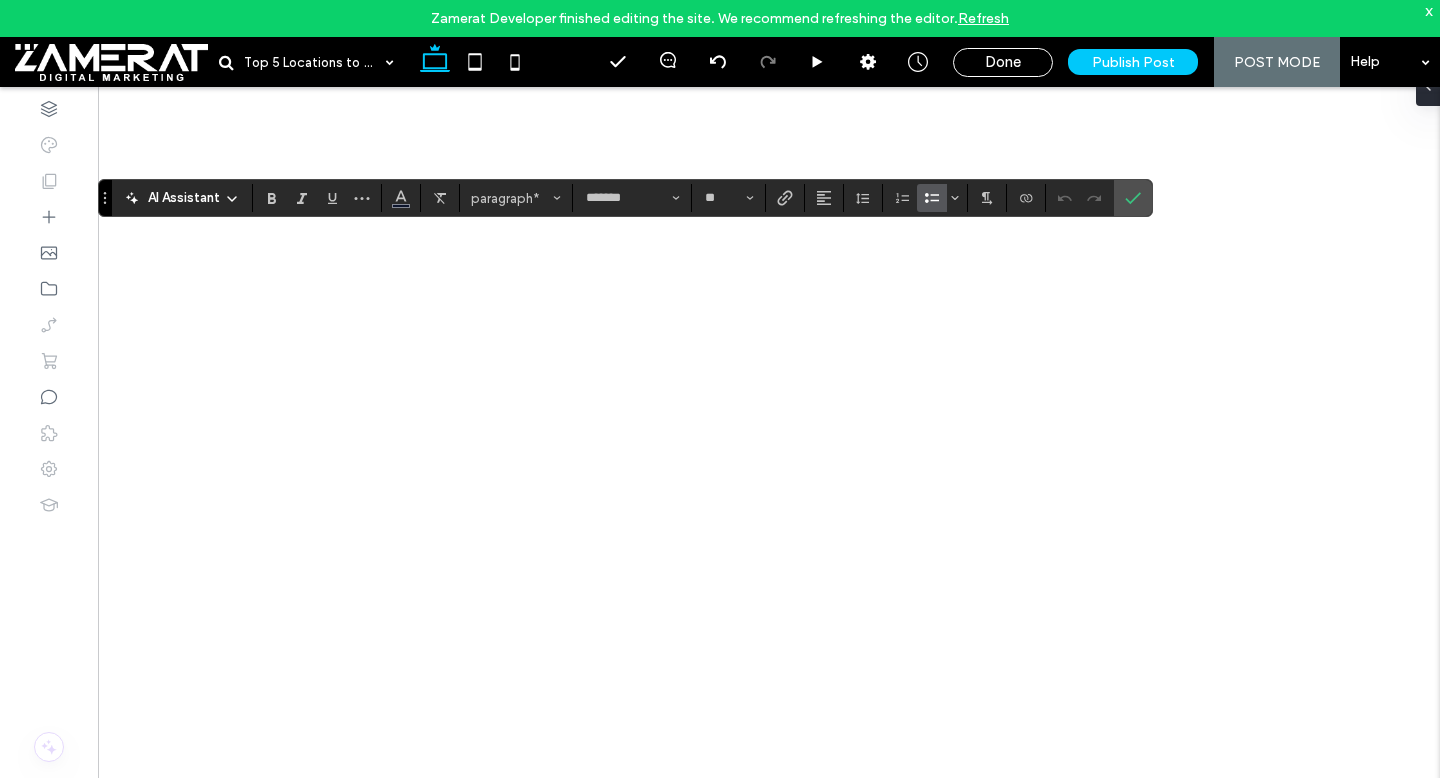 click 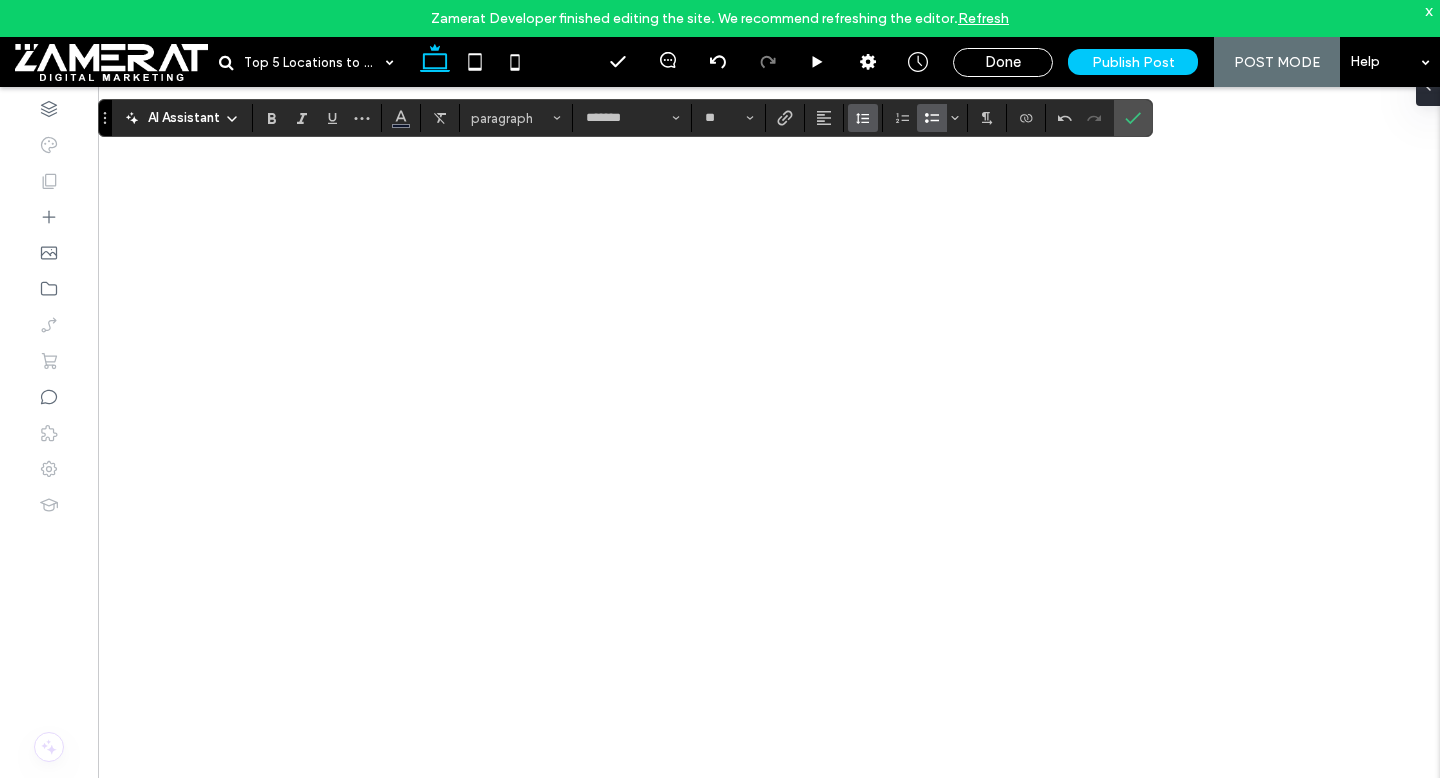 click 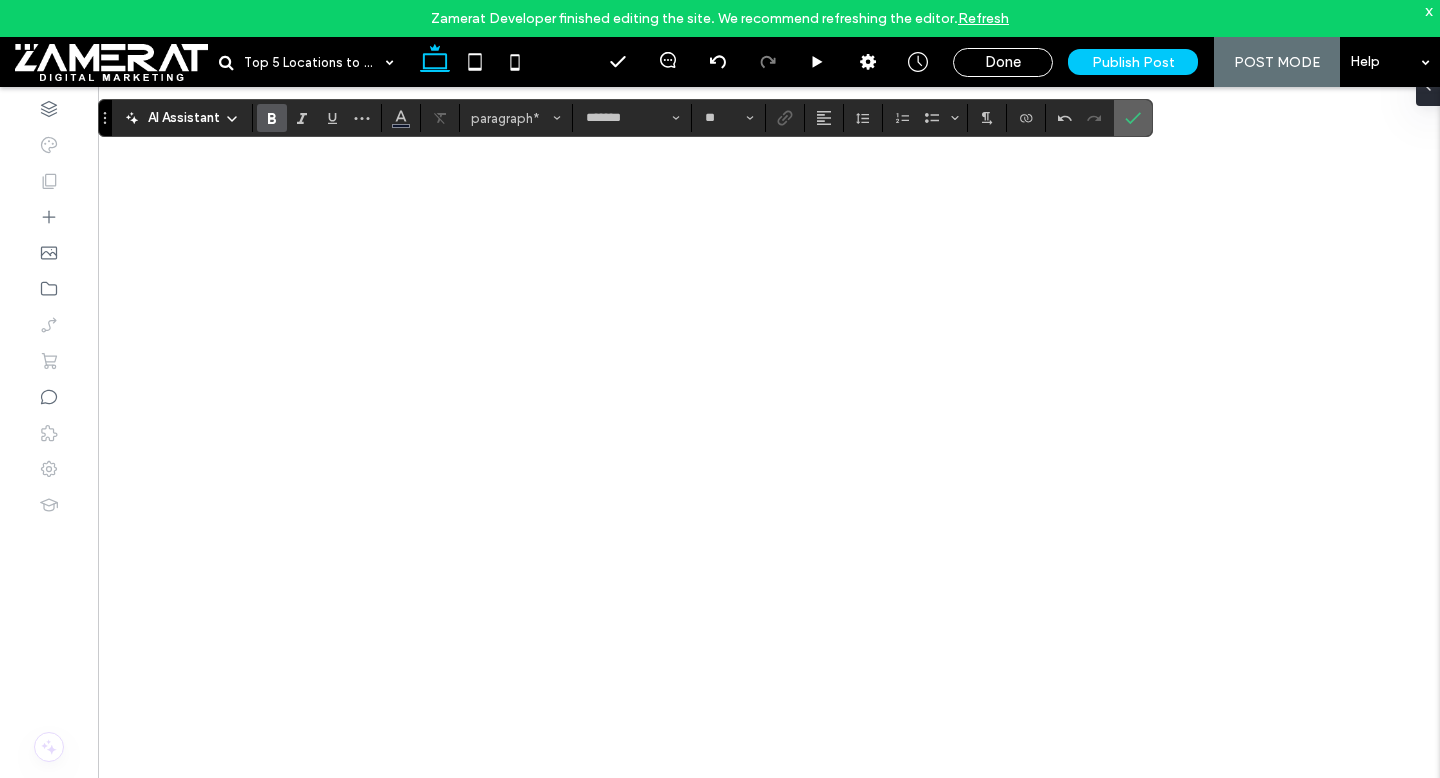 click 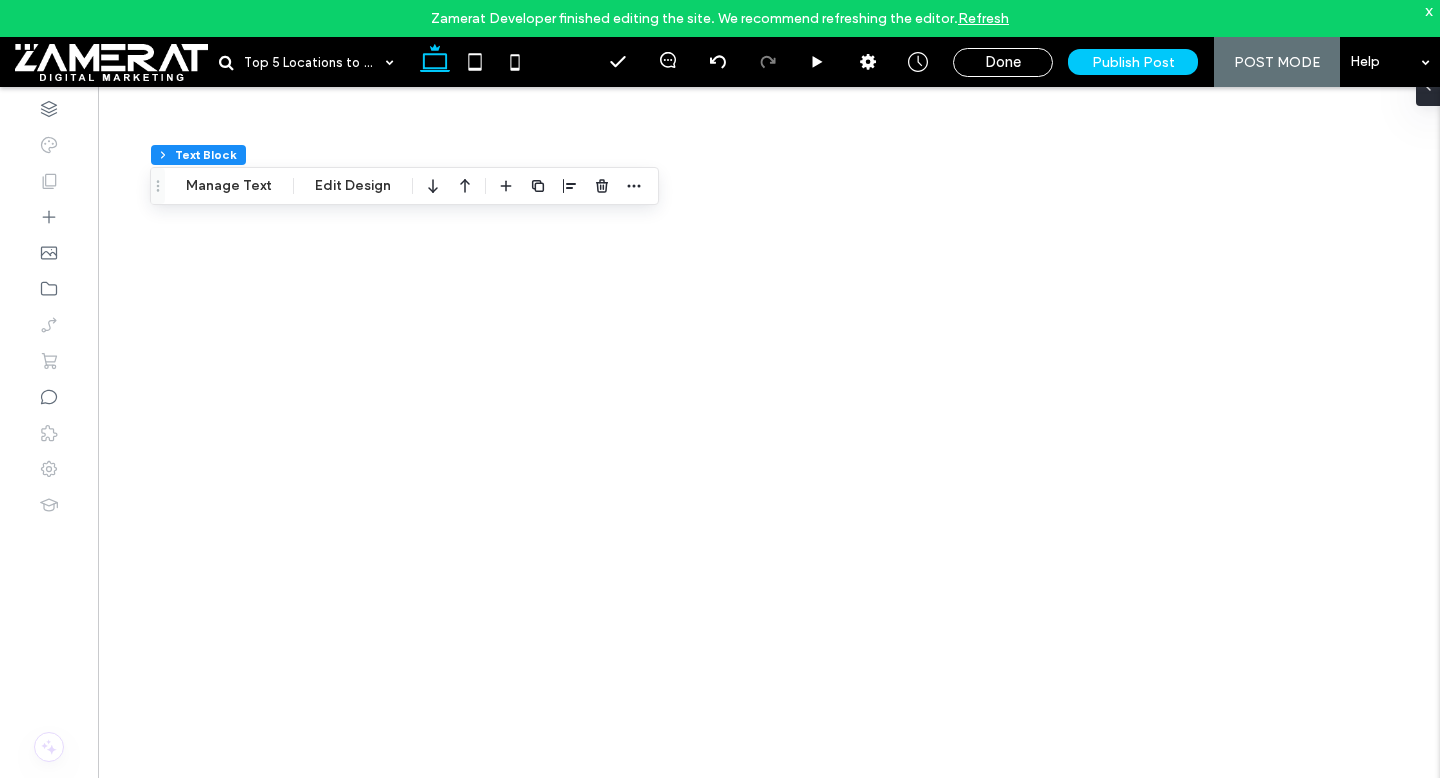 type on "*******" 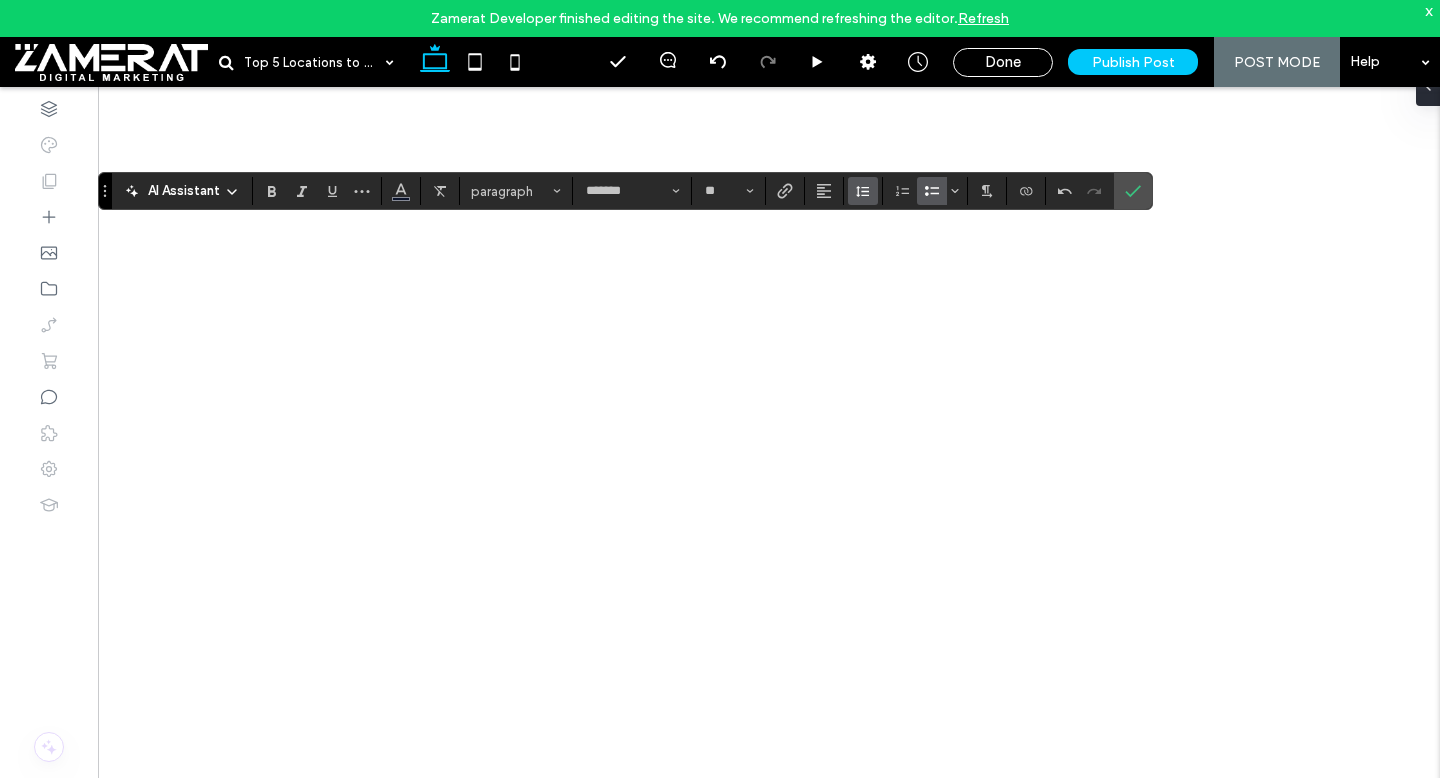 click 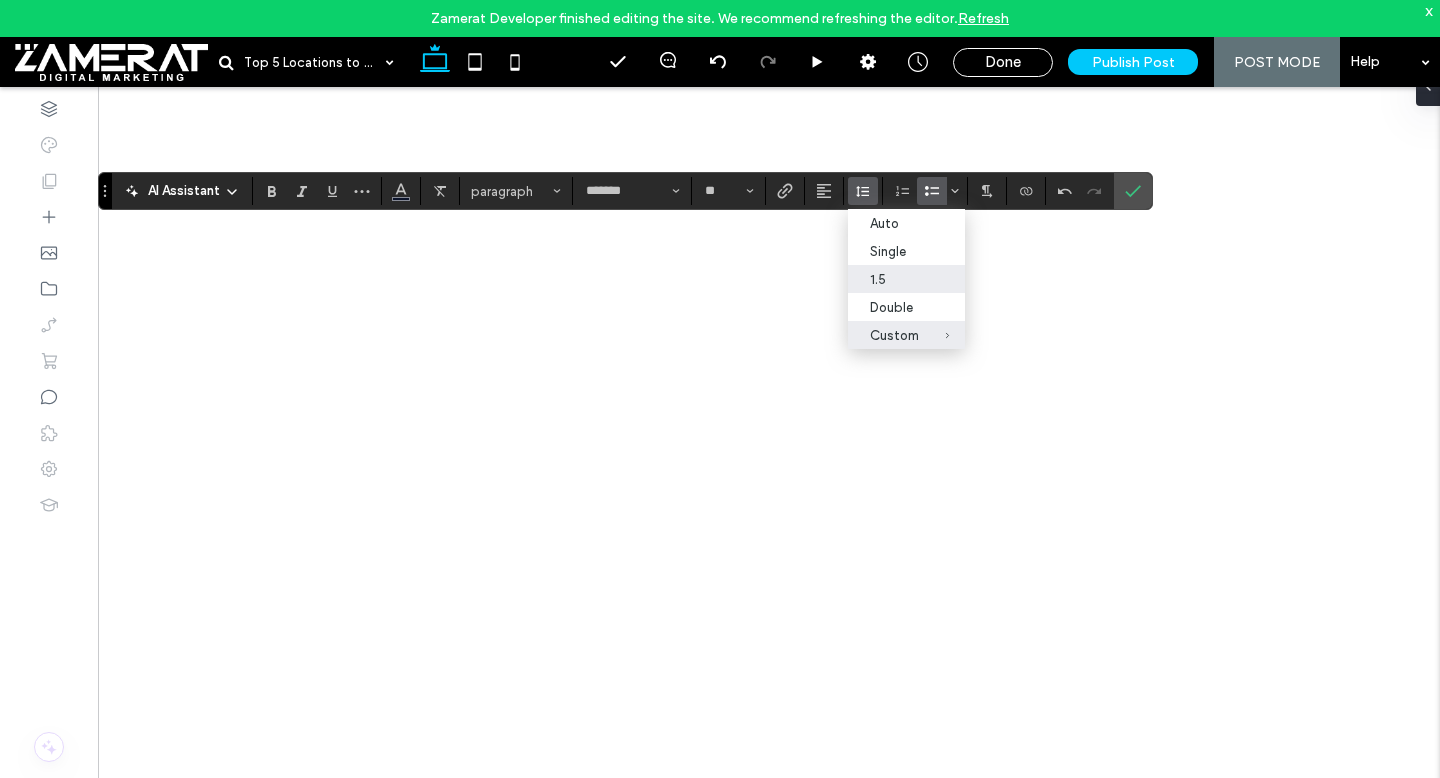 click on "1.5" at bounding box center [894, 279] 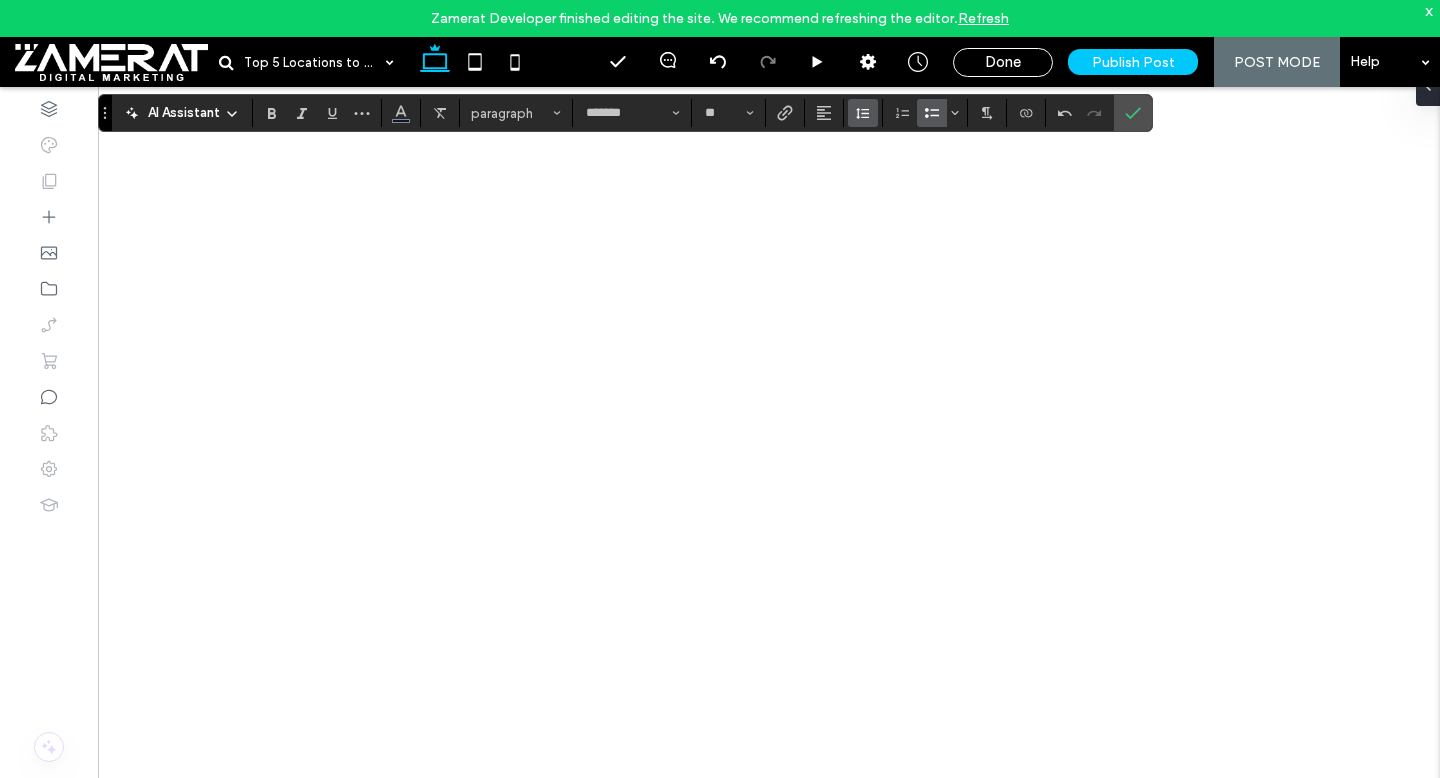 click 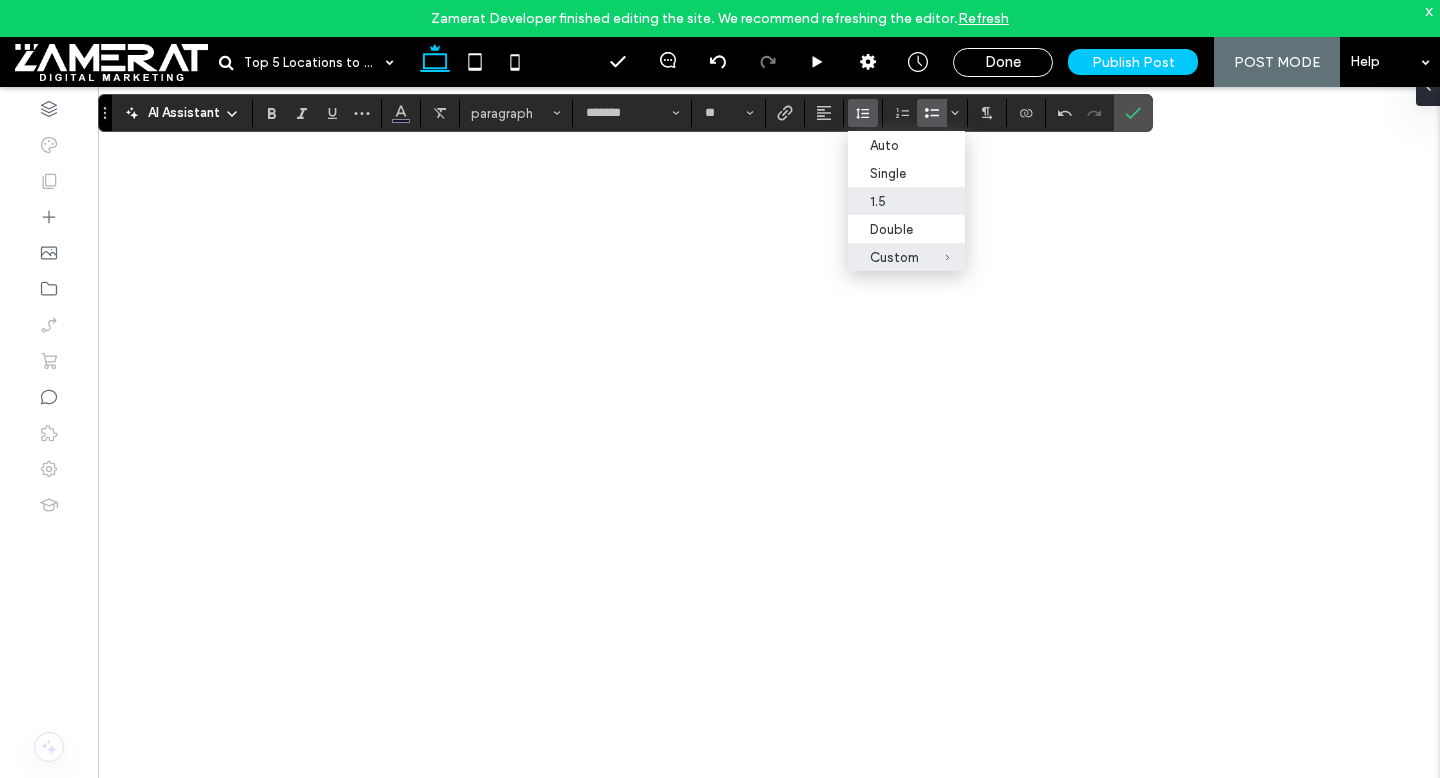 click on "1.5" at bounding box center (894, 201) 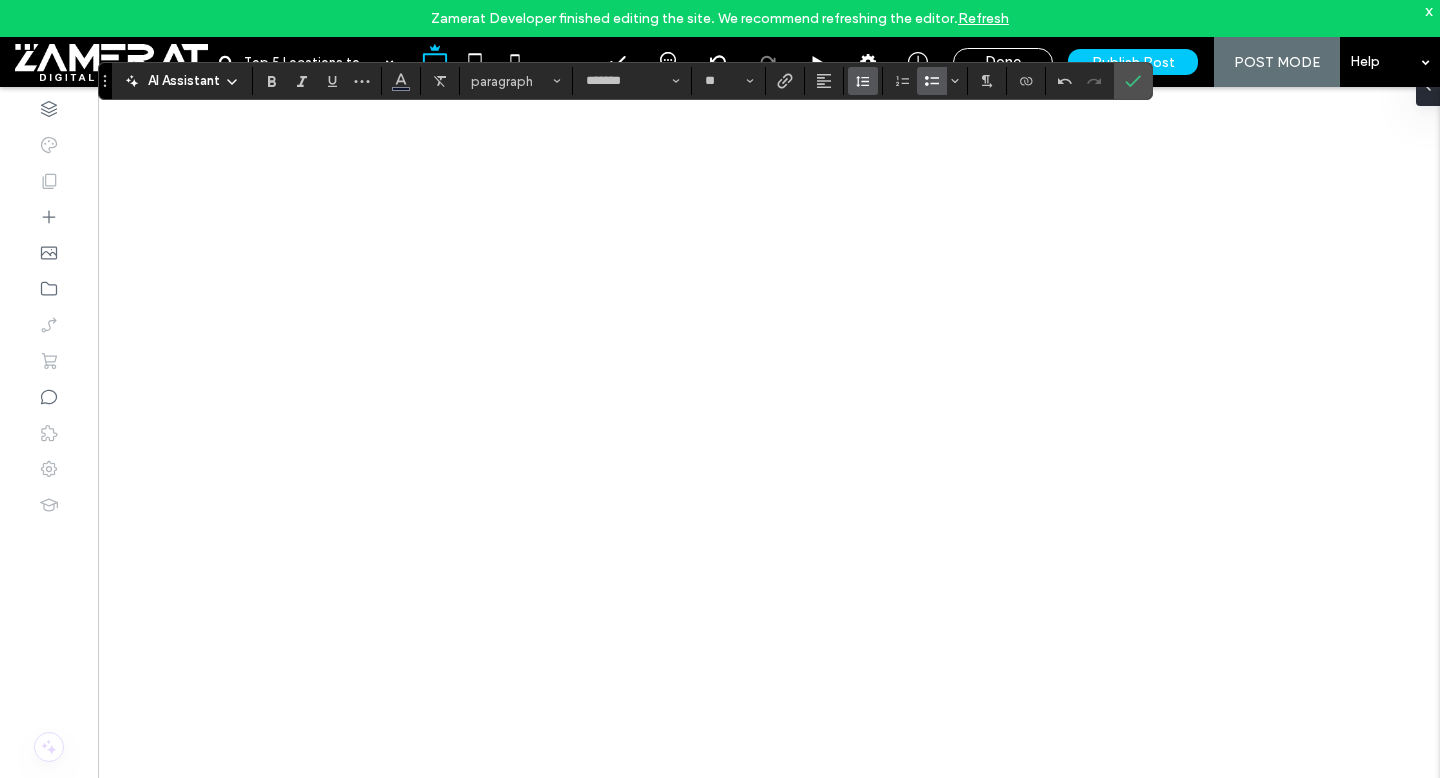 click 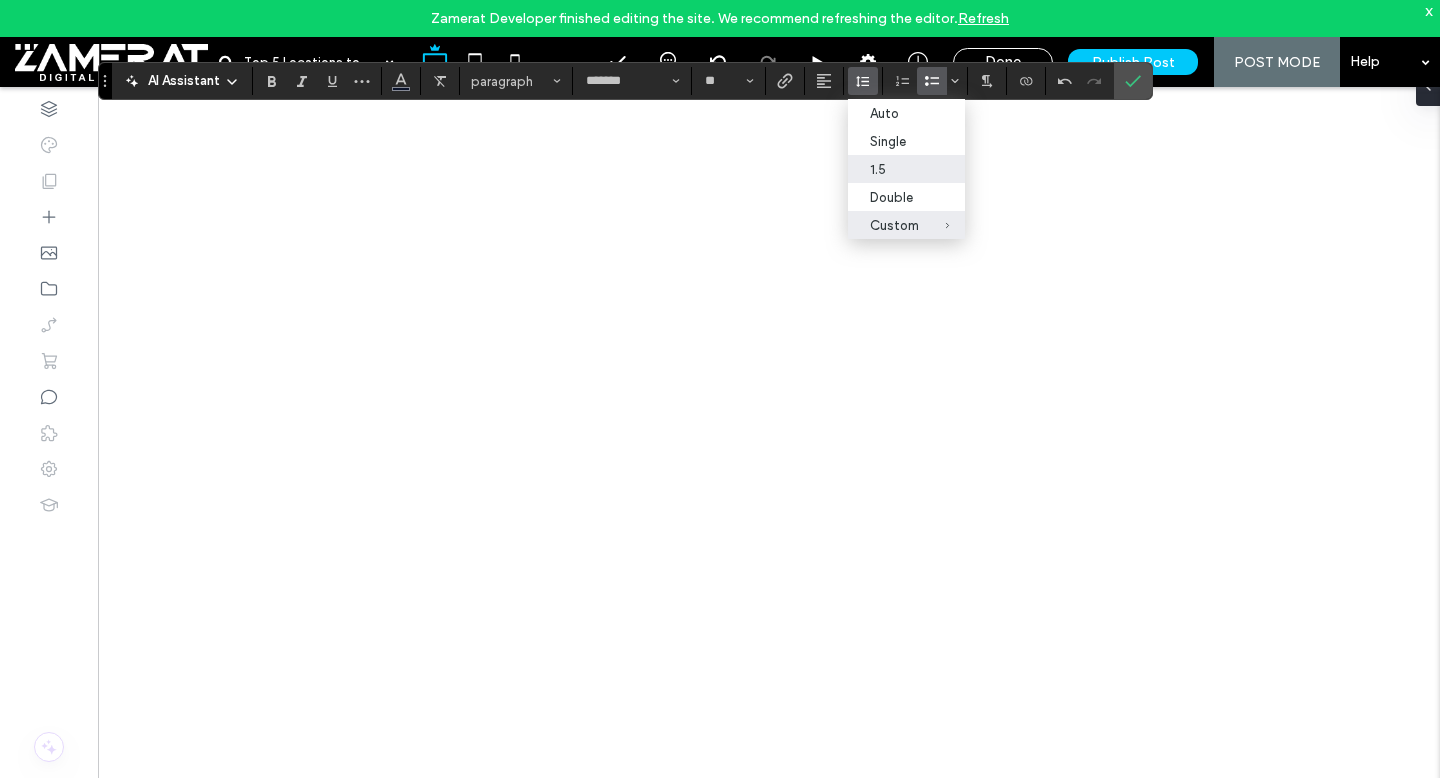 click on "1.5" at bounding box center (894, 169) 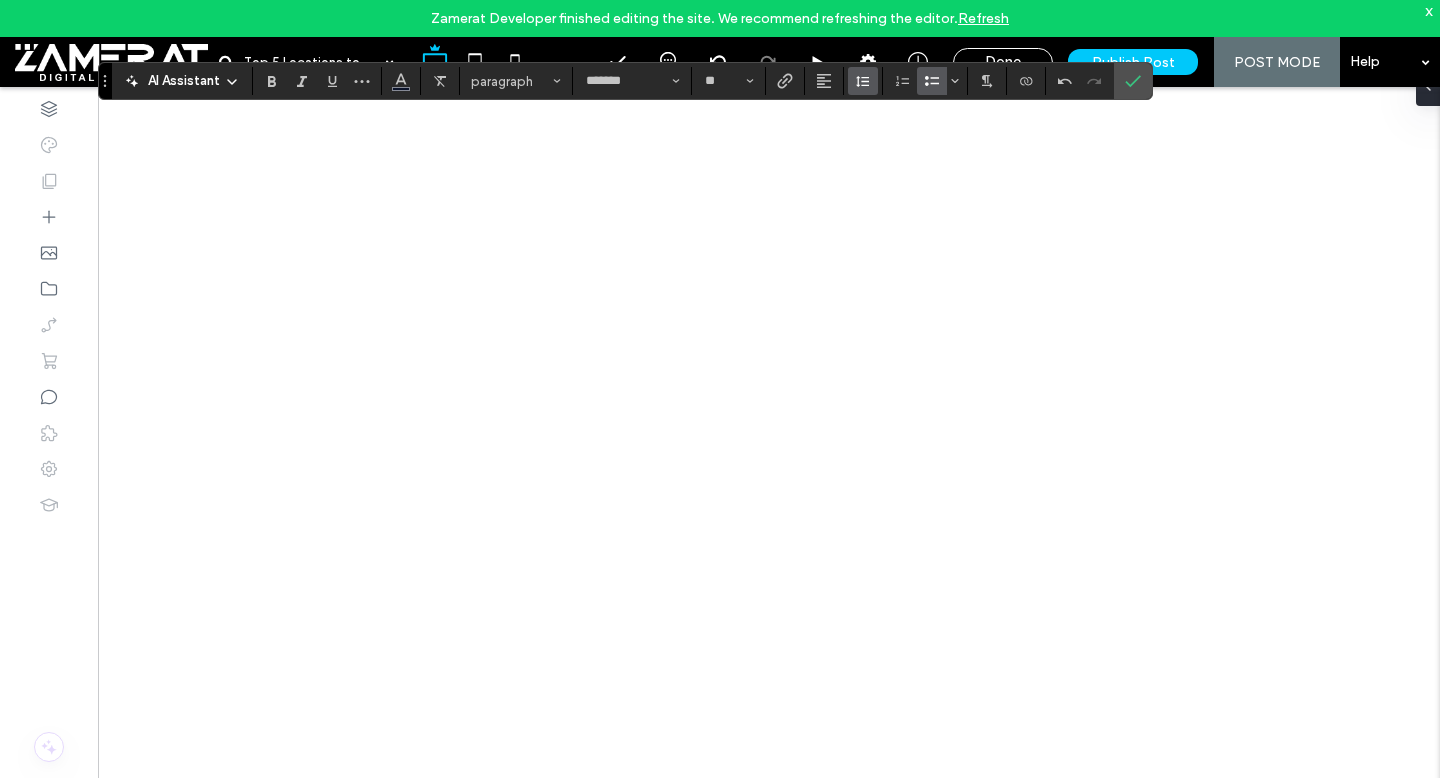 click 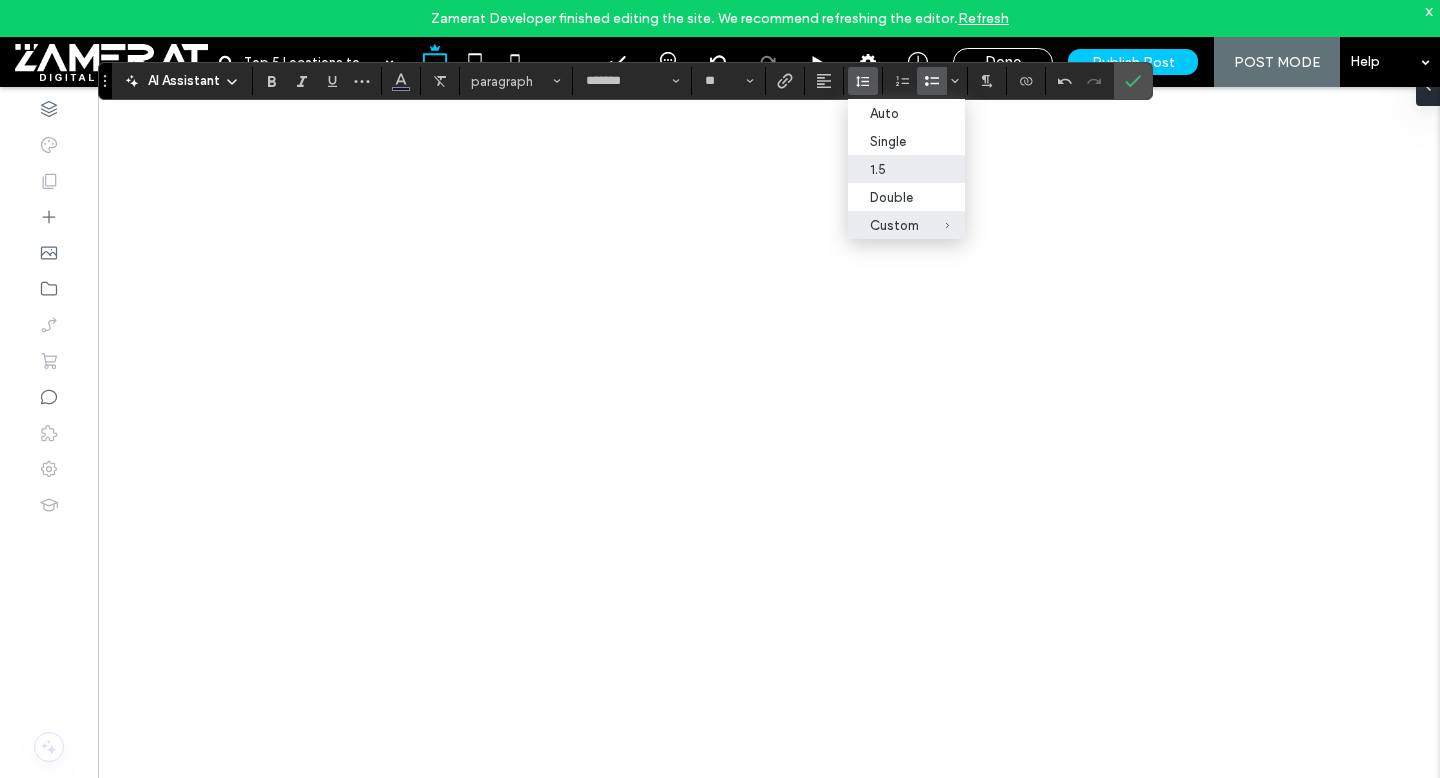 click on "1.5" at bounding box center [894, 169] 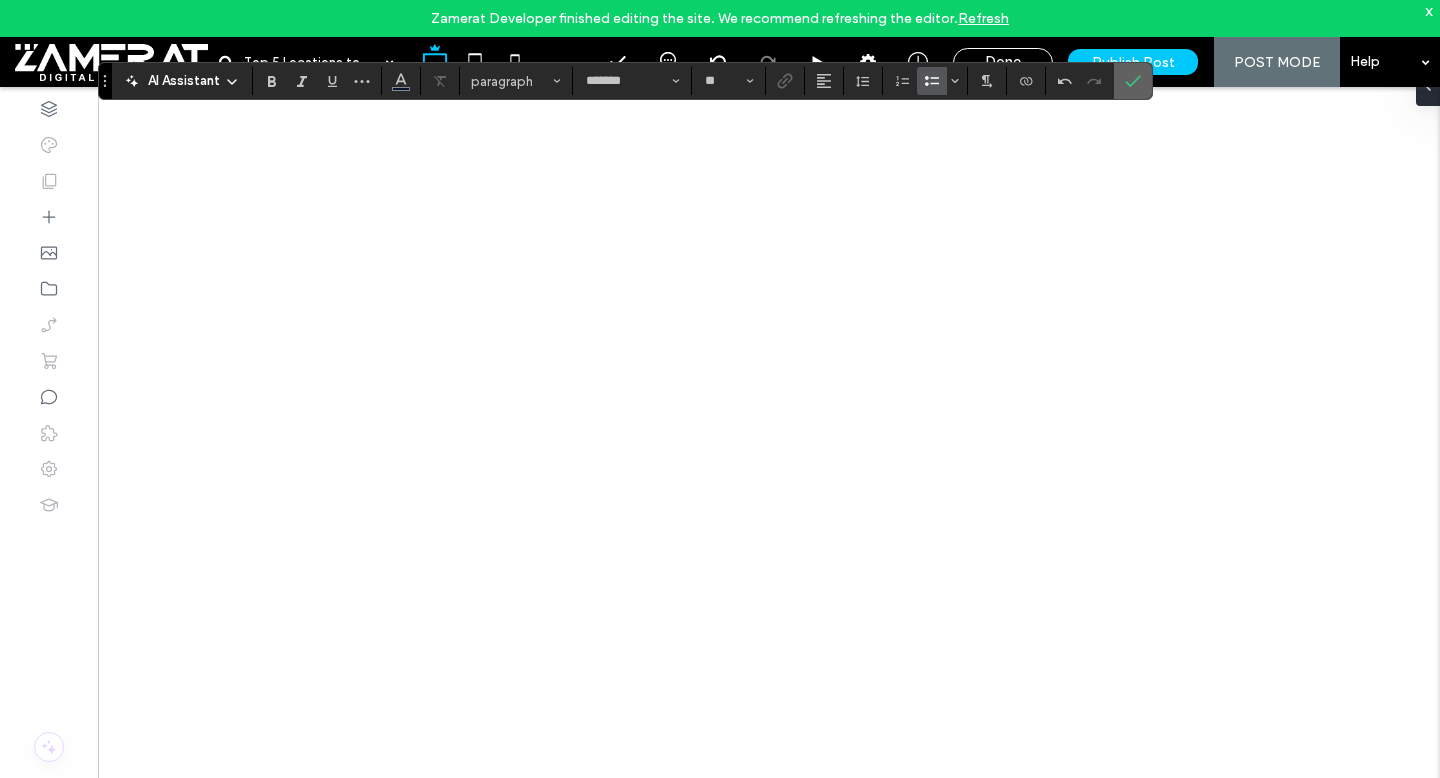 click 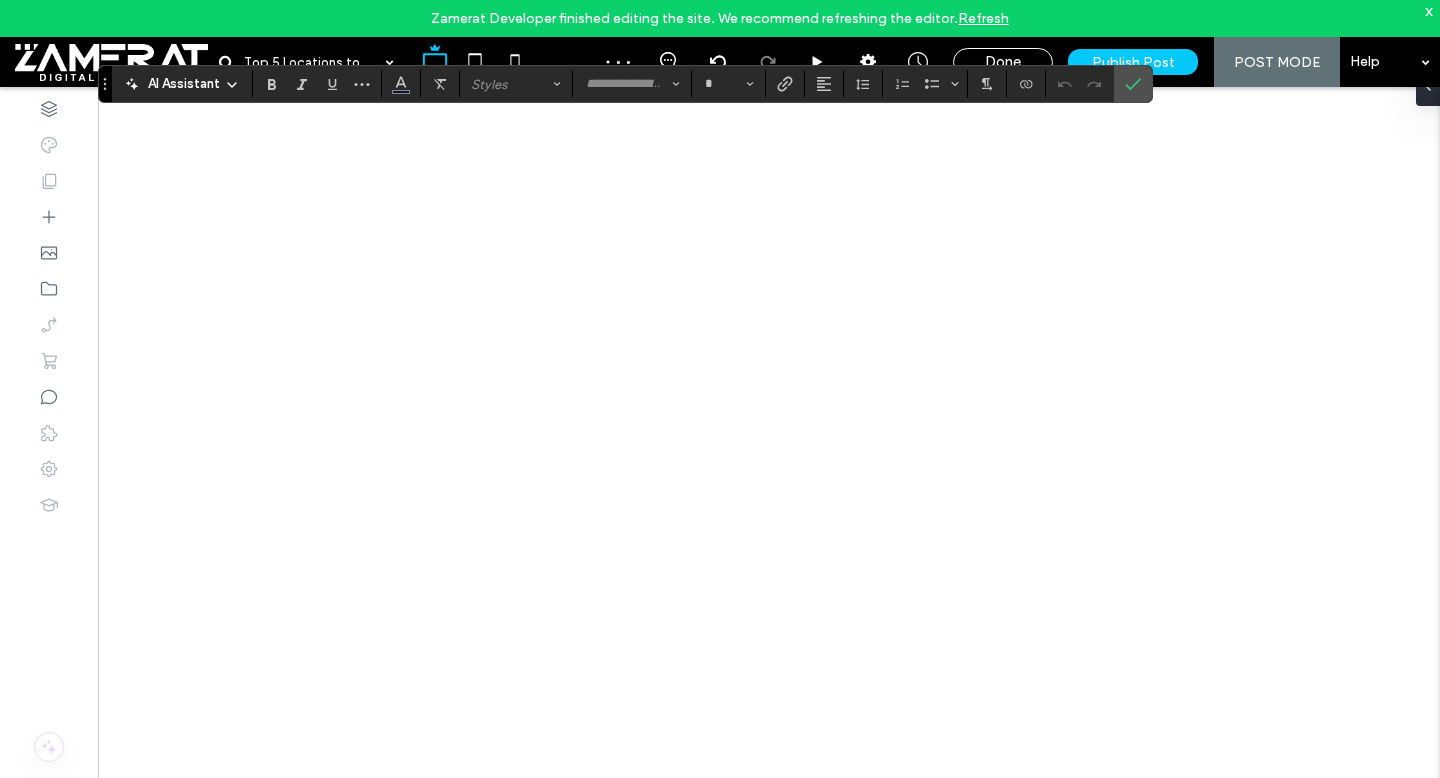 type on "*******" 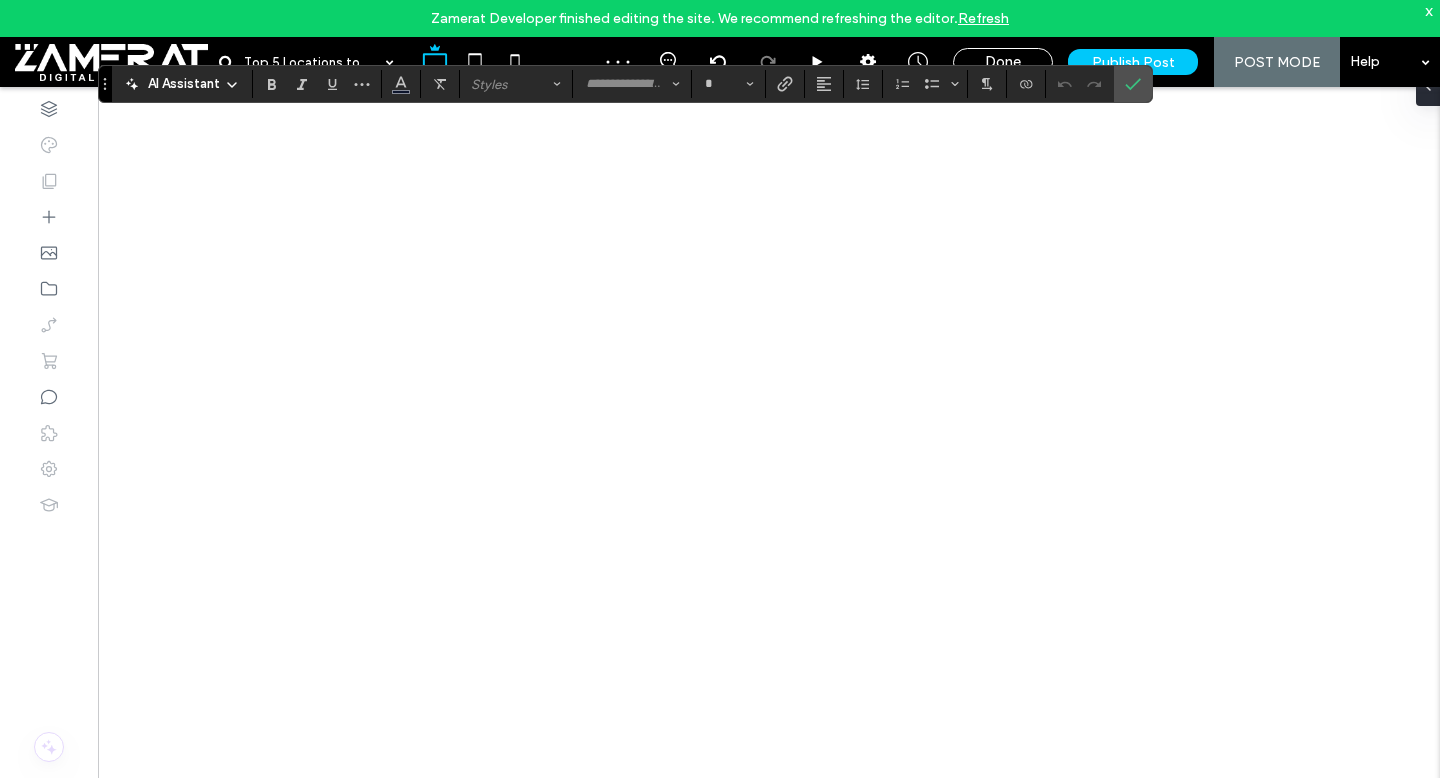 type on "**" 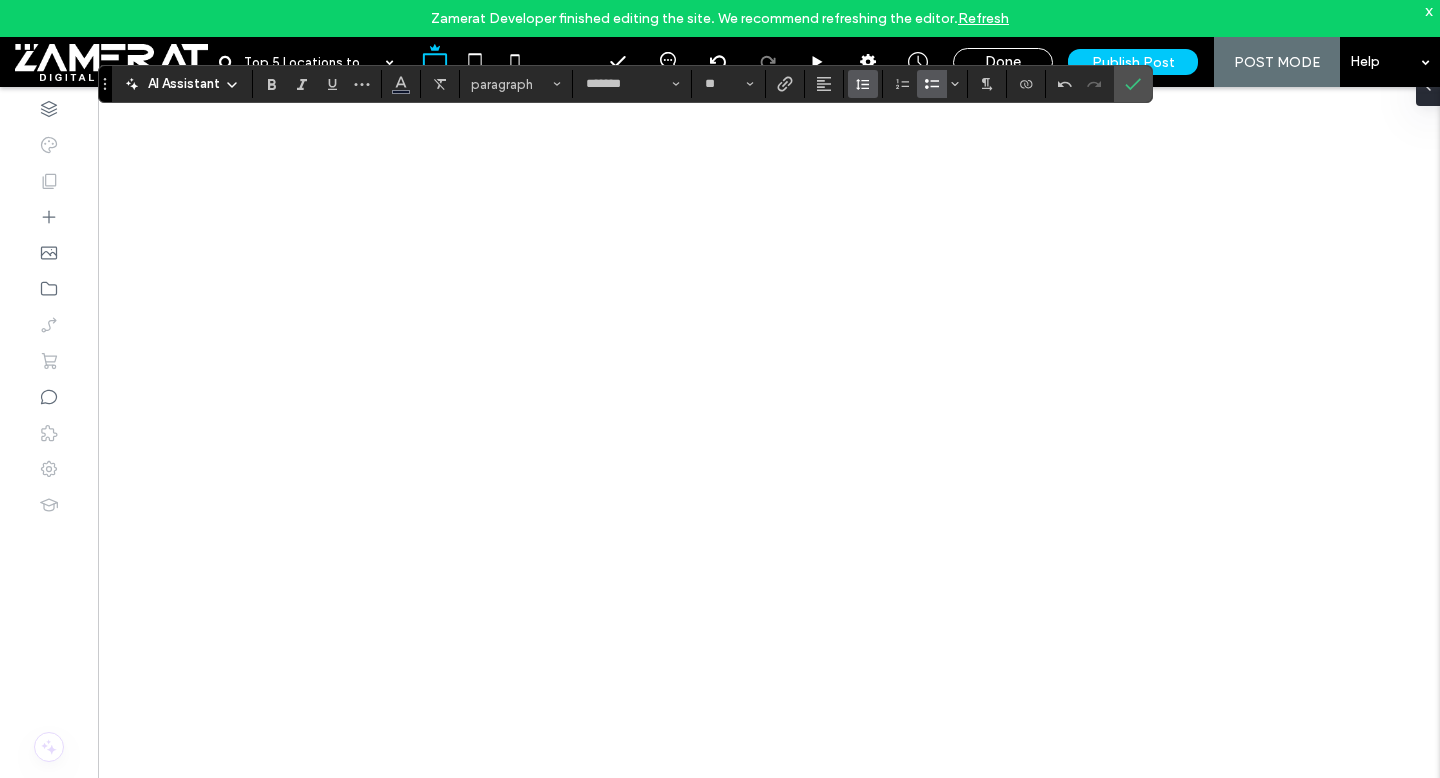 click 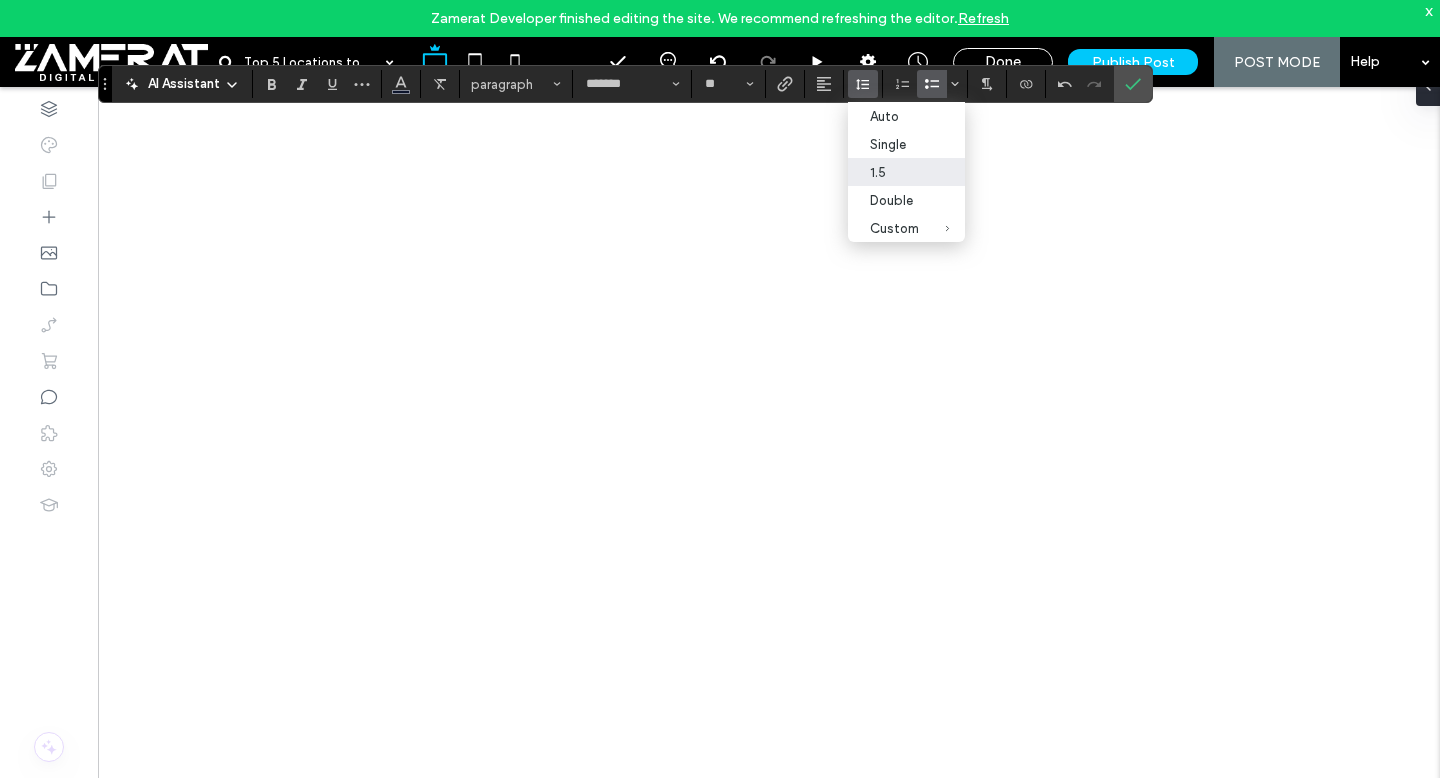 click on "1.5" at bounding box center [894, 172] 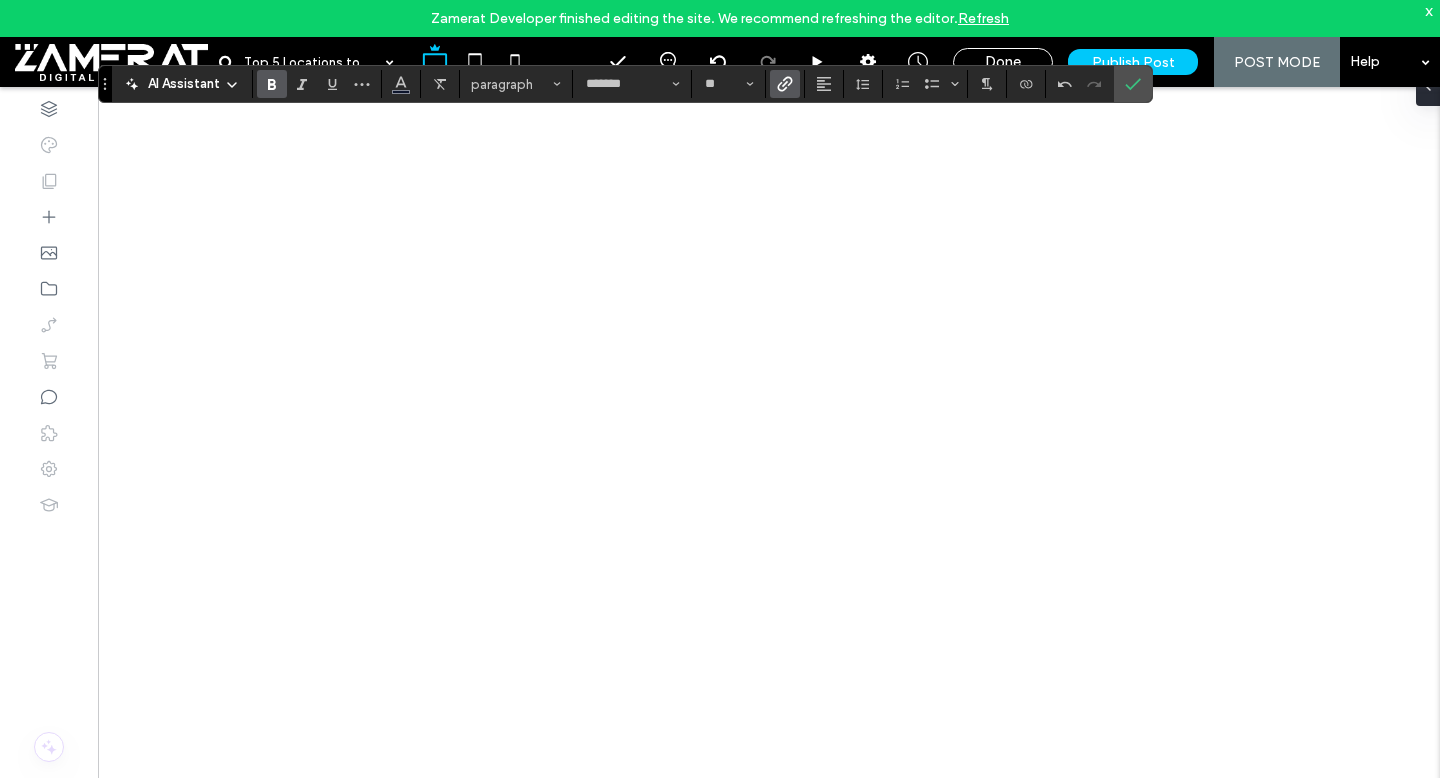 click 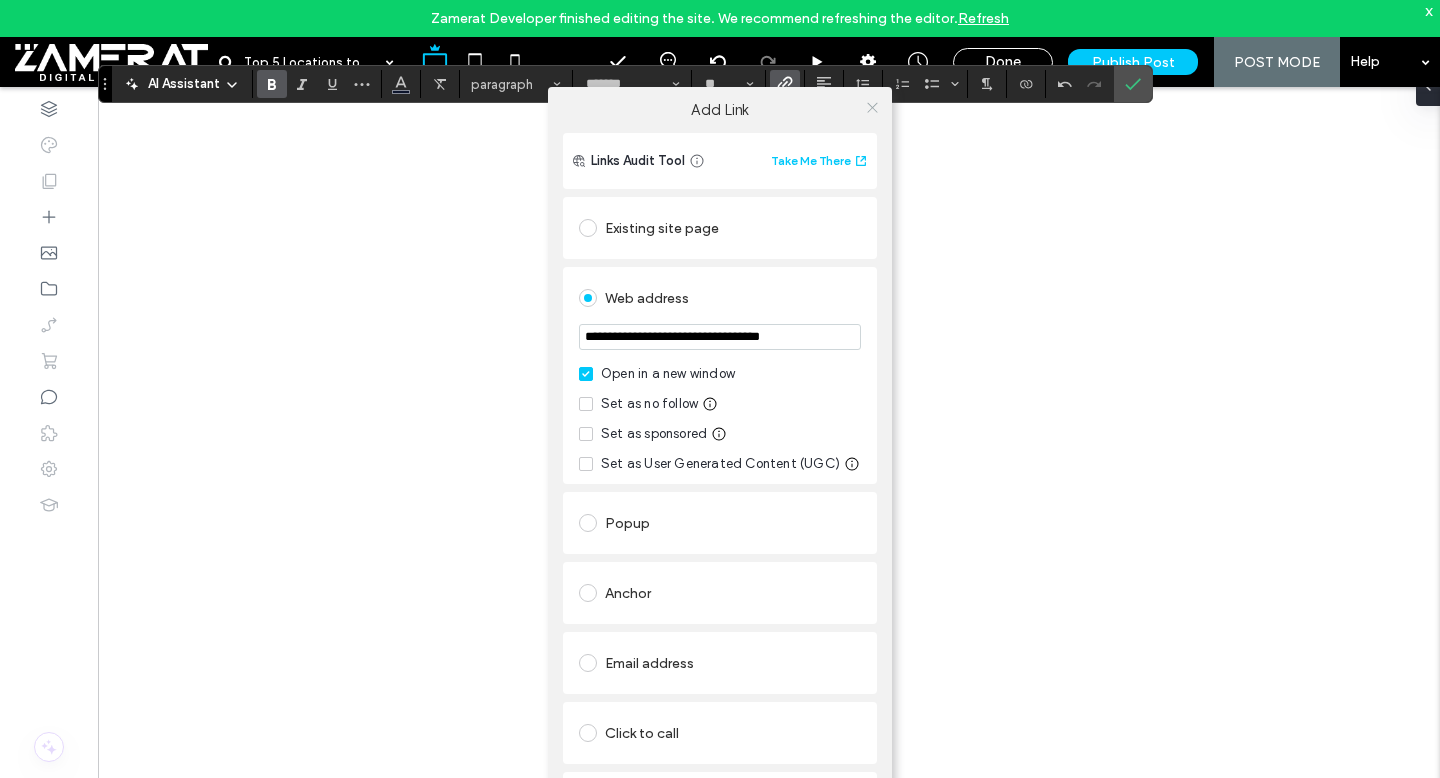 click 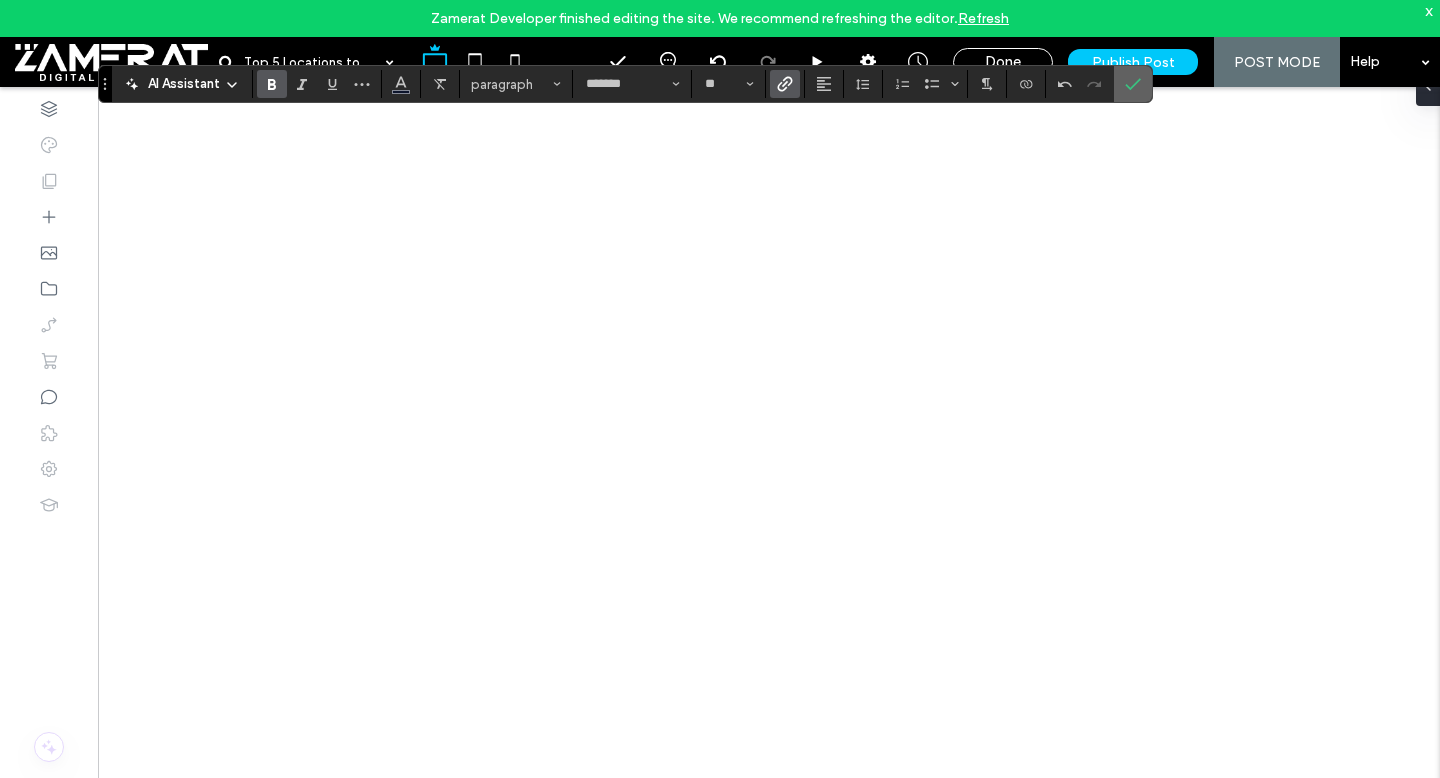 click 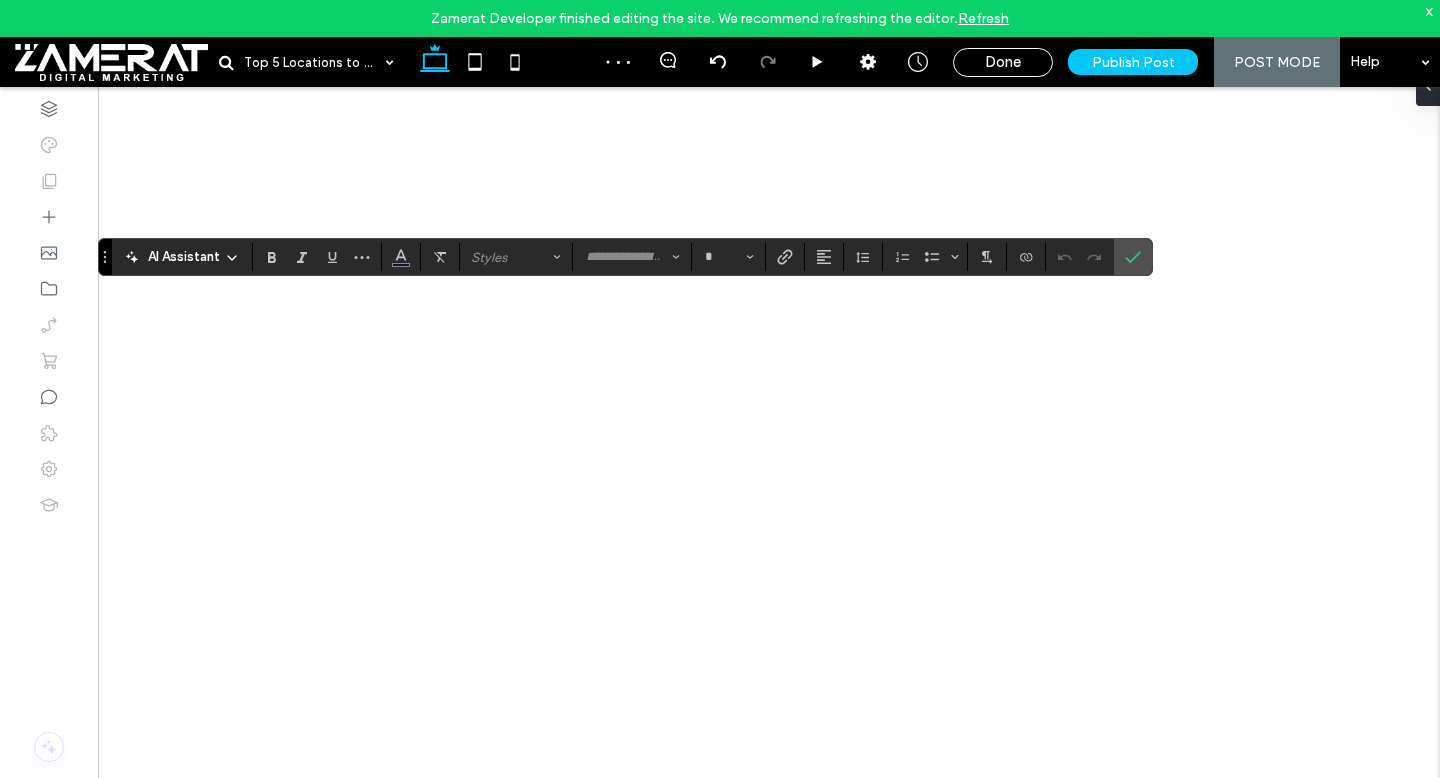 type on "*********" 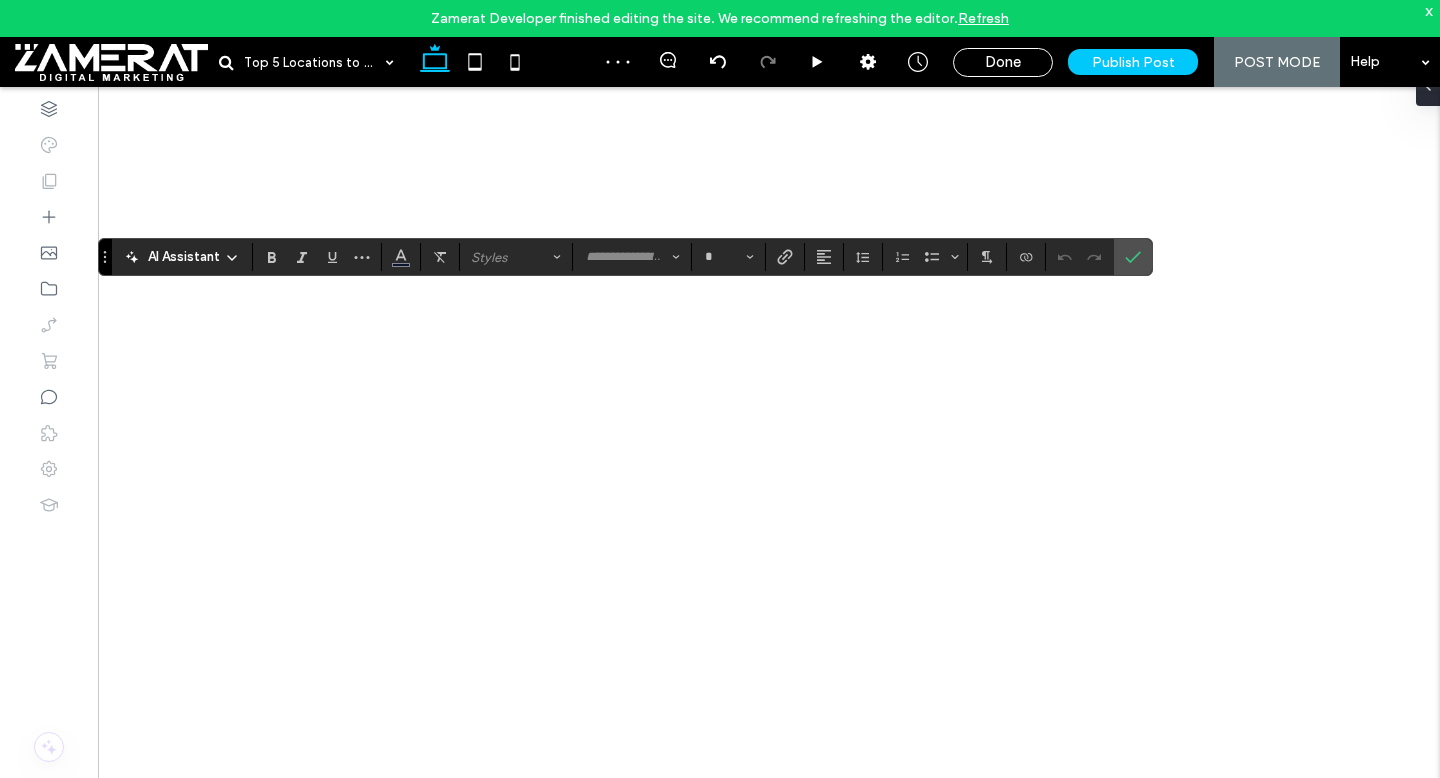 type on "**" 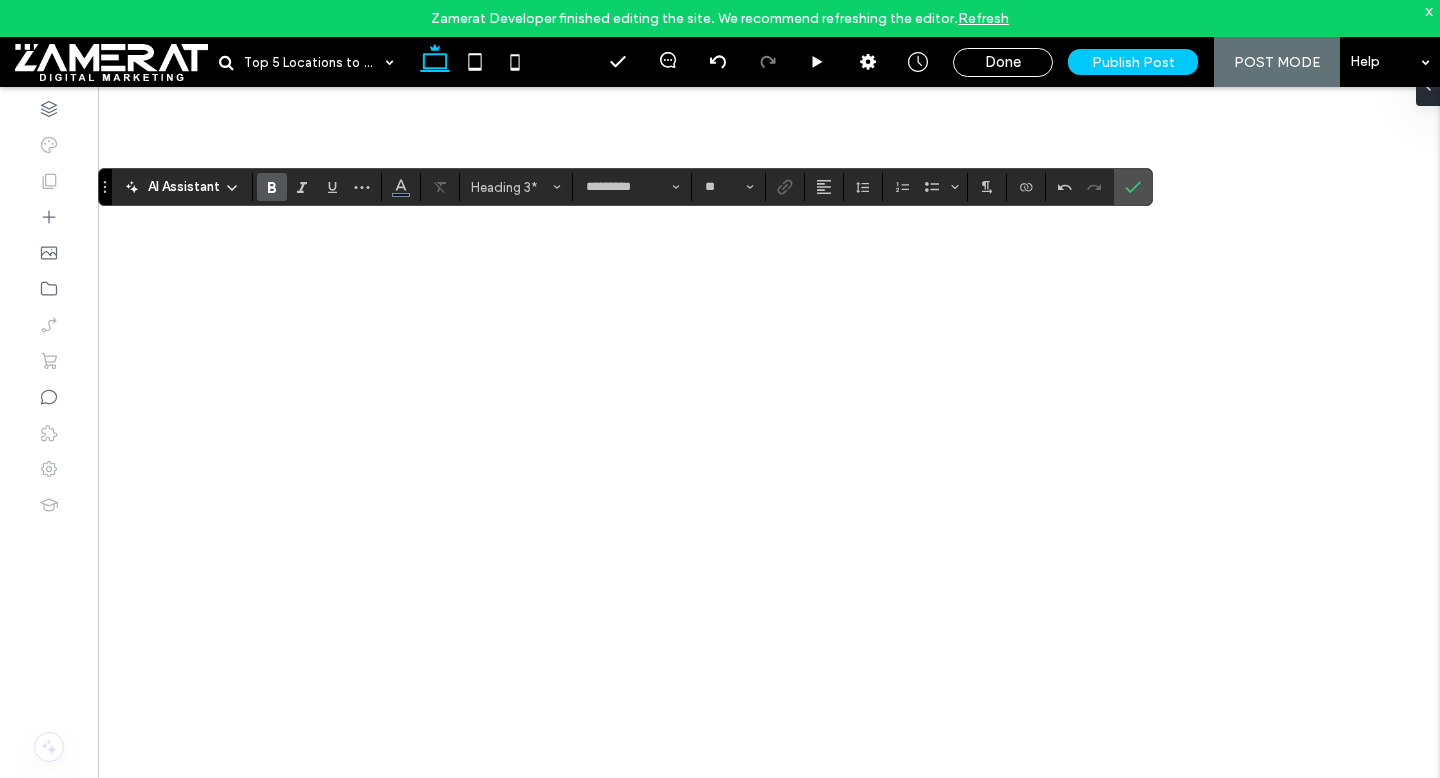 type on "*******" 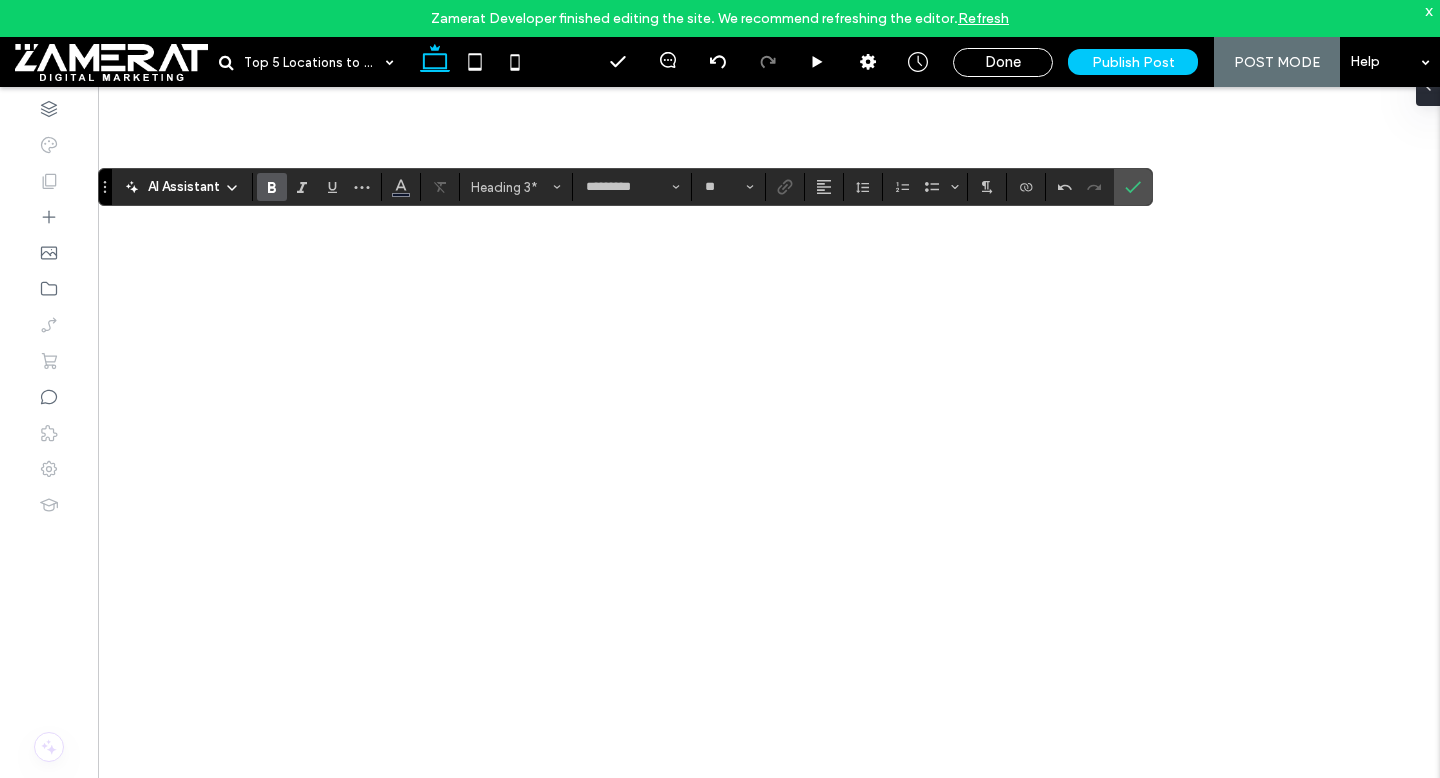 type on "**" 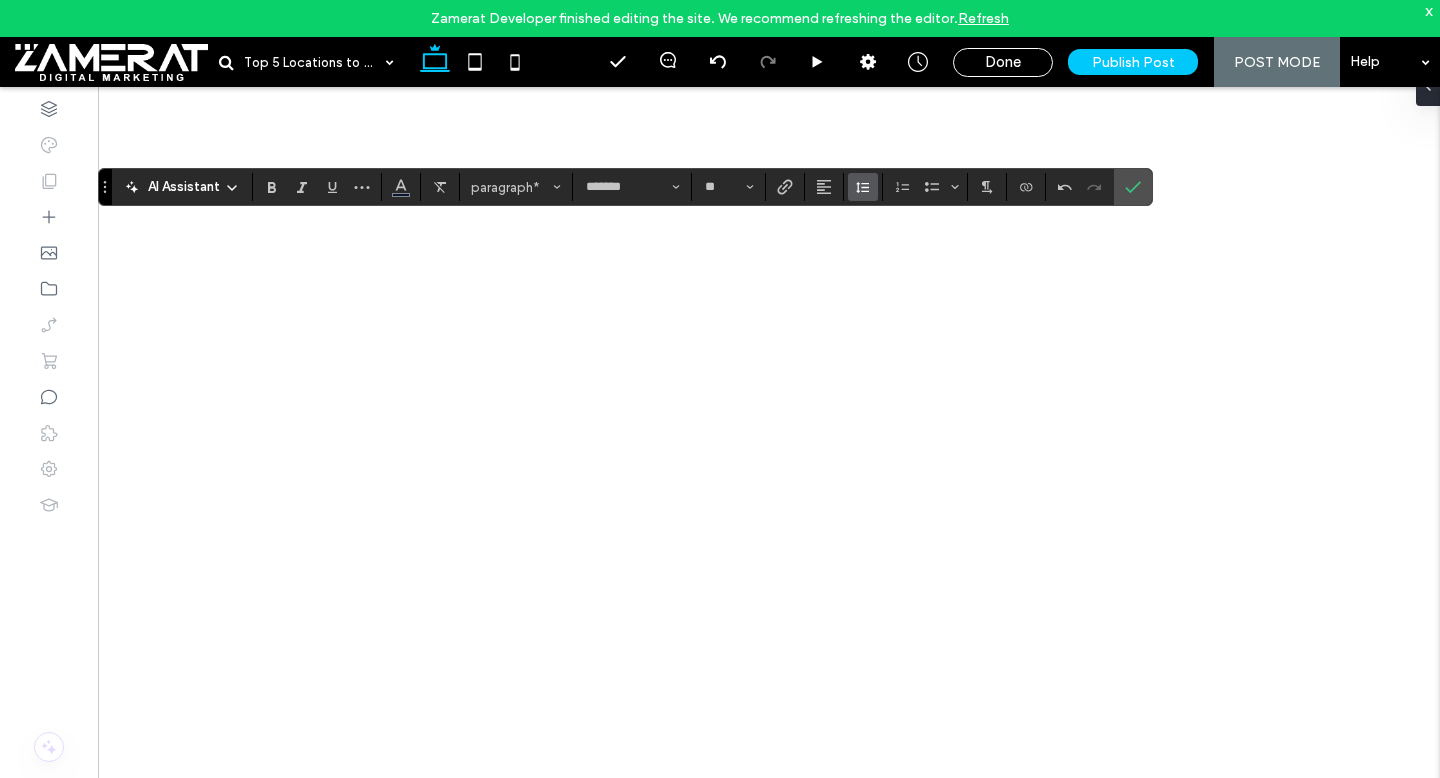 click 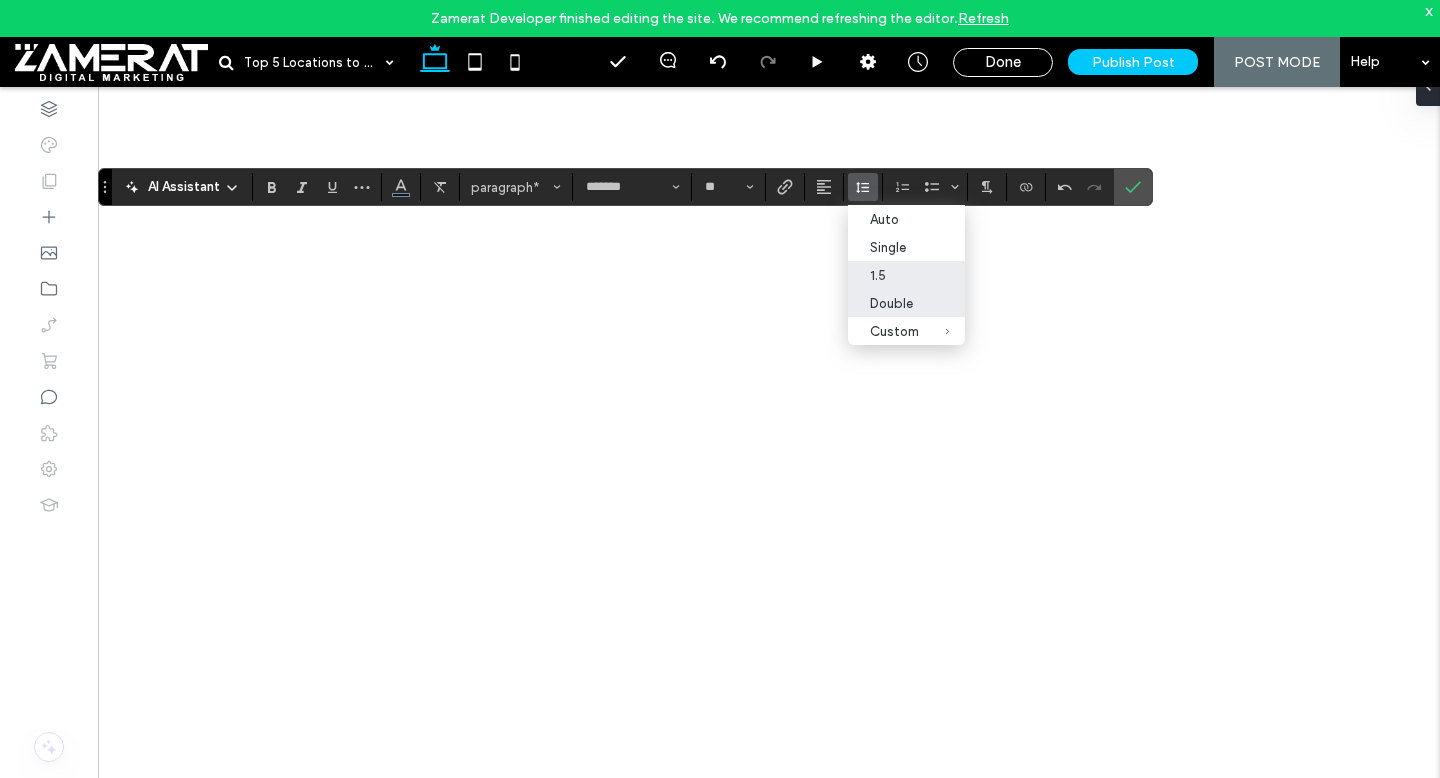 click on "Double" at bounding box center (894, 303) 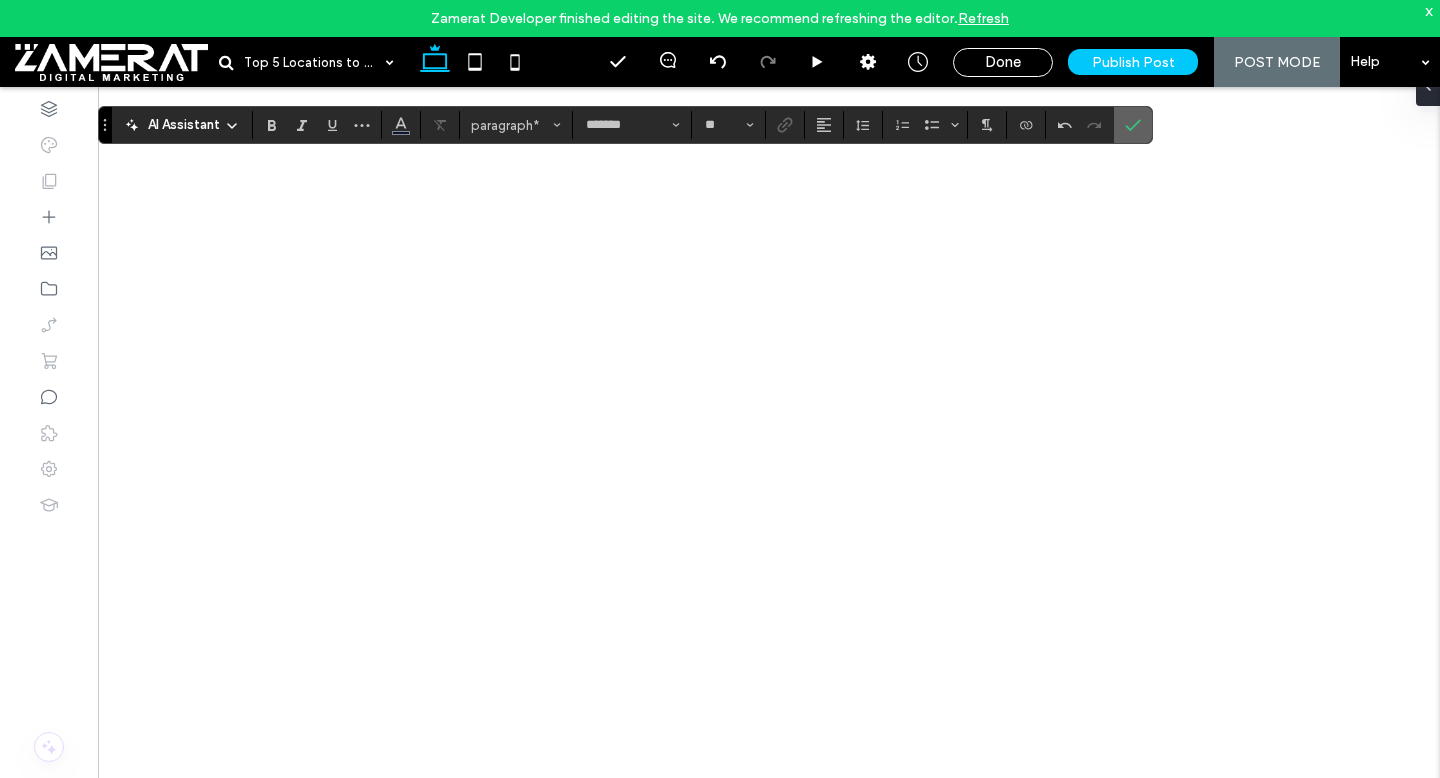 click at bounding box center [1133, 125] 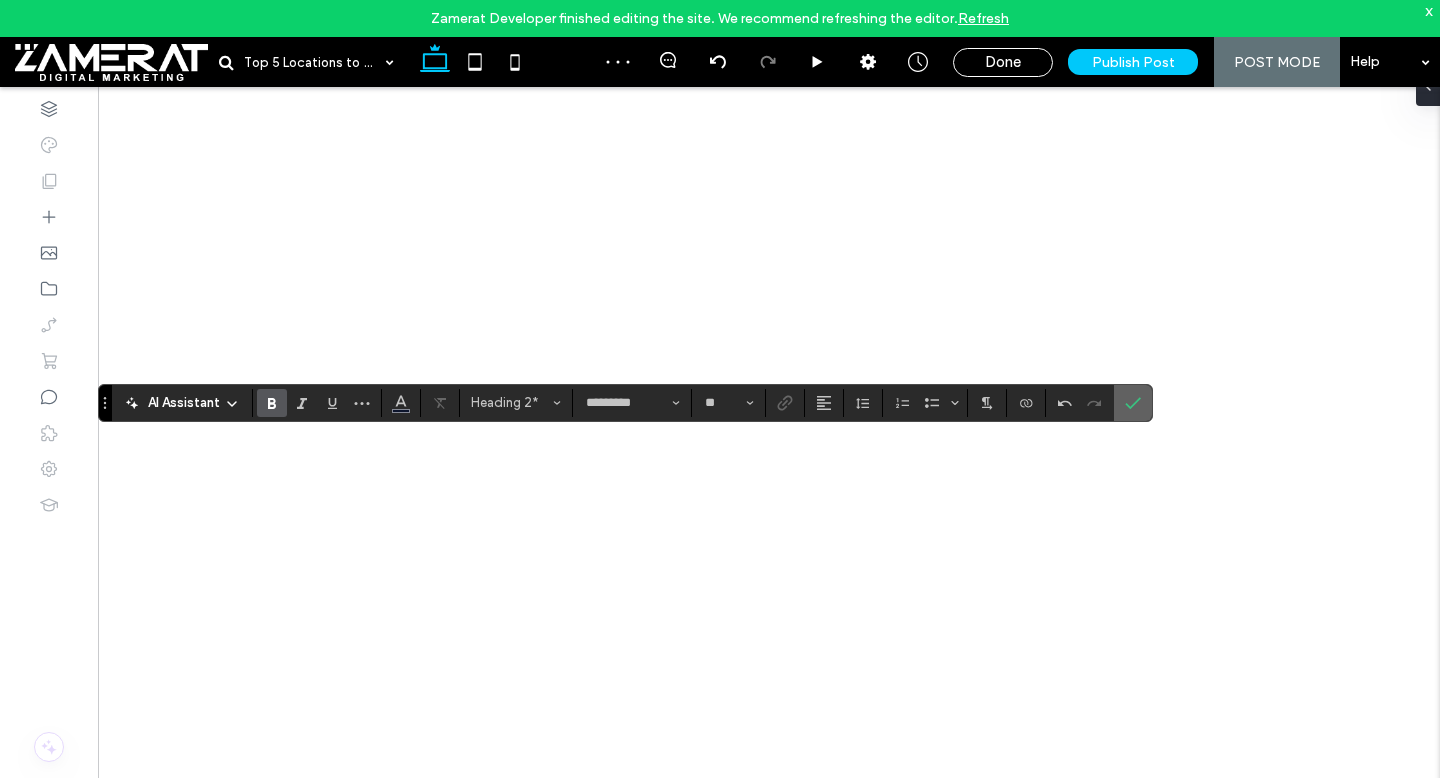 click 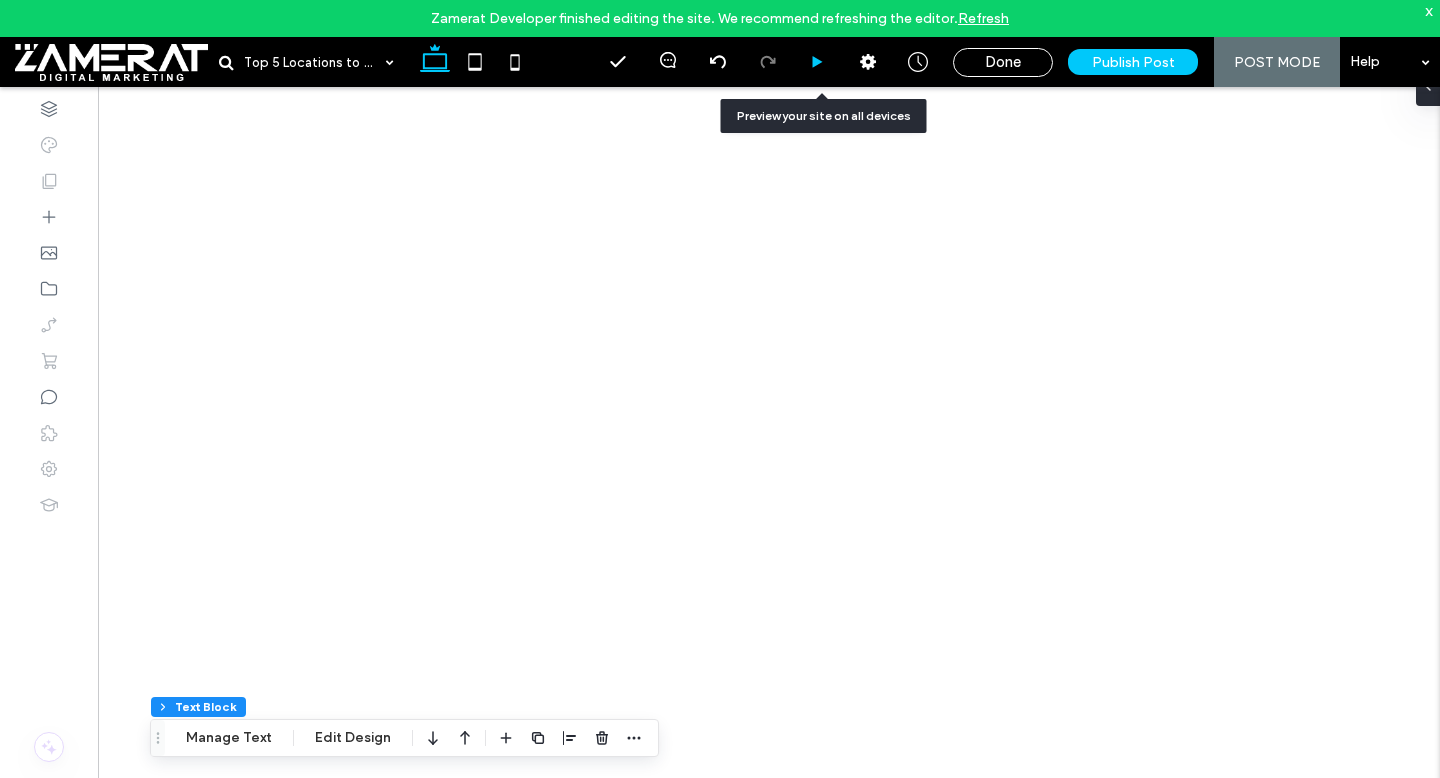 click 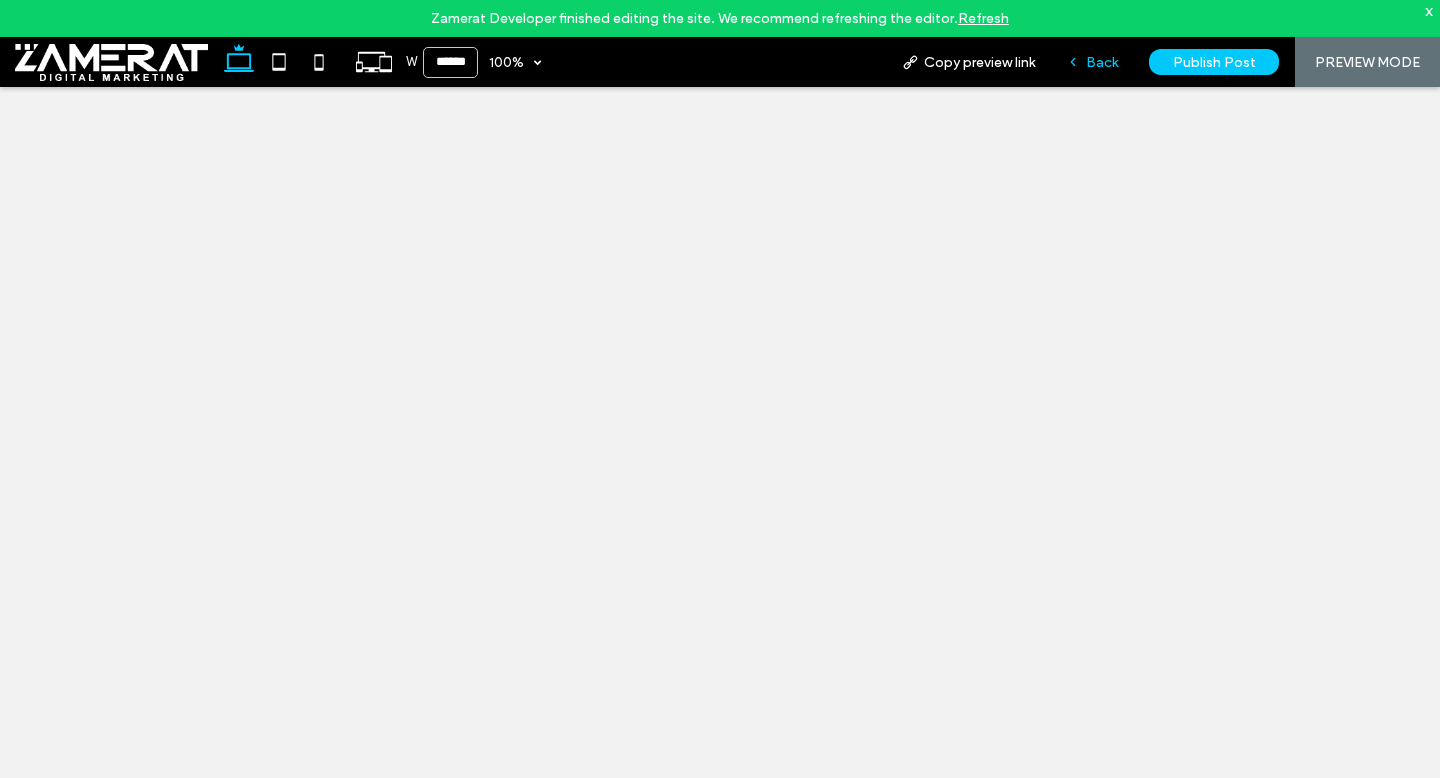 click on "Back" at bounding box center [1092, 62] 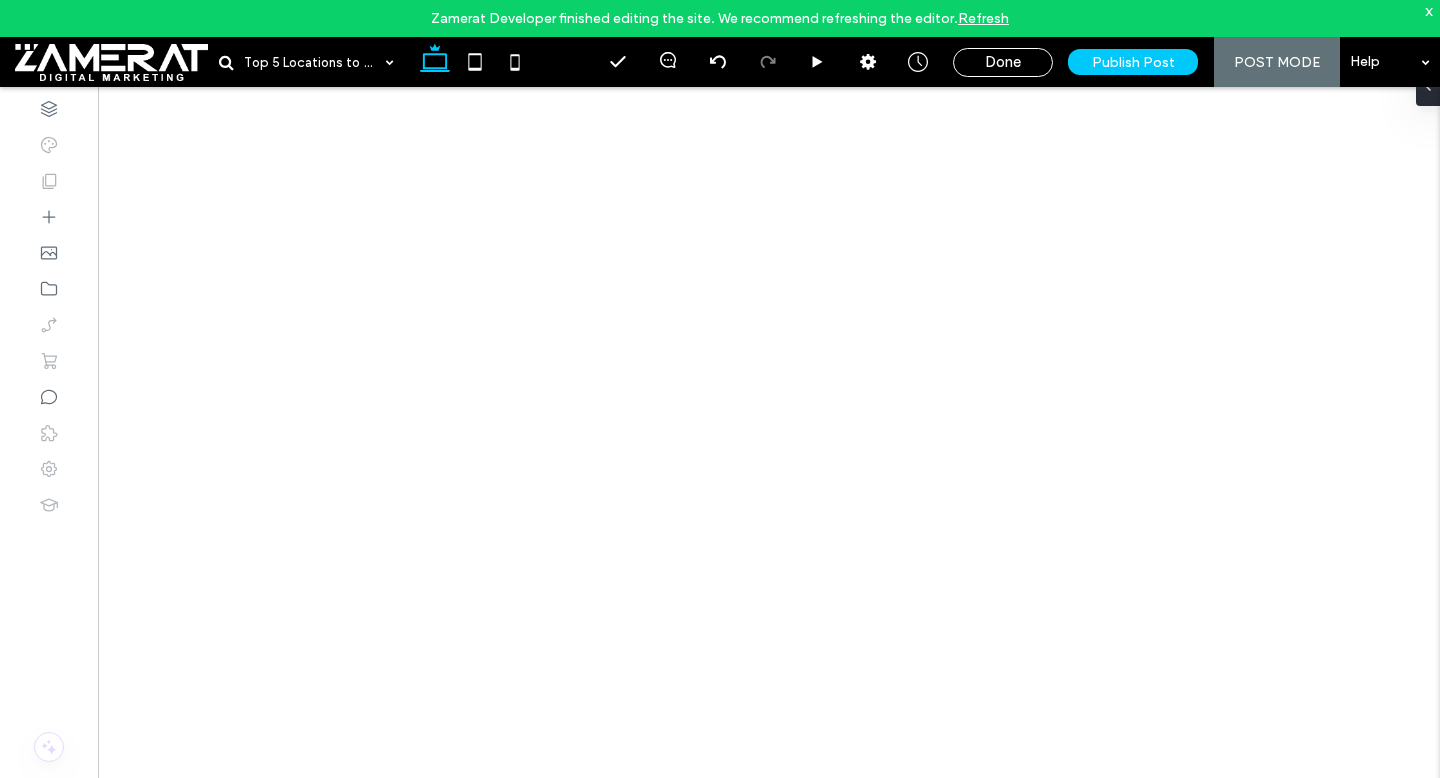 type on "*******" 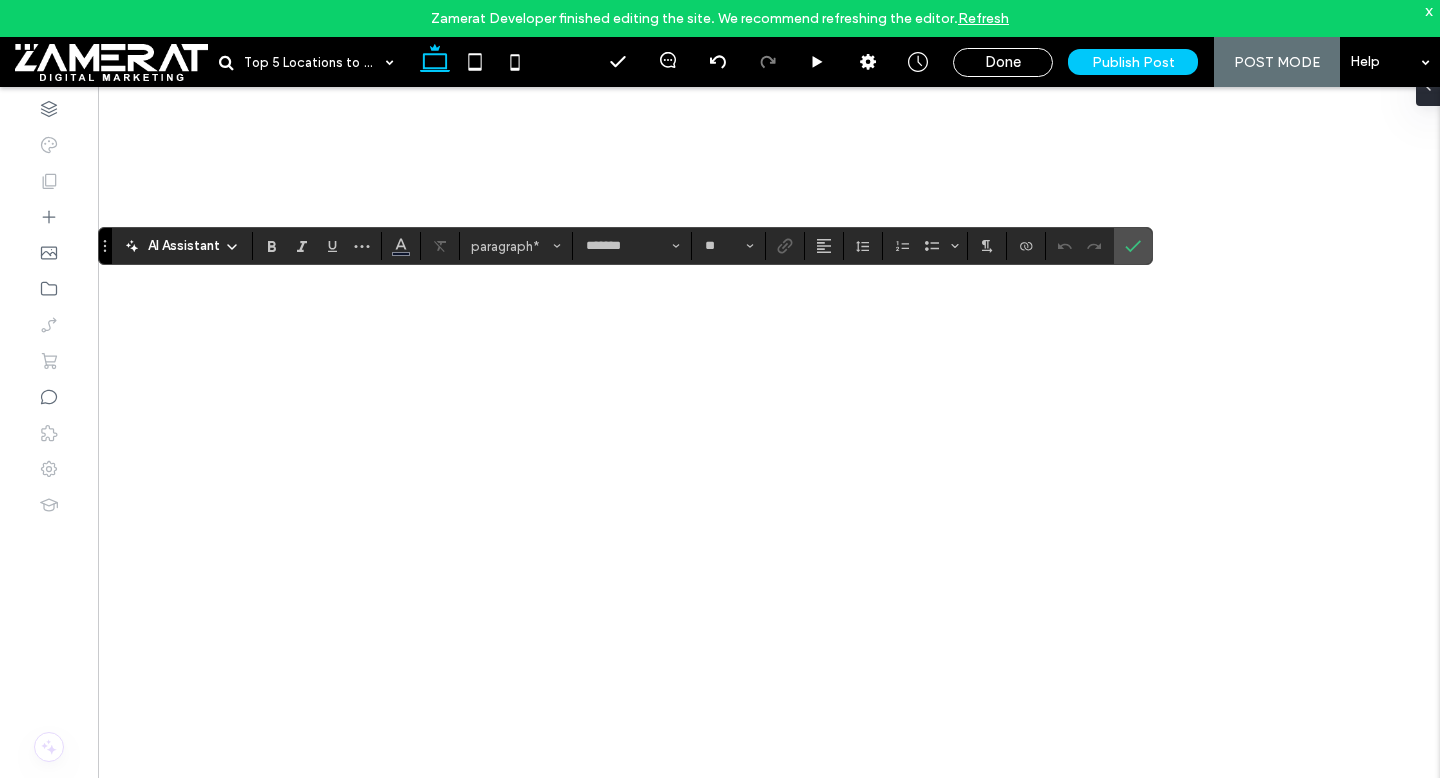 type on "*********" 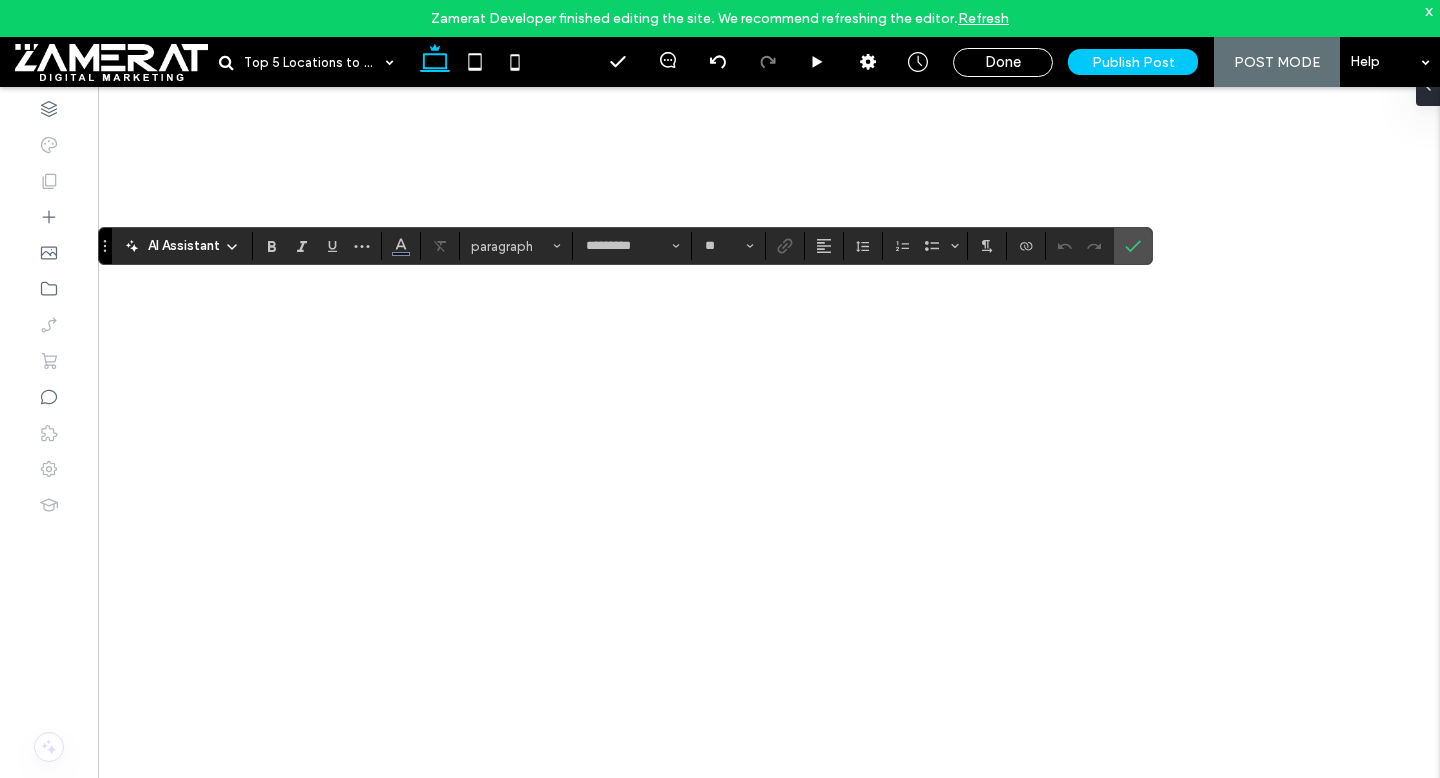 type on "**" 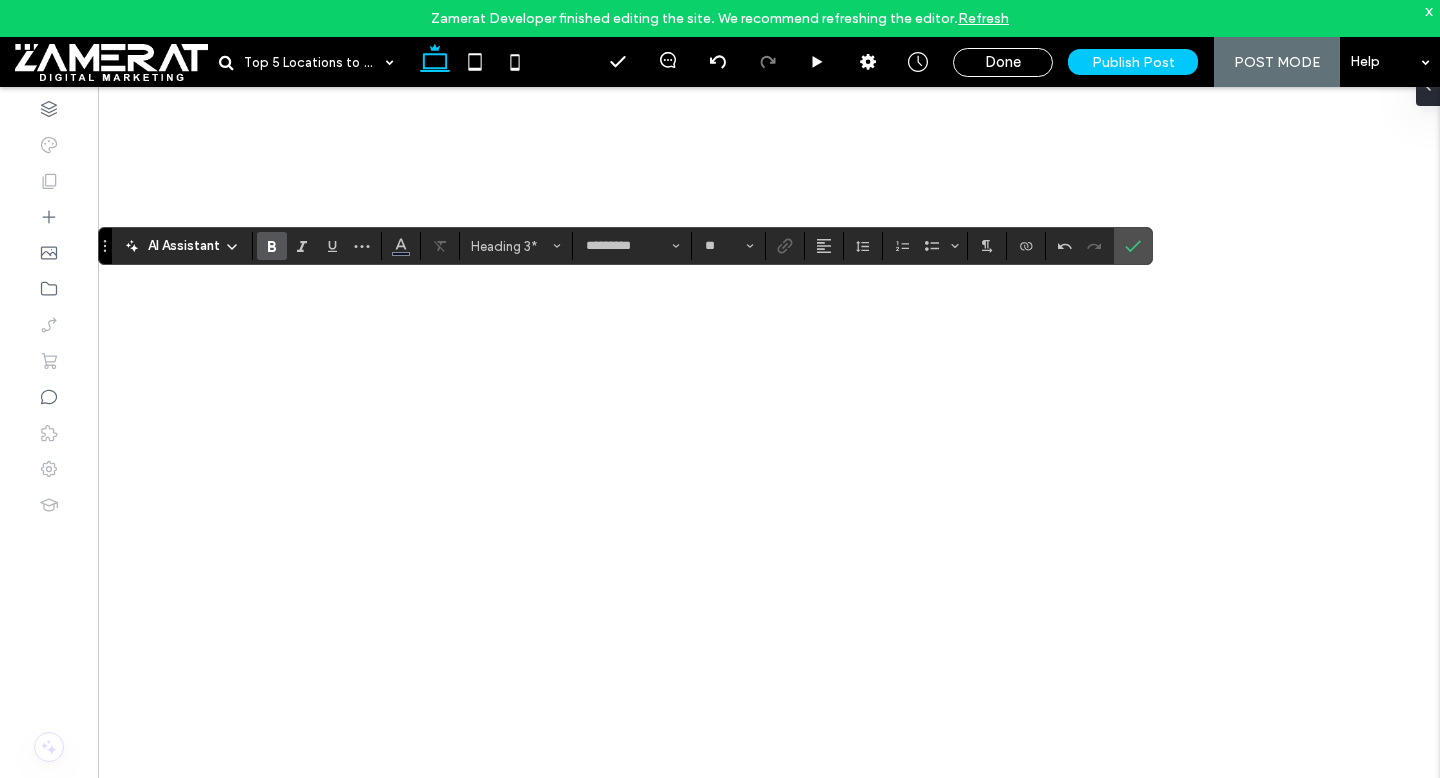 type on "*******" 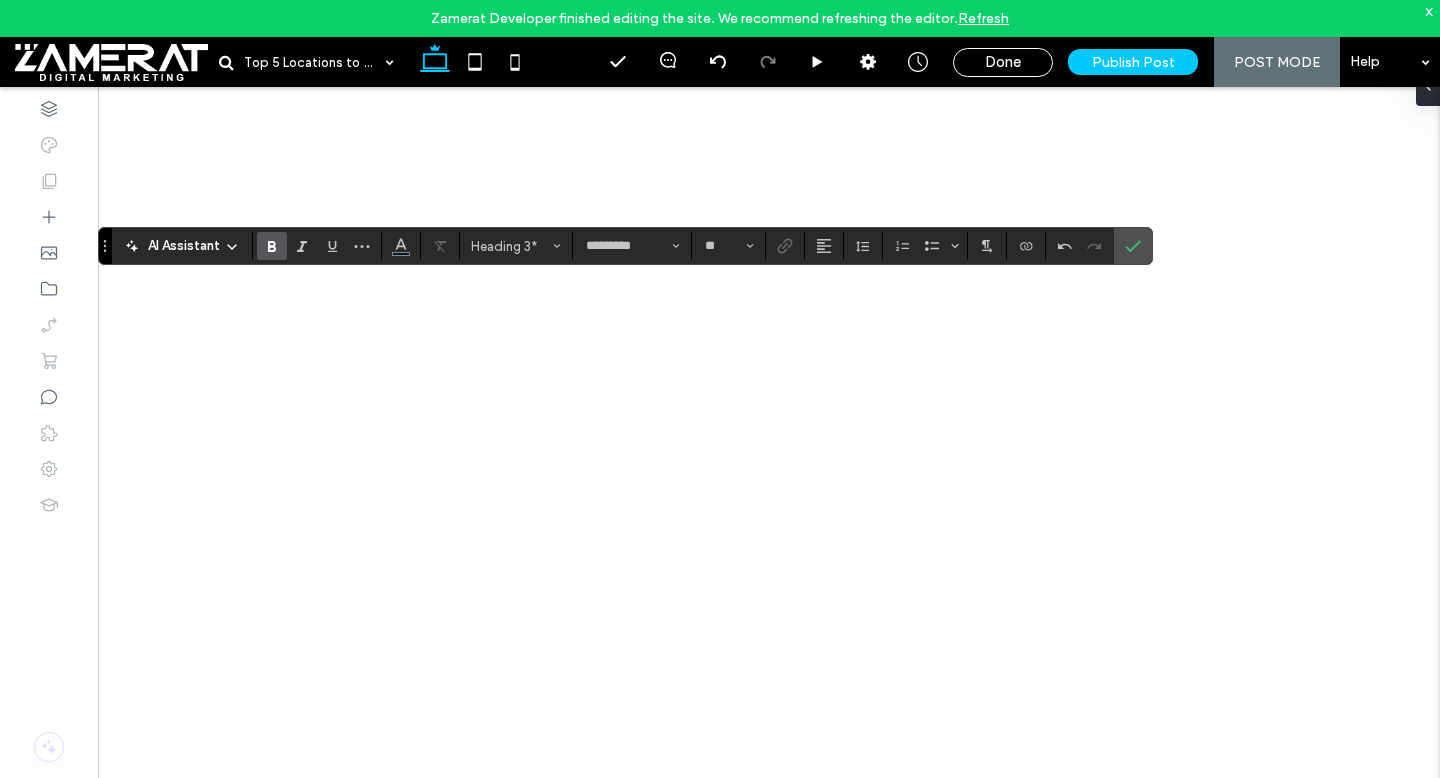 type on "**" 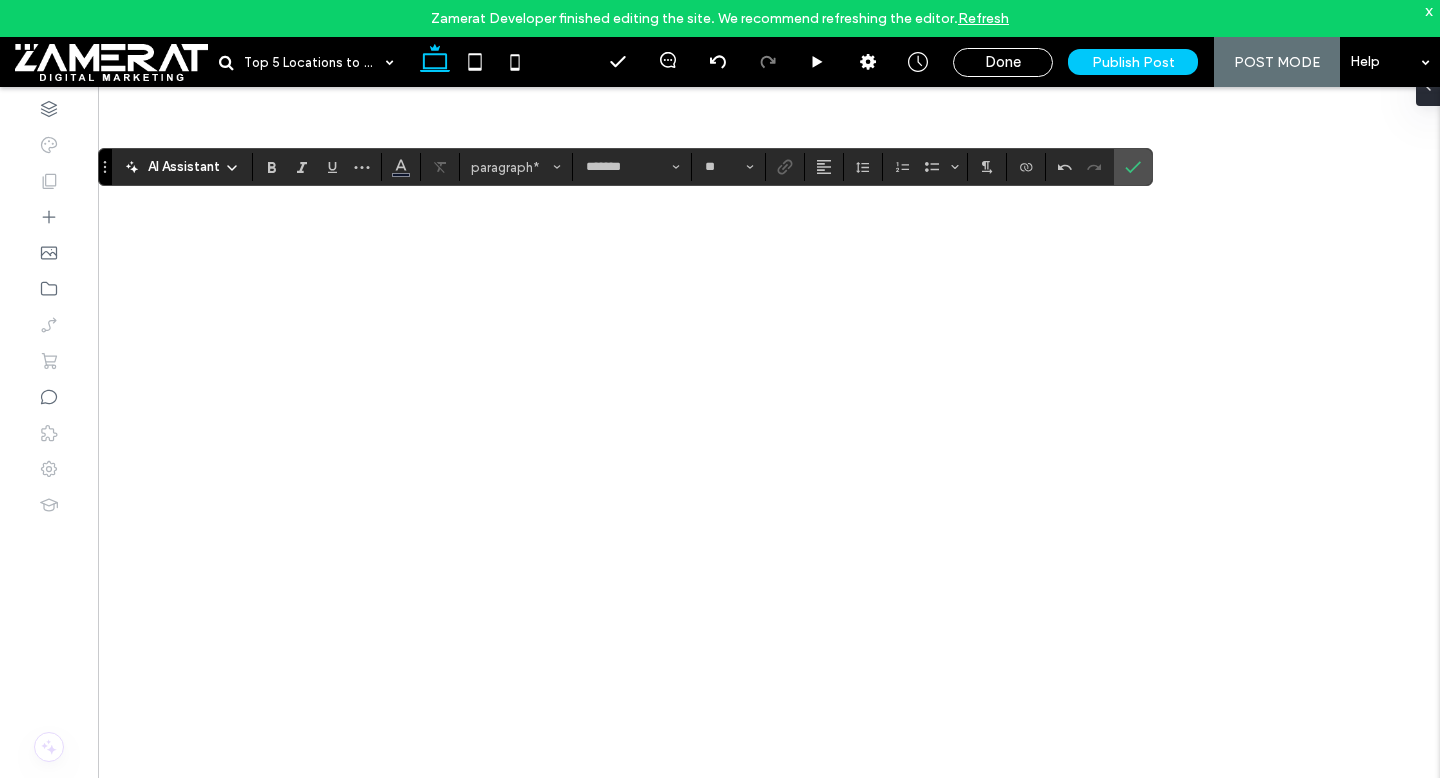 type on "*********" 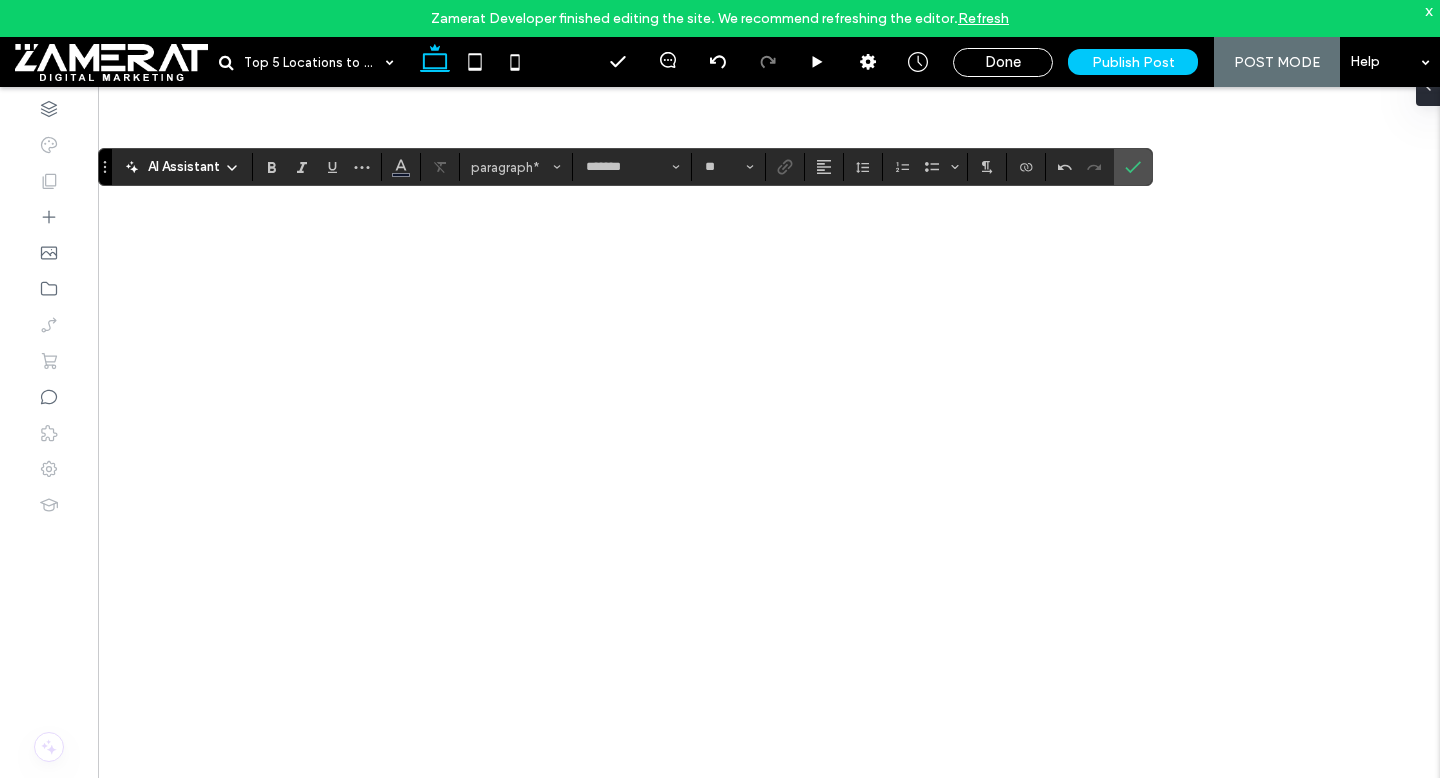 type on "**" 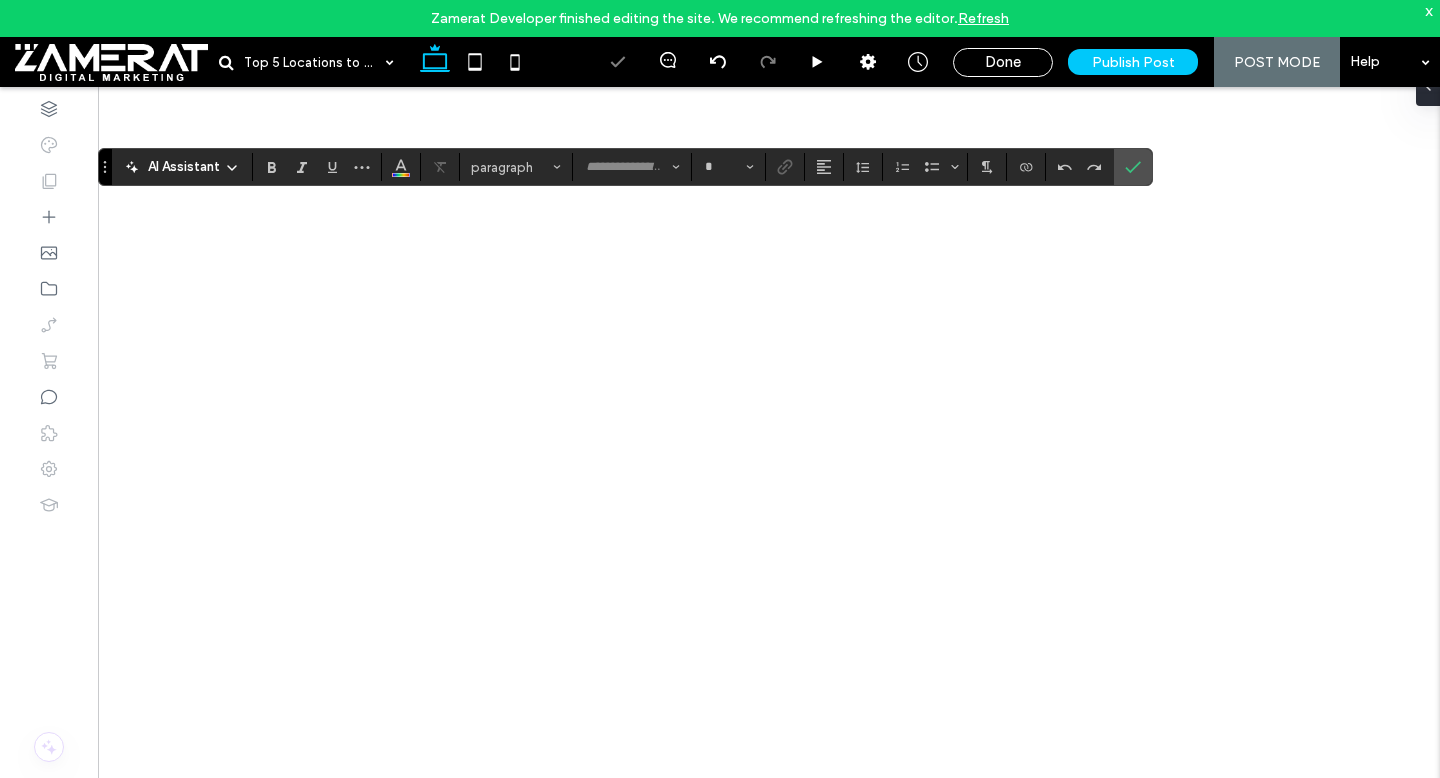 type on "*********" 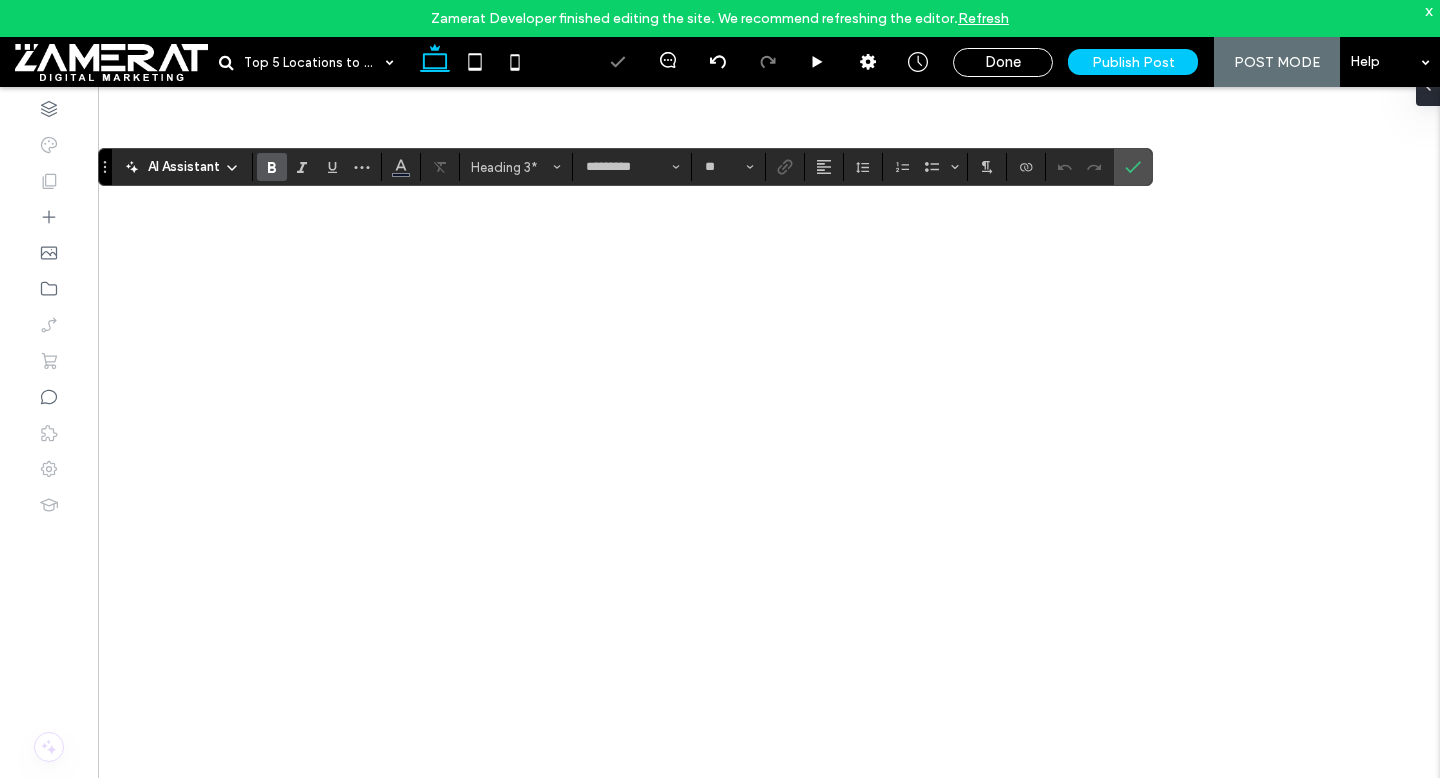 type on "*******" 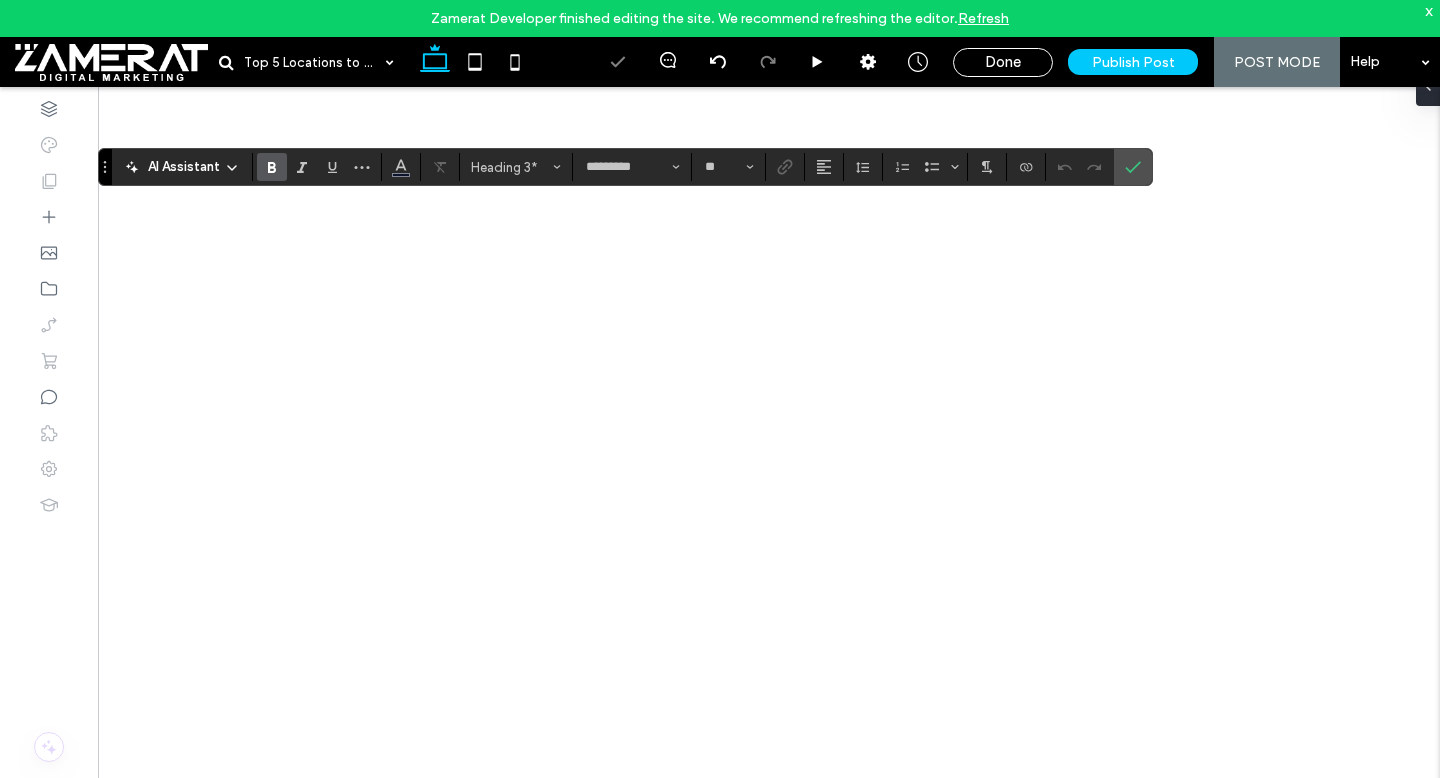 type on "**" 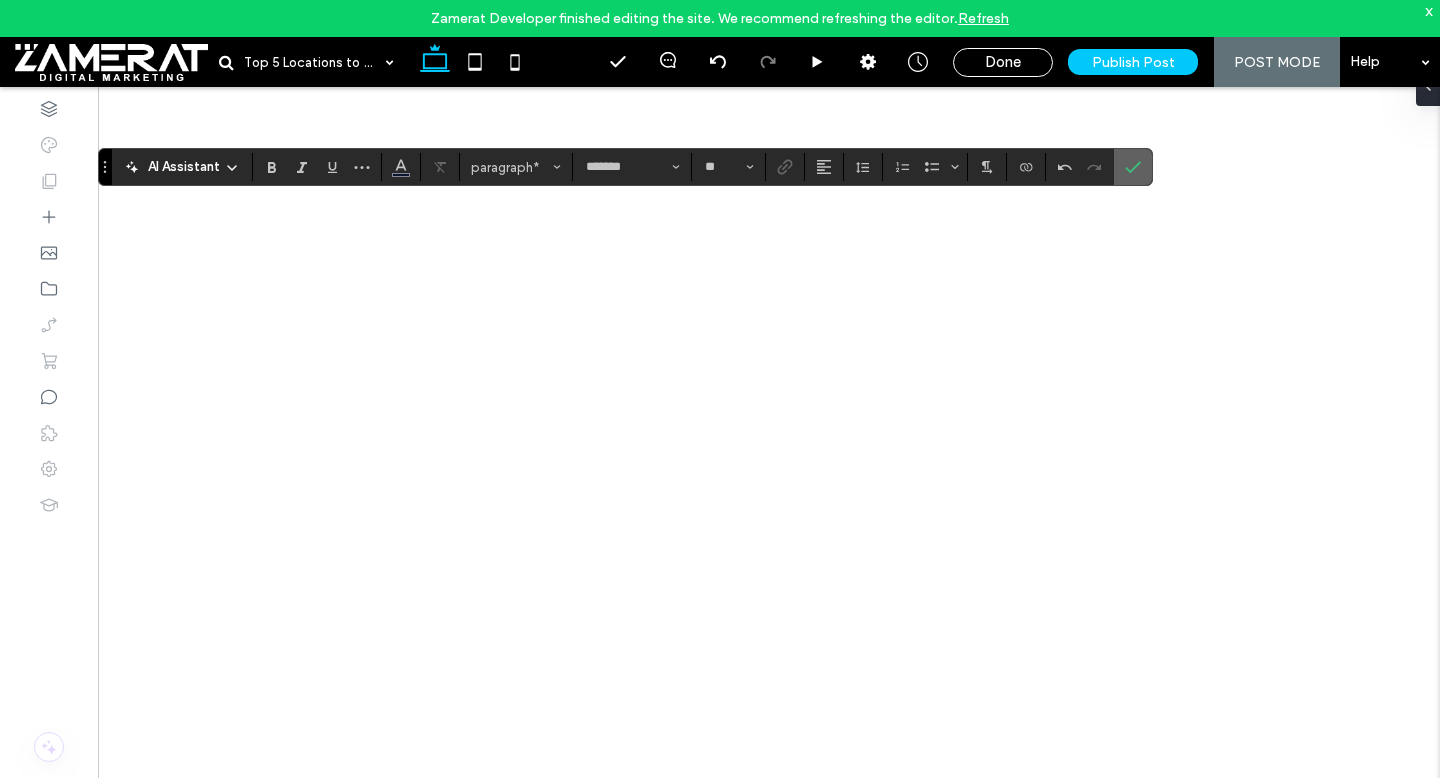 click 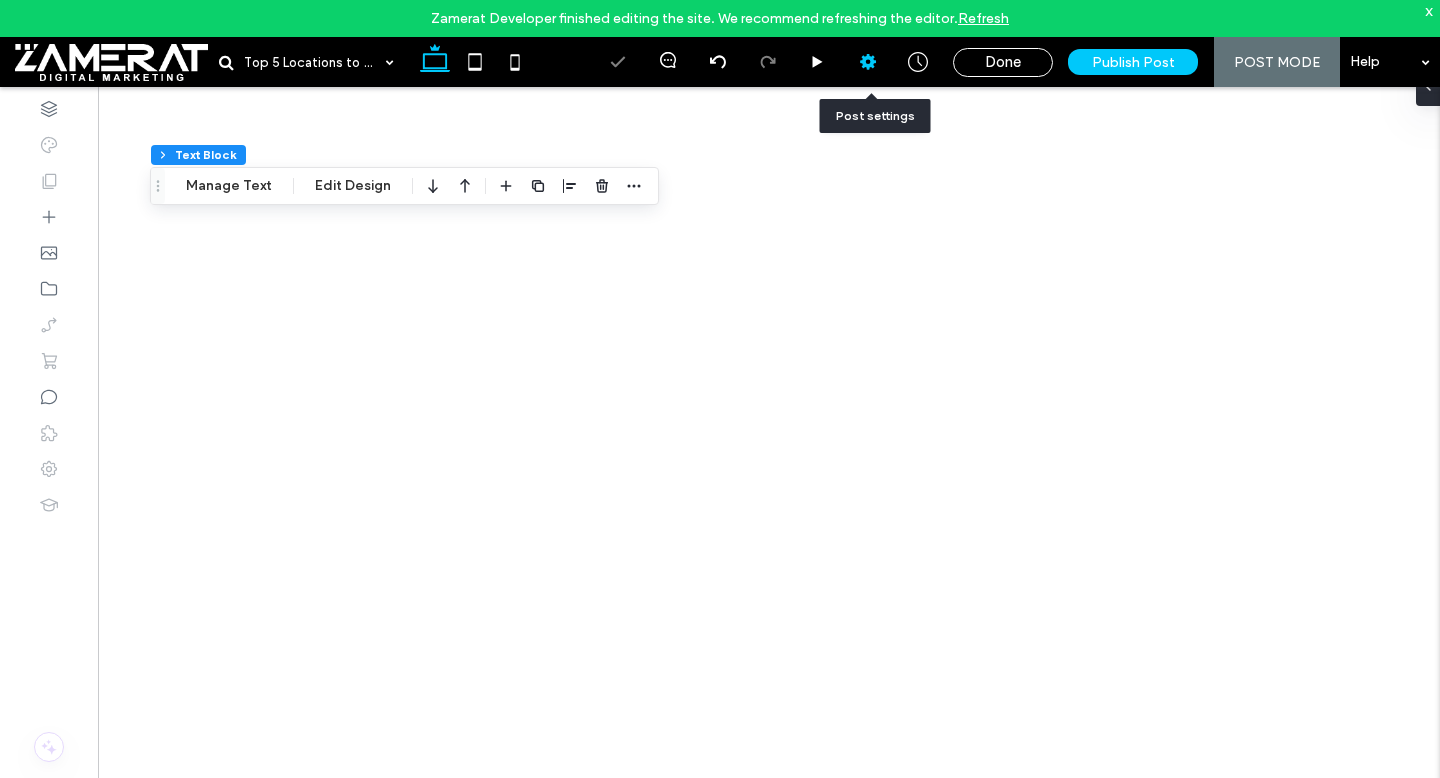 click 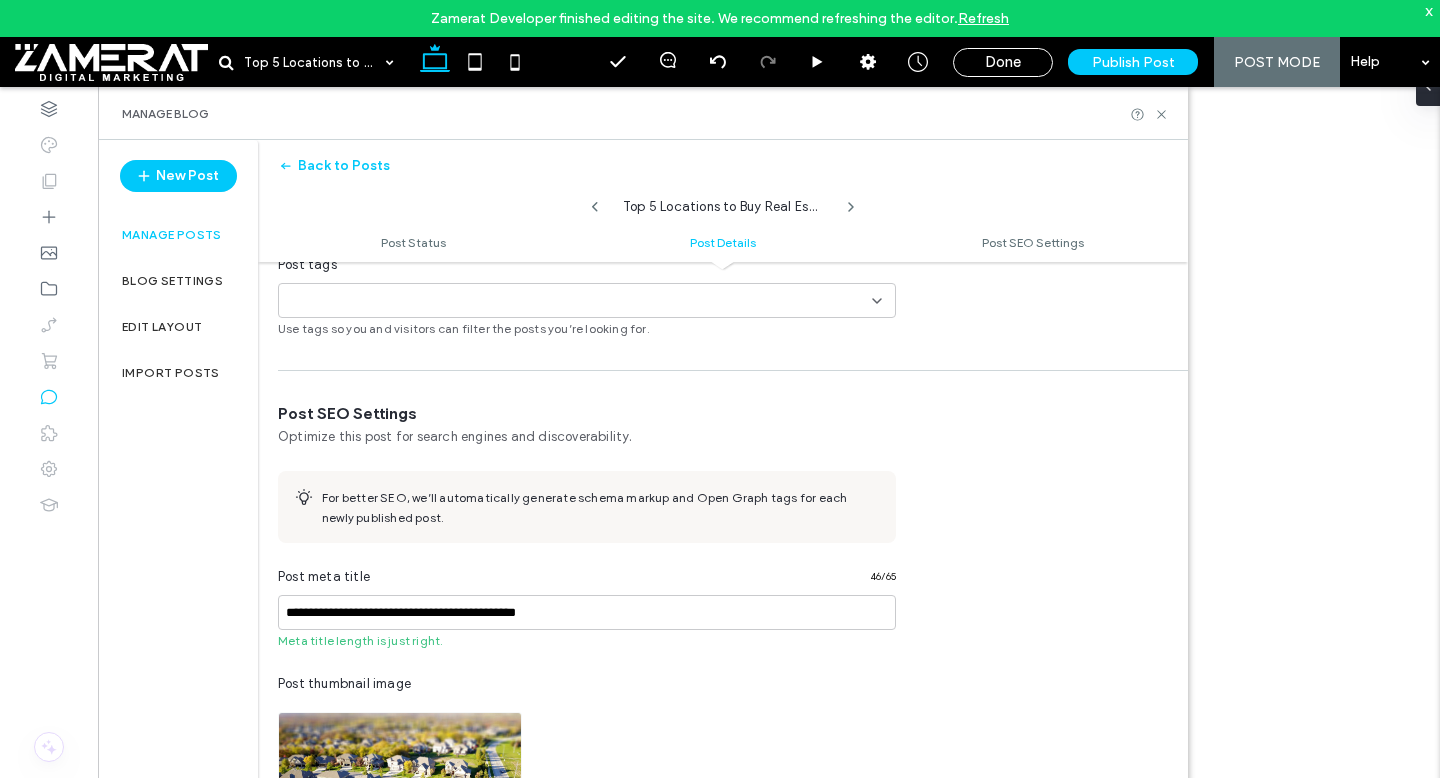 scroll, scrollTop: 808, scrollLeft: 0, axis: vertical 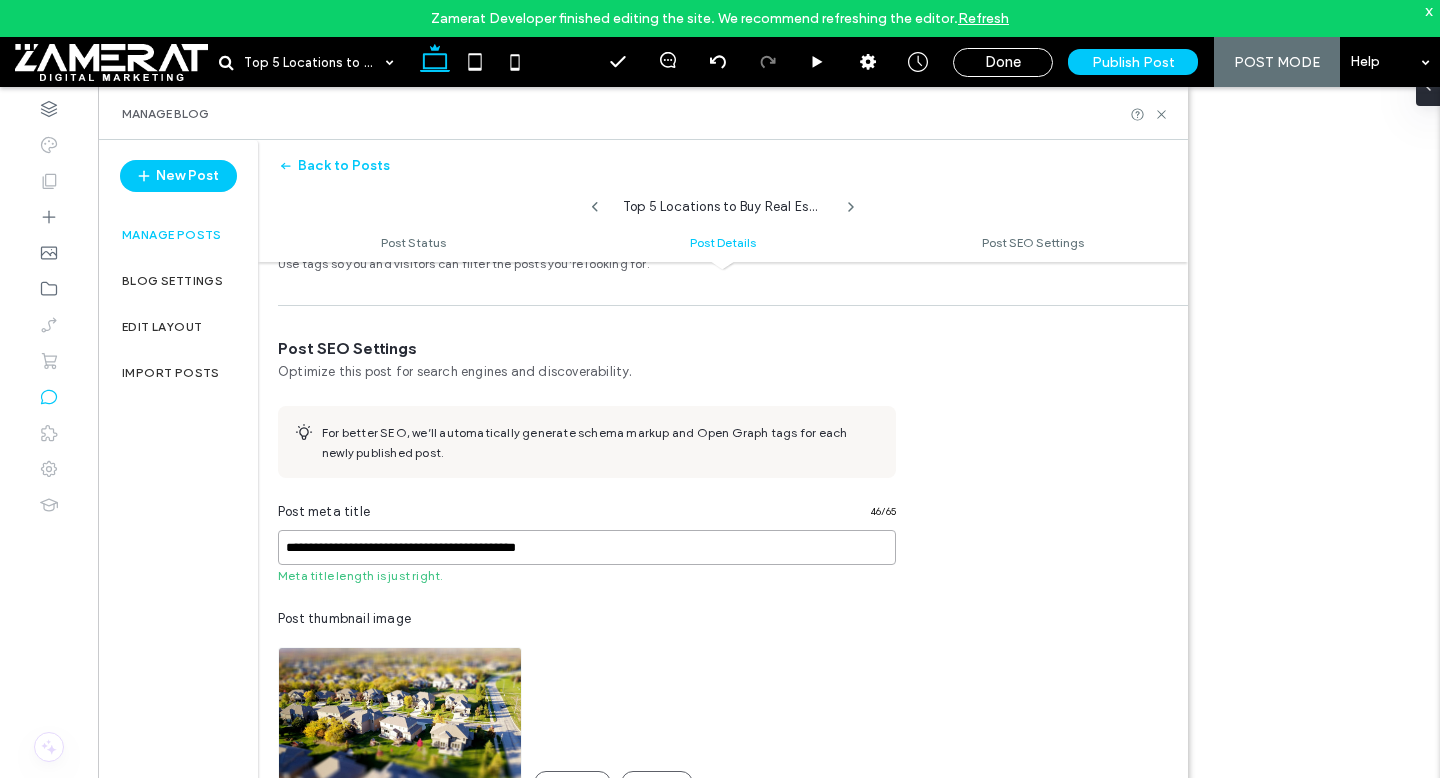 click on "**********" at bounding box center [587, 547] 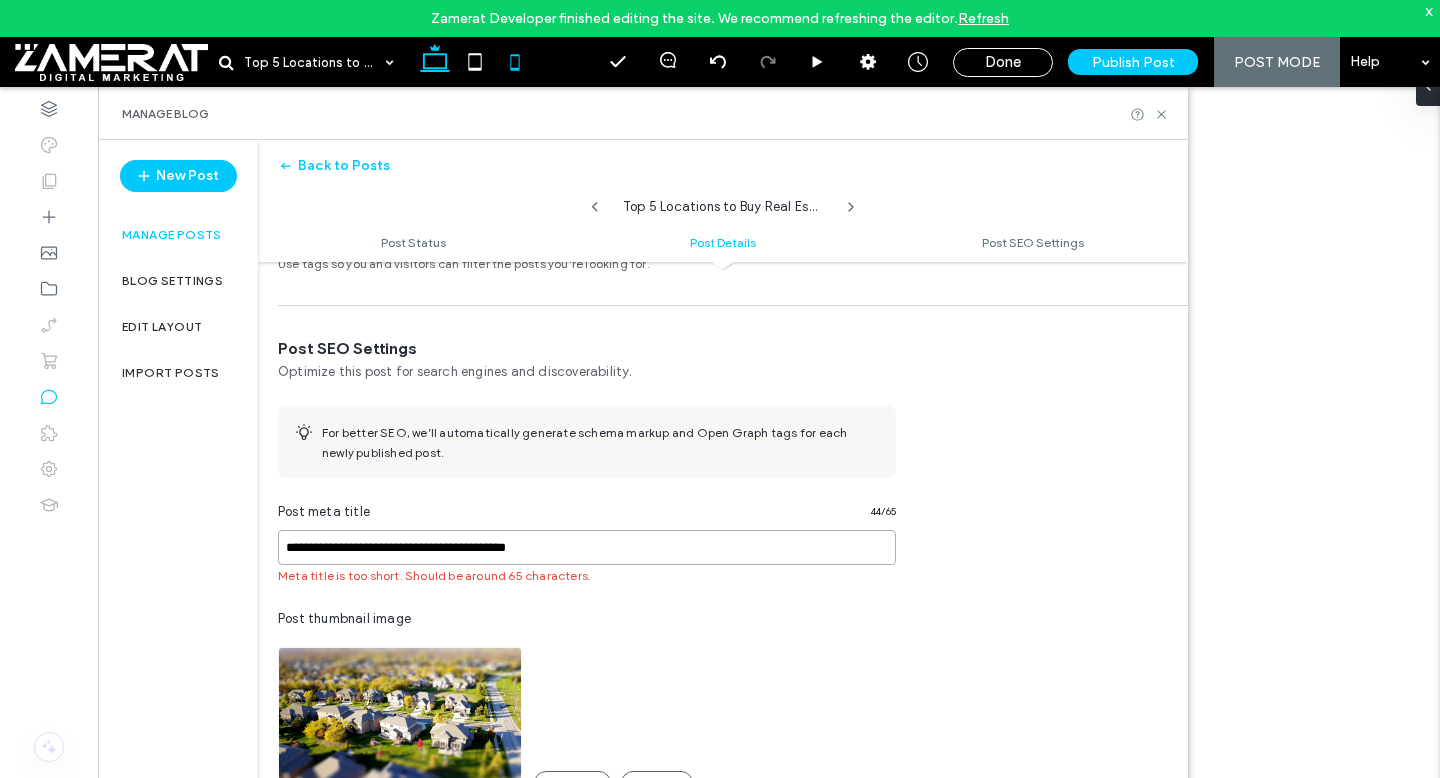 type on "**********" 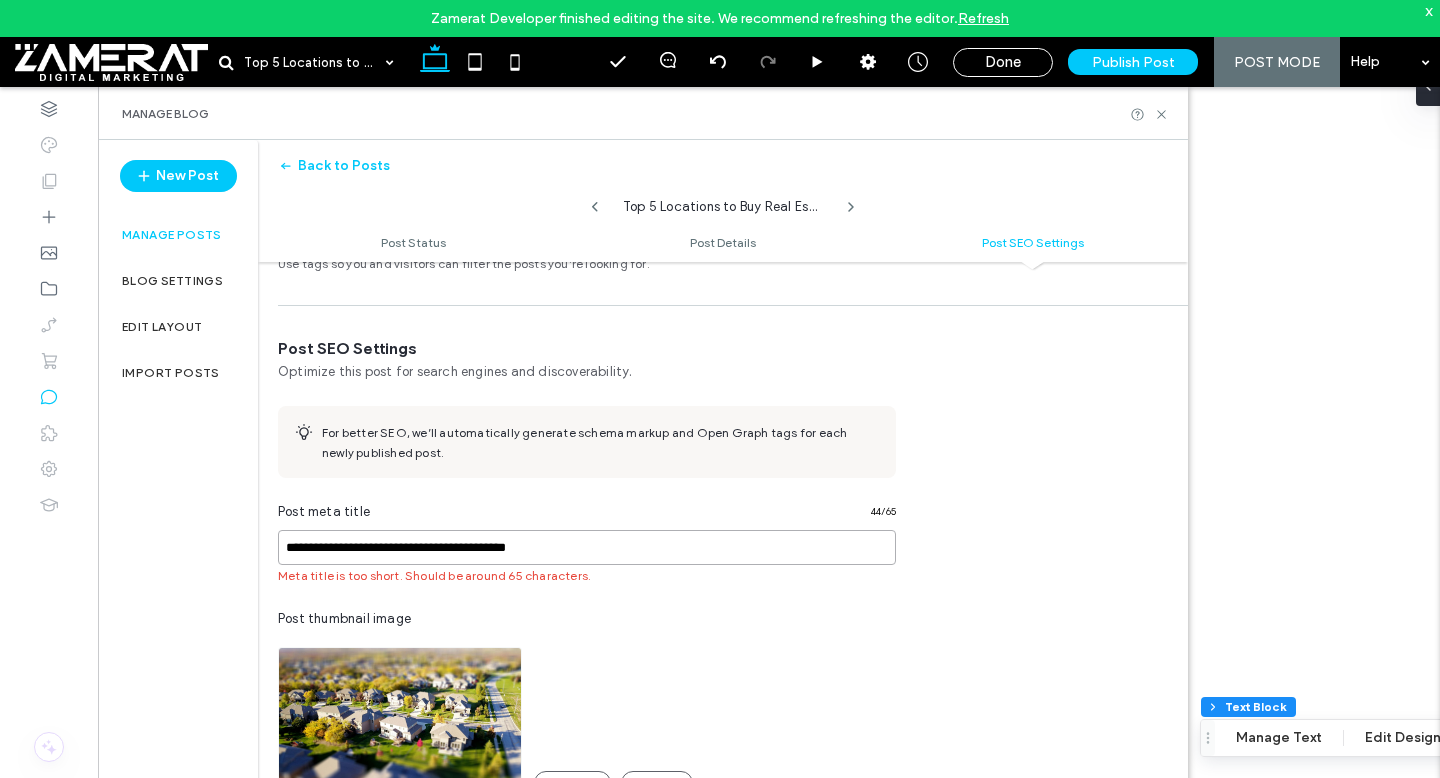 scroll, scrollTop: 1225, scrollLeft: 0, axis: vertical 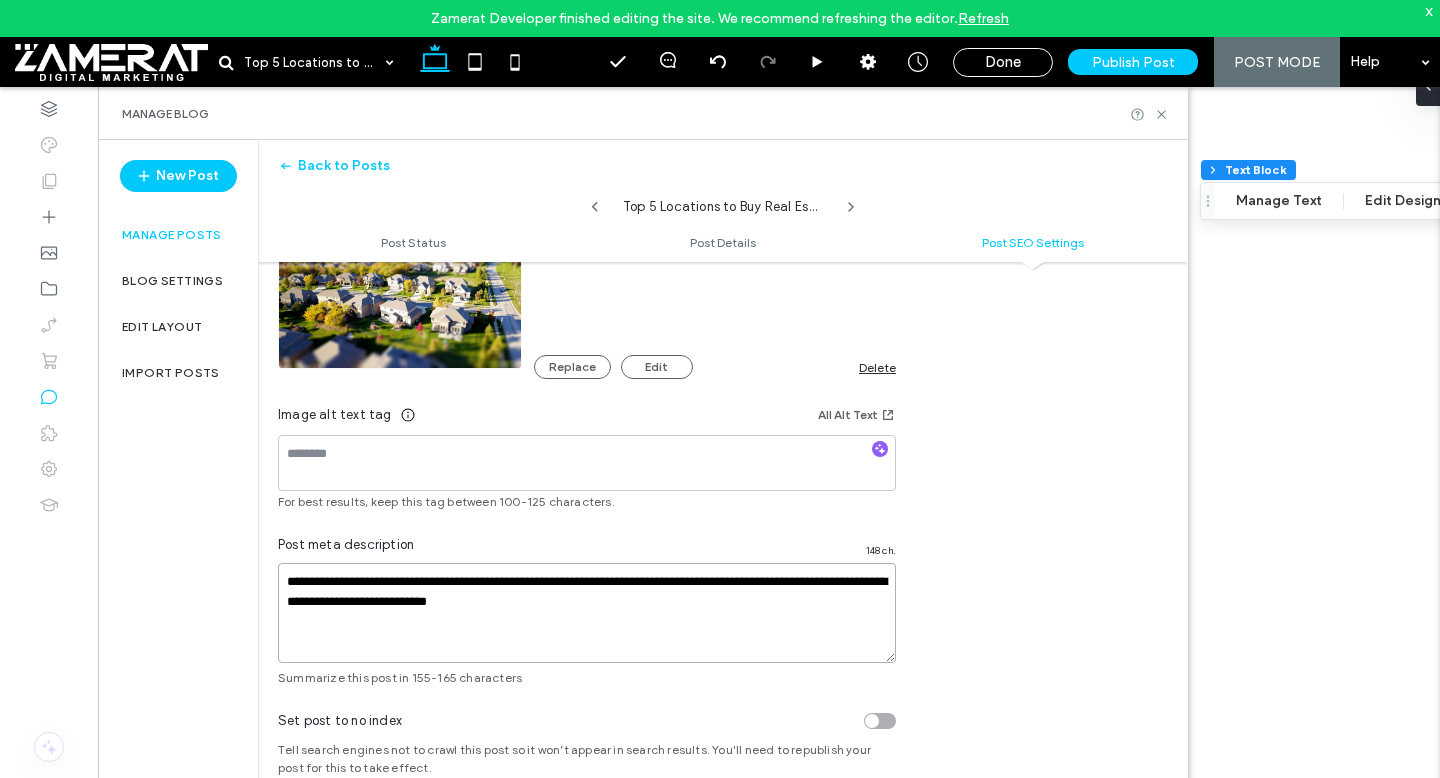 click on "**********" at bounding box center [587, 613] 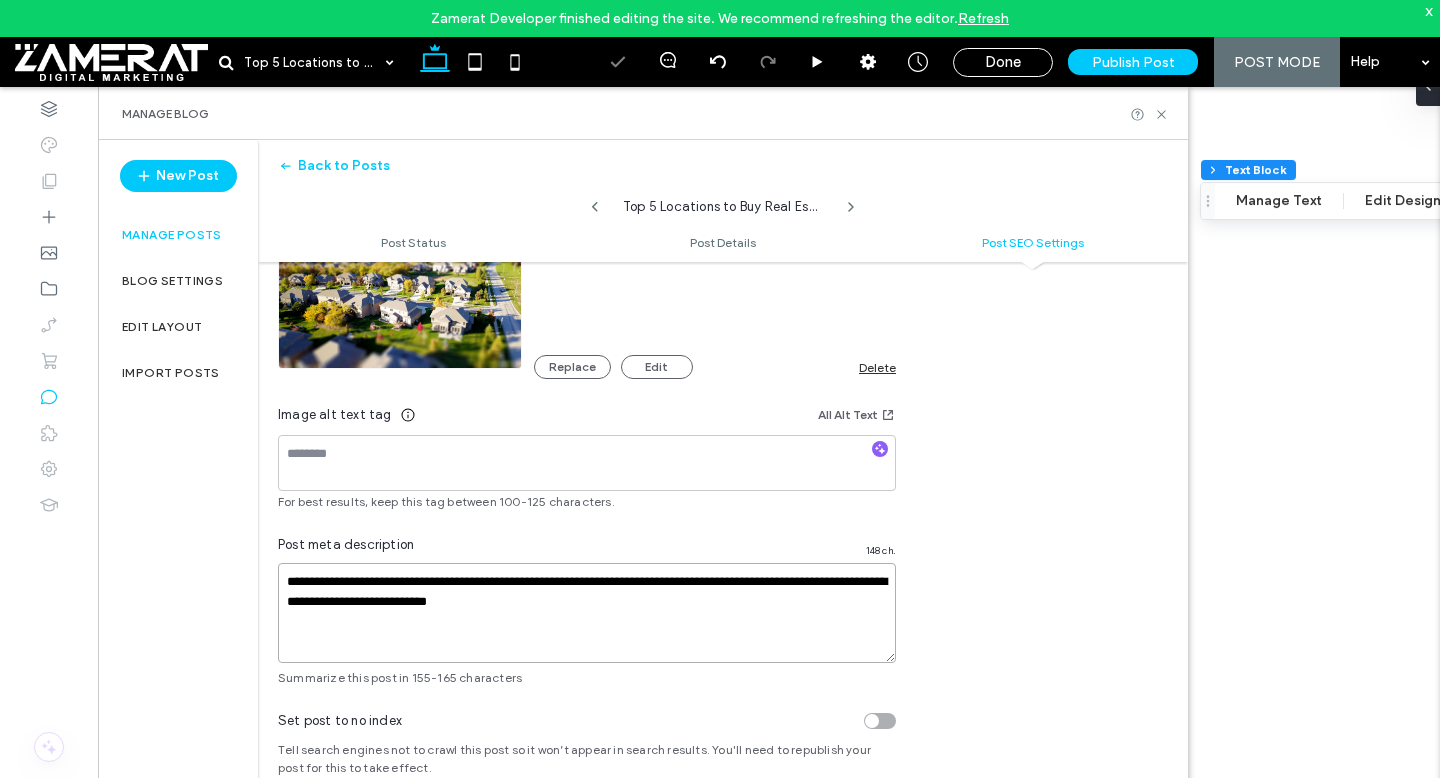 click on "**********" at bounding box center (587, 613) 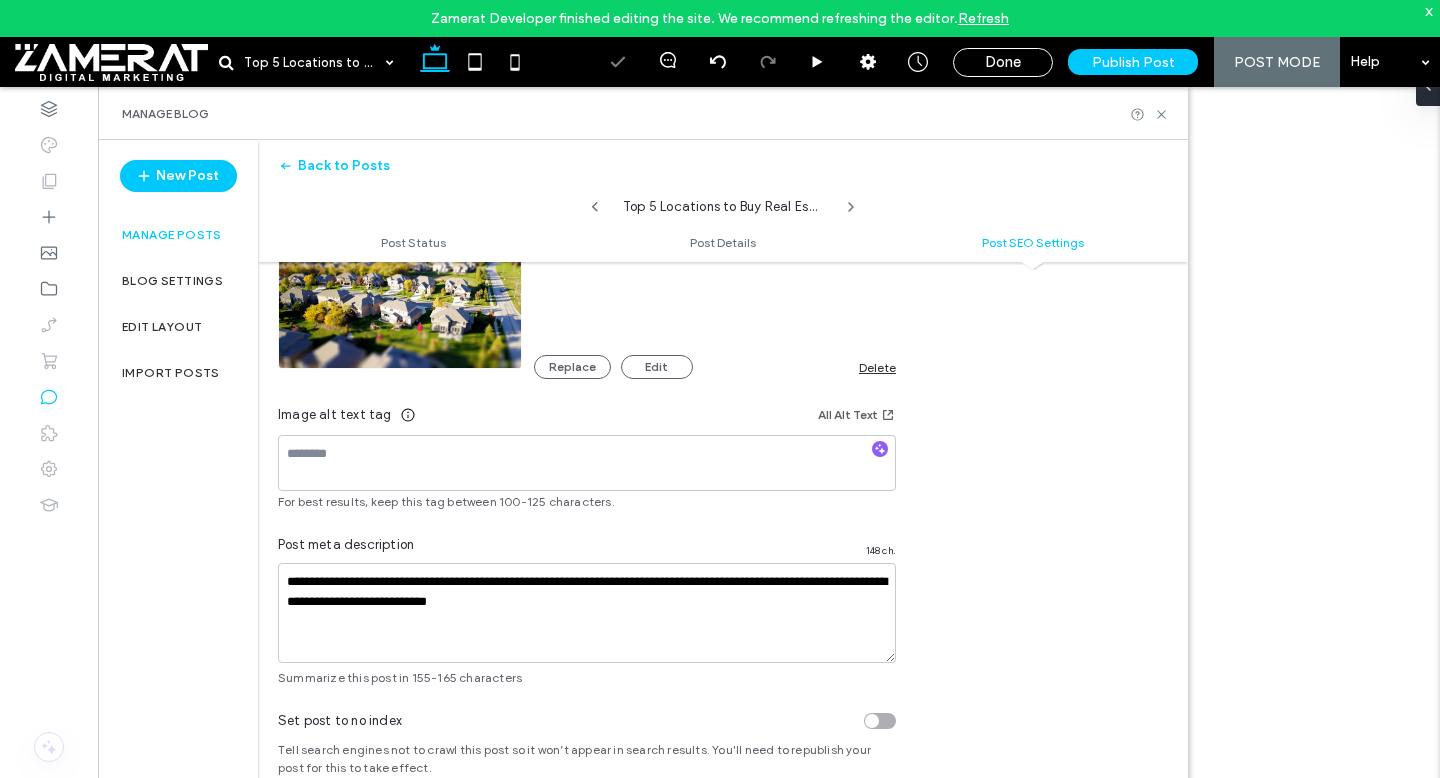 click on "Post meta description 148   ch." at bounding box center (587, 549) 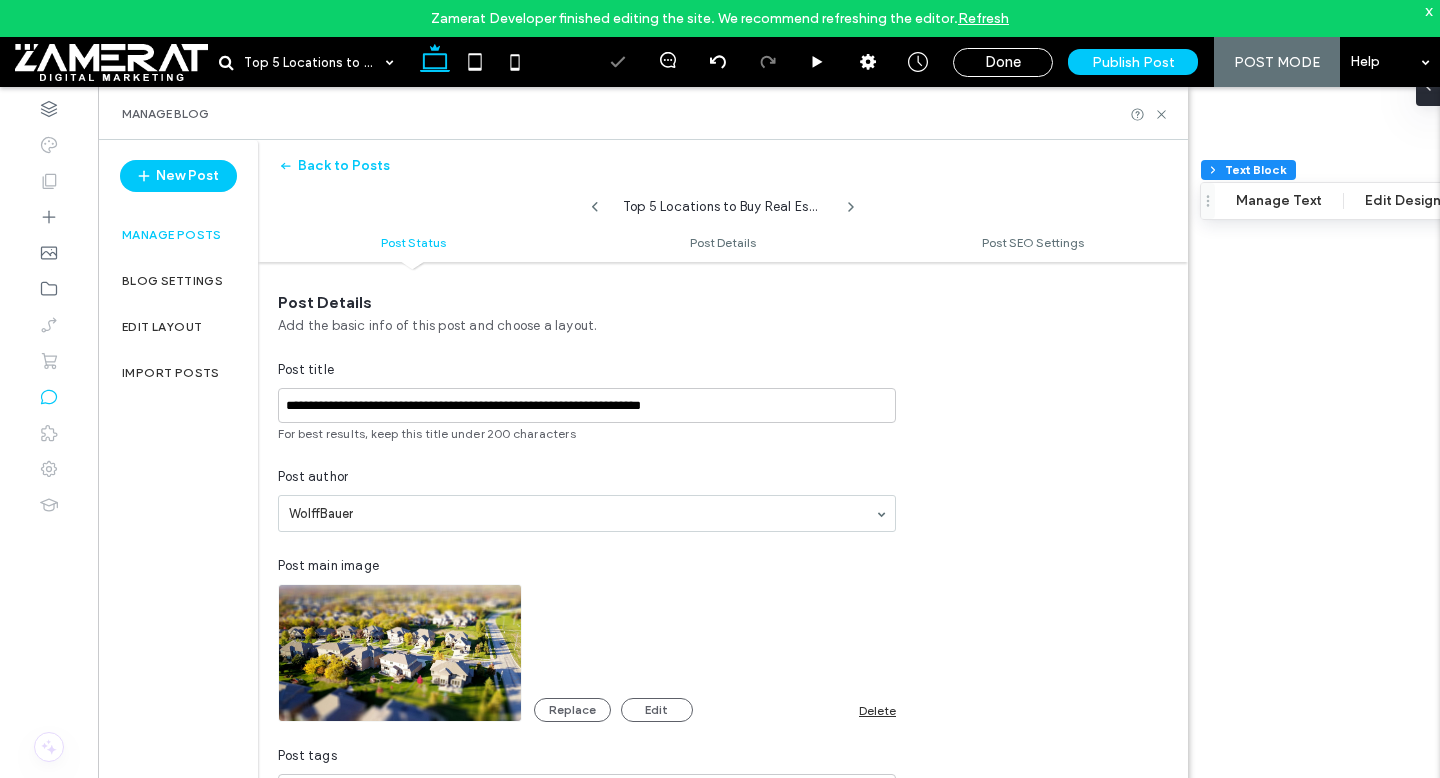 scroll, scrollTop: 0, scrollLeft: 0, axis: both 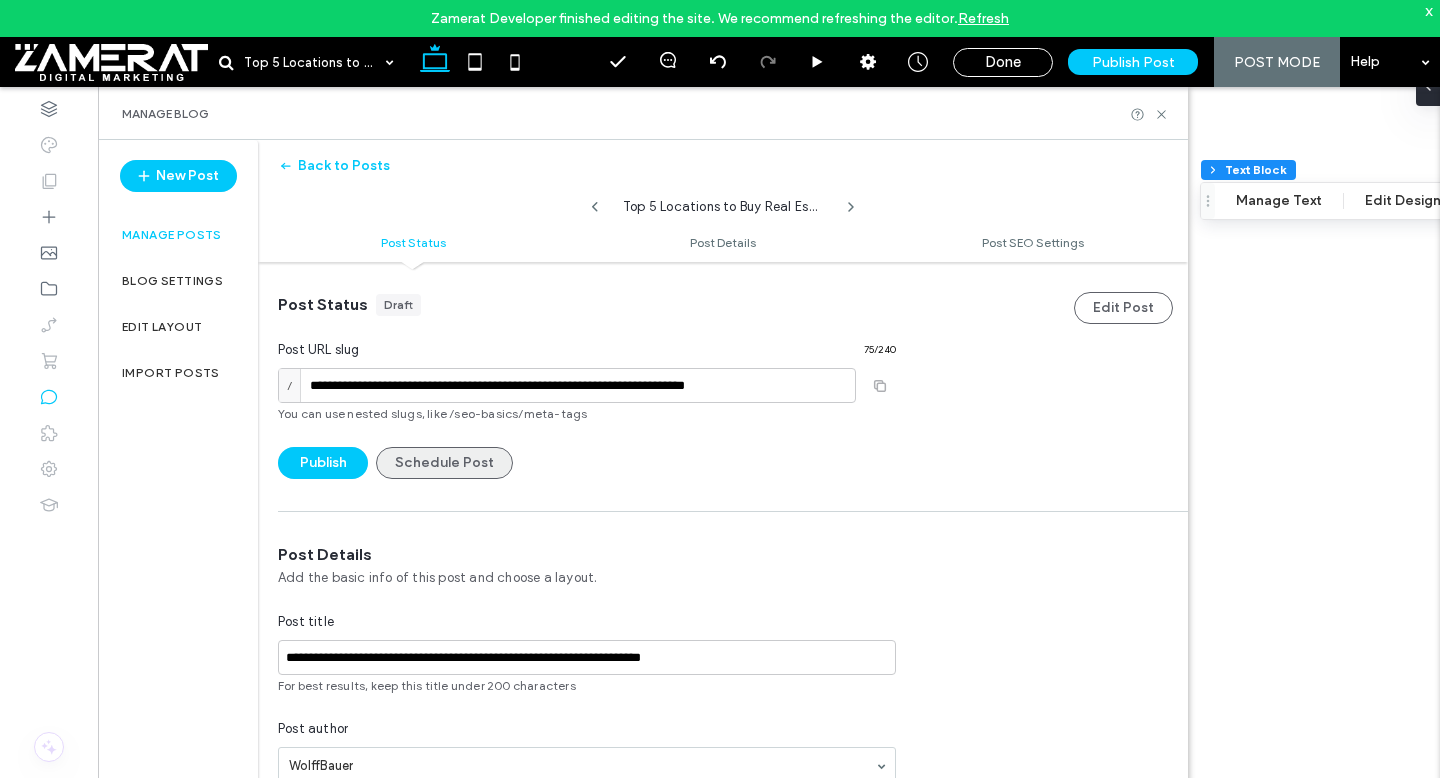 click on "Schedule Post" at bounding box center [444, 463] 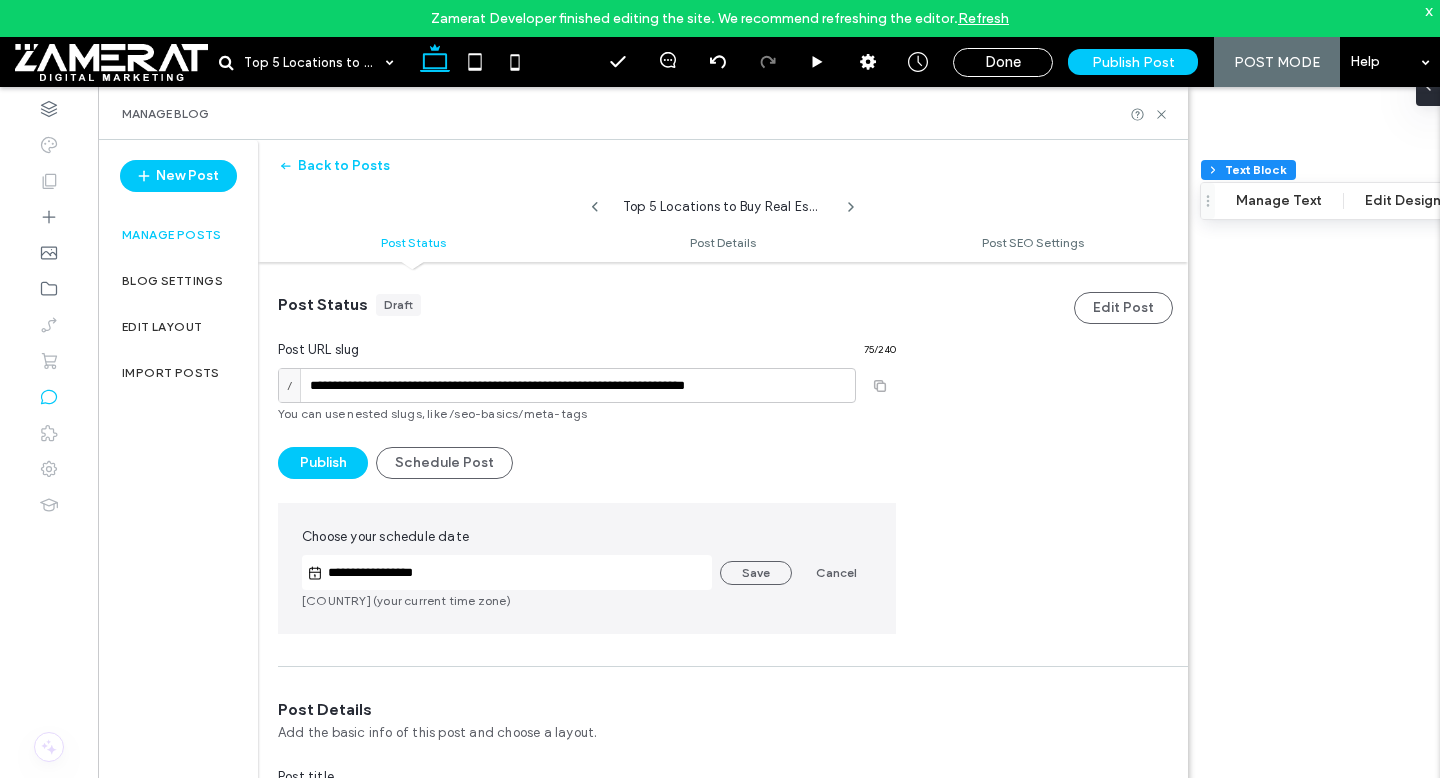 click on "**********" at bounding box center [517, 573] 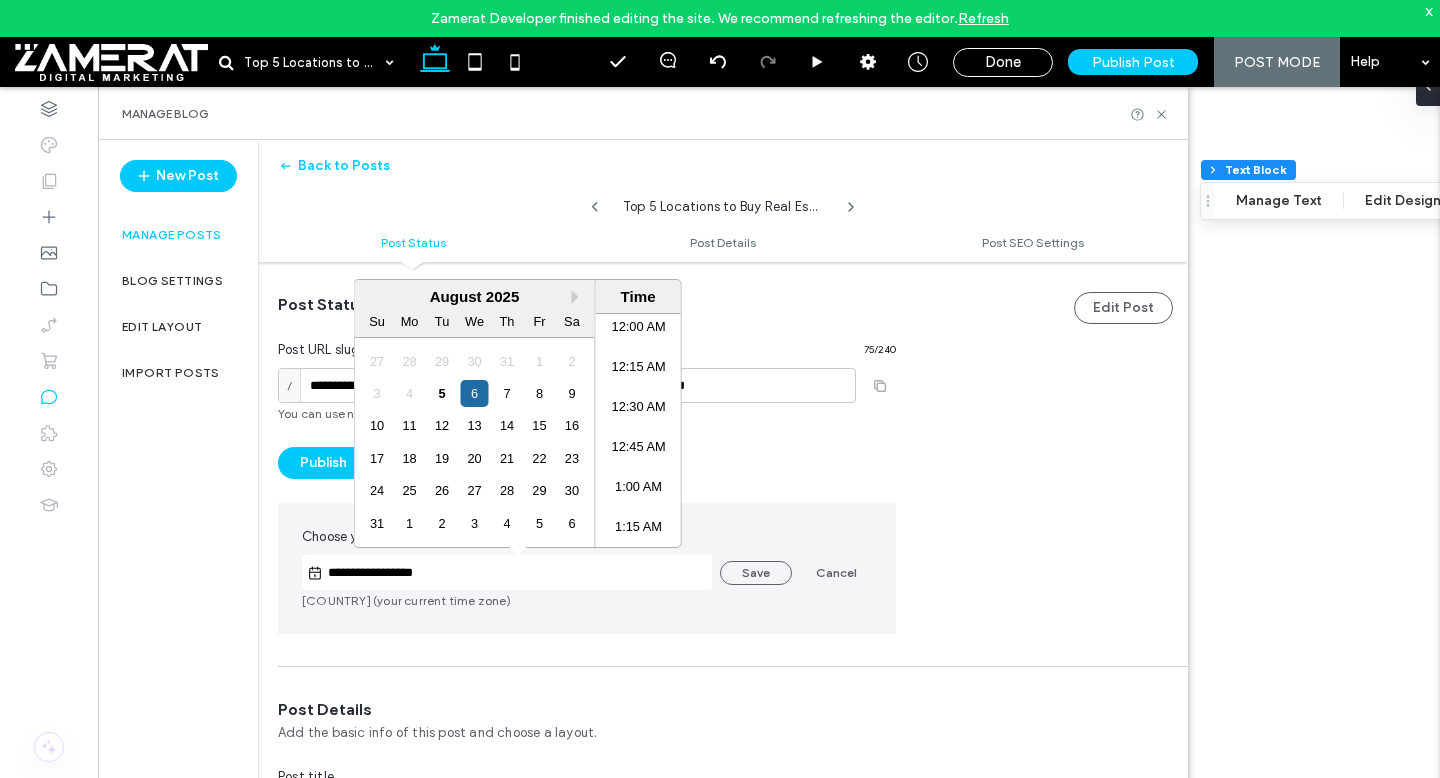 scroll, scrollTop: 2383, scrollLeft: 0, axis: vertical 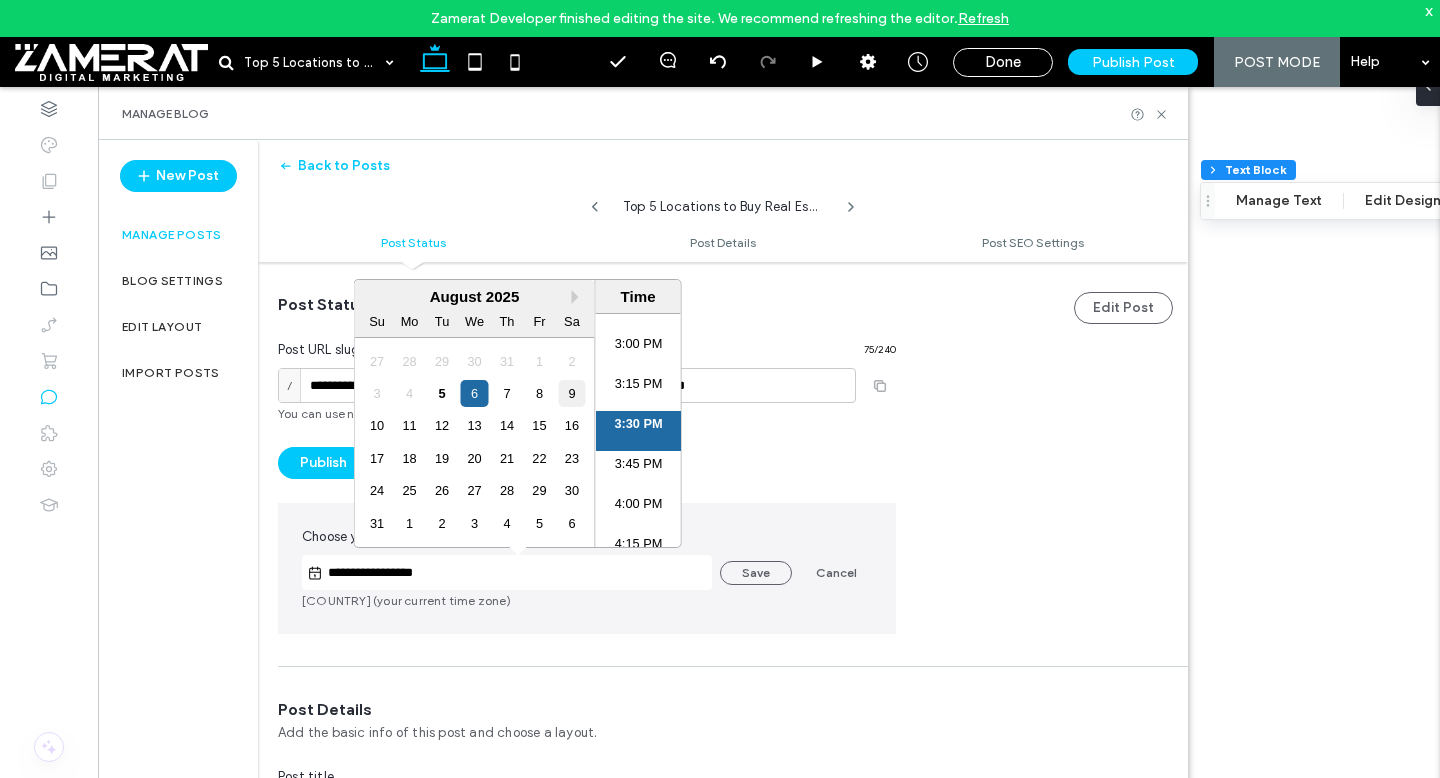 click on "9" at bounding box center [571, 393] 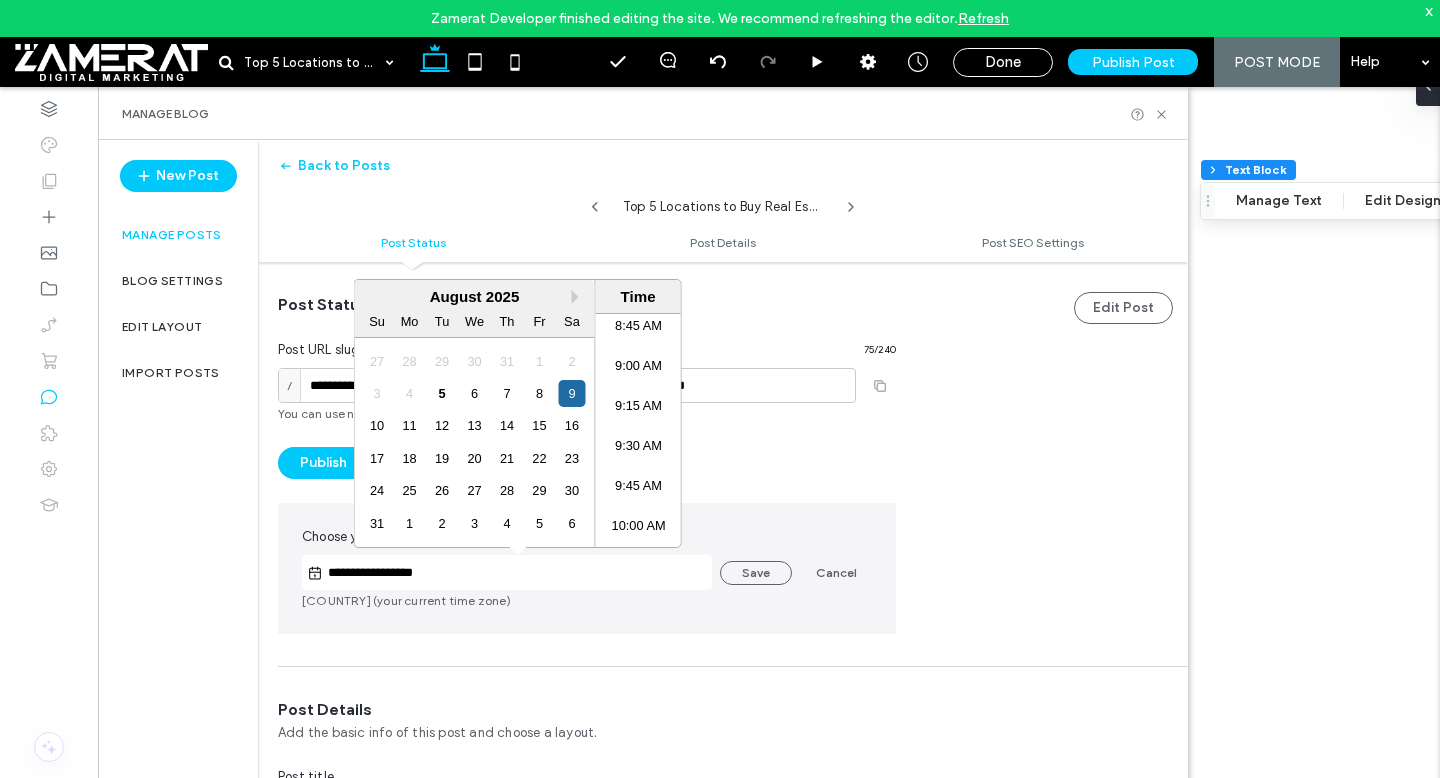 scroll, scrollTop: 1398, scrollLeft: 0, axis: vertical 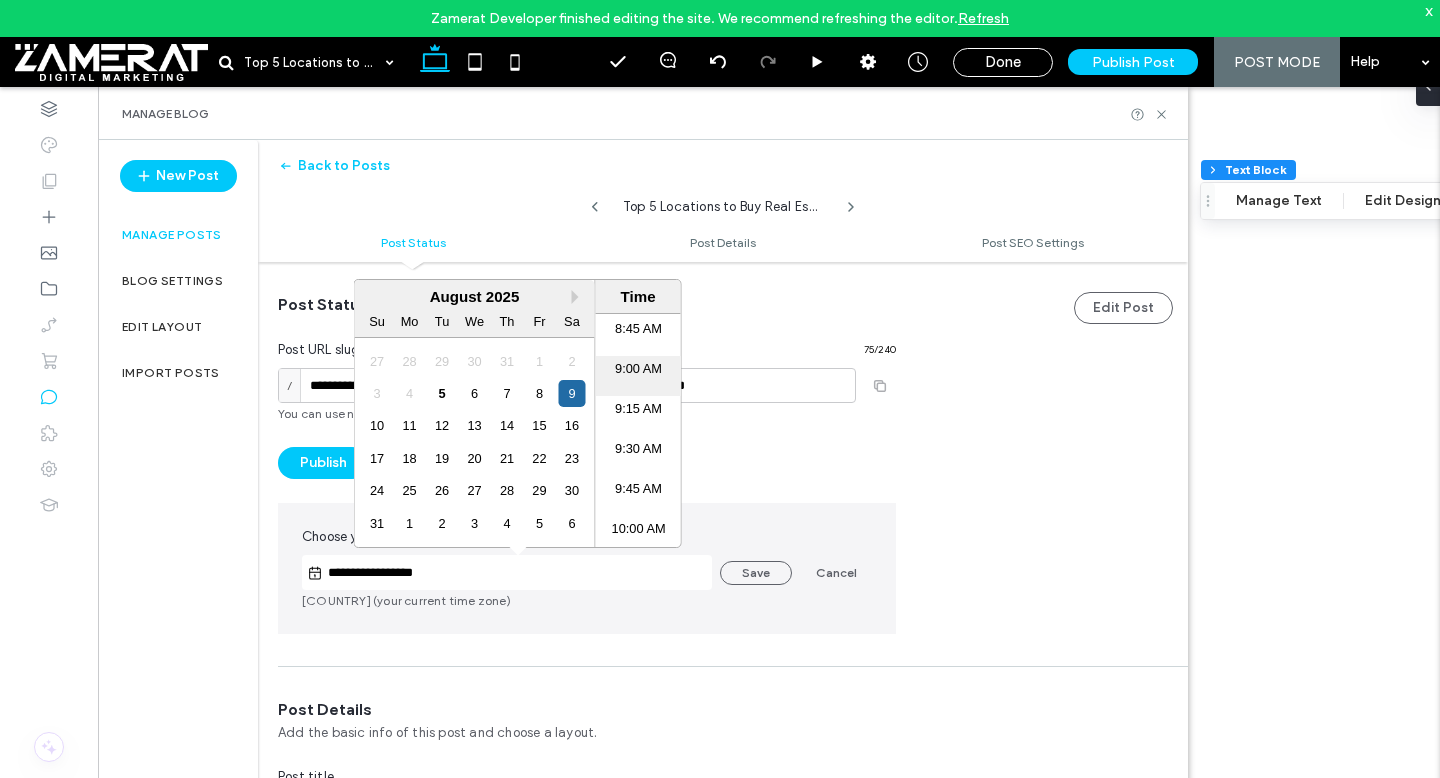 click on "9:00 AM" at bounding box center [638, 376] 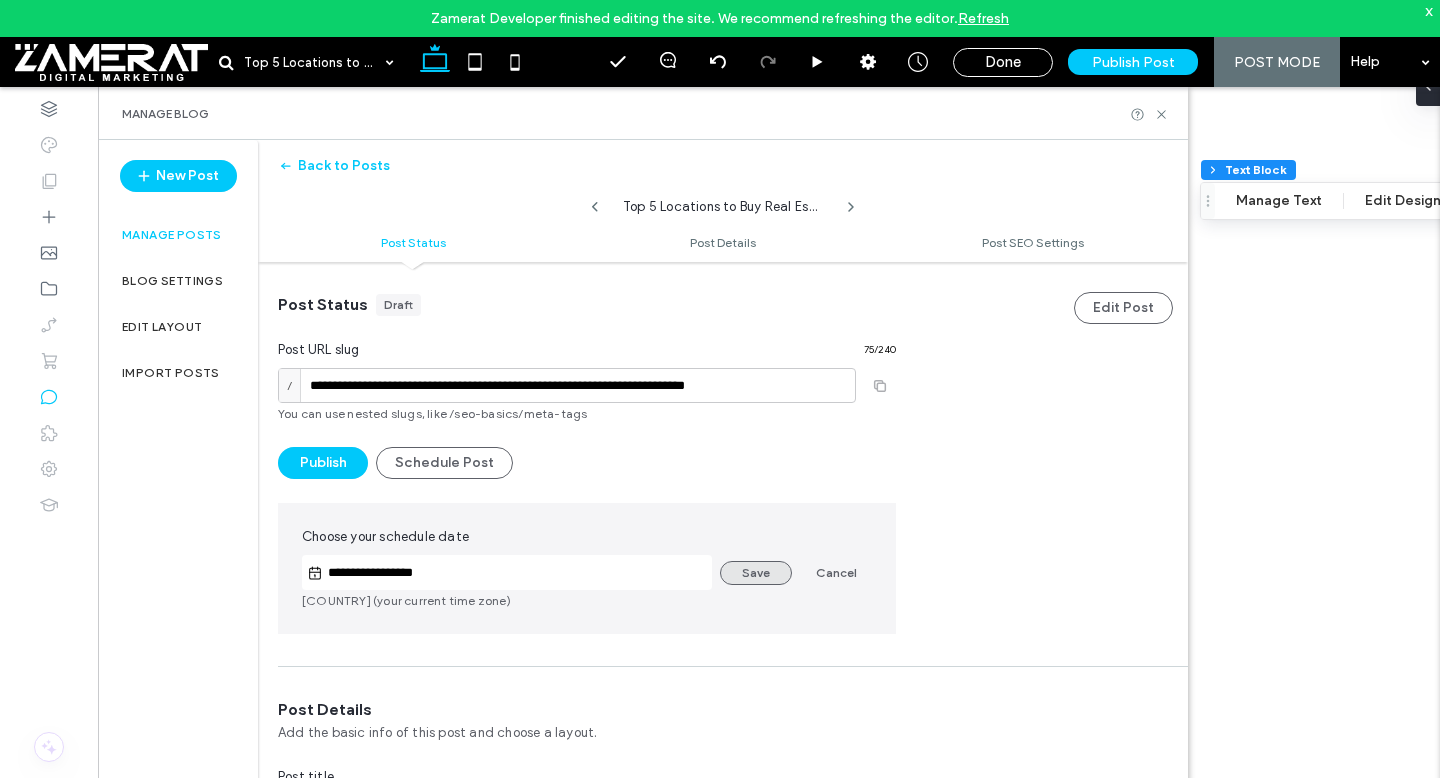 click on "Save" at bounding box center (756, 573) 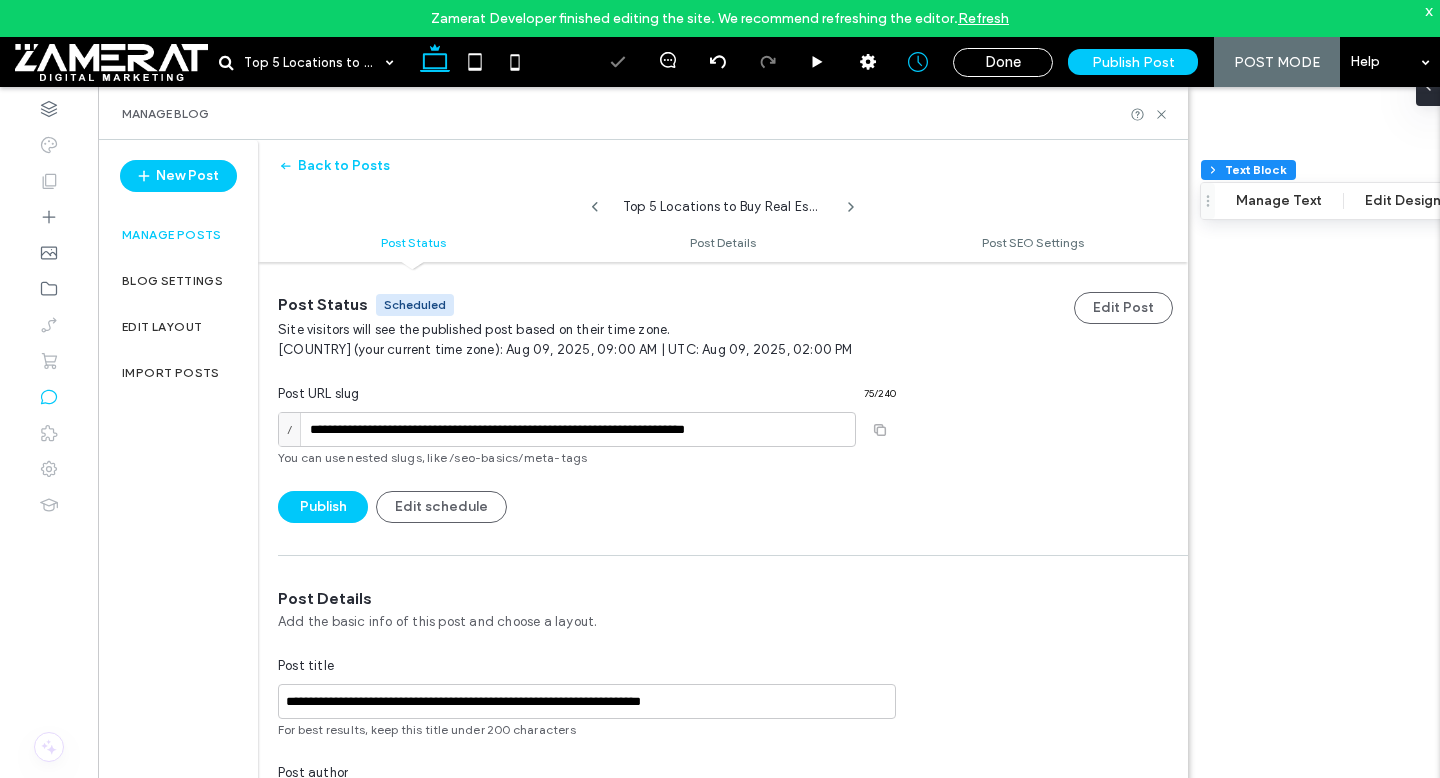 click on "Manage posts" at bounding box center (172, 235) 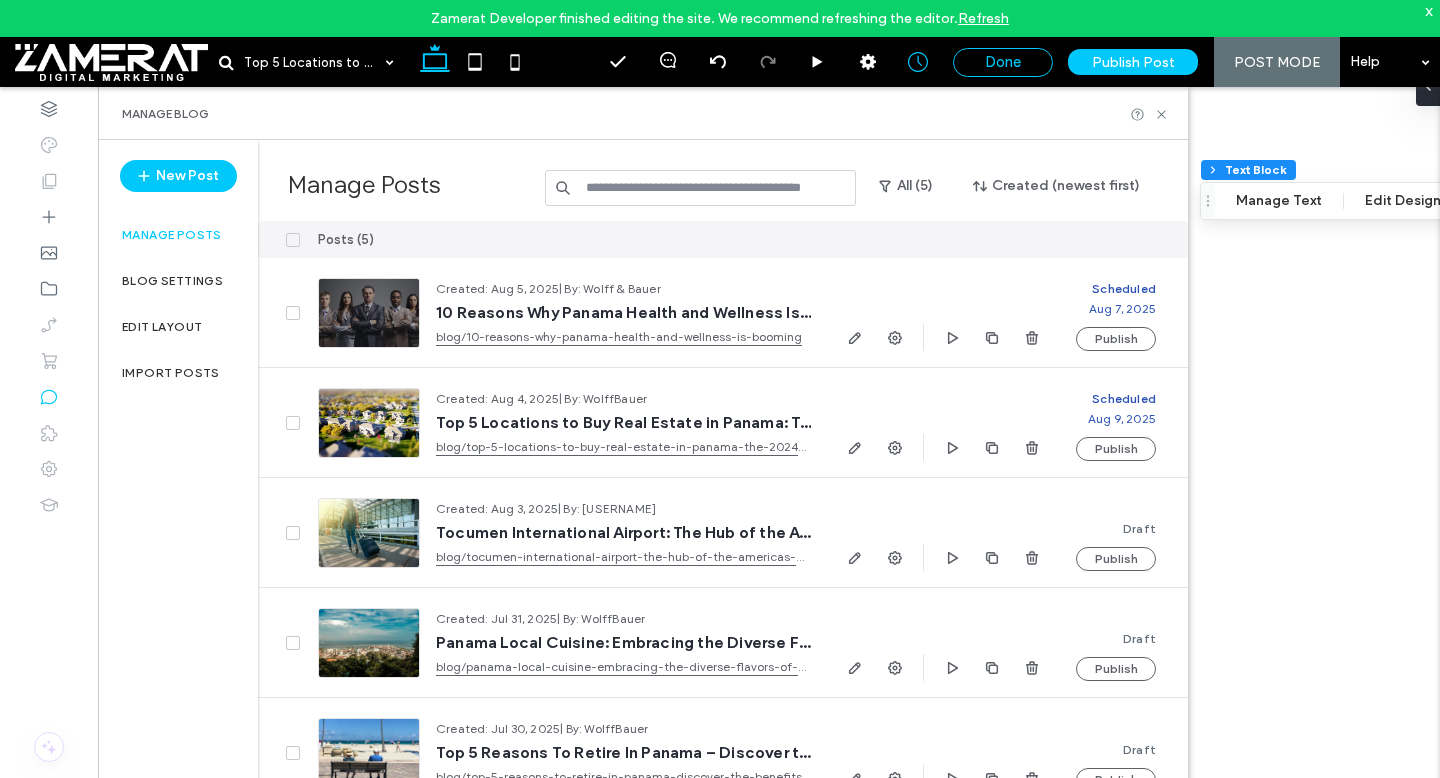 click on "Done" at bounding box center [1003, 62] 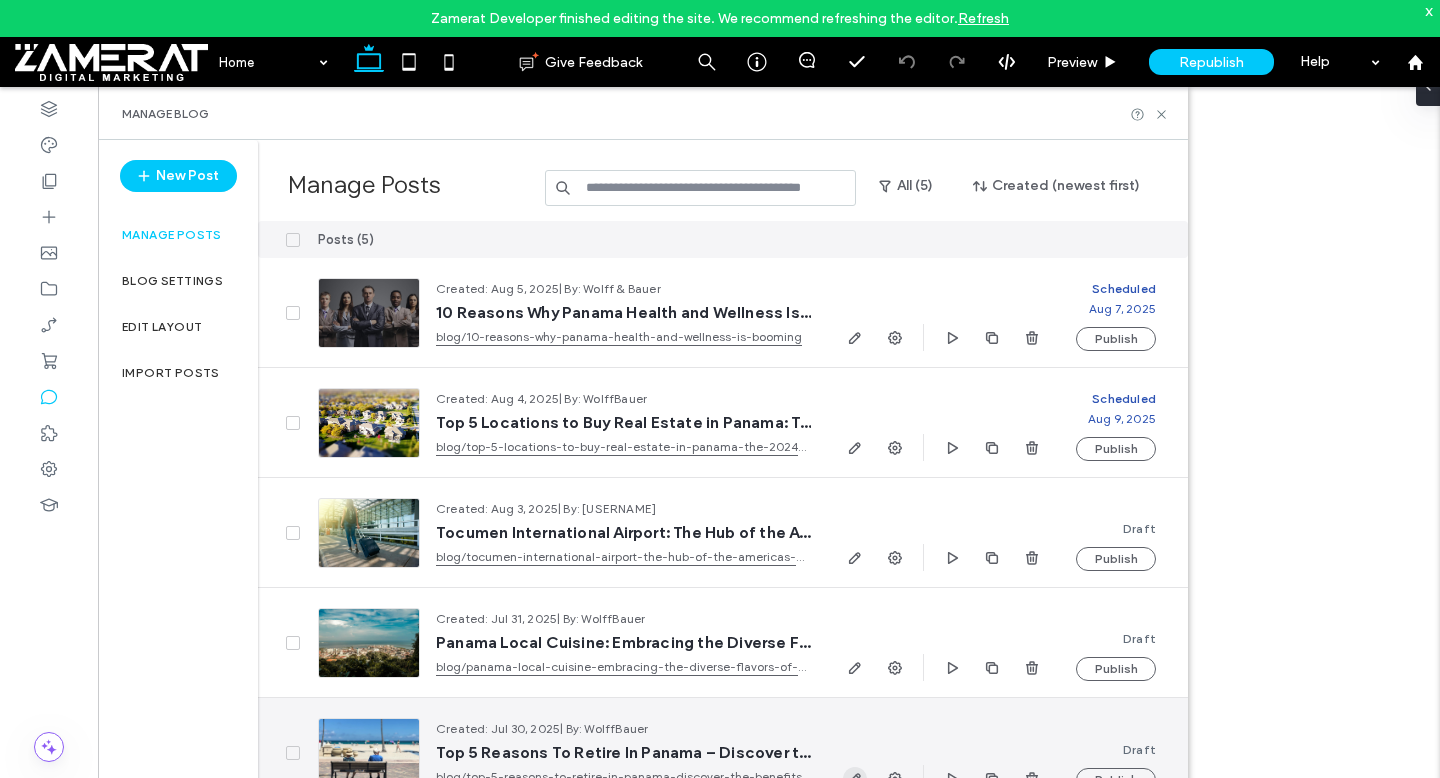 click at bounding box center [855, 779] 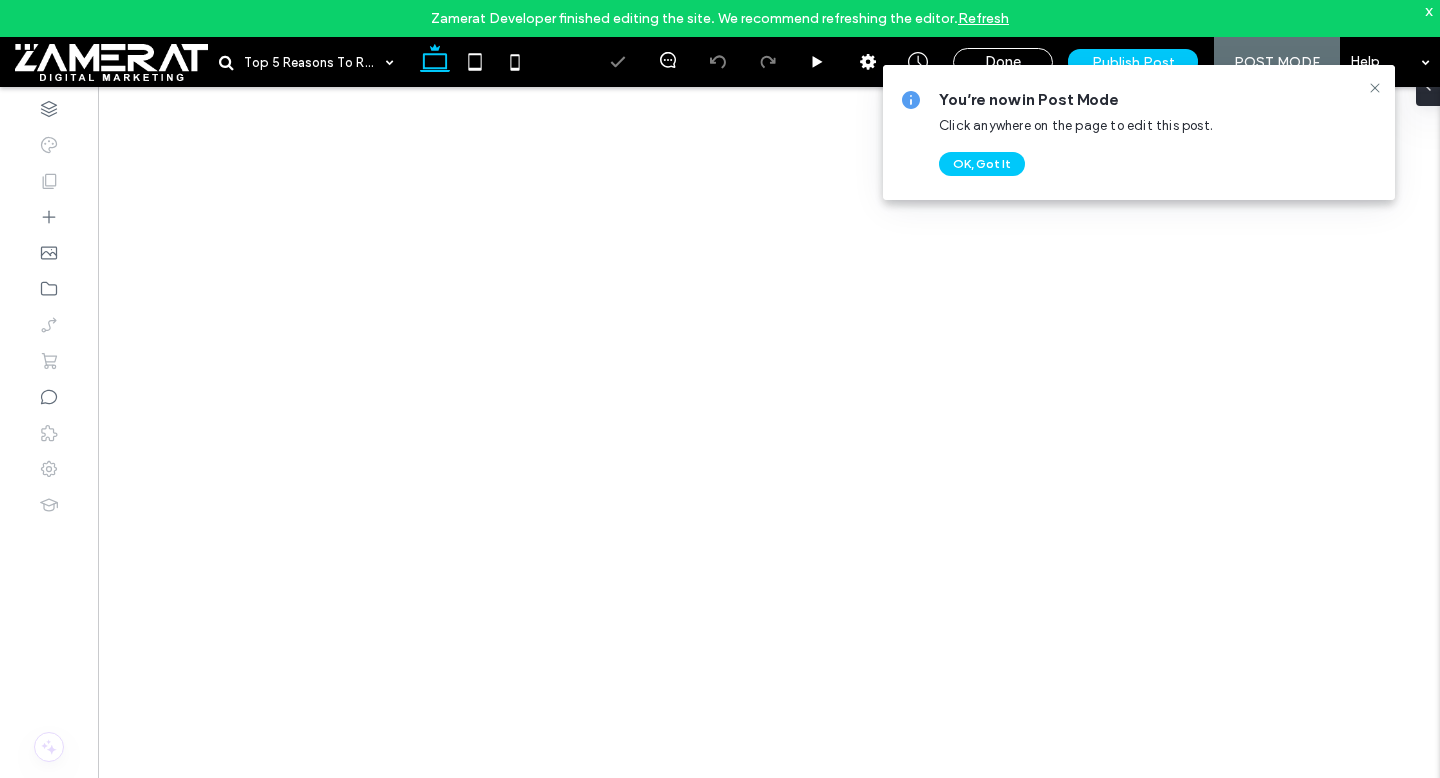 click on "x" at bounding box center [1429, 10] 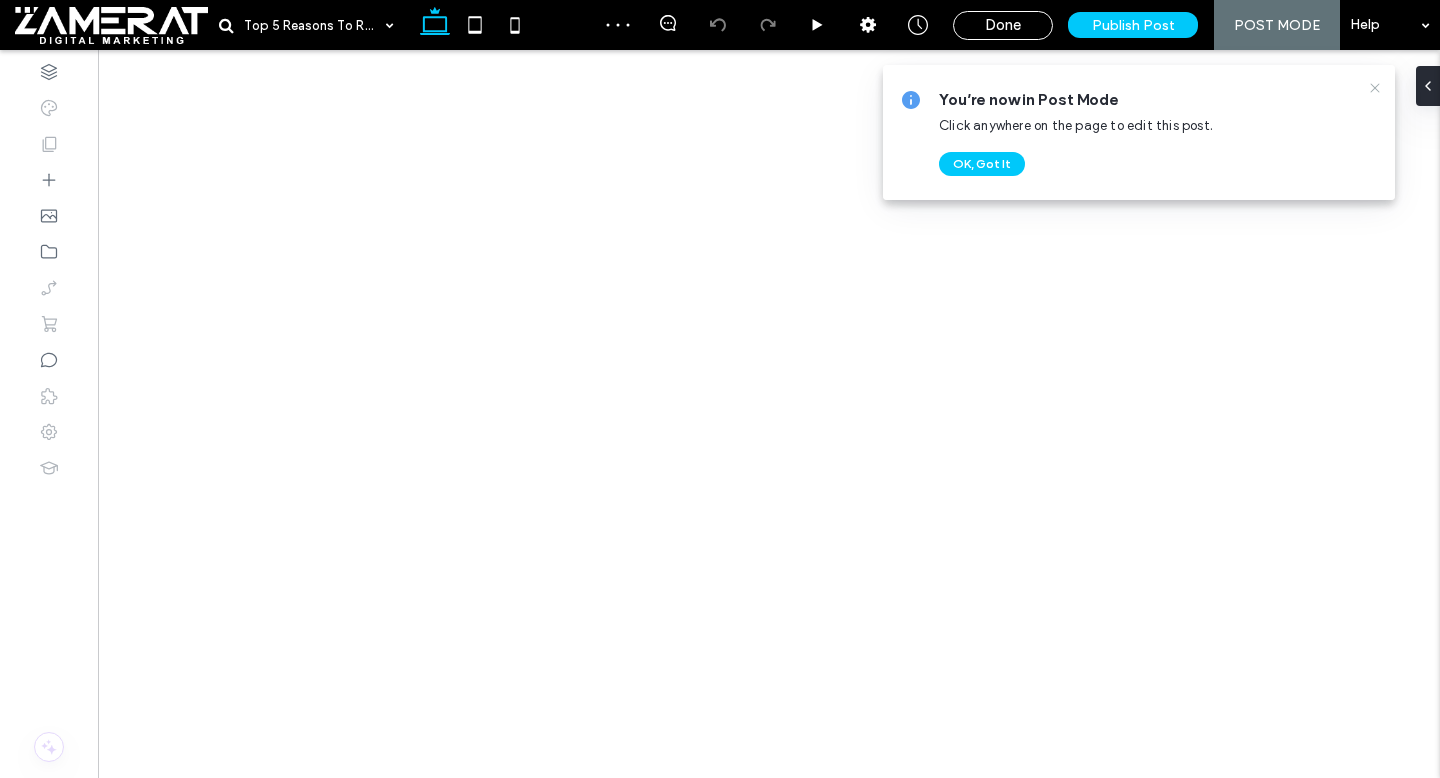 click 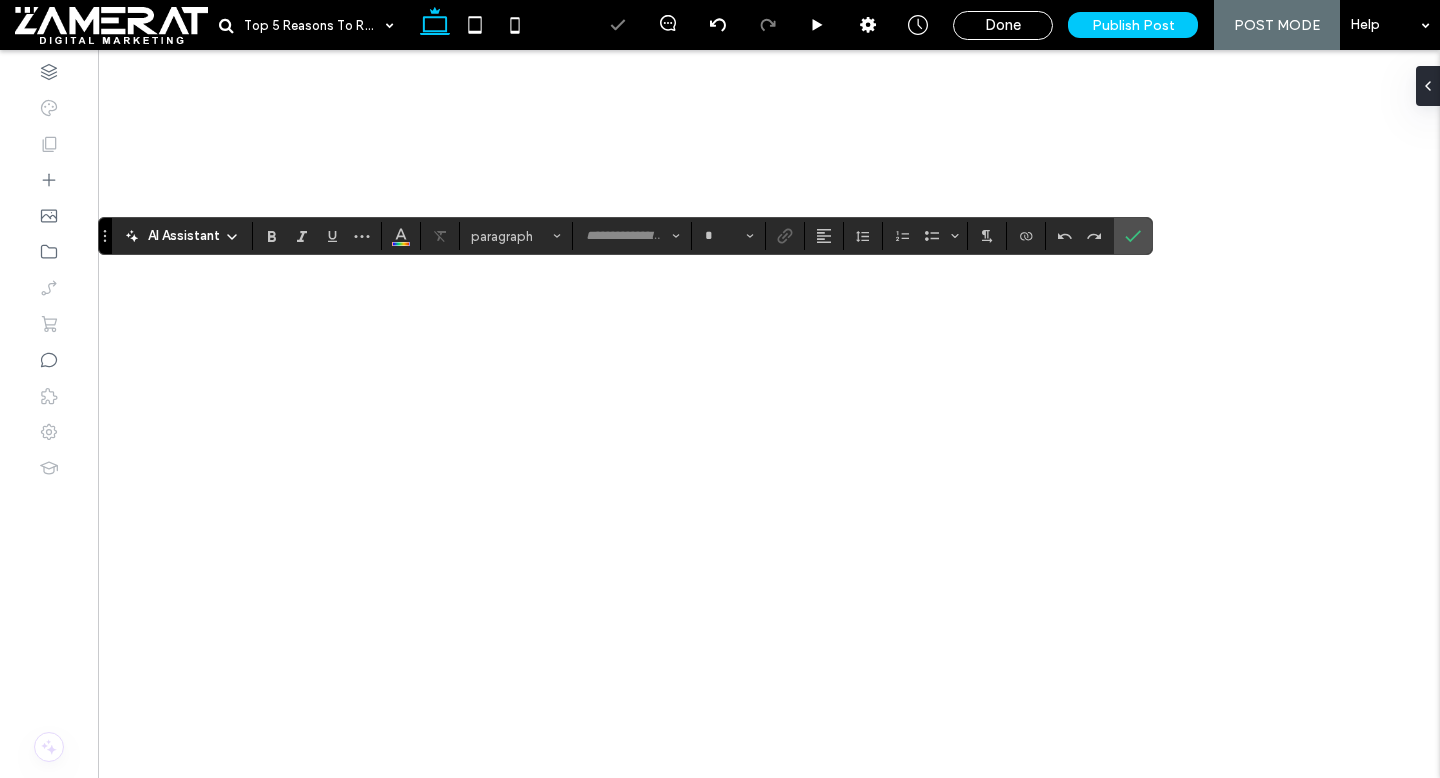 type on "*******" 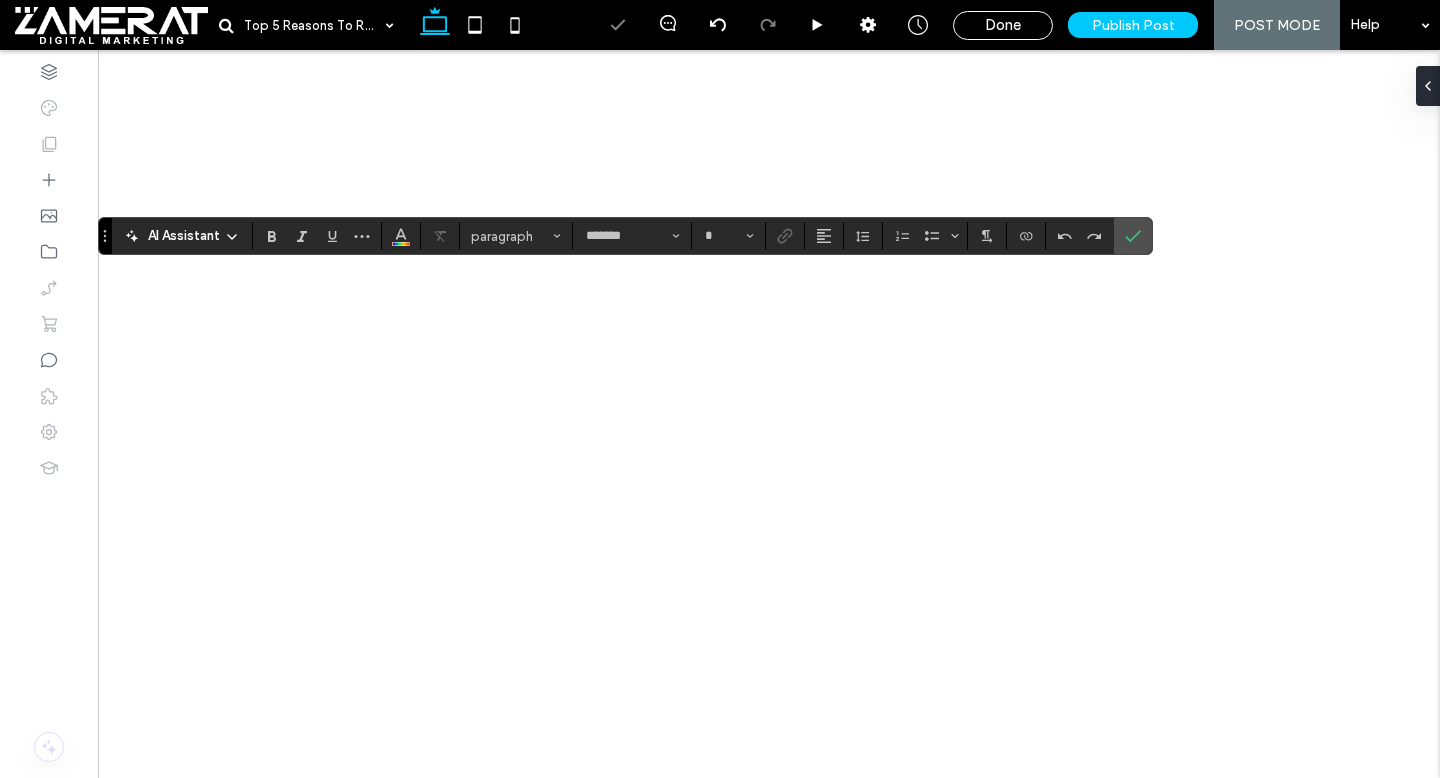 type on "**" 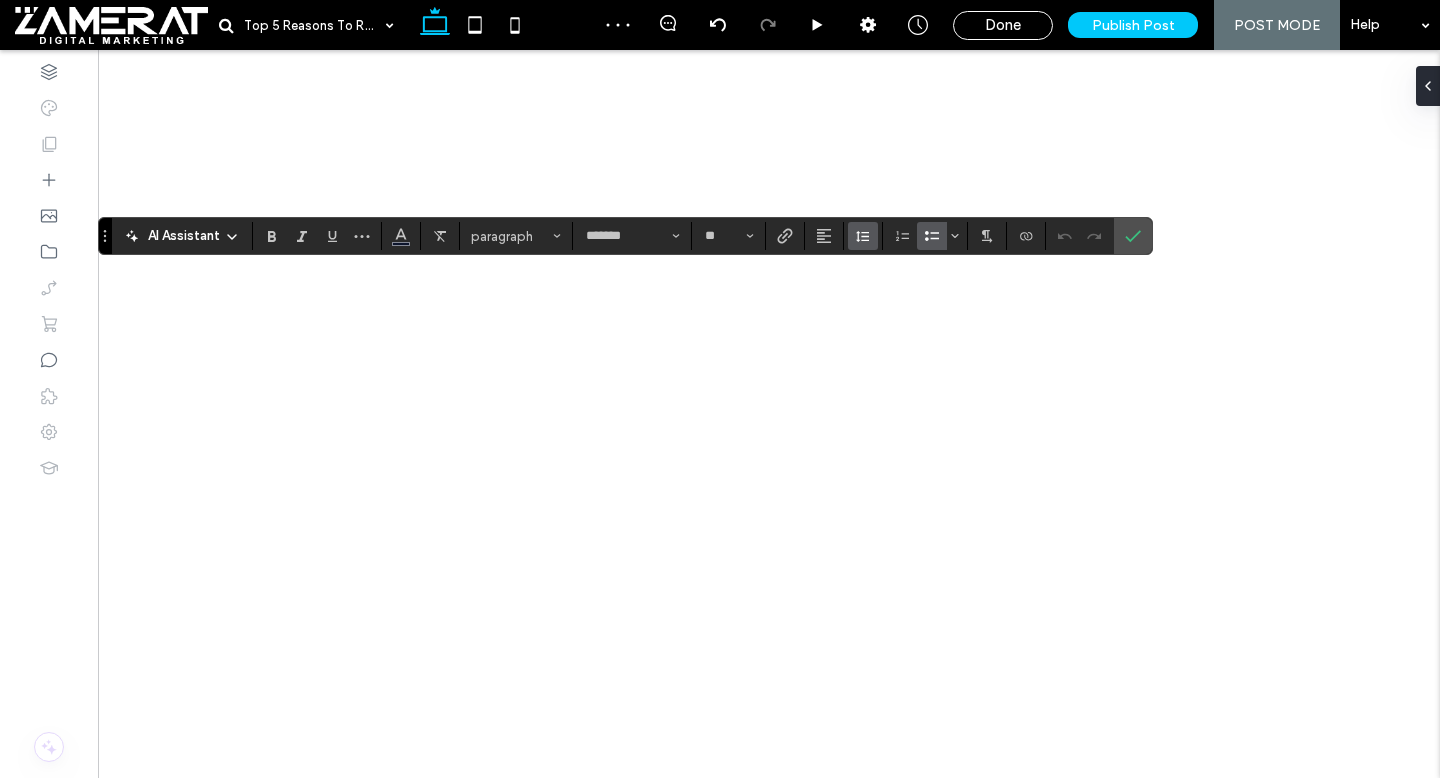 click at bounding box center [863, 236] 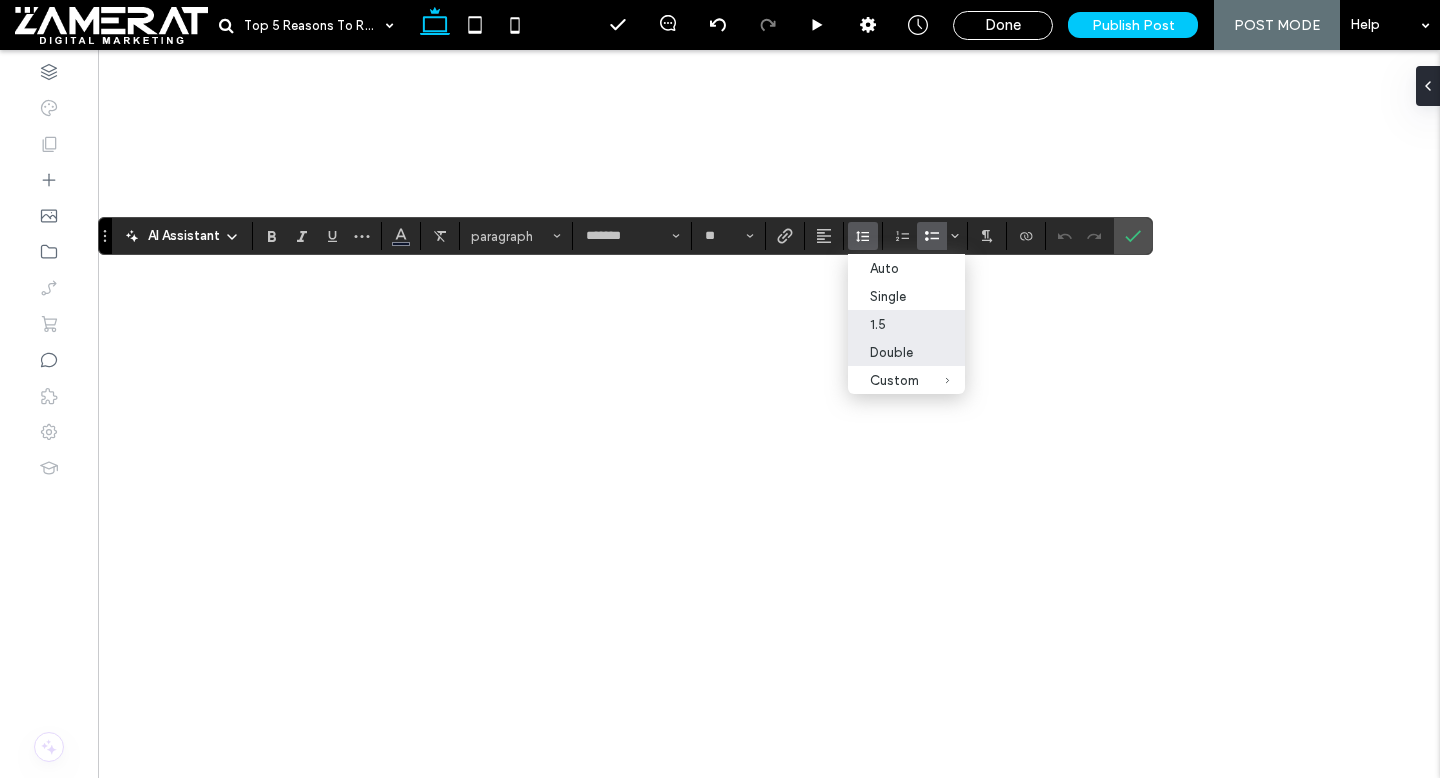 click on "Double" at bounding box center [894, 352] 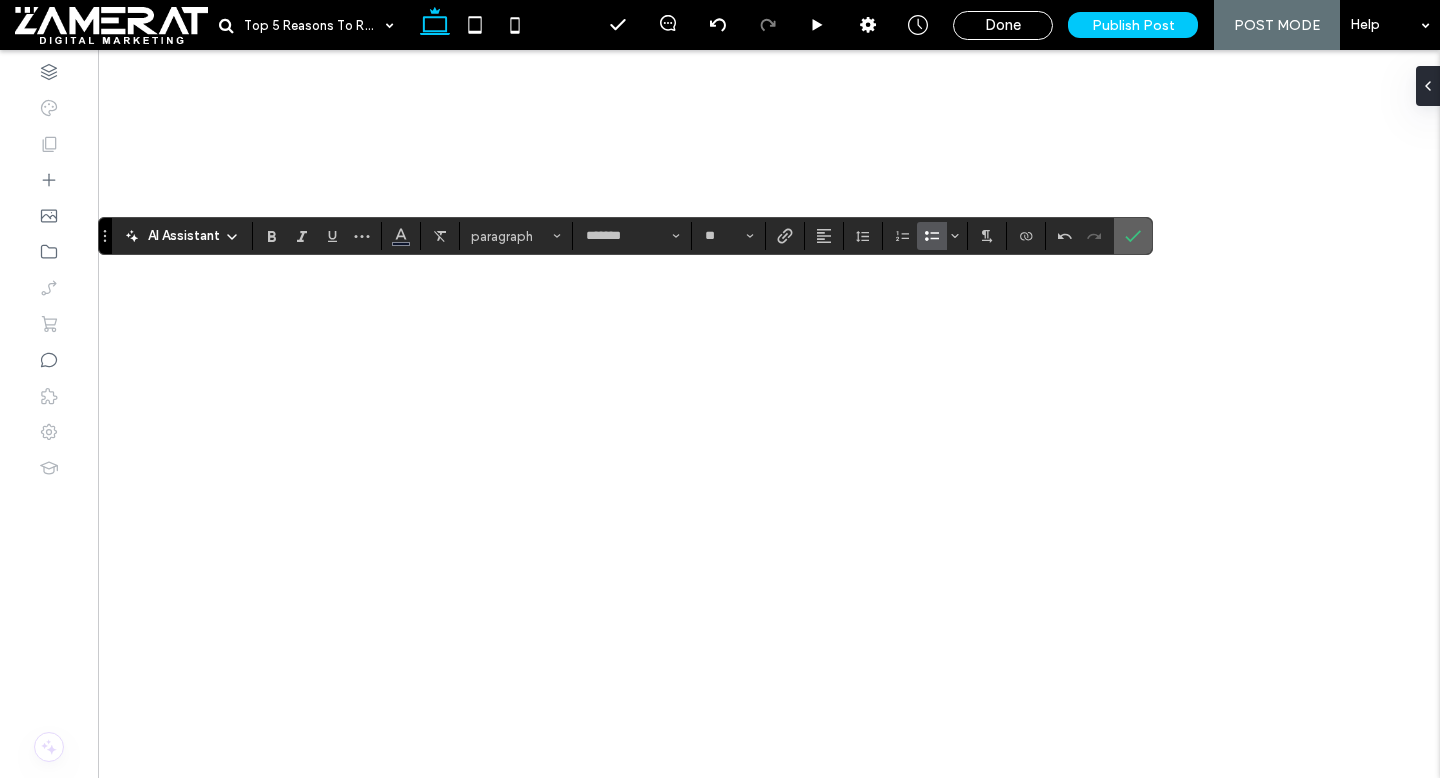 click at bounding box center [1133, 236] 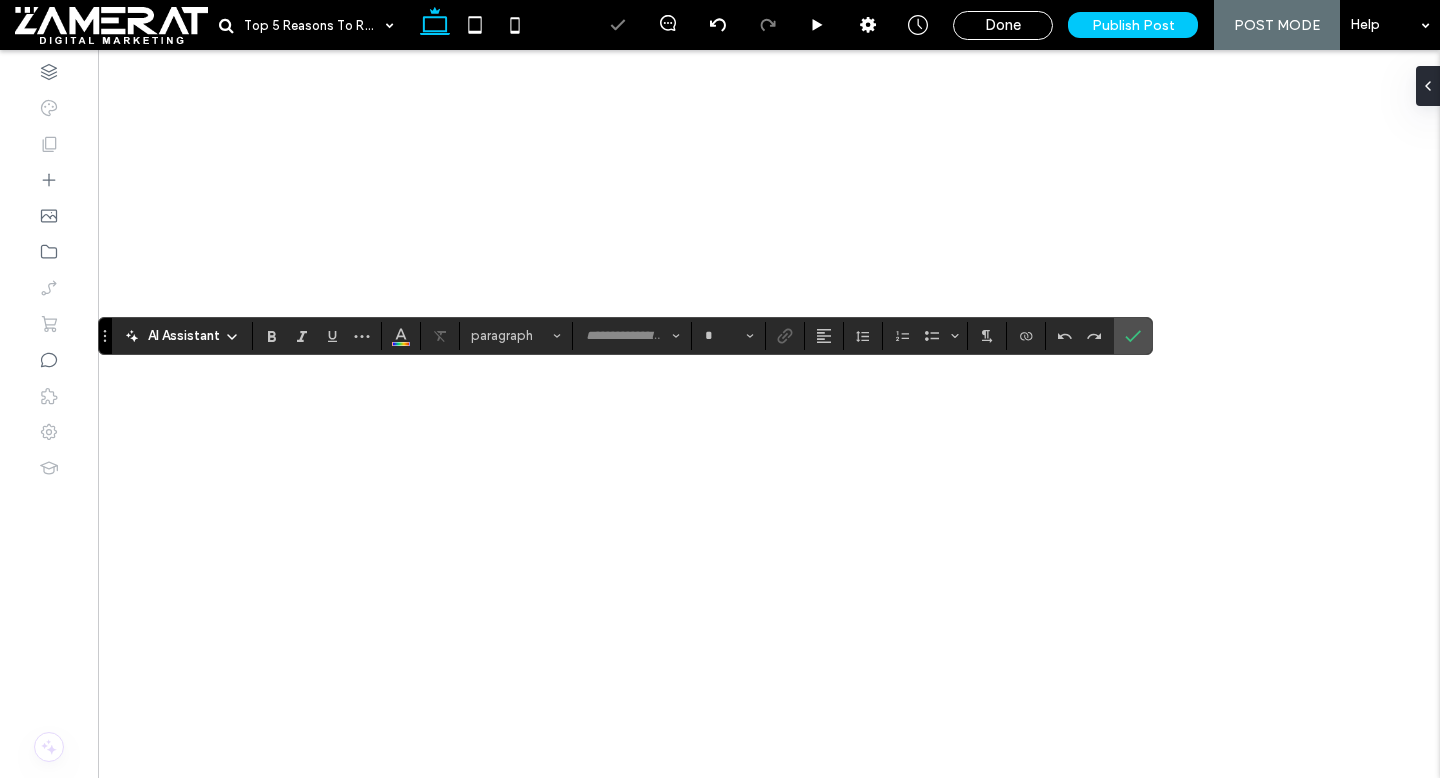 type on "*******" 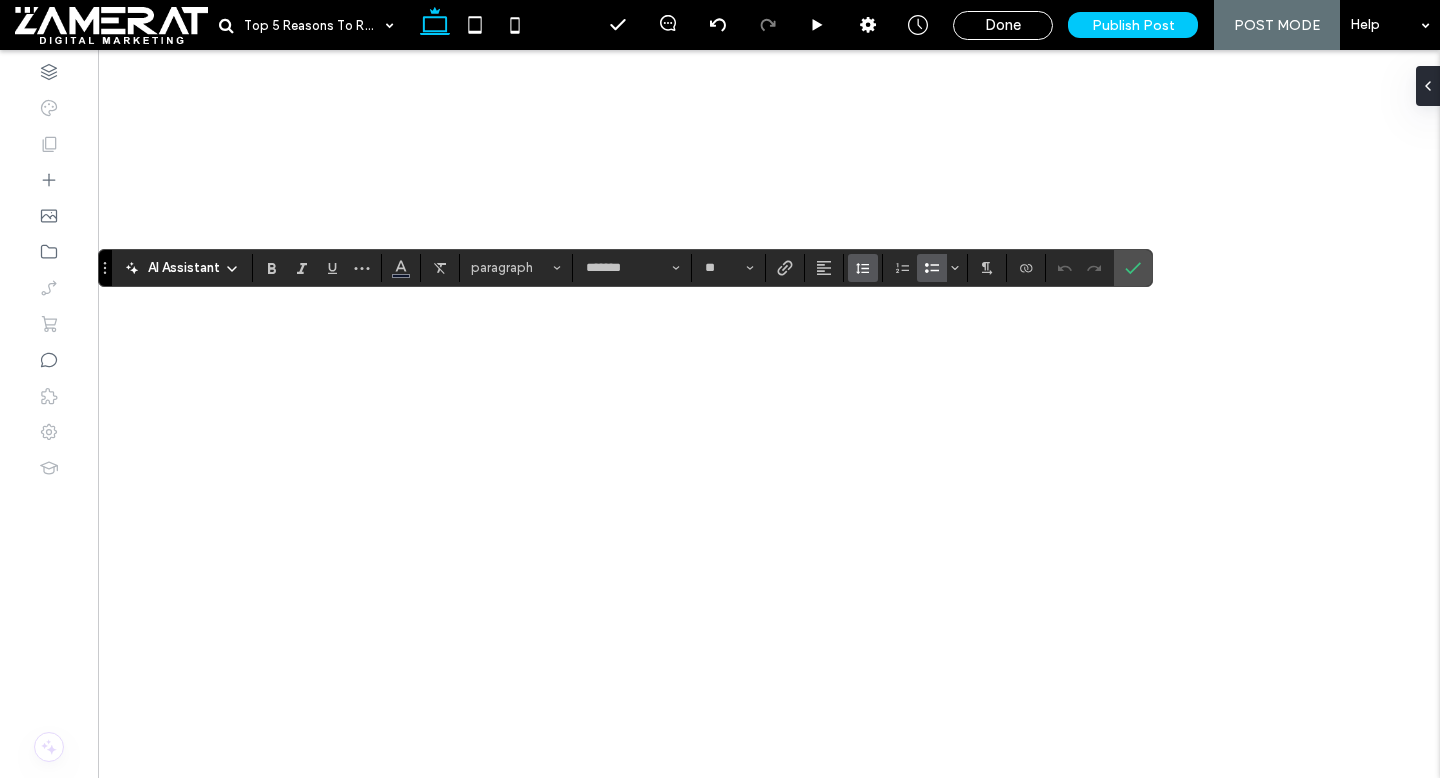 click 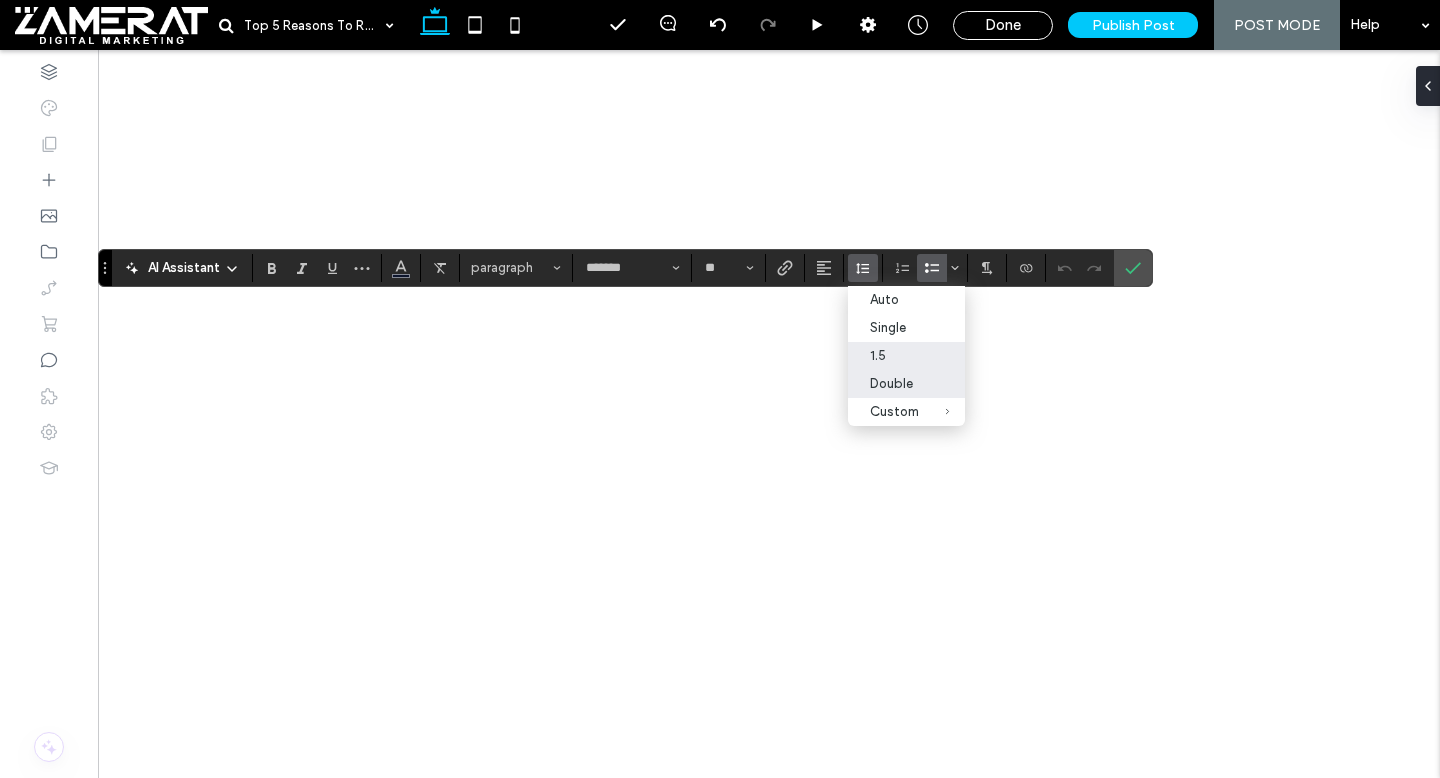 click on "Double" at bounding box center [894, 383] 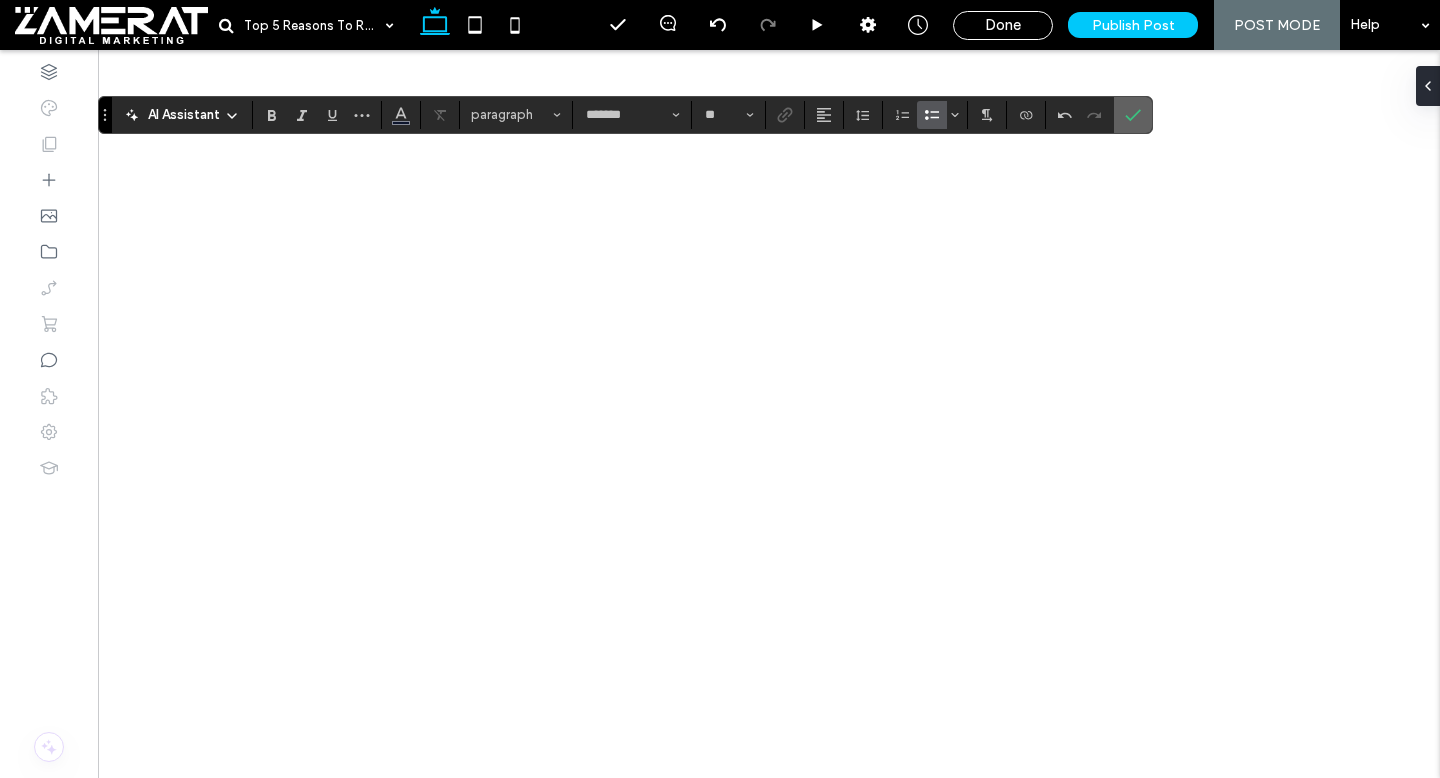 click 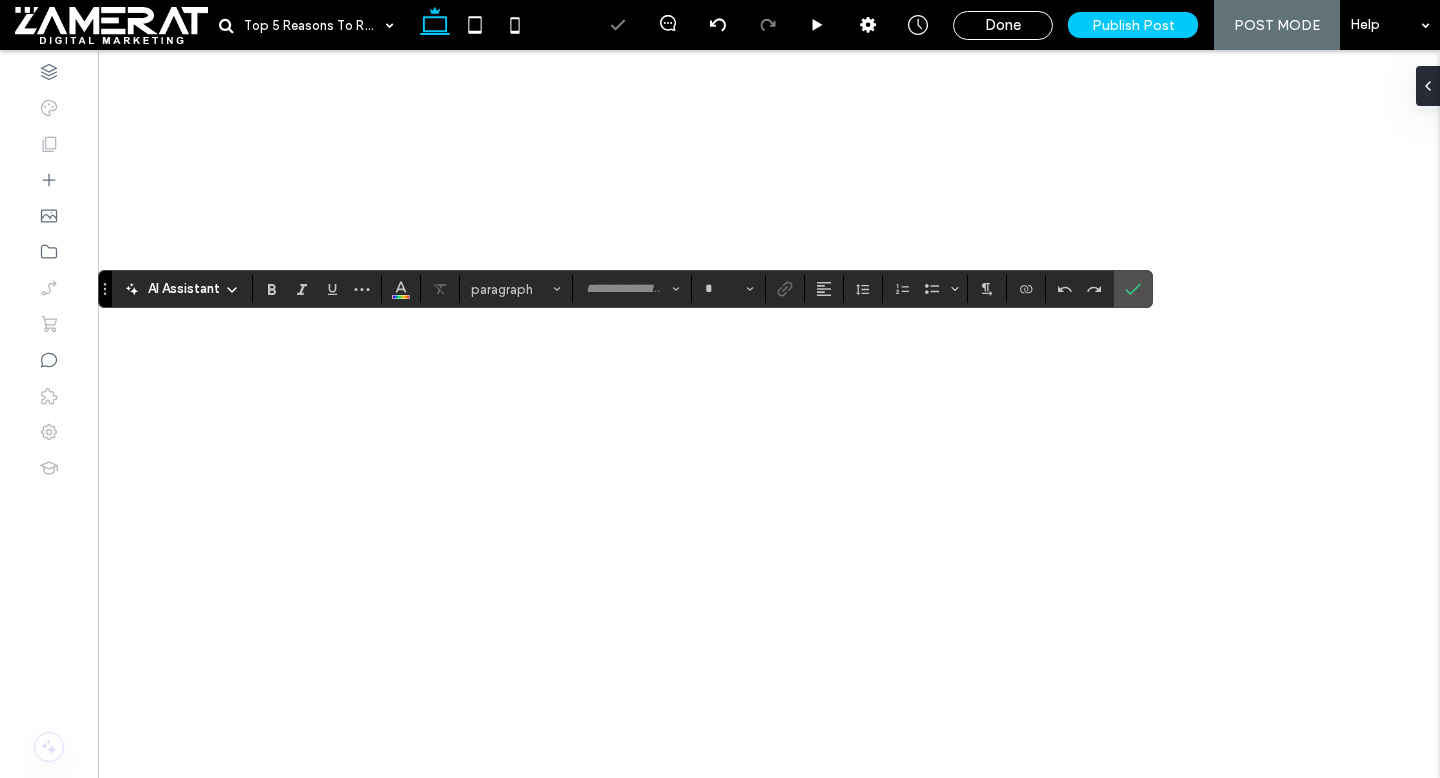 type on "*******" 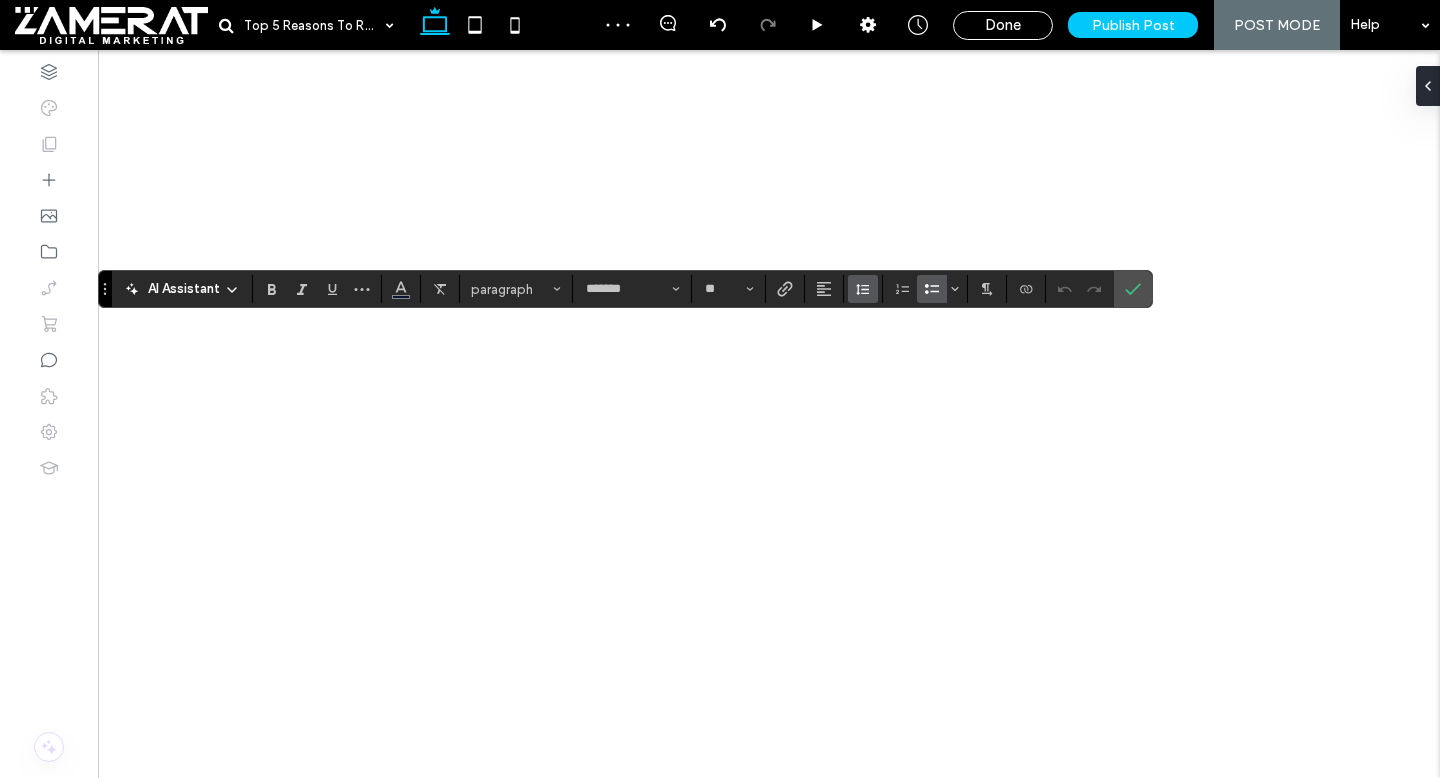 click 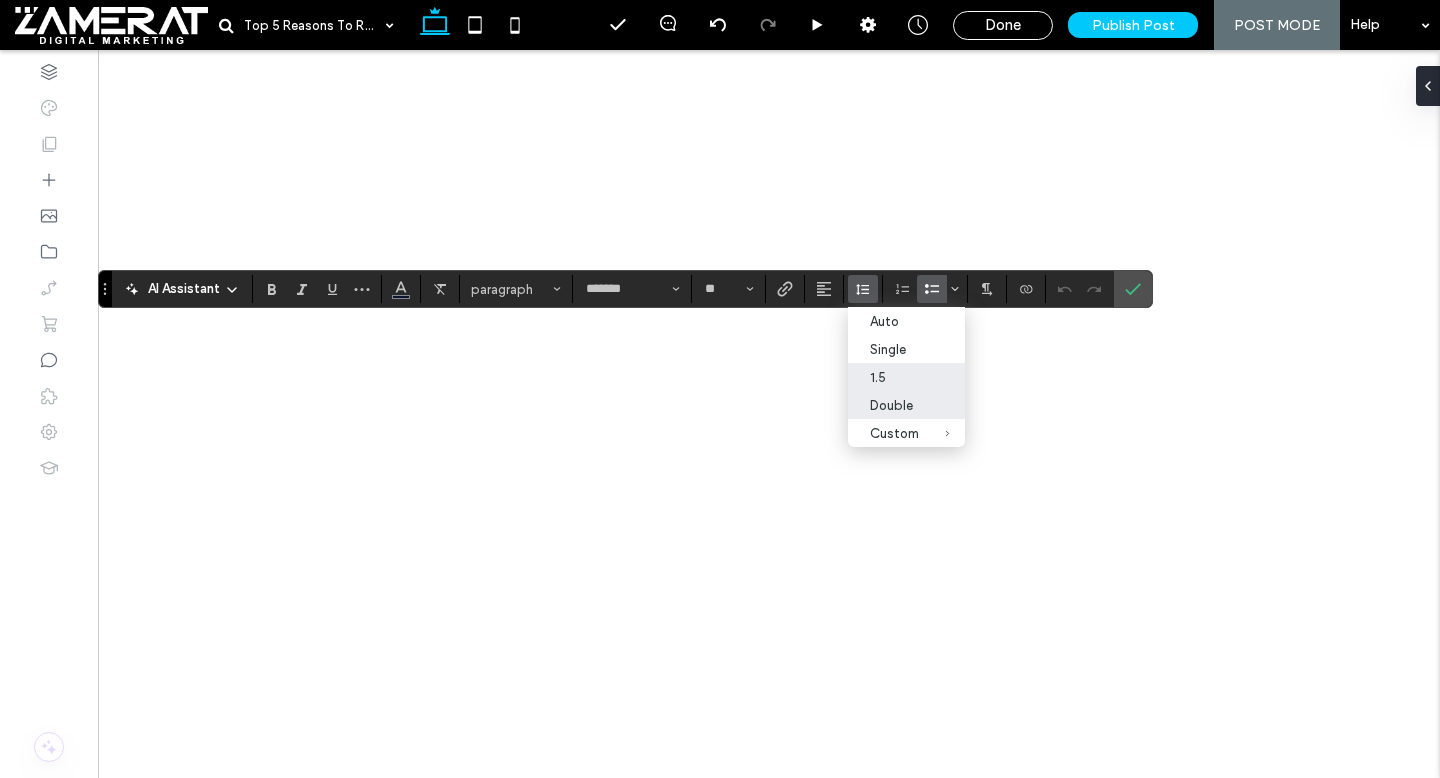 click on "Double" at bounding box center (894, 405) 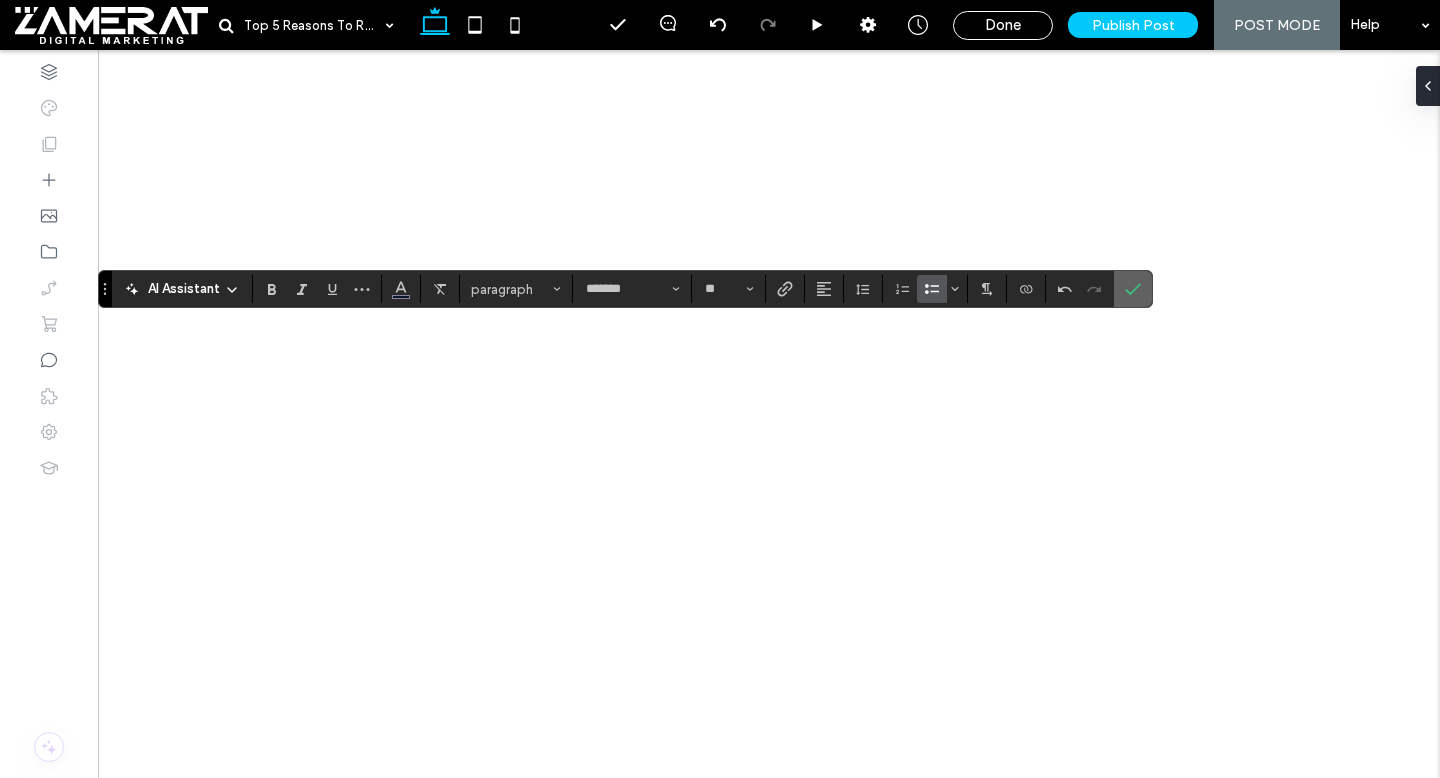 click 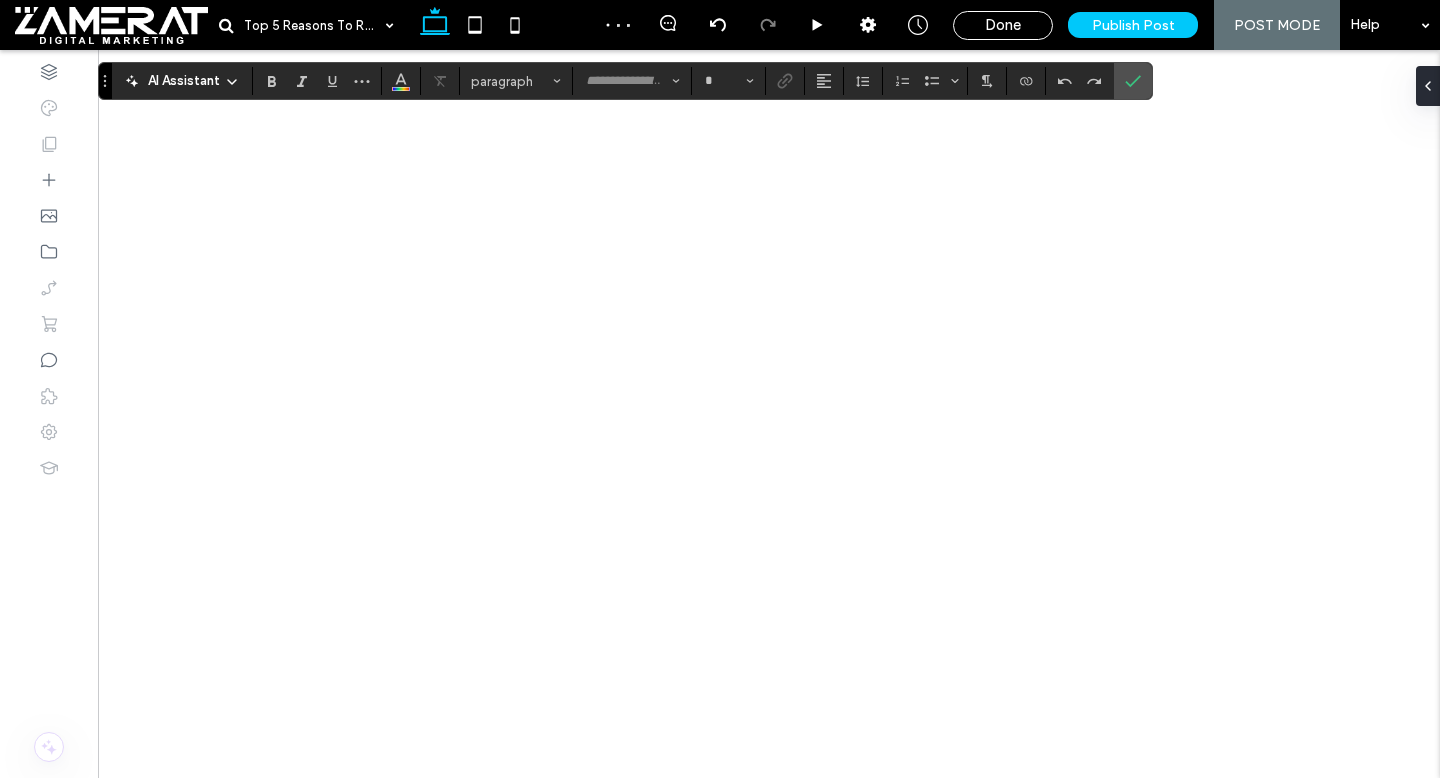 type on "*******" 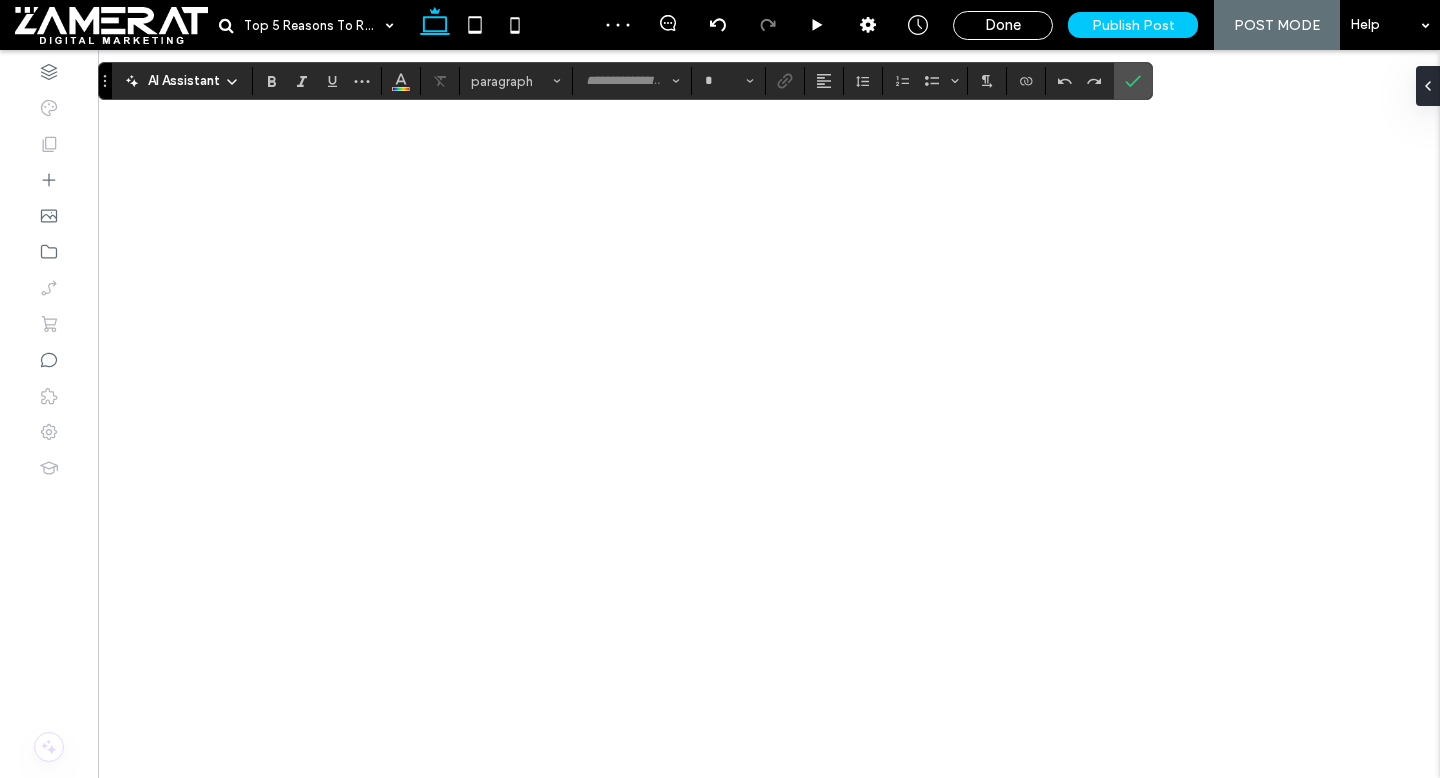 type on "**" 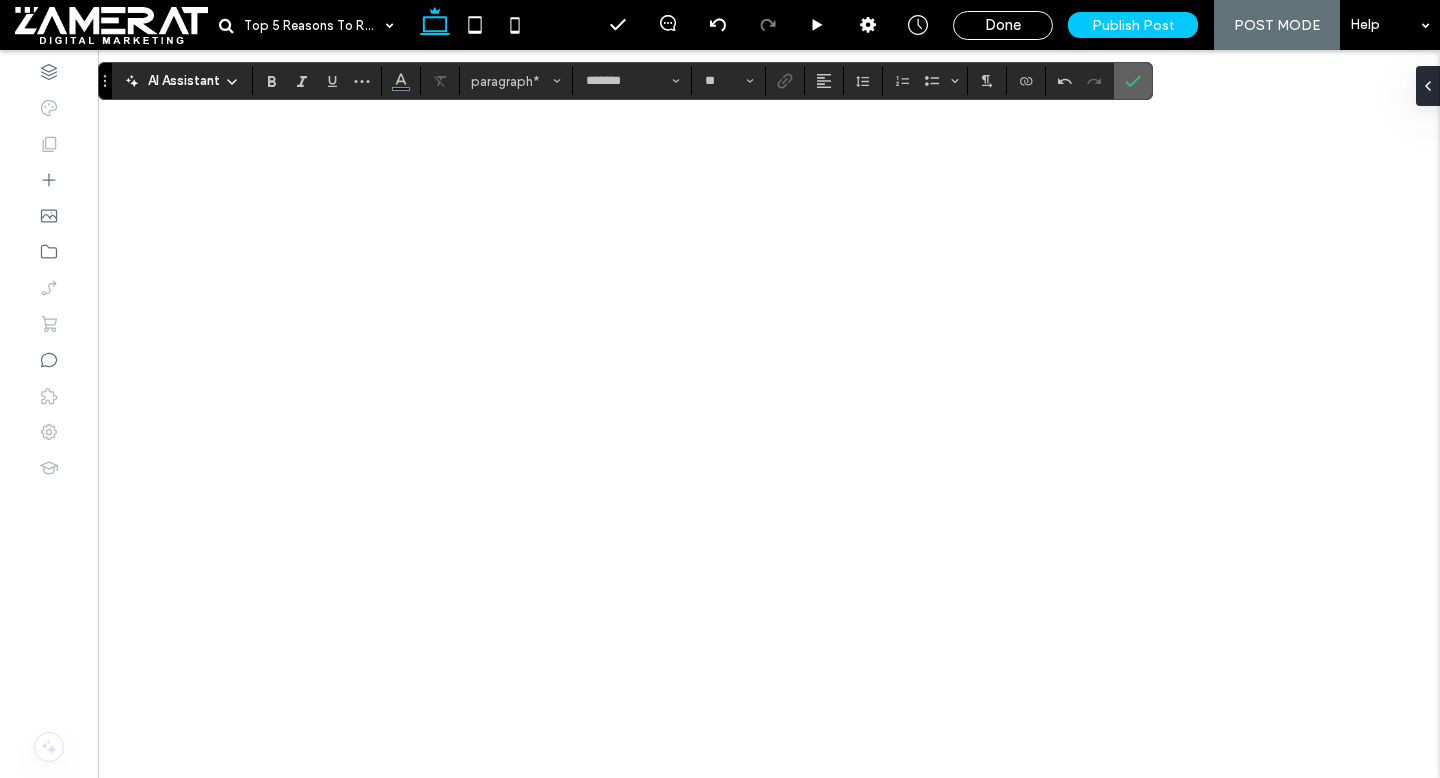 click 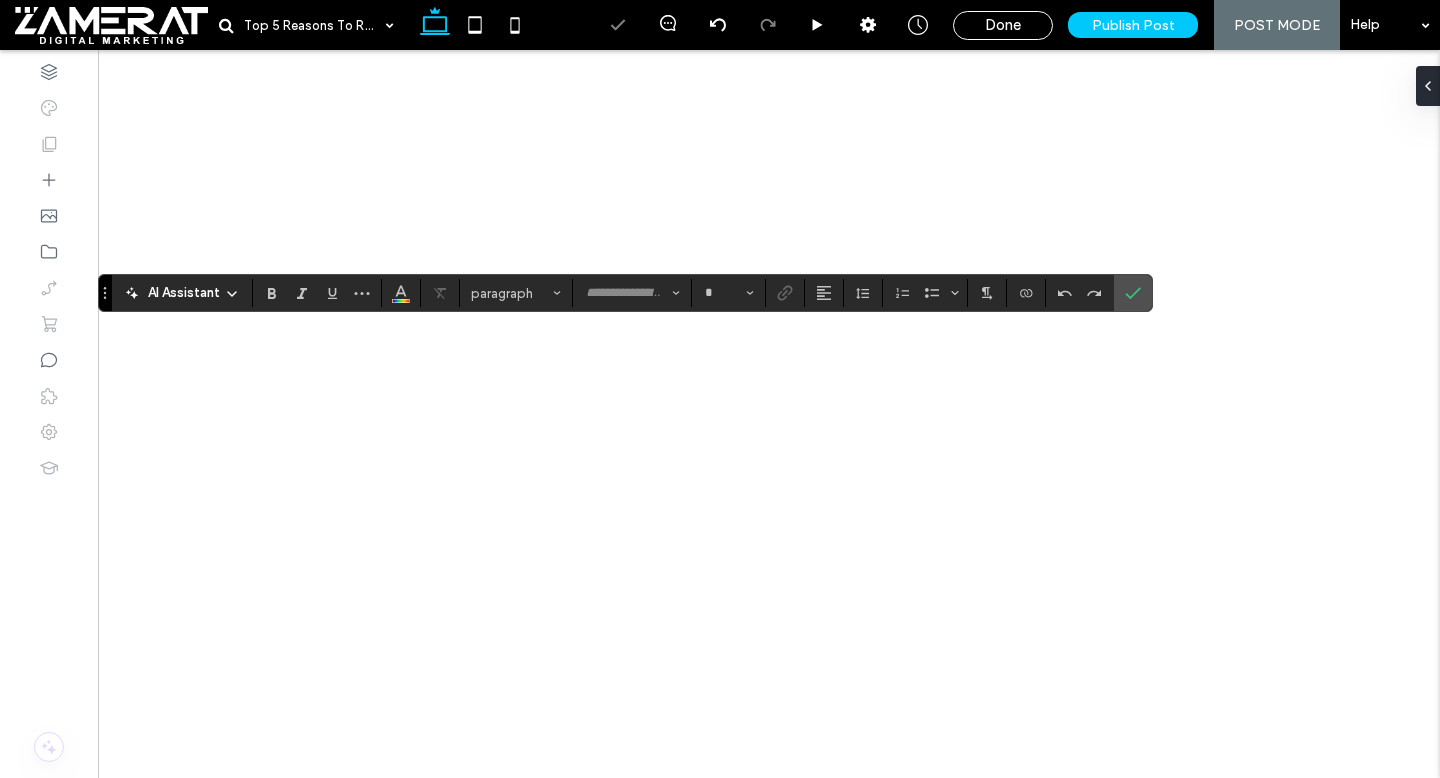 type on "*******" 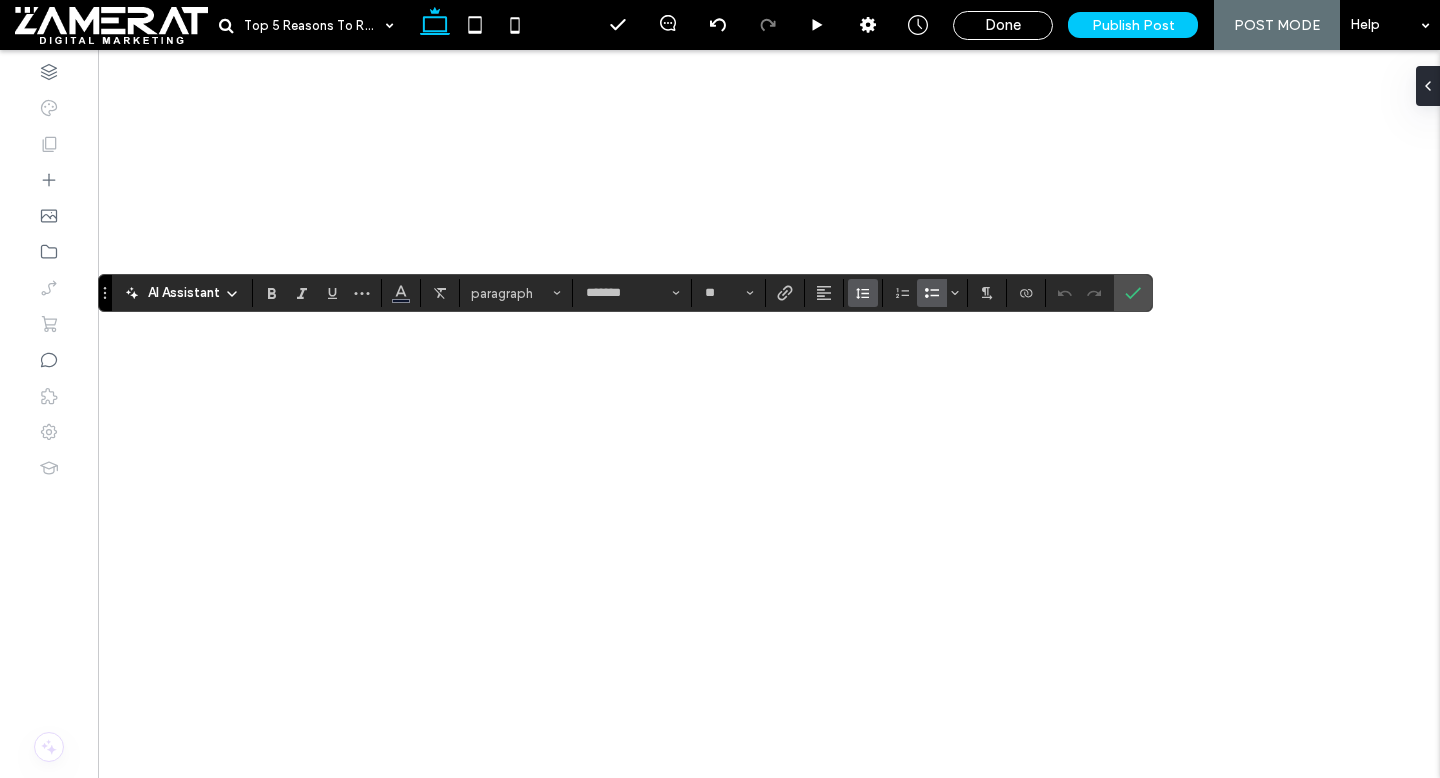 click 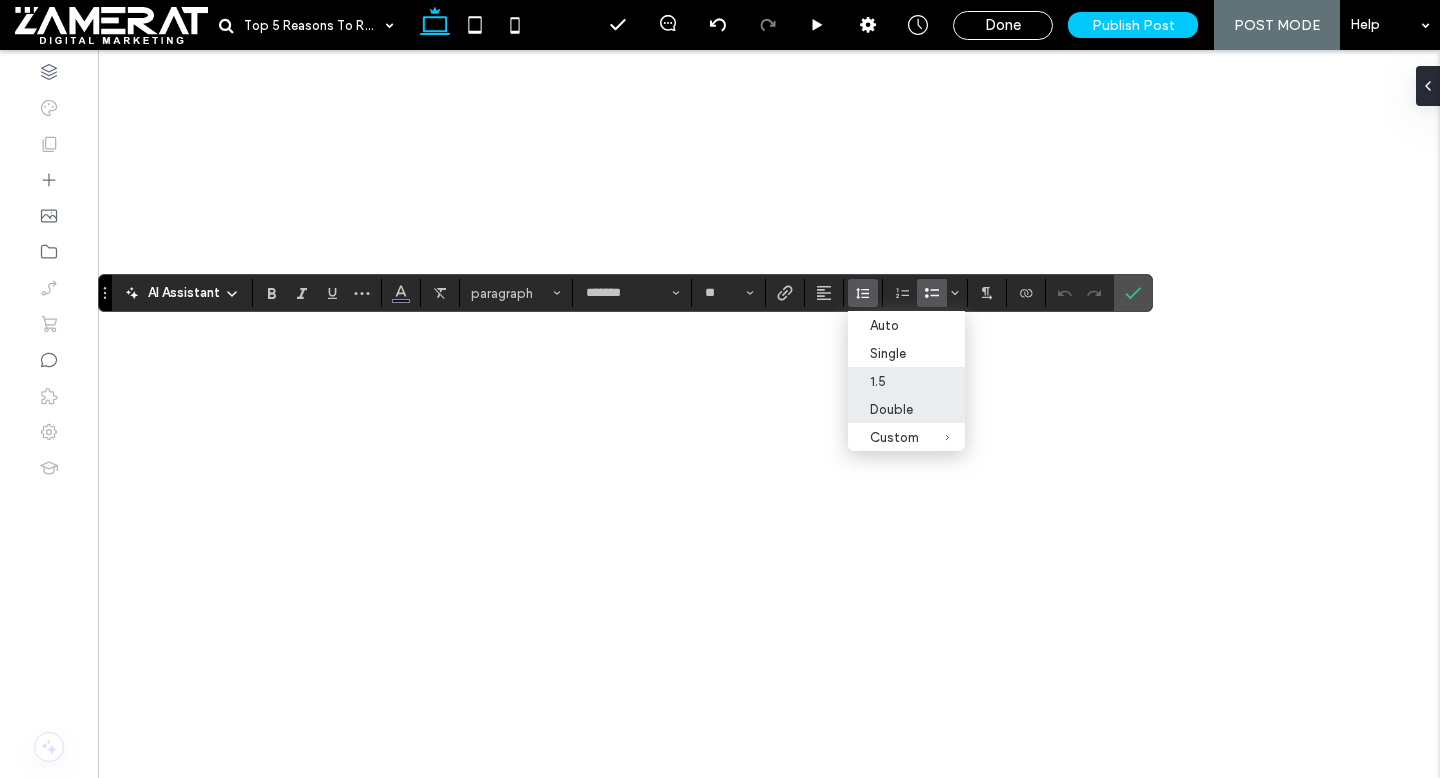 click on "Double" at bounding box center (894, 409) 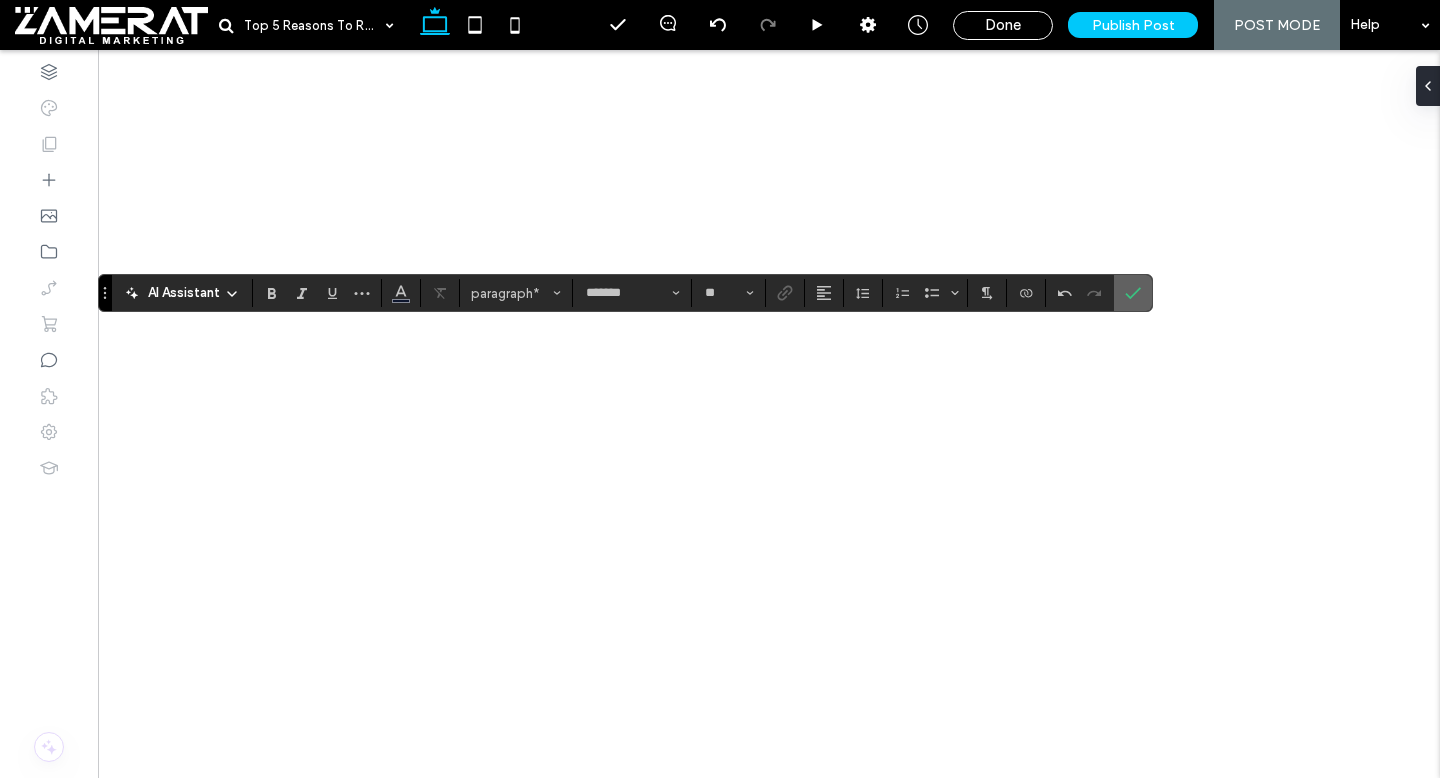 click 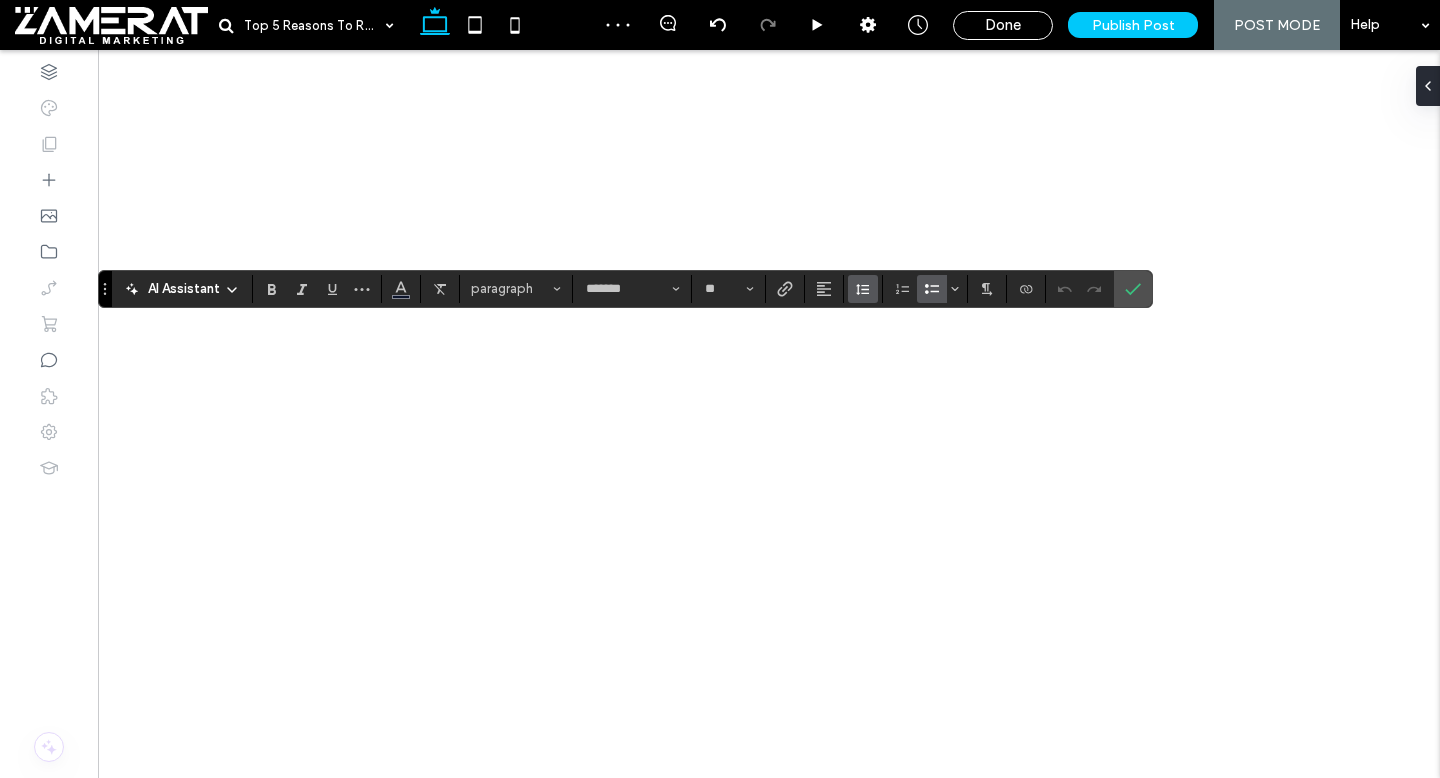 click 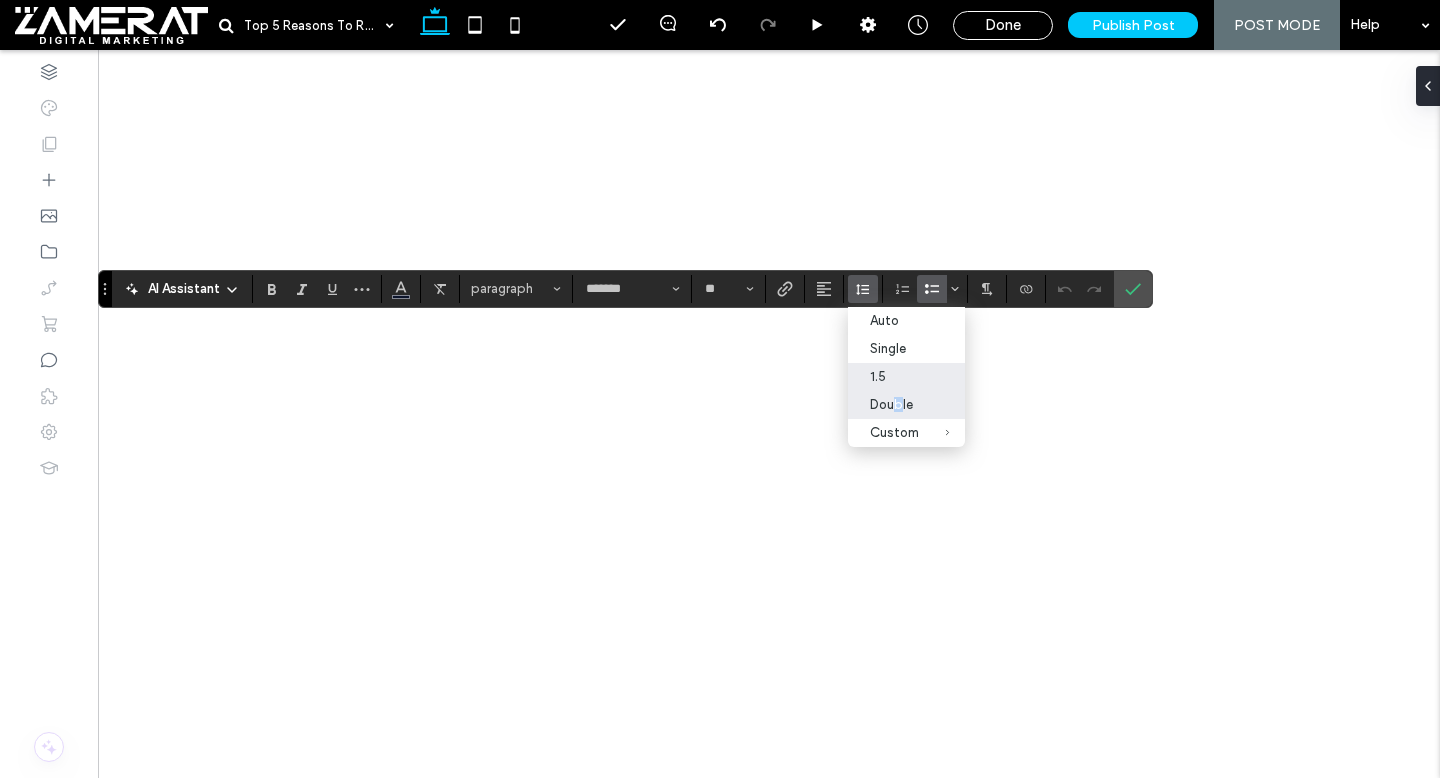 click on "Double" at bounding box center (894, 404) 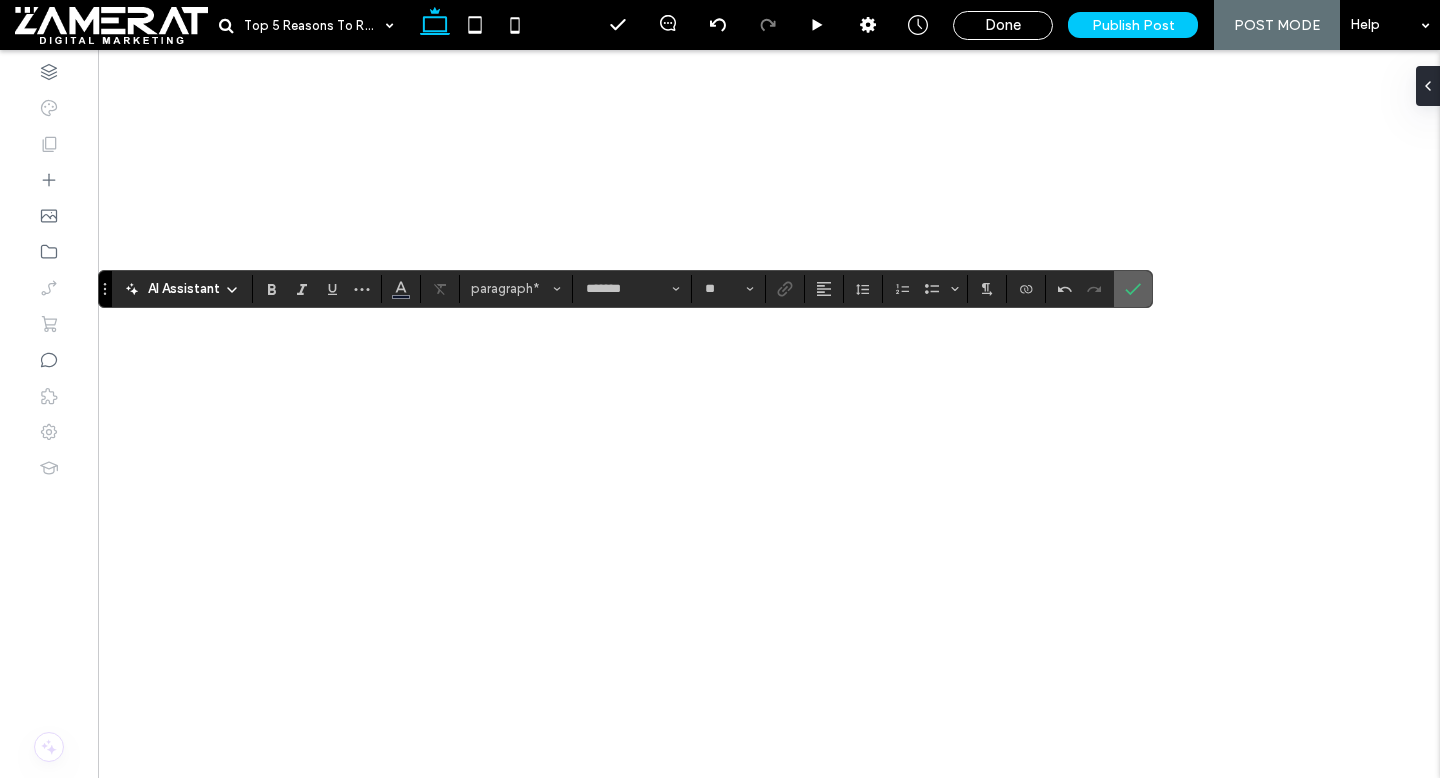 click at bounding box center [1133, 289] 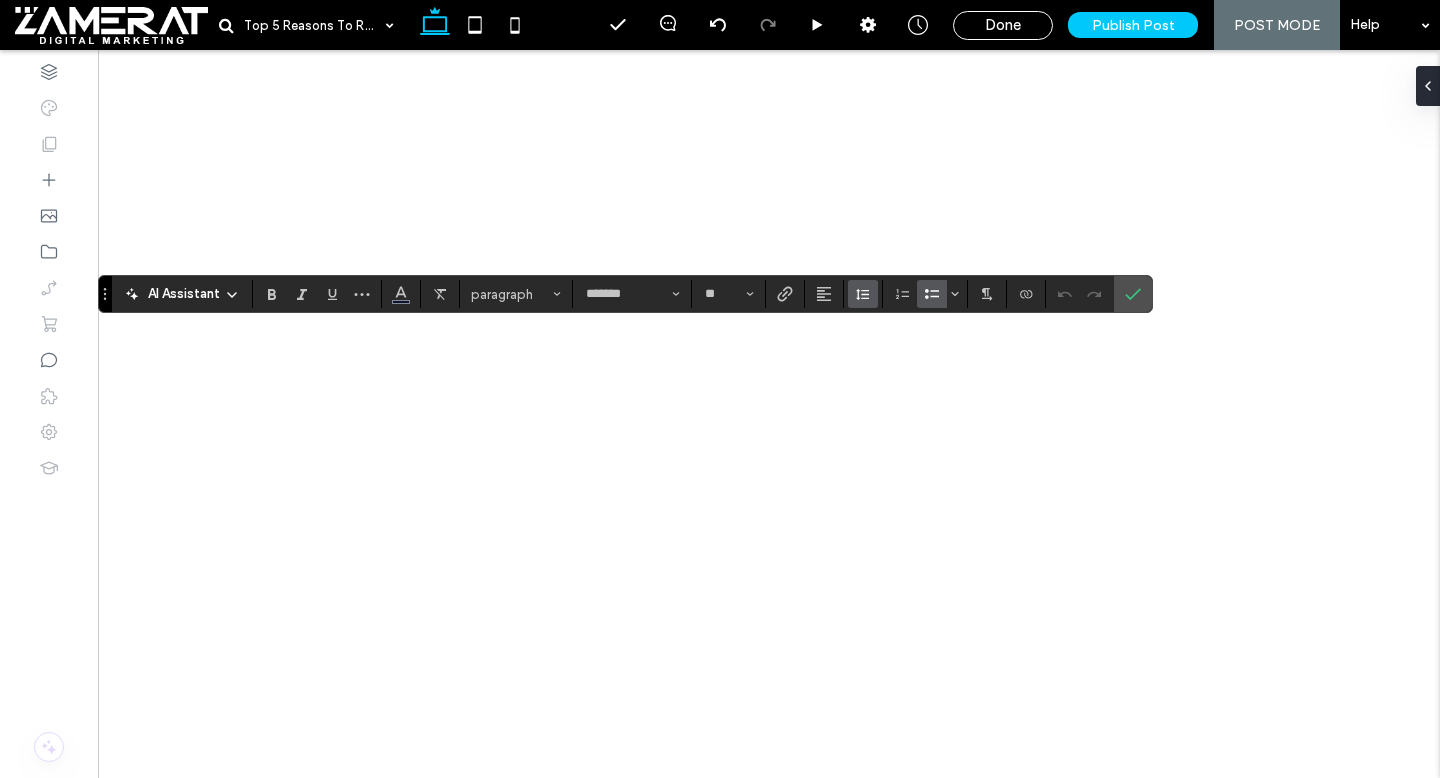 click 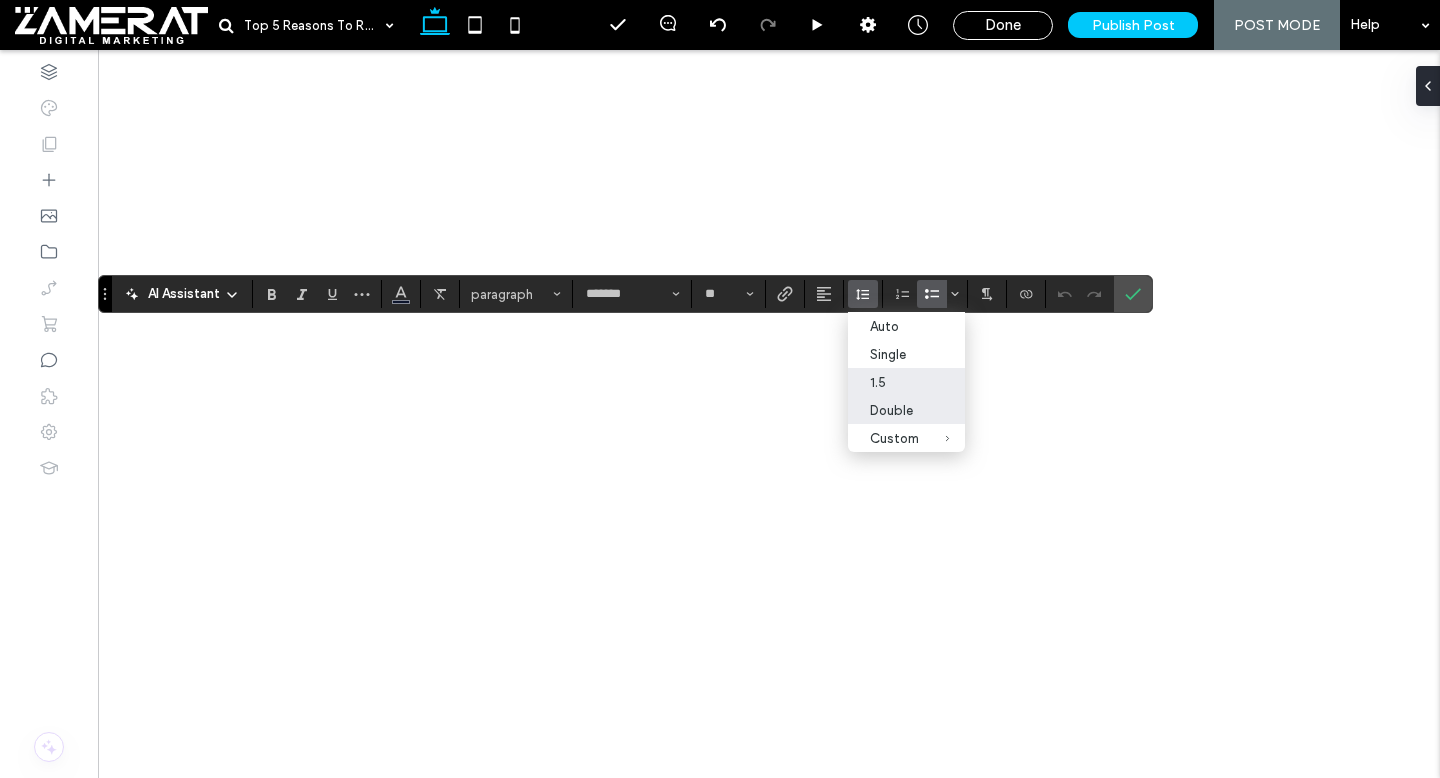 click on "Double" at bounding box center (894, 410) 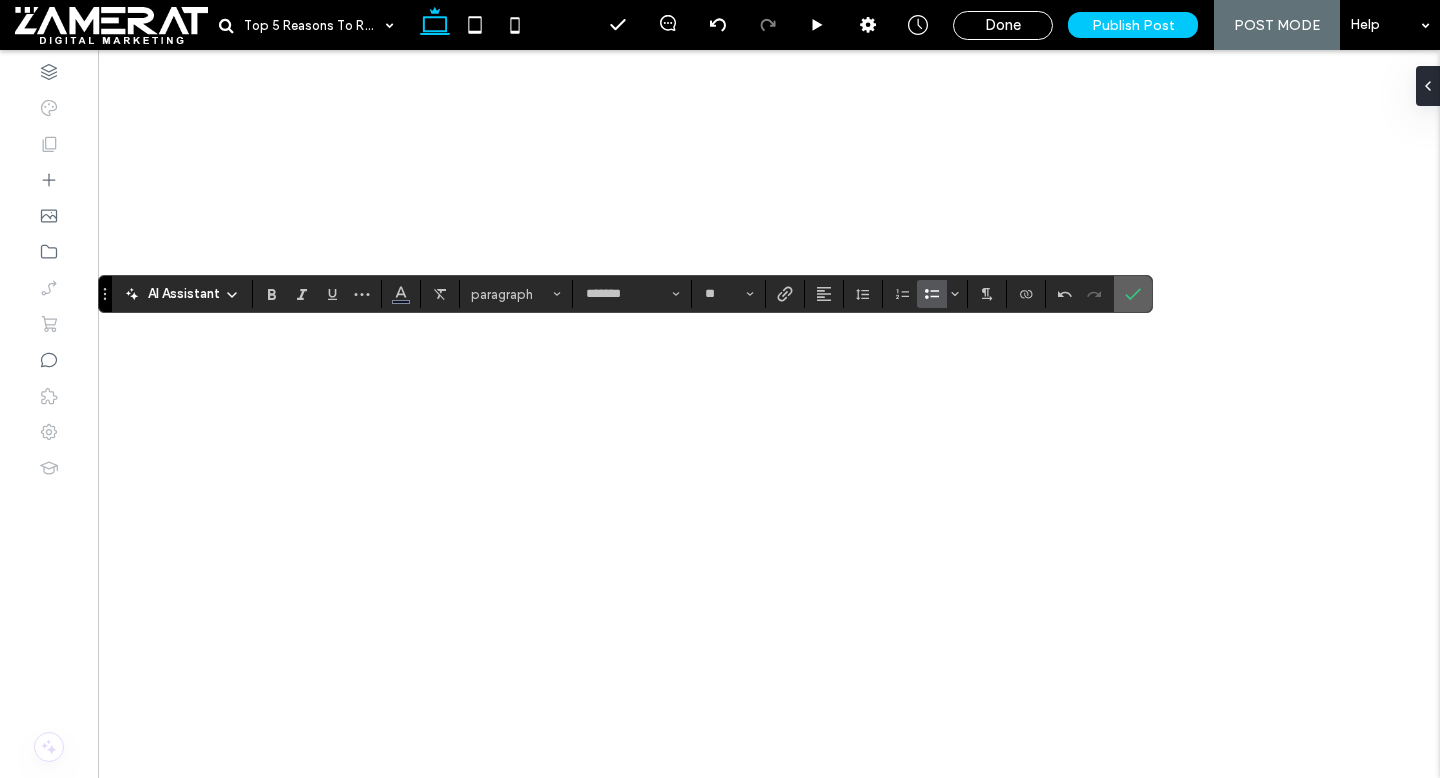 click 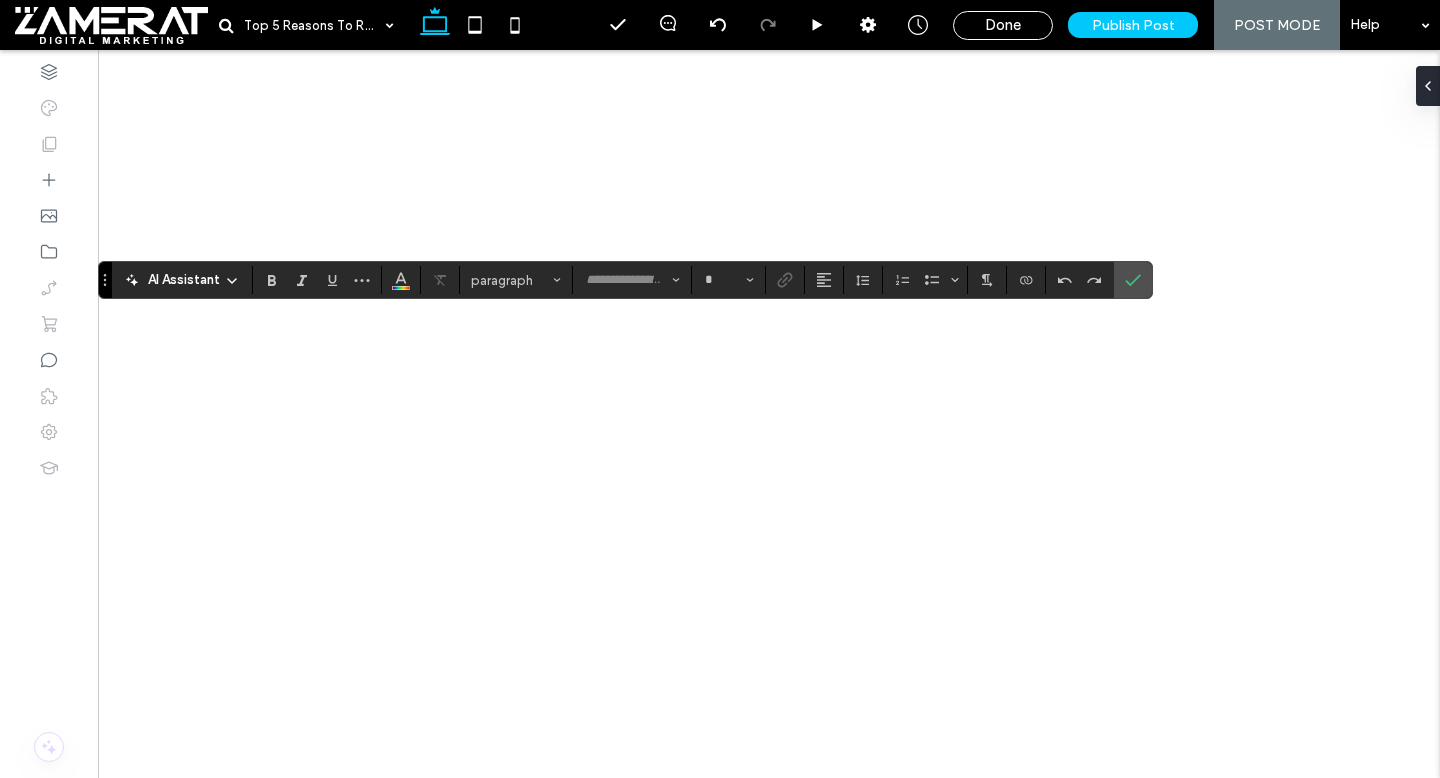 type on "*******" 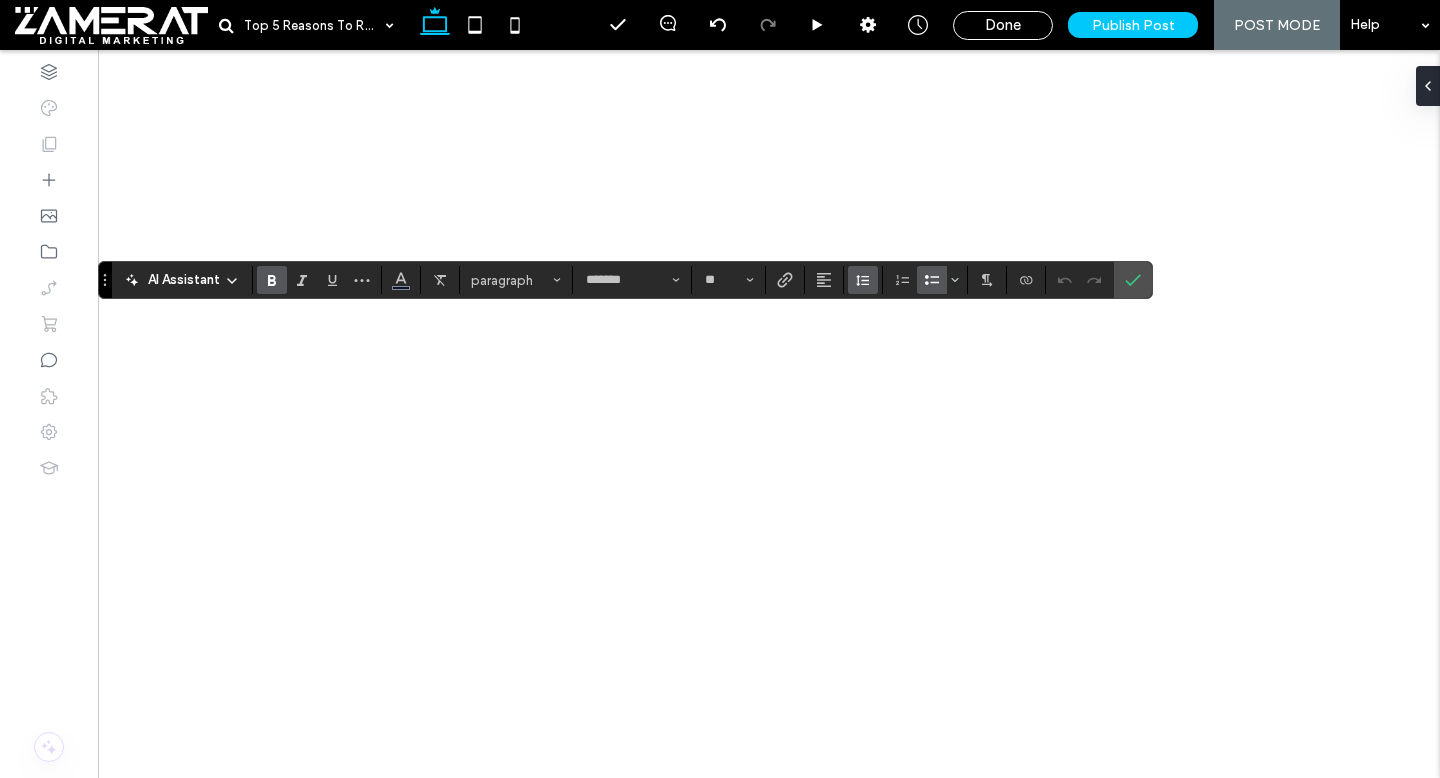 click 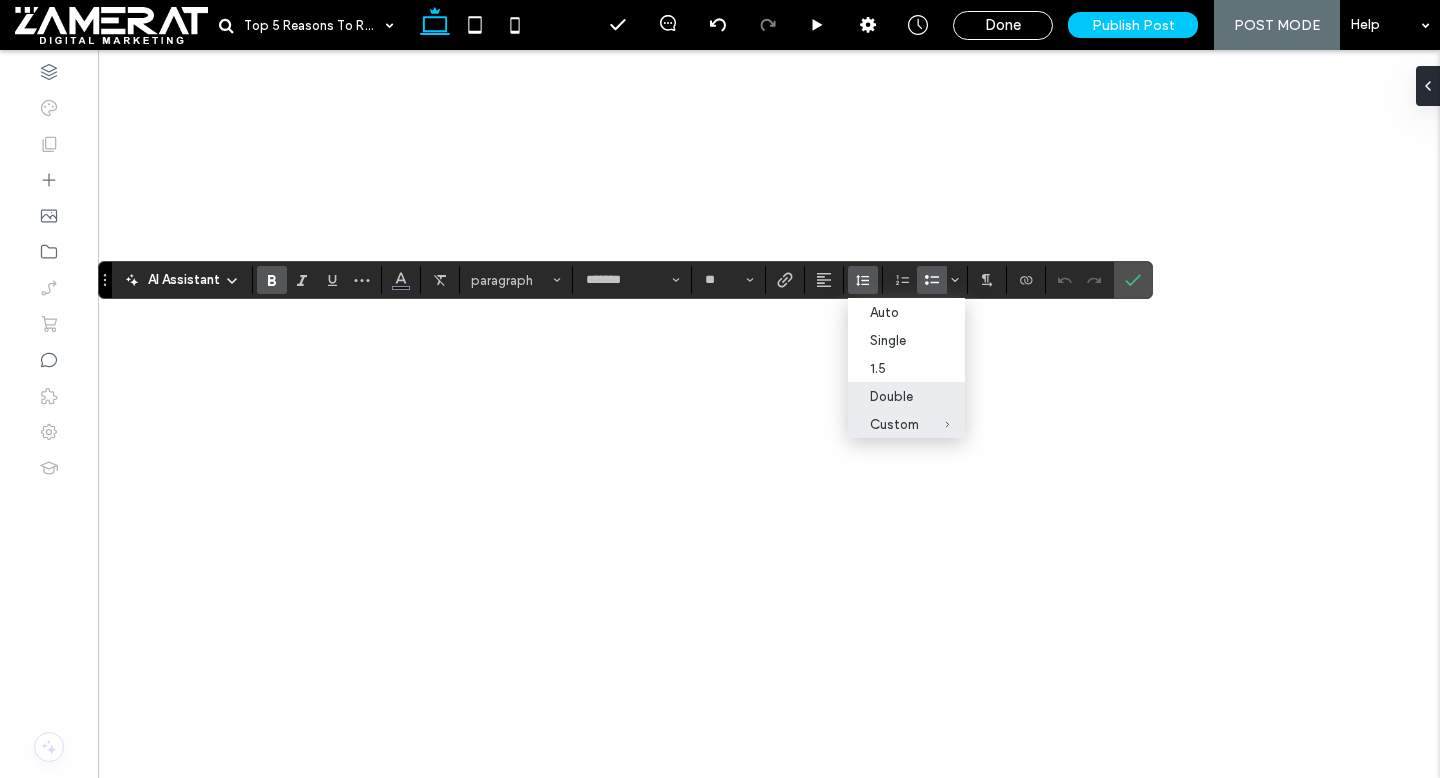 click on "Double" at bounding box center (894, 396) 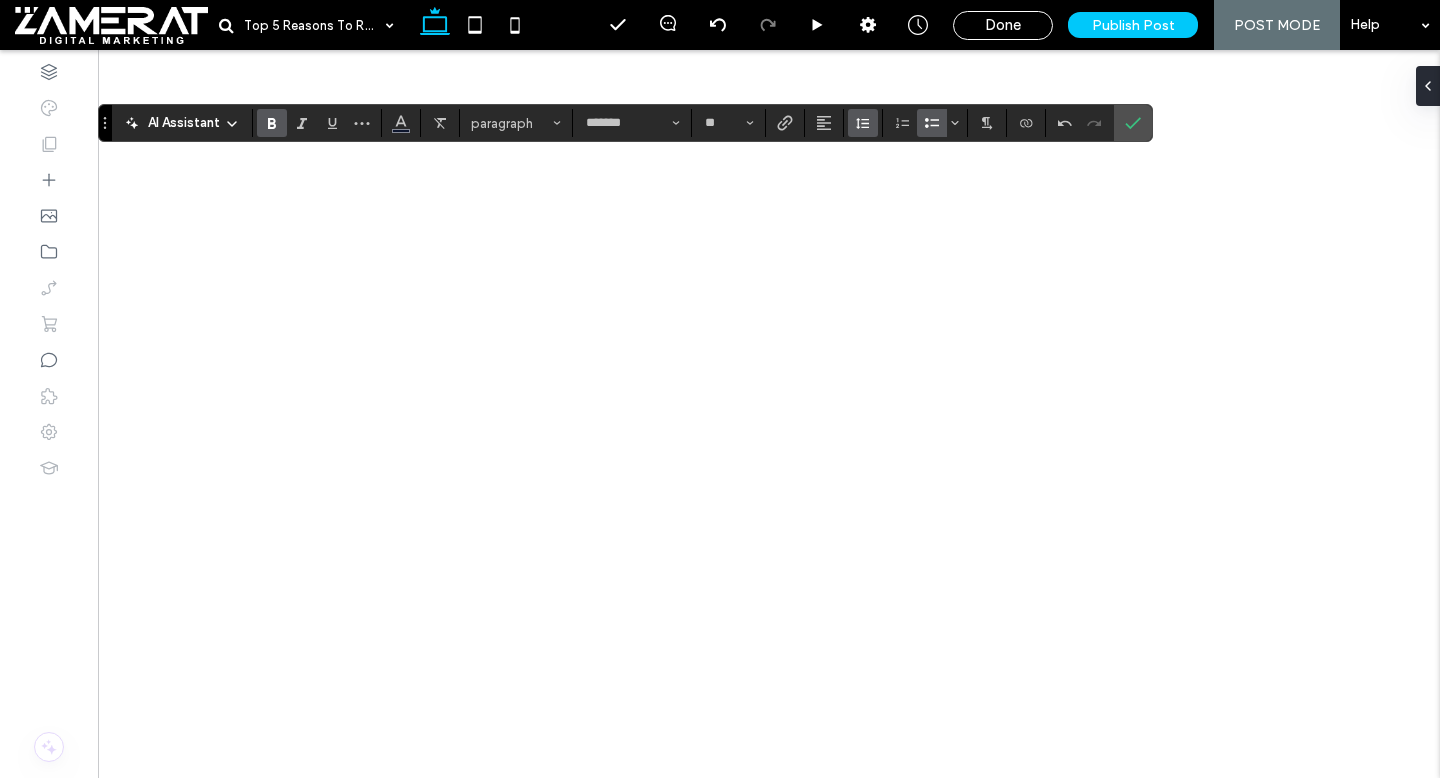 click at bounding box center [863, 123] 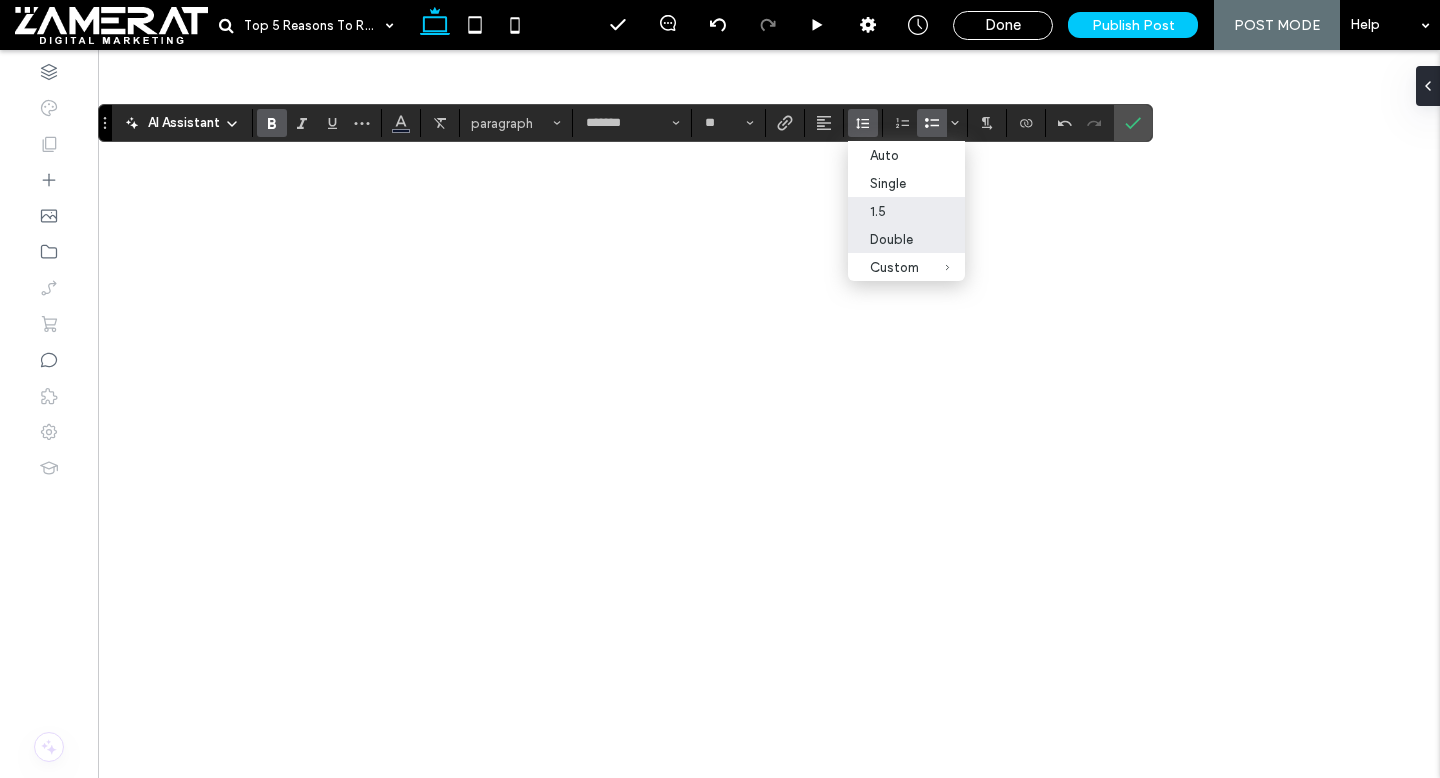 click on "1.5" at bounding box center [894, 211] 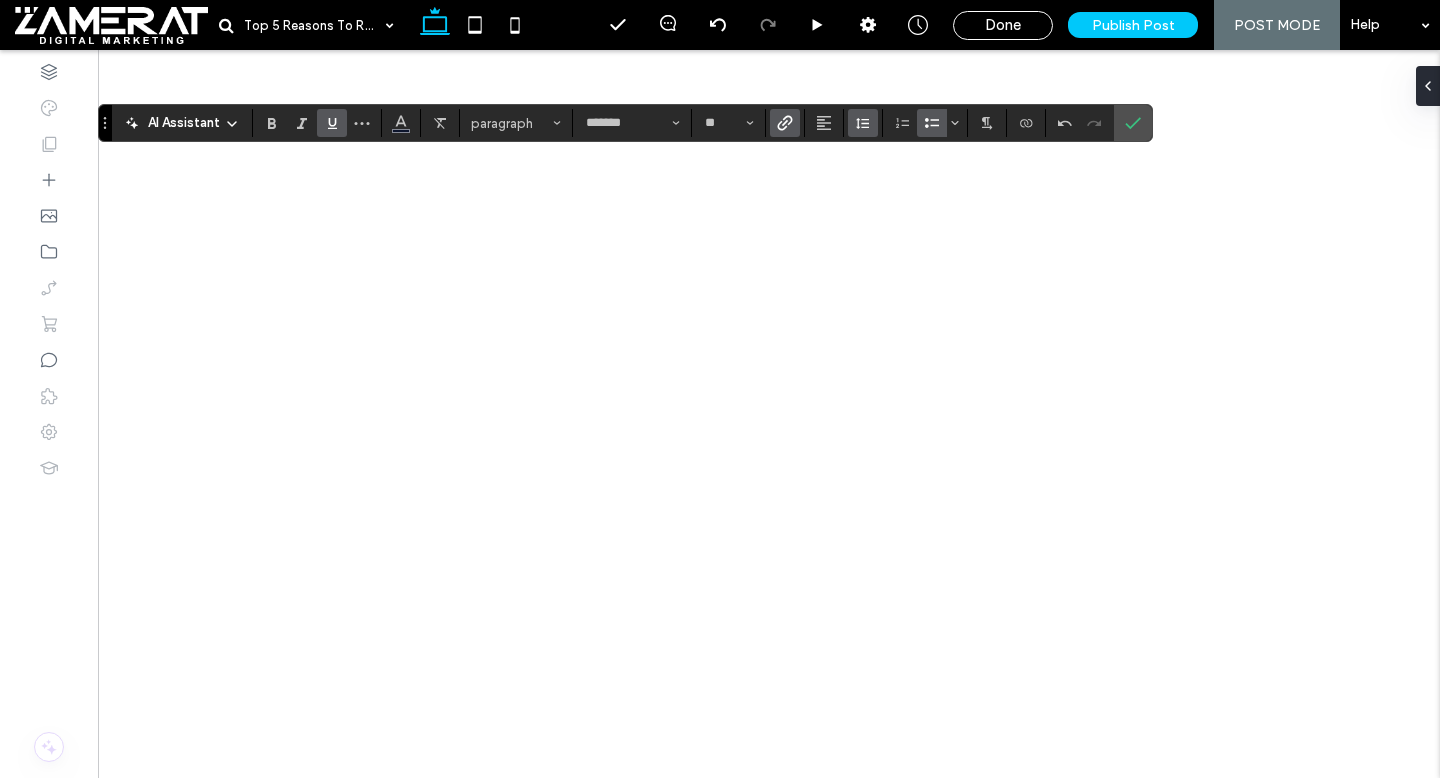 click 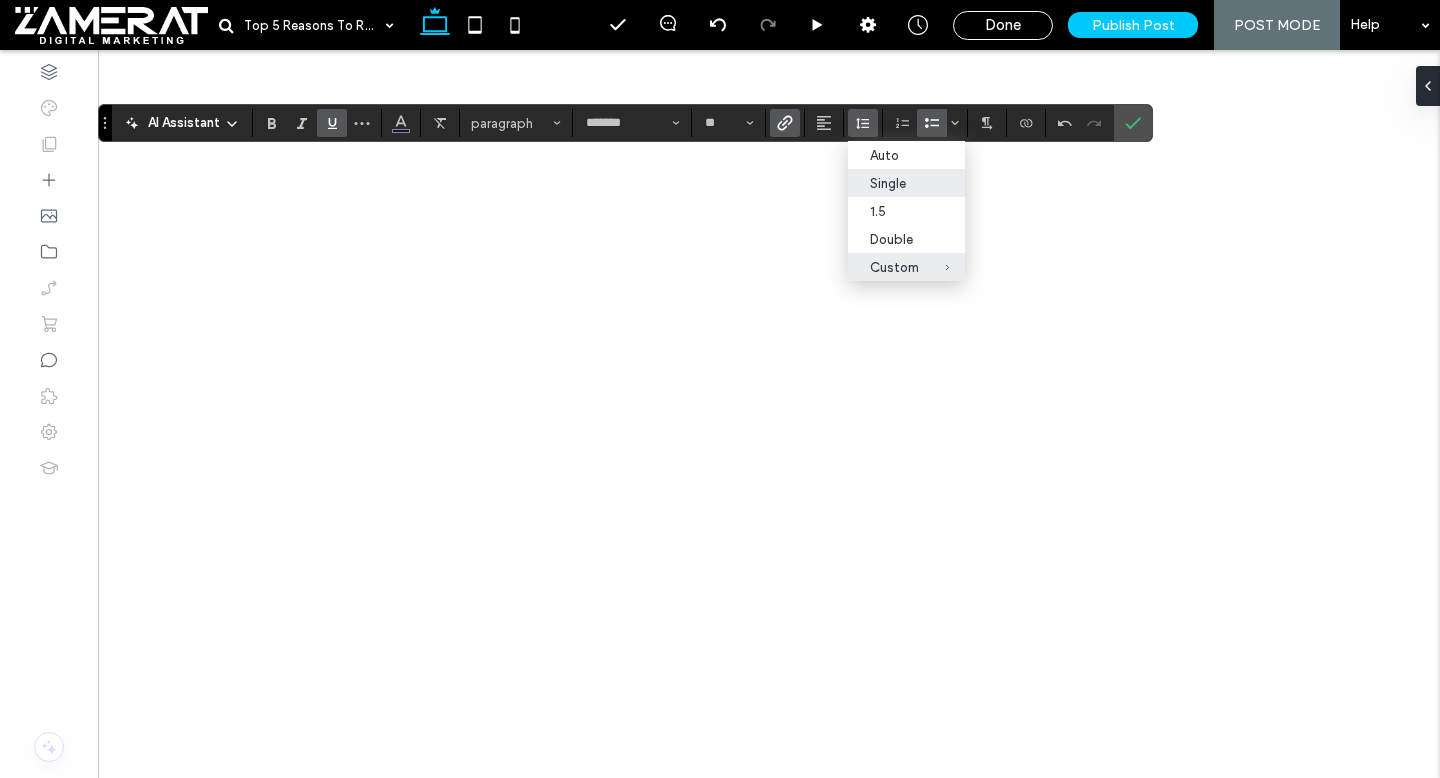 click on "Single" at bounding box center [906, 183] 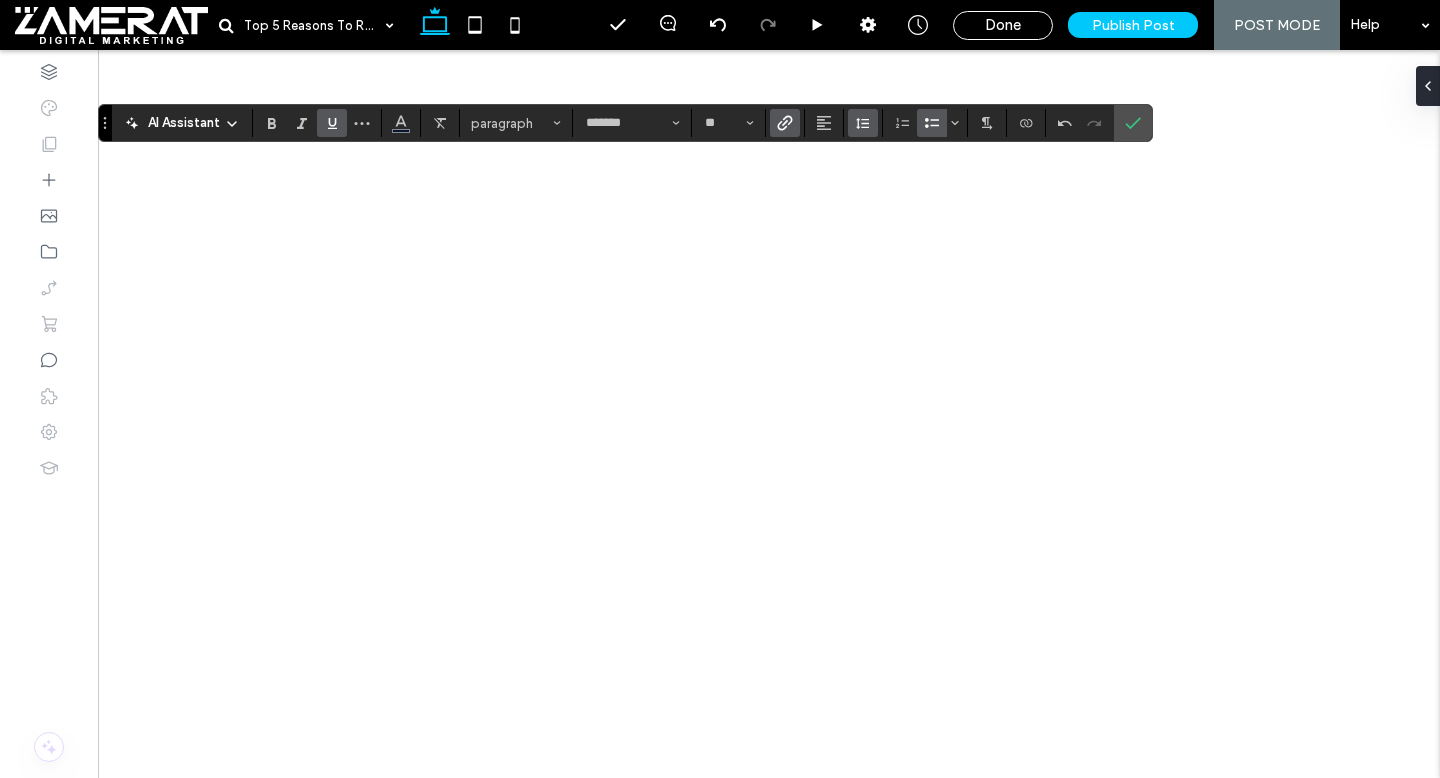 click 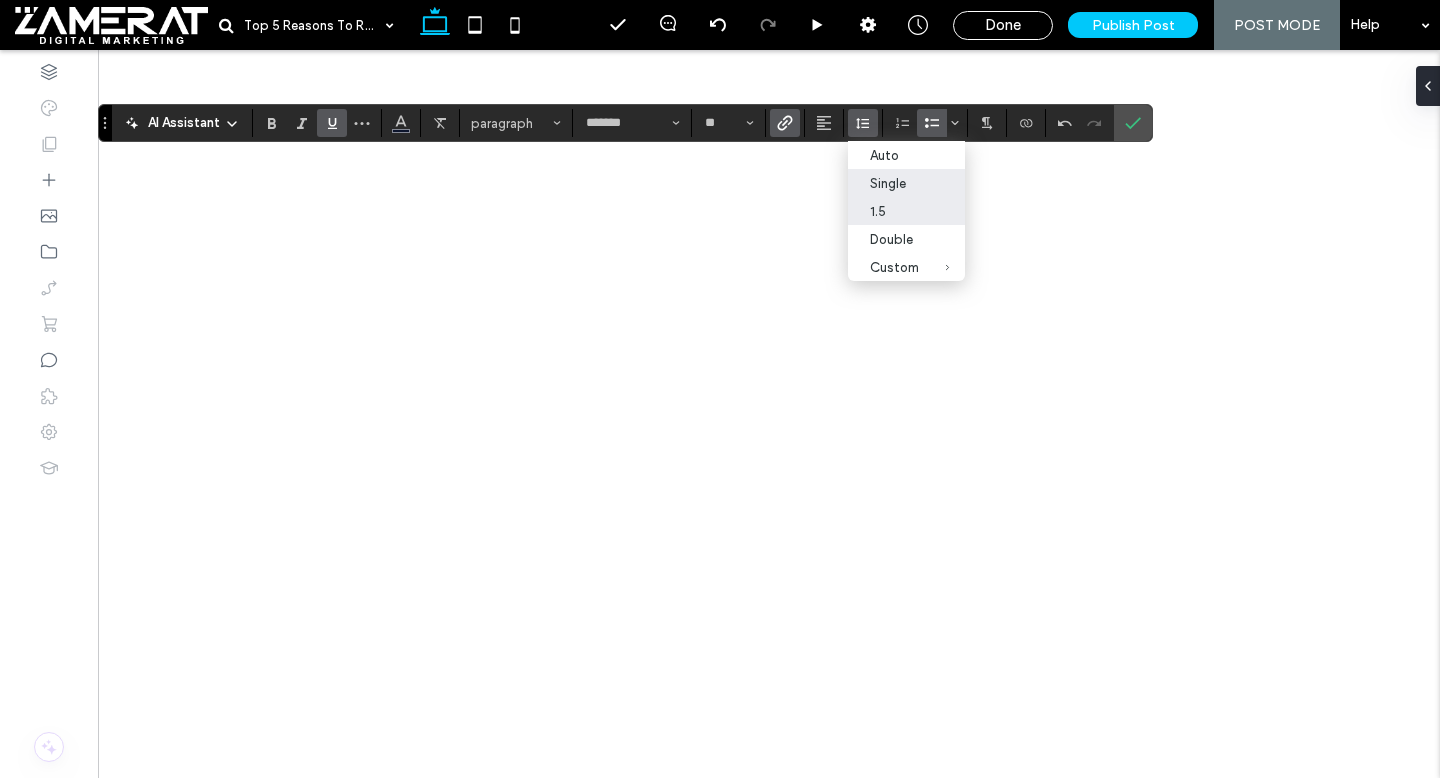 click on "1.5" at bounding box center [894, 211] 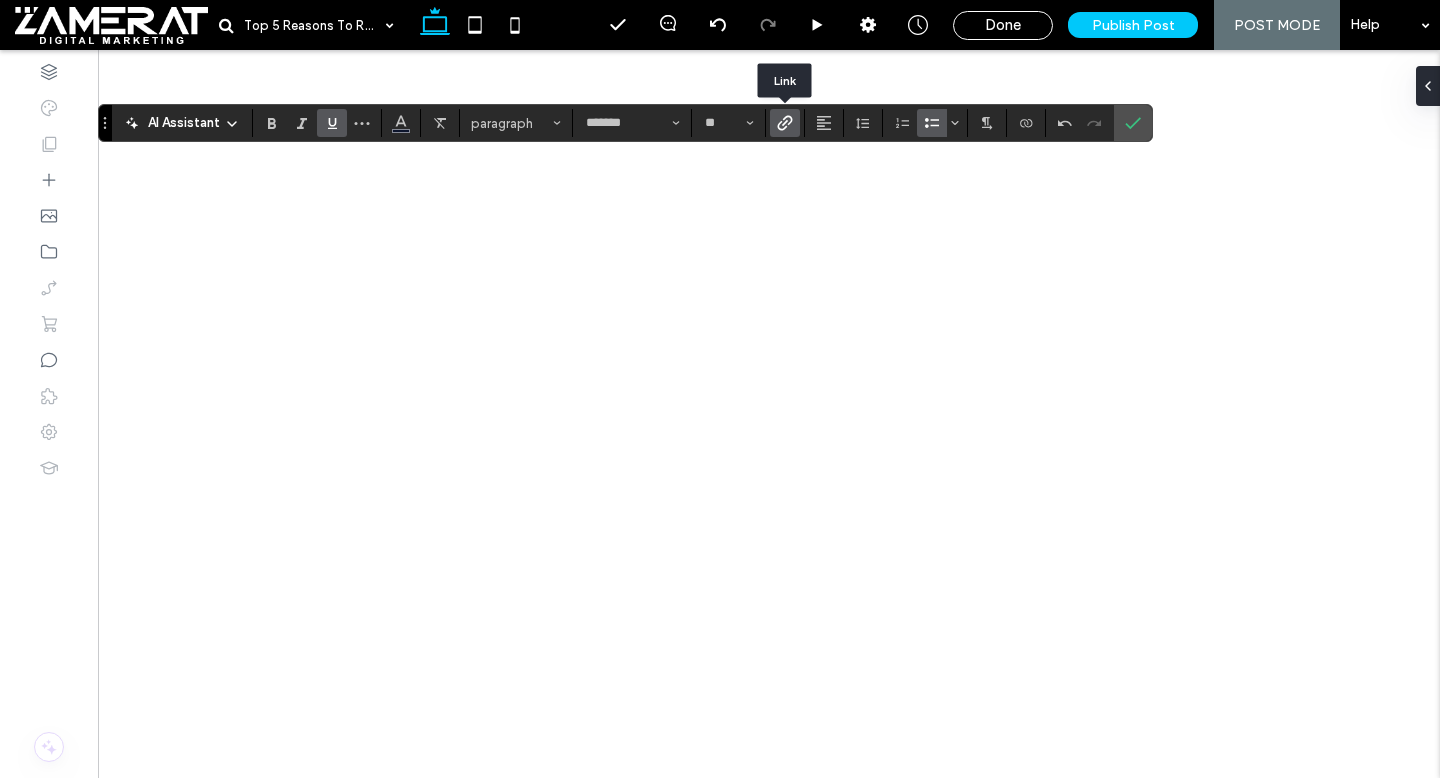 click 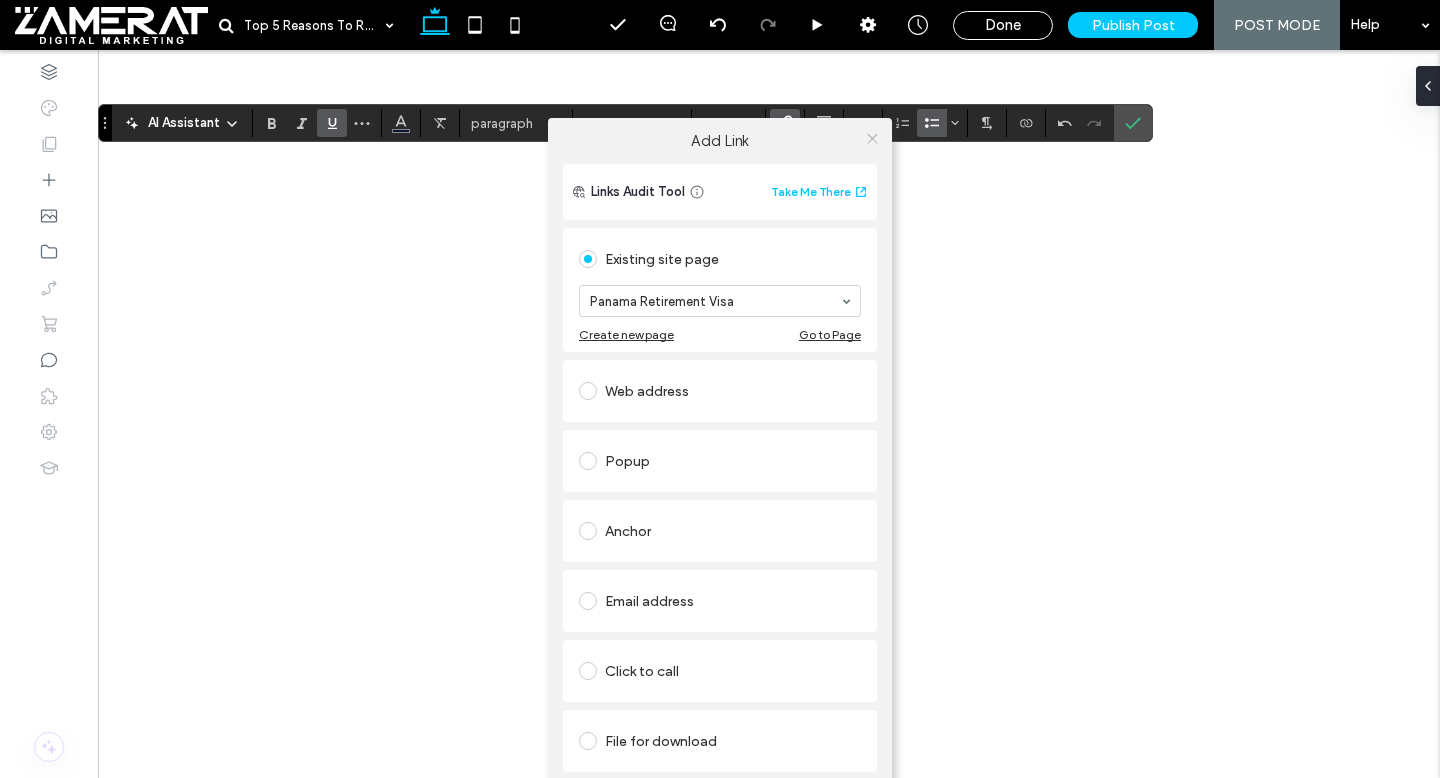 click 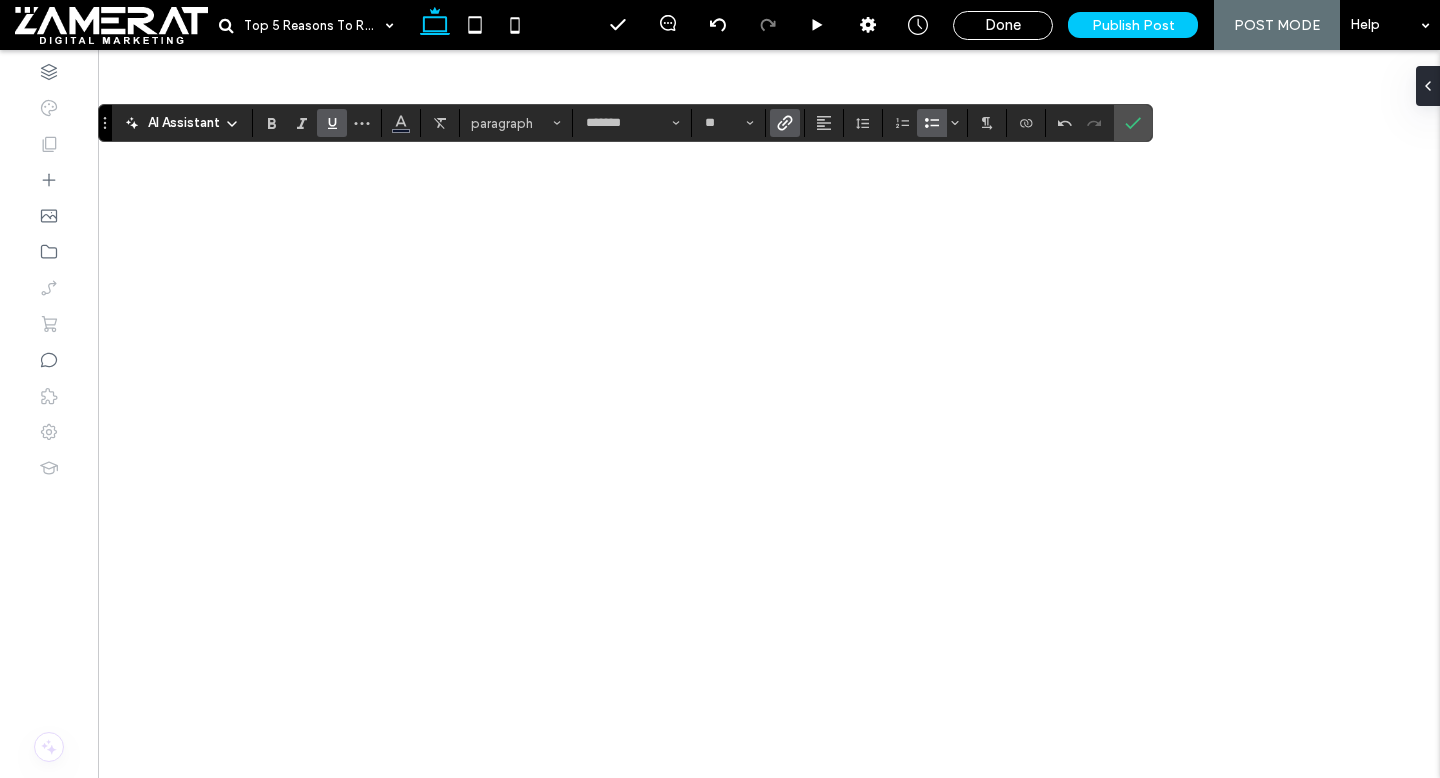 click 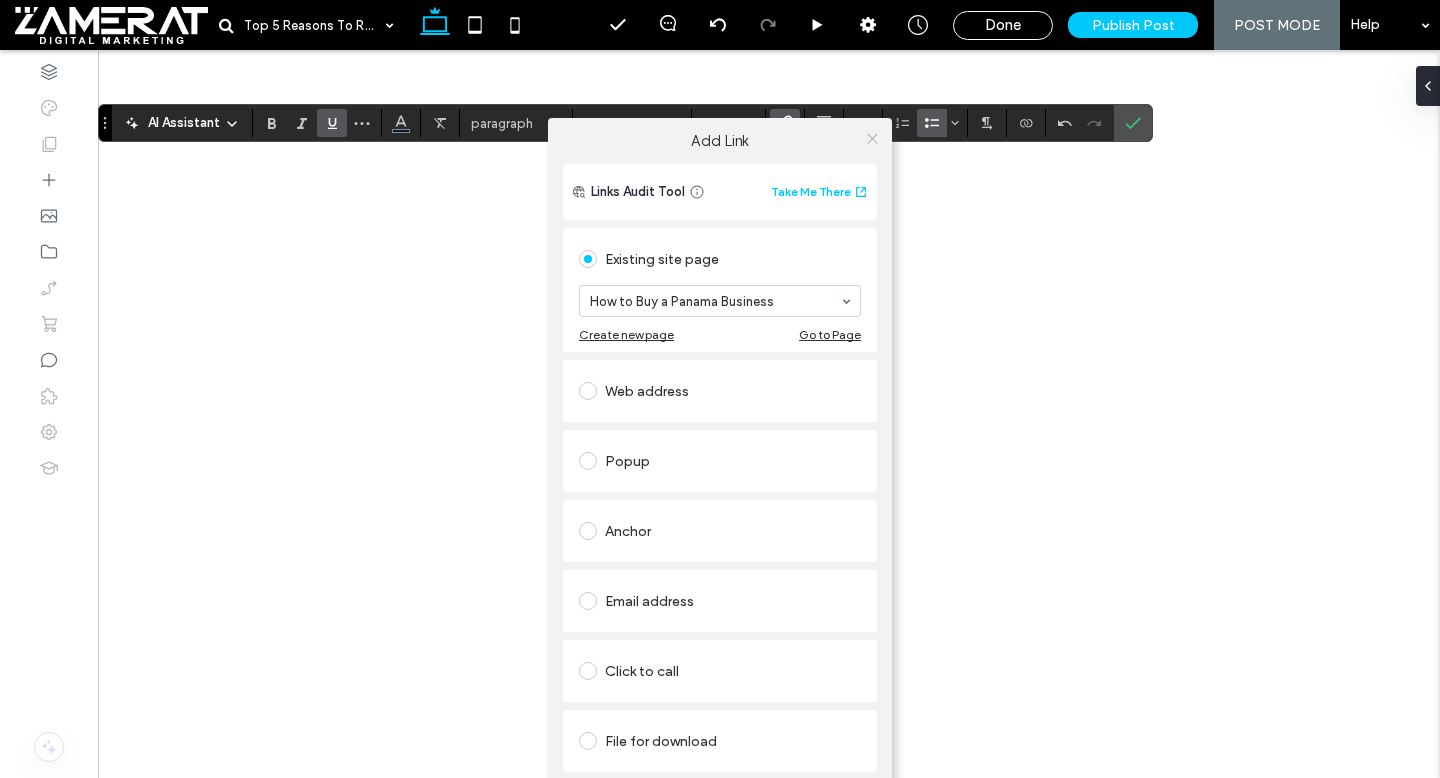 click 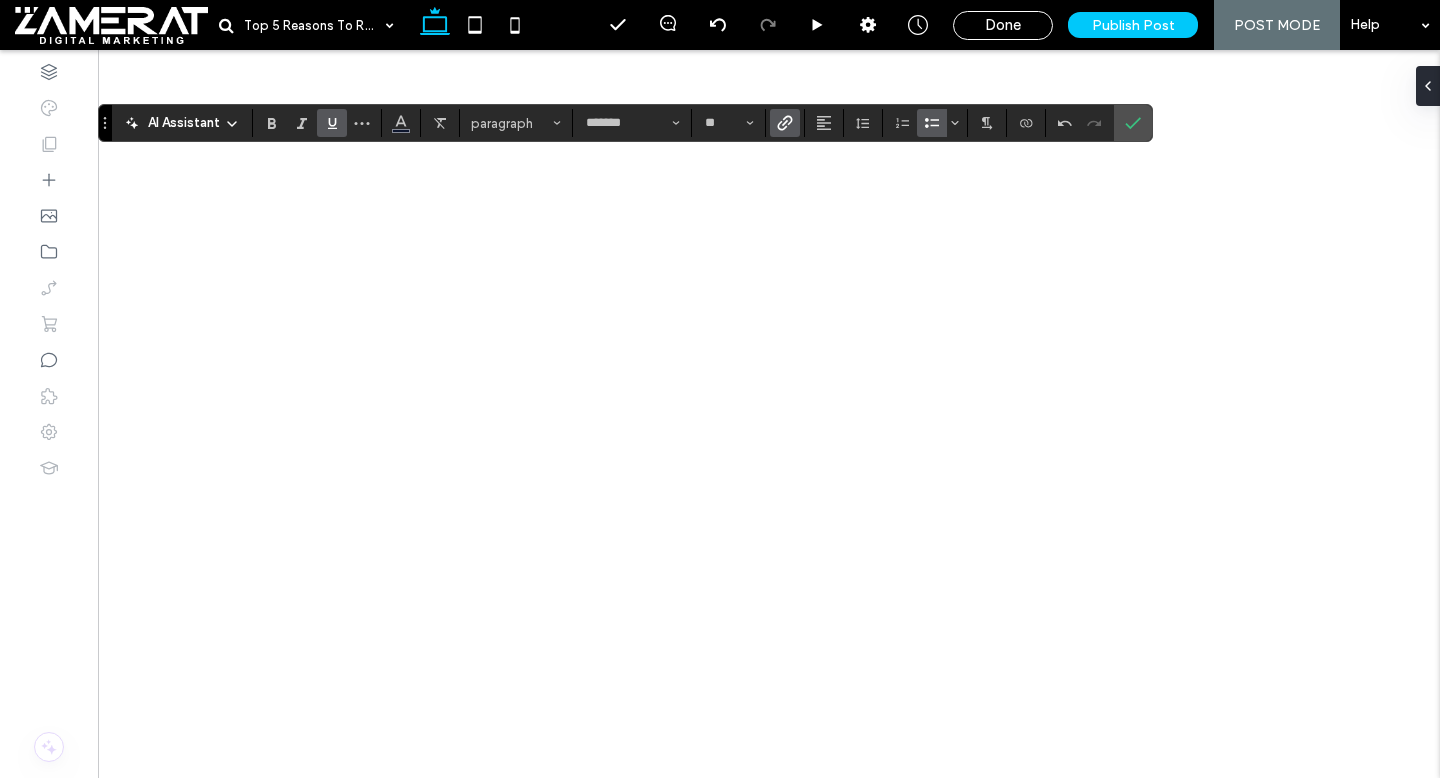 click 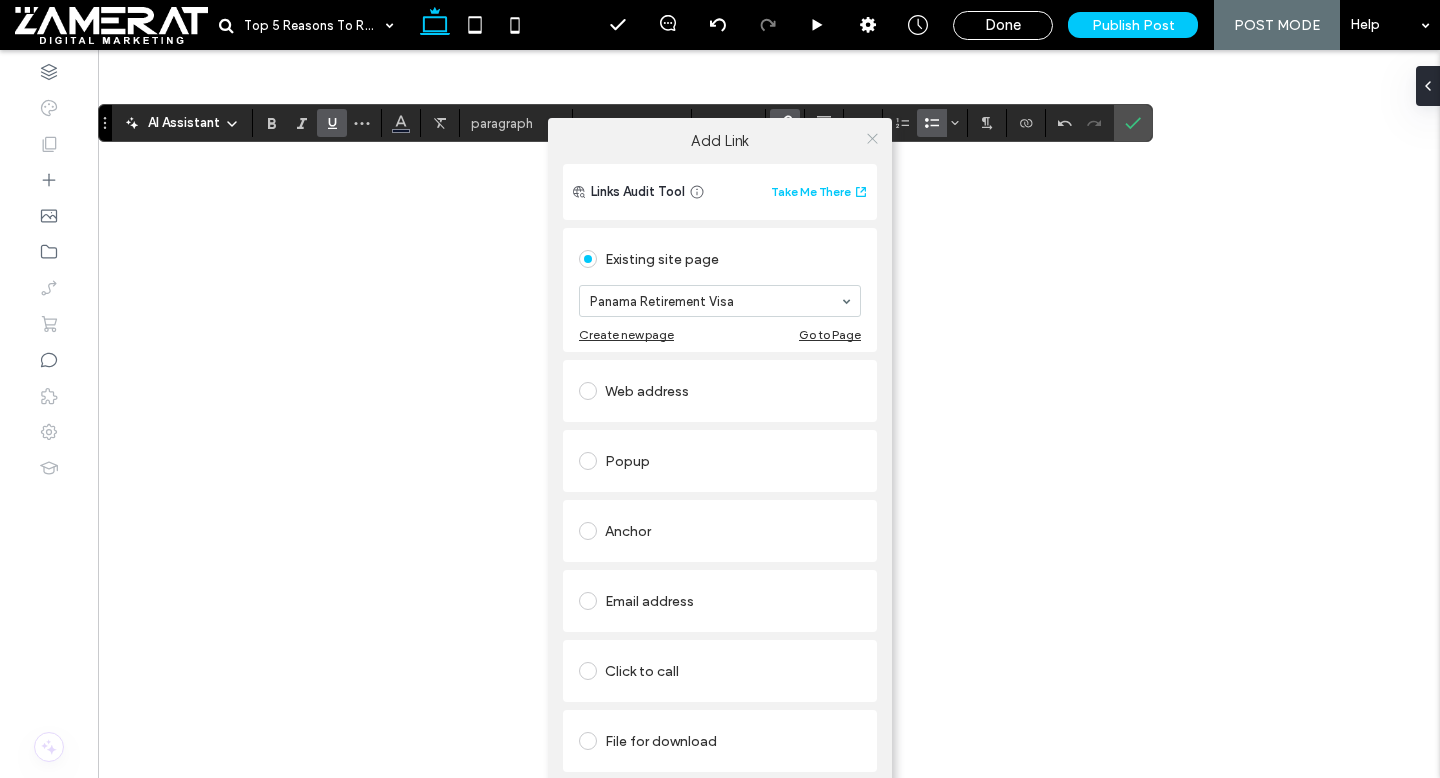 click 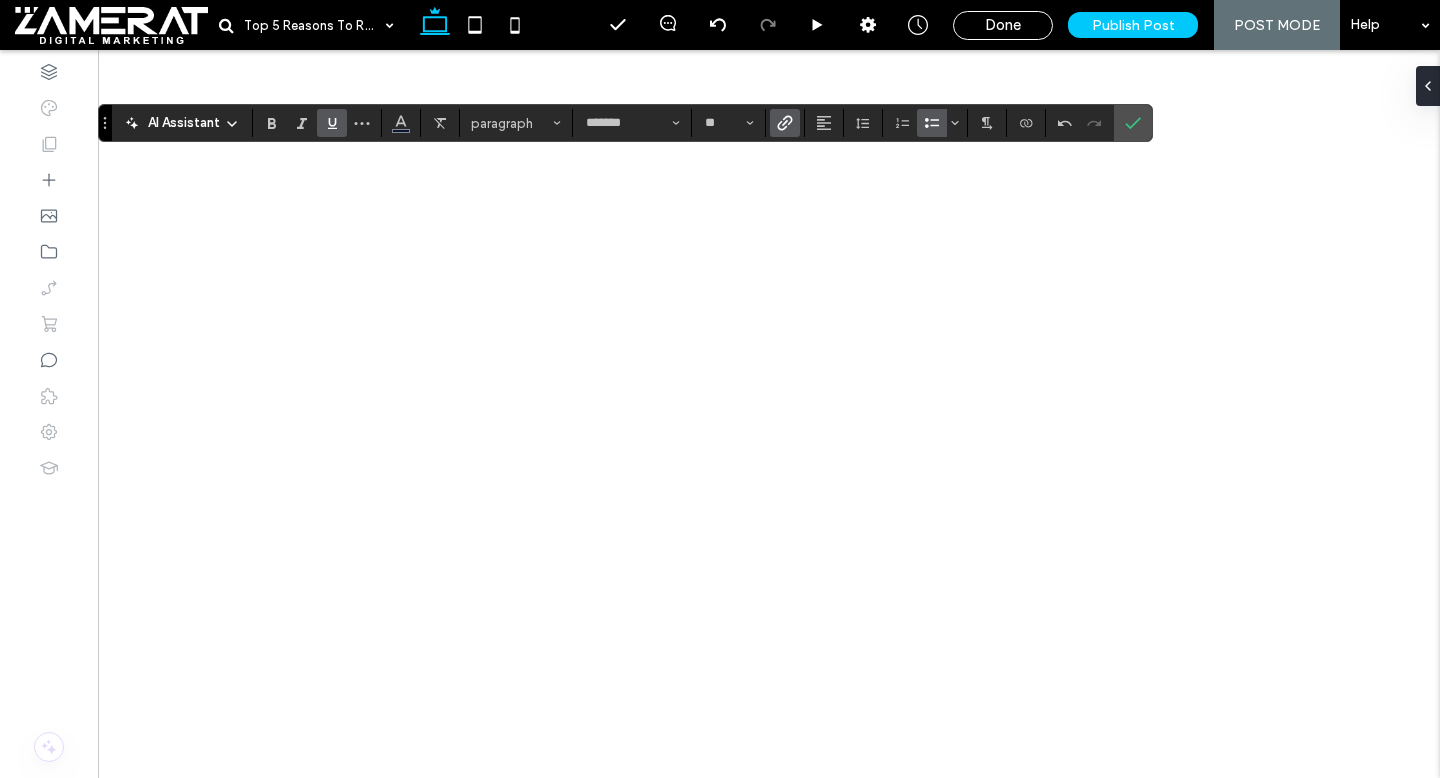 click at bounding box center [785, 123] 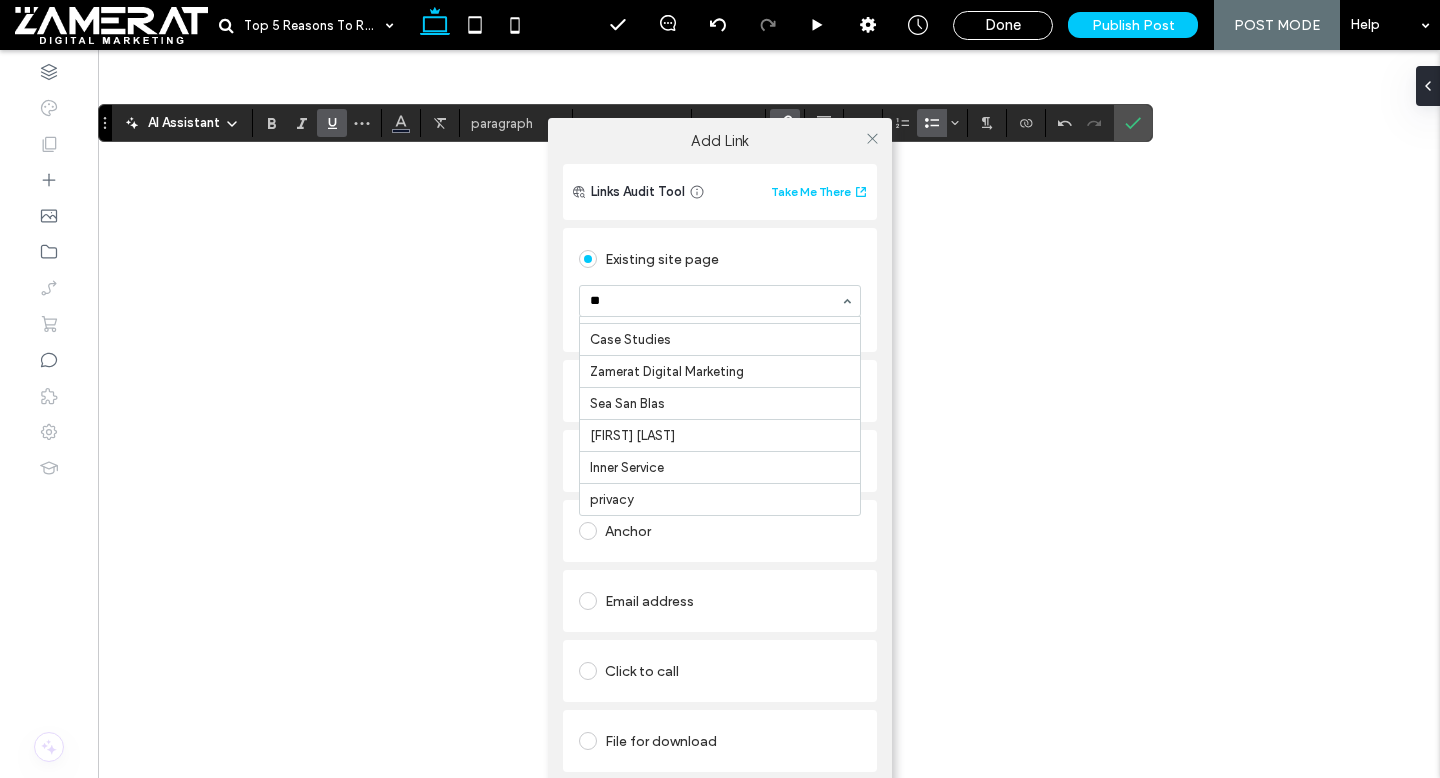 scroll, scrollTop: 0, scrollLeft: 0, axis: both 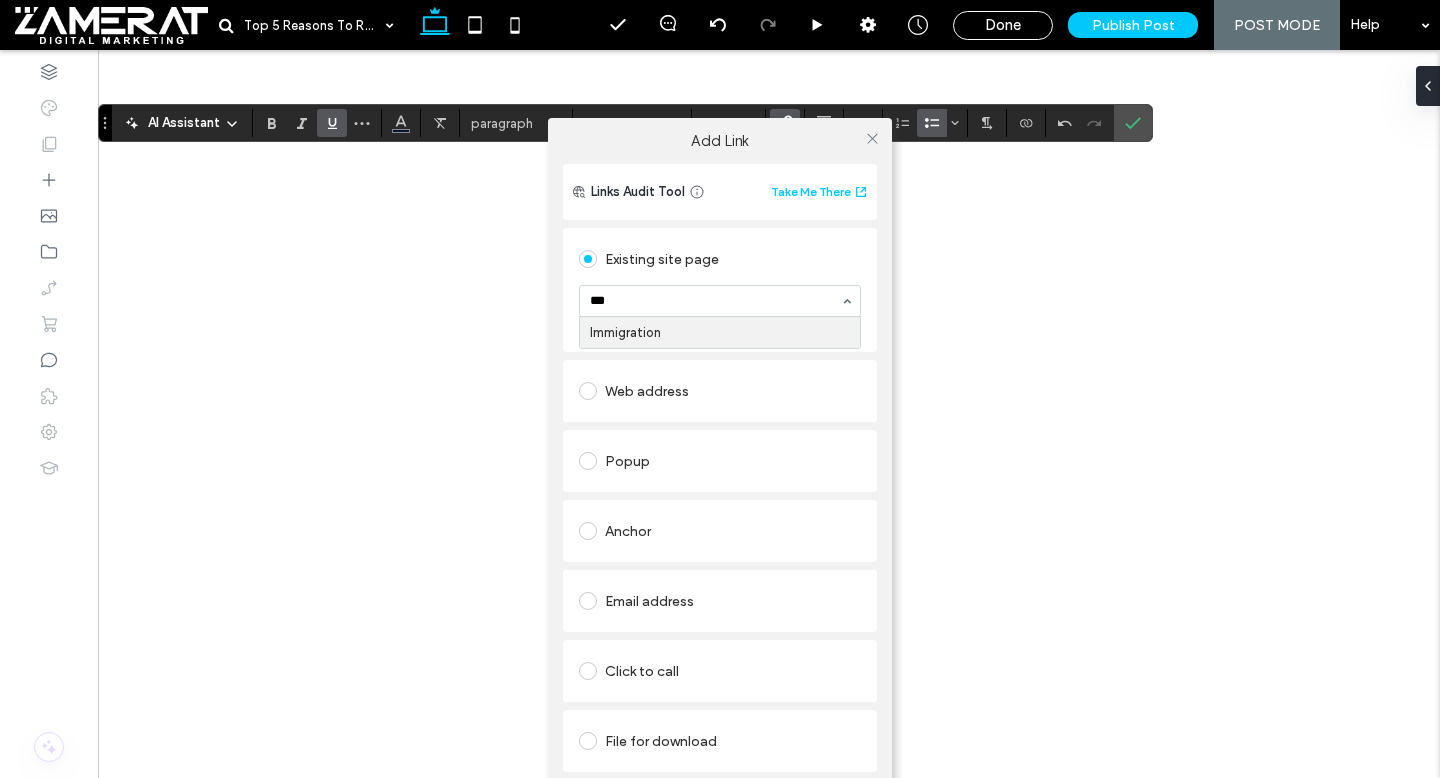 type on "****" 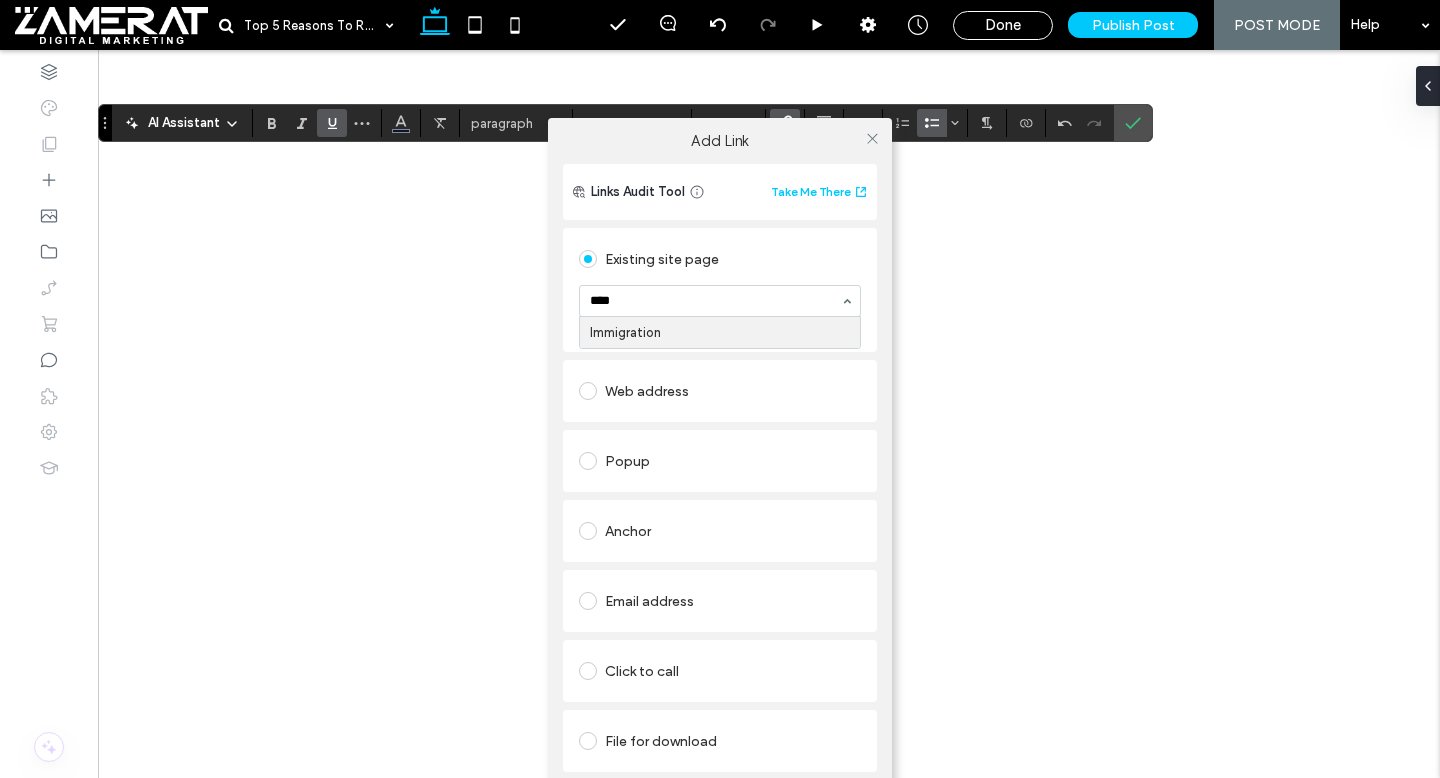 type 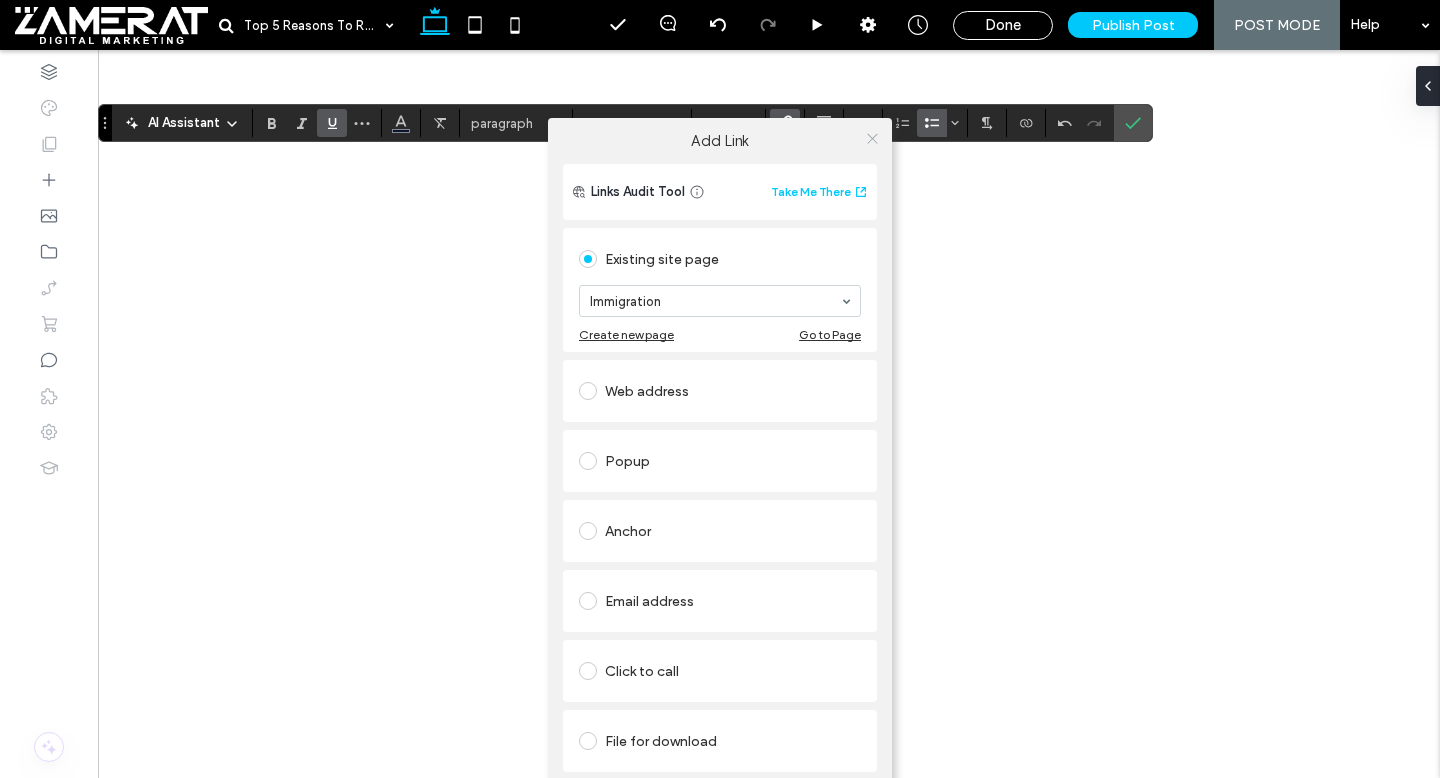 click 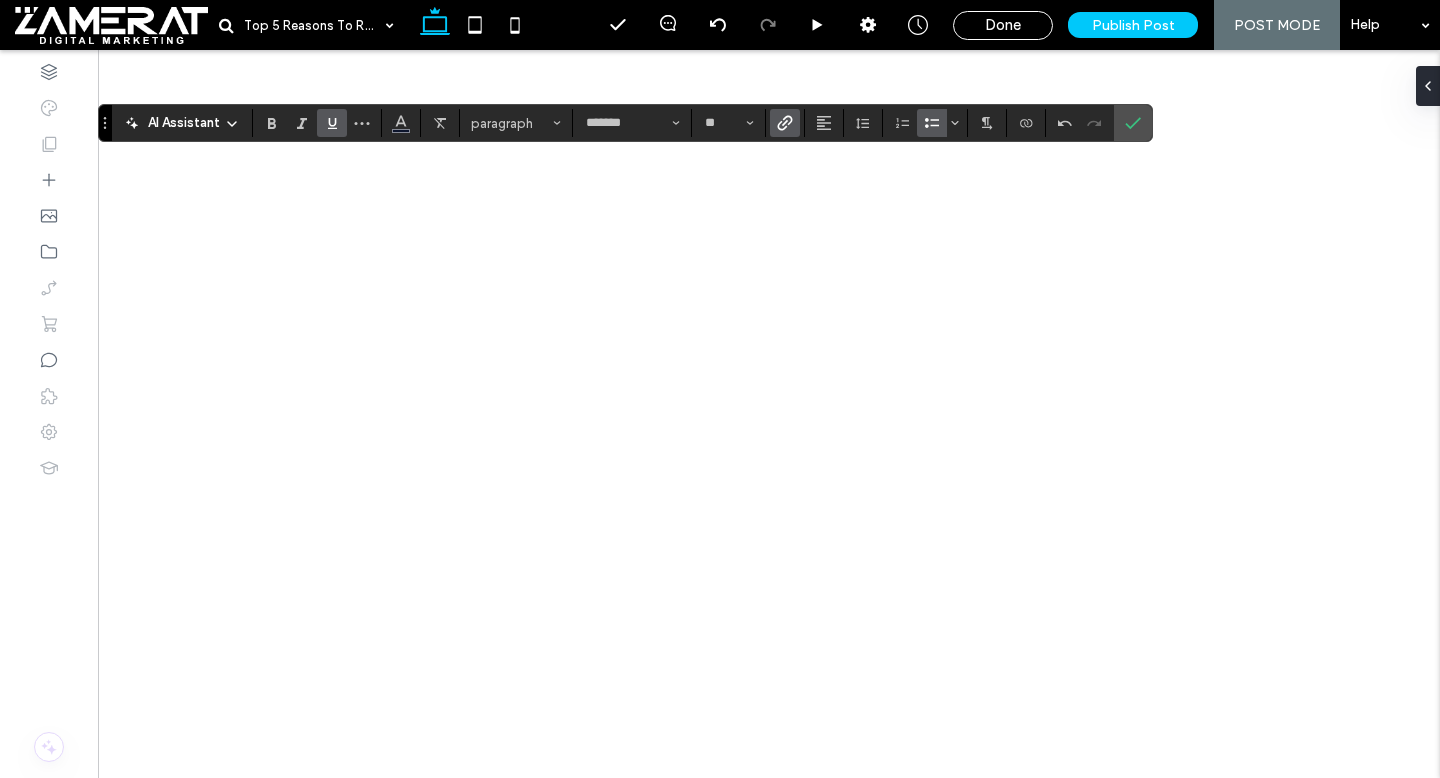 click 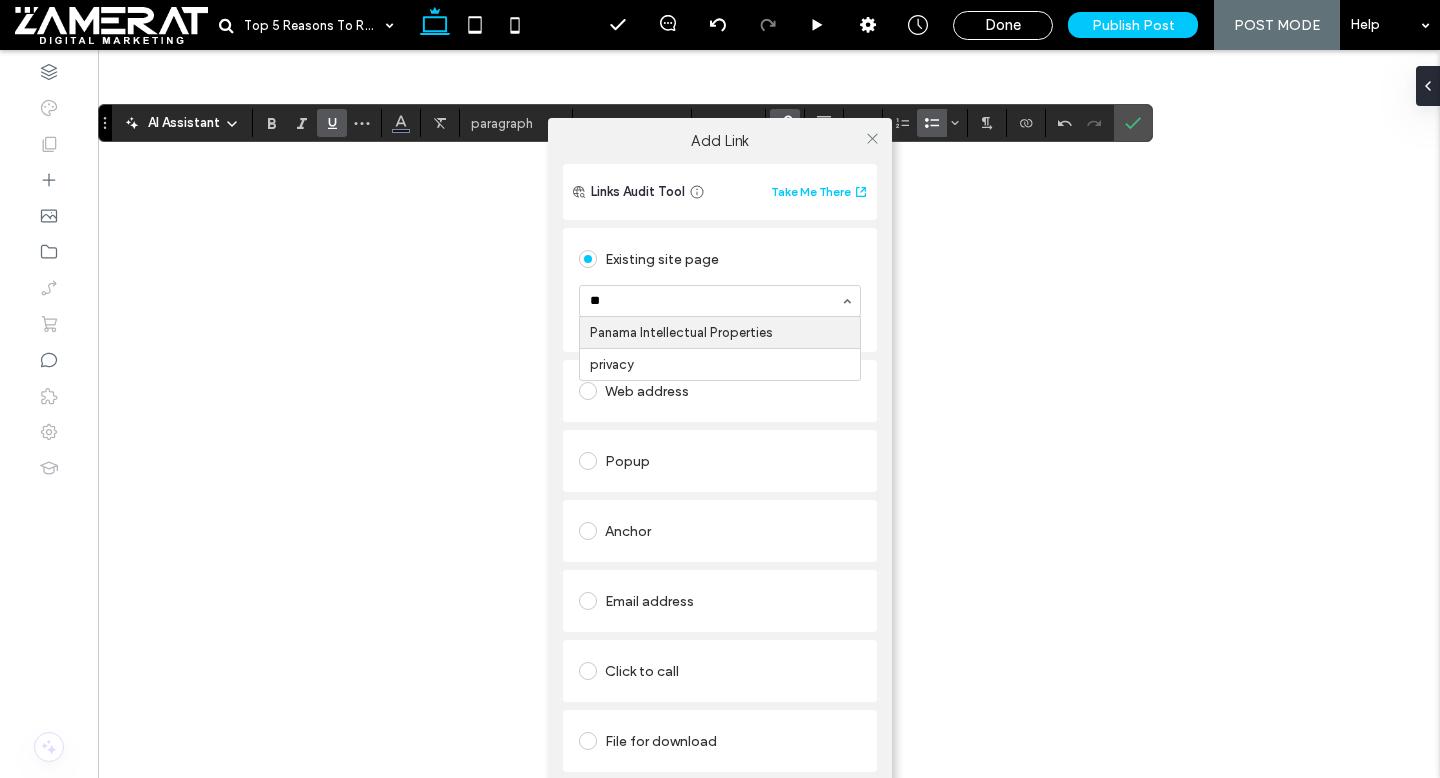 scroll, scrollTop: 0, scrollLeft: 0, axis: both 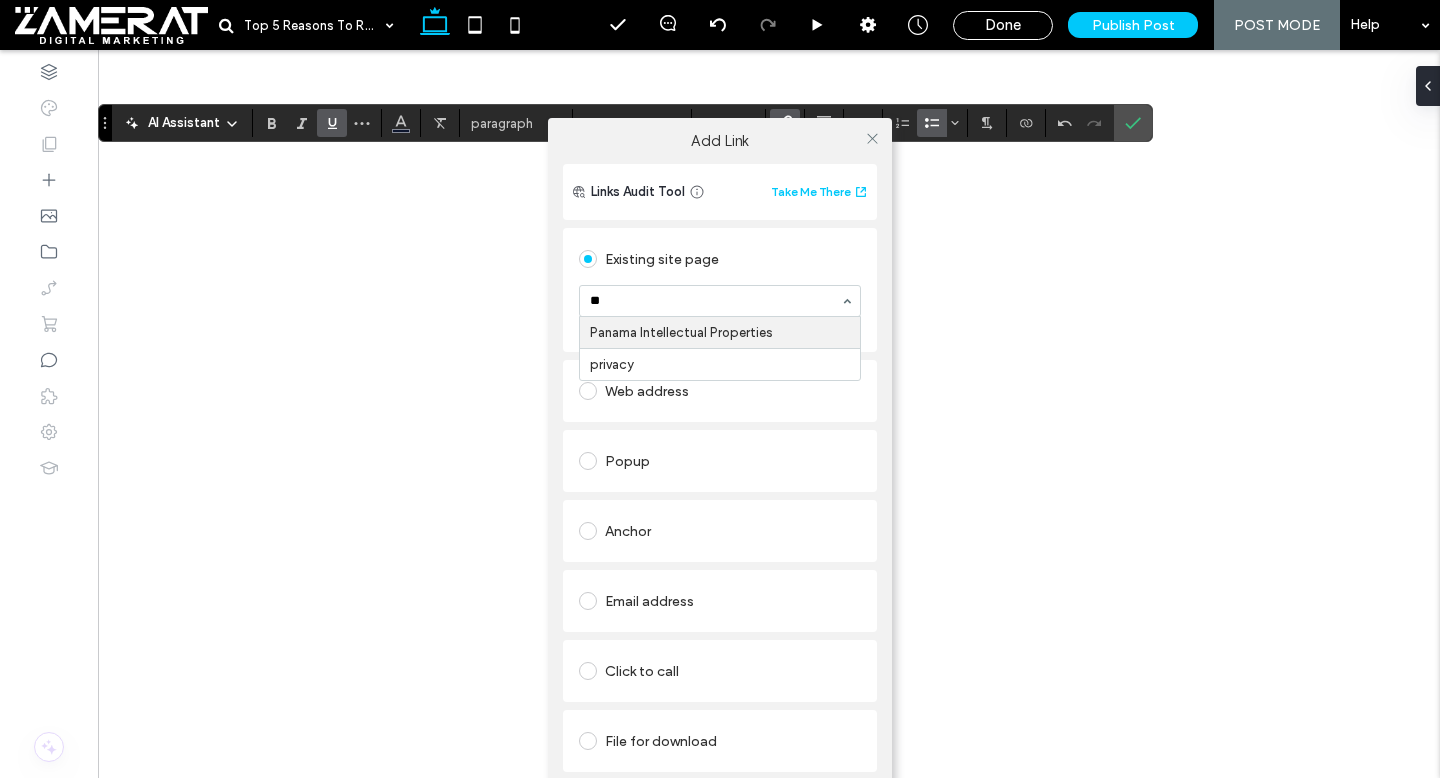 type on "***" 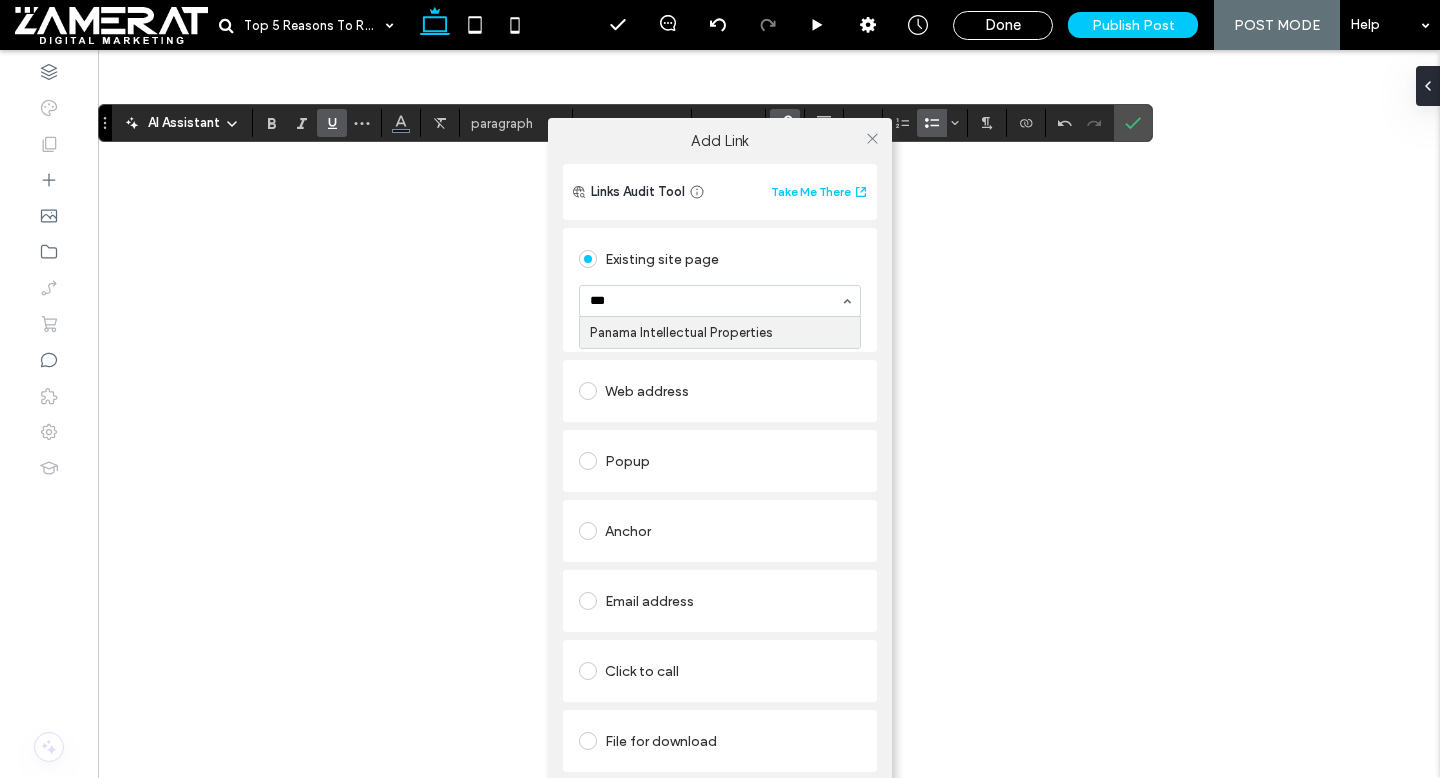 type 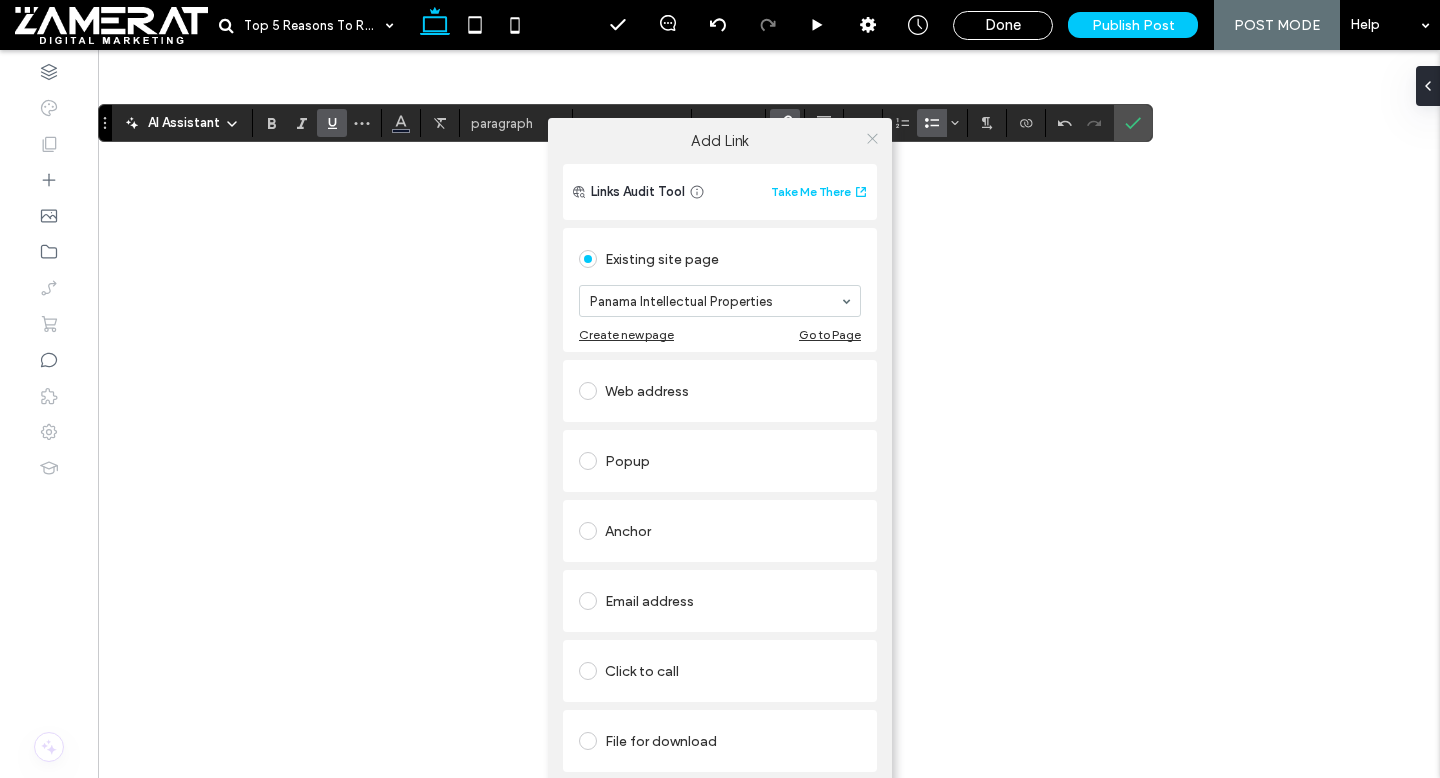 click 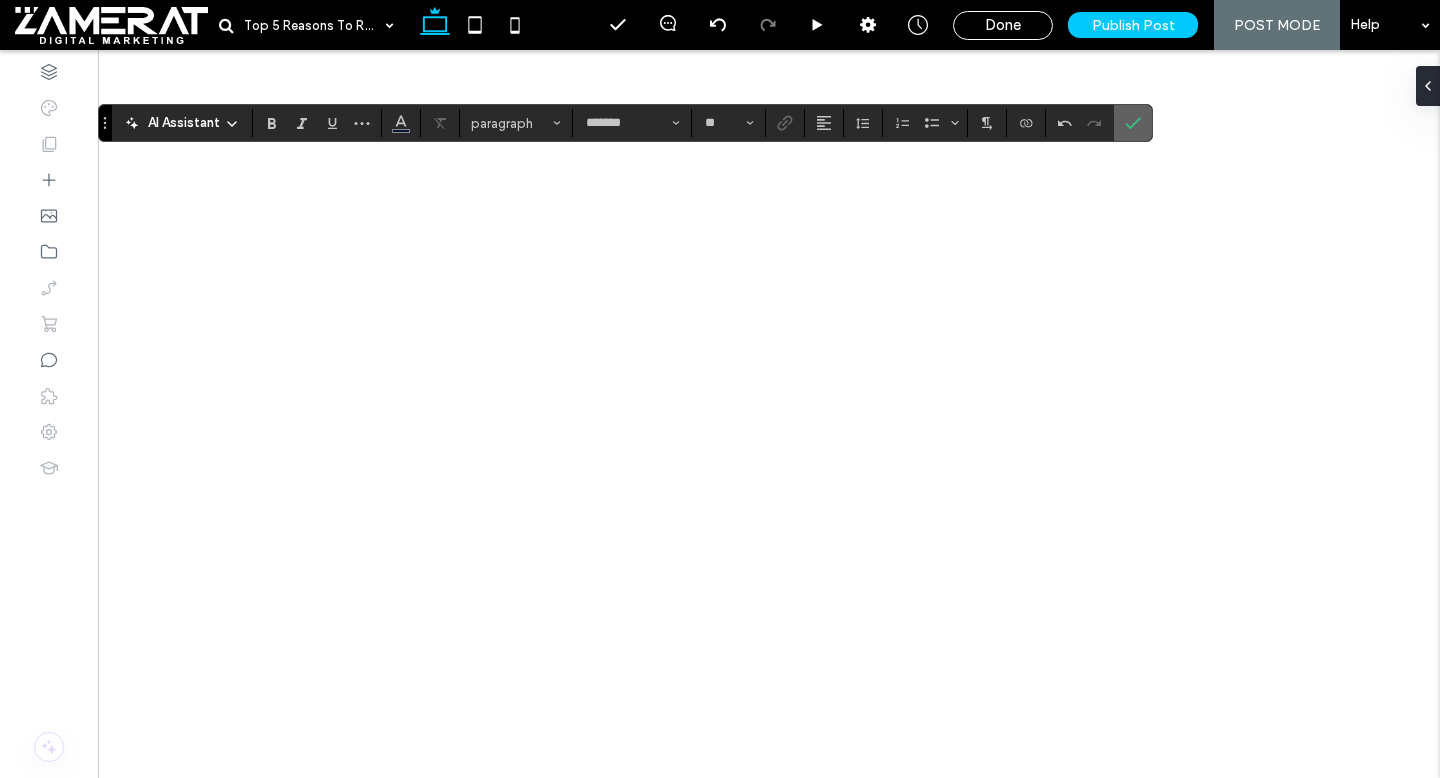 click 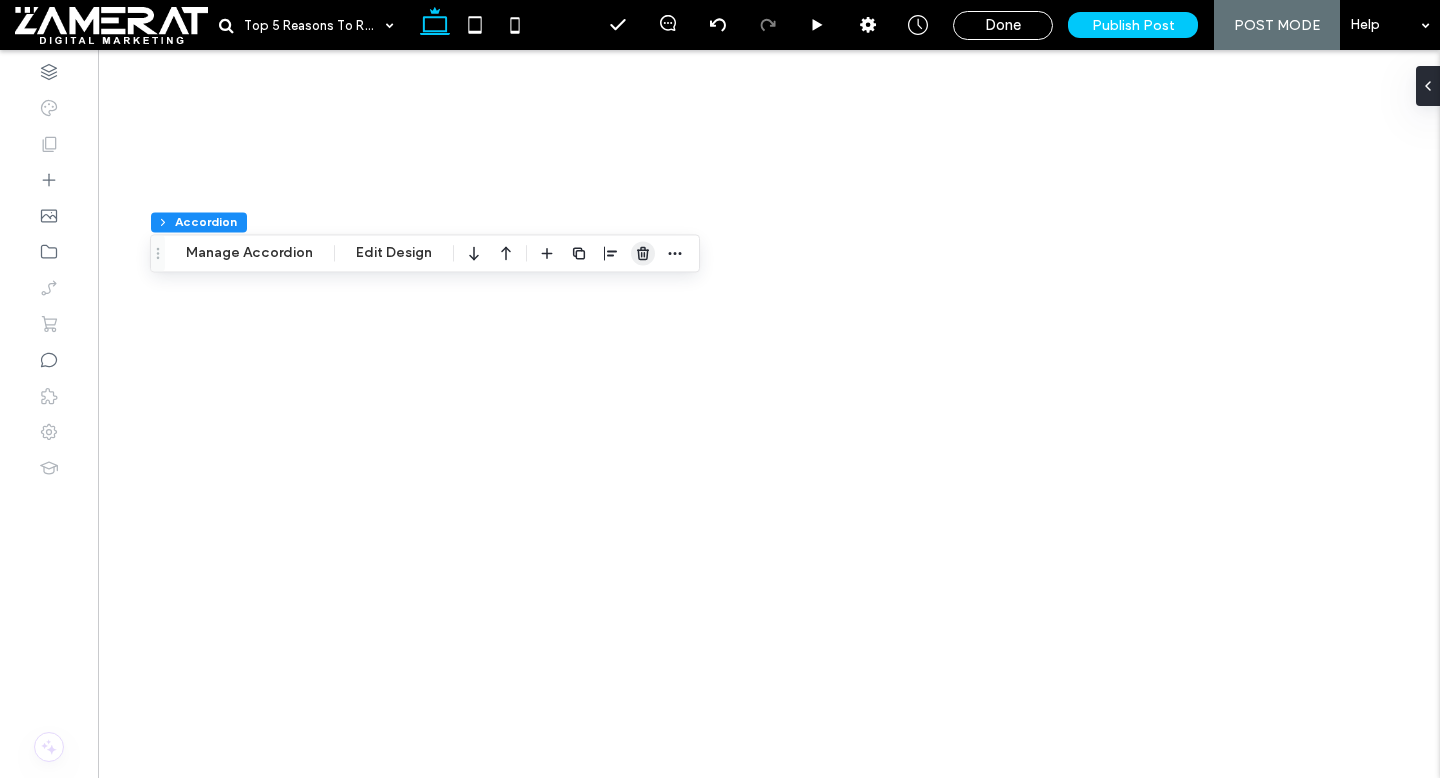 click 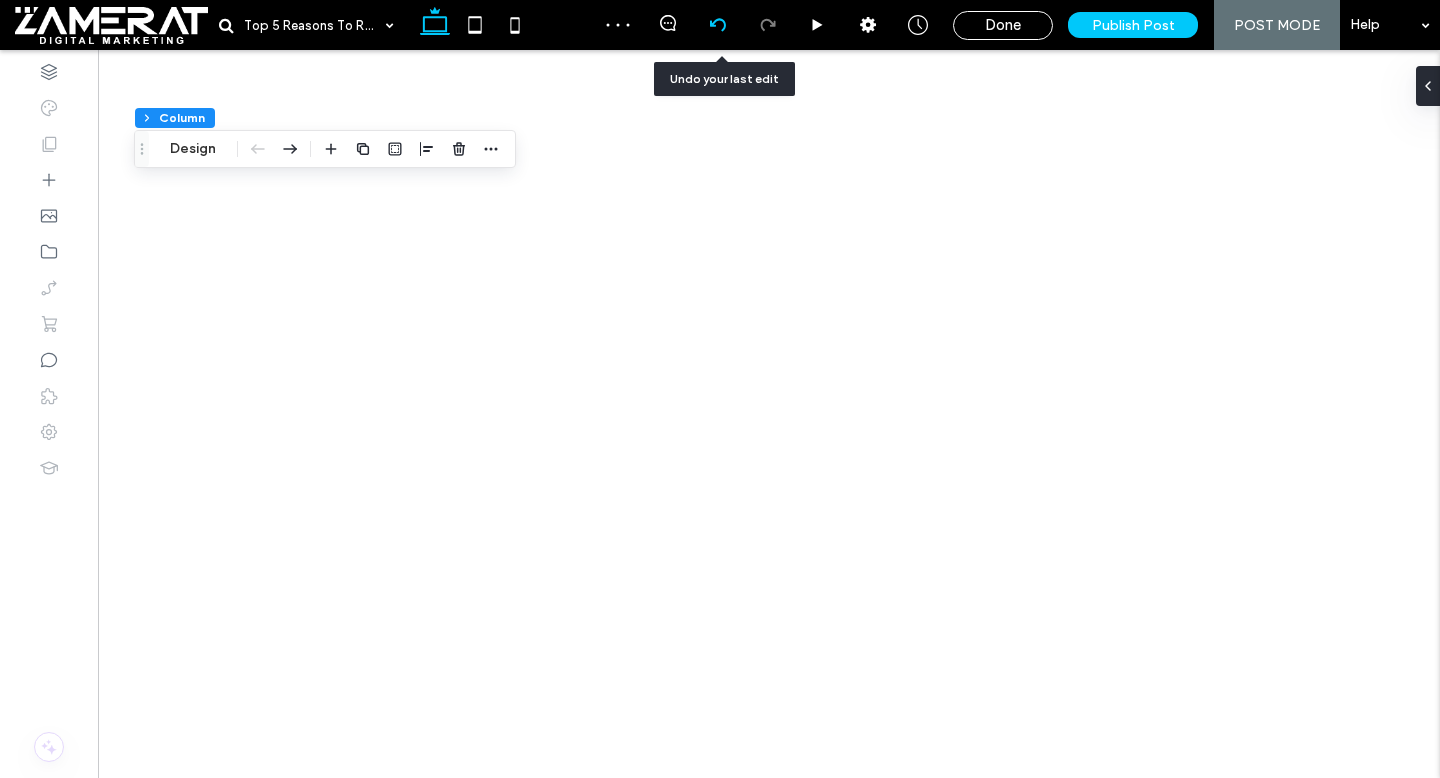 click 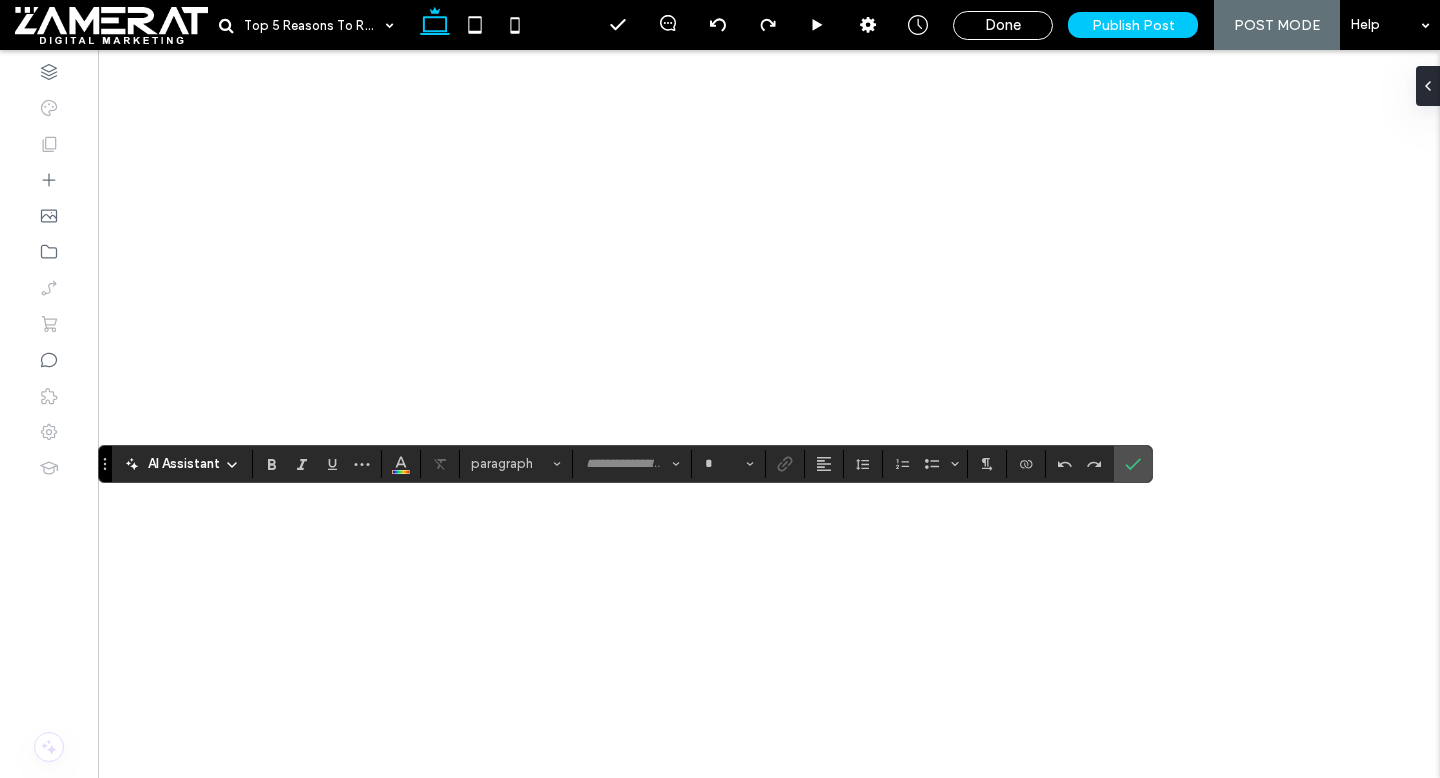 type on "*******" 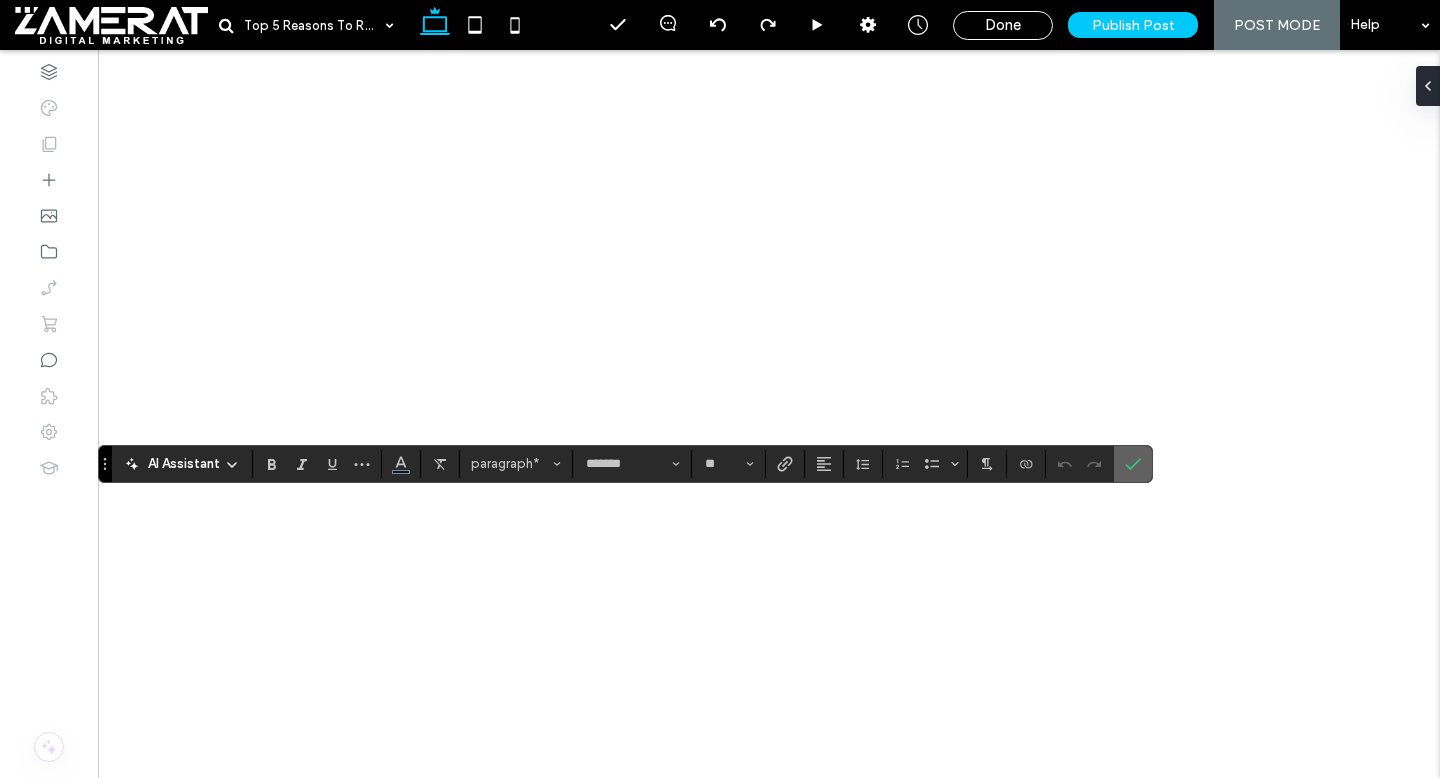 click at bounding box center (1133, 464) 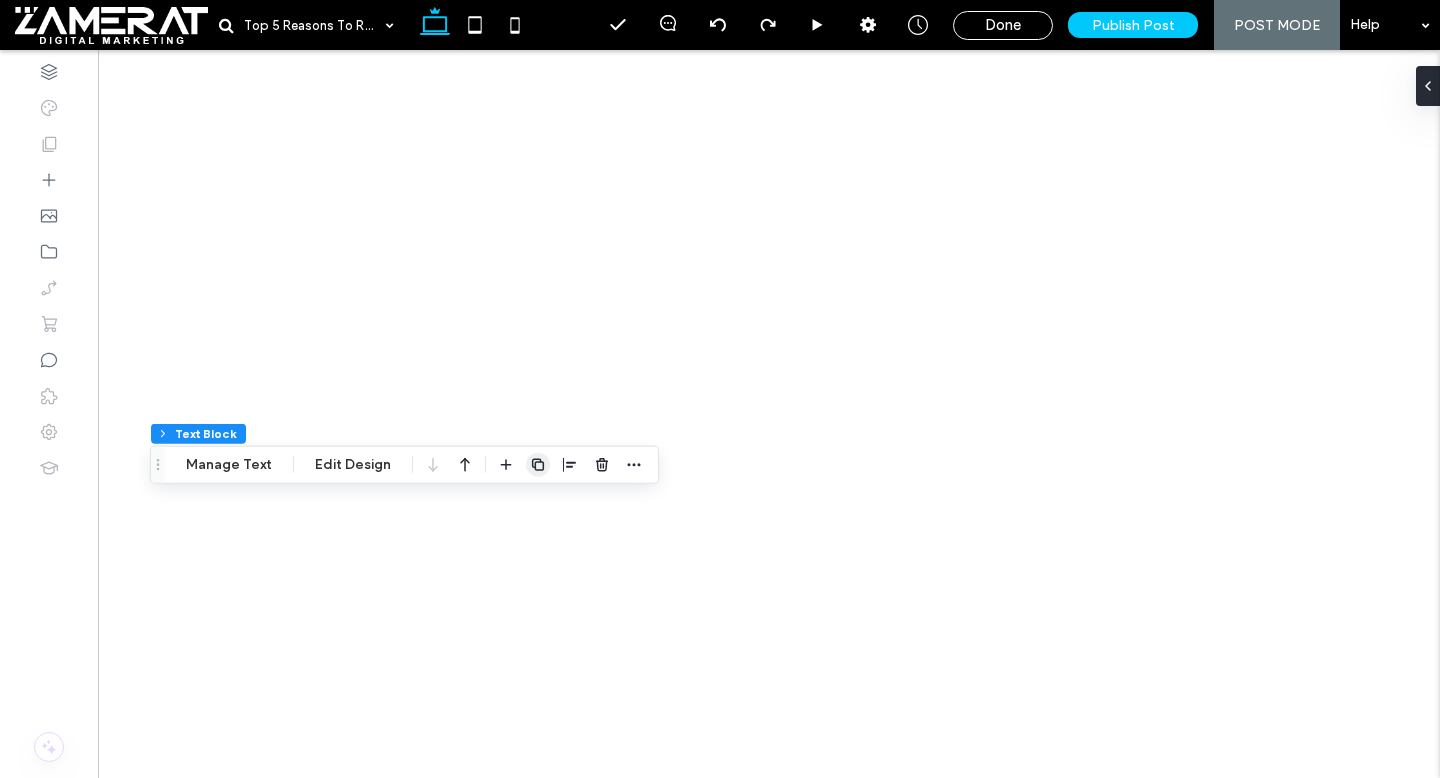 click 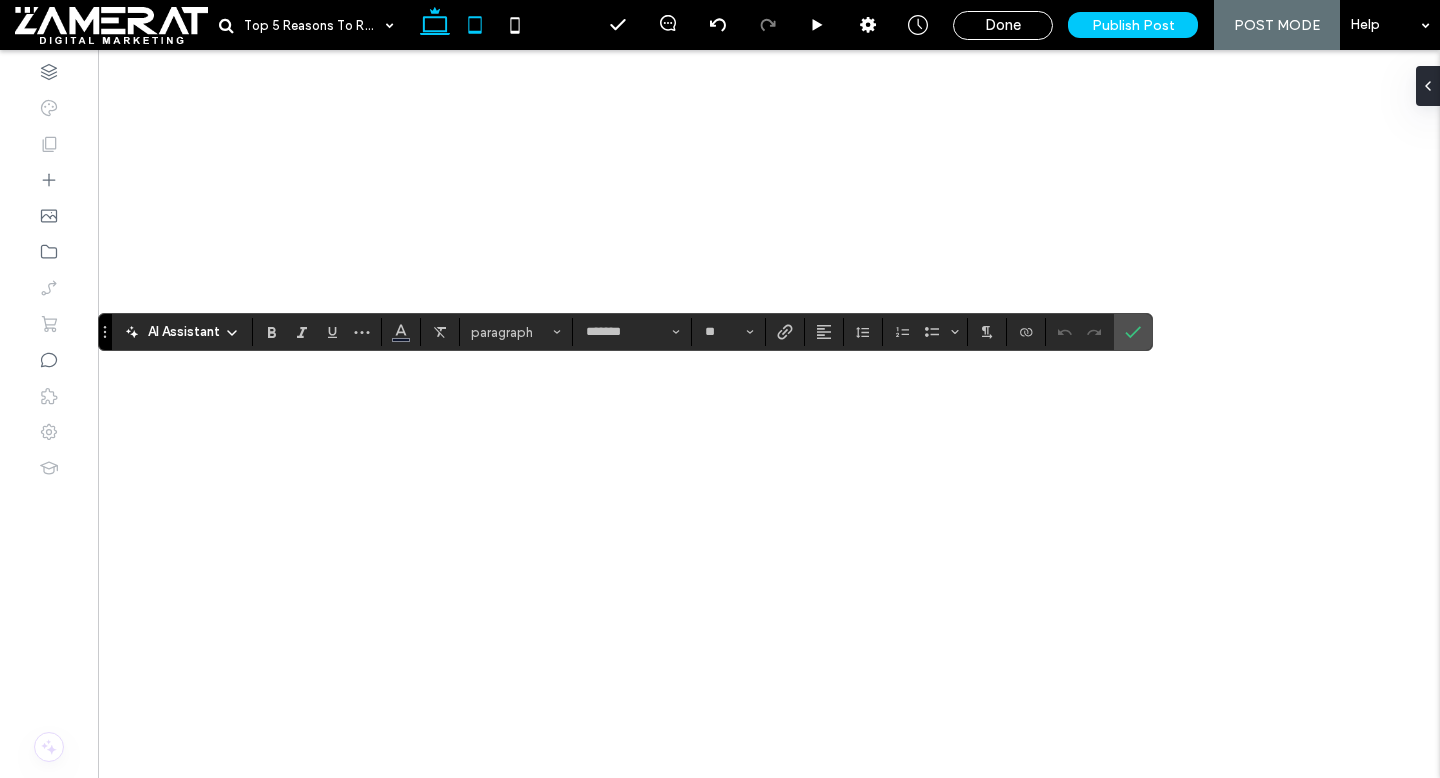 type on "*******" 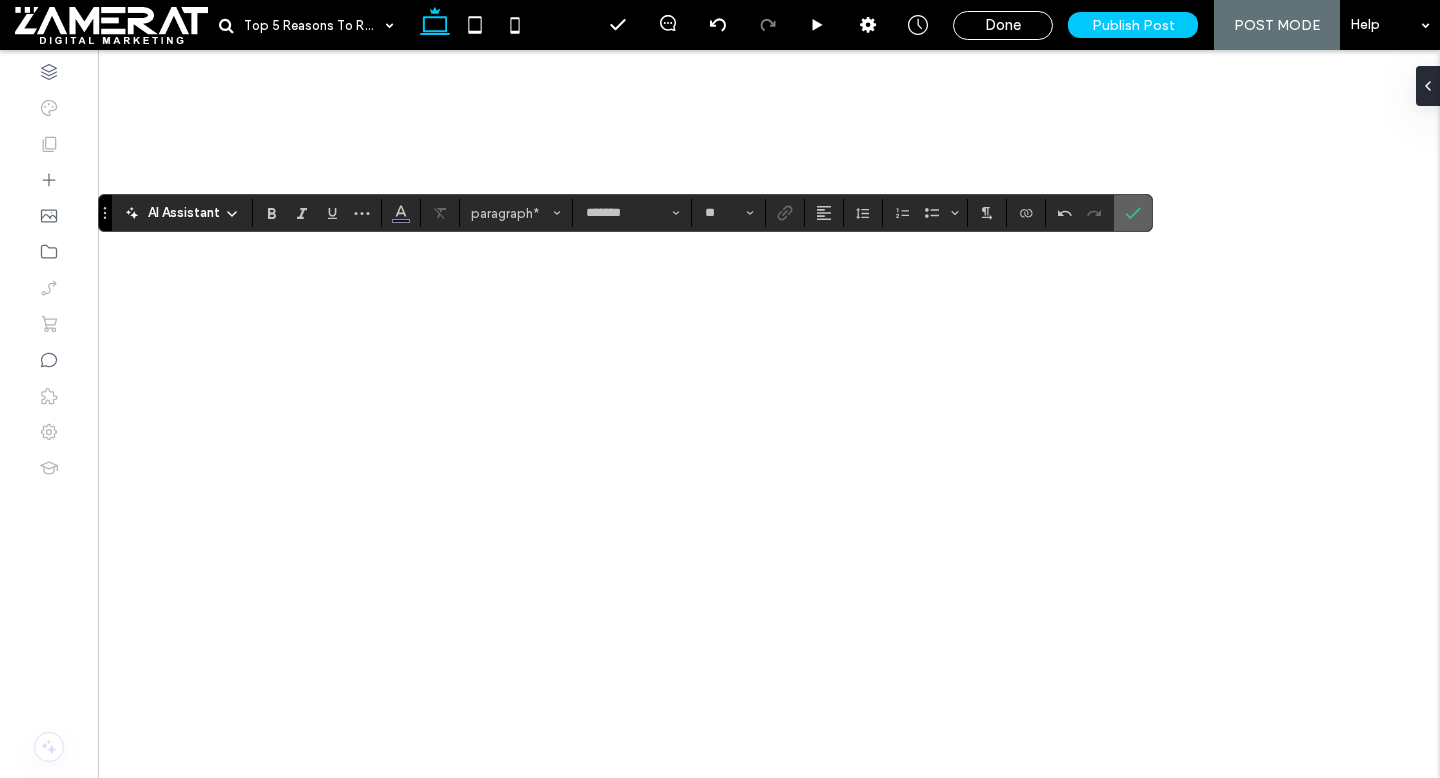click 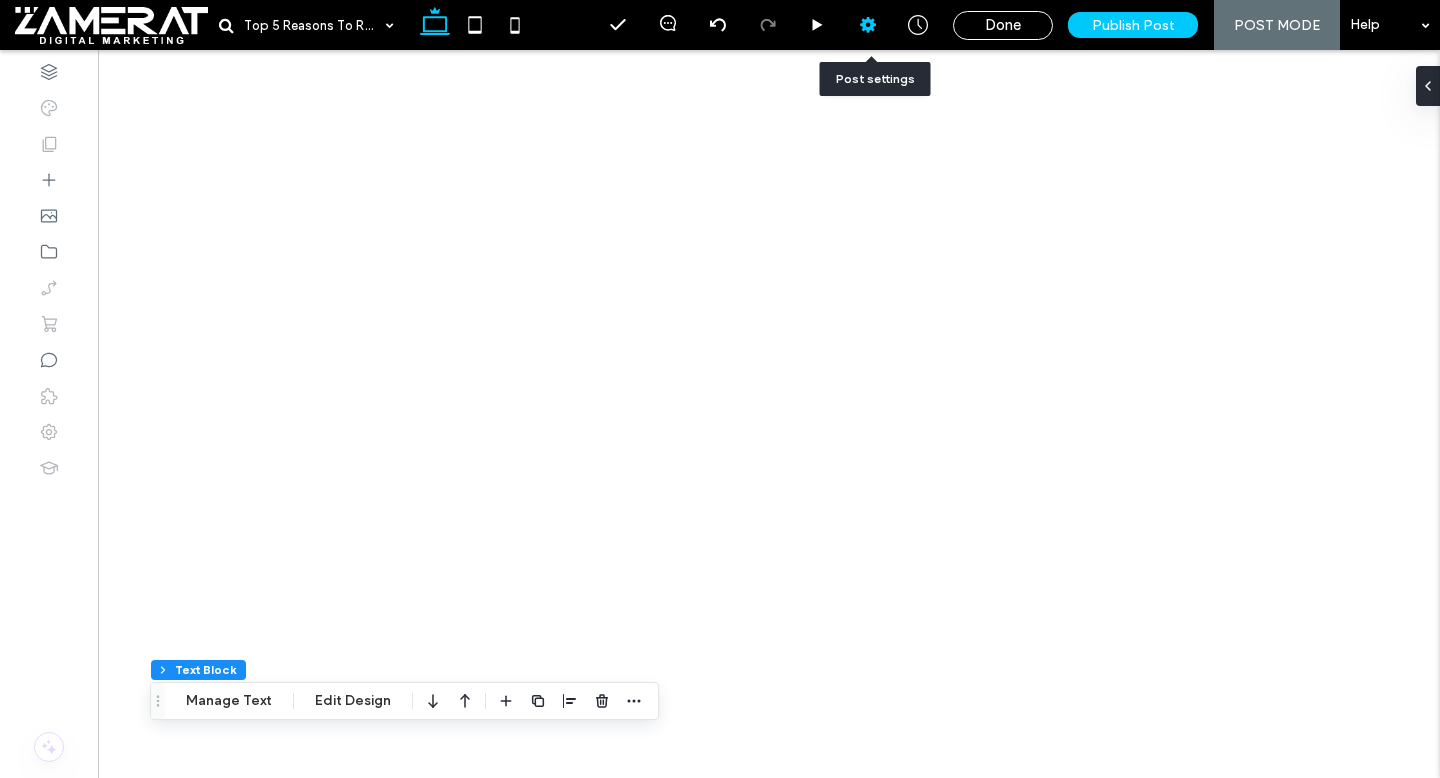 click 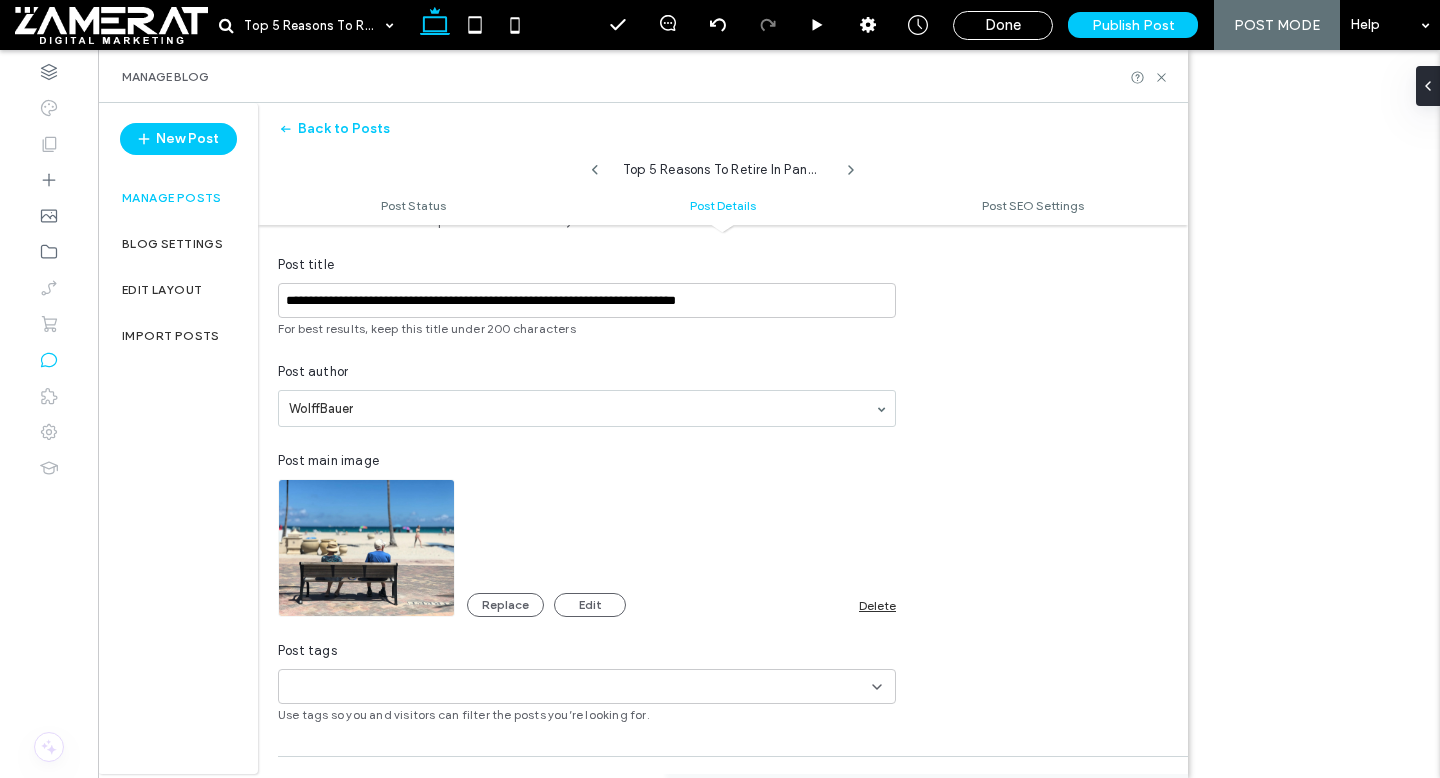 scroll, scrollTop: 318, scrollLeft: 0, axis: vertical 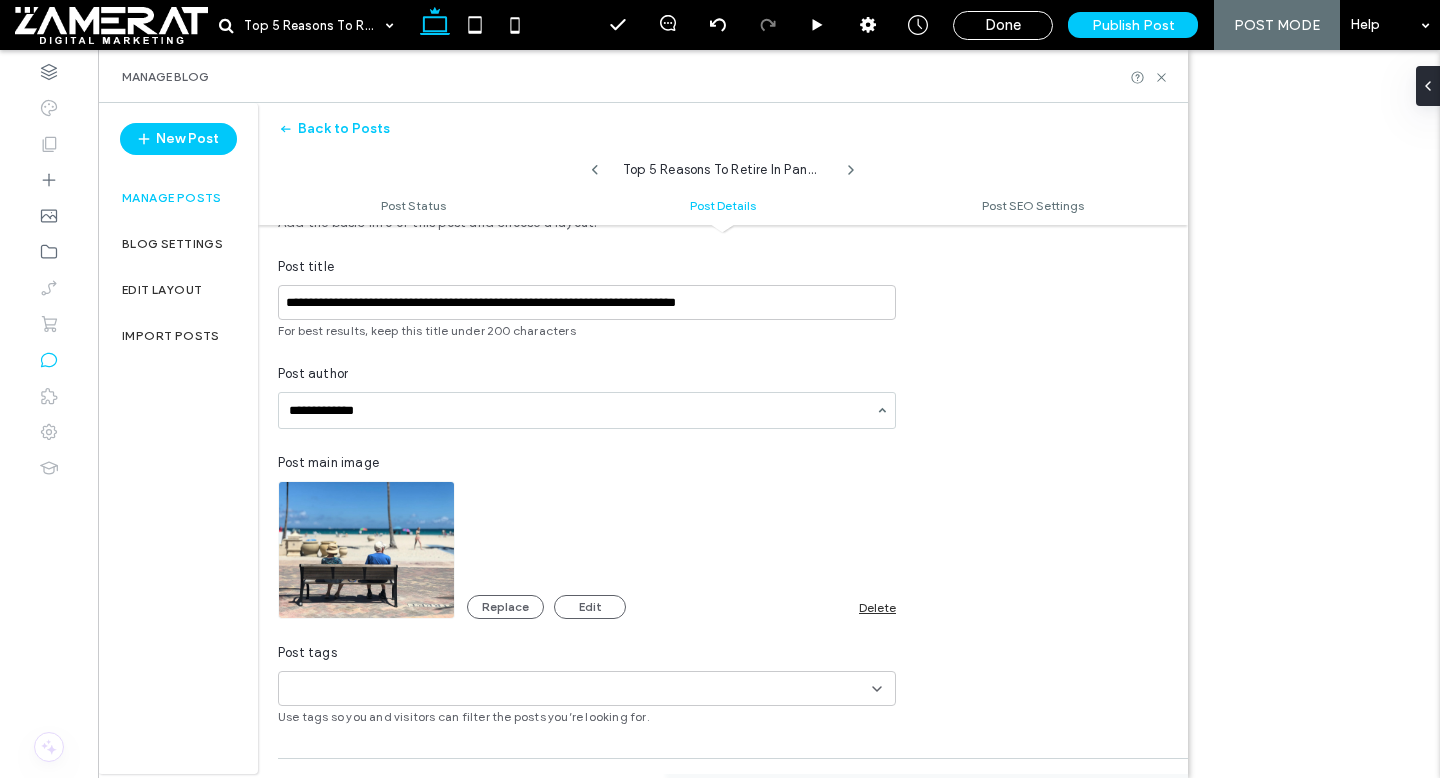 type on "**********" 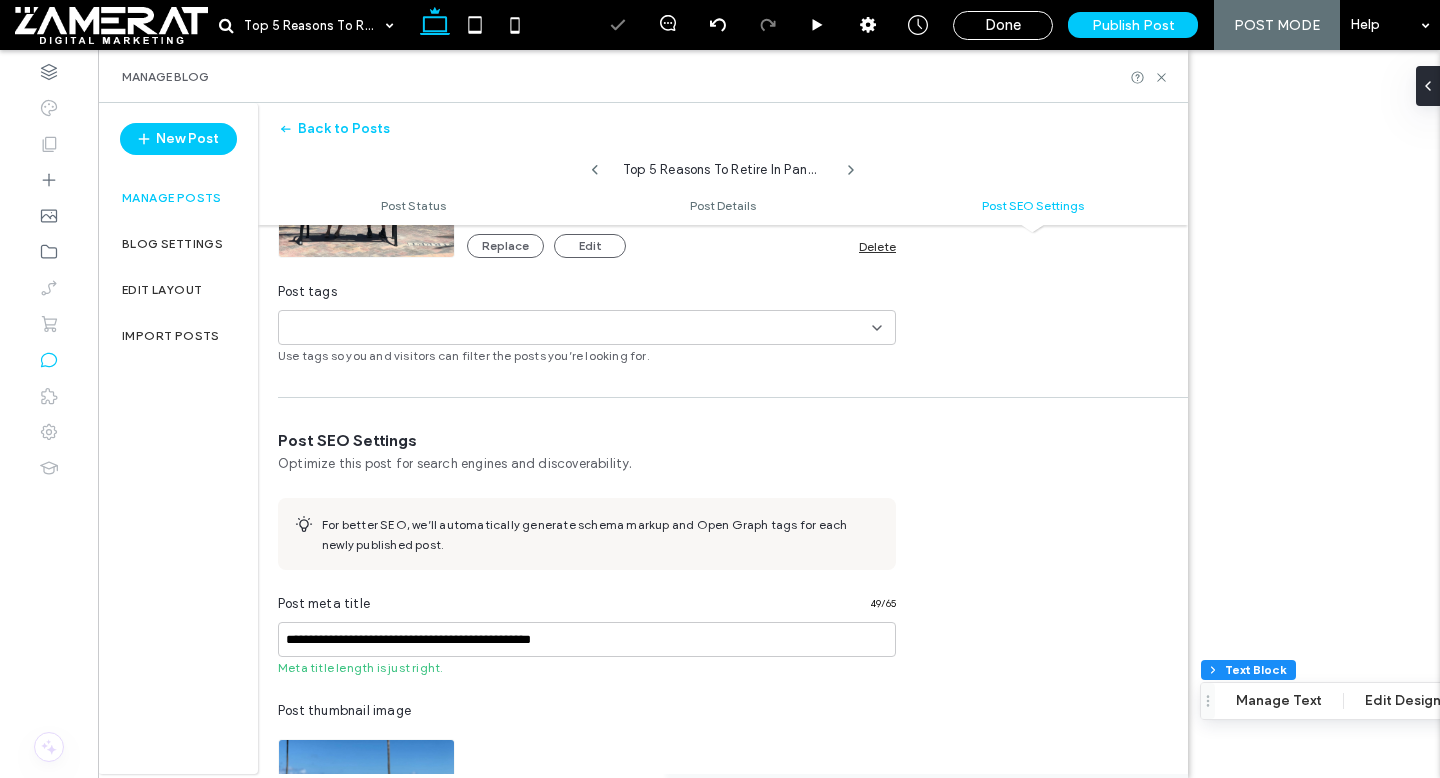scroll, scrollTop: 990, scrollLeft: 0, axis: vertical 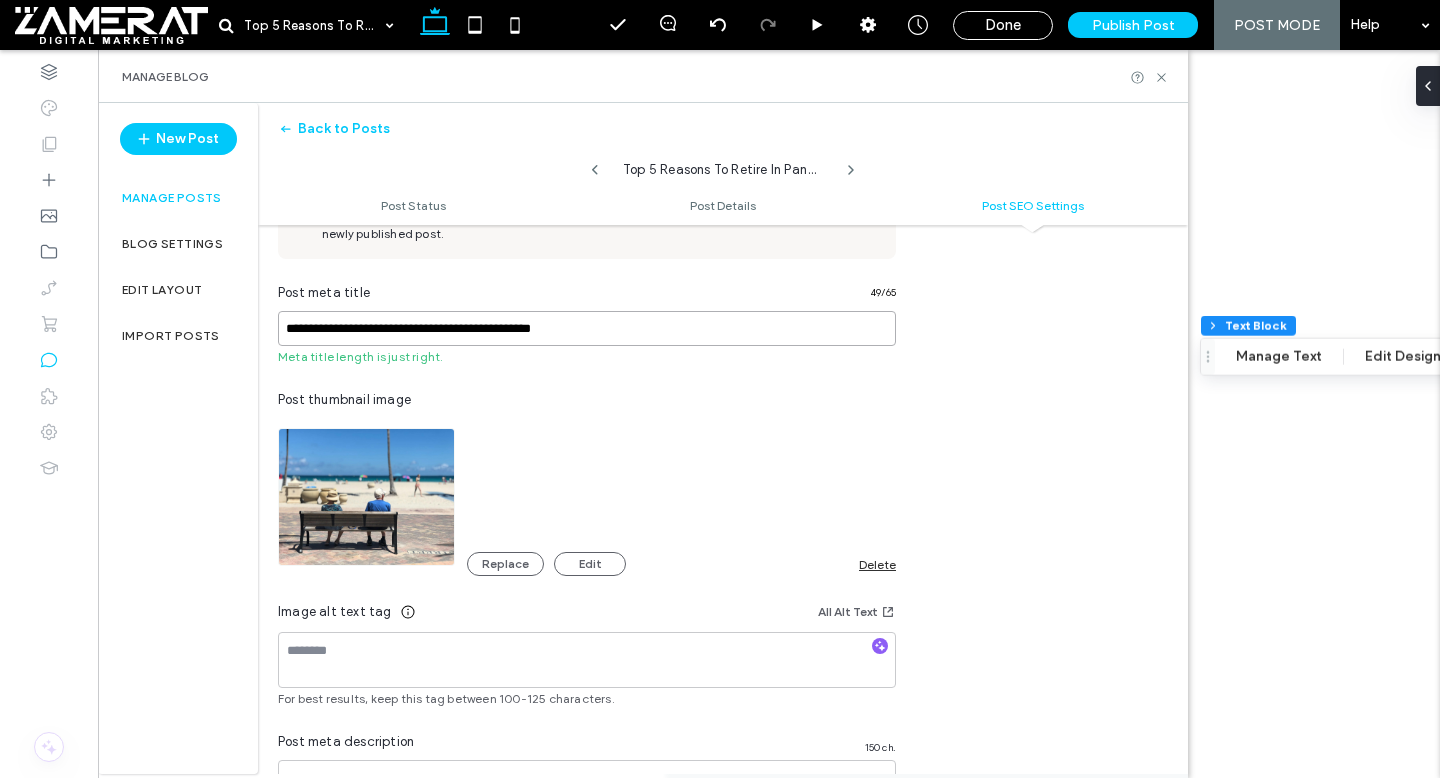 click on "**********" at bounding box center [587, 328] 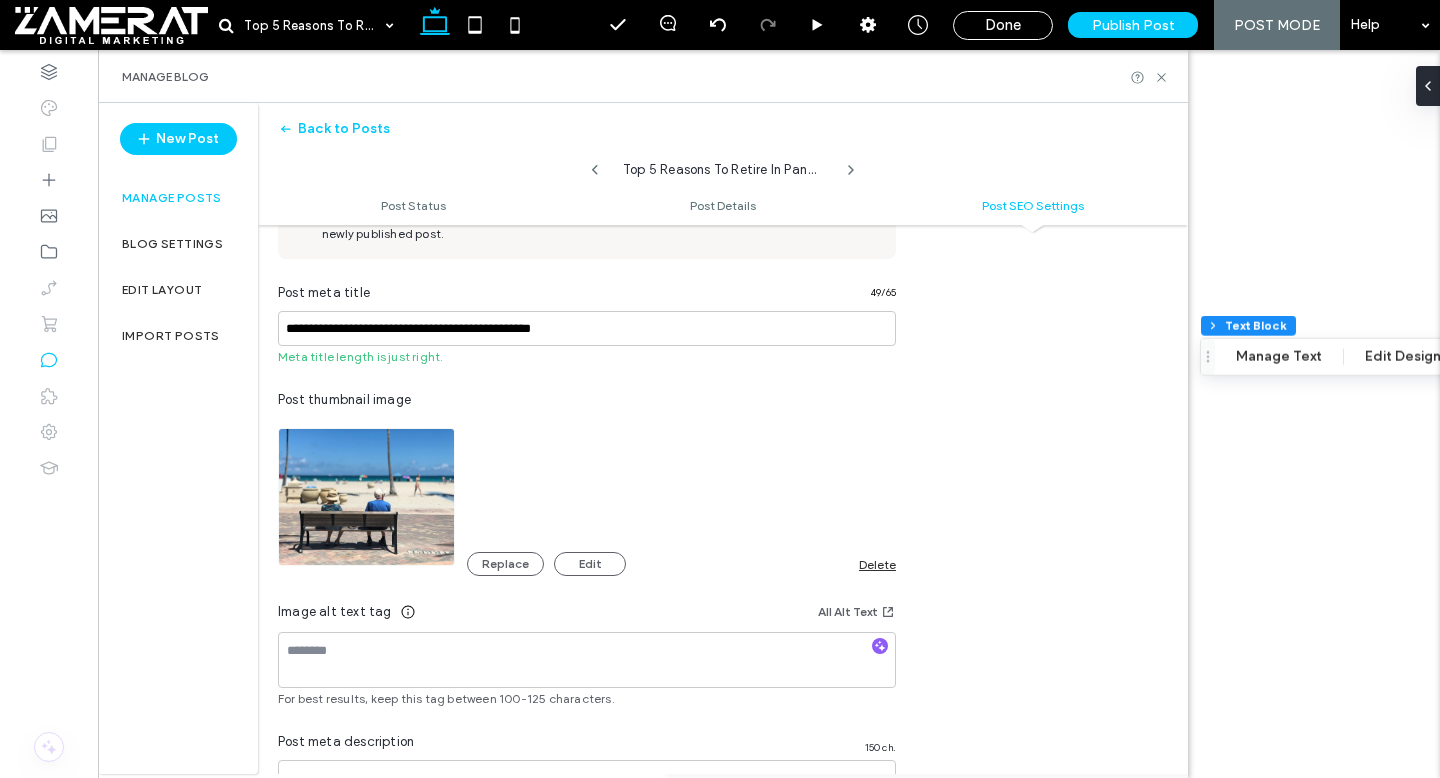 click on "Meta title length is just right." at bounding box center (587, 357) 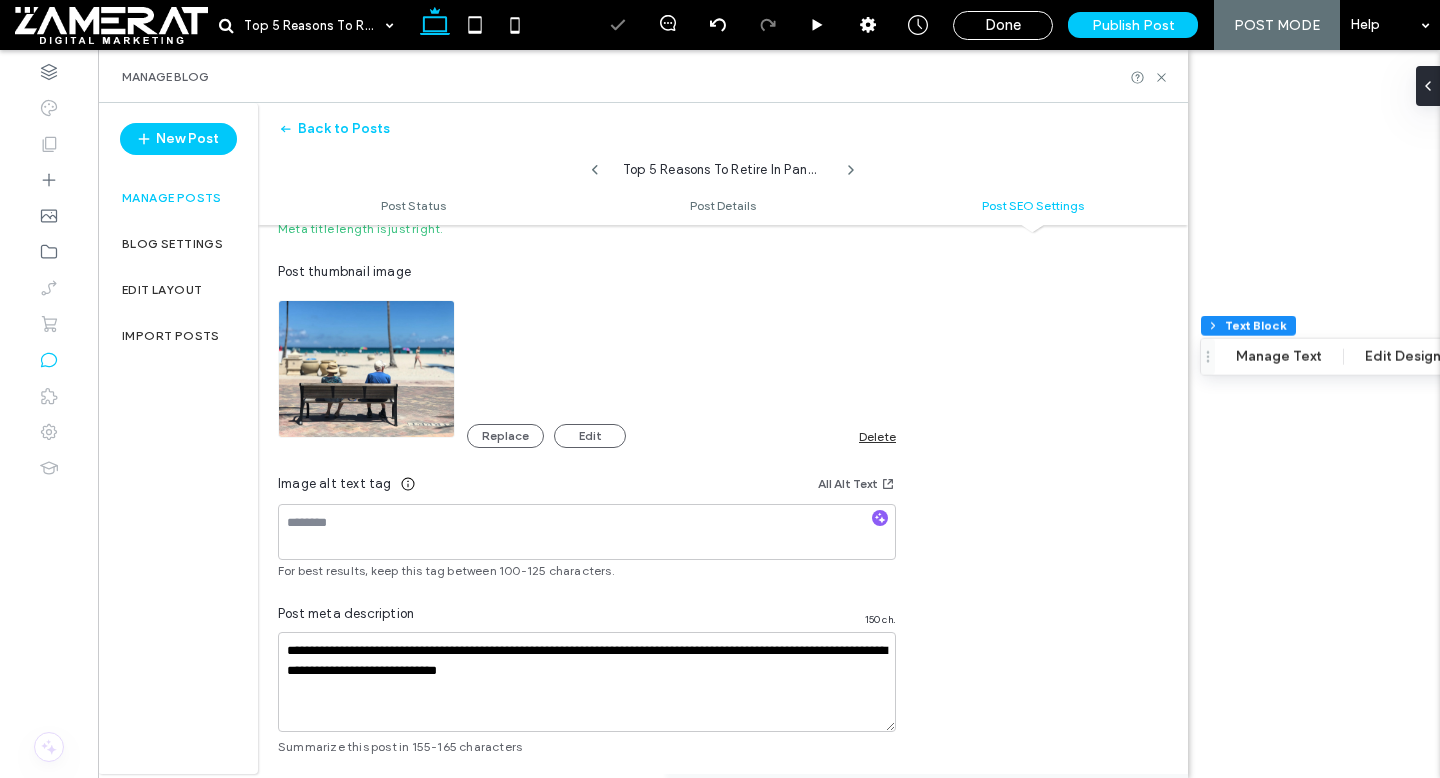 scroll, scrollTop: 1225, scrollLeft: 0, axis: vertical 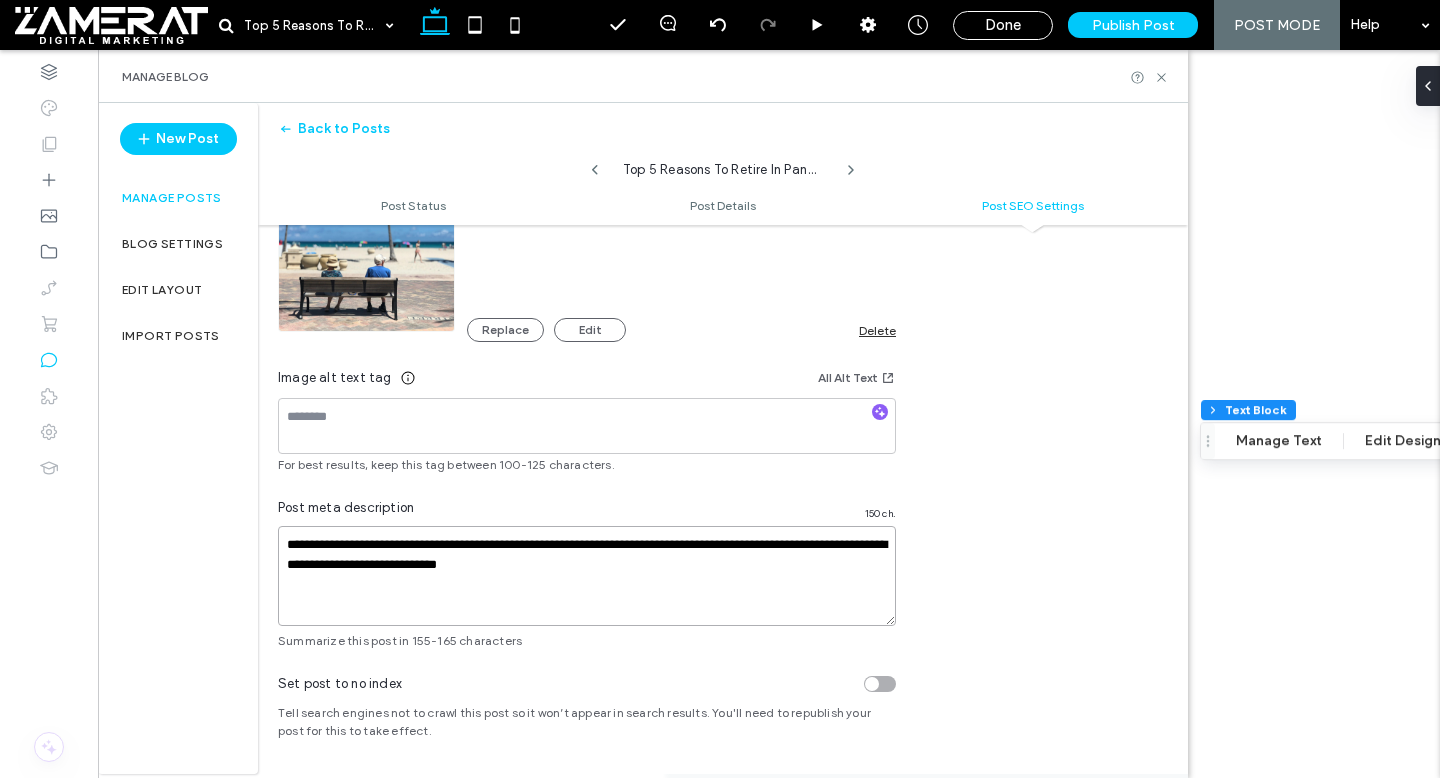 click on "**********" at bounding box center (587, 576) 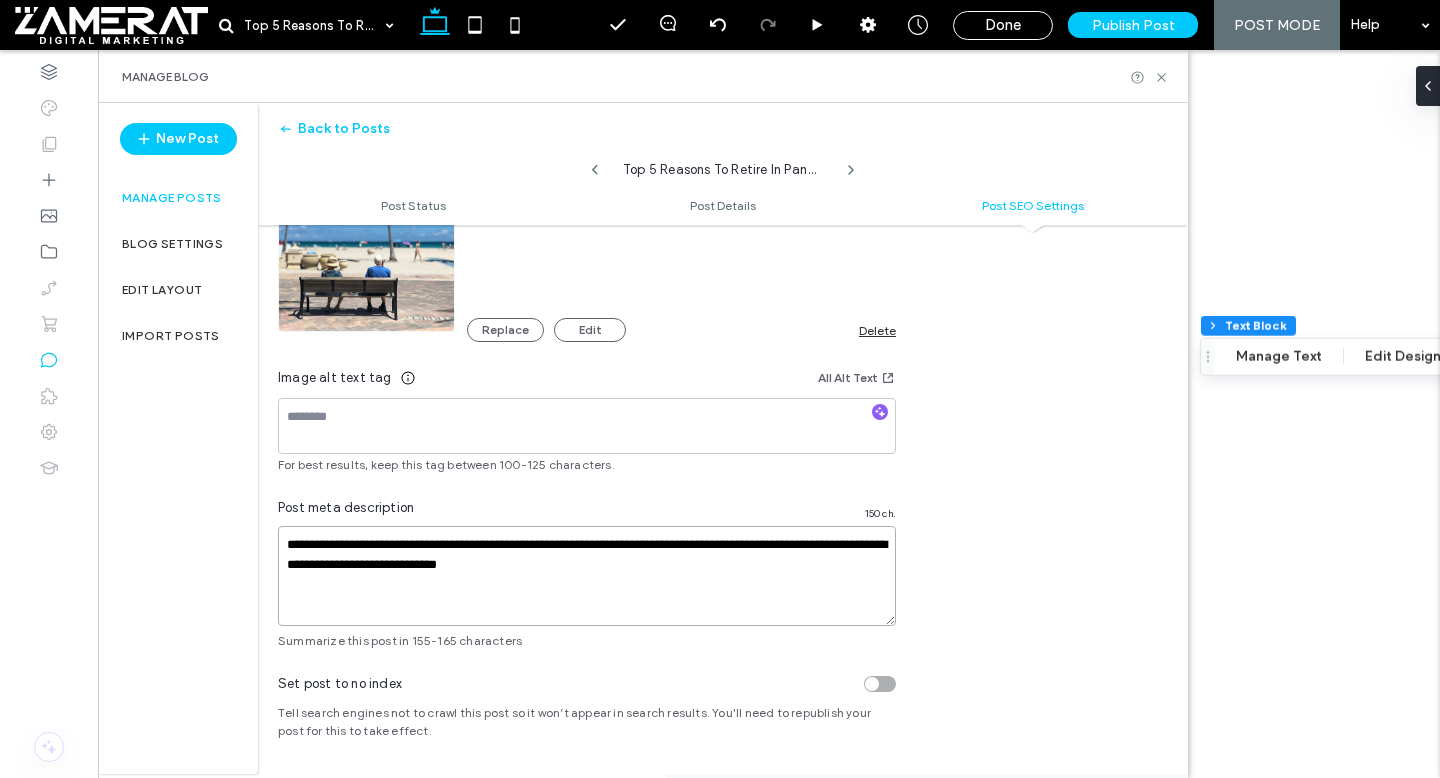 click on "**********" at bounding box center [587, 576] 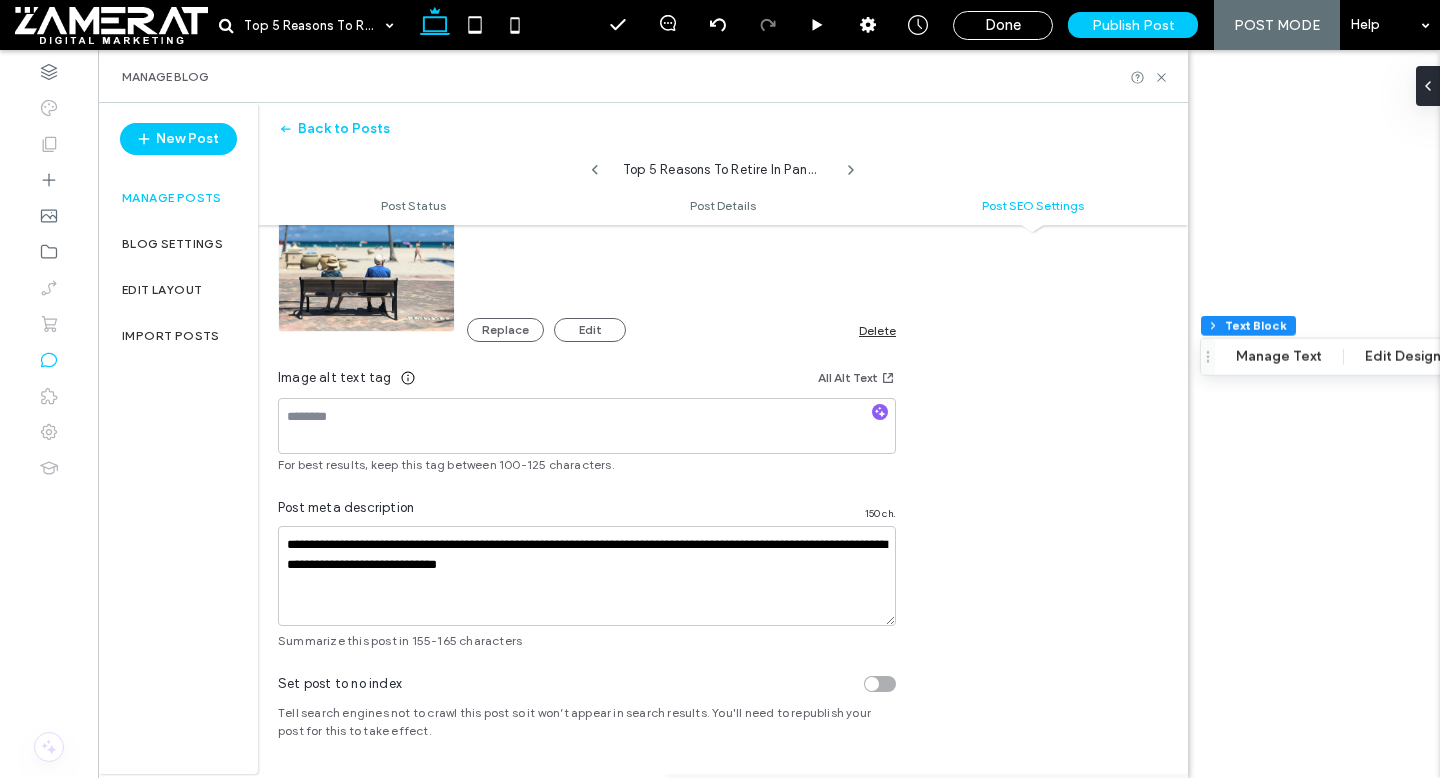 click on "Post meta description 150   ch." at bounding box center (587, 512) 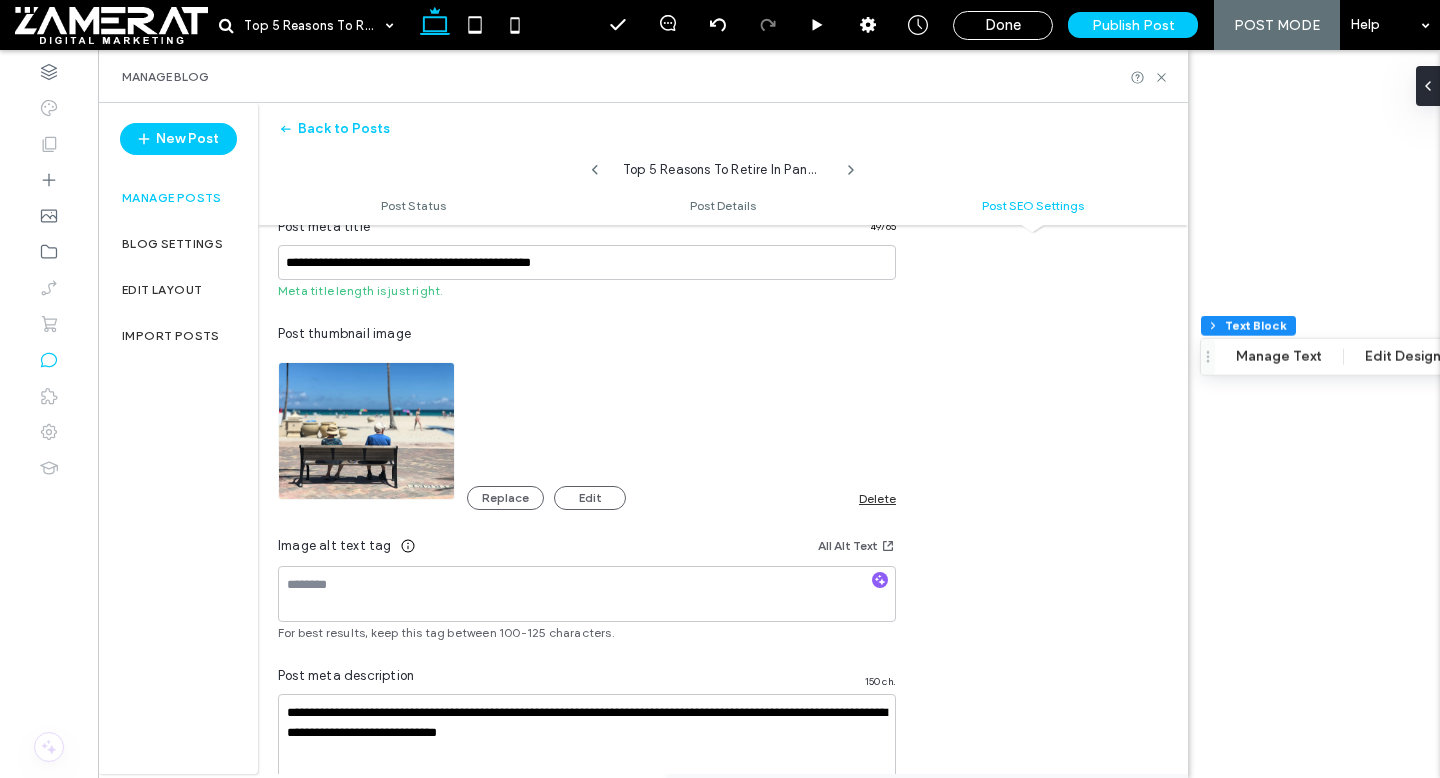 scroll, scrollTop: 1034, scrollLeft: 0, axis: vertical 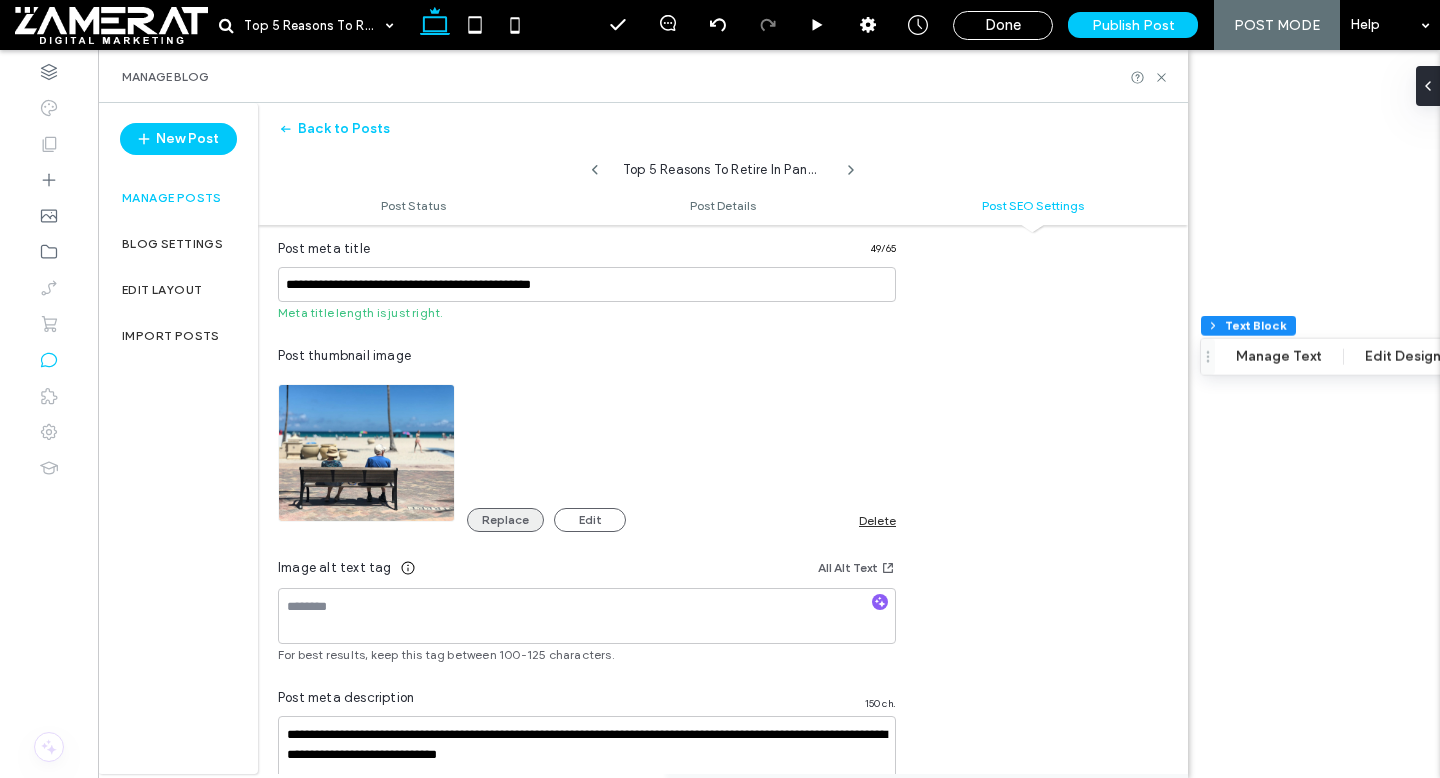 click on "Replace" at bounding box center [505, 520] 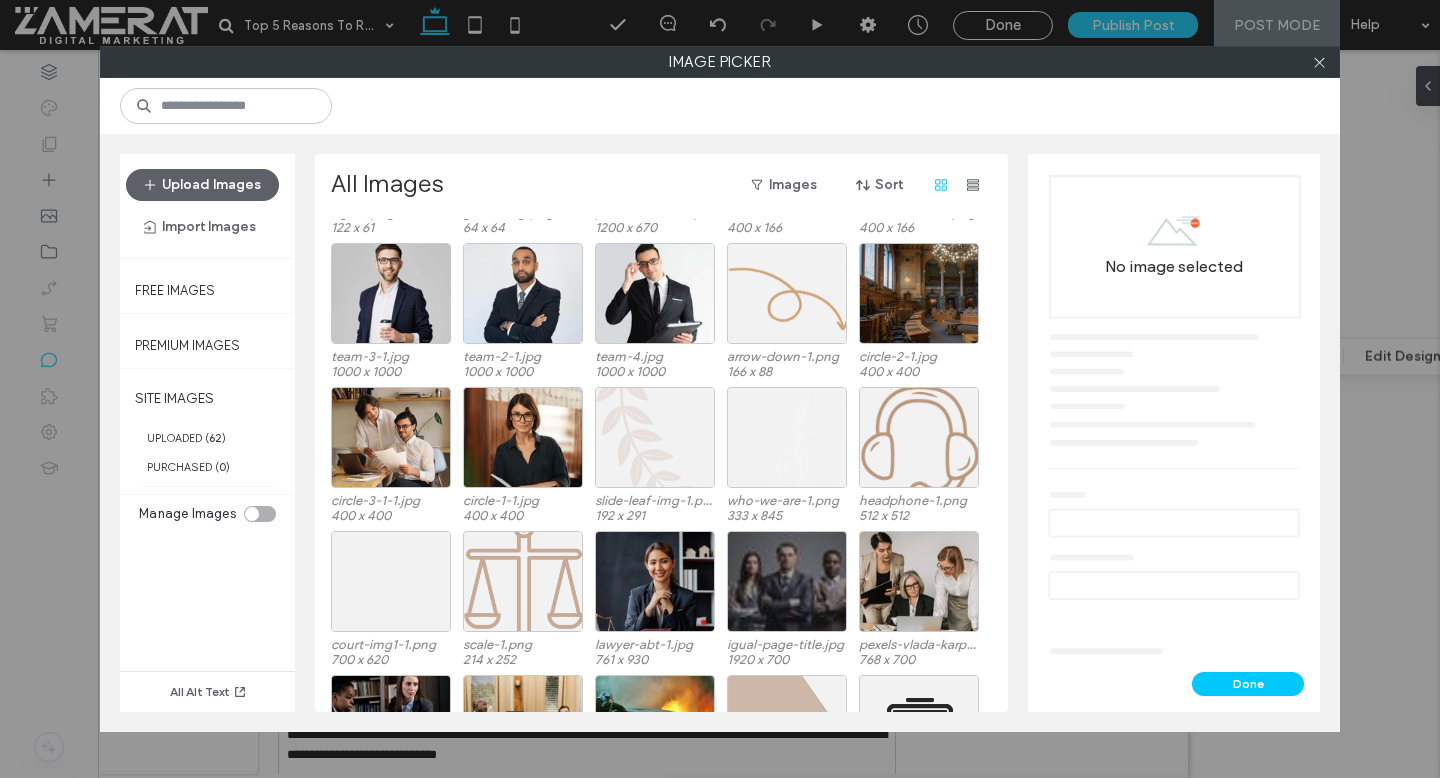 scroll, scrollTop: 862, scrollLeft: 0, axis: vertical 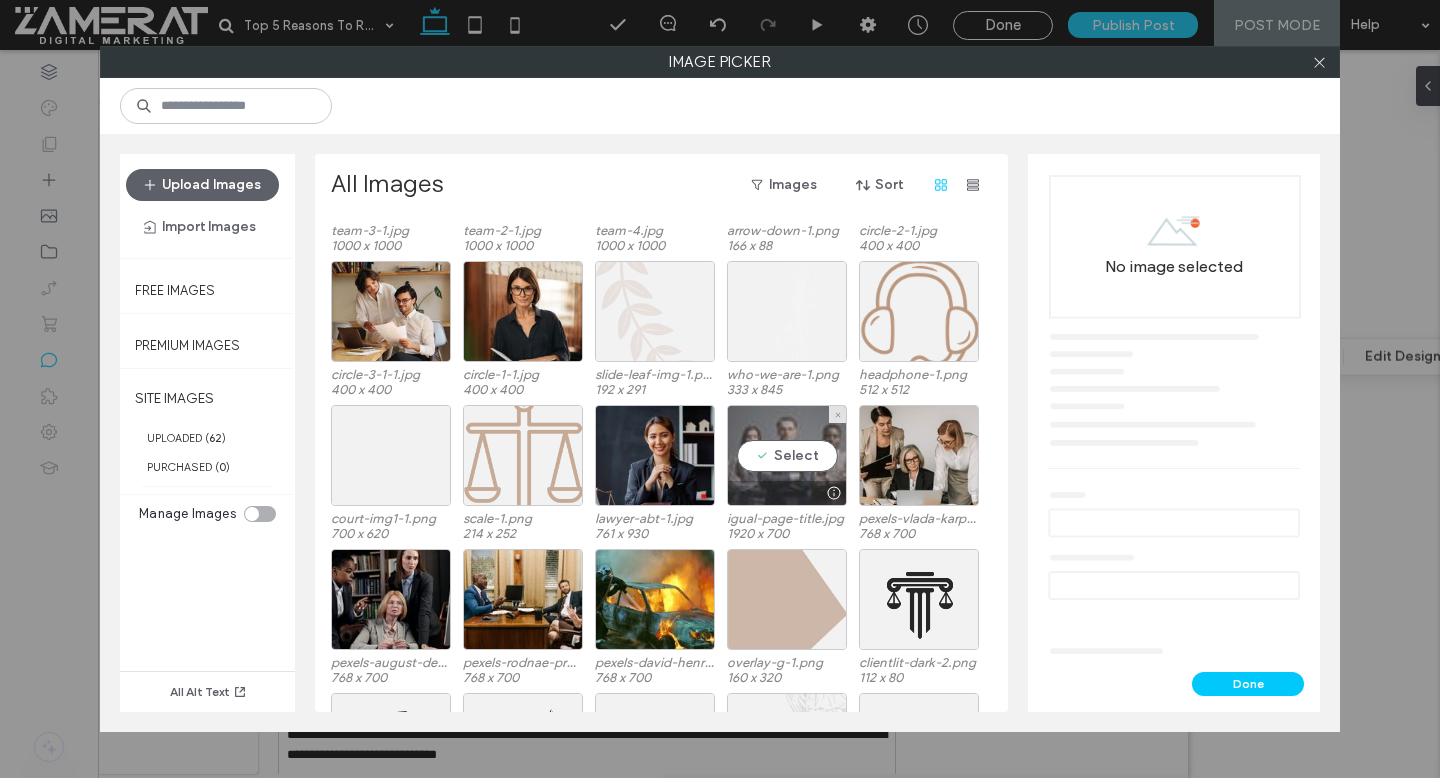click on "Select" at bounding box center [787, 455] 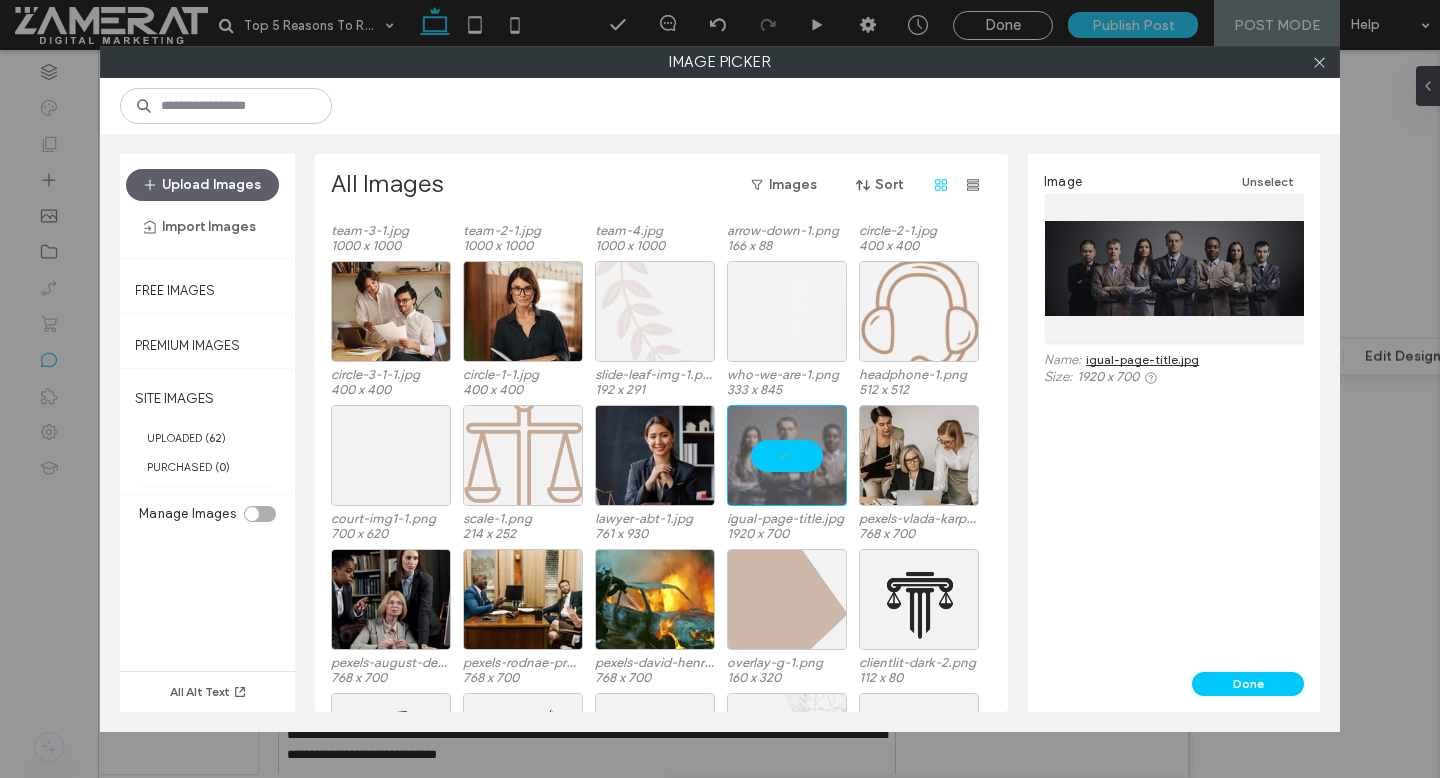 click on "Manage Images" at bounding box center (207, 514) 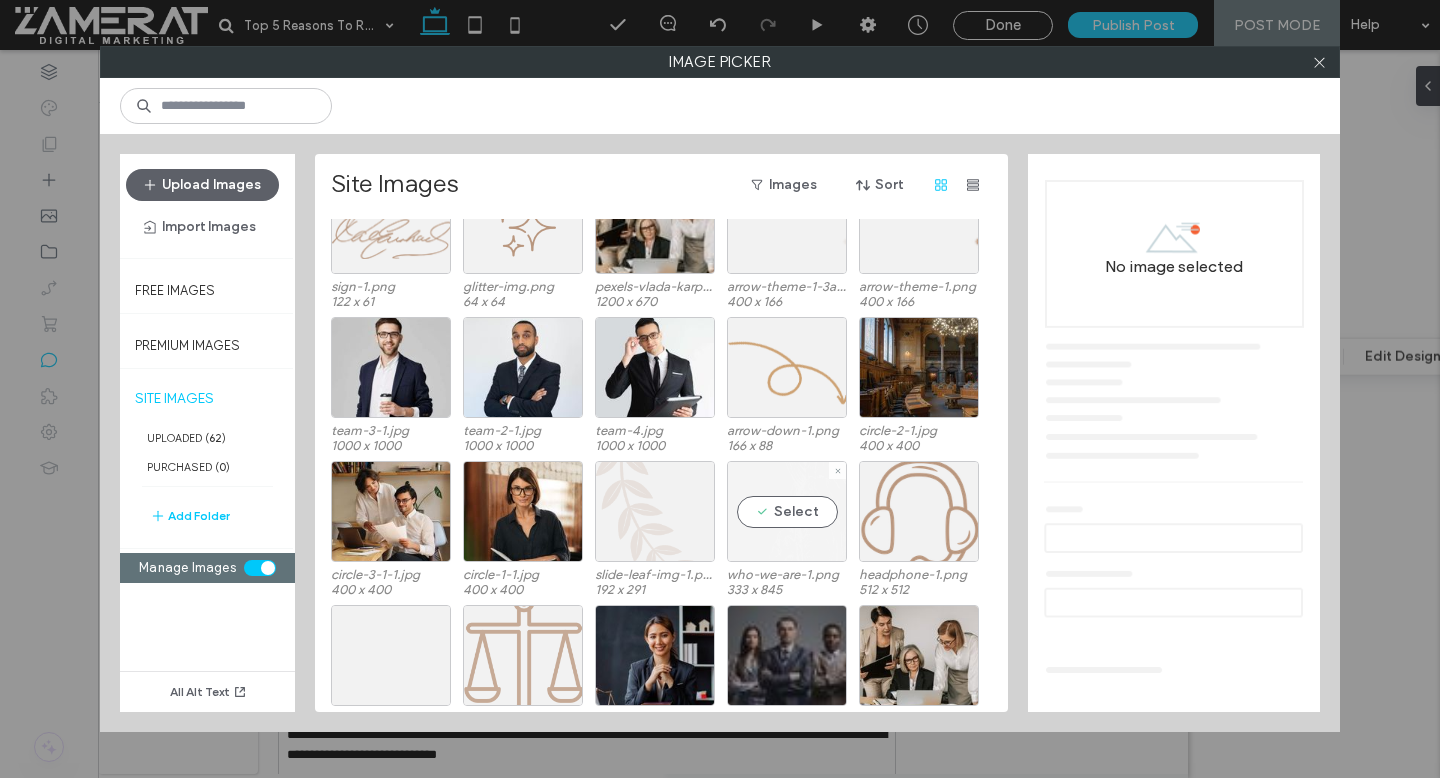 scroll, scrollTop: 789, scrollLeft: 0, axis: vertical 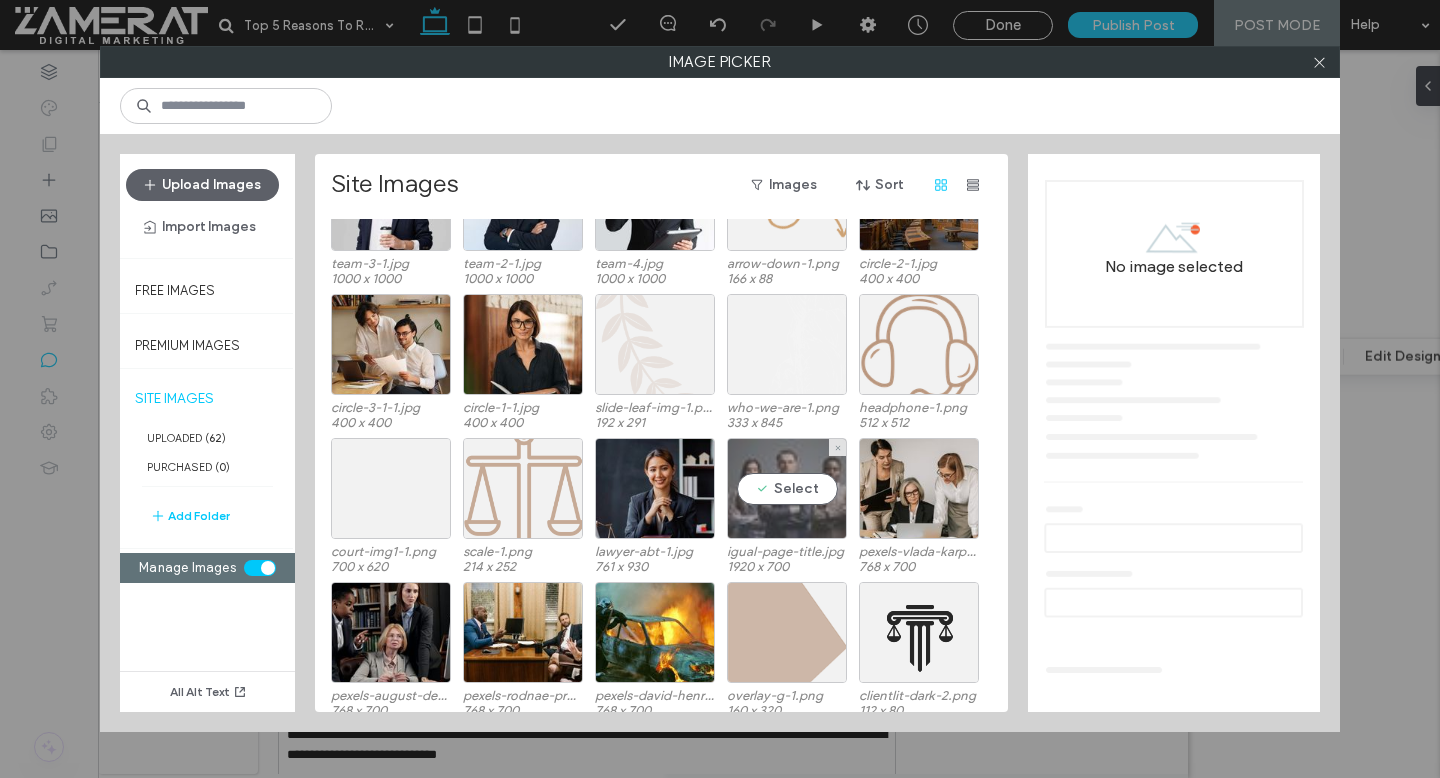 click on "Select" at bounding box center (787, 488) 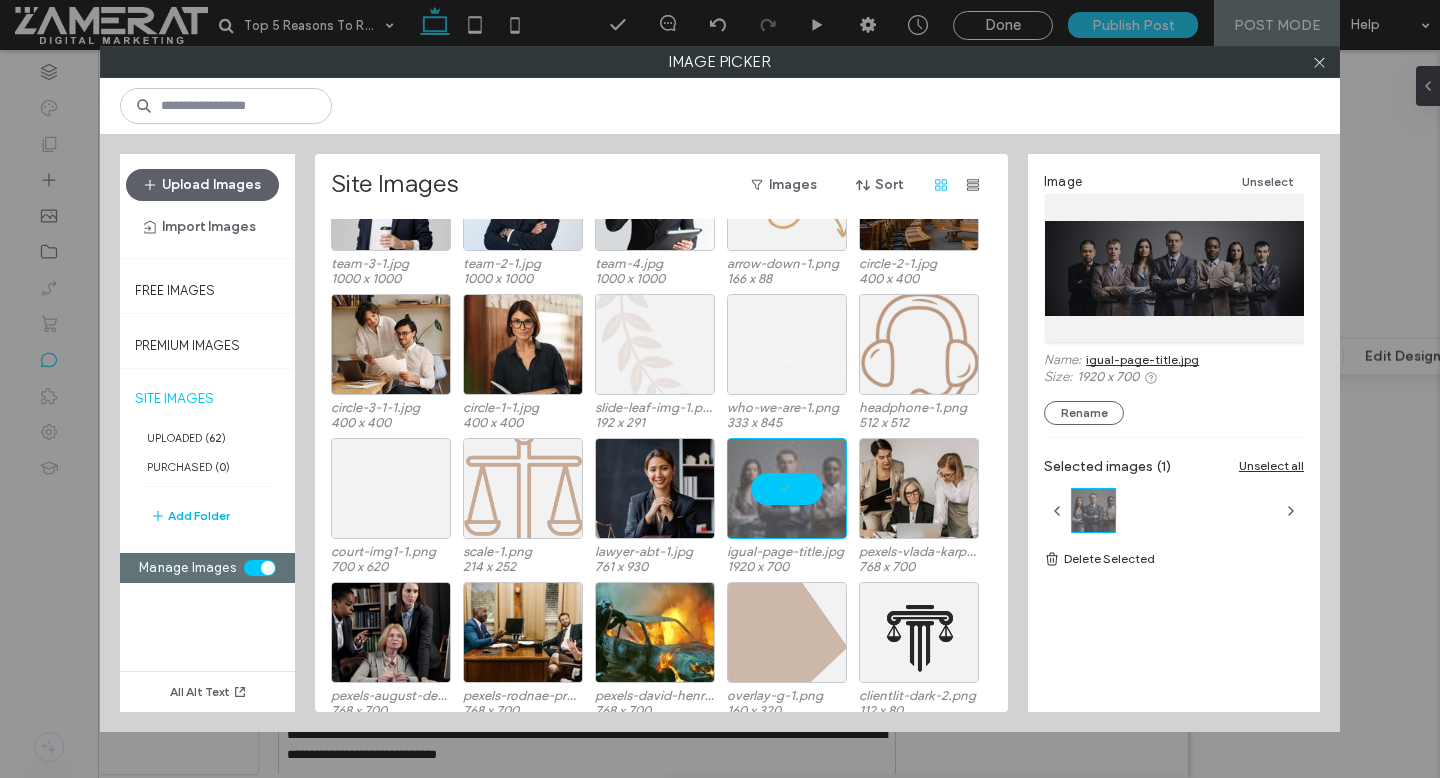 click on "Add Folder" at bounding box center [190, 516] 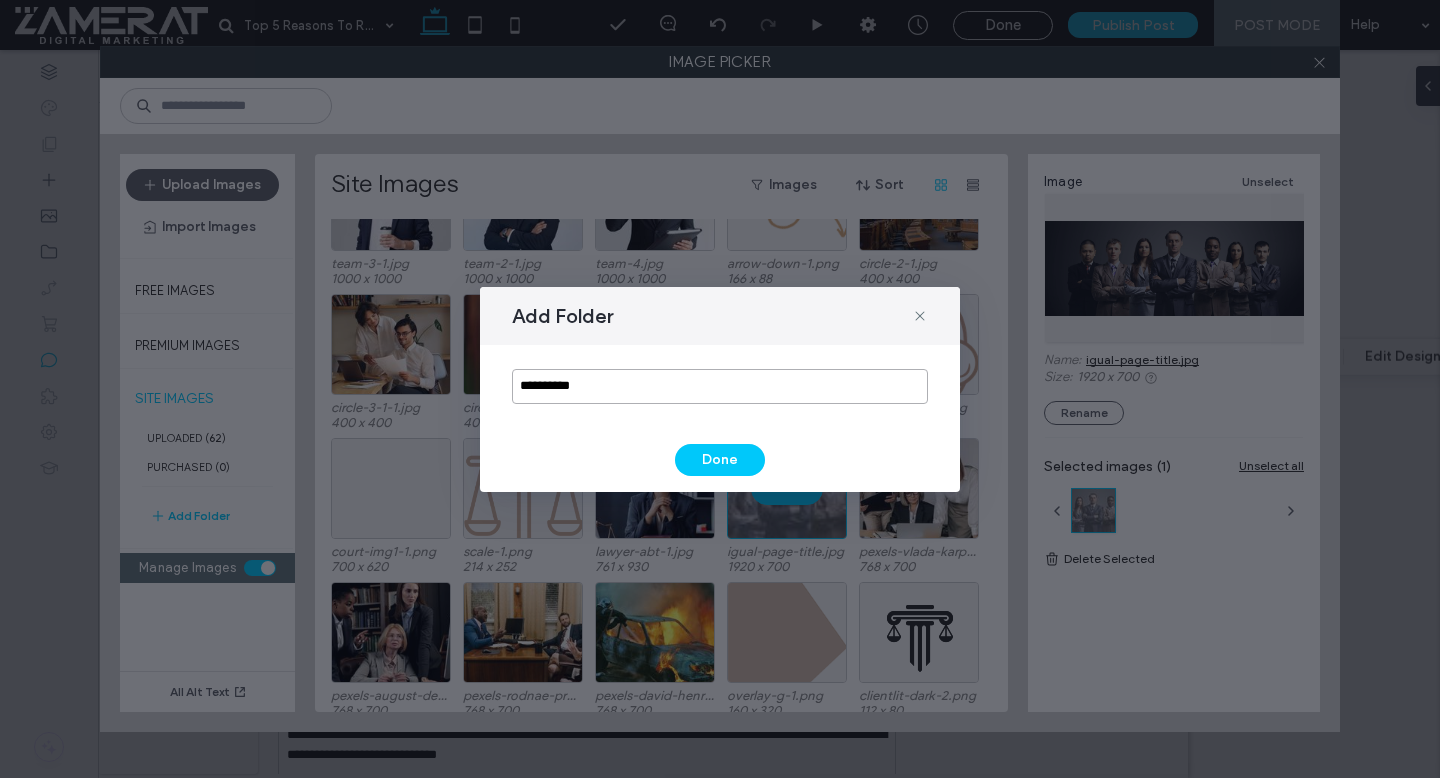 click on "**********" at bounding box center [720, 386] 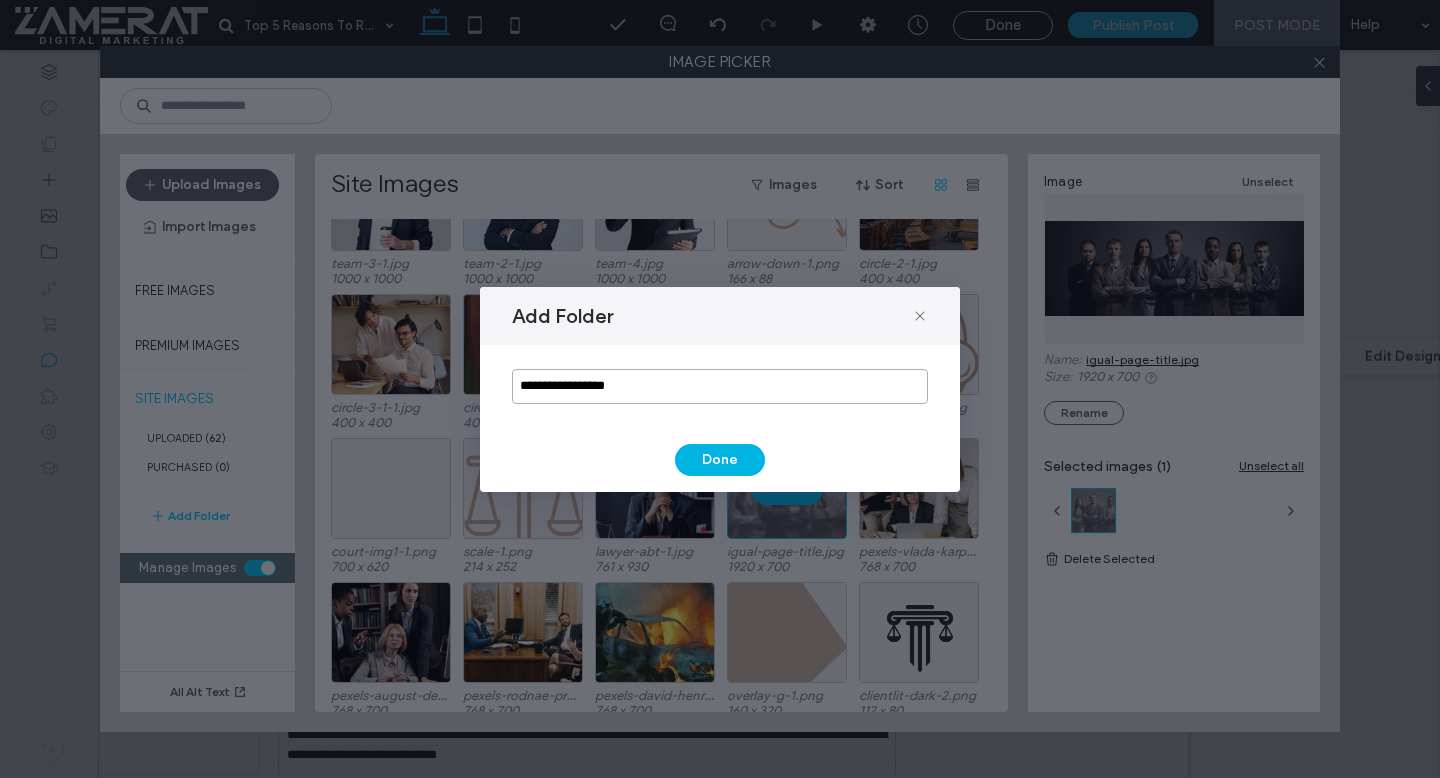 type on "**********" 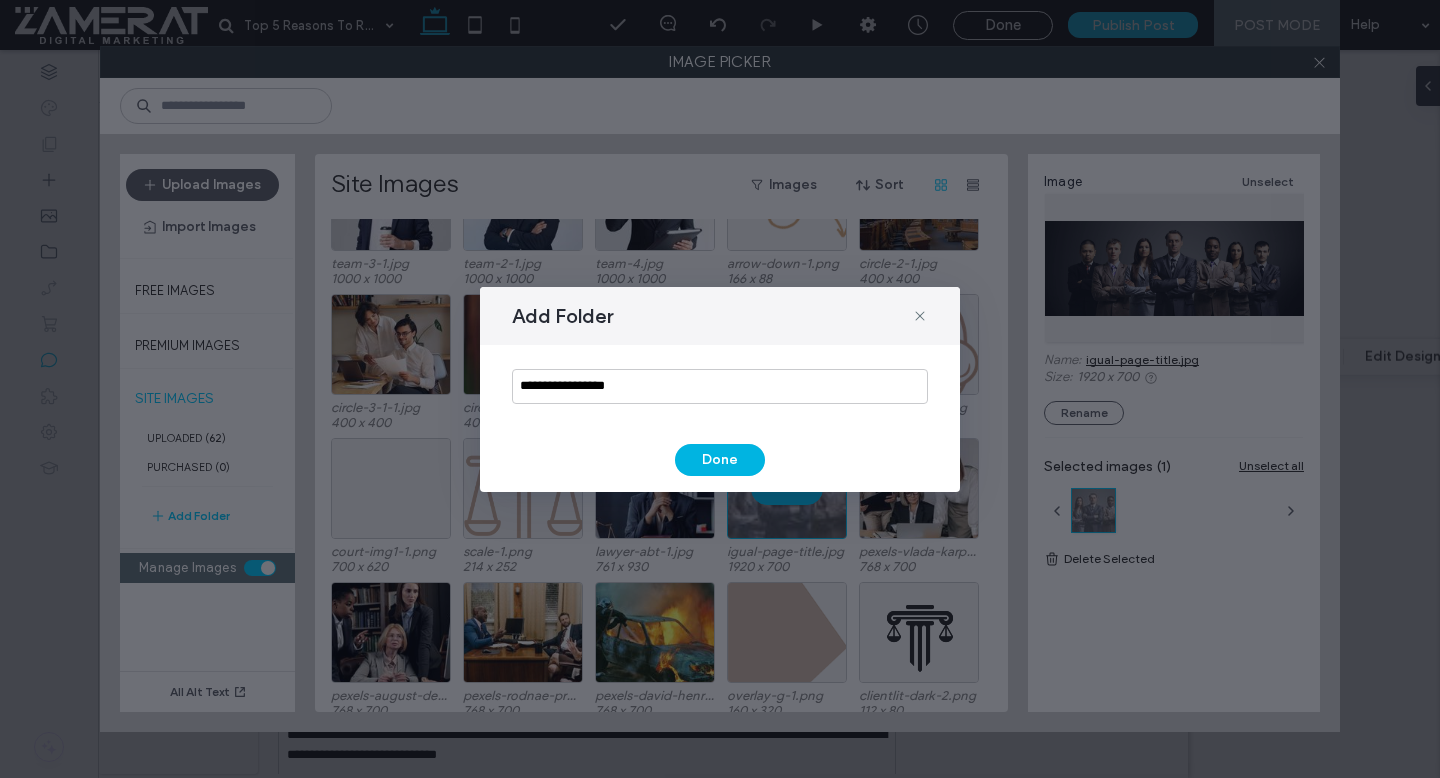 click on "Done" at bounding box center (720, 460) 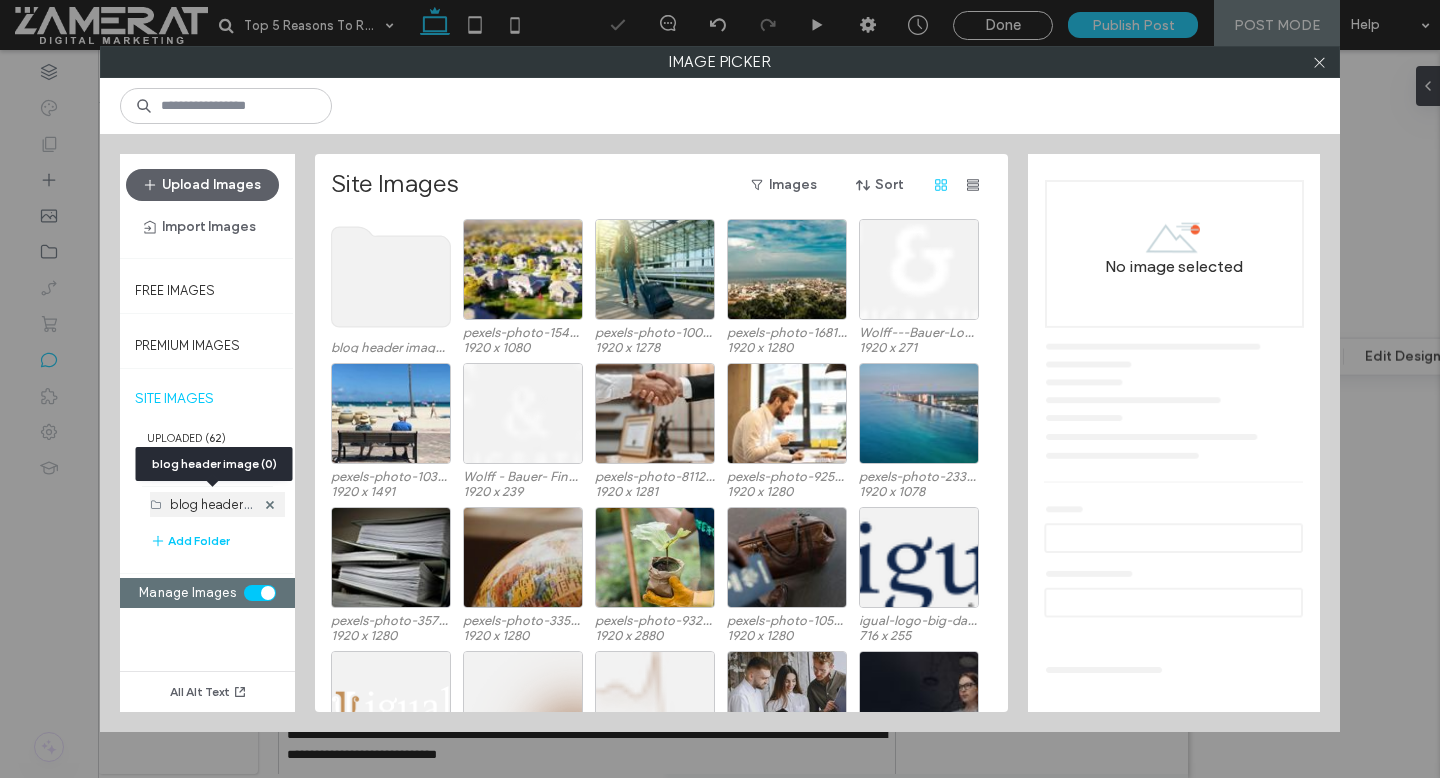 click on "blog header image (0)" at bounding box center [237, 503] 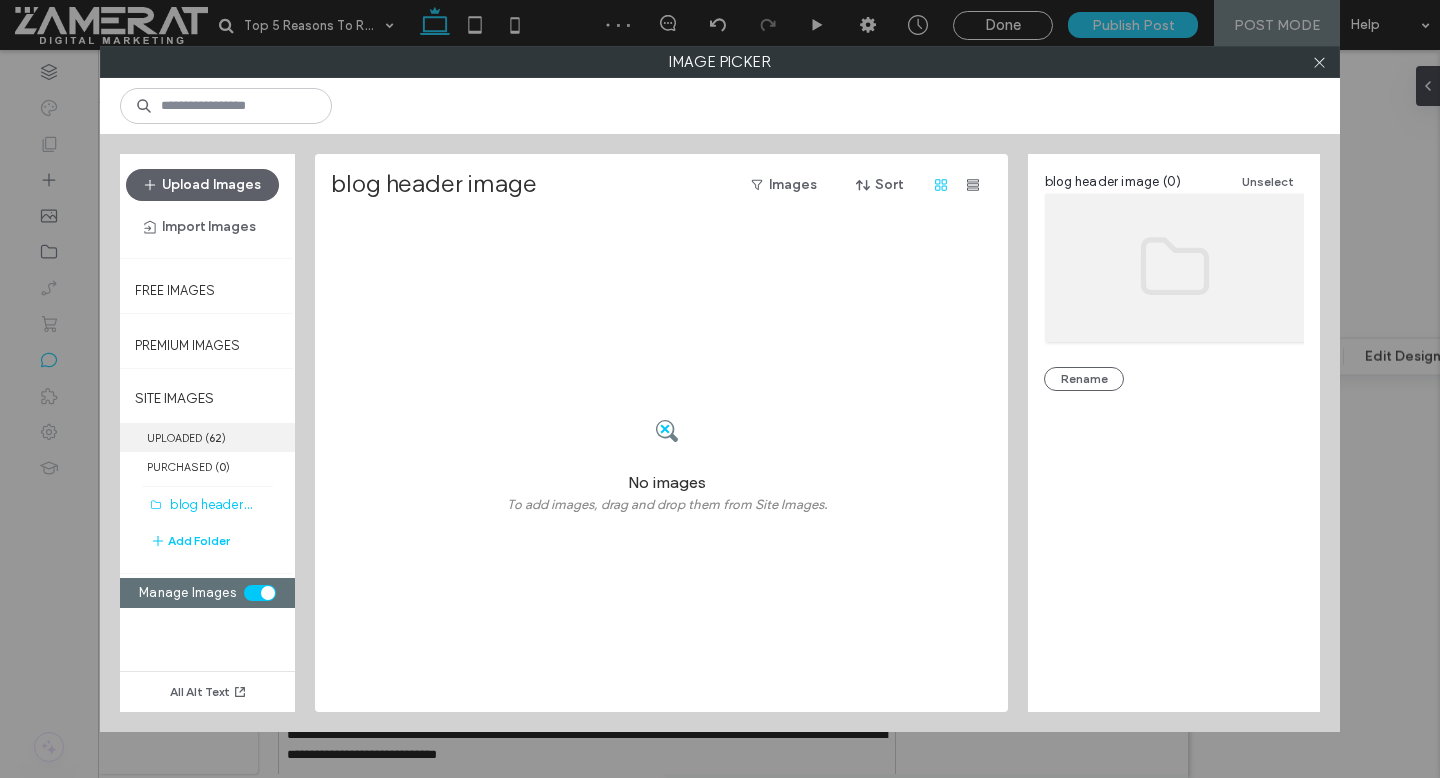 click on "UPLOADED ( 62 )" at bounding box center (207, 437) 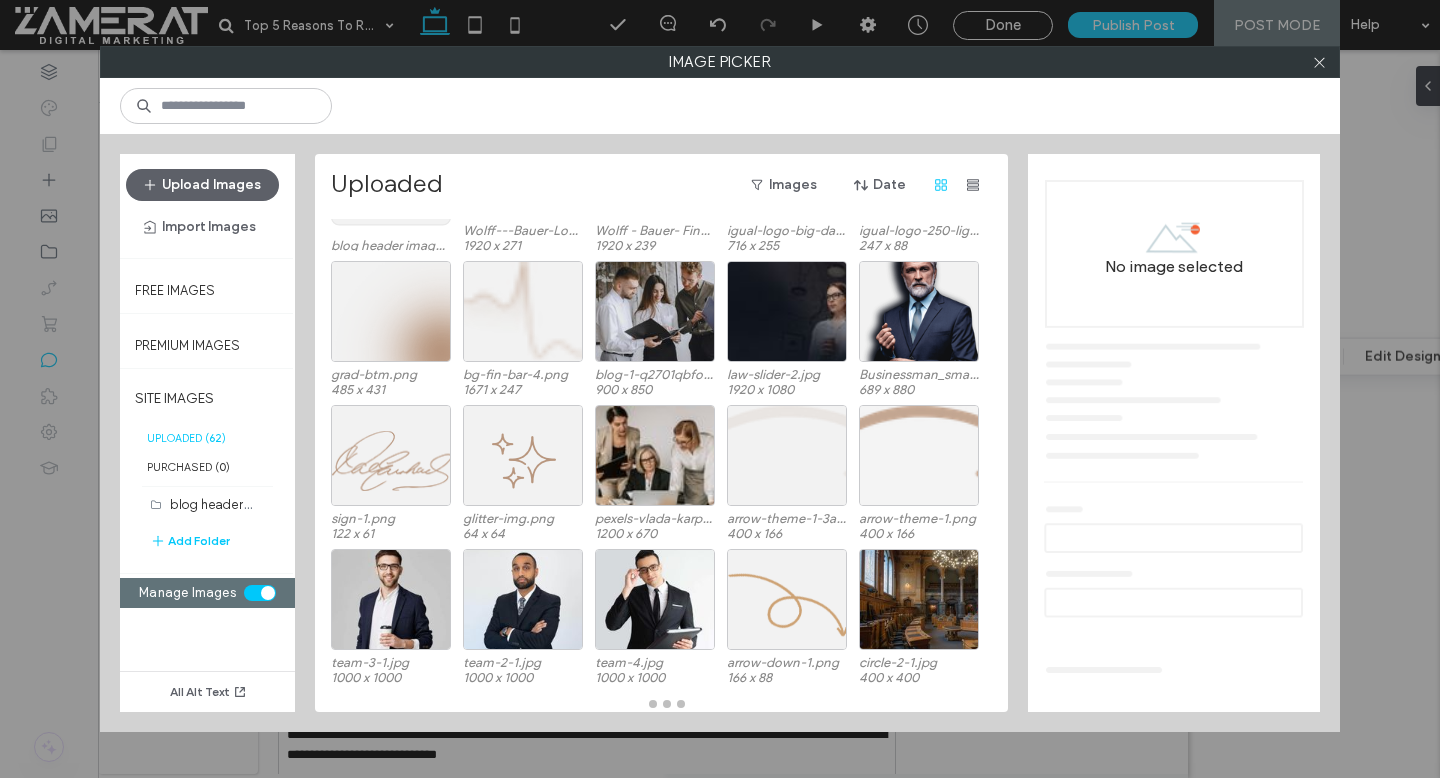 scroll, scrollTop: 102, scrollLeft: 0, axis: vertical 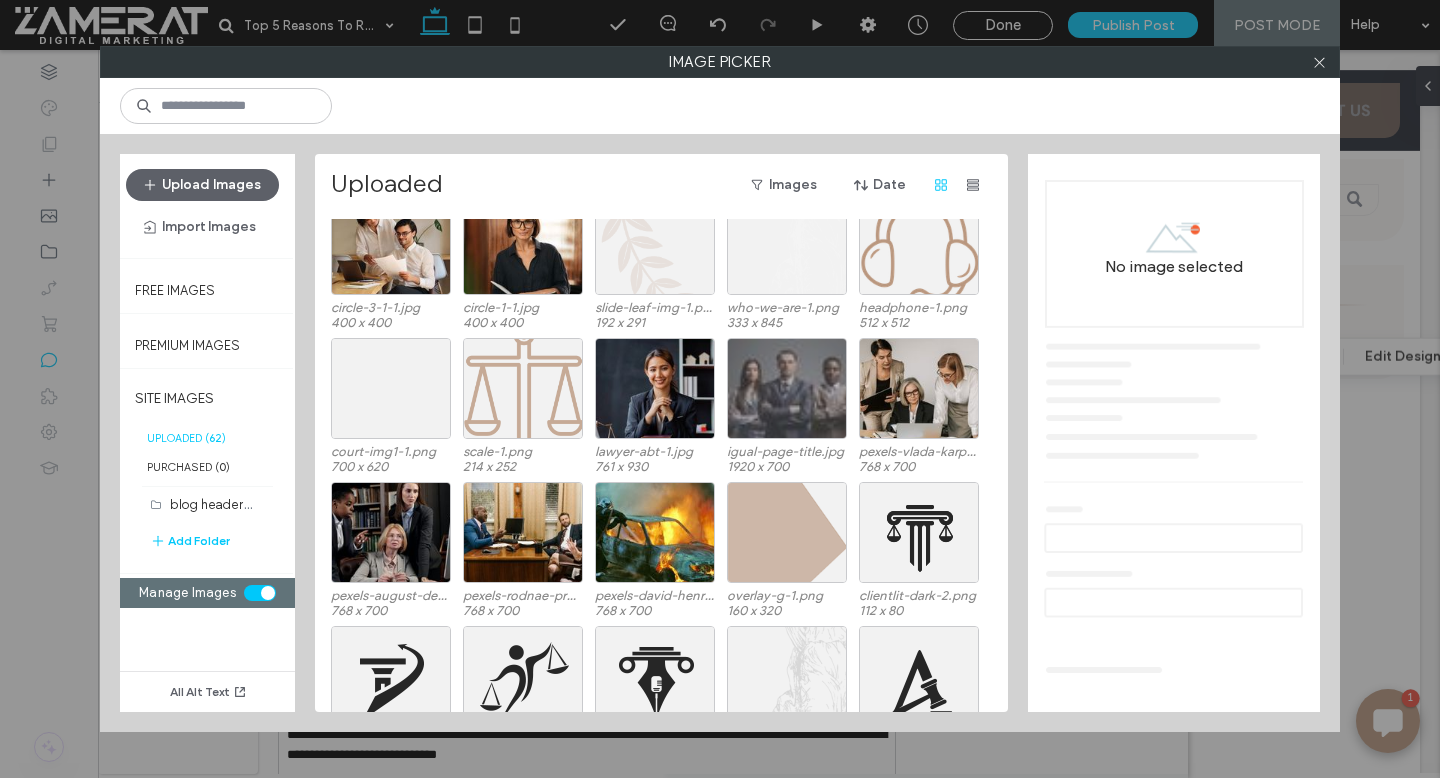 click at bounding box center [787, 388] 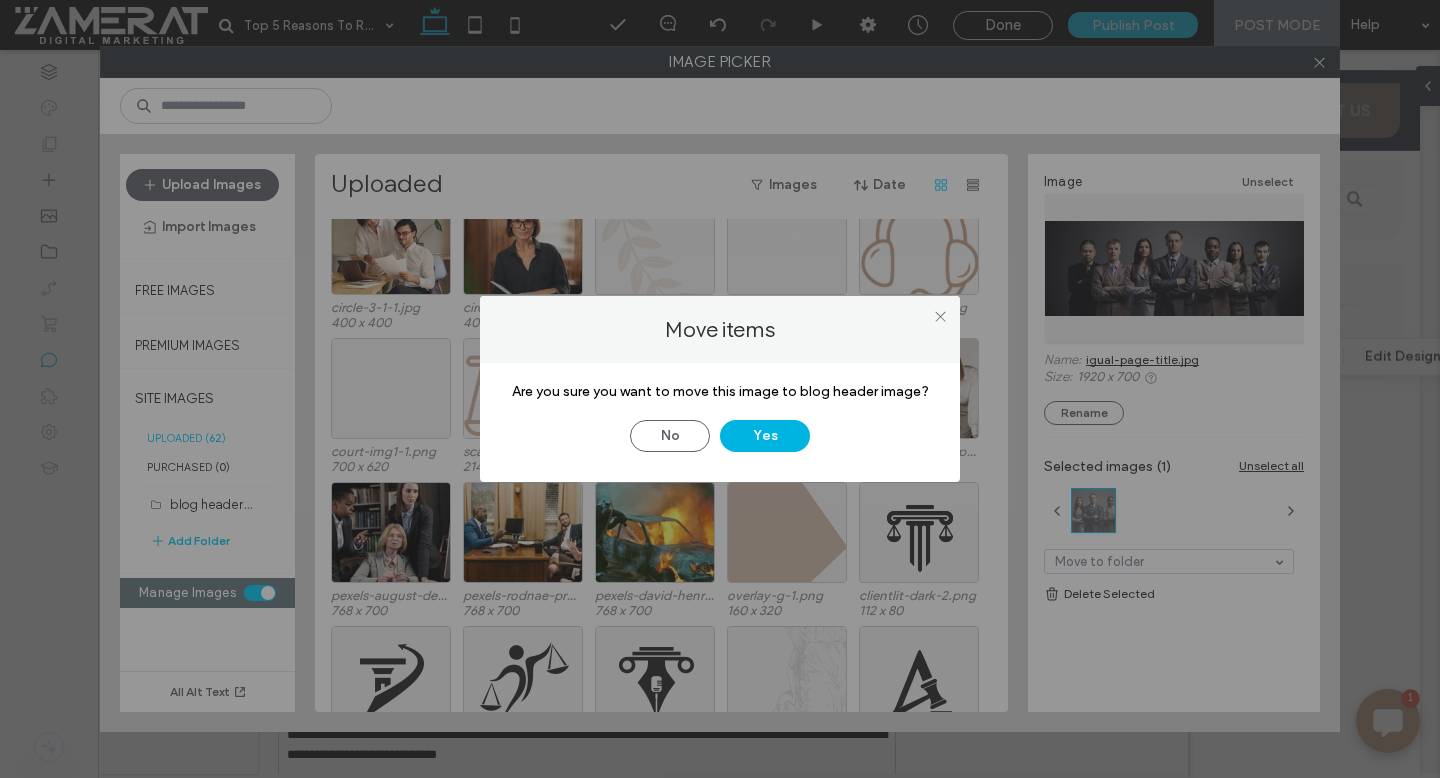 click on "Yes" at bounding box center [765, 436] 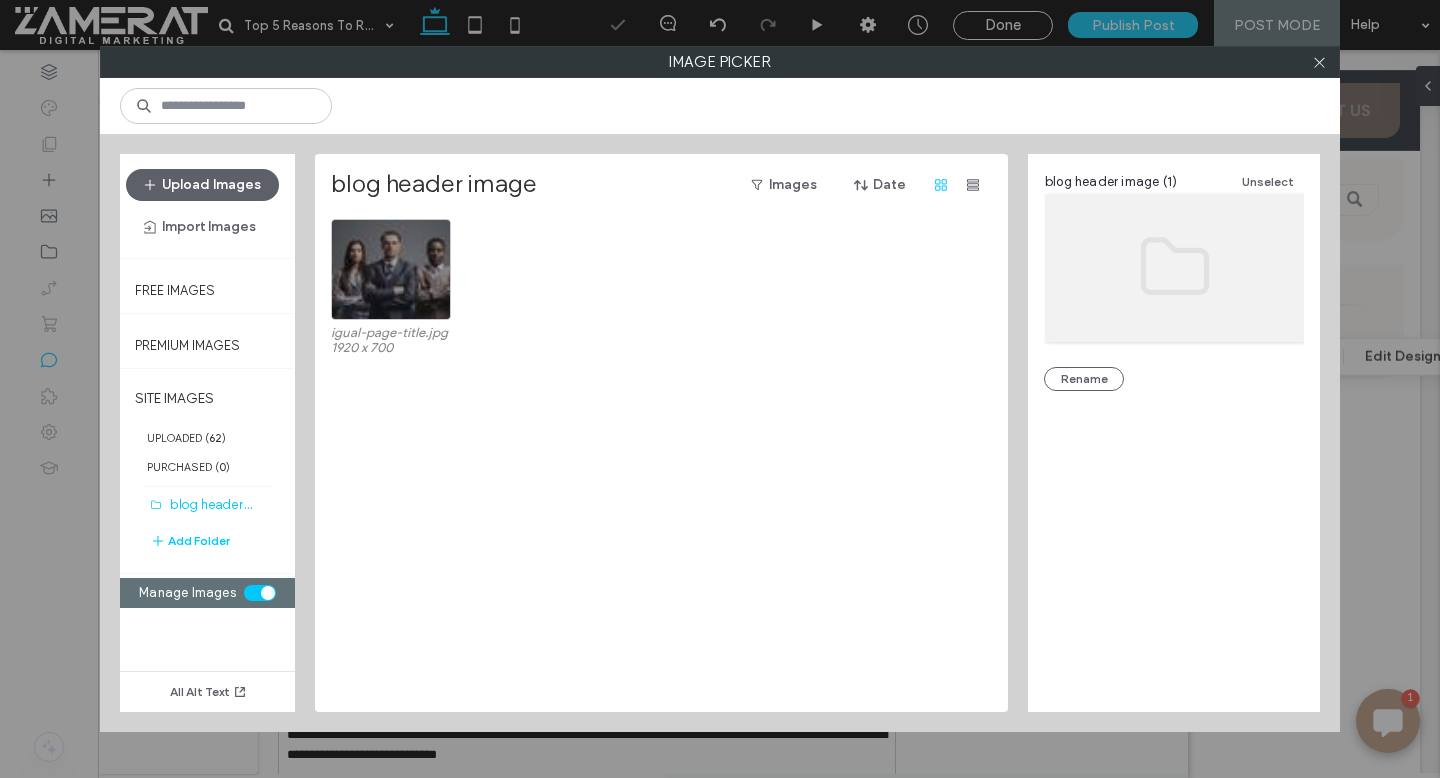 click at bounding box center (268, 593) 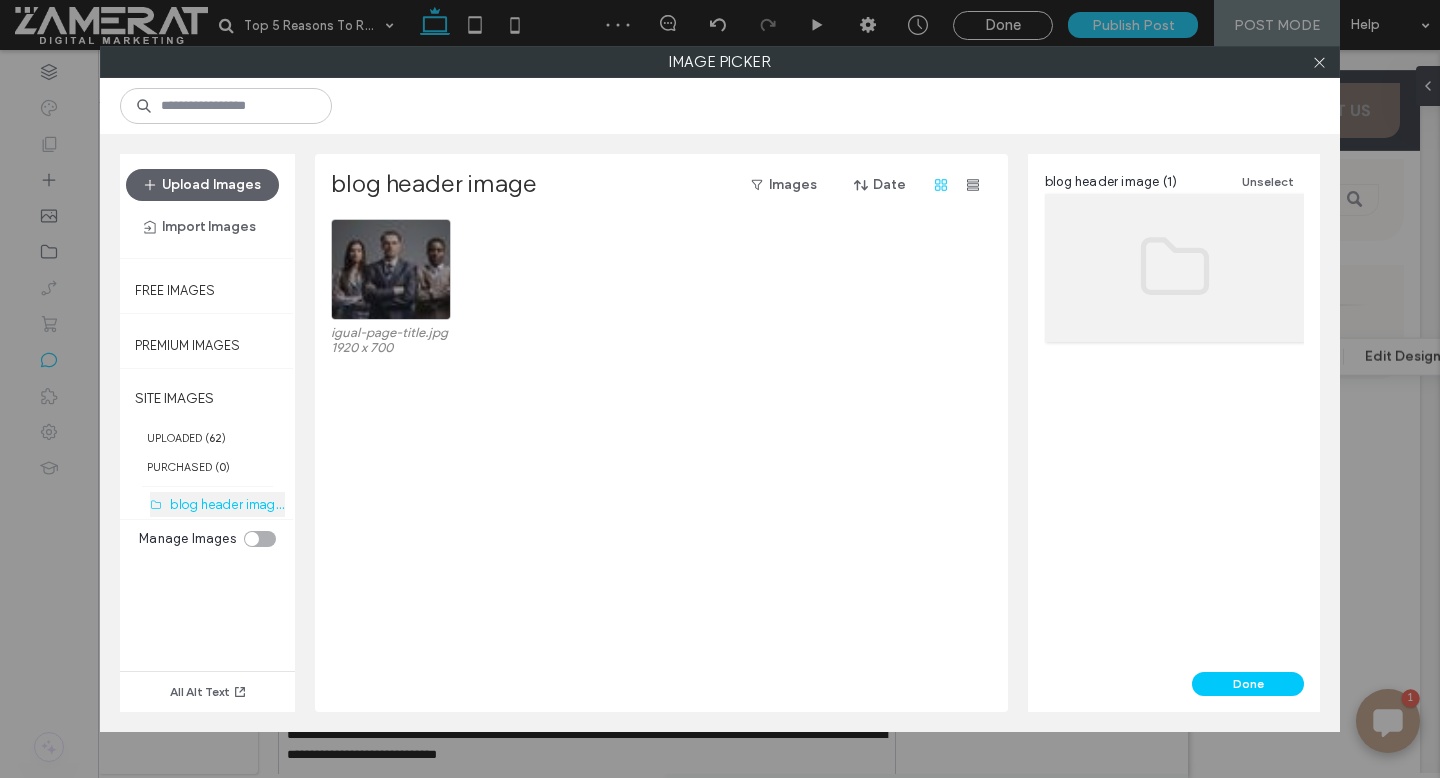 click on "blog header image (1)" at bounding box center [235, 503] 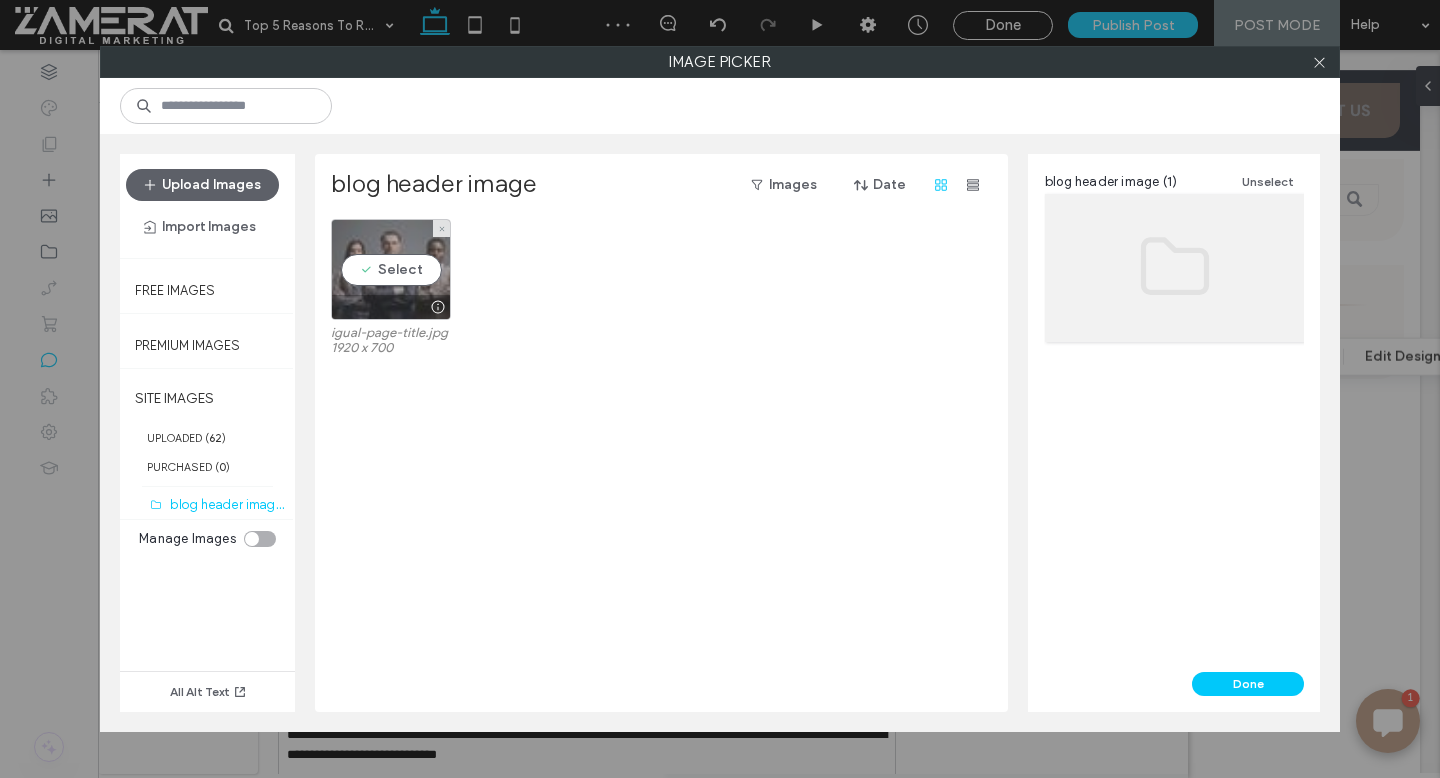 click on "Select" at bounding box center (391, 269) 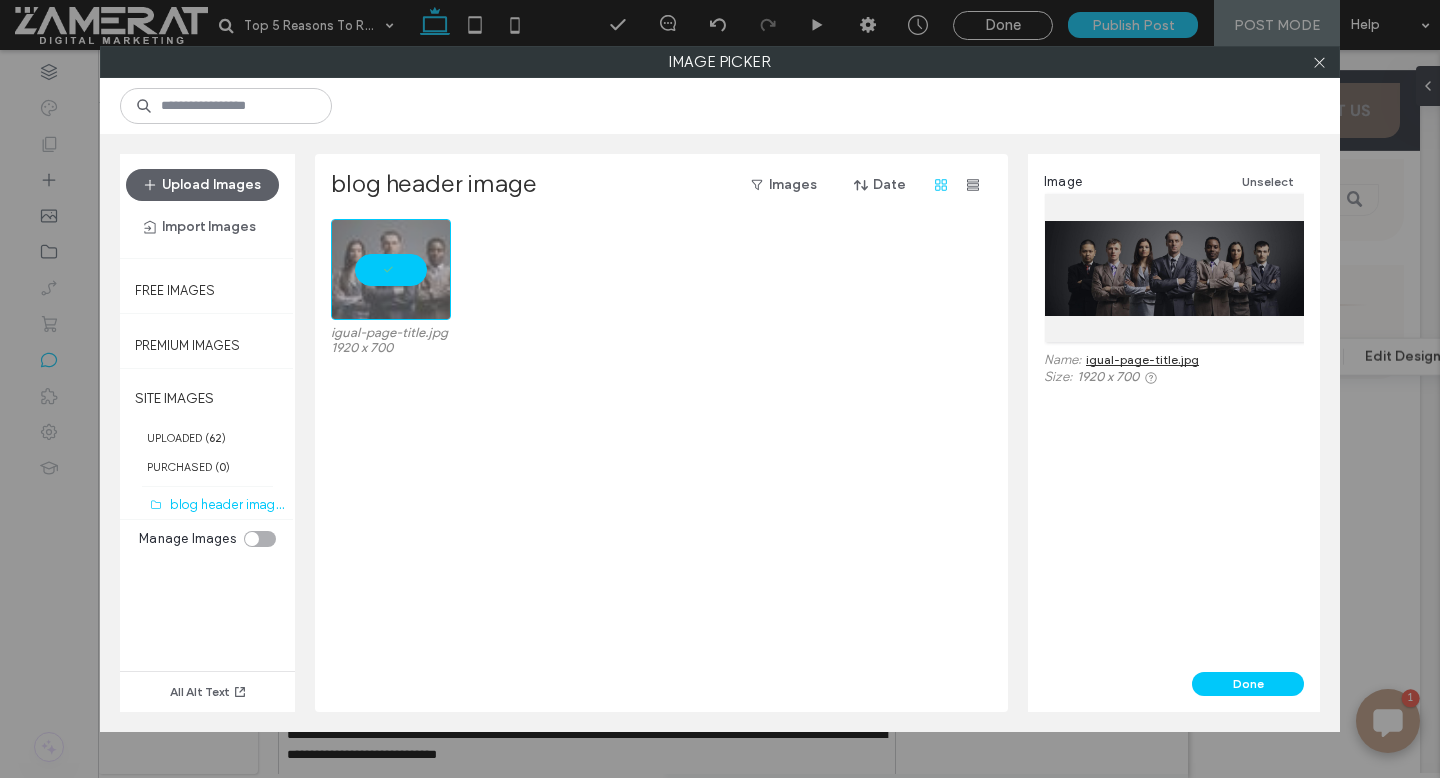 click on "Image Unselect Name: igual-page-title.jpg Size: 1920 x 700" at bounding box center (1174, 413) 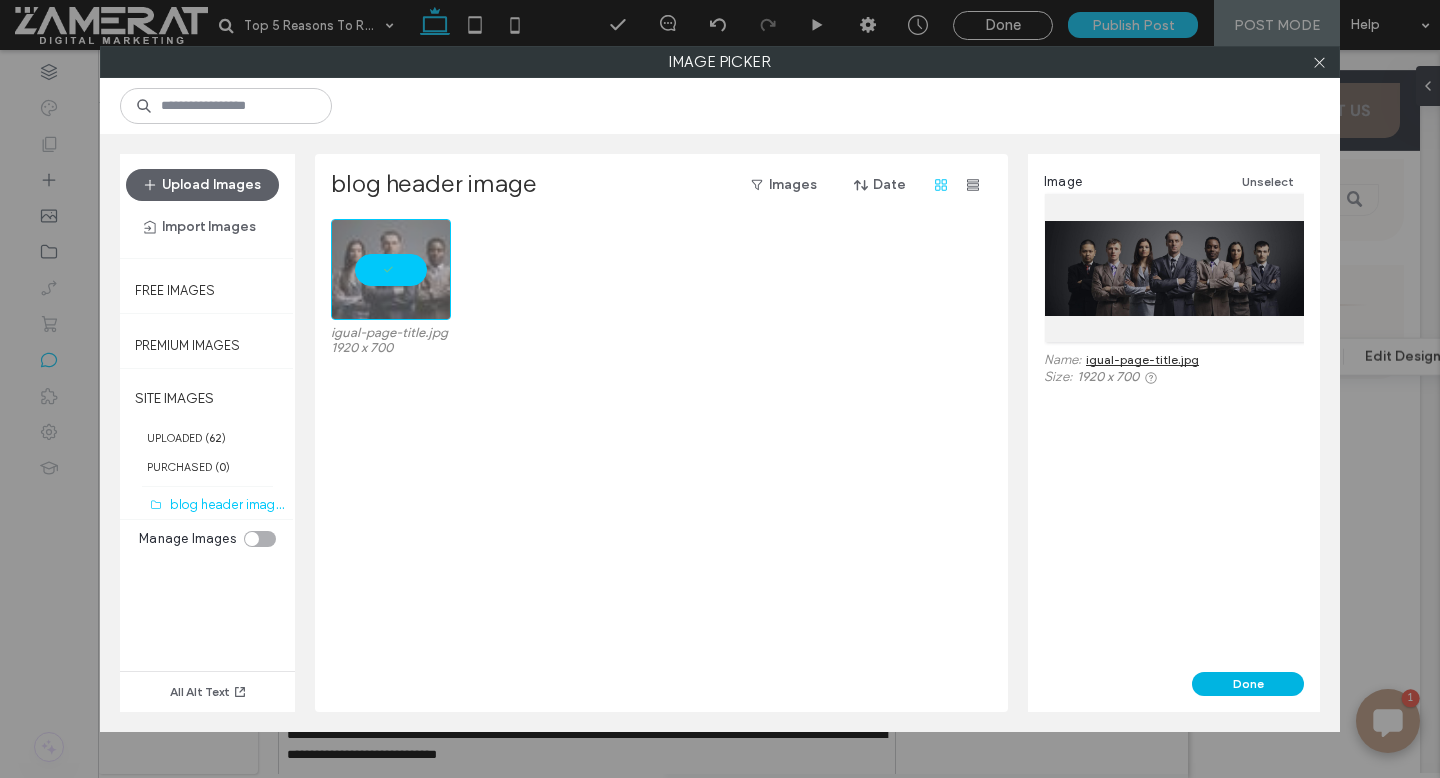 click on "Done" at bounding box center (1248, 684) 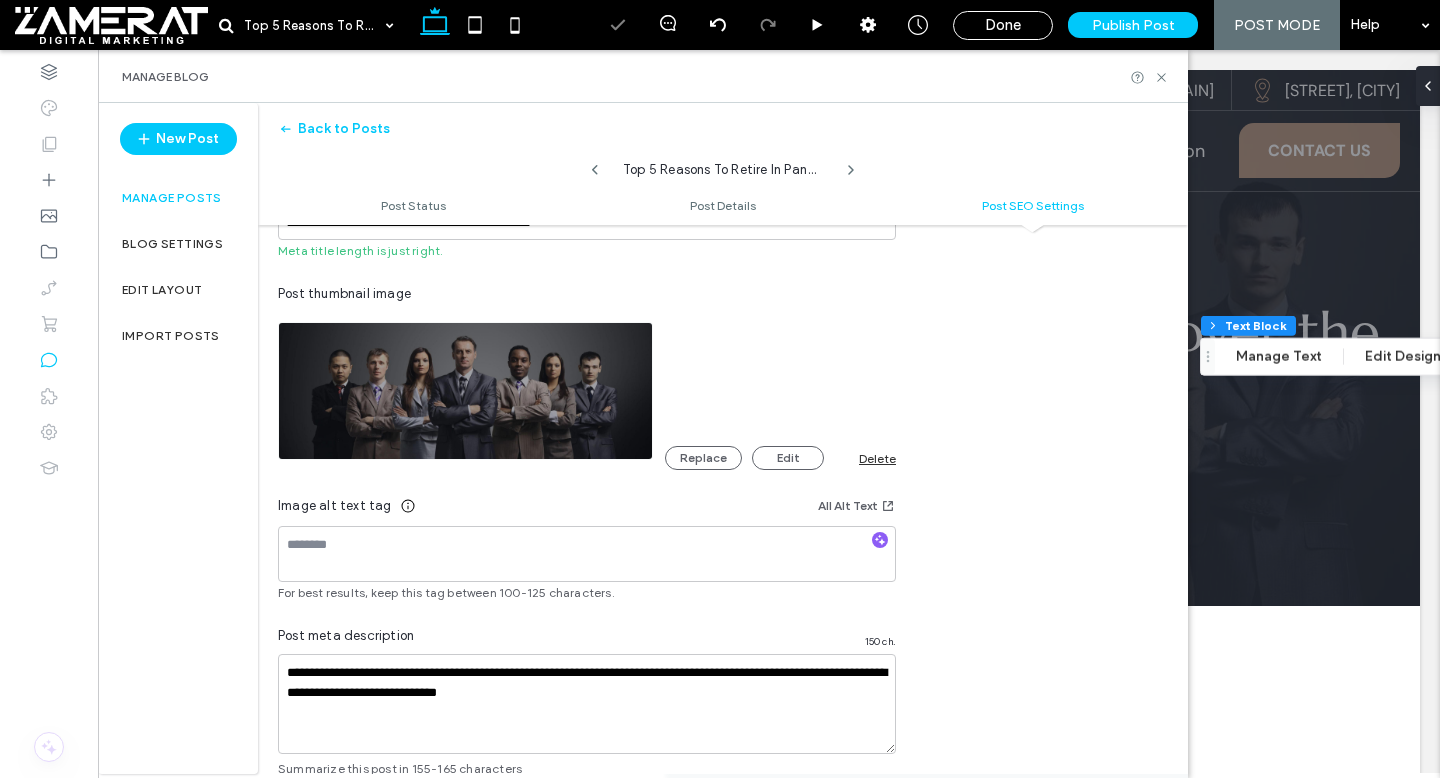 scroll, scrollTop: 0, scrollLeft: 0, axis: both 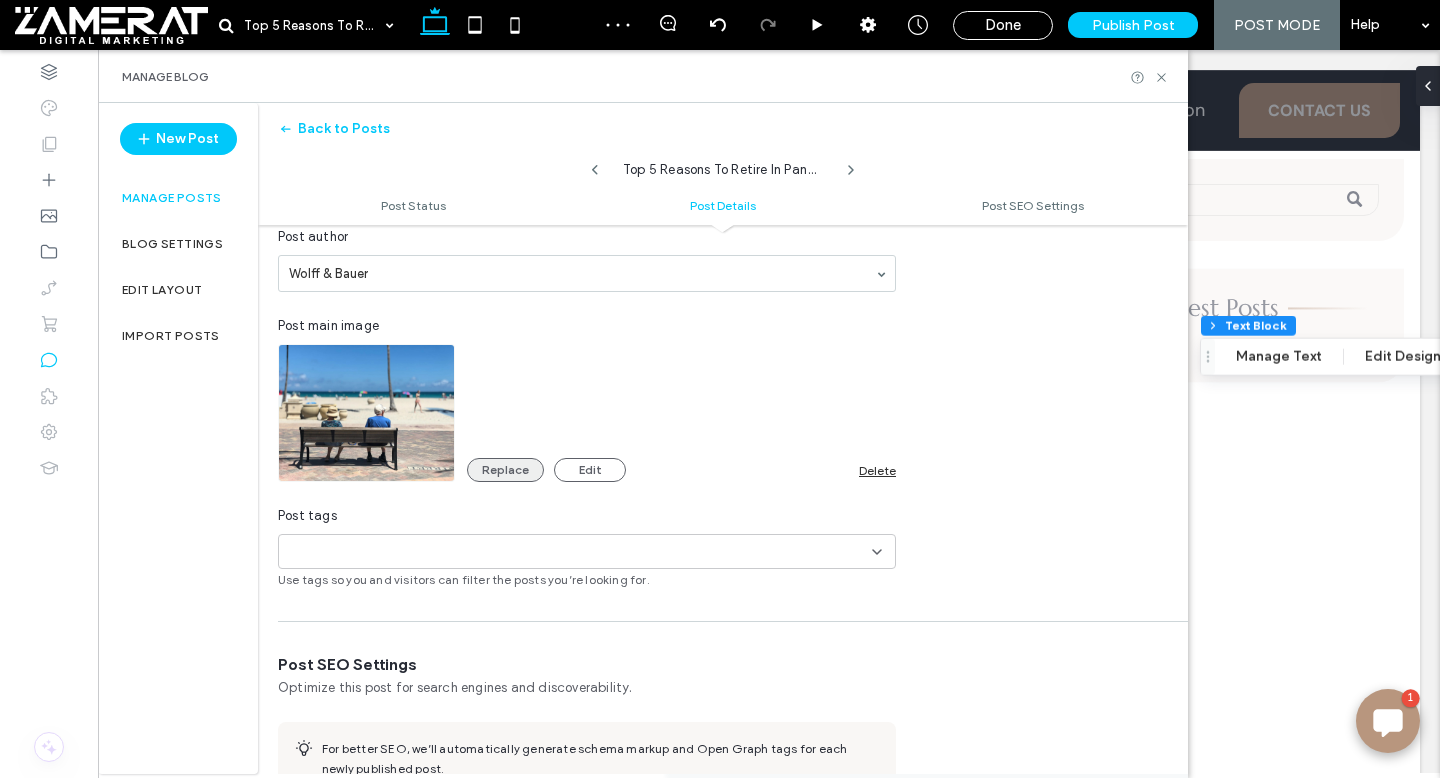 click on "Replace" at bounding box center (505, 470) 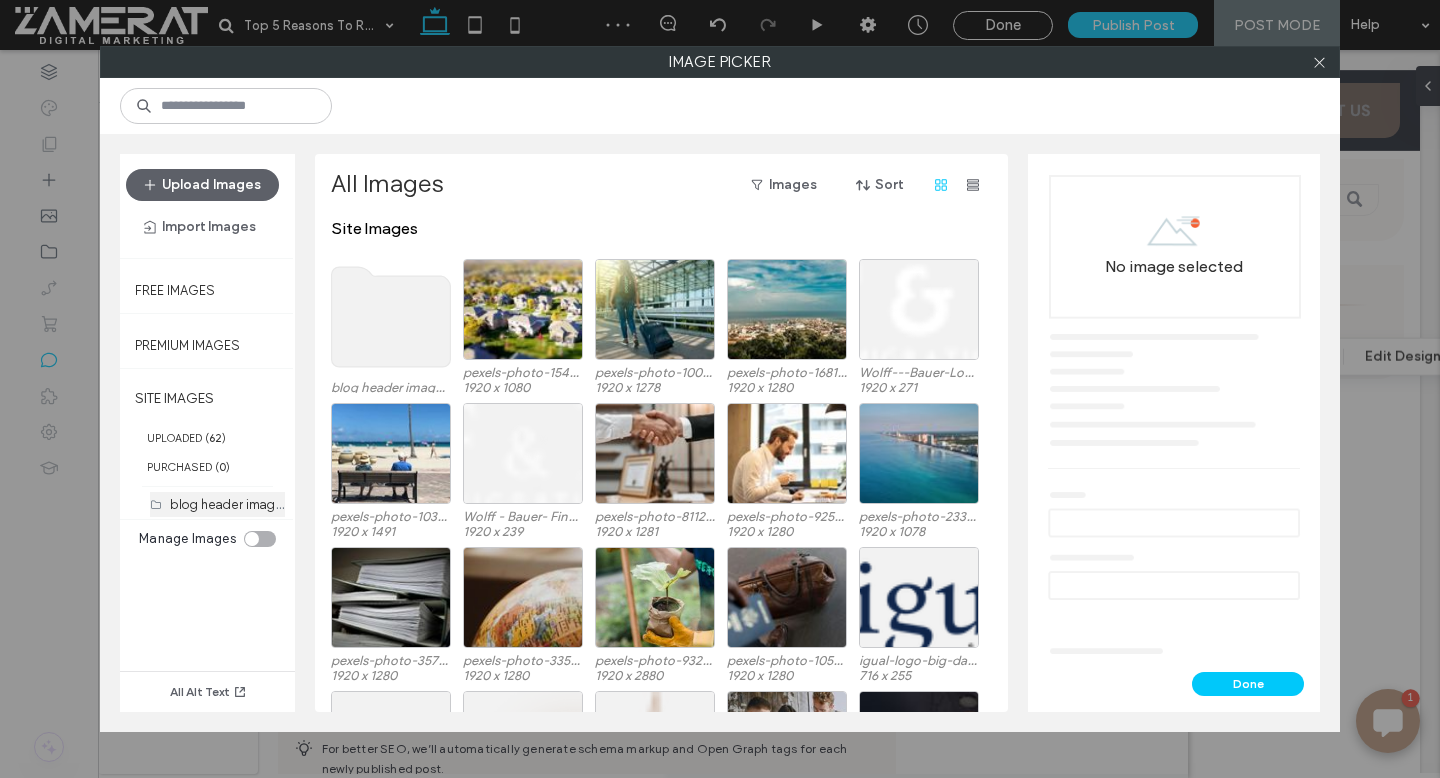 click on "blog header image (1)" at bounding box center [235, 503] 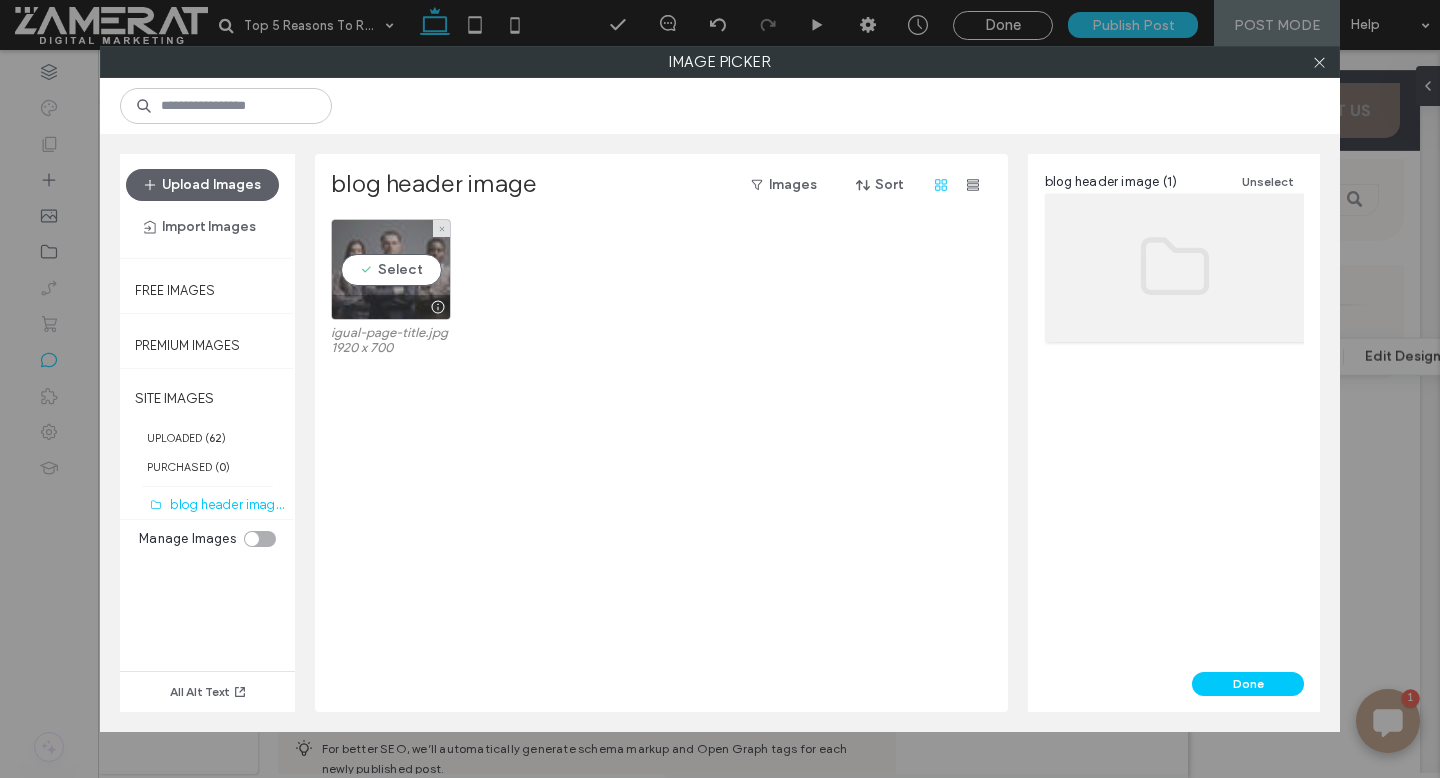 click on "Select" at bounding box center (391, 269) 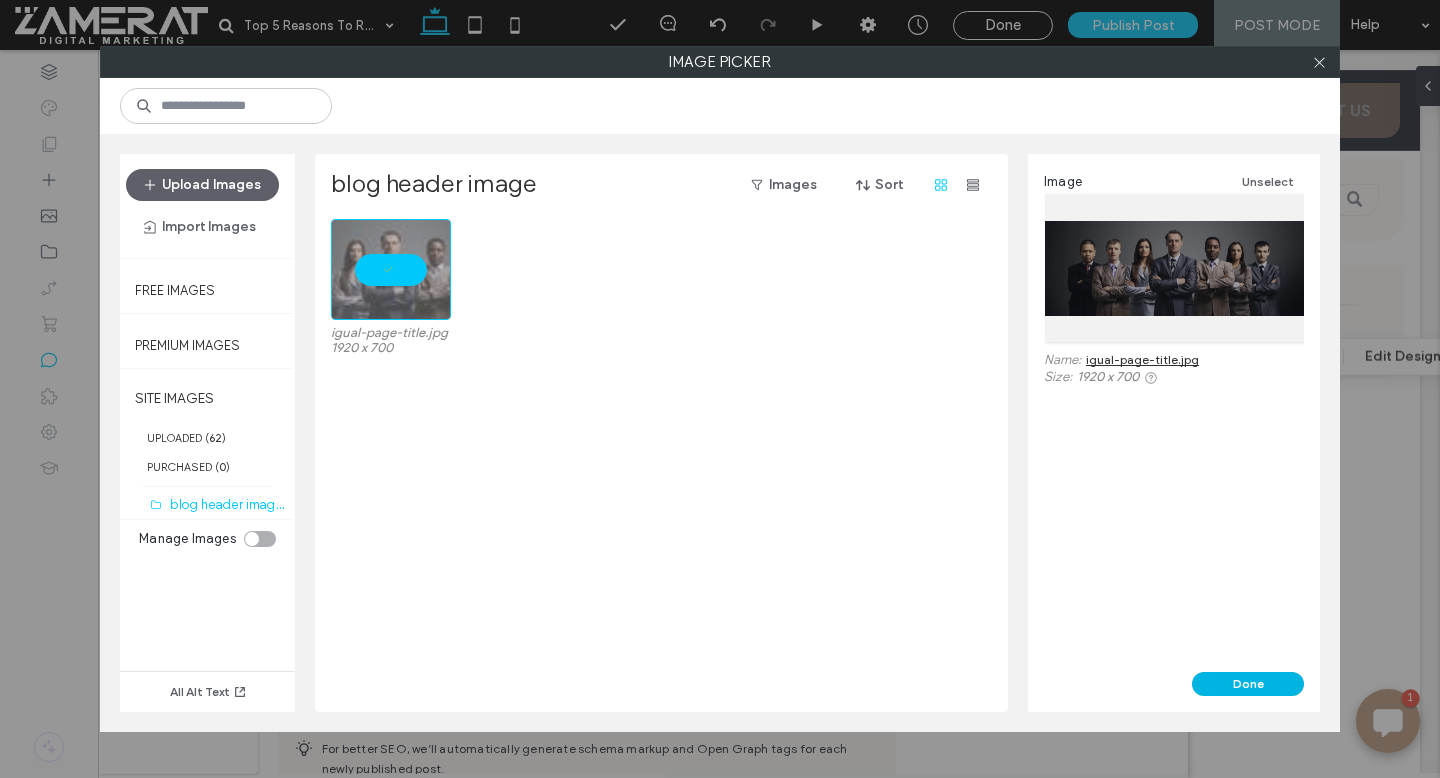 click on "Done" at bounding box center (1248, 684) 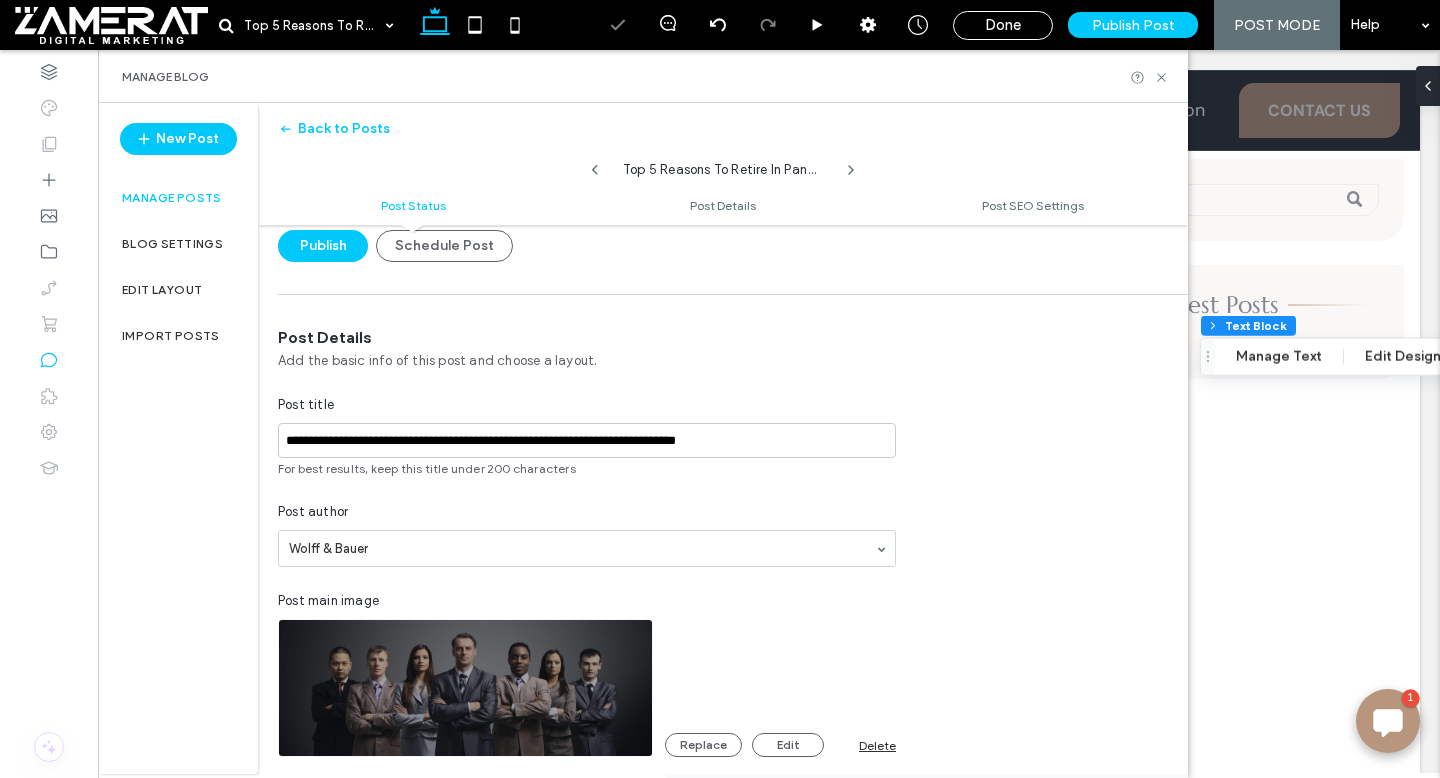 scroll, scrollTop: 0, scrollLeft: 0, axis: both 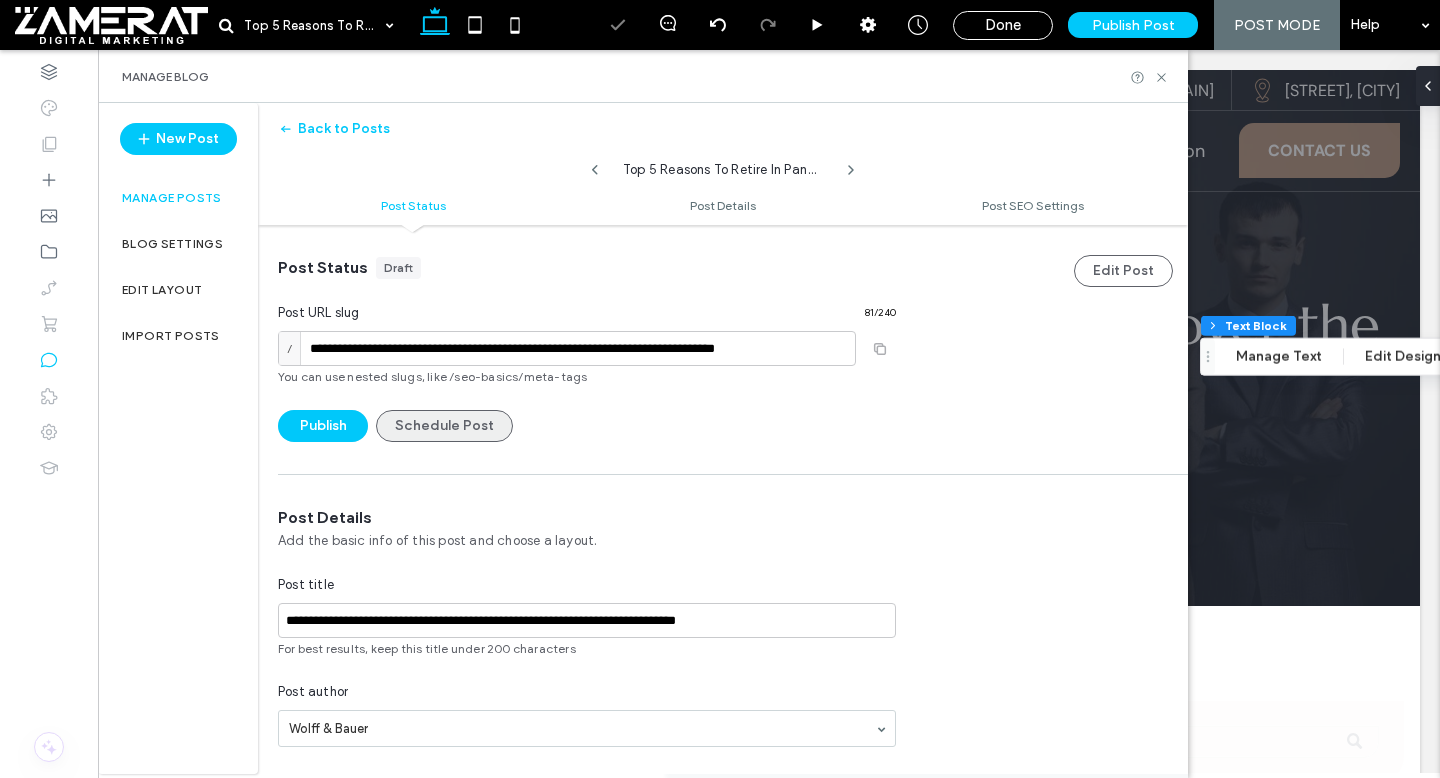 click on "Schedule Post" at bounding box center [444, 426] 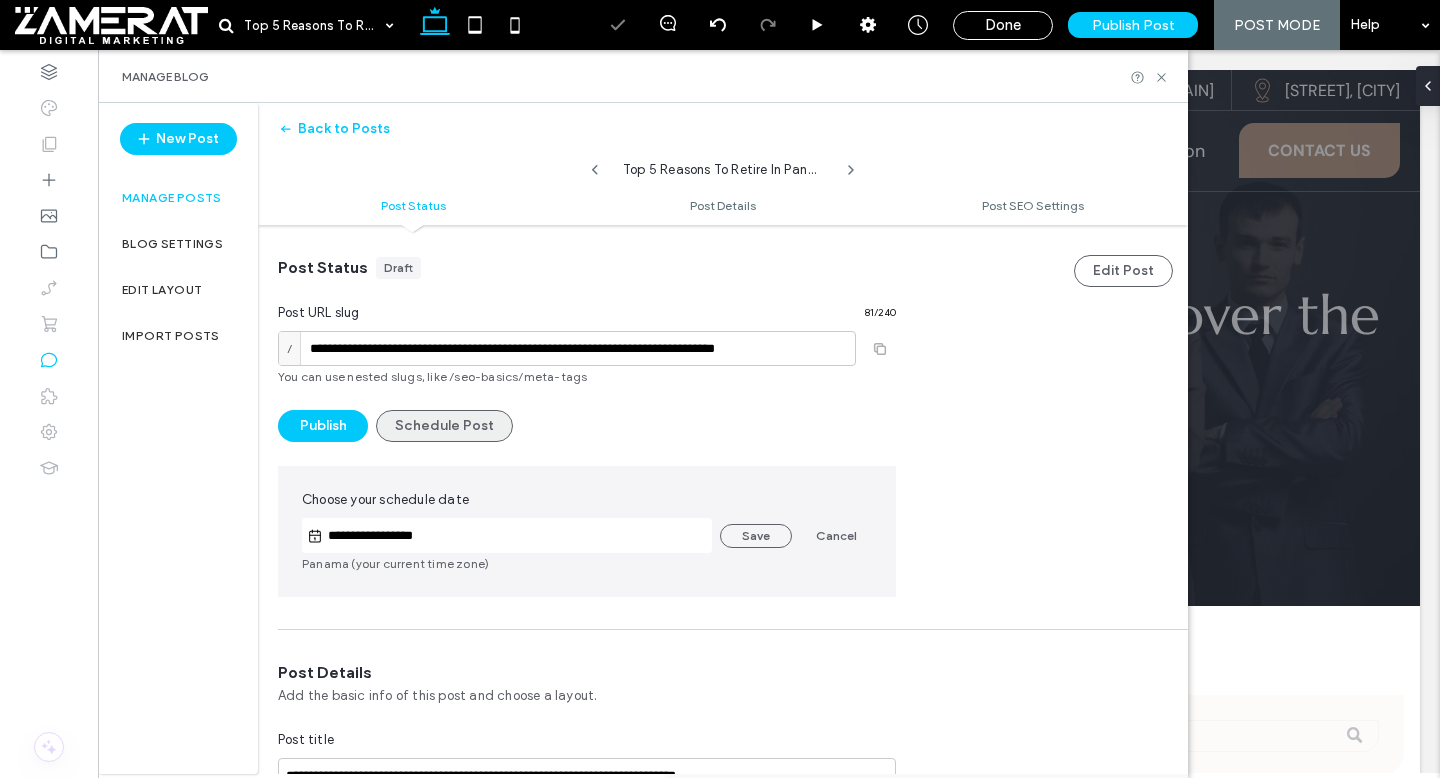 scroll, scrollTop: 0, scrollLeft: 0, axis: both 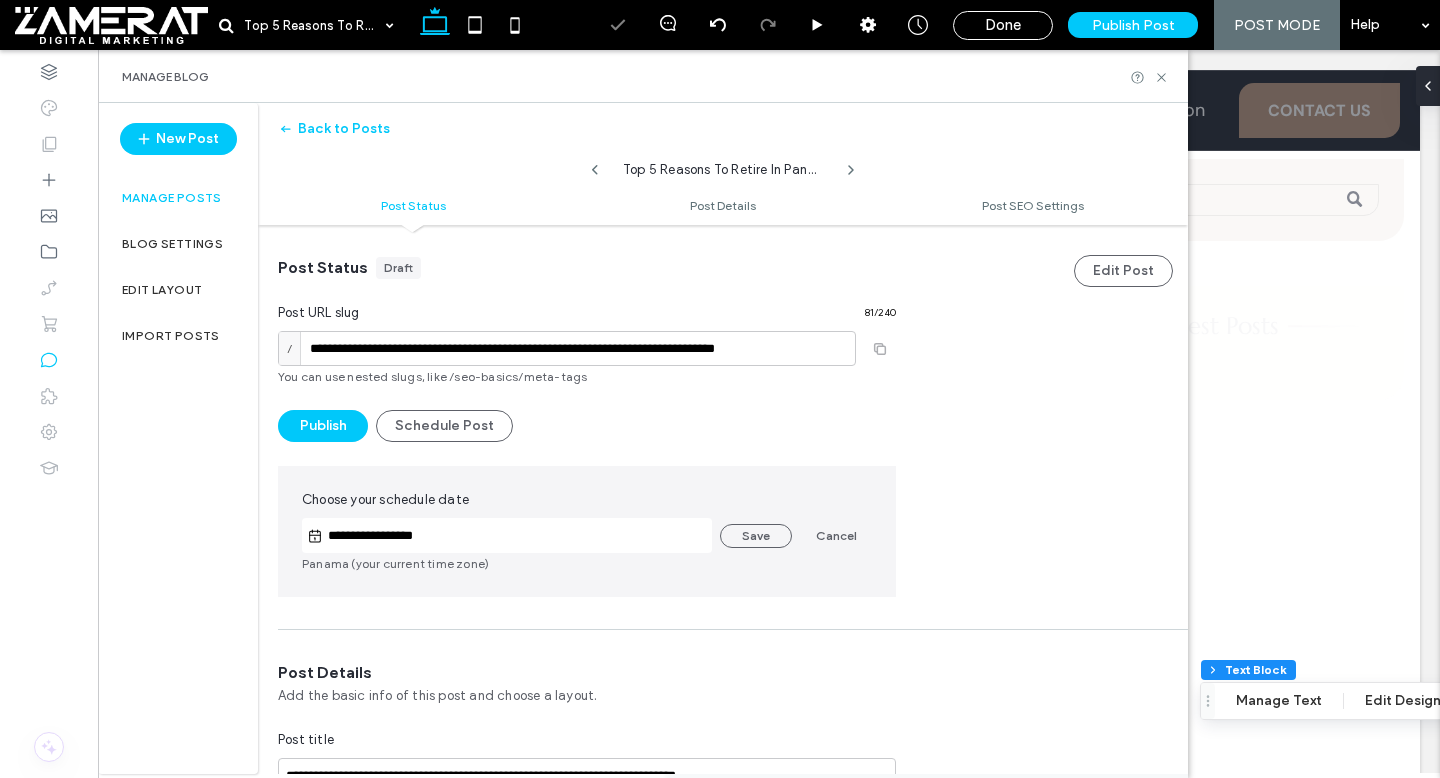 click on "**********" at bounding box center (507, 535) 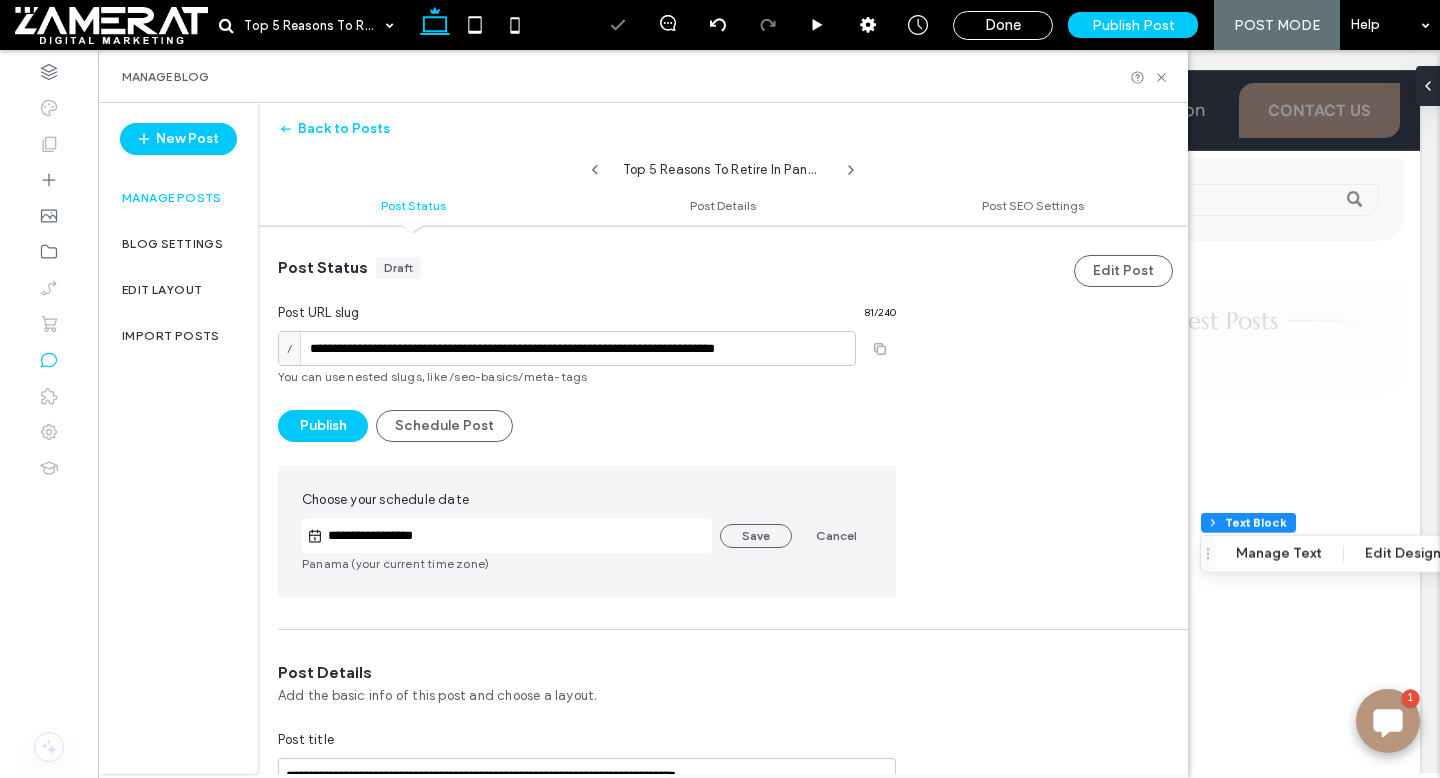 scroll, scrollTop: 4686, scrollLeft: 0, axis: vertical 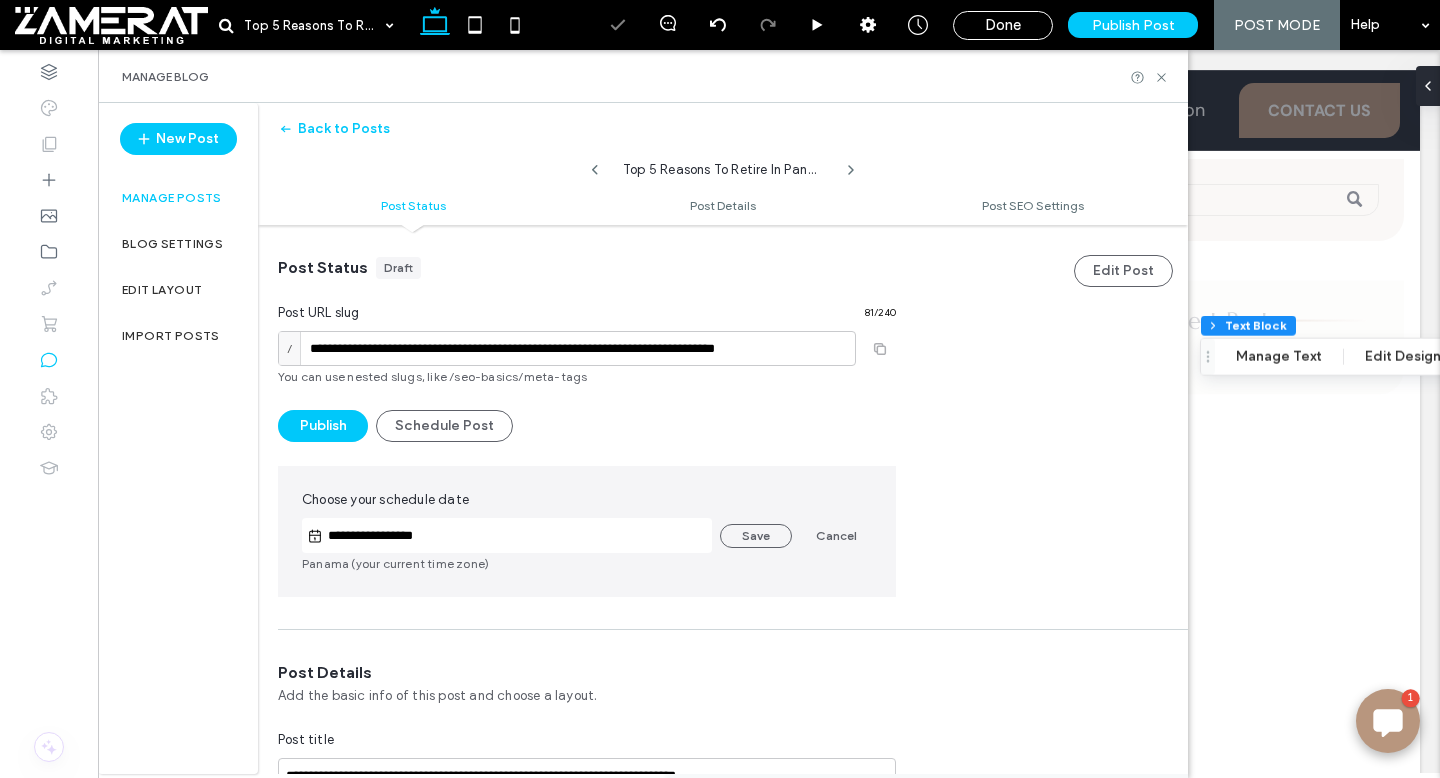 click on "**********" at bounding box center [517, 536] 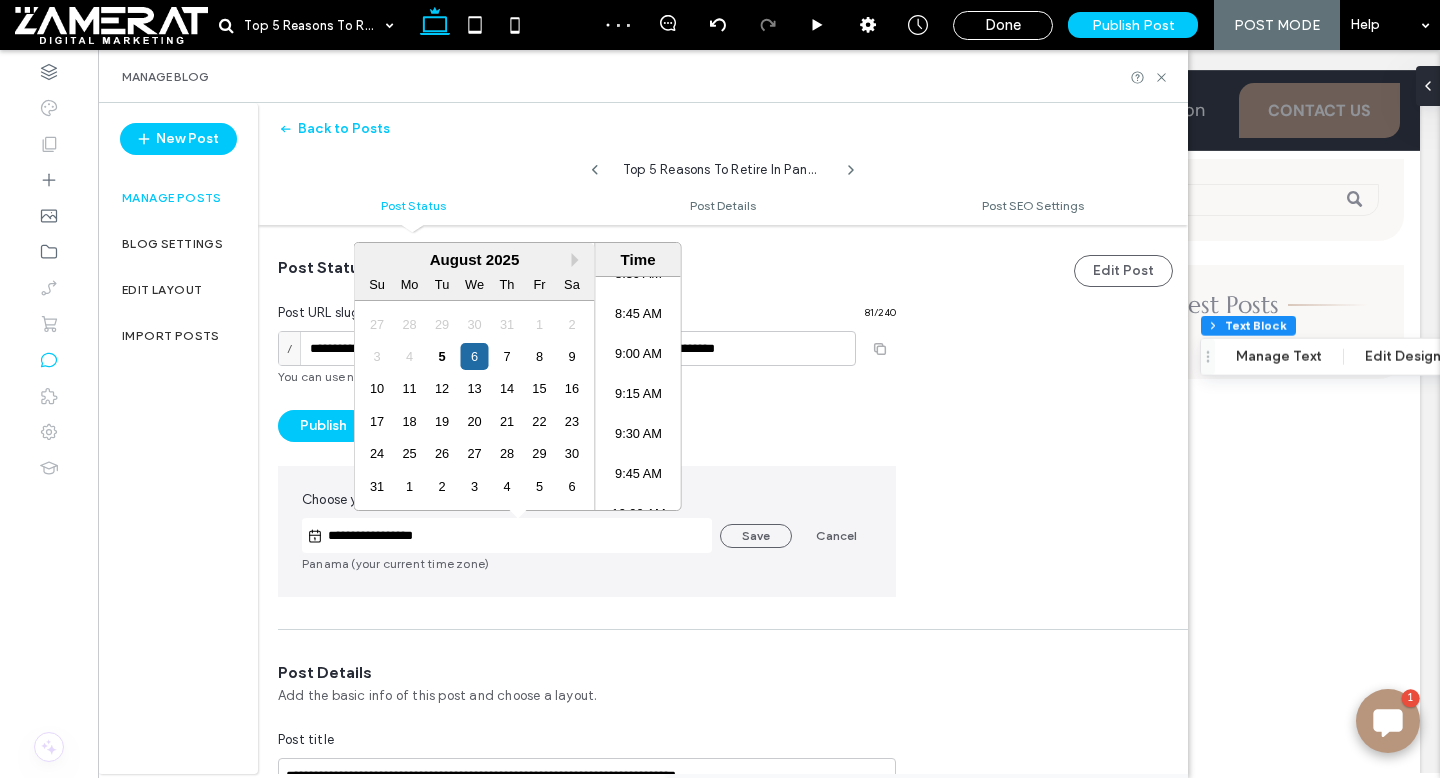 scroll, scrollTop: 1327, scrollLeft: 0, axis: vertical 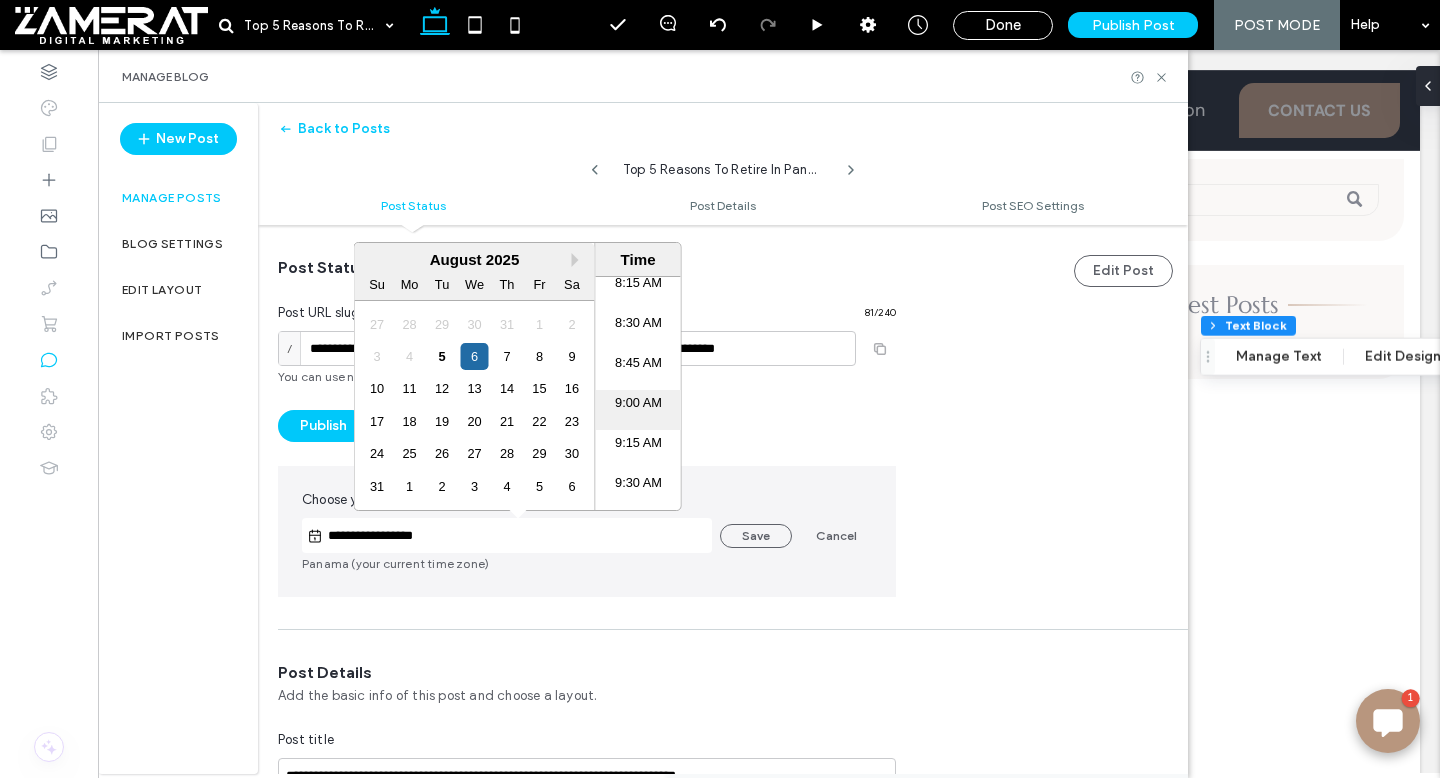 click on "9:00 AM" at bounding box center [638, 410] 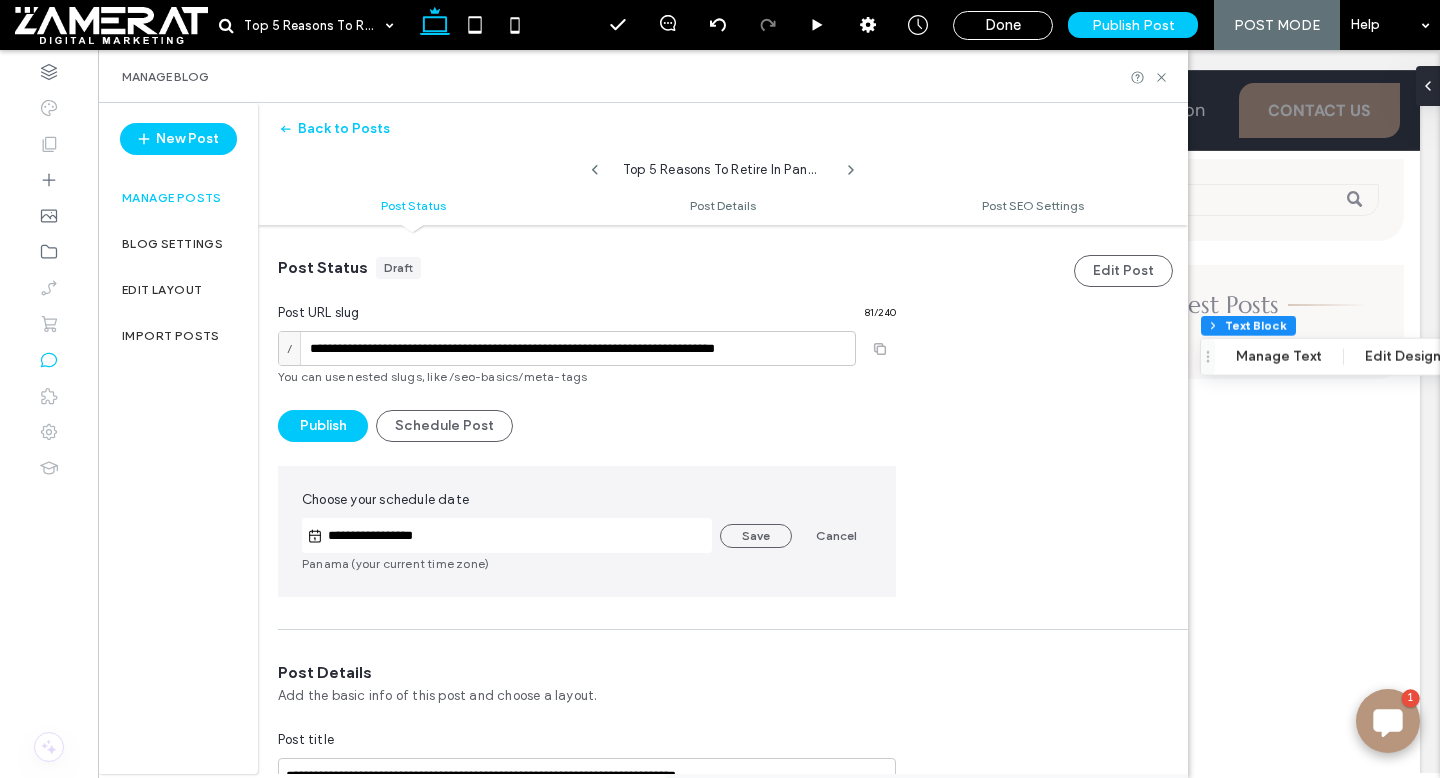 click on "**********" at bounding box center (517, 536) 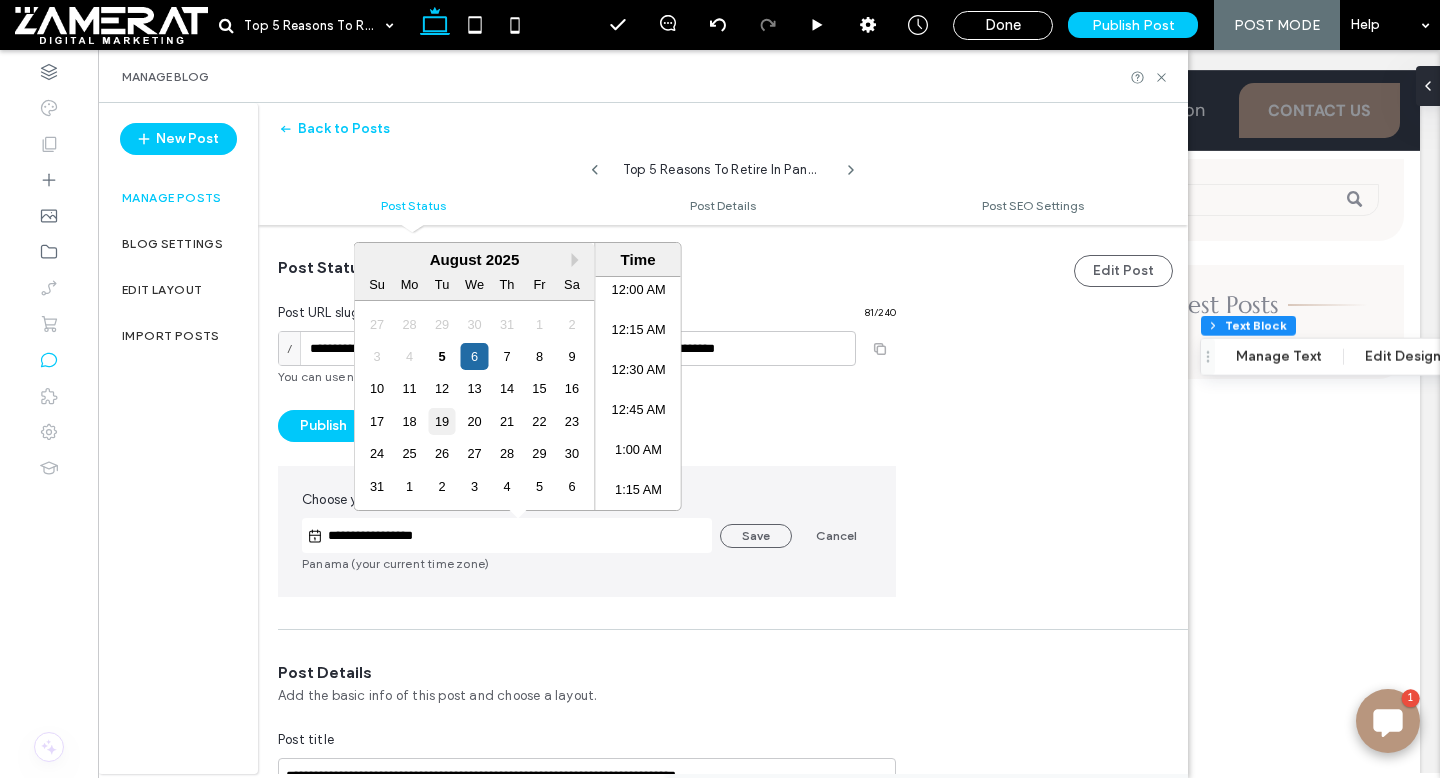 scroll, scrollTop: 1343, scrollLeft: 0, axis: vertical 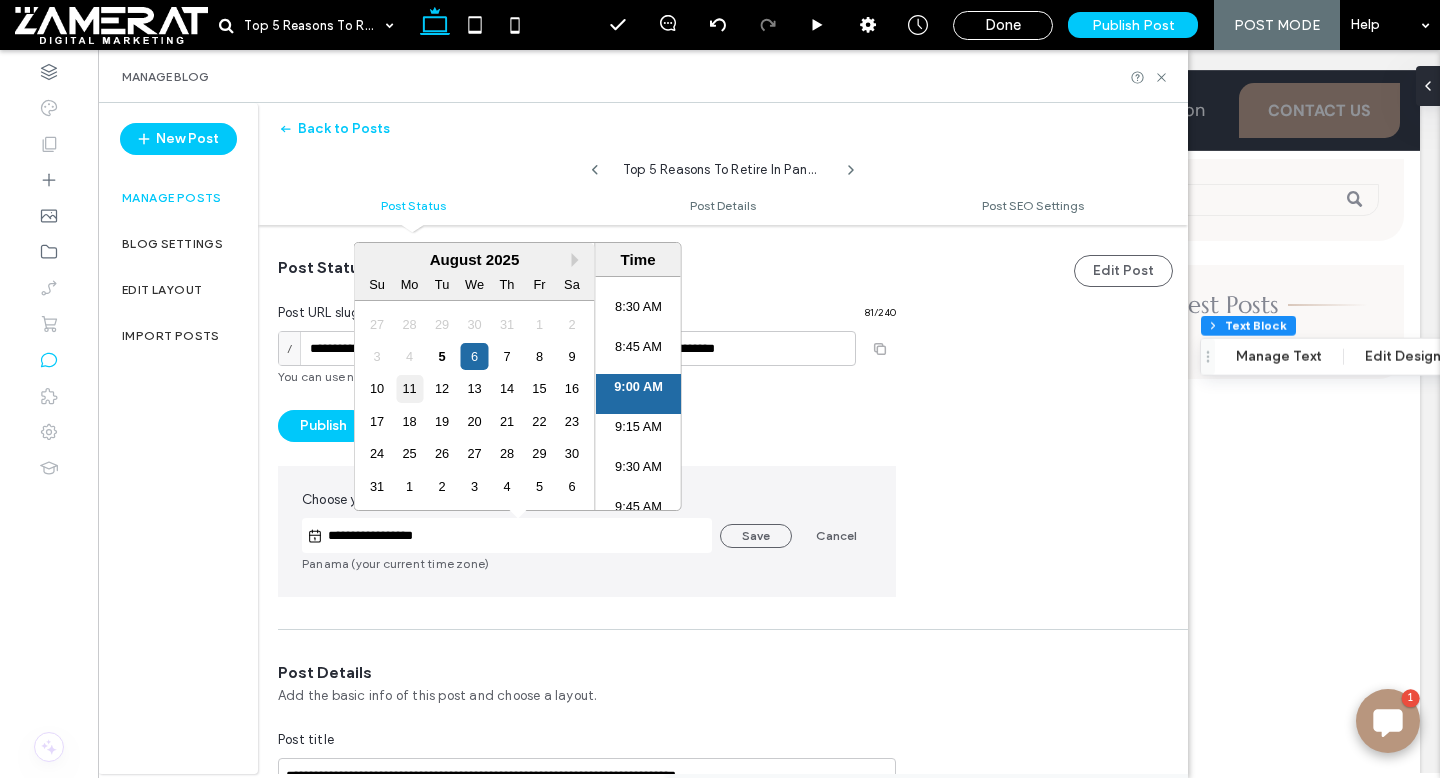 click on "11" at bounding box center (409, 388) 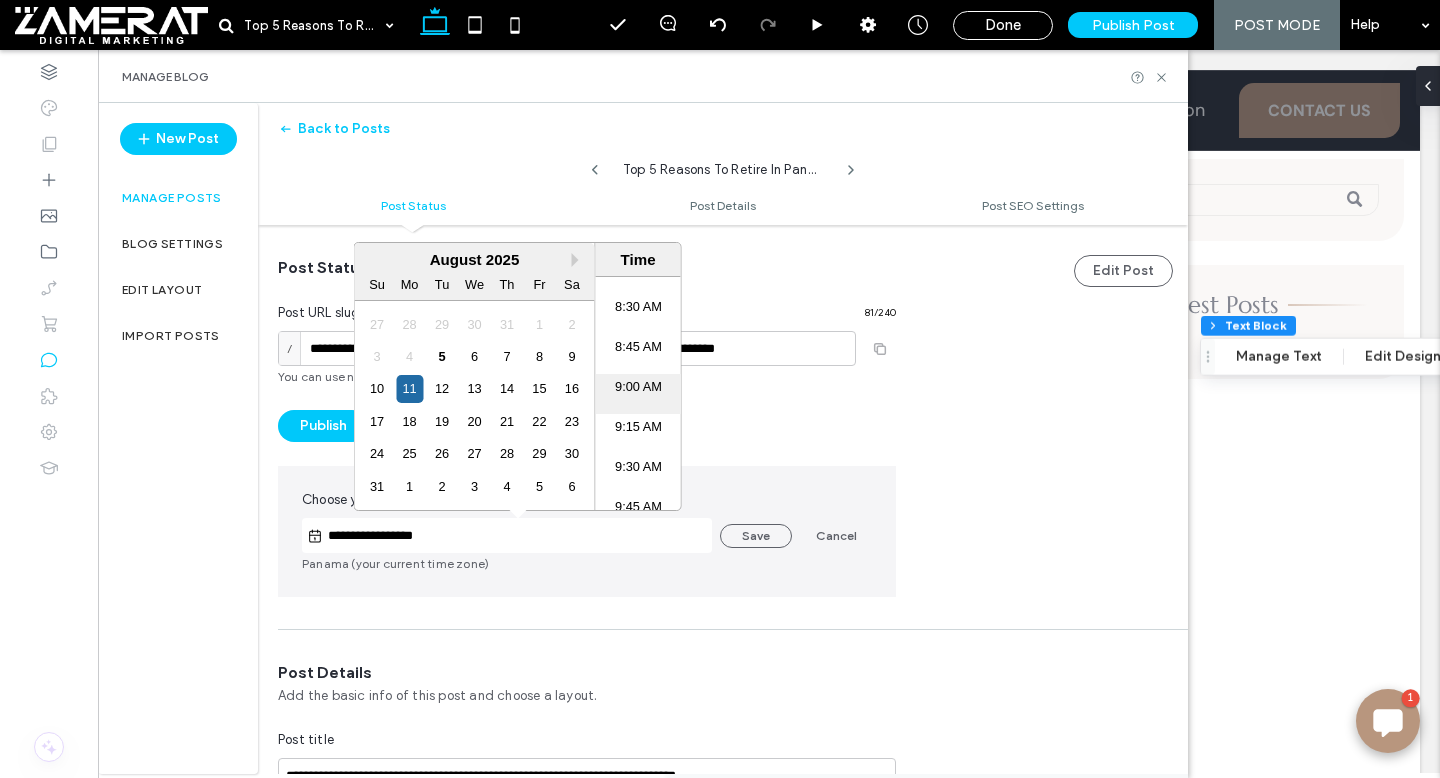 click on "9:00 AM" at bounding box center [638, 394] 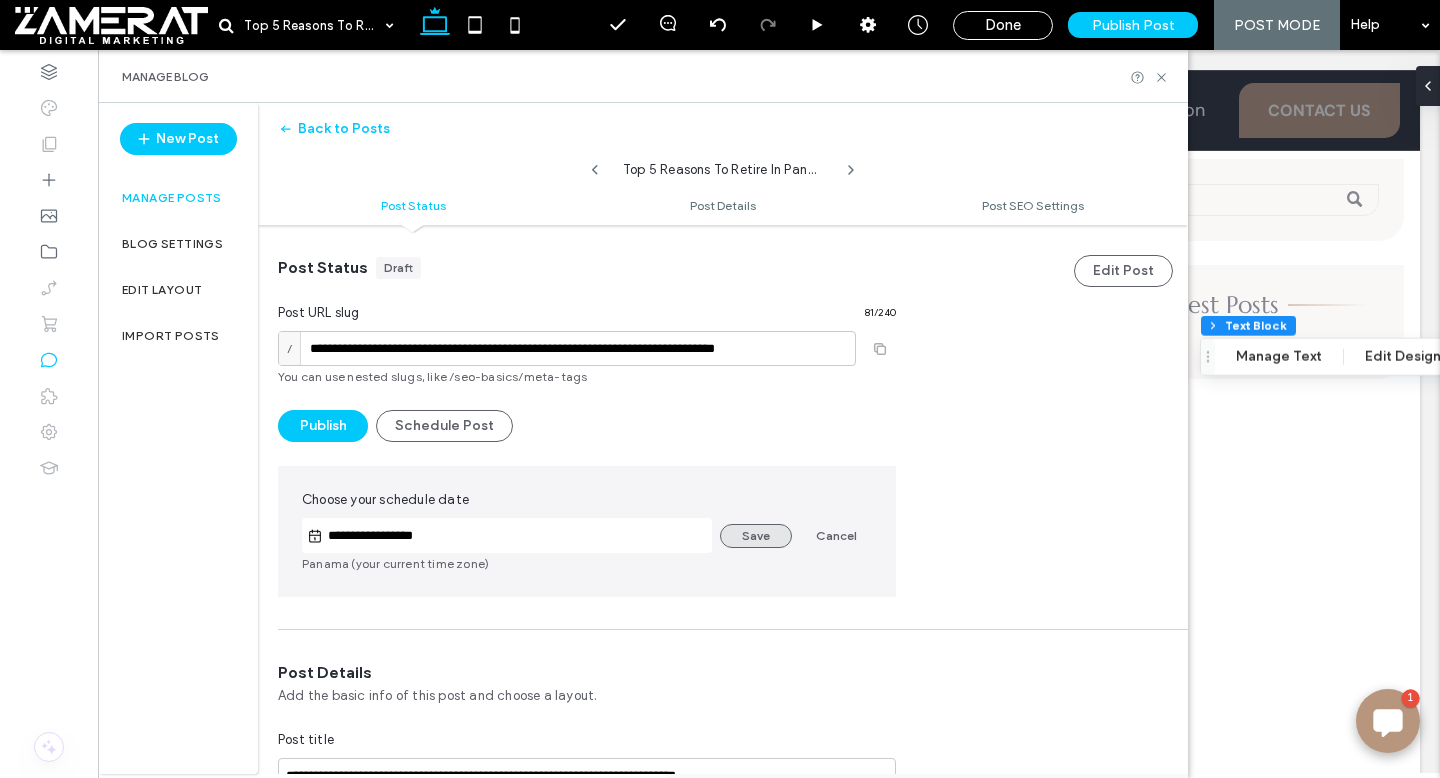 click on "Save" at bounding box center [756, 536] 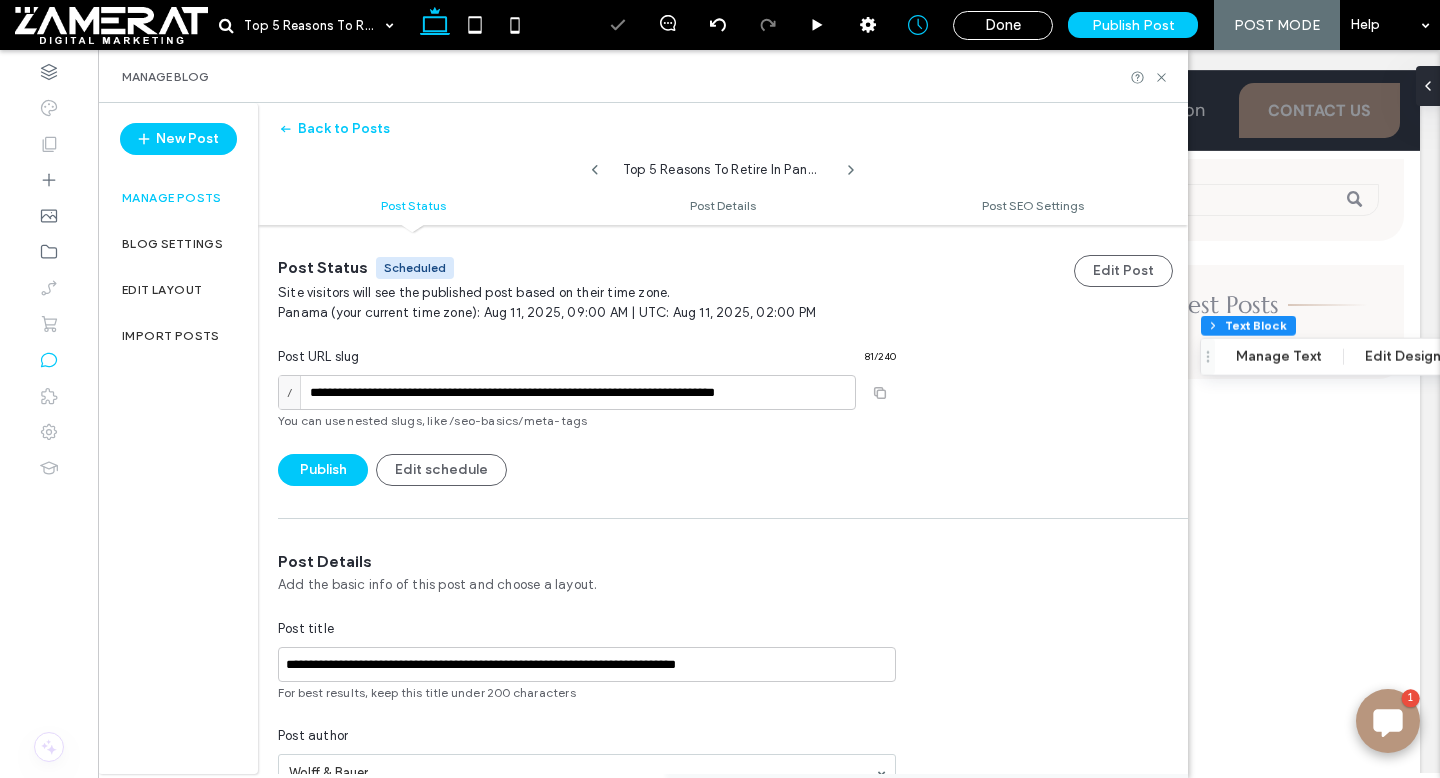 click on "Manage posts" at bounding box center [172, 198] 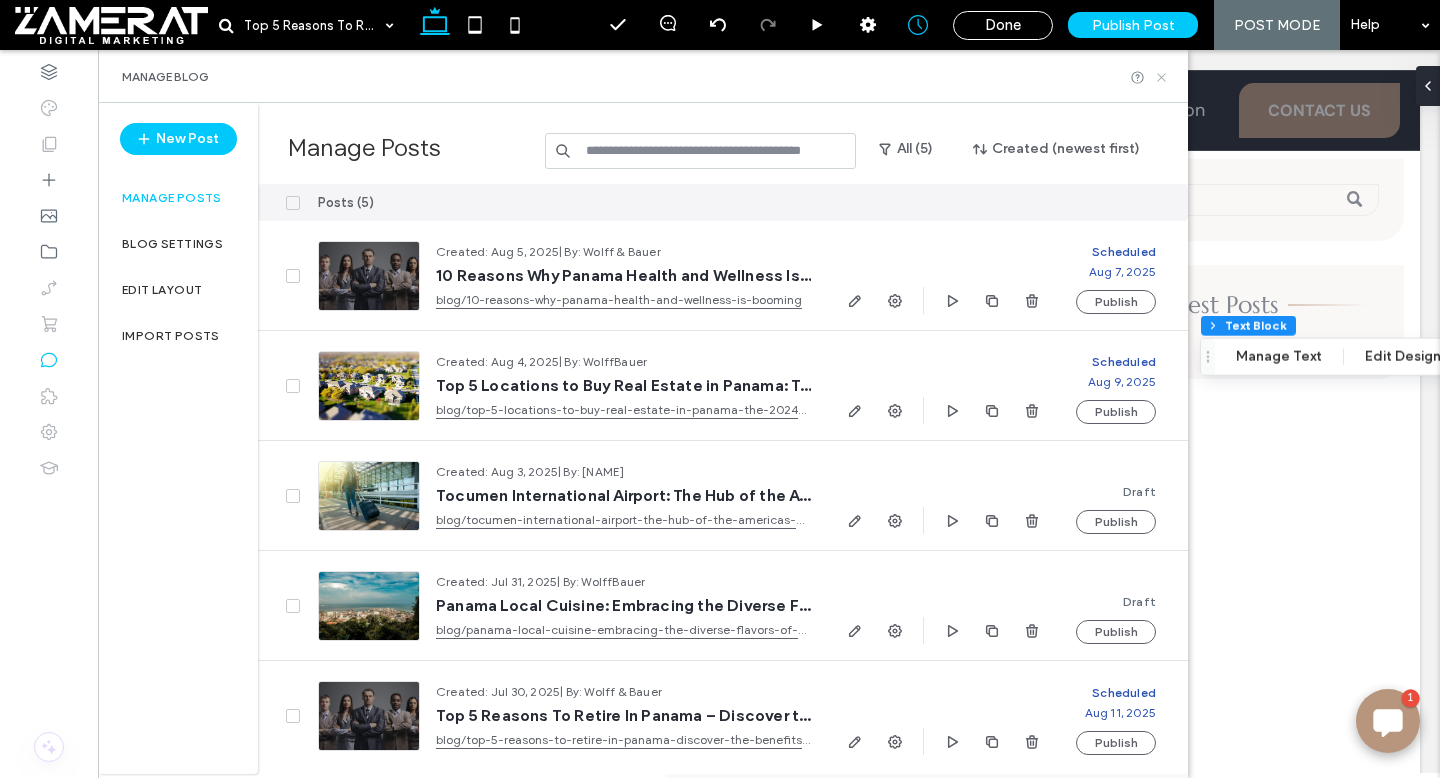 click 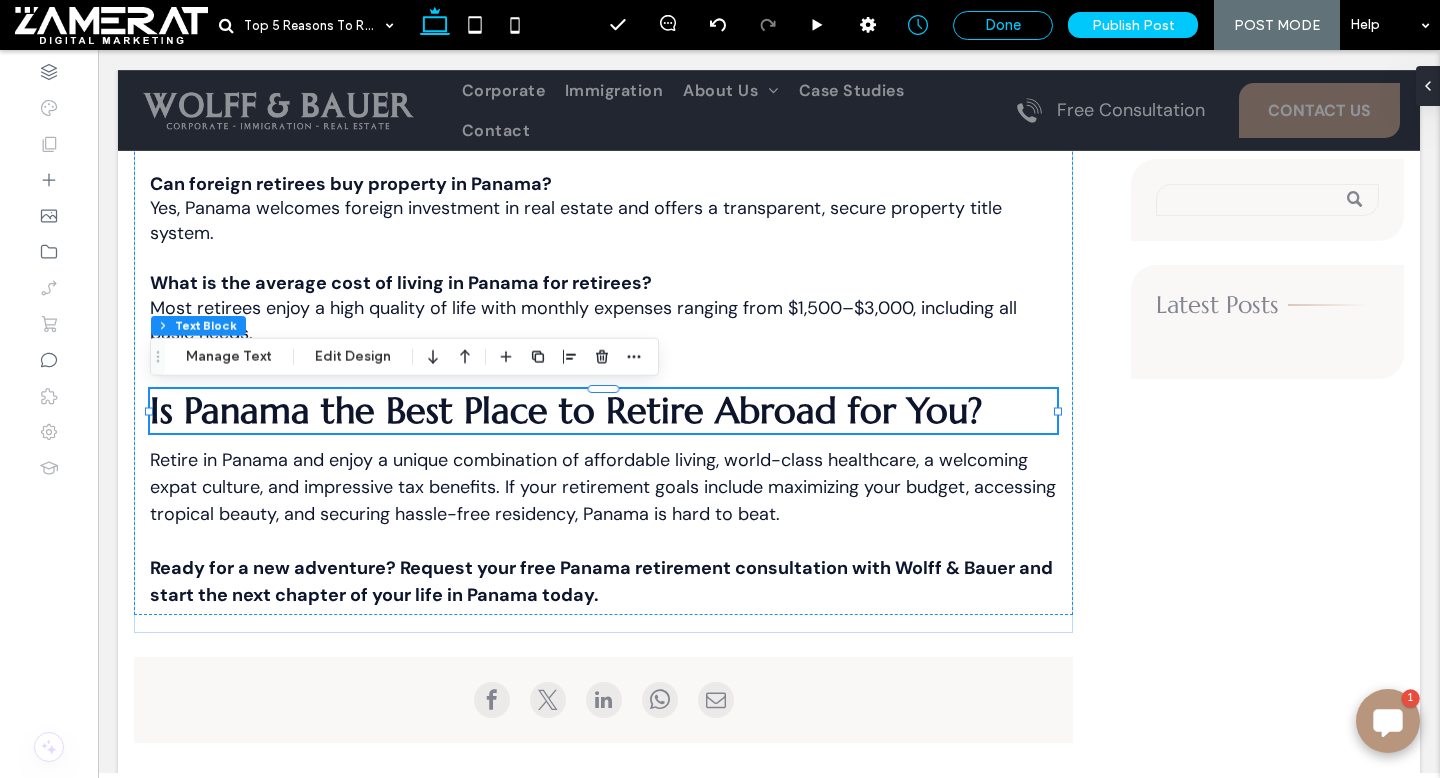 click on "Done" at bounding box center [1003, 25] 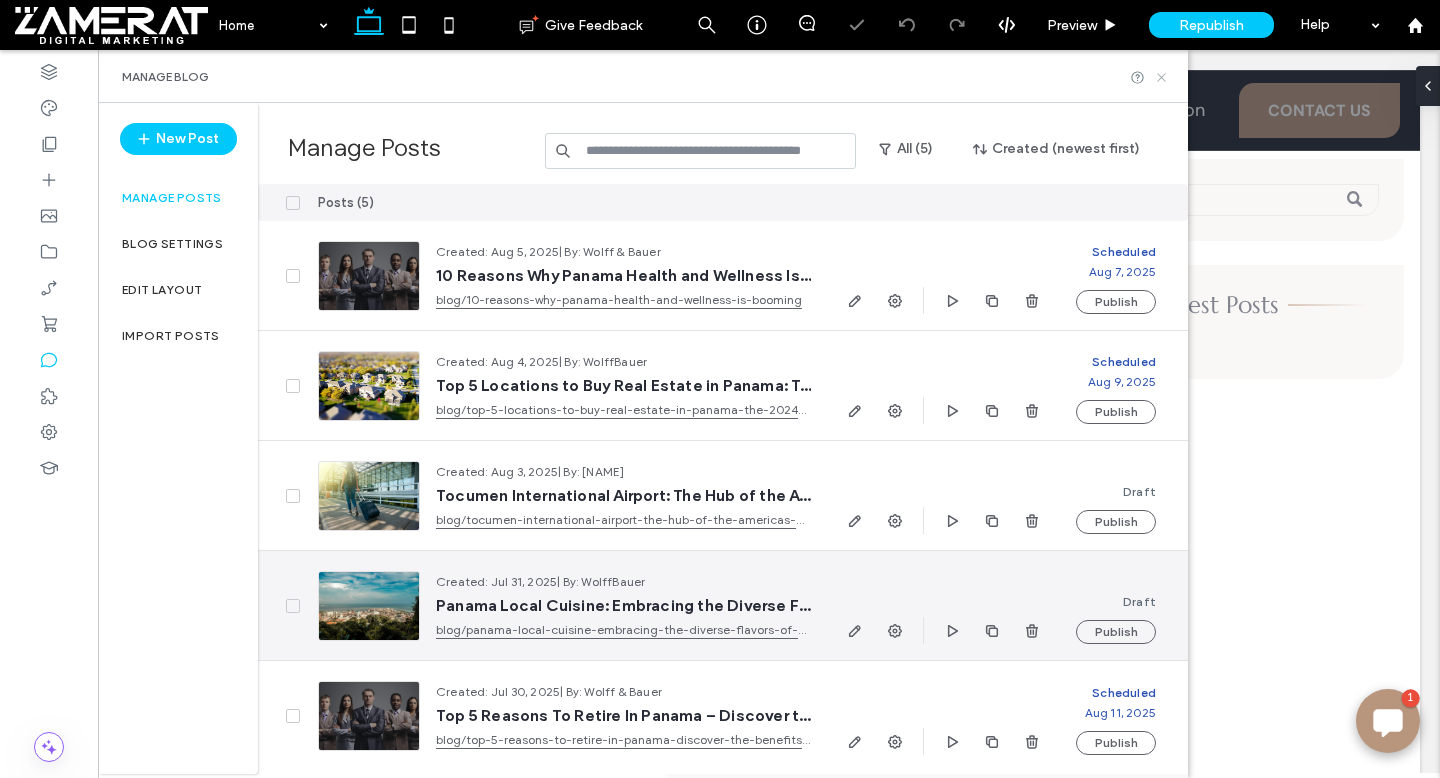 click 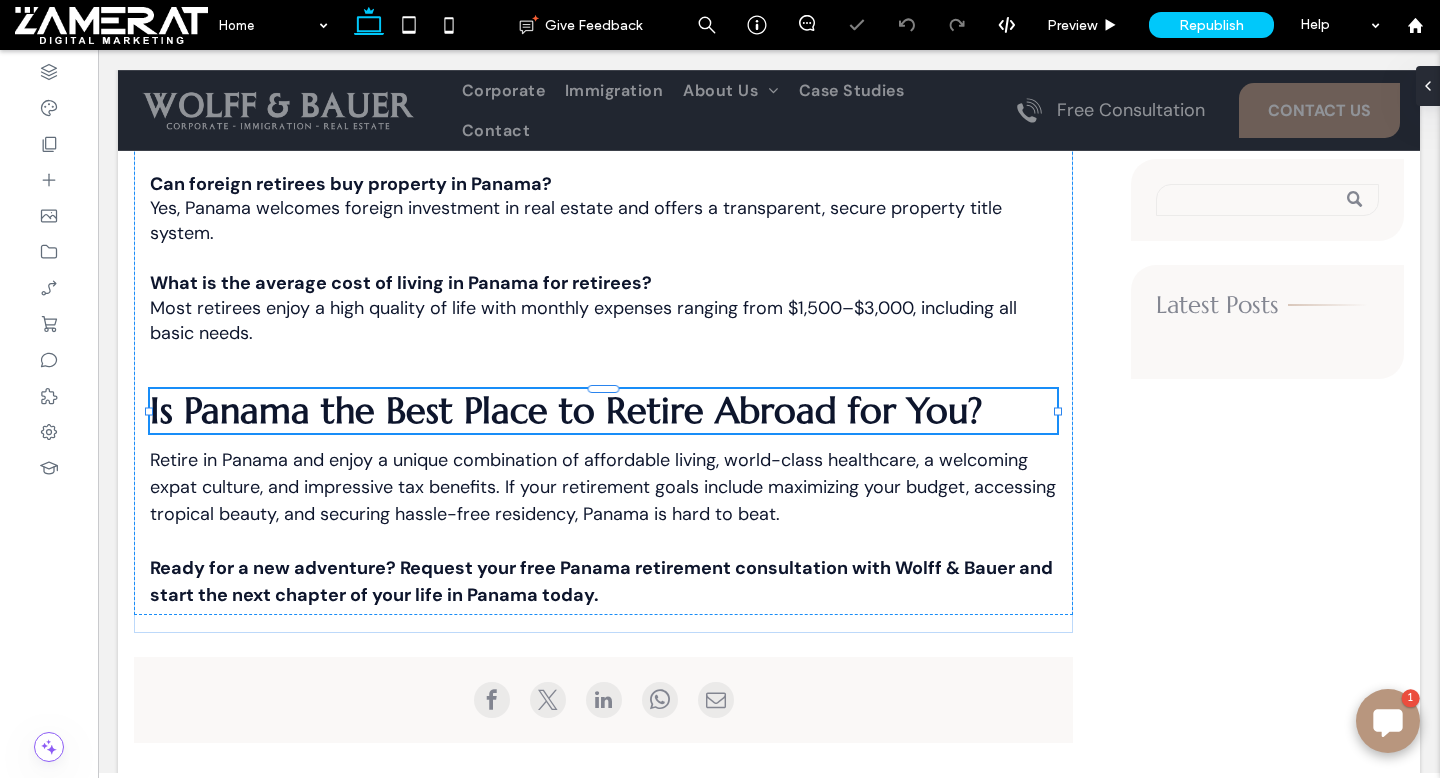 click on "Republish" at bounding box center (1211, 25) 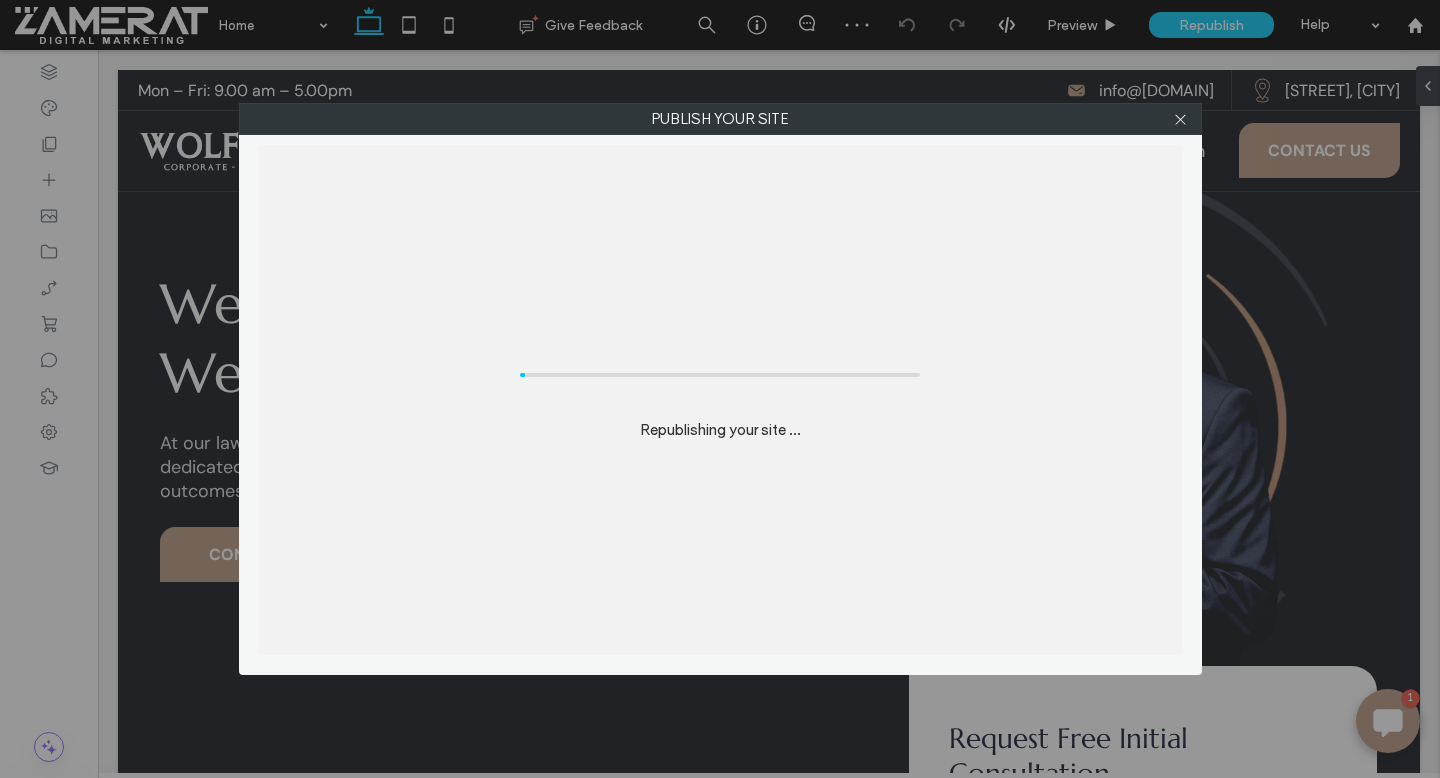 scroll, scrollTop: 0, scrollLeft: 0, axis: both 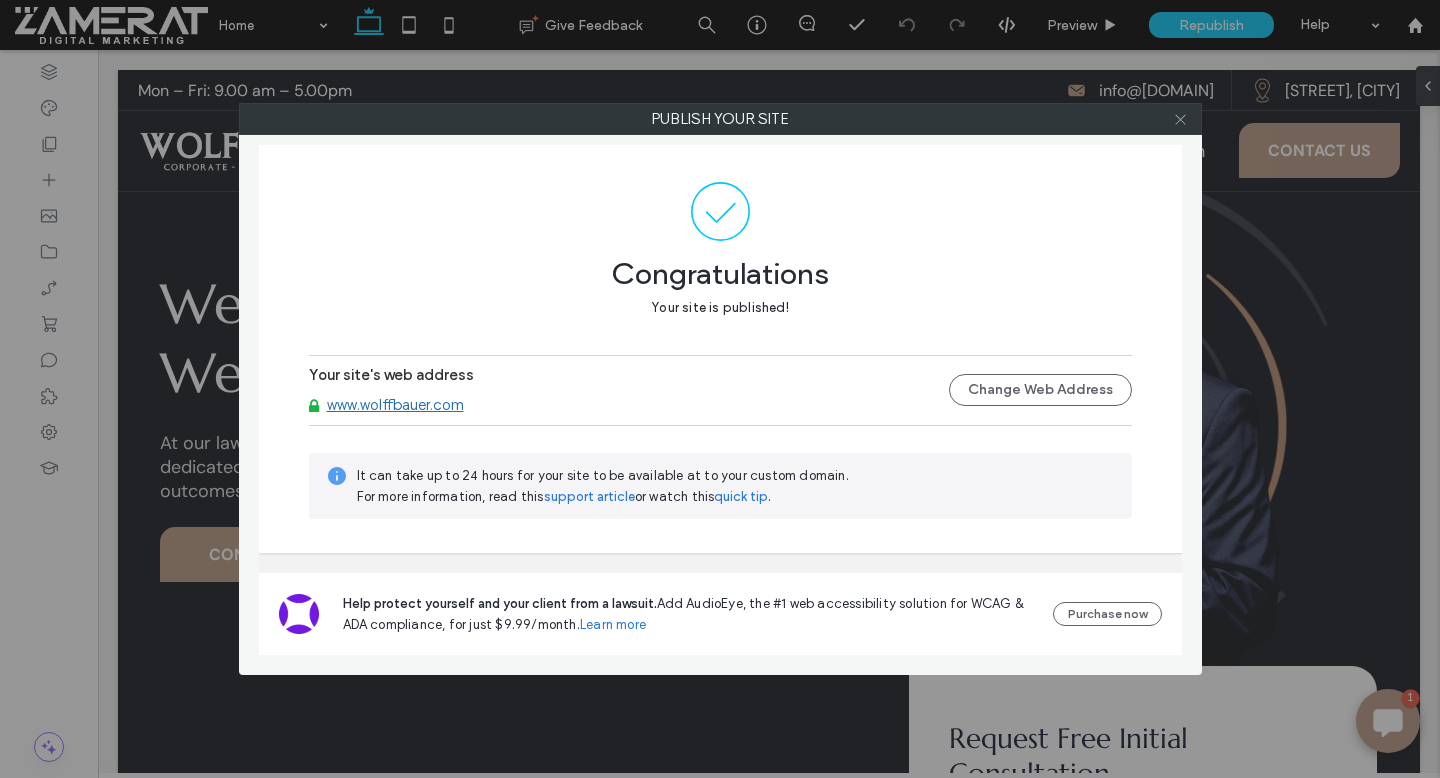 click 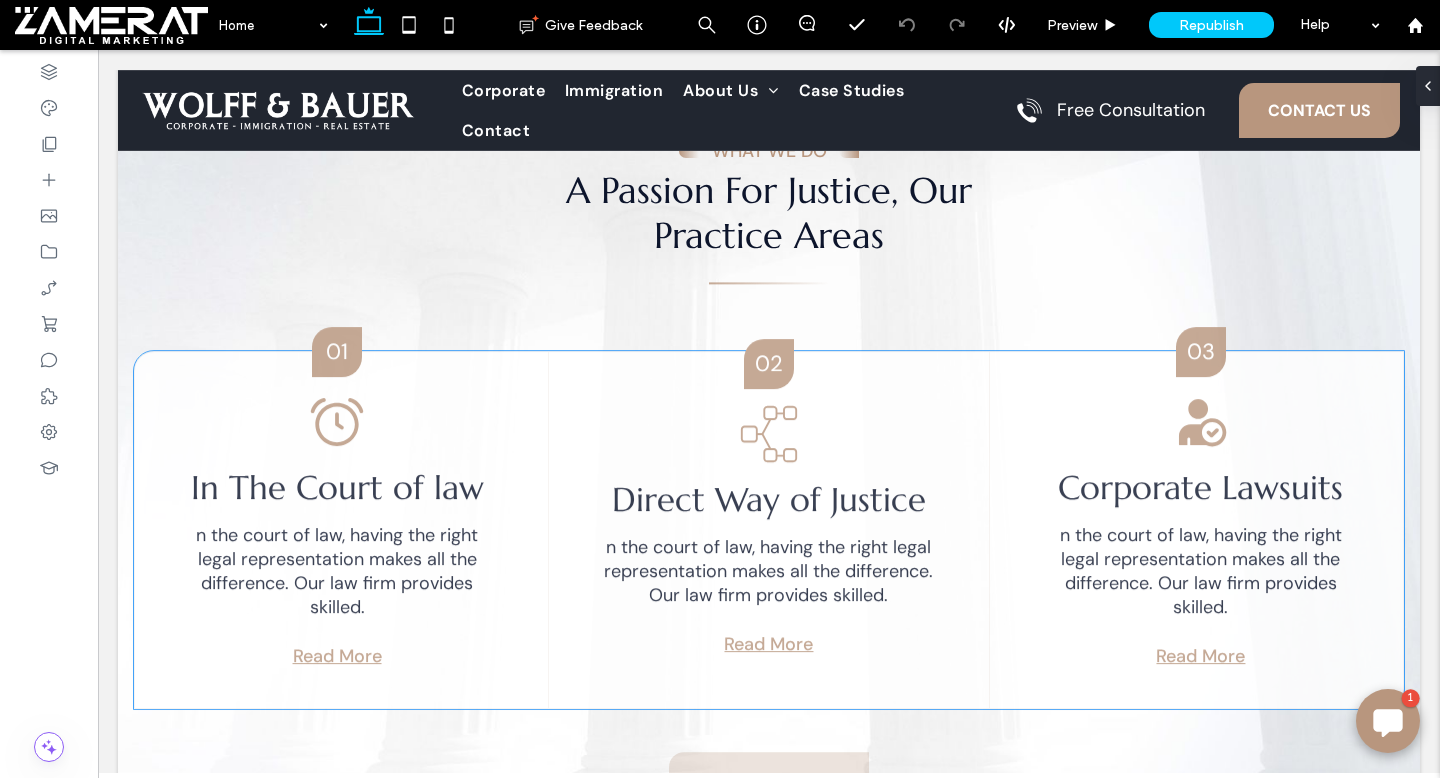 scroll, scrollTop: 1047, scrollLeft: 0, axis: vertical 